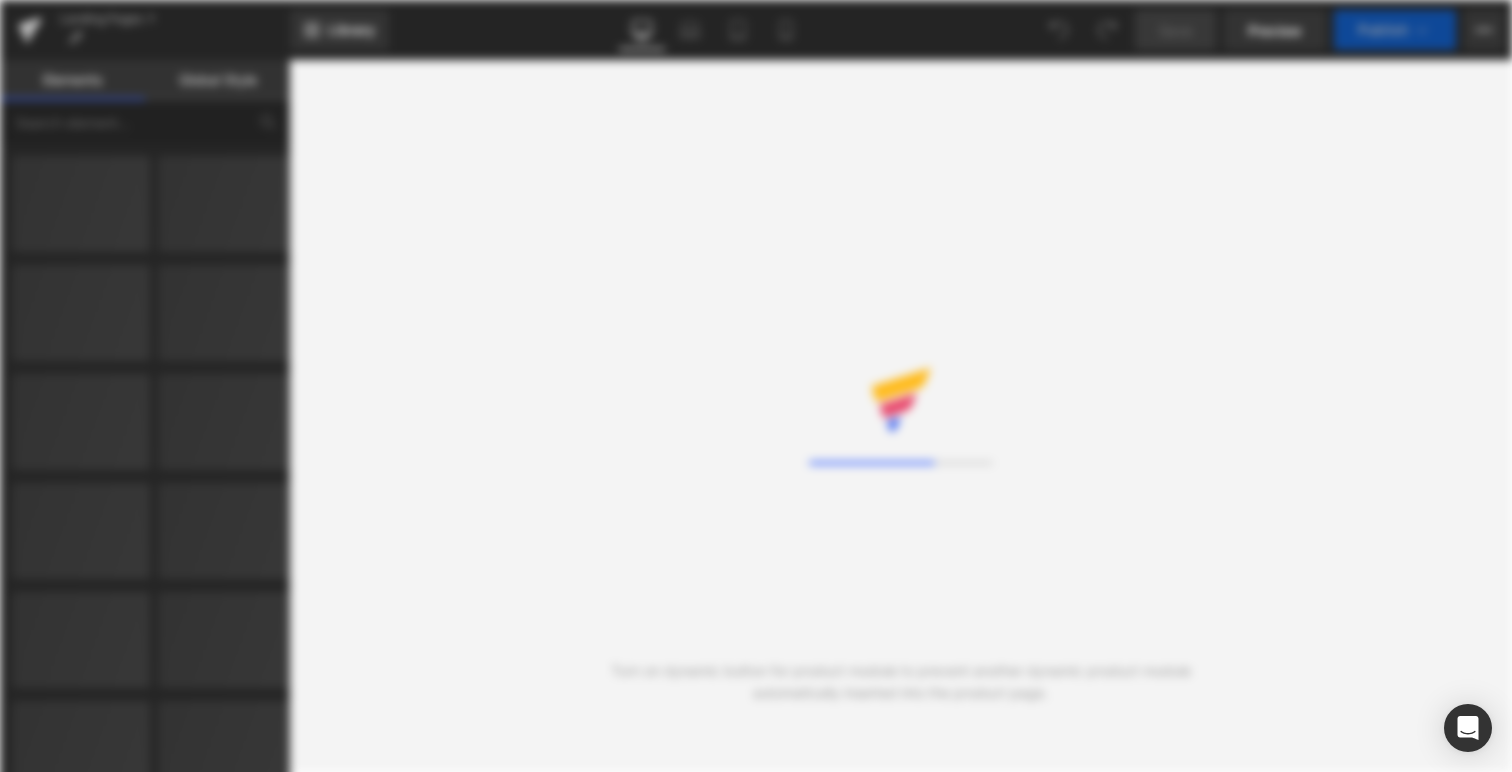 scroll, scrollTop: 0, scrollLeft: 0, axis: both 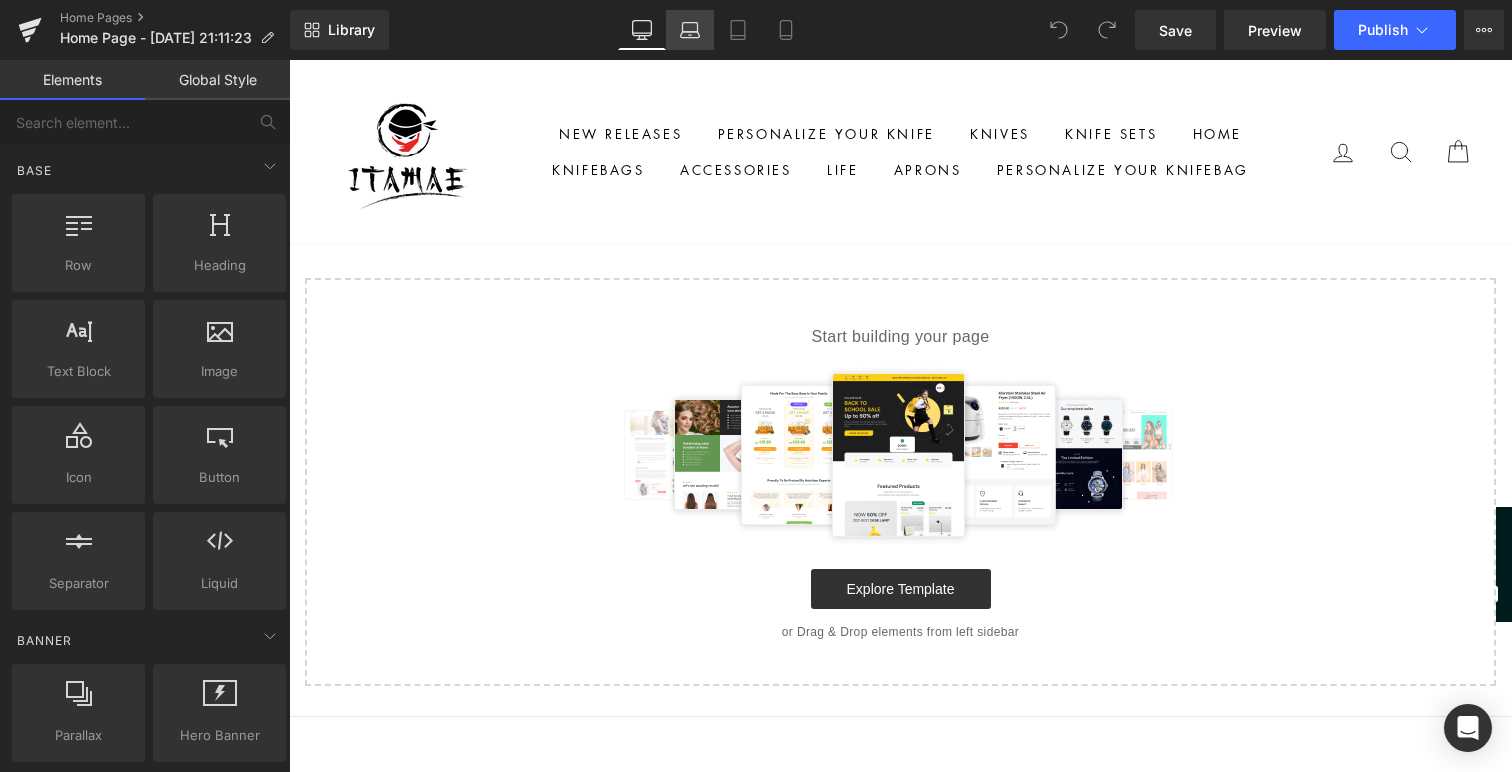 click on "Laptop" at bounding box center [690, 30] 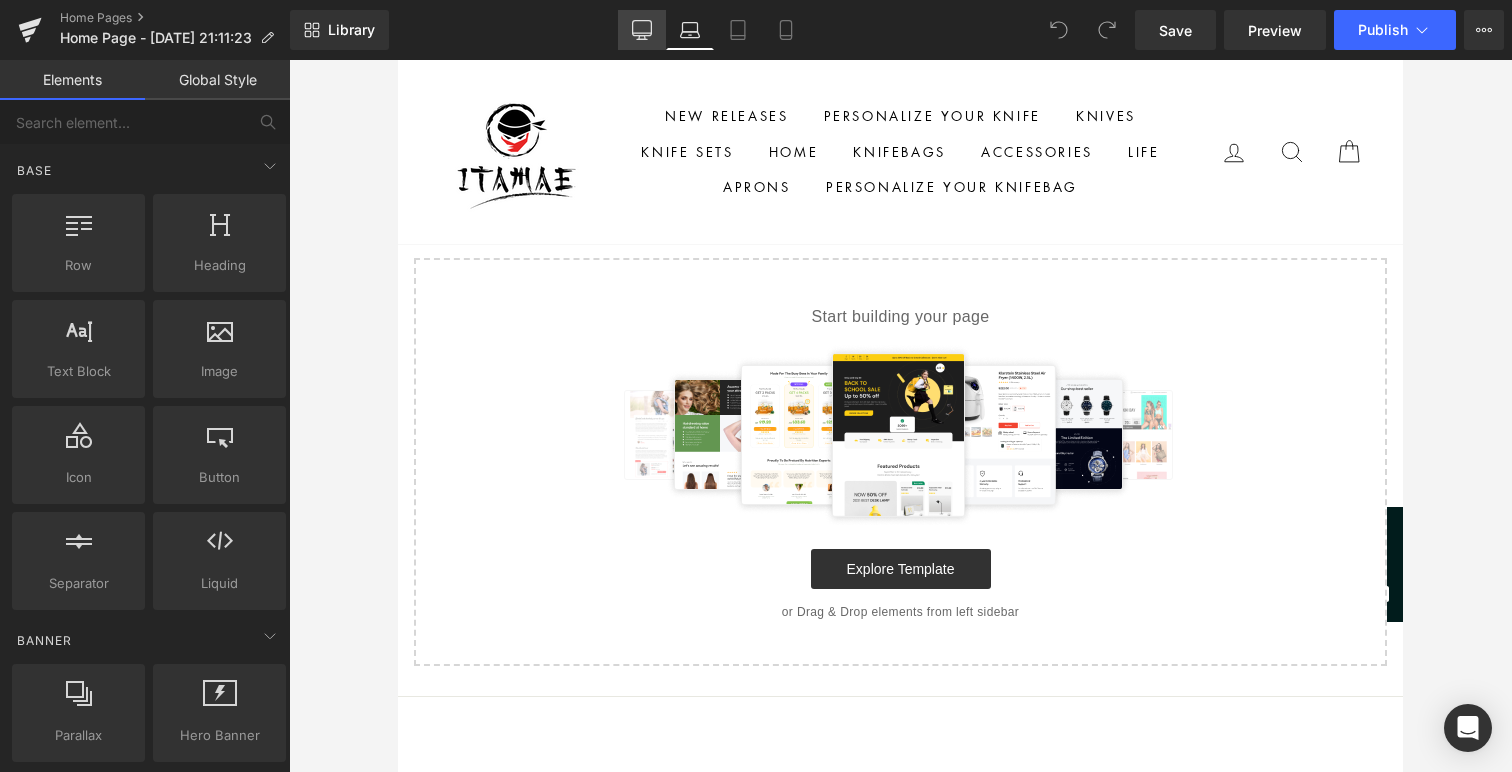 click on "Desktop" at bounding box center [642, 30] 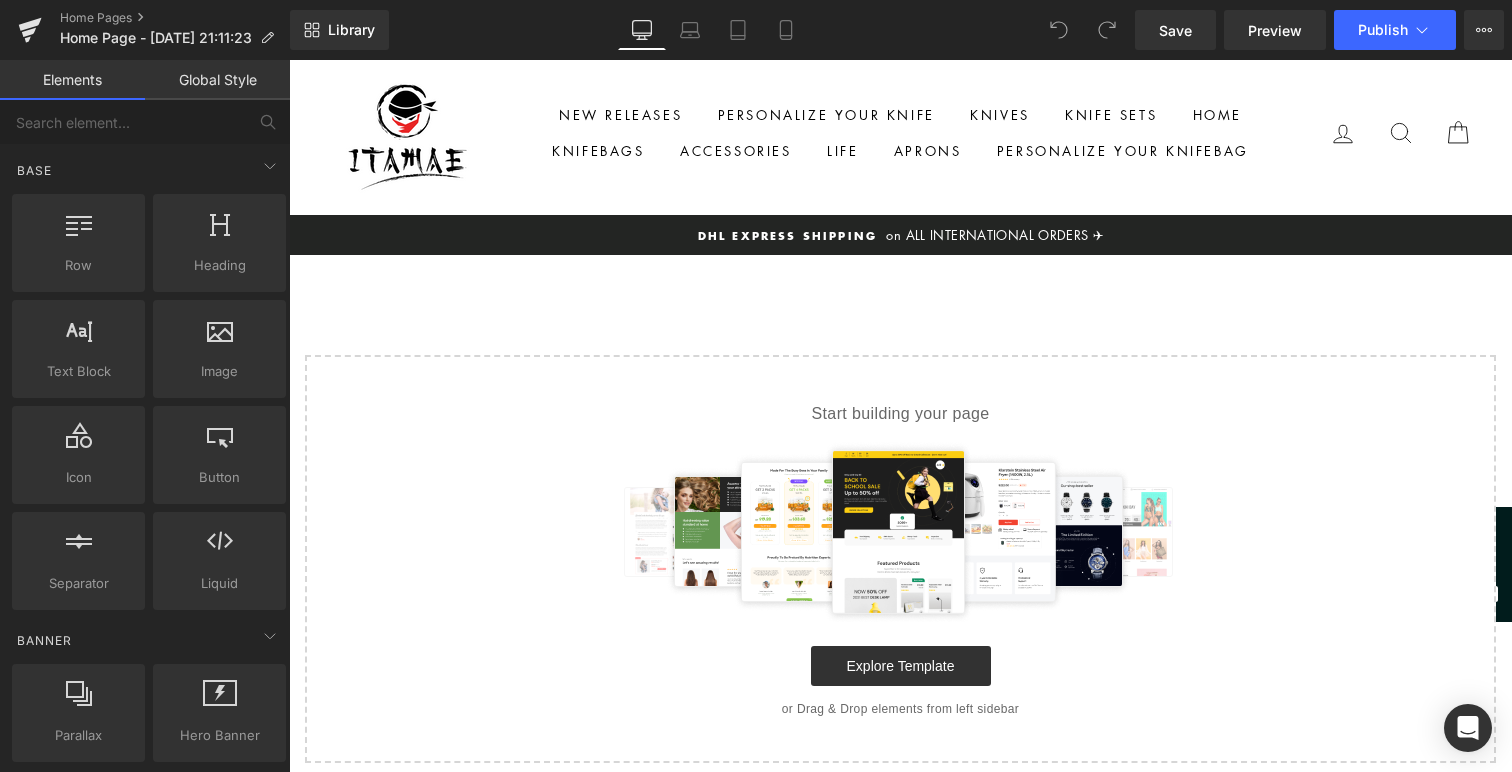scroll, scrollTop: 0, scrollLeft: 0, axis: both 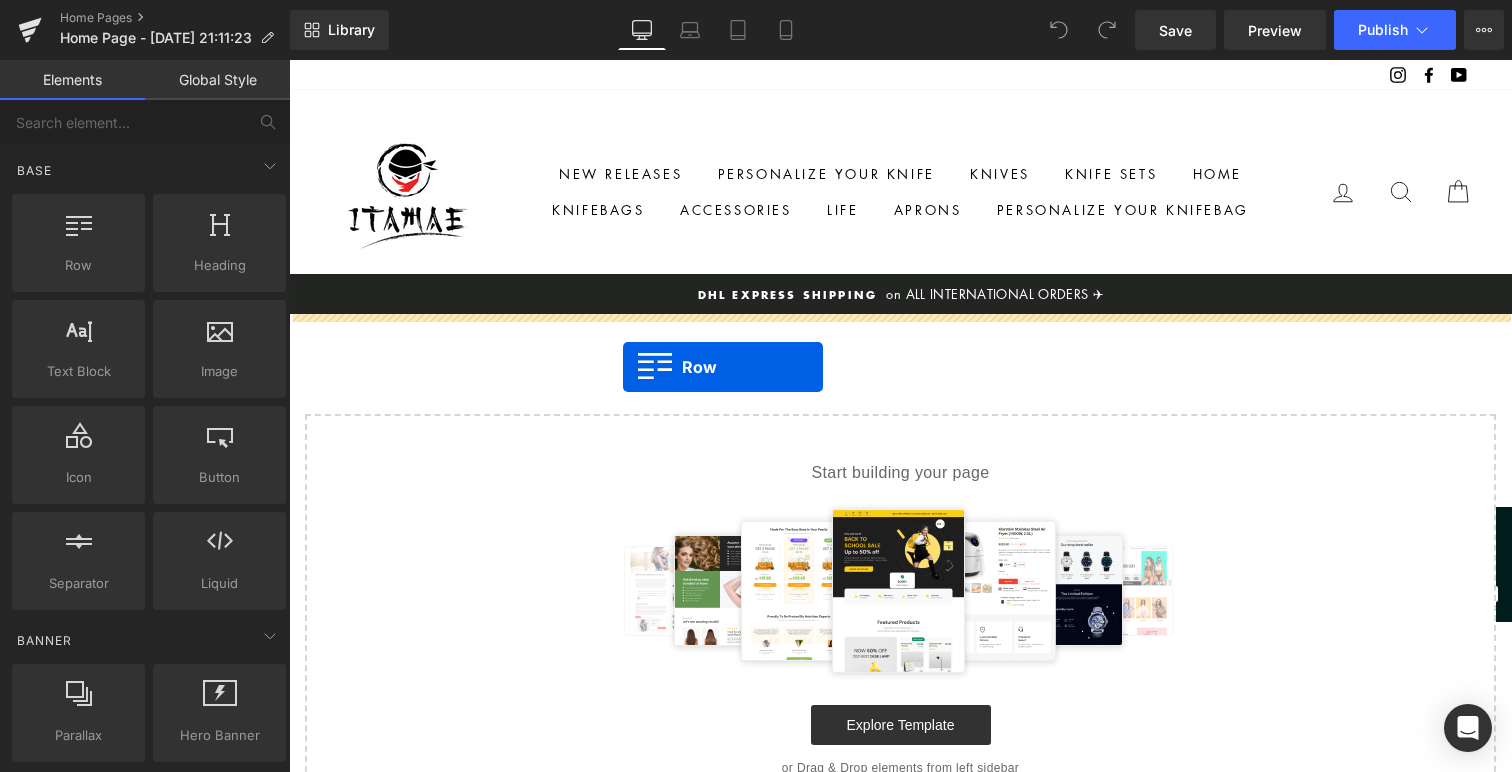 drag, startPoint x: 378, startPoint y: 313, endPoint x: 623, endPoint y: 367, distance: 250.88045 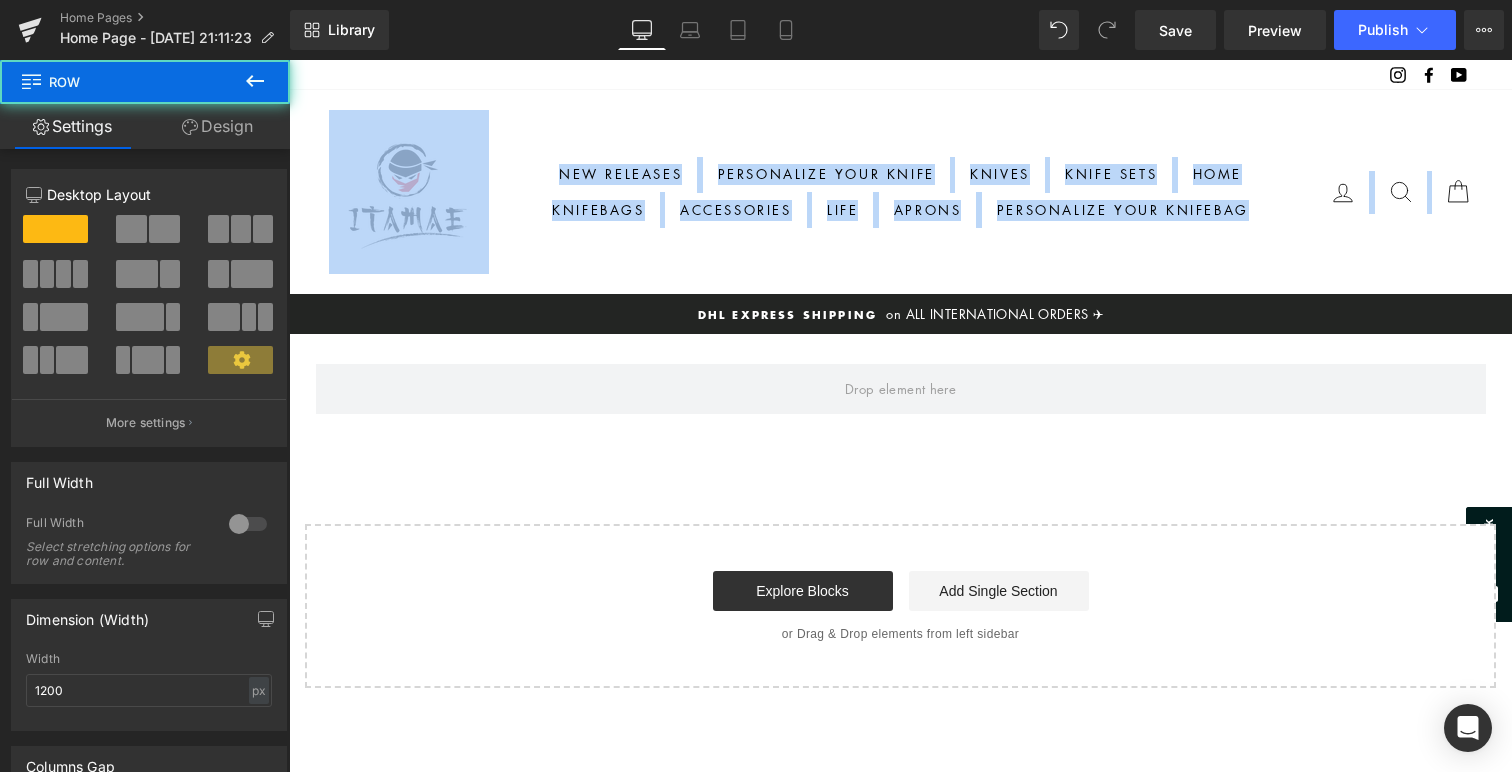 drag, startPoint x: 452, startPoint y: 384, endPoint x: 452, endPoint y: 288, distance: 96 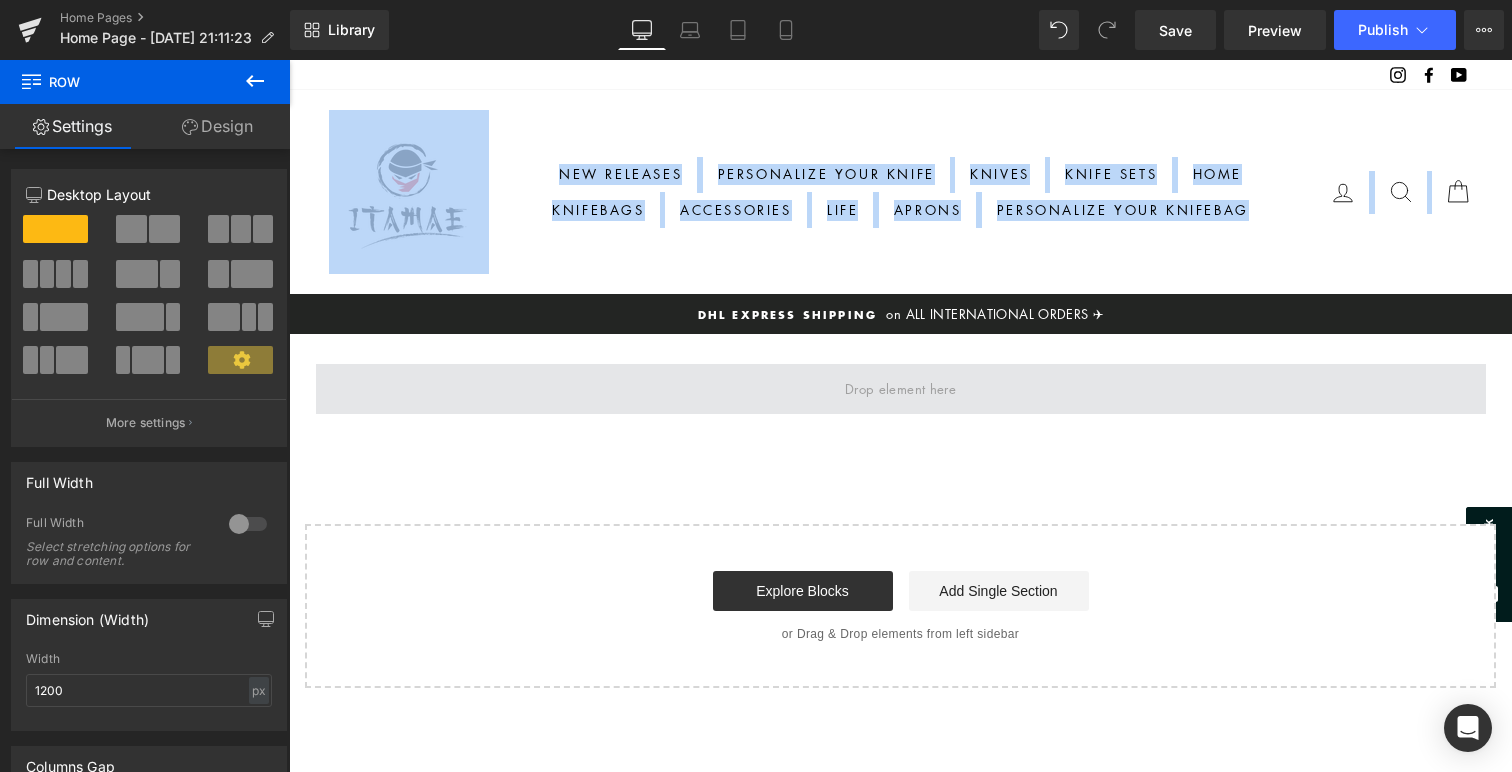 click at bounding box center [901, 389] 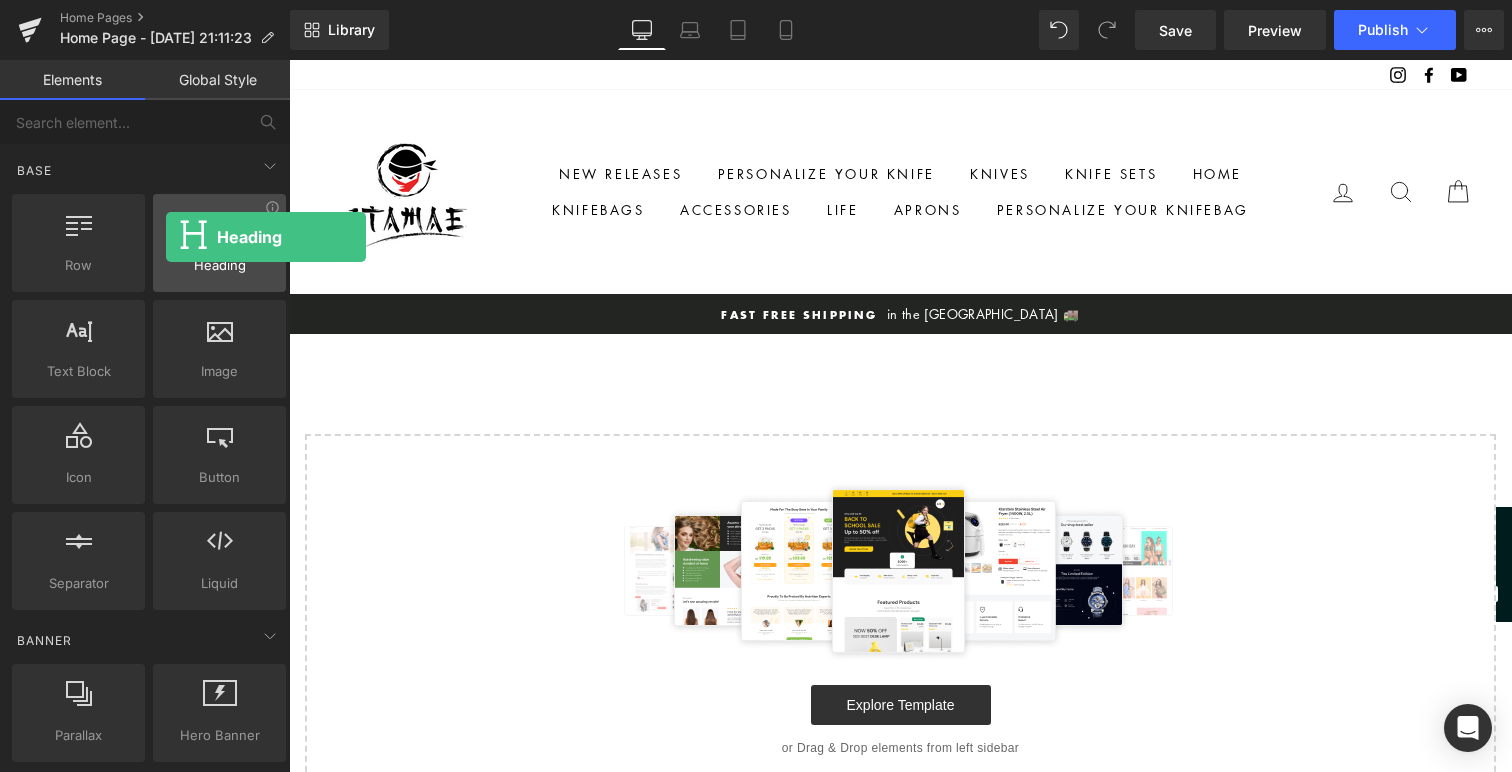 click at bounding box center (219, 232) 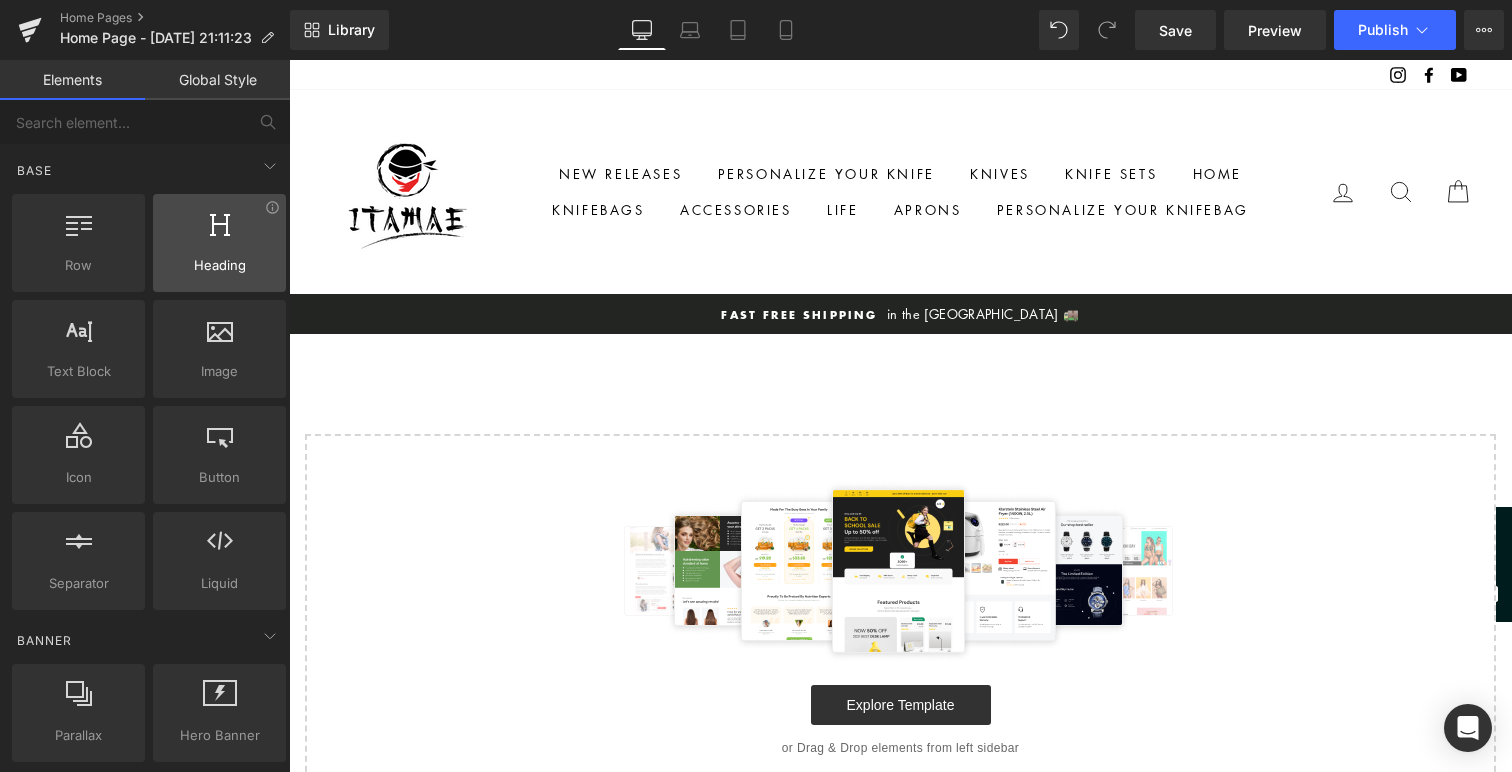 click at bounding box center (219, 232) 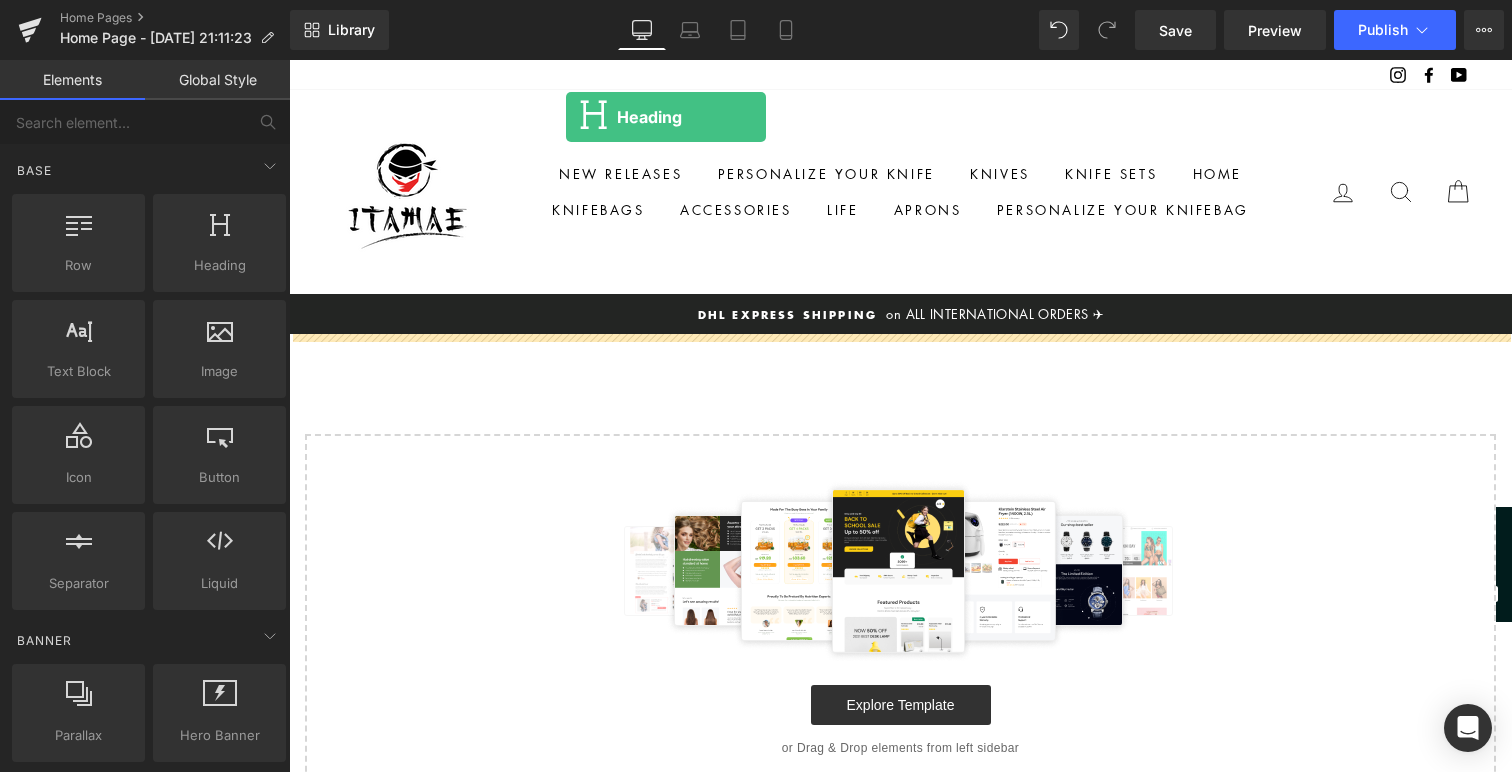 drag, startPoint x: 455, startPoint y: 296, endPoint x: 565, endPoint y: 116, distance: 210.95023 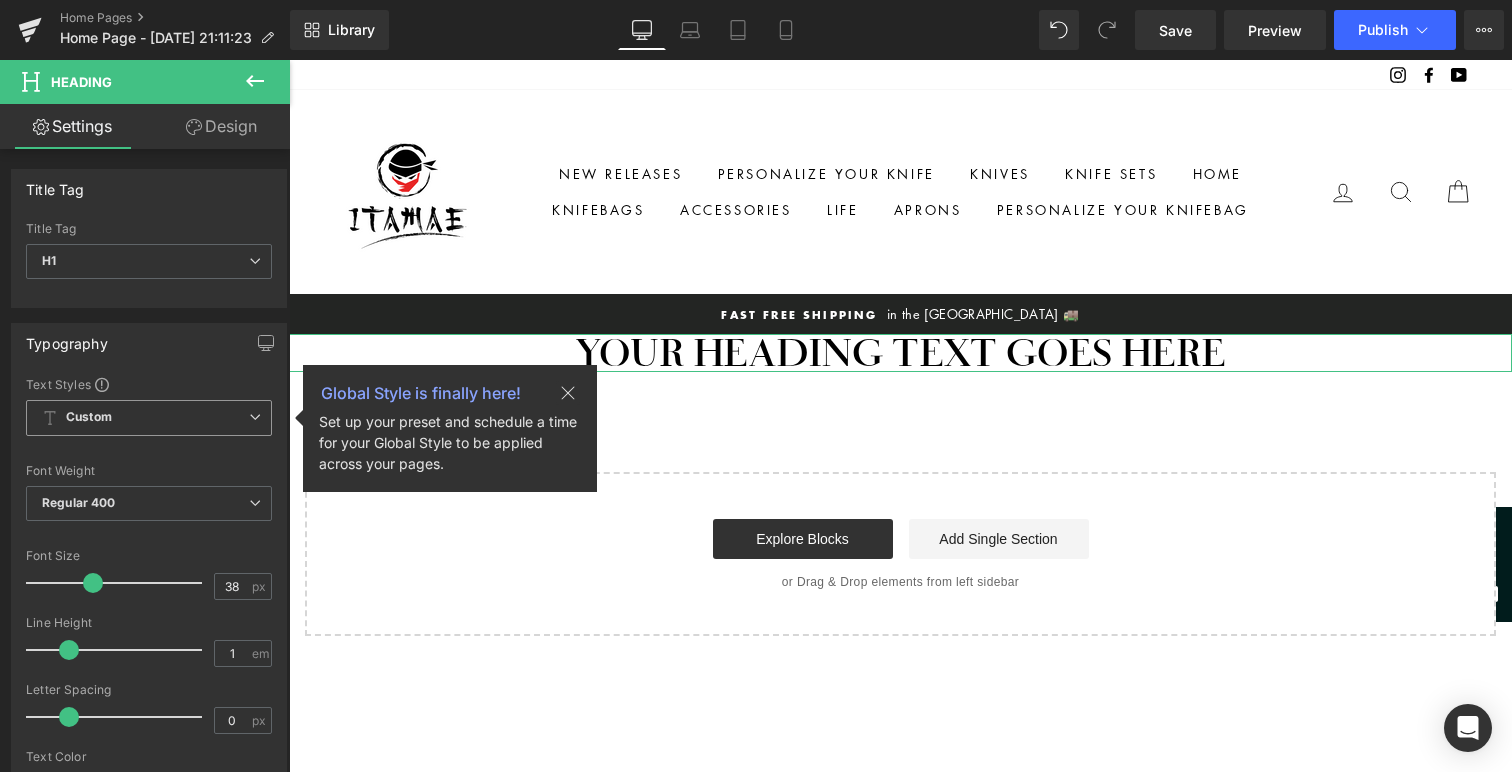 click 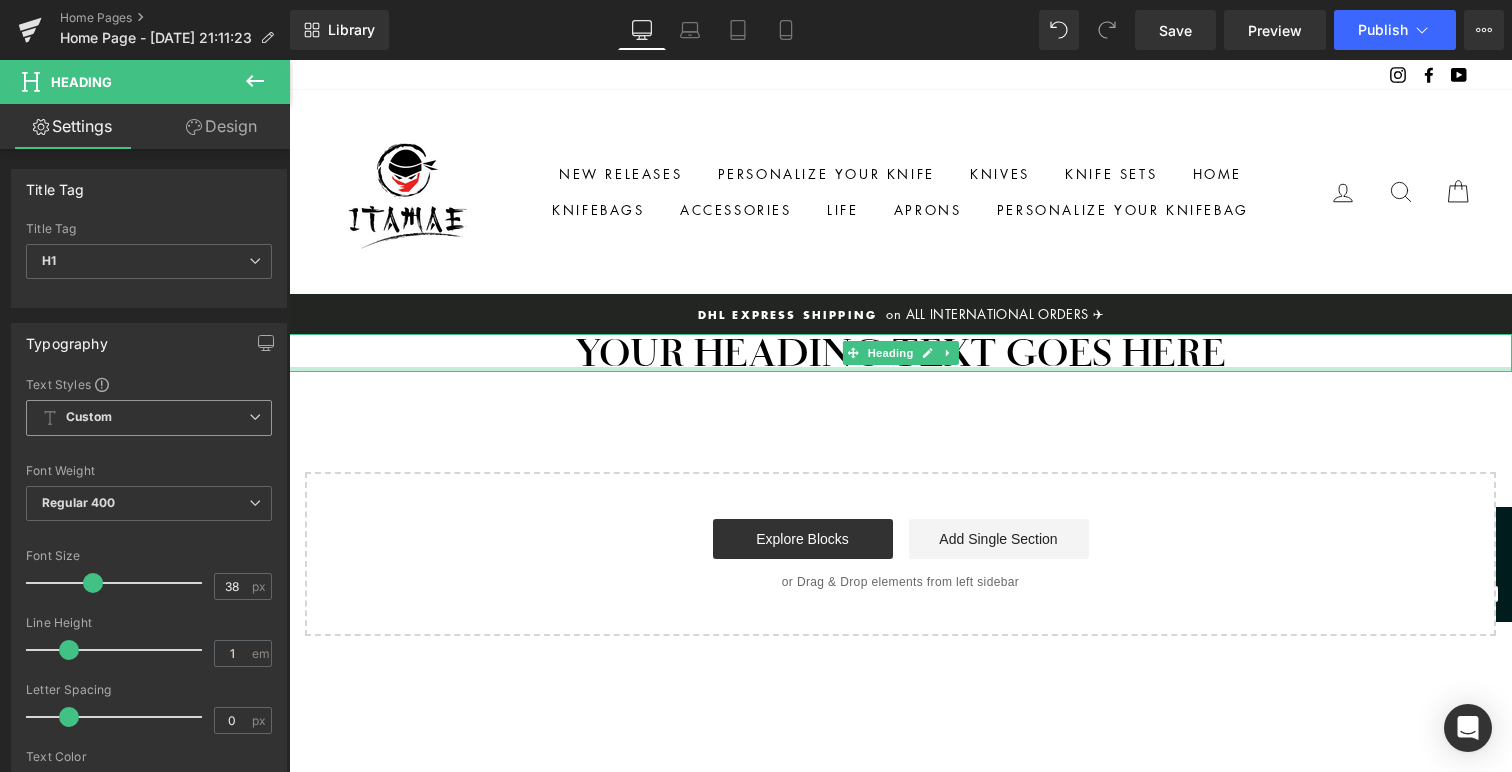 click at bounding box center (900, 369) 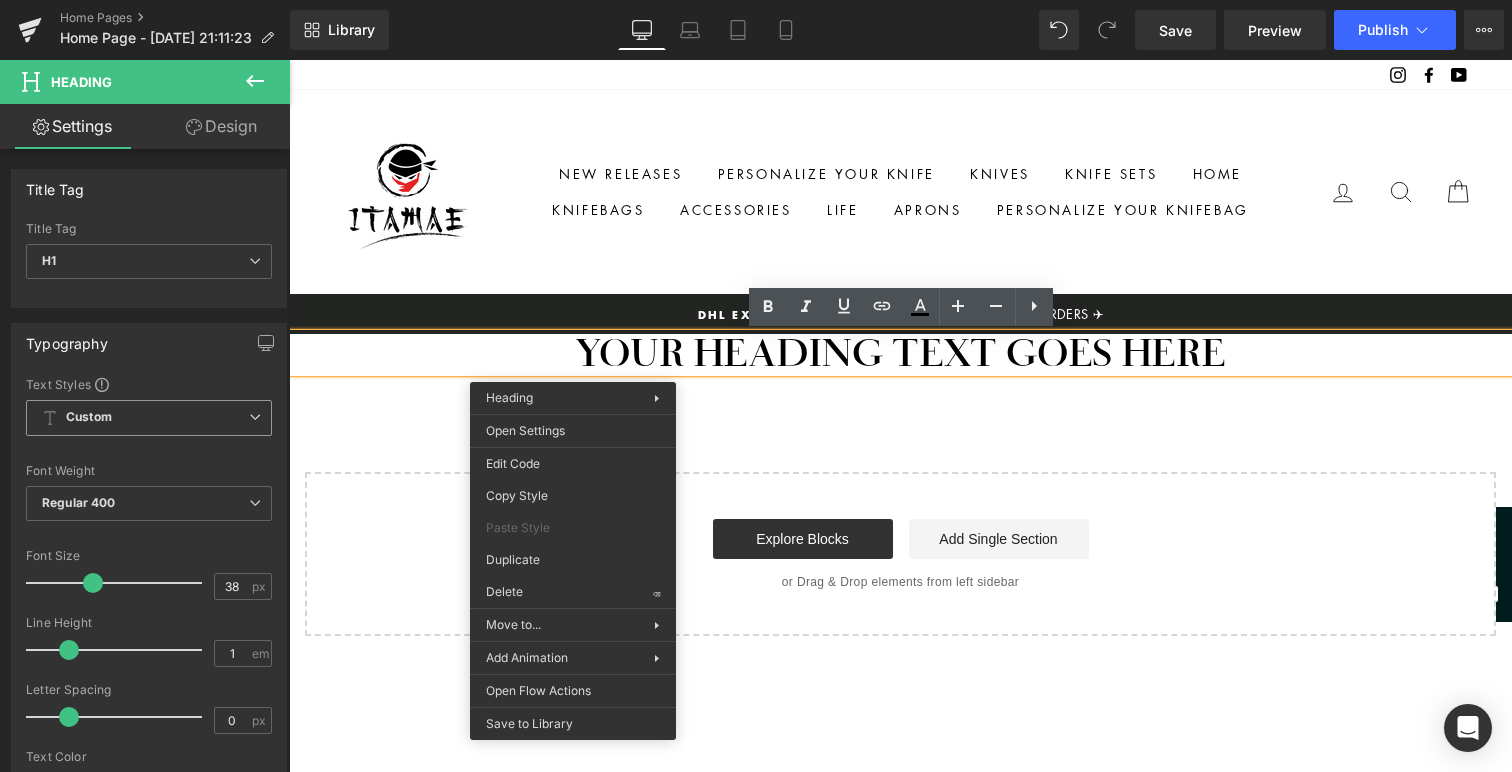 drag, startPoint x: 806, startPoint y: 652, endPoint x: 517, endPoint y: 592, distance: 295.16266 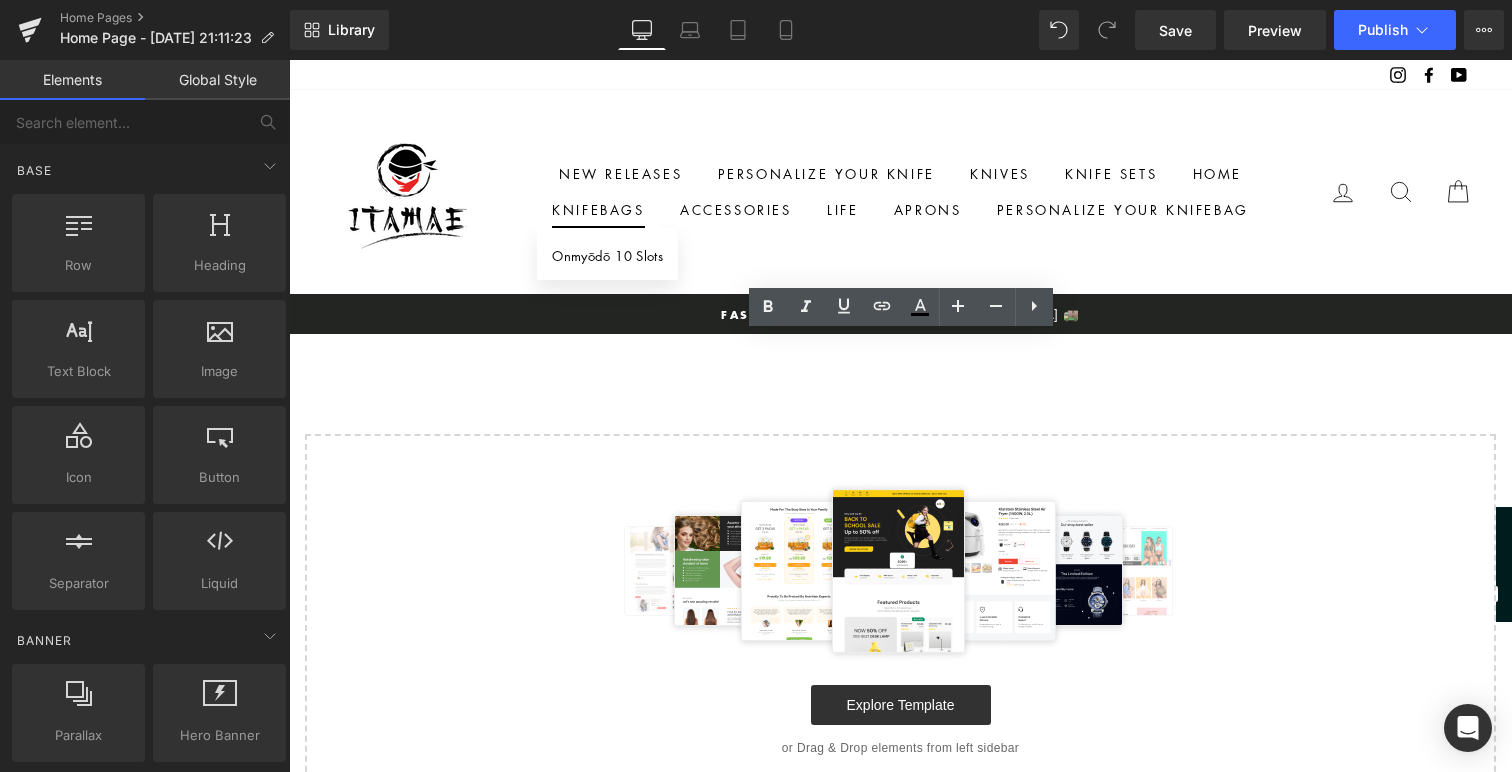 click on "Knifebags" at bounding box center [598, 210] 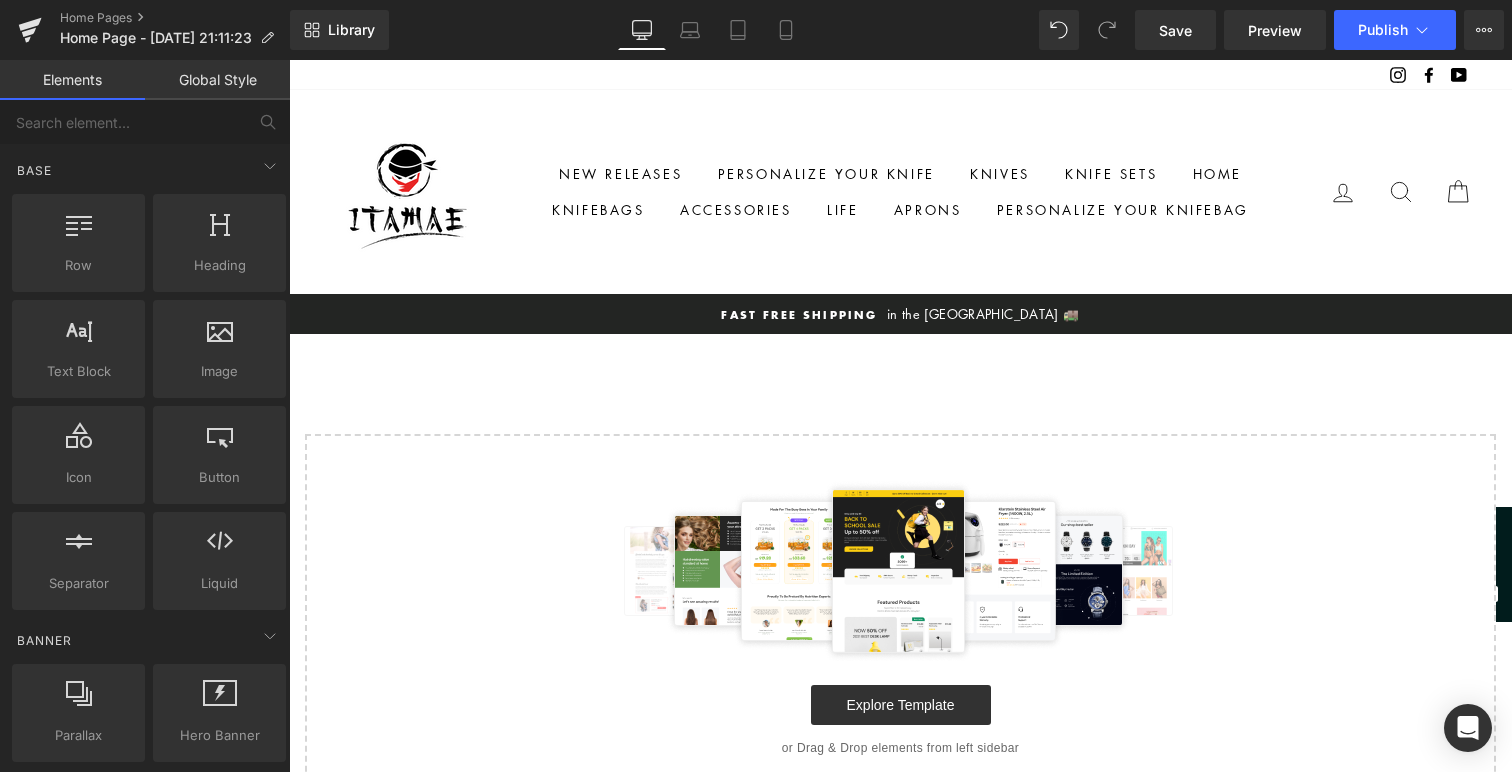 click on "New Releases
Personalize Your Knife
Knives
Atelier: Collector’s Blades
Agila: Handcrafted Filipino Blades
Knife Sets
Home
Knifebags" at bounding box center [900, 192] 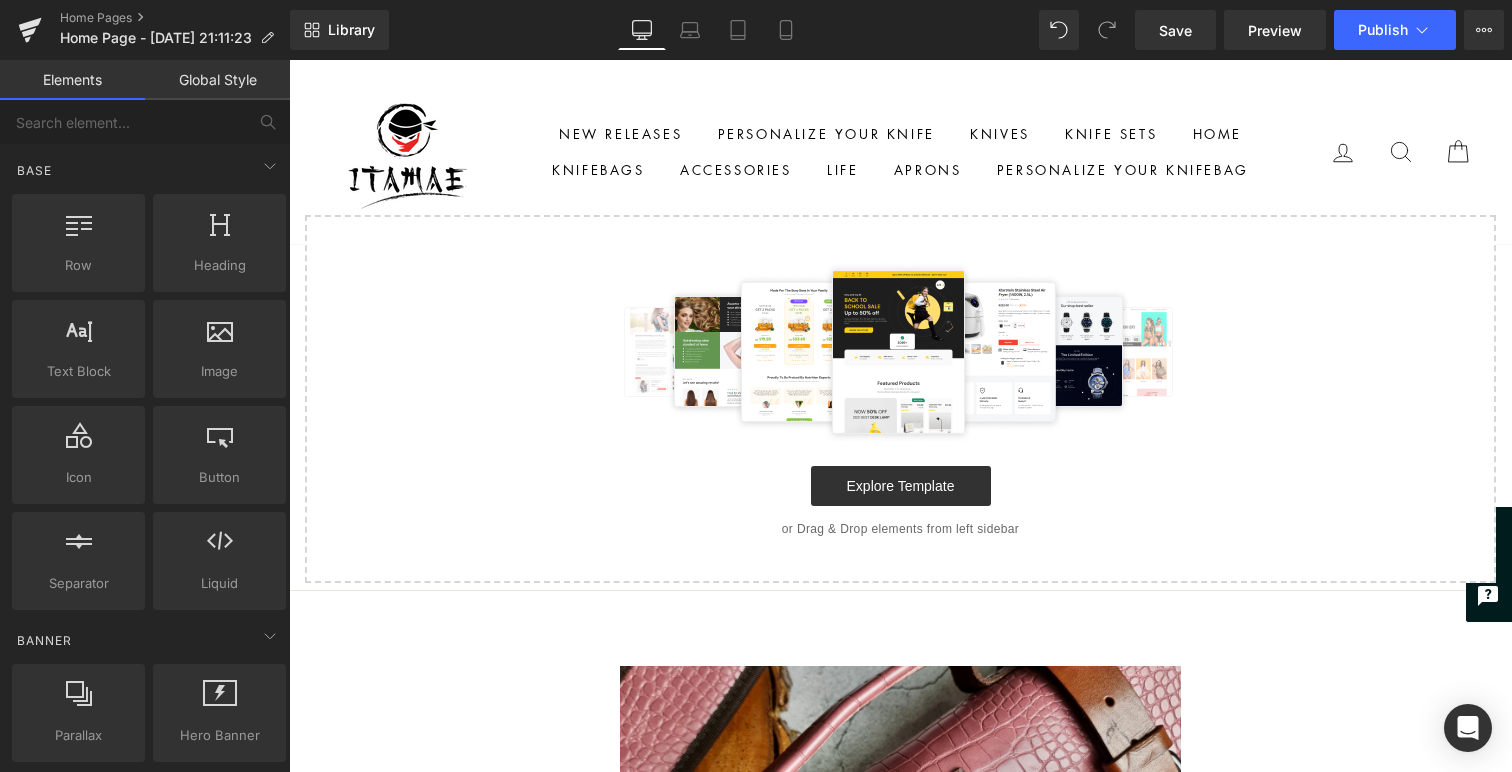 scroll, scrollTop: 272, scrollLeft: 0, axis: vertical 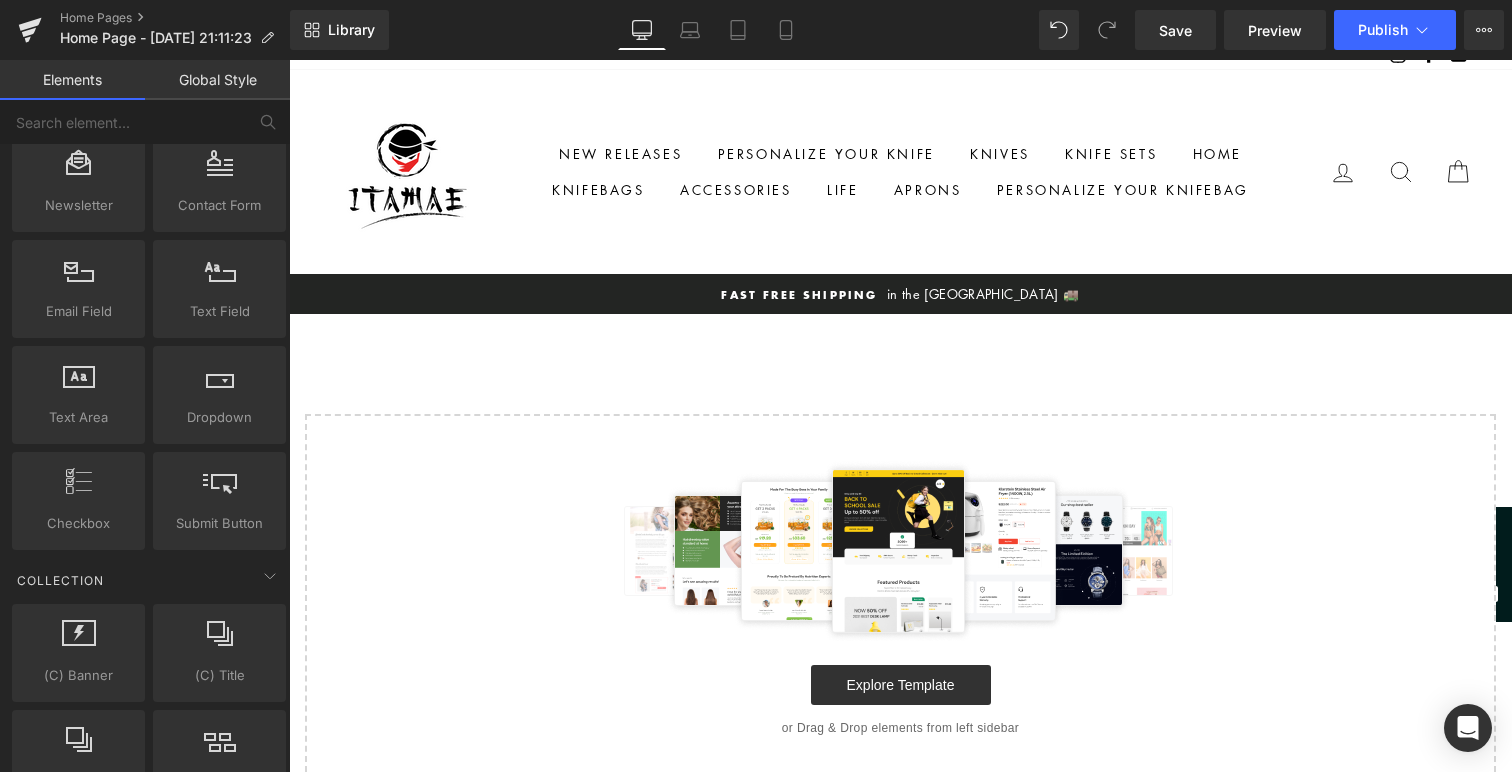click on "New Releases
Personalize Your Knife
Knives
Atelier: Collector’s Blades
Agila: Handcrafted Filipino Blades
Knife Sets
Home
Knifebags
Onmyōdō 10 Slots
Accessories" at bounding box center [900, 172] 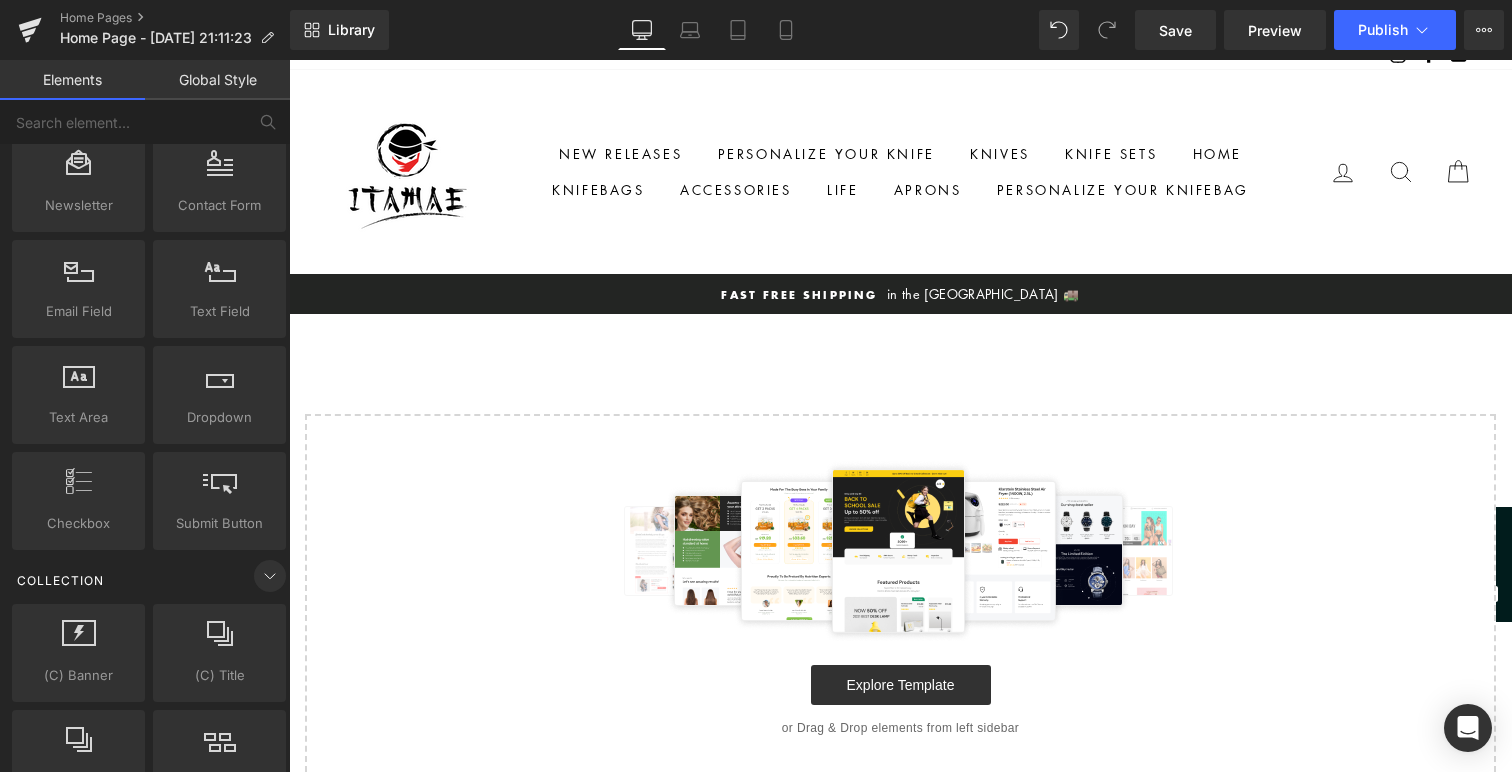 click at bounding box center (270, 576) 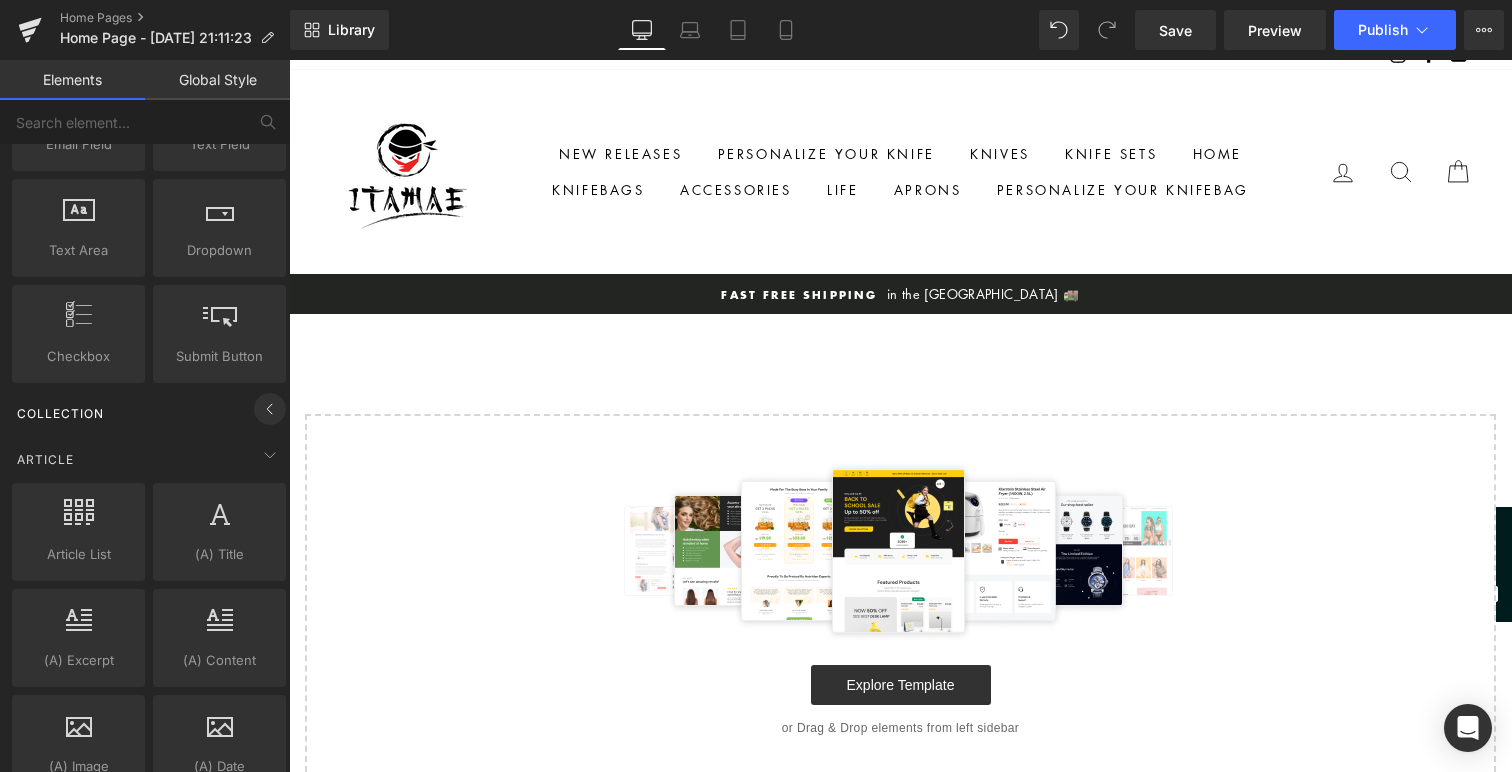 scroll, scrollTop: 3230, scrollLeft: 0, axis: vertical 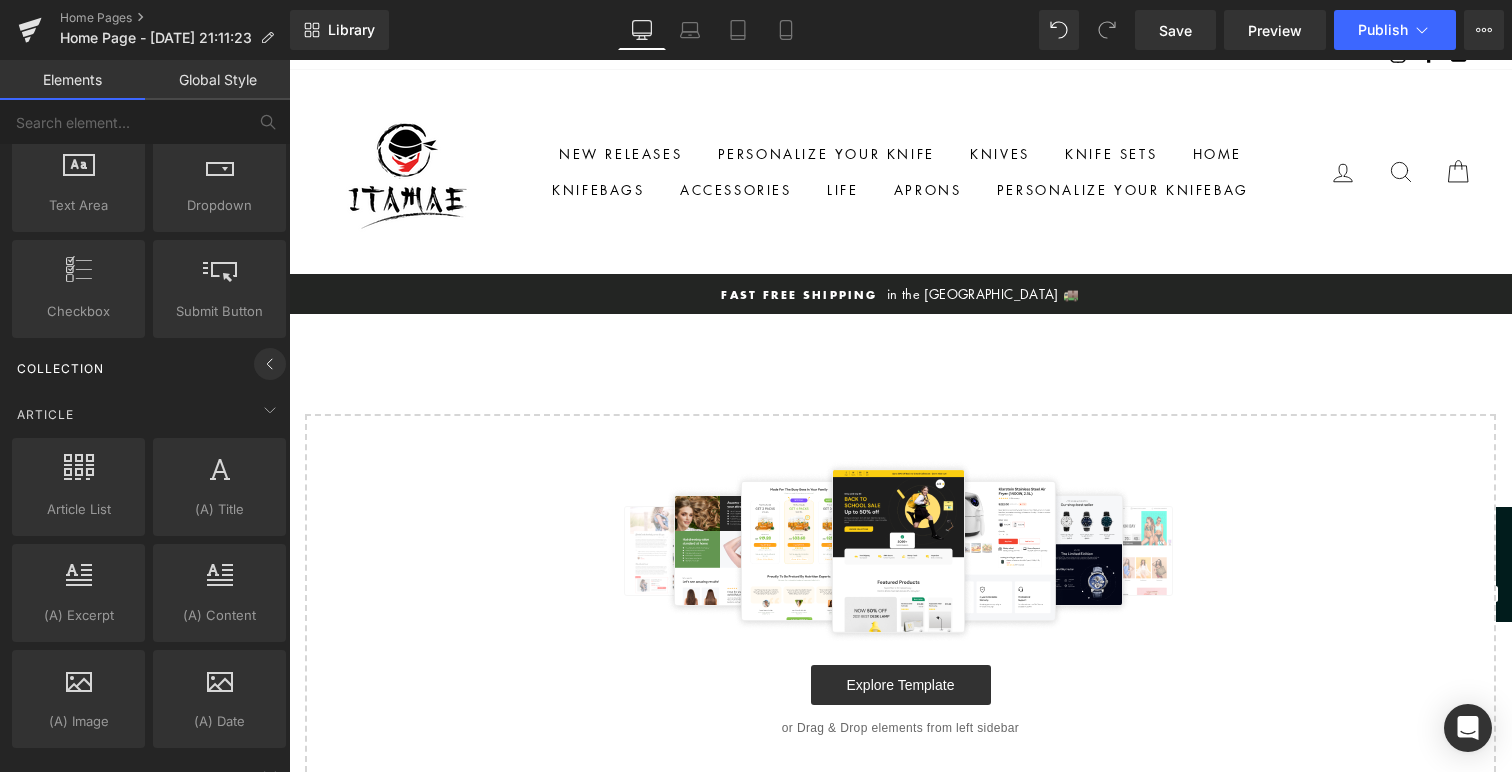 click 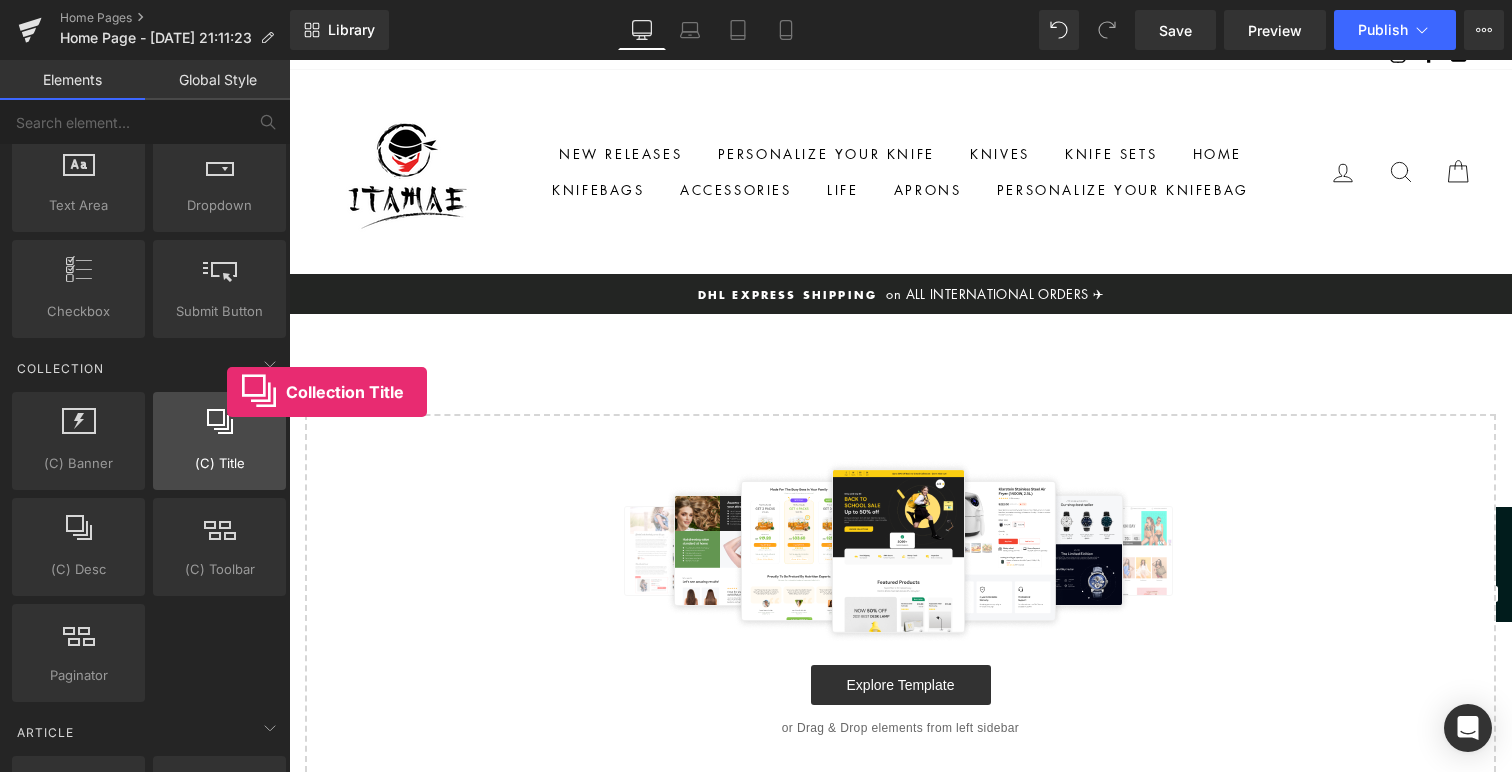 click at bounding box center (219, 430) 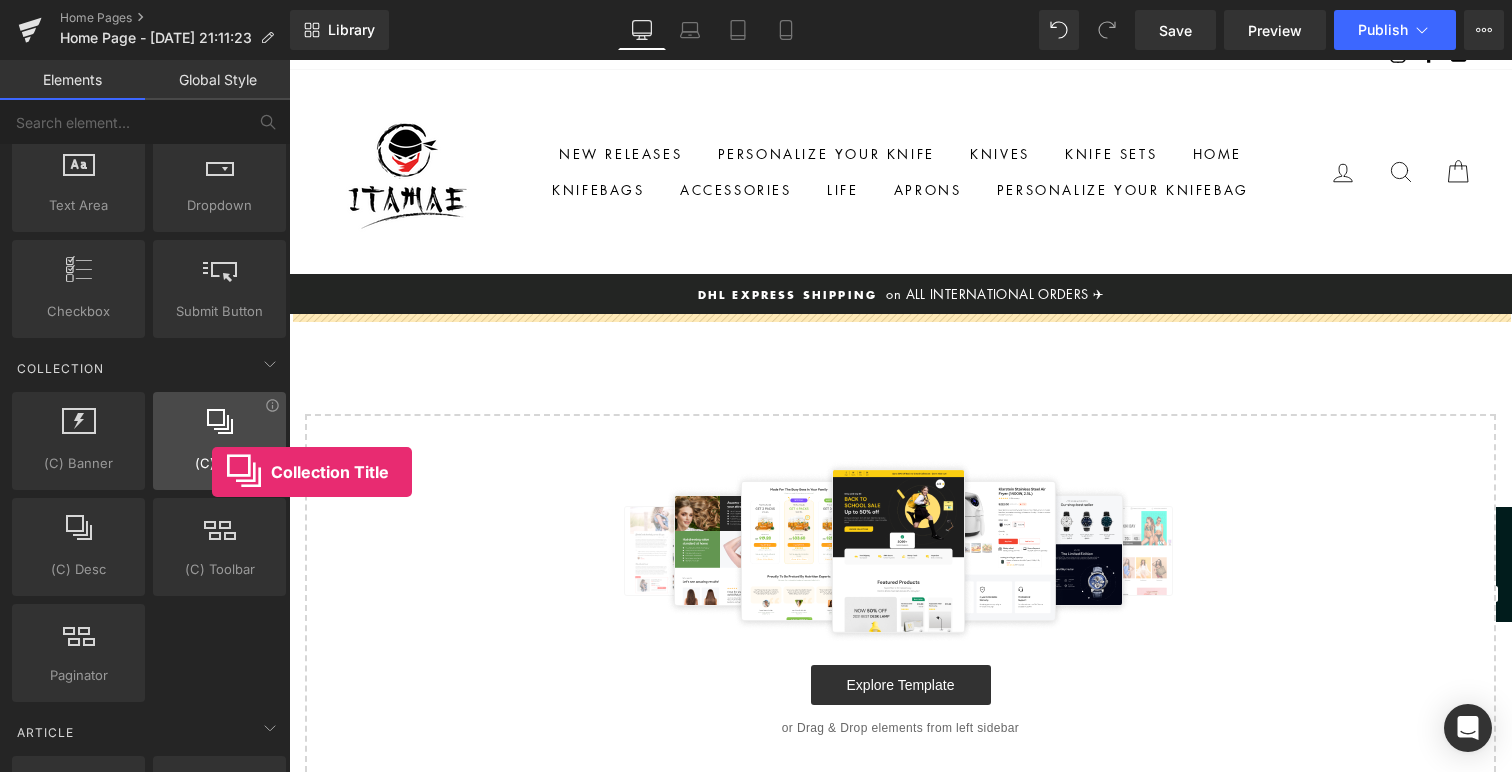 click on "(C) Title" at bounding box center [219, 463] 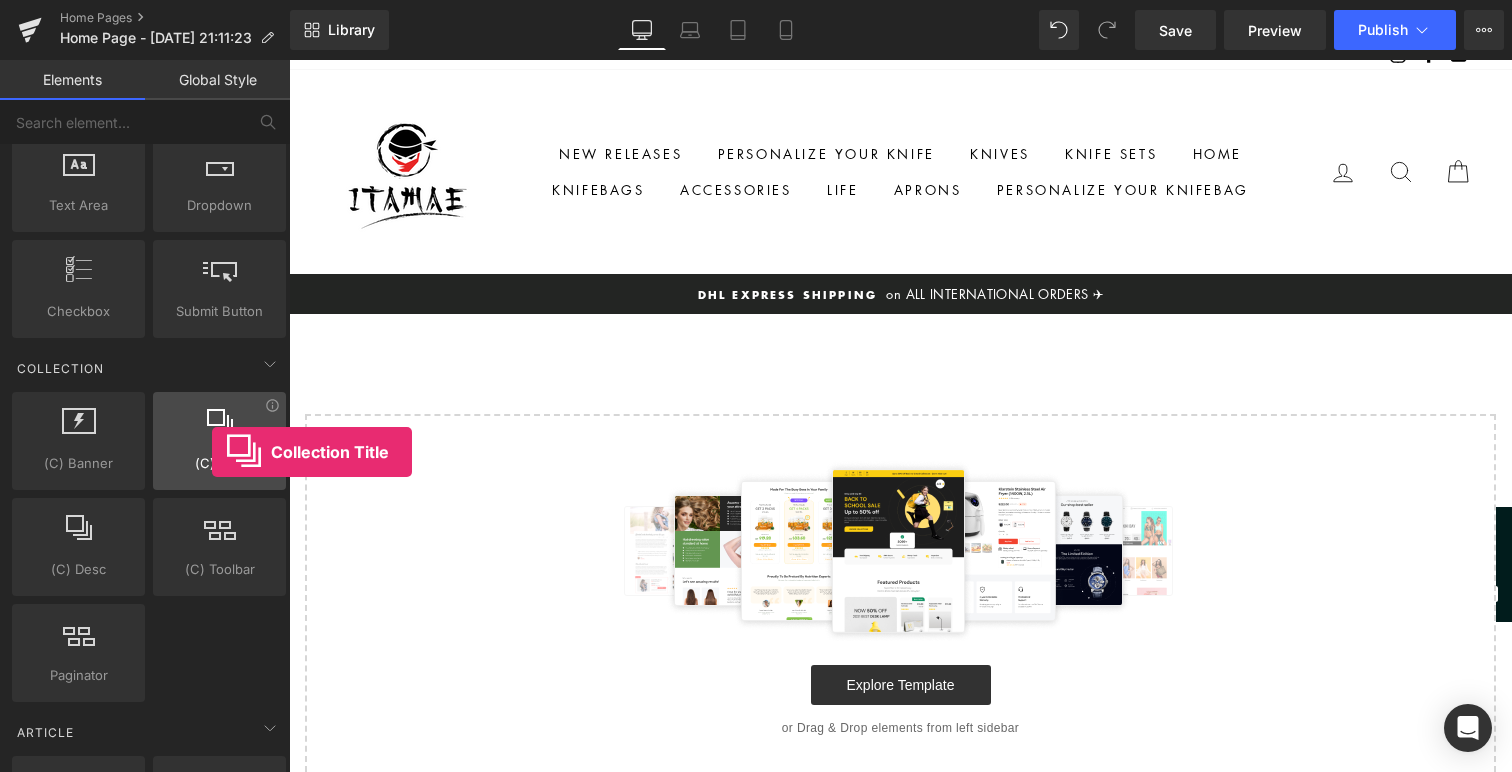 click on "(C) Title" at bounding box center [219, 463] 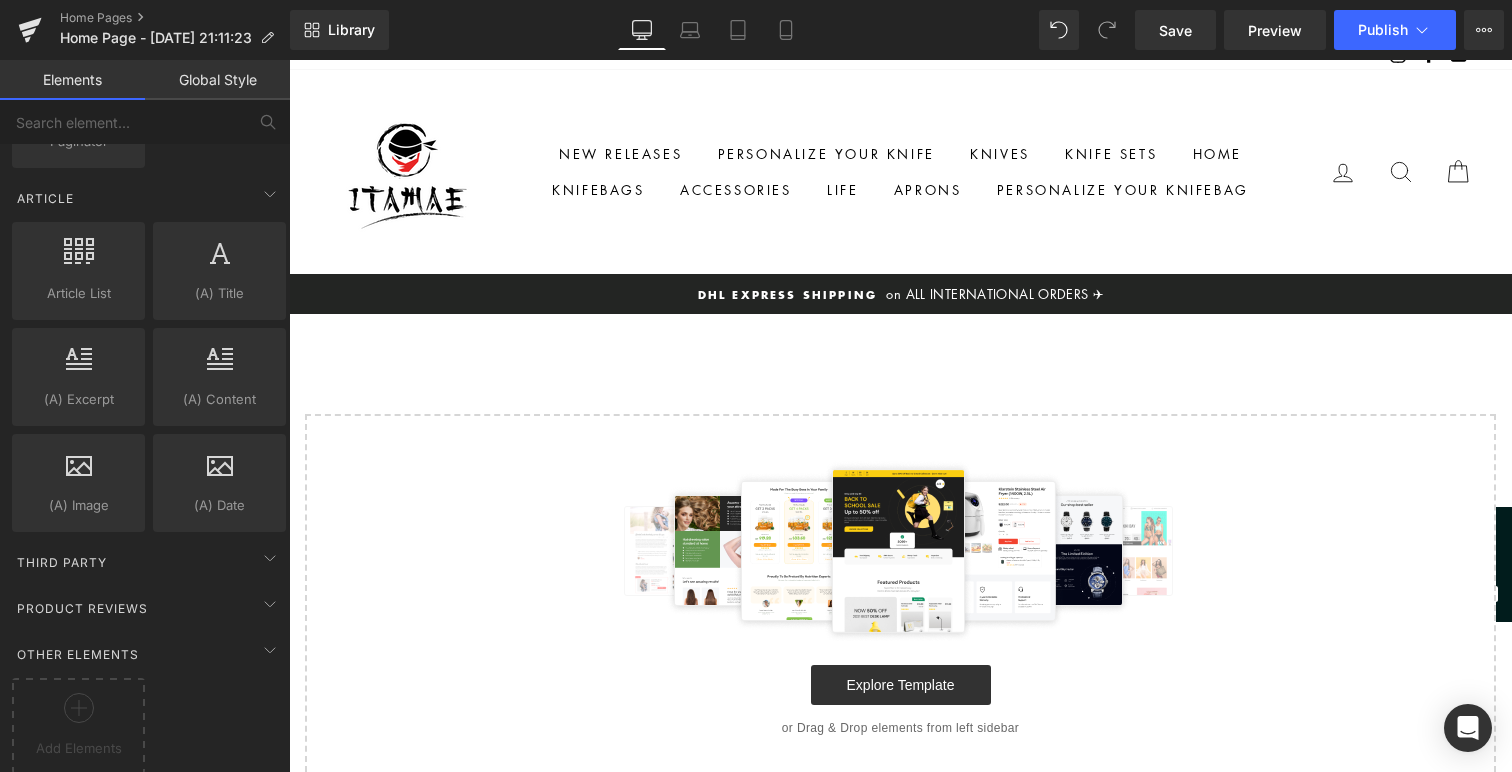scroll, scrollTop: 3784, scrollLeft: 0, axis: vertical 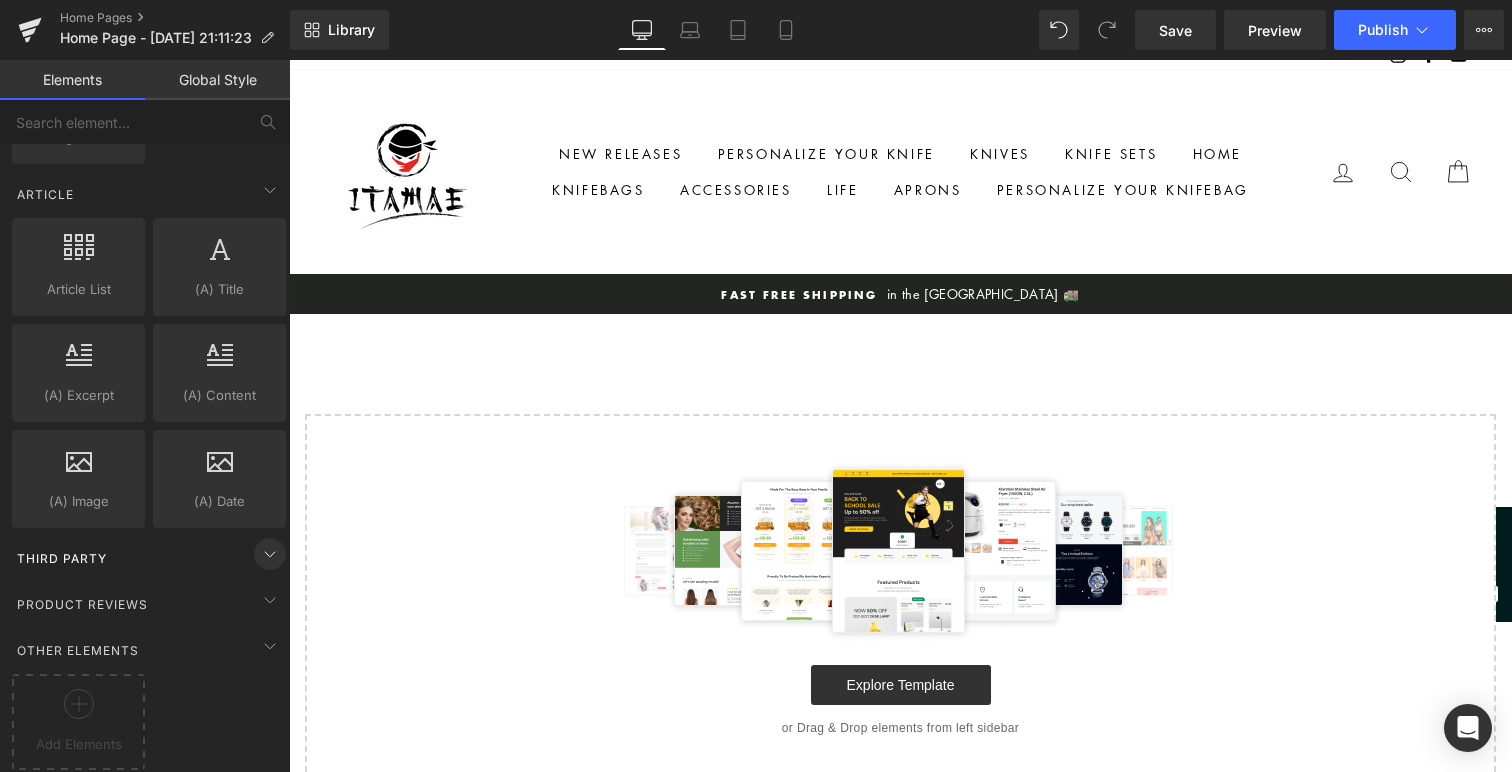 click 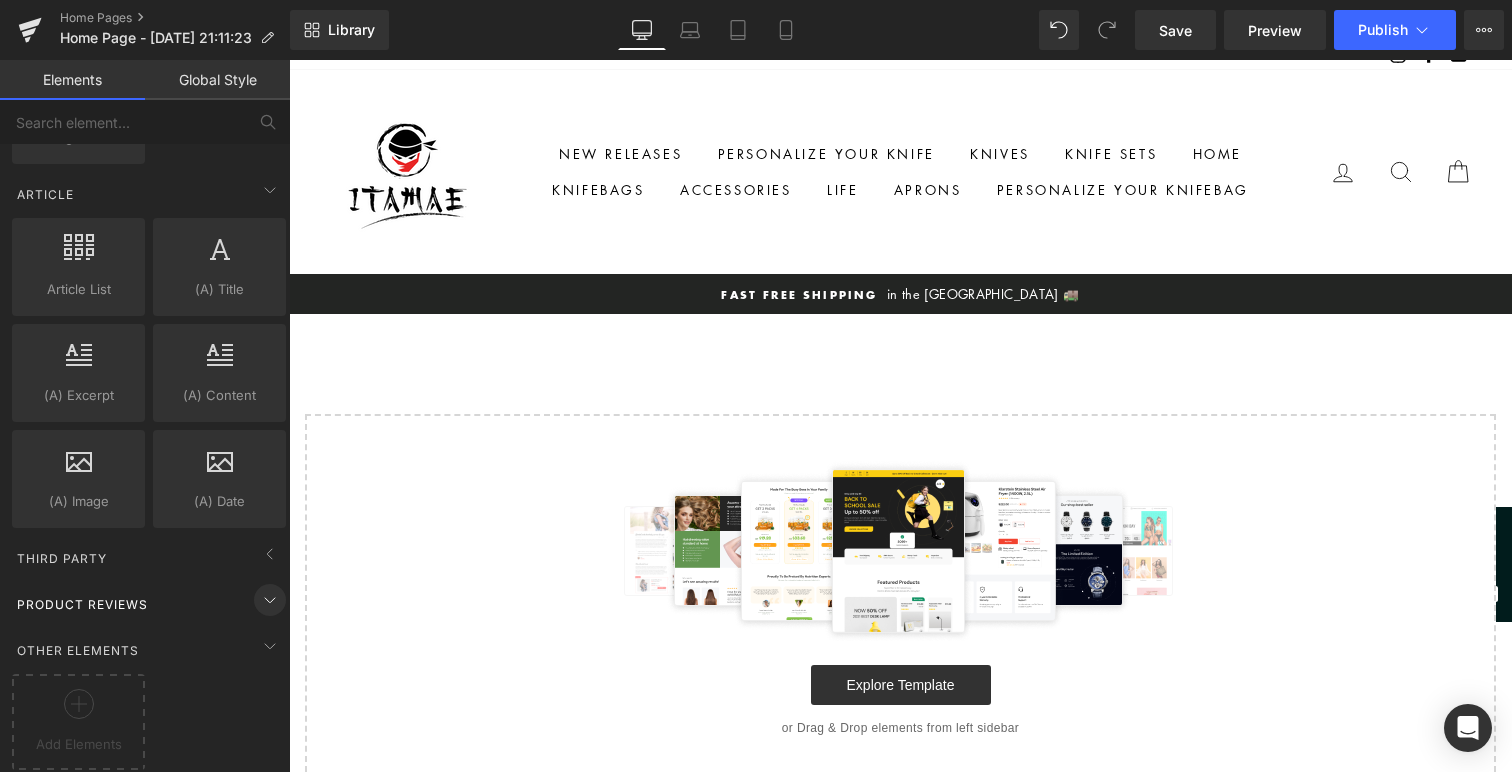 click 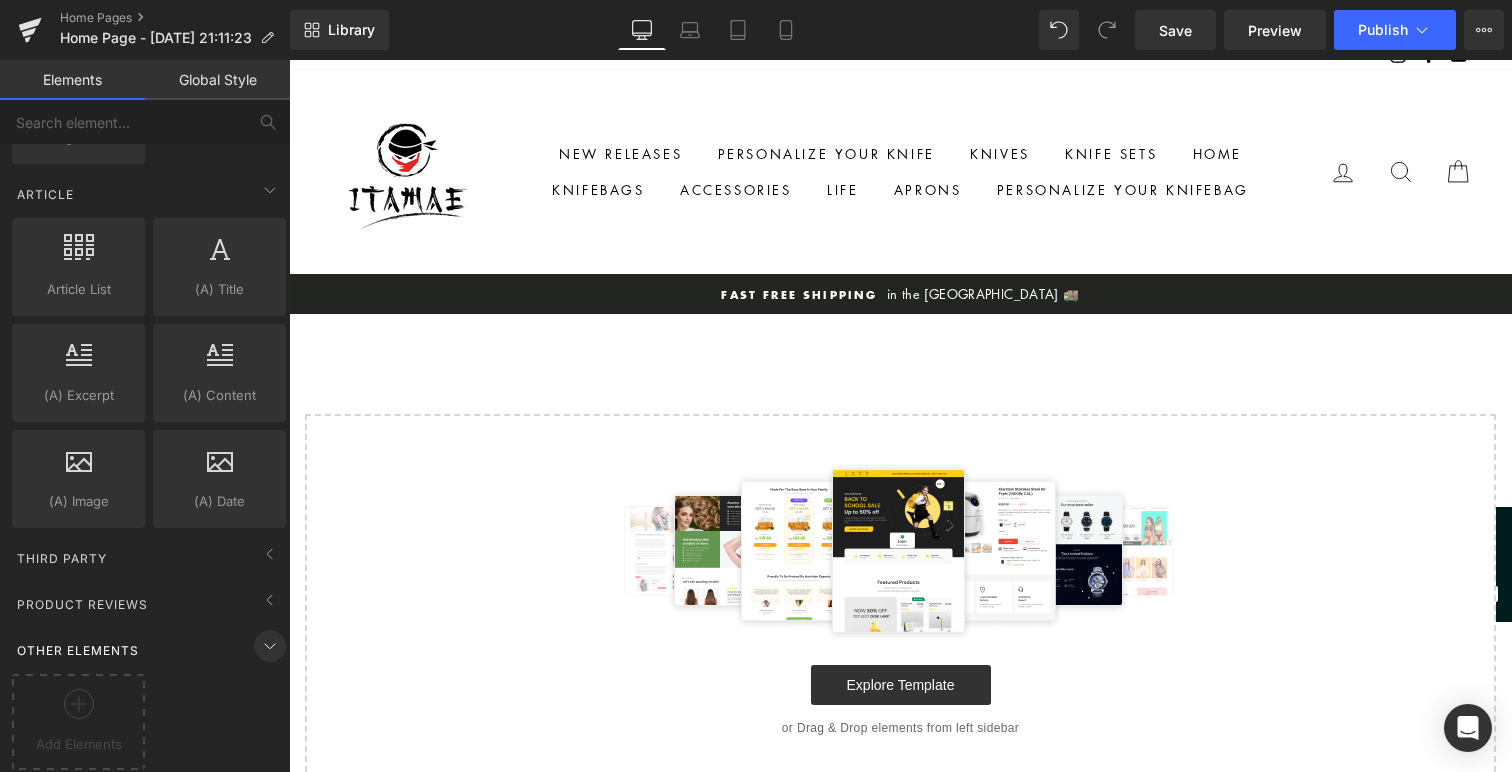 click 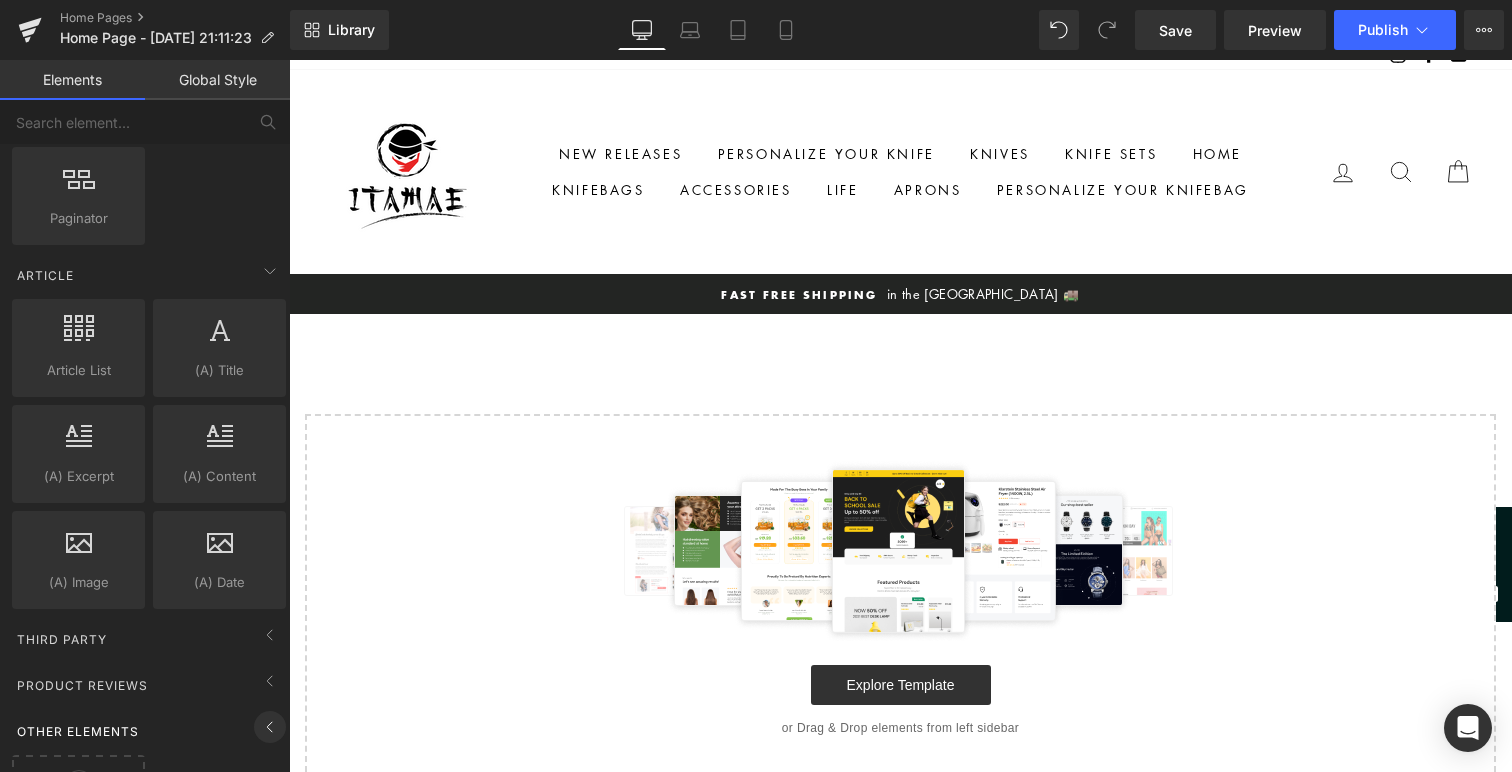 scroll, scrollTop: 3680, scrollLeft: 0, axis: vertical 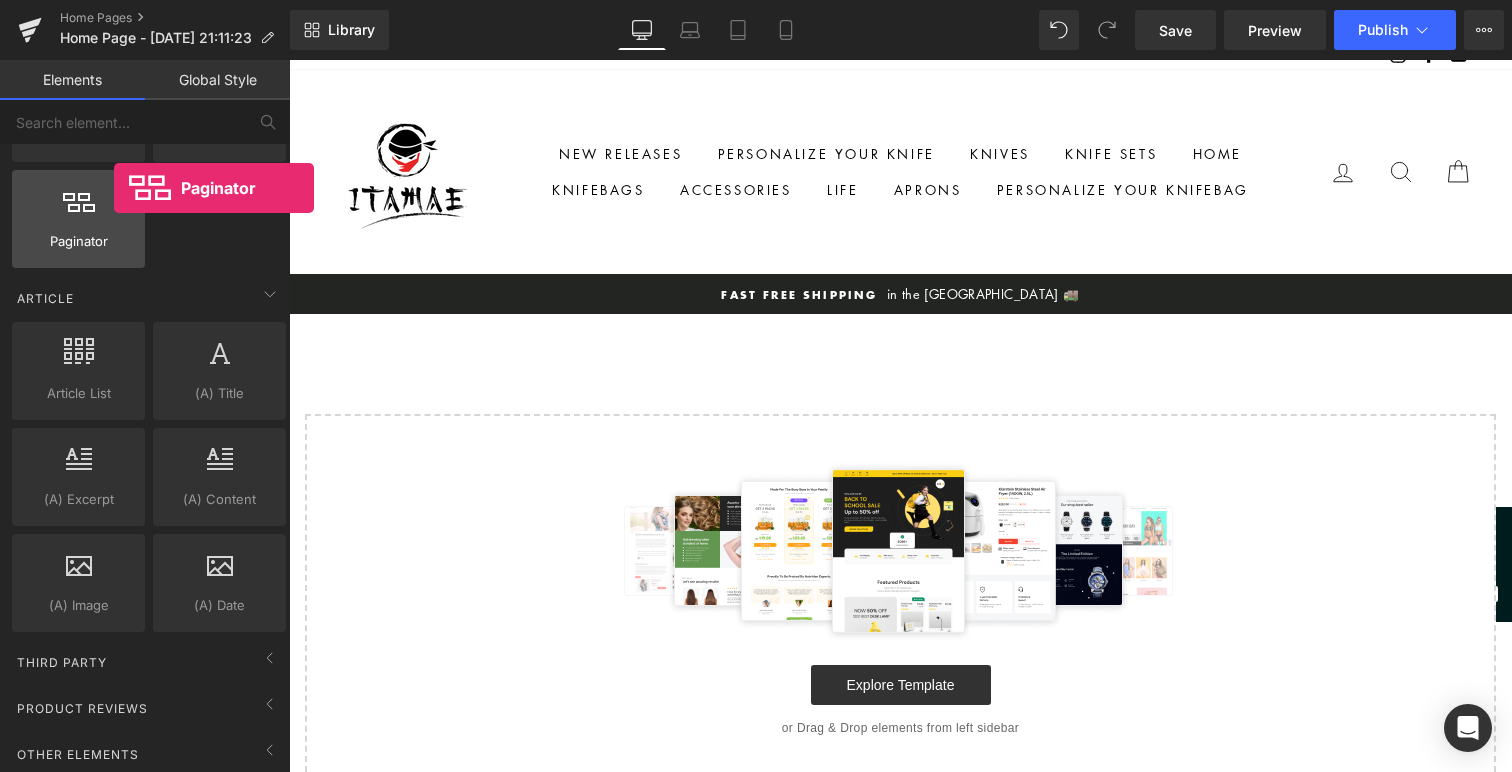 click at bounding box center [78, 208] 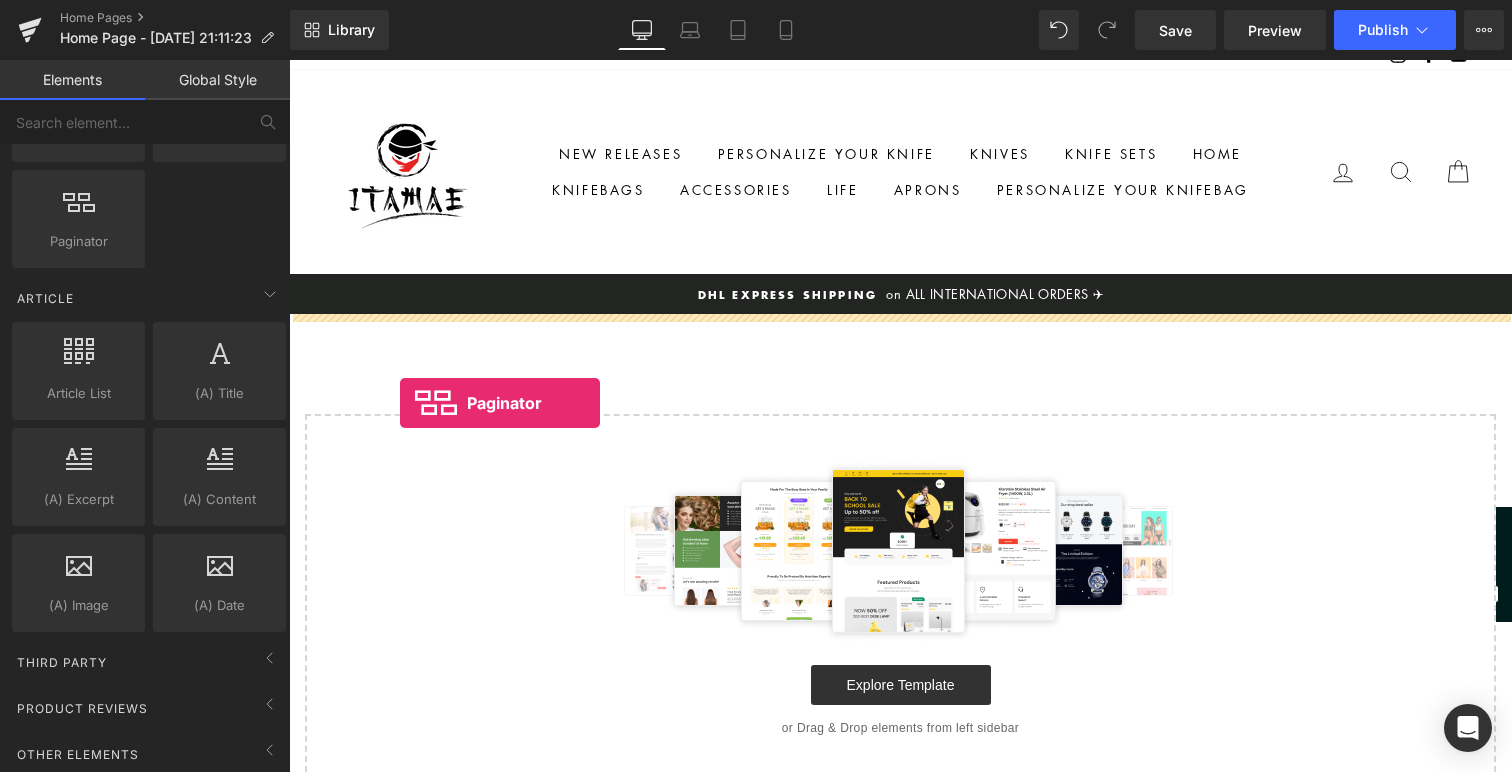 drag, startPoint x: 403, startPoint y: 268, endPoint x: 400, endPoint y: 403, distance: 135.03333 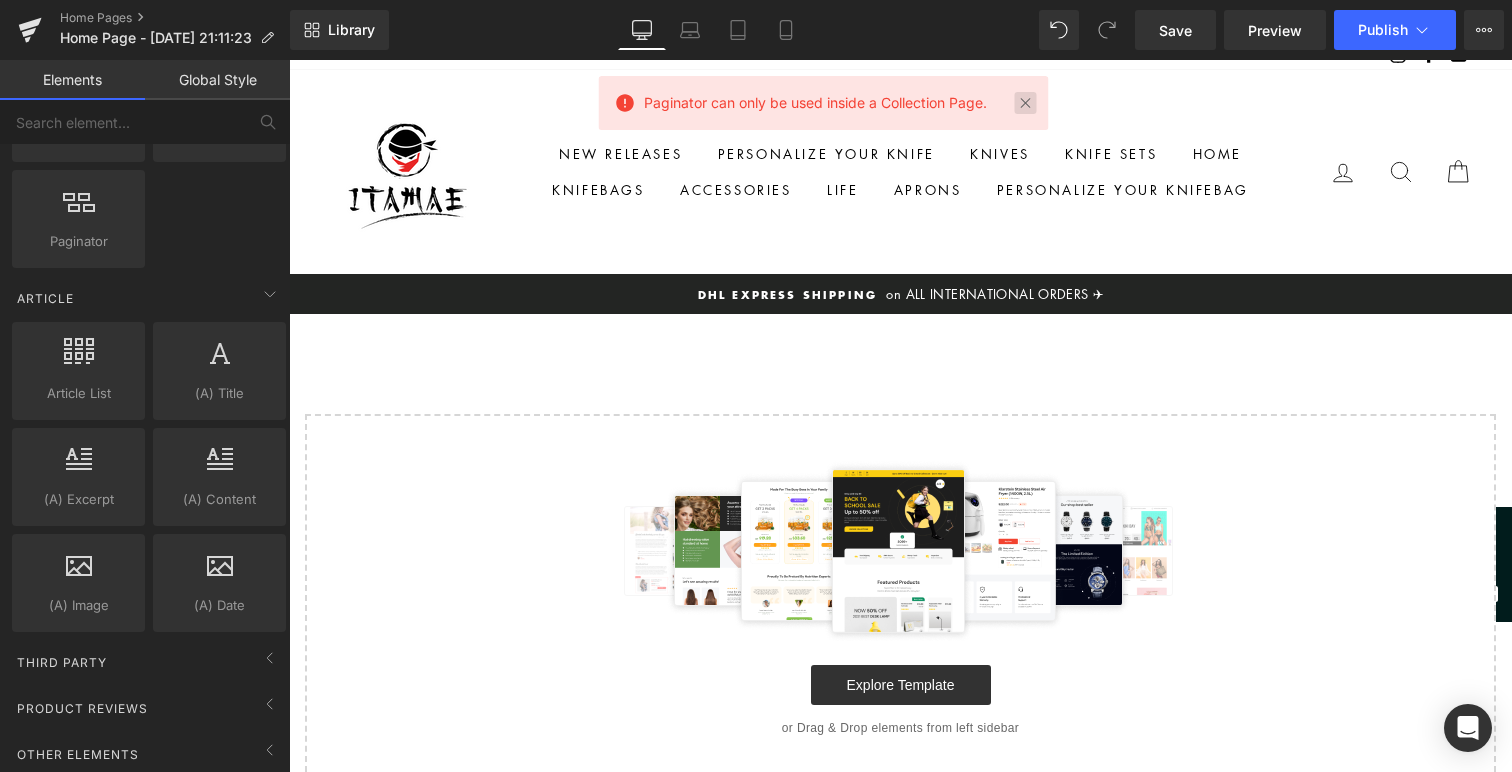 click at bounding box center [1026, 103] 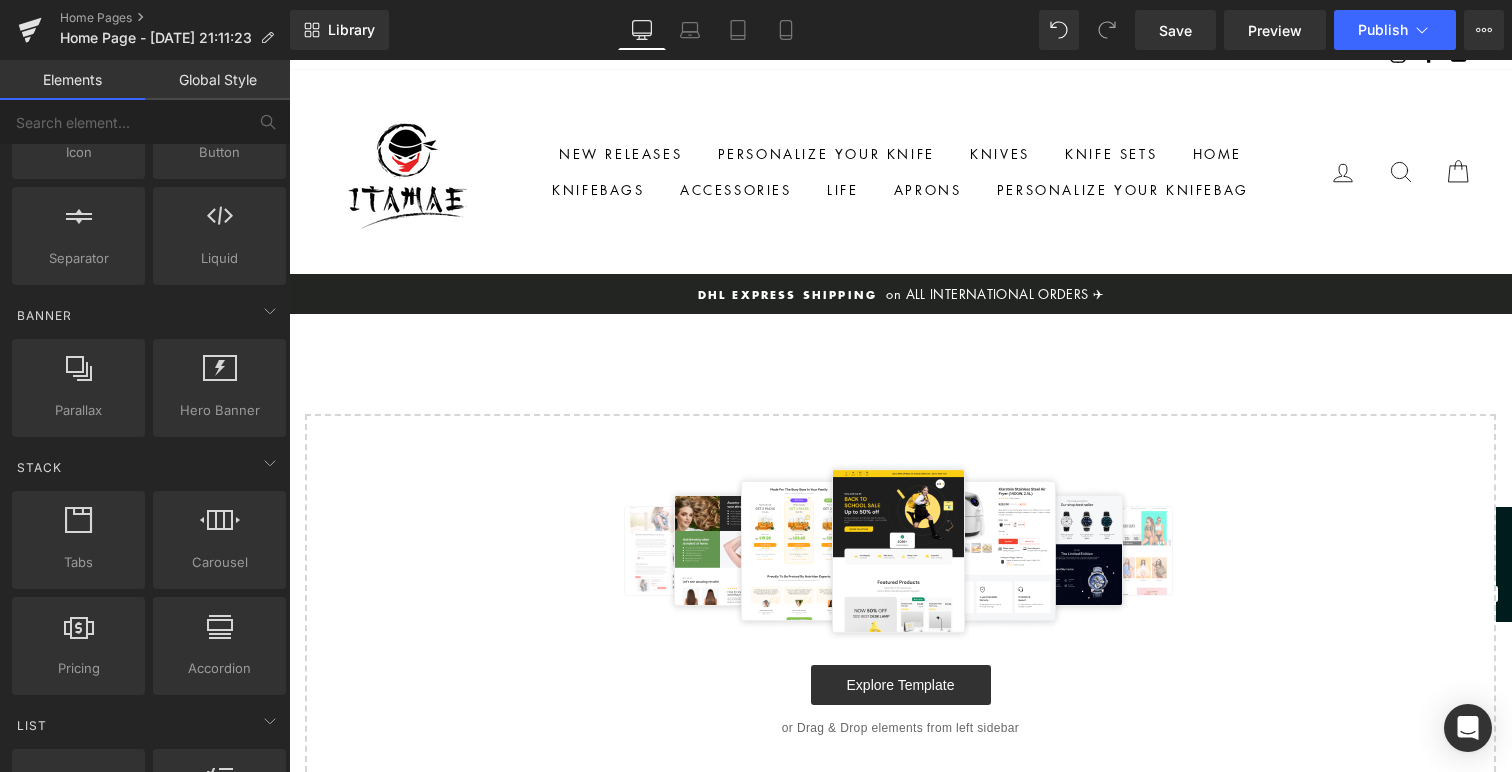 scroll, scrollTop: 324, scrollLeft: 0, axis: vertical 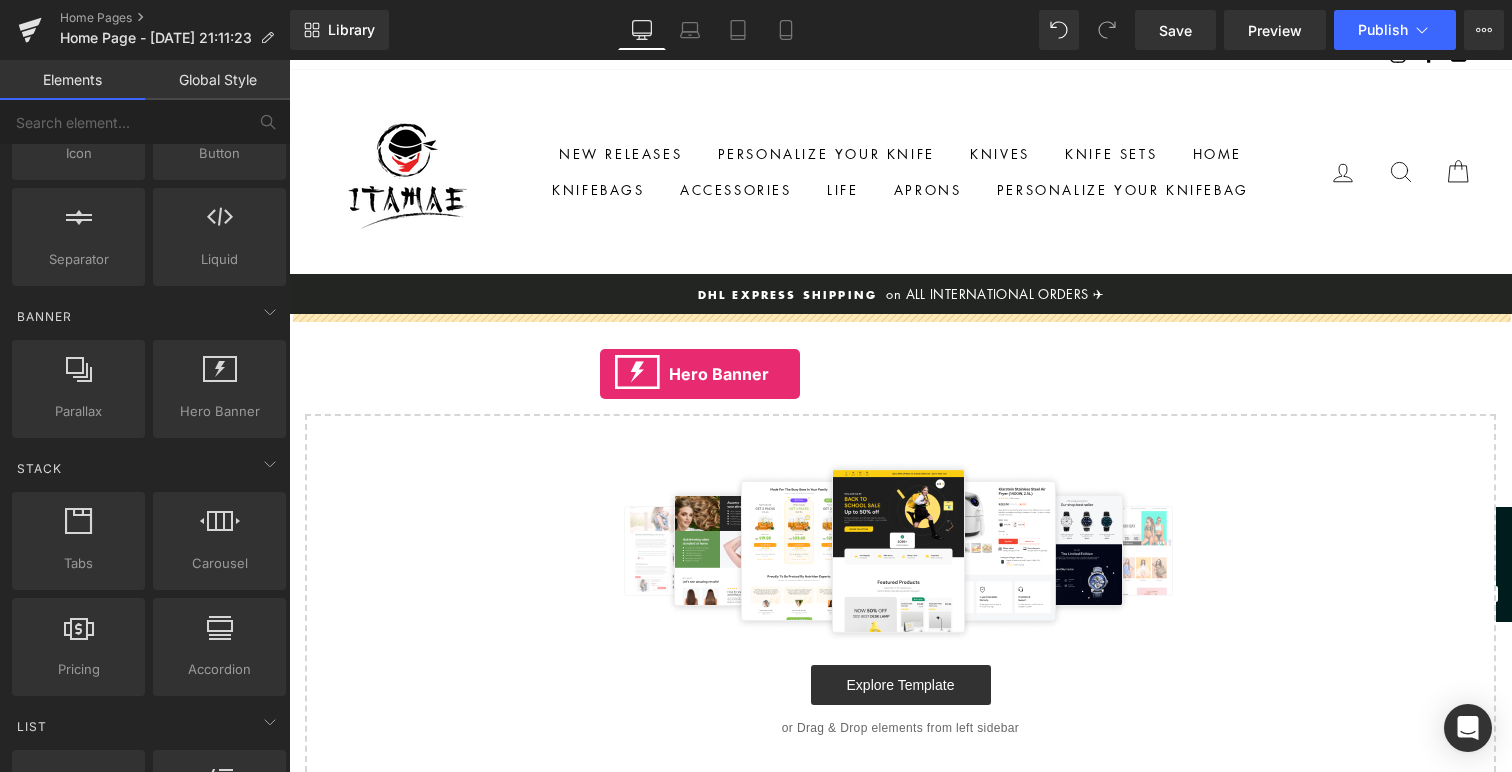drag, startPoint x: 493, startPoint y: 465, endPoint x: 599, endPoint y: 369, distance: 143.01048 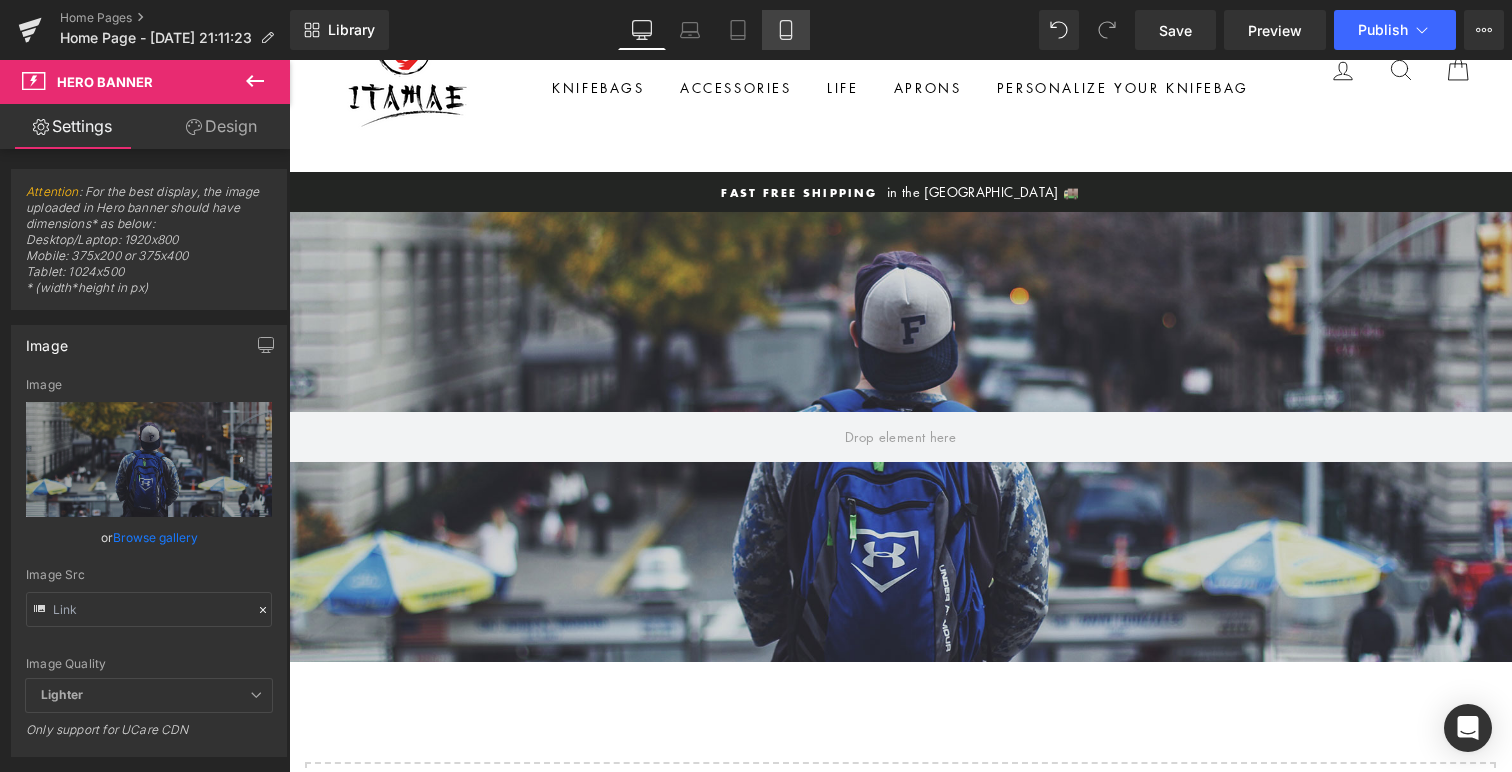 click 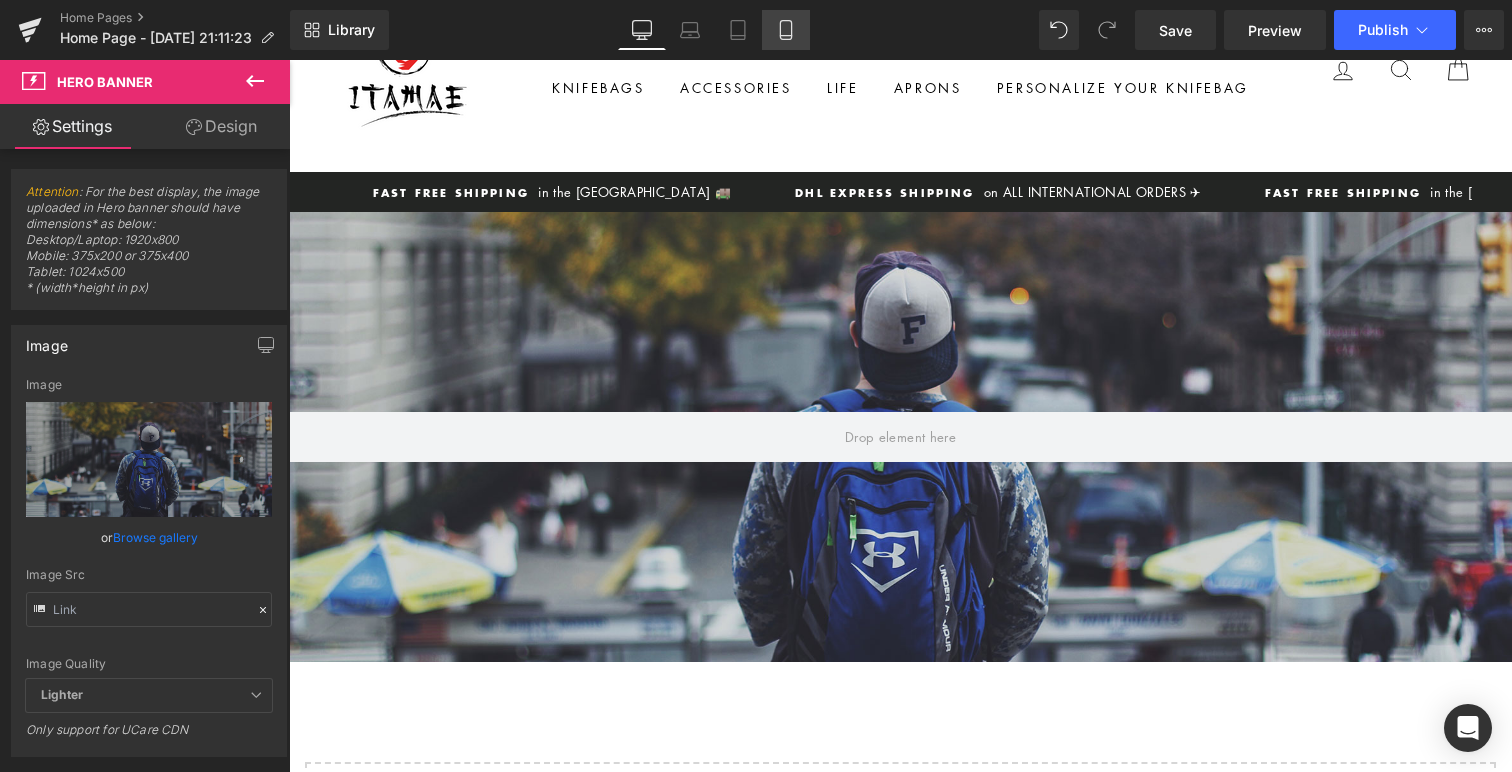 scroll, scrollTop: 104, scrollLeft: 0, axis: vertical 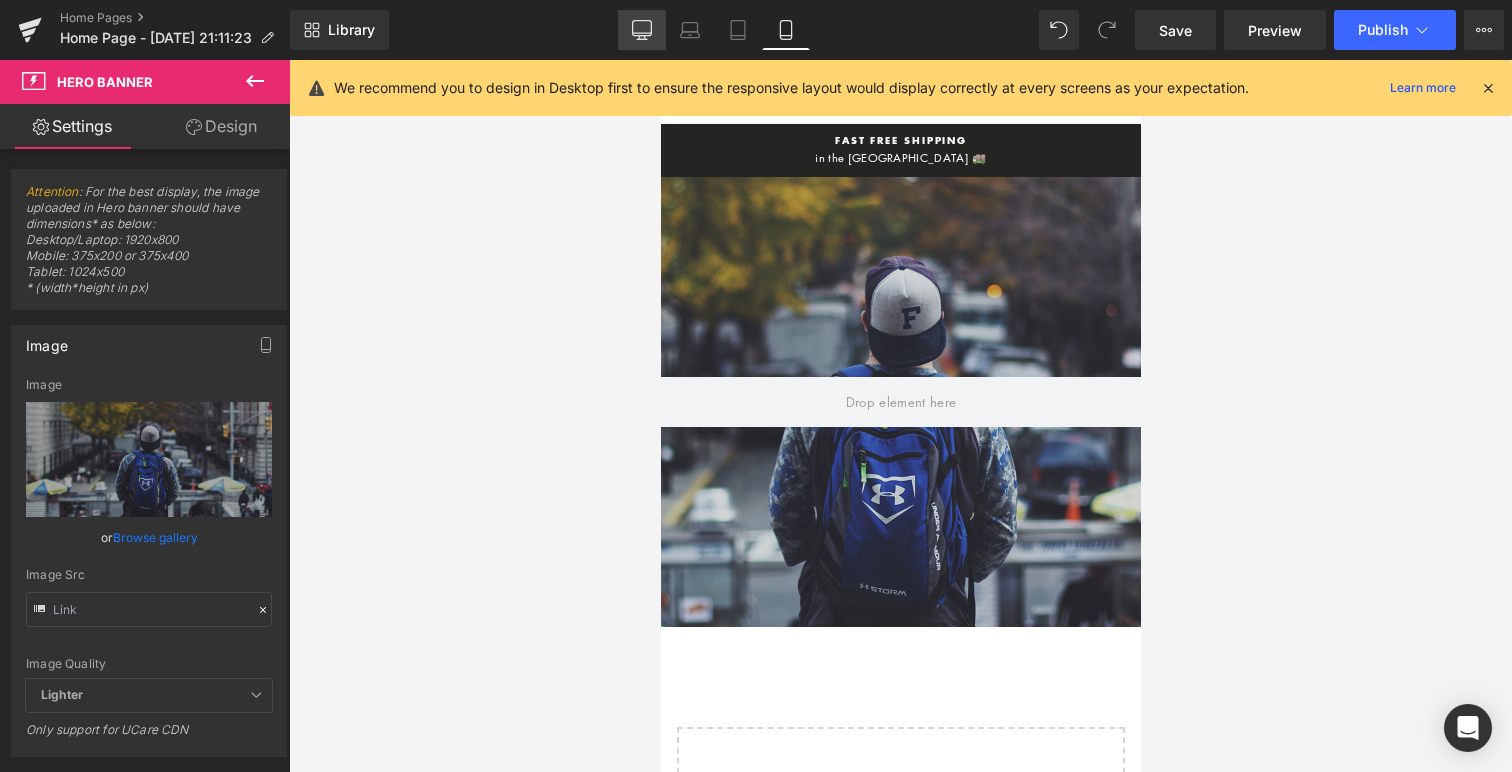 click 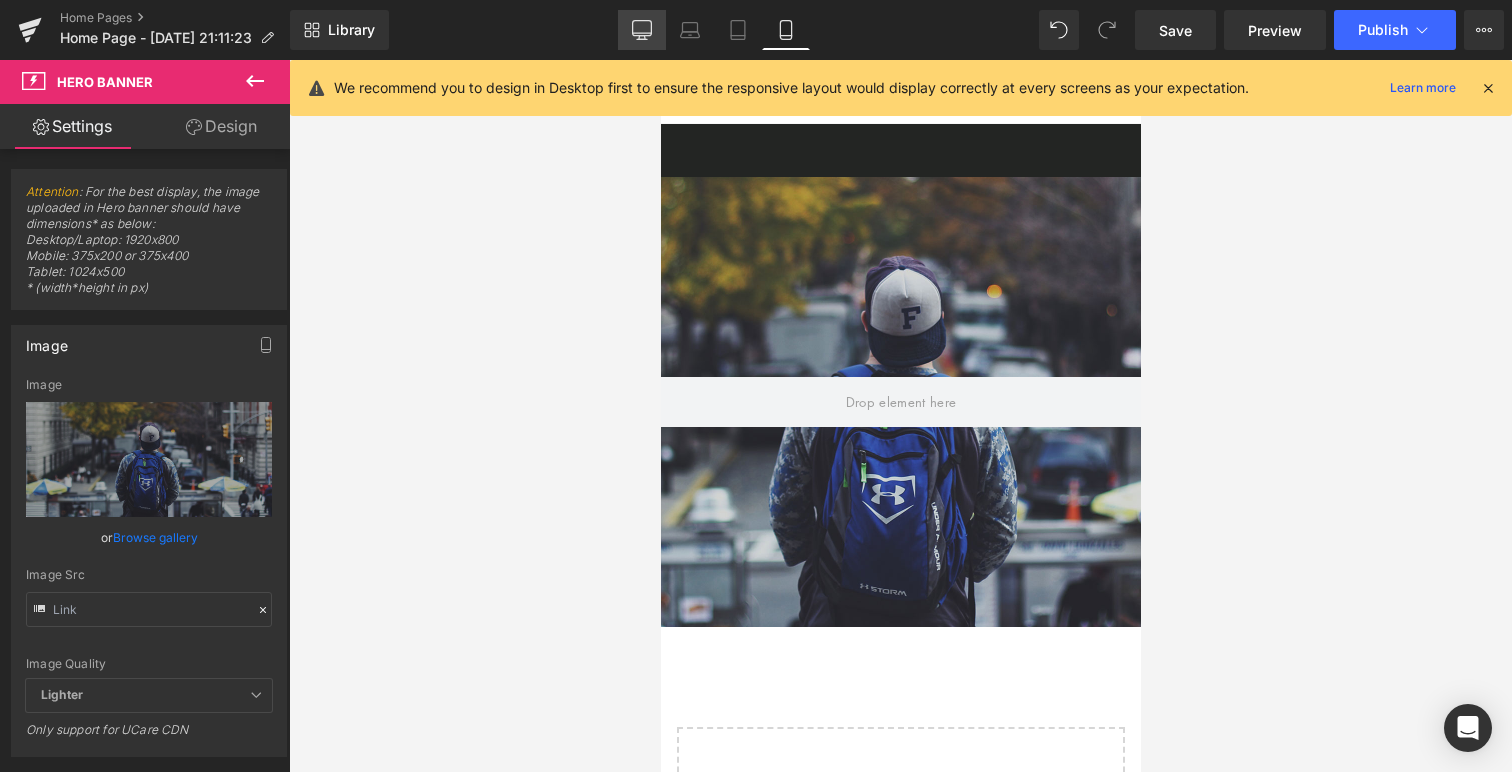 scroll, scrollTop: 122, scrollLeft: 0, axis: vertical 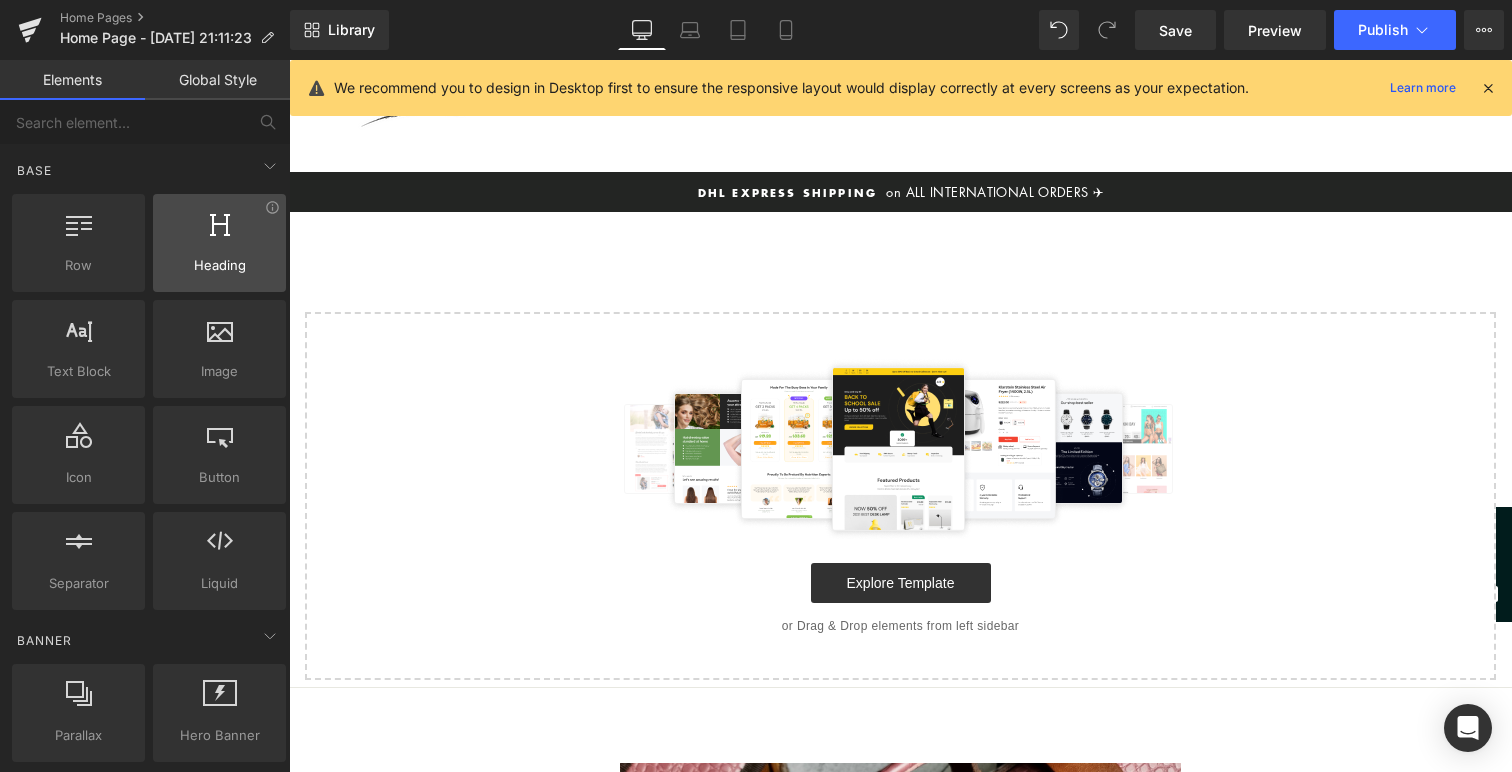 click at bounding box center [219, 232] 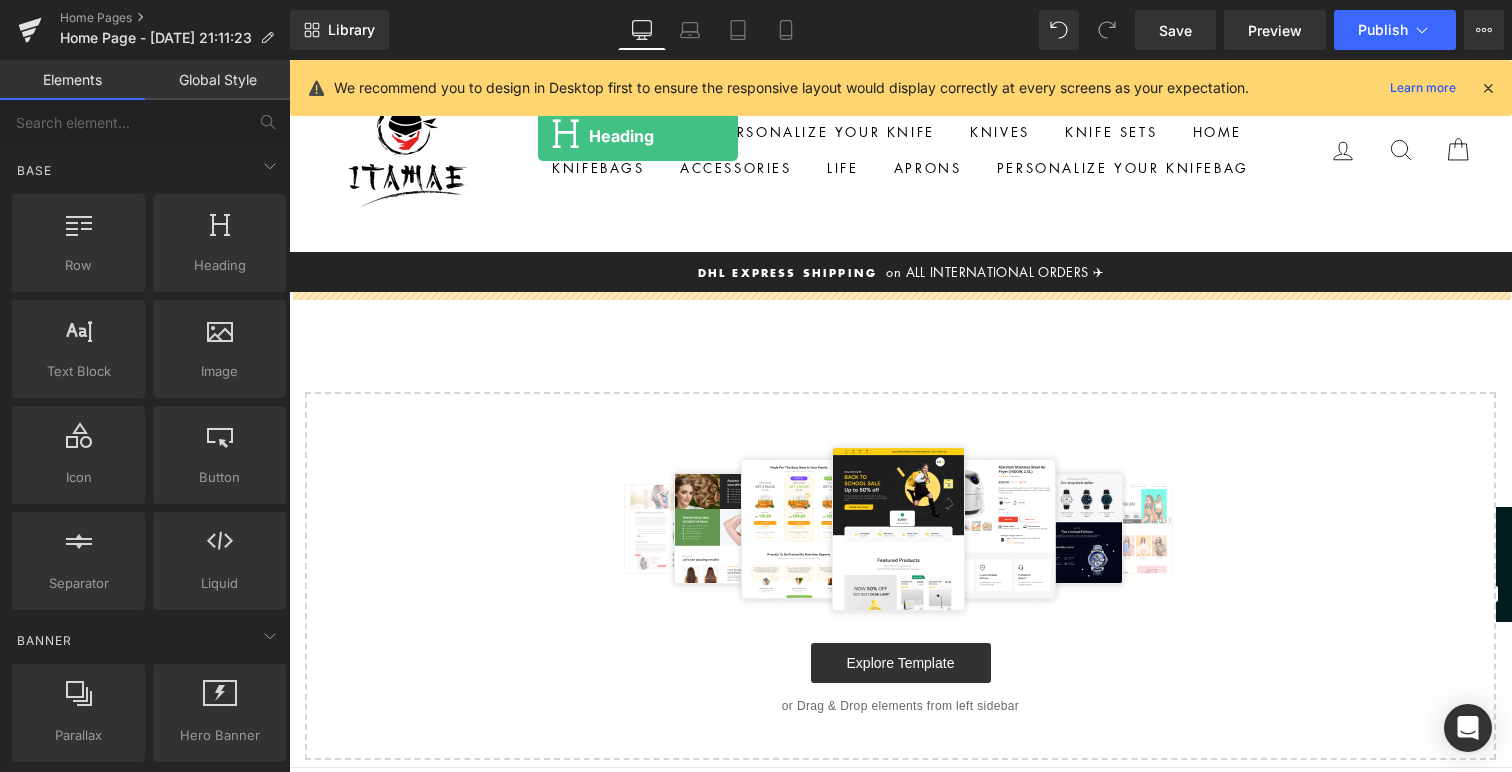 scroll, scrollTop: 0, scrollLeft: 0, axis: both 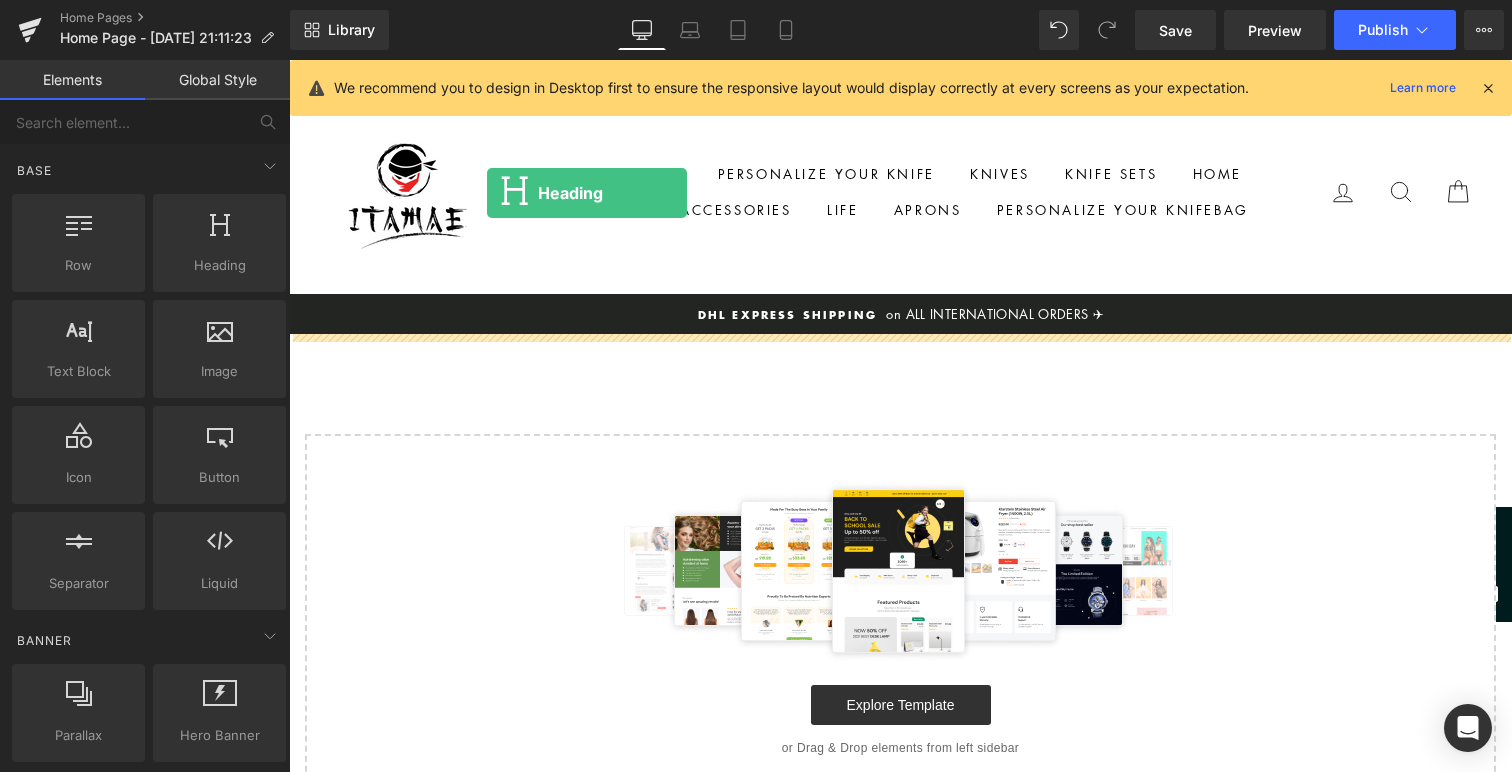 drag, startPoint x: 507, startPoint y: 306, endPoint x: 486, endPoint y: 186, distance: 121.82365 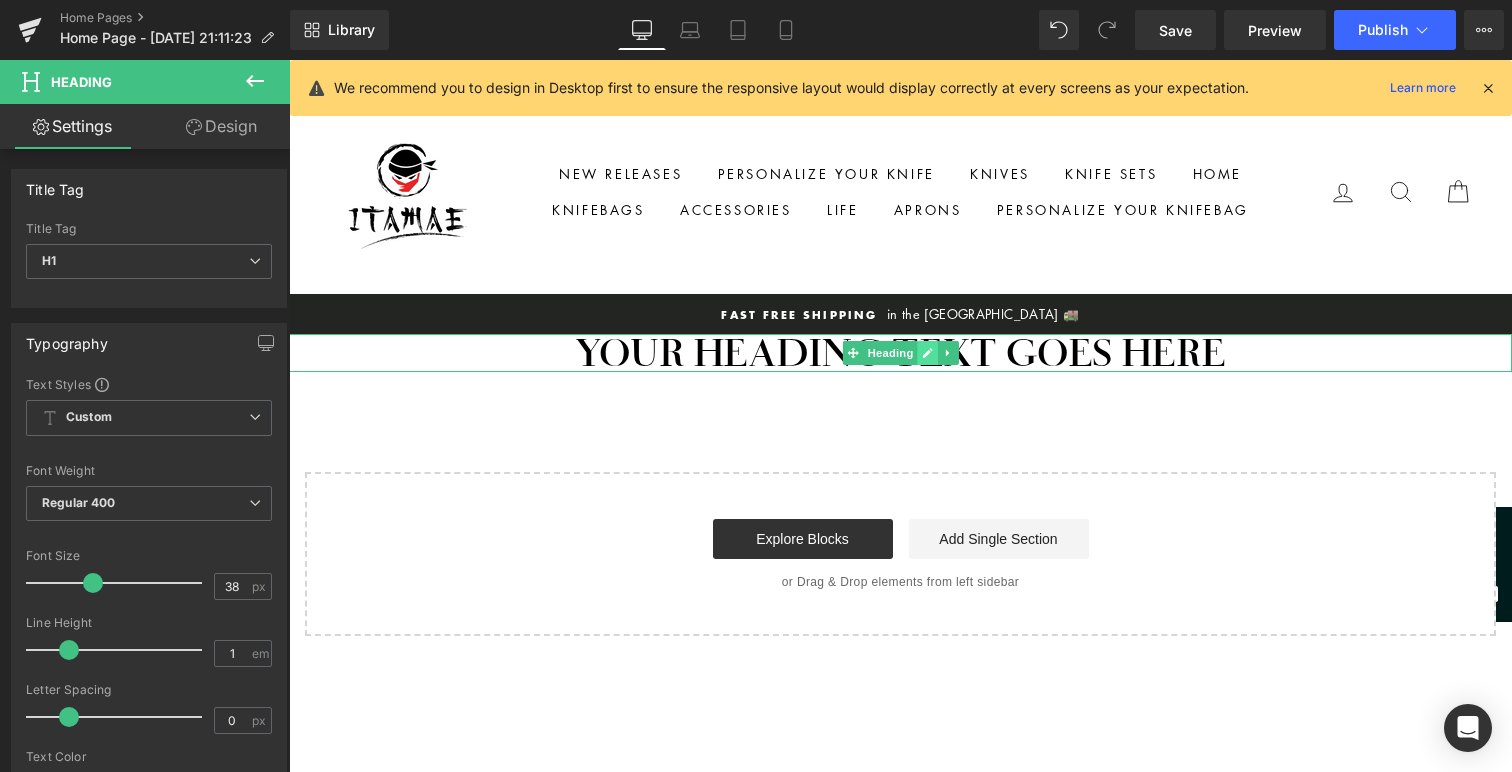click at bounding box center (927, 353) 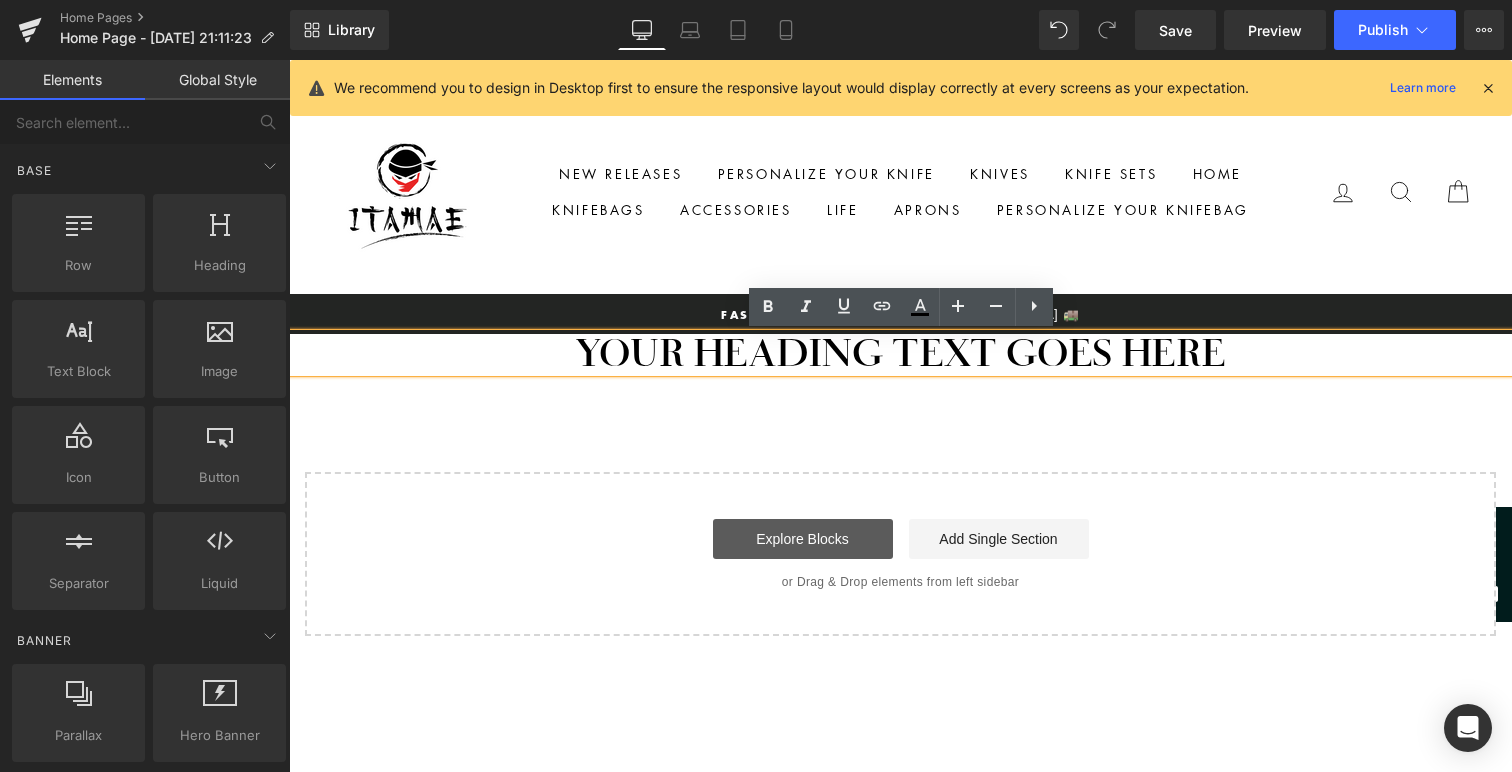 click on "Explore Blocks" at bounding box center [803, 539] 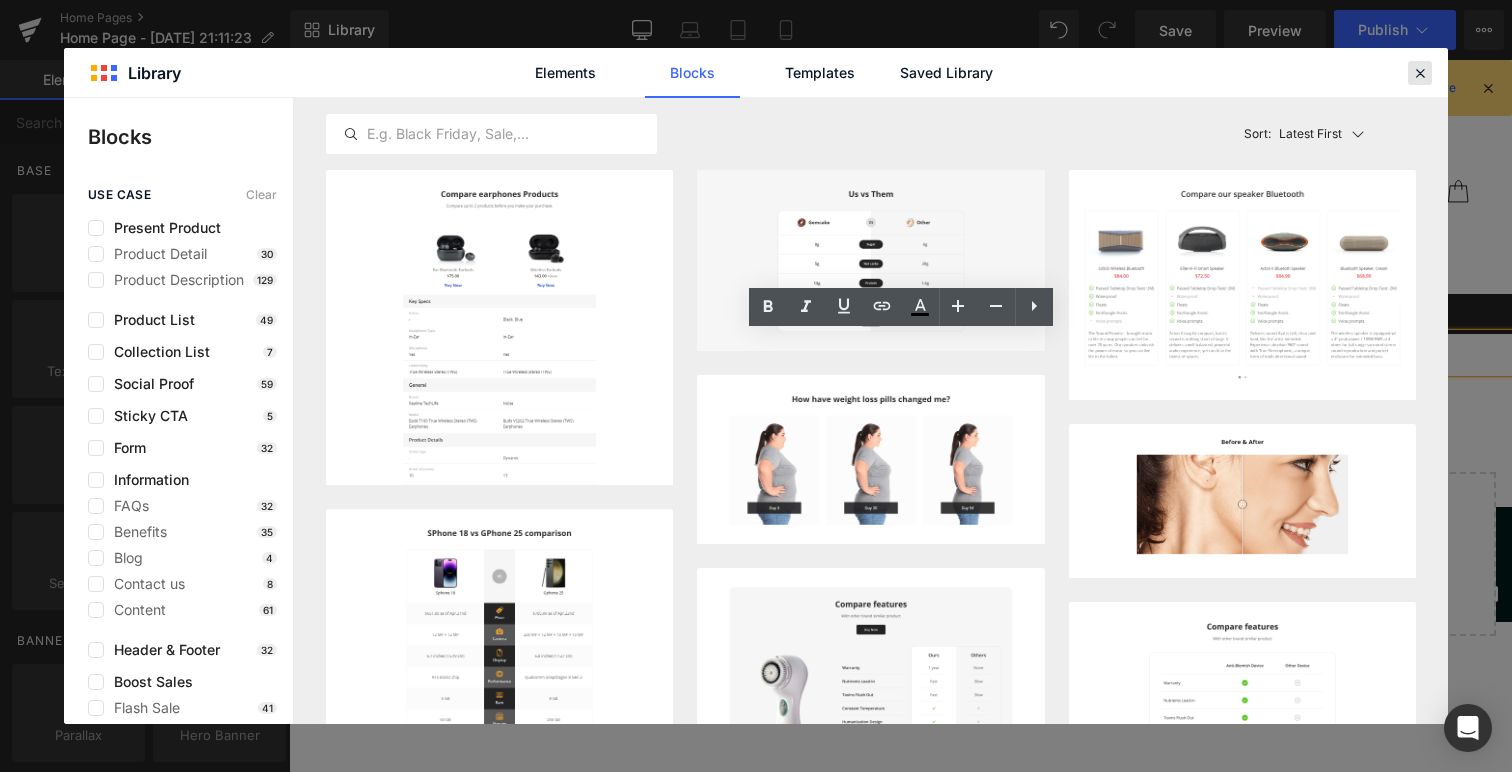 click at bounding box center (1420, 73) 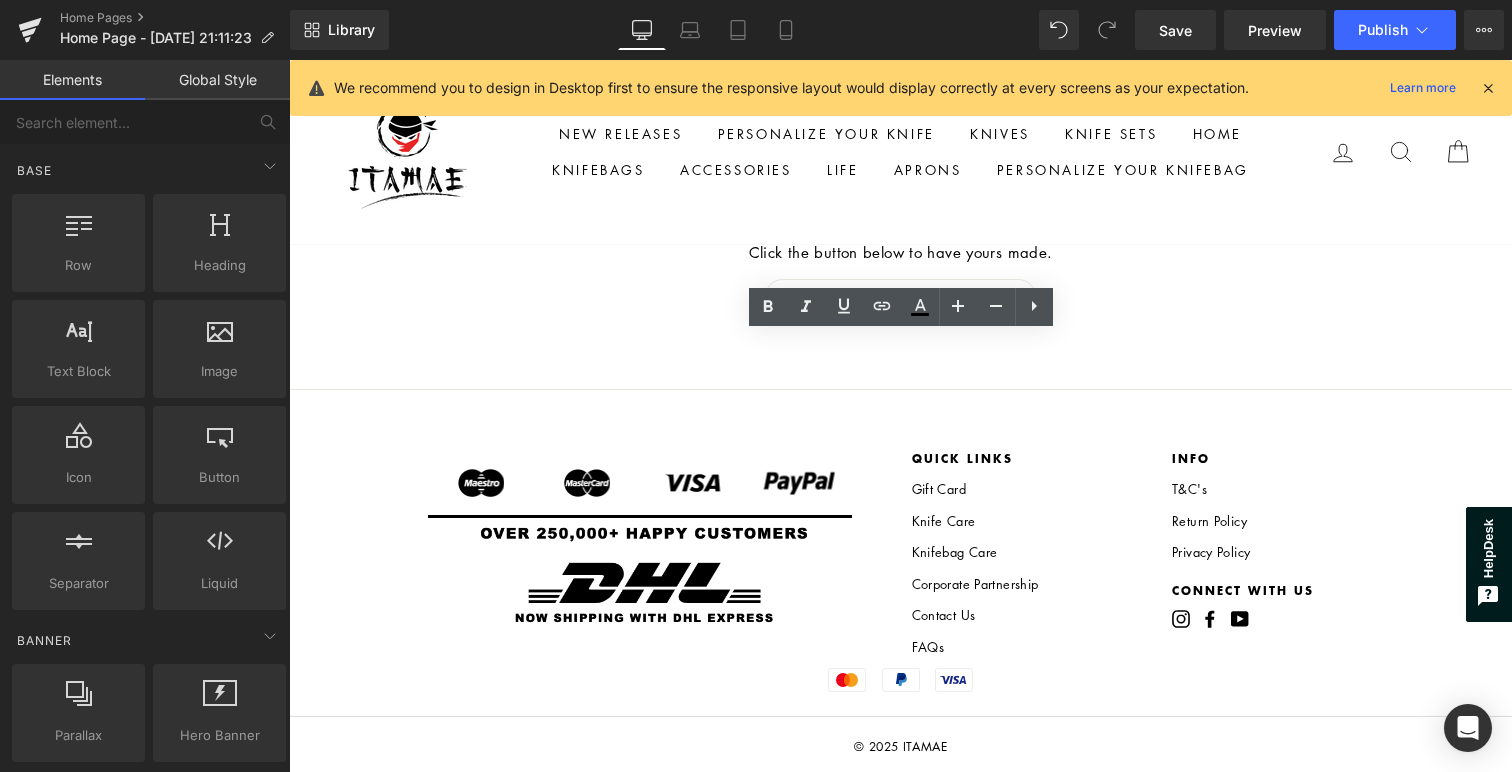scroll, scrollTop: 1085, scrollLeft: 0, axis: vertical 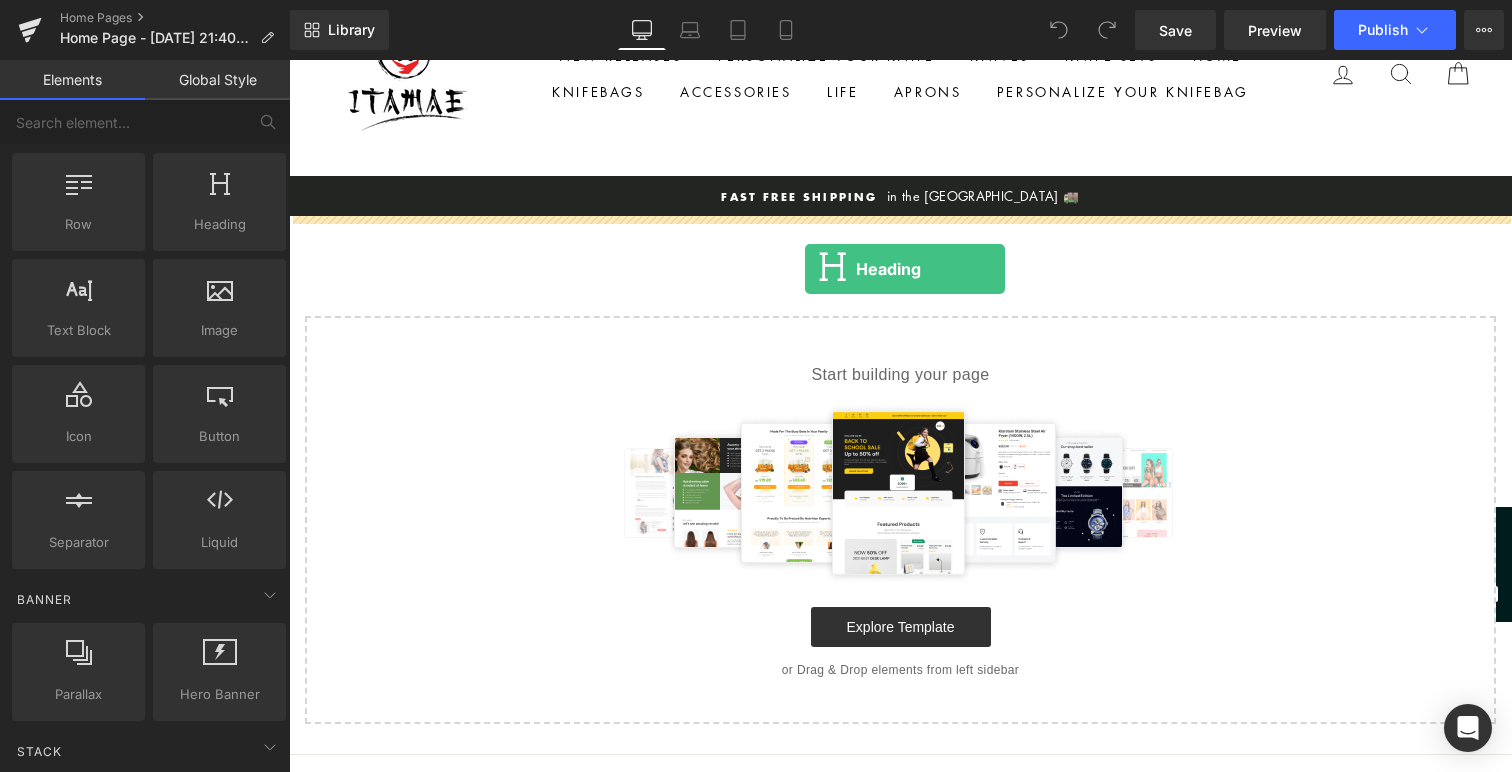 drag, startPoint x: 531, startPoint y: 251, endPoint x: 805, endPoint y: 265, distance: 274.35742 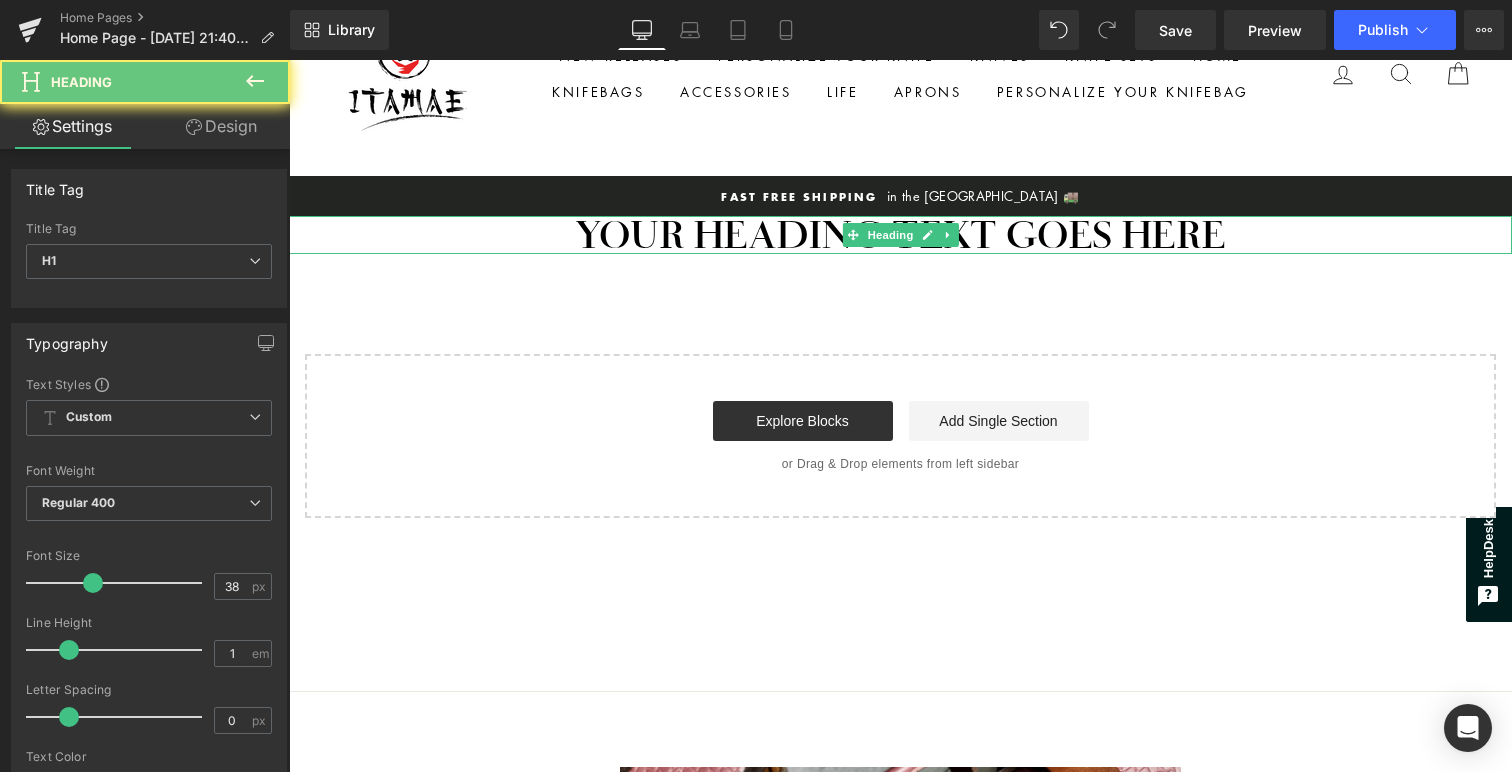 click on "Your heading text goes here" at bounding box center [900, 235] 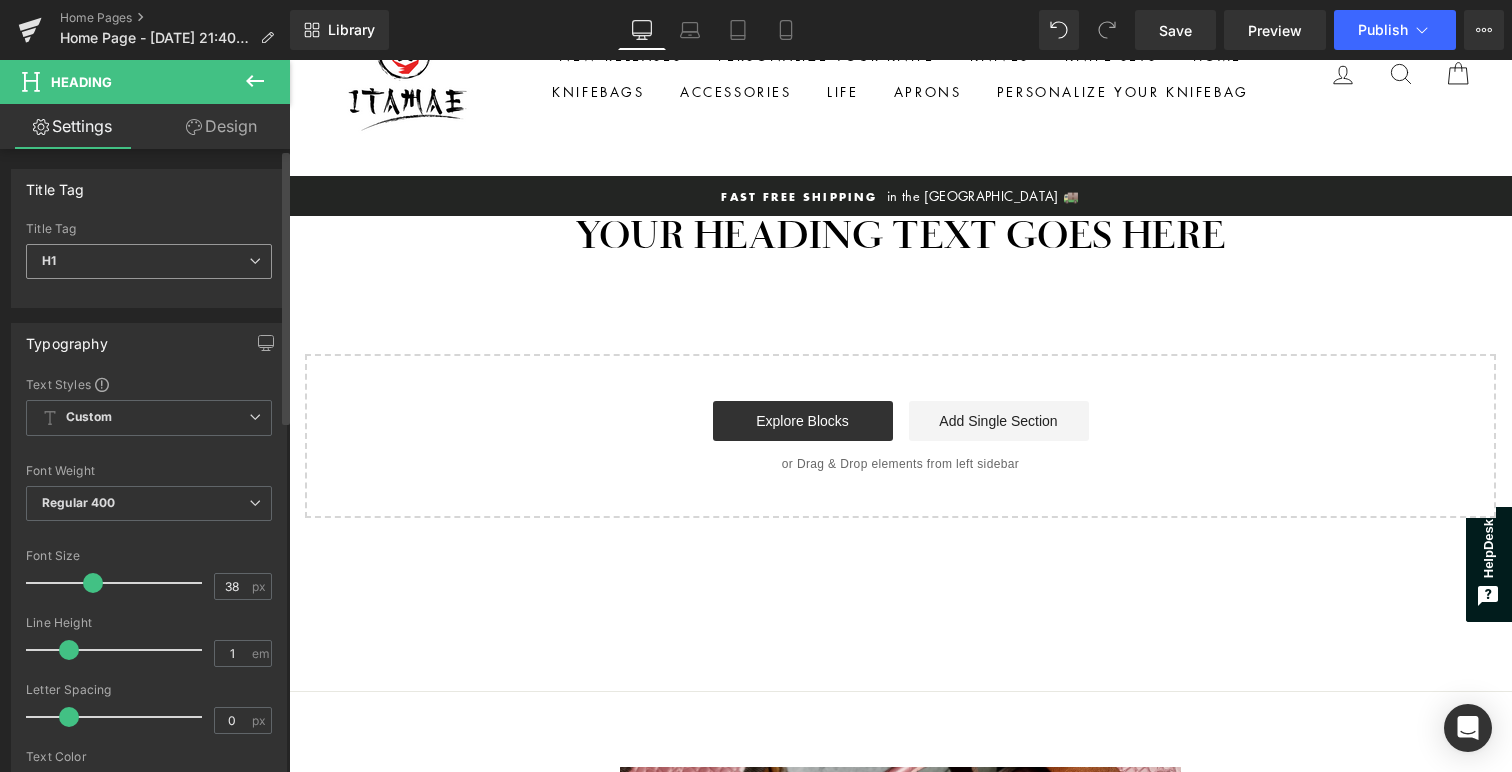 click on "H1" at bounding box center [149, 261] 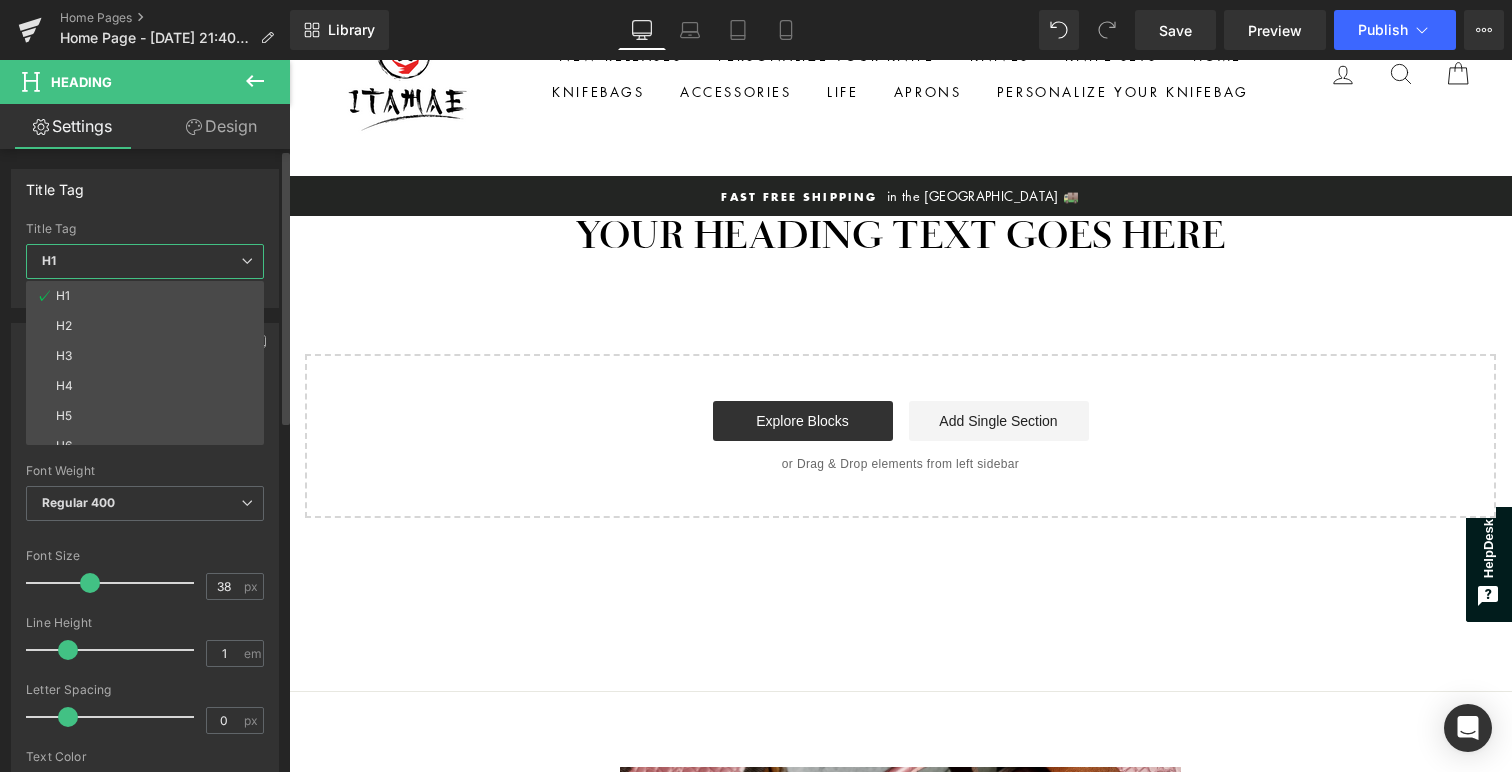click on "H1" at bounding box center (145, 261) 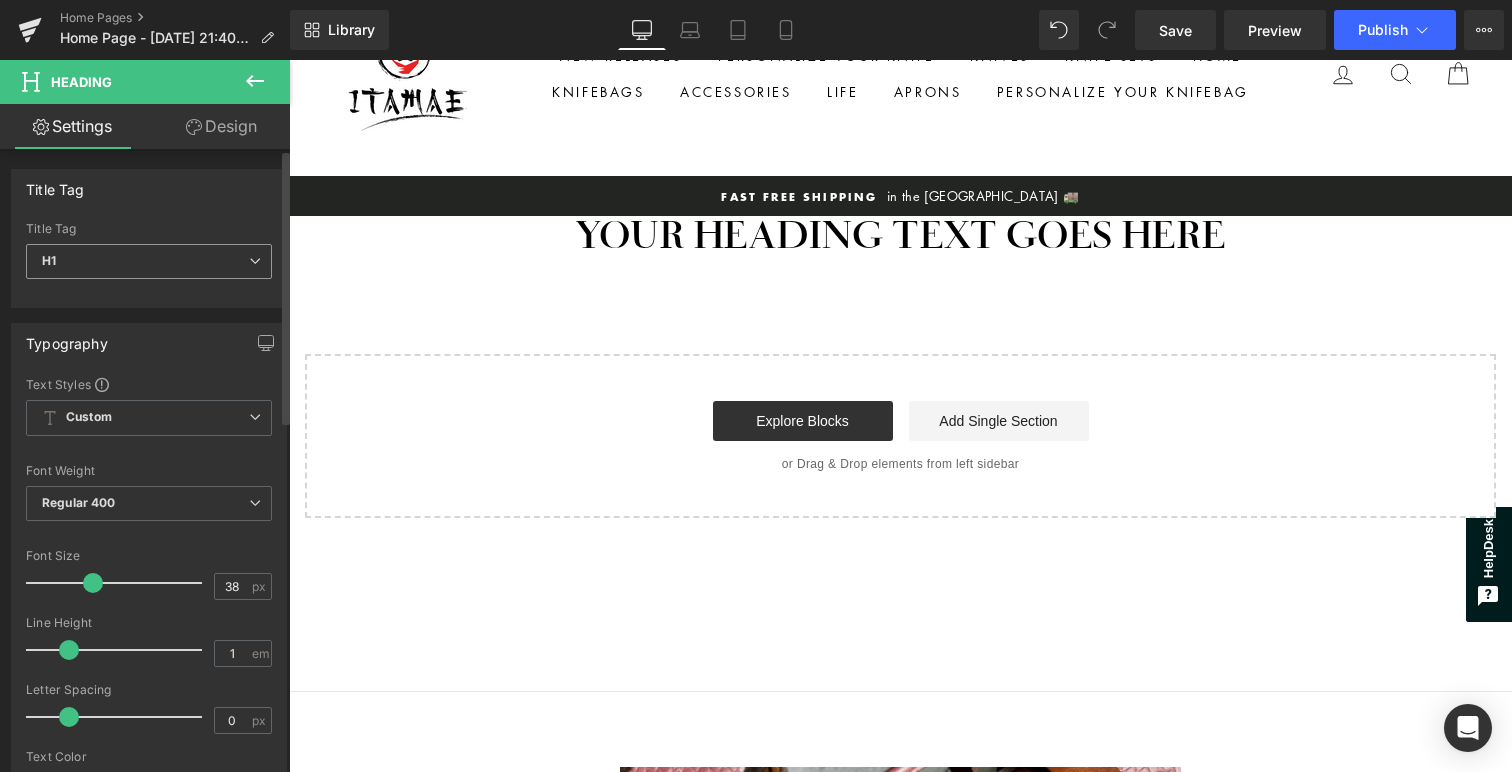 click on "H1" at bounding box center [149, 261] 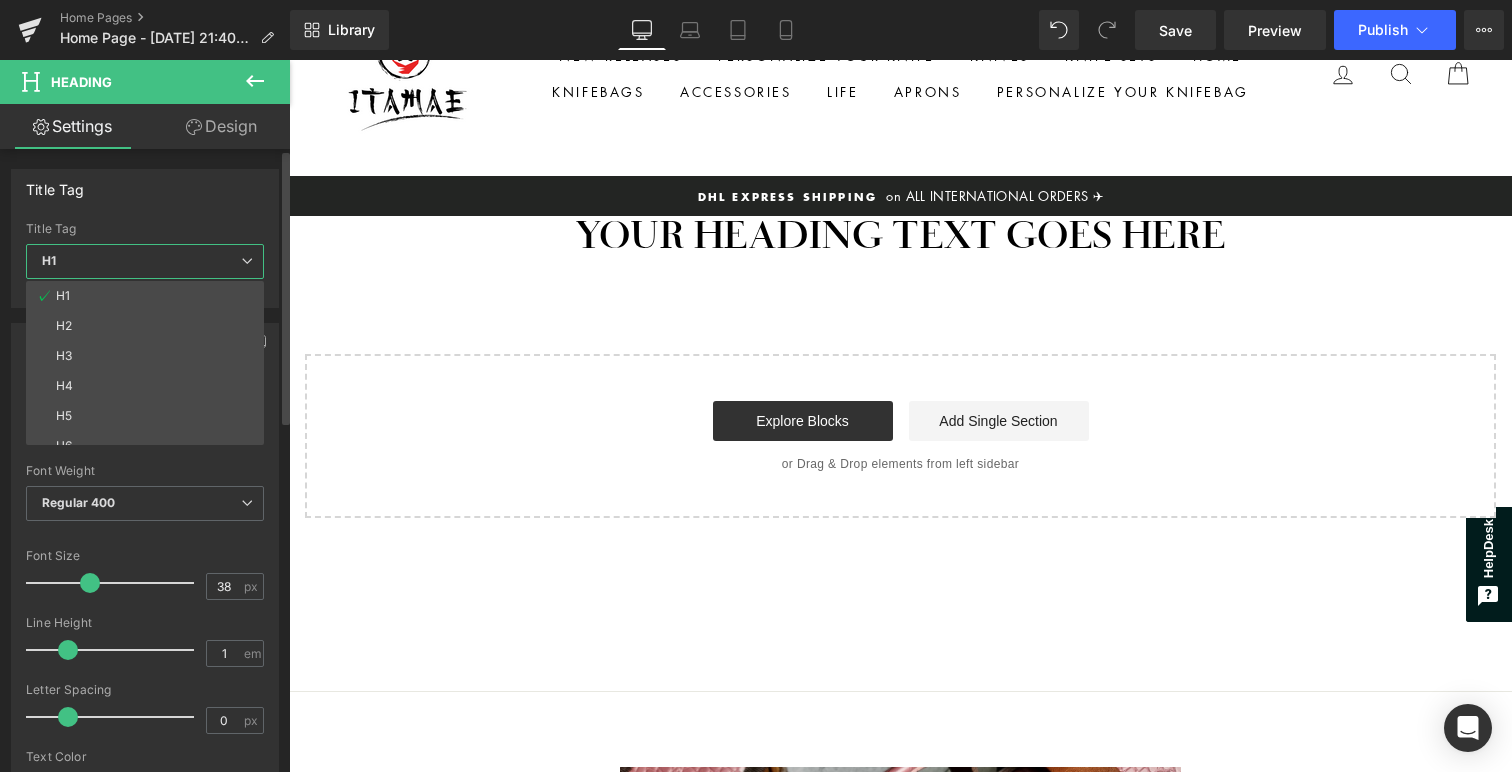 click on "Font Weight" at bounding box center [145, 471] 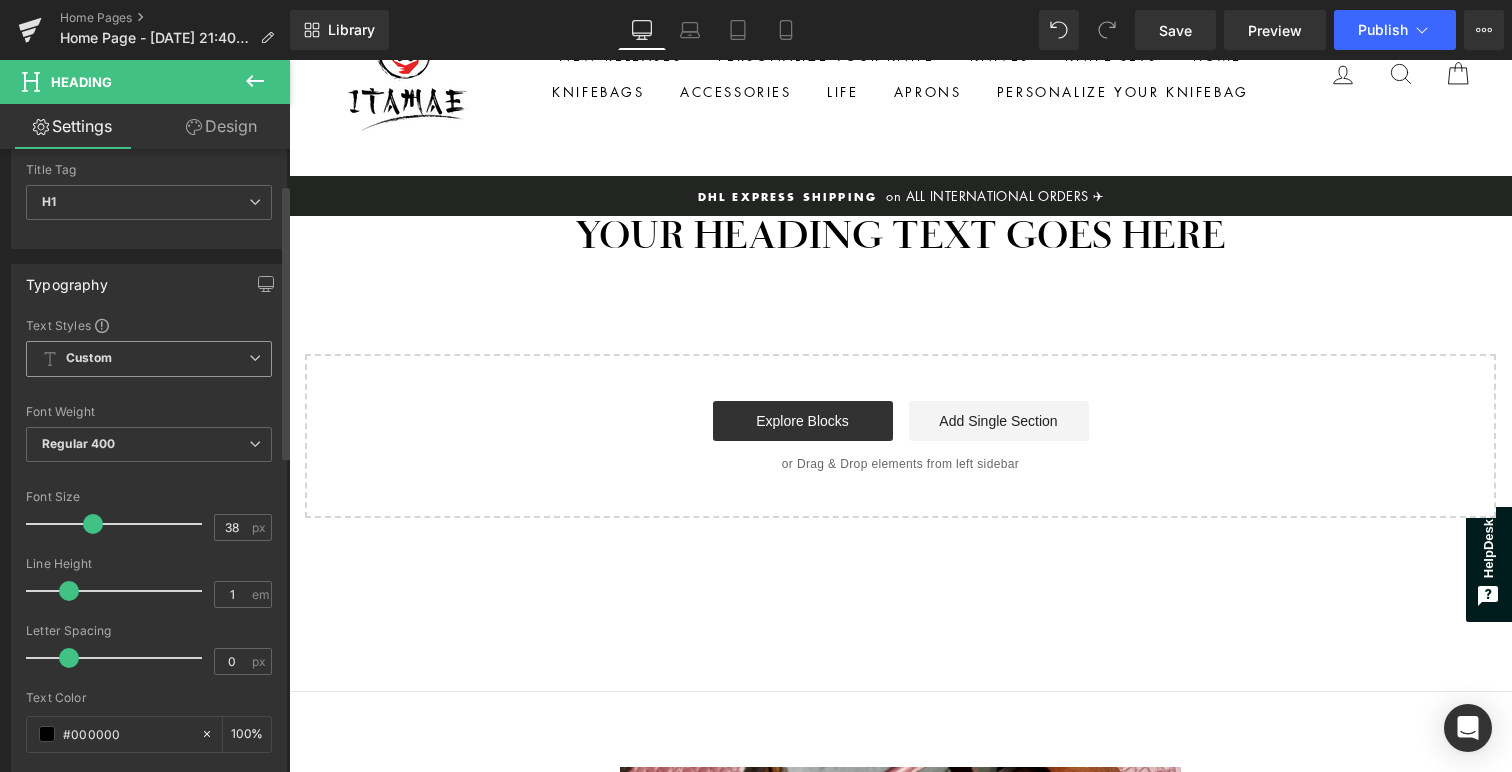 scroll, scrollTop: 134, scrollLeft: 0, axis: vertical 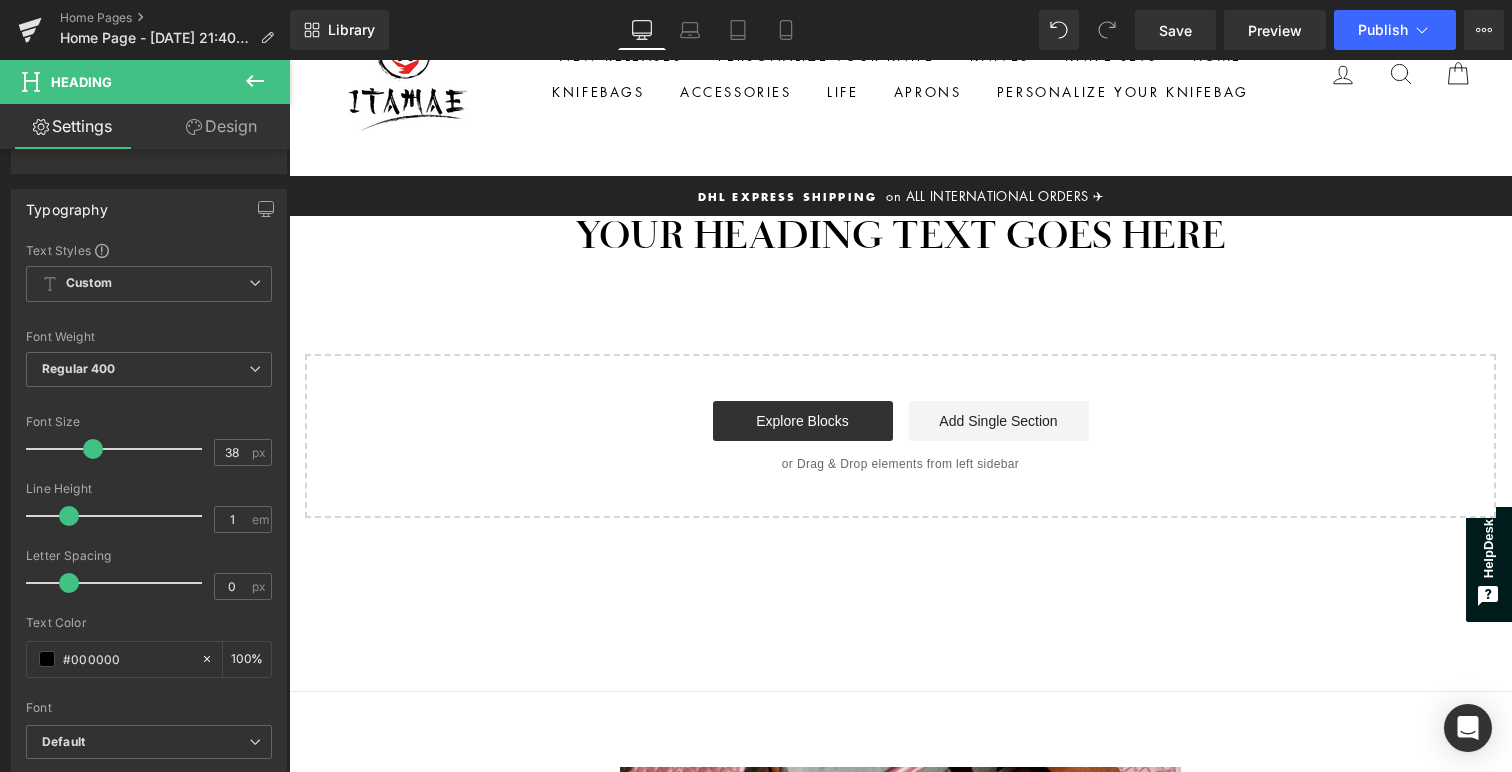 click on "Your heading text goes here
Heading
Select your layout" at bounding box center (900, 367) 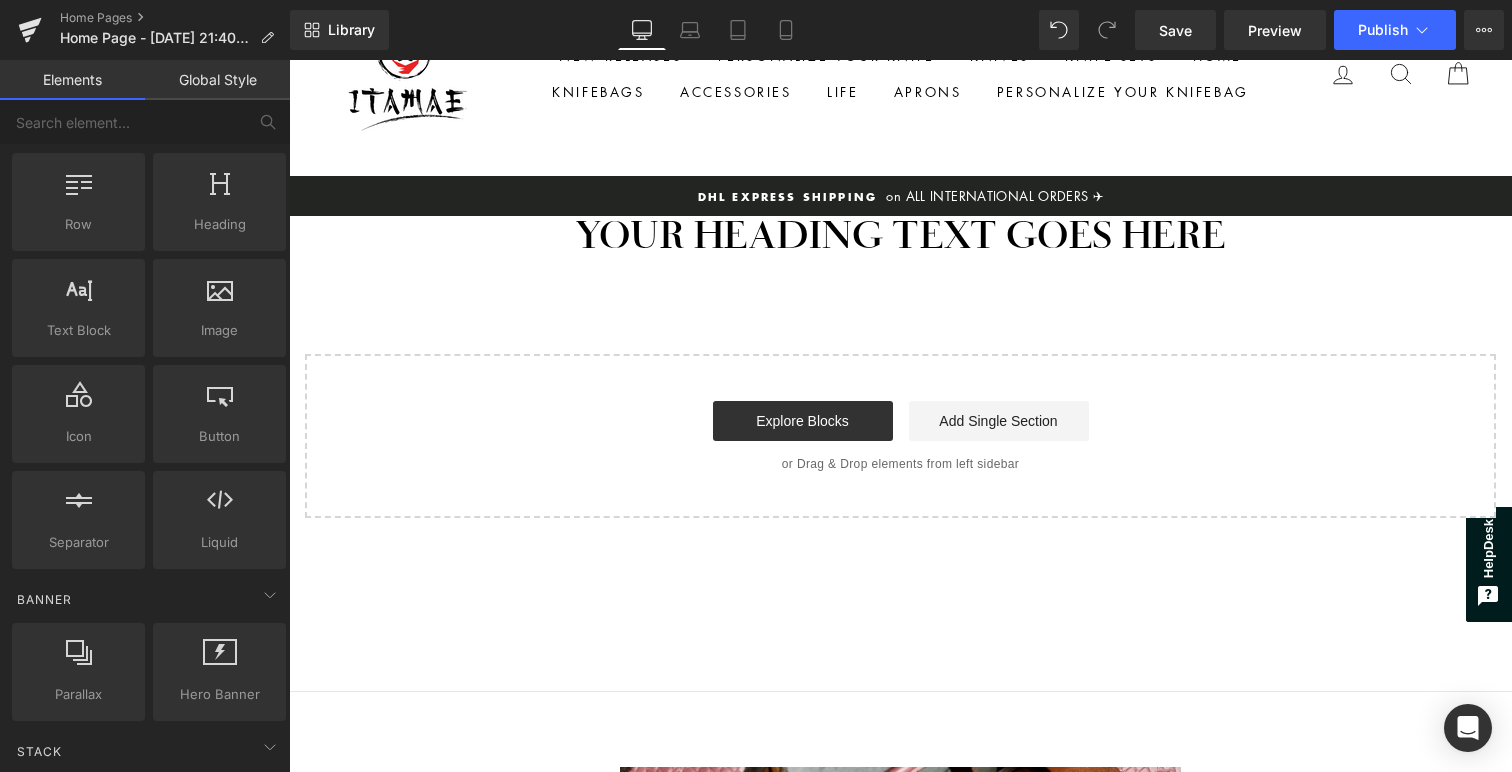 click on "Your heading text goes here" at bounding box center (900, 235) 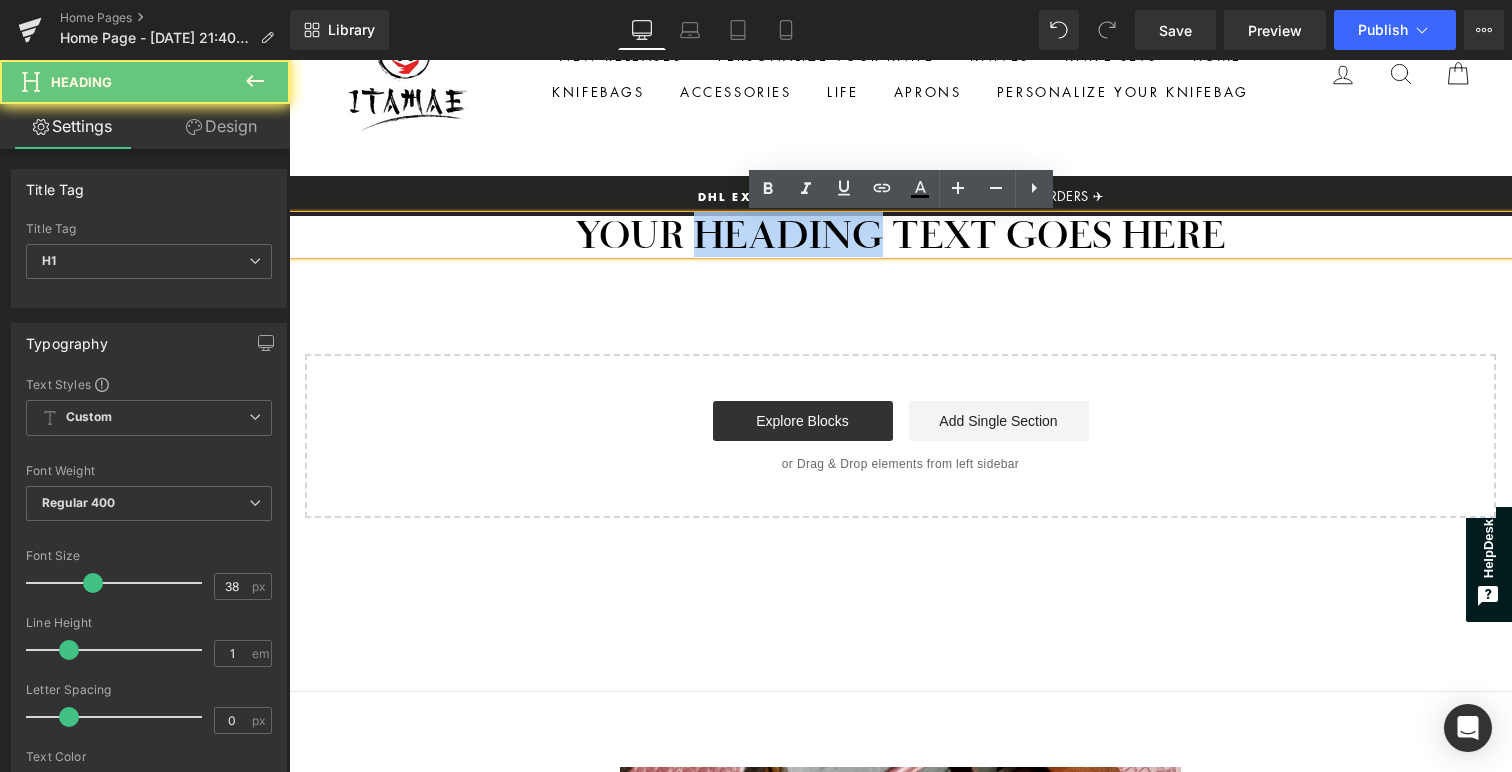 click on "Your heading text goes here" at bounding box center (900, 235) 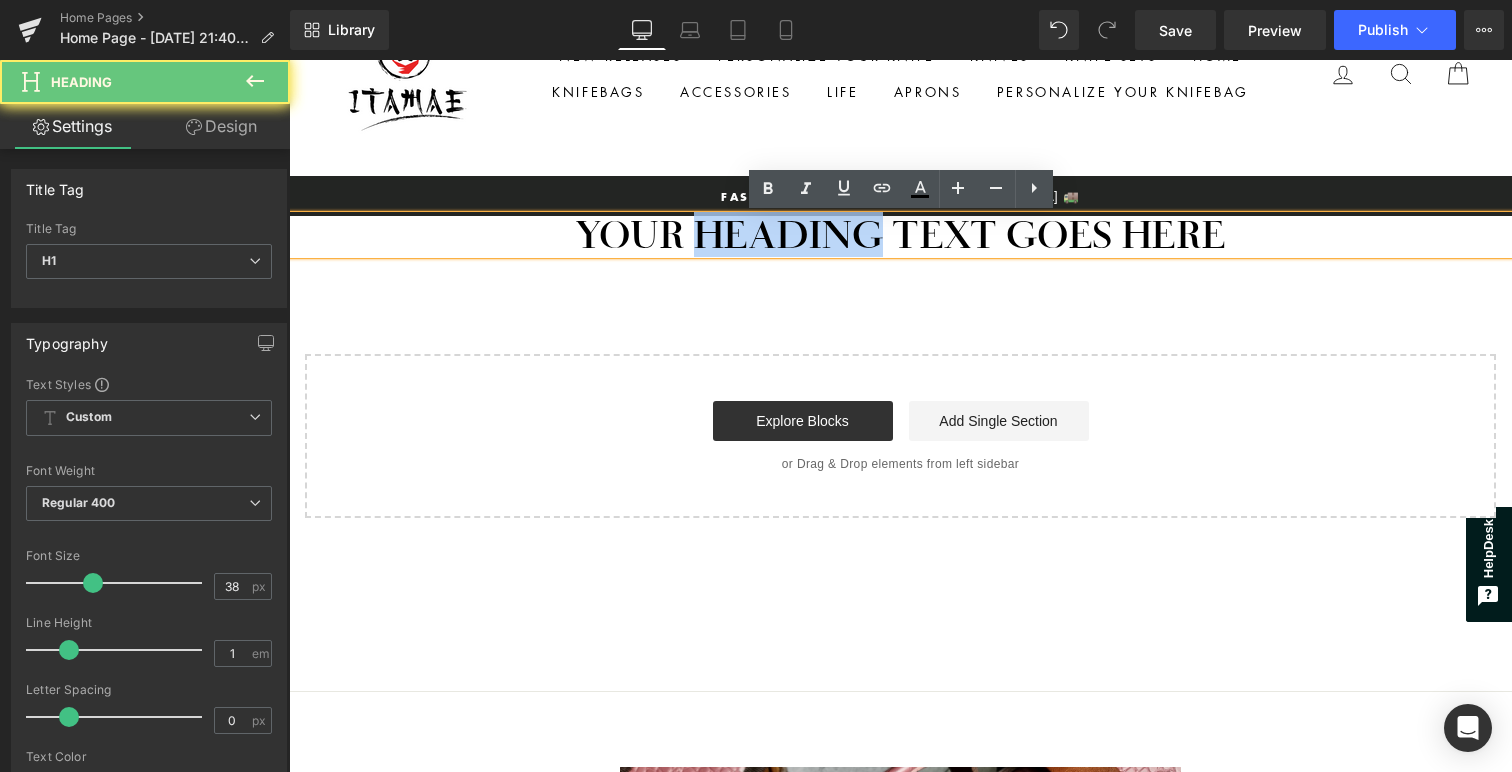 type 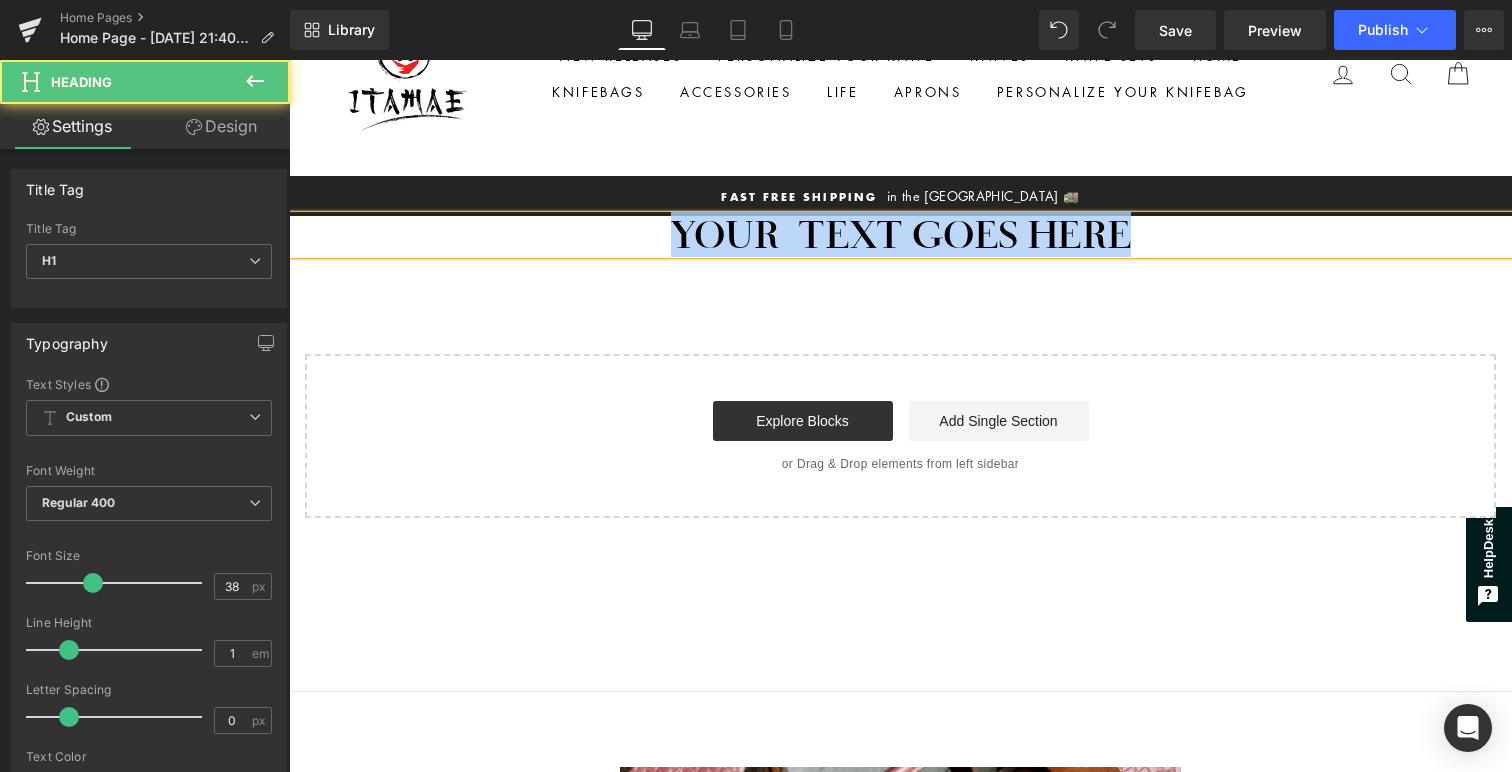drag, startPoint x: 1209, startPoint y: 234, endPoint x: 682, endPoint y: 232, distance: 527.0038 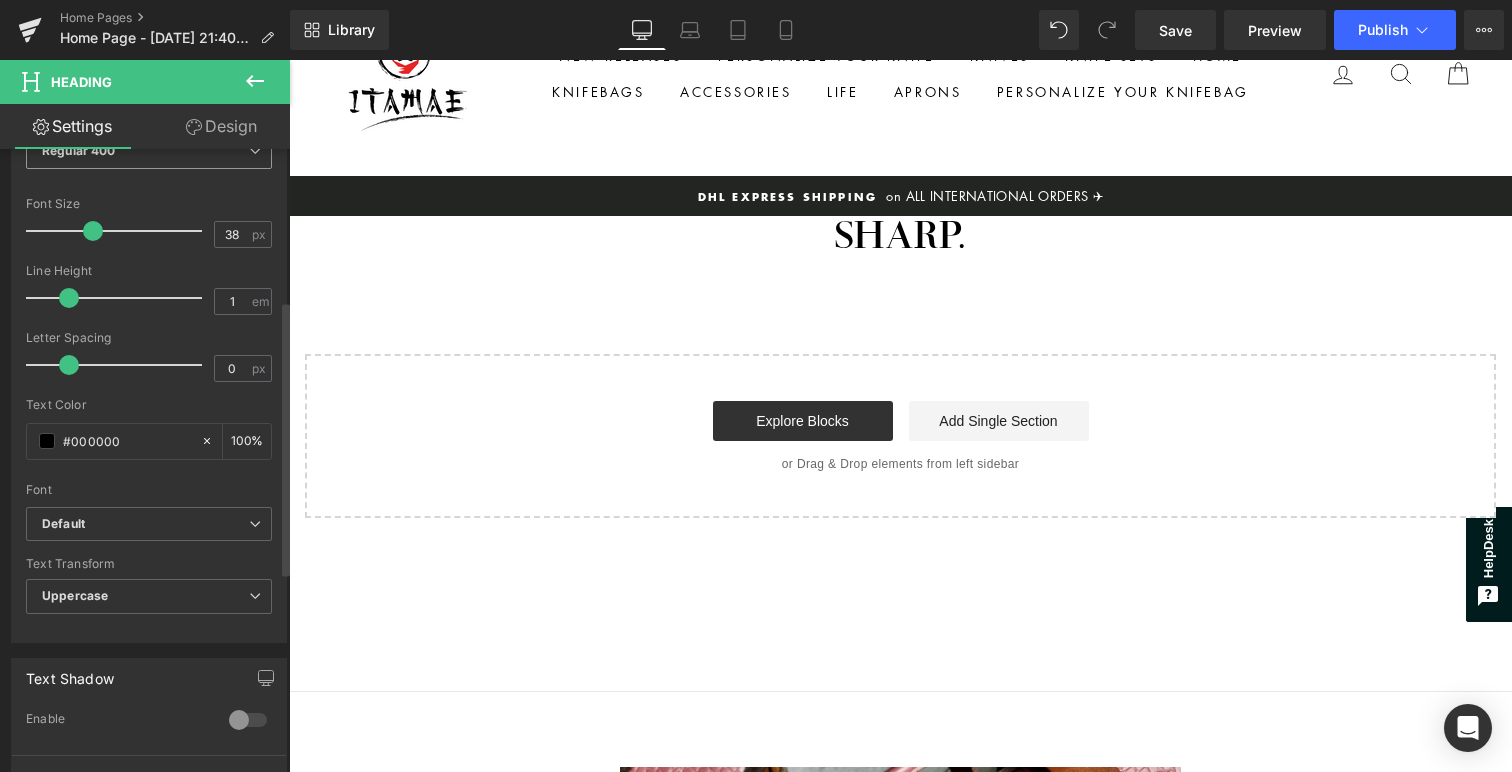 scroll, scrollTop: 380, scrollLeft: 0, axis: vertical 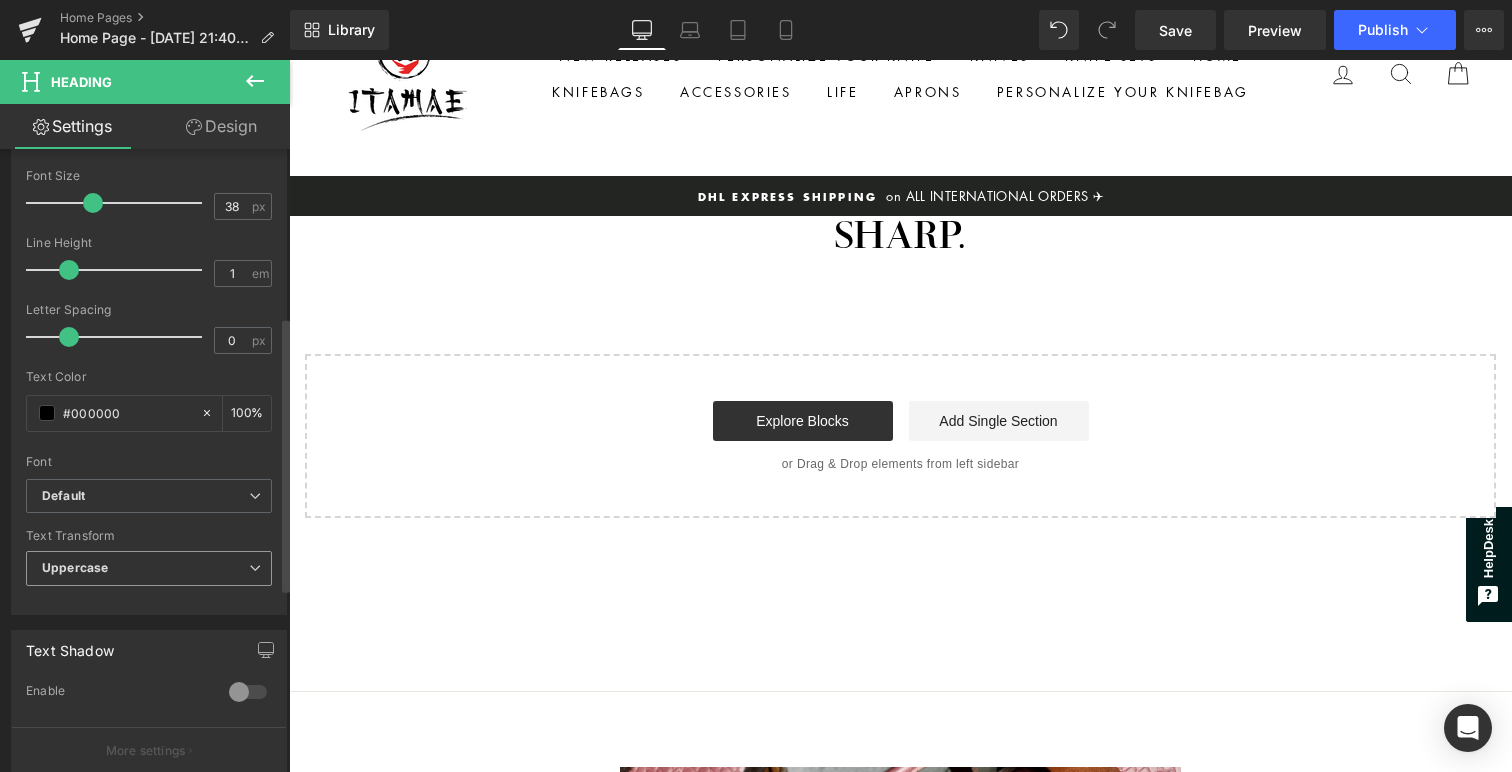 click on "Uppercase" at bounding box center (149, 568) 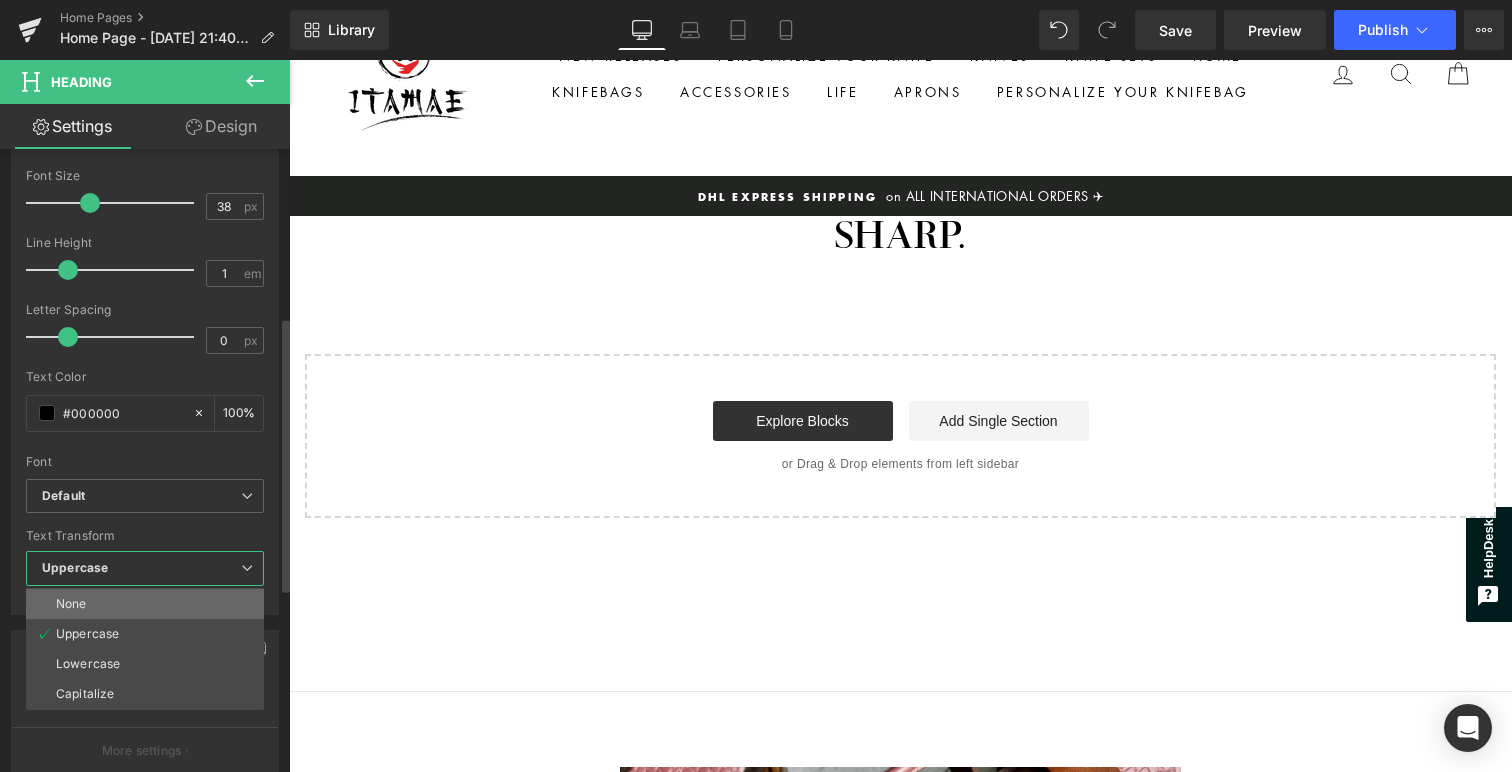 click on "None" at bounding box center [145, 604] 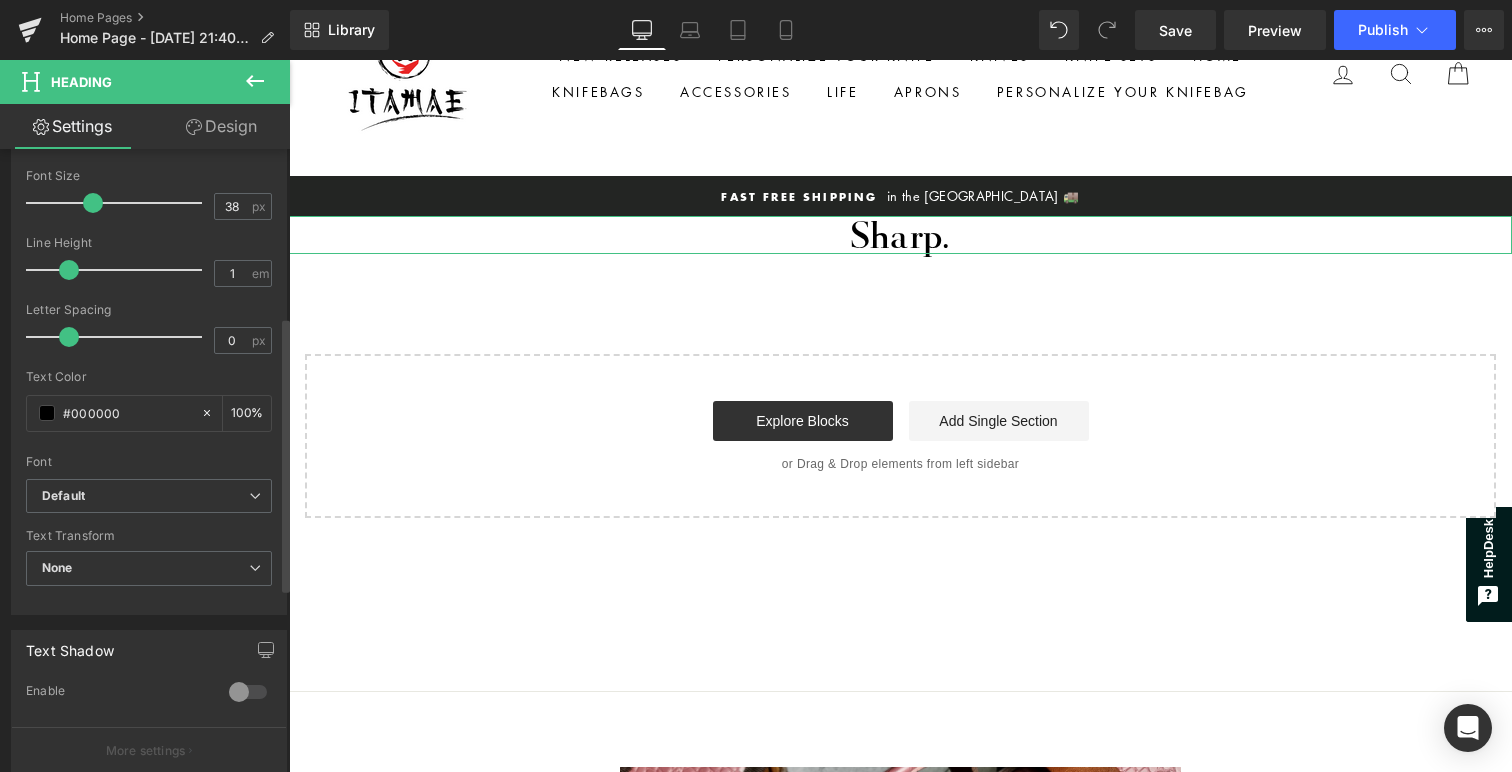 scroll, scrollTop: 0, scrollLeft: 0, axis: both 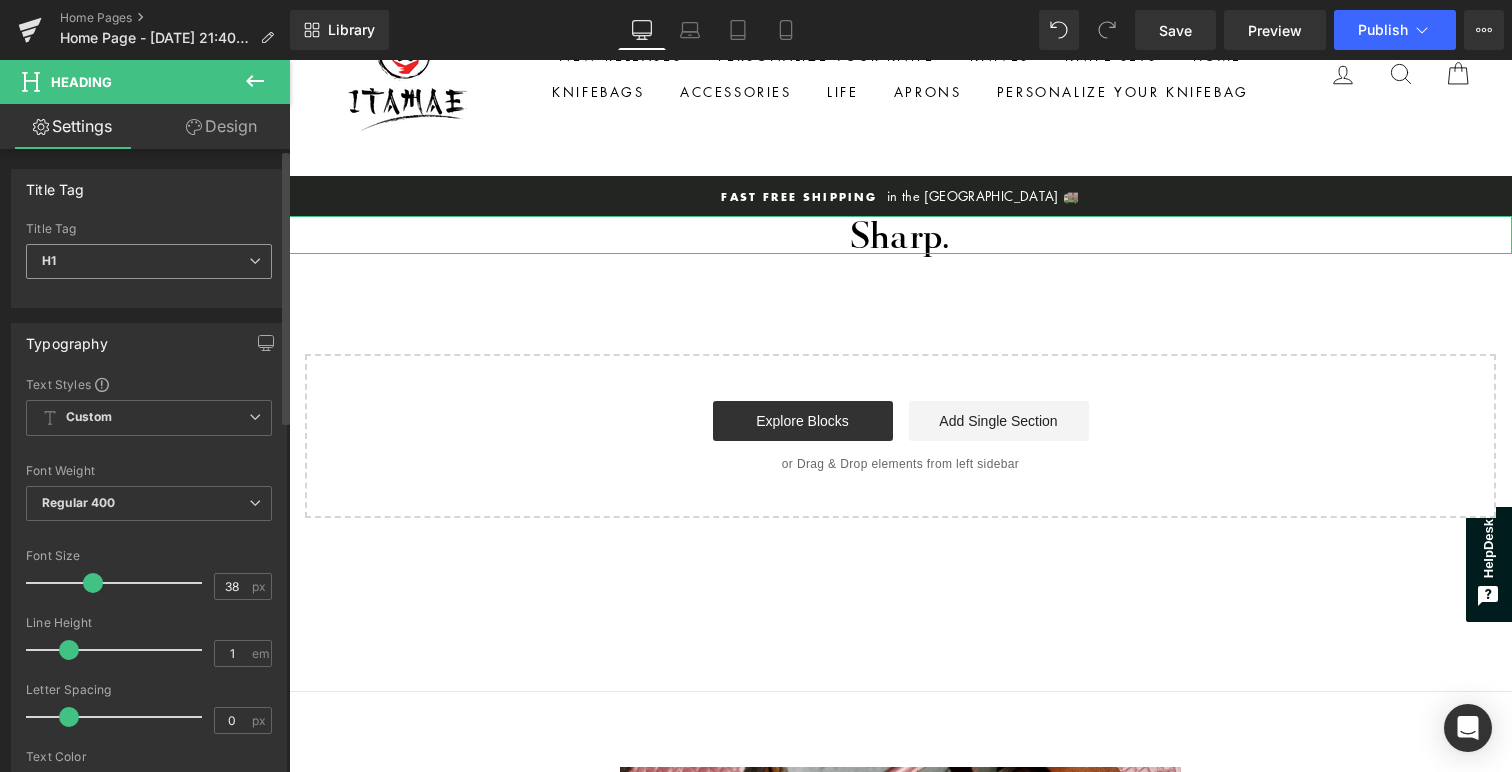 click on "H1" at bounding box center (149, 261) 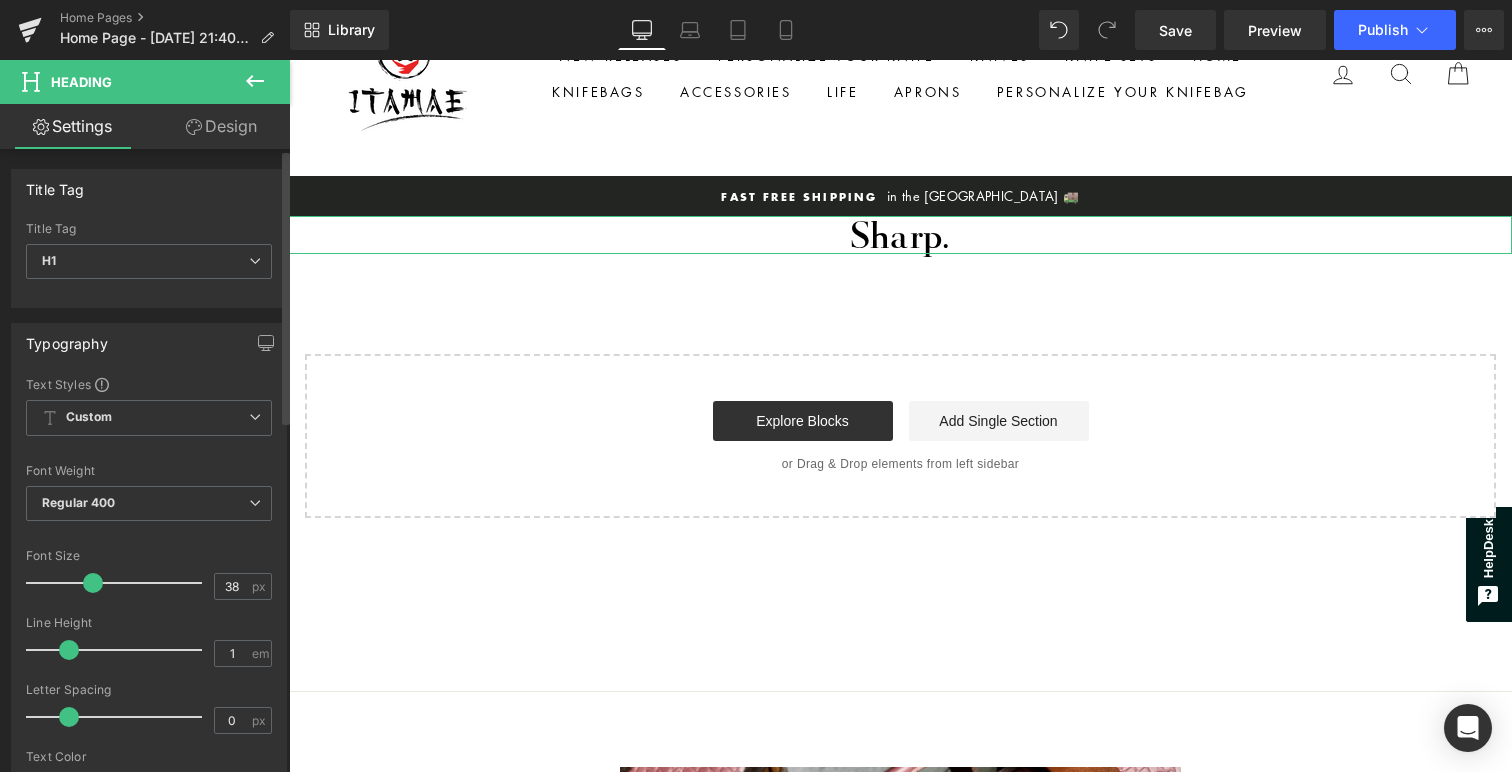click on "Title Tag" at bounding box center [149, 189] 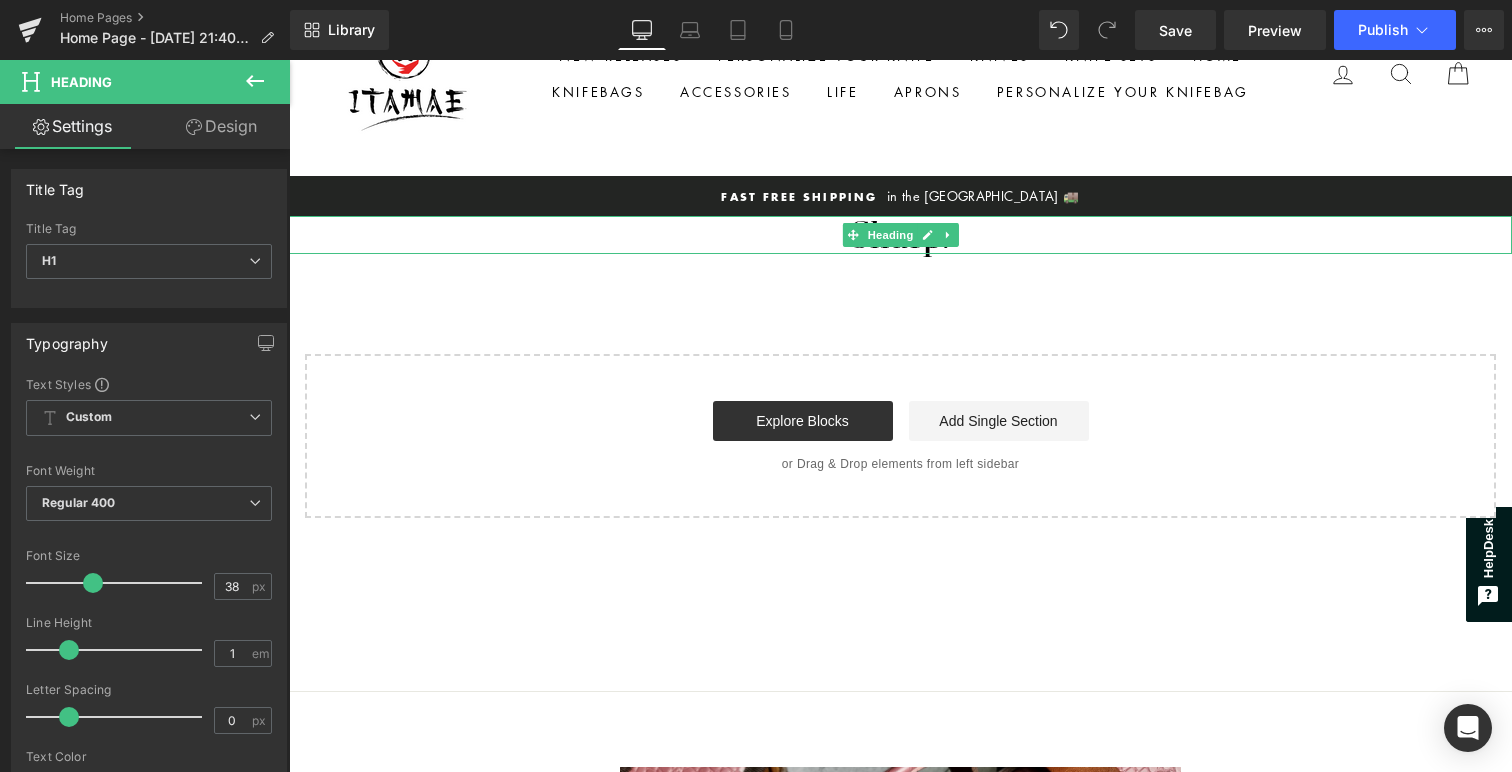 click on "Sharp." at bounding box center [900, 235] 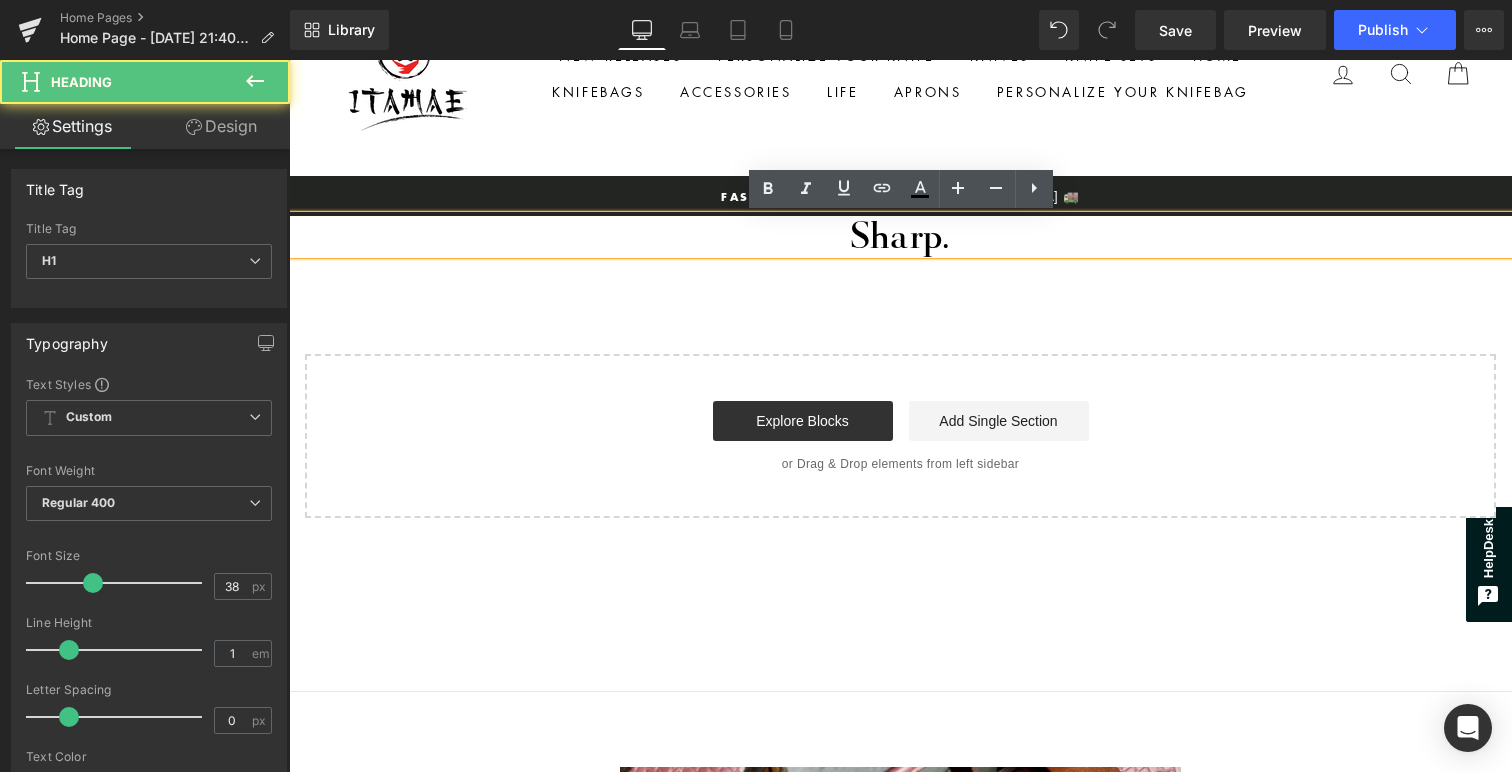 click on "Sharp." at bounding box center [900, 235] 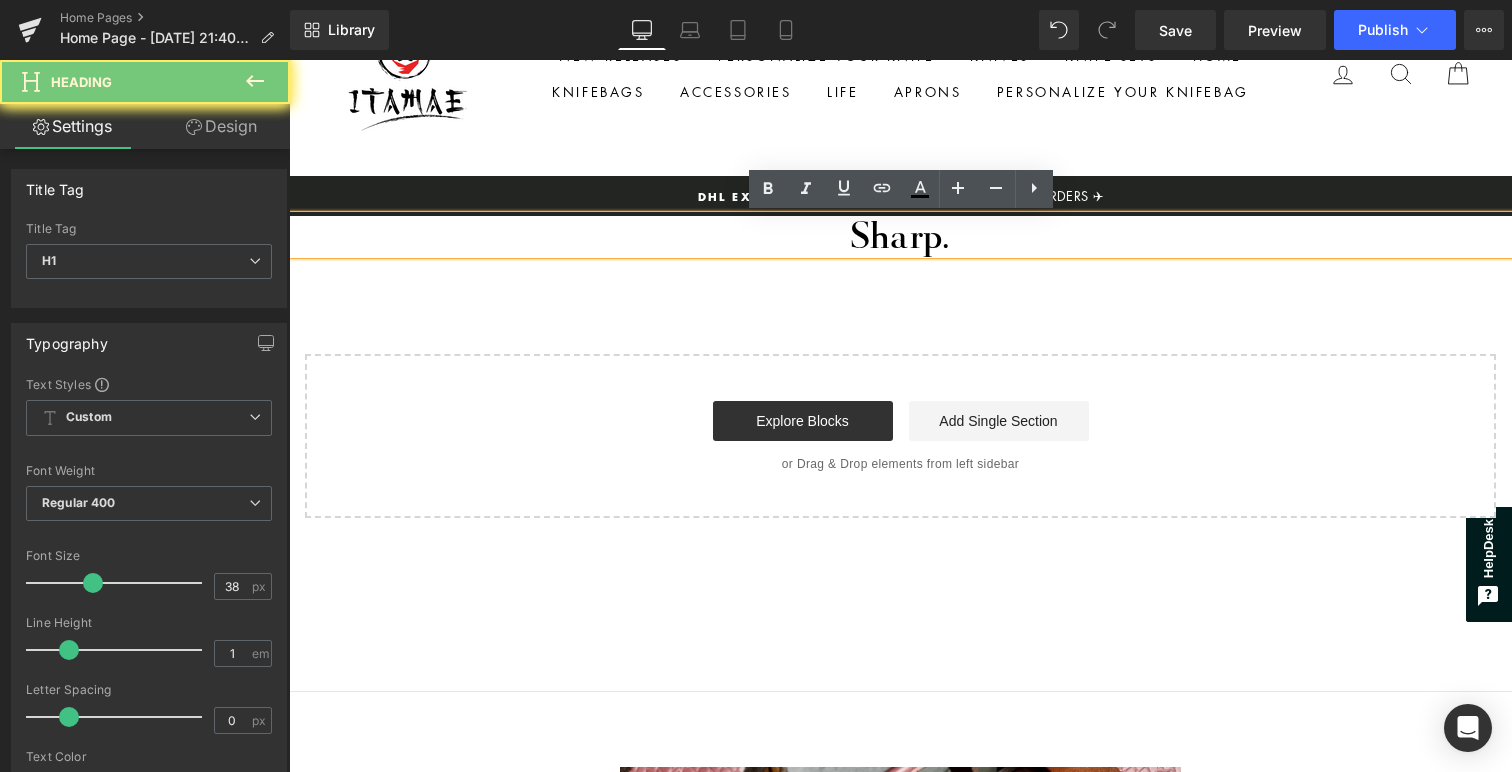 click on "Sharp." at bounding box center (900, 235) 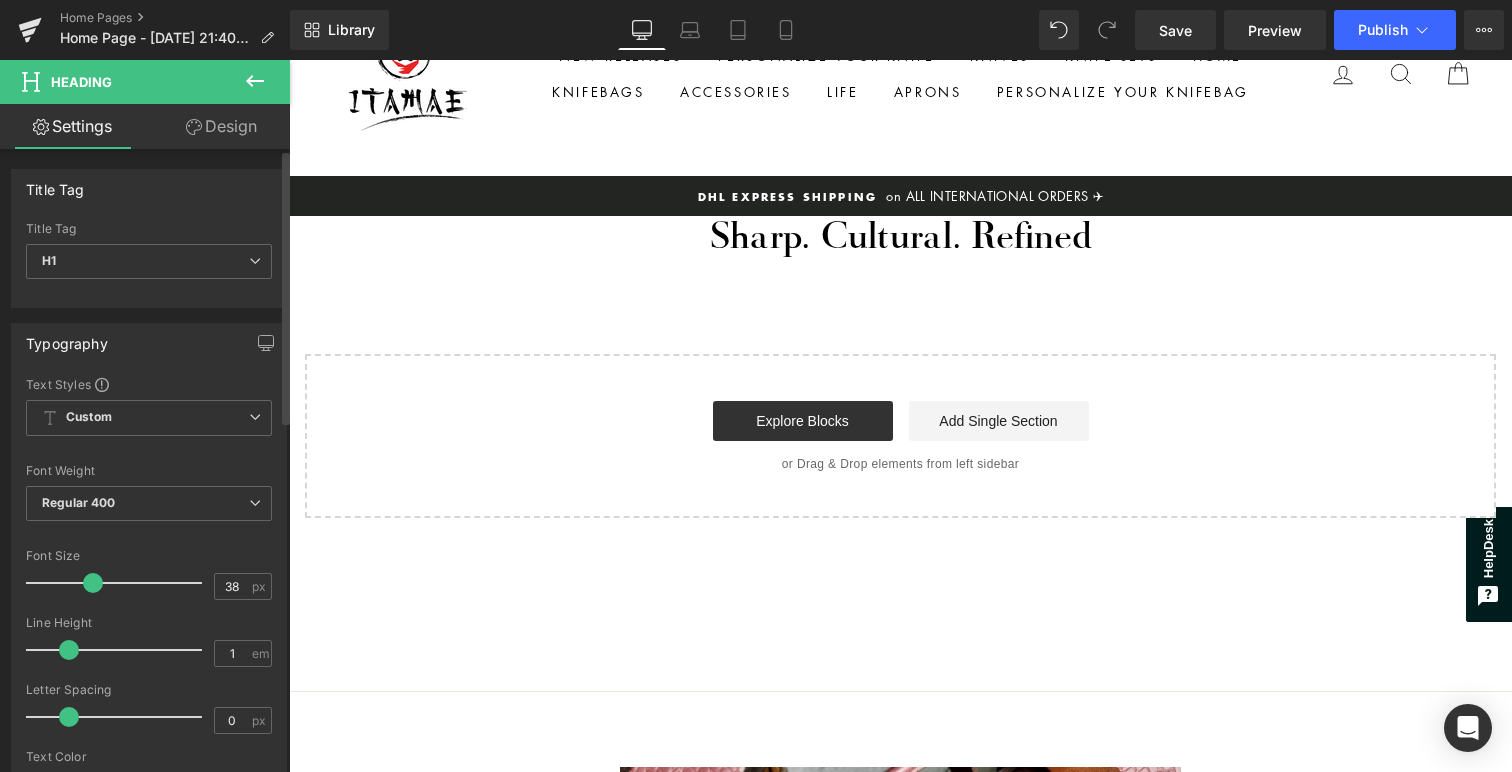 click on "Title Tag" at bounding box center [149, 189] 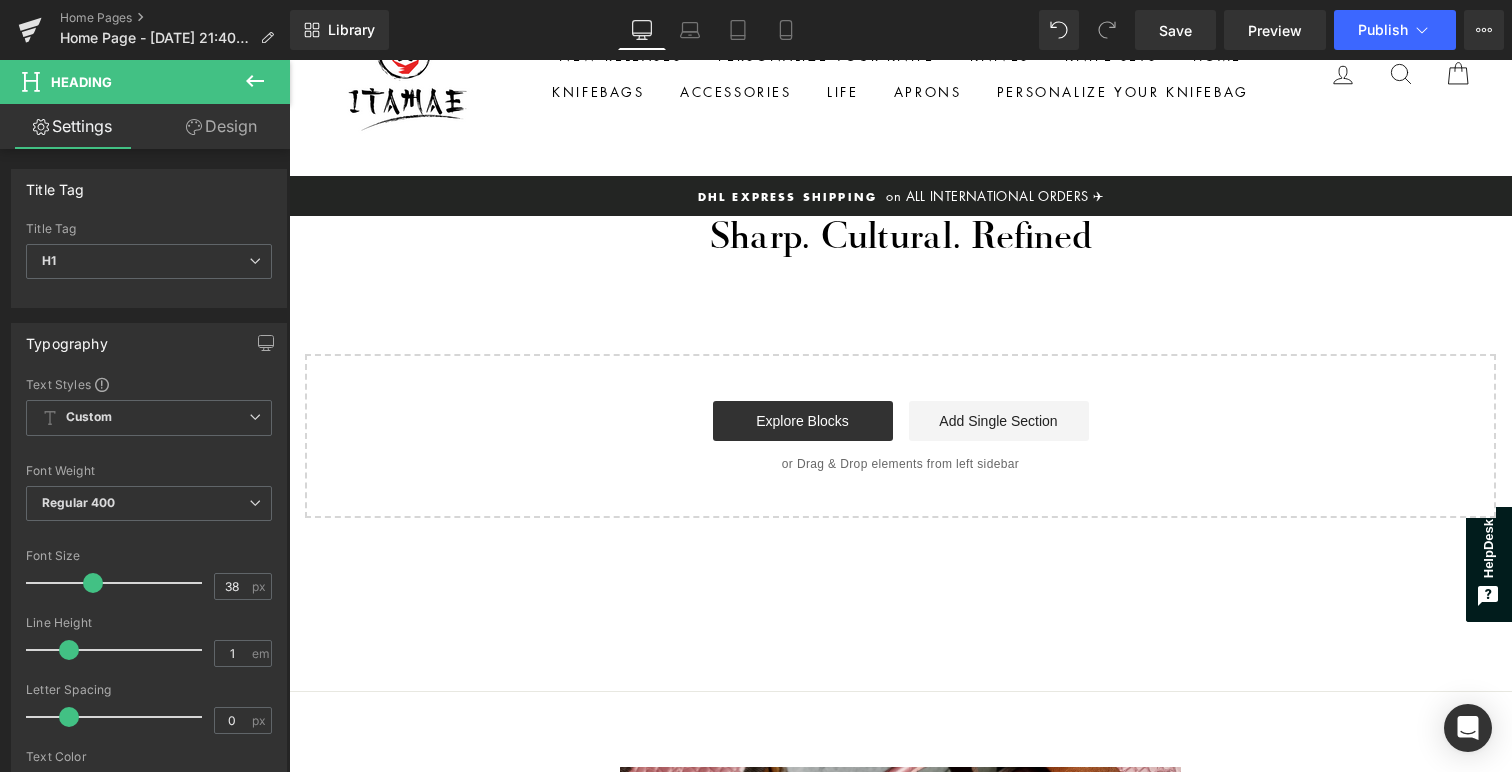 click 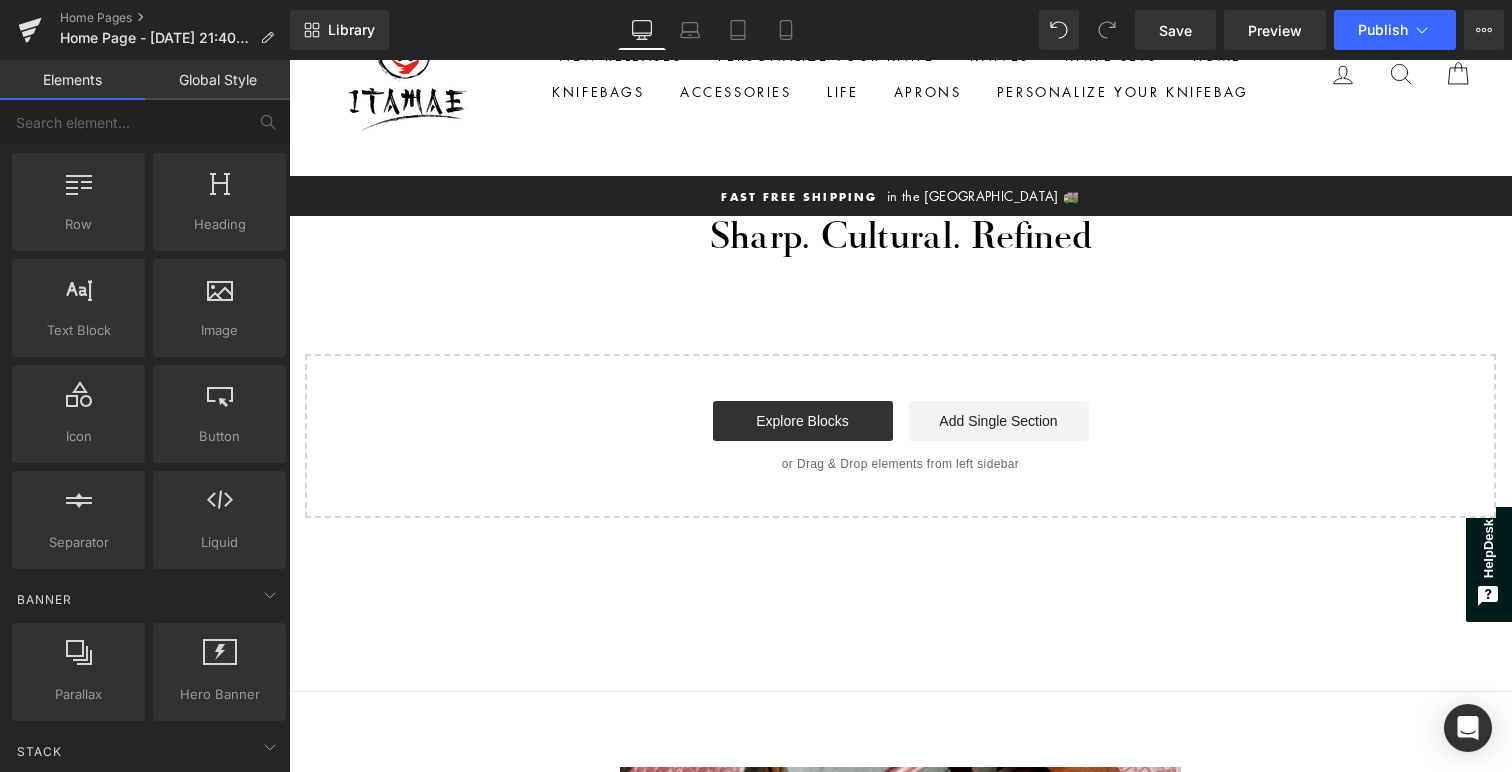 click on "Sharp. Cultural. Refined
Heading
Select your layout" at bounding box center (900, 367) 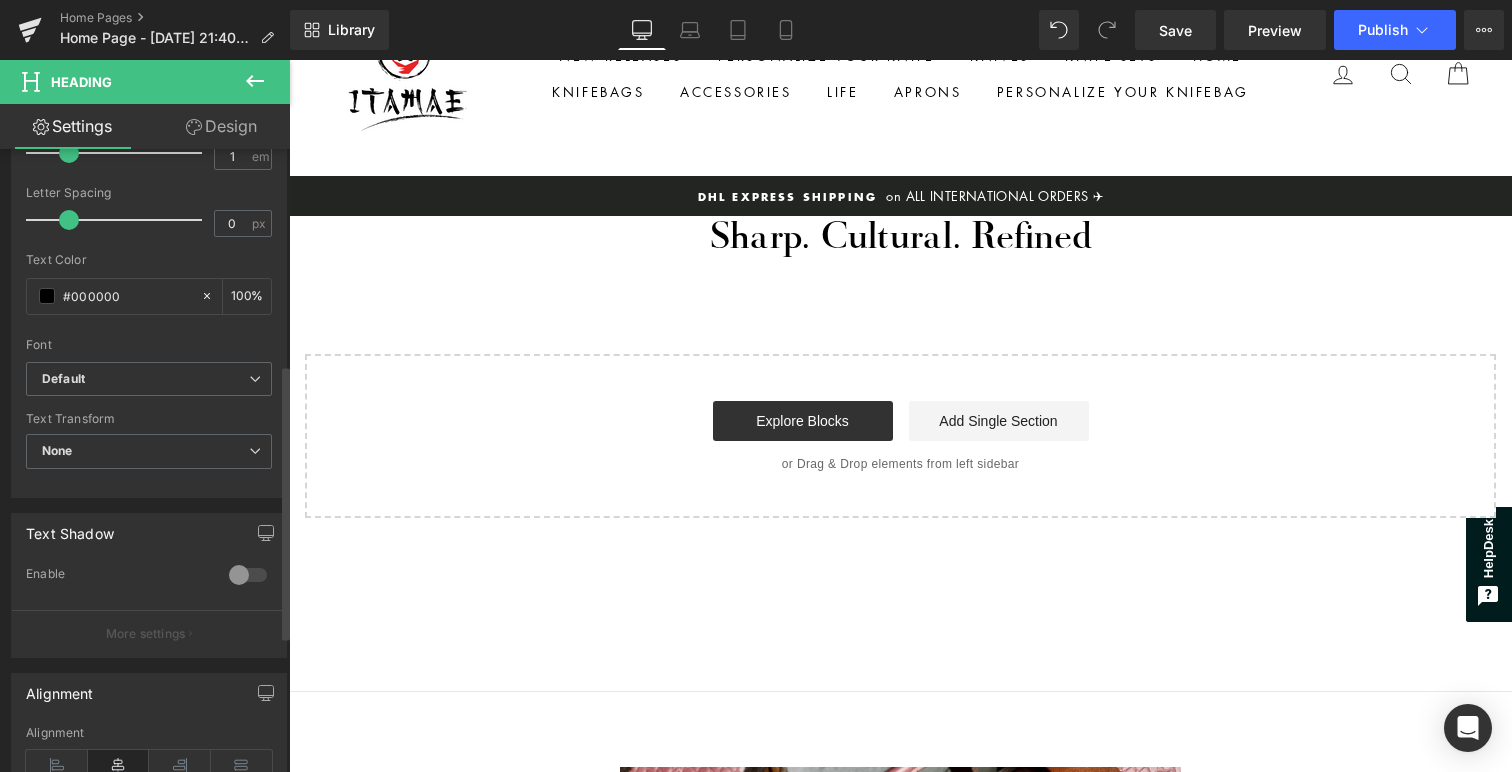 scroll, scrollTop: 500, scrollLeft: 0, axis: vertical 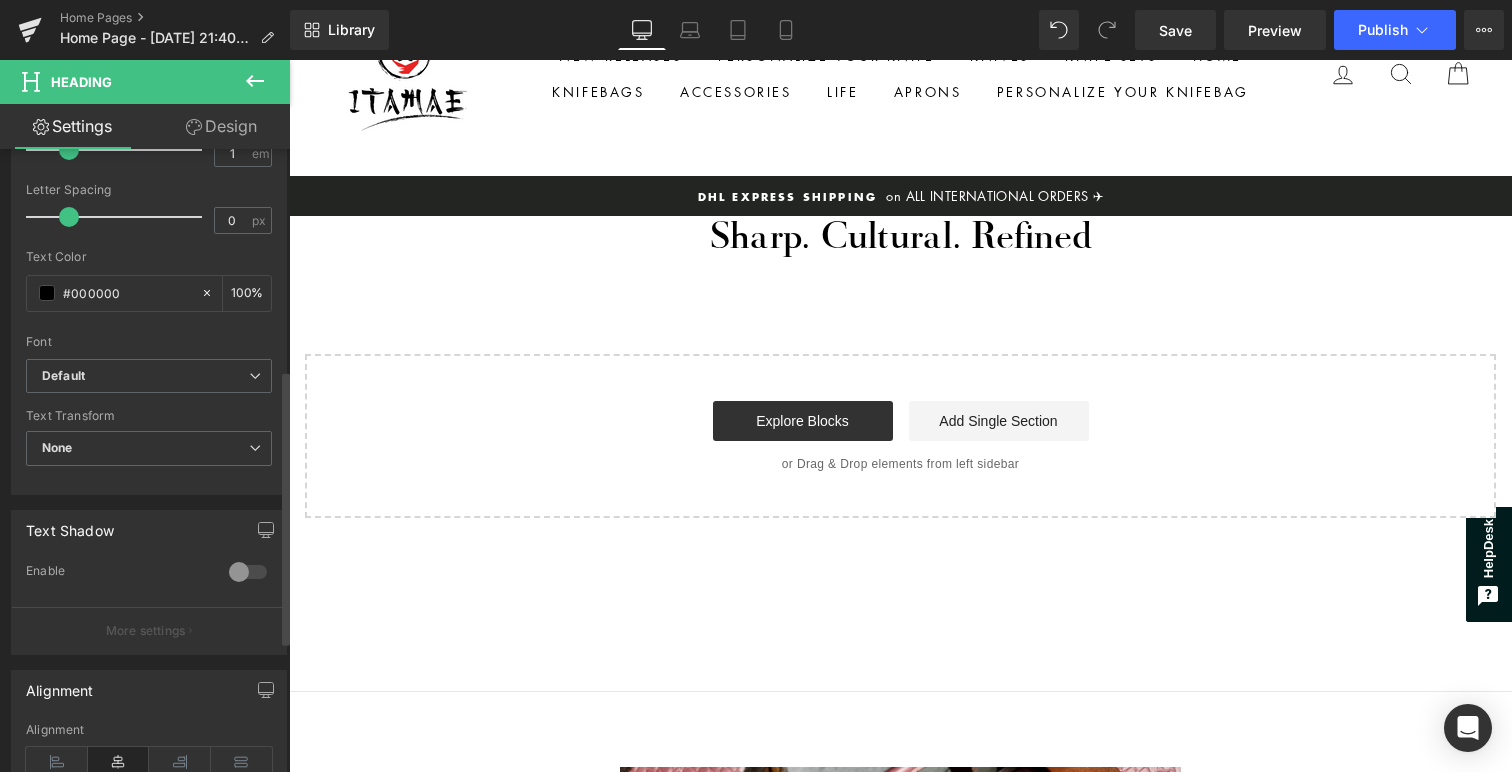 click at bounding box center (248, 572) 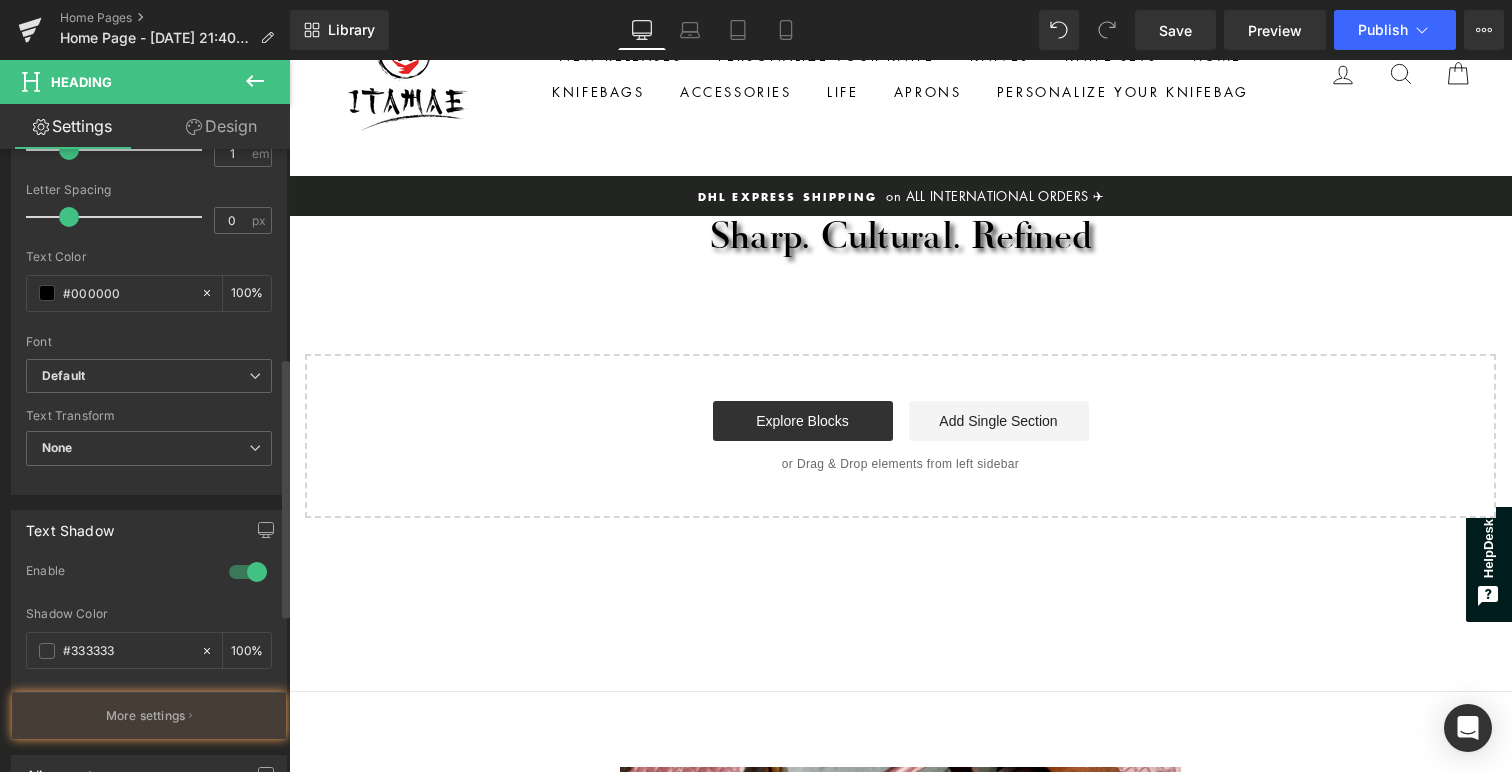 click at bounding box center (248, 572) 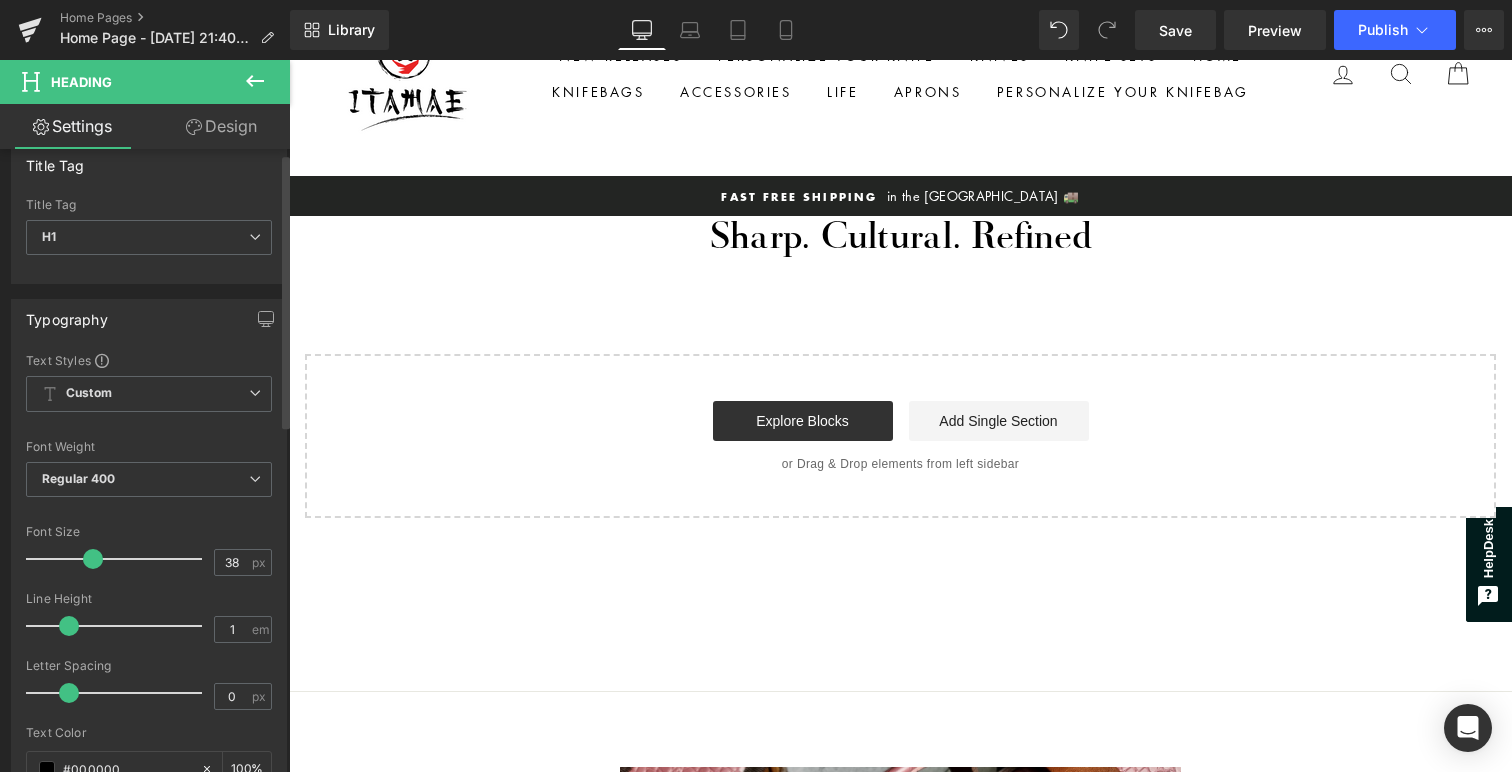 scroll, scrollTop: 0, scrollLeft: 0, axis: both 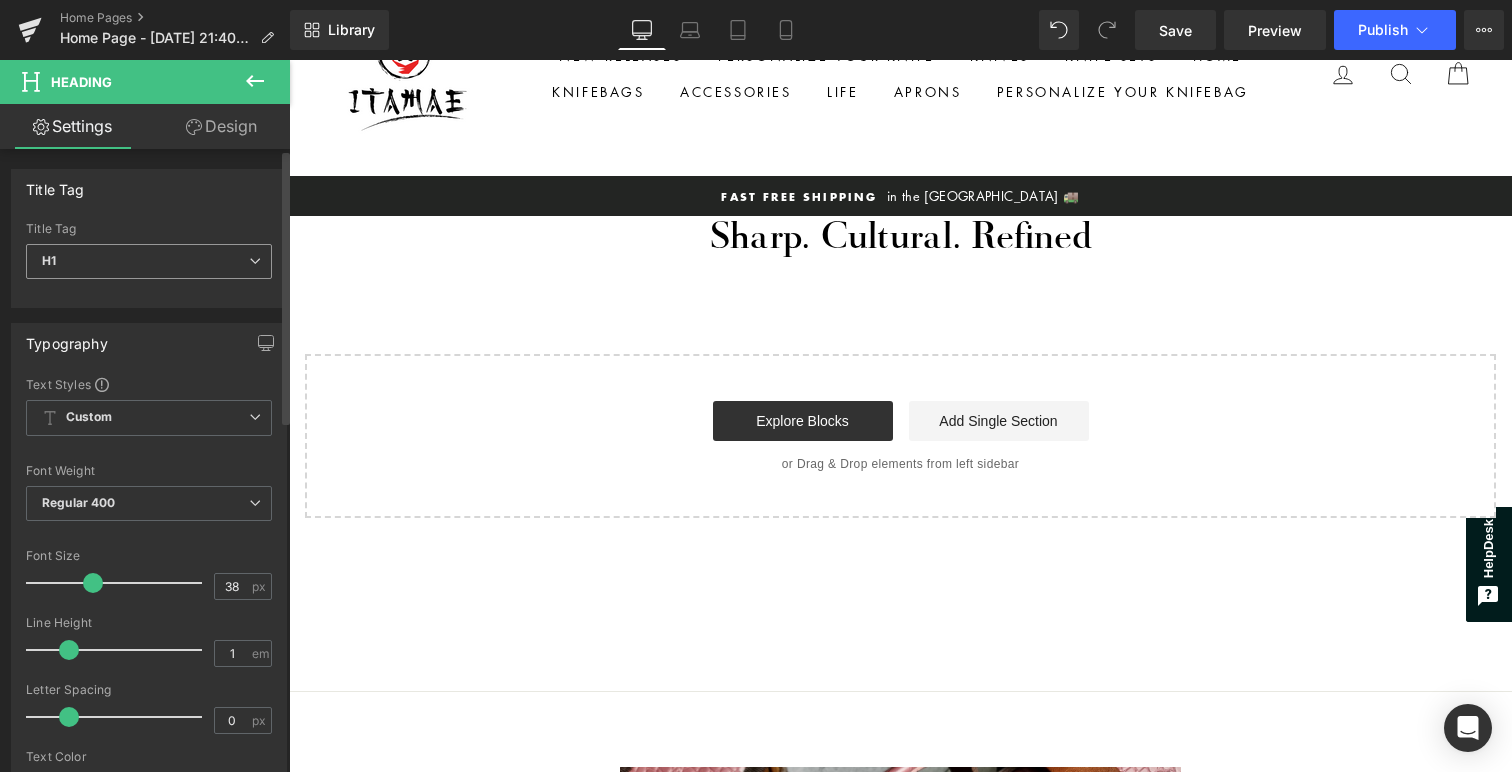 click on "H1" at bounding box center [149, 261] 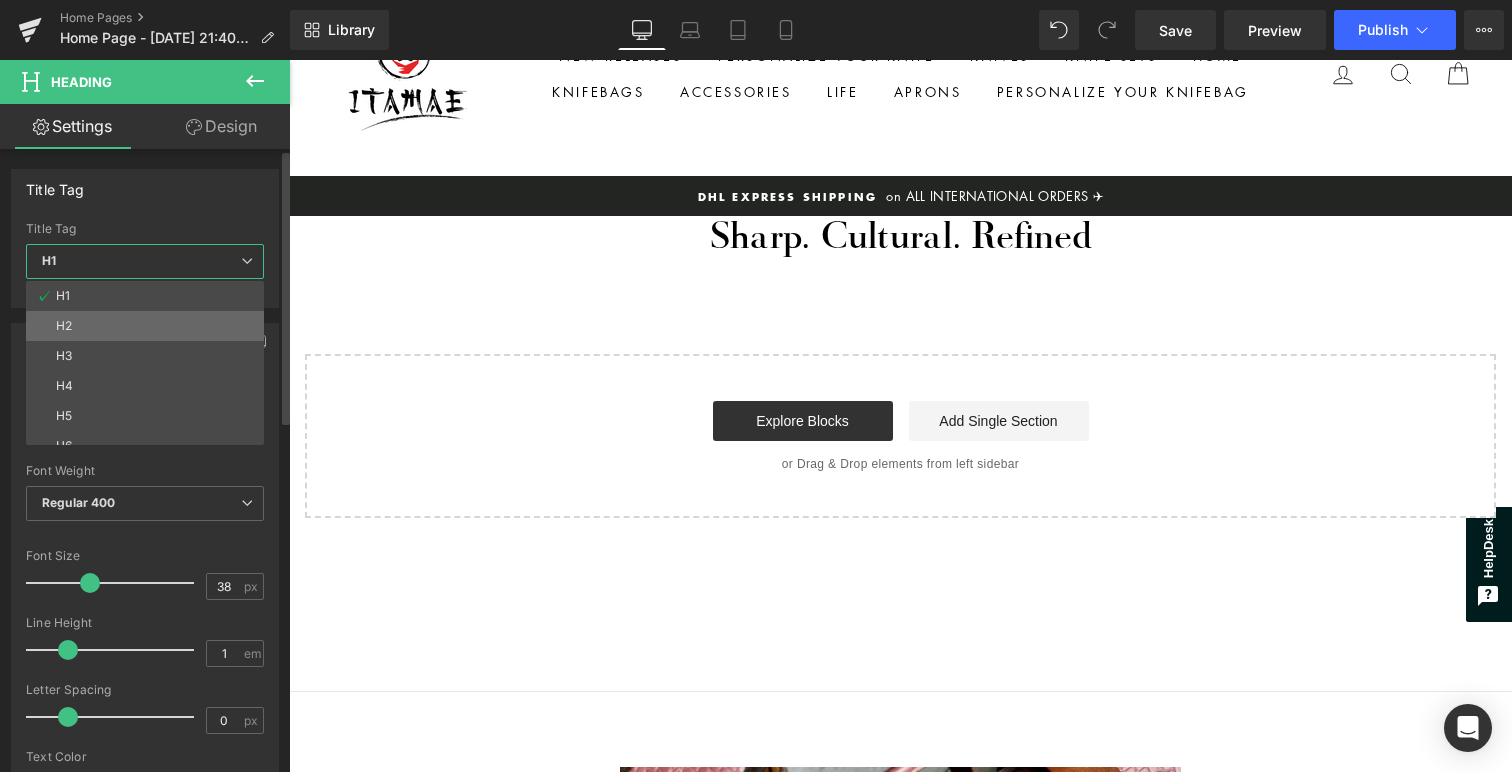 click on "H2" at bounding box center [149, 326] 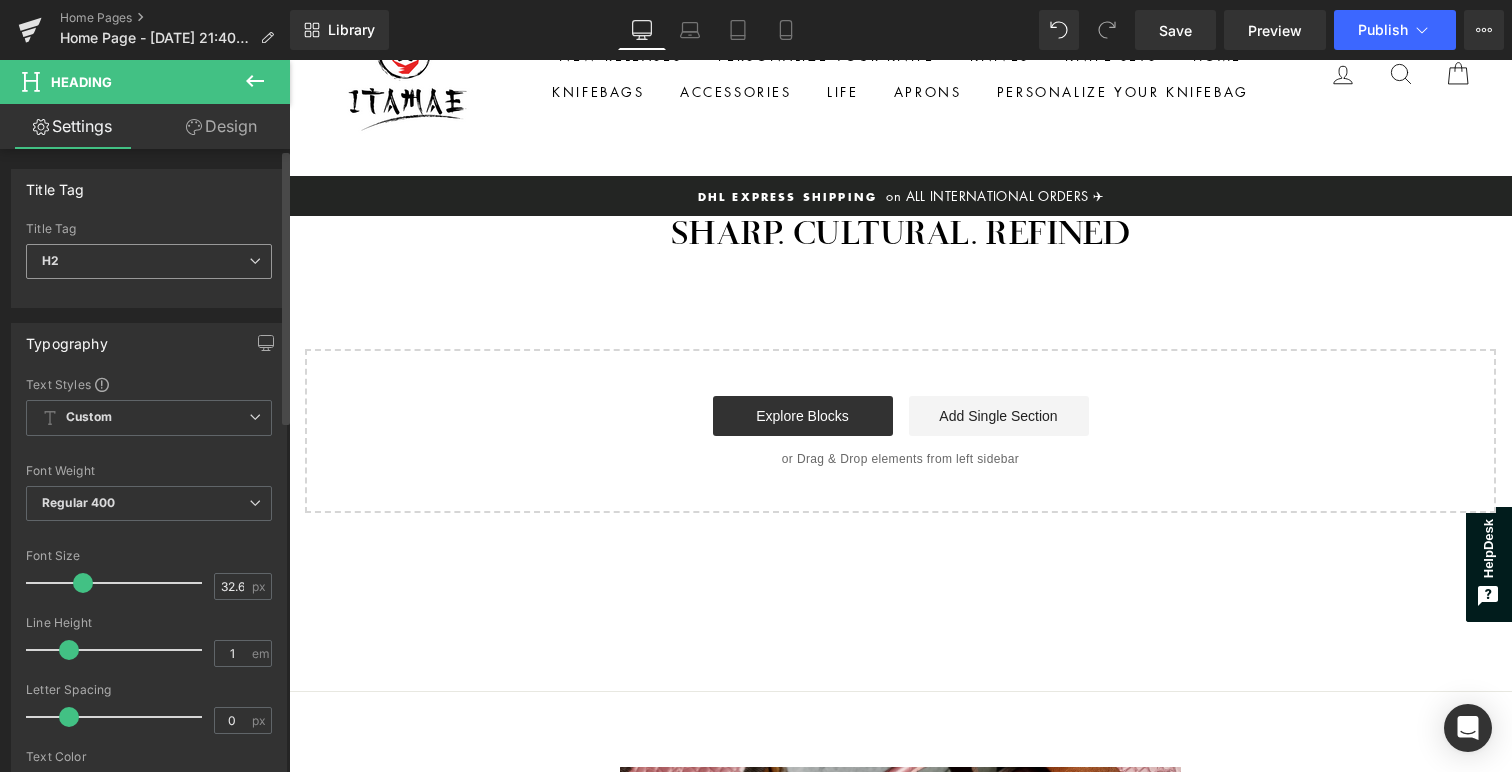 click on "H2" at bounding box center [149, 261] 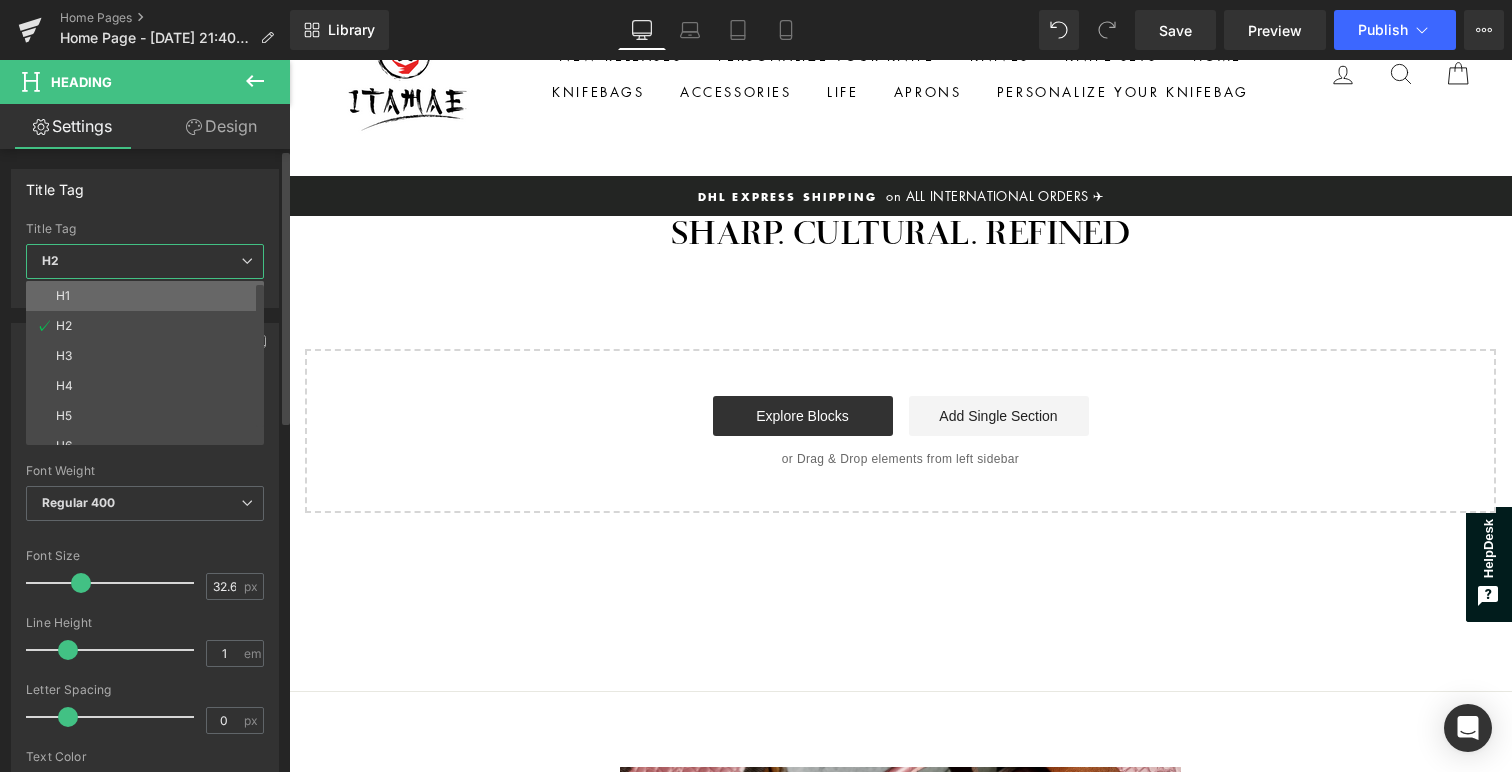 click on "H1" at bounding box center (149, 296) 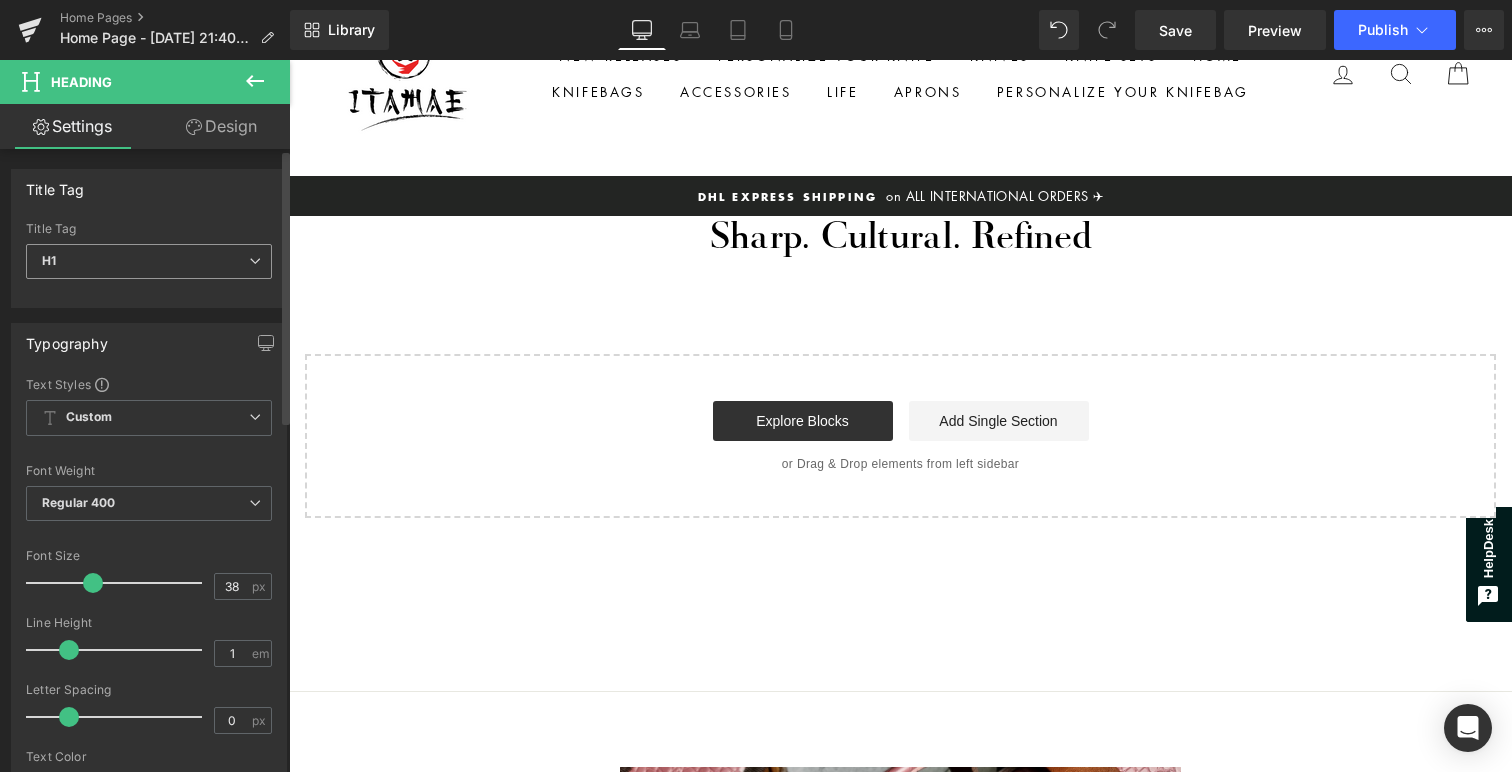 click on "H1" at bounding box center [149, 261] 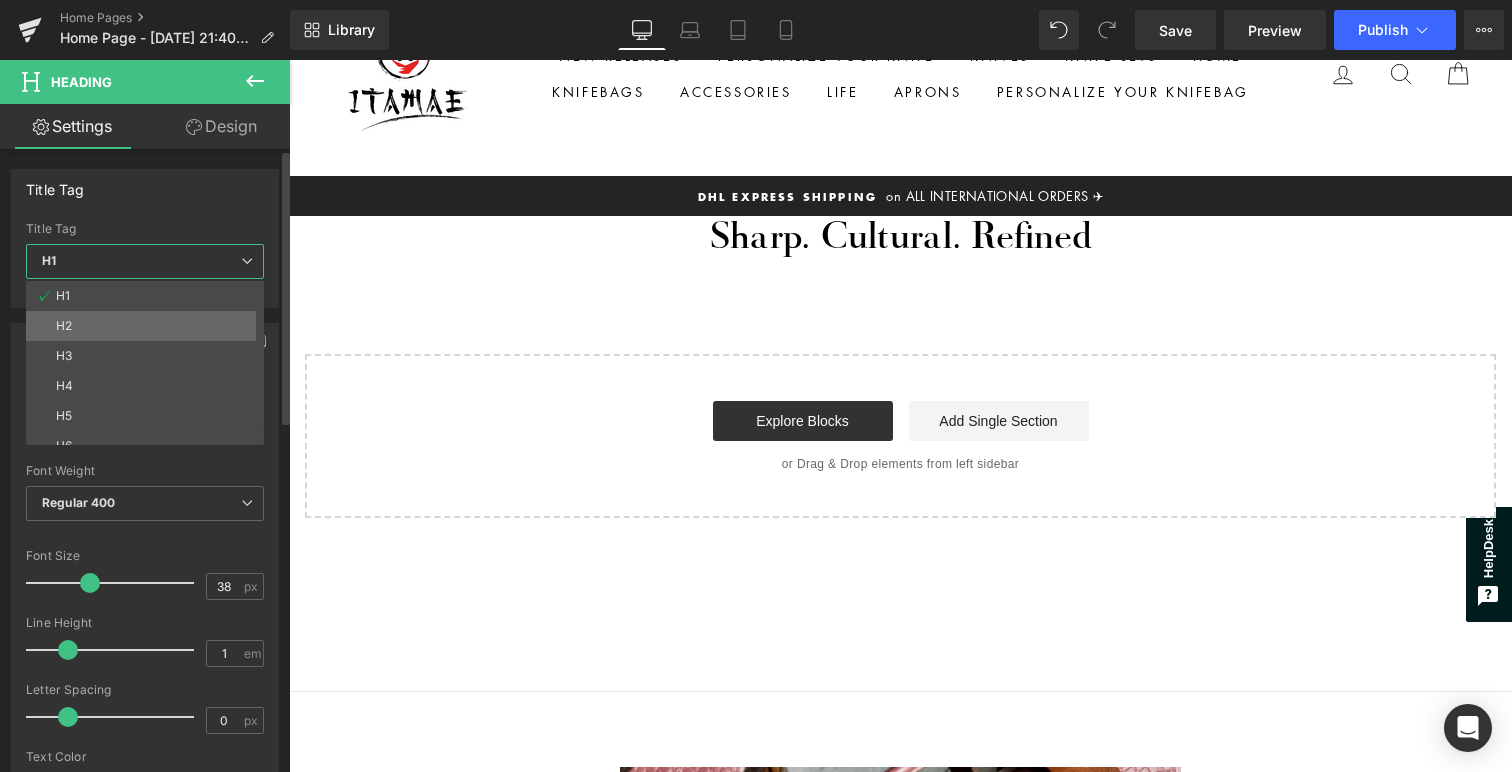click on "H2" at bounding box center (149, 326) 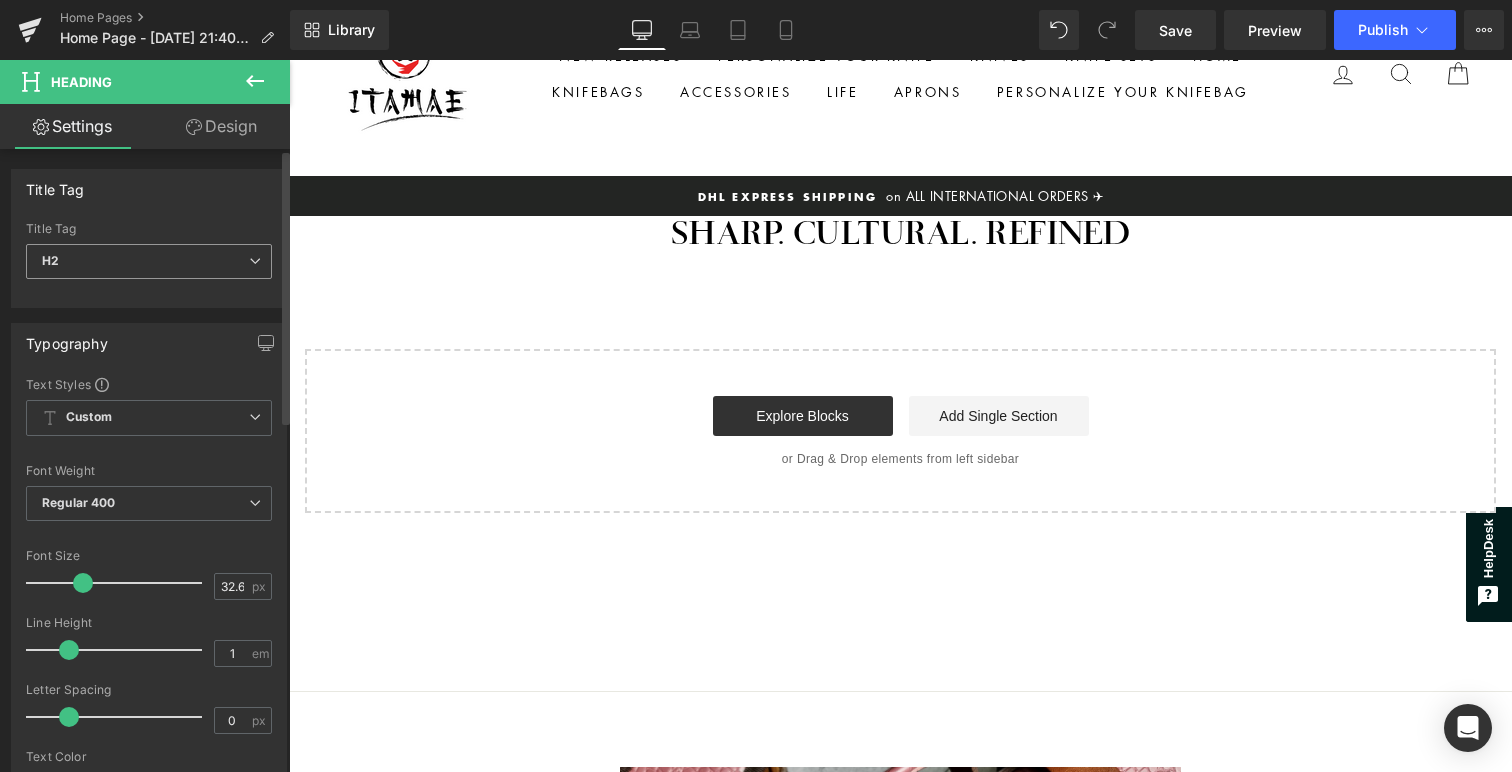 click on "H2
H1 H2 H3 H4 H5 H6" at bounding box center [149, 266] 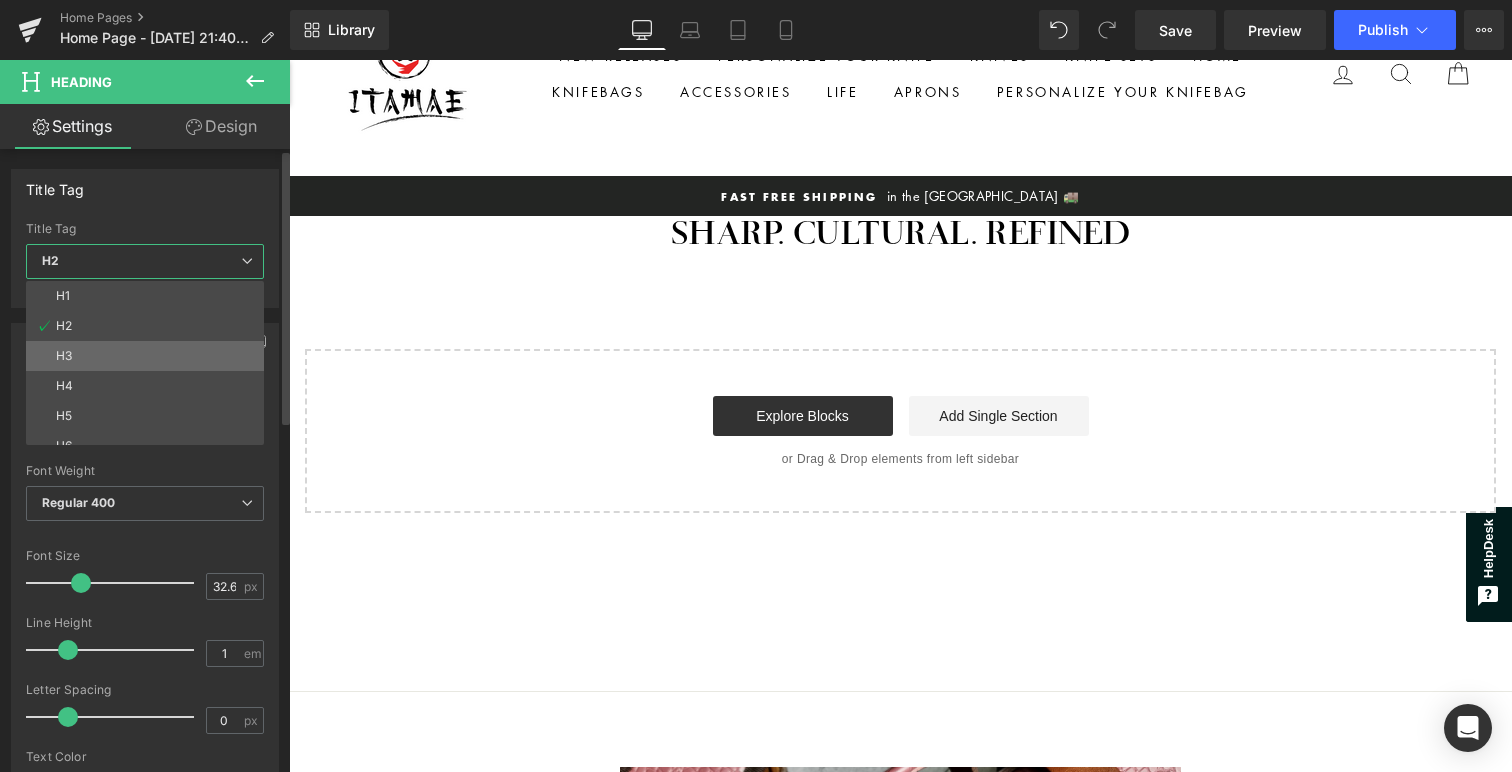 click on "H3" at bounding box center (149, 356) 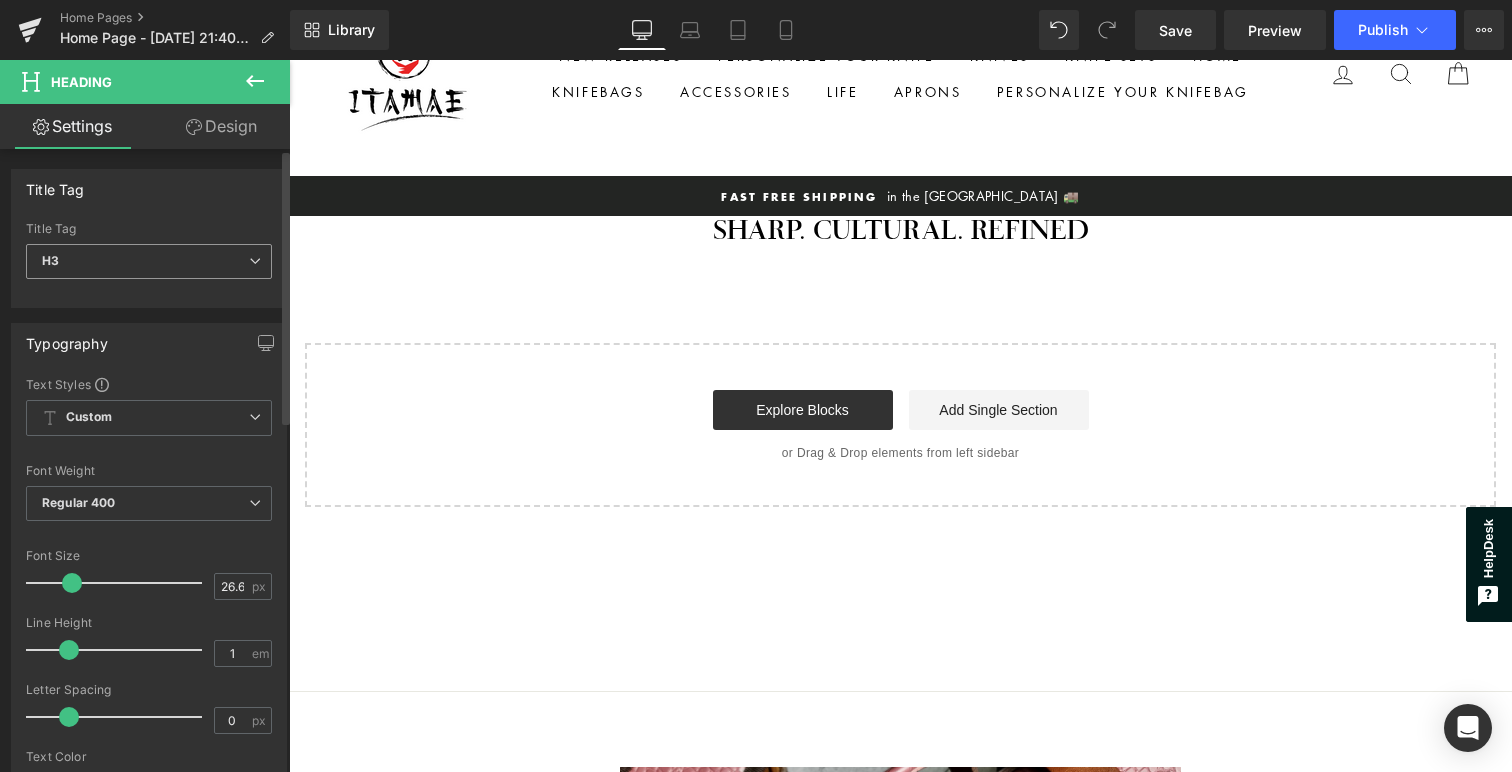 click on "H3" at bounding box center (149, 261) 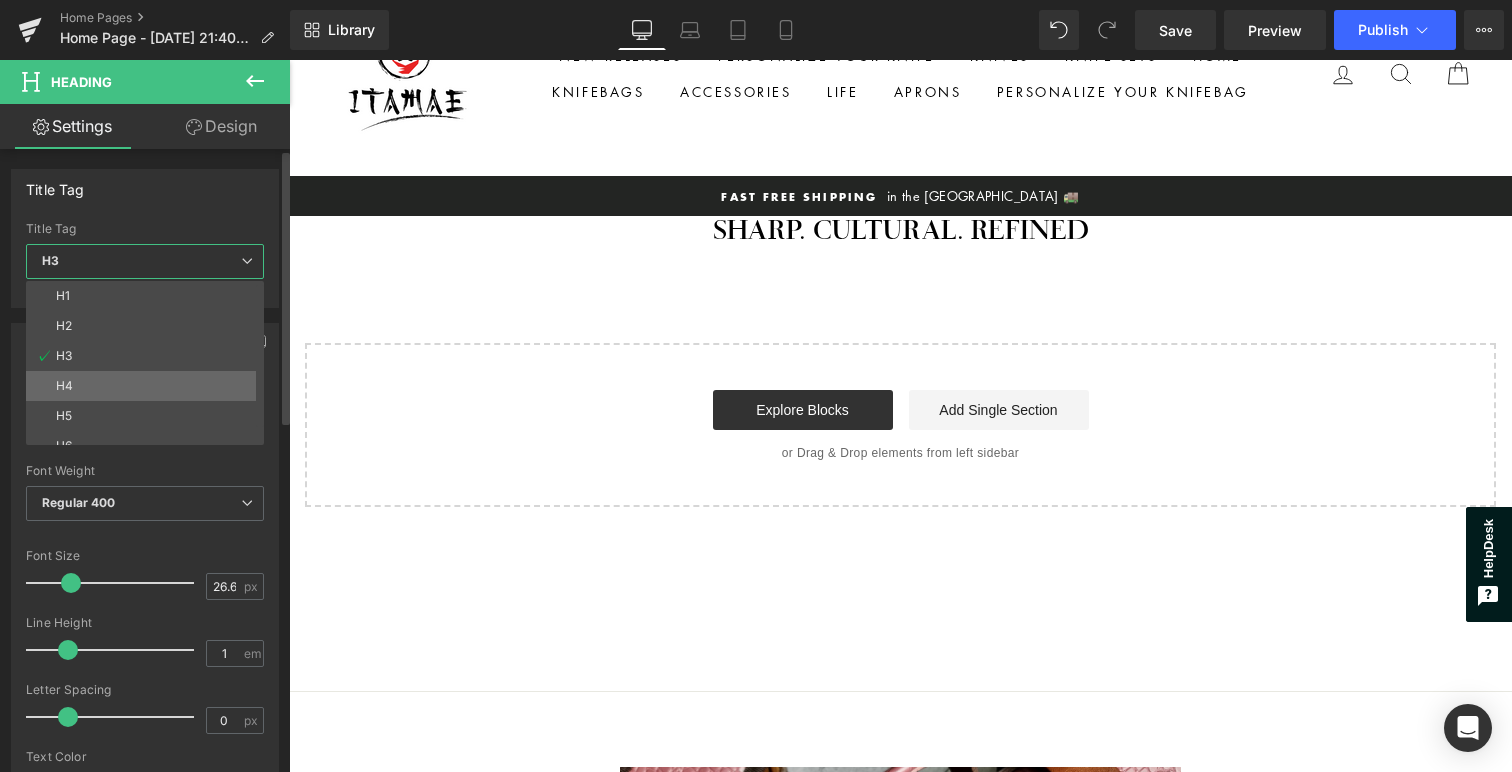 click on "H4" at bounding box center (149, 386) 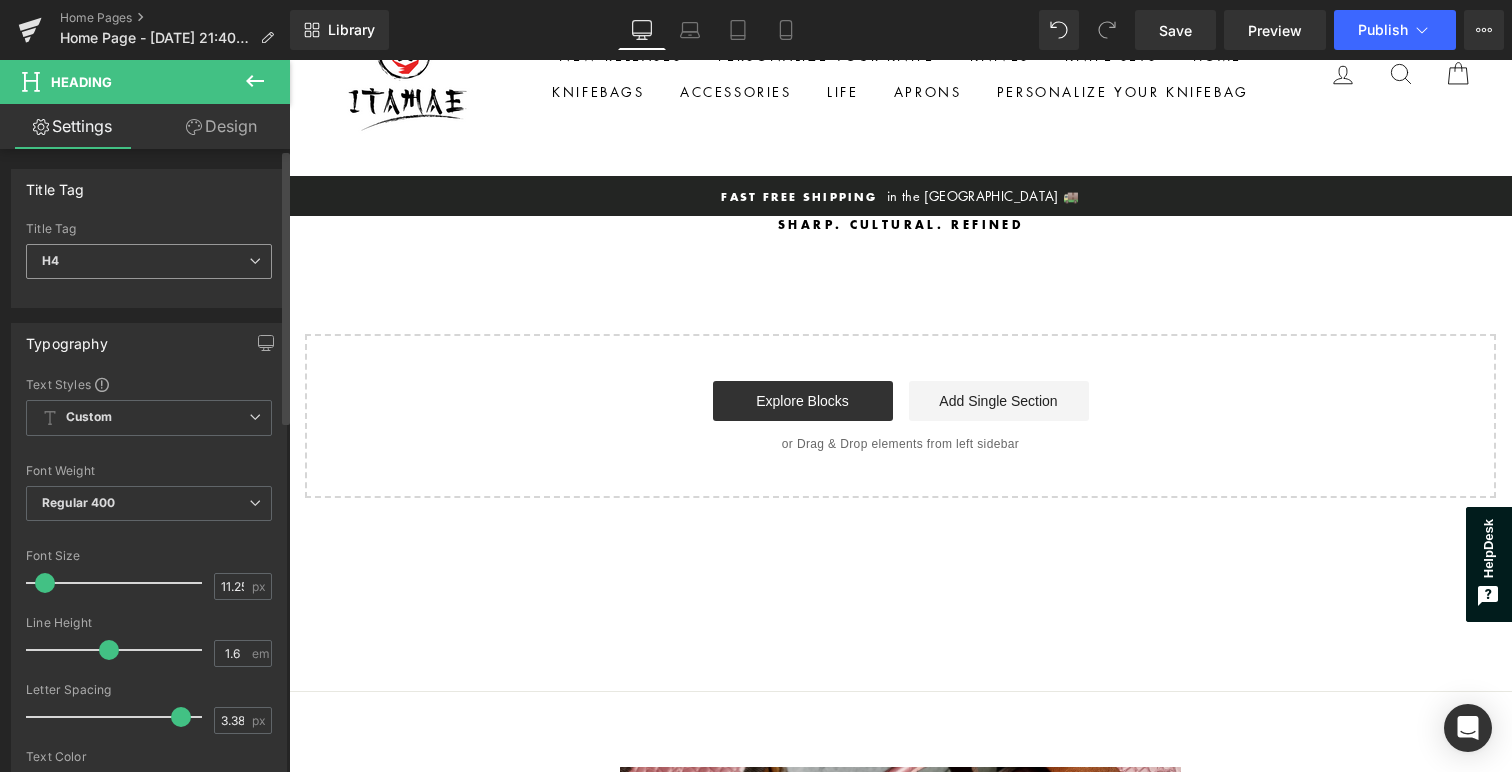 click on "H4" at bounding box center (149, 261) 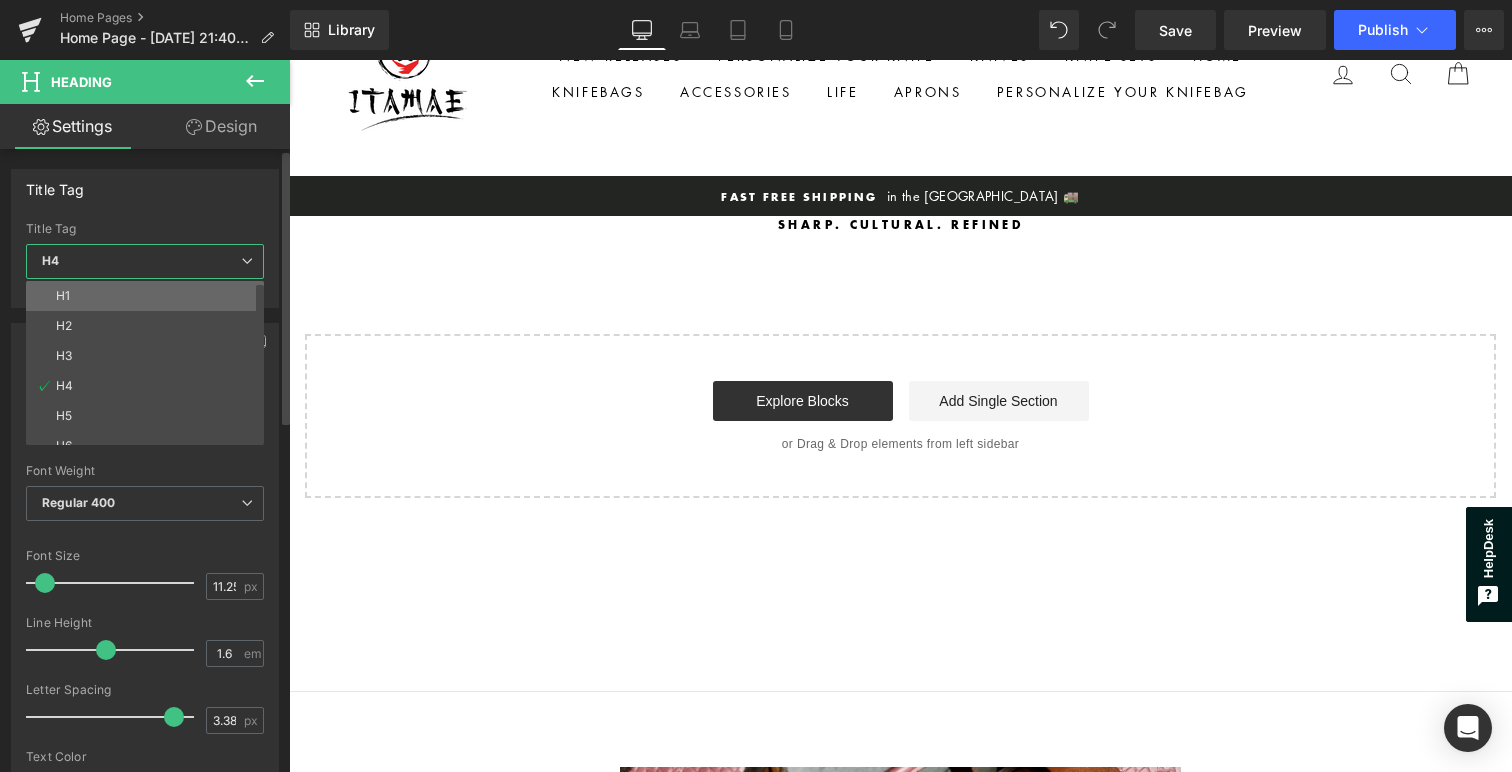 click on "H1" at bounding box center (149, 296) 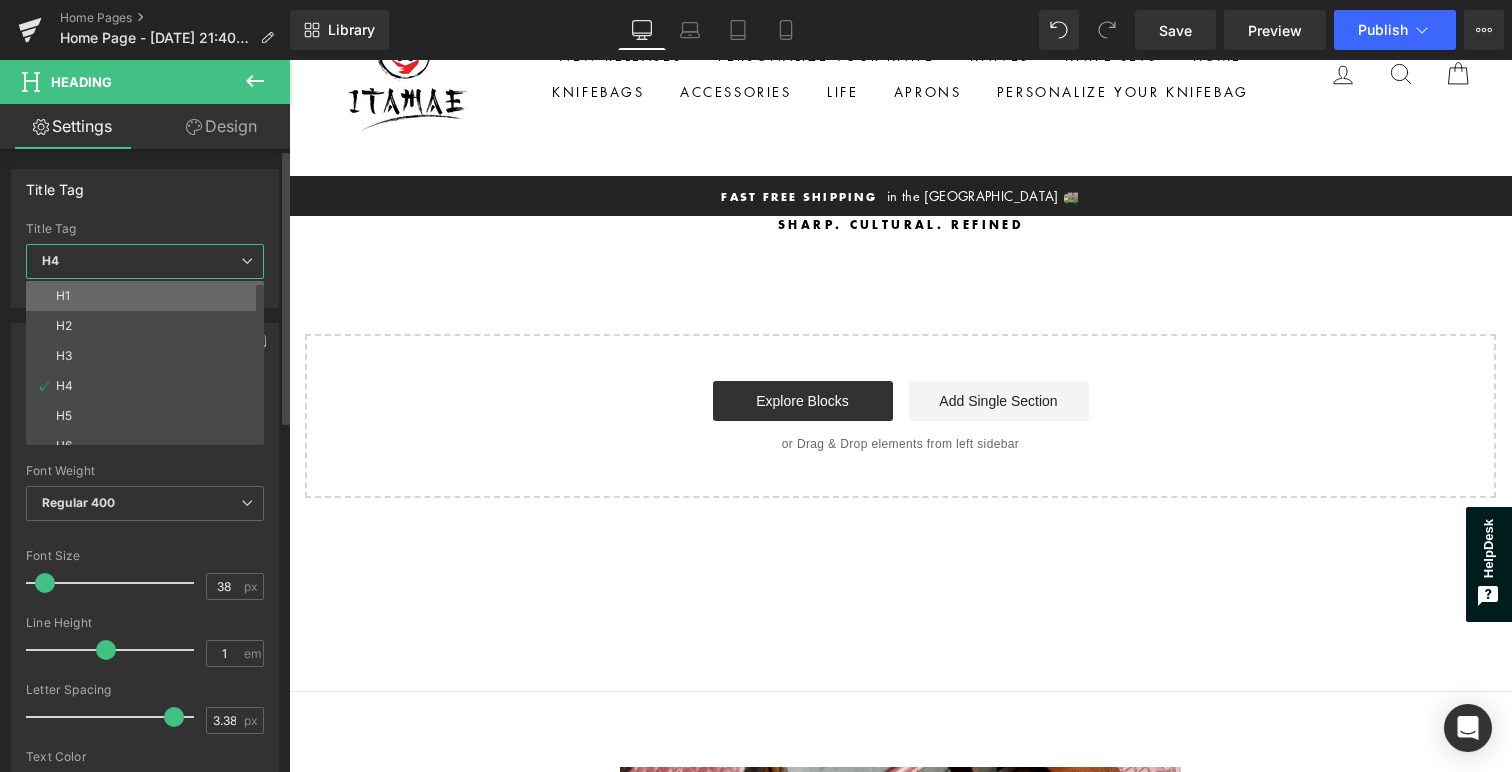 type on "0" 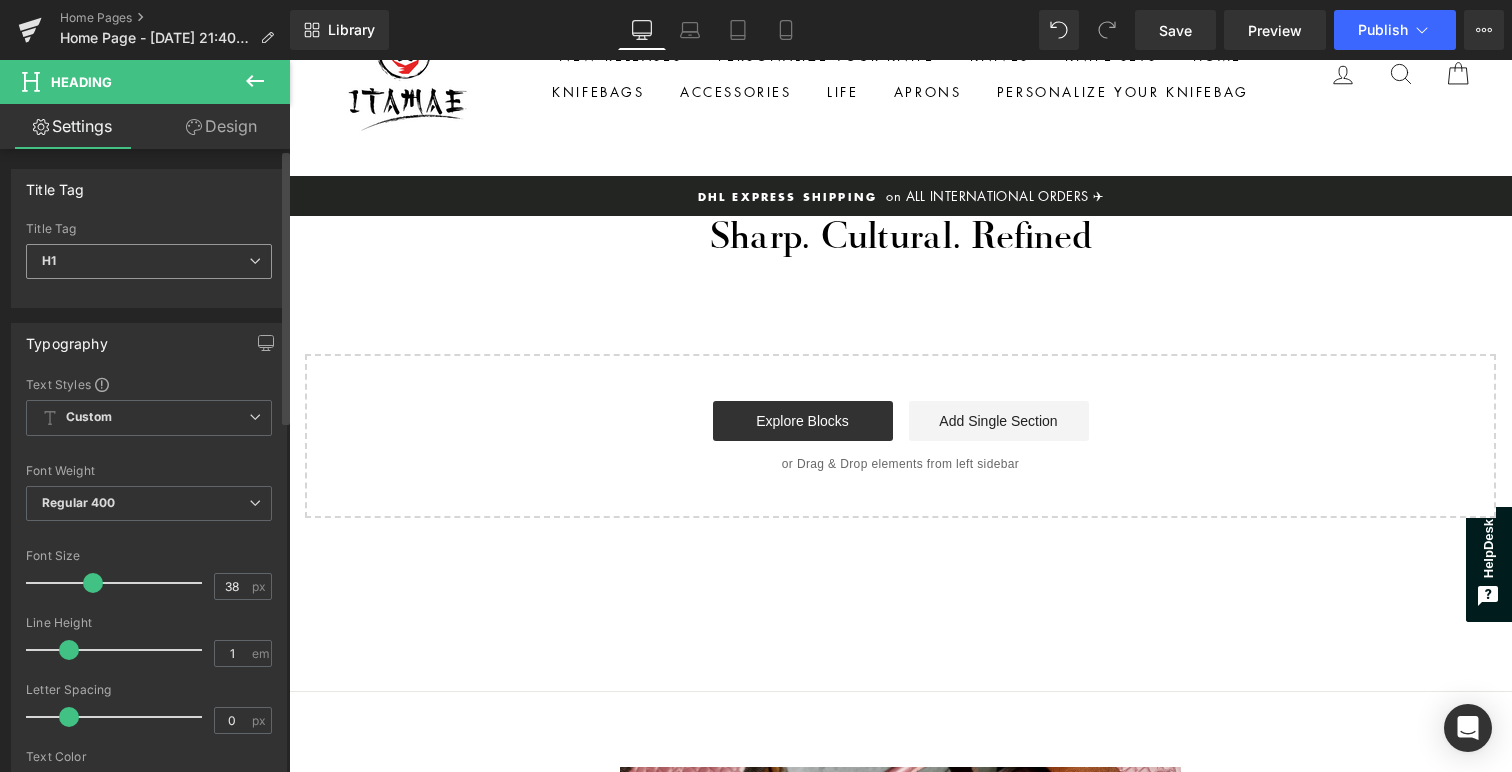 click on "H1" at bounding box center [149, 261] 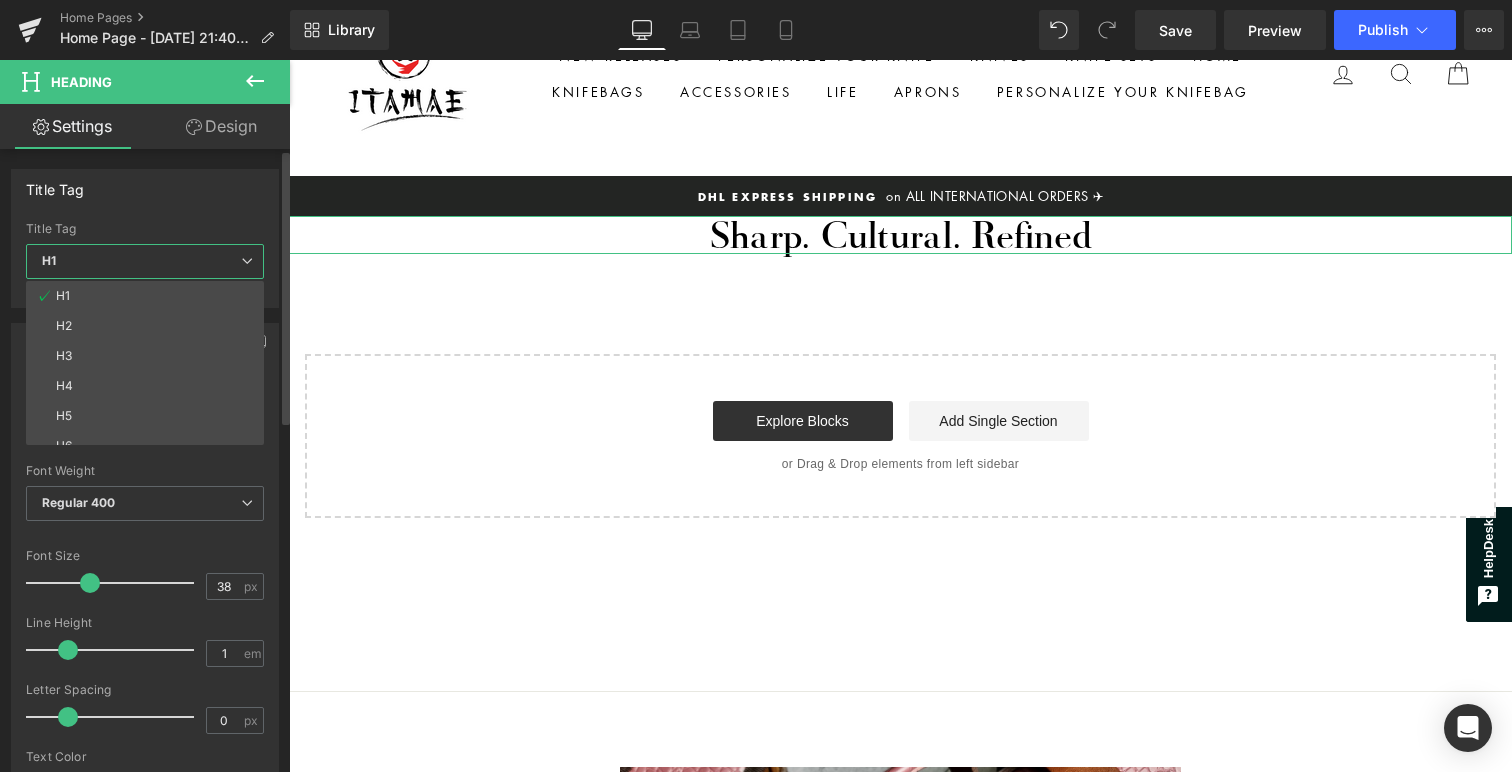click on "Title Tag H1 H2 H3 H4 H5 H6 Title Tag
H1
H1 H2 H3 H4 H5 H6" at bounding box center (145, 238) 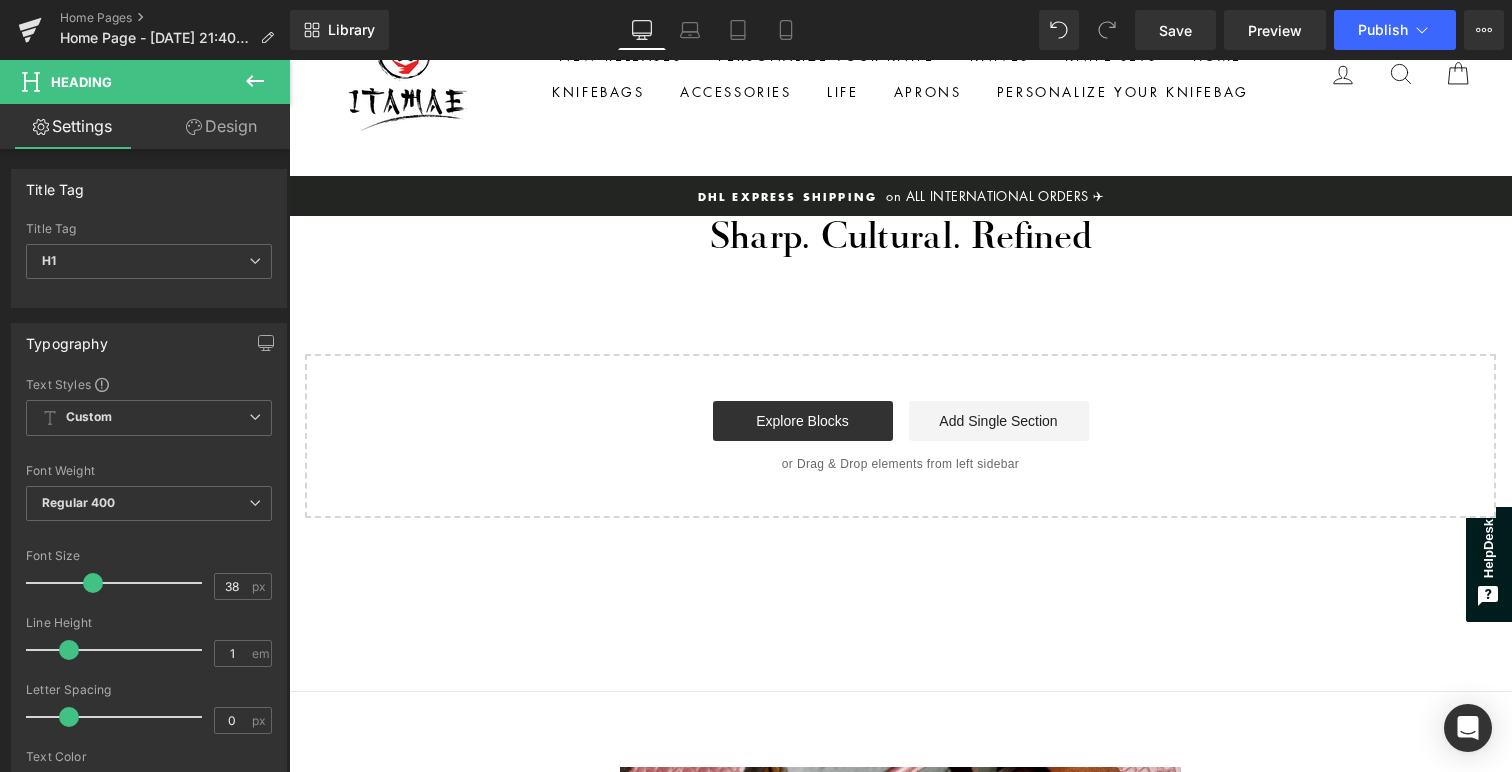 click 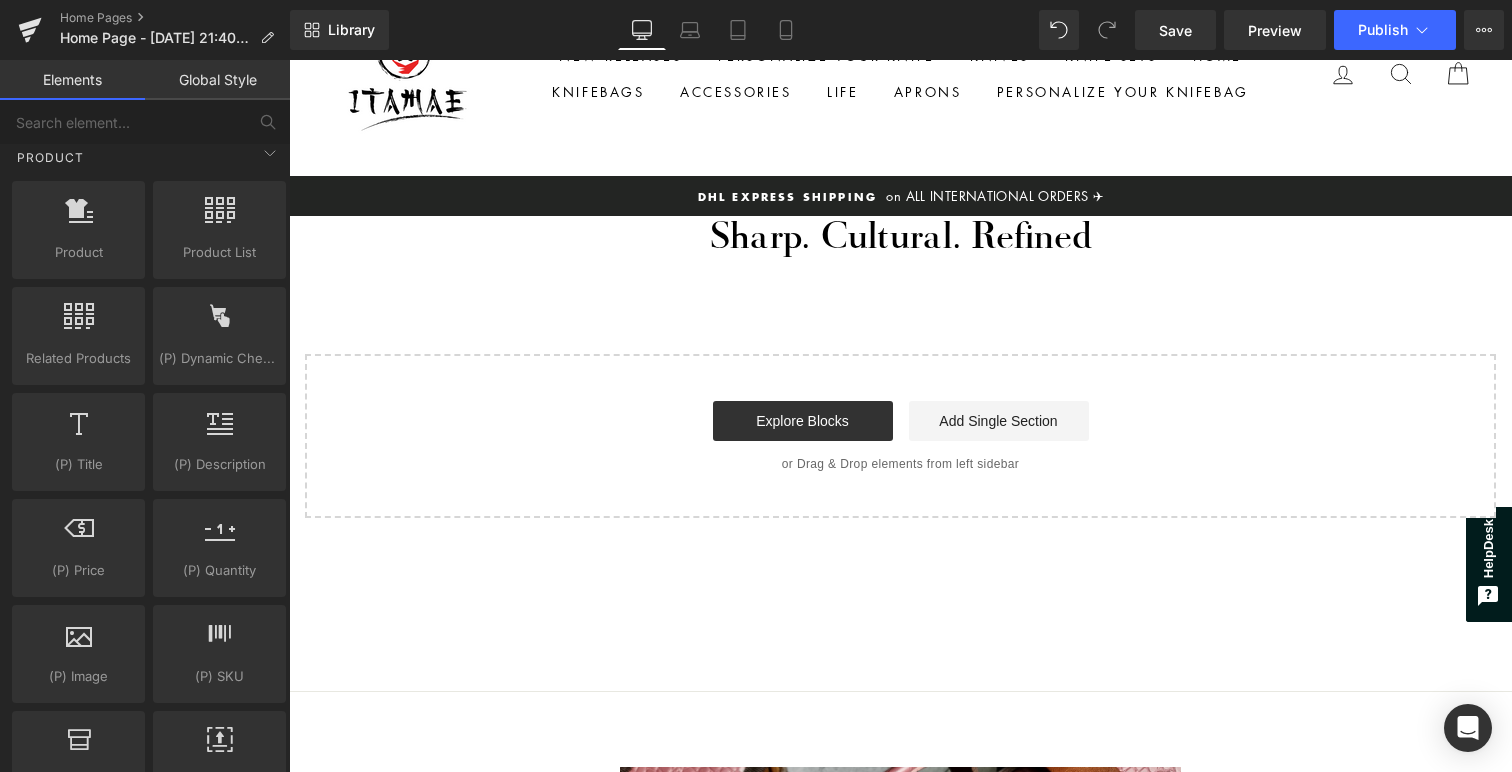 scroll, scrollTop: 1721, scrollLeft: 0, axis: vertical 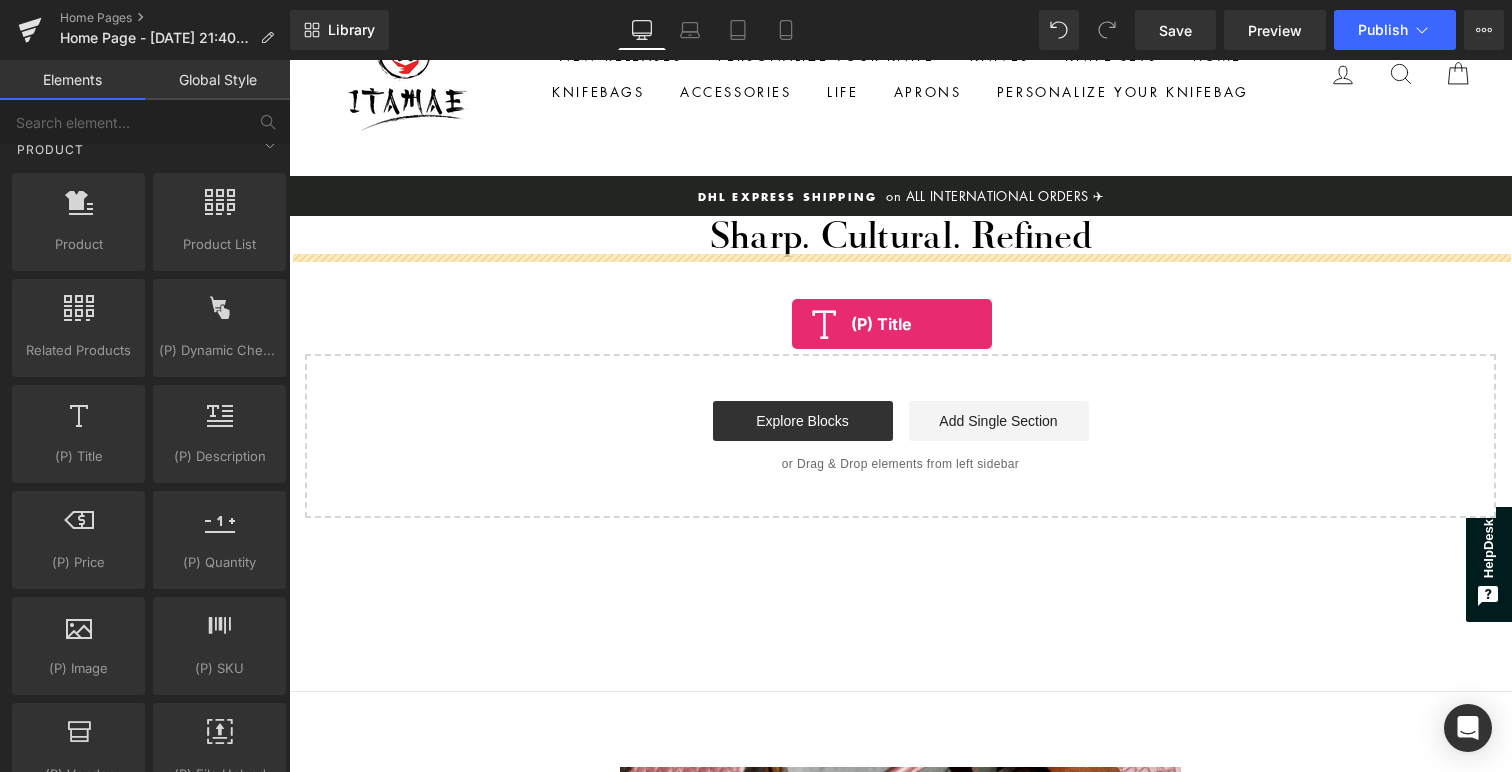 drag, startPoint x: 373, startPoint y: 484, endPoint x: 792, endPoint y: 324, distance: 448.50977 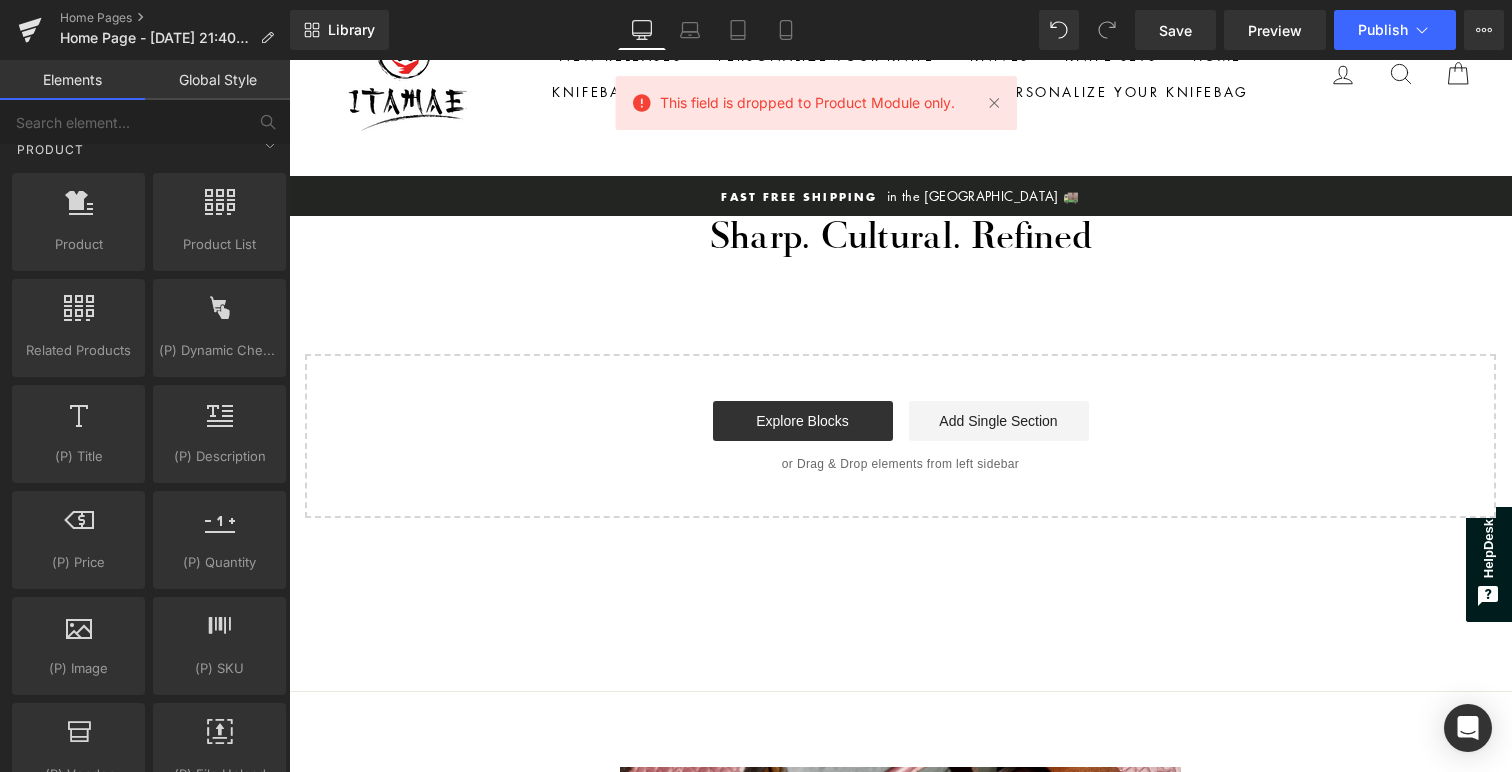 click at bounding box center [289, 60] 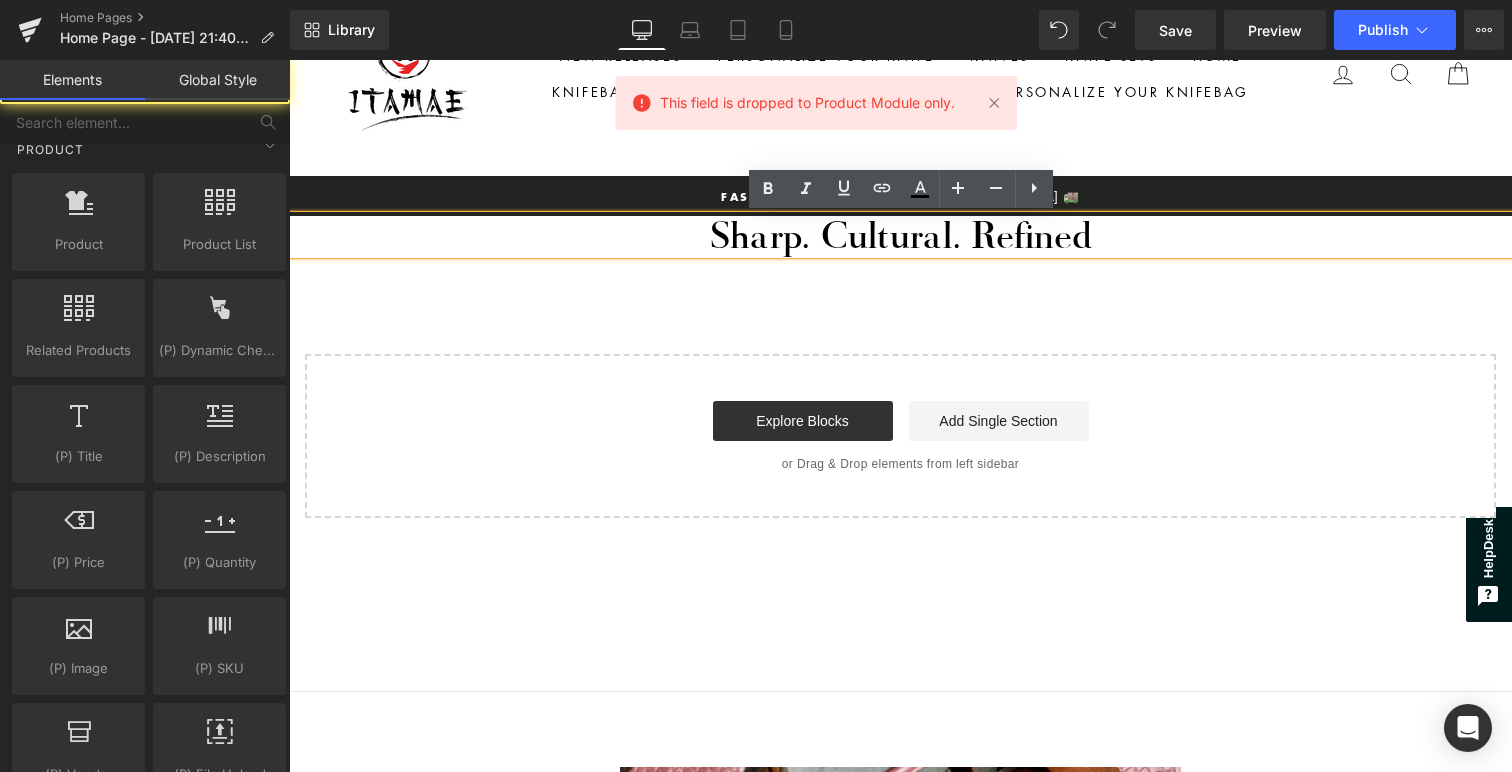 click on "Sharp. Cultural. Refined
Heading
Select your layout" at bounding box center [900, 367] 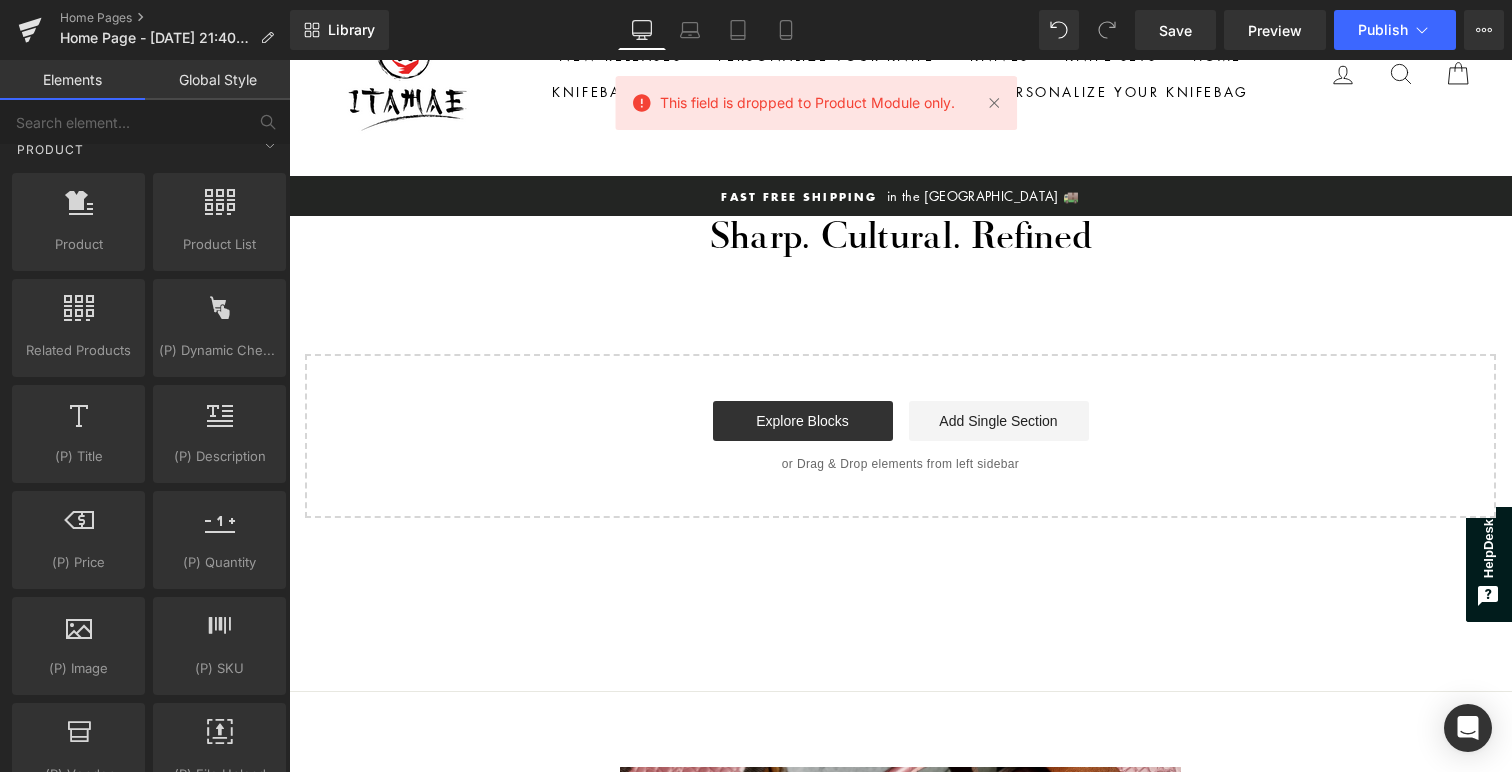 click on "Start building your page
Explore Blocks
Add Single Section
or Drag & Drop elements from left sidebar" at bounding box center (900, 436) 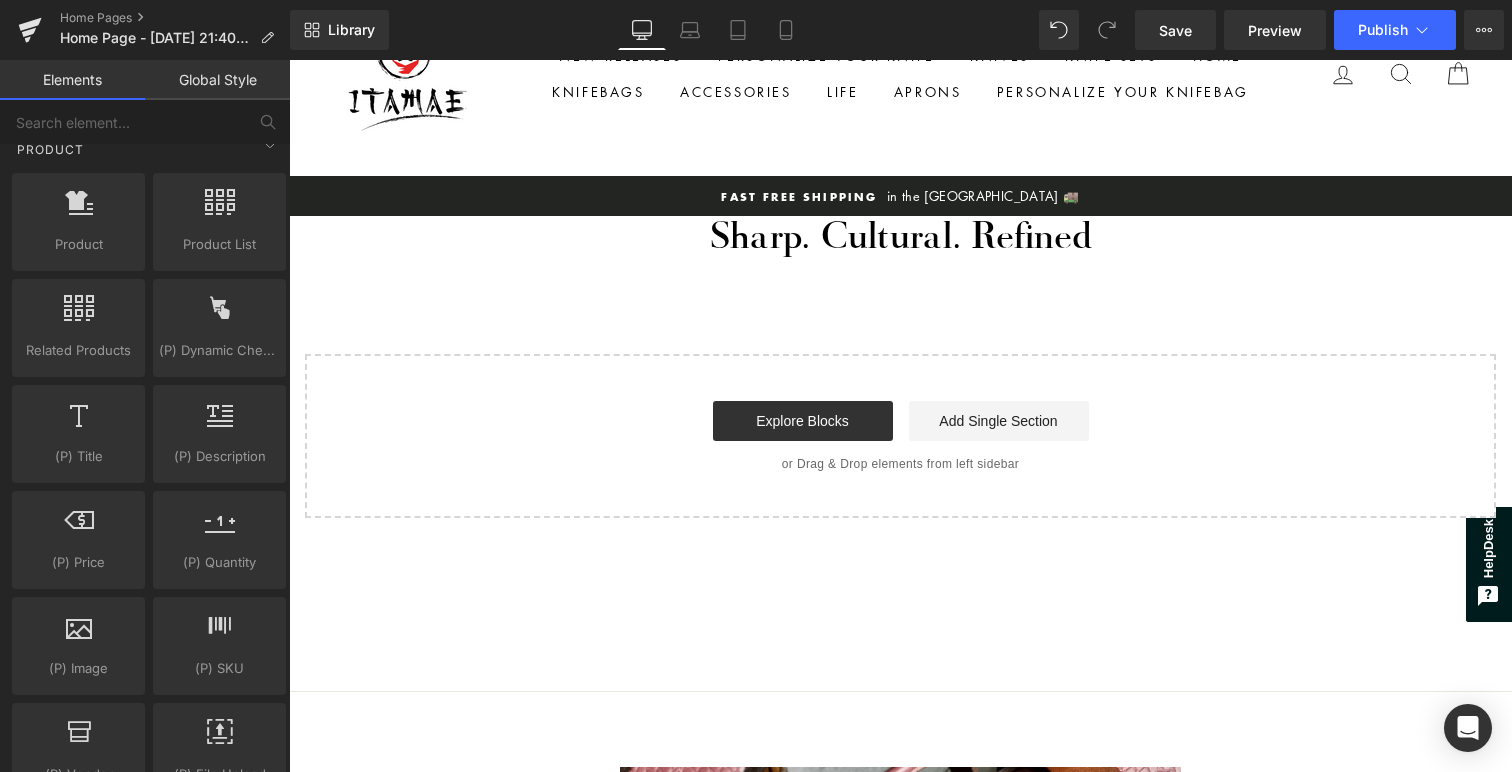 click on "Sharp. Cultural. Refined
Heading
Select your layout" at bounding box center [900, 367] 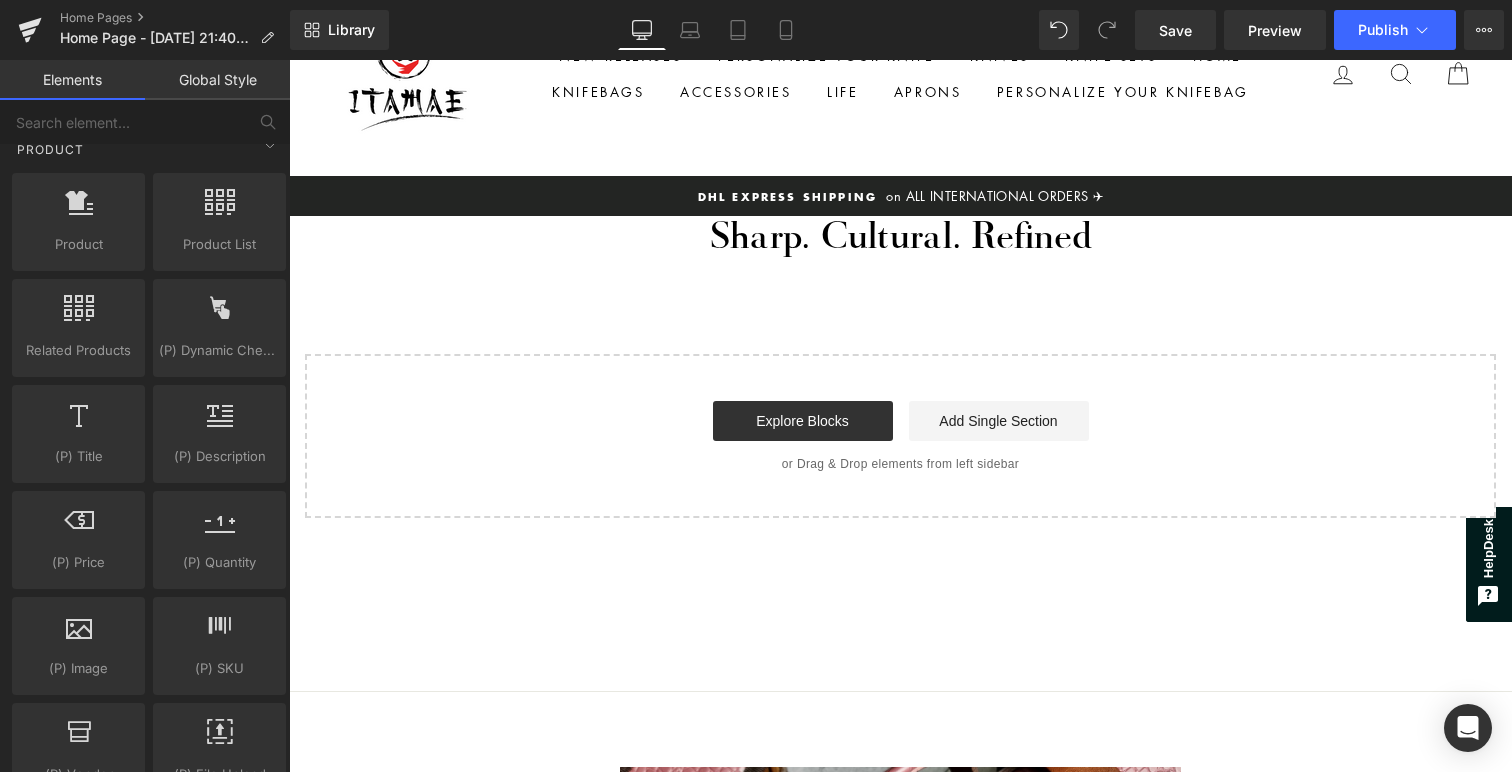 click on "Start building your page
Explore Blocks
Add Single Section
or Drag & Drop elements from left sidebar" at bounding box center (900, 436) 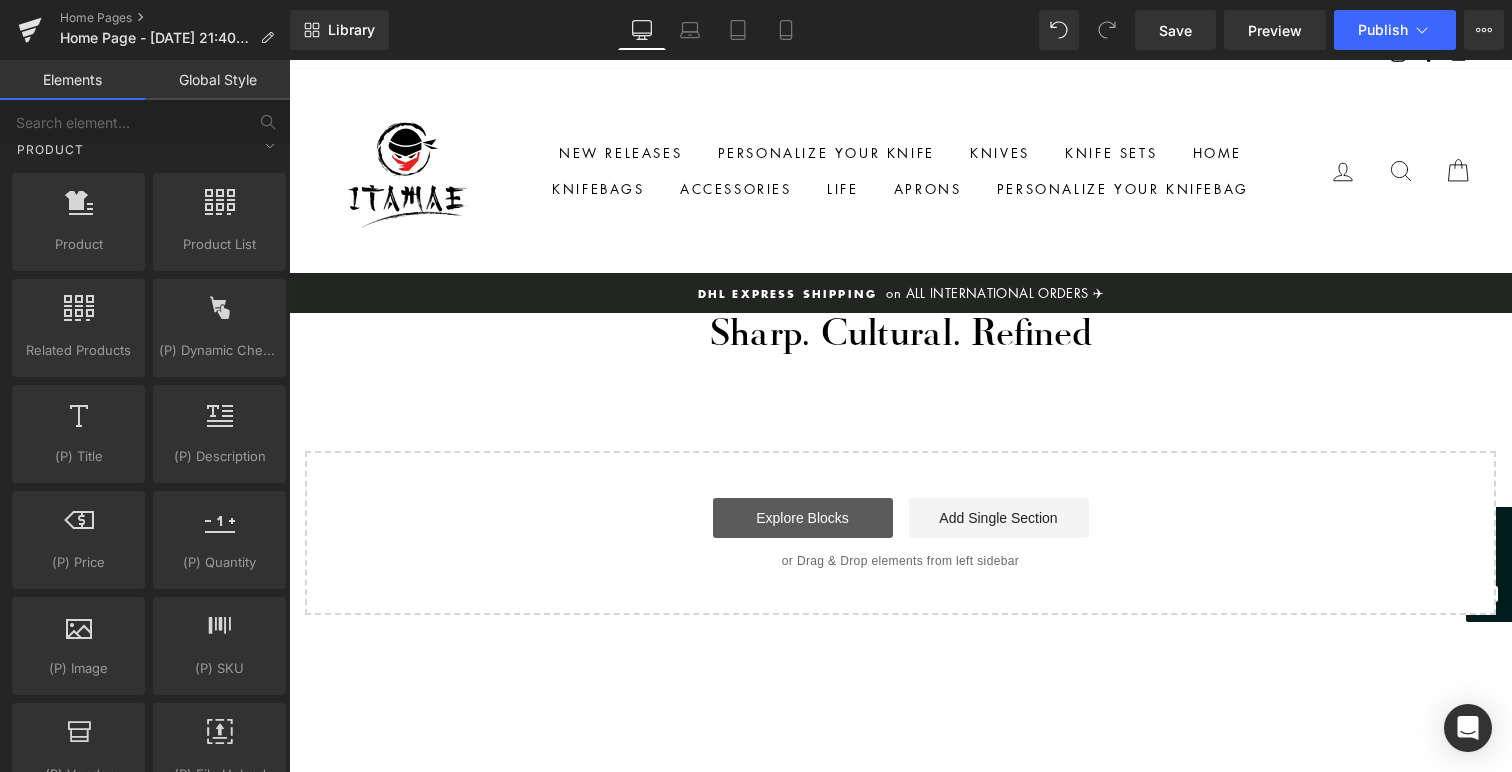 scroll, scrollTop: 0, scrollLeft: 0, axis: both 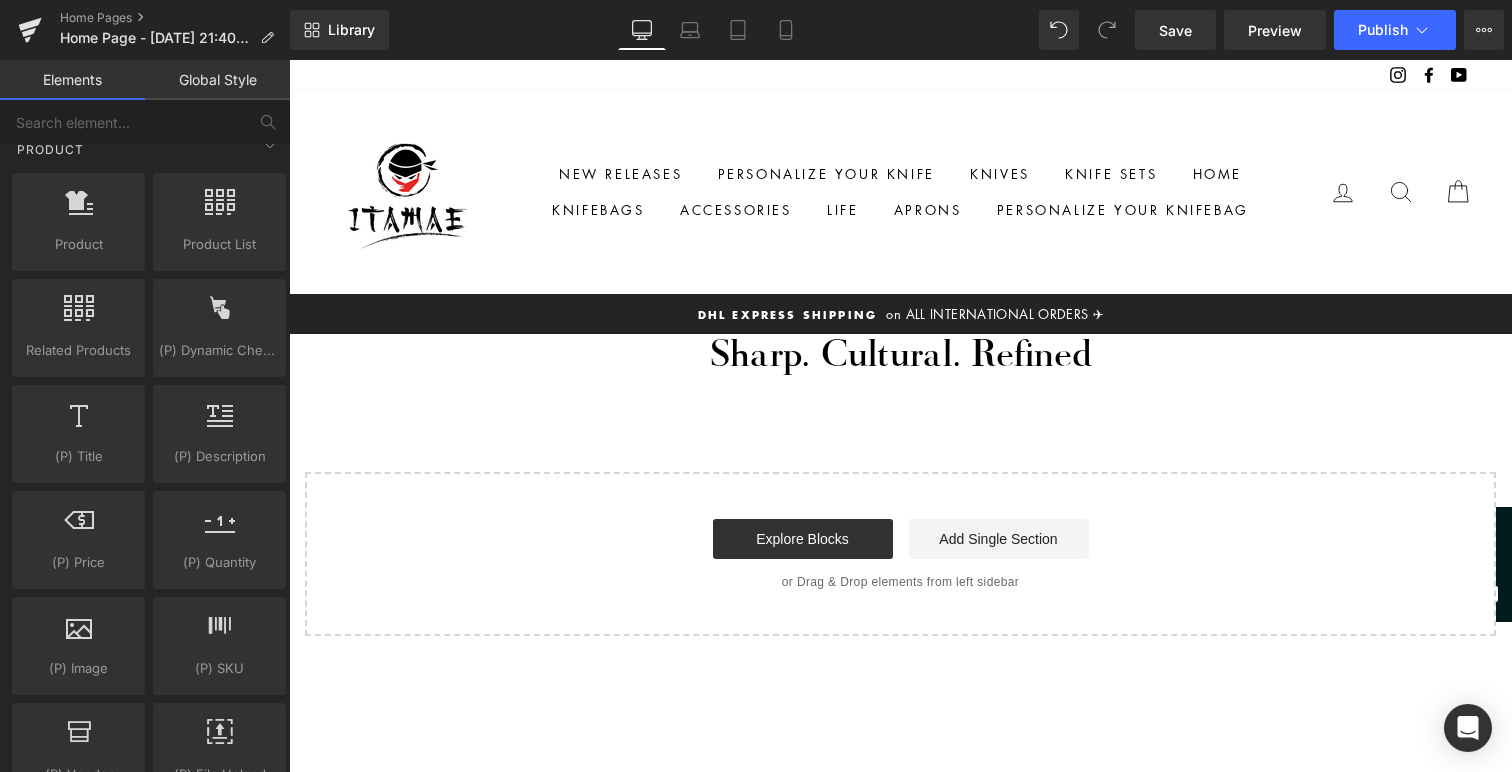 click on "Sharp. Cultural. Refined
Heading
Select your layout" at bounding box center (900, 485) 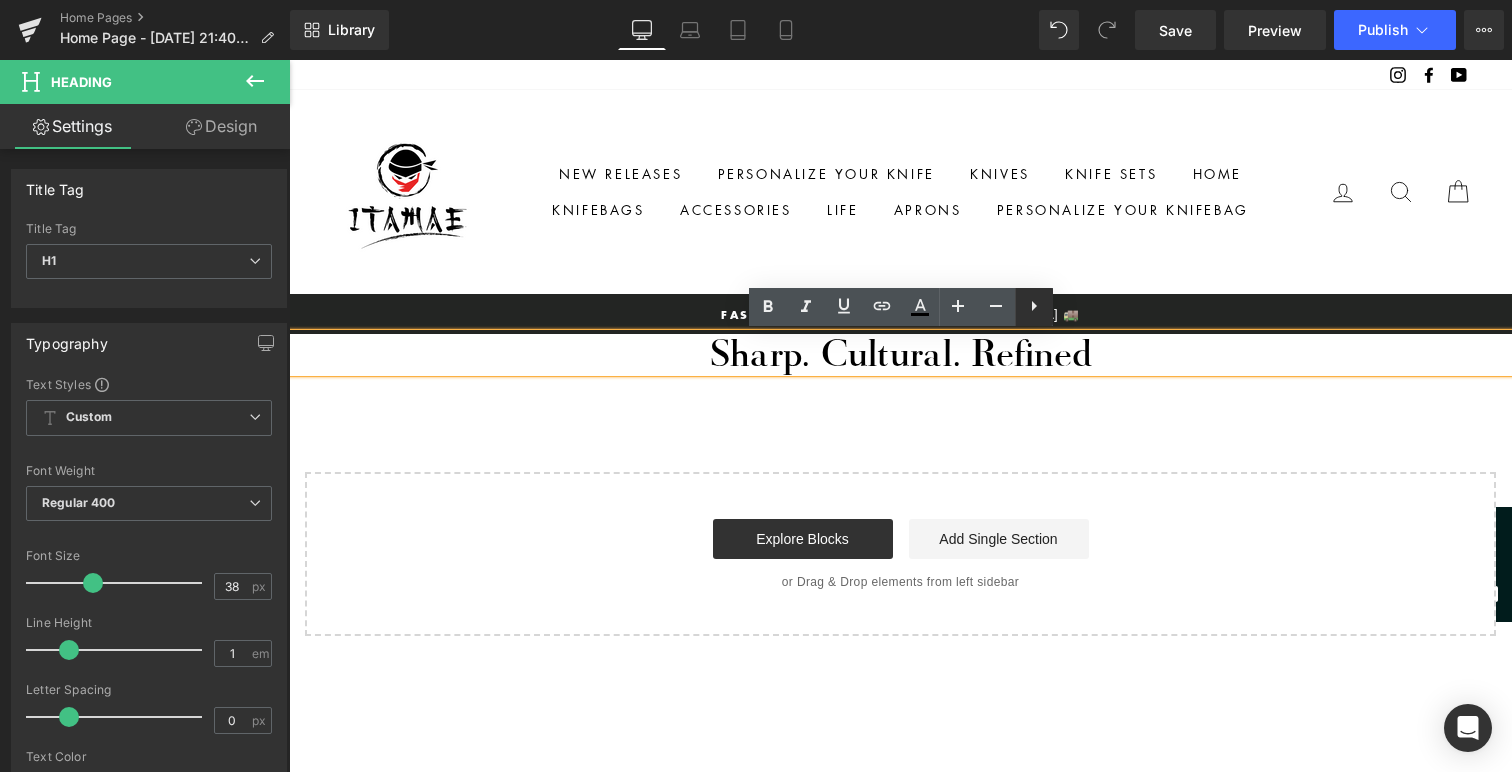 click 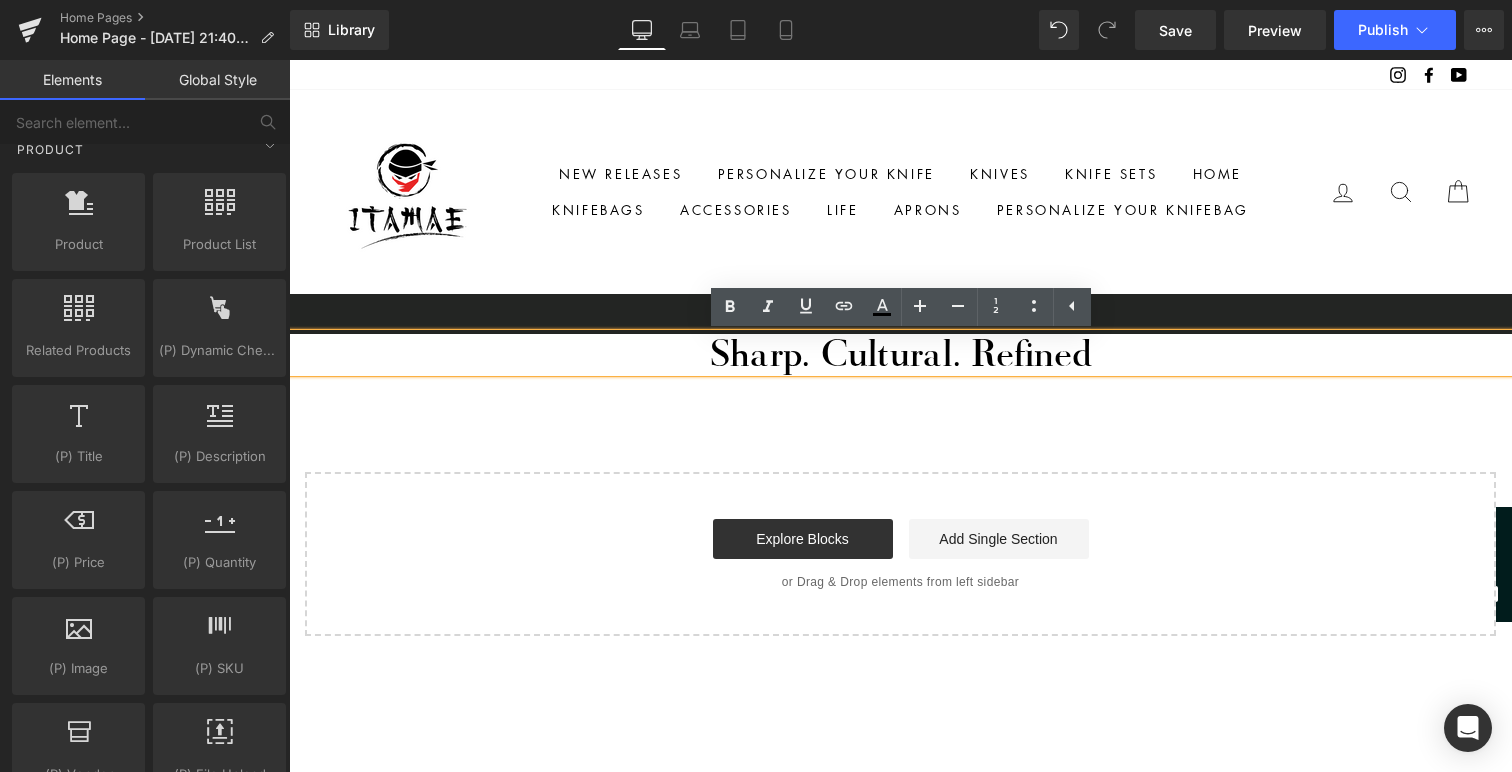 click on "Sharp. Cultural. Refined
Heading
Select your layout" at bounding box center (900, 485) 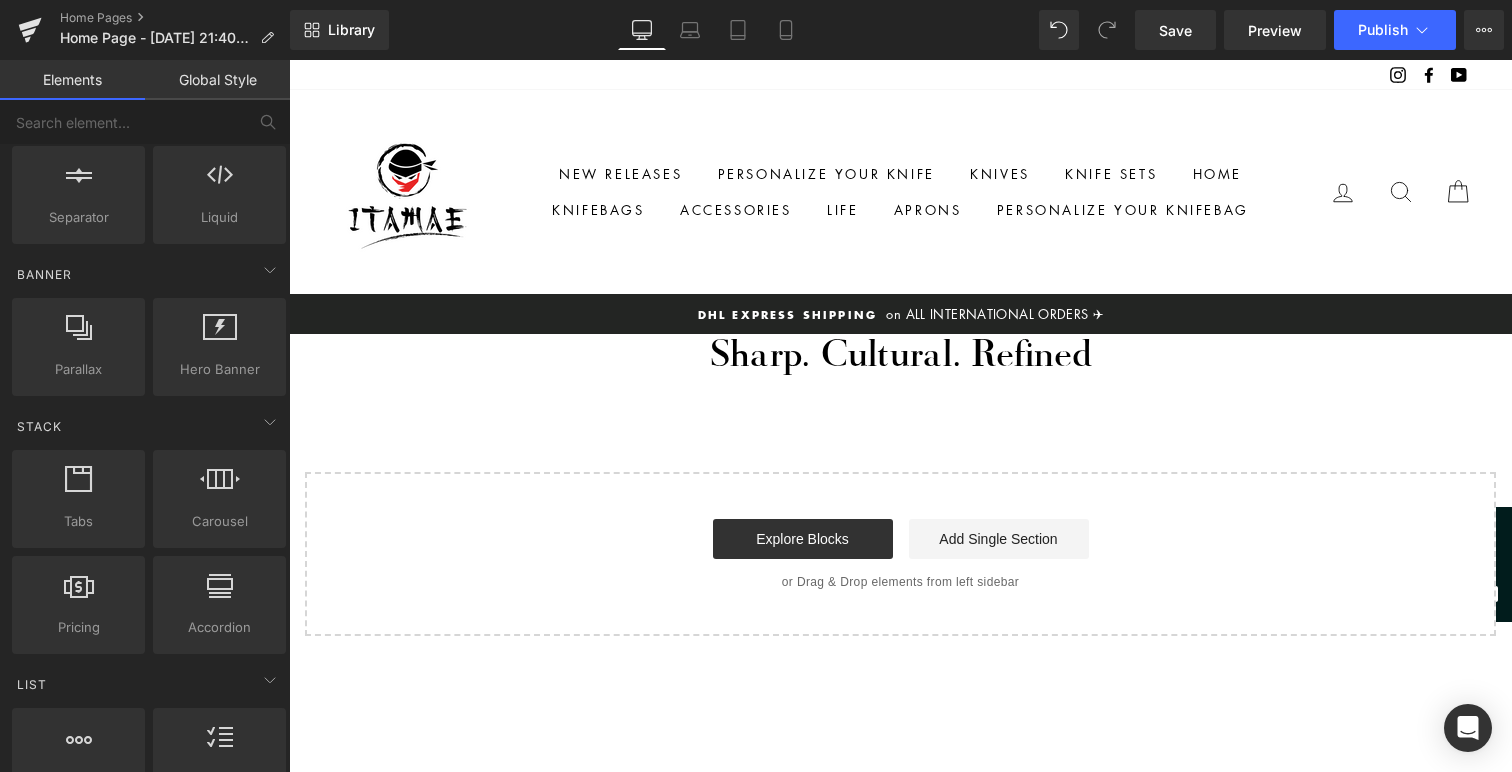 scroll, scrollTop: 0, scrollLeft: 0, axis: both 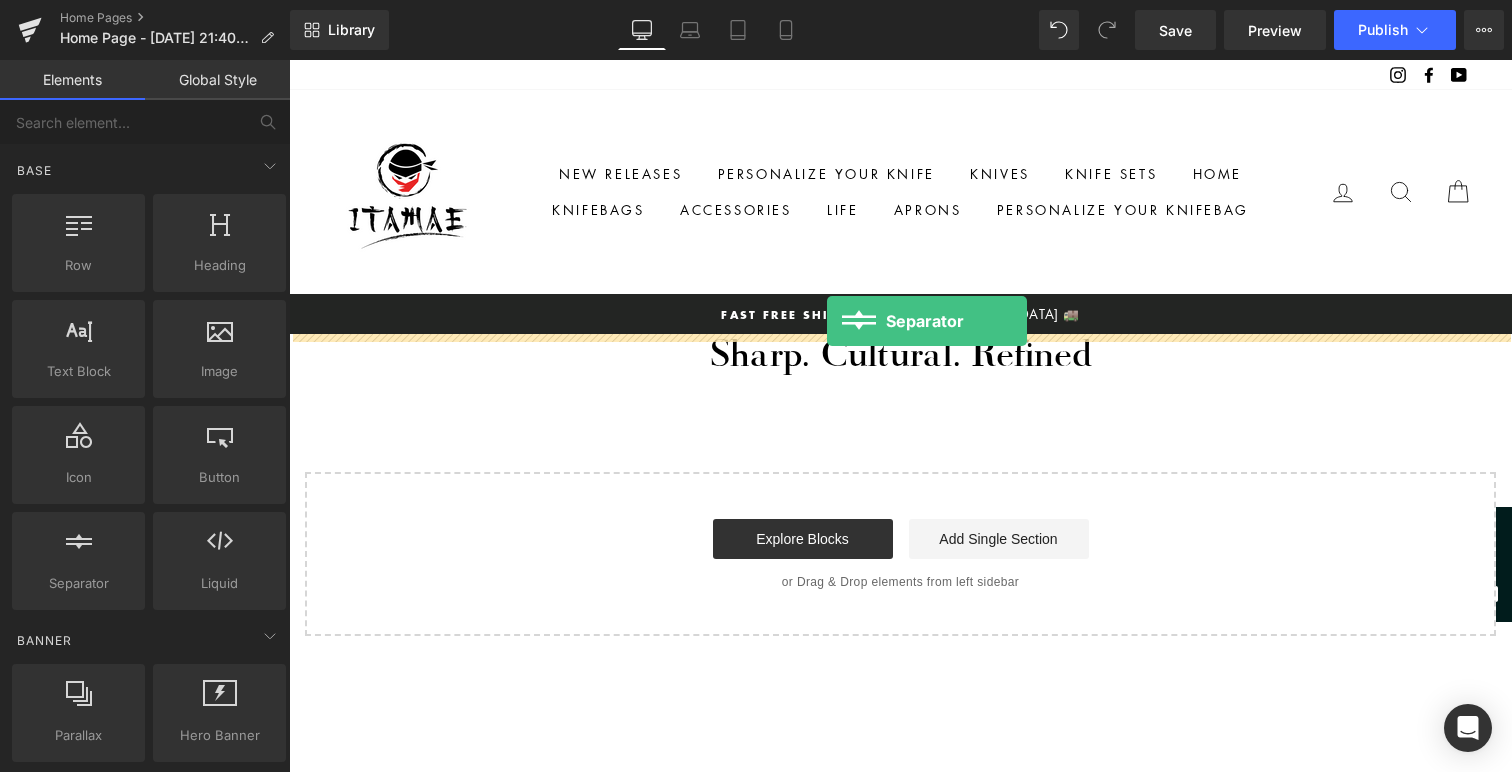 drag, startPoint x: 386, startPoint y: 613, endPoint x: 828, endPoint y: 321, distance: 529.74335 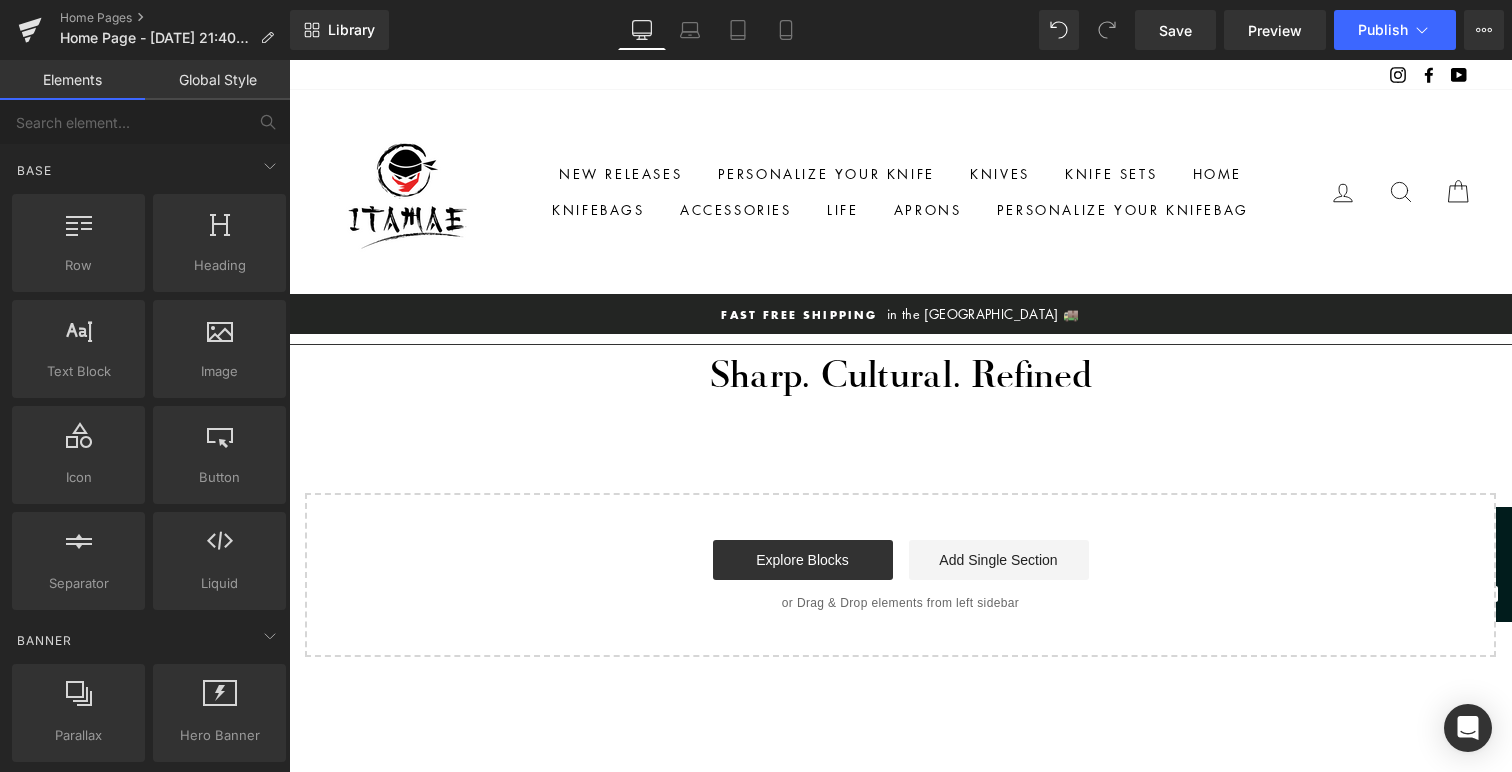 click on "Separator
Sharp. Cultural. Refined
Heading
Select your layout" at bounding box center [900, 495] 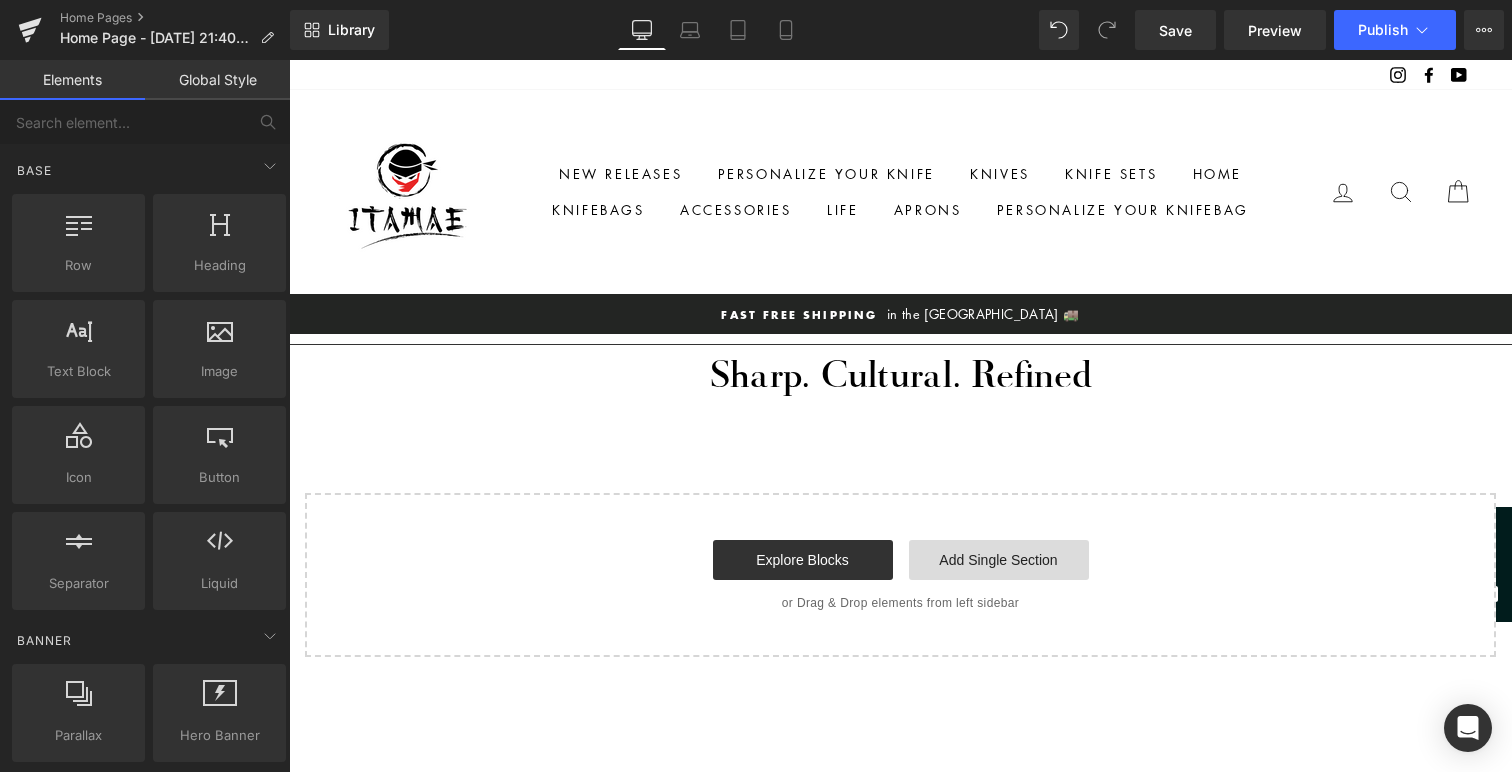 click on "Add Single Section" at bounding box center (999, 560) 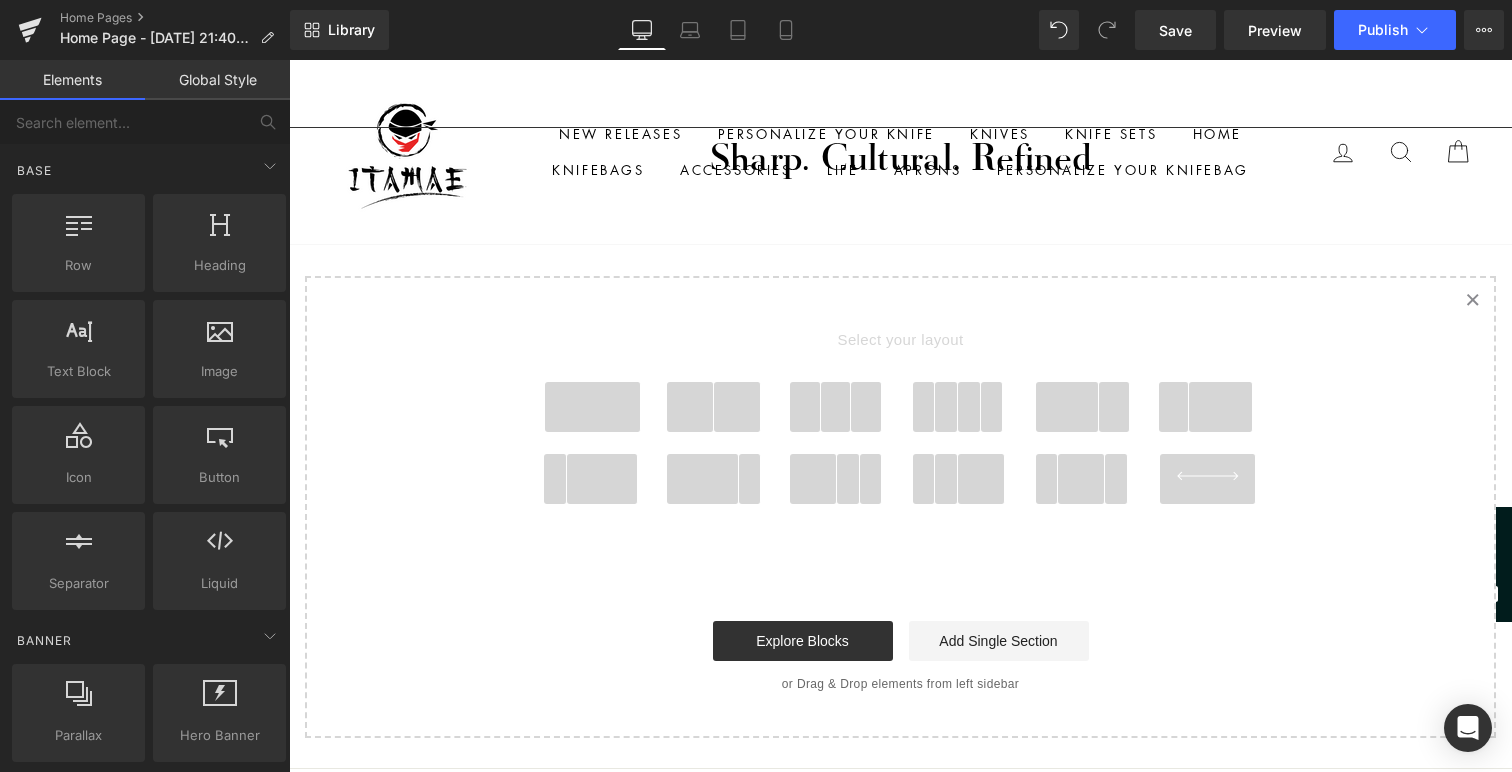 scroll, scrollTop: 209, scrollLeft: 0, axis: vertical 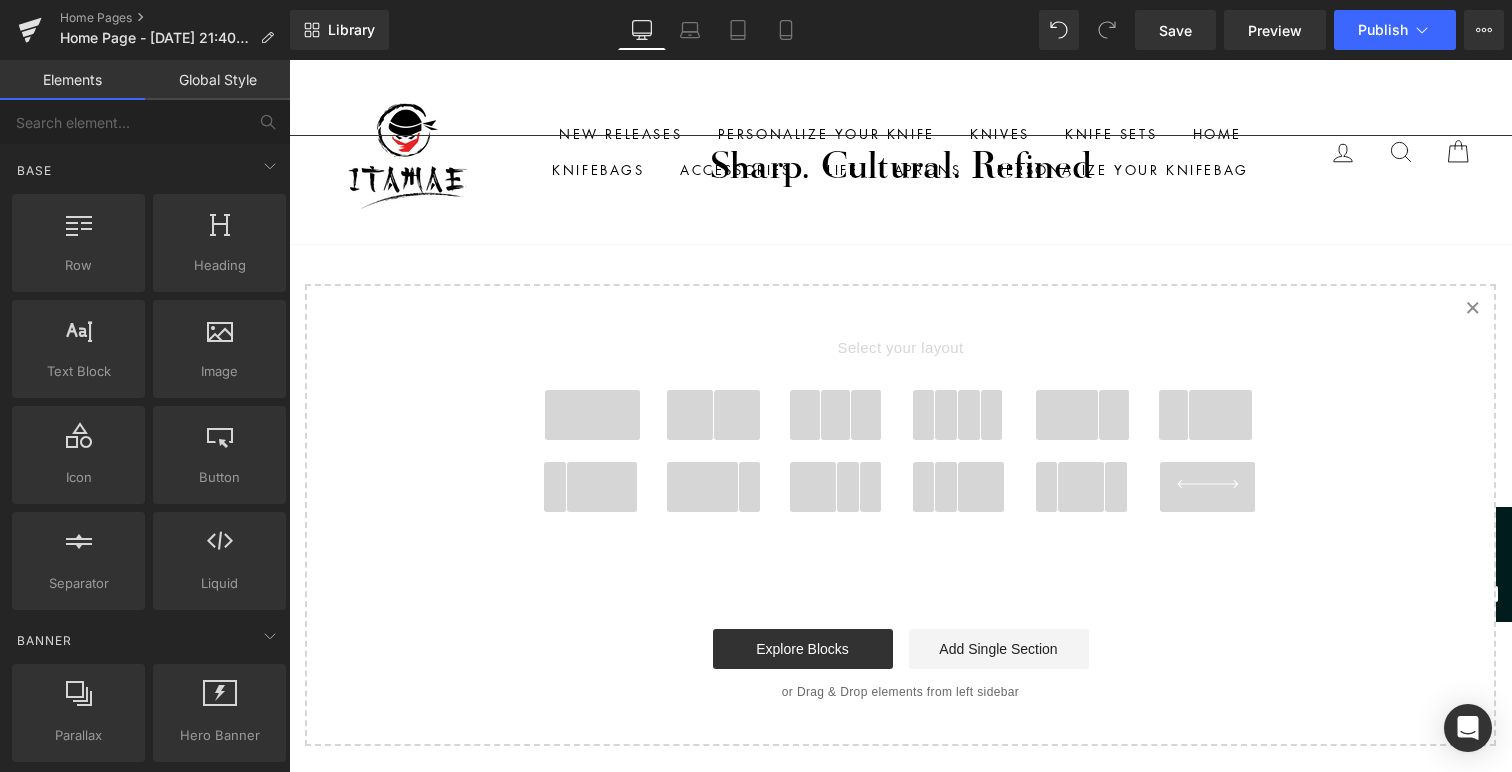 click on "Separator
Sharp. Cultural. Refined
Heading
Select your layout" at bounding box center [900, 435] 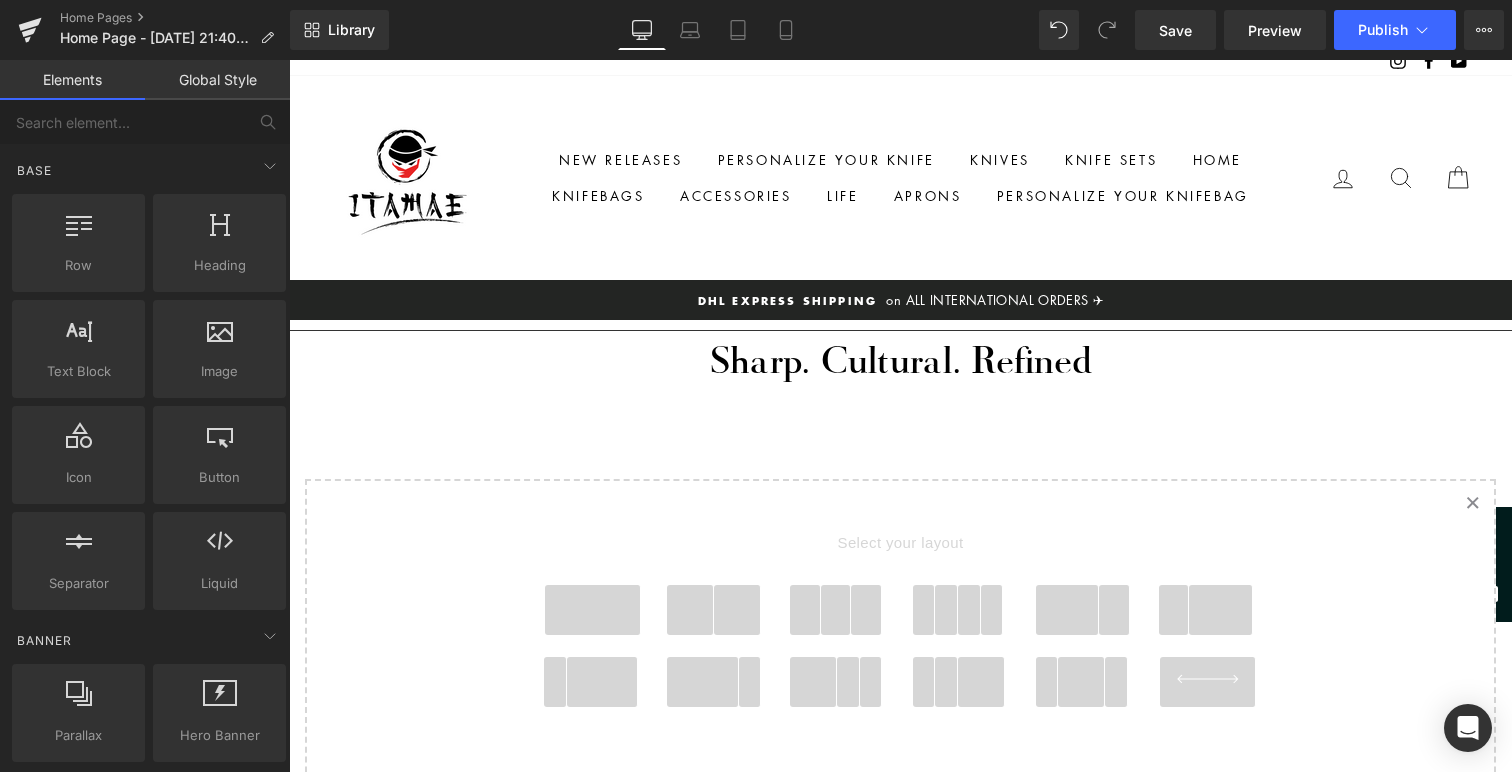 scroll, scrollTop: 0, scrollLeft: 0, axis: both 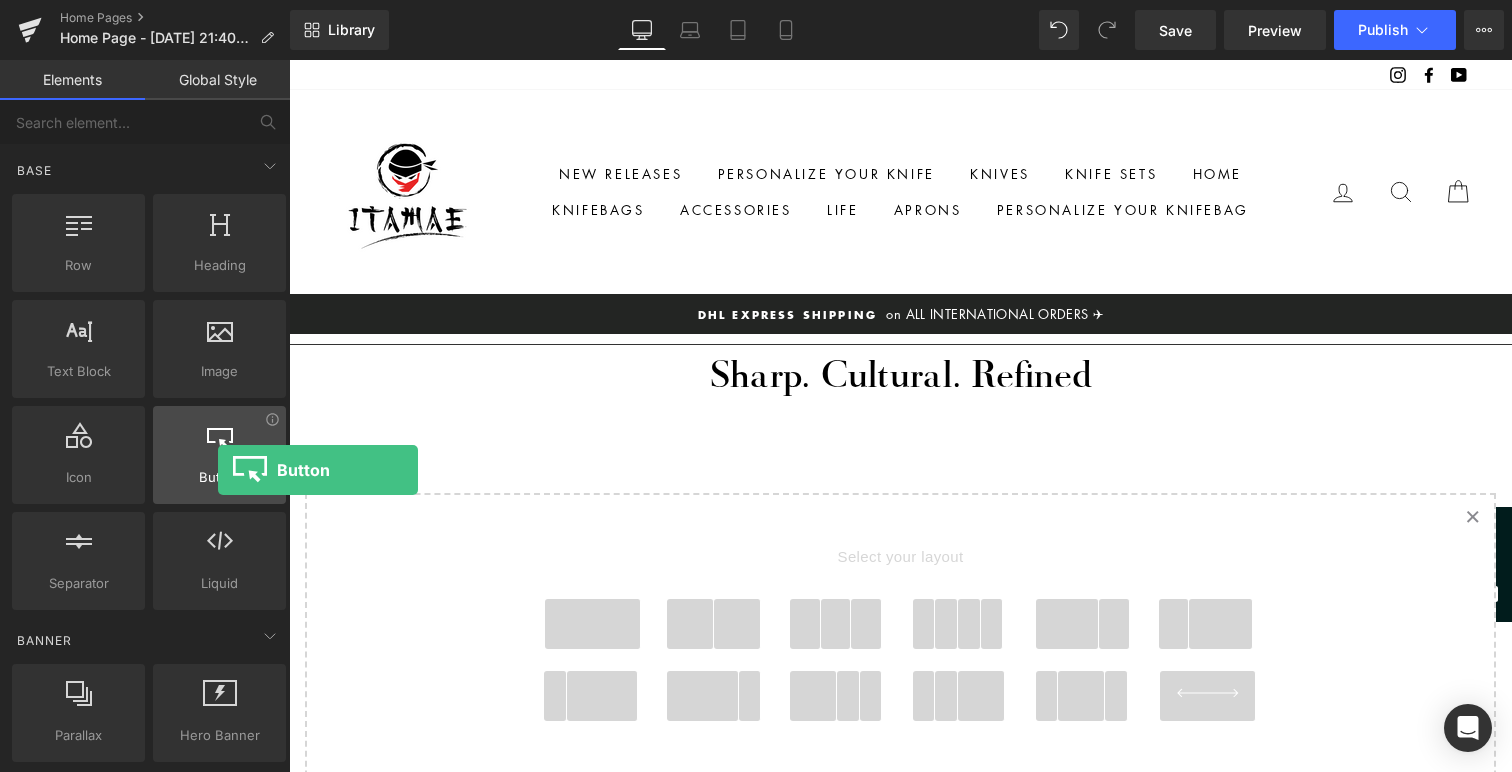click on "Button" at bounding box center (219, 477) 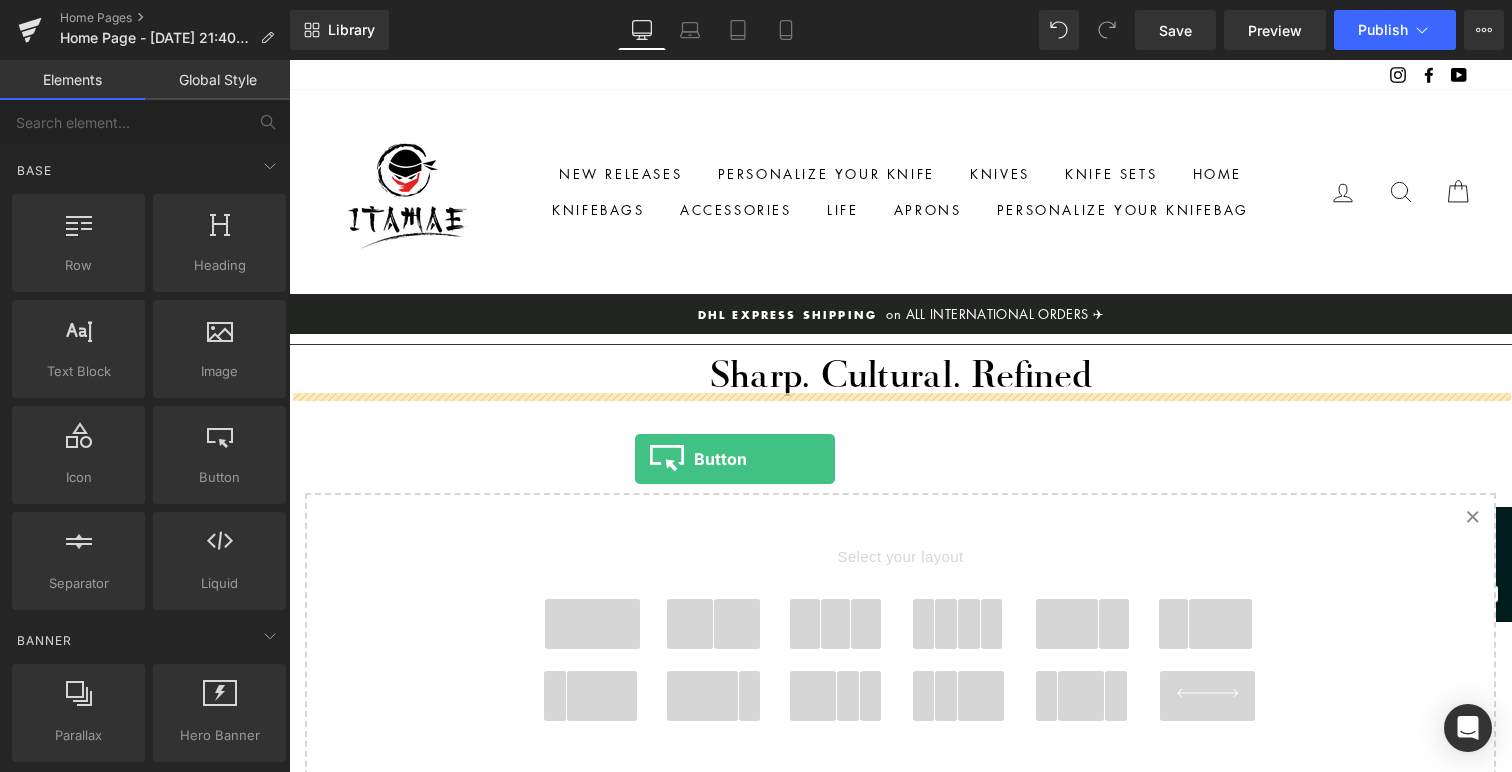 drag, startPoint x: 507, startPoint y: 530, endPoint x: 635, endPoint y: 459, distance: 146.37282 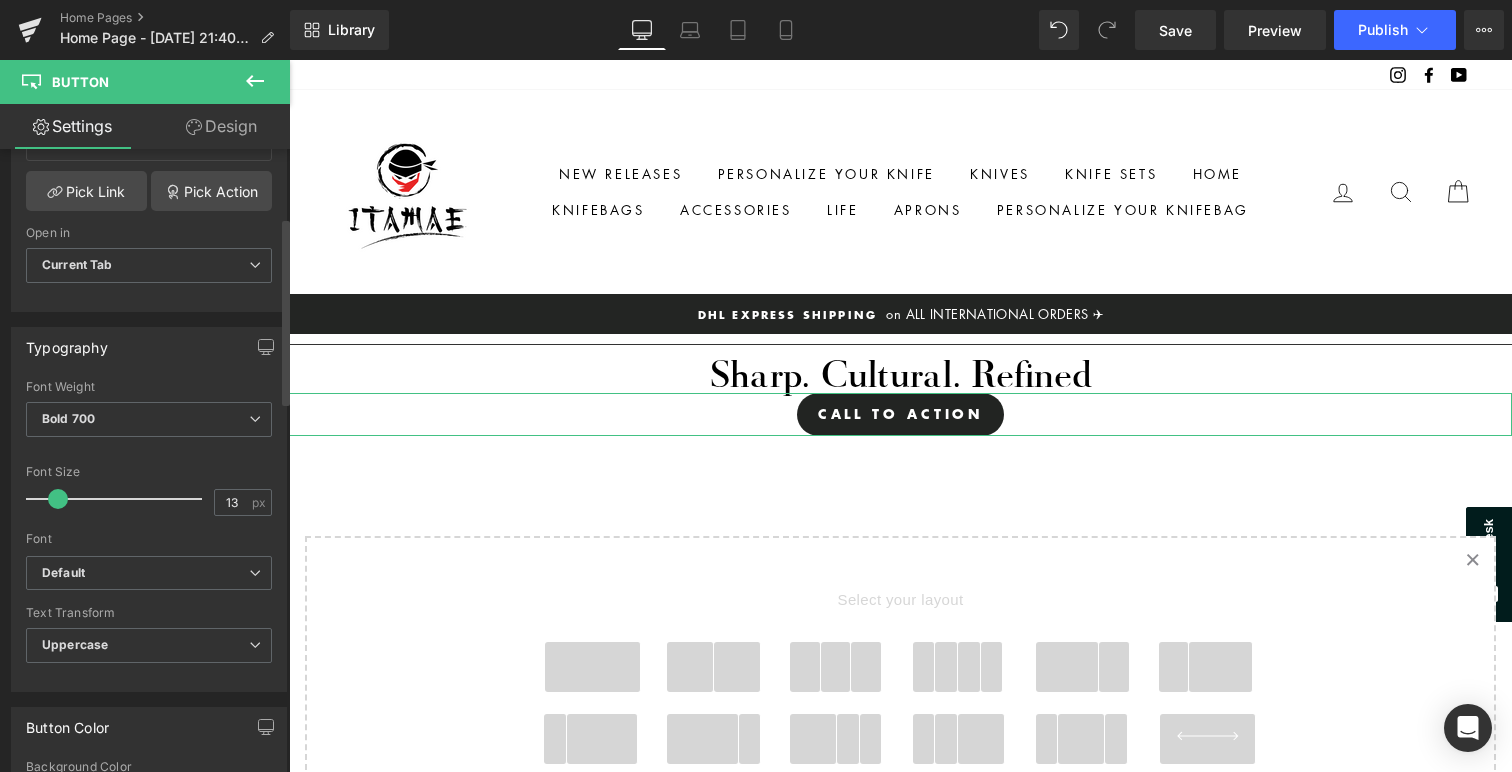 scroll, scrollTop: 0, scrollLeft: 0, axis: both 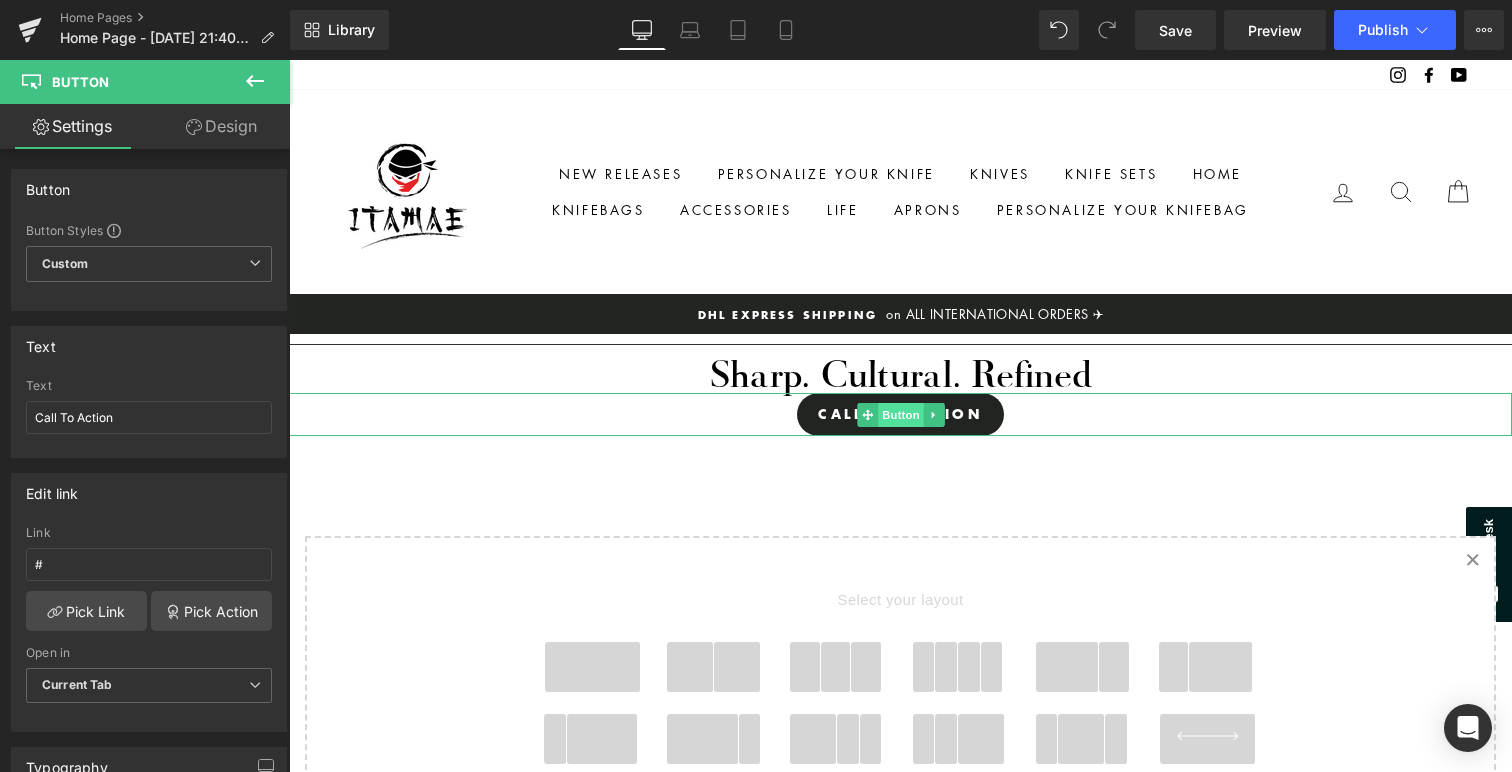 click on "Button" at bounding box center (901, 415) 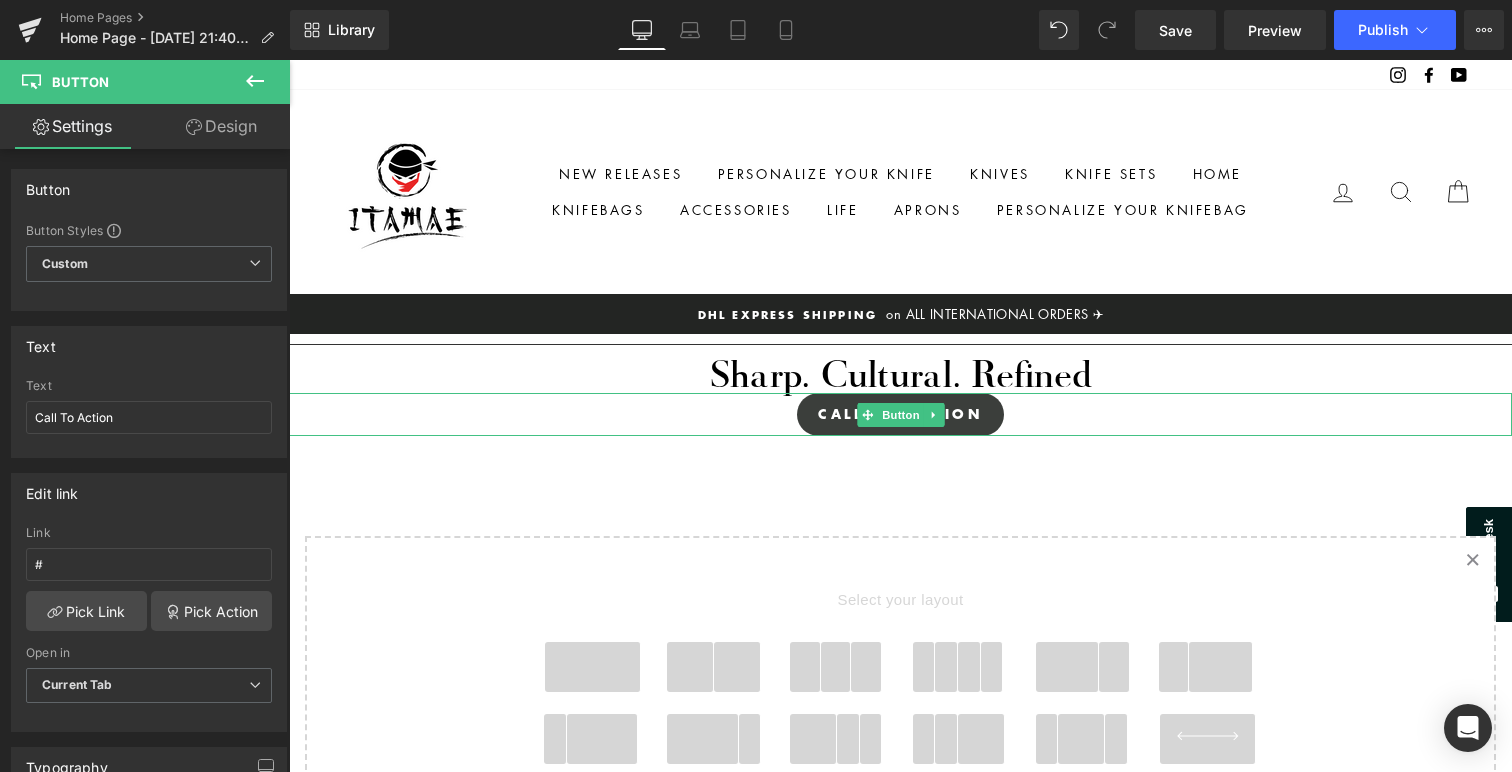 click on "Call To Action" at bounding box center (901, 414) 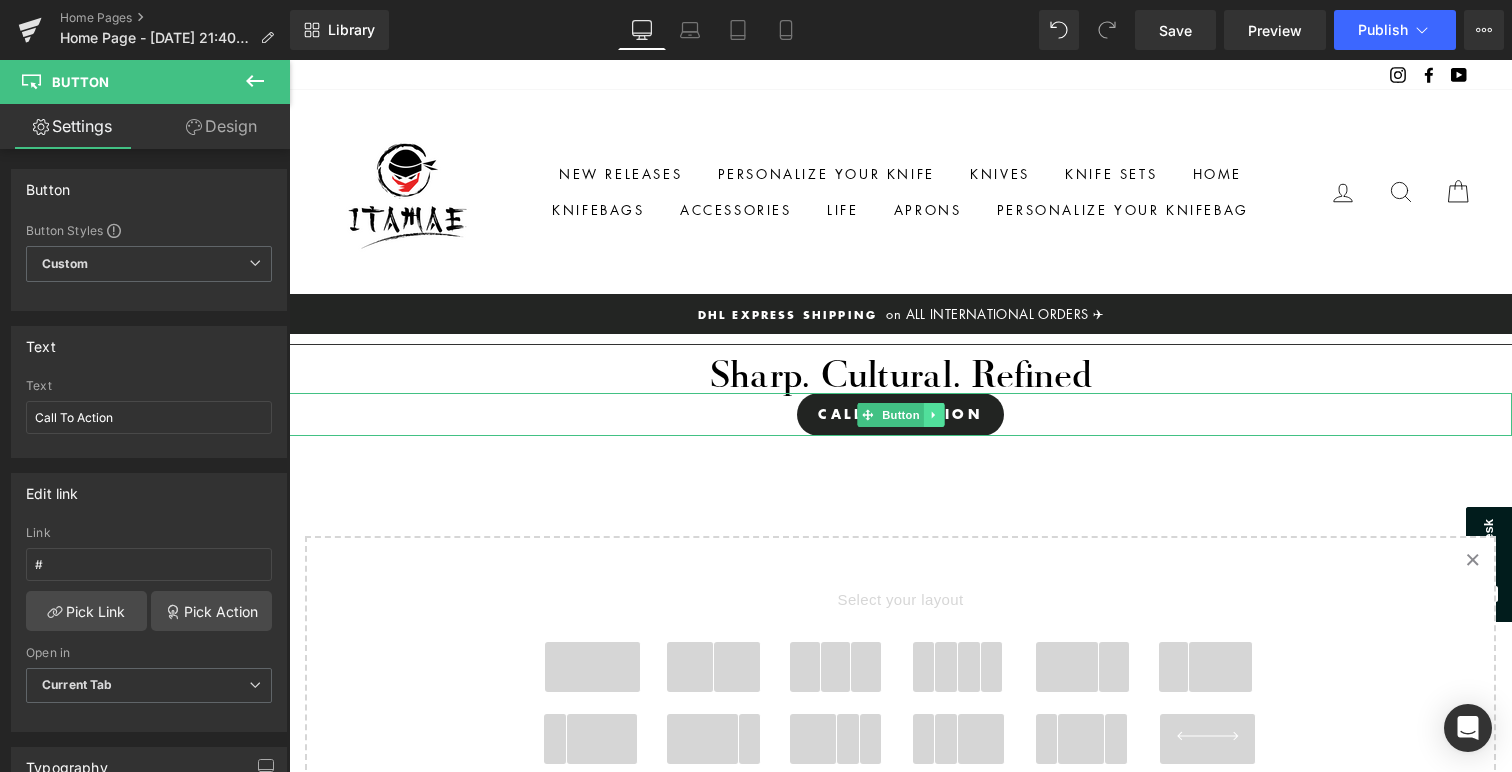 click 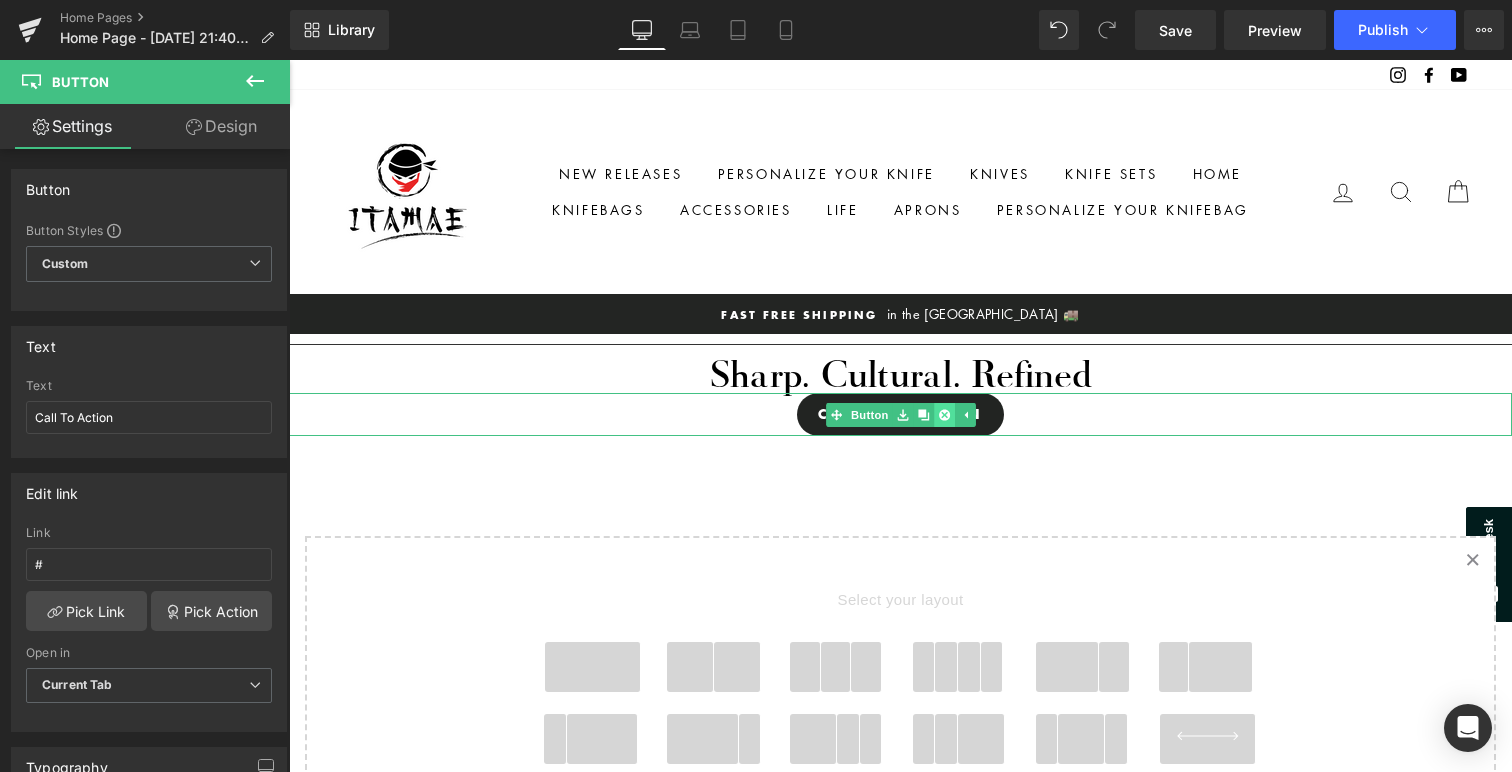 click 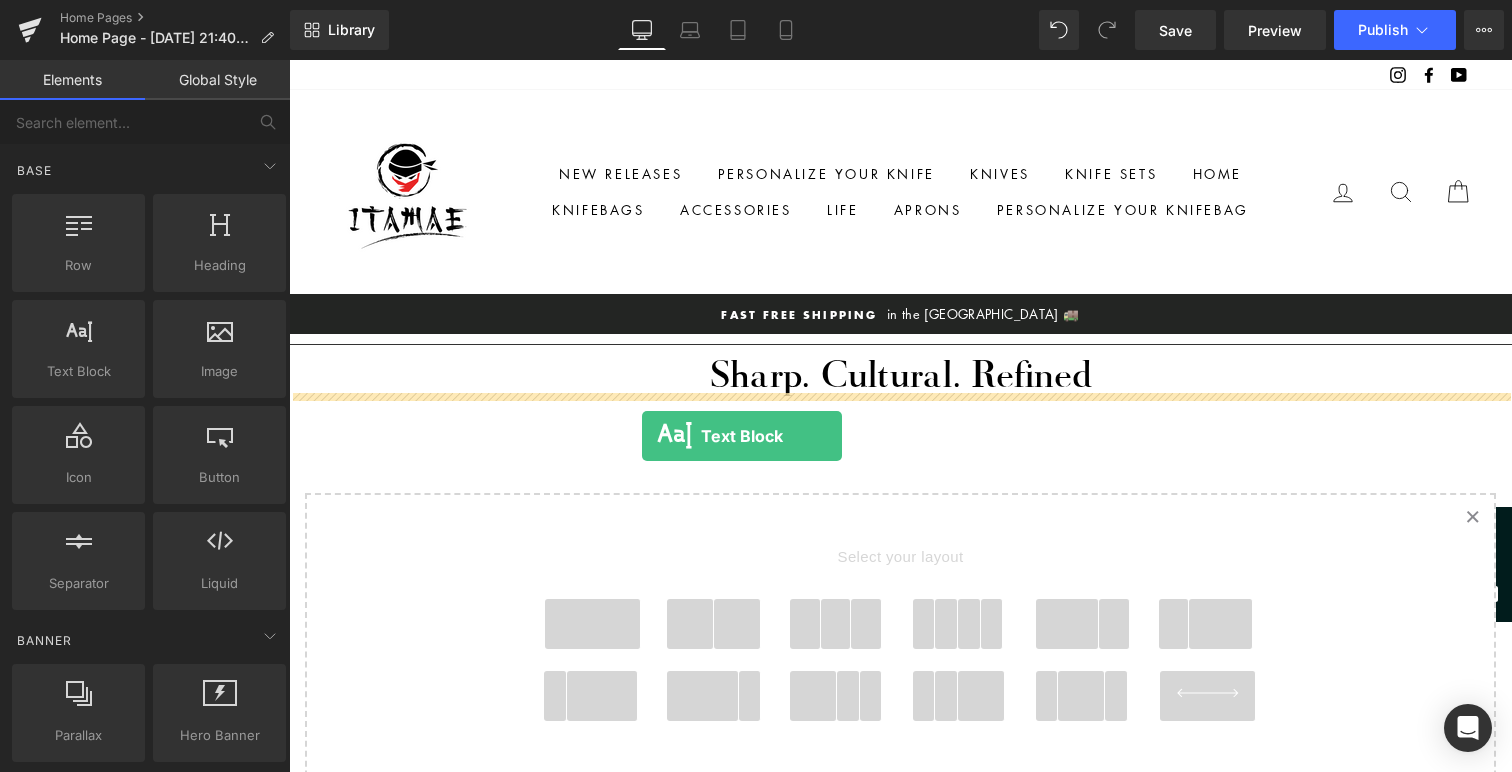 drag, startPoint x: 363, startPoint y: 445, endPoint x: 644, endPoint y: 431, distance: 281.34854 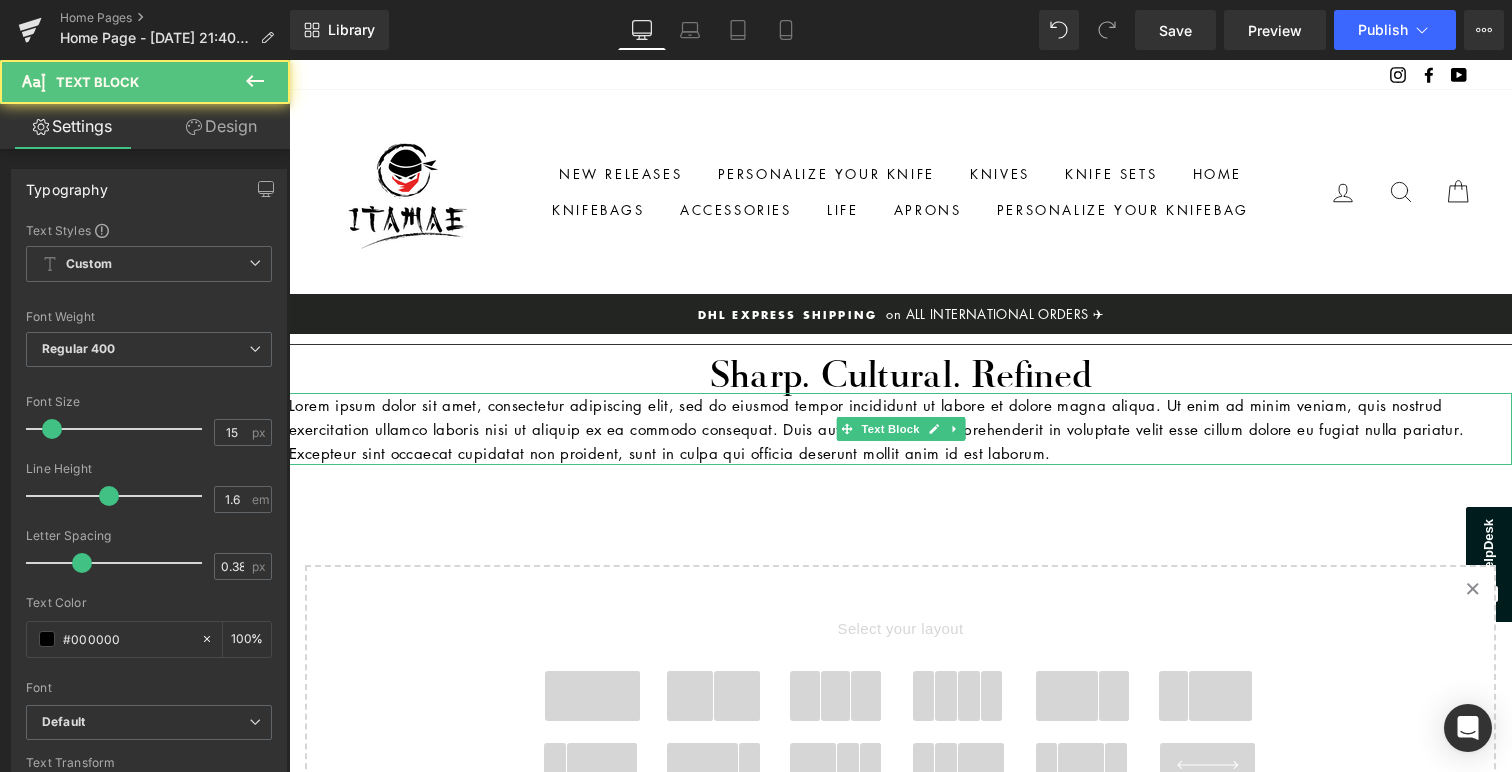 click on "Lorem ipsum dolor sit amet, consectetur adipiscing elit, sed do eiusmod tempor incididunt ut labore et dolore magna aliqua. Ut enim ad minim veniam, quis nostrud exercitation ullamco laboris nisi ut aliquip ex ea commodo consequat. Duis aute irure dolor in reprehenderit in voluptate velit esse cillum dolore eu fugiat nulla pariatur. Excepteur sint occaecat cupidatat non proident, sunt in culpa qui officia deserunt mollit anim id est laborum." at bounding box center (900, 429) 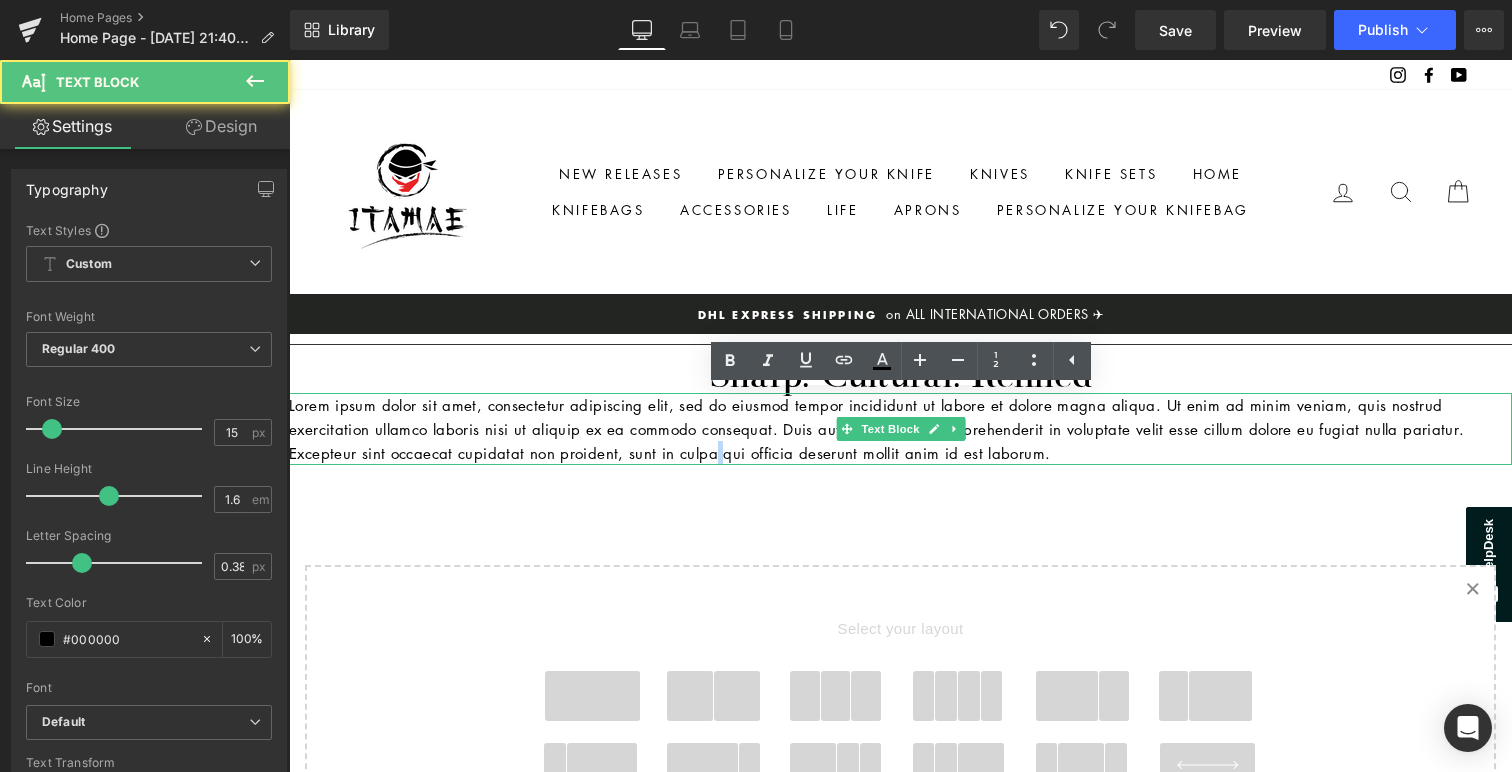 click on "Lorem ipsum dolor sit amet, consectetur adipiscing elit, sed do eiusmod tempor incididunt ut labore et dolore magna aliqua. Ut enim ad minim veniam, quis nostrud exercitation ullamco laboris nisi ut aliquip ex ea commodo consequat. Duis aute irure dolor in reprehenderit in voluptate velit esse cillum dolore eu fugiat nulla pariatur. Excepteur sint occaecat cupidatat non proident, sunt in culpa qui officia deserunt mollit anim id est laborum." at bounding box center (900, 429) 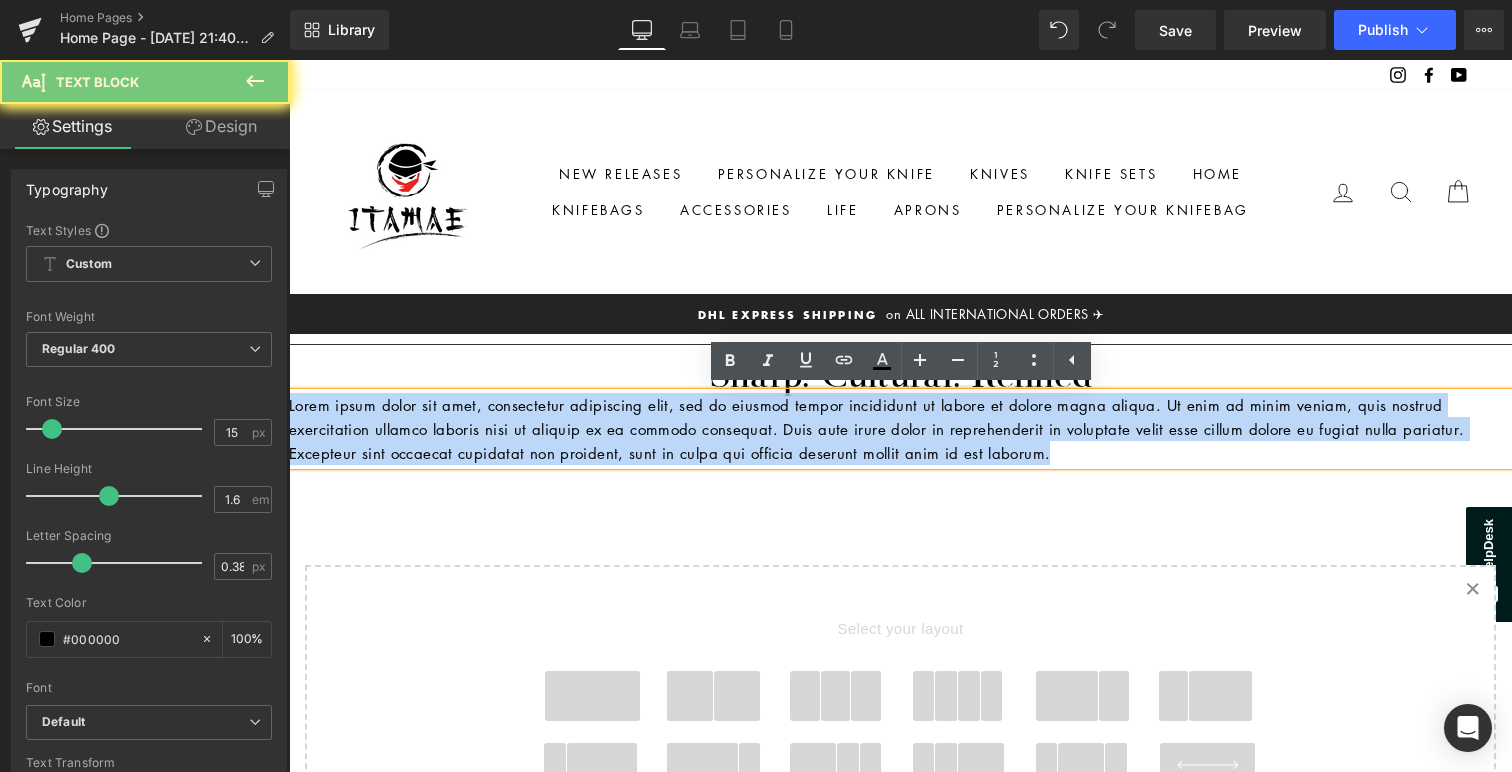 click on "Lorem ipsum dolor sit amet, consectetur adipiscing elit, sed do eiusmod tempor incididunt ut labore et dolore magna aliqua. Ut enim ad minim veniam, quis nostrud exercitation ullamco laboris nisi ut aliquip ex ea commodo consequat. Duis aute irure dolor in reprehenderit in voluptate velit esse cillum dolore eu fugiat nulla pariatur. Excepteur sint occaecat cupidatat non proident, sunt in culpa qui officia deserunt mollit anim id est laborum." at bounding box center (900, 429) 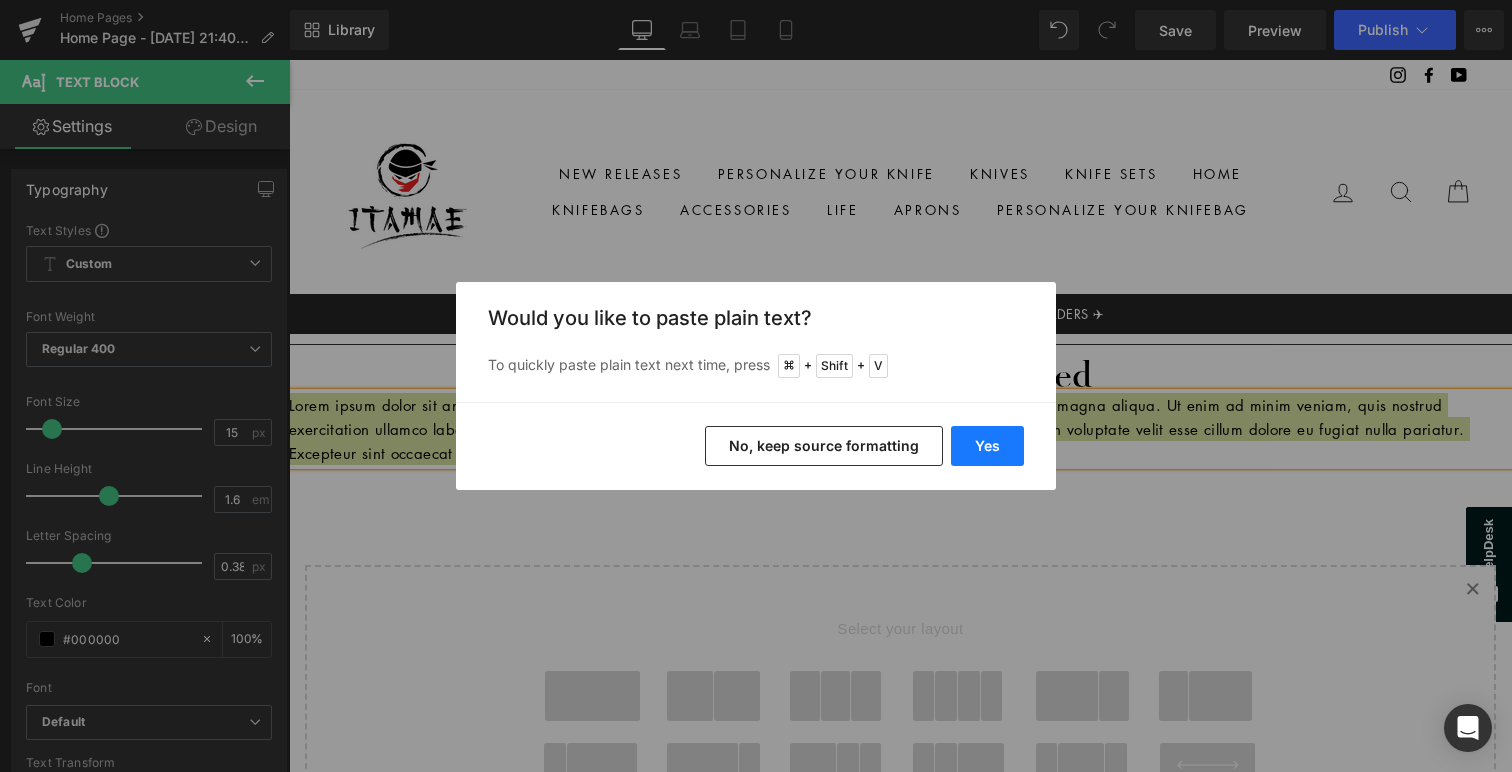 click on "Yes" at bounding box center (987, 446) 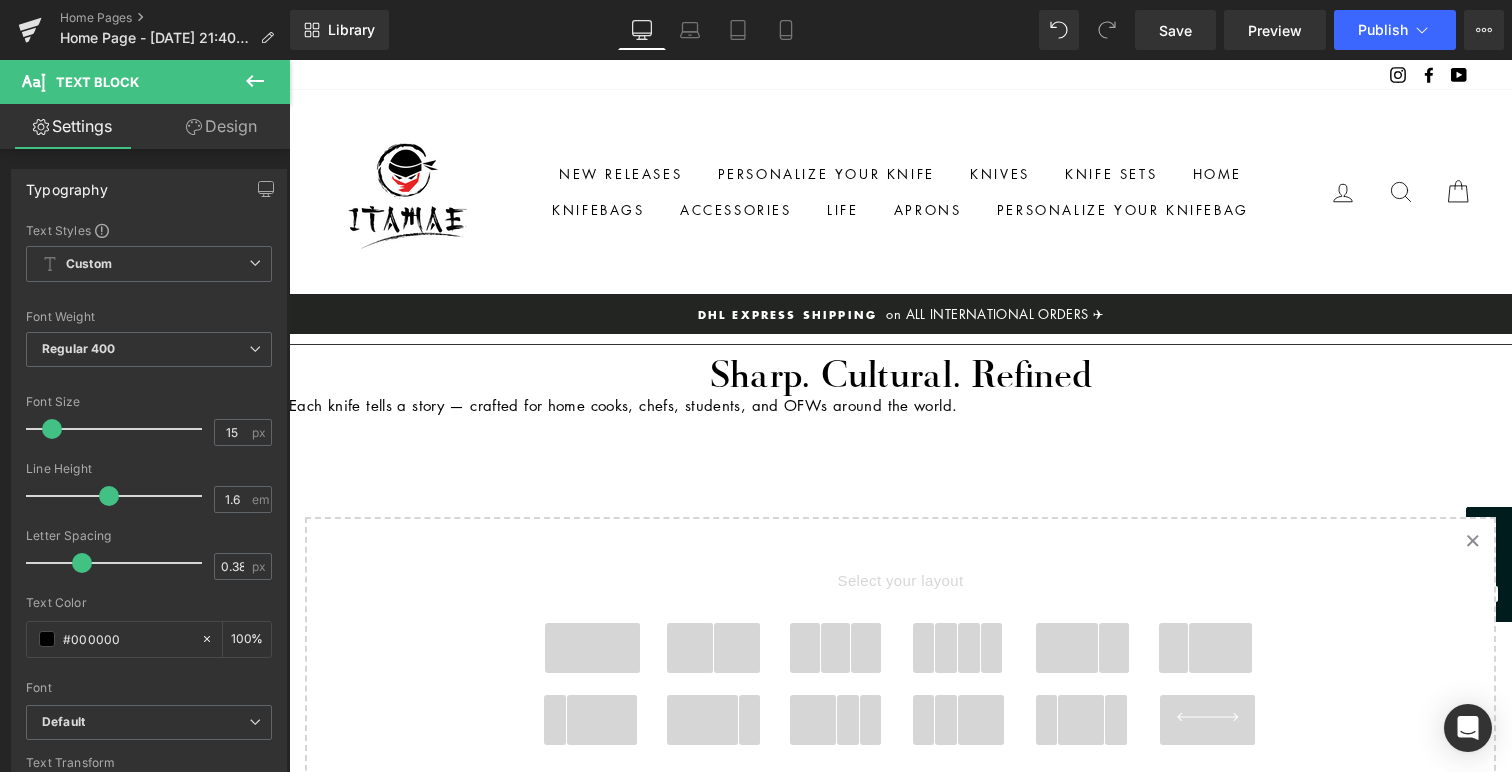 click on "Separator
Sharp. Cultural. Refined
Heading
Each knife tells a story — crafted for home cooks, chefs, students, and OFWs around the world.
Text Block
Select your layout" at bounding box center [900, 656] 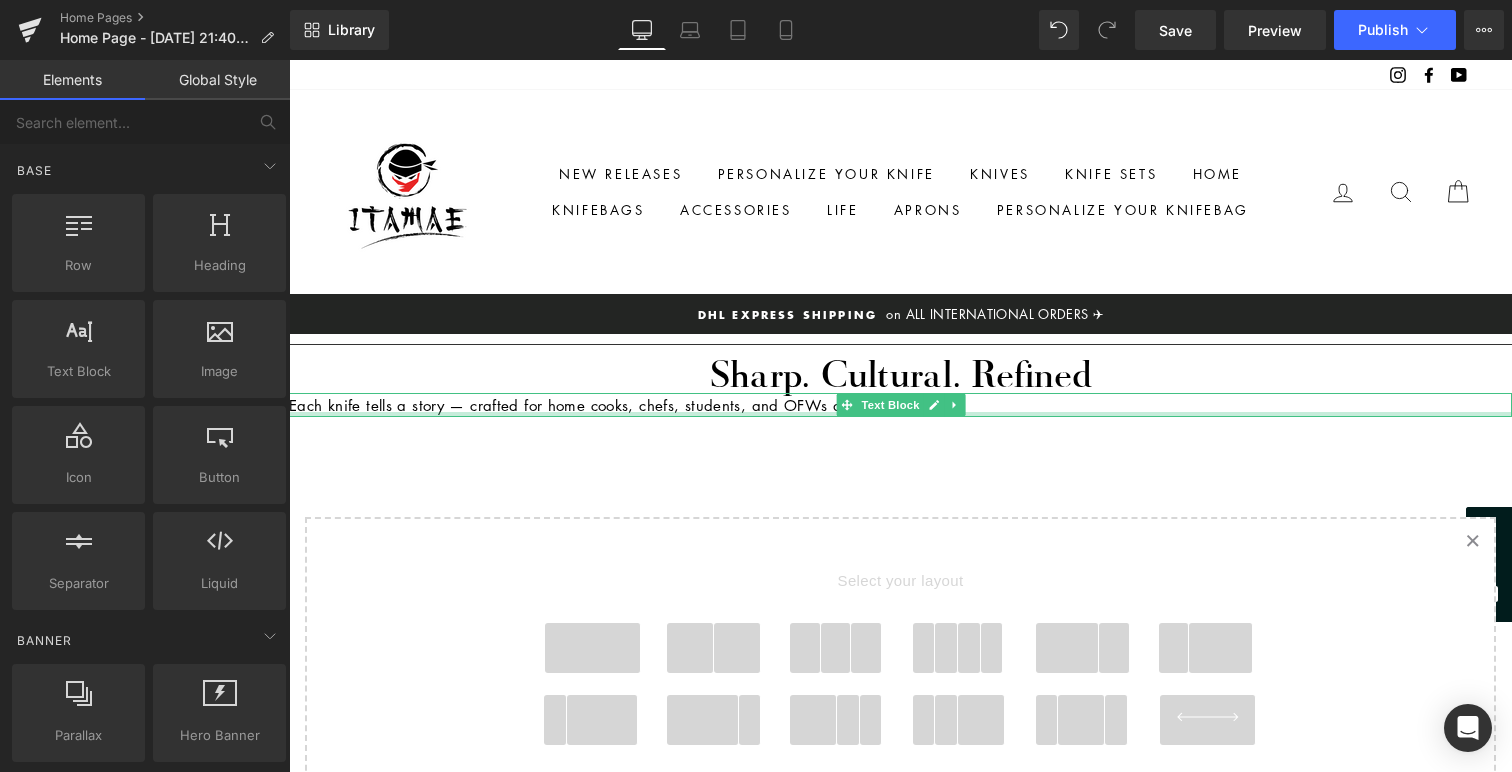 click at bounding box center [900, 414] 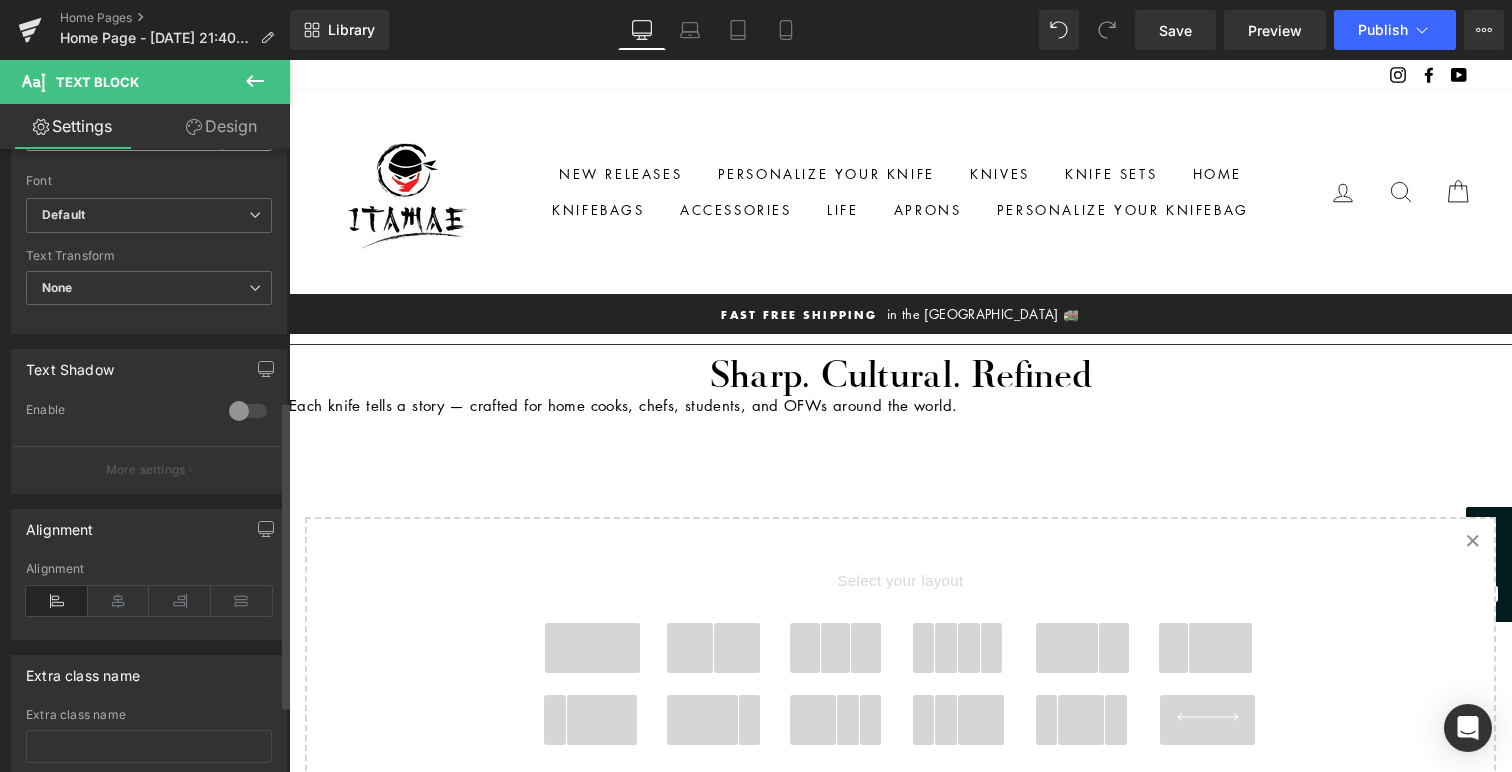 scroll, scrollTop: 510, scrollLeft: 0, axis: vertical 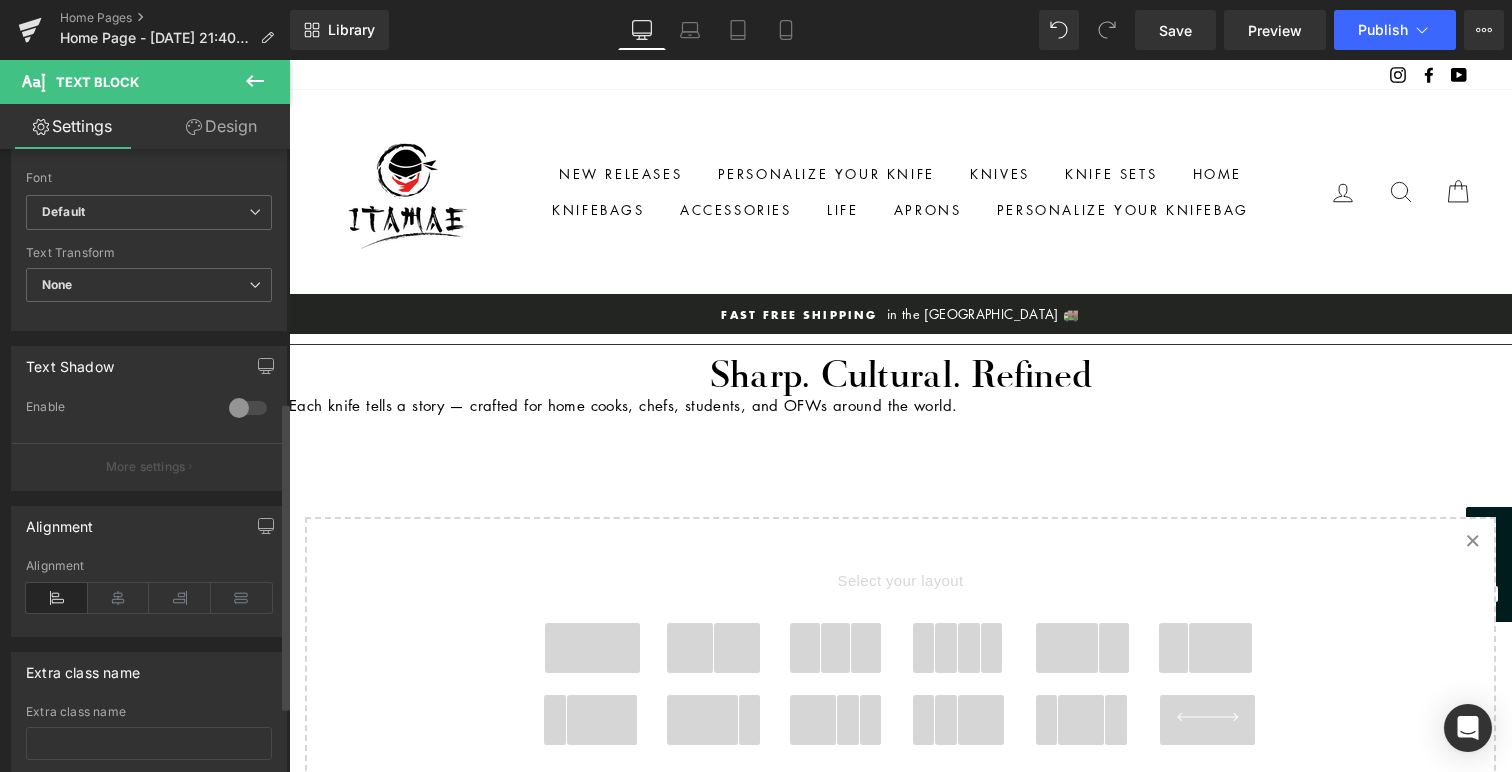 click on "Alignment" at bounding box center [149, 597] 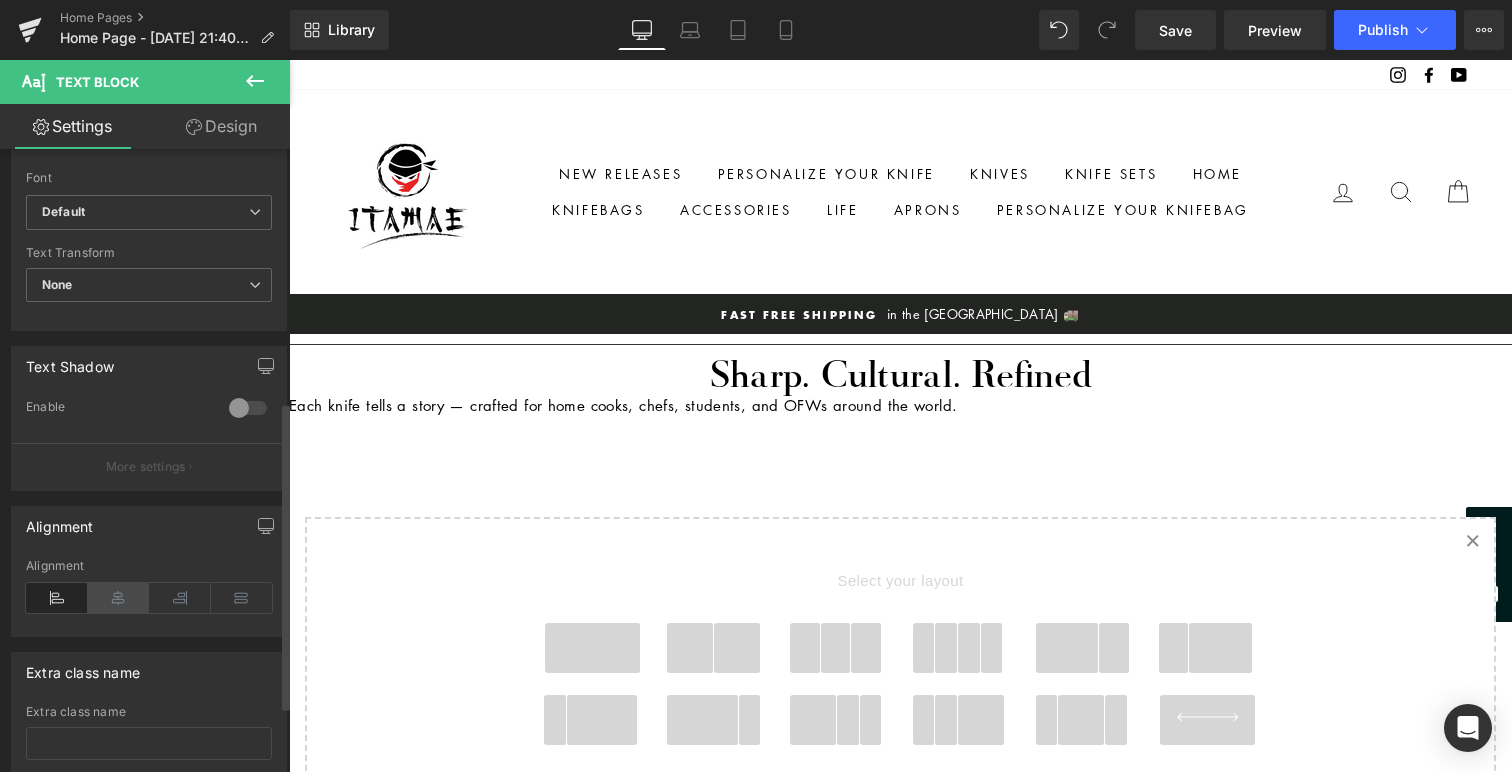 click at bounding box center (119, 598) 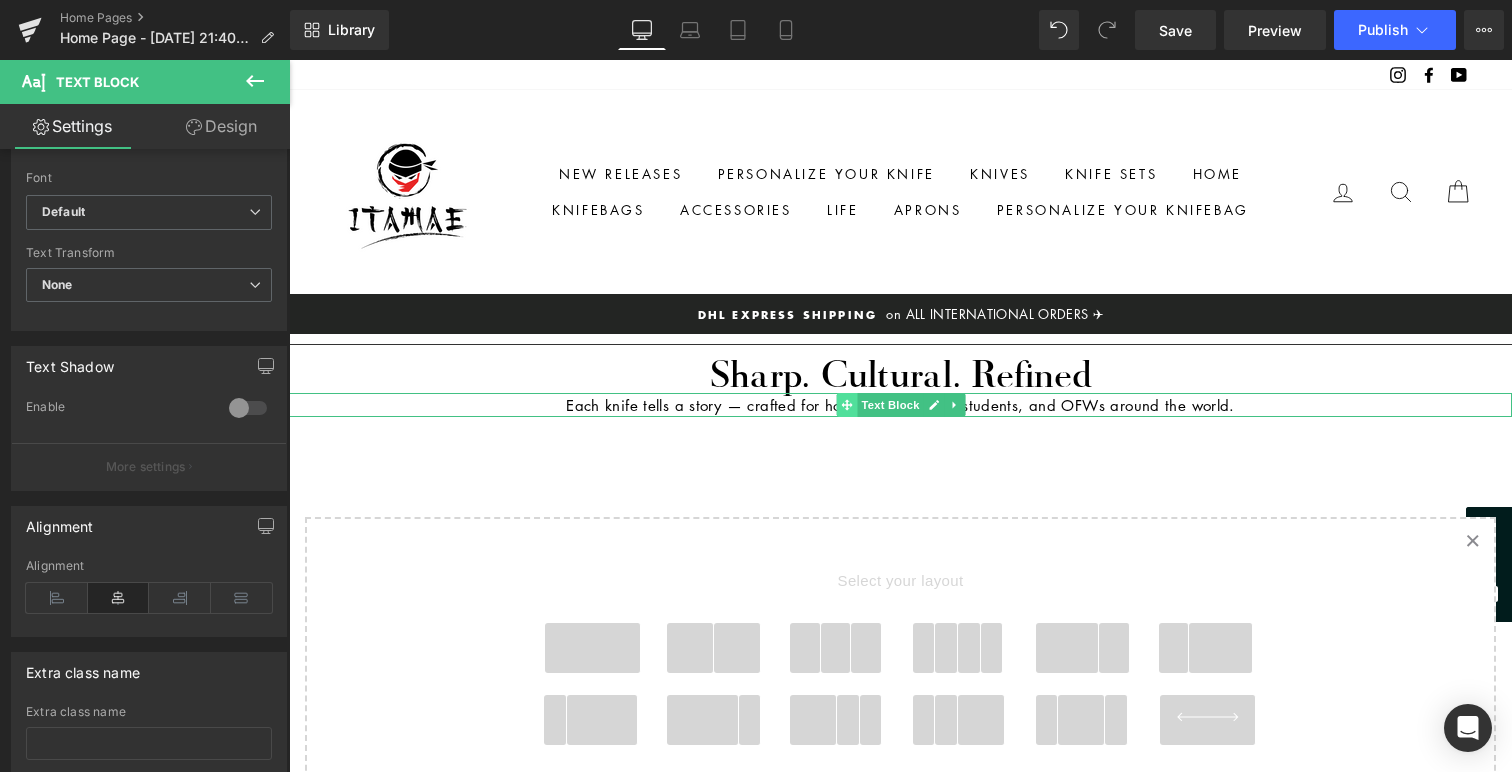 click 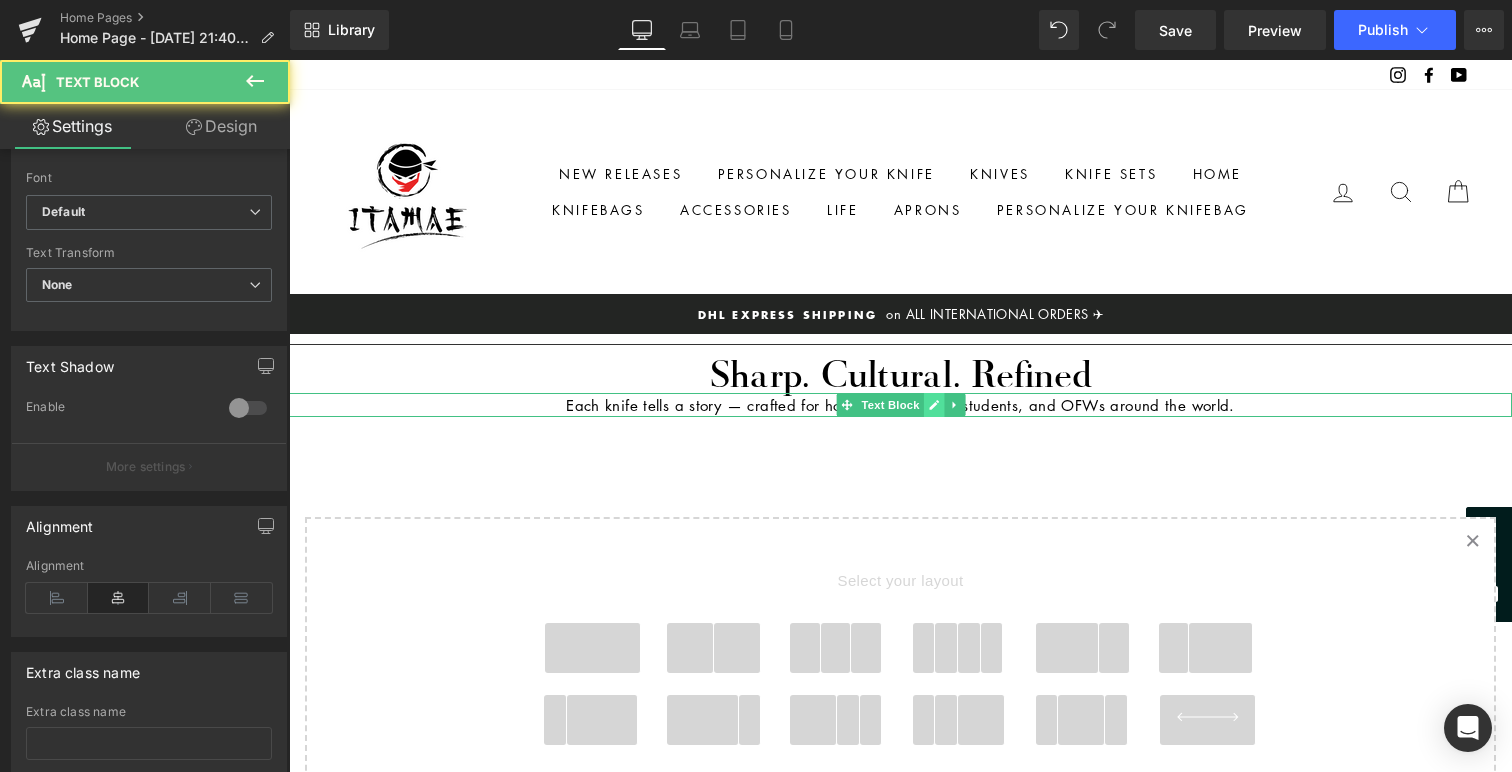 click at bounding box center (933, 405) 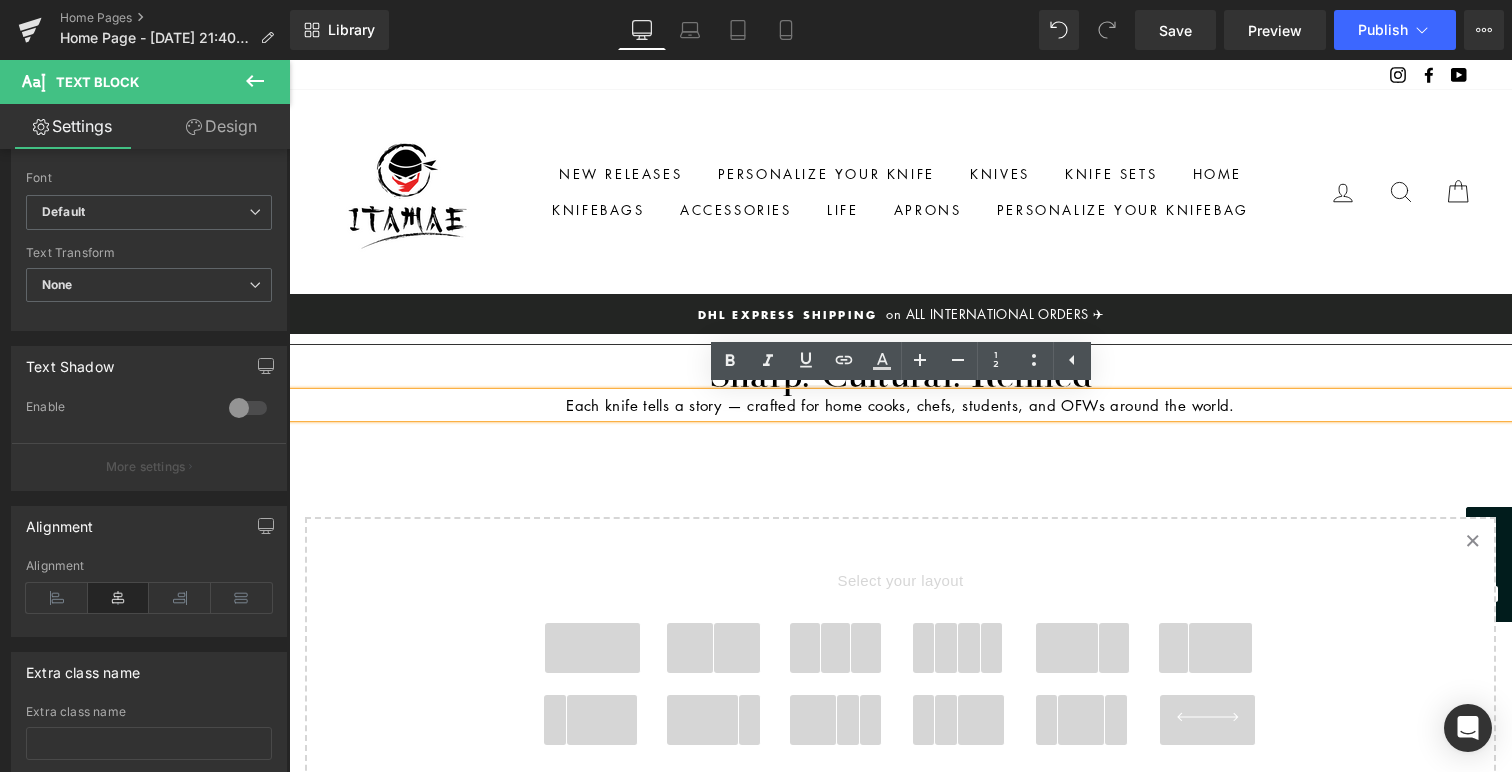 click on "Each knife tells a story — crafted for home cooks, chefs, students, and OFWs around the world." at bounding box center [900, 405] 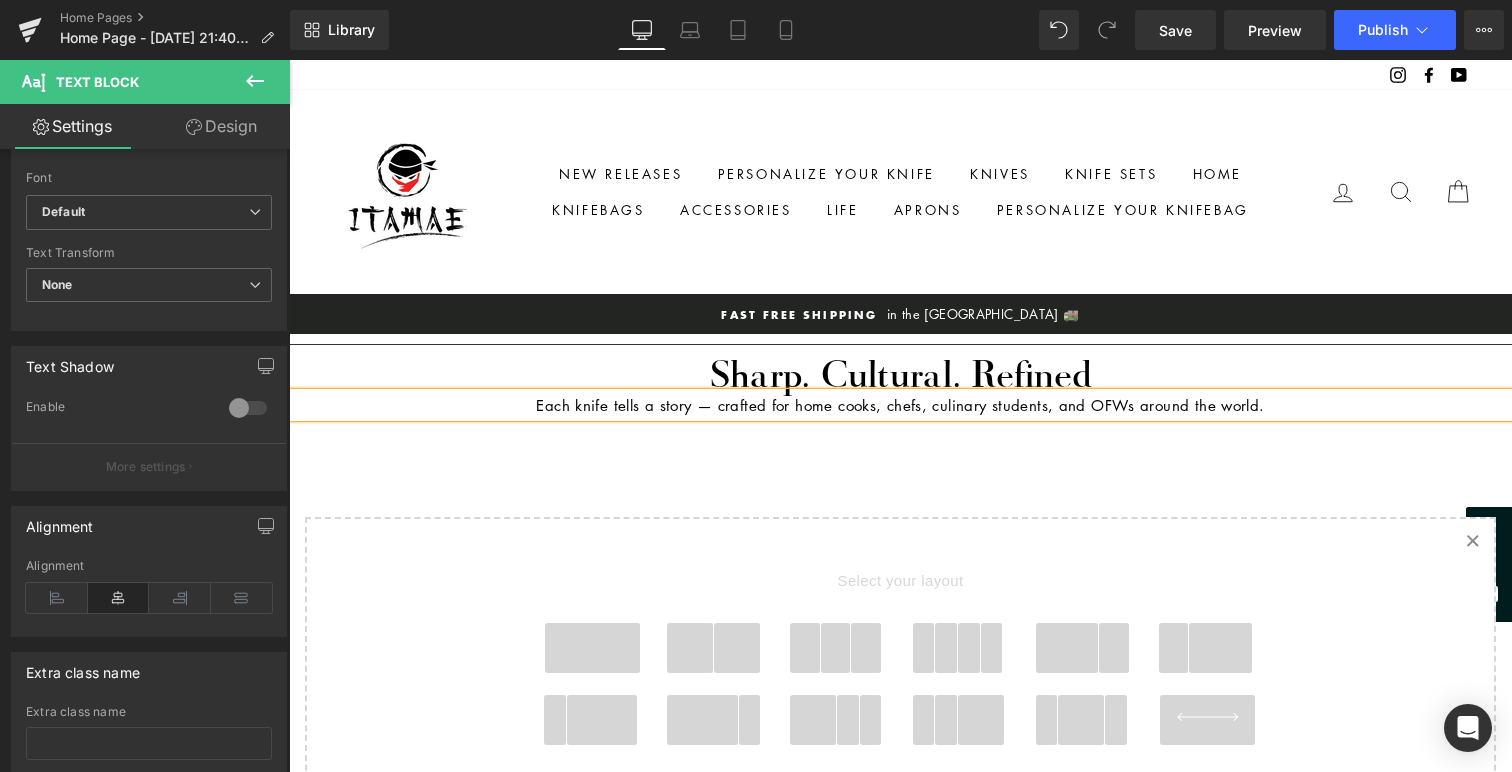 click on "Separator
Sharp. Cultural. Refined
Heading
Each knife tells a story — crafted for home cooks, chefs, culinary students, and OFWs around the world.
Text Block
Select your layout" at bounding box center [900, 656] 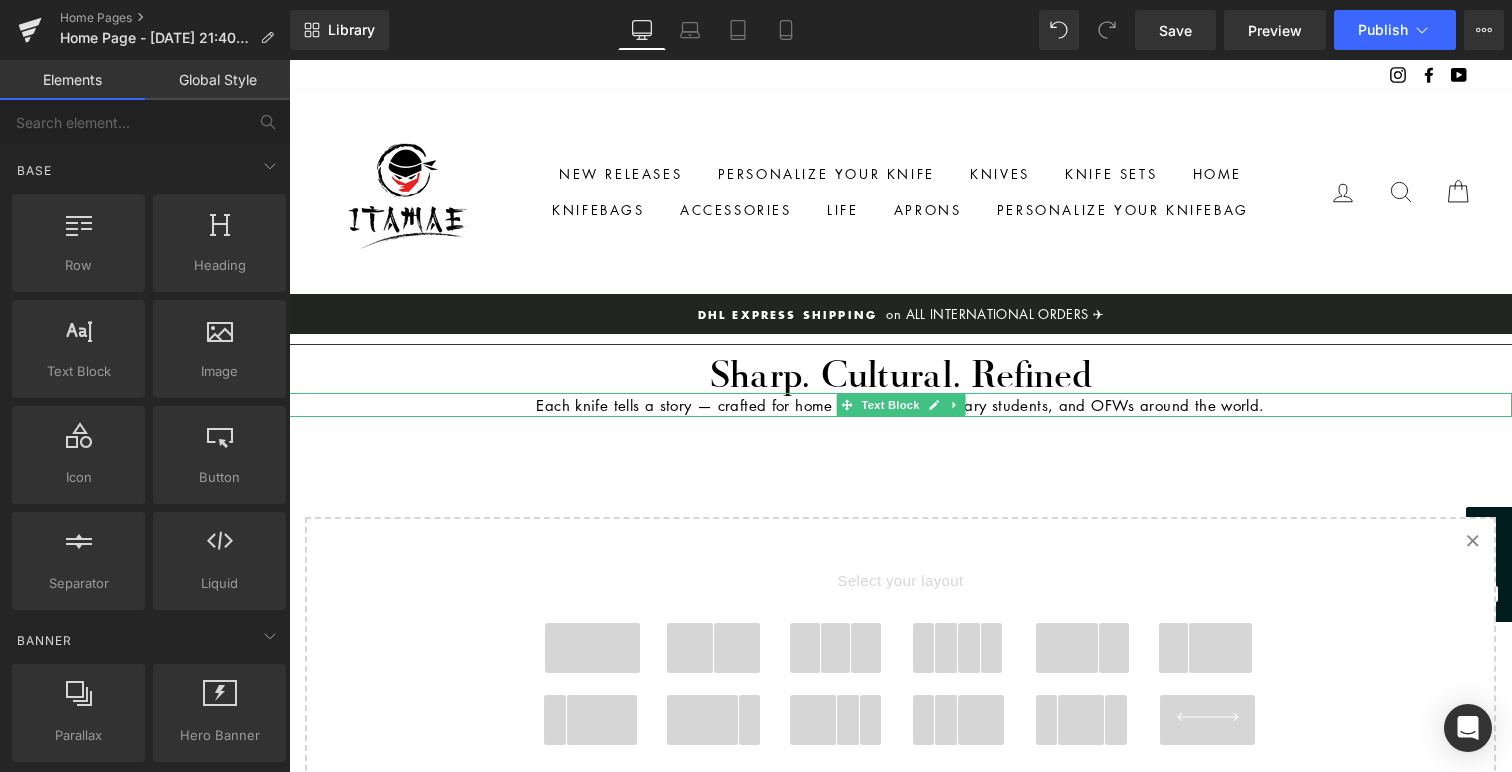 click on "Each knife tells a story — crafted for home cooks, chefs, culinary students, and OFWs around the world." at bounding box center [900, 405] 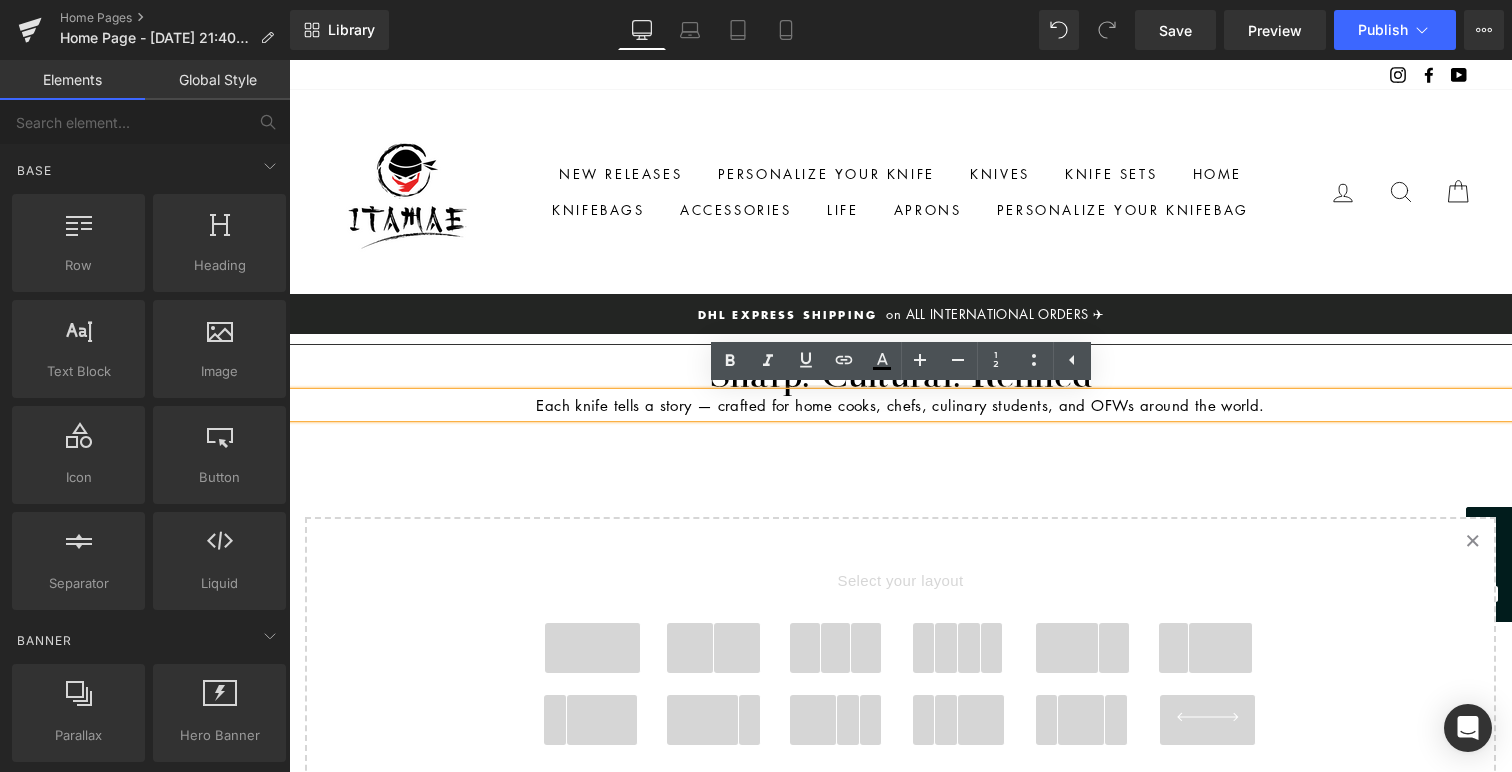 click on "Separator
Sharp. Cultural. Refined
Heading
Each knife tells a story — crafted for home cooks, chefs, culinary students, and OFWs around the world.
Text Block
Select your layout" at bounding box center (900, 656) 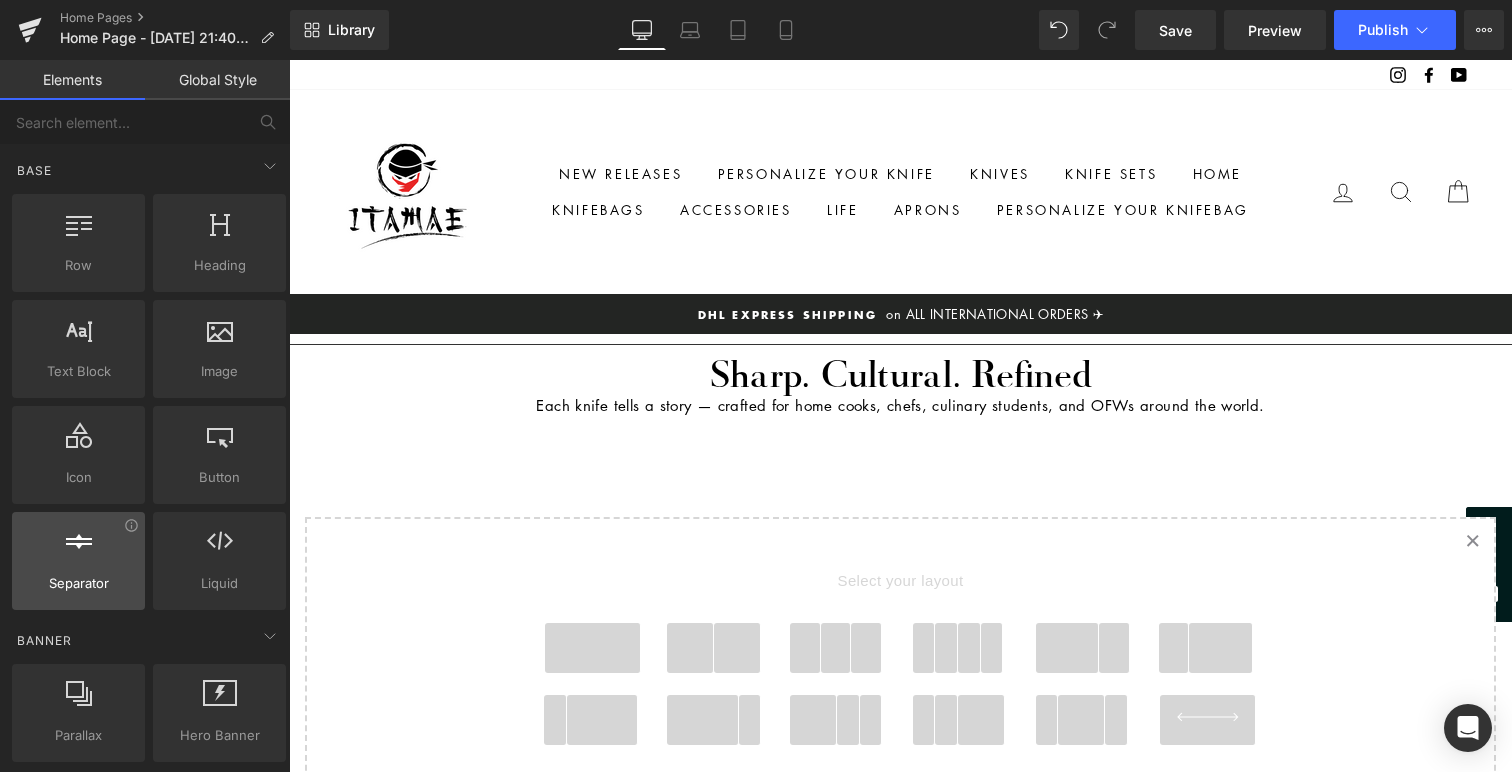 click on "Separator  separators, dividers, horizontal lines" at bounding box center [78, 561] 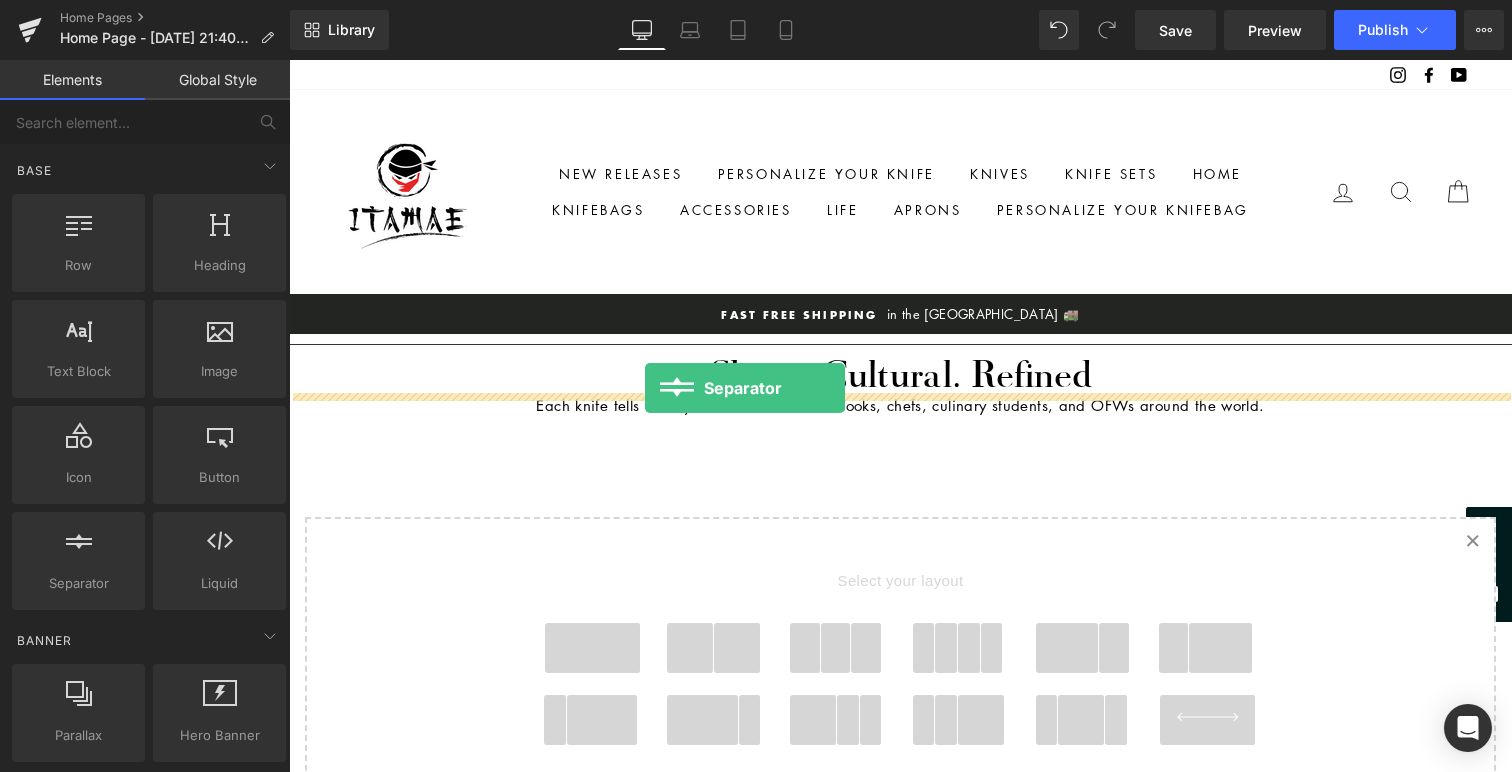 drag, startPoint x: 339, startPoint y: 663, endPoint x: 645, endPoint y: 388, distance: 411.41342 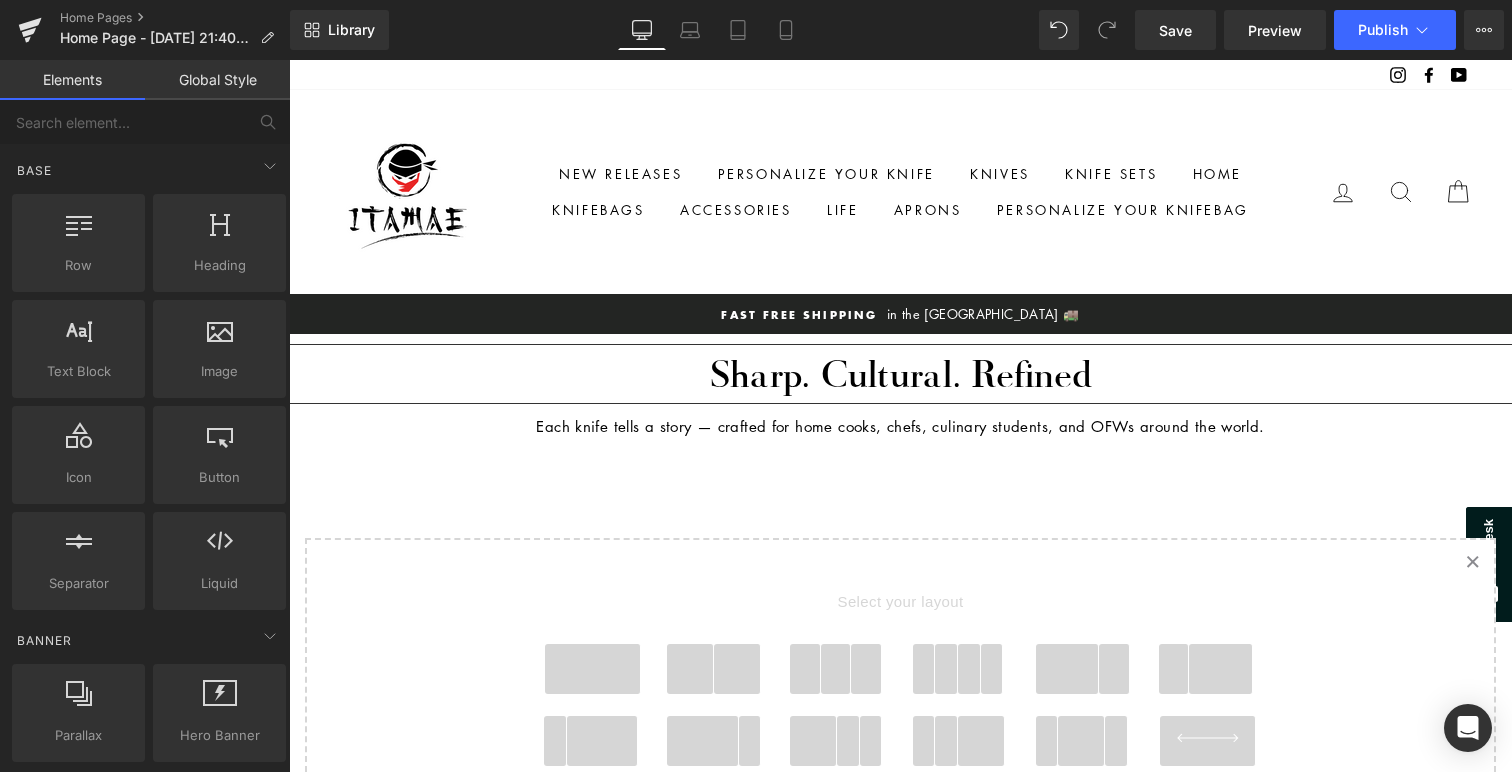 click on "Separator
Sharp. Cultural. Refined
Heading
Separator
Each knife tells a story — crafted for home cooks, chefs, culinary students, and OFWs around the world.
Text Block
Select your layout" at bounding box center (900, 667) 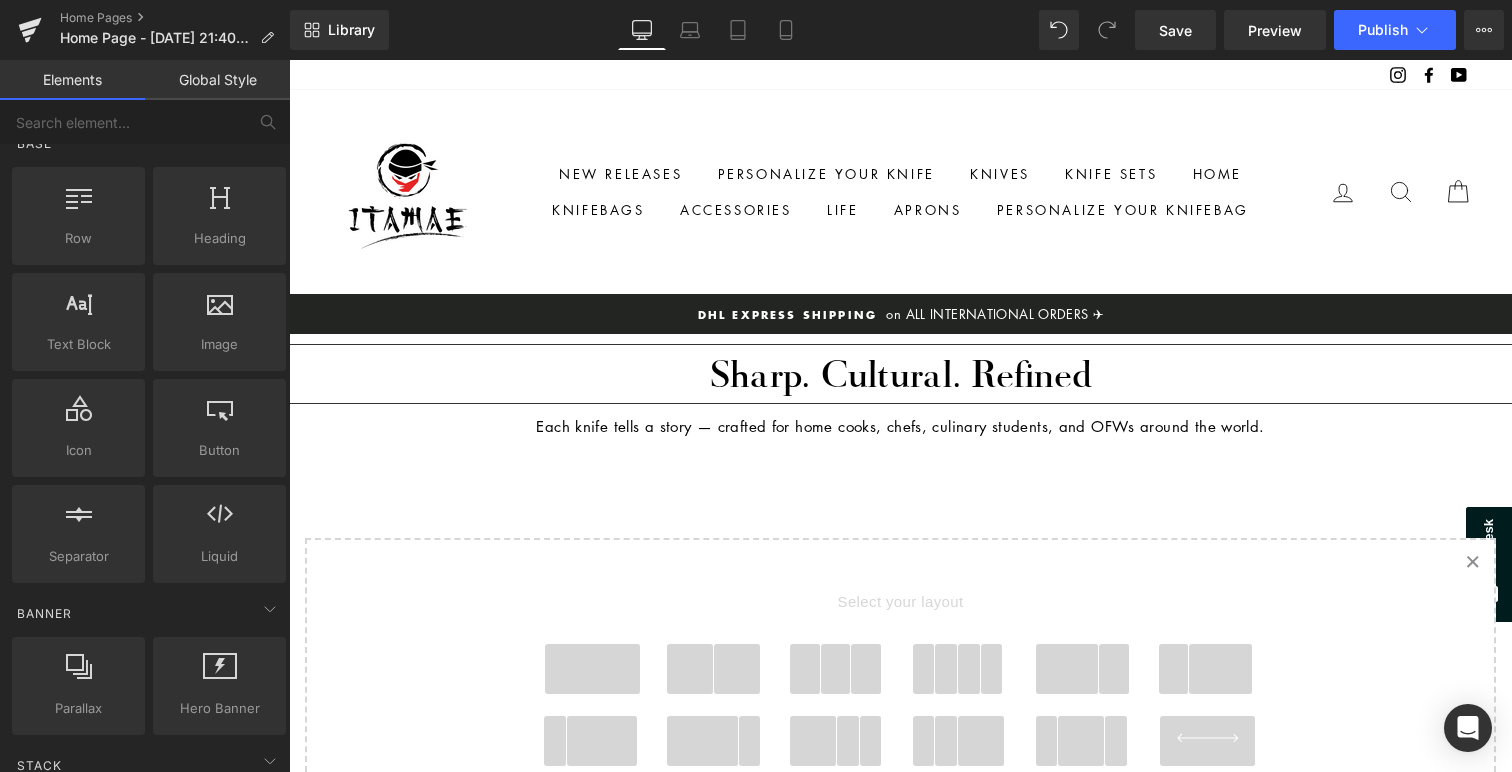 scroll, scrollTop: 0, scrollLeft: 0, axis: both 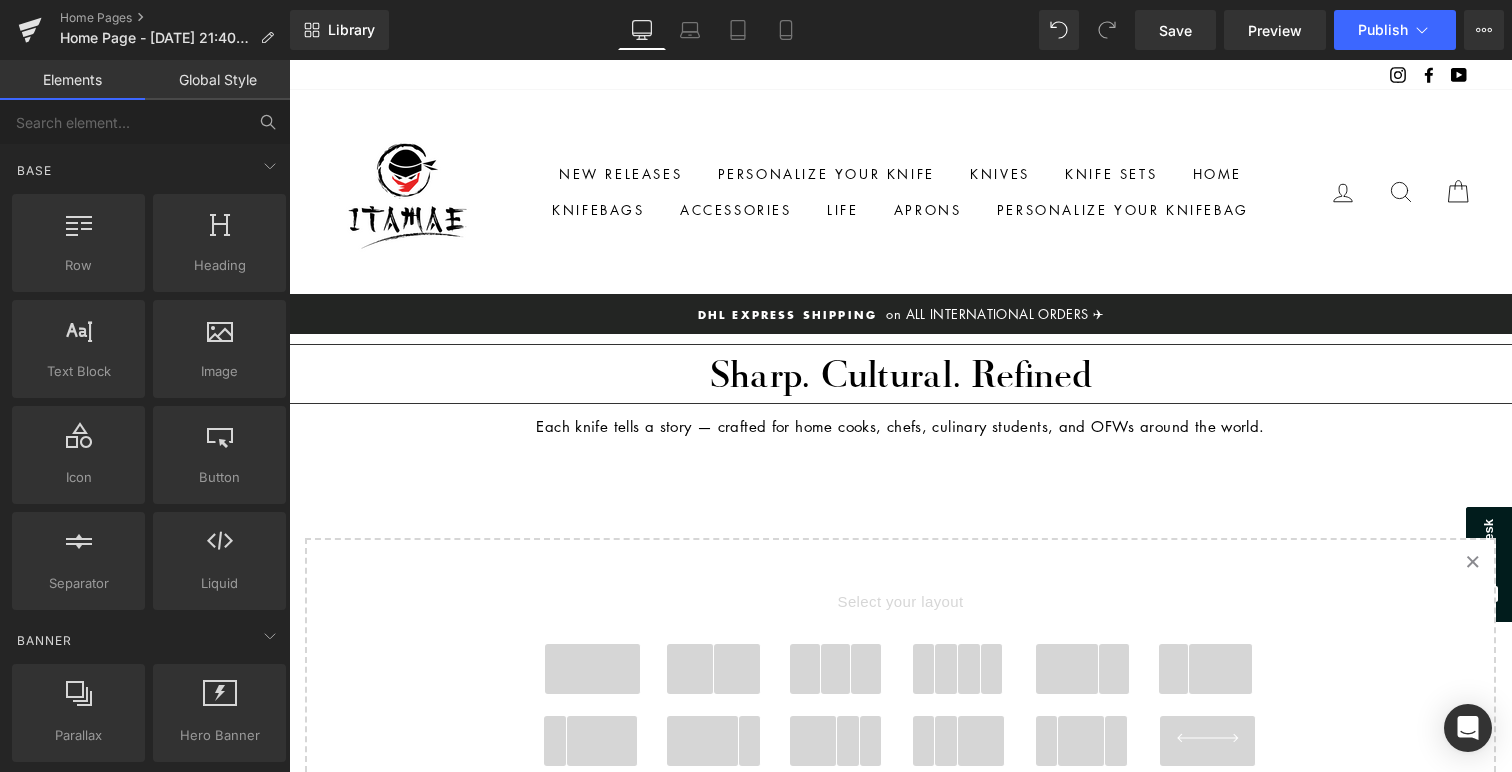 click 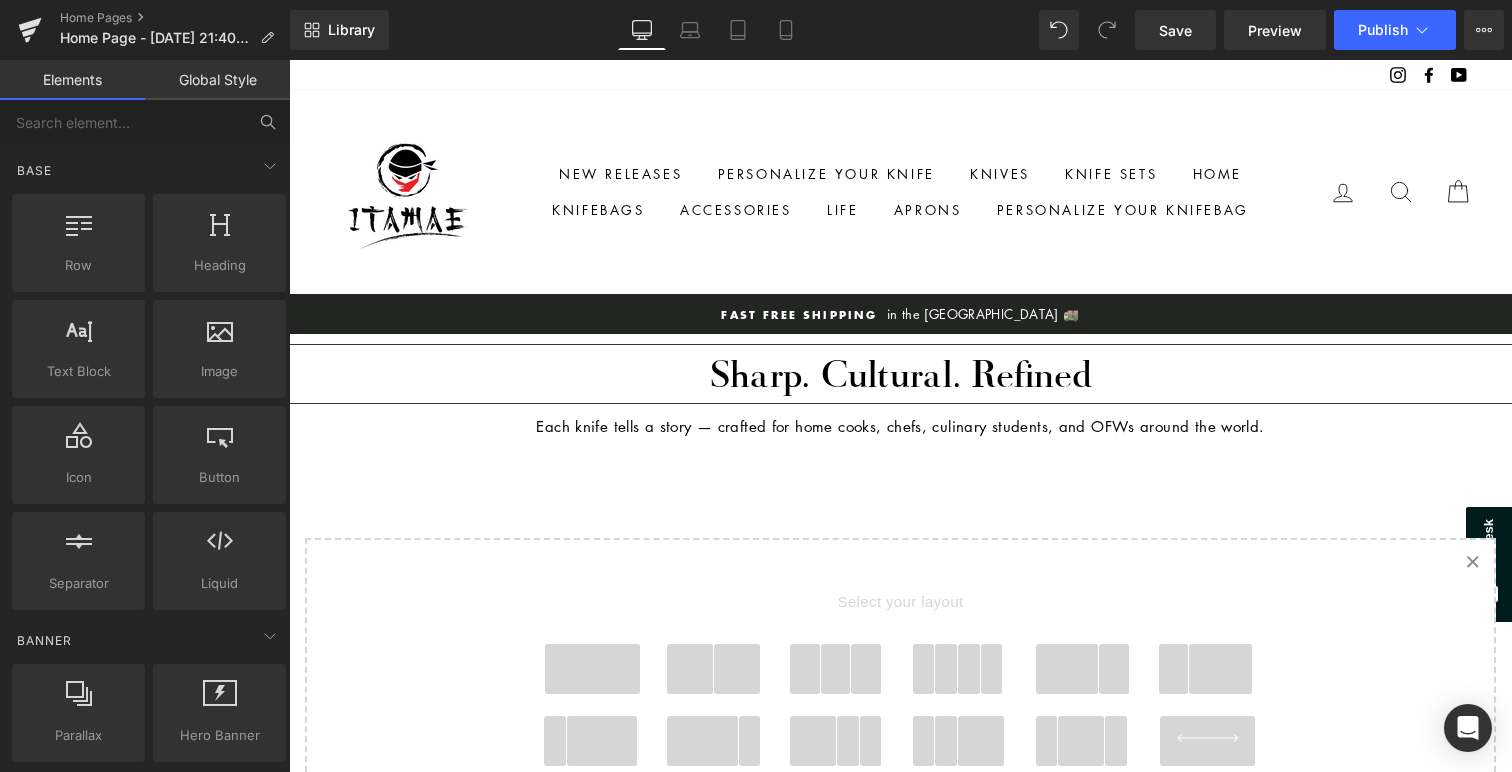 click 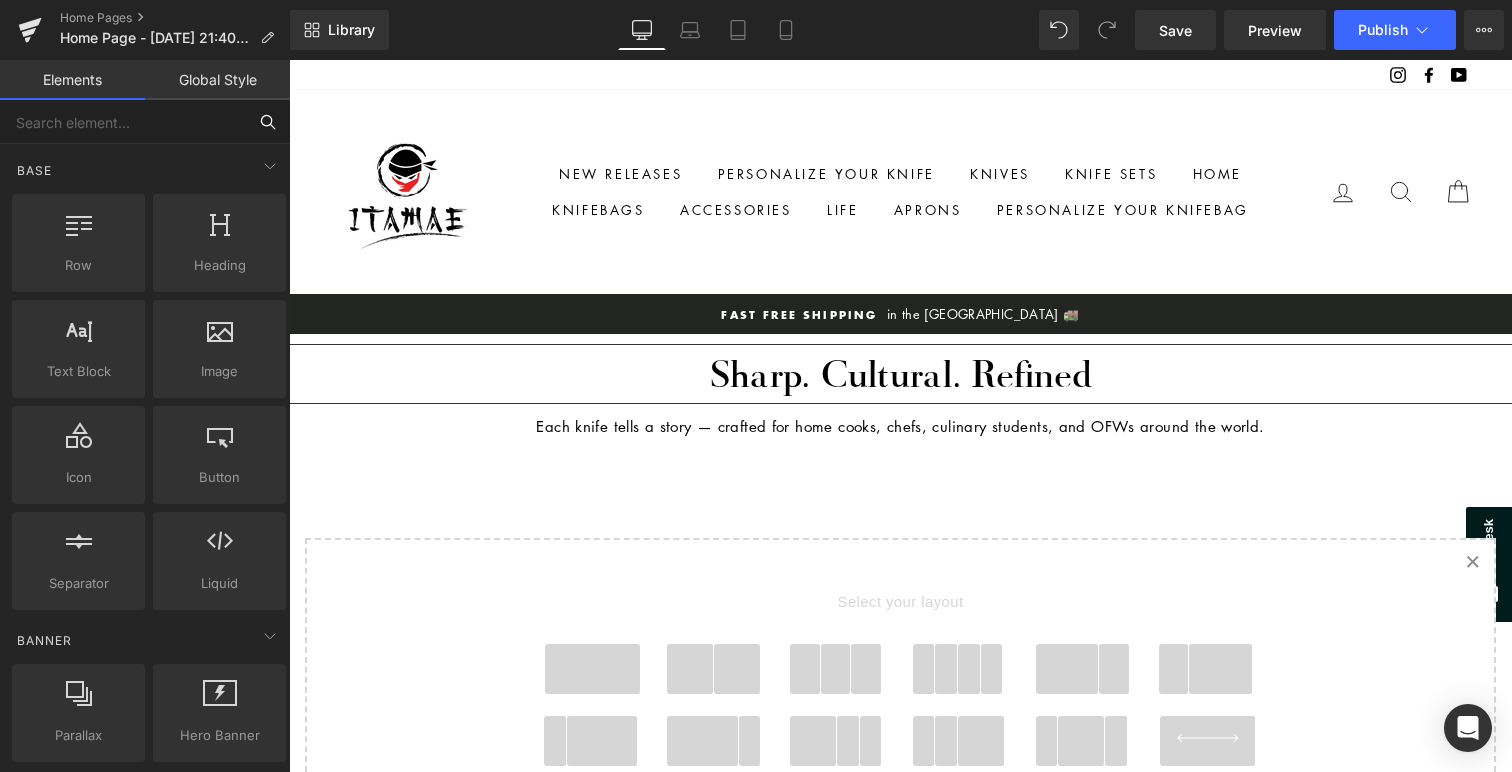 click at bounding box center [123, 122] 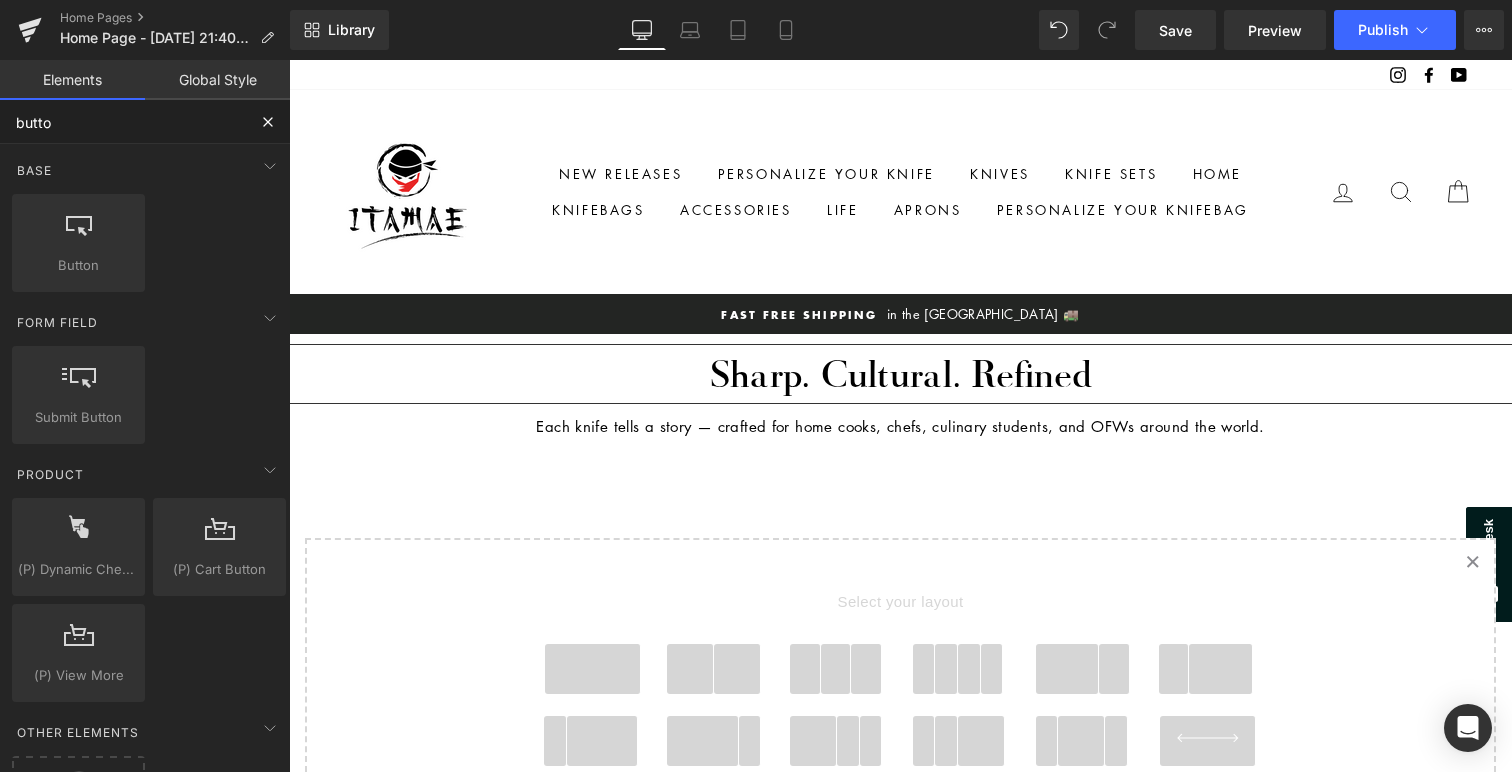 type on "button" 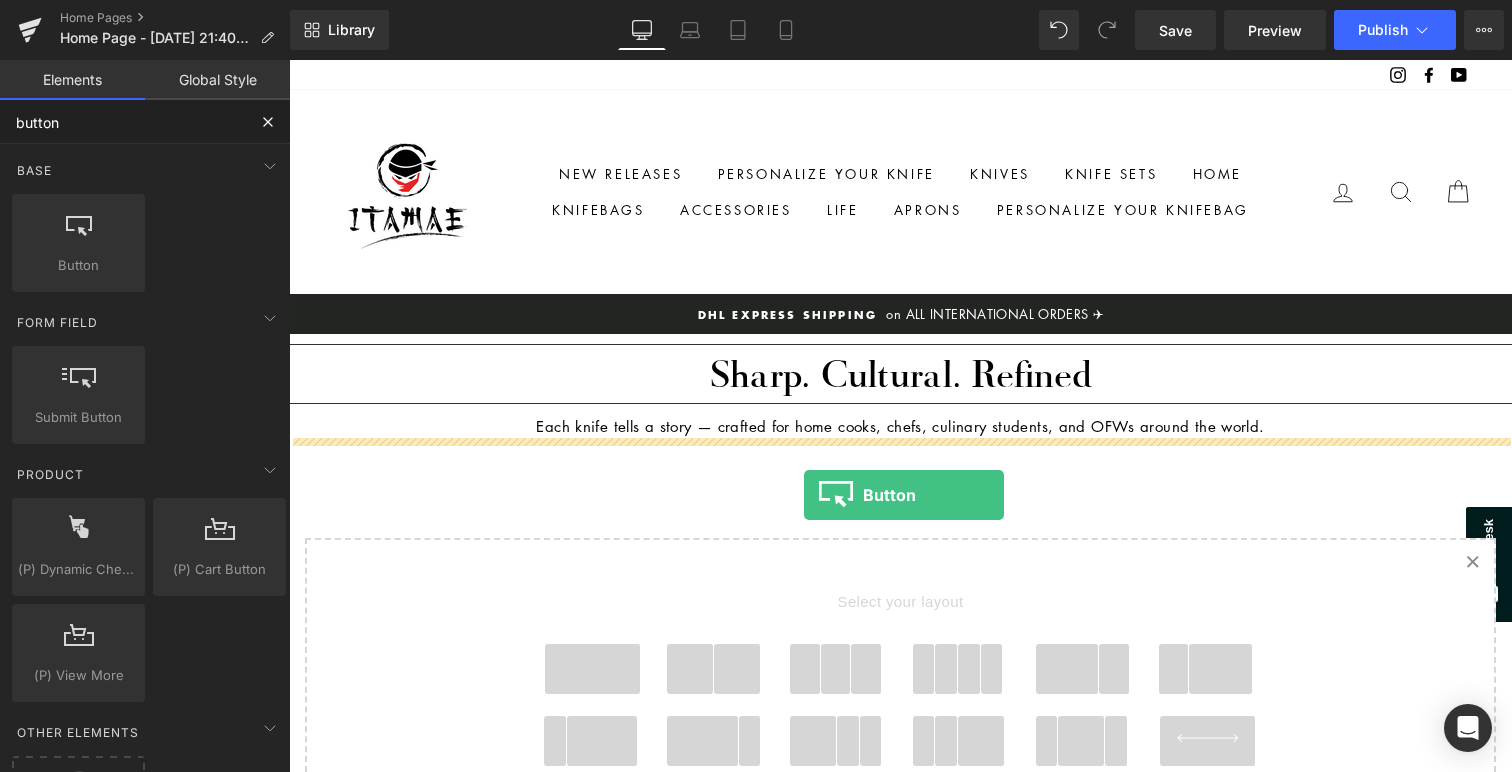 drag, startPoint x: 362, startPoint y: 306, endPoint x: 804, endPoint y: 495, distance: 480.713 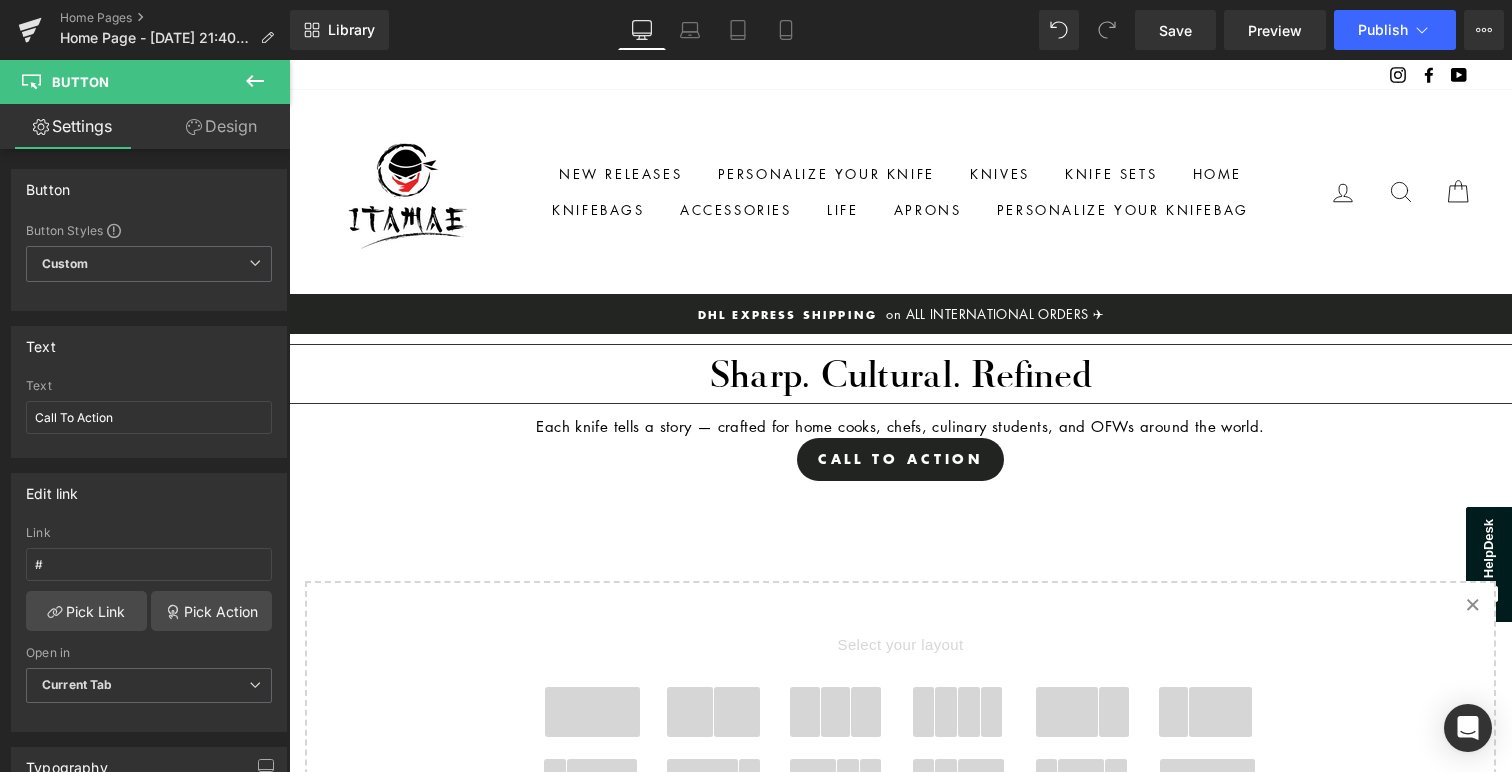 click 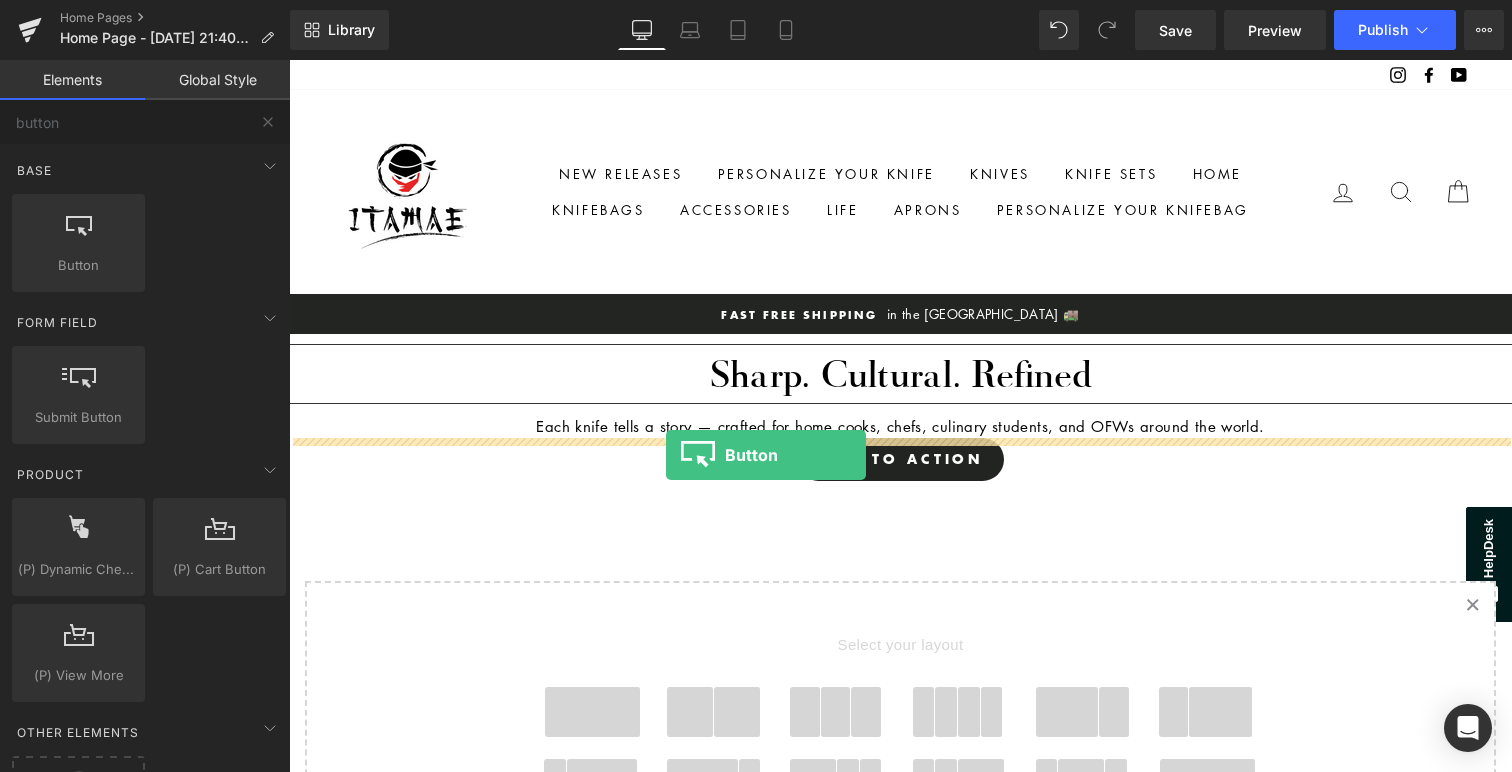 drag, startPoint x: 358, startPoint y: 301, endPoint x: 668, endPoint y: 455, distance: 346.14447 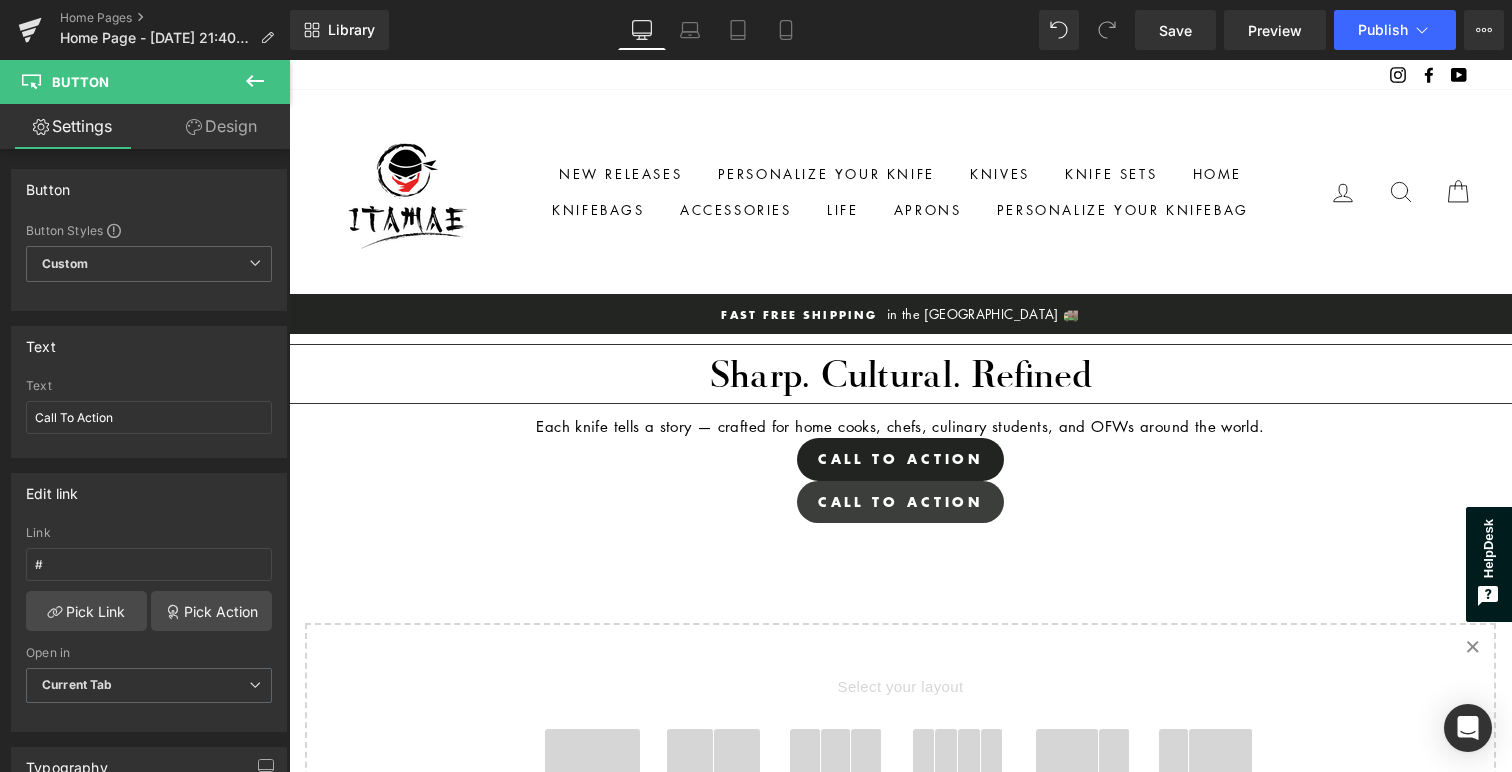click at bounding box center [289, 60] 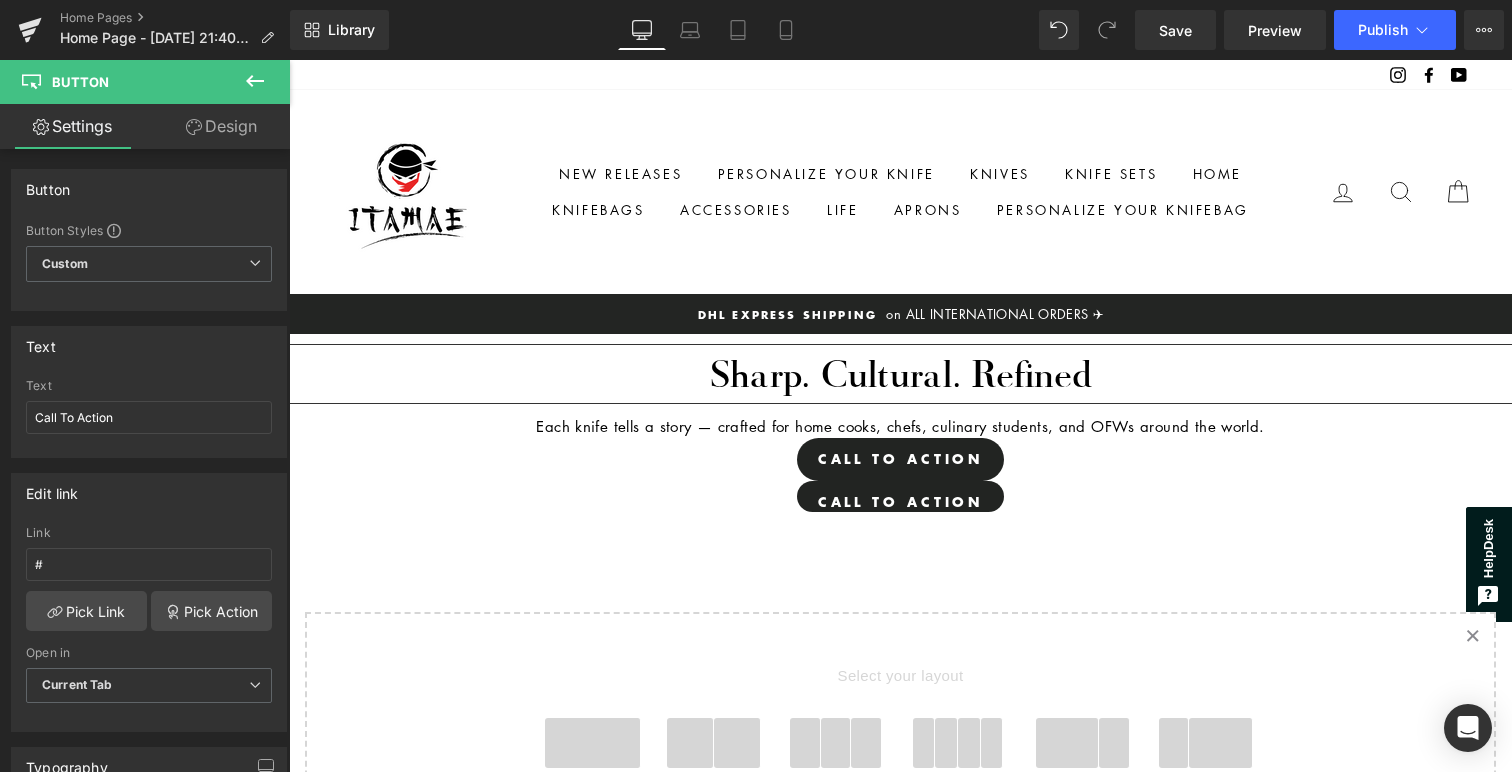 drag, startPoint x: 883, startPoint y: 522, endPoint x: 1008, endPoint y: 568, distance: 133.19534 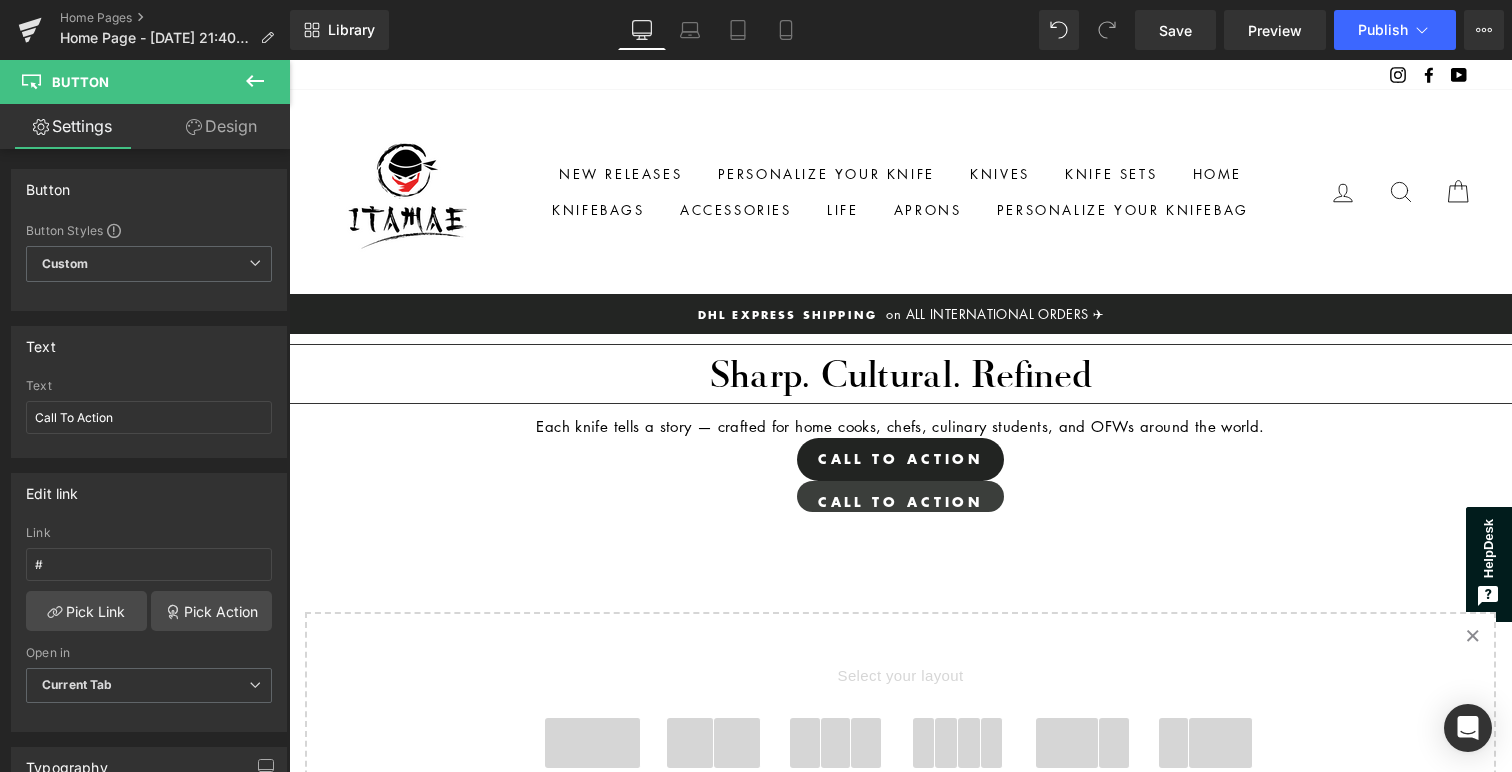 click on "Call To Action" at bounding box center (901, 502) 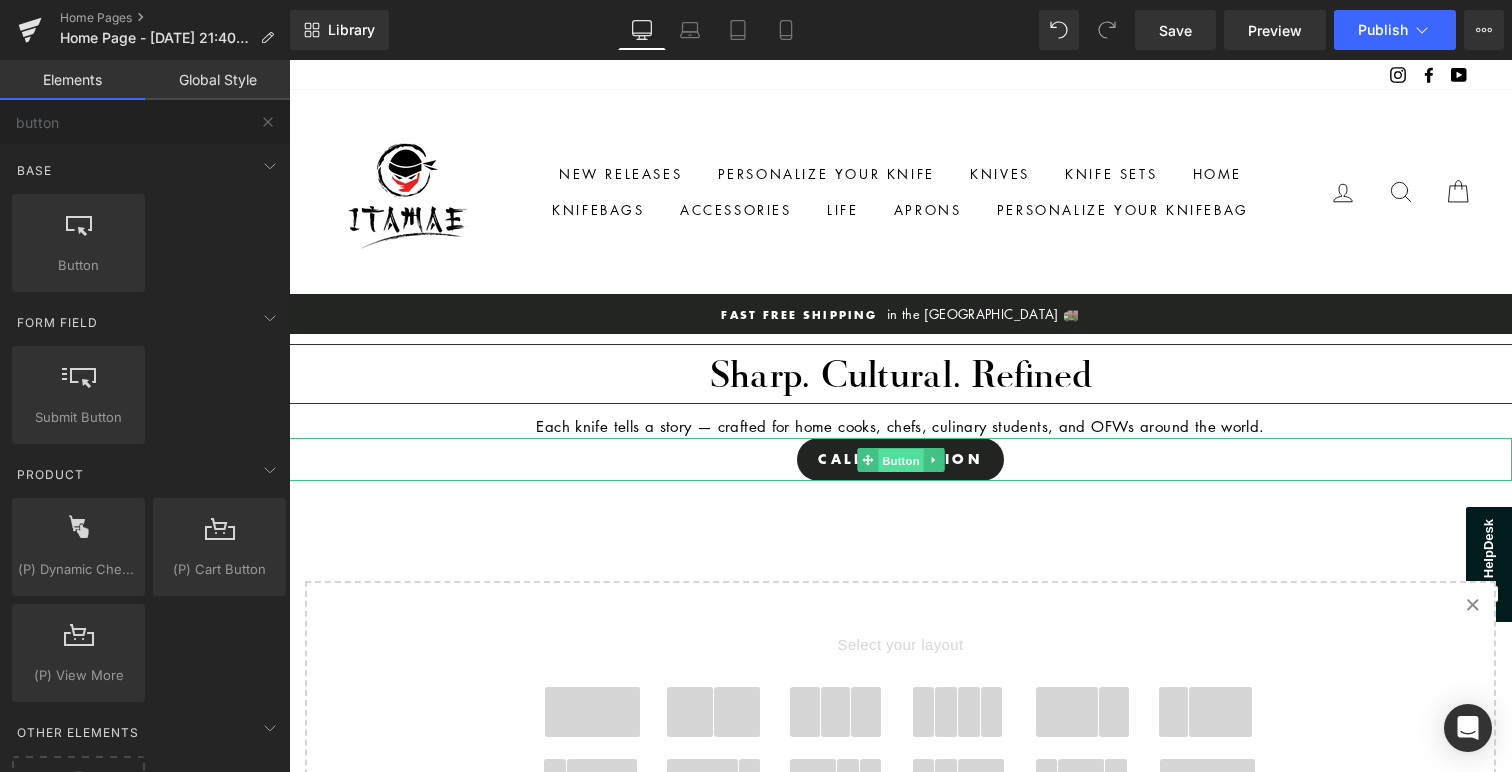 click on "Button" at bounding box center [901, 460] 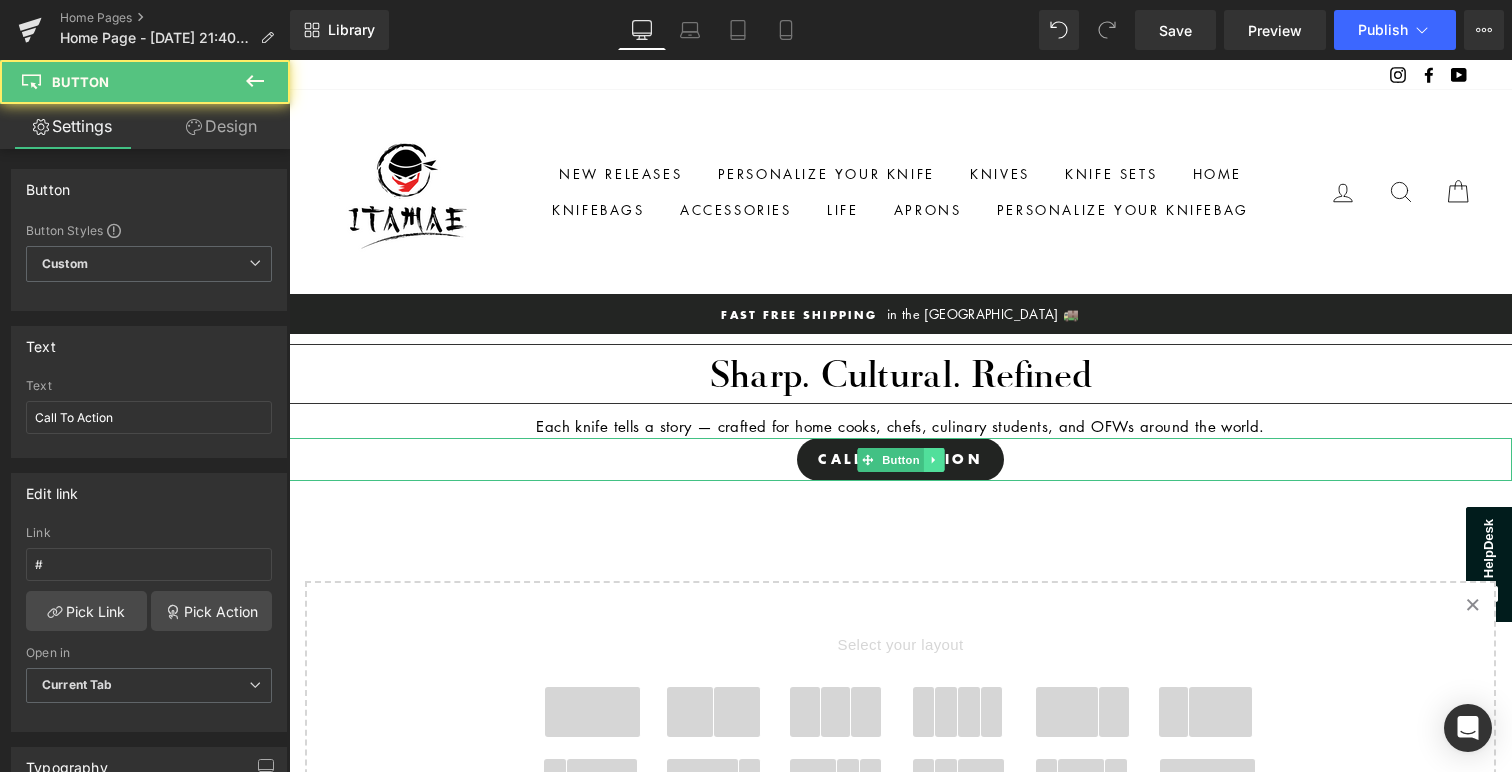 click 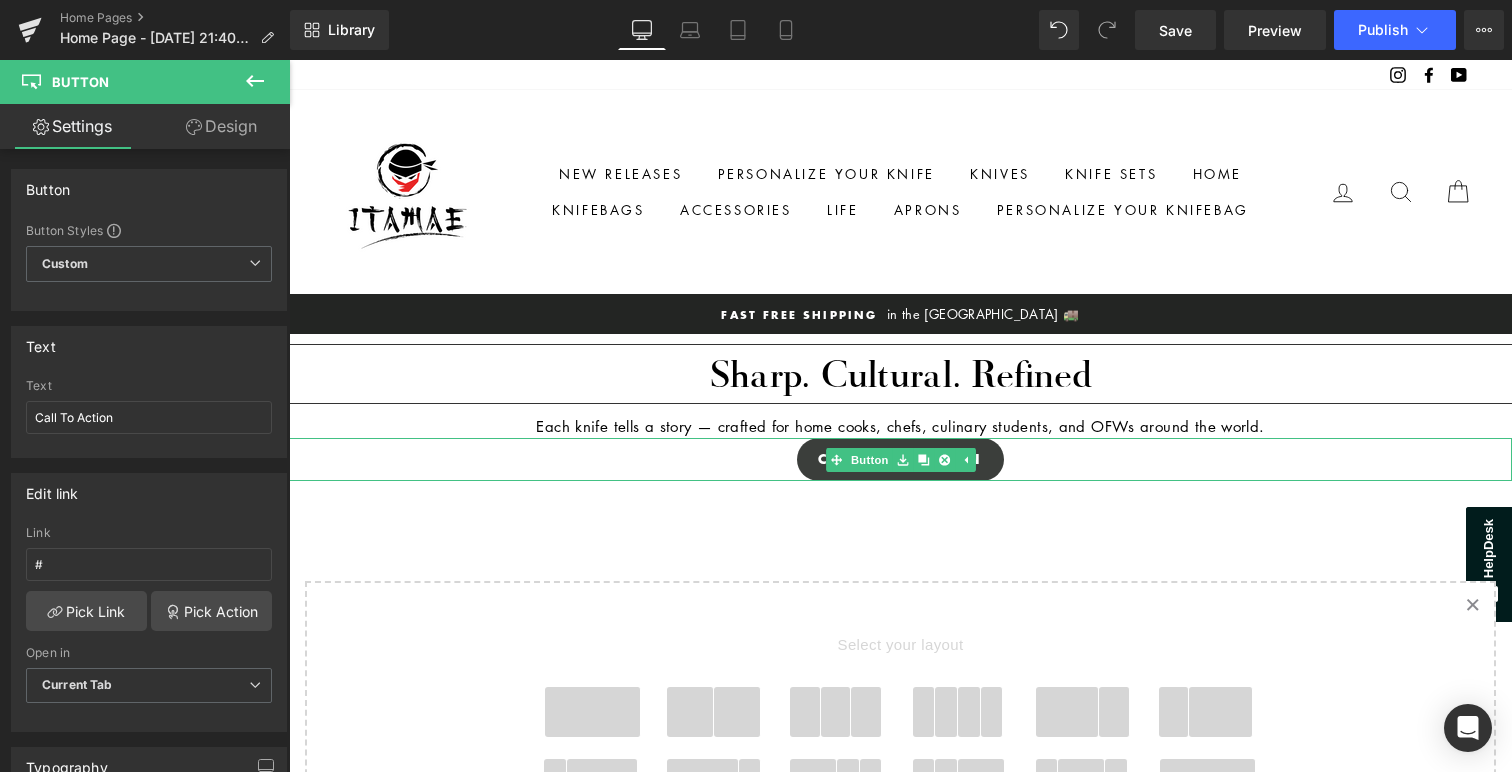 click on "Call To Action
Button" at bounding box center [900, 459] 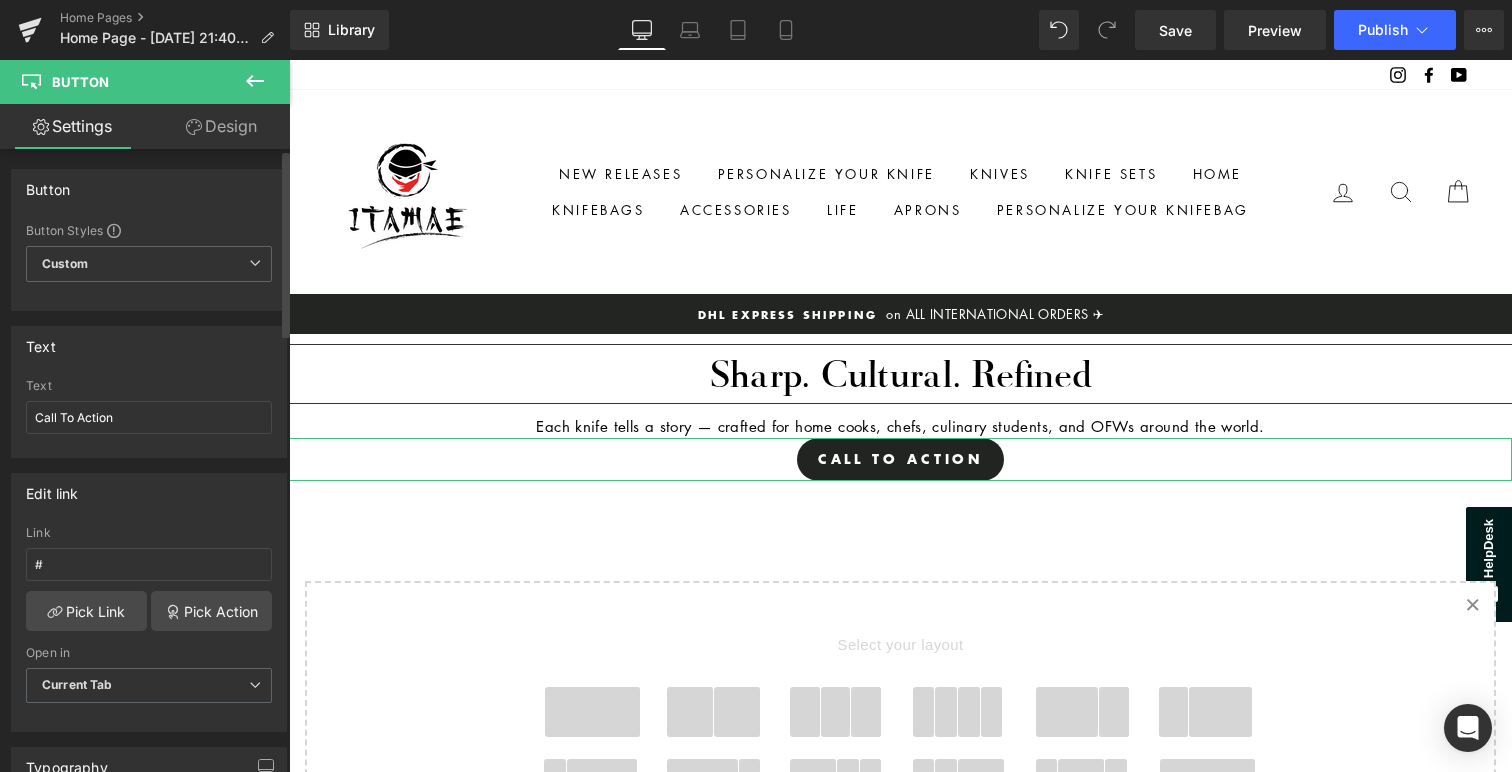 click on "Text" at bounding box center (149, 346) 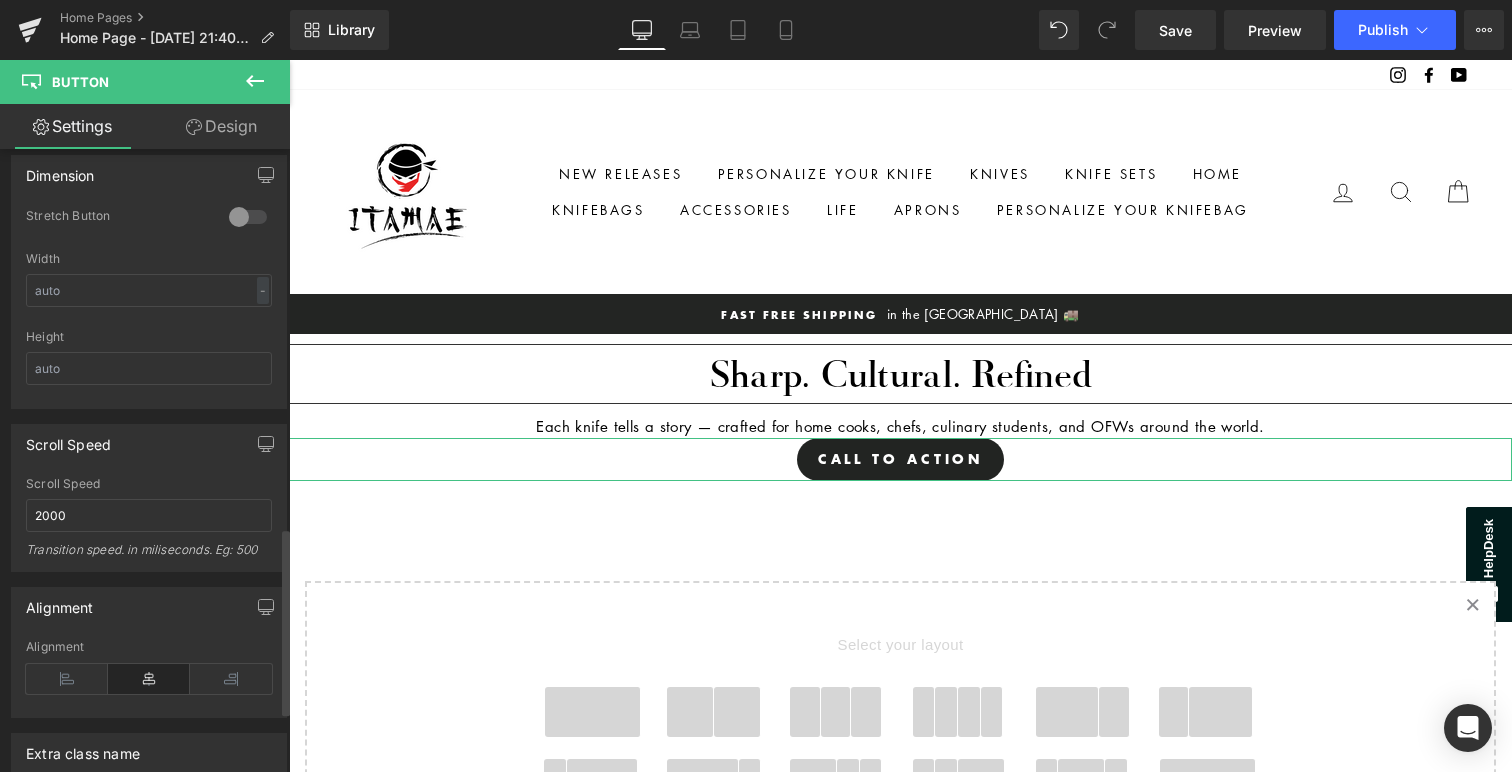 scroll, scrollTop: 1262, scrollLeft: 0, axis: vertical 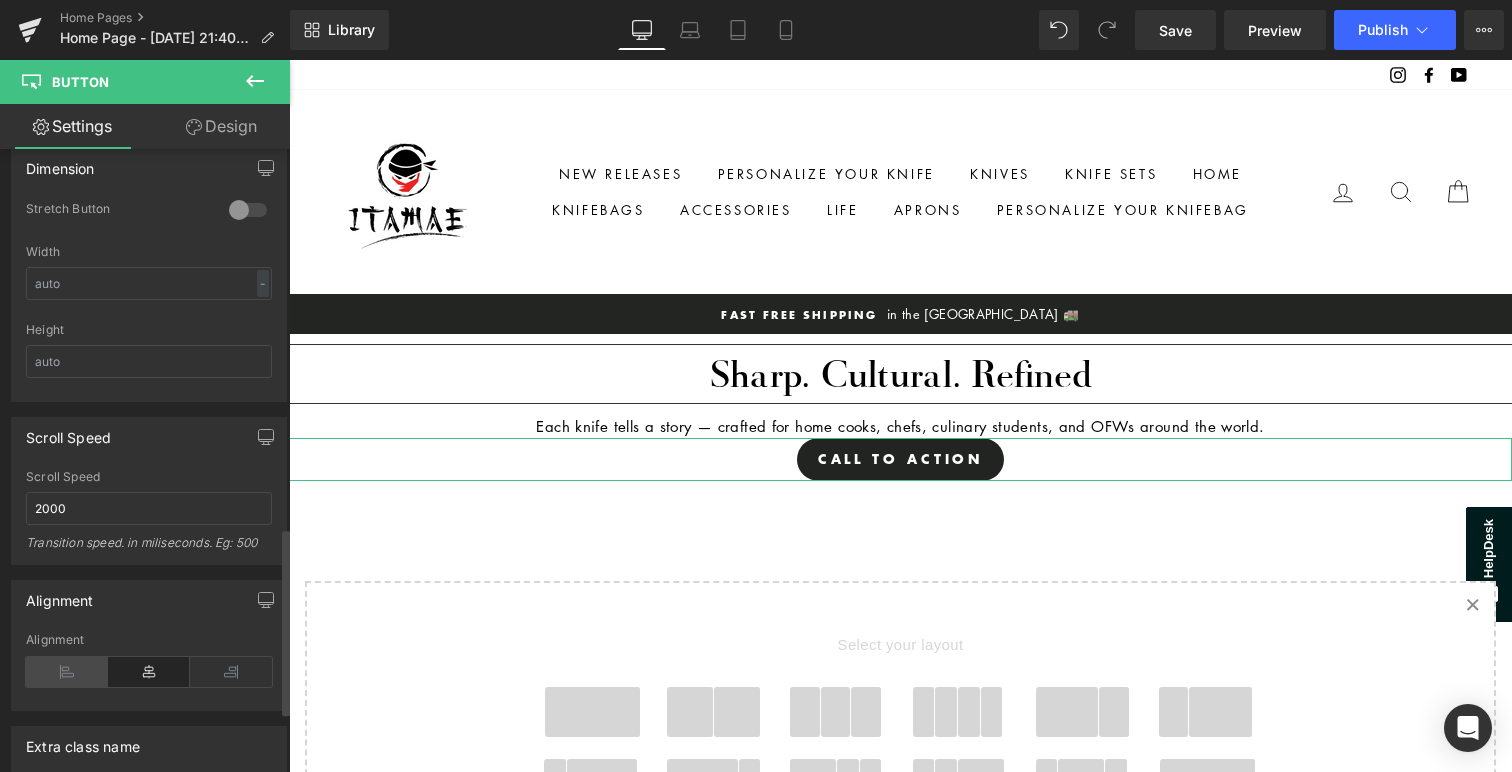 click at bounding box center [67, 672] 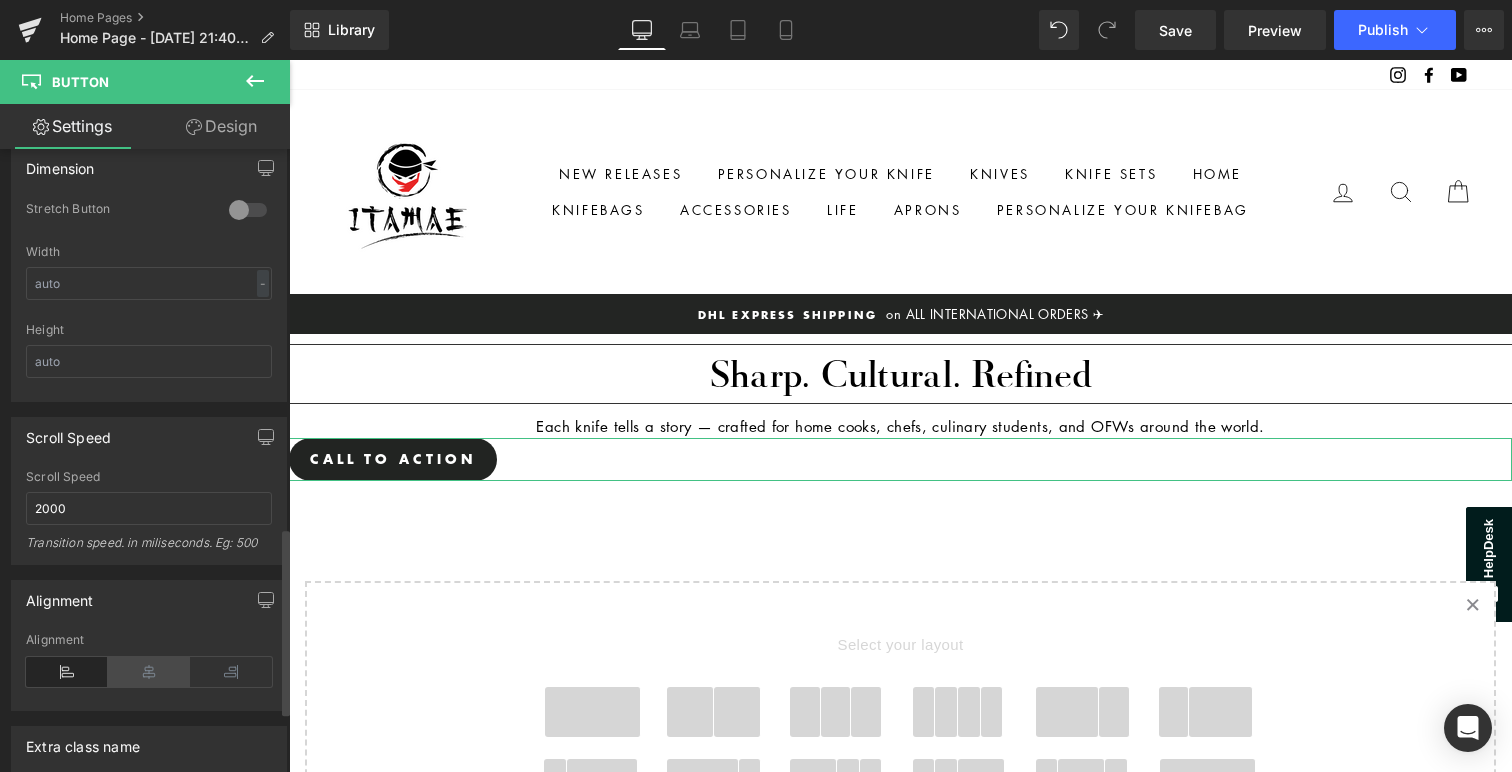 click at bounding box center (149, 672) 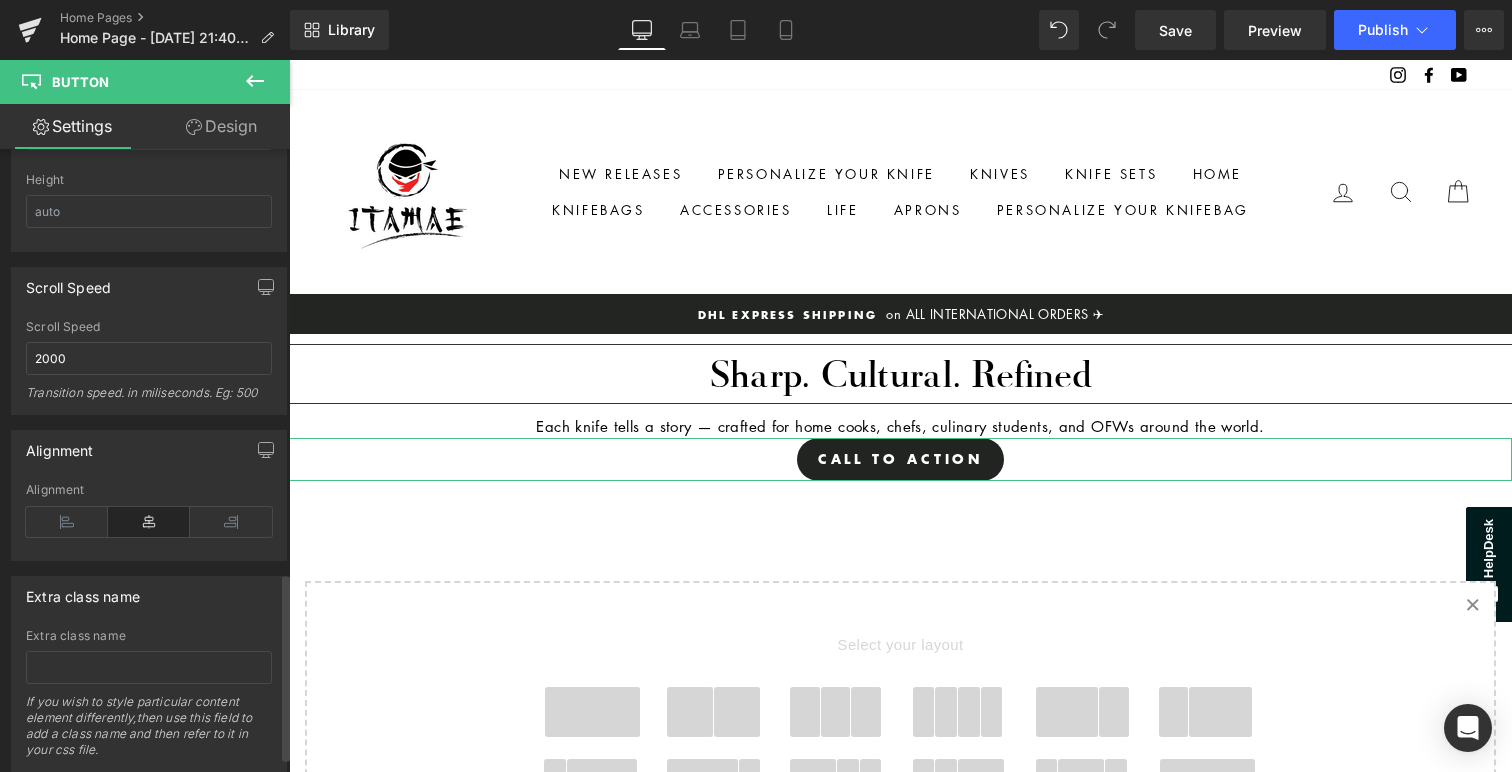 scroll, scrollTop: 1466, scrollLeft: 0, axis: vertical 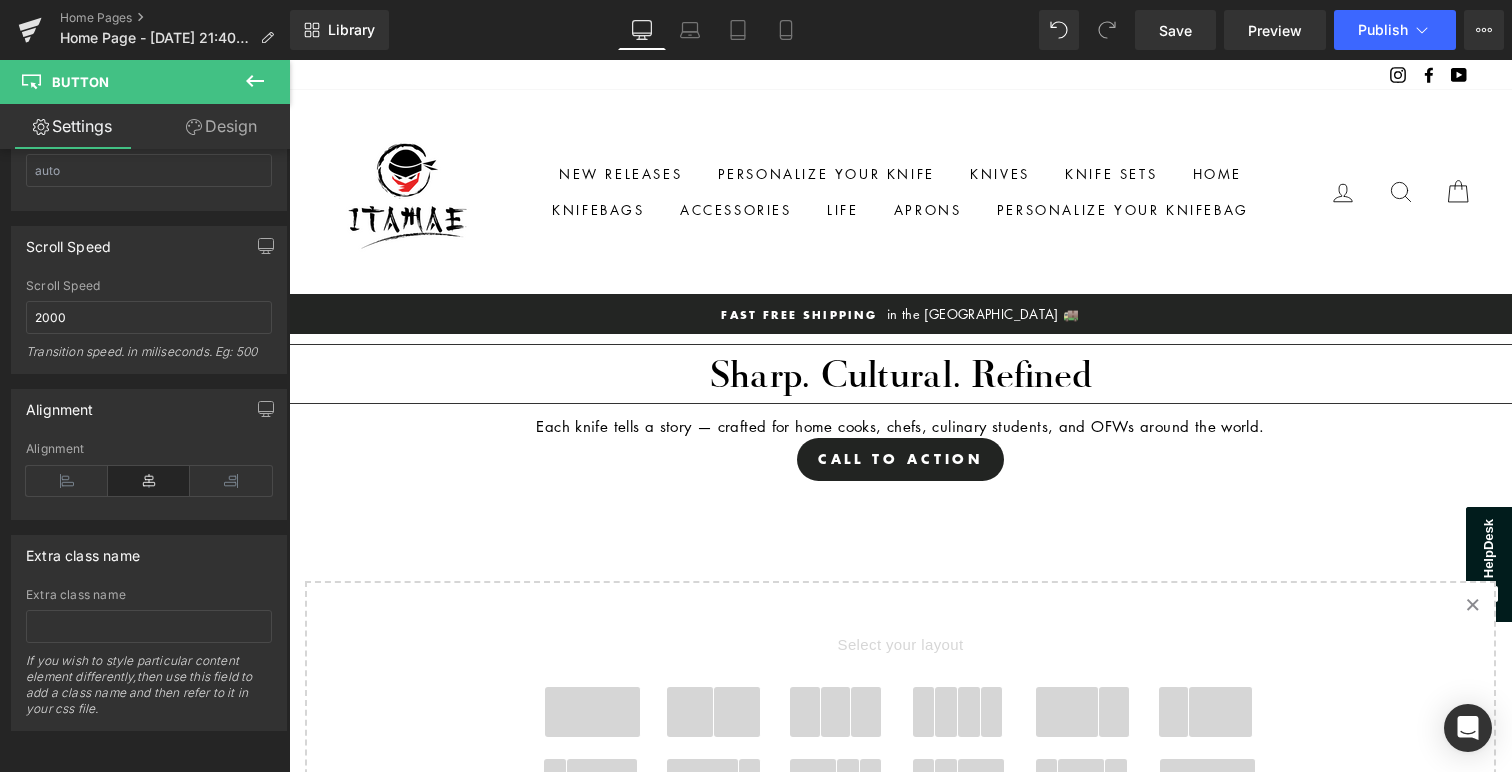 click on "Separator
Sharp. Cultural. Refined
Heading
Separator
Each knife tells a story — crafted for home cooks, chefs, culinary students, and OFWs around the world.
Text Block
Call To Action
Button
Select your layout" at bounding box center [900, 688] 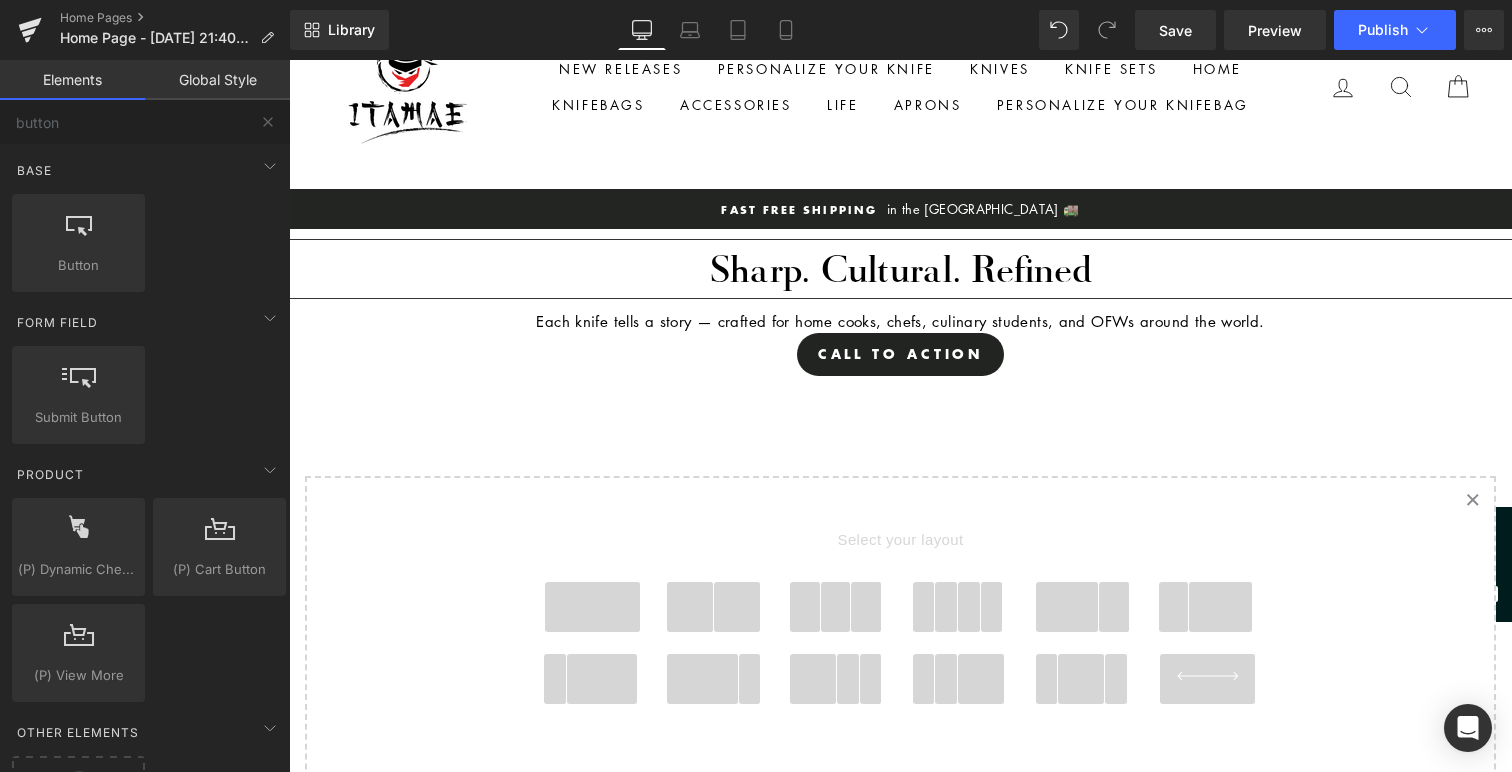 scroll, scrollTop: 110, scrollLeft: 0, axis: vertical 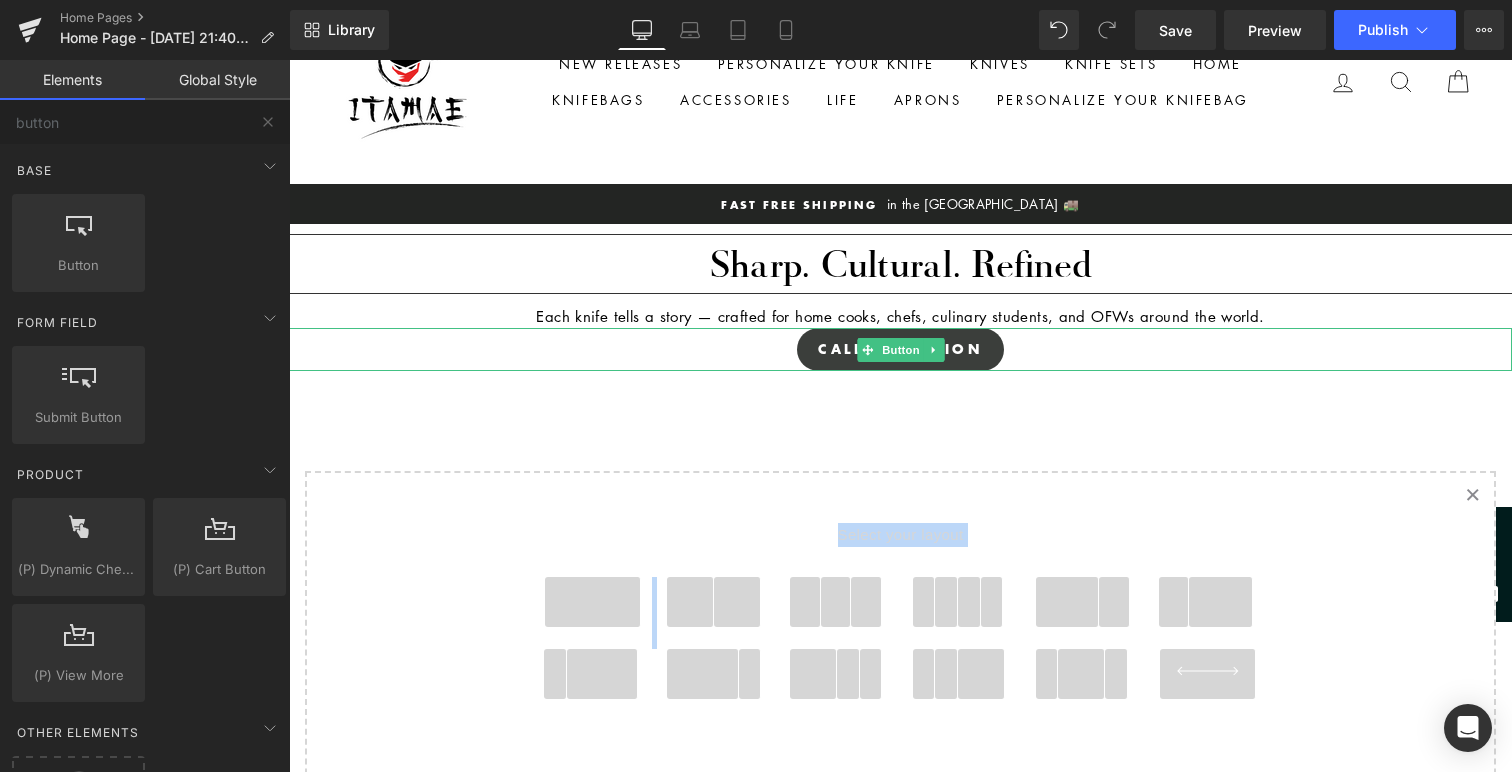 drag, startPoint x: 682, startPoint y: 610, endPoint x: 814, endPoint y: 350, distance: 291.58875 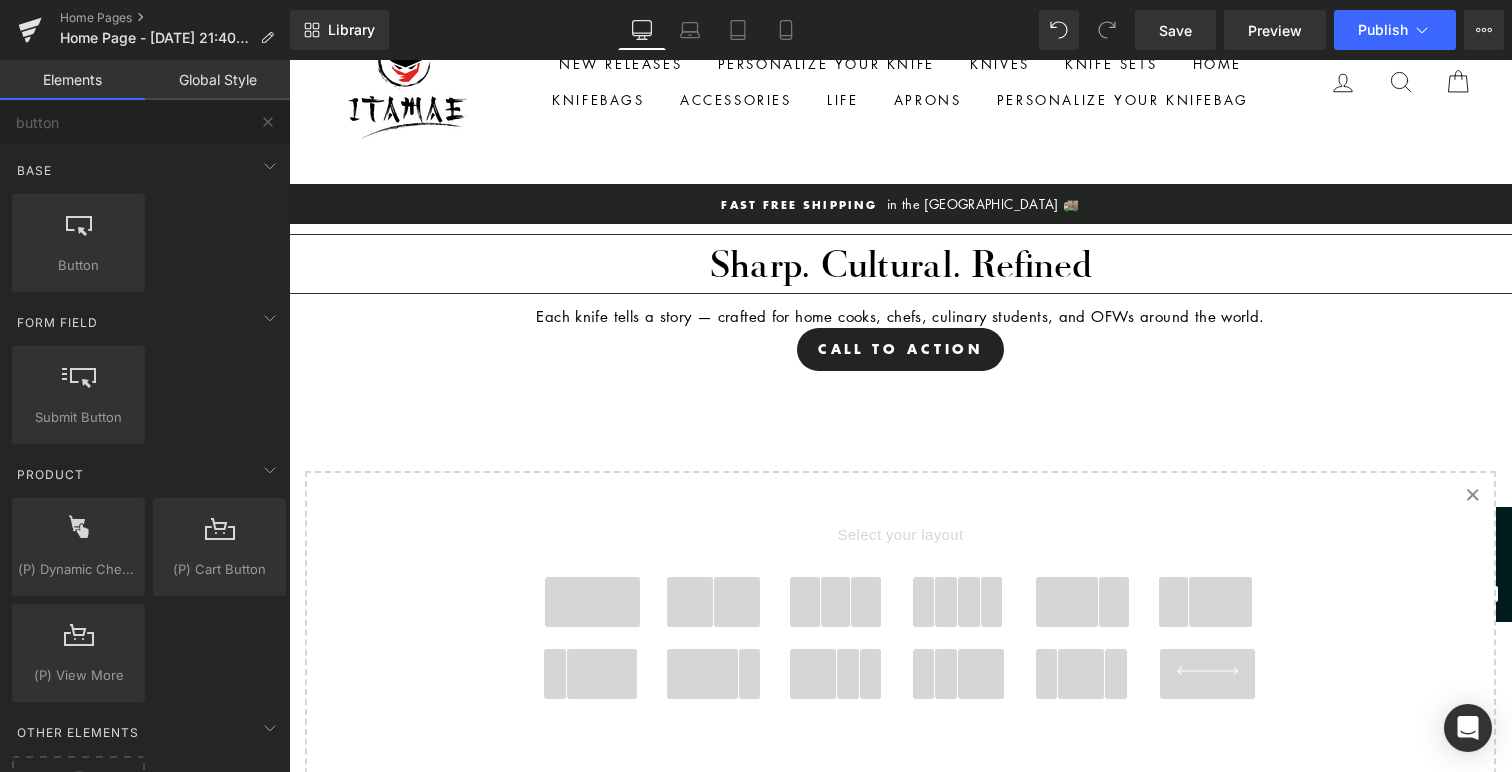click at bounding box center (737, 602) 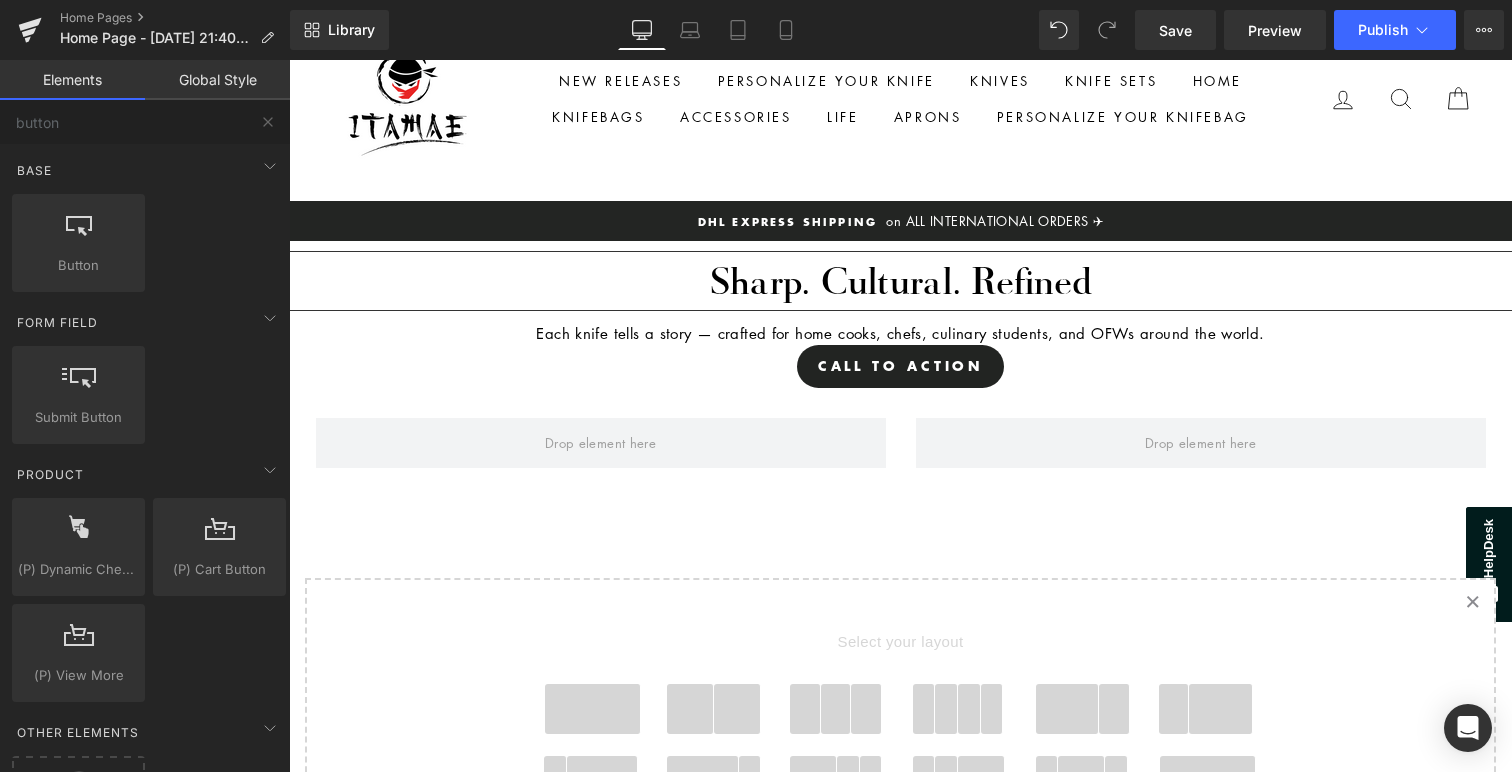 scroll, scrollTop: 62, scrollLeft: 0, axis: vertical 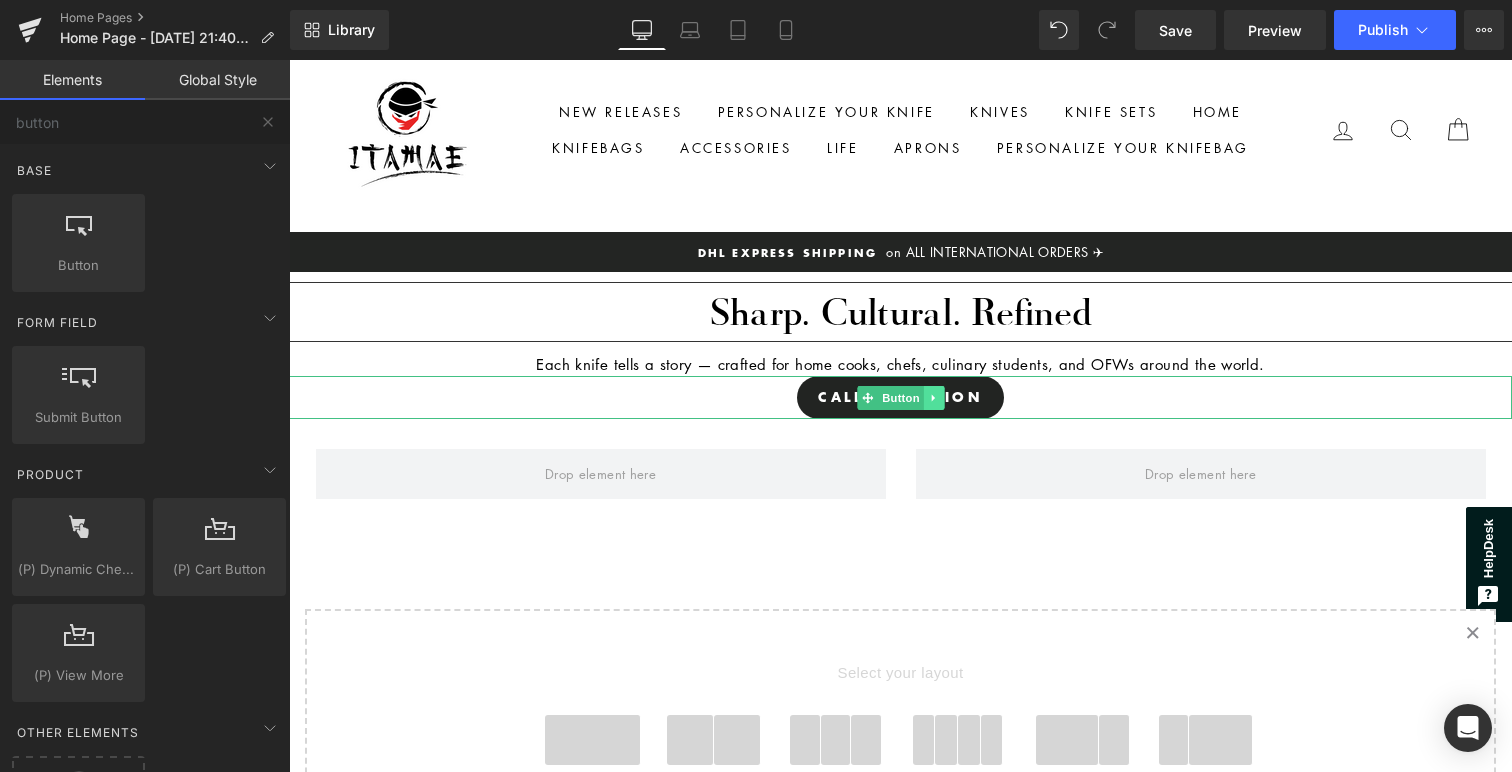 click at bounding box center [933, 398] 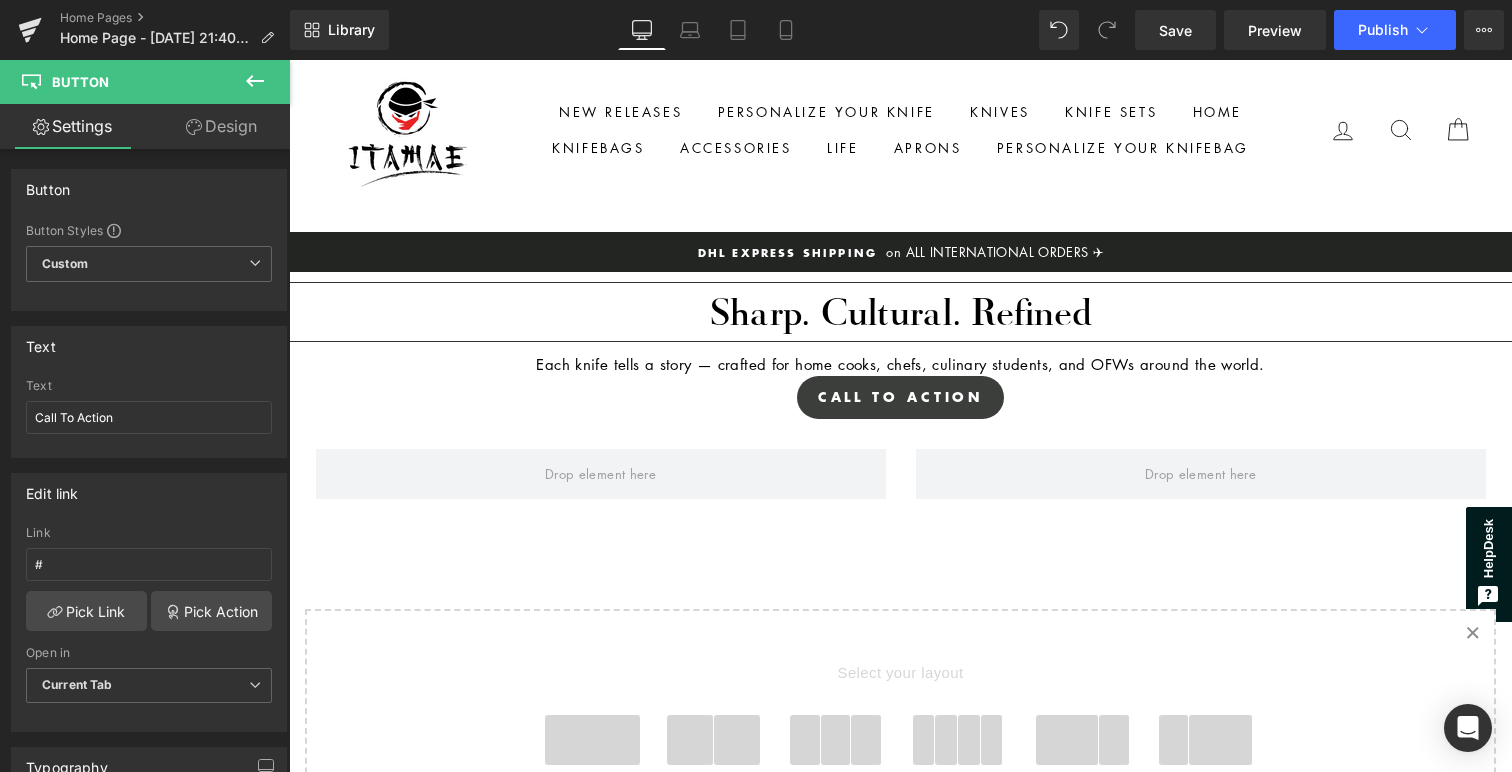 click at bounding box center [923, 398] 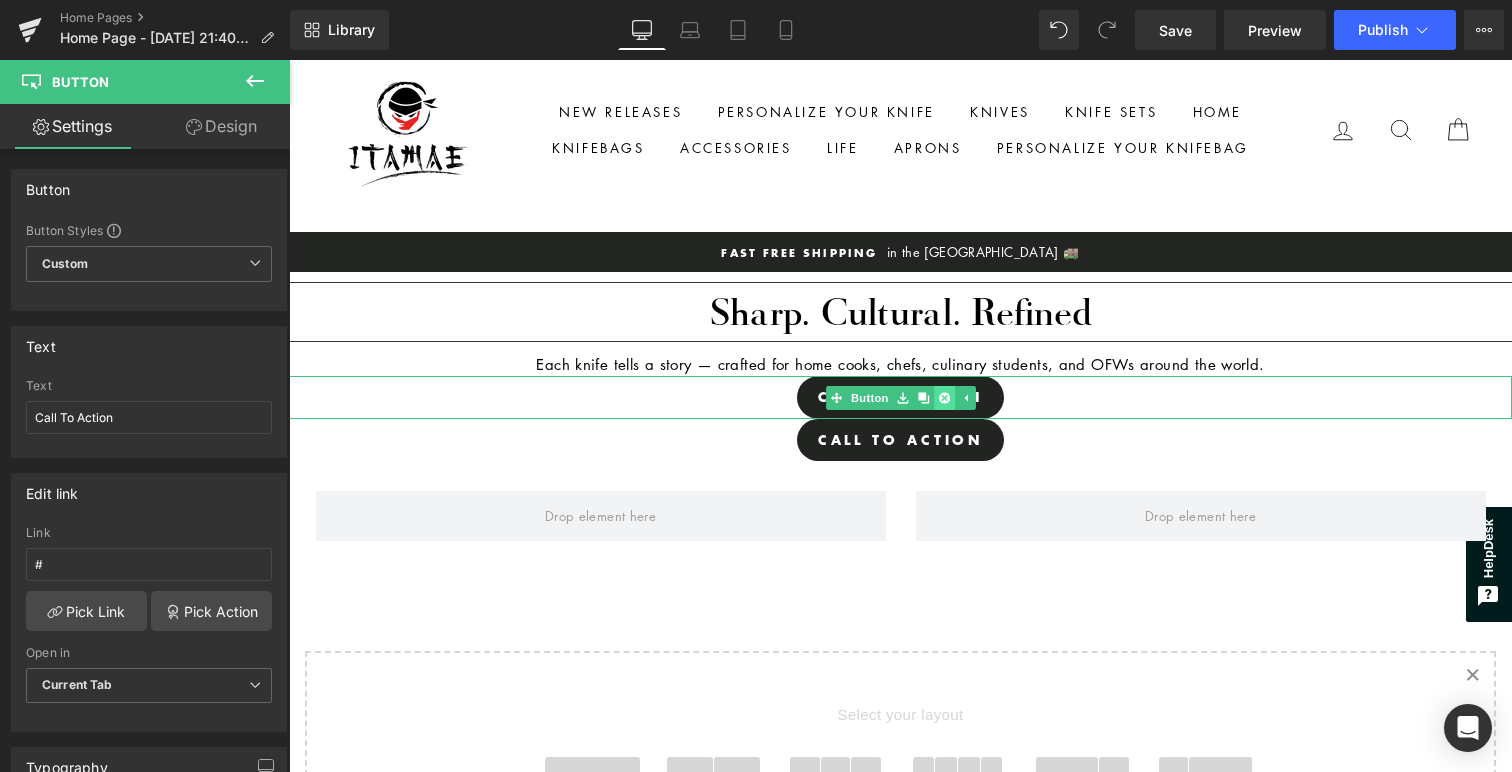 click at bounding box center (944, 398) 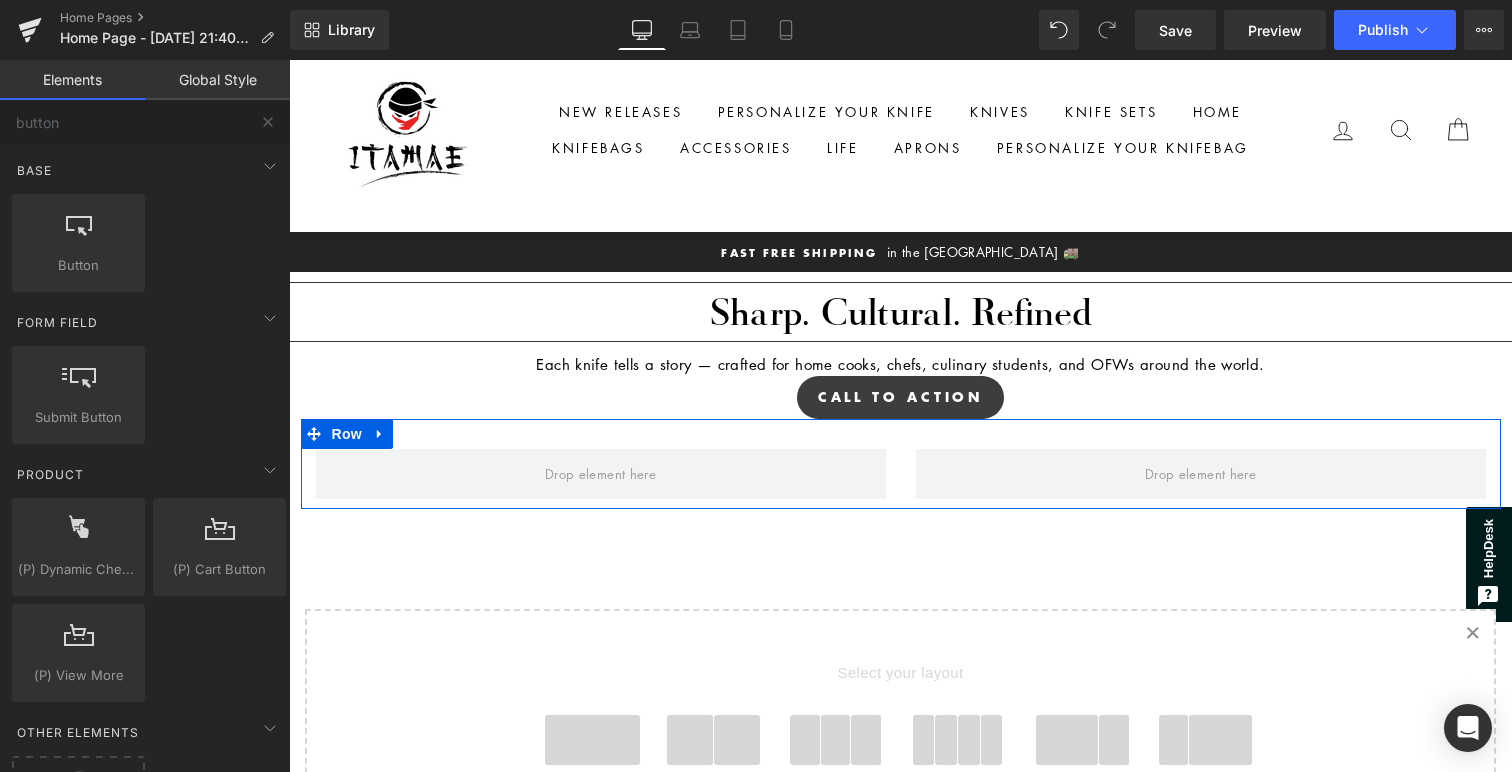 click on "Call To Action" at bounding box center [901, 397] 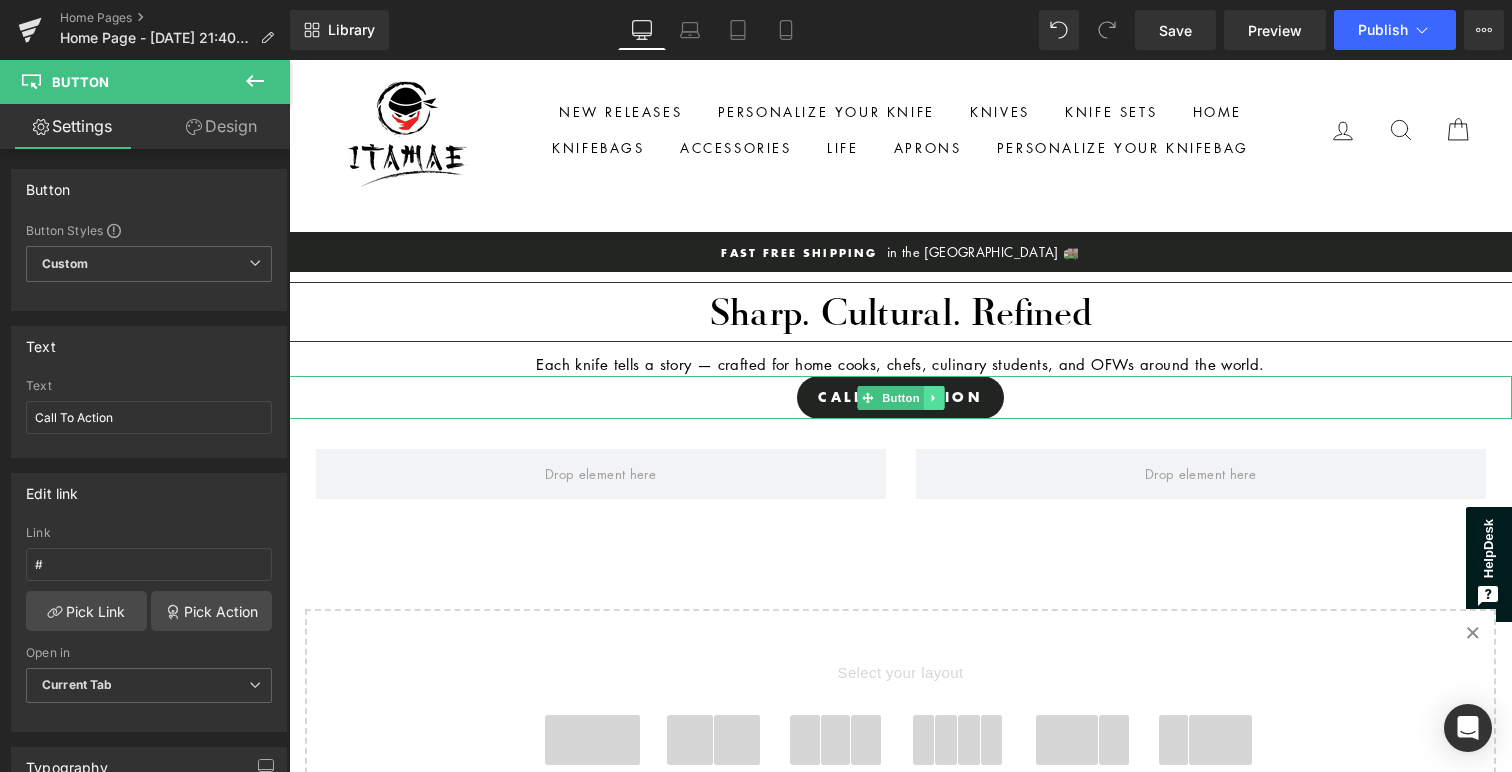 click 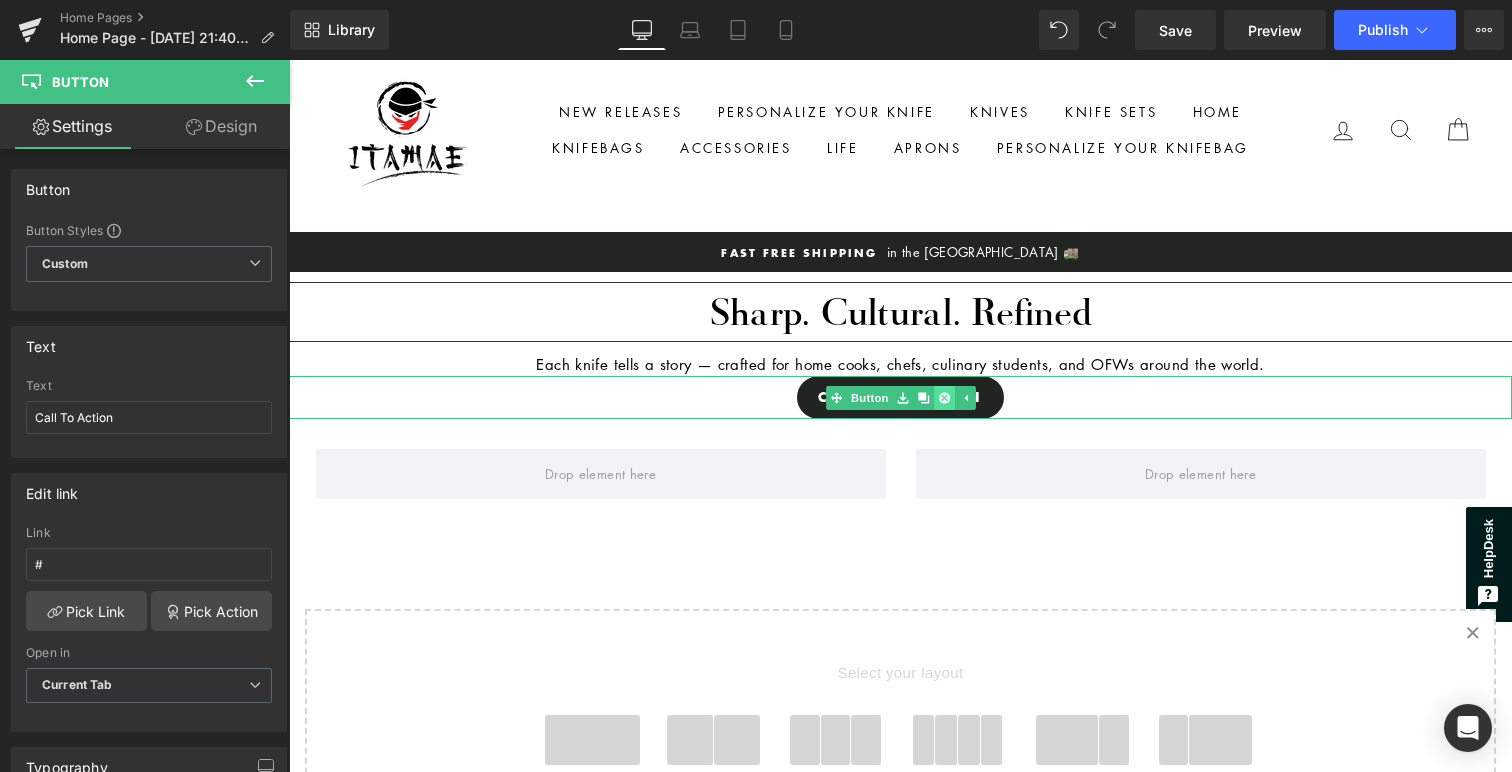 click 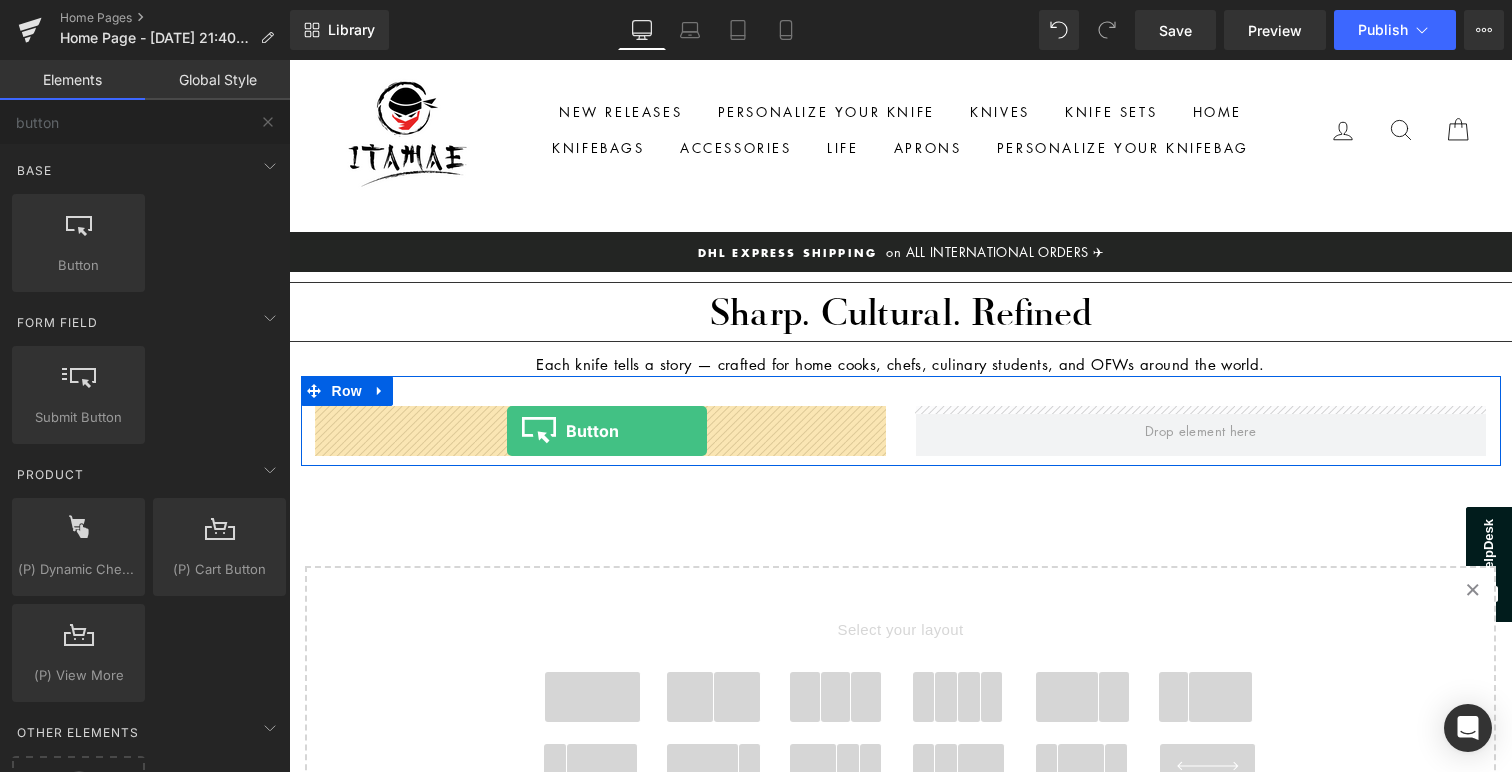 drag, startPoint x: 332, startPoint y: 315, endPoint x: 507, endPoint y: 429, distance: 208.85641 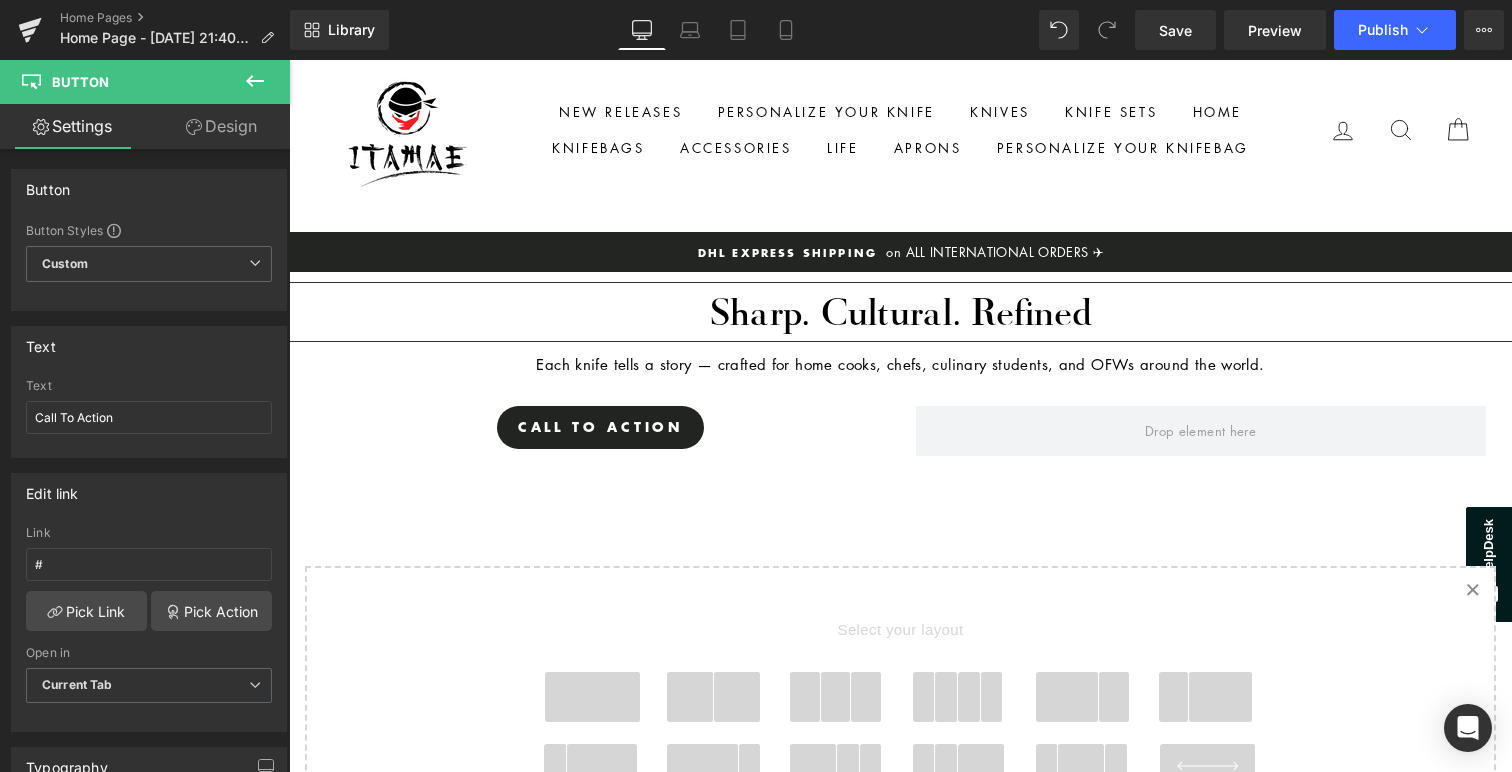 click 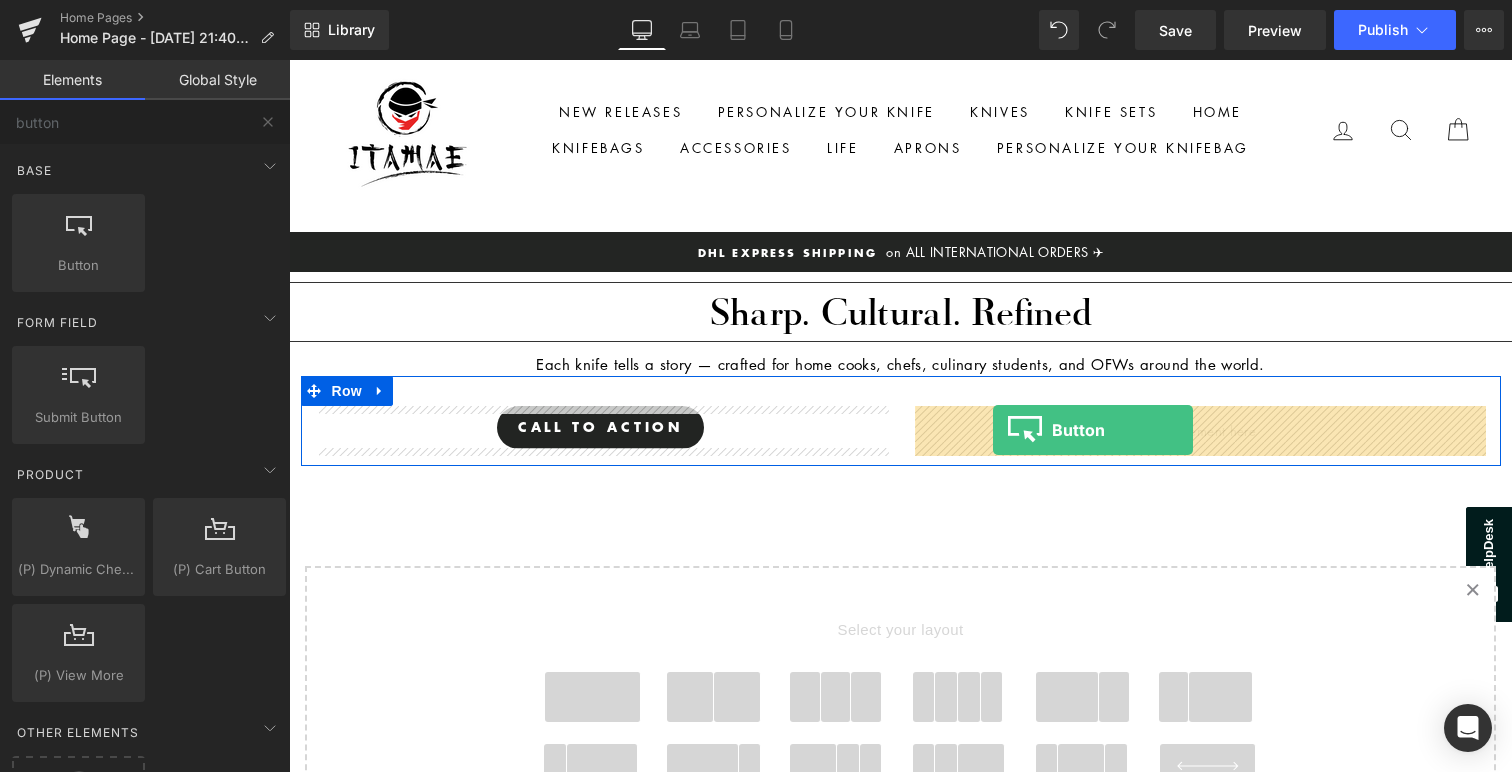 drag, startPoint x: 340, startPoint y: 302, endPoint x: 993, endPoint y: 430, distance: 665.42694 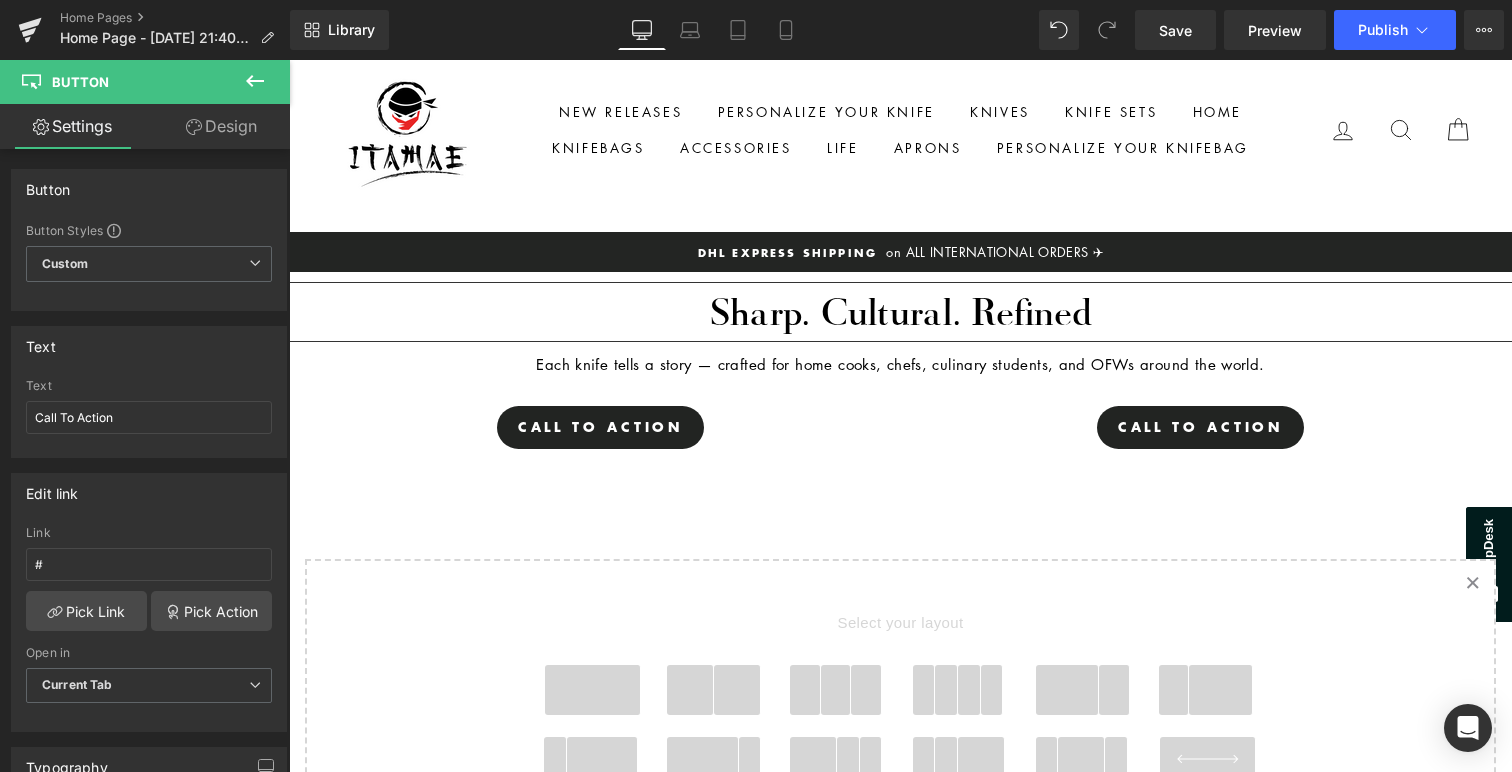 click on "Separator
Sharp. Cultural. Refined
Heading
Separator
Each knife tells a story — crafted for home cooks, chefs, culinary students, and OFWs around the world.
Text Block
Call To Action
Button
Call To Action
[GEOGRAPHIC_DATA]
Select your layout" at bounding box center (900, 646) 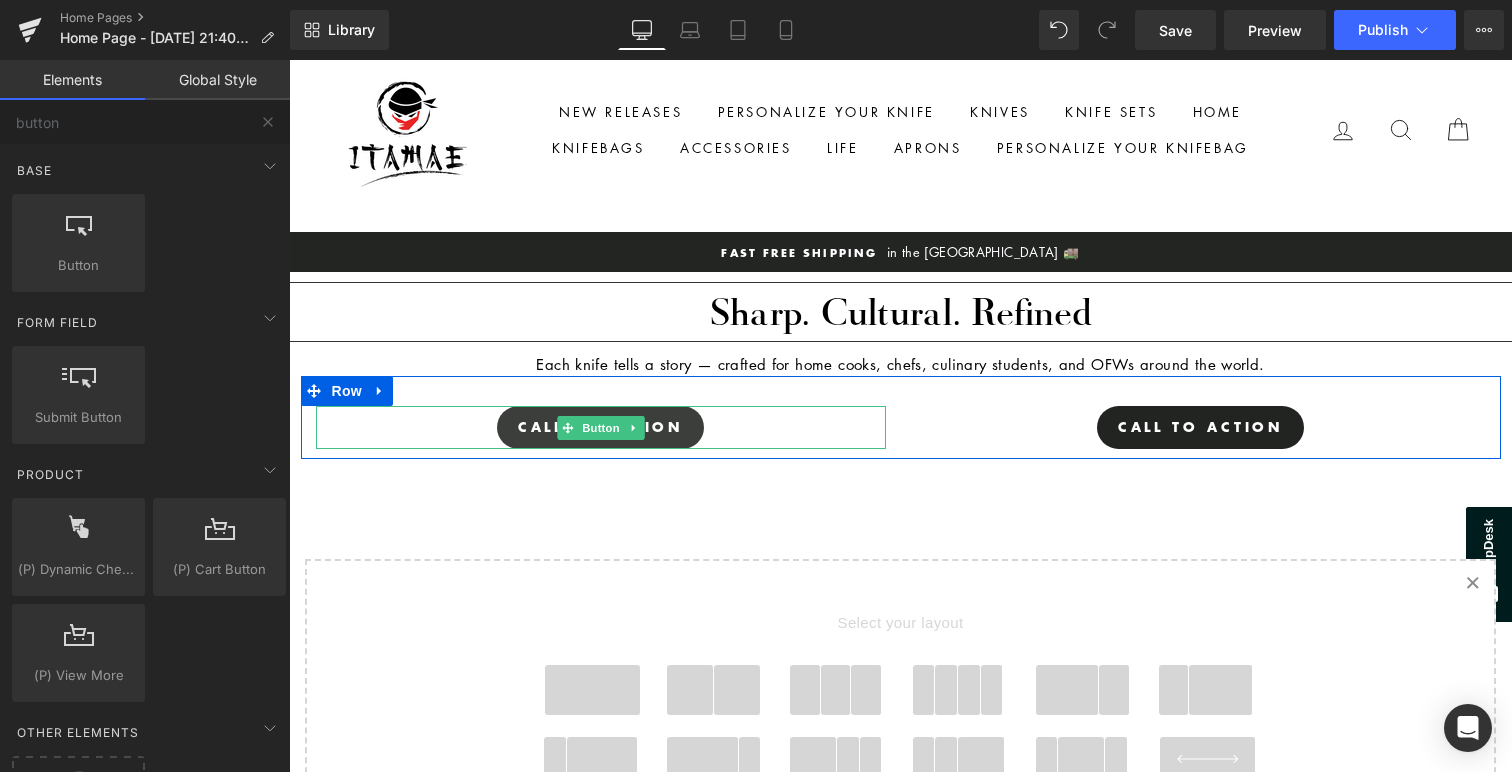 click on "Call To Action" at bounding box center (601, 427) 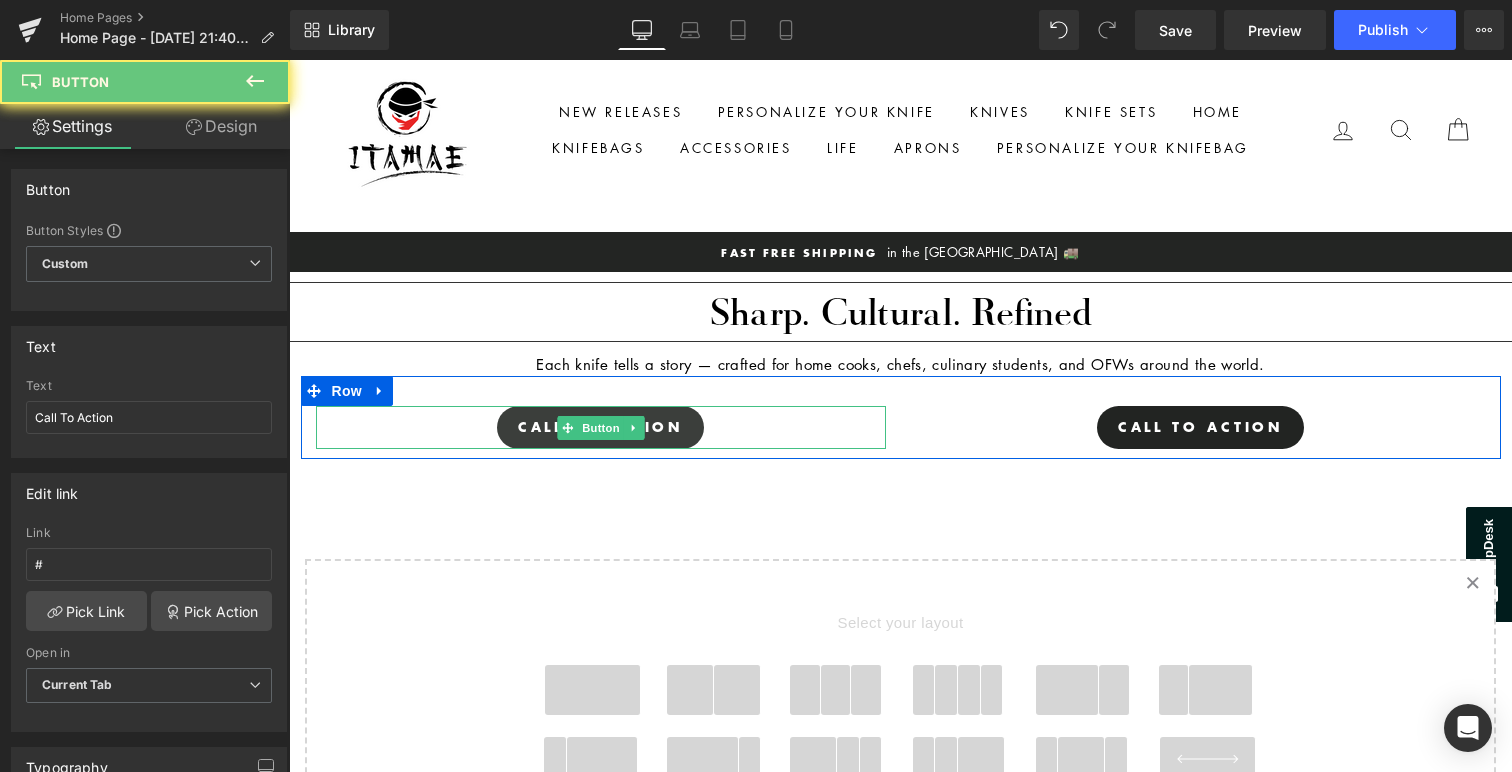 click on "Call To Action" at bounding box center [601, 427] 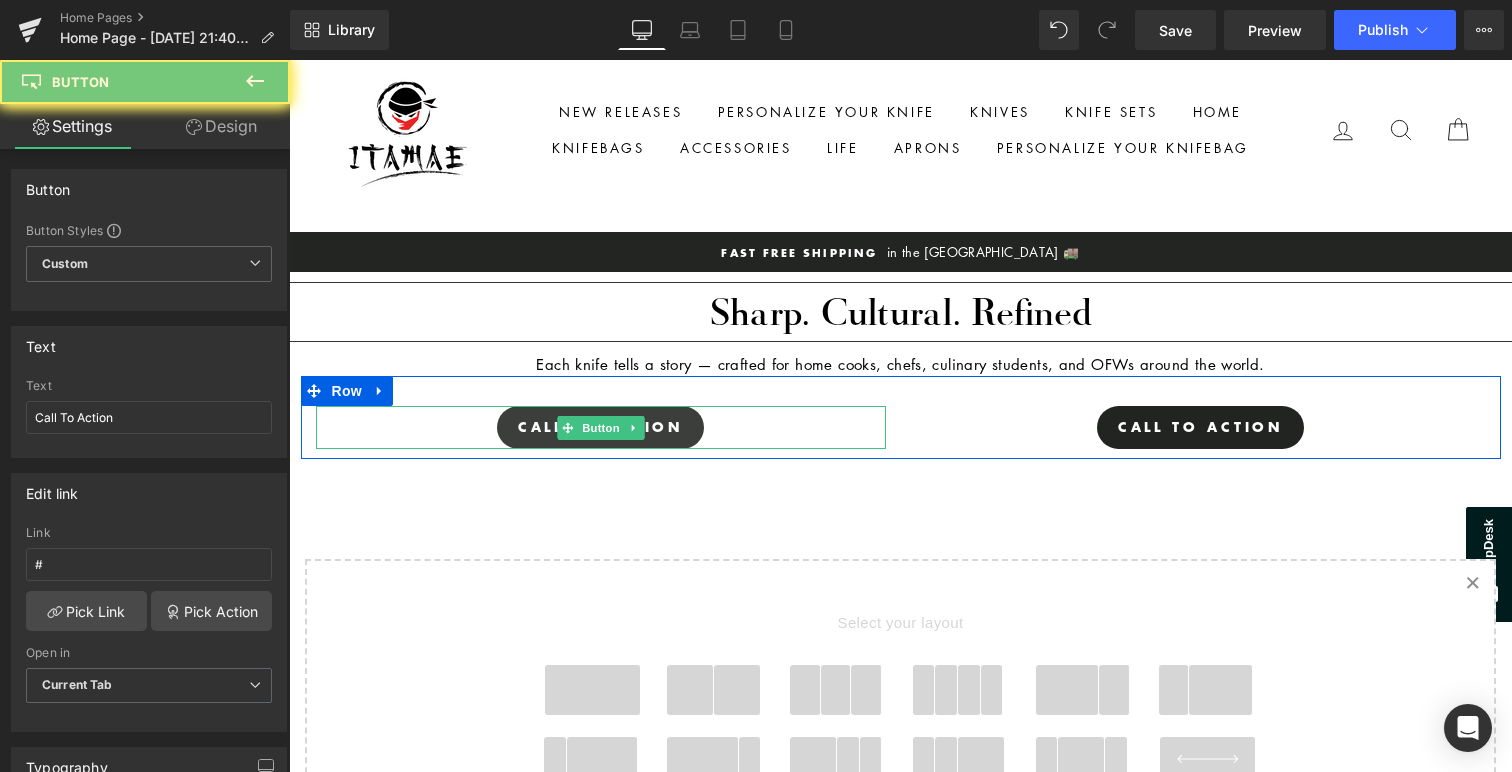click on "Call To Action" at bounding box center (601, 427) 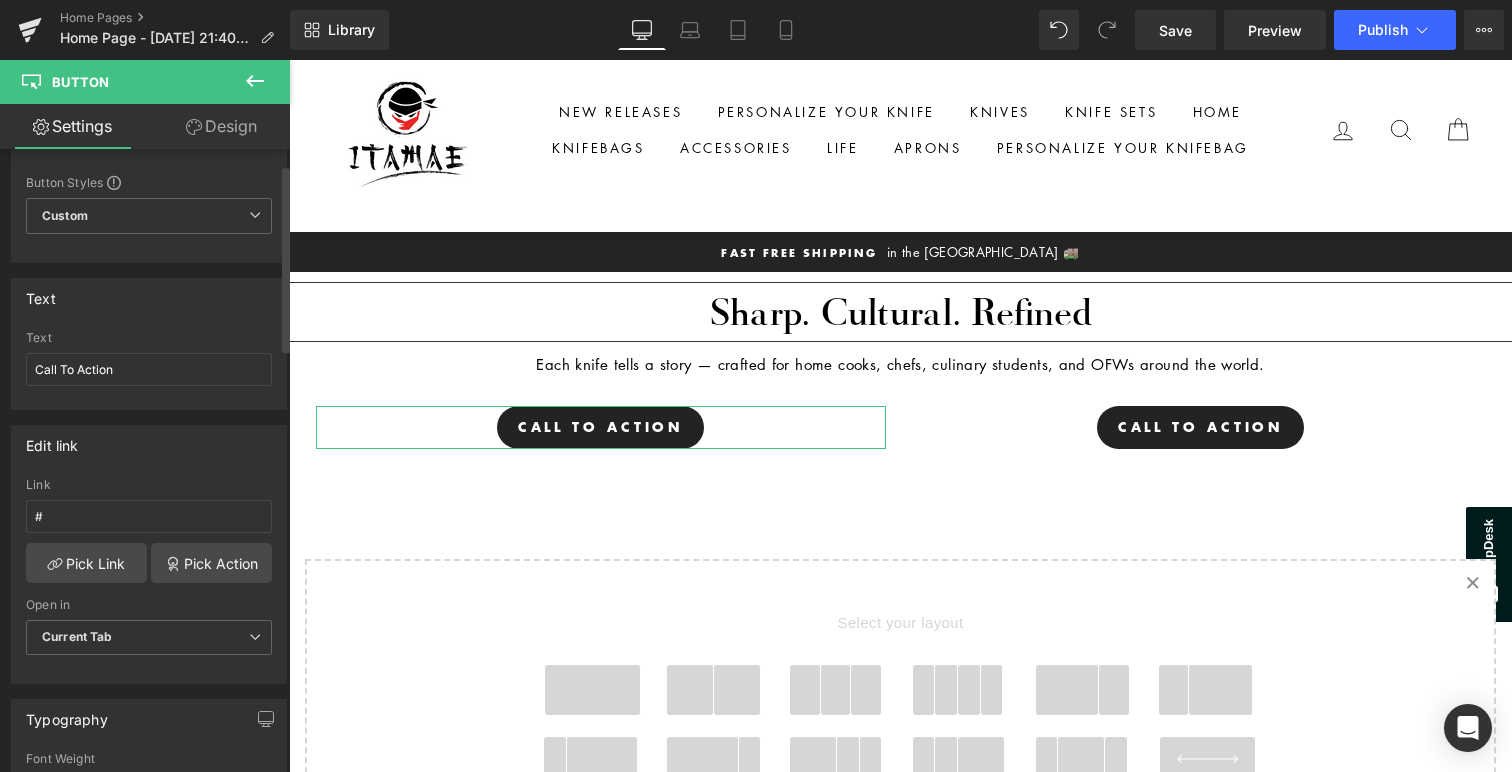 scroll, scrollTop: 51, scrollLeft: 0, axis: vertical 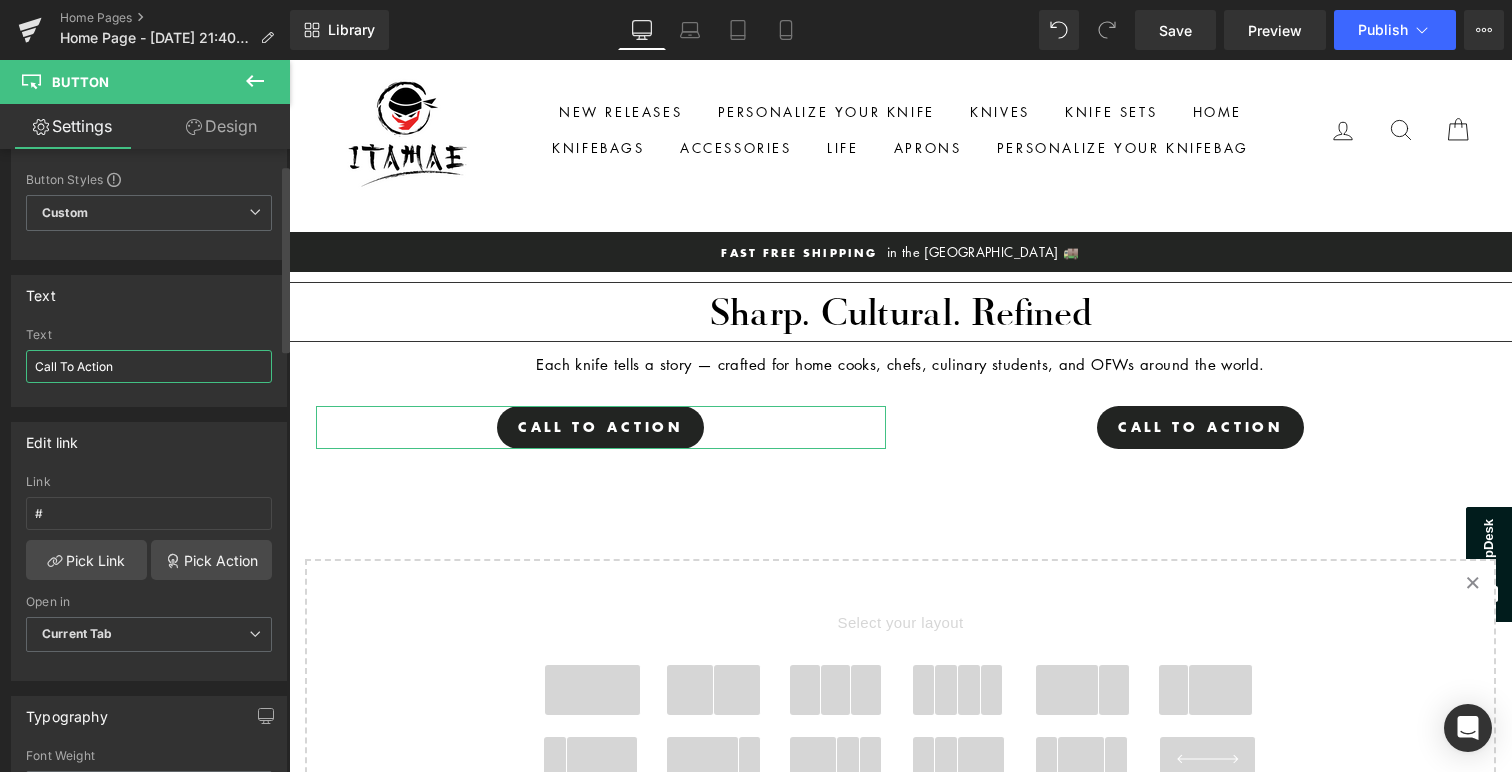 click on "Call To Action" at bounding box center (149, 366) 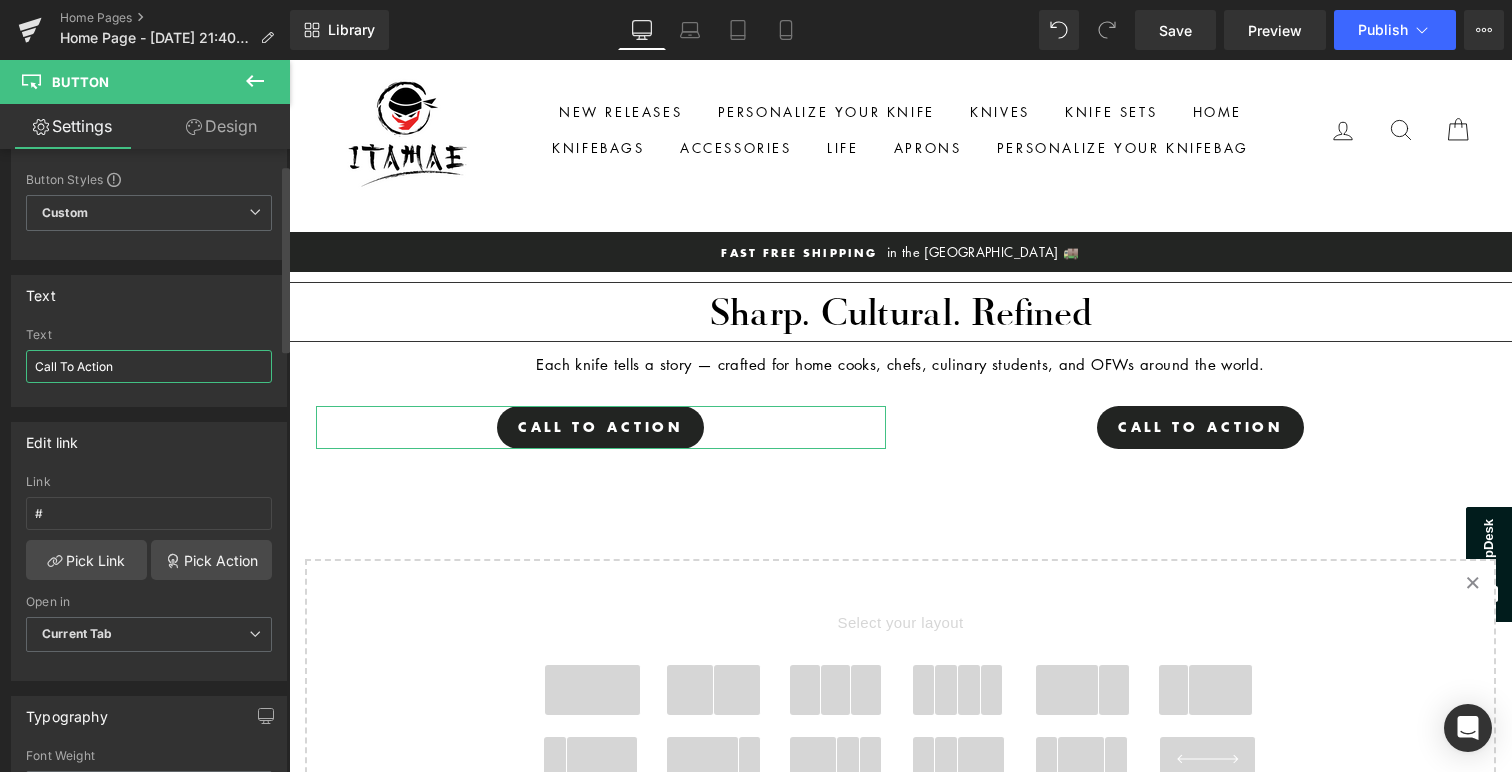 click on "Call To Action" at bounding box center (149, 366) 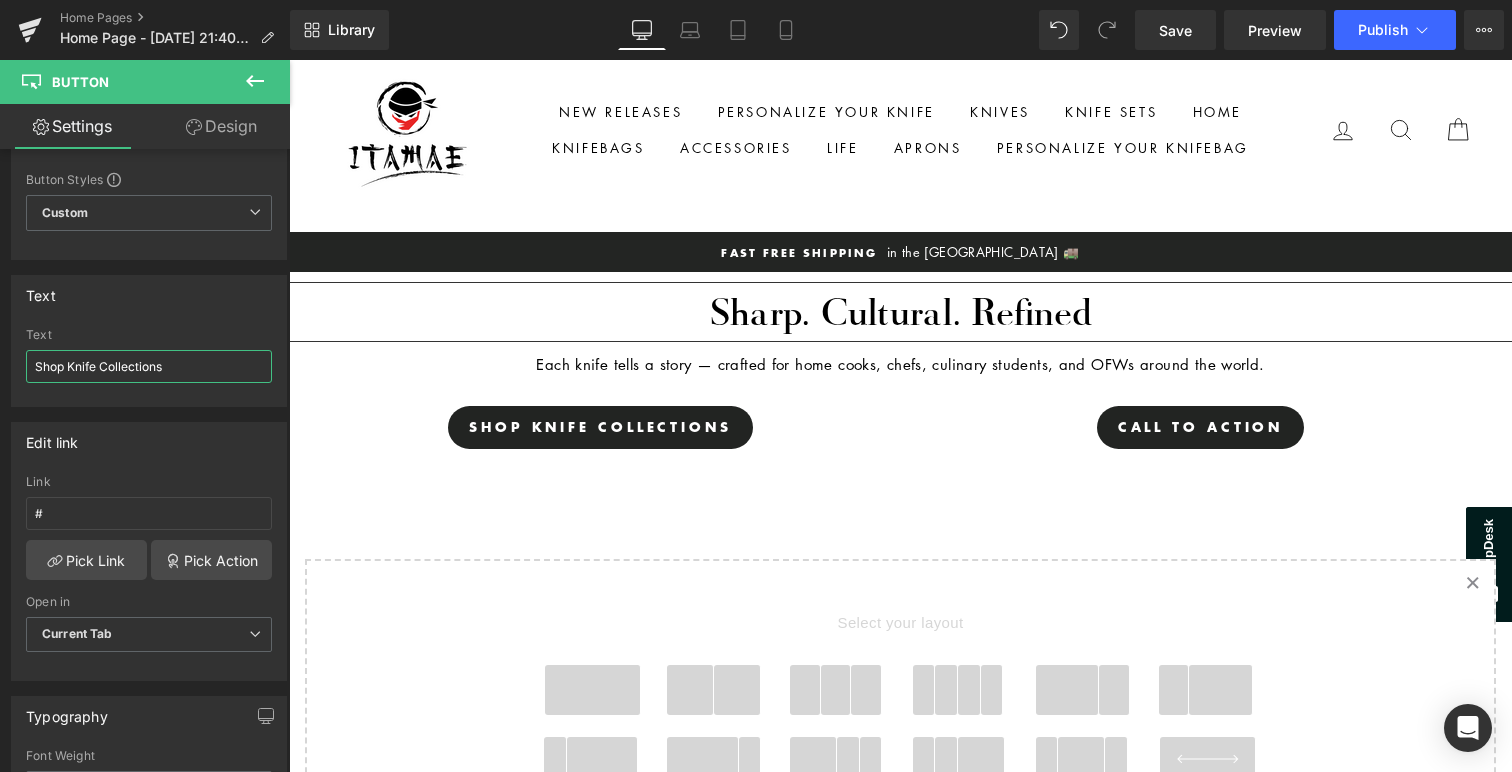 type on "Shop Knife Collections" 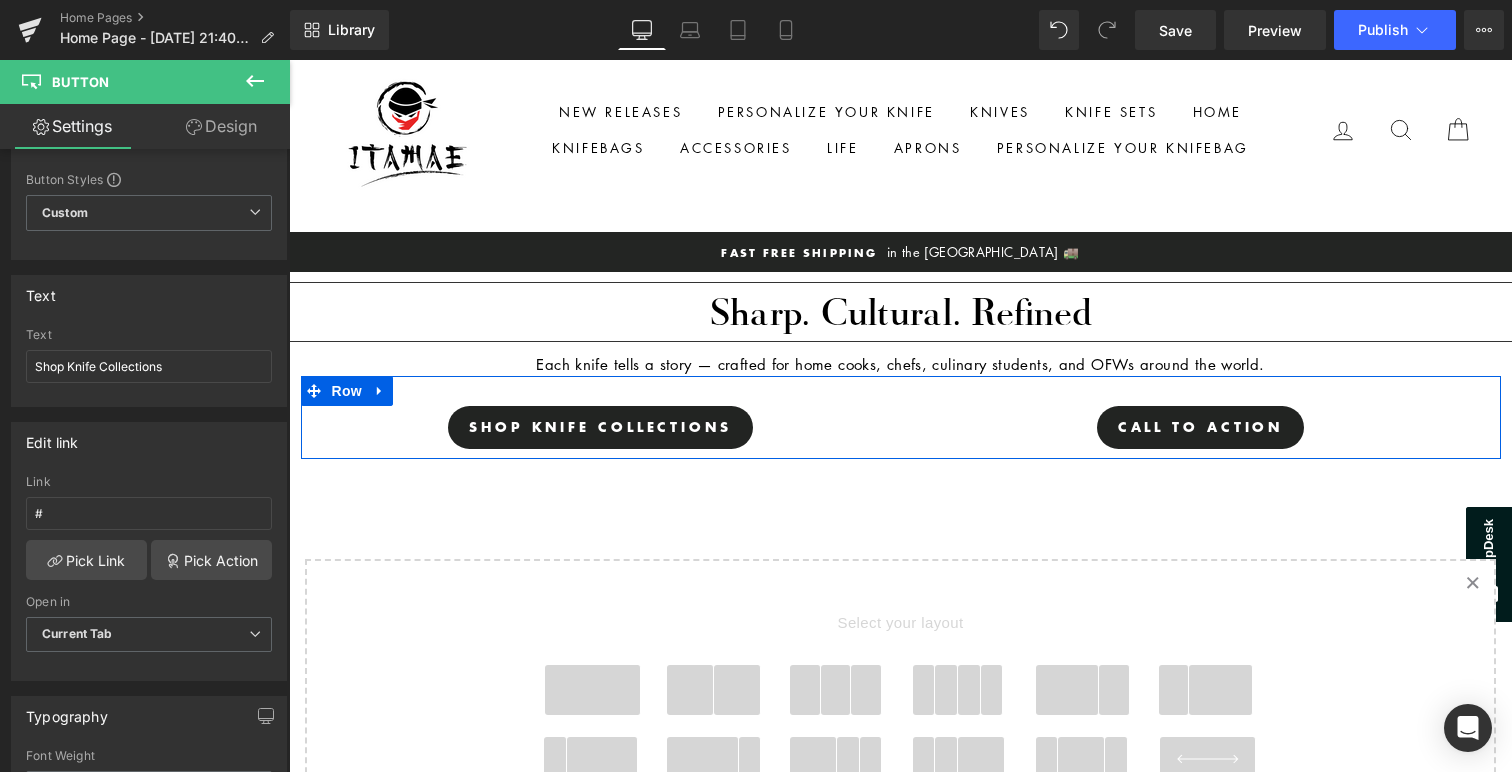 click on "Call To Action
Button" at bounding box center (1201, 427) 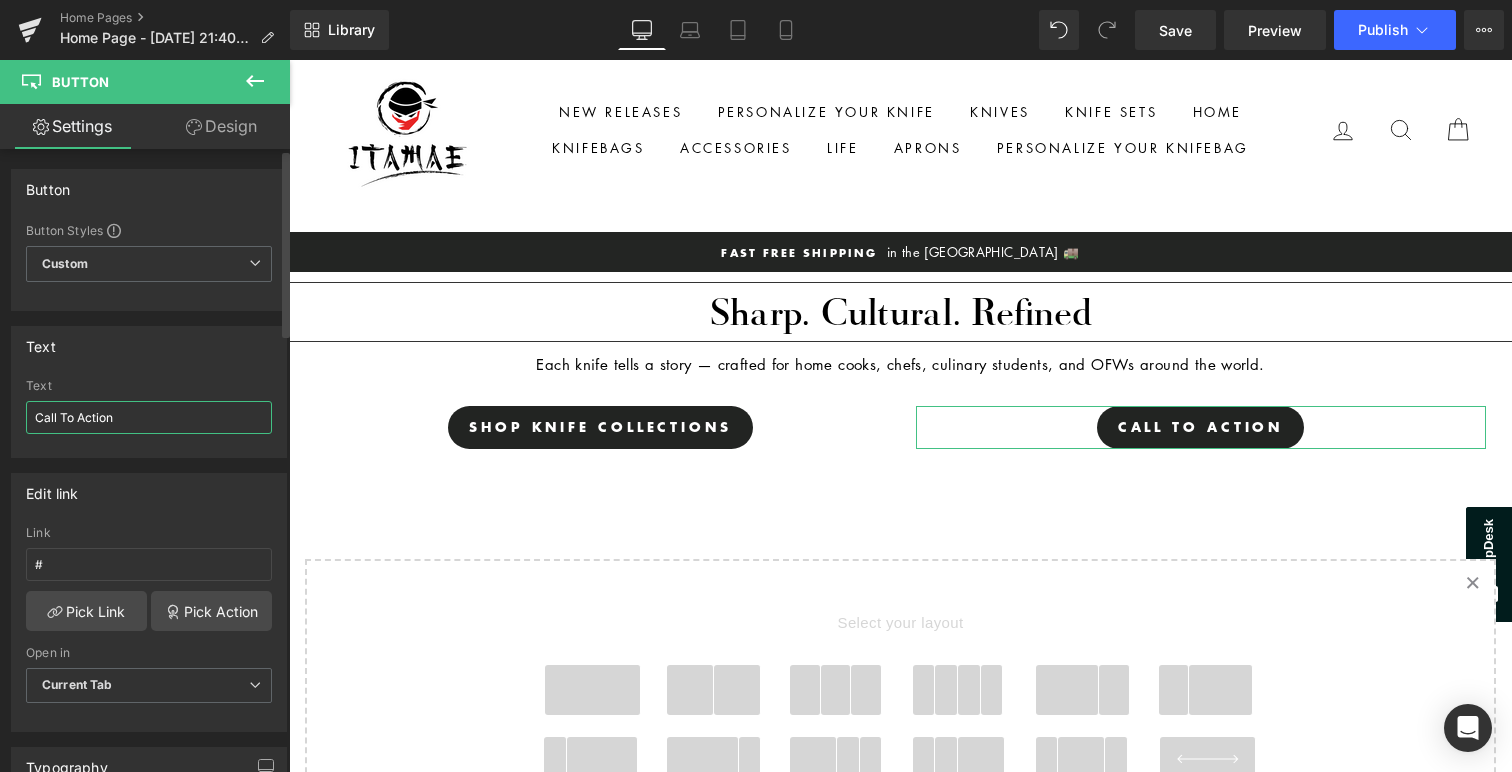 click on "Call To Action" at bounding box center (149, 417) 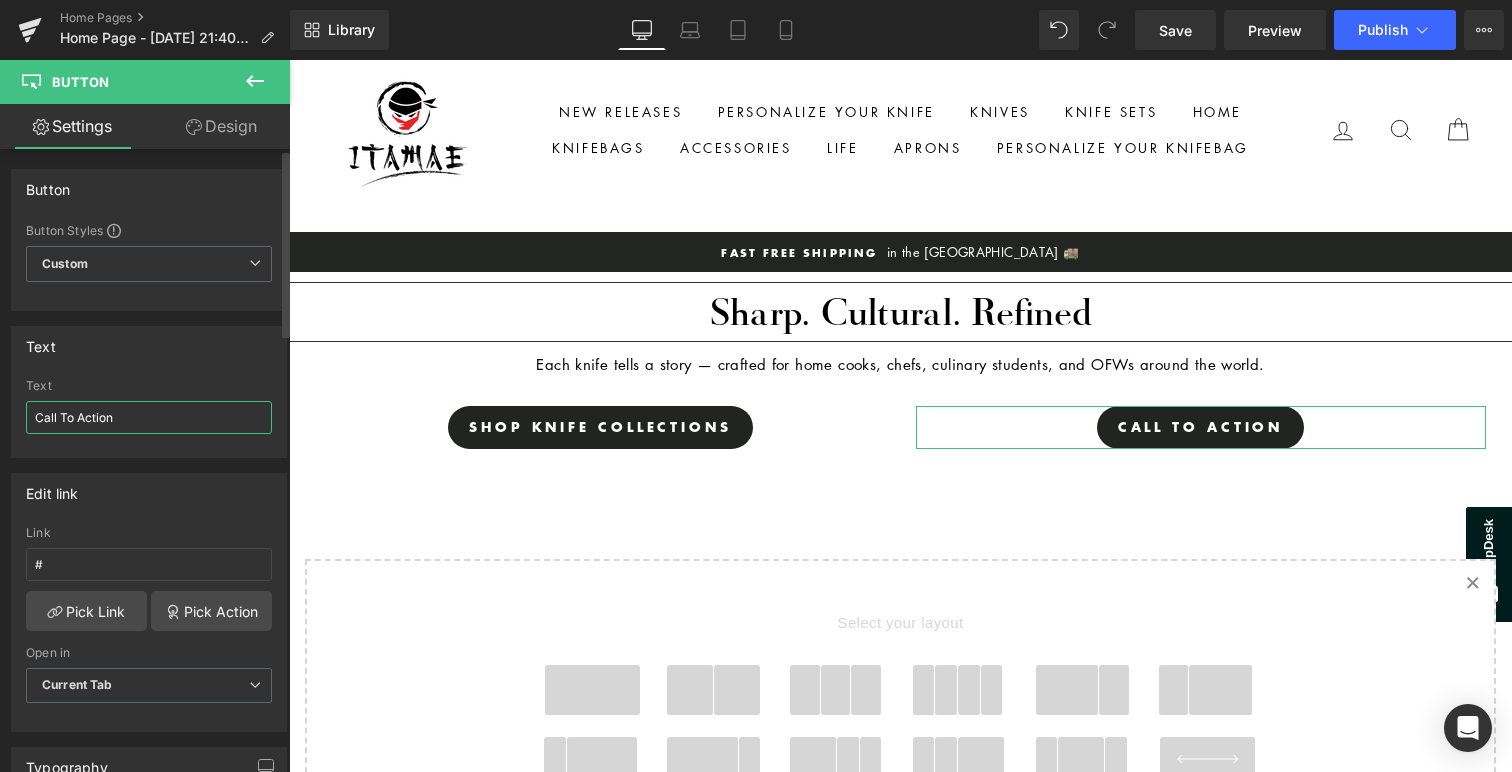click on "Call To Action" at bounding box center [149, 417] 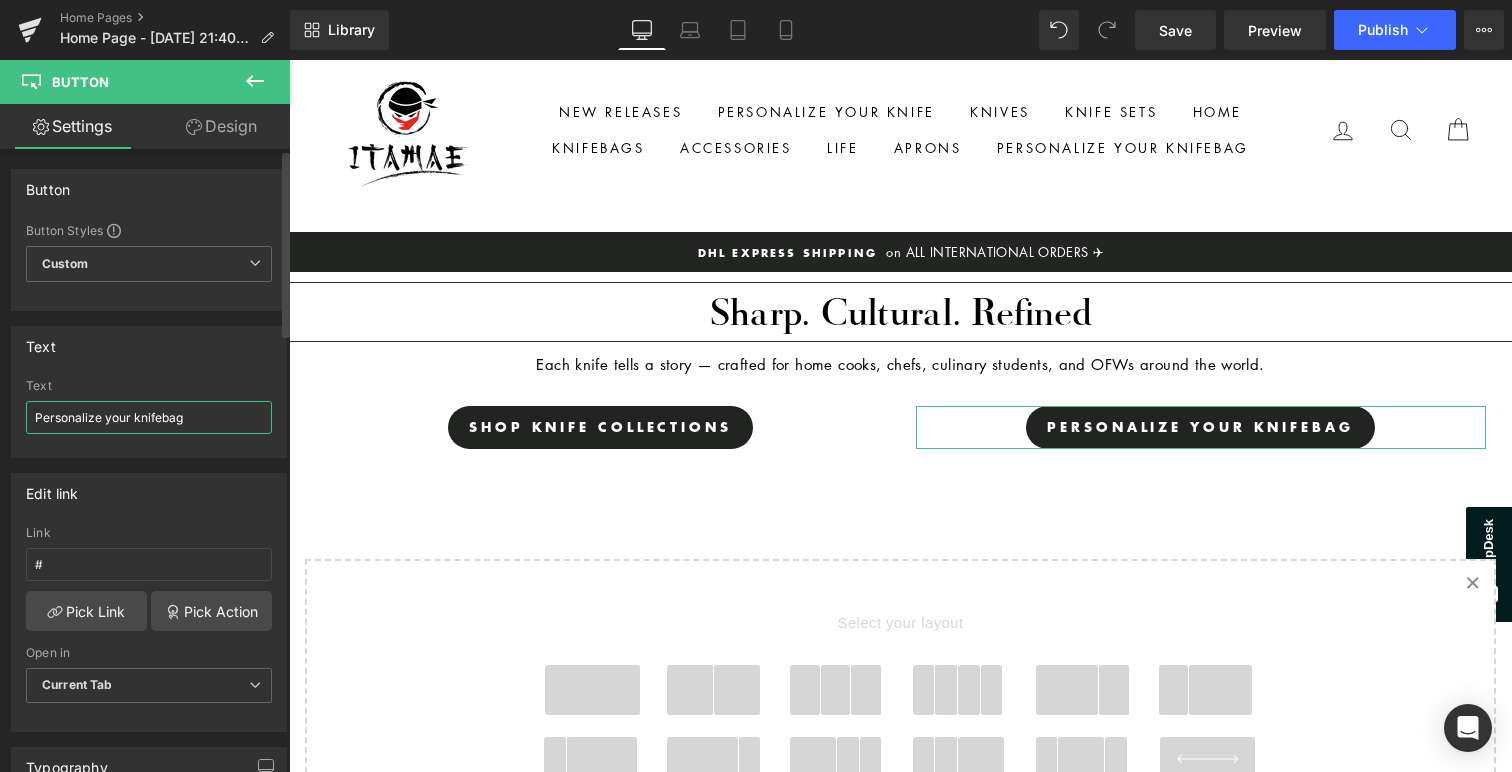 click on "Personalize your knifebag" at bounding box center [149, 417] 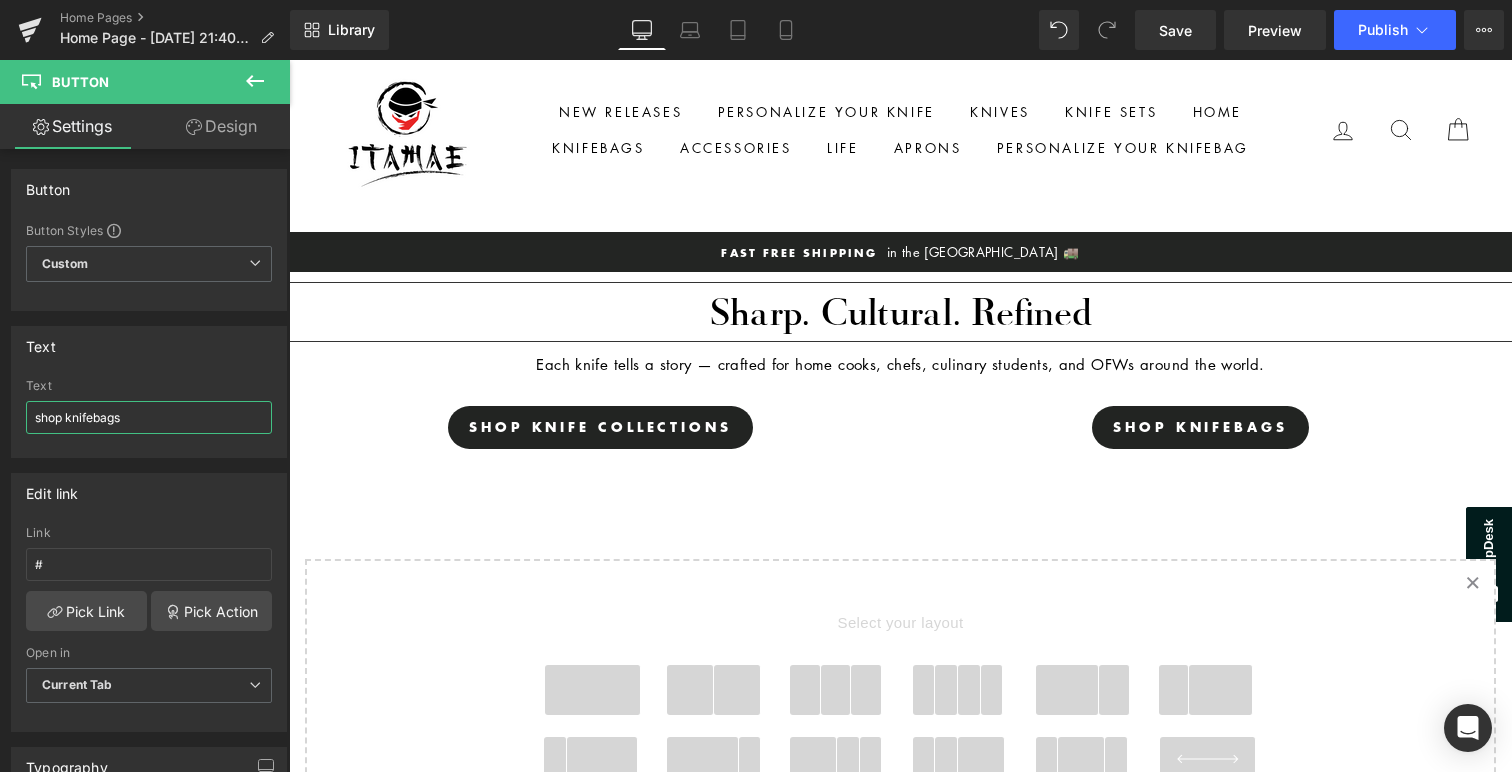 type on "shop knifebags" 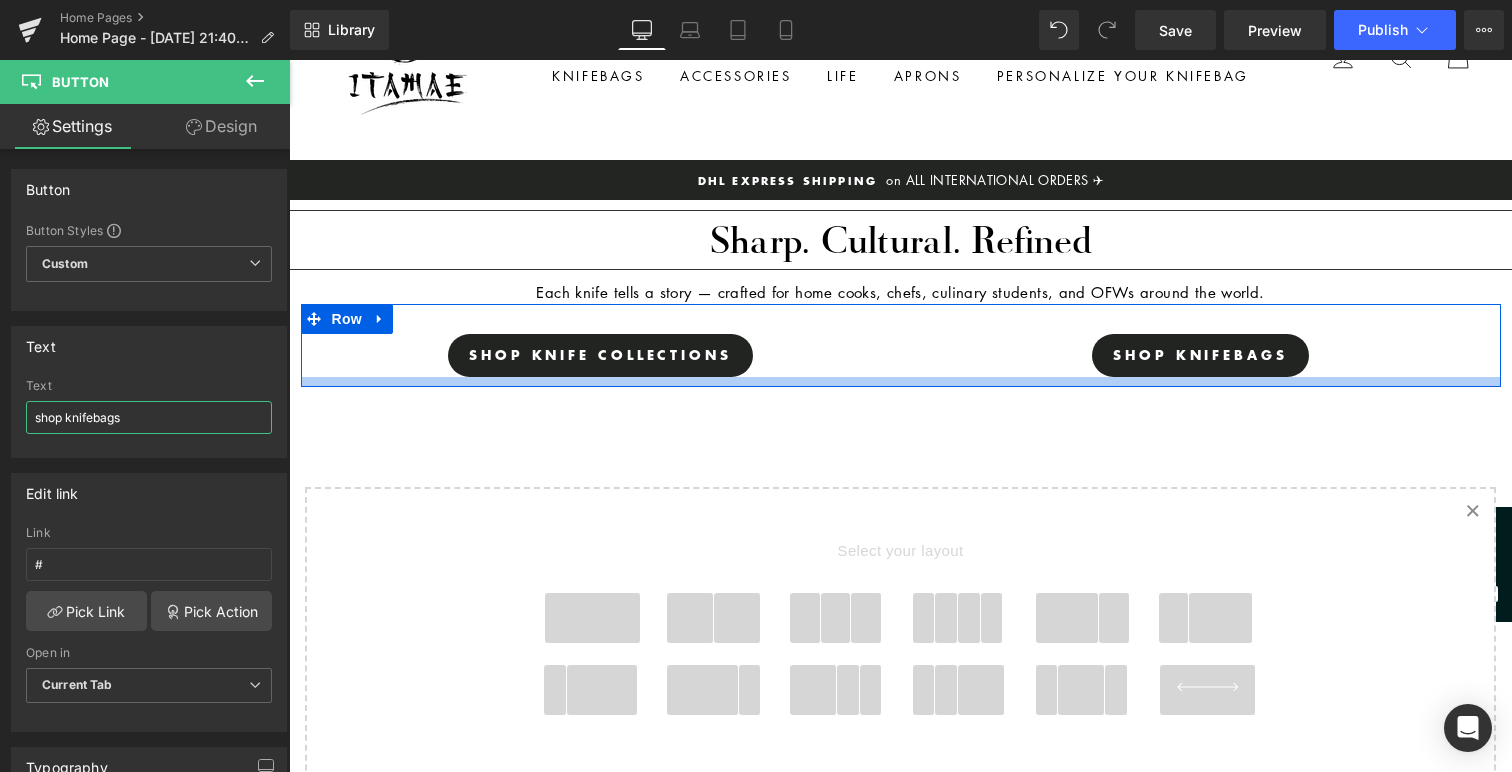 scroll, scrollTop: 139, scrollLeft: 0, axis: vertical 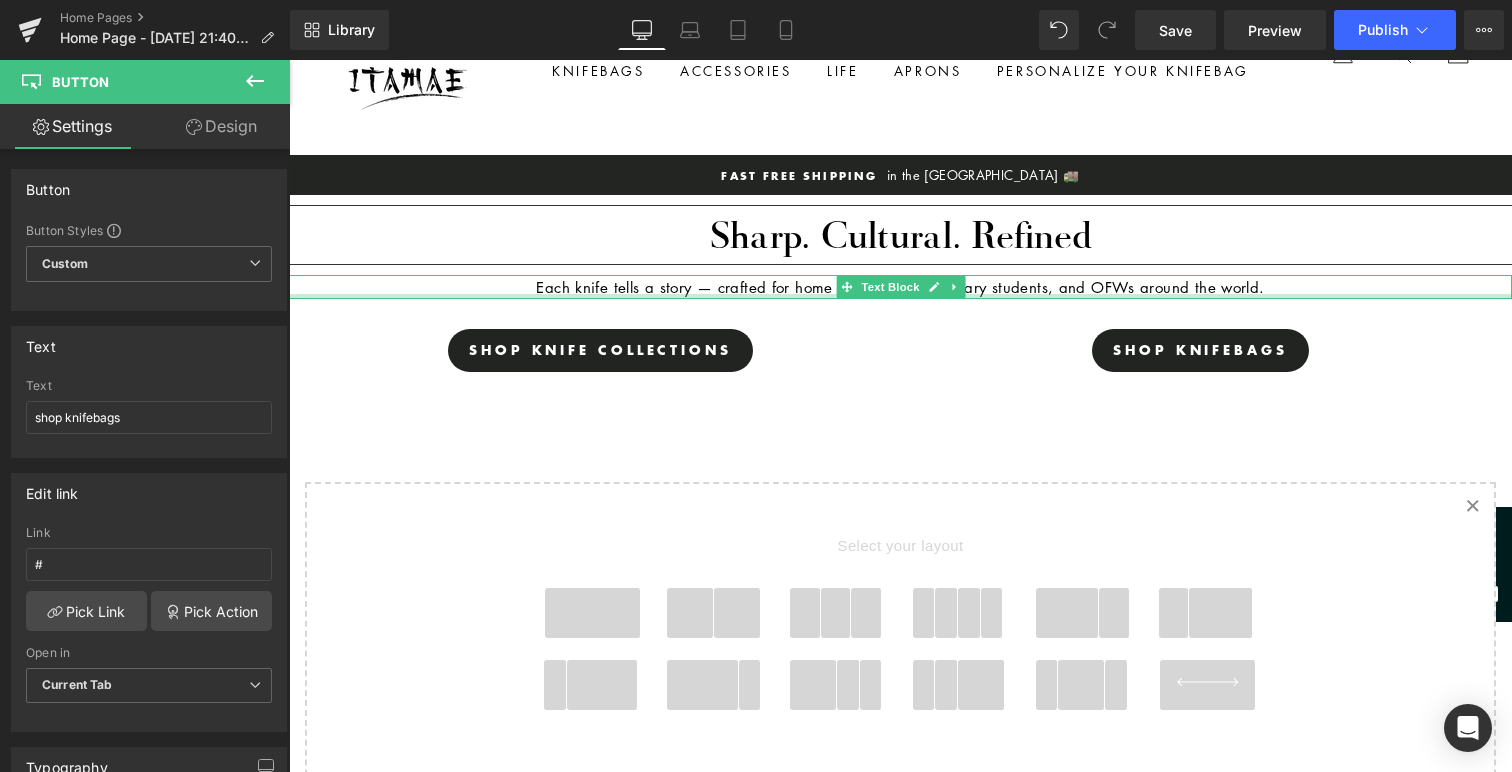click at bounding box center (900, 296) 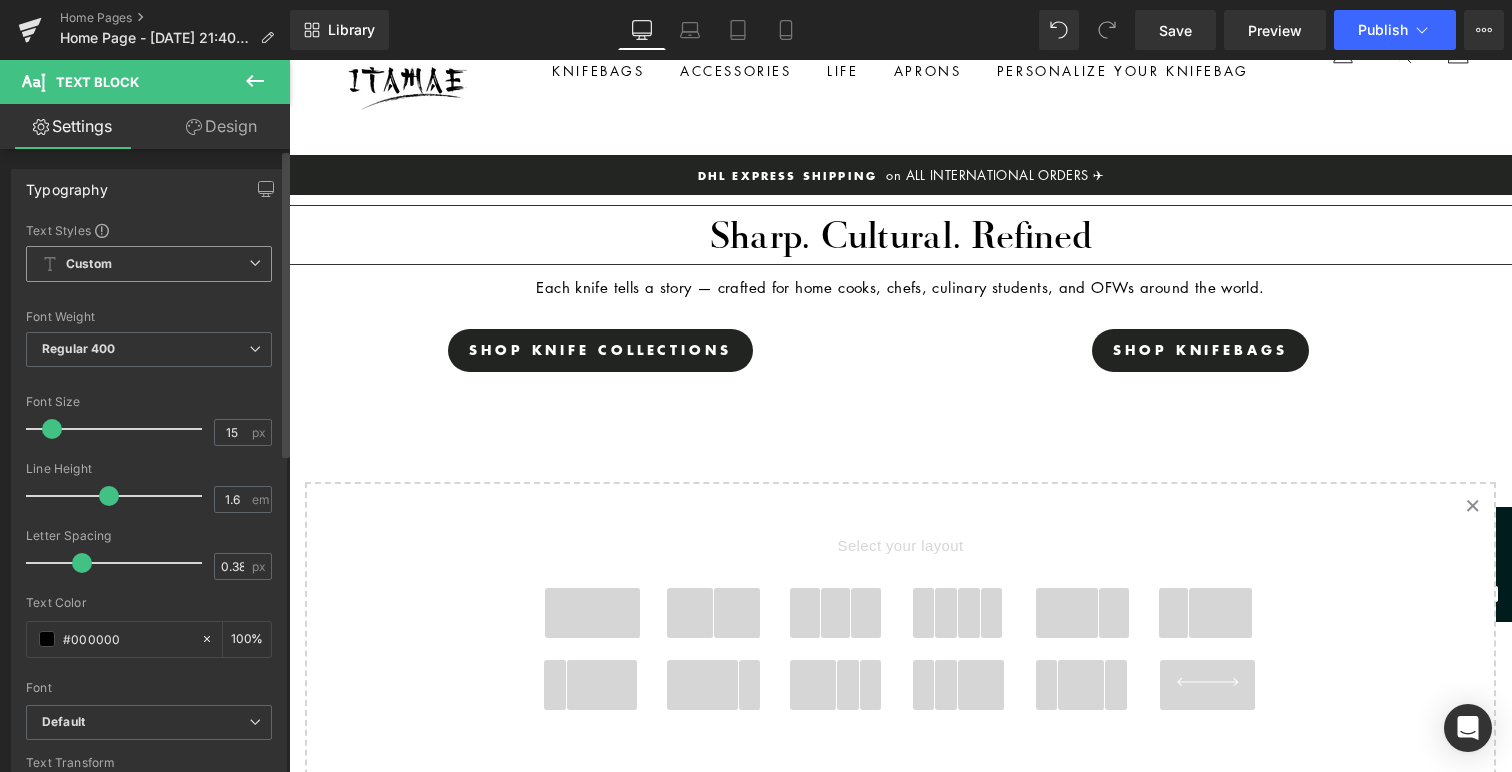 click on "Custom
Setup Global Style" at bounding box center [149, 264] 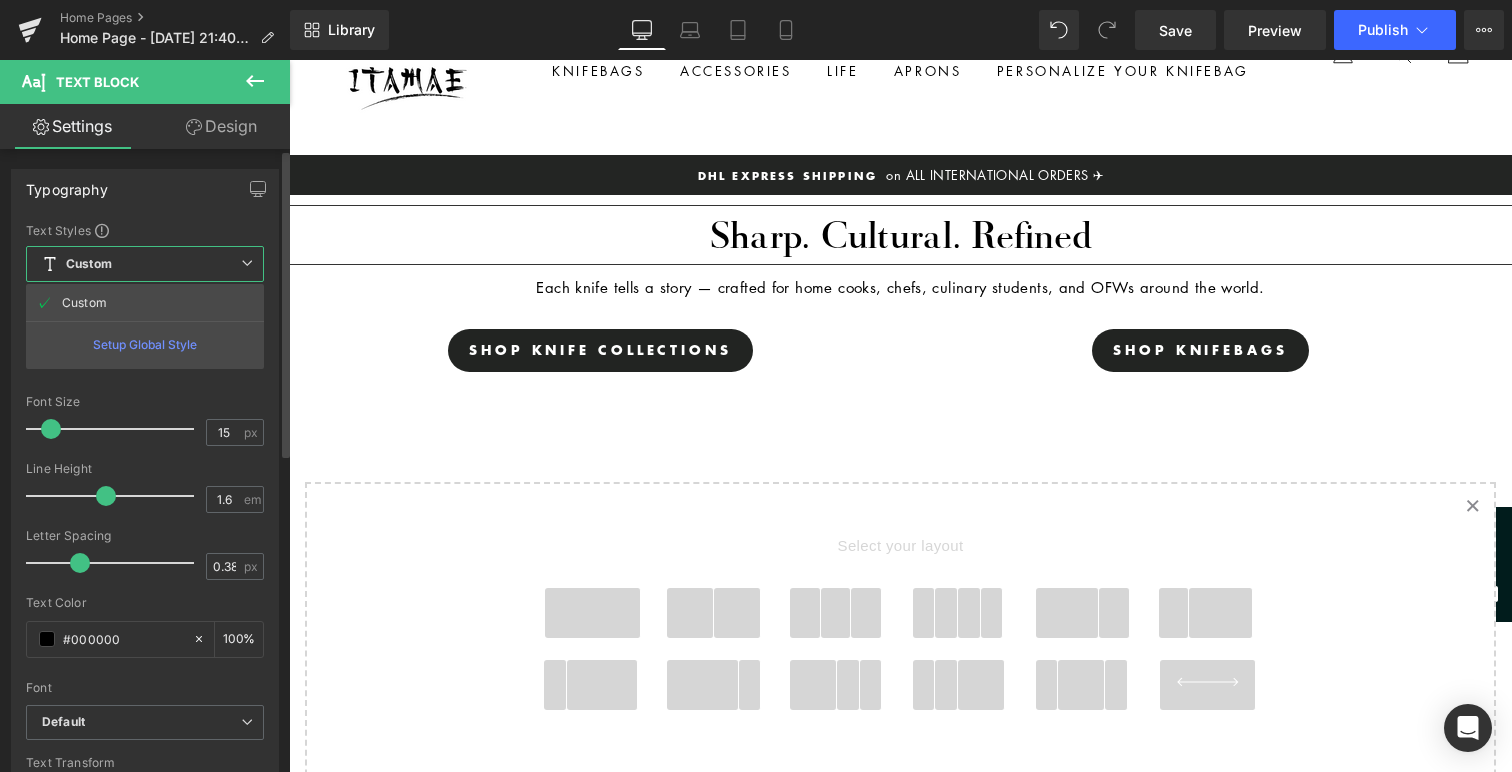 click on "Setup Global Style" at bounding box center (145, 344) 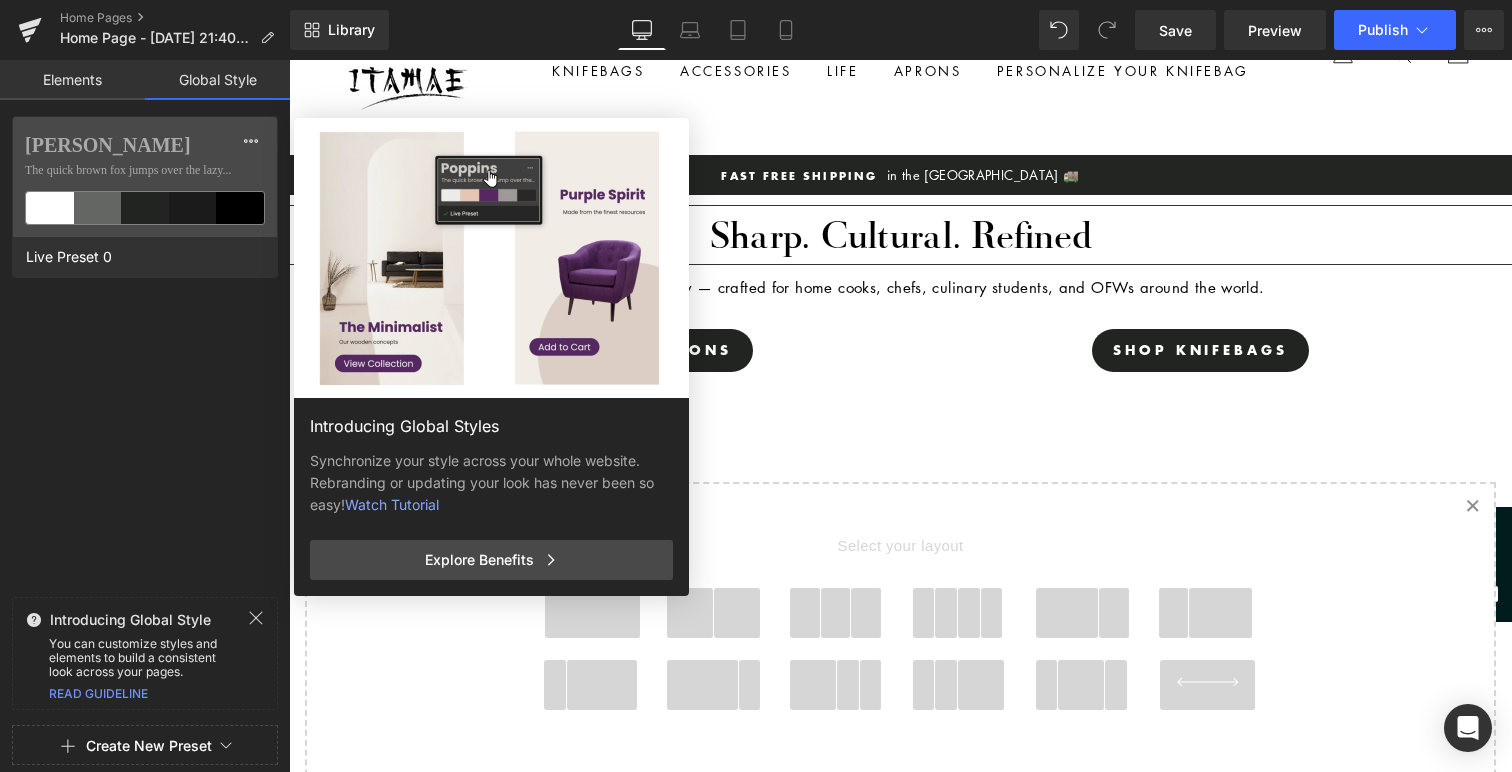 click 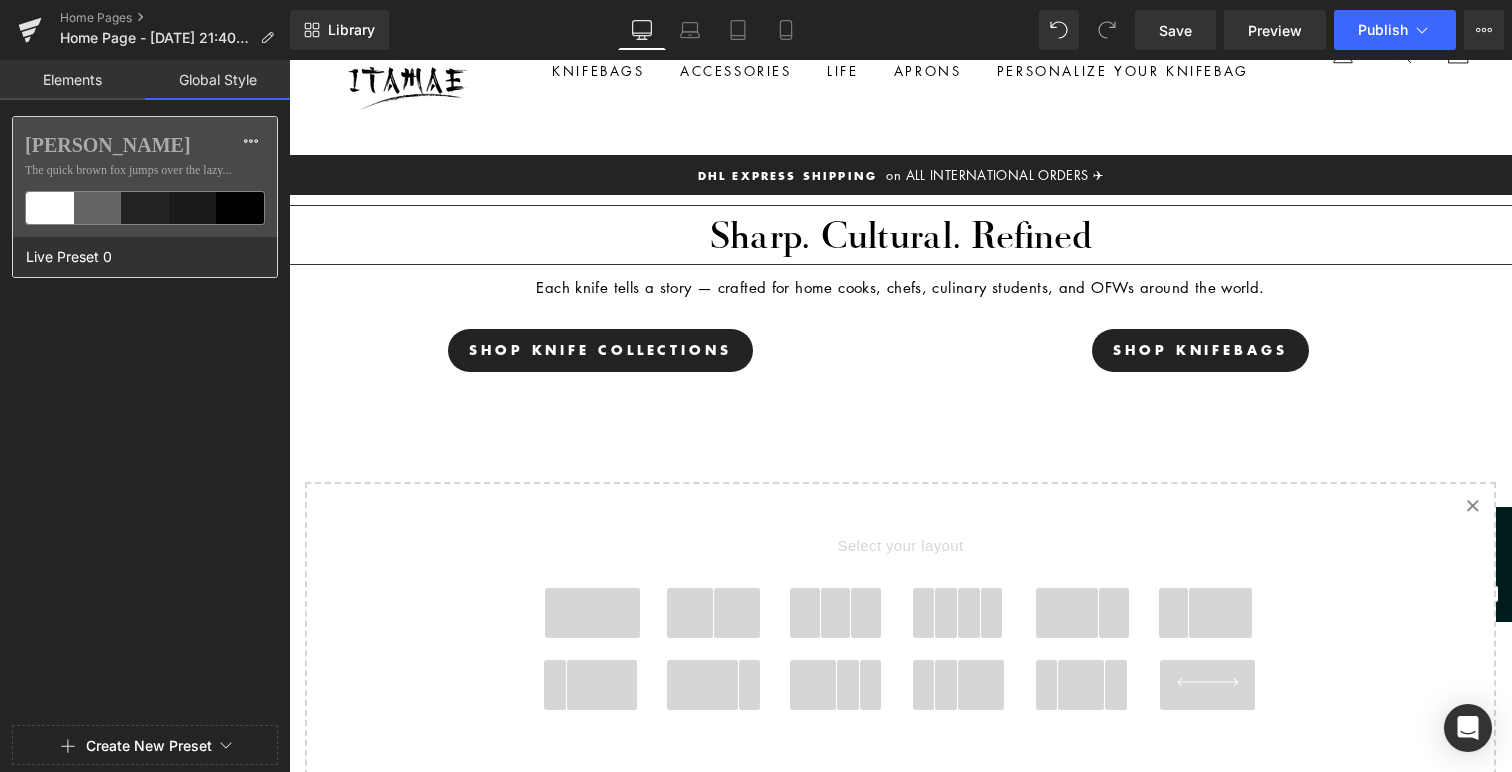 click at bounding box center (98, 208) 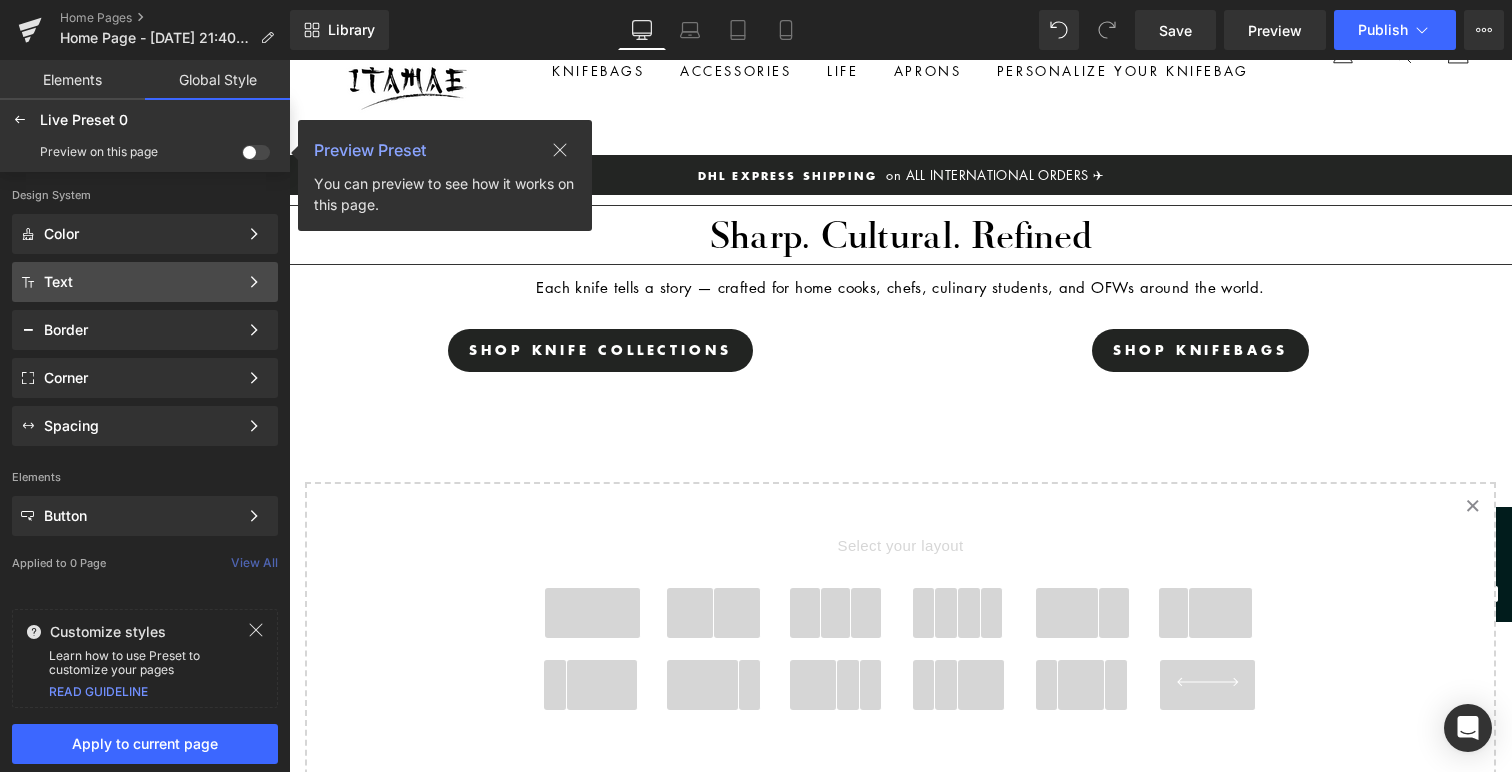 click on "Text" at bounding box center [141, 282] 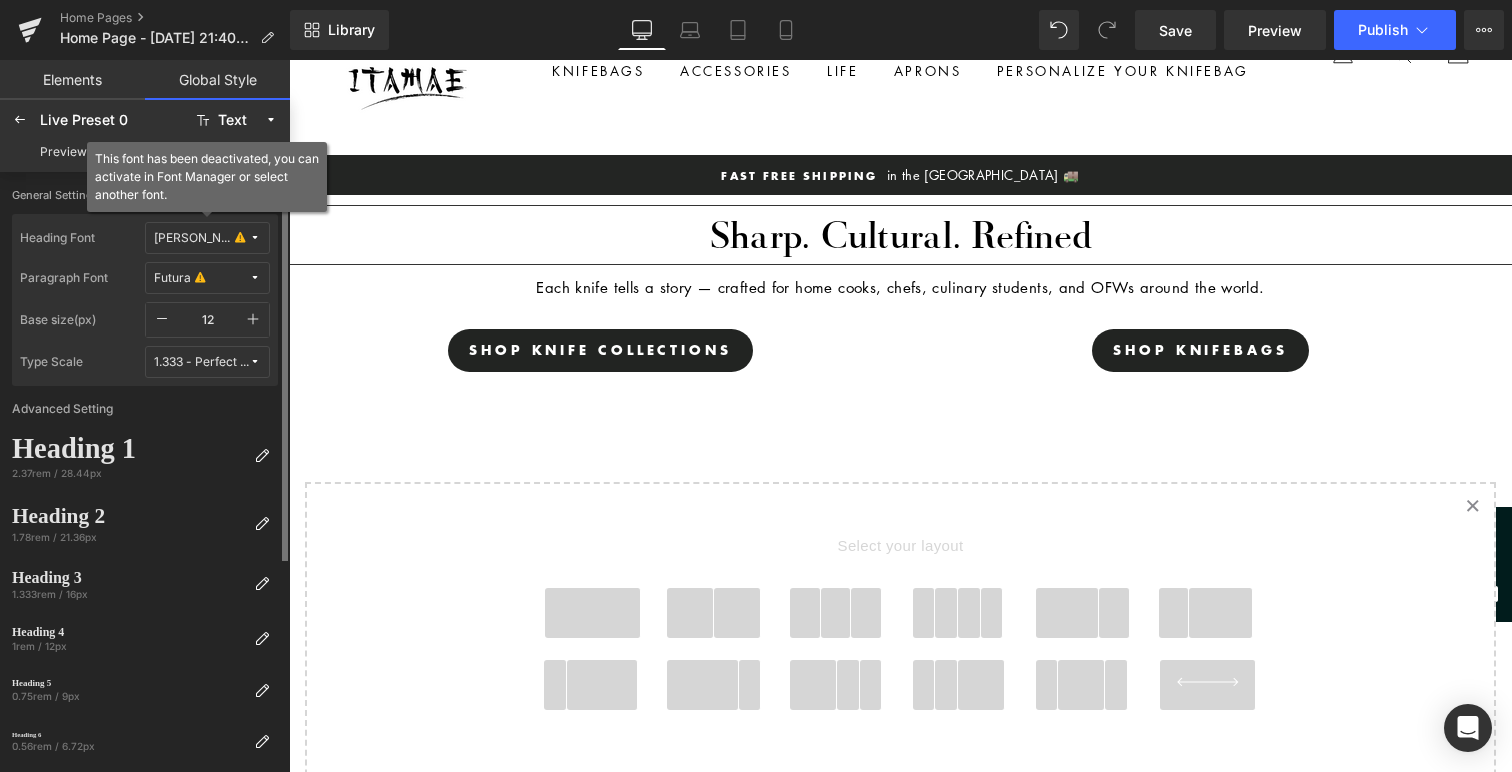 click on "[PERSON_NAME]" at bounding box center (192, 238) 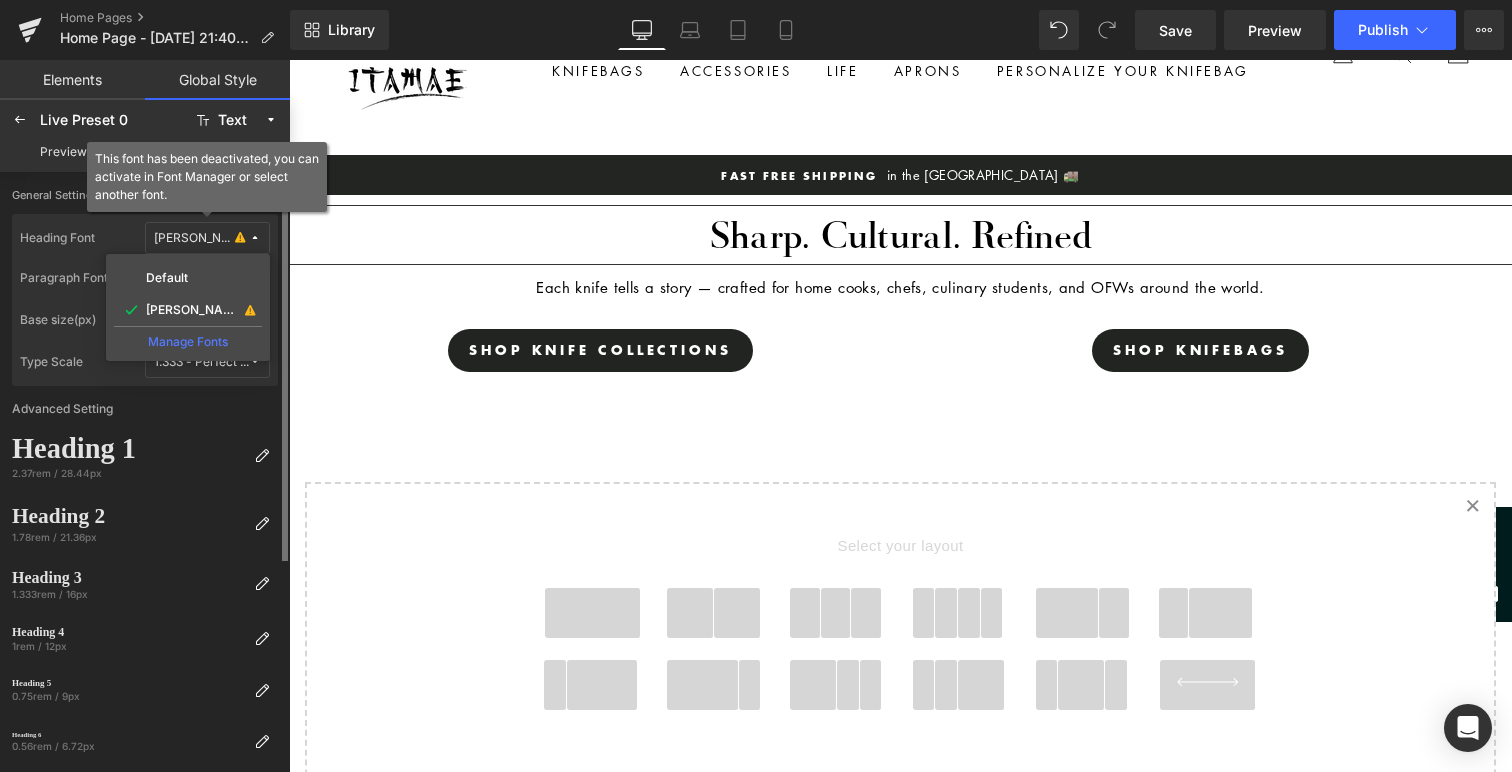 click on "Manage Fonts" 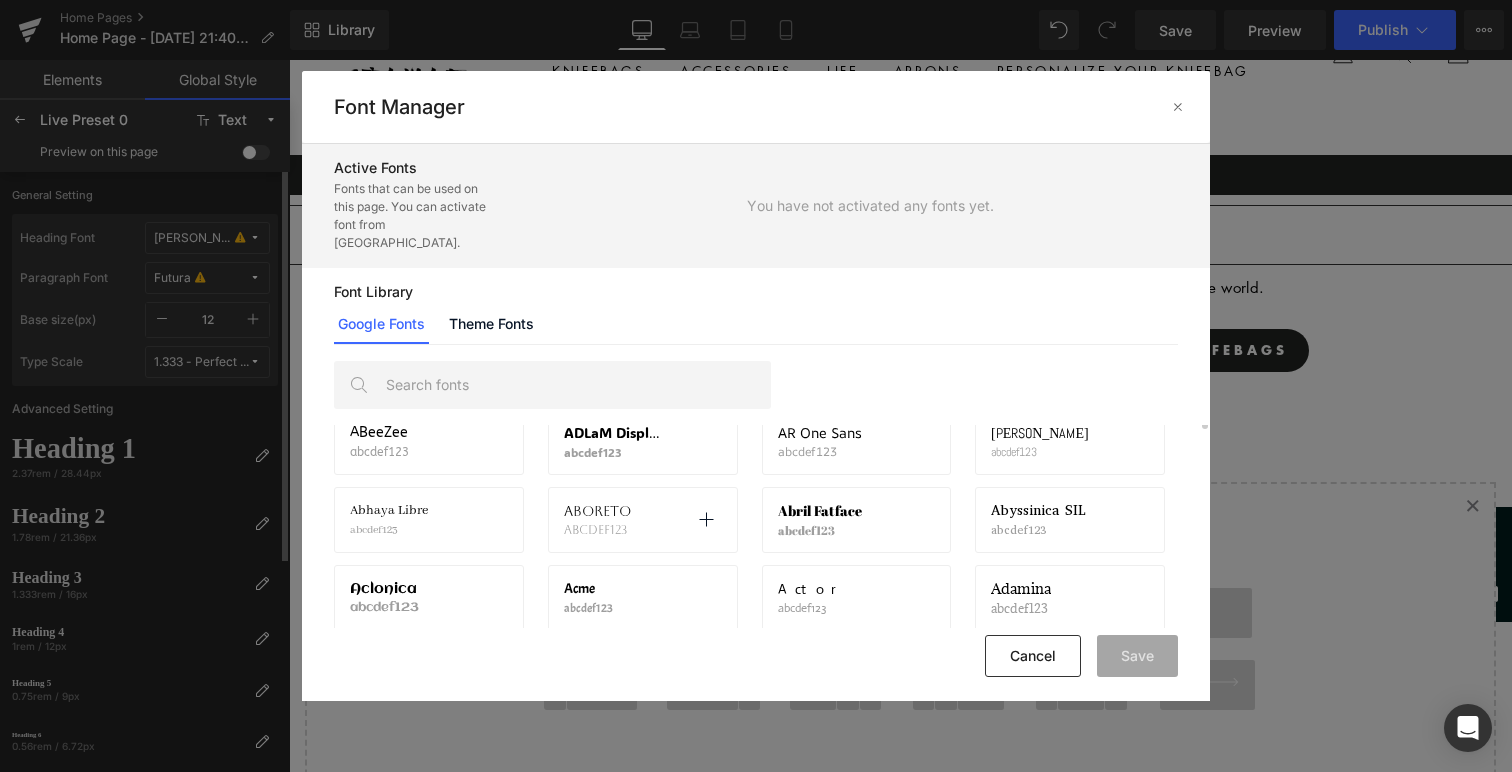 scroll, scrollTop: 62, scrollLeft: 0, axis: vertical 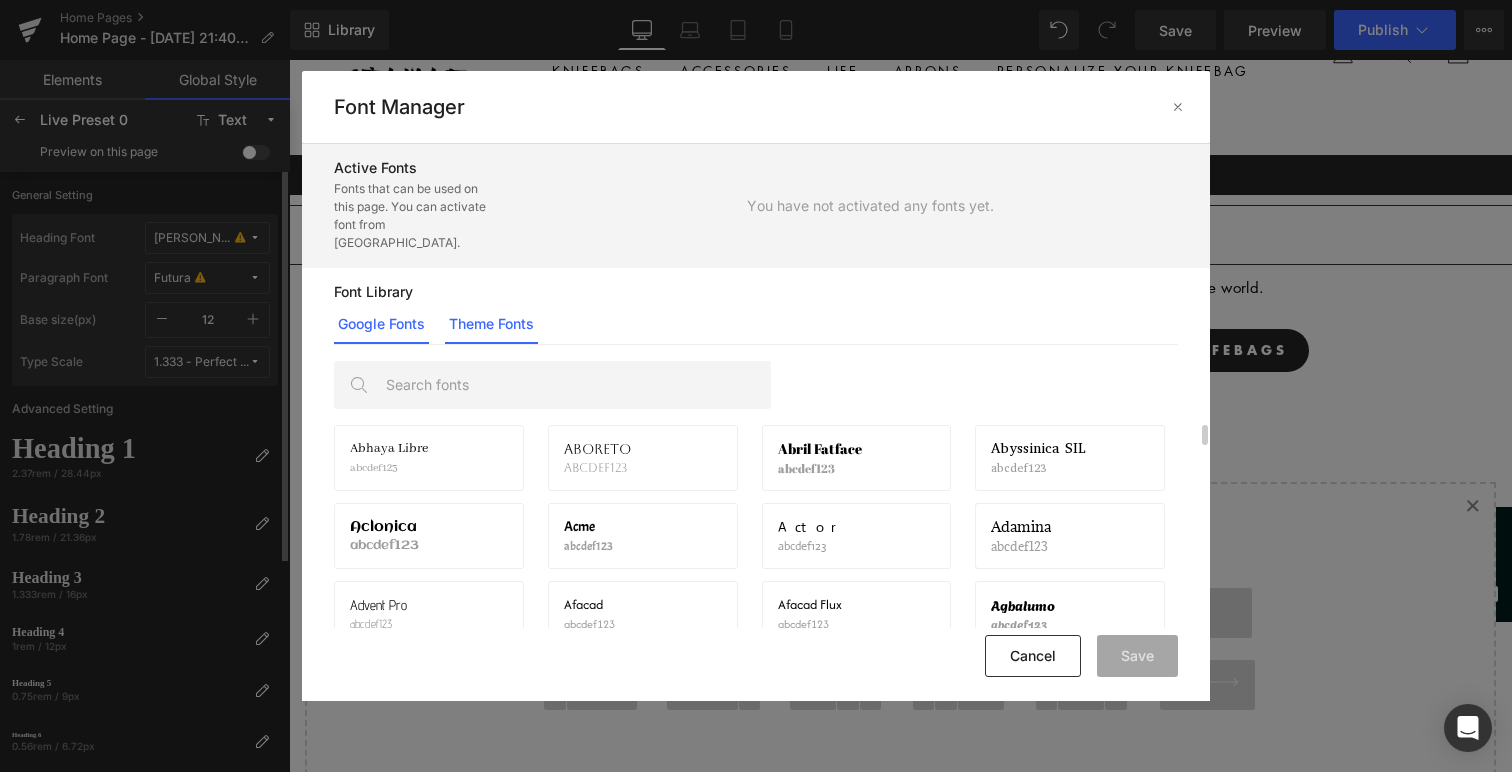 click on "Theme Fonts" 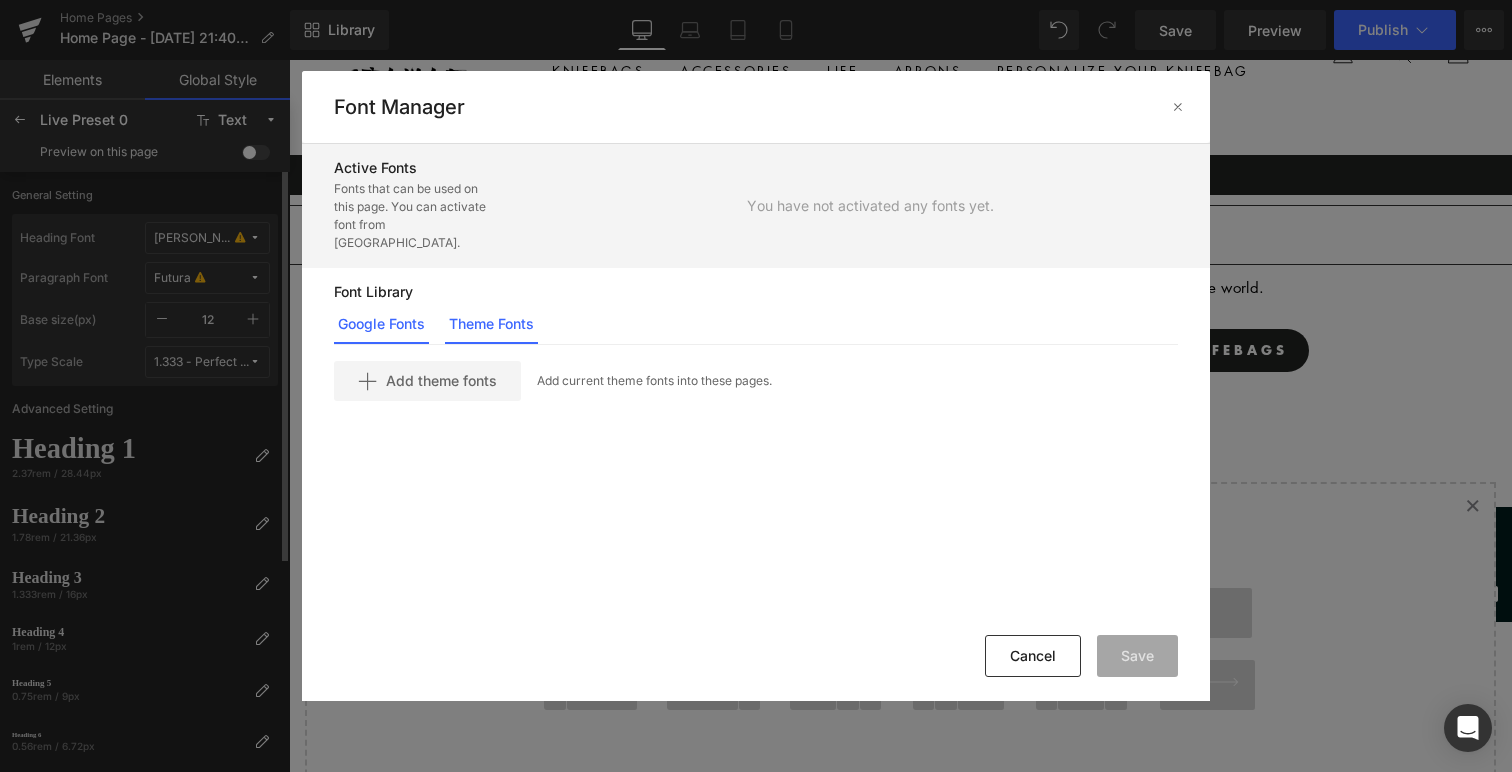 click on "Google Fonts" 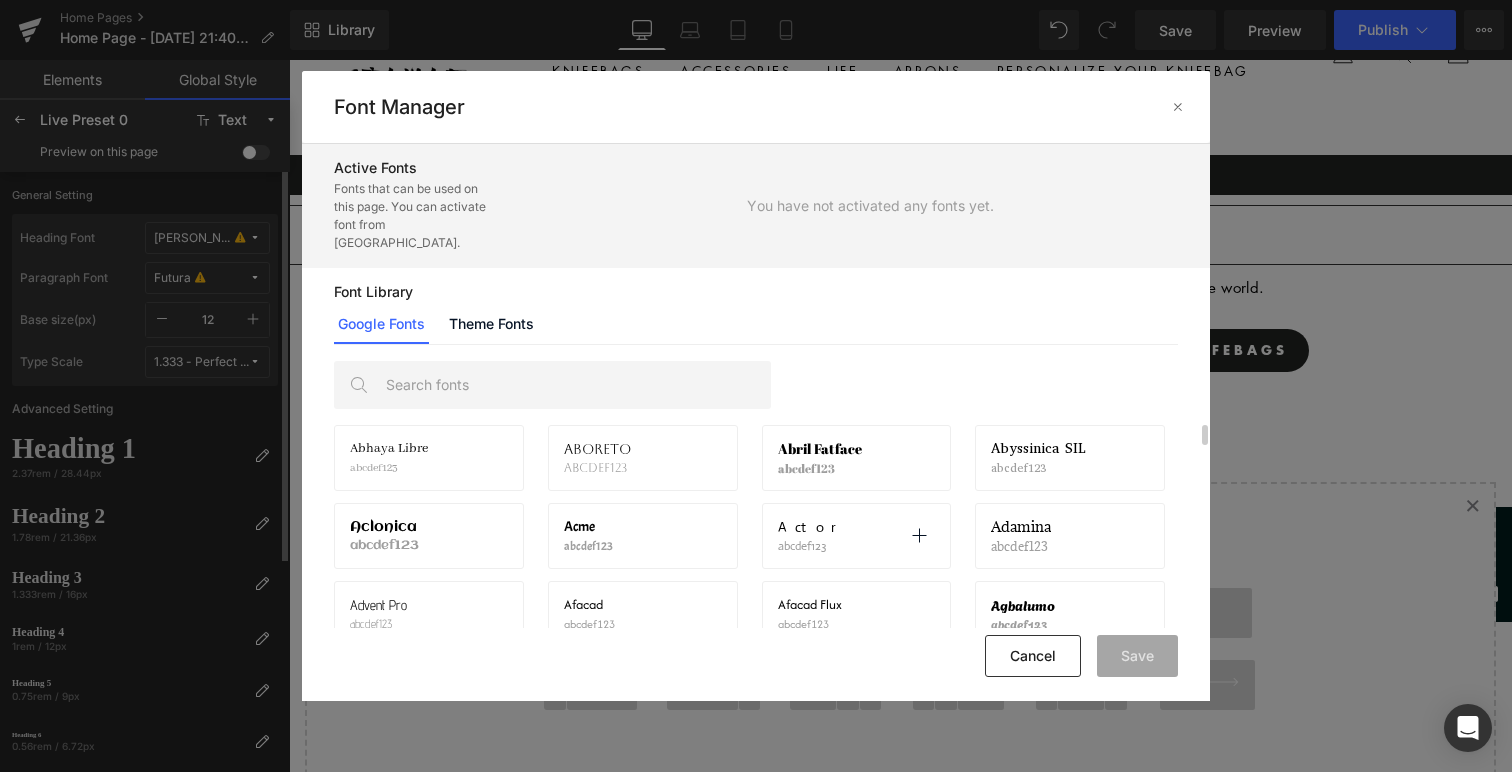 scroll, scrollTop: 0, scrollLeft: 0, axis: both 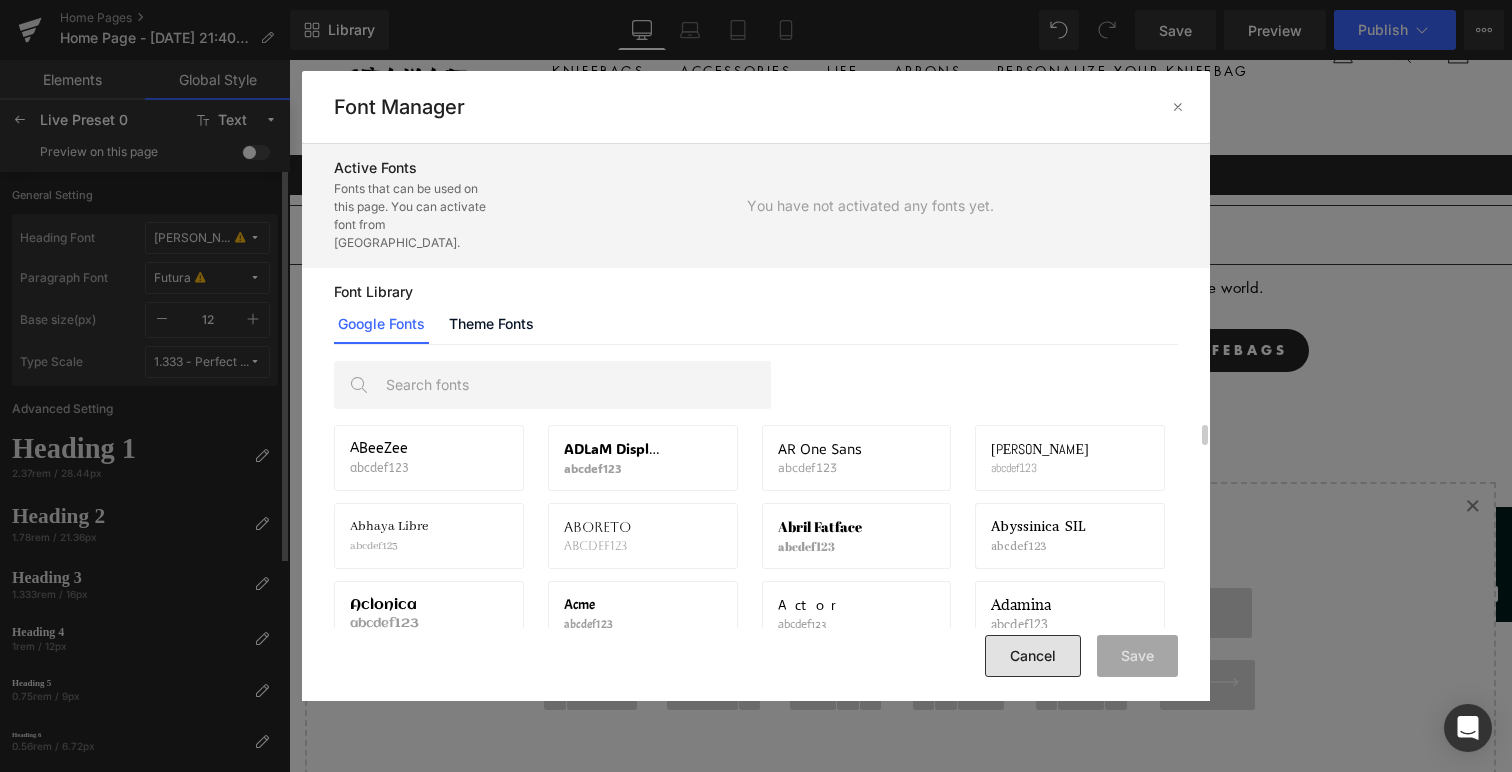 click on "Cancel" at bounding box center (1033, 656) 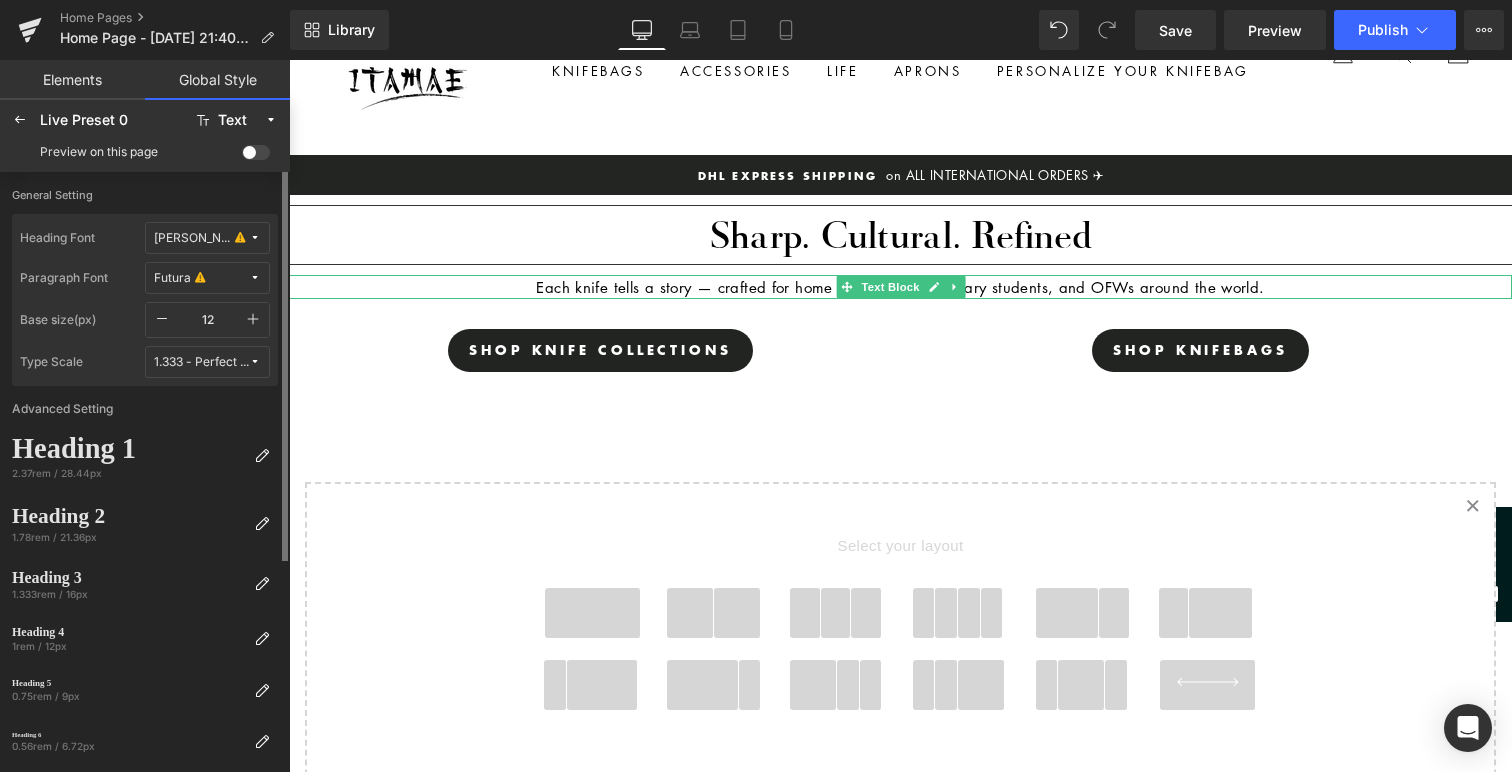 click on "Each knife tells a story — crafted for home cooks, chefs, culinary students, and OFWs around the world." at bounding box center (900, 287) 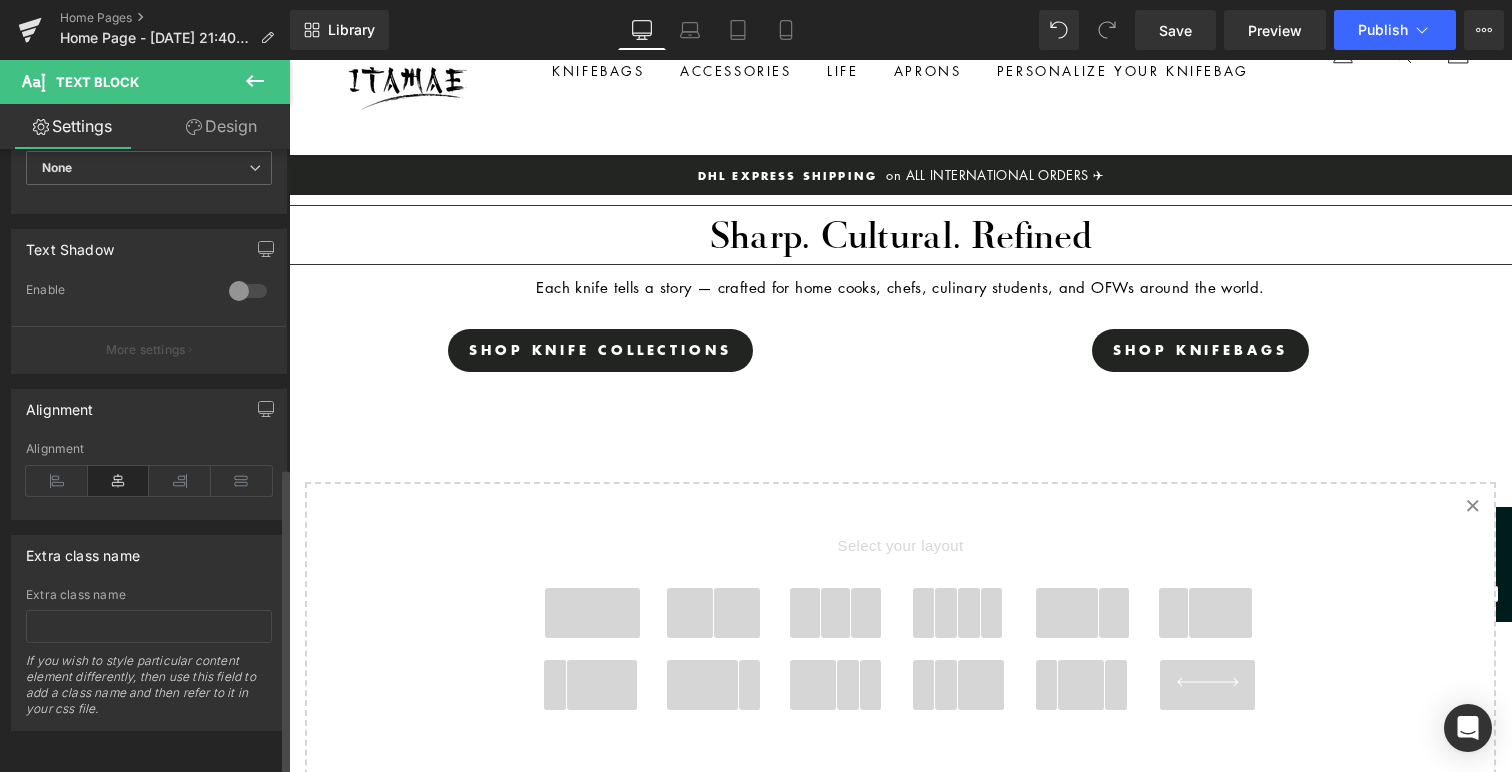 scroll, scrollTop: 0, scrollLeft: 0, axis: both 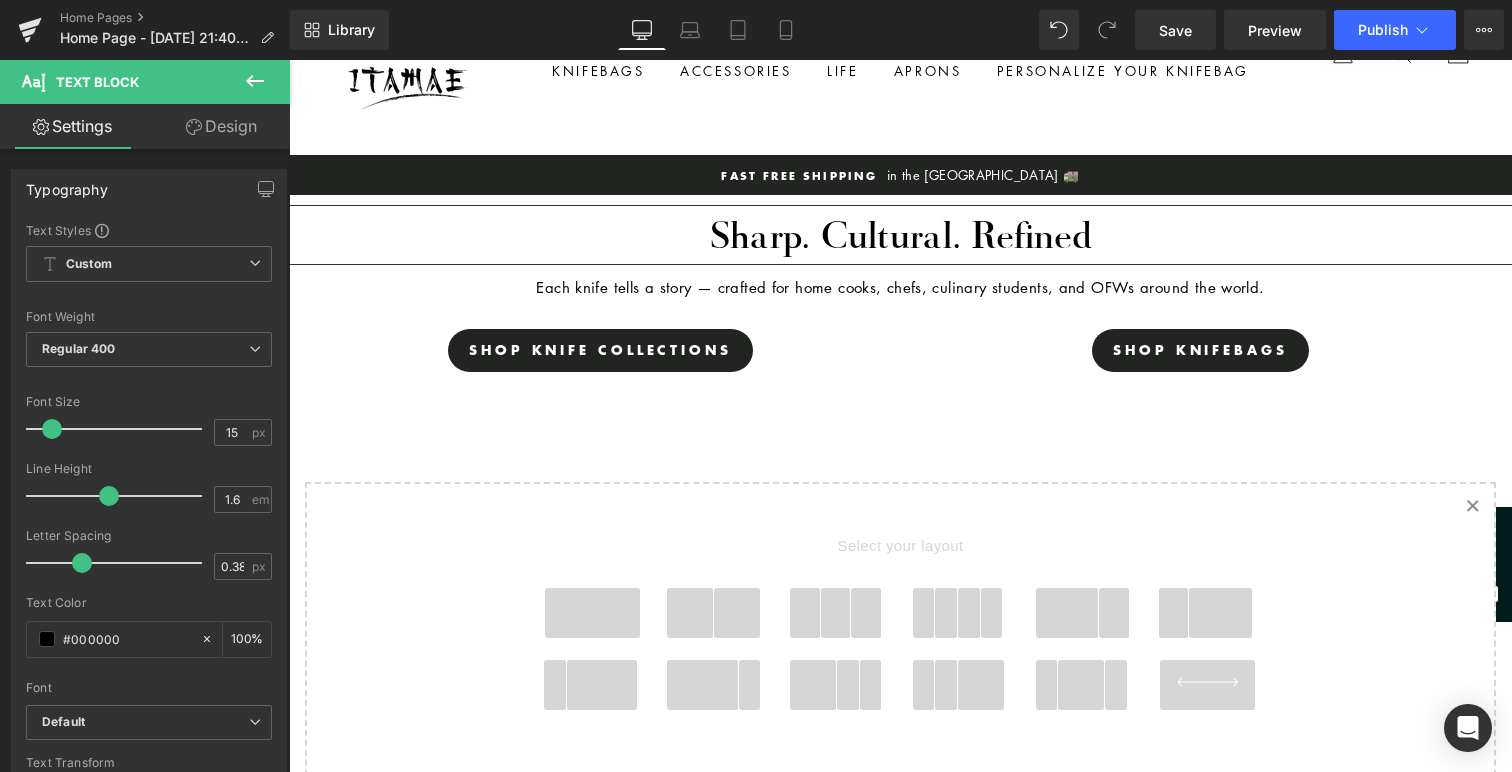 click on "Design" at bounding box center [221, 126] 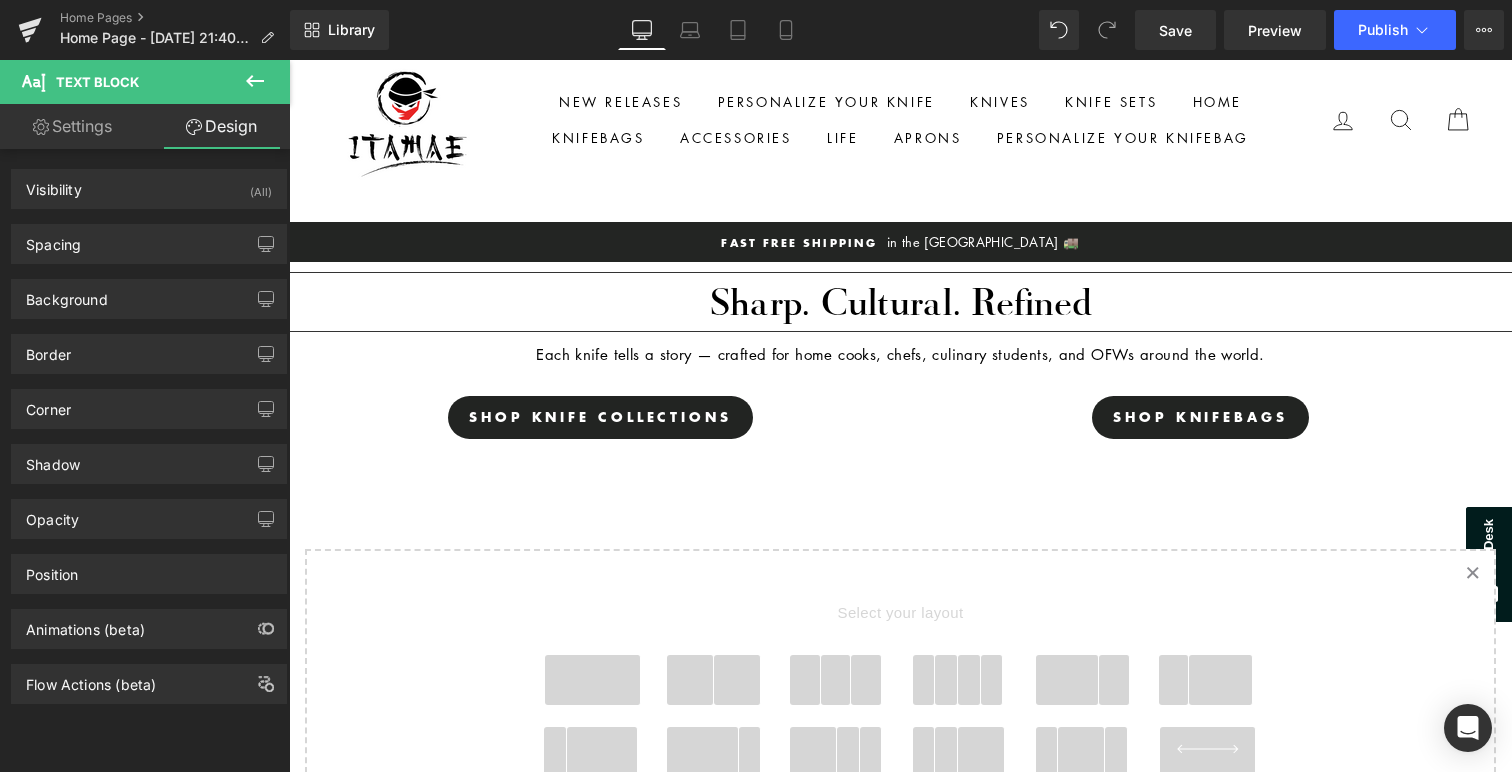 scroll, scrollTop: 0, scrollLeft: 0, axis: both 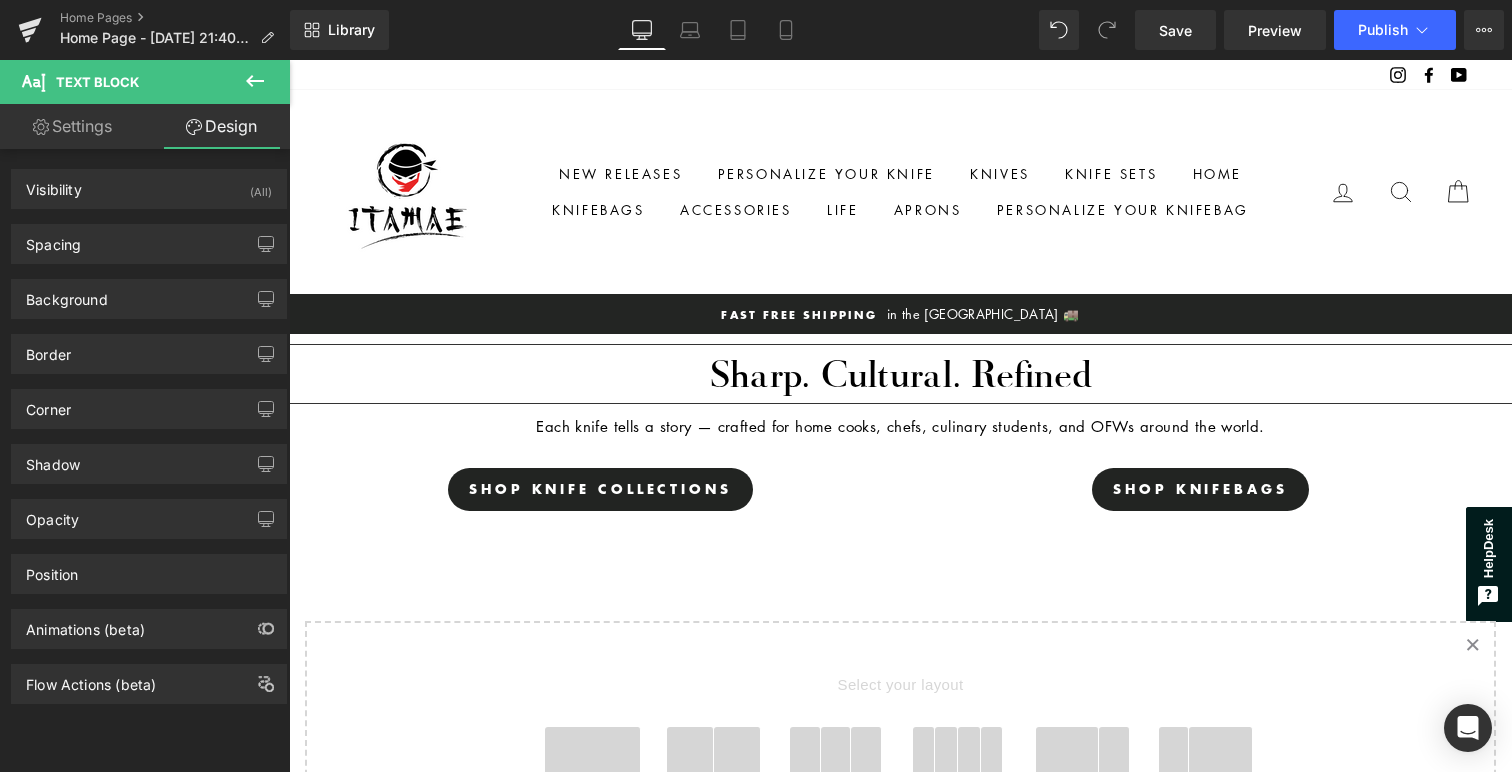 click 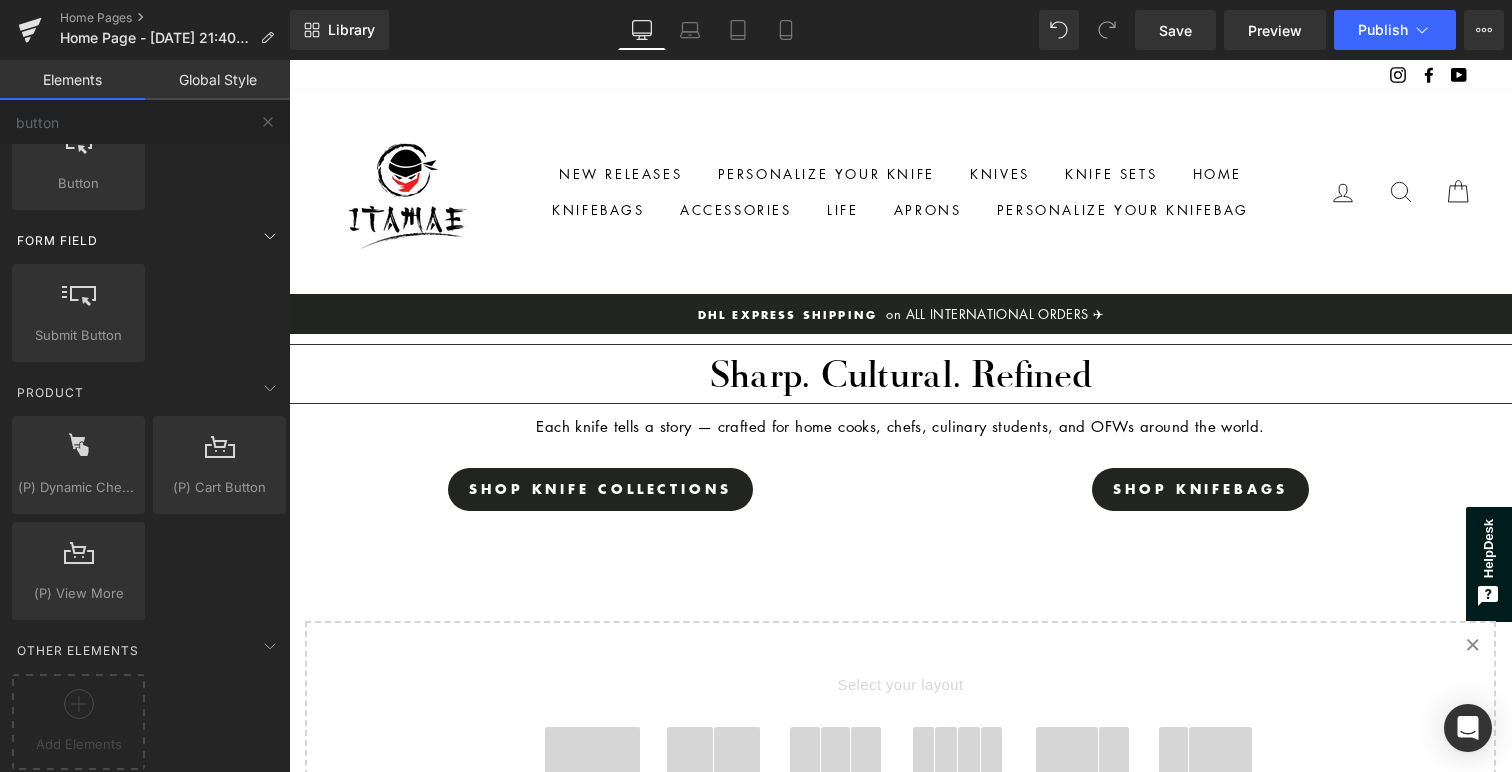 scroll, scrollTop: 0, scrollLeft: 0, axis: both 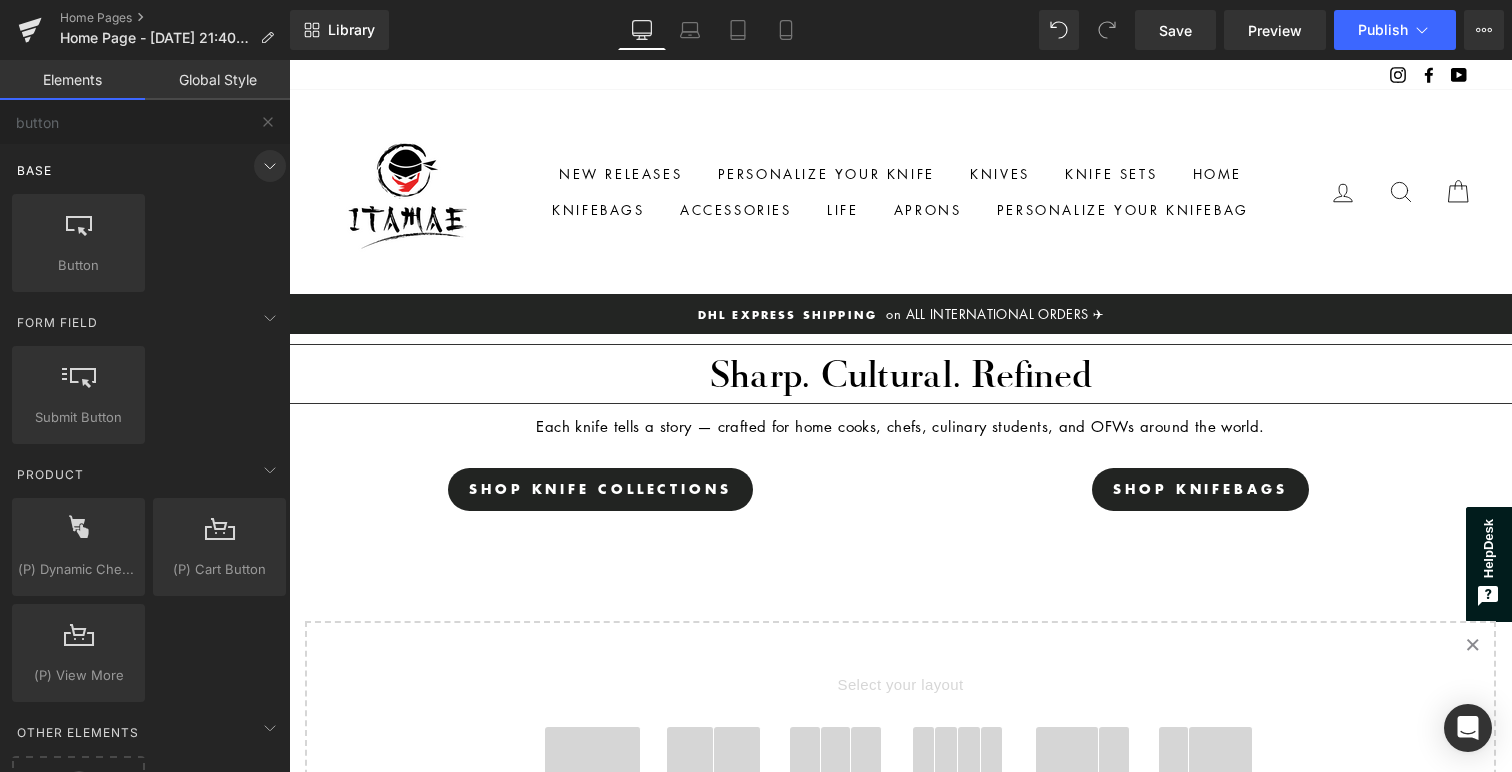 click 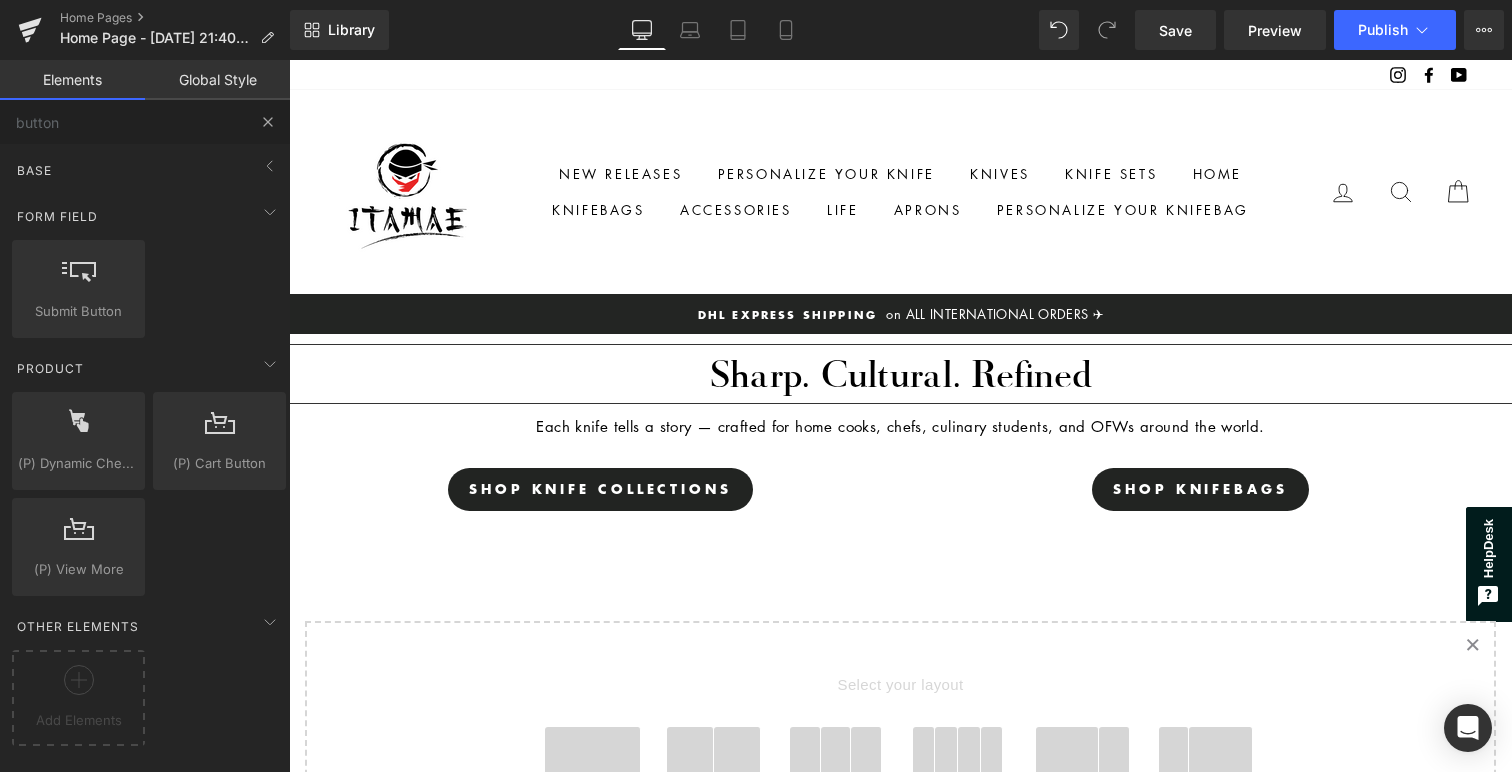 type 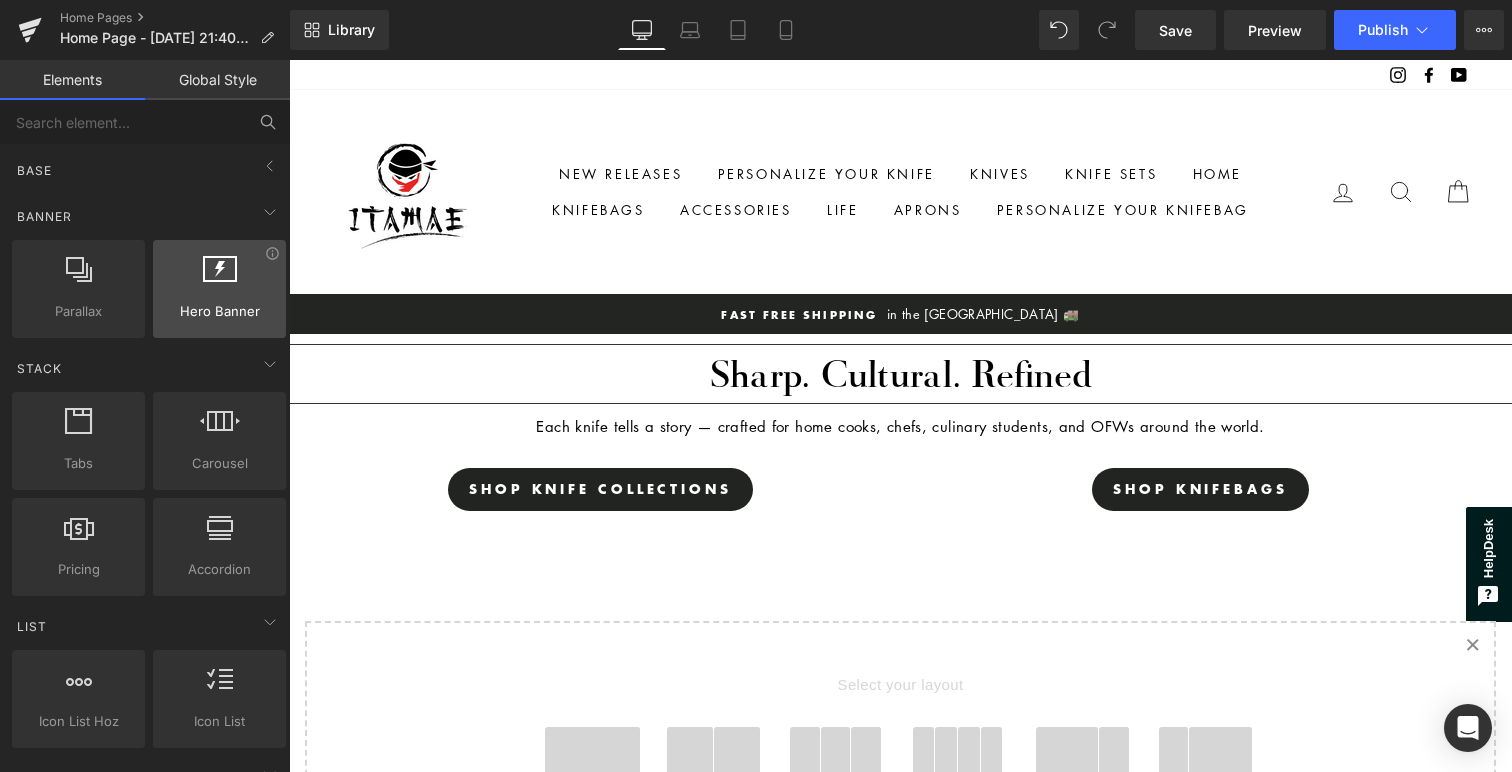 click at bounding box center [219, 278] 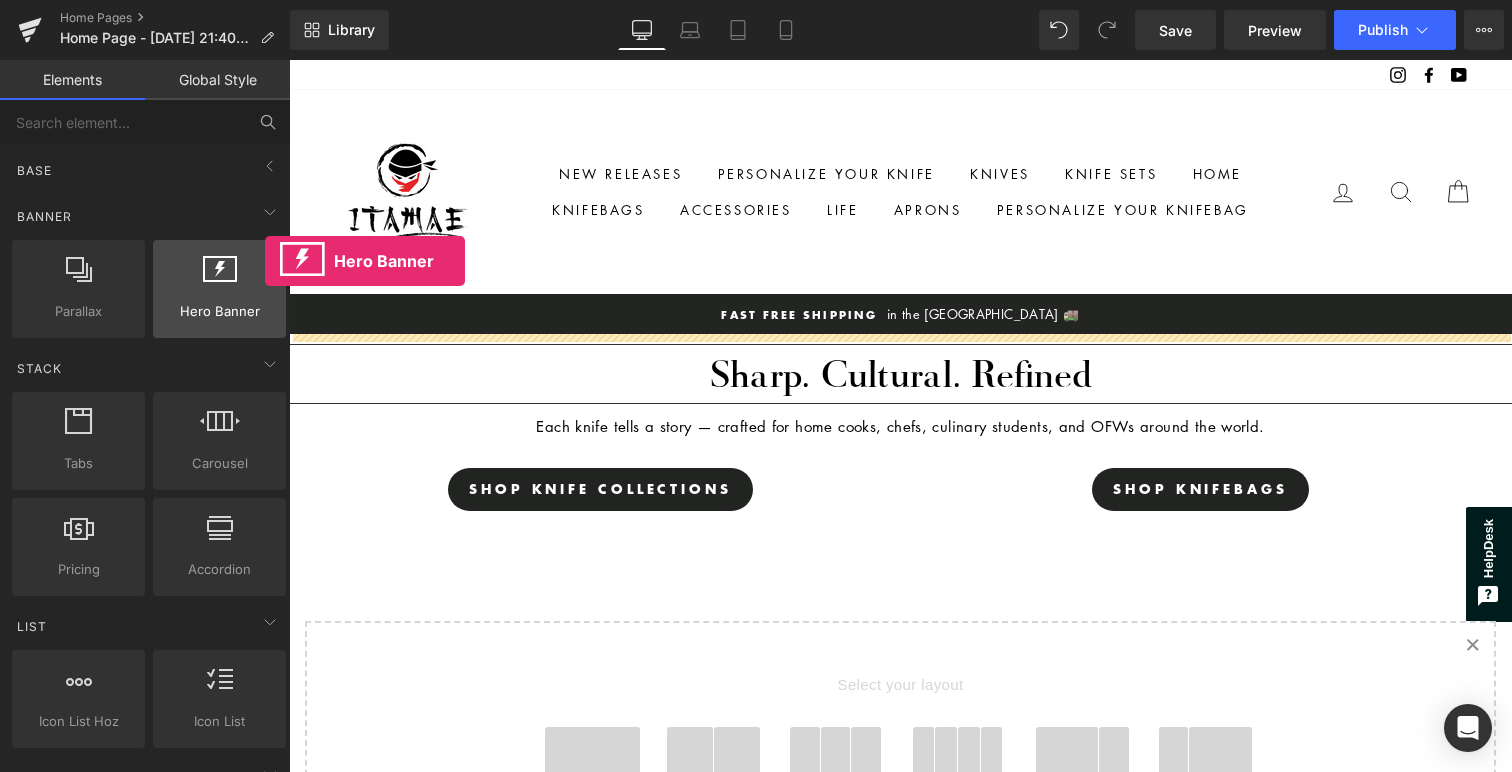 click at bounding box center [219, 278] 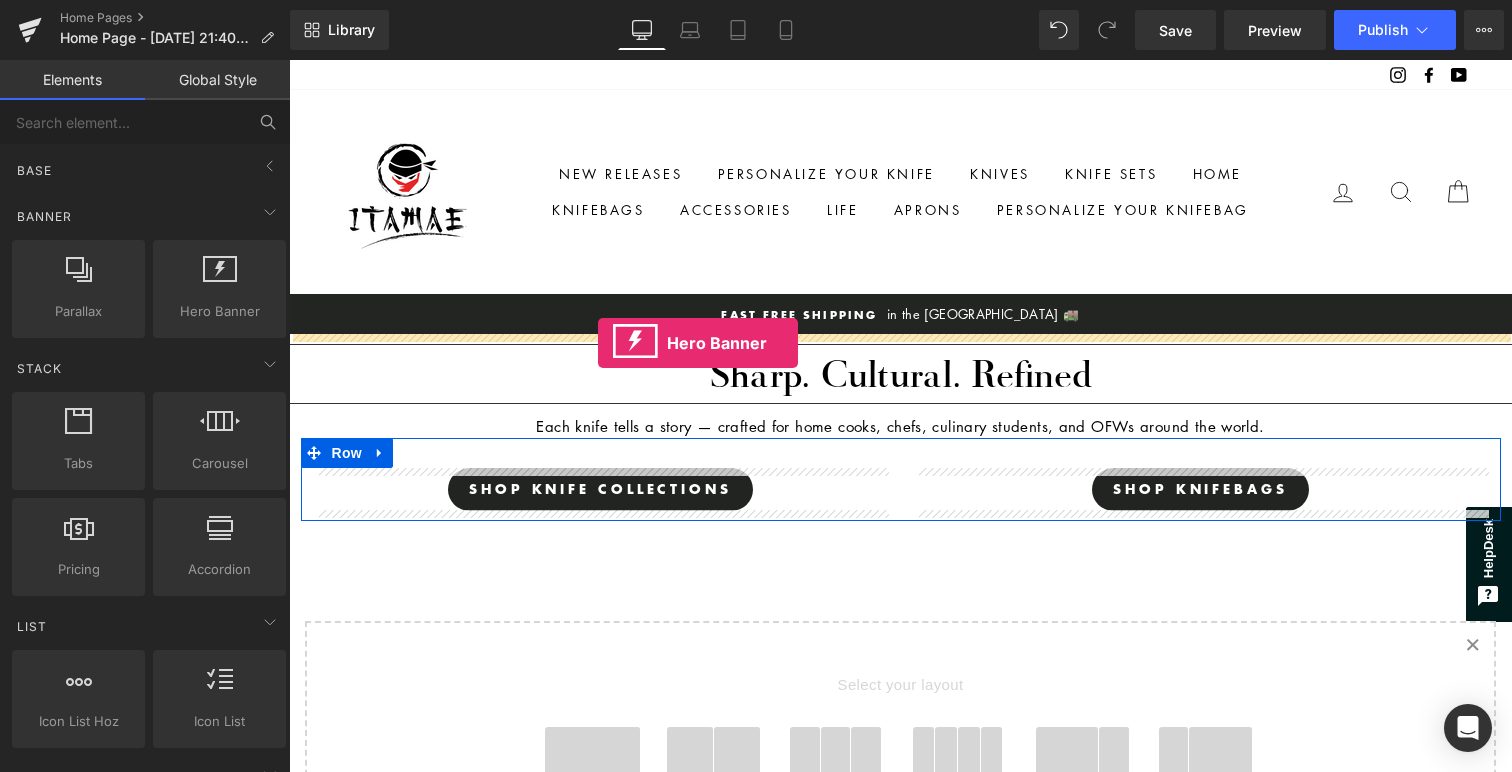 drag, startPoint x: 554, startPoint y: 321, endPoint x: 598, endPoint y: 344, distance: 49.648766 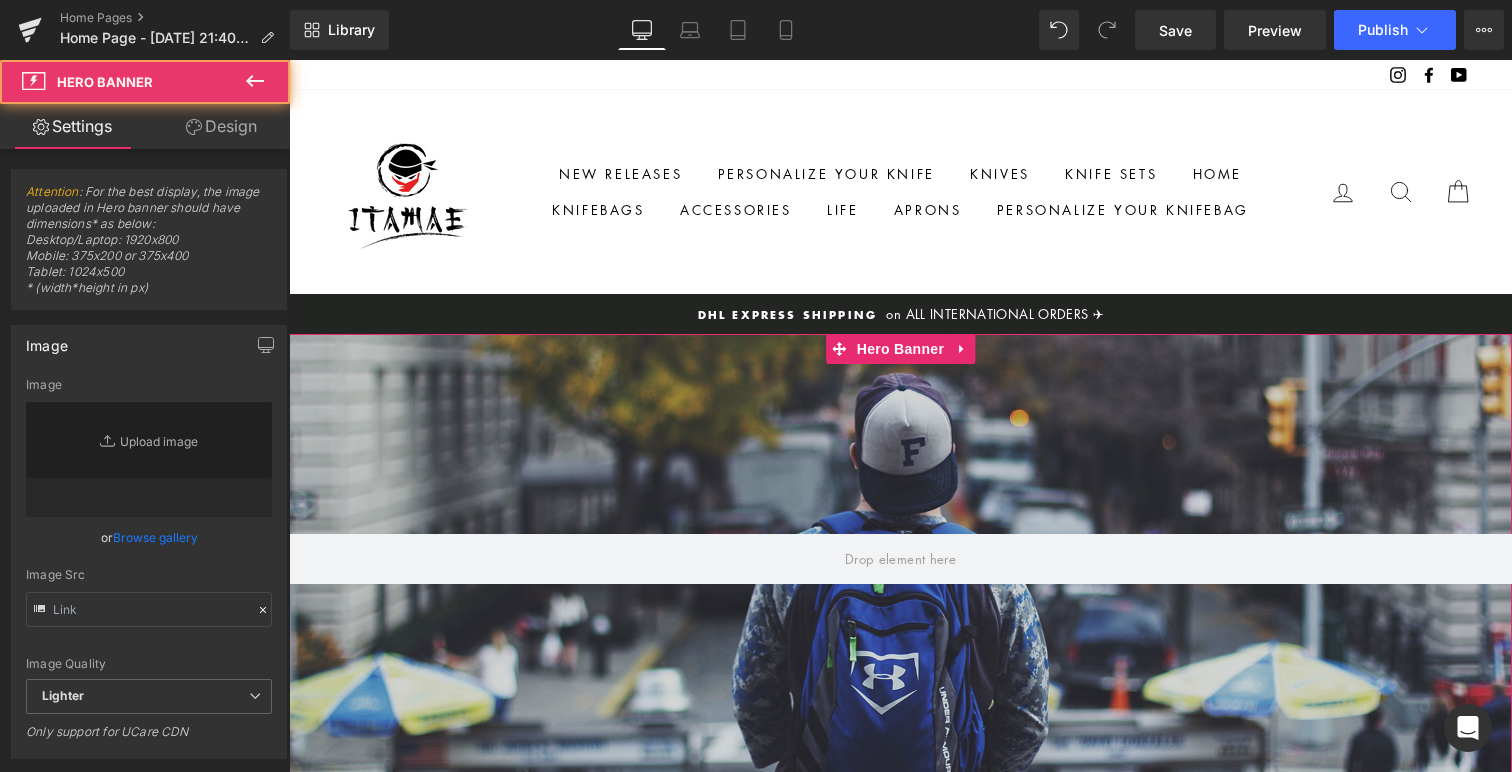 type on "[URL][DOMAIN_NAME]" 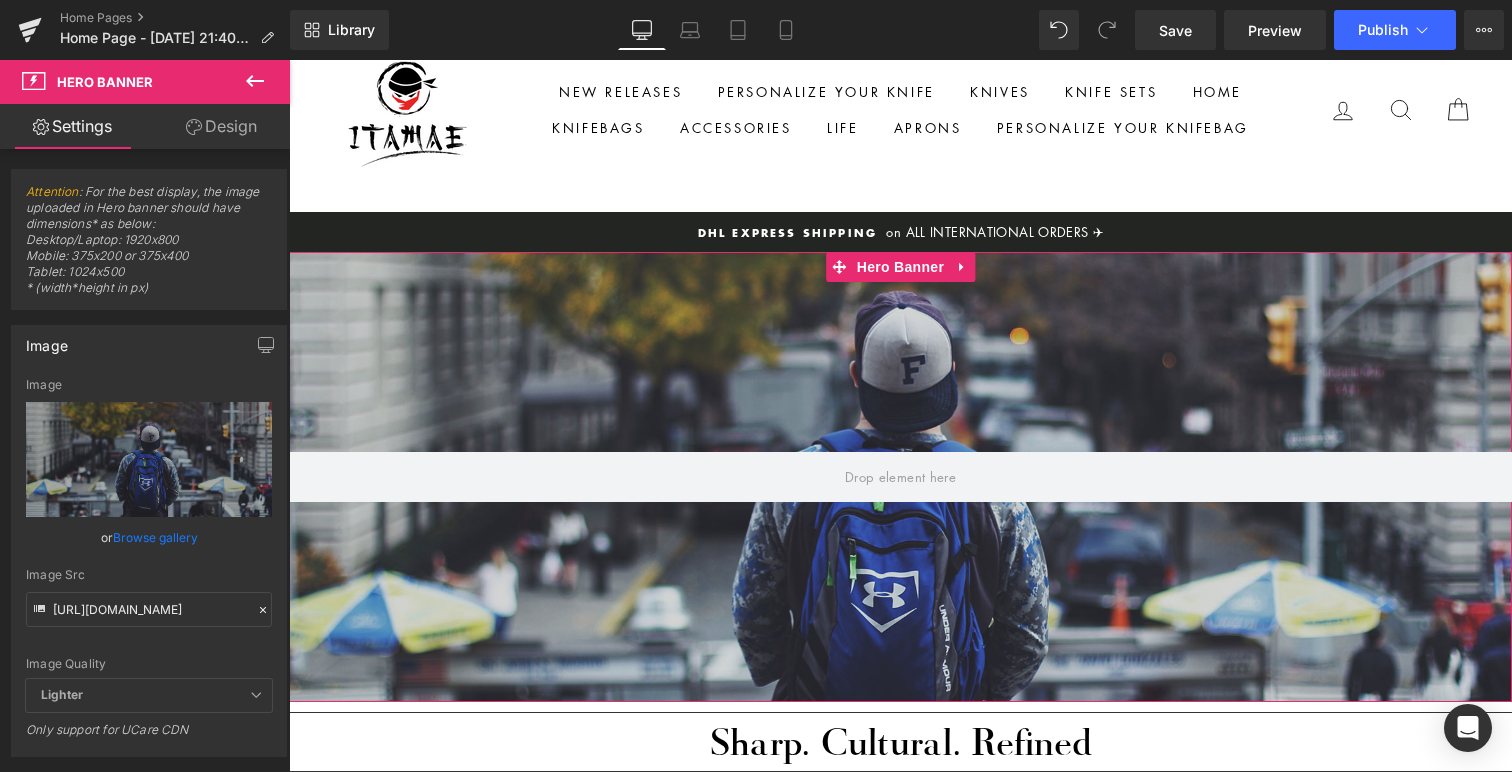 scroll, scrollTop: 35, scrollLeft: 0, axis: vertical 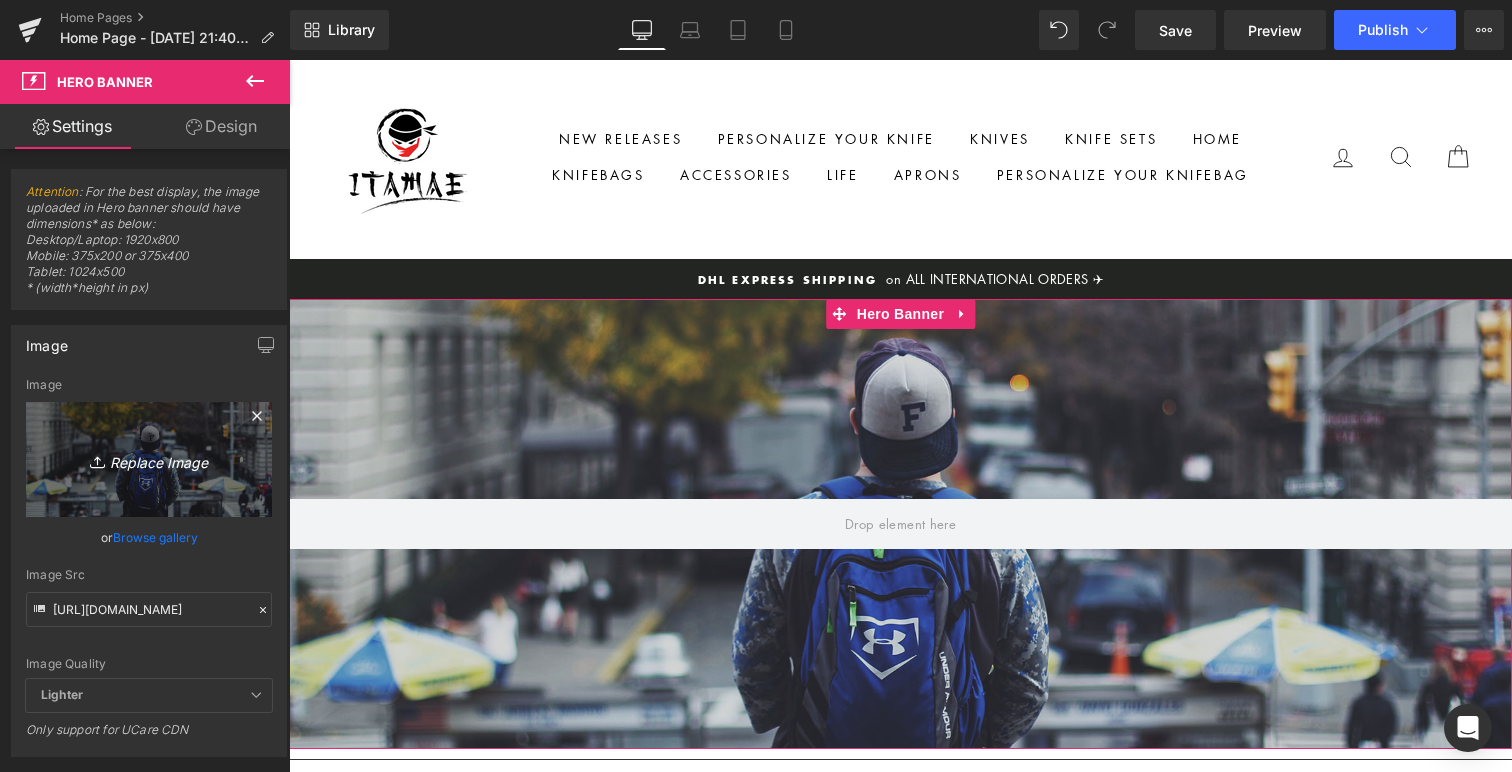 click on "Replace Image" at bounding box center (149, 459) 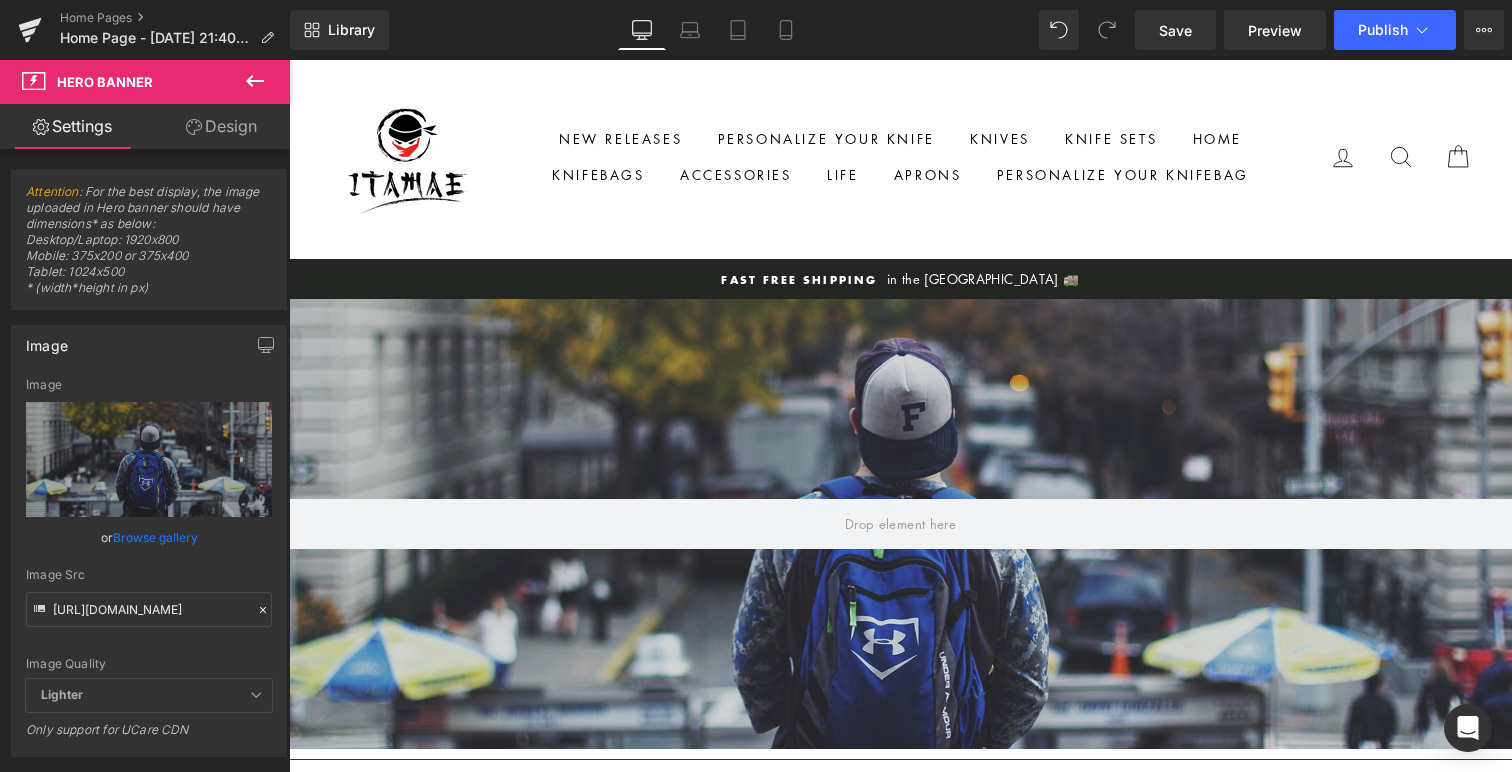 type on "C:\fakepath\ChatGPT Image [DATE], 10_39_40 PM.png" 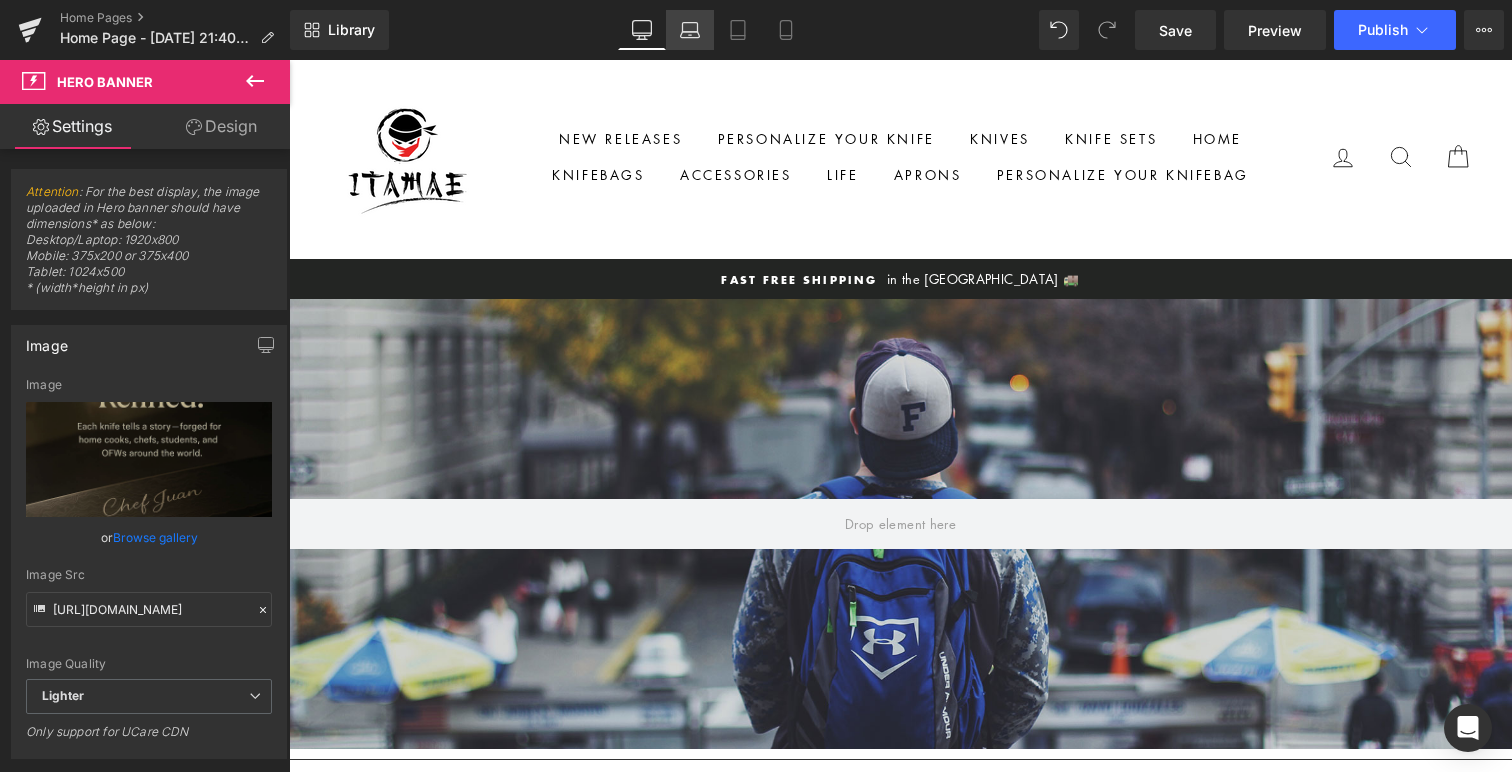 type on "[URL][DOMAIN_NAME][DATE]" 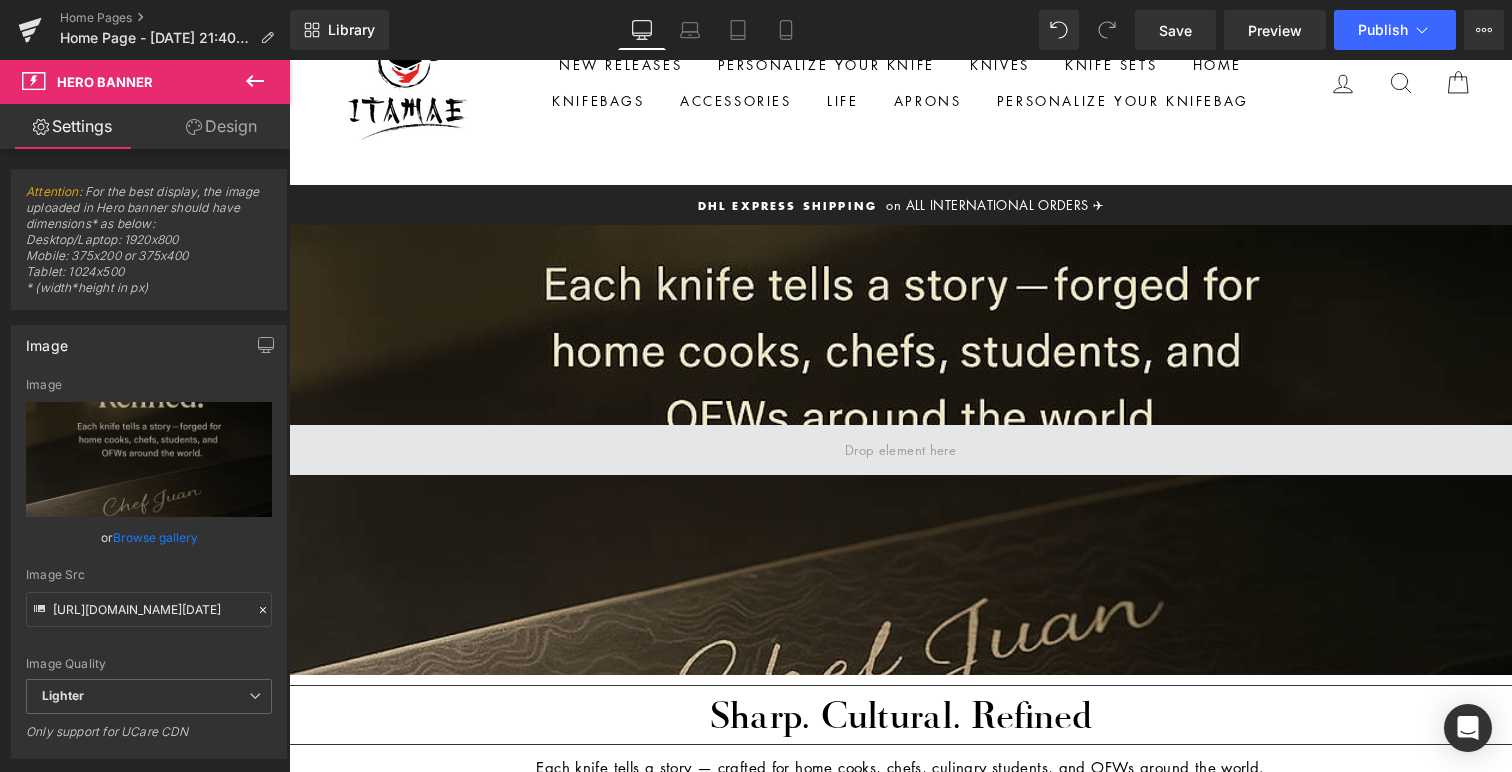 scroll, scrollTop: 0, scrollLeft: 0, axis: both 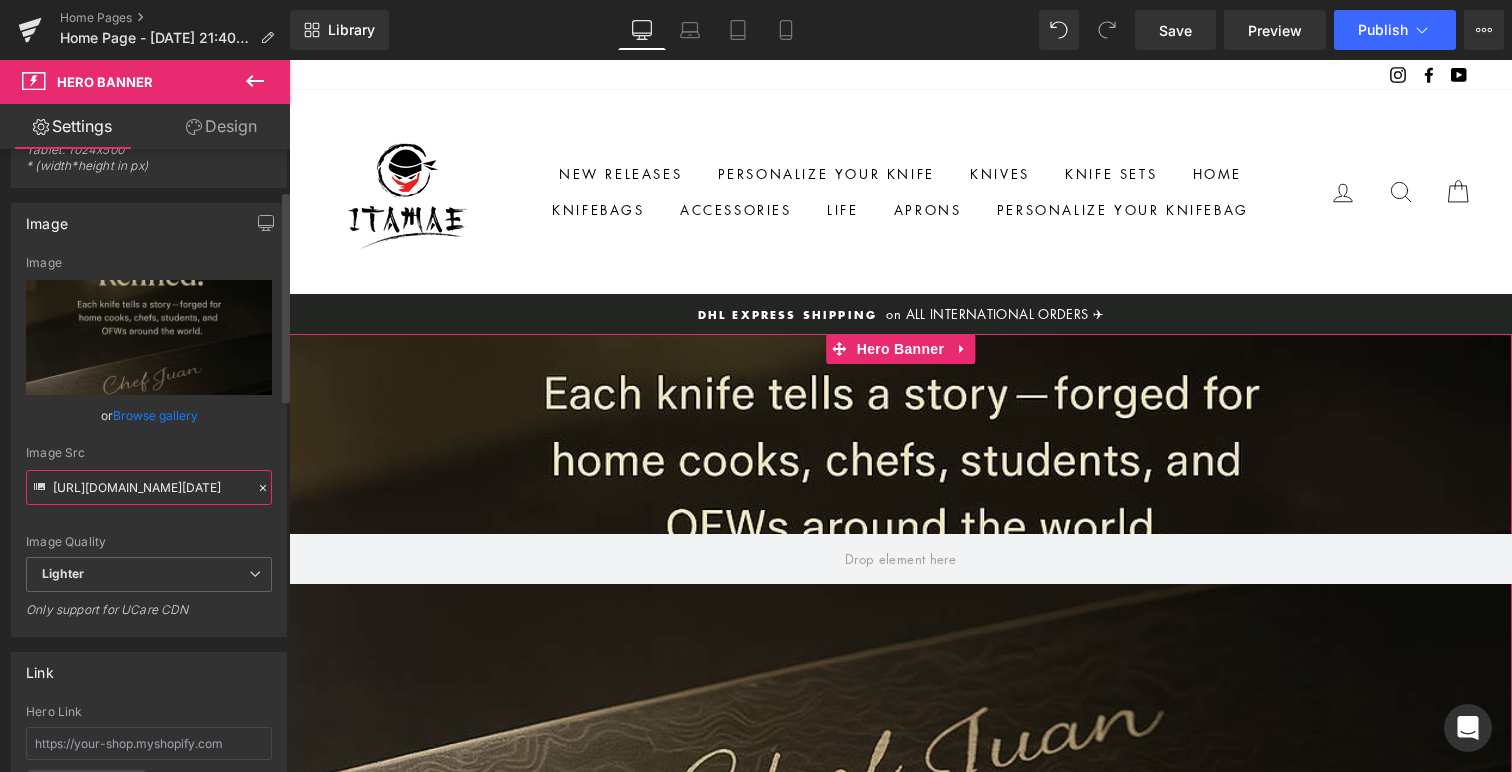 click on "[URL][DOMAIN_NAME][DATE]" at bounding box center (149, 487) 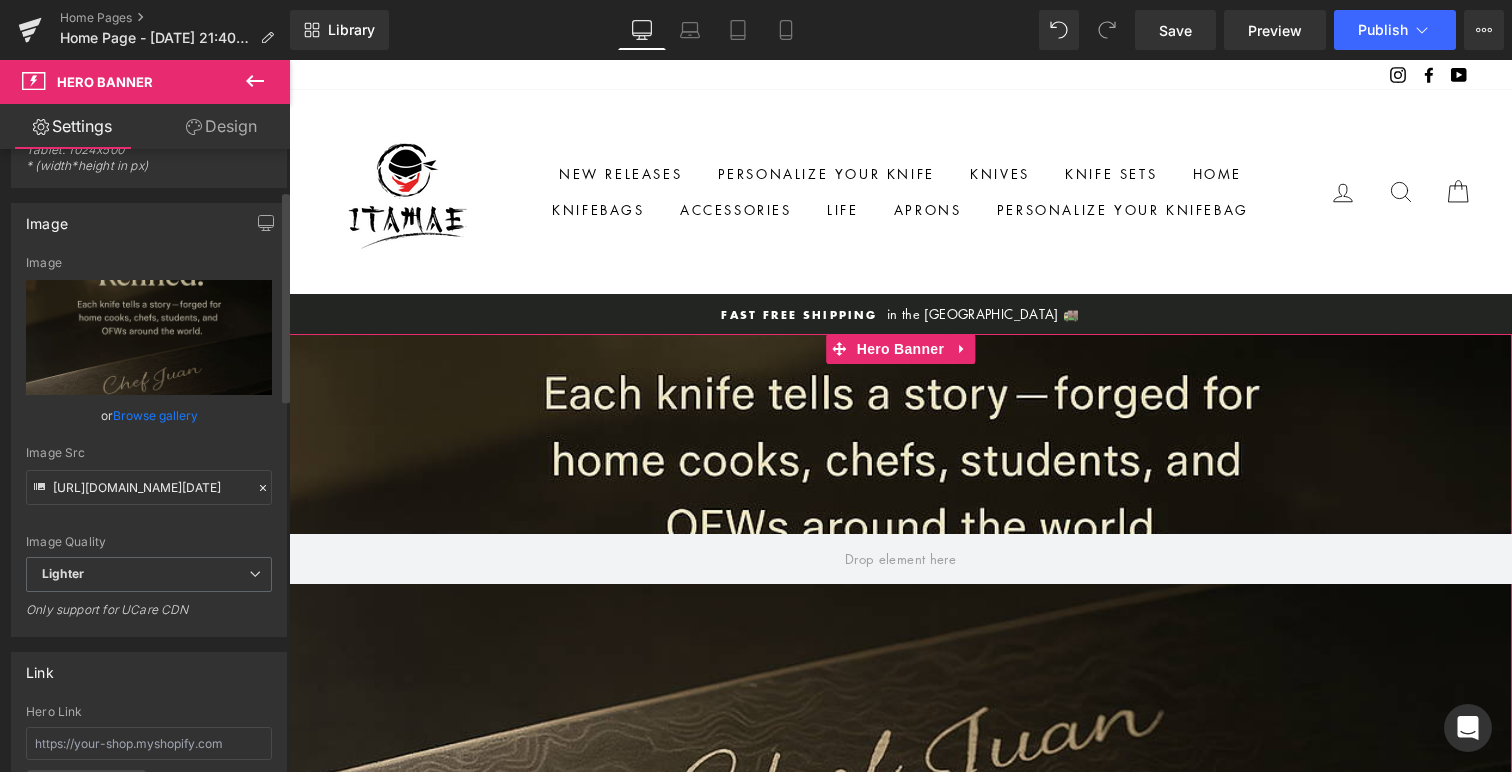 click on "Image Src" at bounding box center (149, 453) 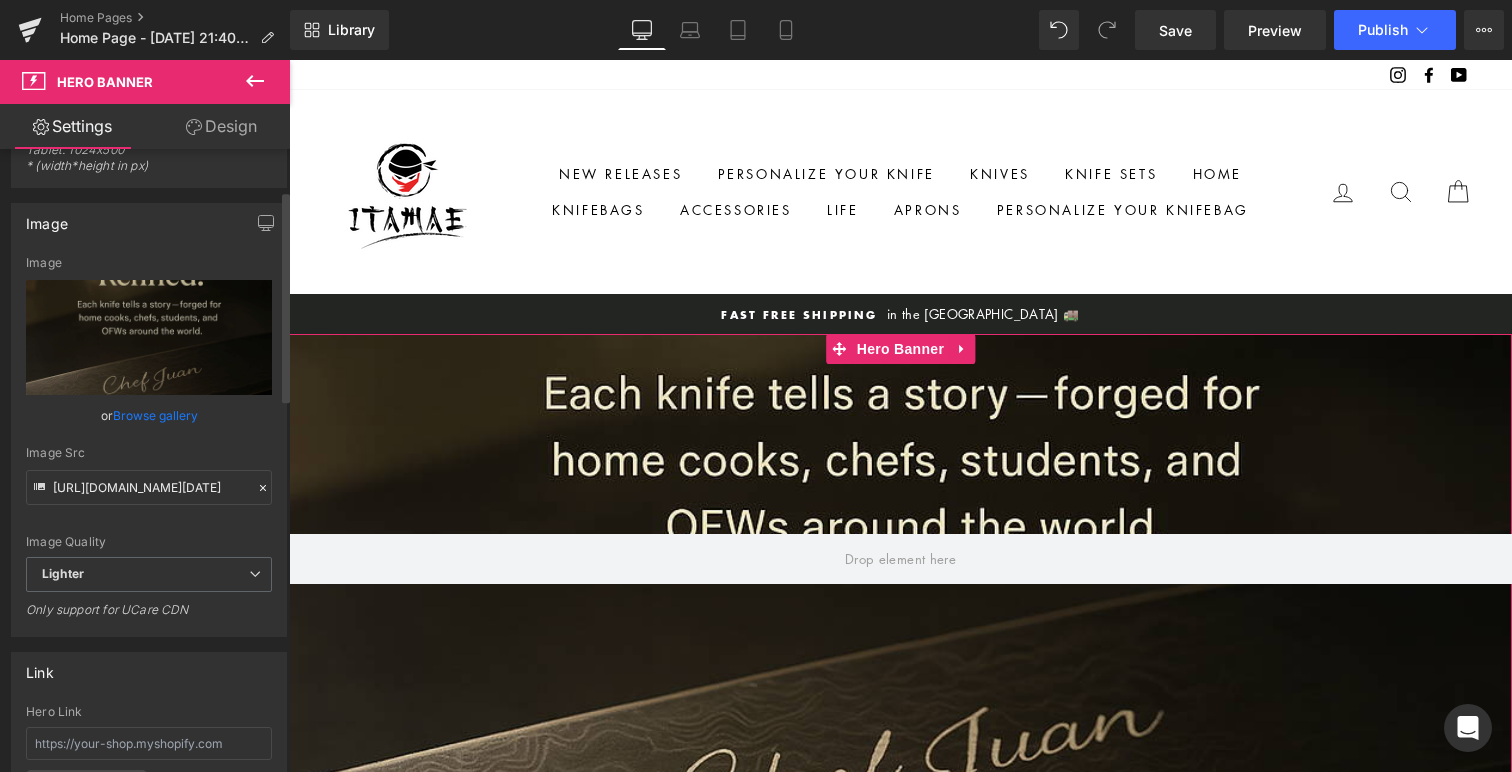 click 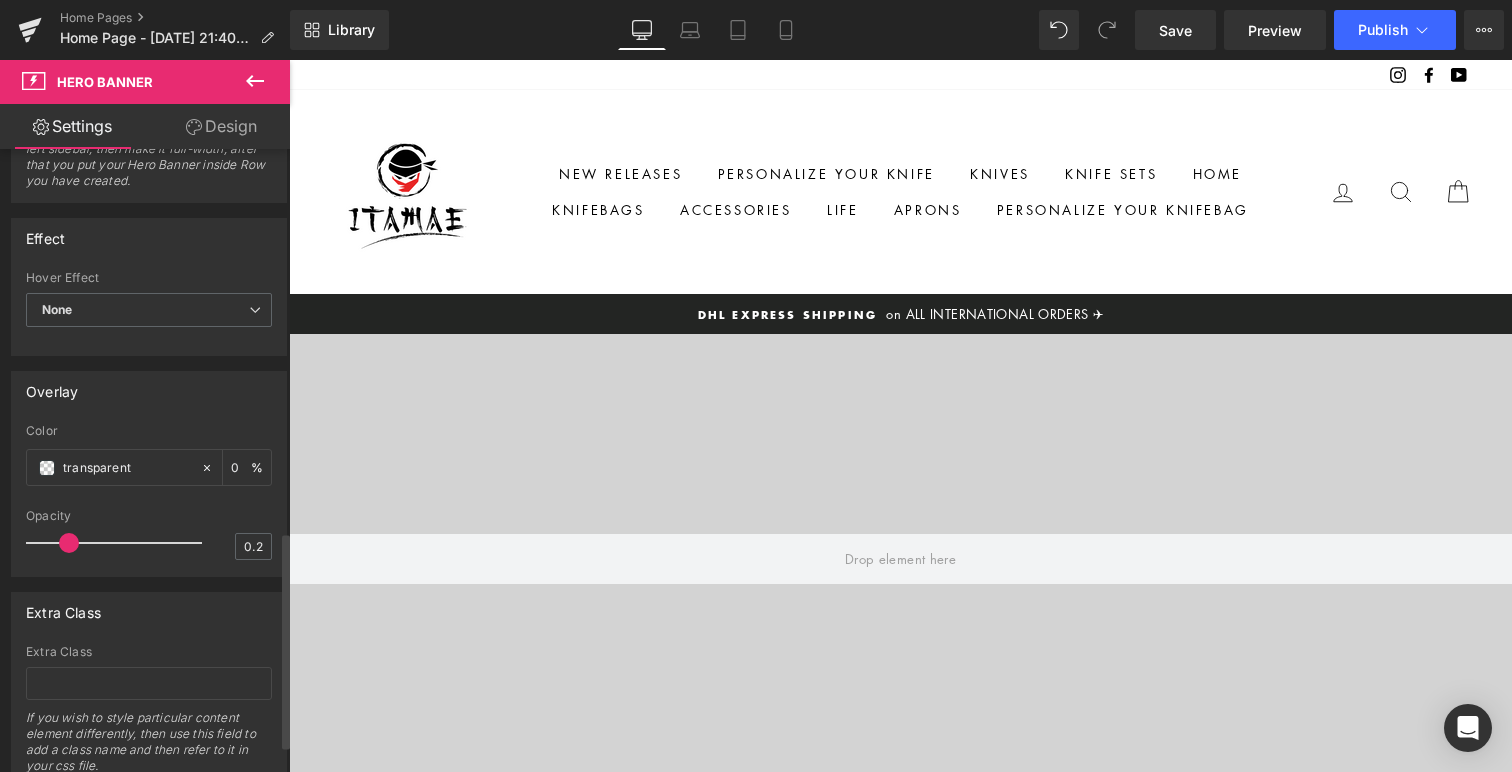 scroll, scrollTop: 1138, scrollLeft: 0, axis: vertical 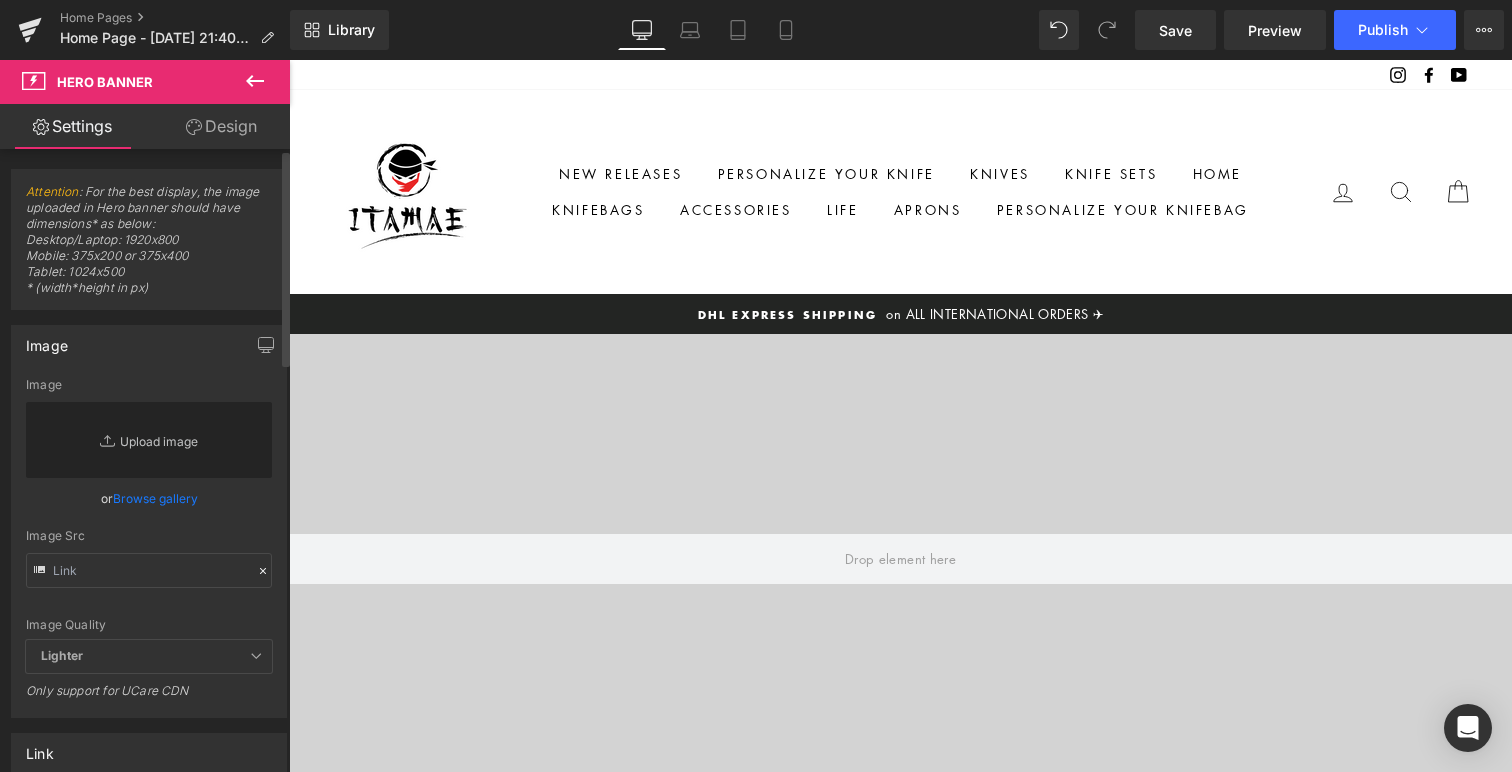 click on "Replace Image" at bounding box center (149, 440) 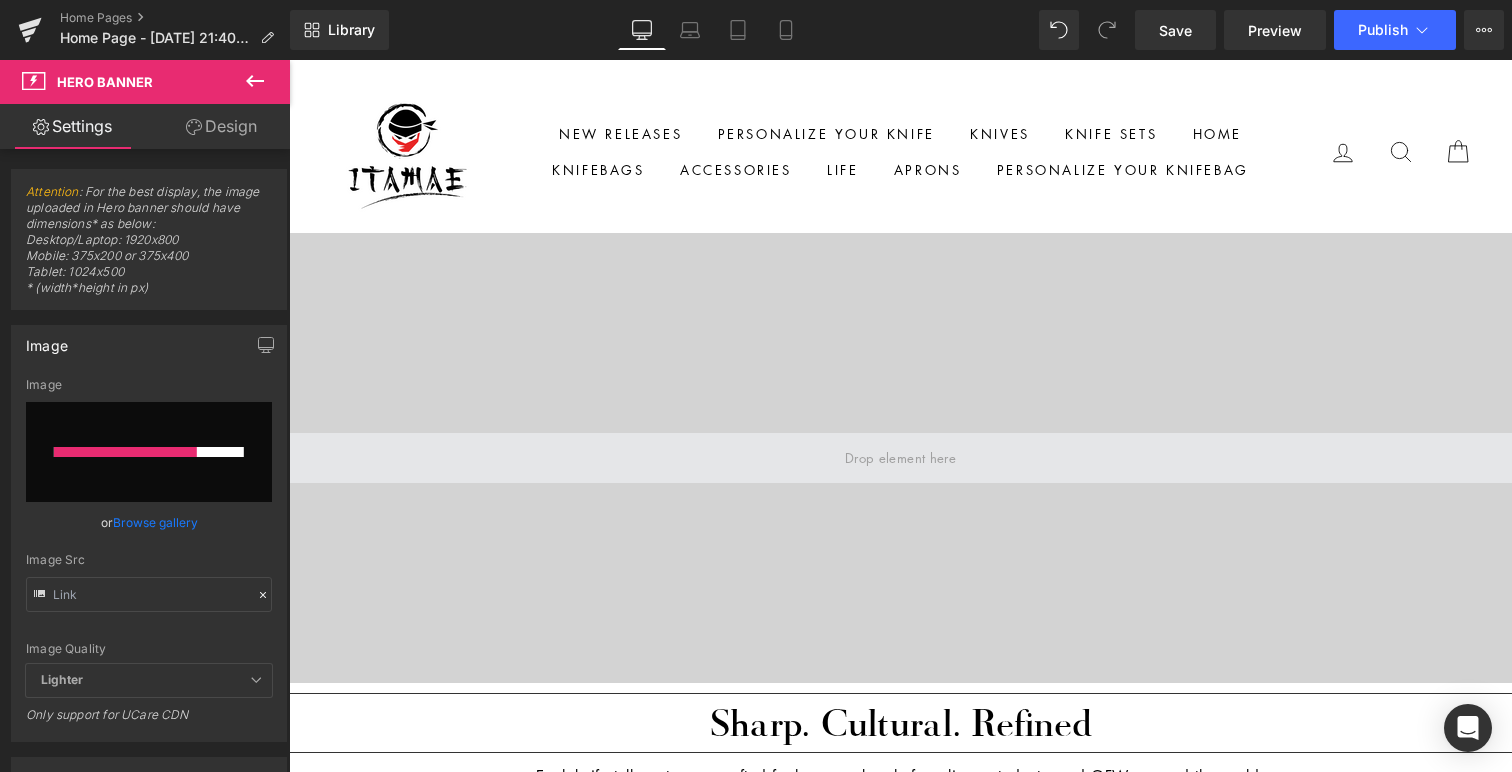 scroll, scrollTop: 94, scrollLeft: 0, axis: vertical 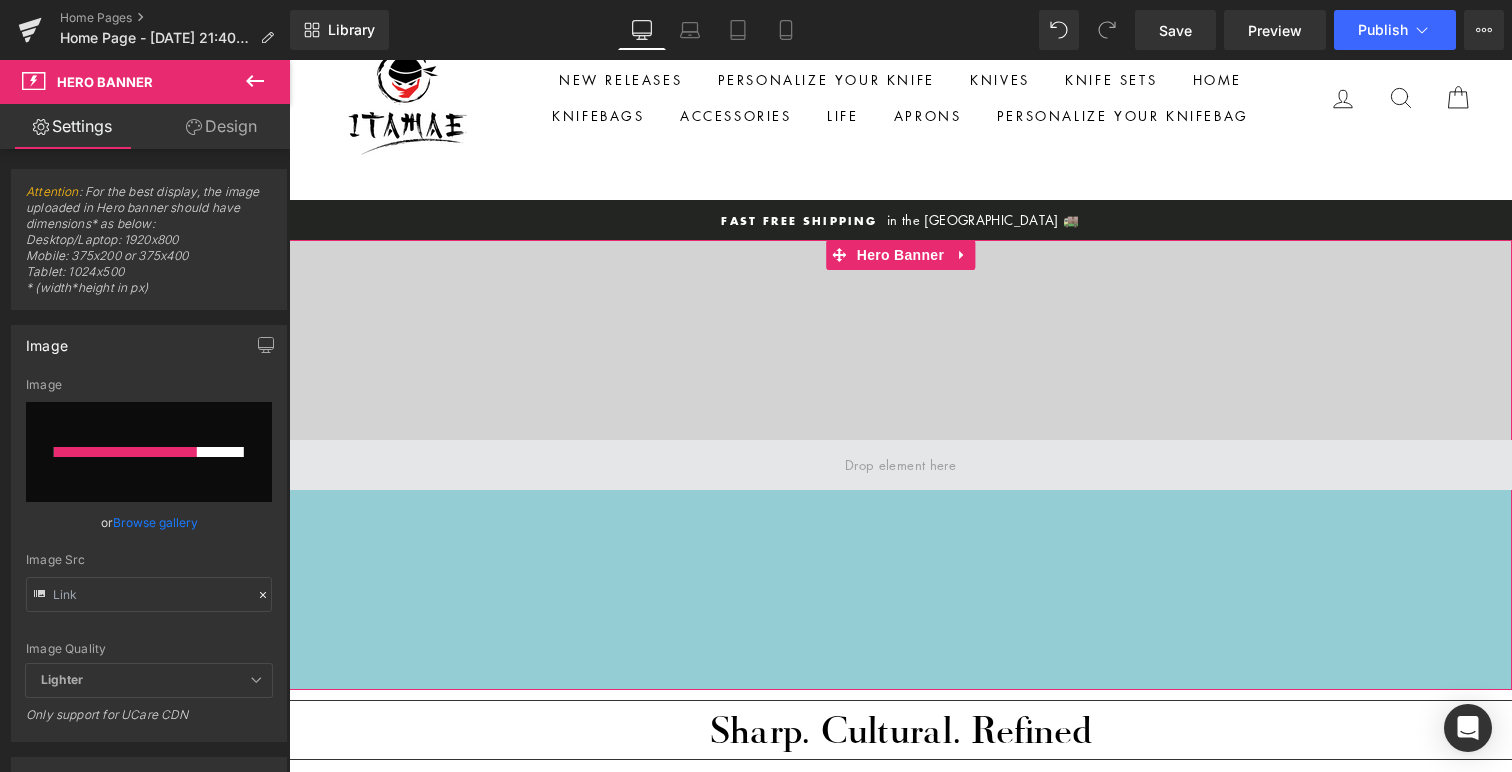 type 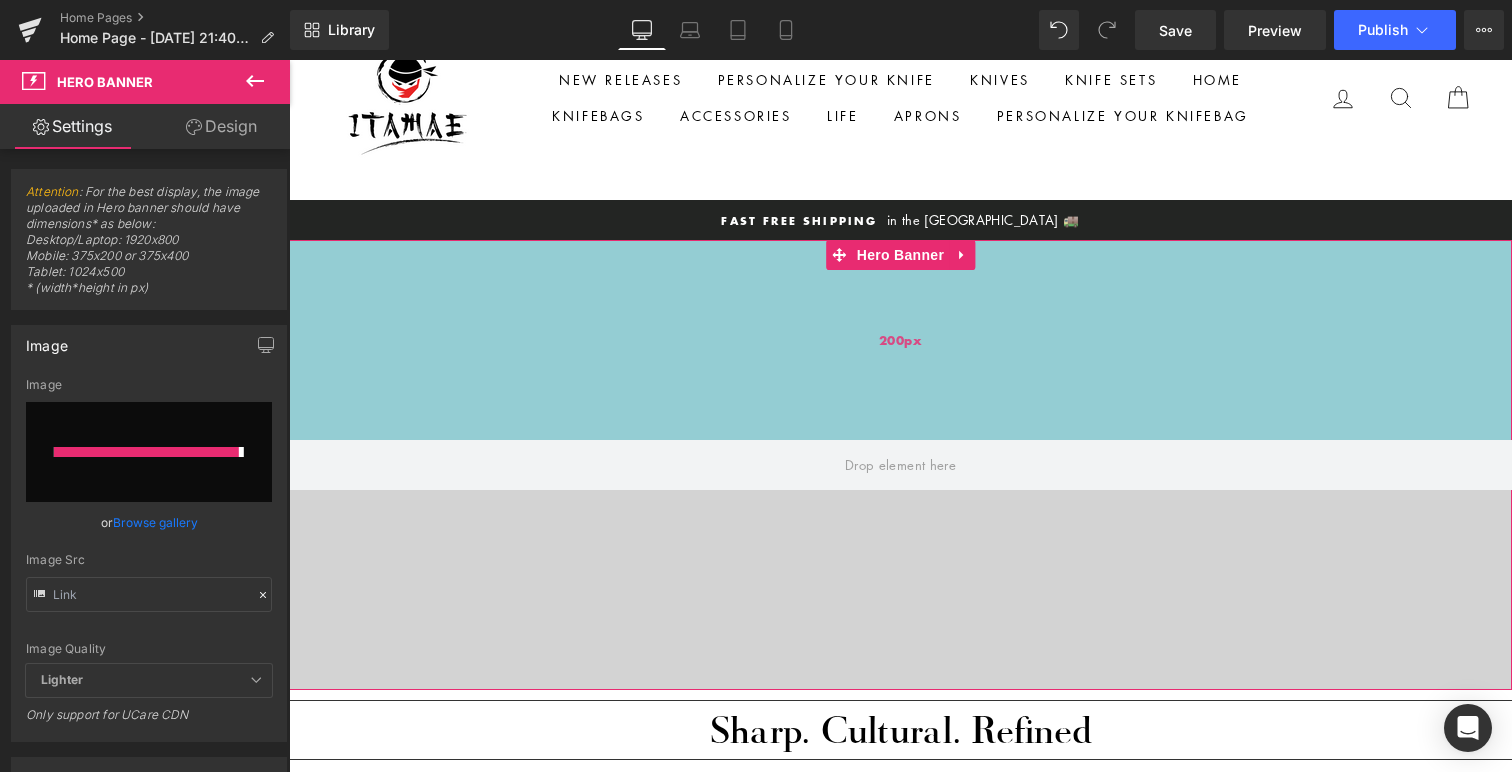 type on "[URL][DOMAIN_NAME][DATE]" 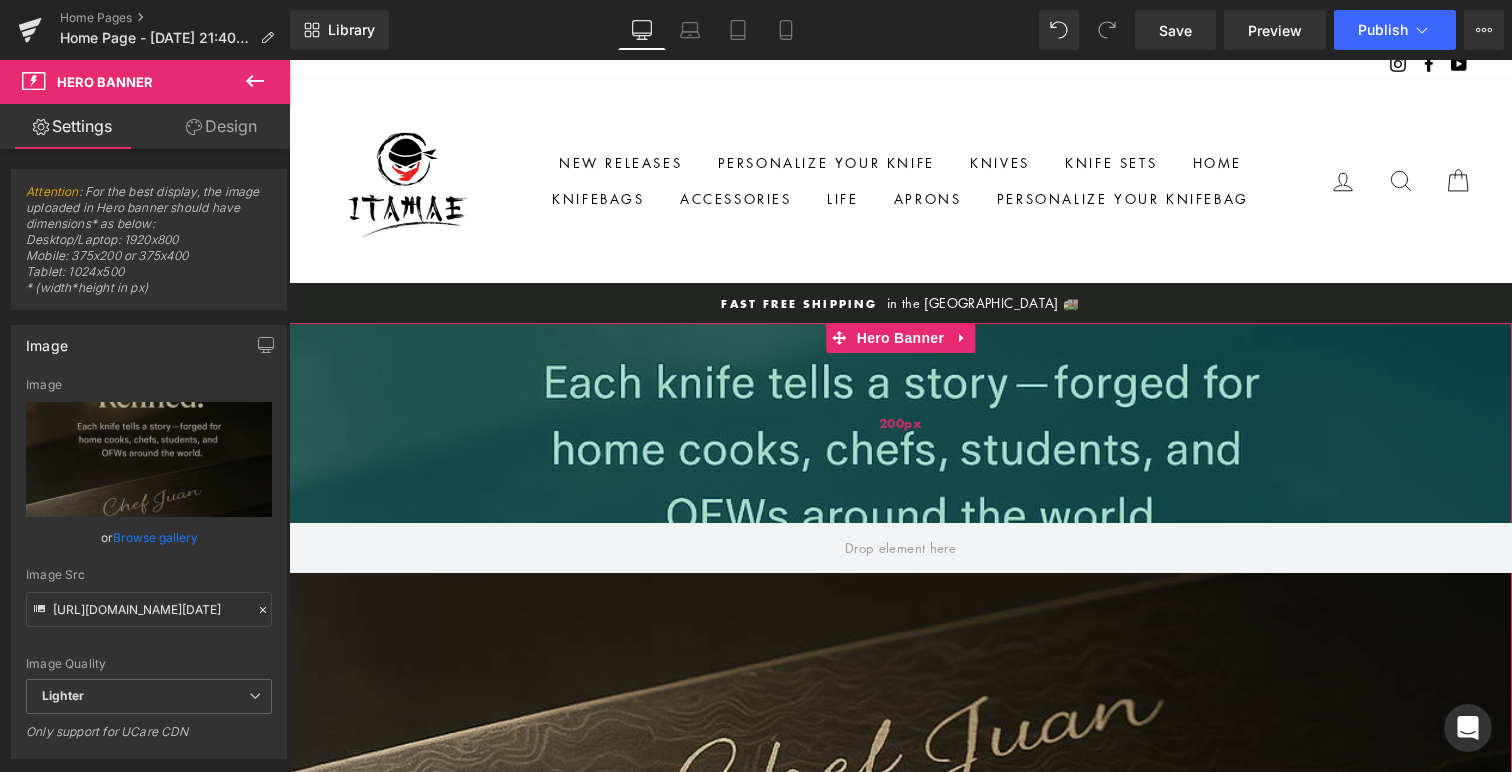 scroll, scrollTop: 7, scrollLeft: 0, axis: vertical 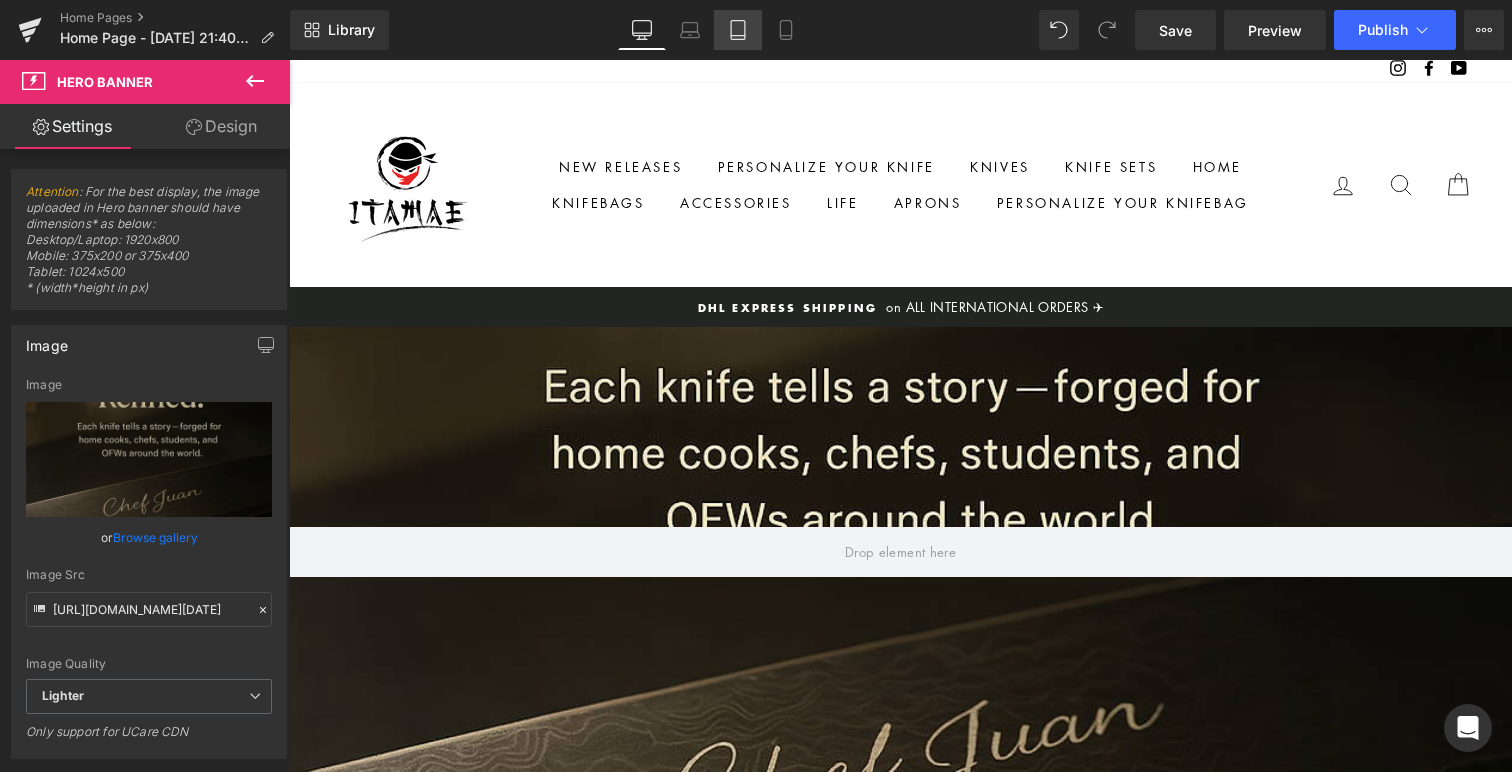 click 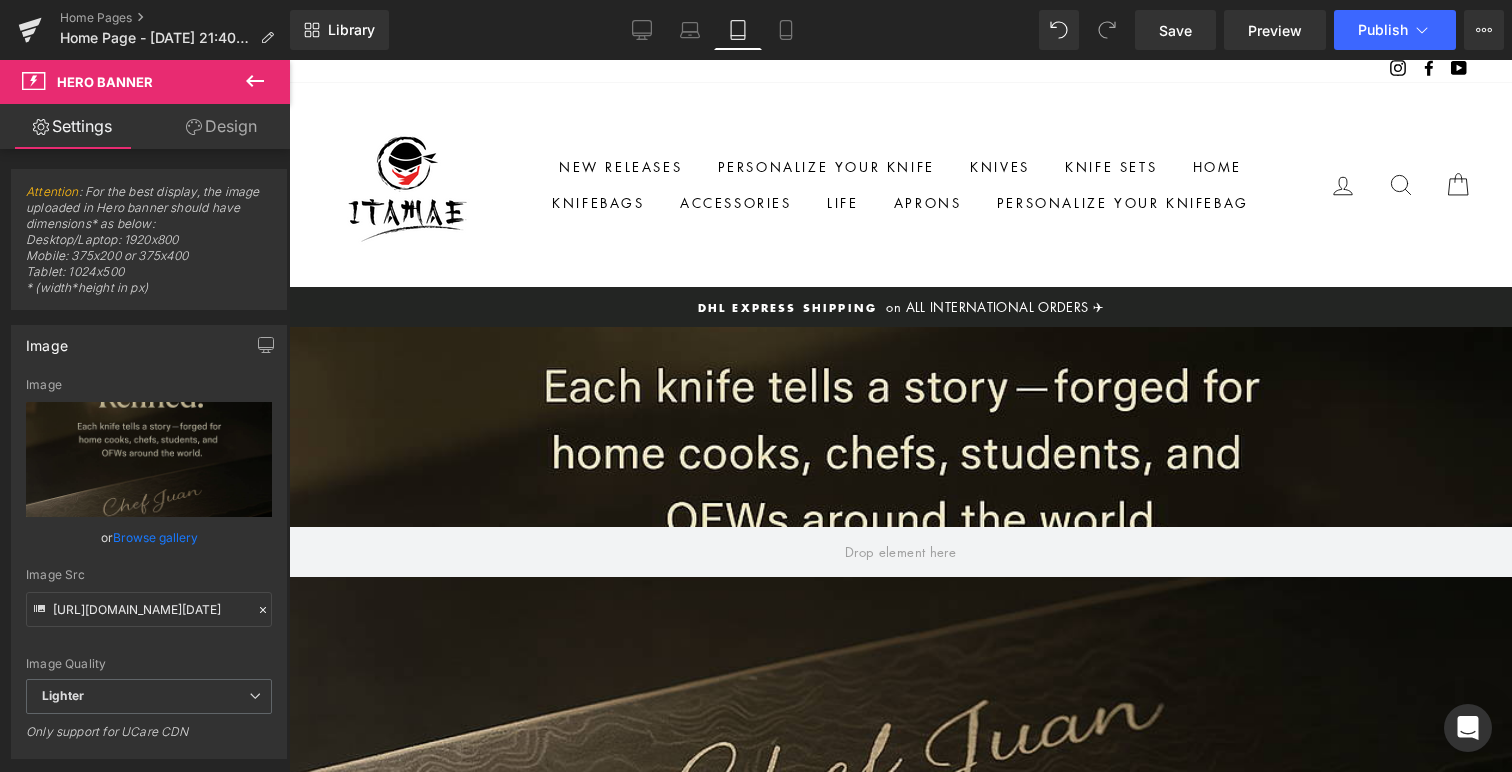 type 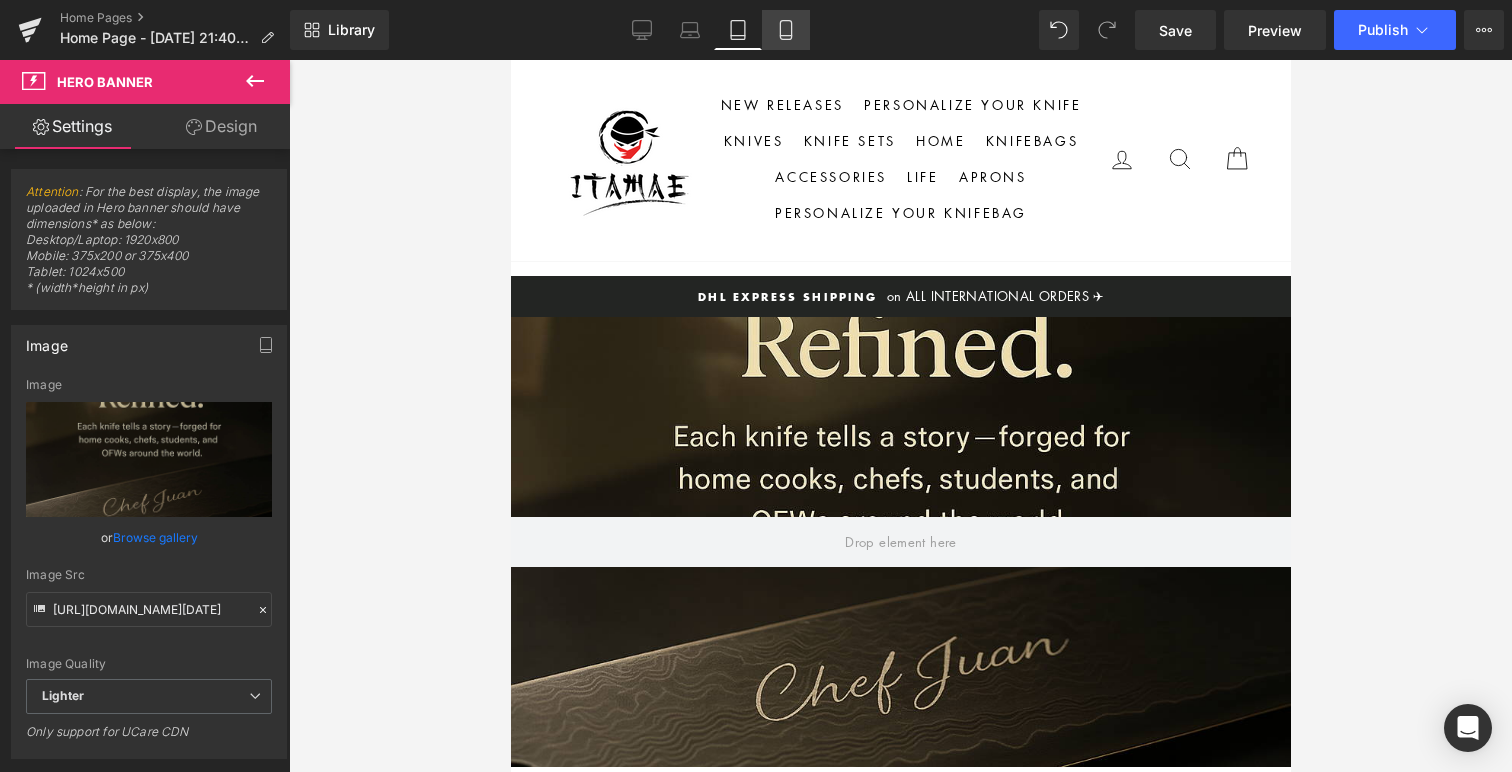 click 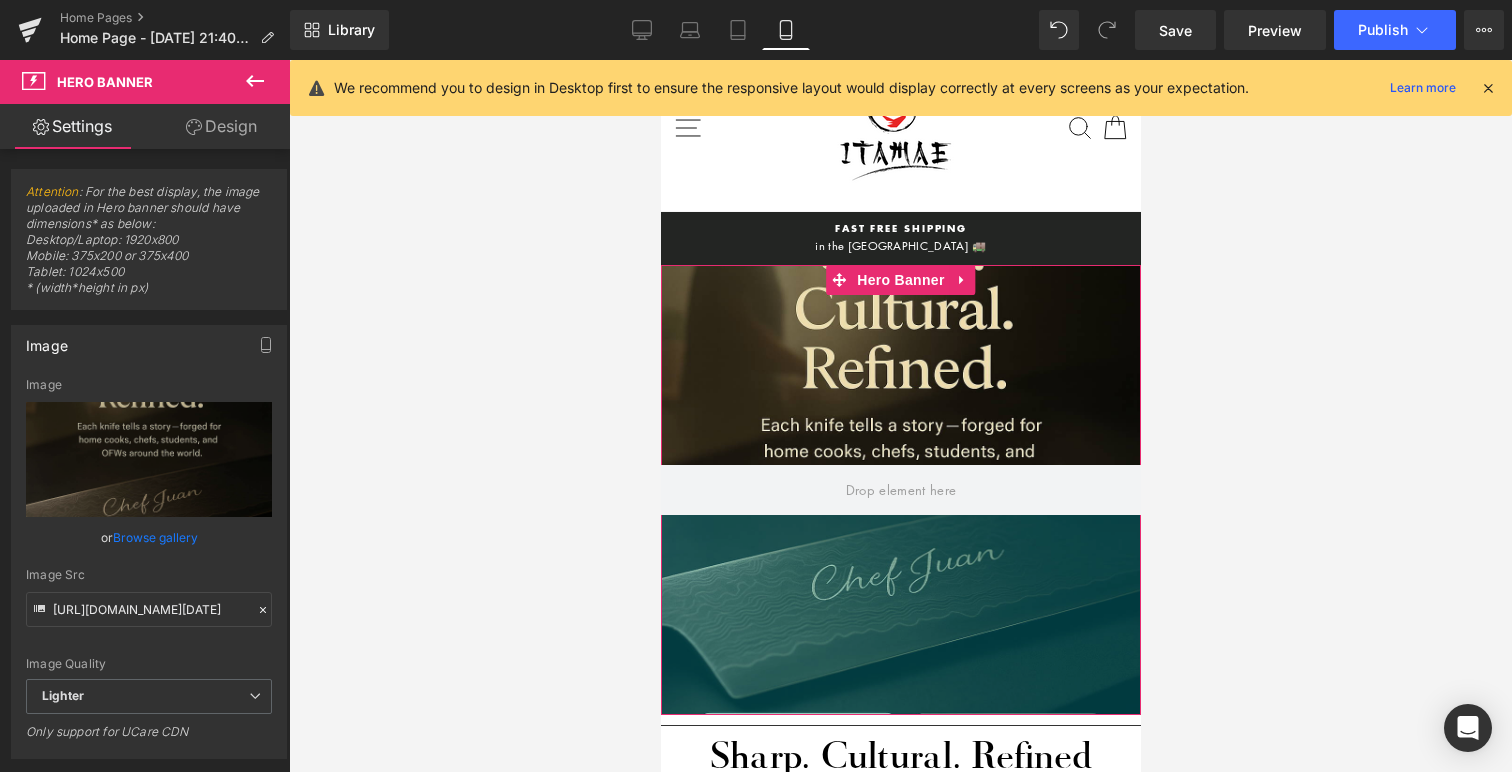 scroll, scrollTop: 0, scrollLeft: 0, axis: both 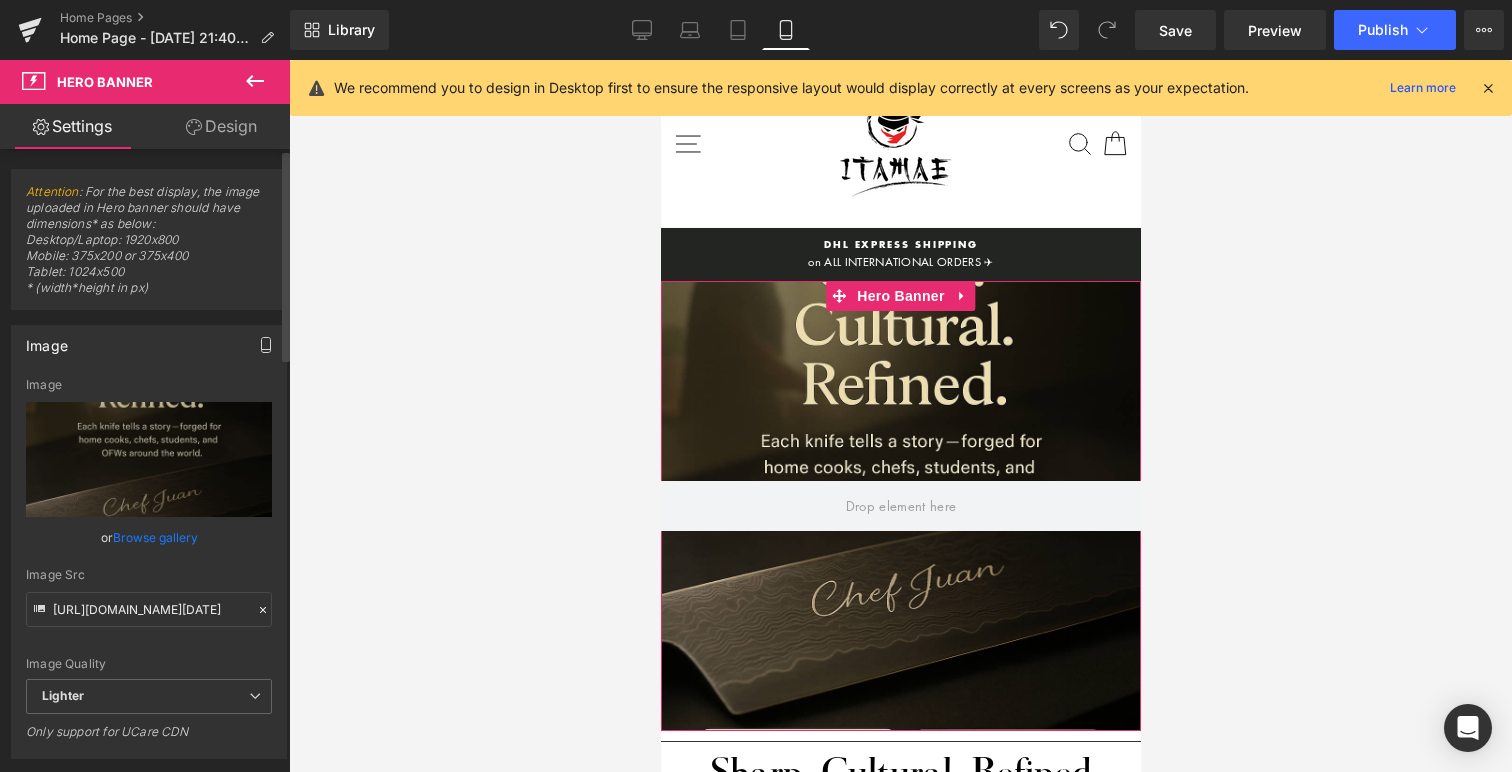 click 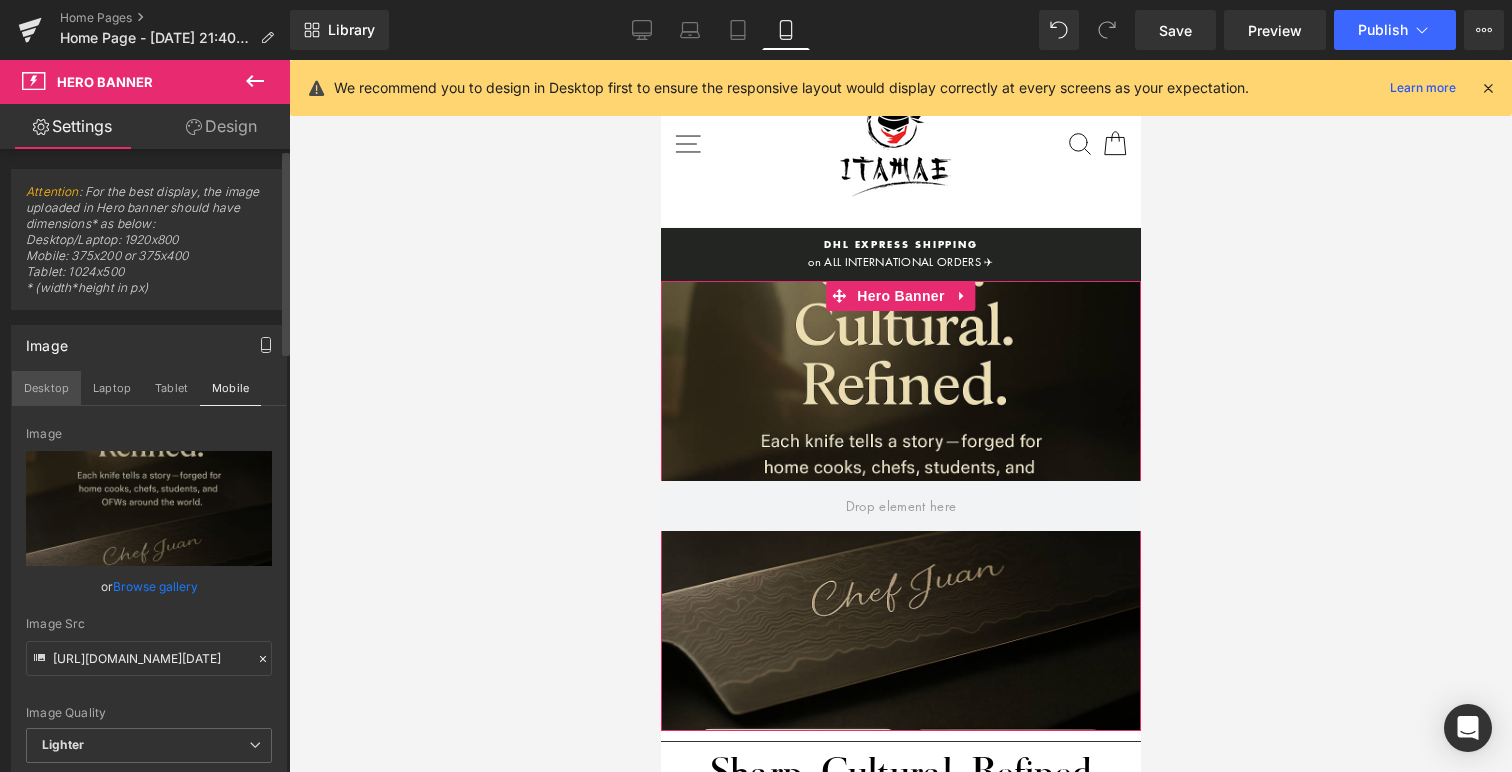 click on "Desktop" at bounding box center [46, 388] 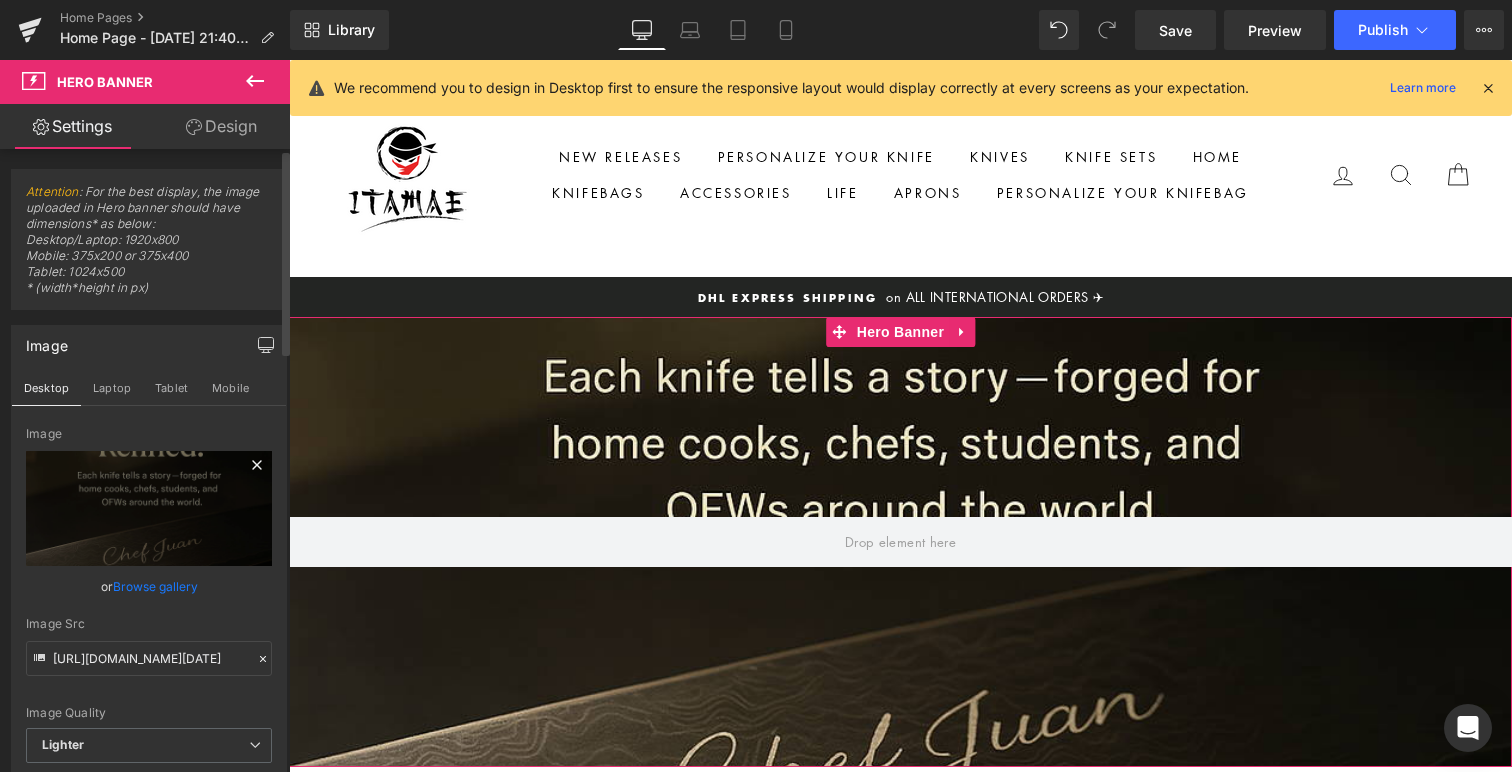 click 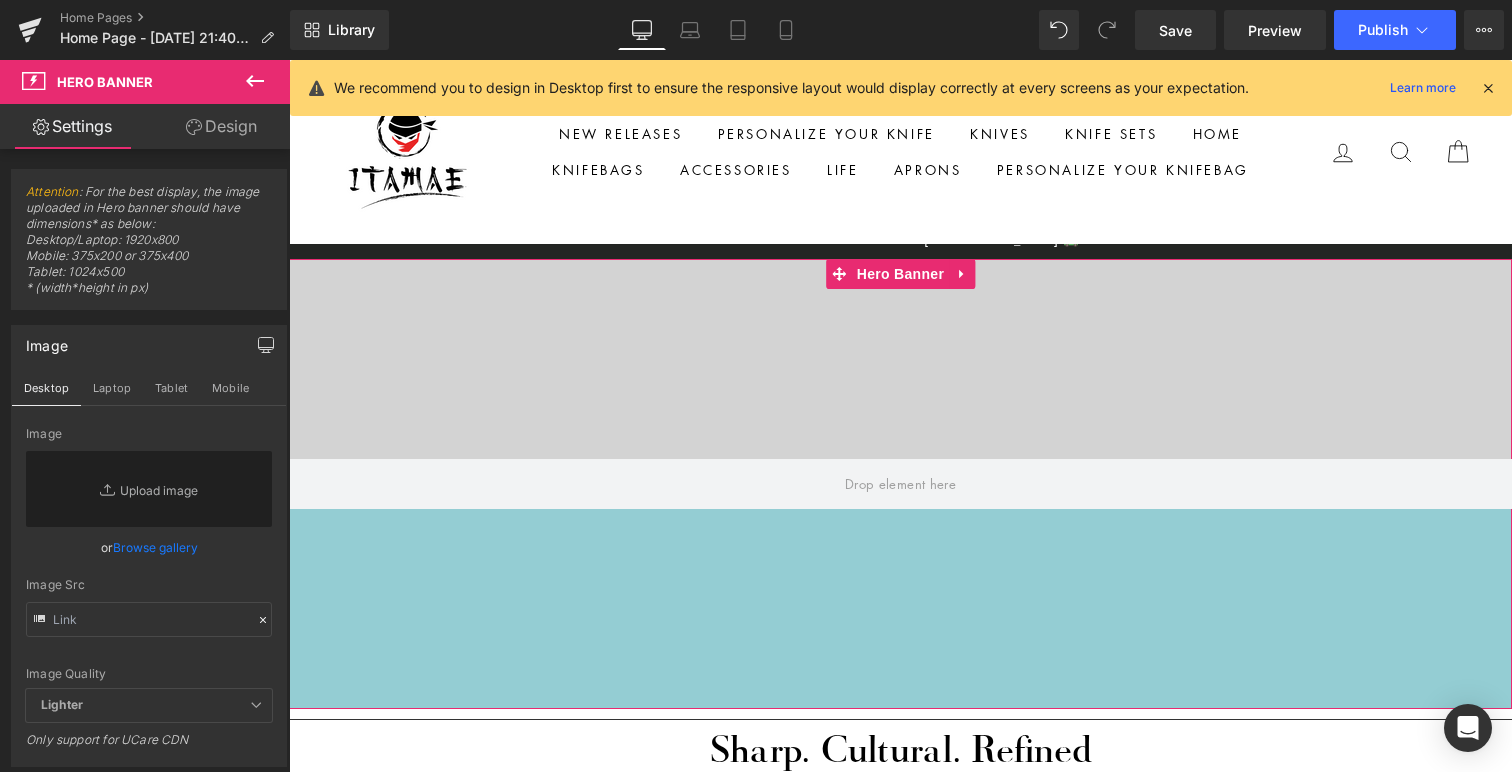 scroll, scrollTop: 0, scrollLeft: 0, axis: both 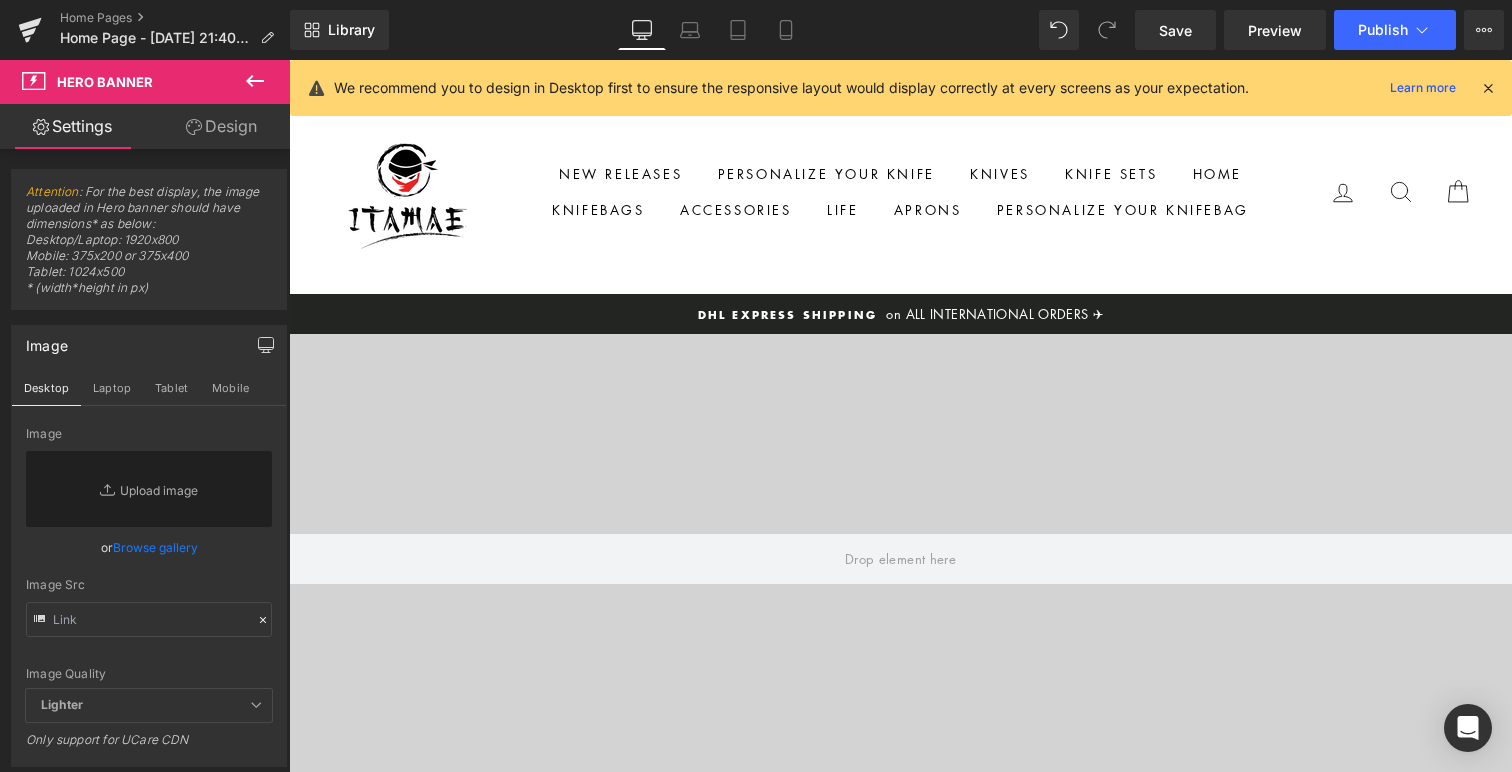 click 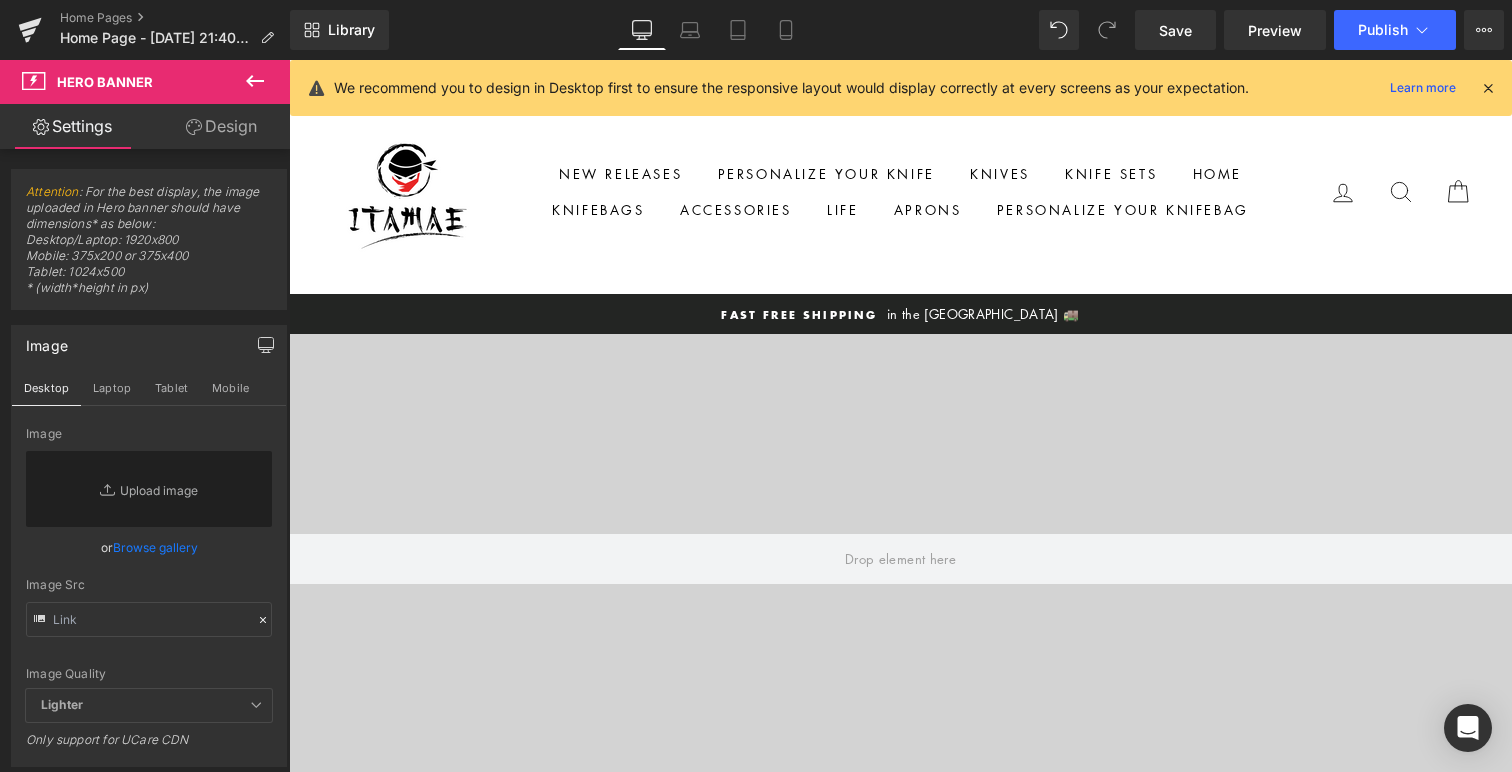 click 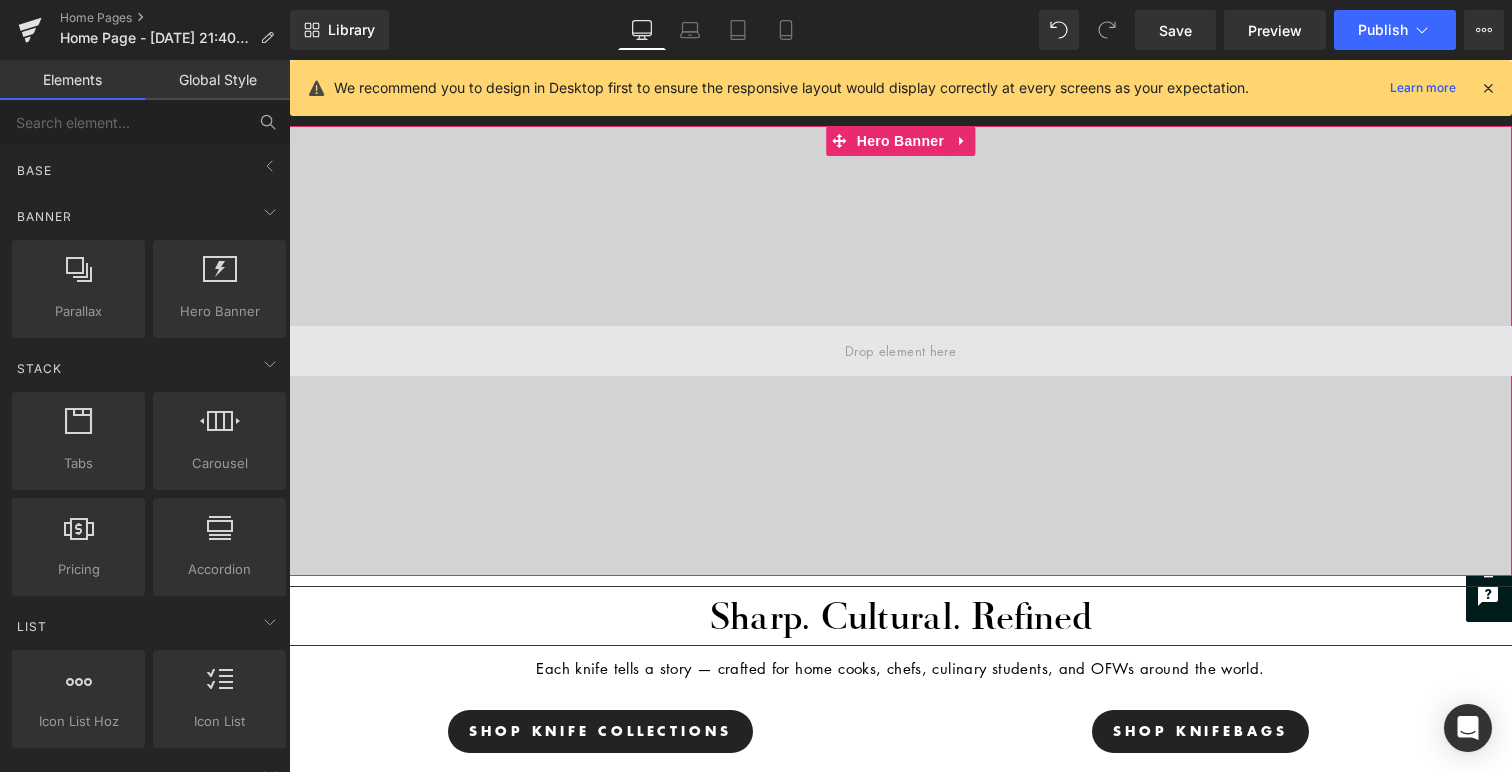 scroll, scrollTop: 209, scrollLeft: 0, axis: vertical 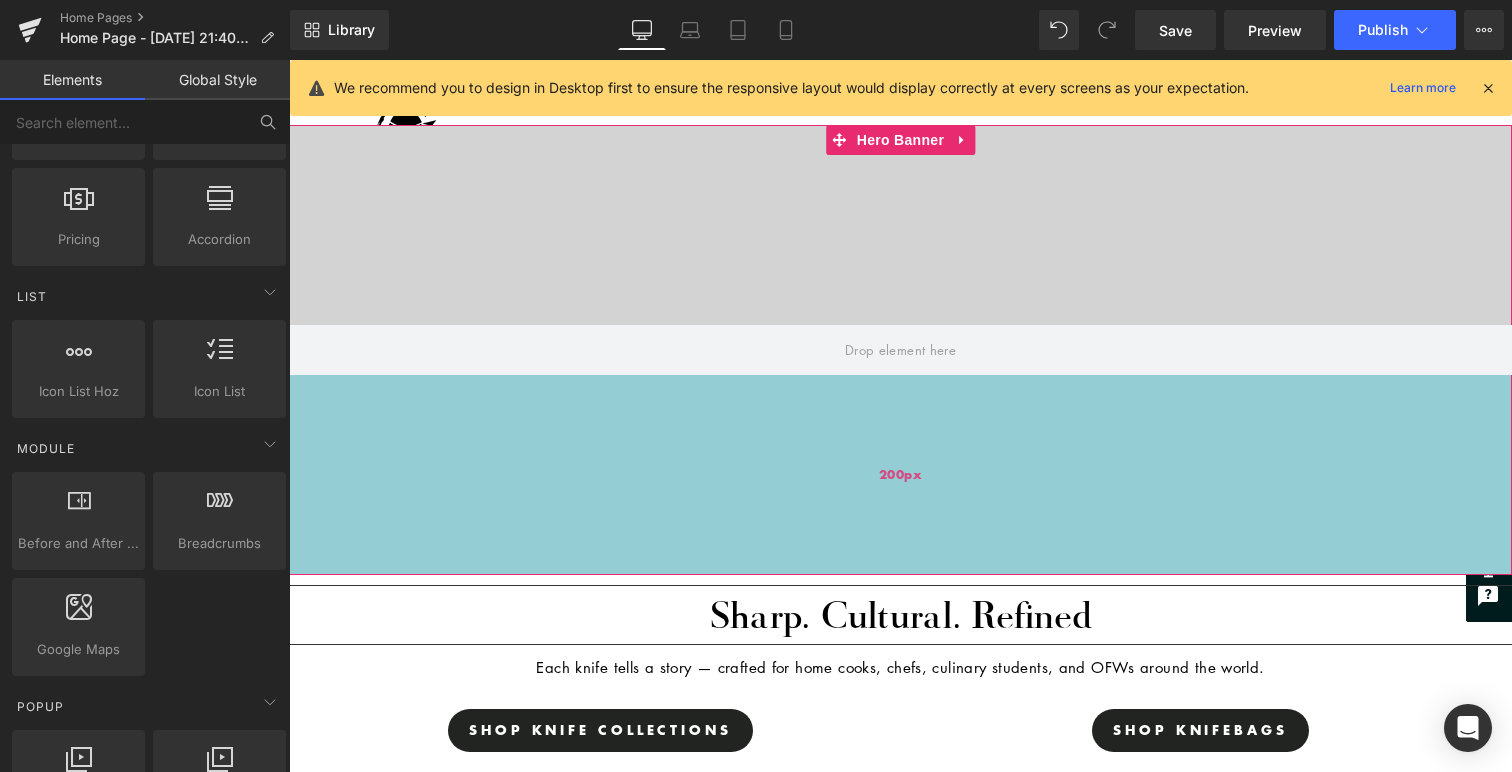 click on "200px" at bounding box center (900, 475) 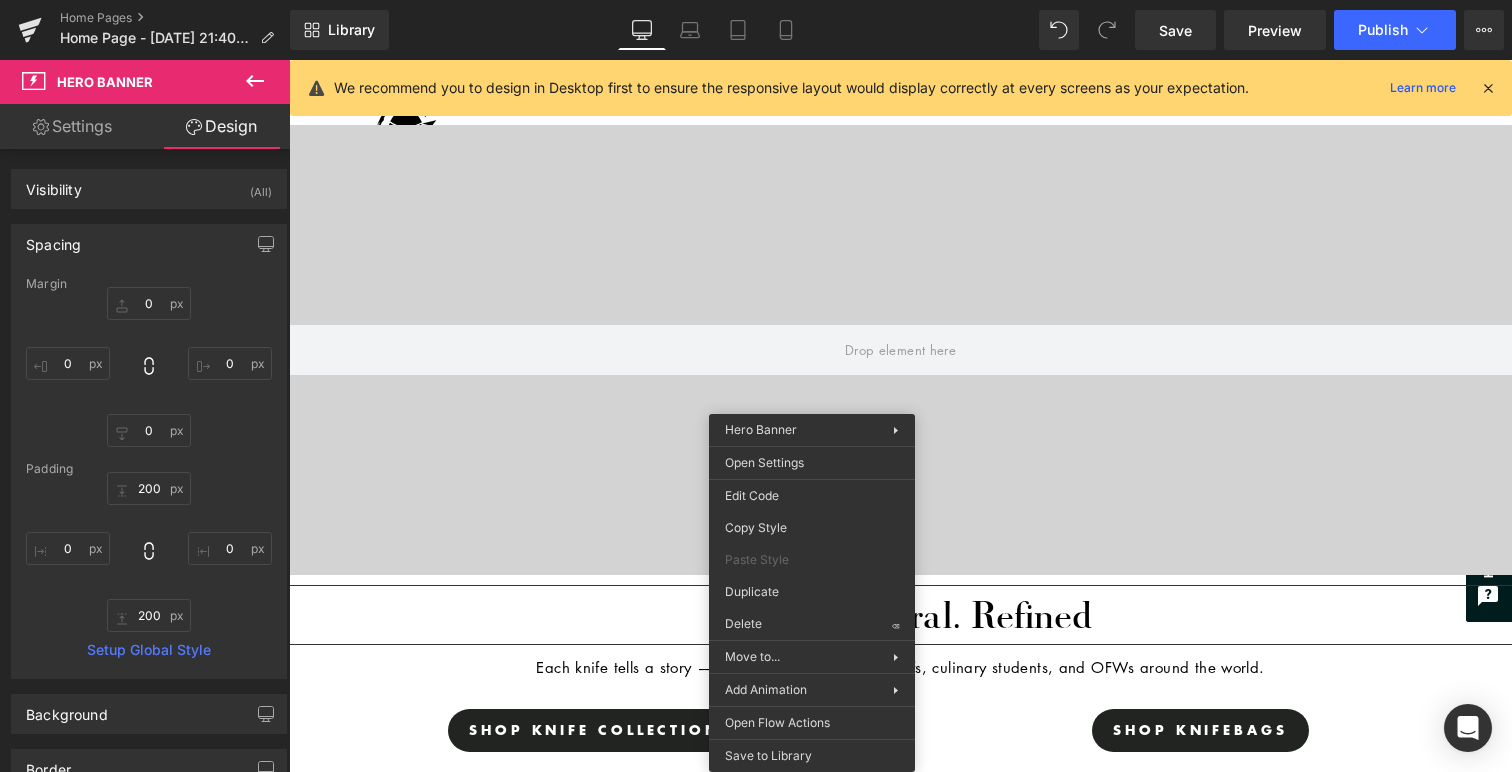 click on "Hero Banner   200px   200px" at bounding box center [900, 350] 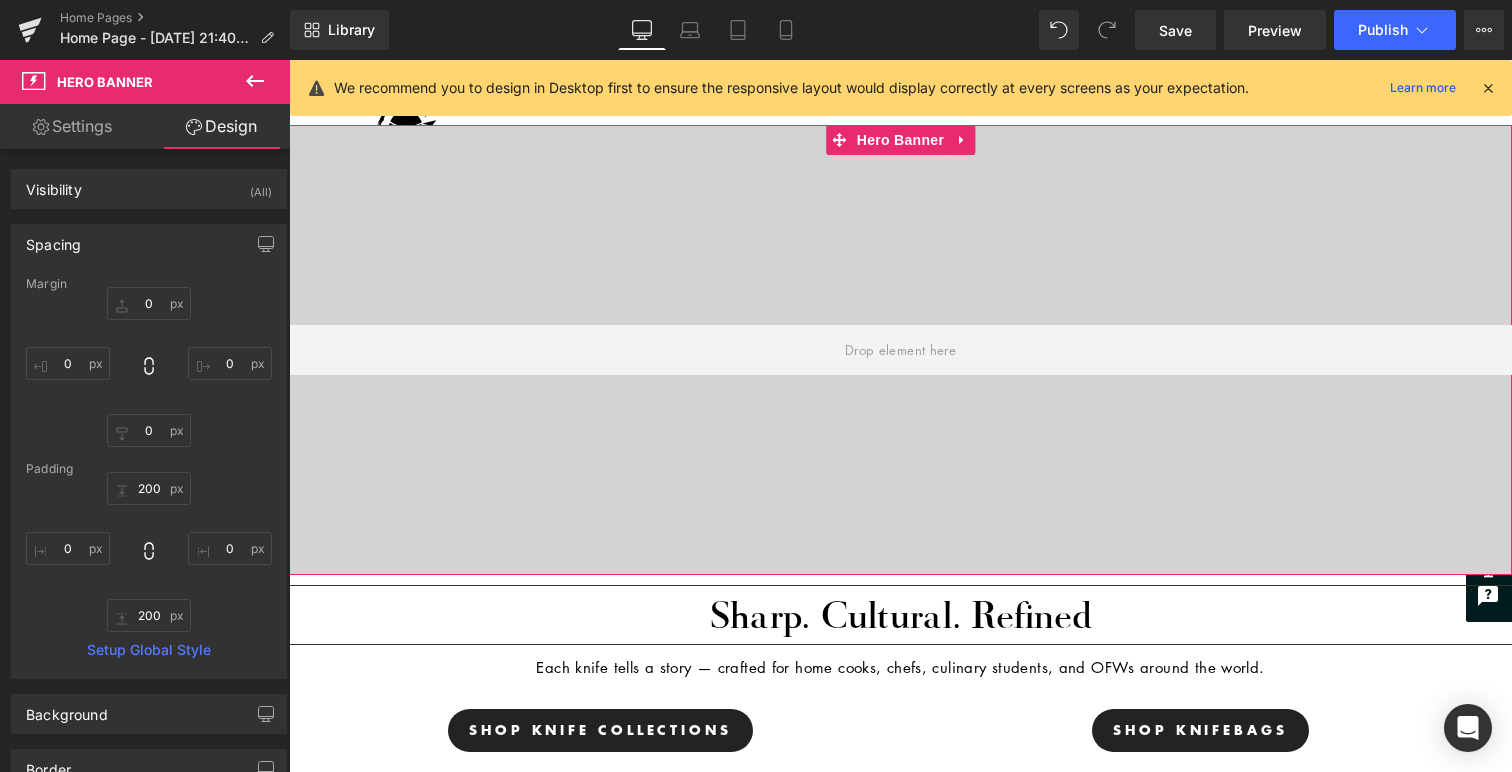 click on "Settings" at bounding box center (72, 126) 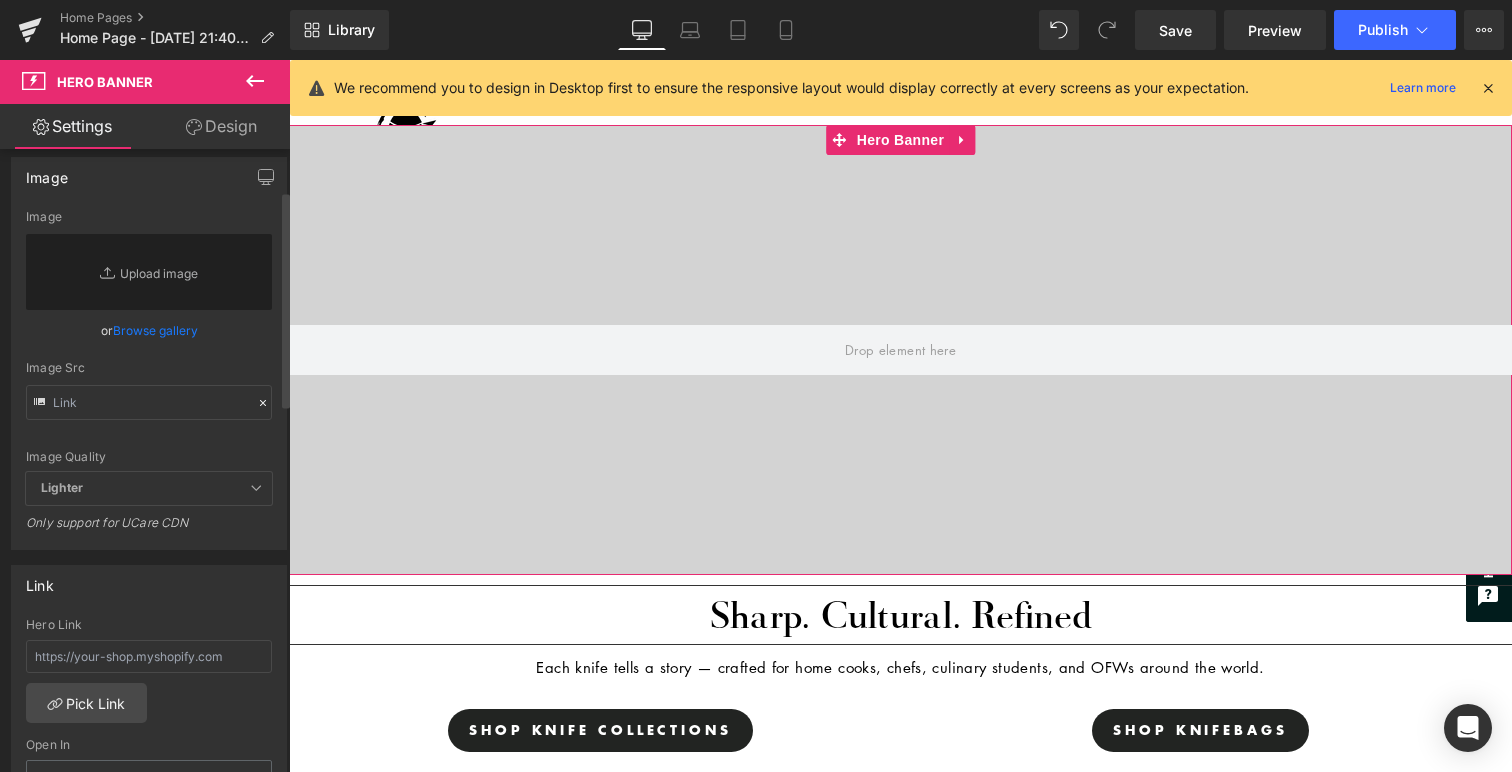 scroll, scrollTop: 172, scrollLeft: 0, axis: vertical 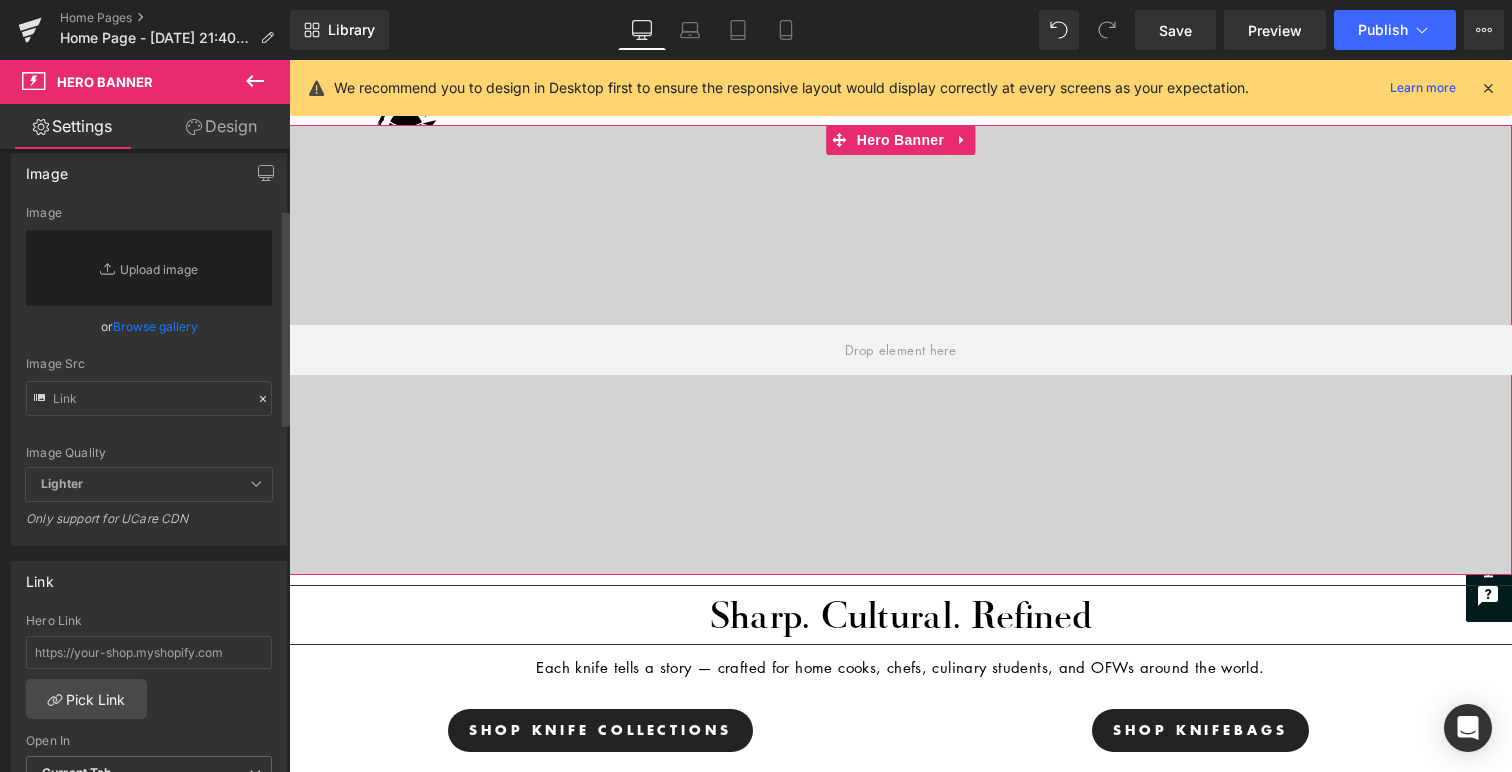 click on "Lighter" at bounding box center (149, 484) 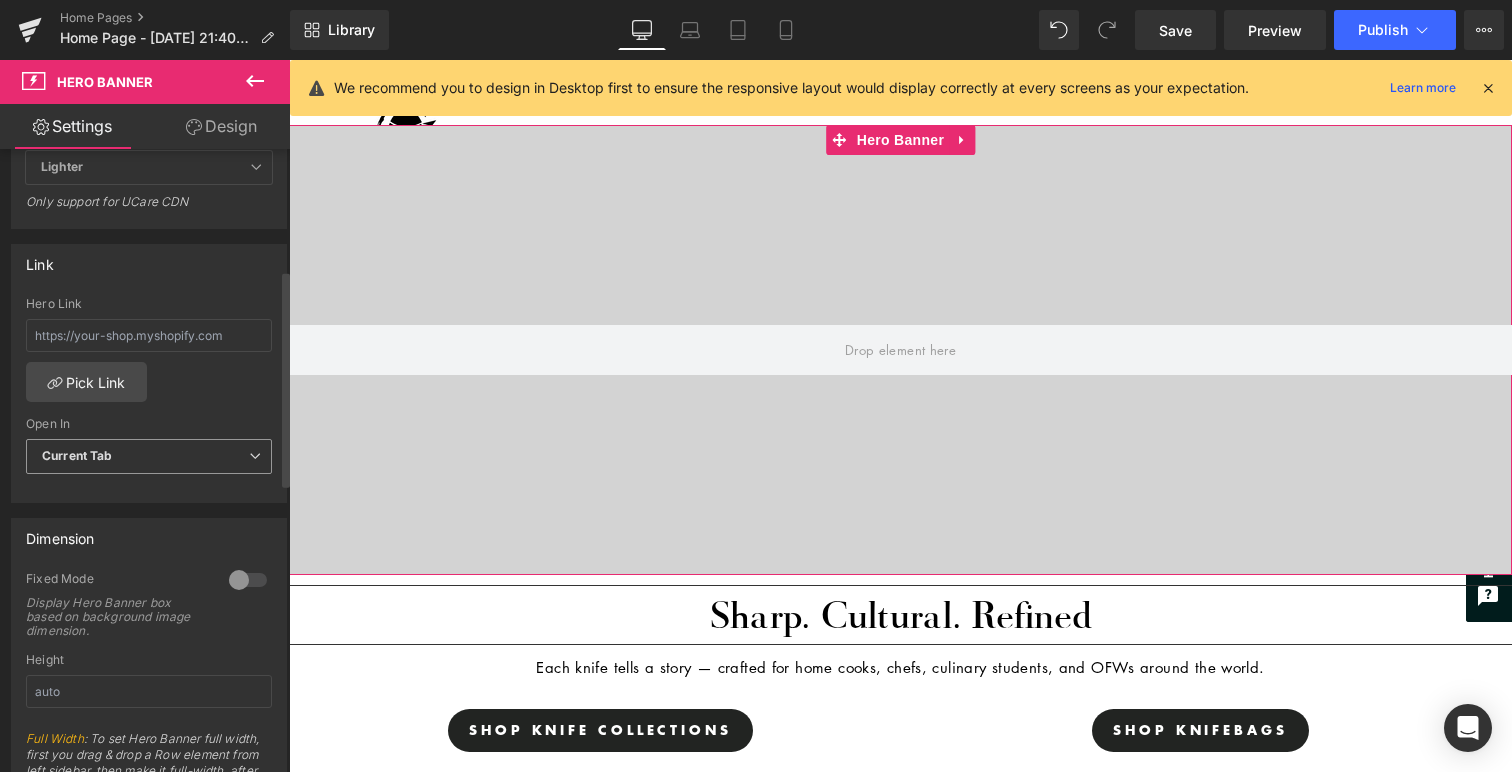 scroll, scrollTop: 0, scrollLeft: 0, axis: both 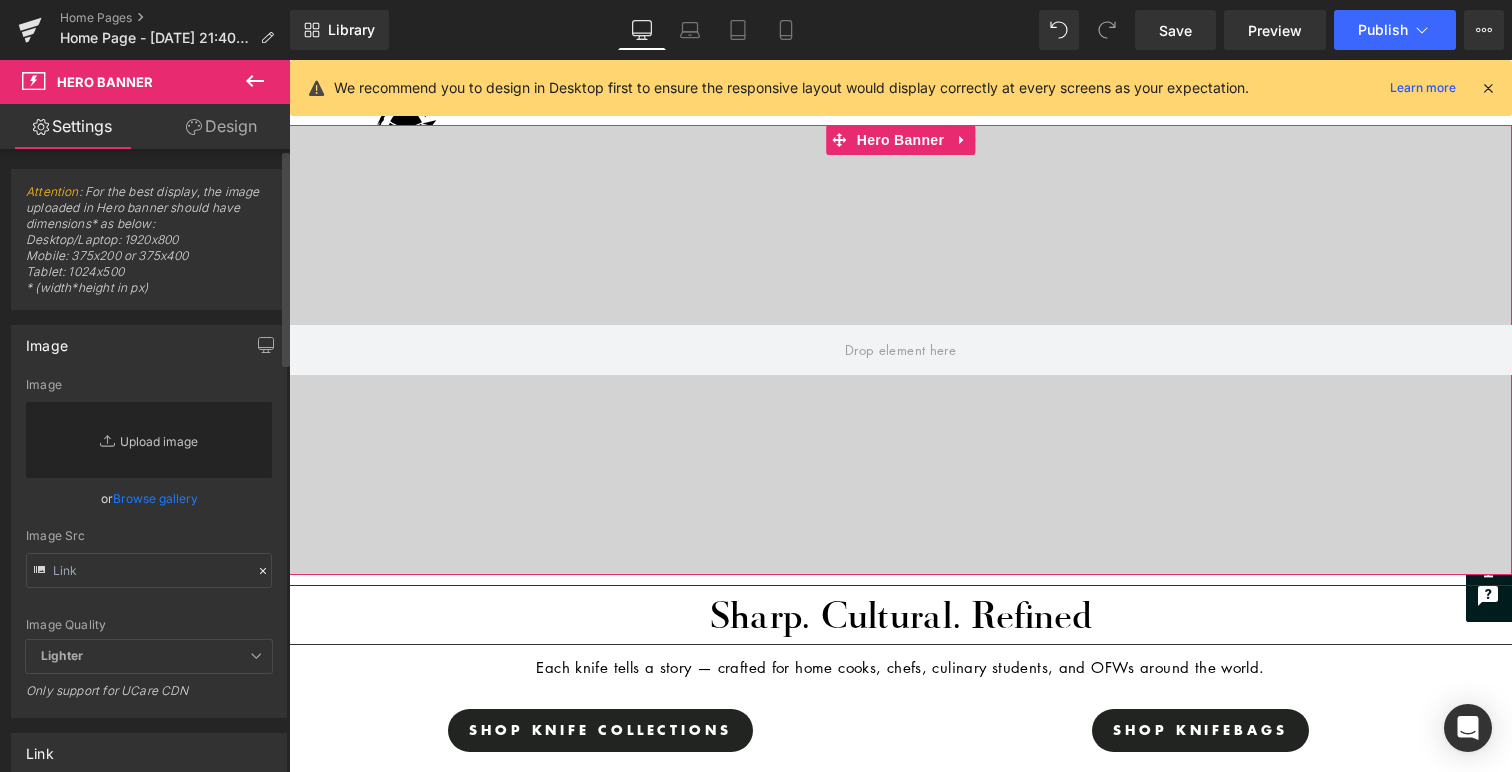 click on "Replace Image" at bounding box center [149, 440] 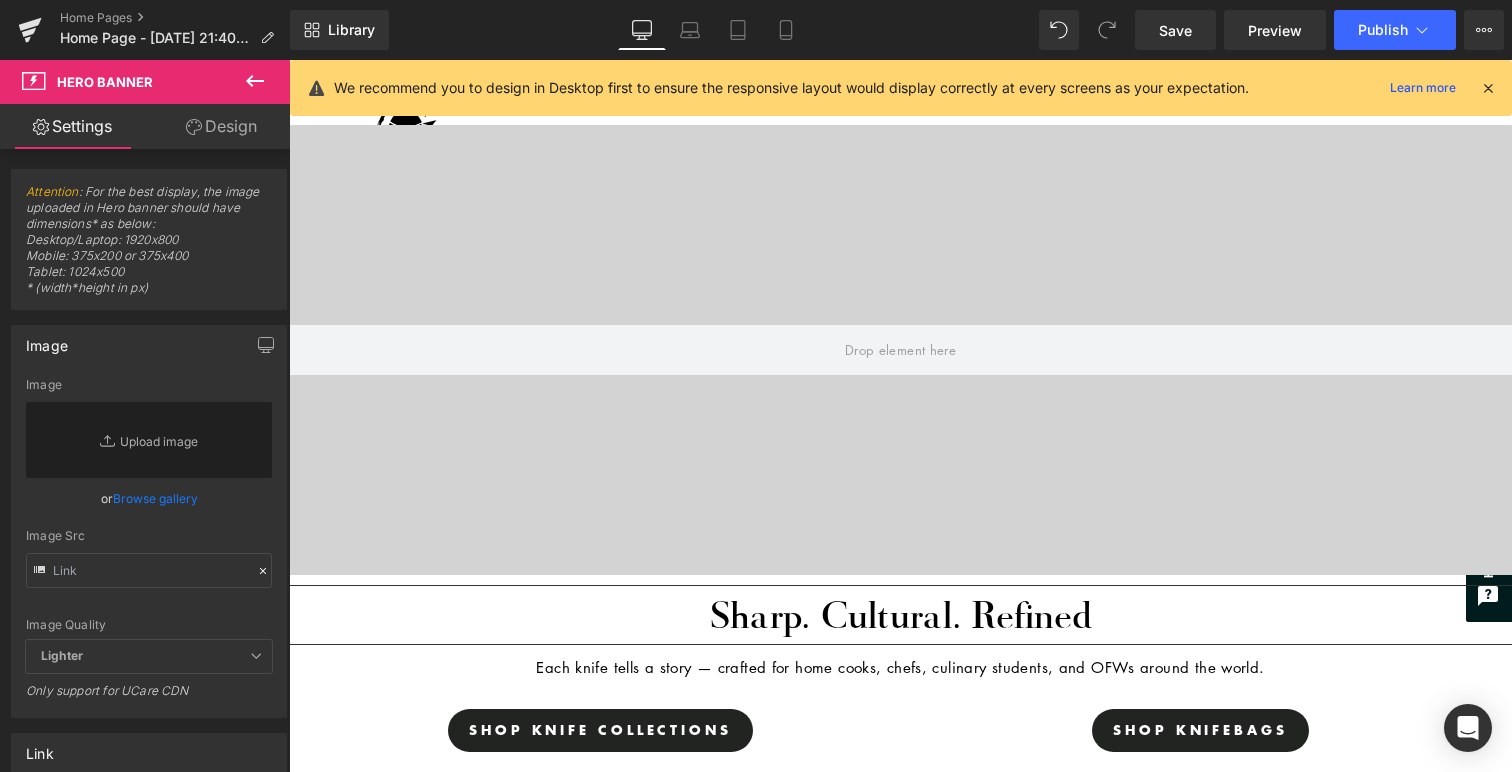 type on "C:\fakepath\HERO BANNER.jpg" 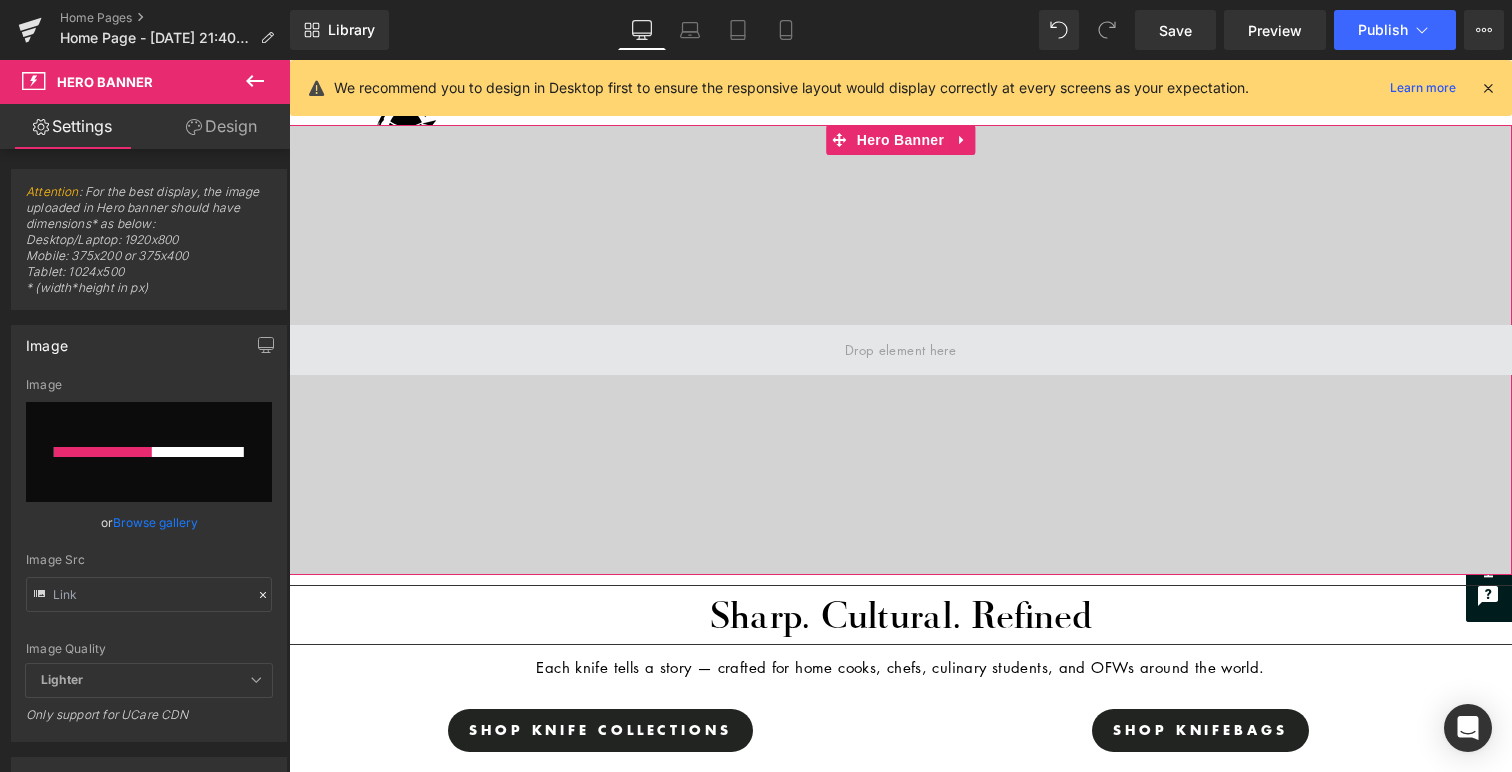 type 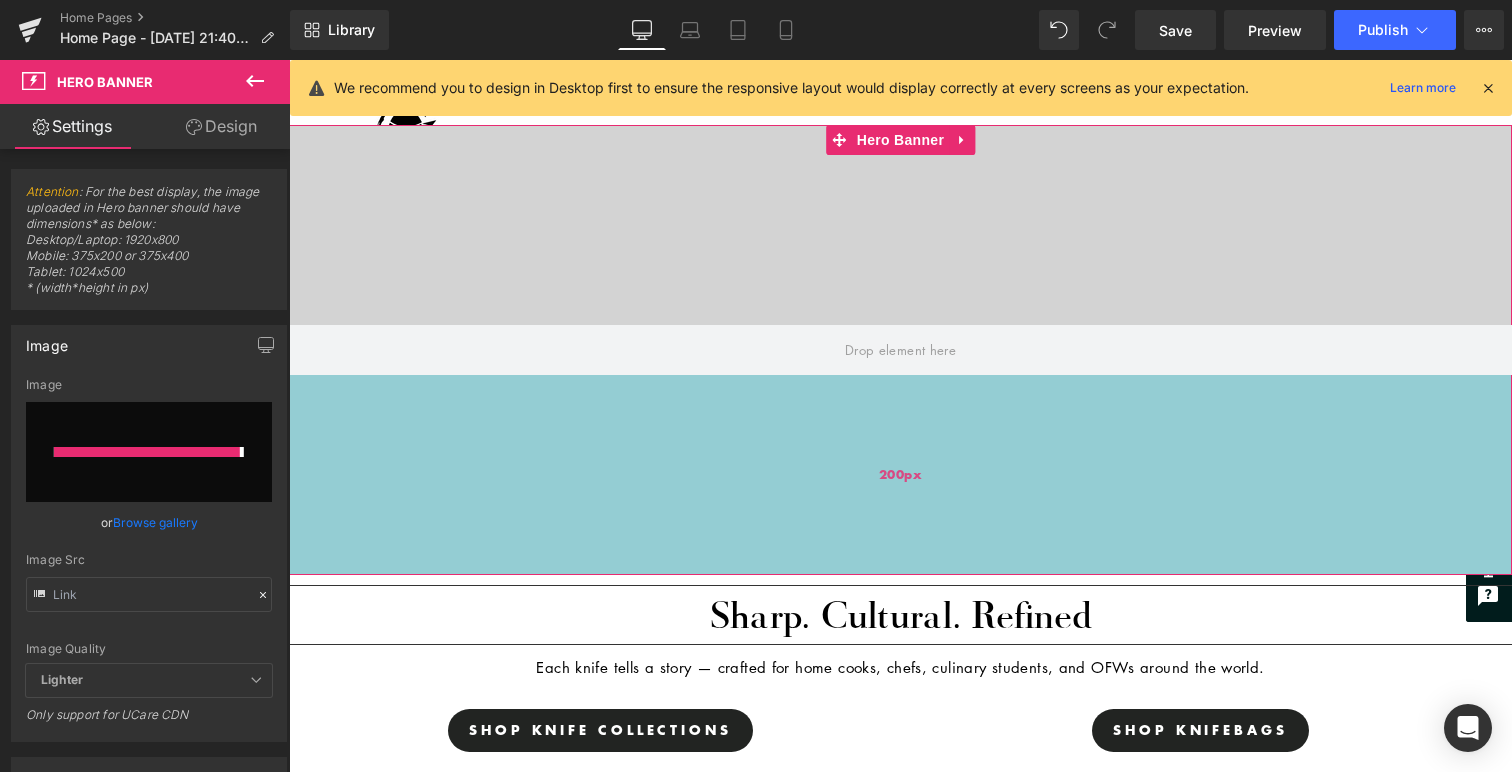 type on "[URL][DOMAIN_NAME]" 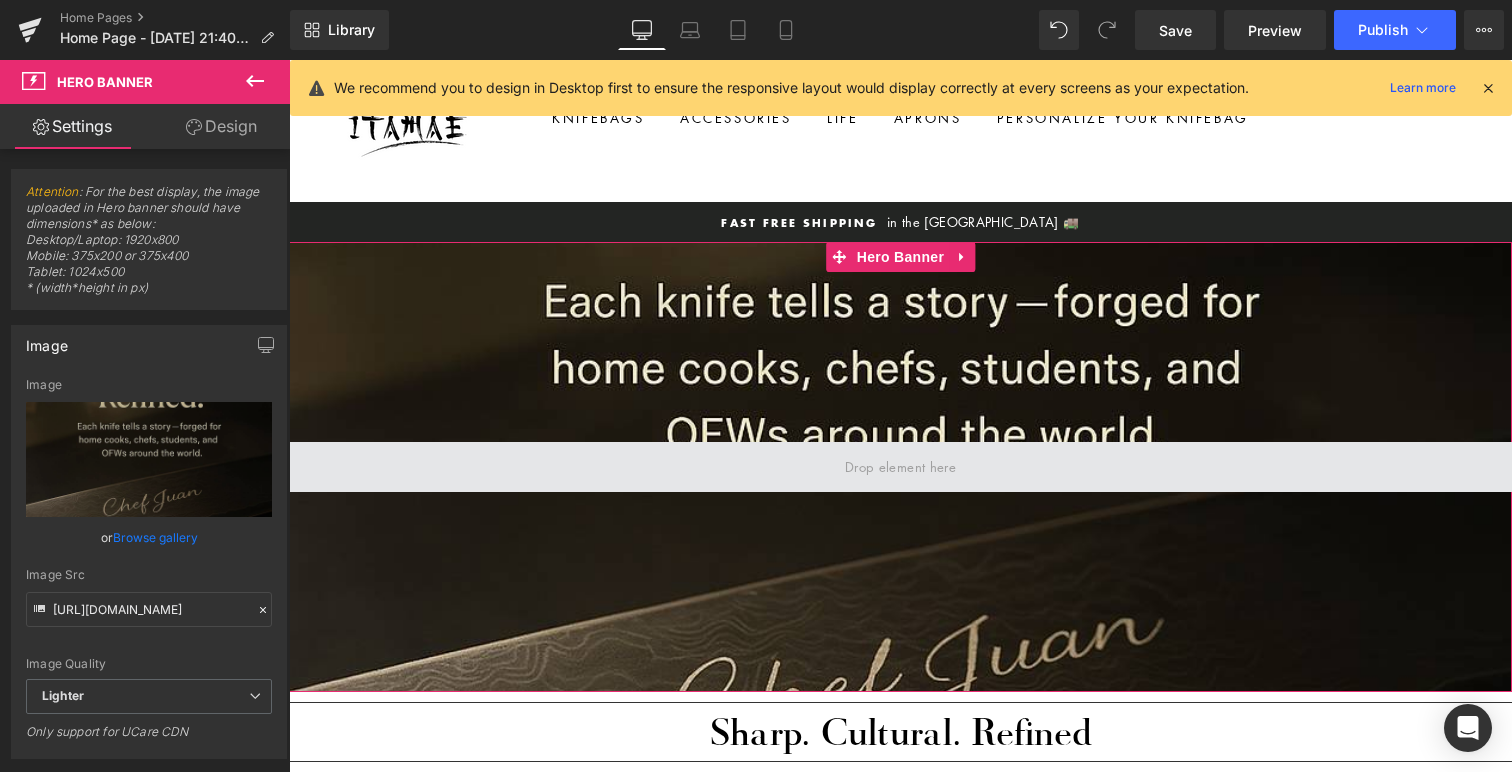 scroll, scrollTop: 68, scrollLeft: 0, axis: vertical 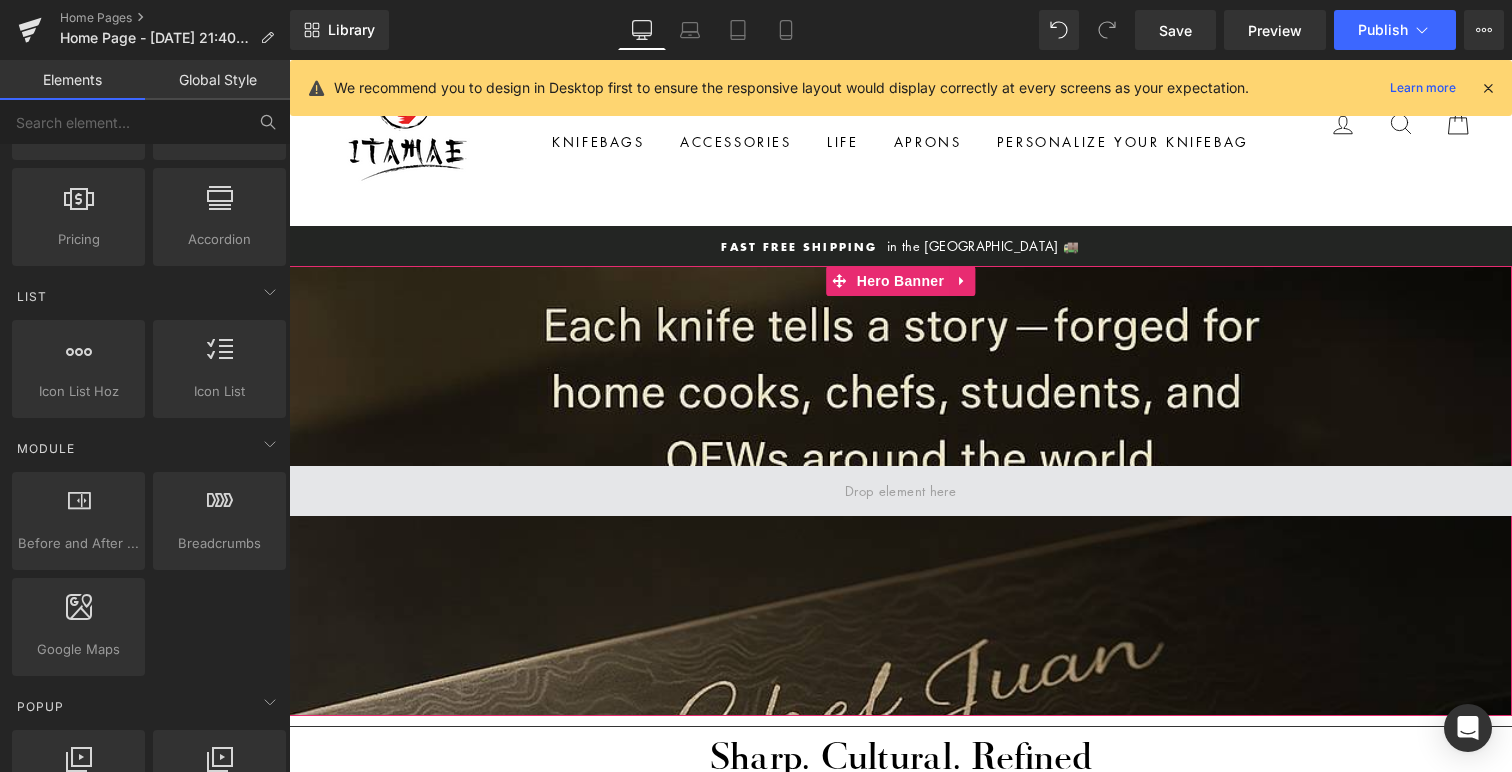 click at bounding box center (900, 491) 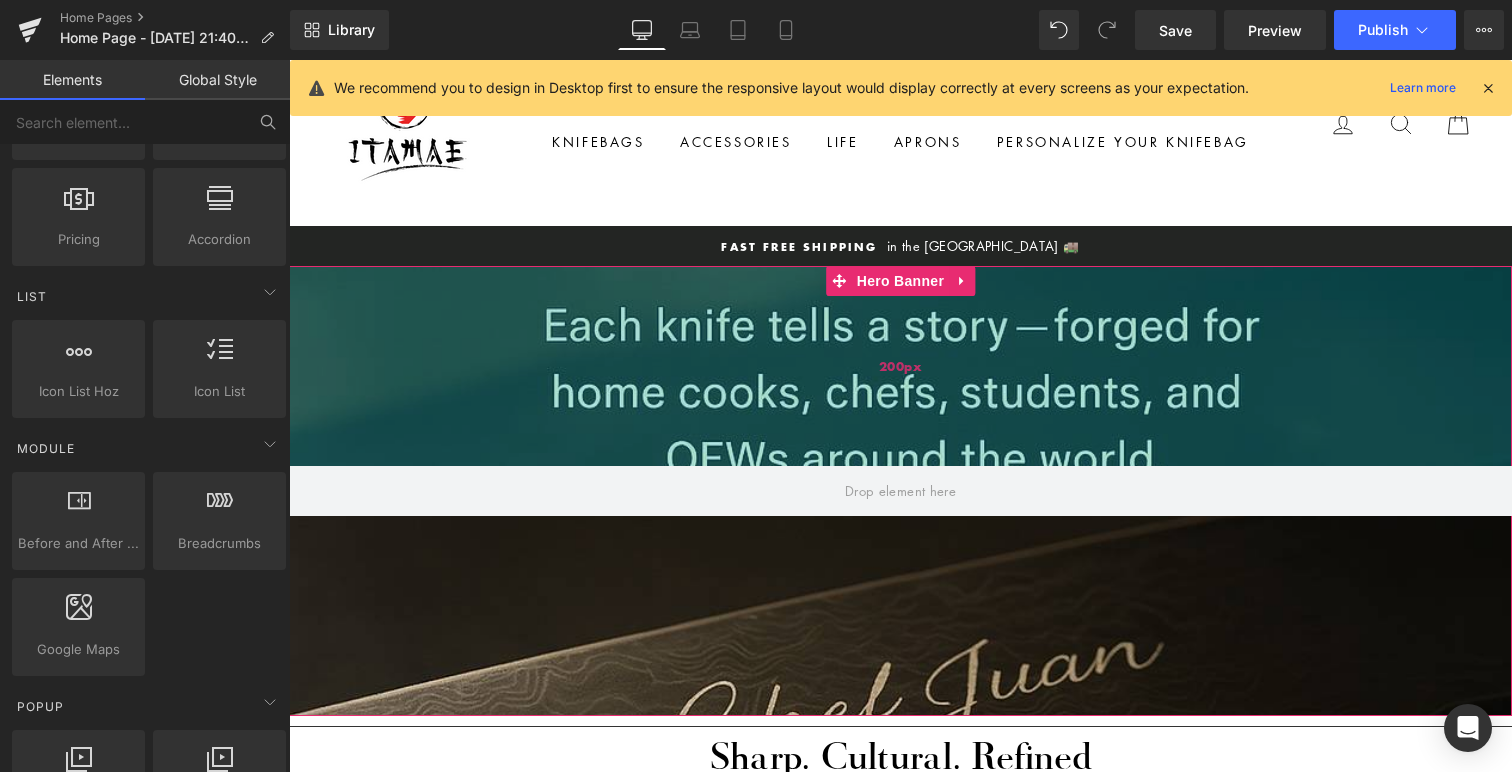 click on "200px" at bounding box center [900, 366] 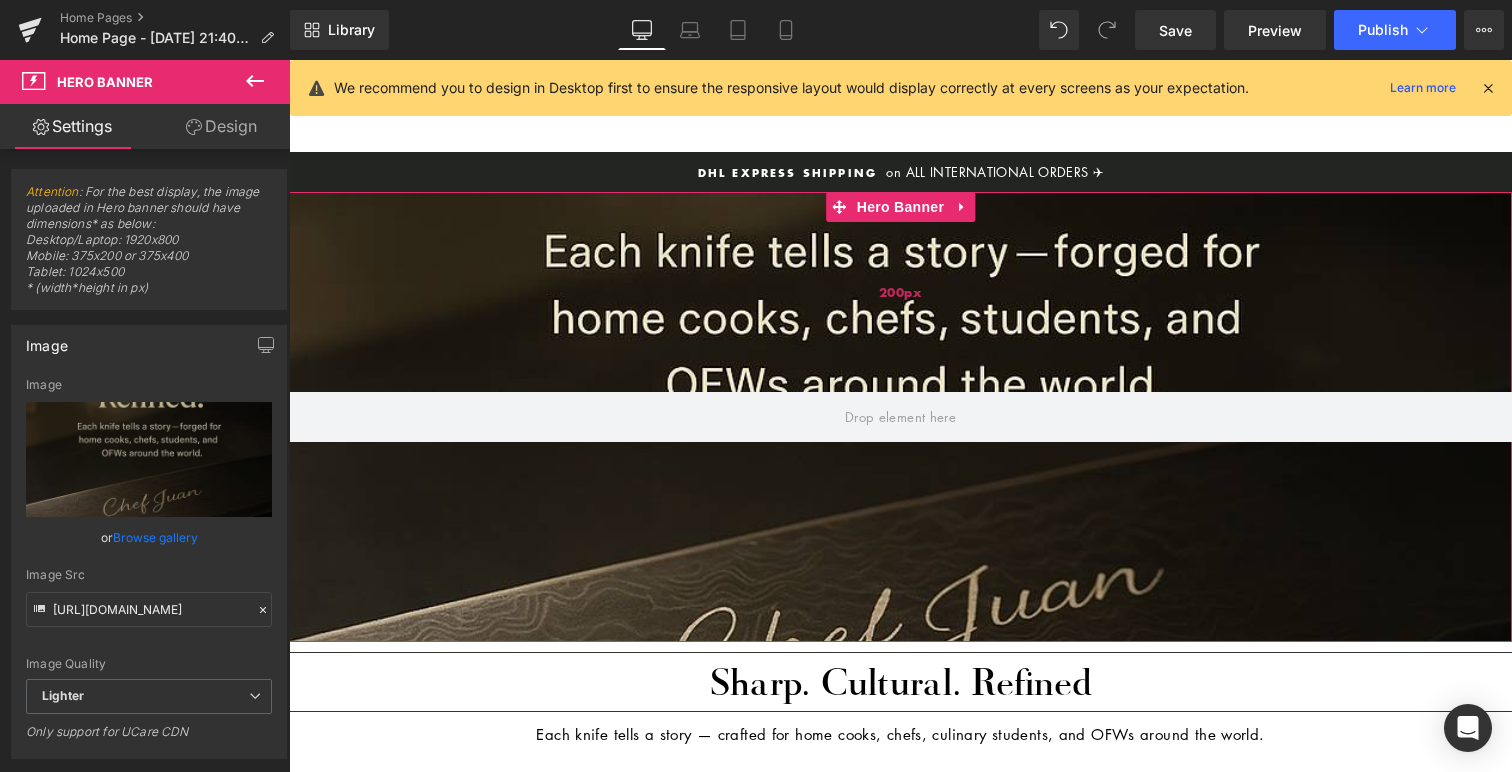 scroll, scrollTop: 150, scrollLeft: 0, axis: vertical 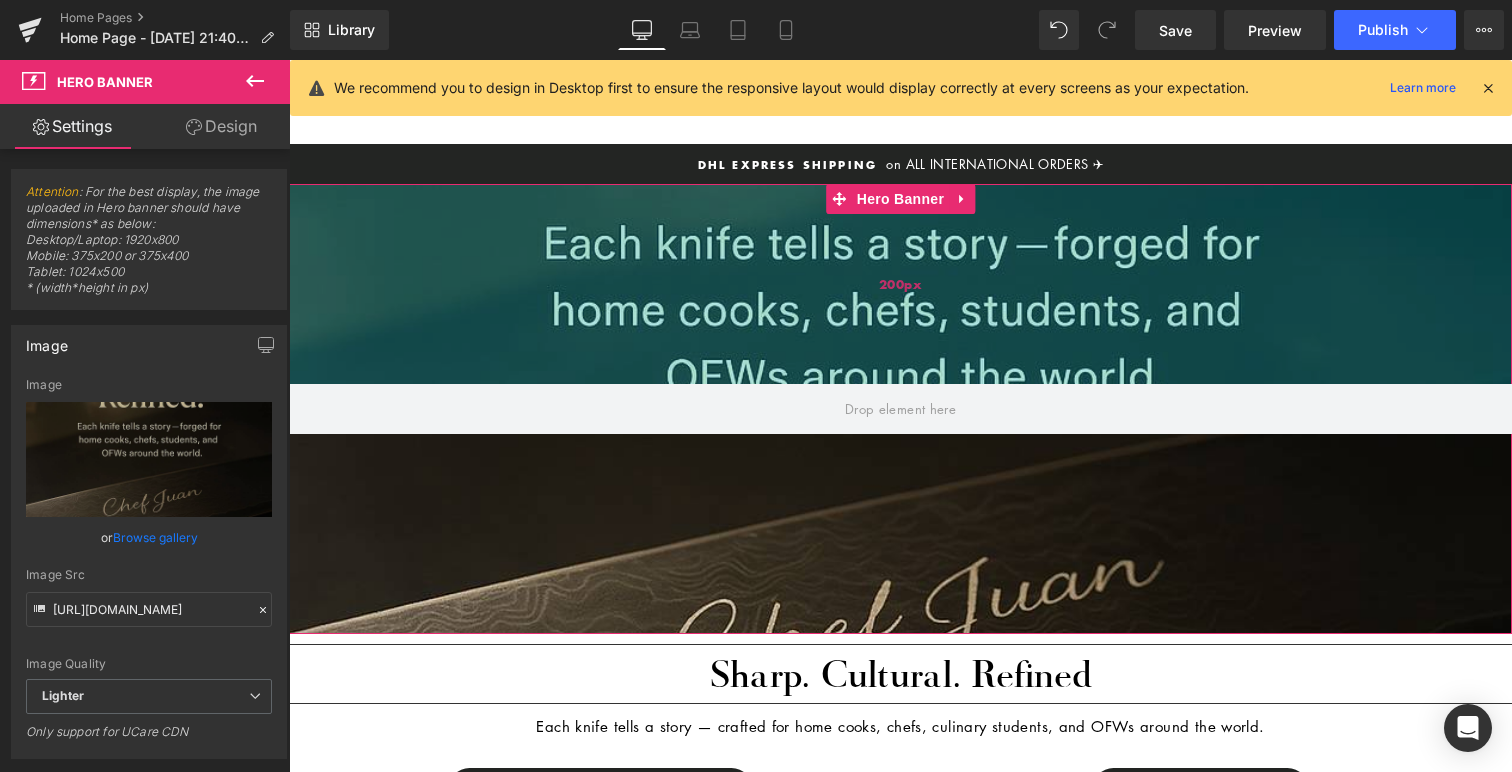 click on "200px" at bounding box center (900, 284) 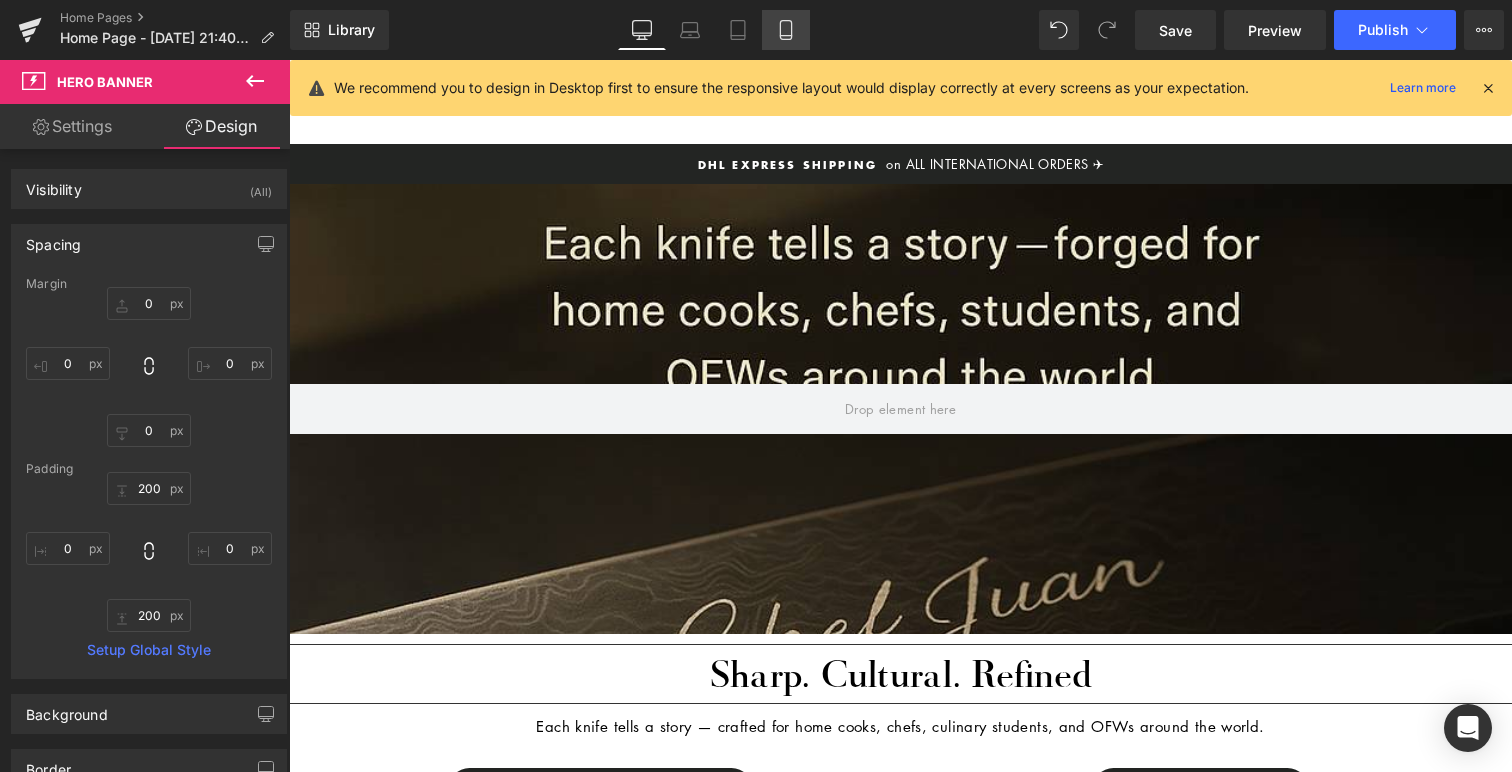 click on "Mobile" at bounding box center (786, 30) 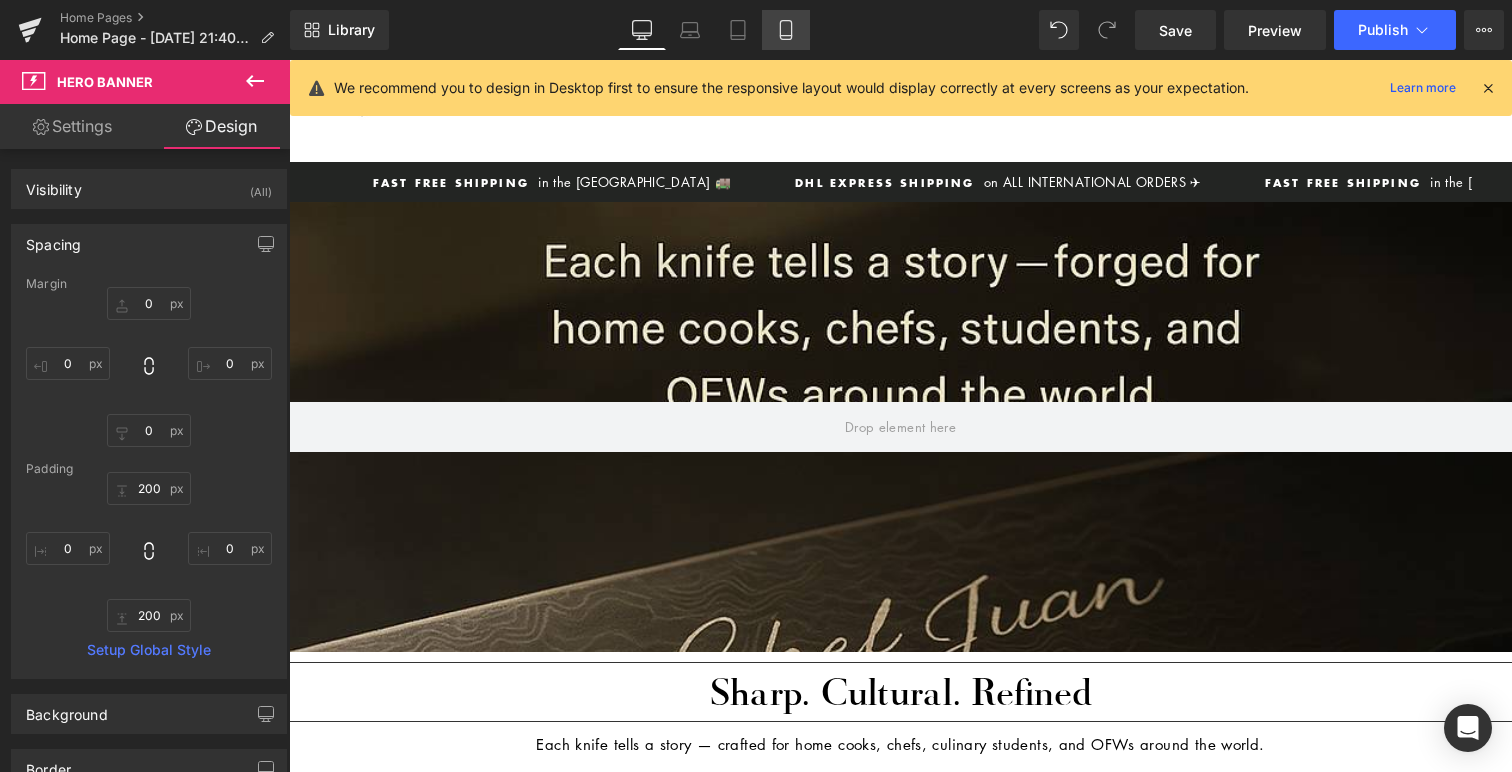 type on "0" 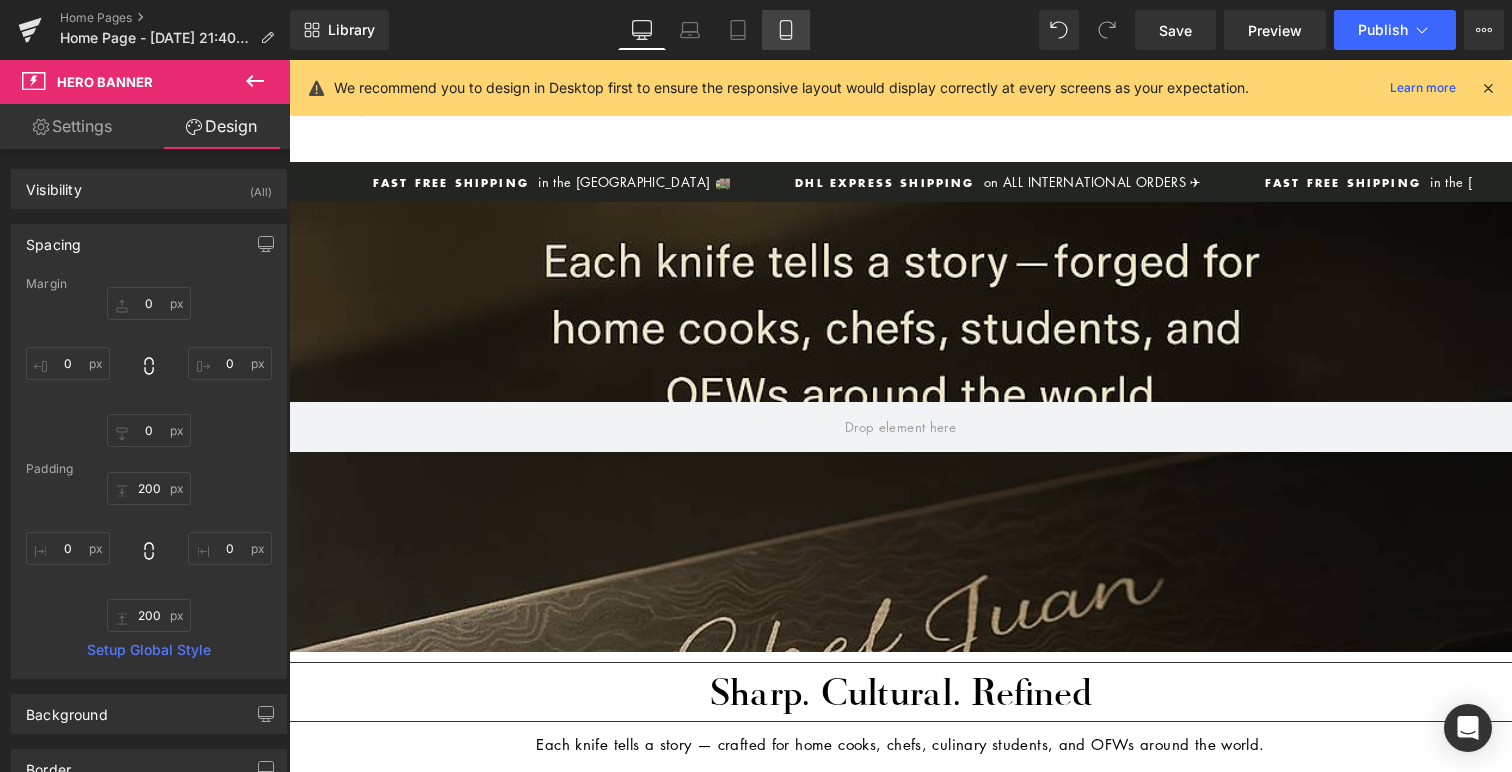 type on "0" 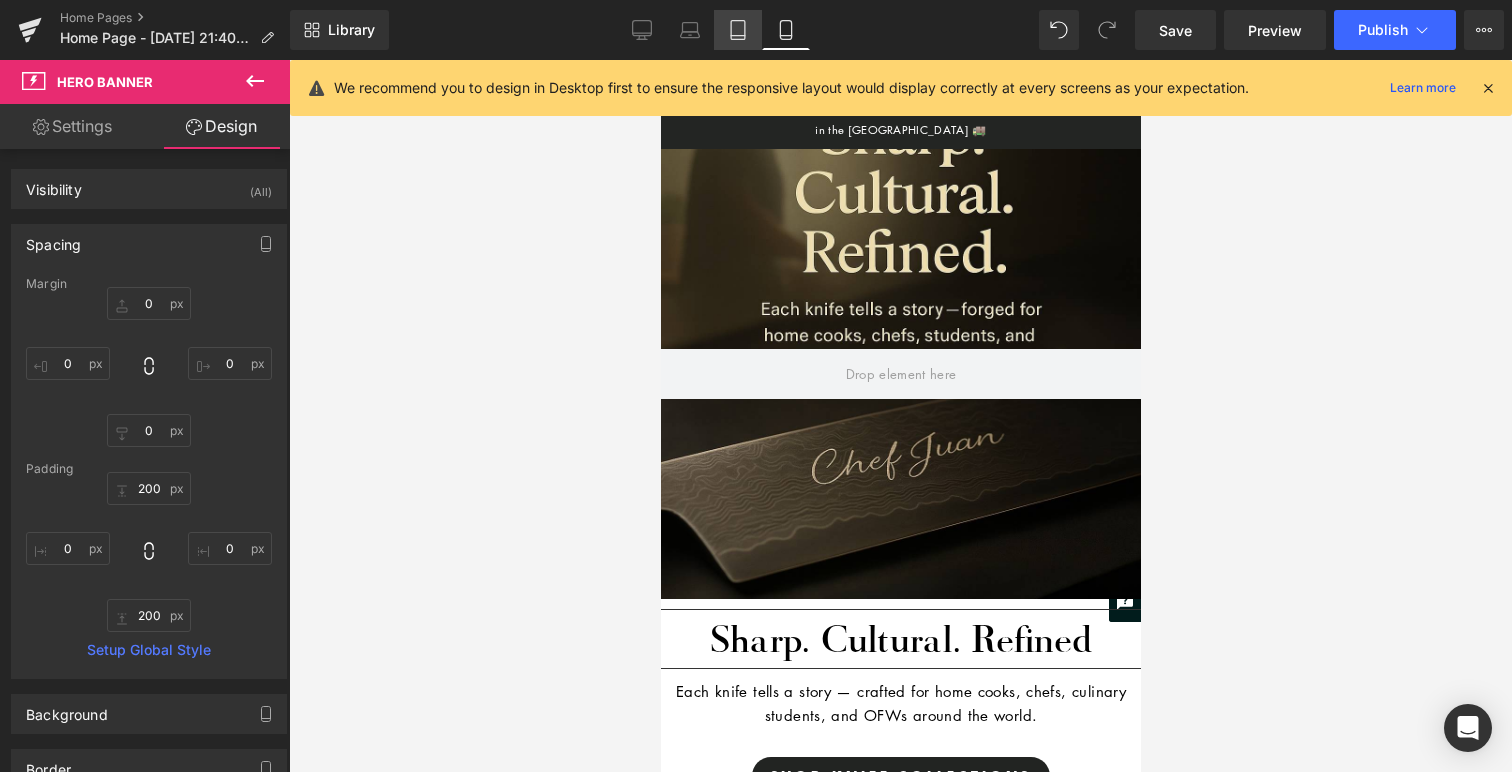 click 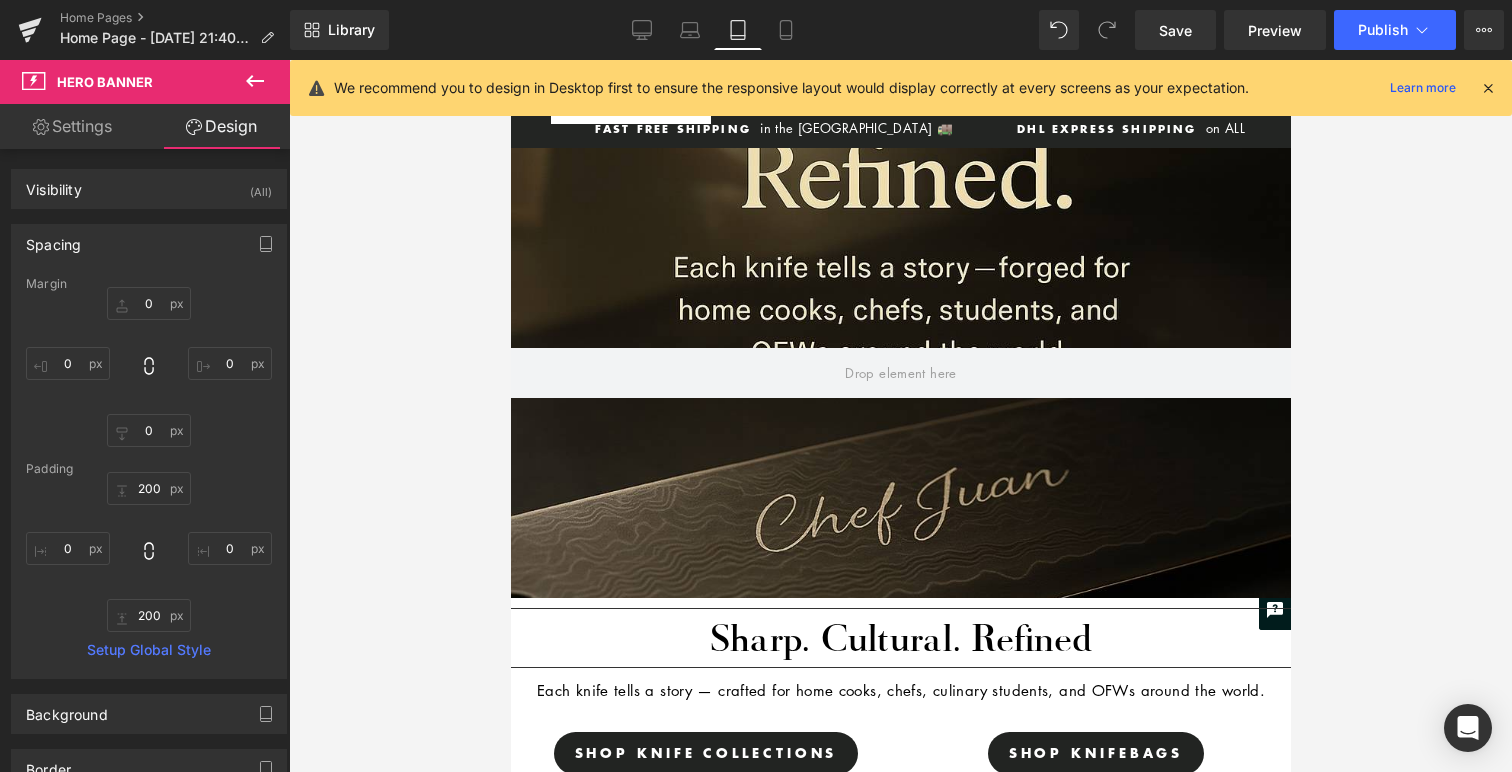 type on "0" 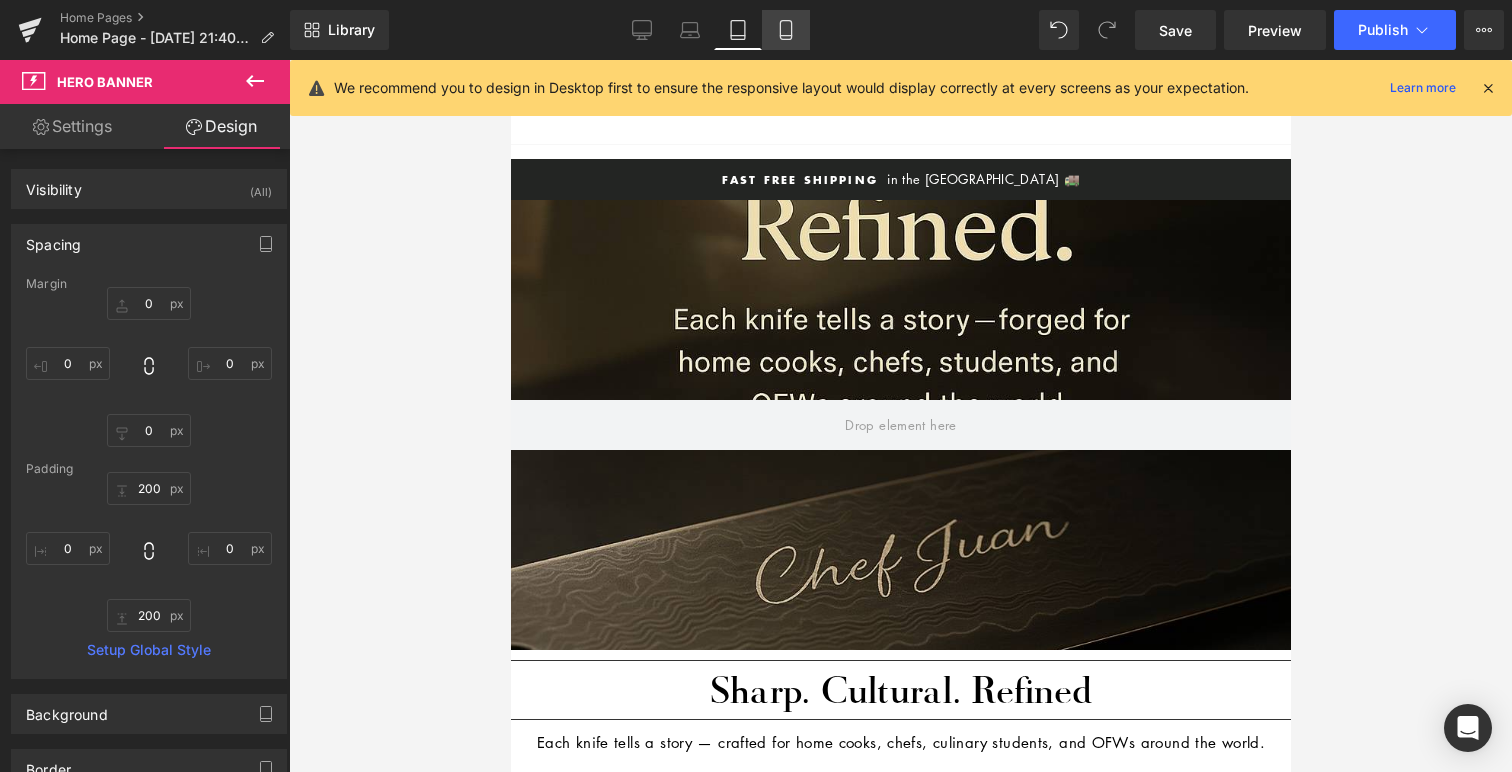 click on "Mobile" at bounding box center [786, 30] 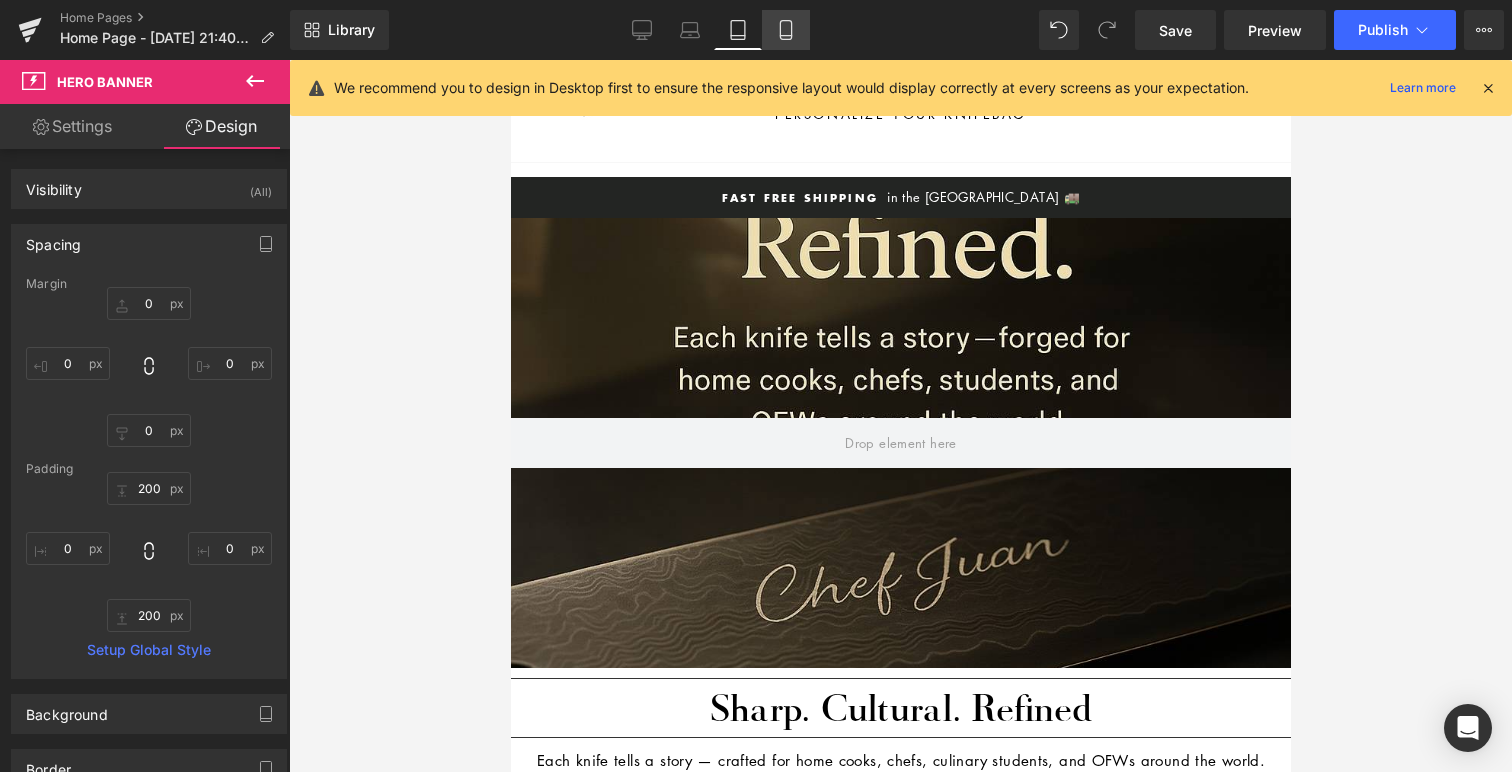 type on "0" 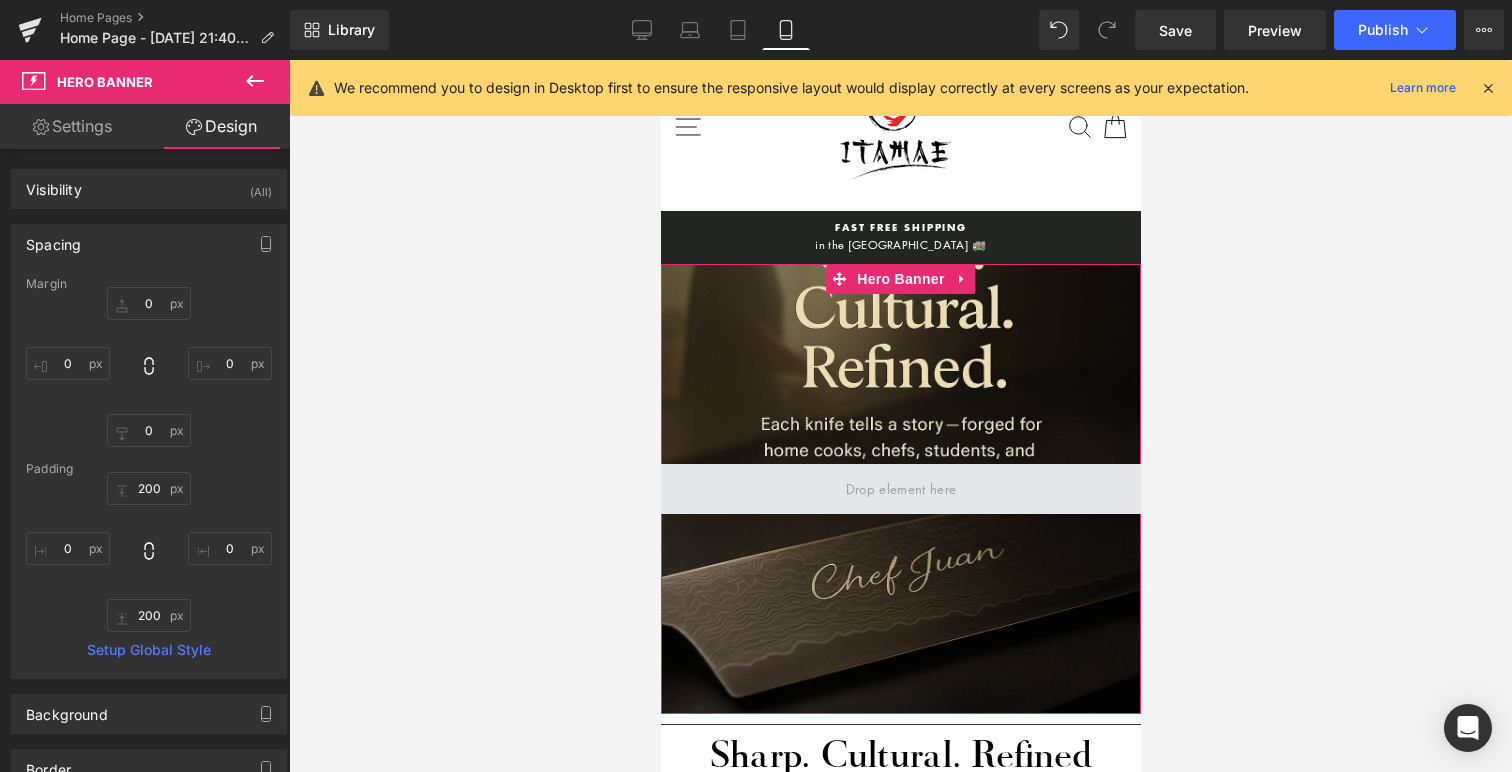 scroll, scrollTop: 0, scrollLeft: 0, axis: both 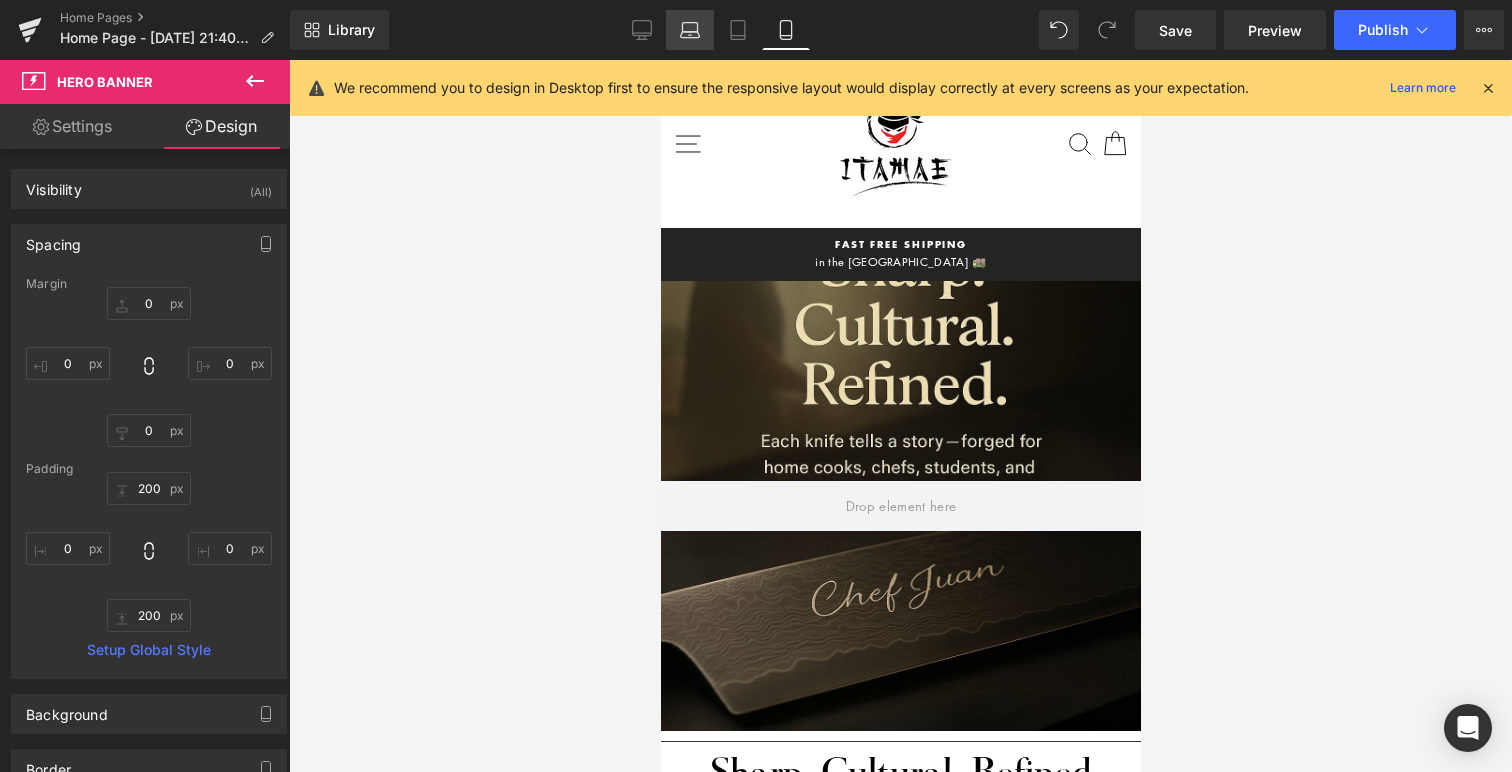 click 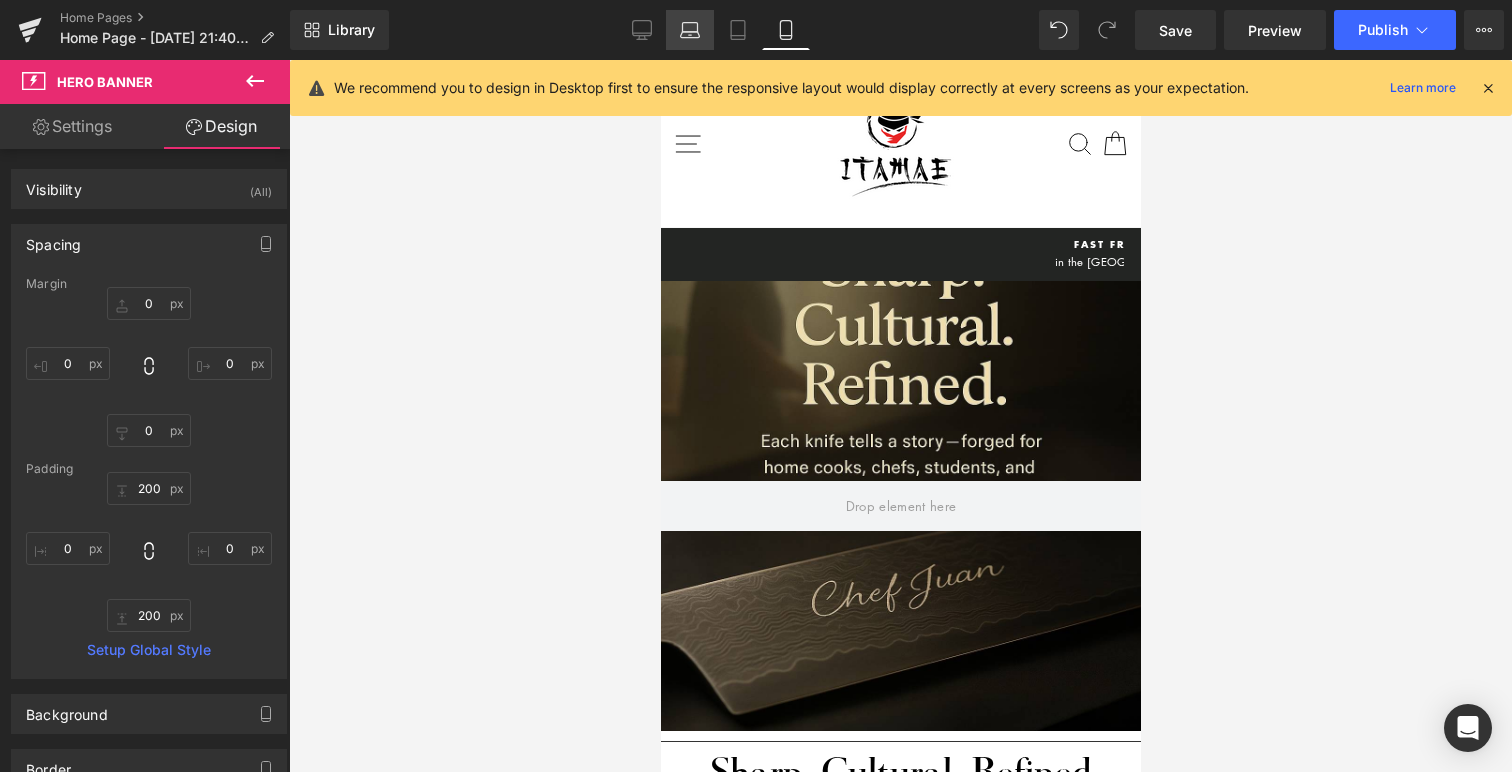 scroll, scrollTop: 17, scrollLeft: 0, axis: vertical 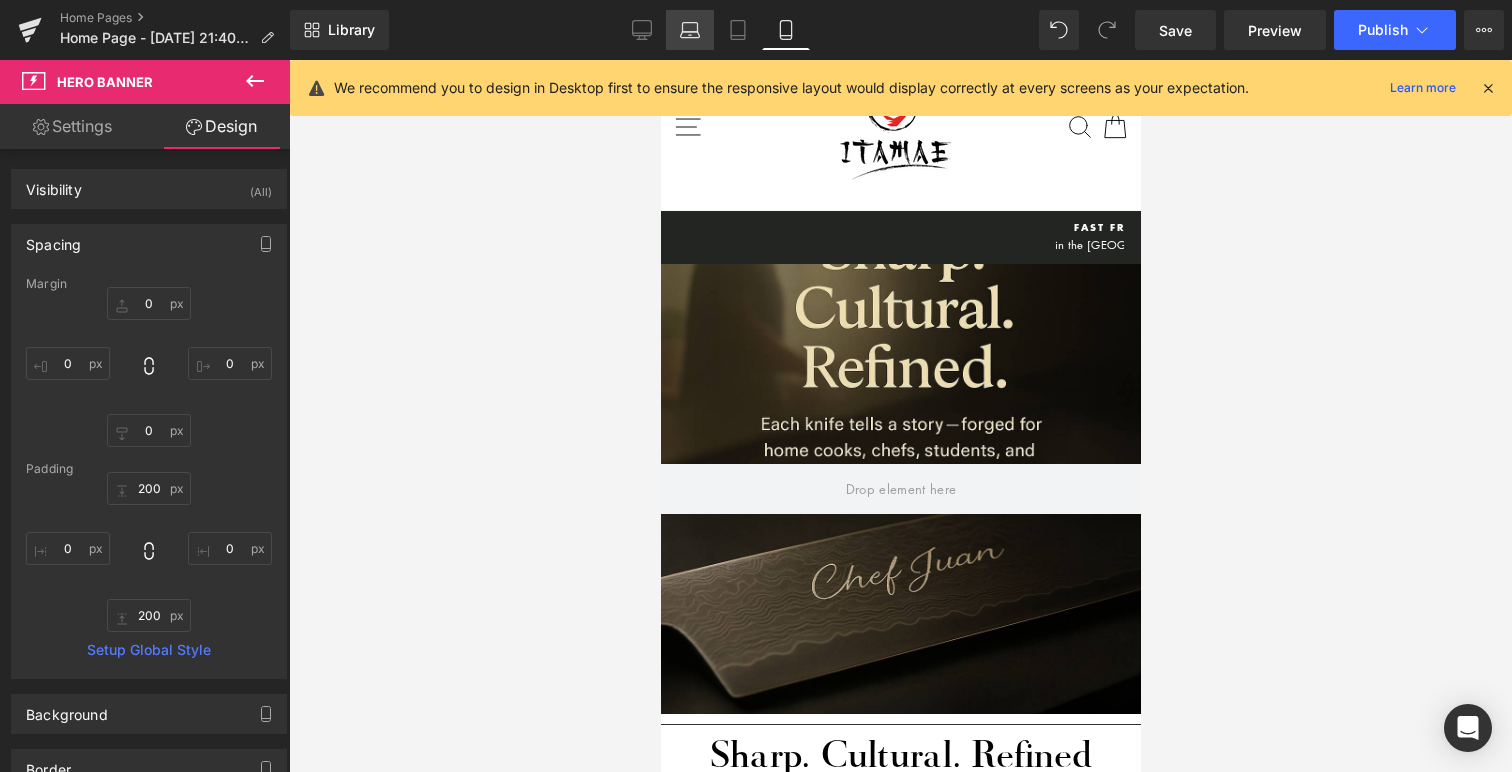 type on "0" 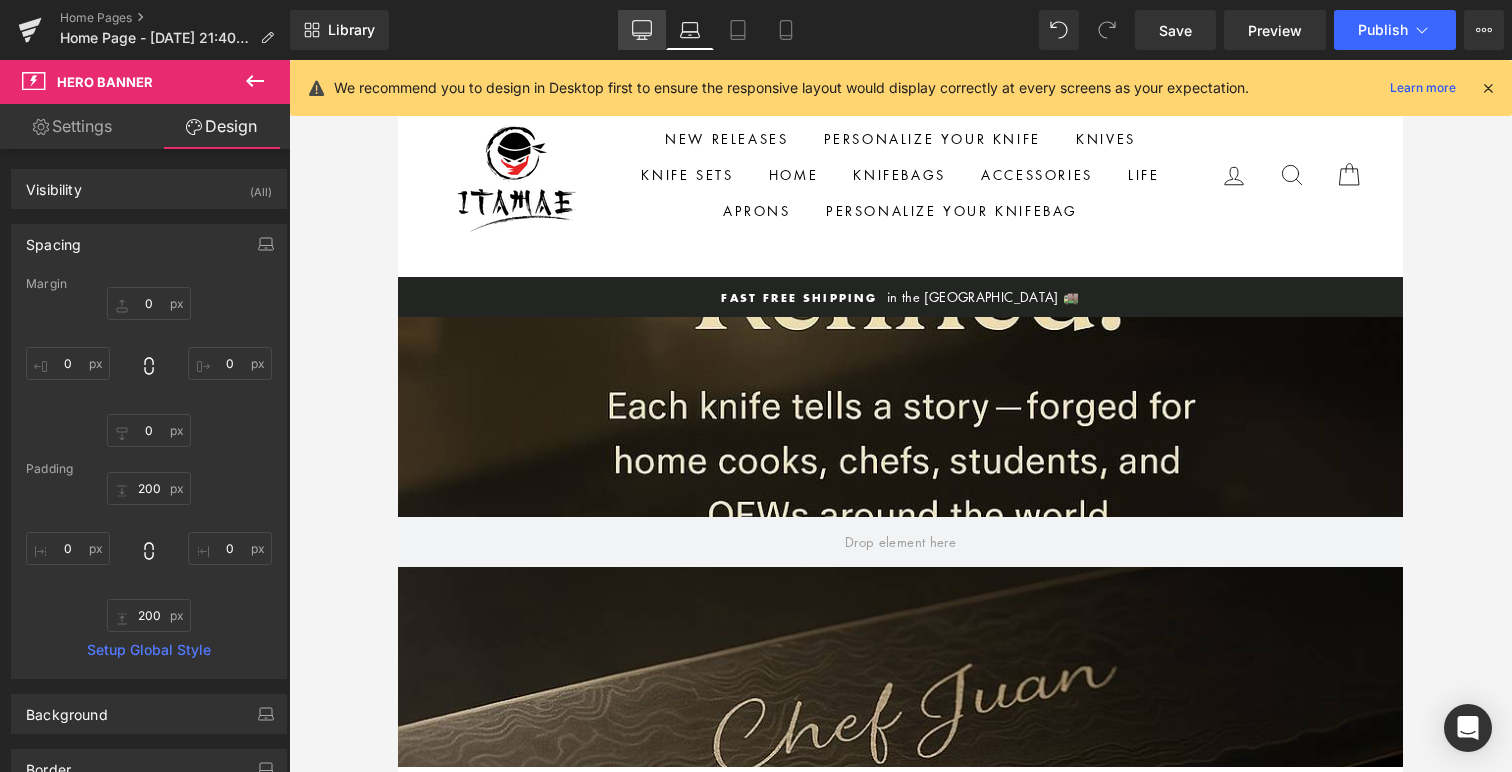 click 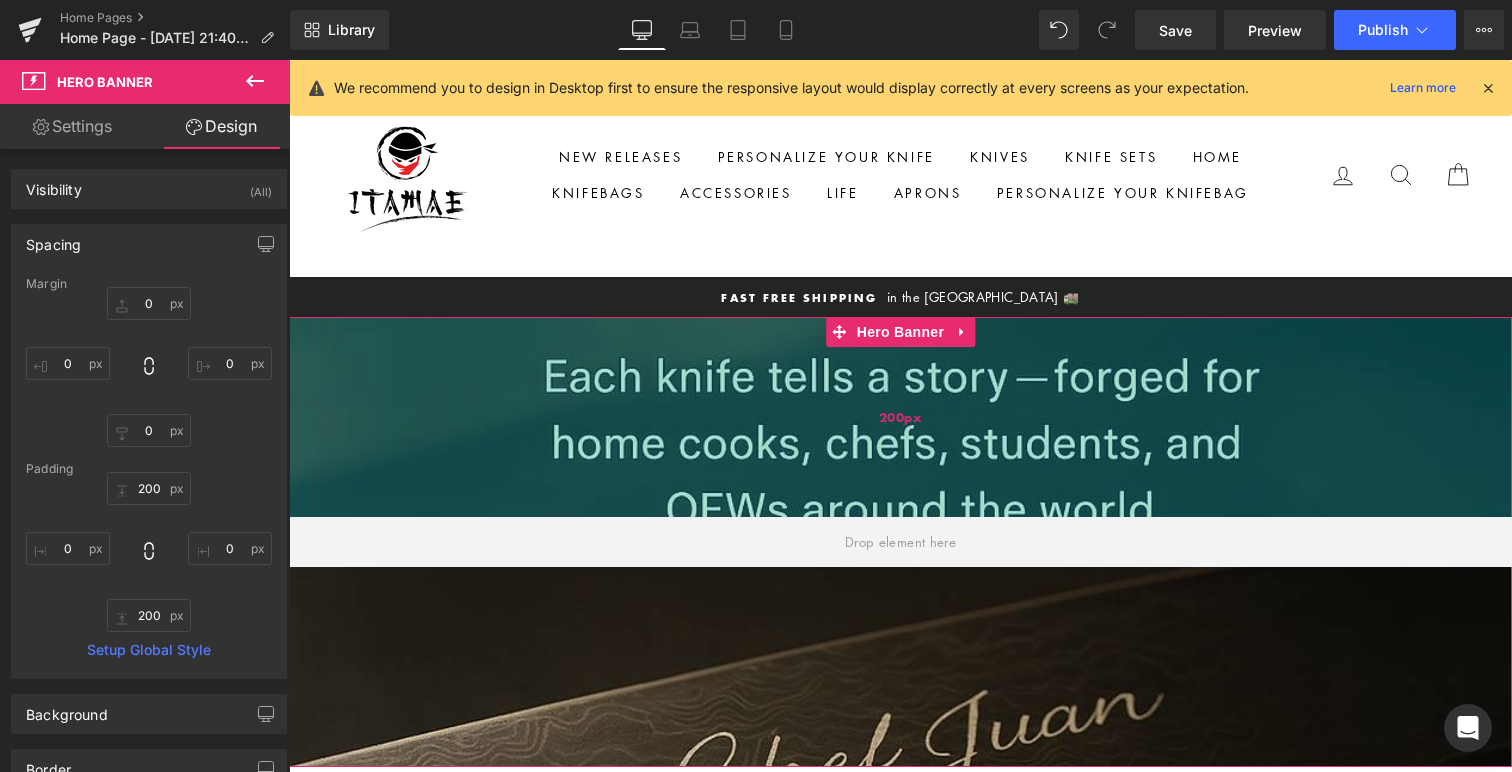 click on "200px" at bounding box center [900, 417] 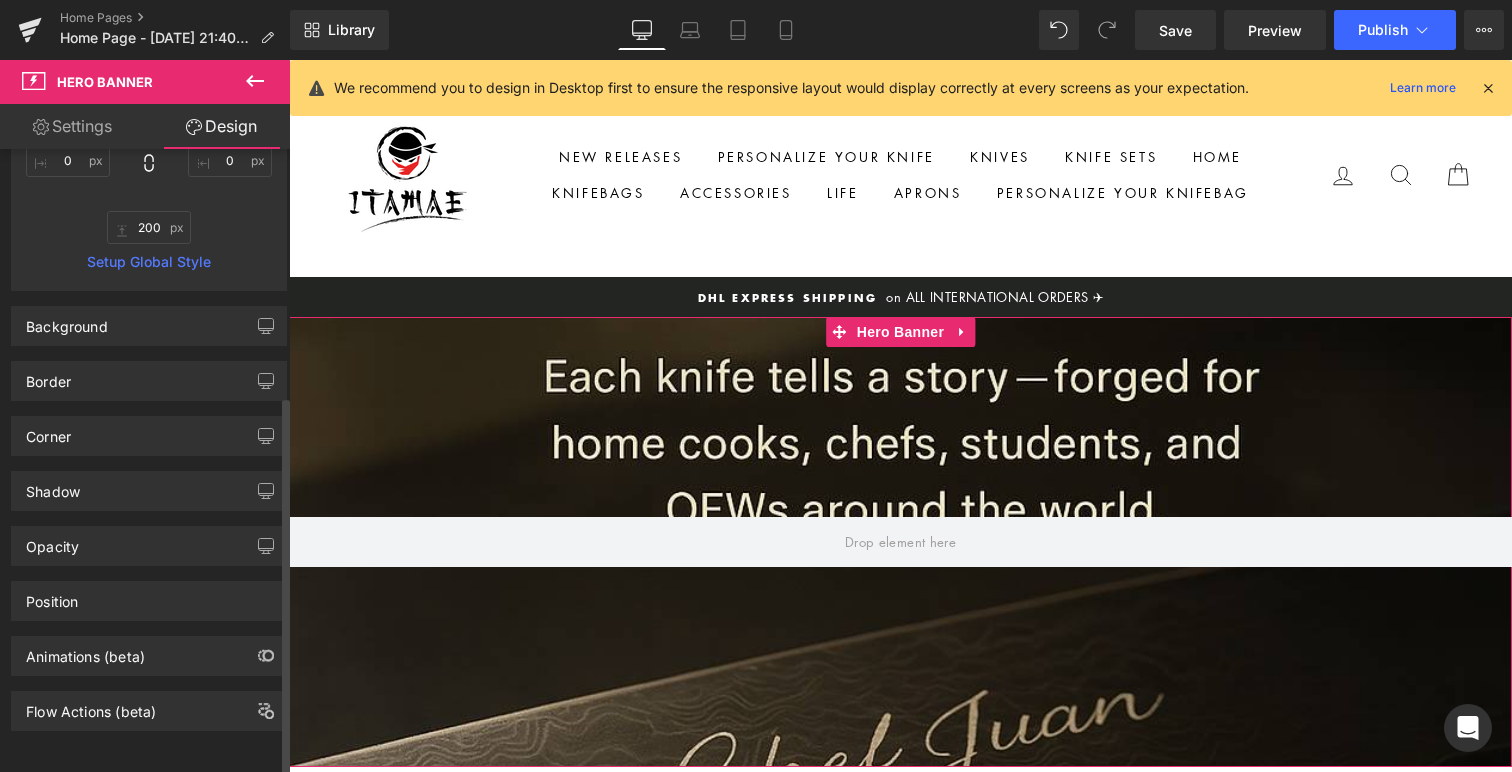 scroll, scrollTop: 403, scrollLeft: 0, axis: vertical 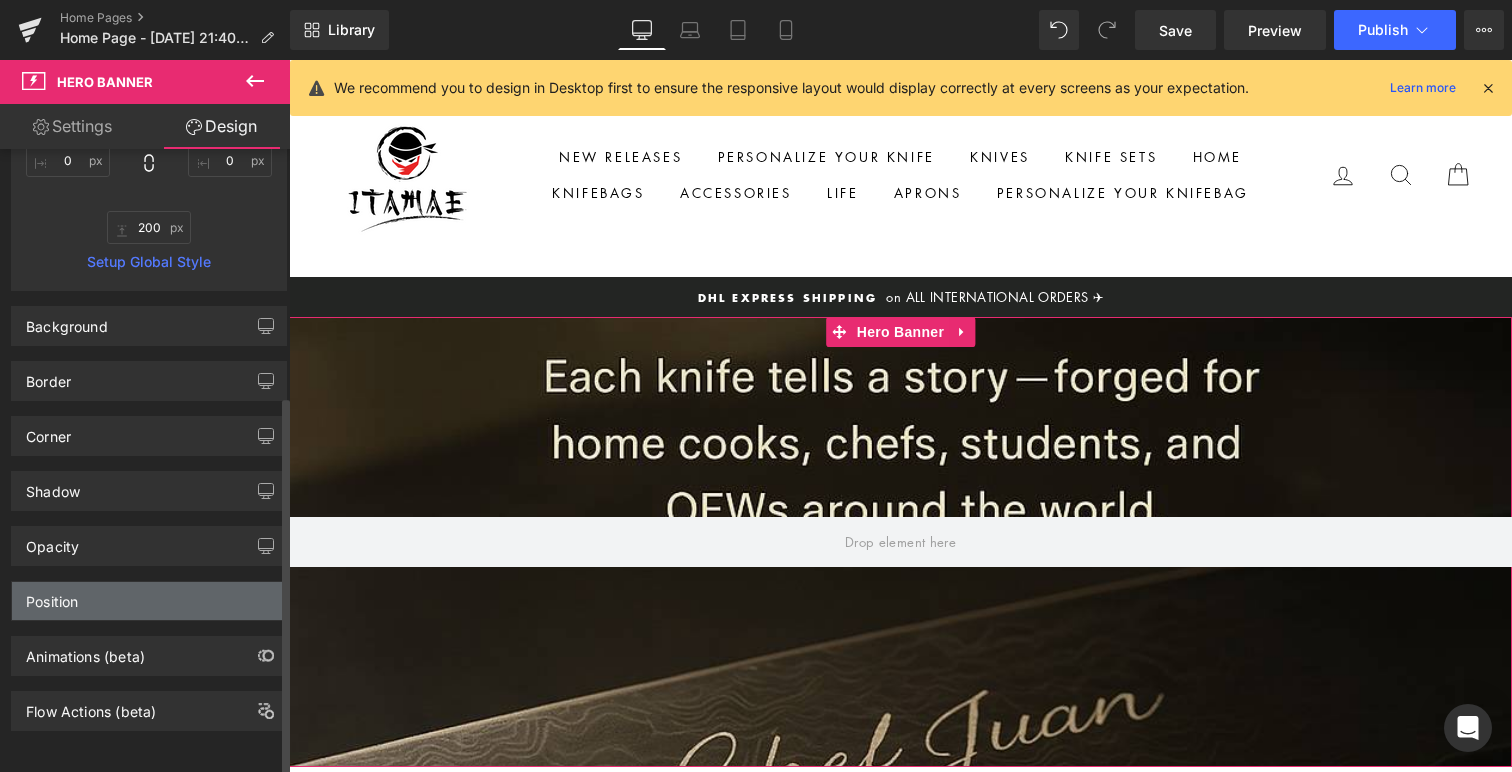 click on "Position" at bounding box center (149, 601) 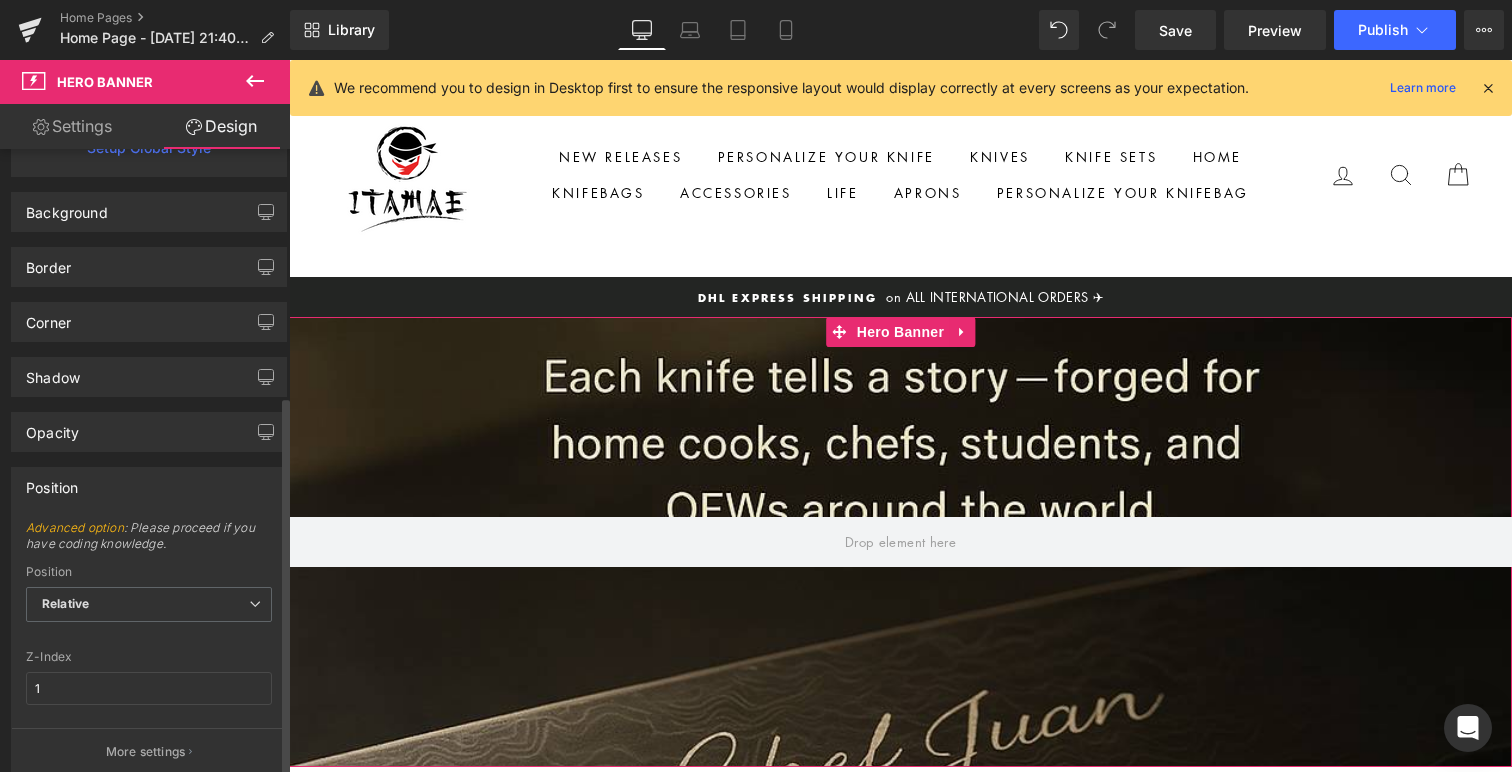 scroll, scrollTop: 530, scrollLeft: 0, axis: vertical 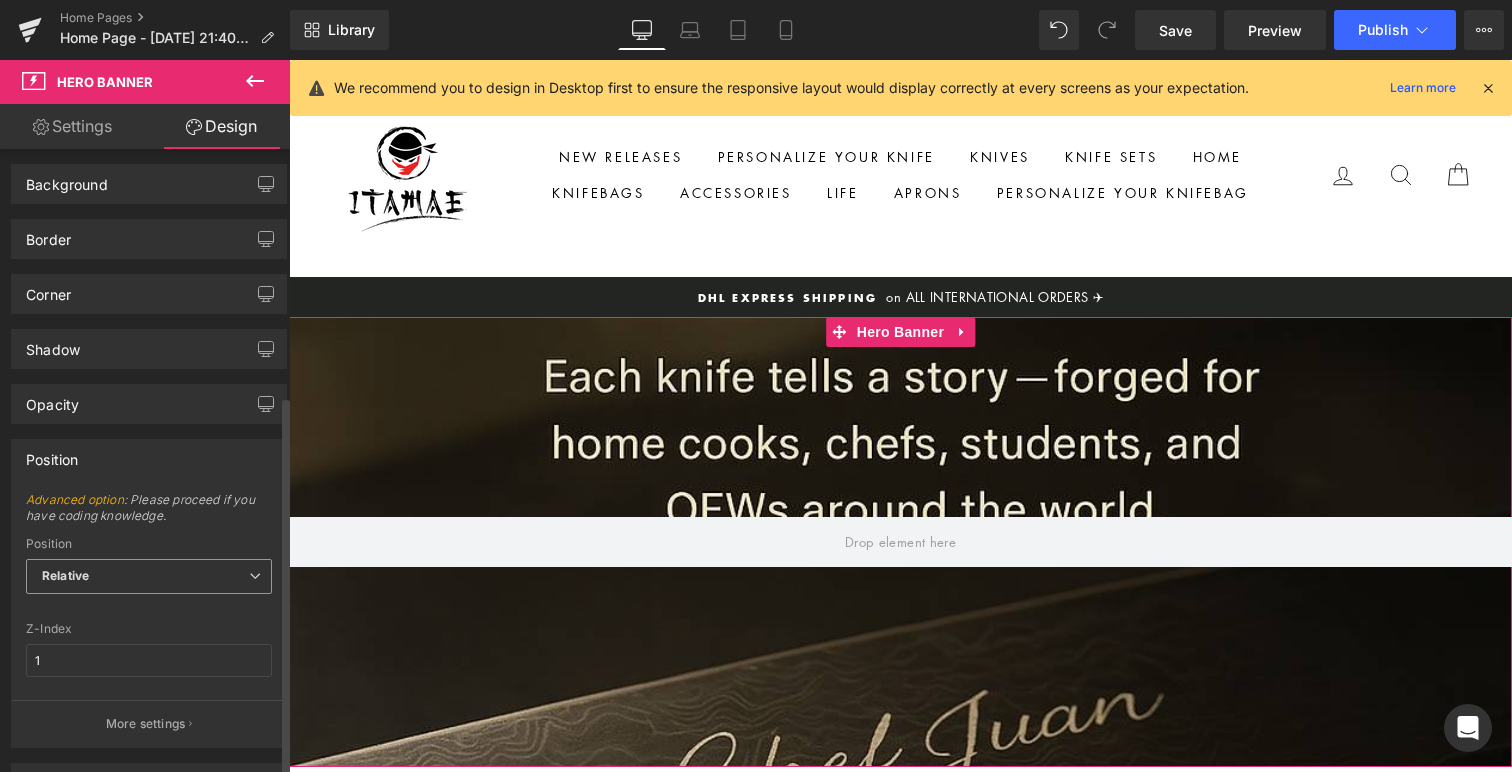 click on "Relative" at bounding box center (149, 576) 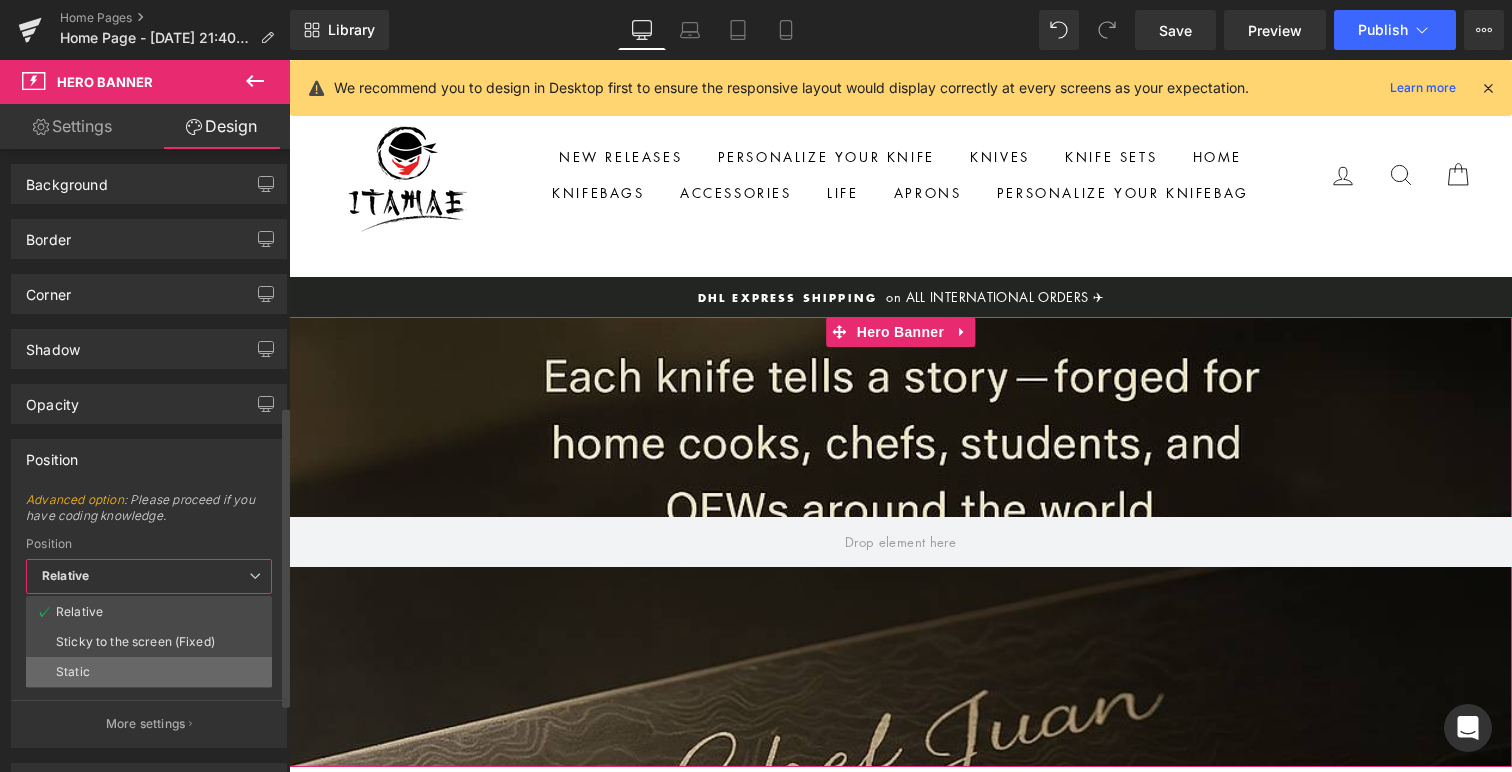 click on "Static" at bounding box center (149, 672) 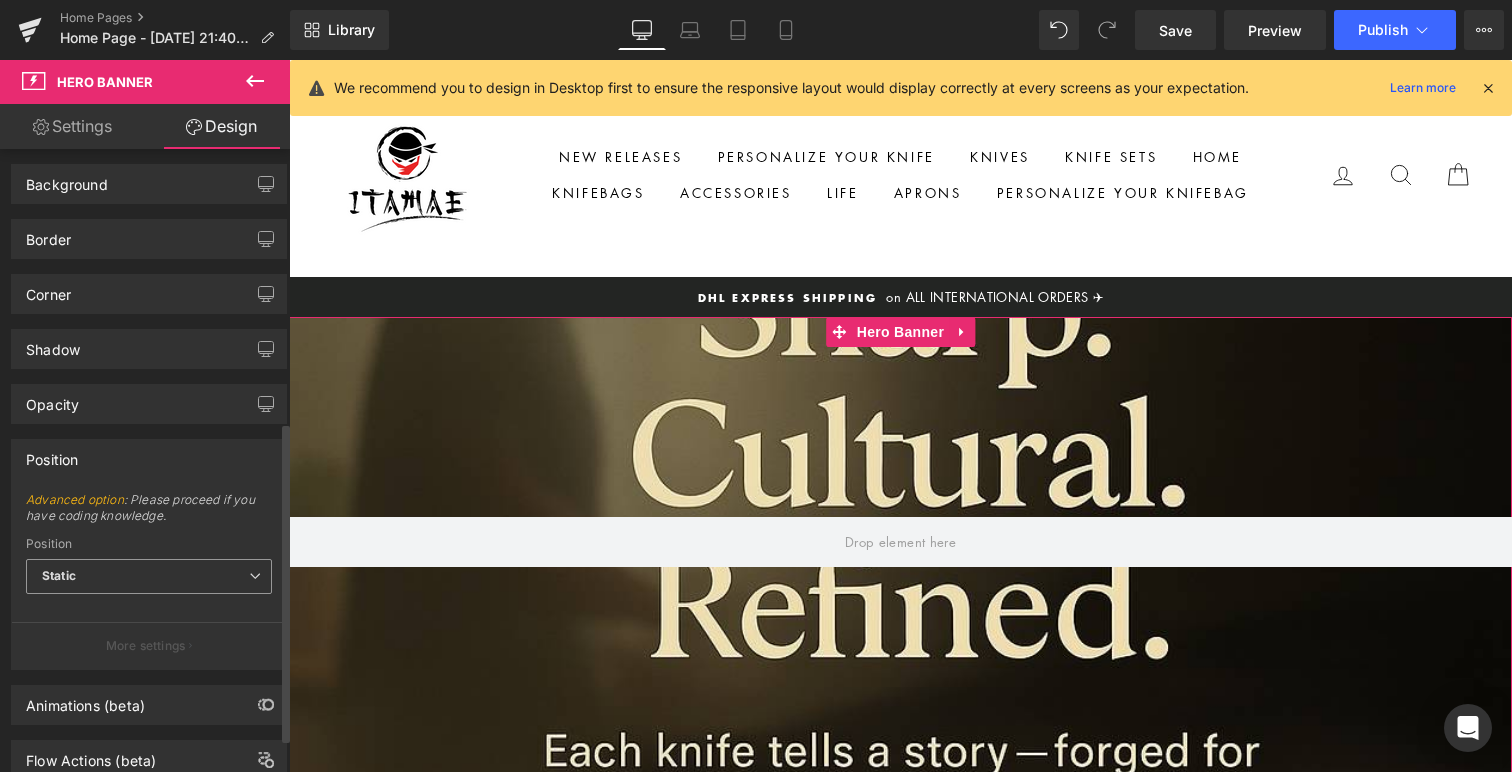 click on "Static" at bounding box center (149, 576) 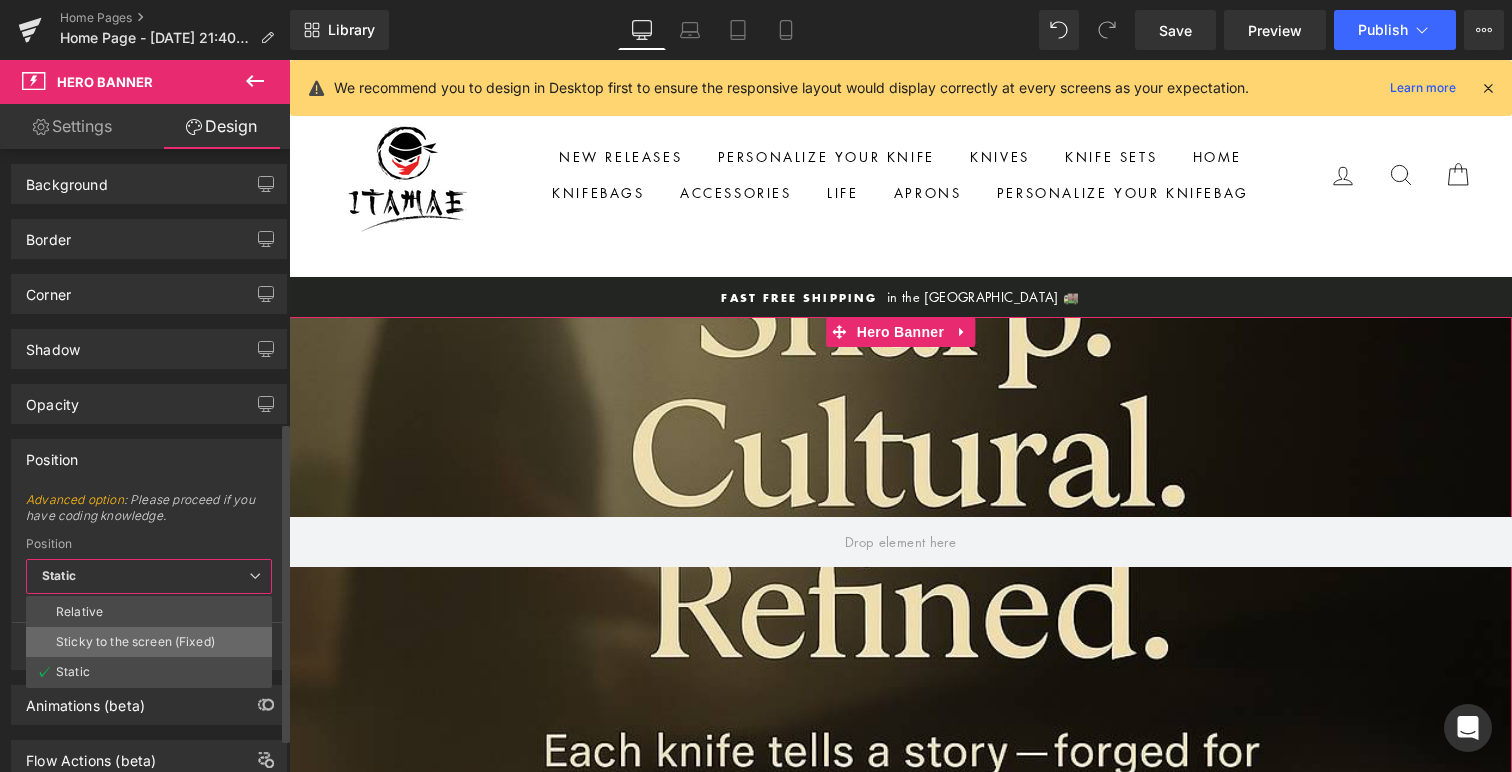click on "Sticky to the screen (Fixed)" at bounding box center (149, 642) 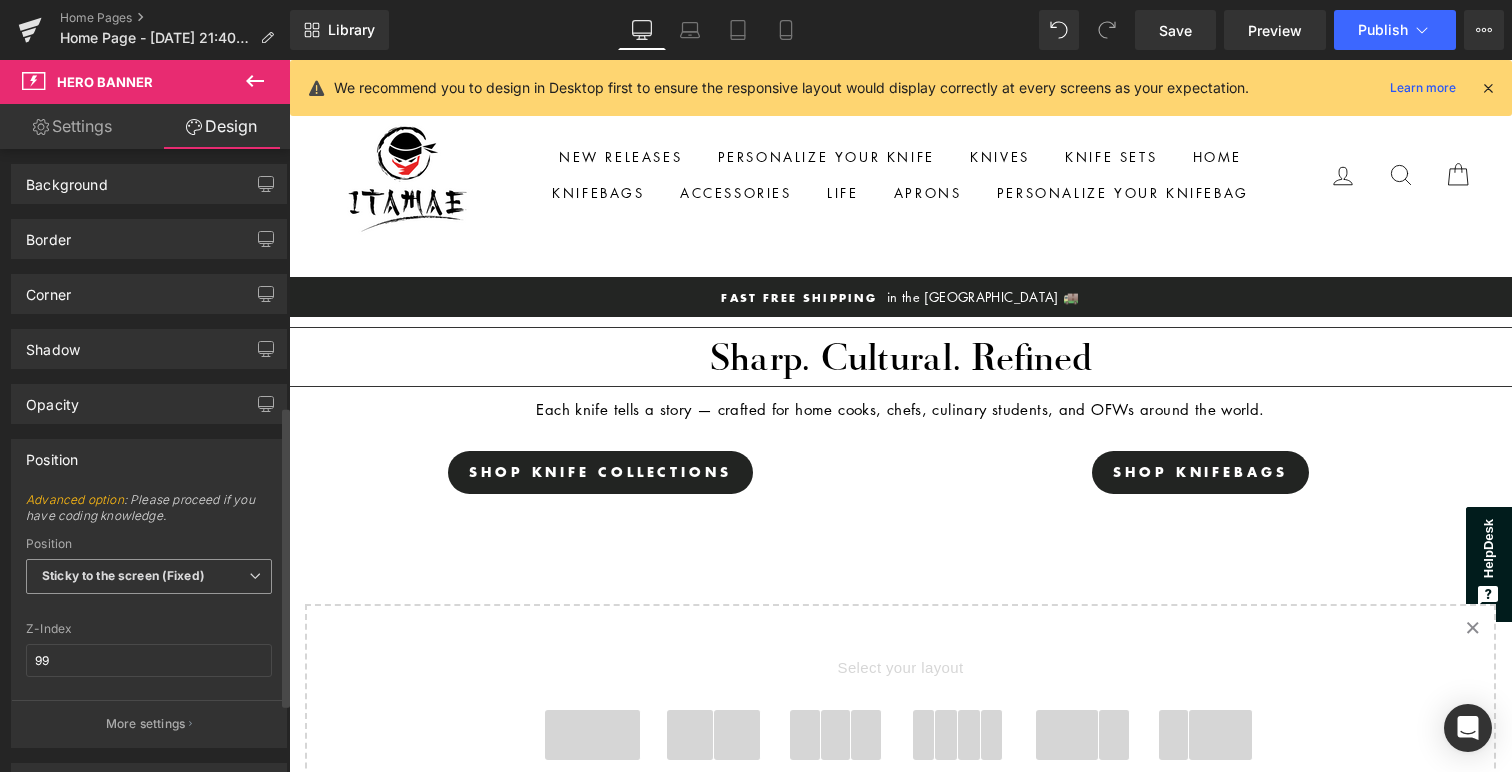 click on "Sticky to the screen (Fixed)" at bounding box center [123, 575] 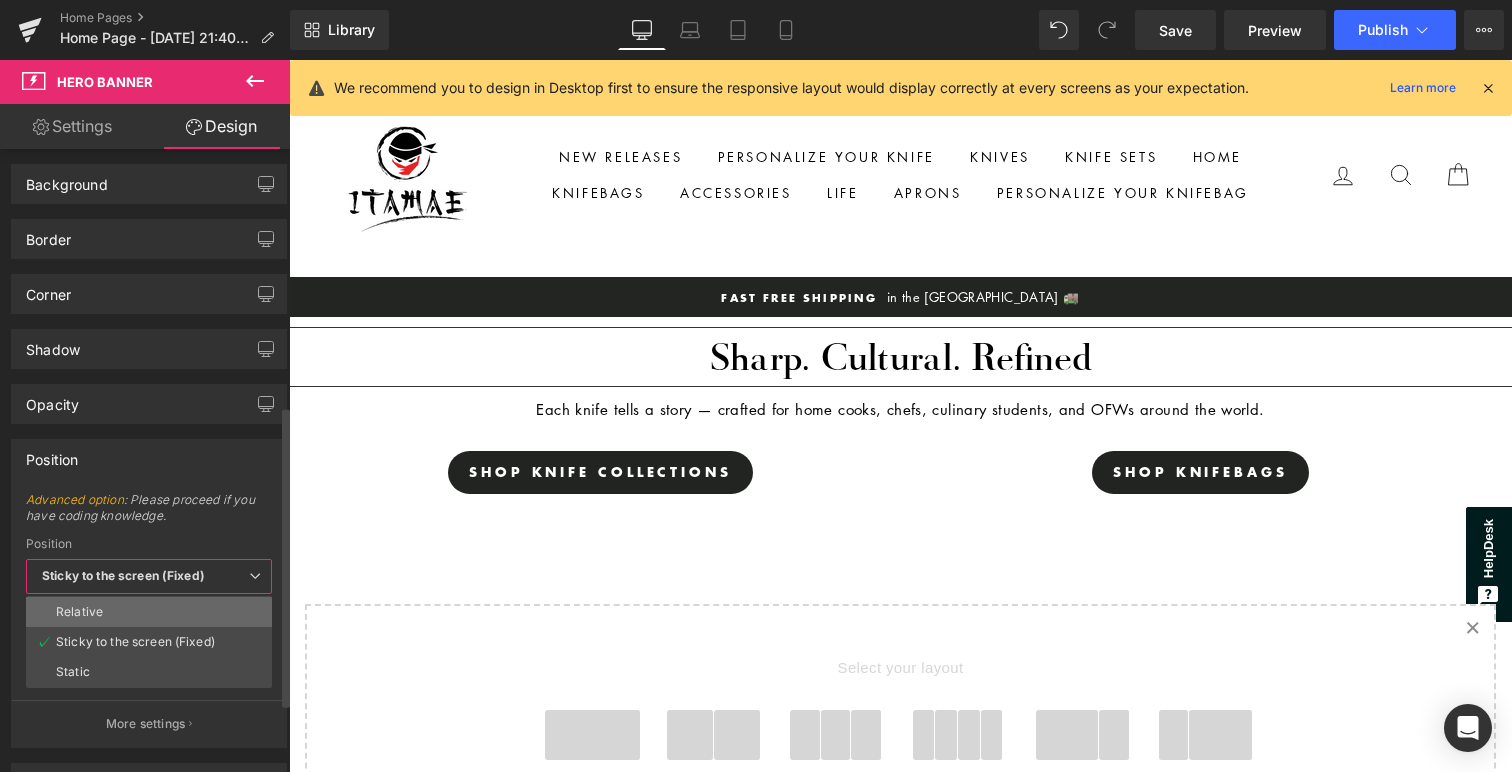click on "Relative" at bounding box center [149, 612] 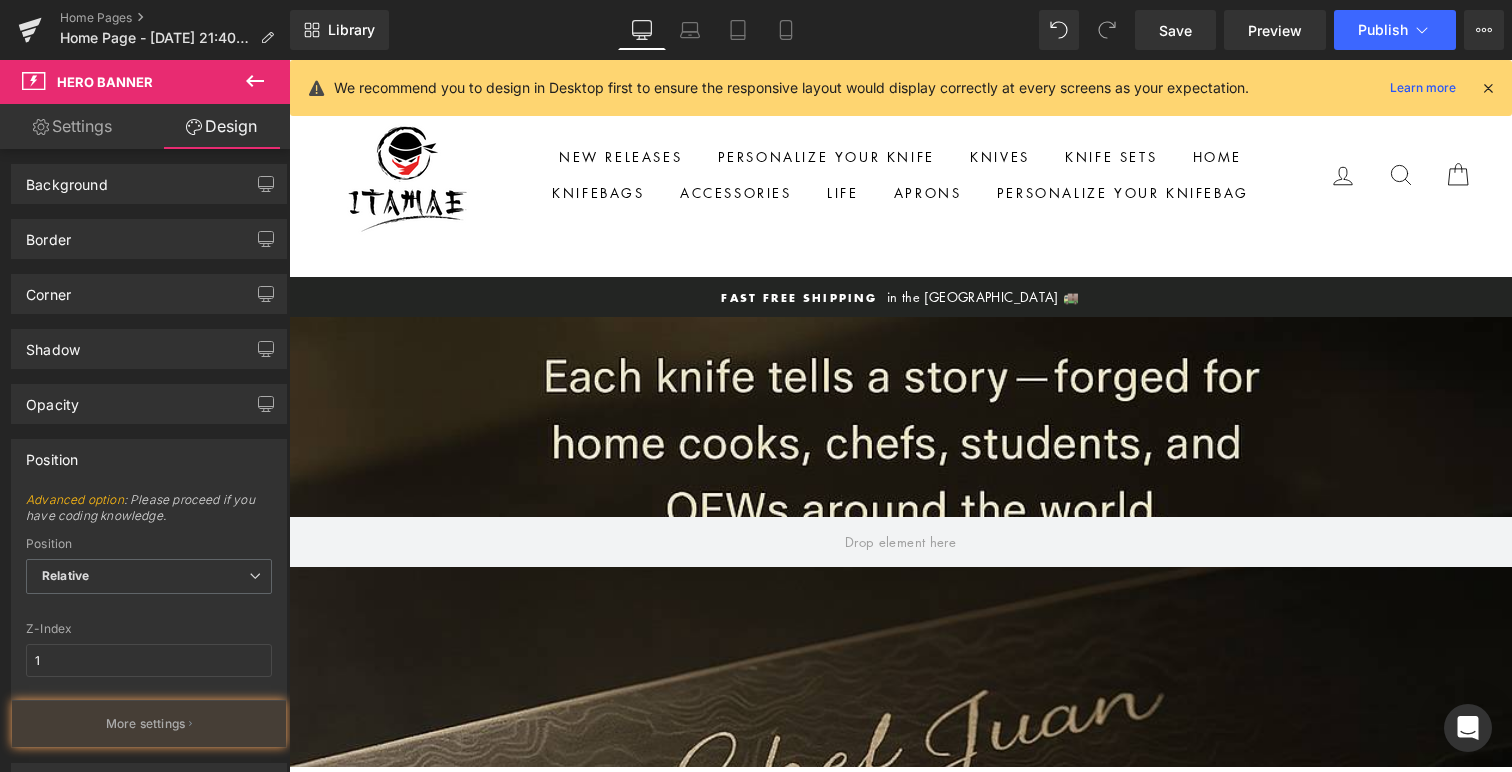 type on "200px" 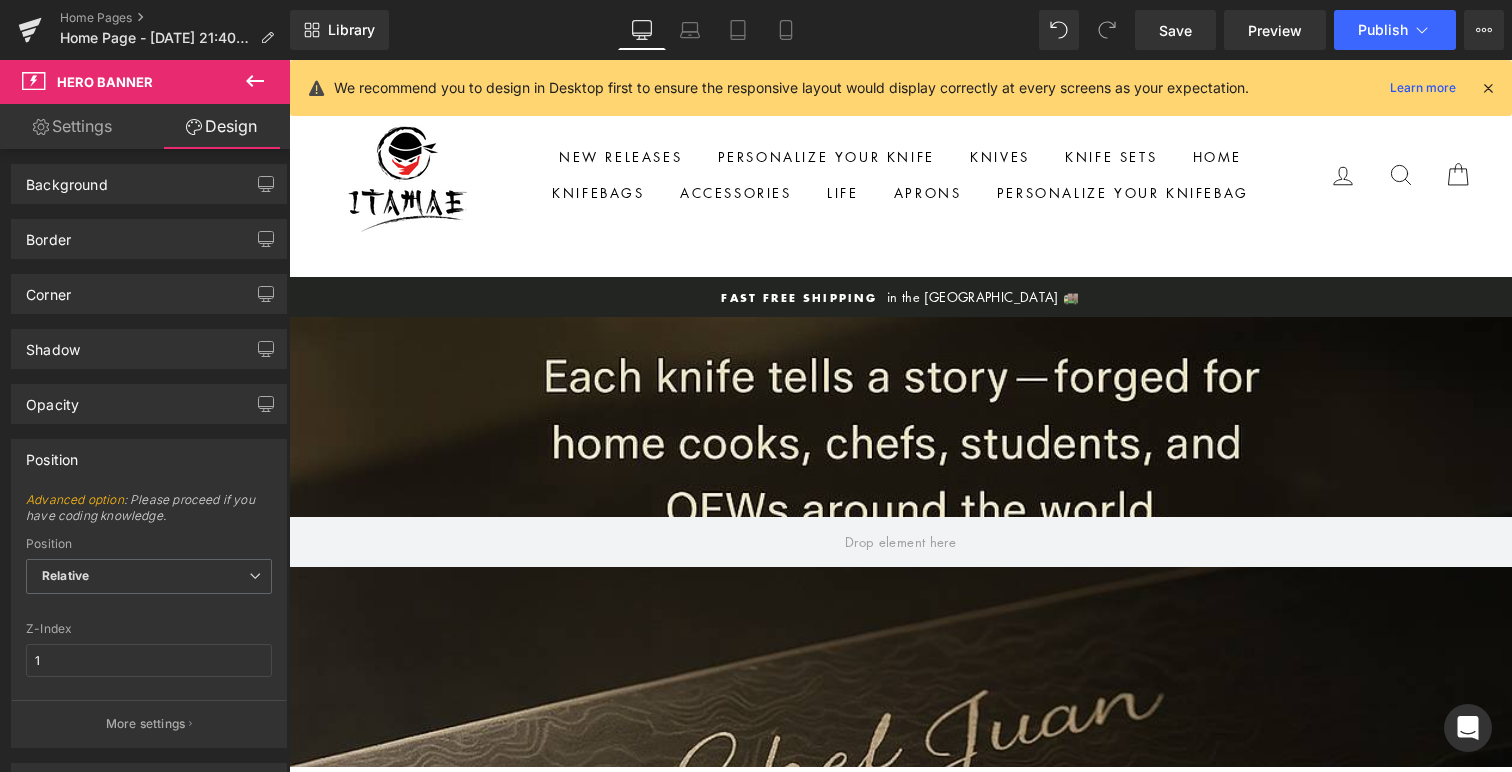 click on "200px" at bounding box center (289, 60) 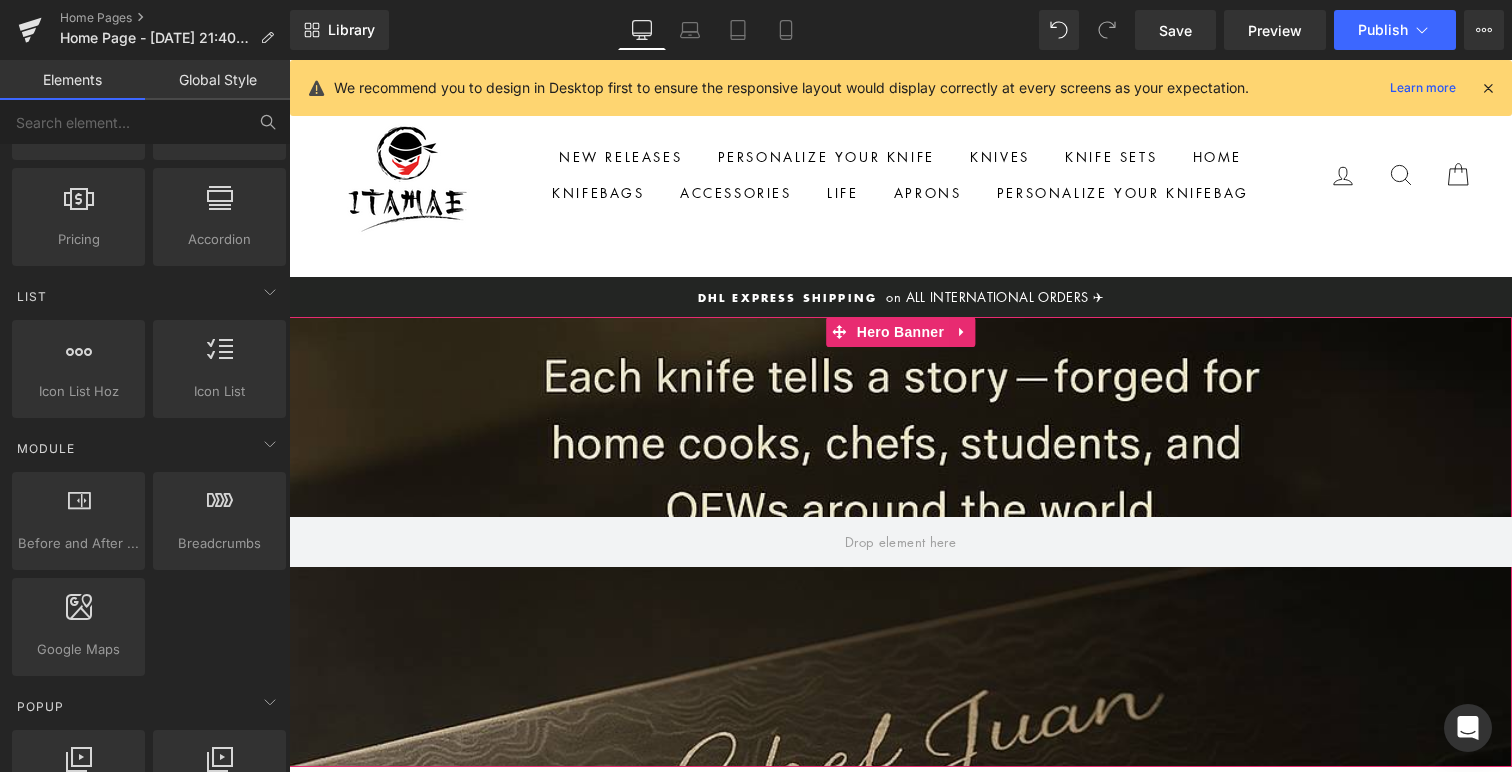 drag, startPoint x: 650, startPoint y: 676, endPoint x: 361, endPoint y: 616, distance: 295.16266 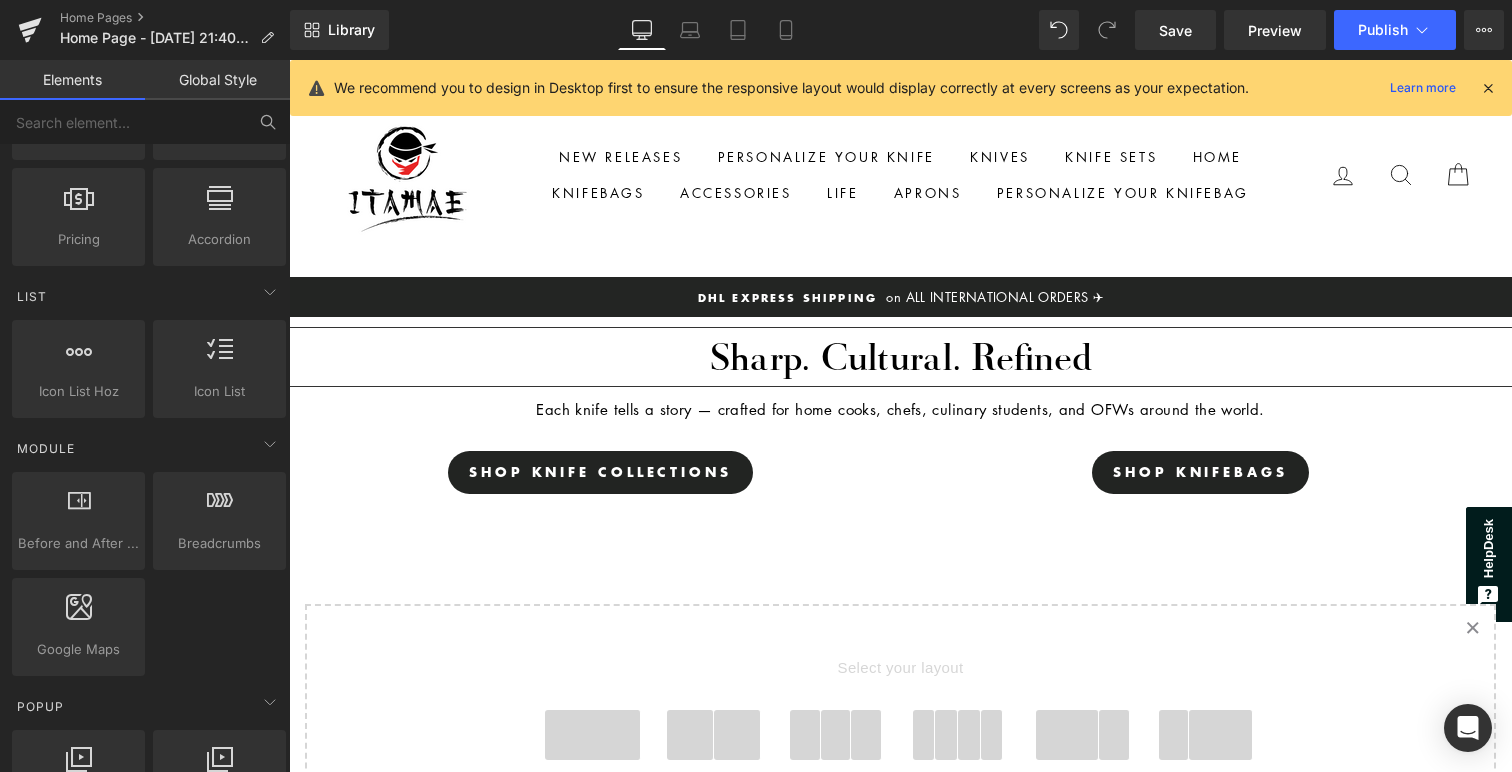 click on "Separator
Sharp. Cultural. Refined
Heading
Separator
Each knife tells a story — crafted for home cooks, chefs, culinary students, and OFWs around the world.
Text Block
Shop Knife Collections
Button
shop knifebags
[GEOGRAPHIC_DATA]
Select your layout" at bounding box center [900, 691] 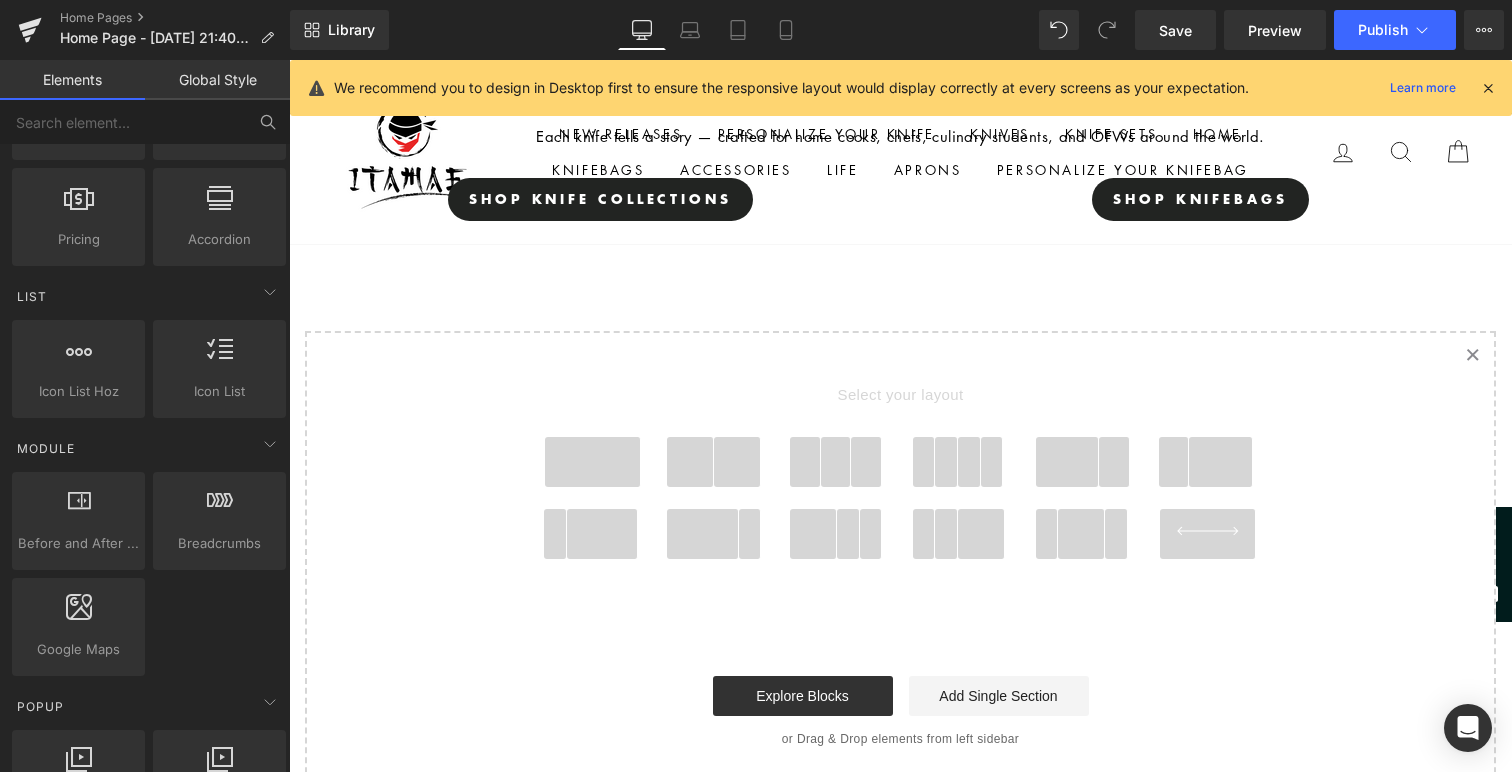 scroll, scrollTop: 302, scrollLeft: 0, axis: vertical 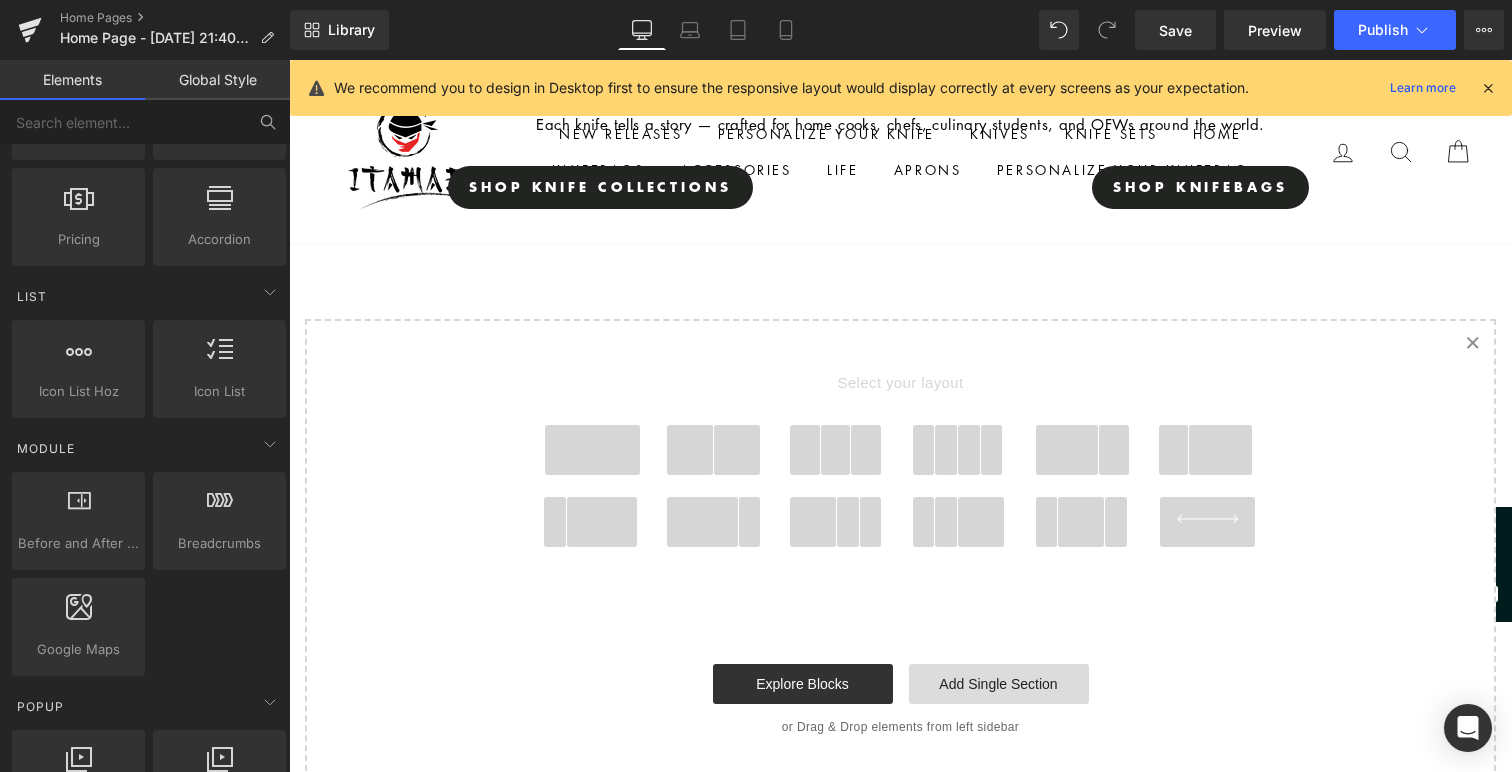 click on "Add Single Section" at bounding box center (999, 684) 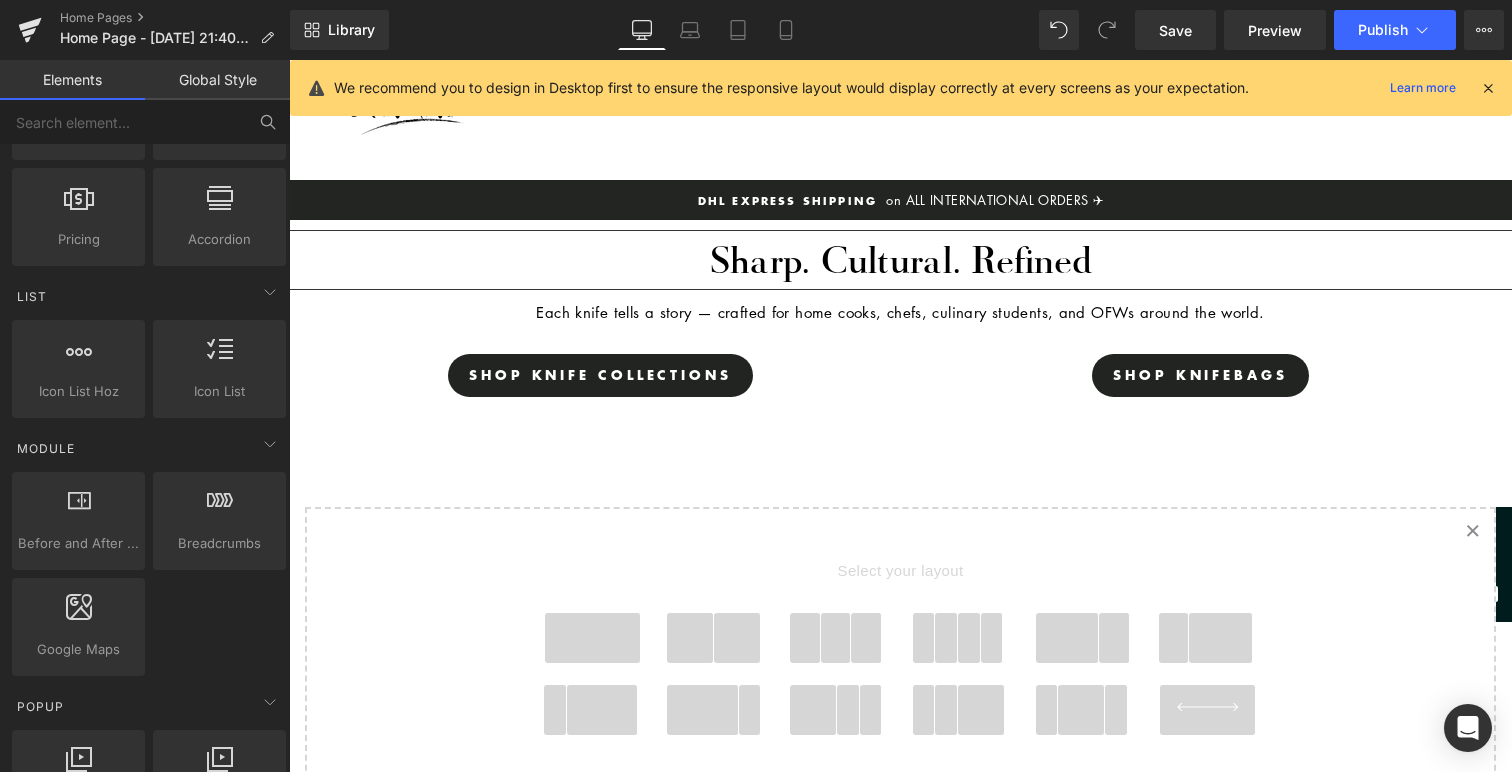scroll, scrollTop: 120, scrollLeft: 0, axis: vertical 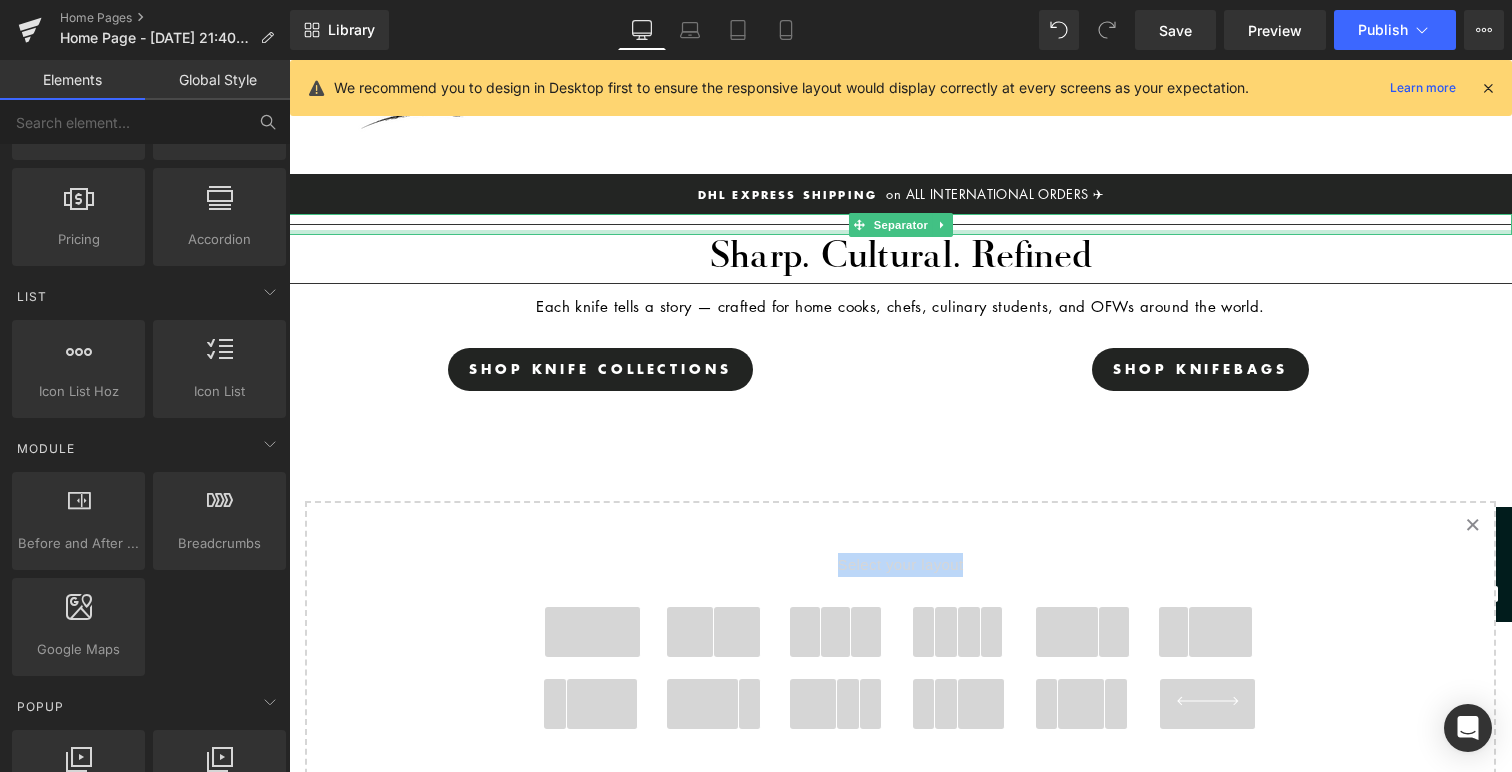 drag, startPoint x: 593, startPoint y: 629, endPoint x: 804, endPoint y: 234, distance: 447.82364 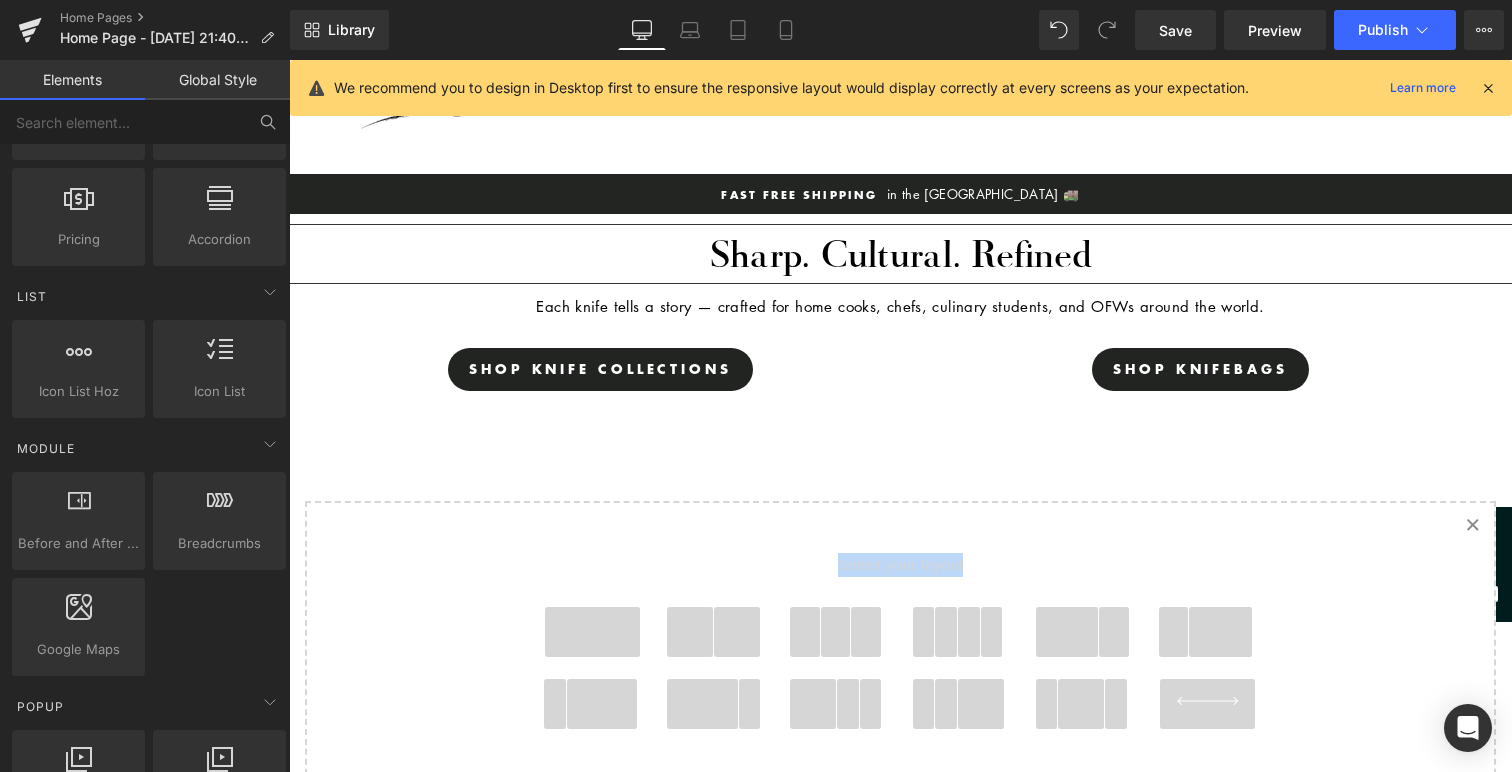 click at bounding box center (593, 632) 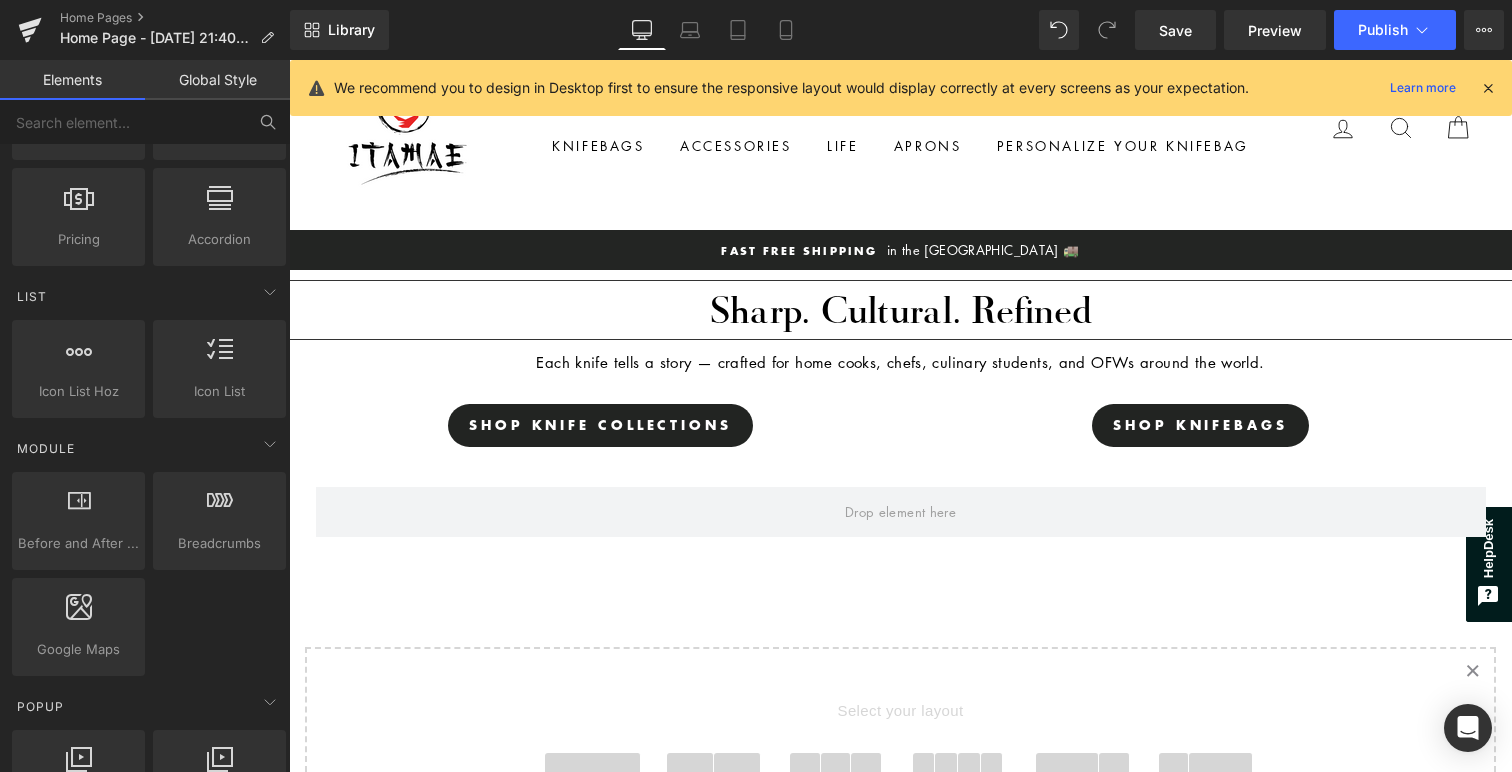 scroll, scrollTop: 0, scrollLeft: 0, axis: both 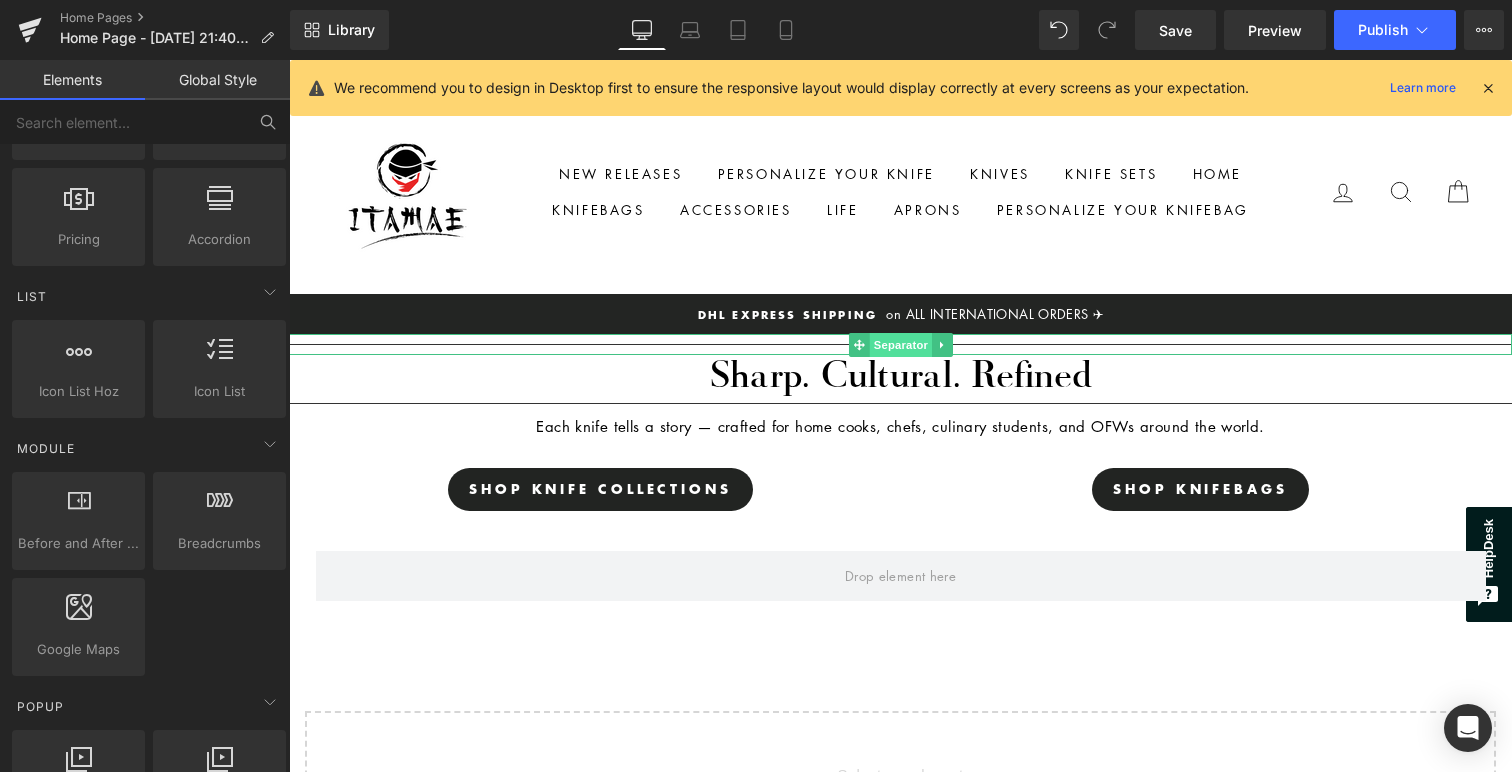 drag, startPoint x: 914, startPoint y: 580, endPoint x: 882, endPoint y: 349, distance: 233.20592 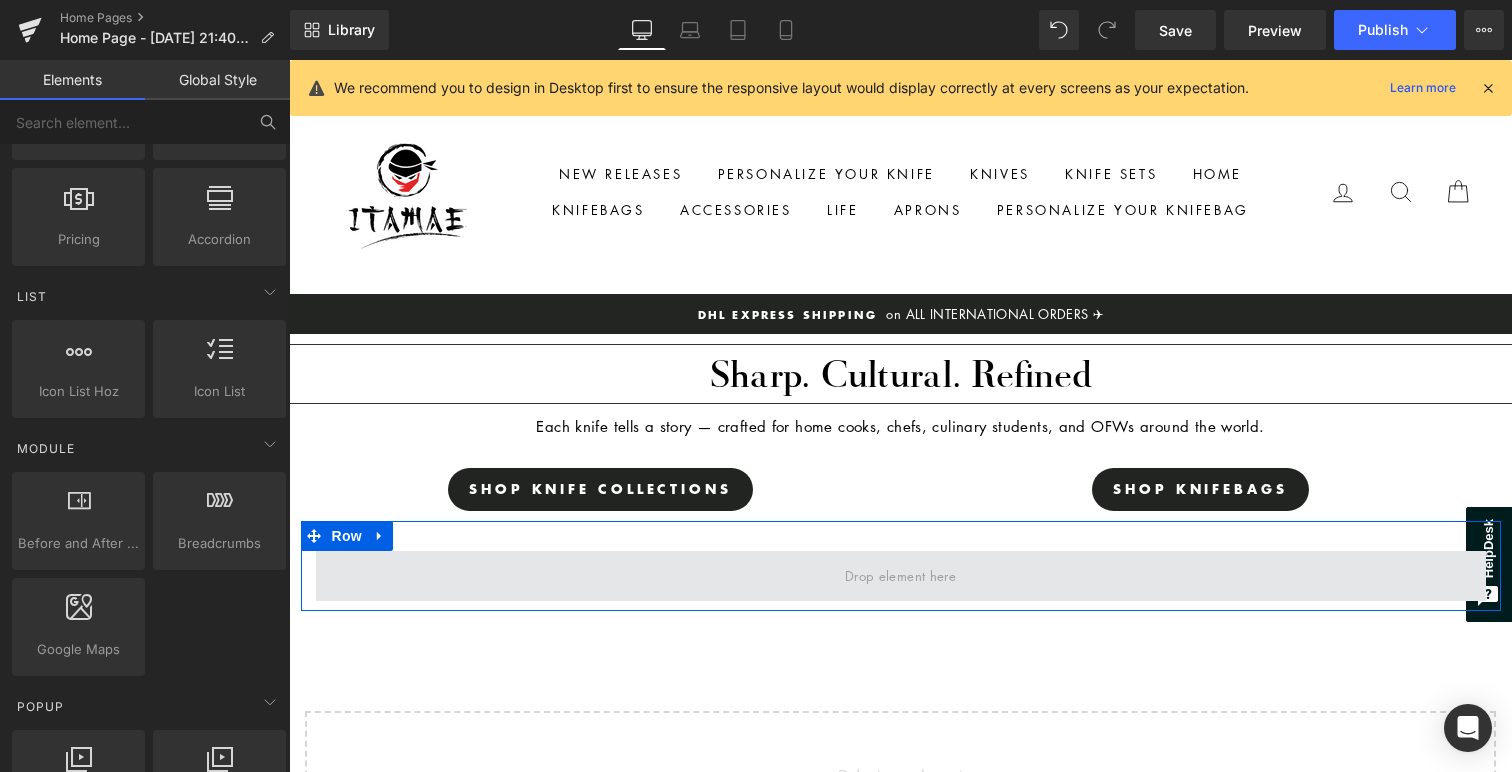 click at bounding box center [900, 575] 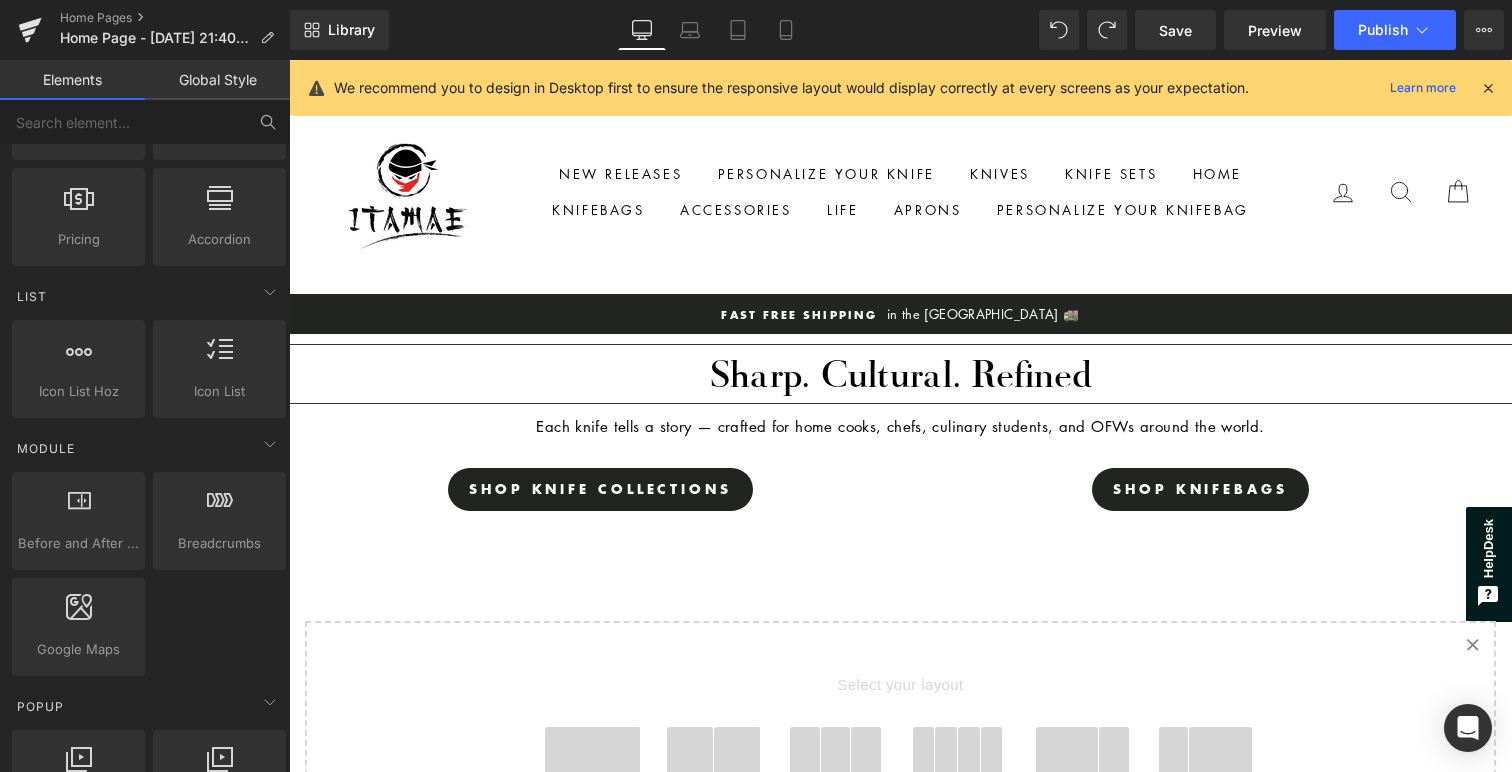 click on "Separator
Sharp. Cultural. Refined
Heading
Separator
Each knife tells a story — crafted for home cooks, chefs, culinary students, and OFWs around the world.
Text Block
Shop Knife Collections
Button
shop knifebags
[GEOGRAPHIC_DATA]
Select your layout" at bounding box center [900, 708] 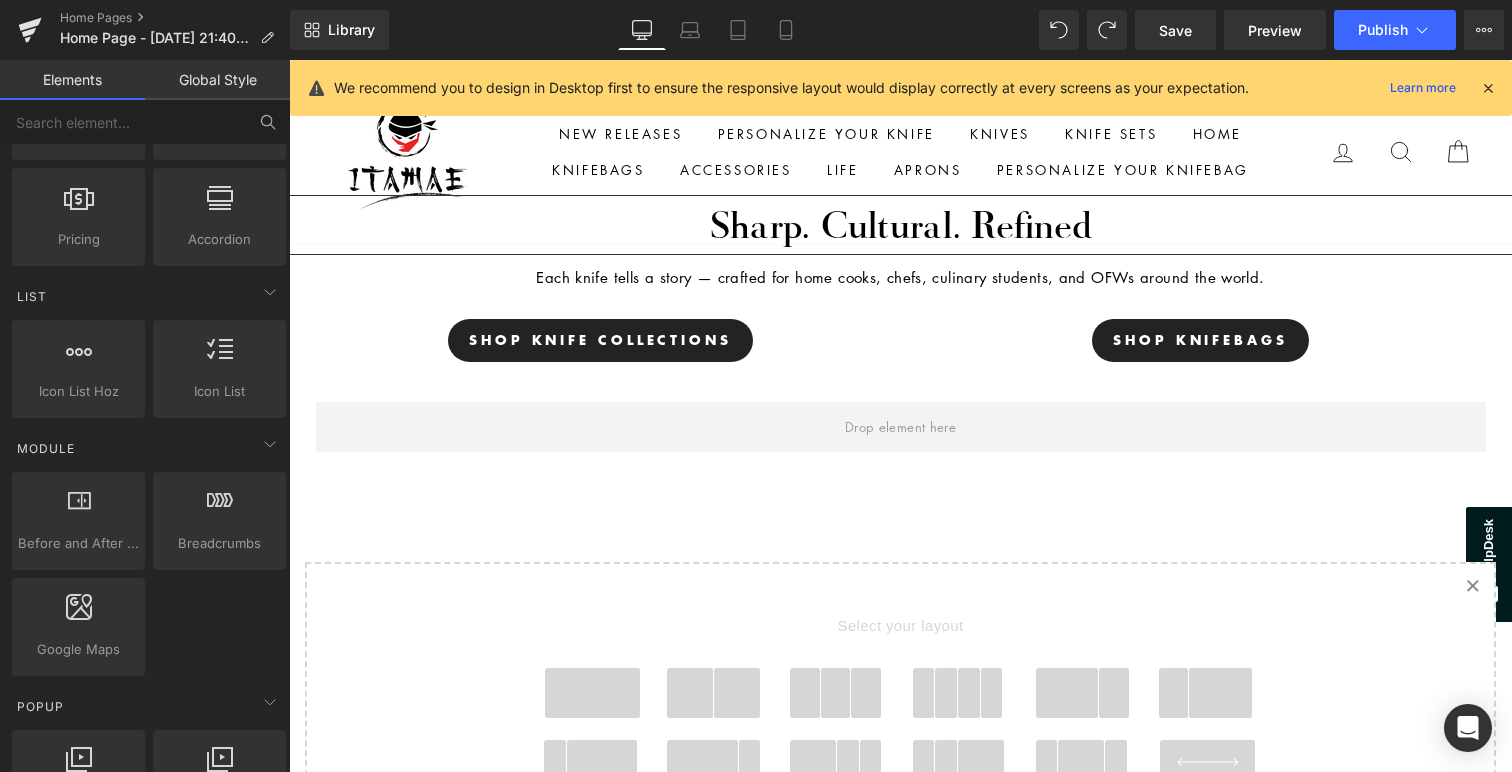 scroll, scrollTop: 108, scrollLeft: 0, axis: vertical 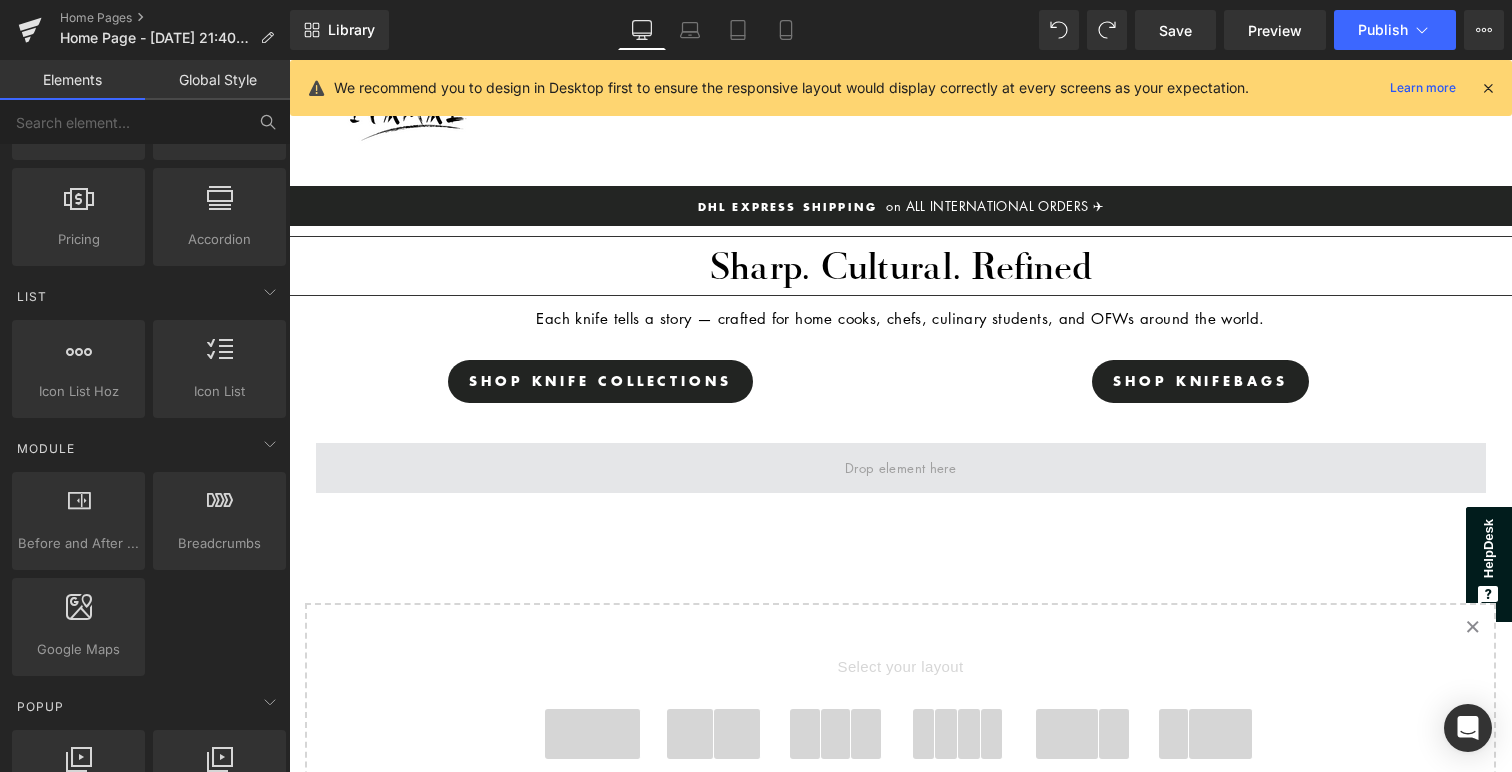 click at bounding box center (901, 468) 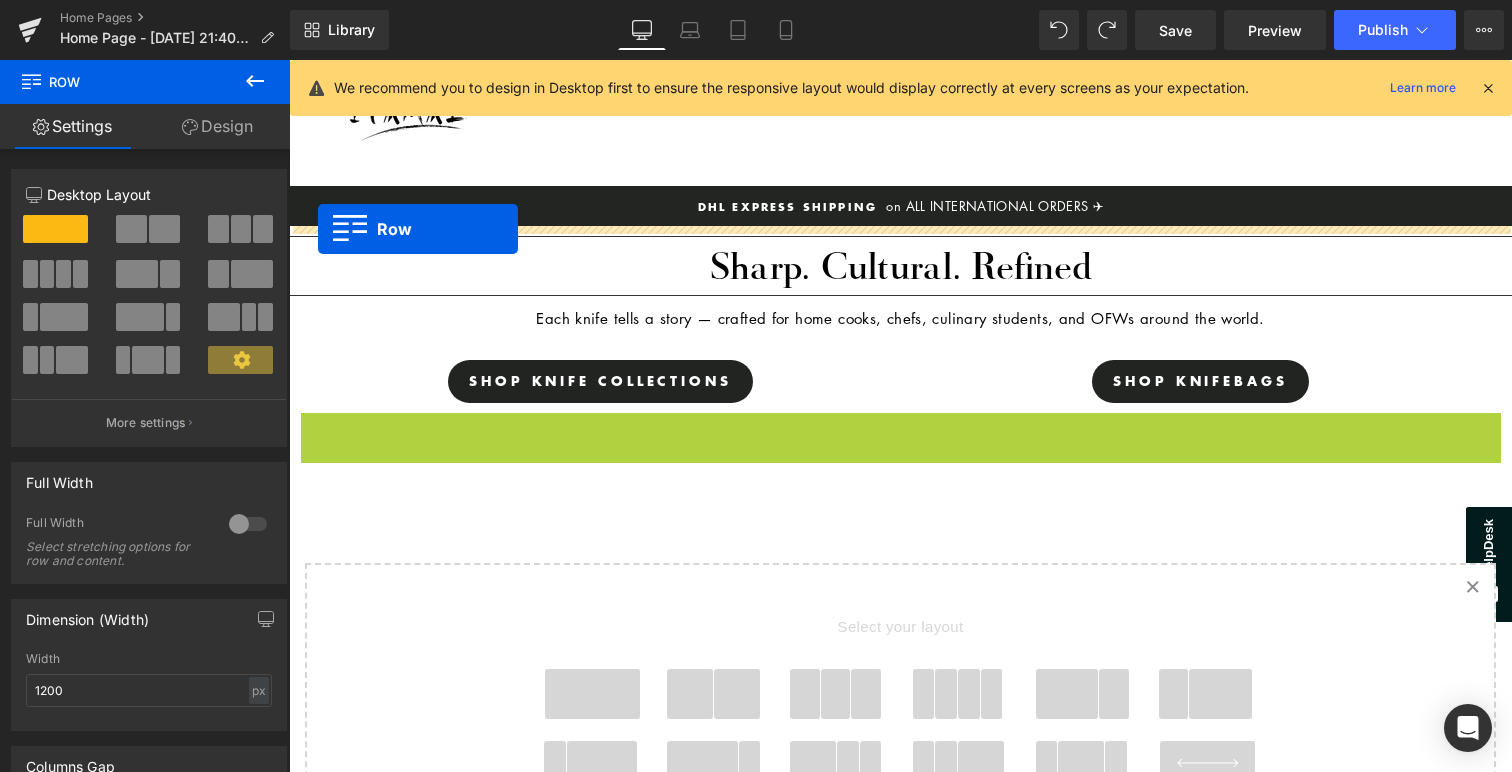 drag, startPoint x: 316, startPoint y: 434, endPoint x: 318, endPoint y: 232, distance: 202.0099 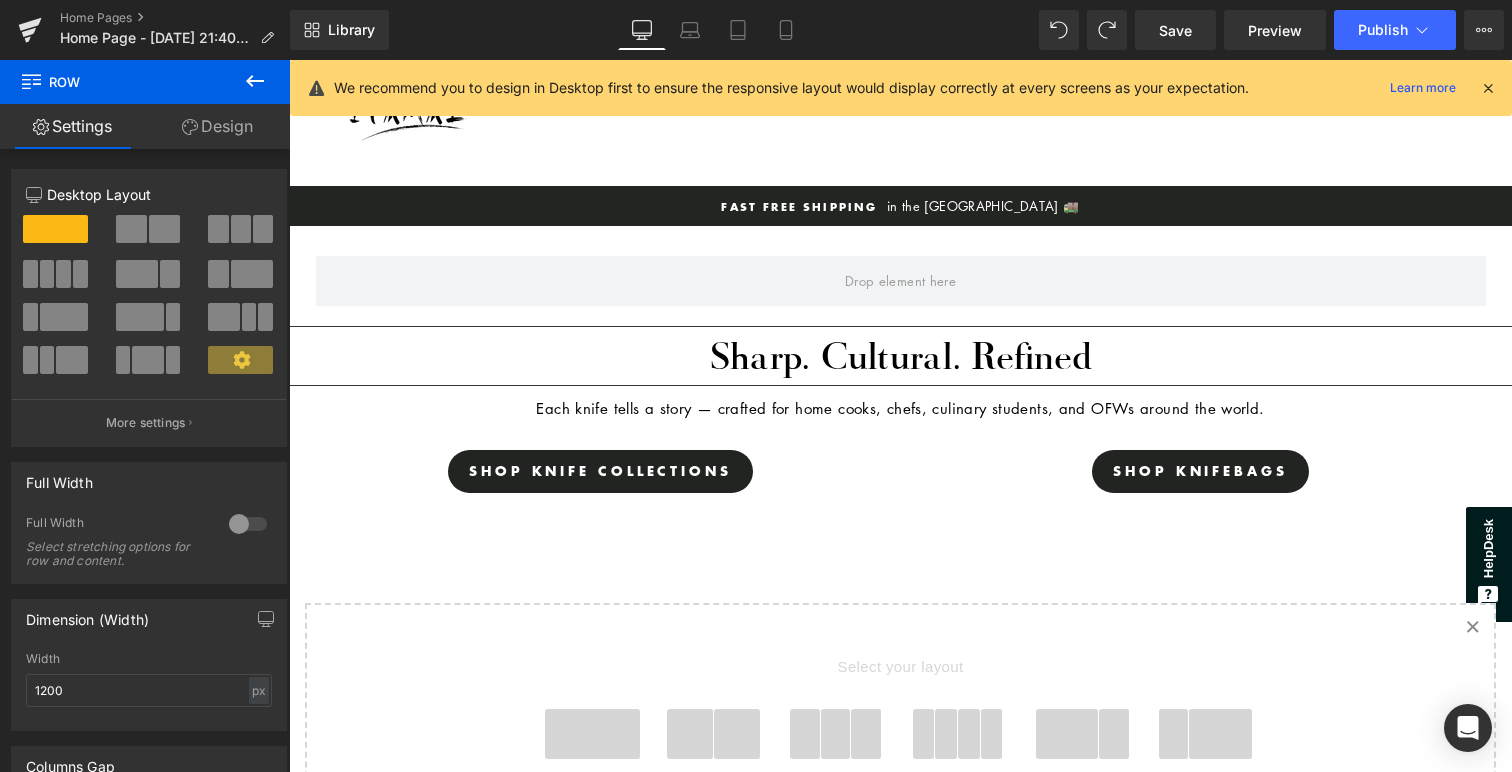 click 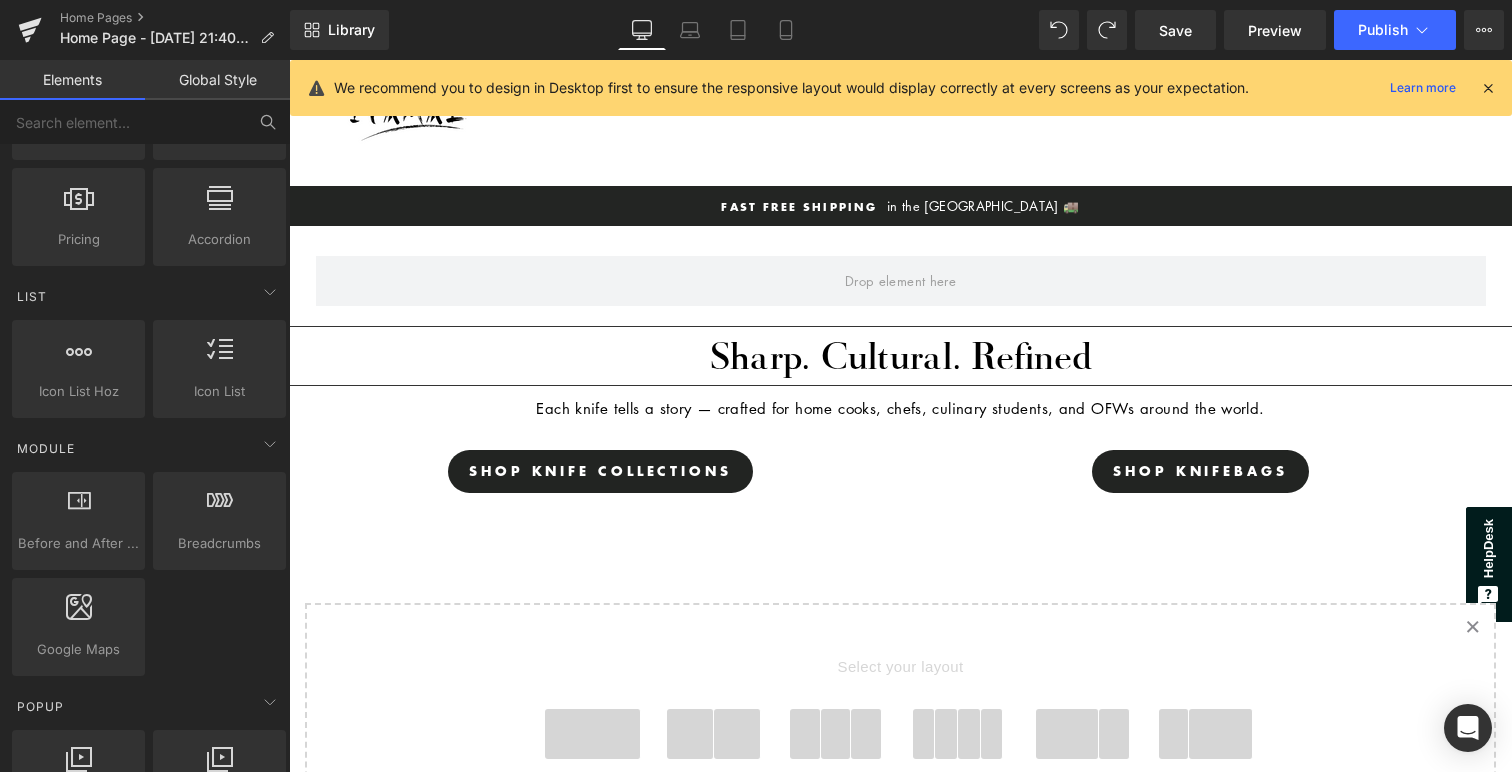 scroll, scrollTop: 0, scrollLeft: 0, axis: both 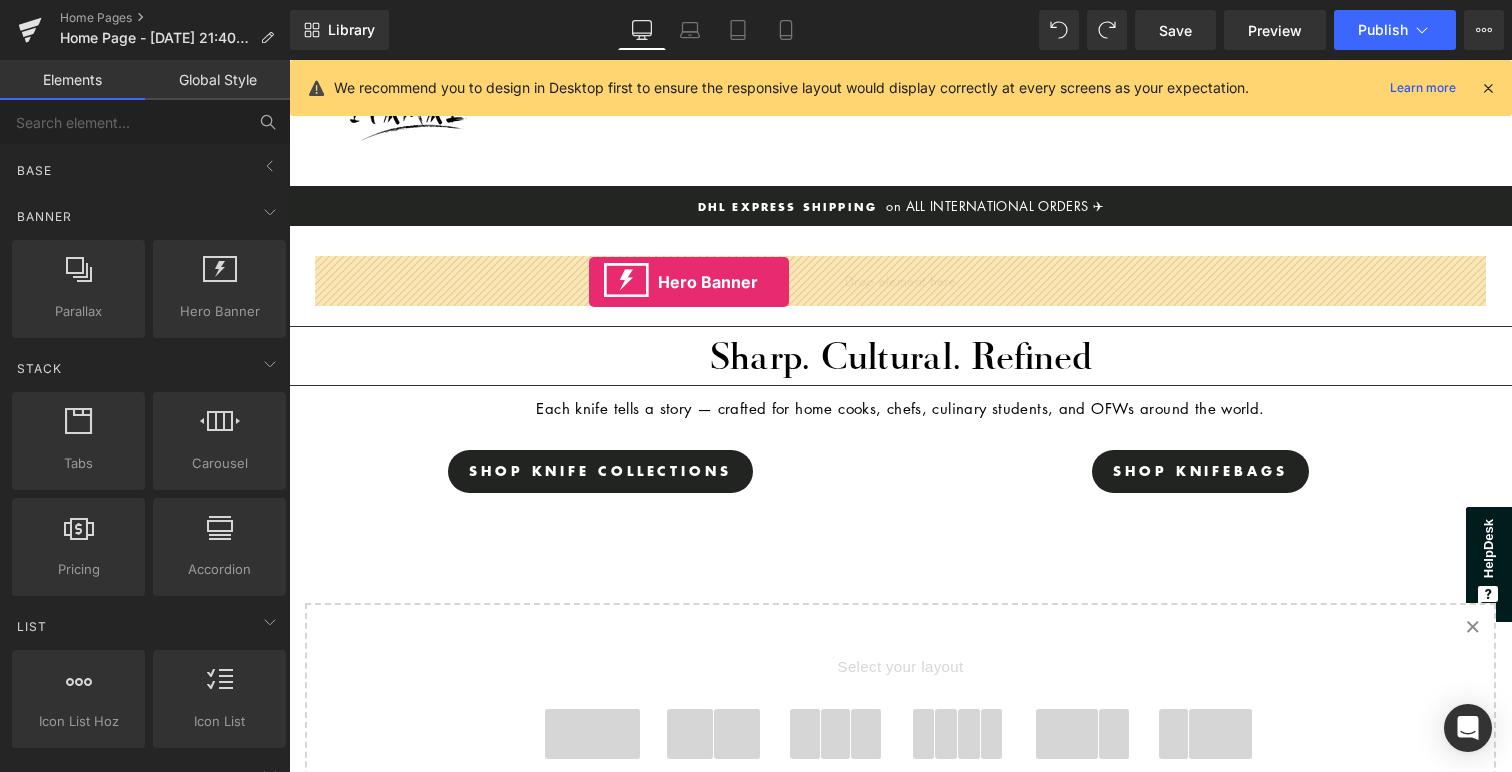 drag, startPoint x: 478, startPoint y: 360, endPoint x: 589, endPoint y: 282, distance: 135.66502 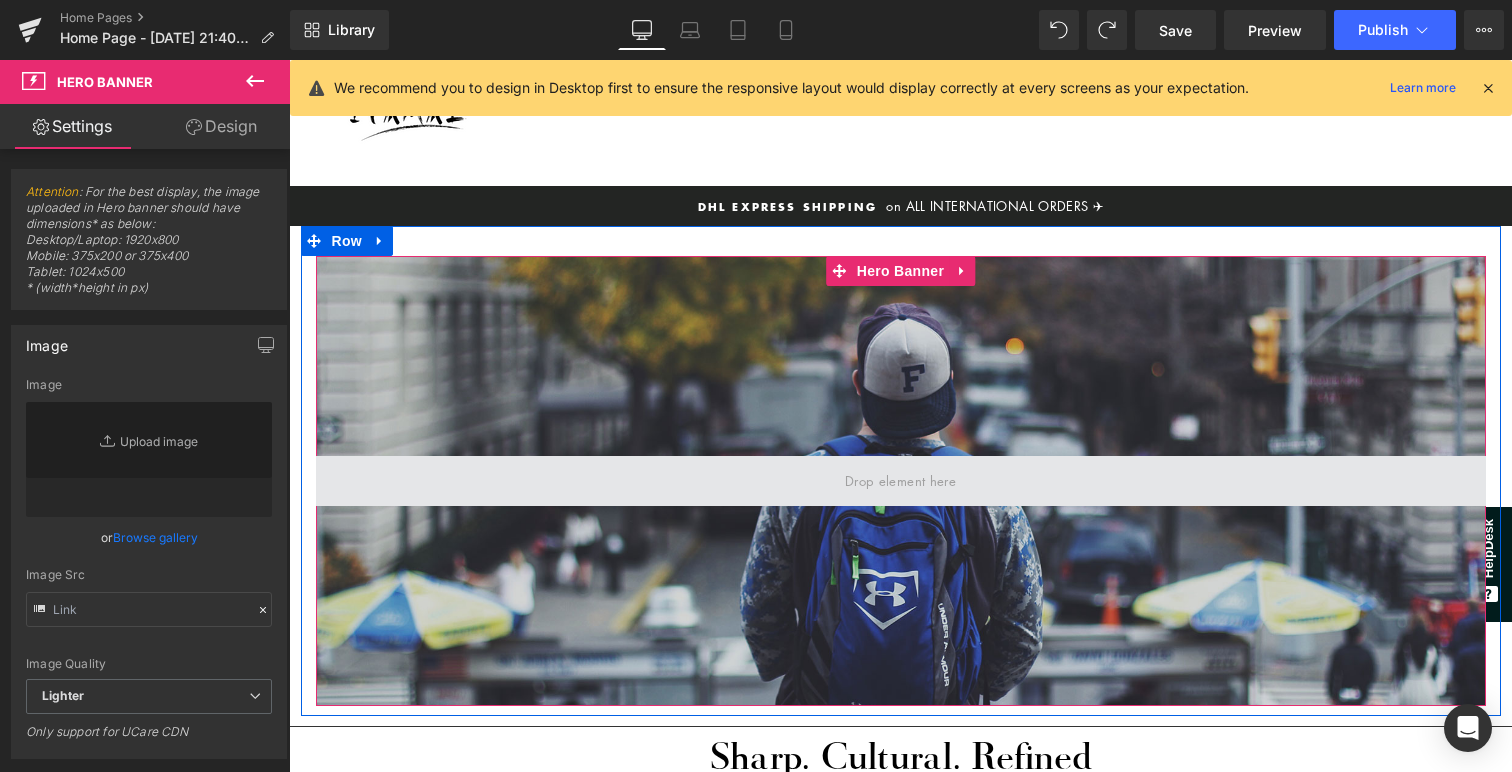 type on "[URL][DOMAIN_NAME]" 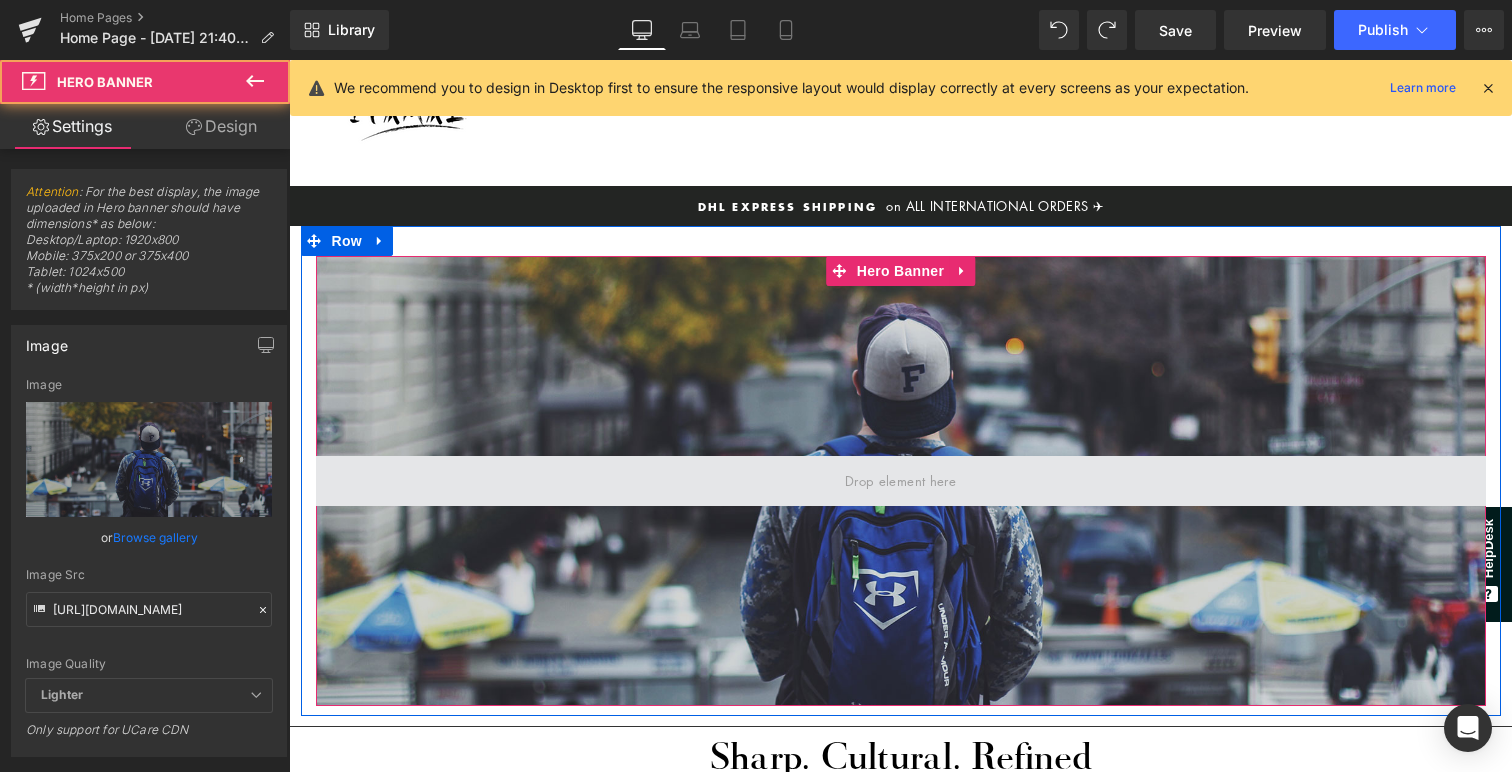 click at bounding box center (901, 481) 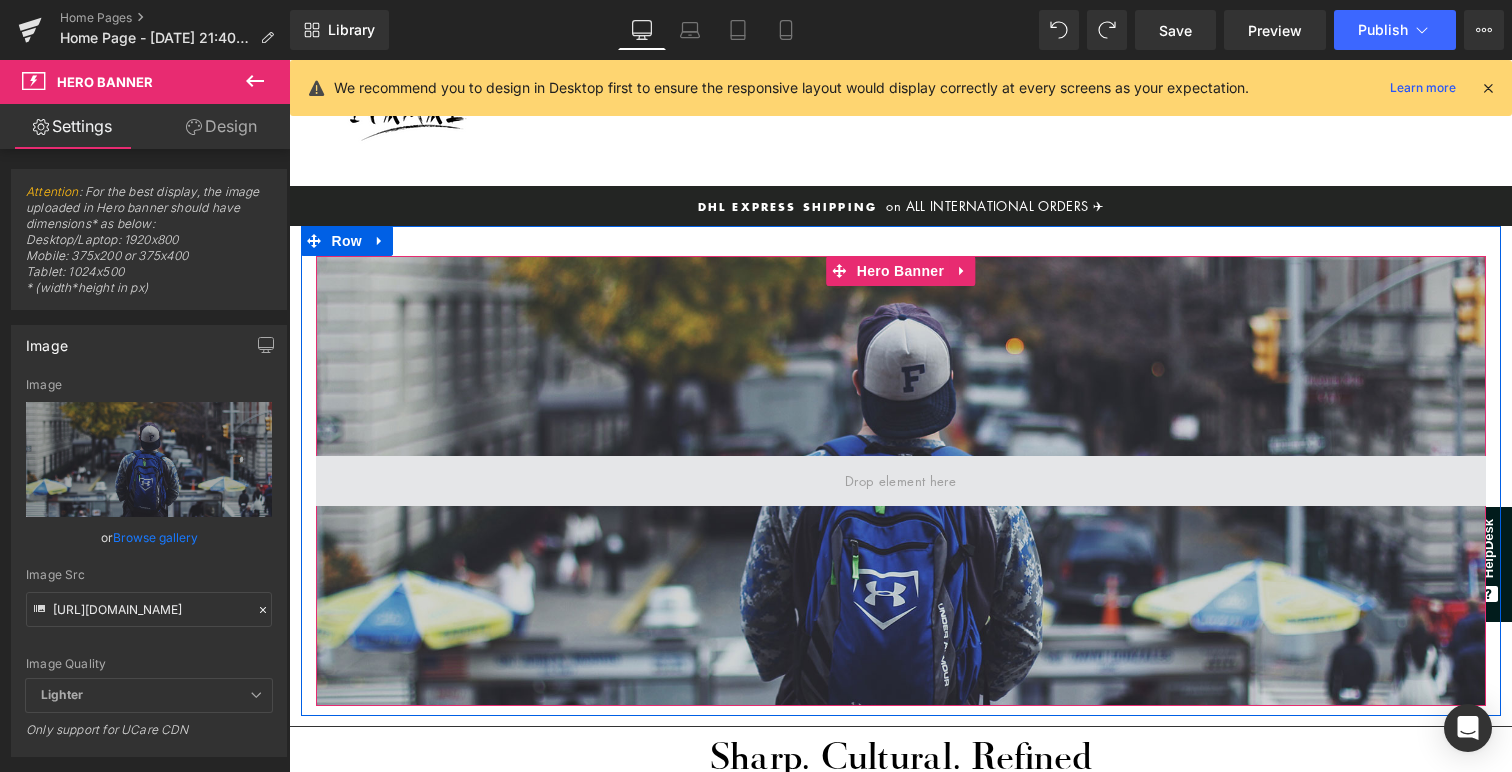 click at bounding box center (901, 481) 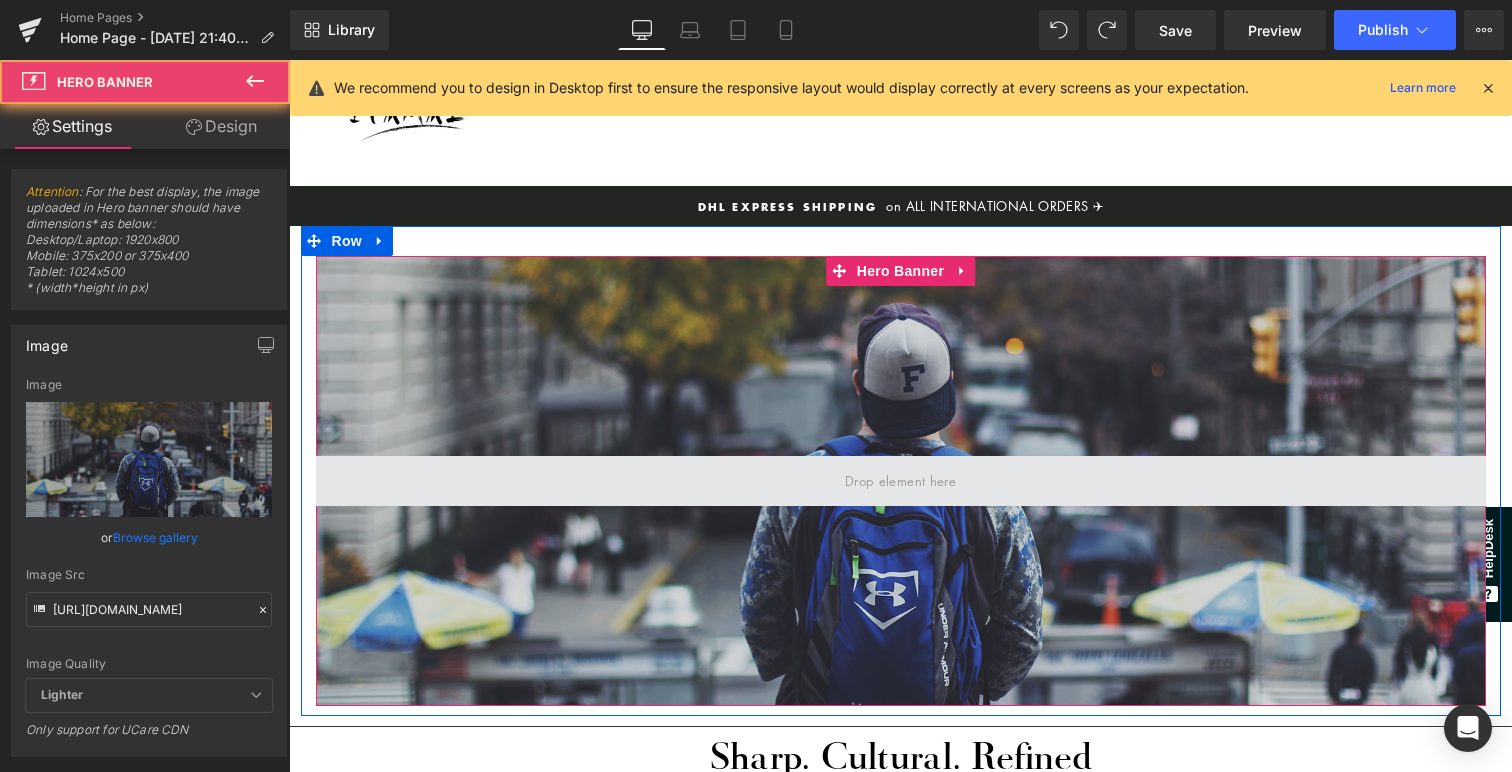 click at bounding box center [901, 481] 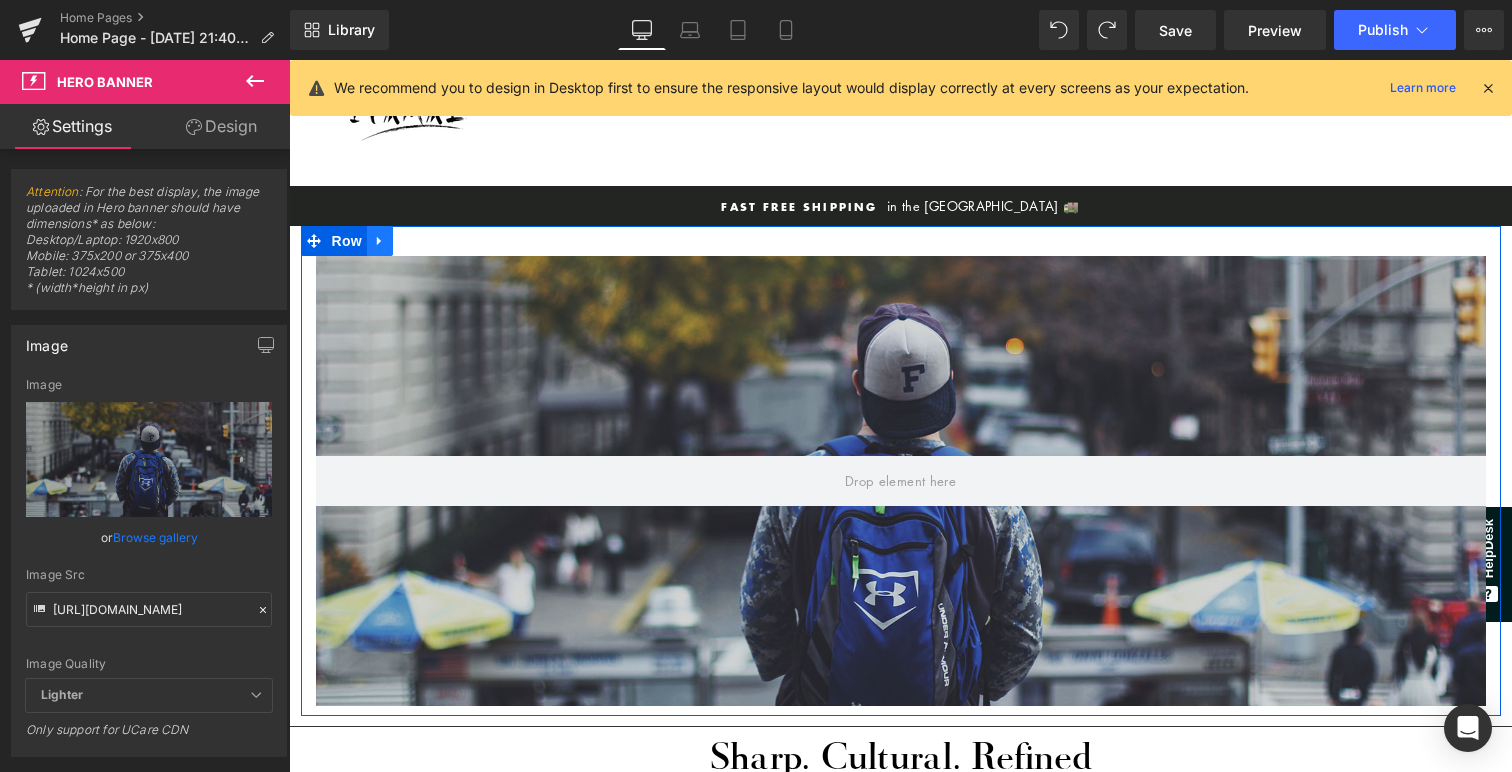 click 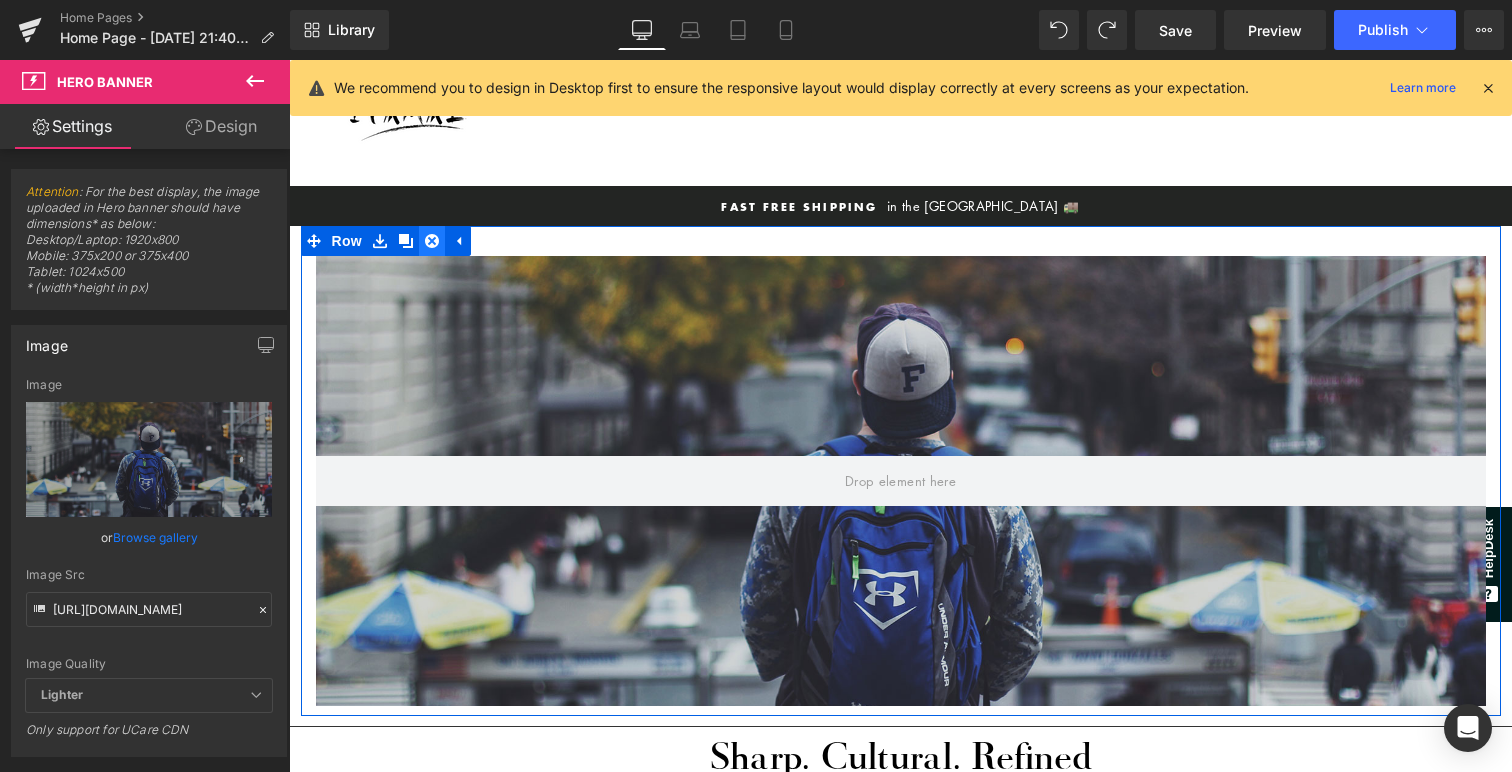 click at bounding box center [432, 241] 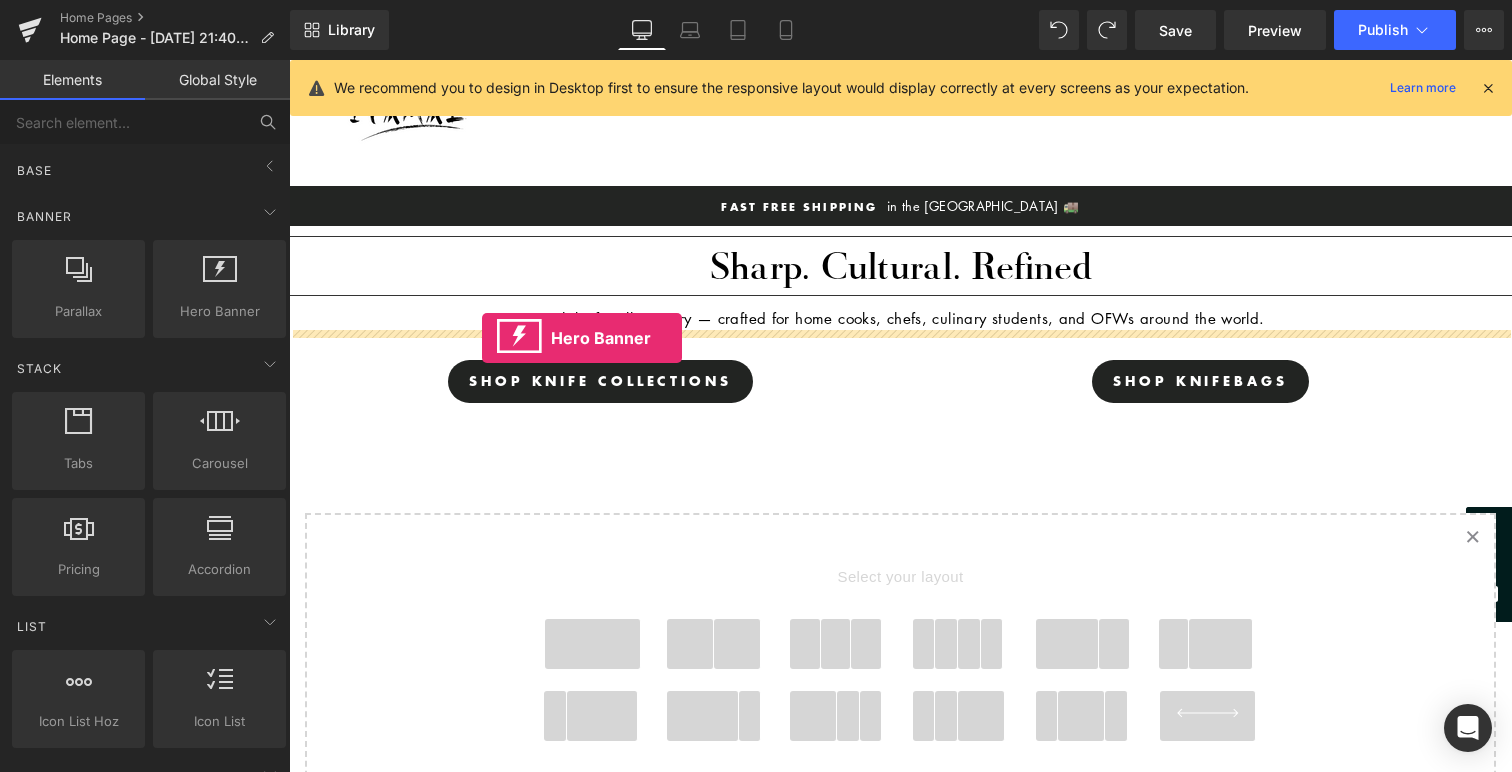 drag, startPoint x: 467, startPoint y: 355, endPoint x: 482, endPoint y: 338, distance: 22.671568 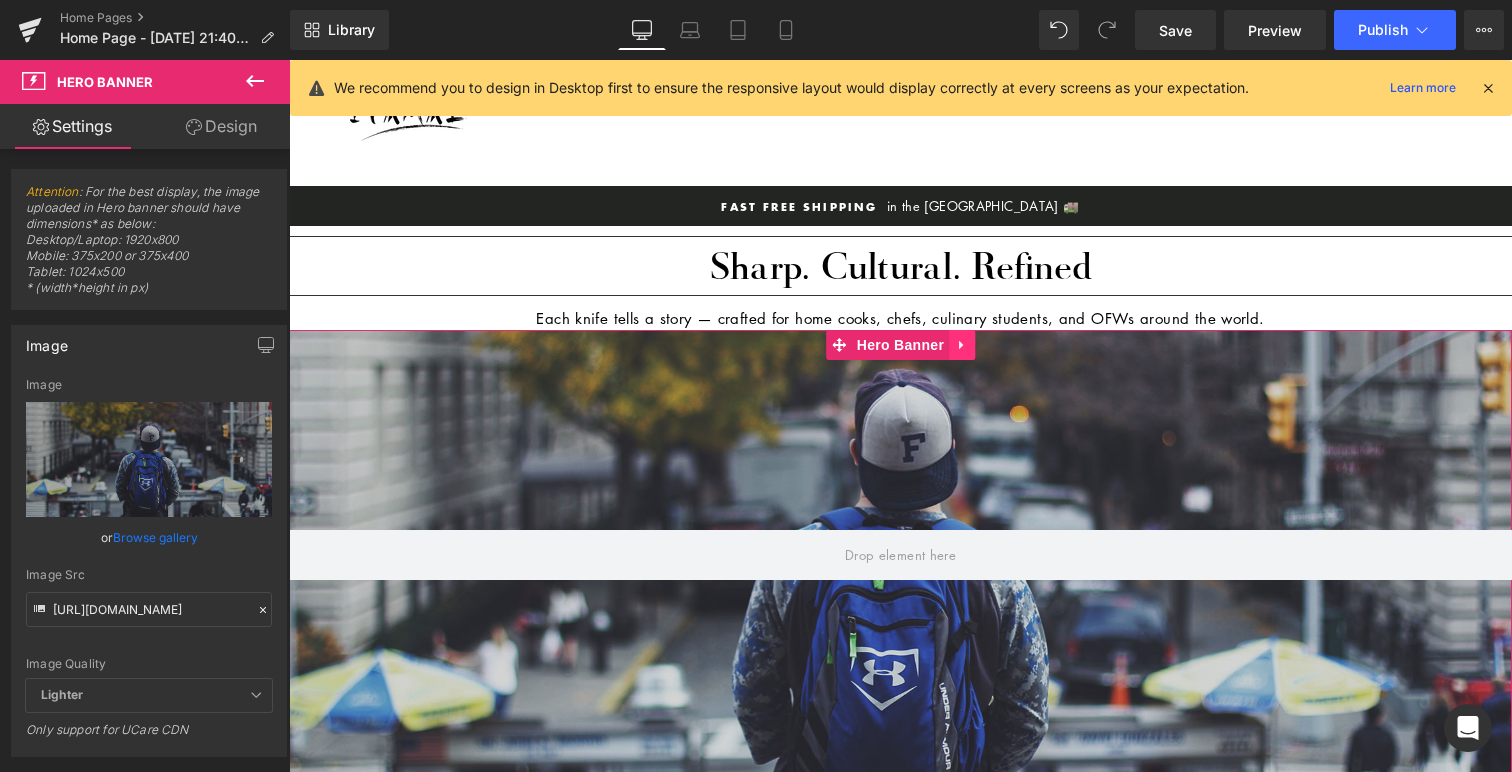 click at bounding box center [962, 345] 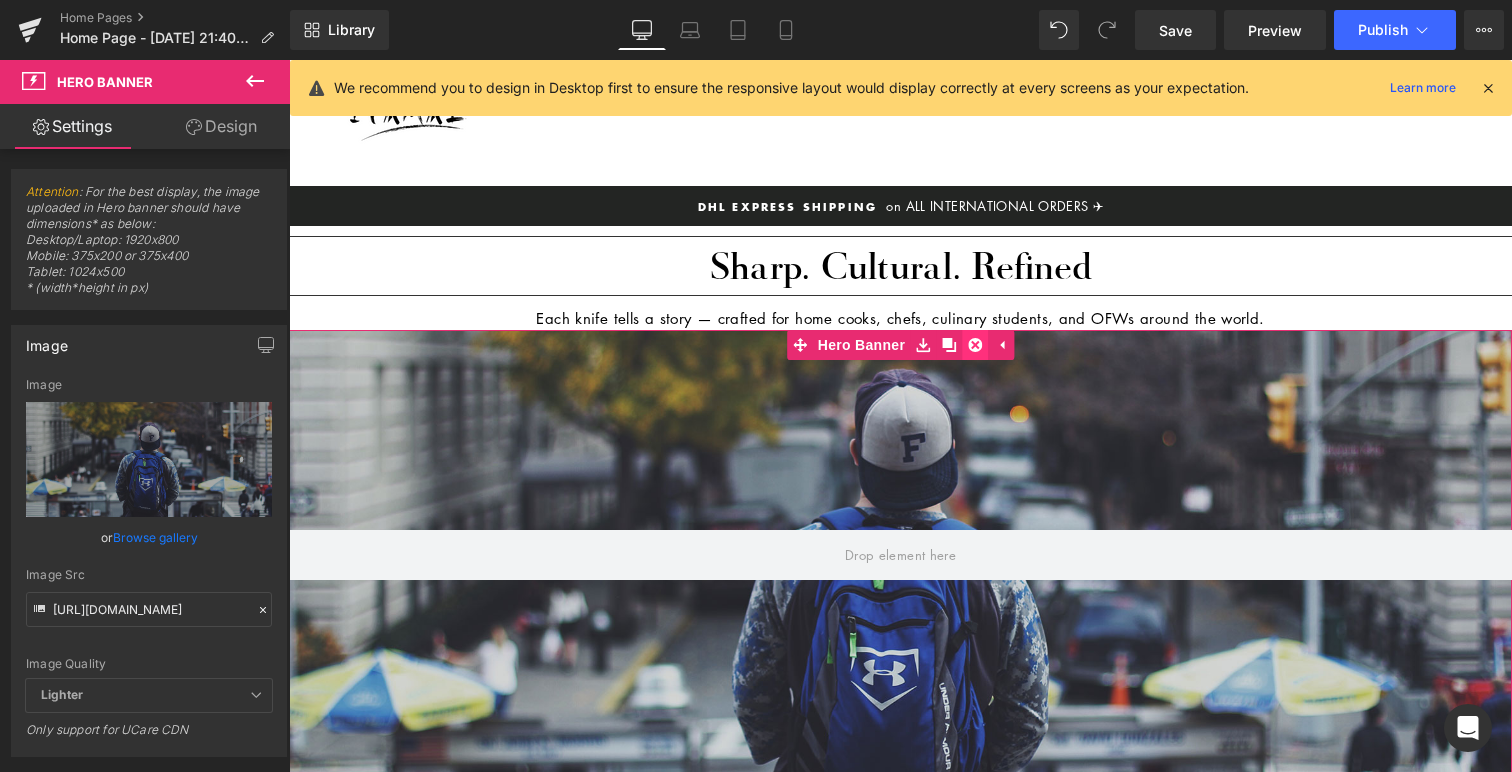 click 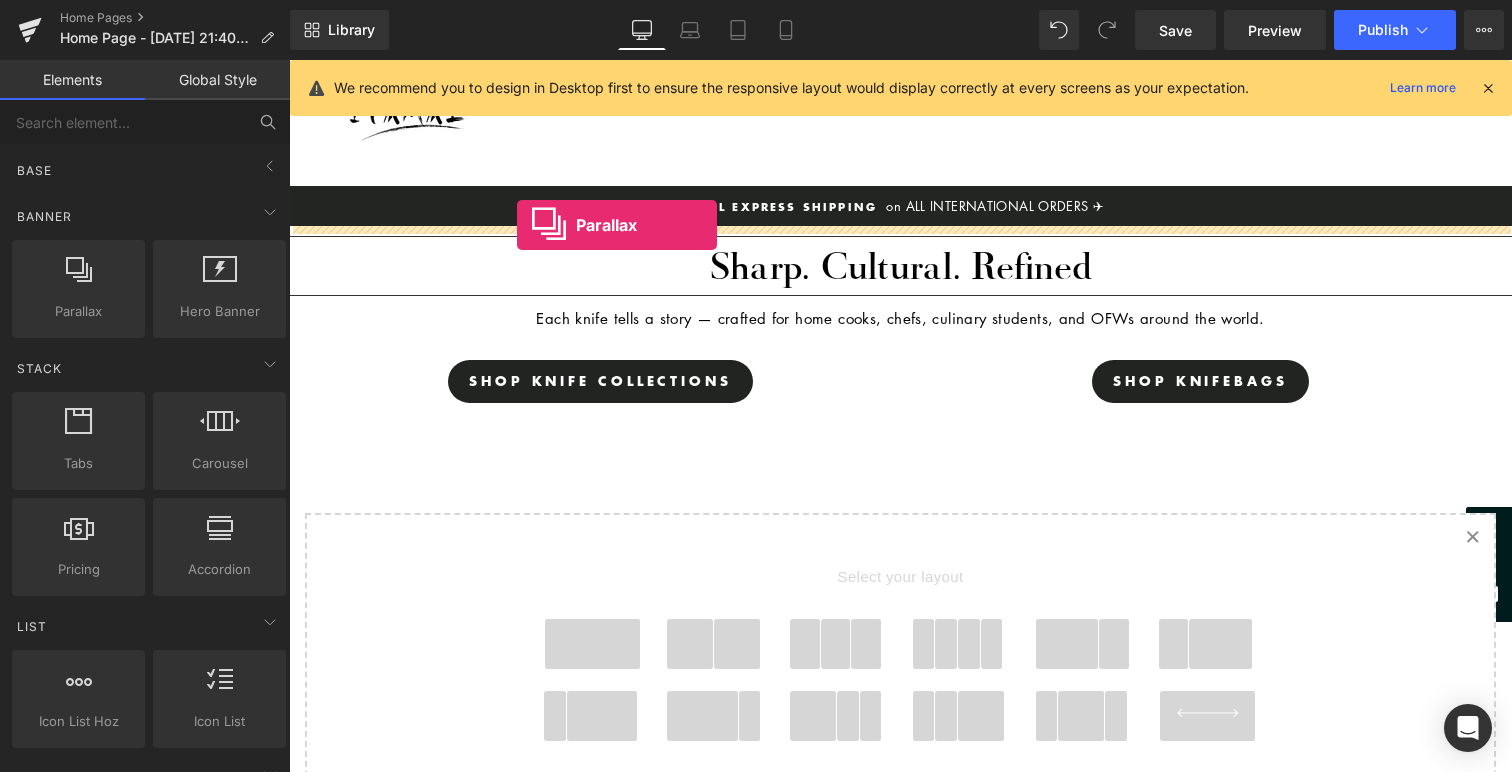 drag, startPoint x: 375, startPoint y: 354, endPoint x: 517, endPoint y: 227, distance: 190.50722 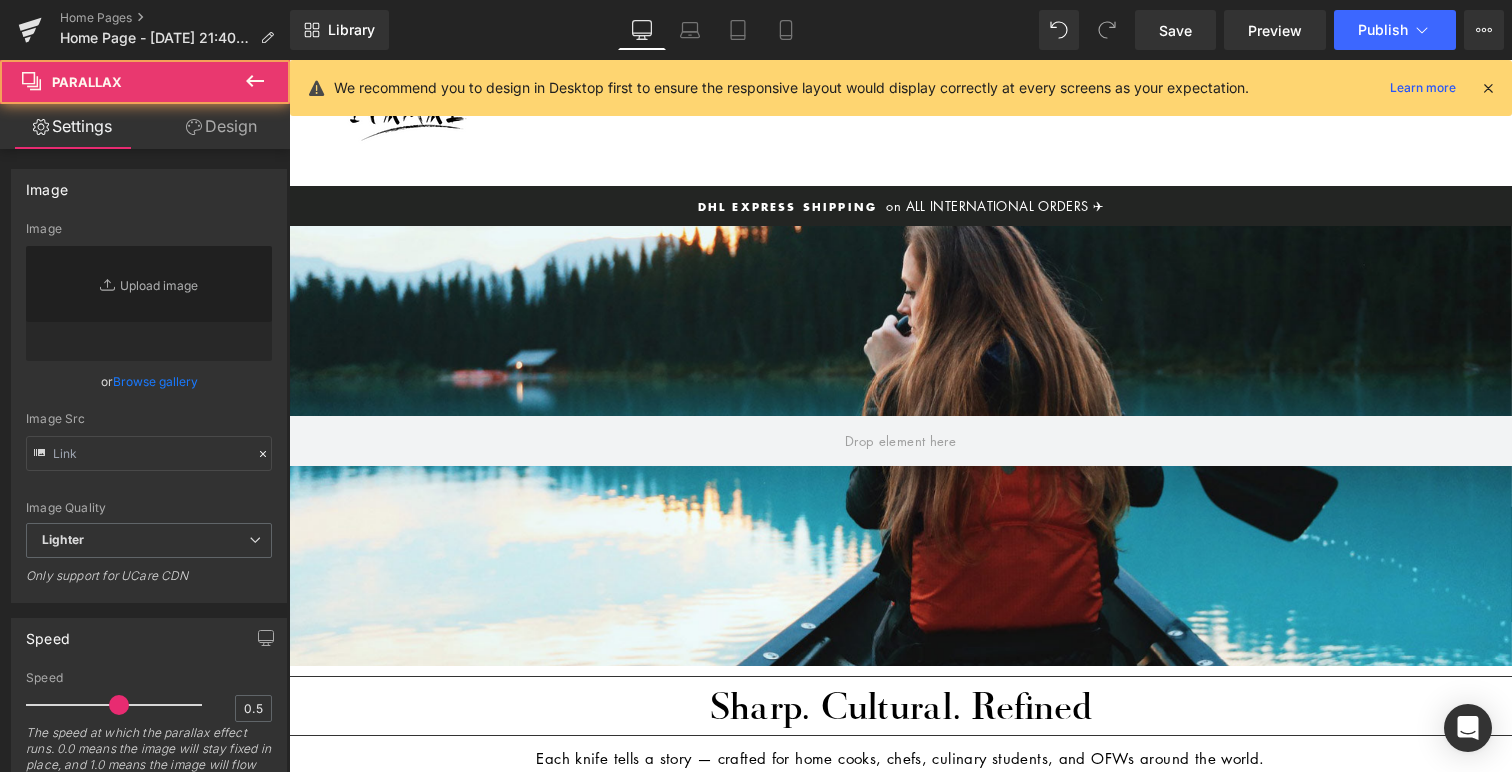 scroll, scrollTop: 10, scrollLeft: 10, axis: both 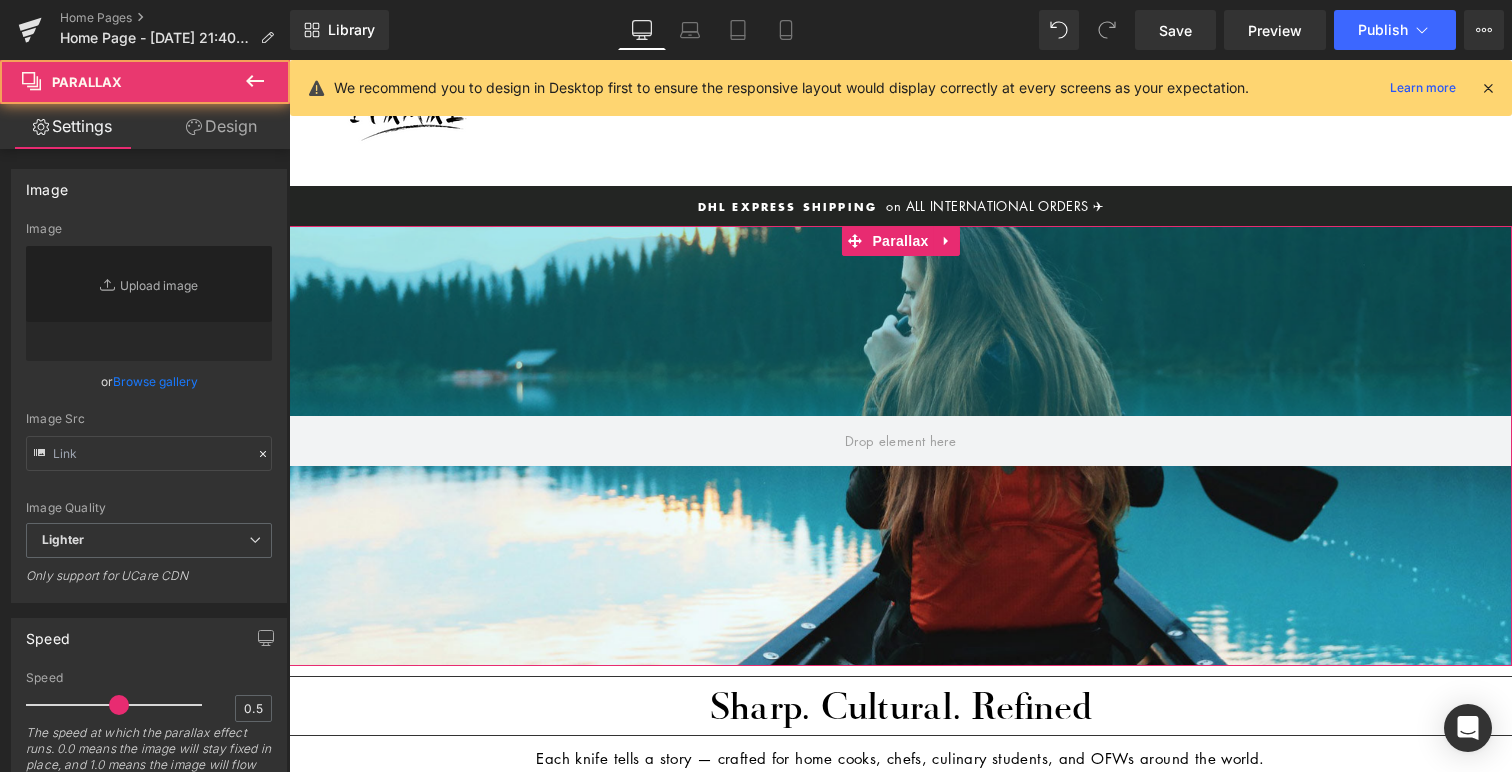 type on "[URL][DOMAIN_NAME]" 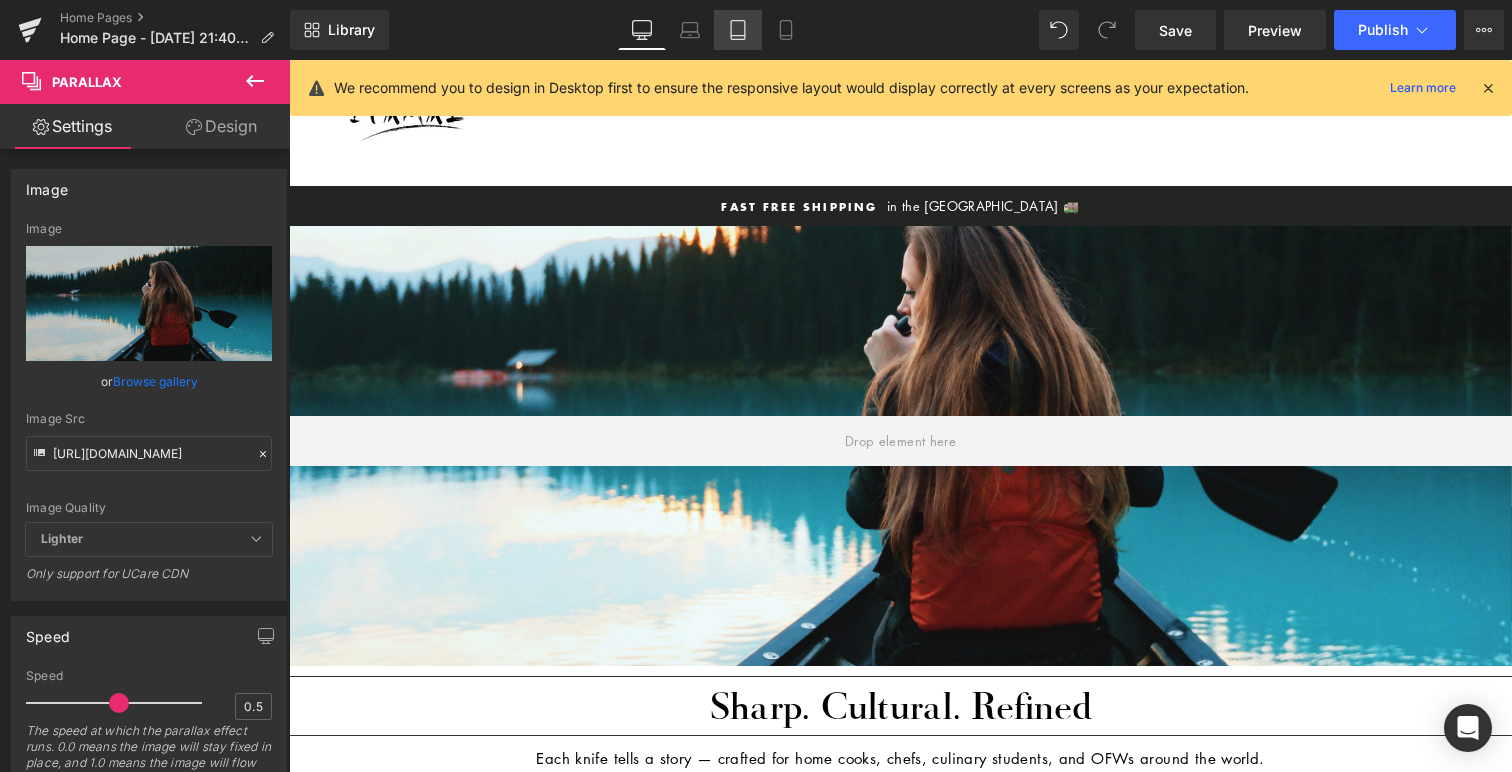 click 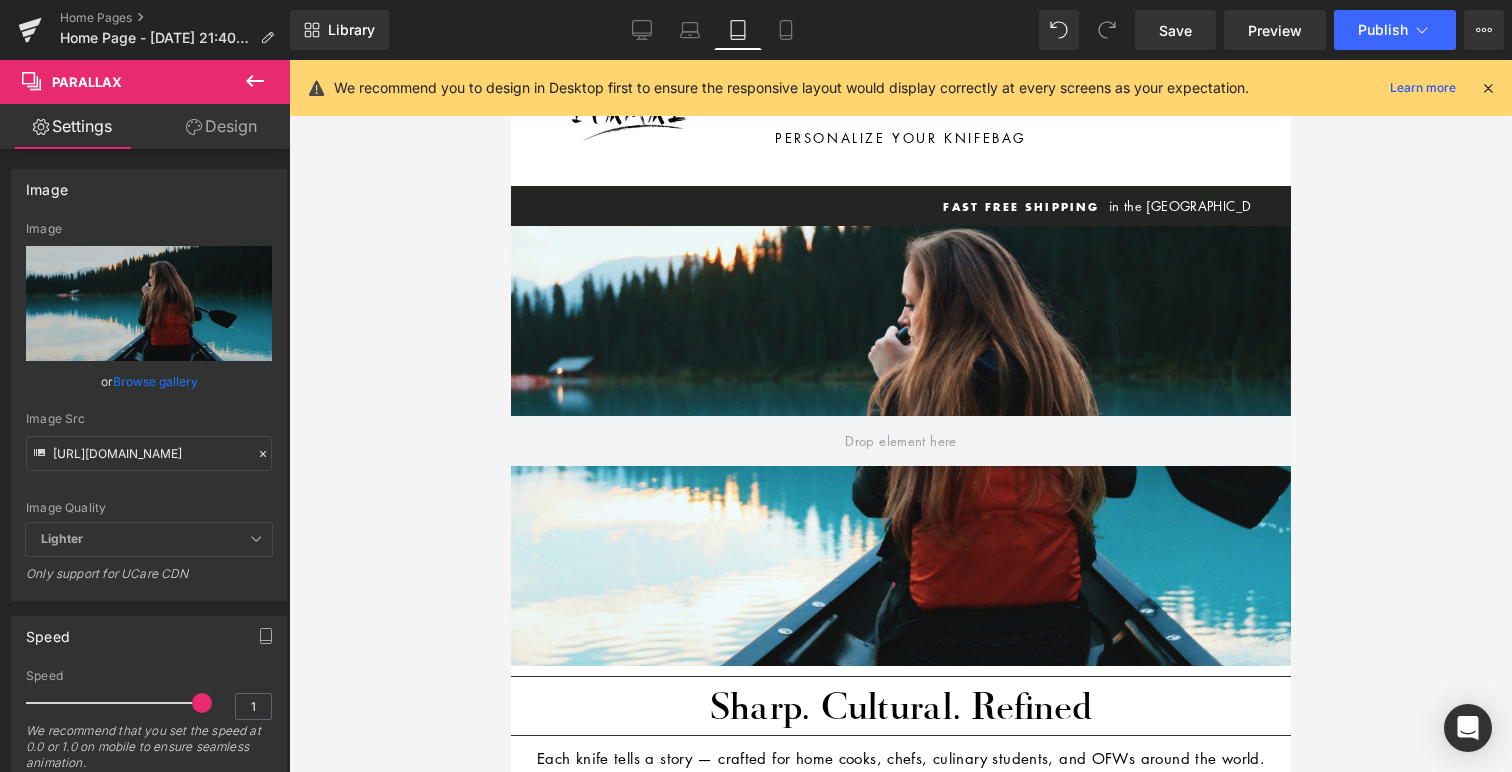 scroll, scrollTop: 2477, scrollLeft: 780, axis: both 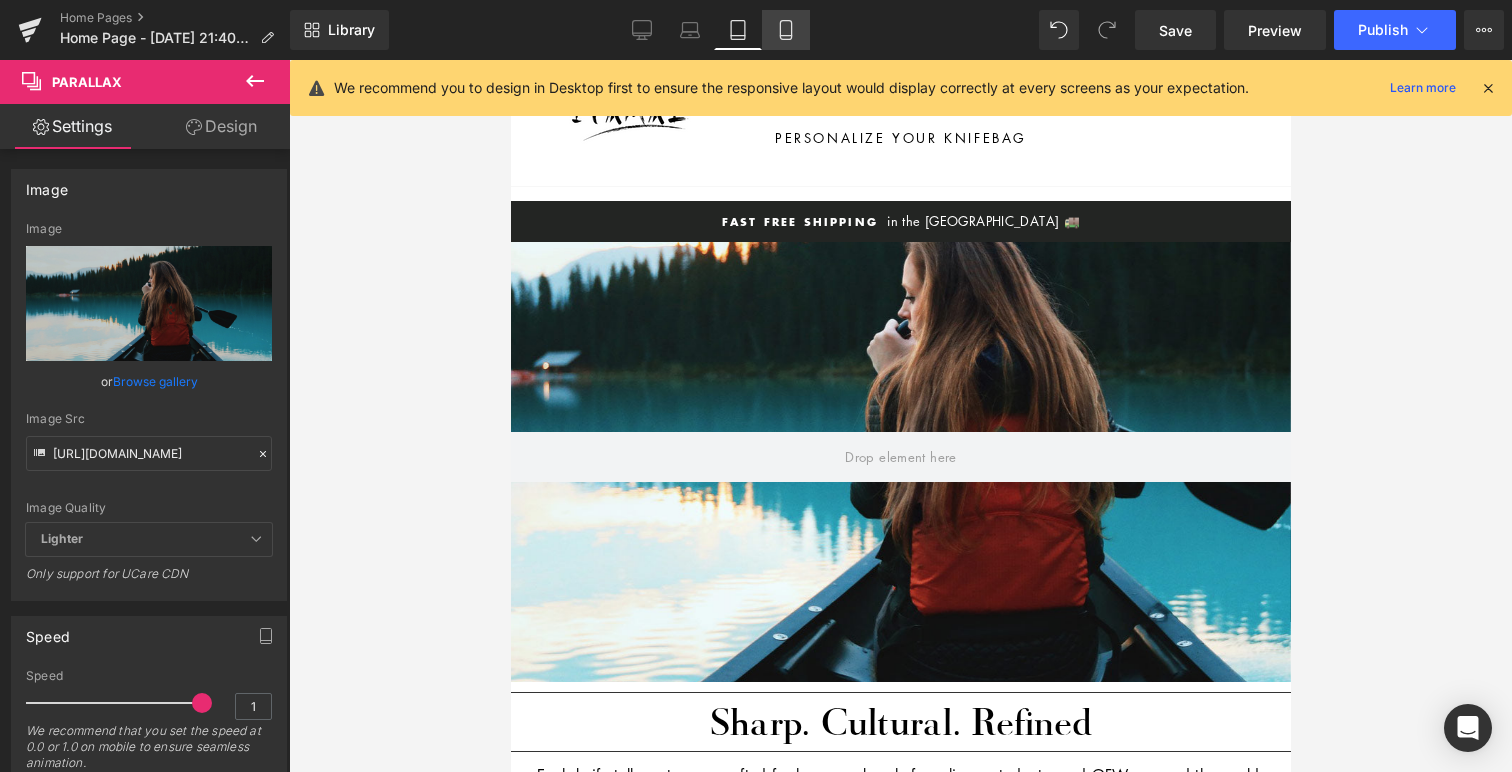 click on "Mobile" at bounding box center [786, 30] 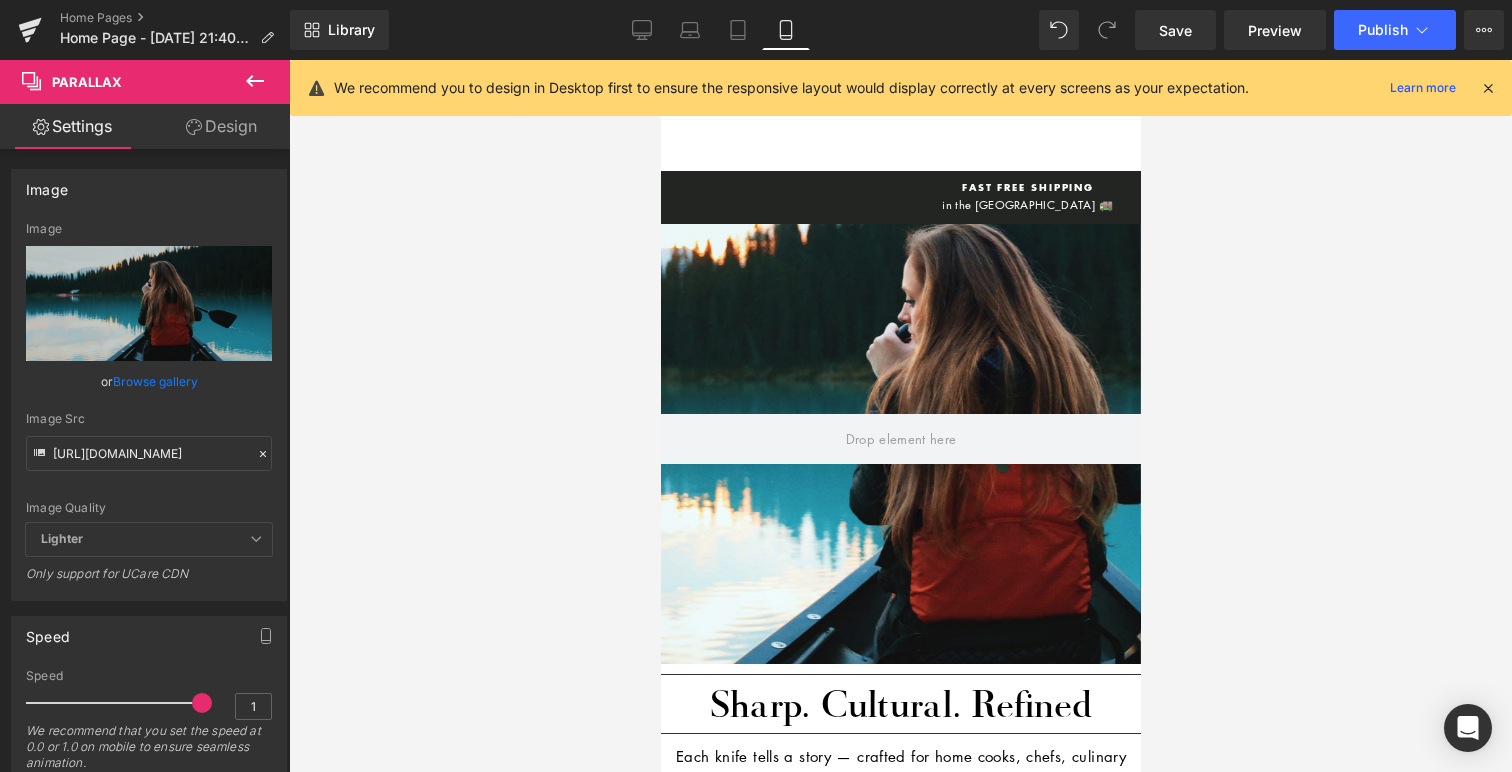 scroll, scrollTop: 90, scrollLeft: 0, axis: vertical 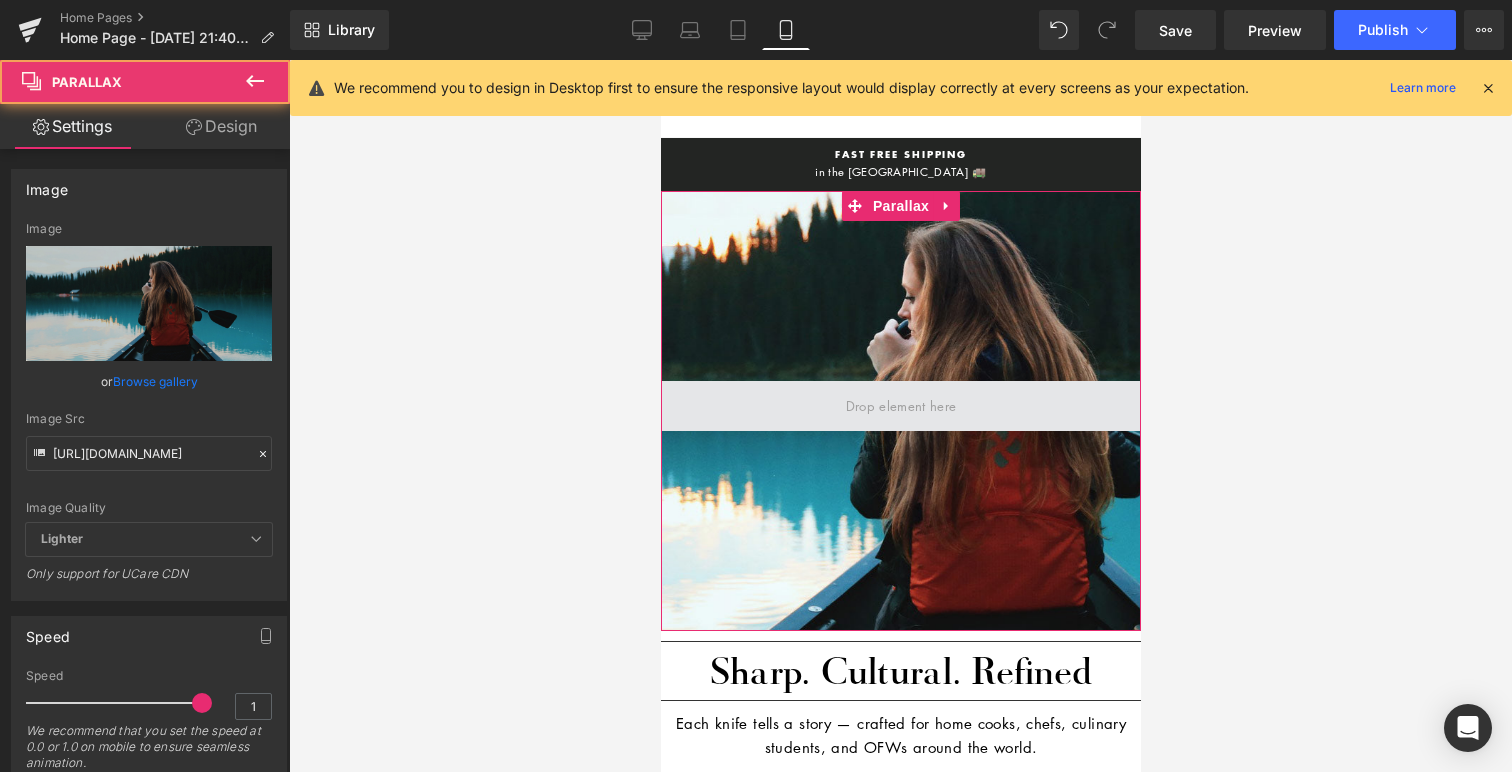 click at bounding box center [900, 406] 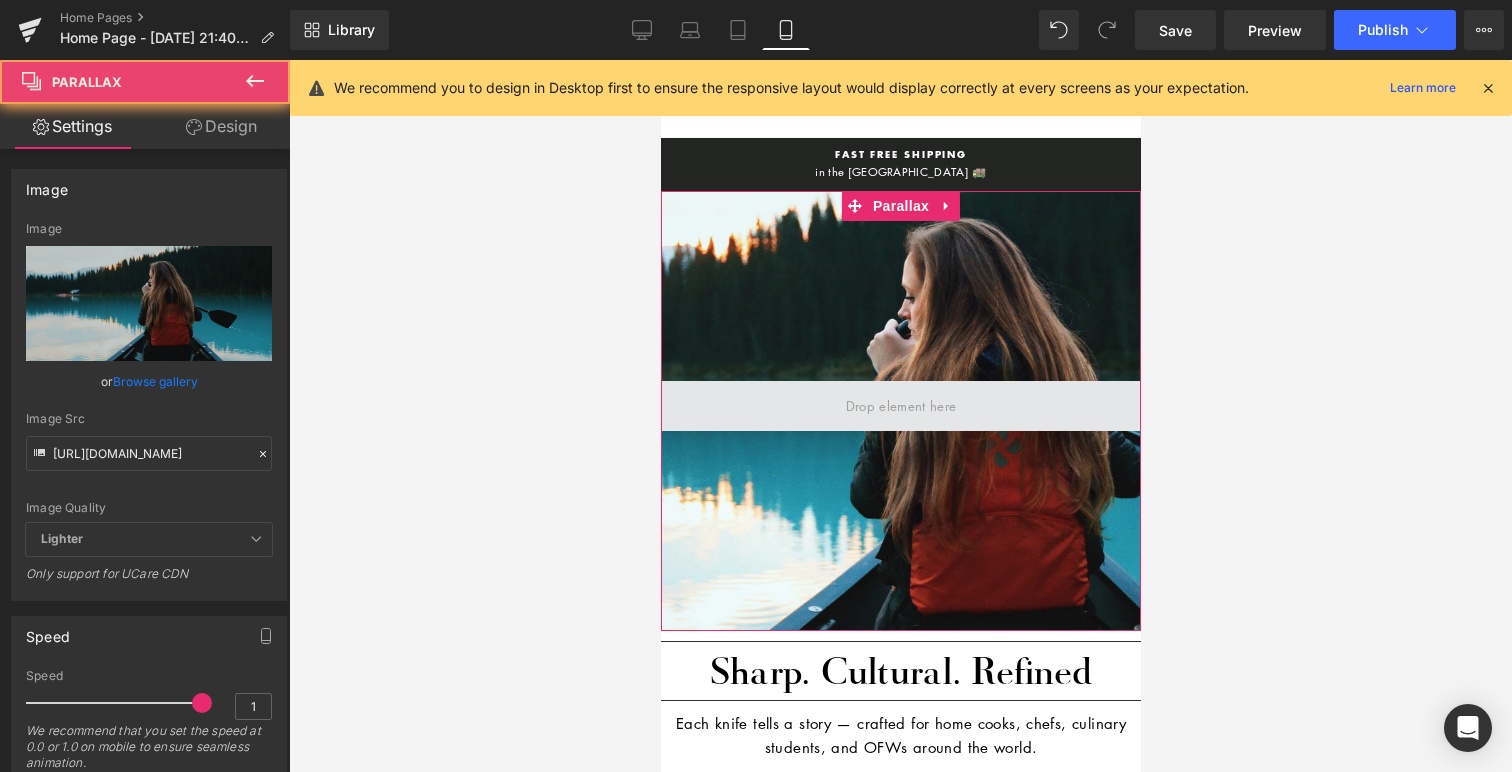 click at bounding box center (900, 406) 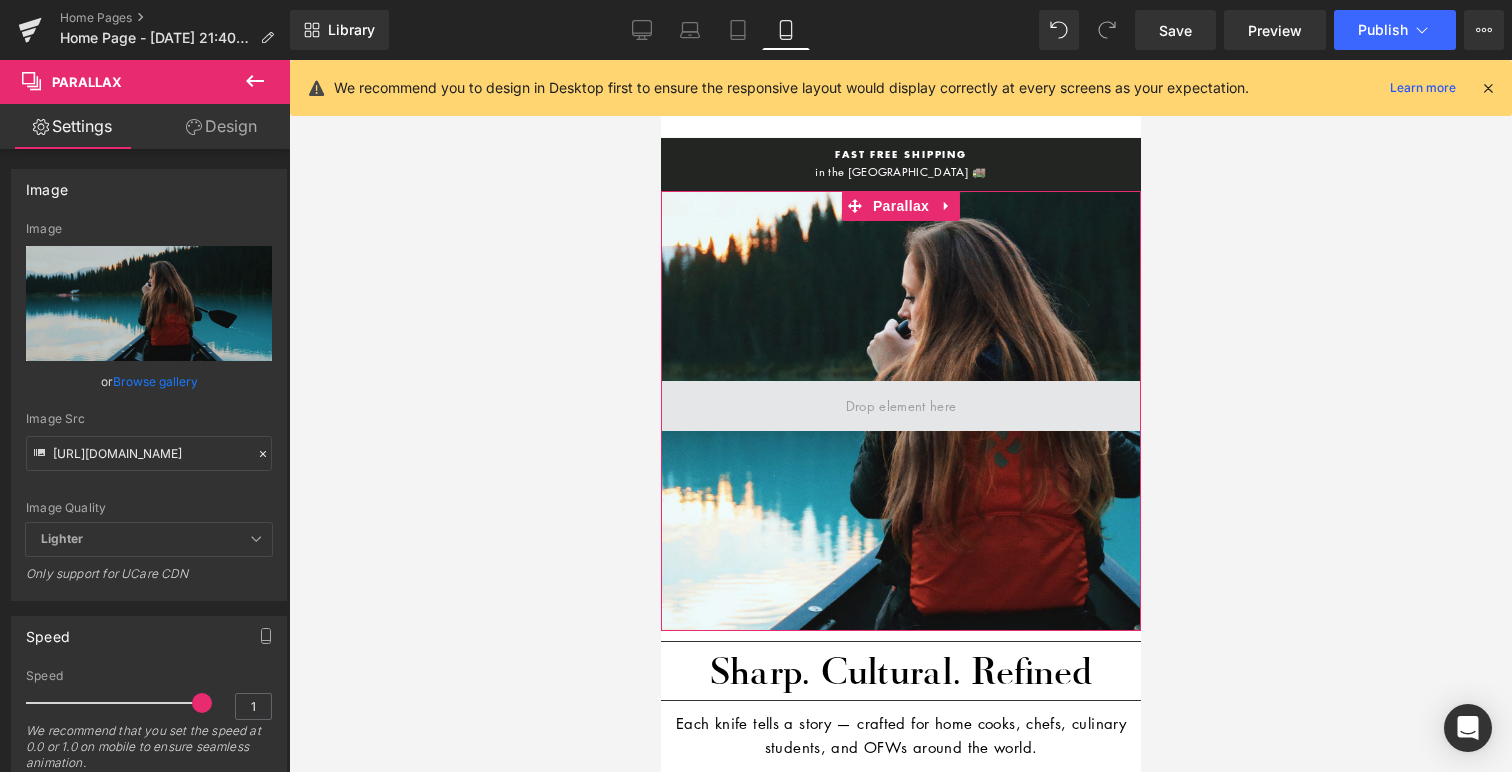 click at bounding box center (900, 406) 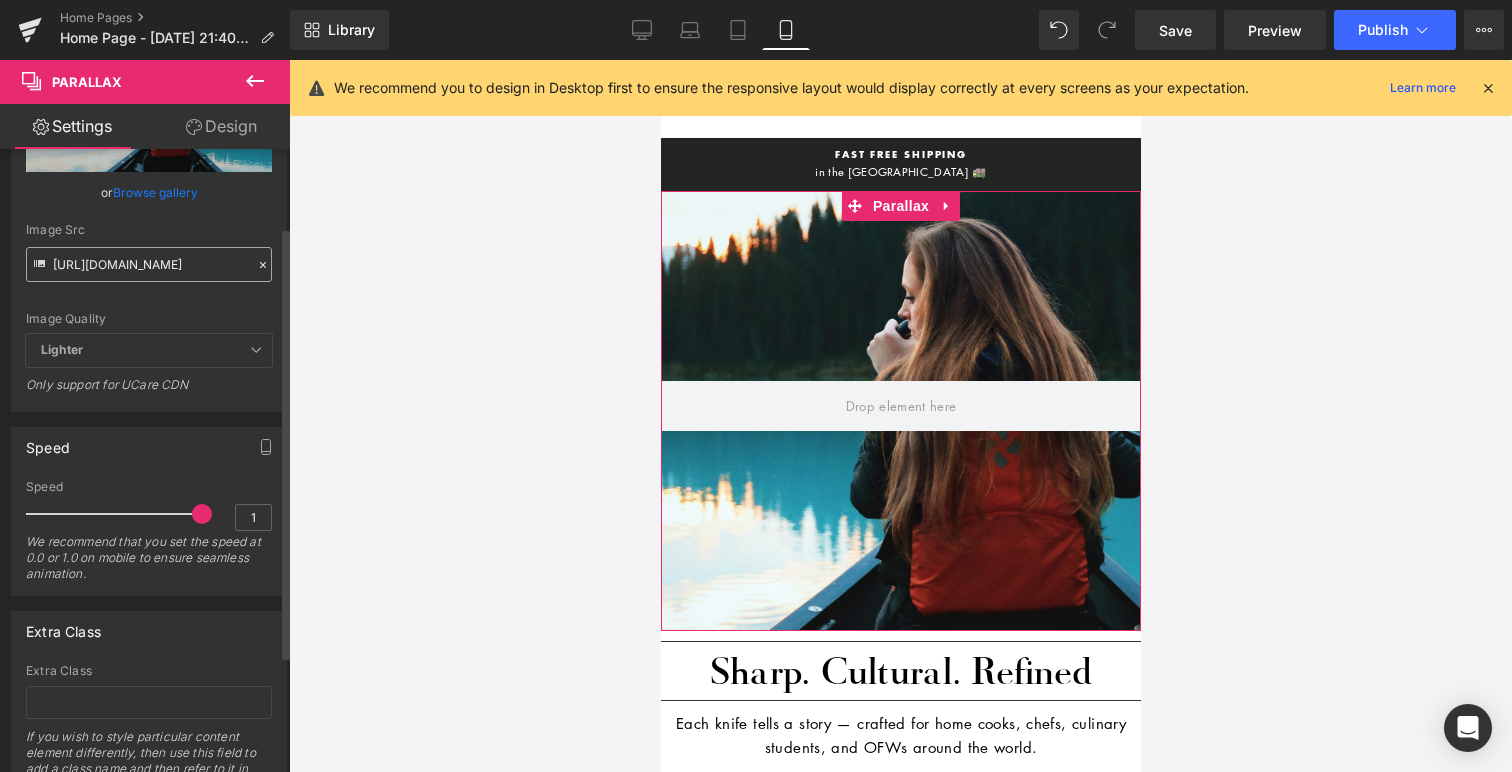 scroll, scrollTop: 280, scrollLeft: 0, axis: vertical 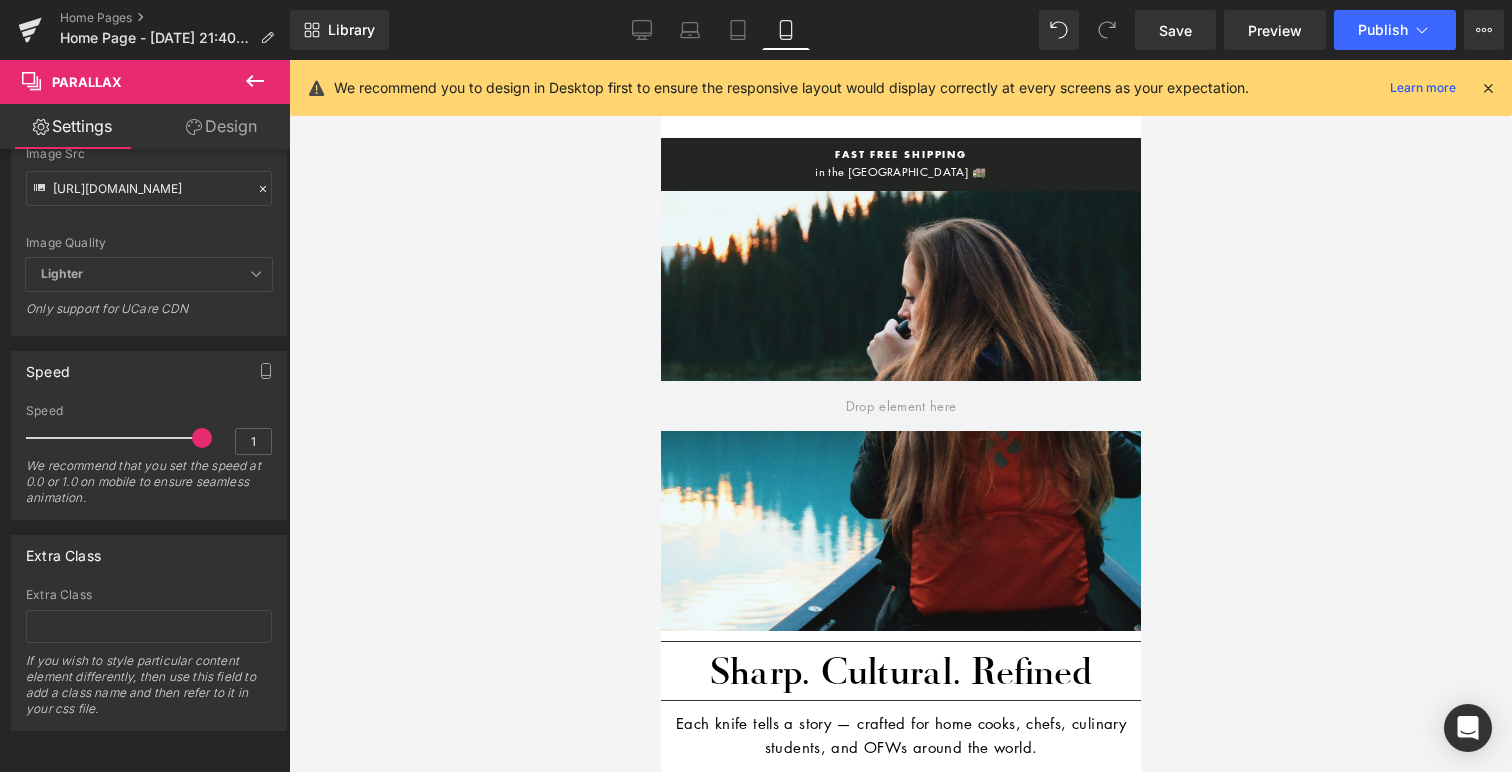 click 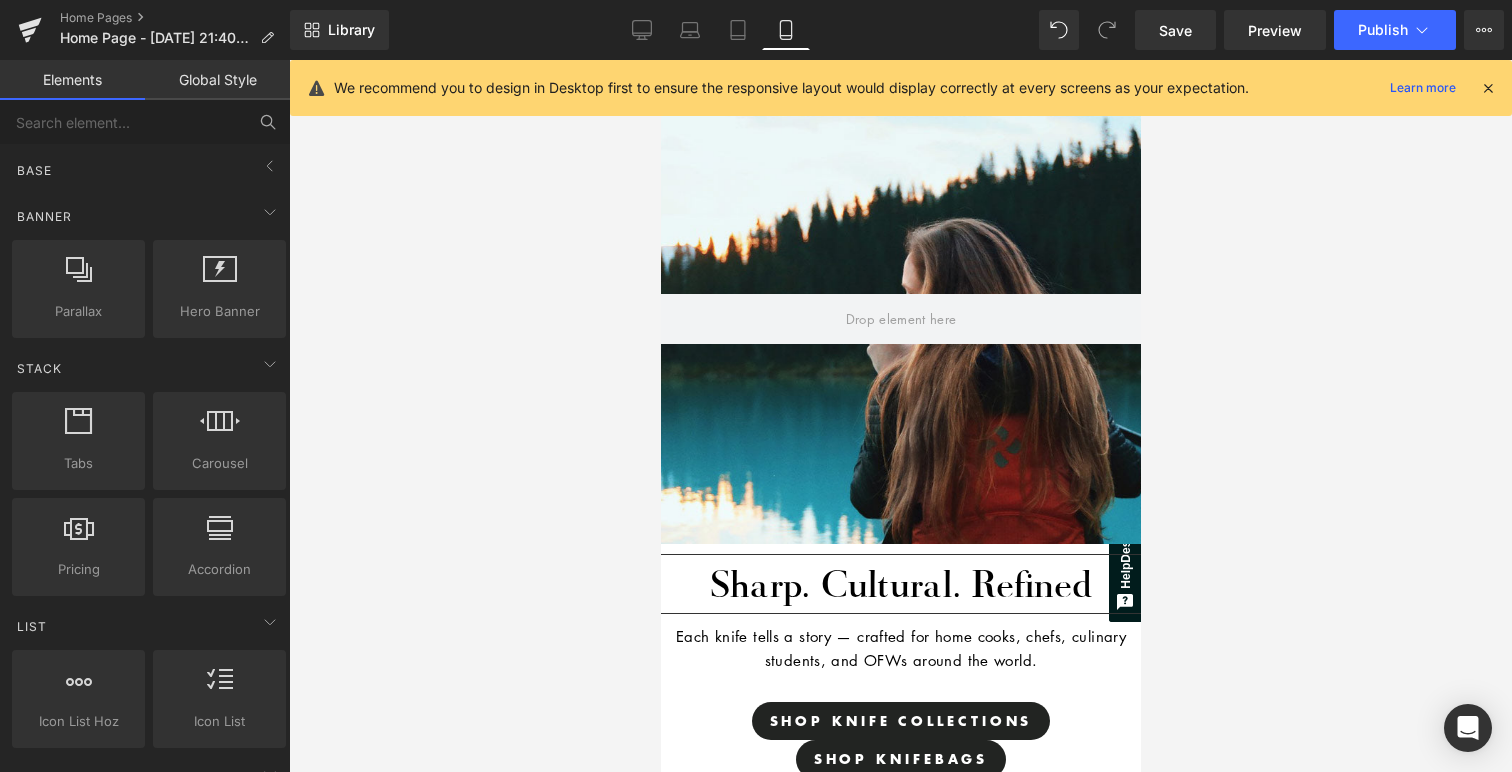 scroll, scrollTop: 175, scrollLeft: 0, axis: vertical 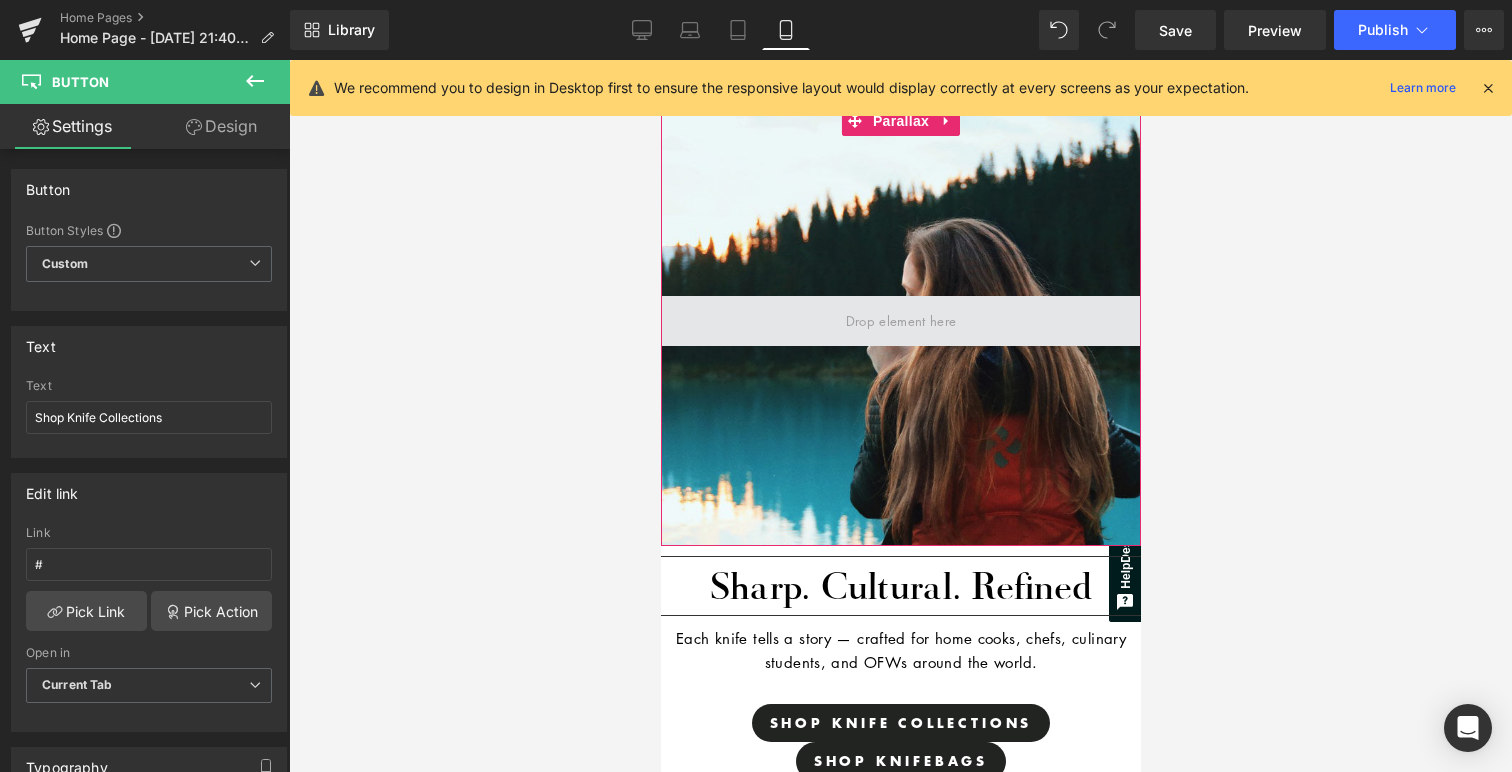click at bounding box center [900, 320] 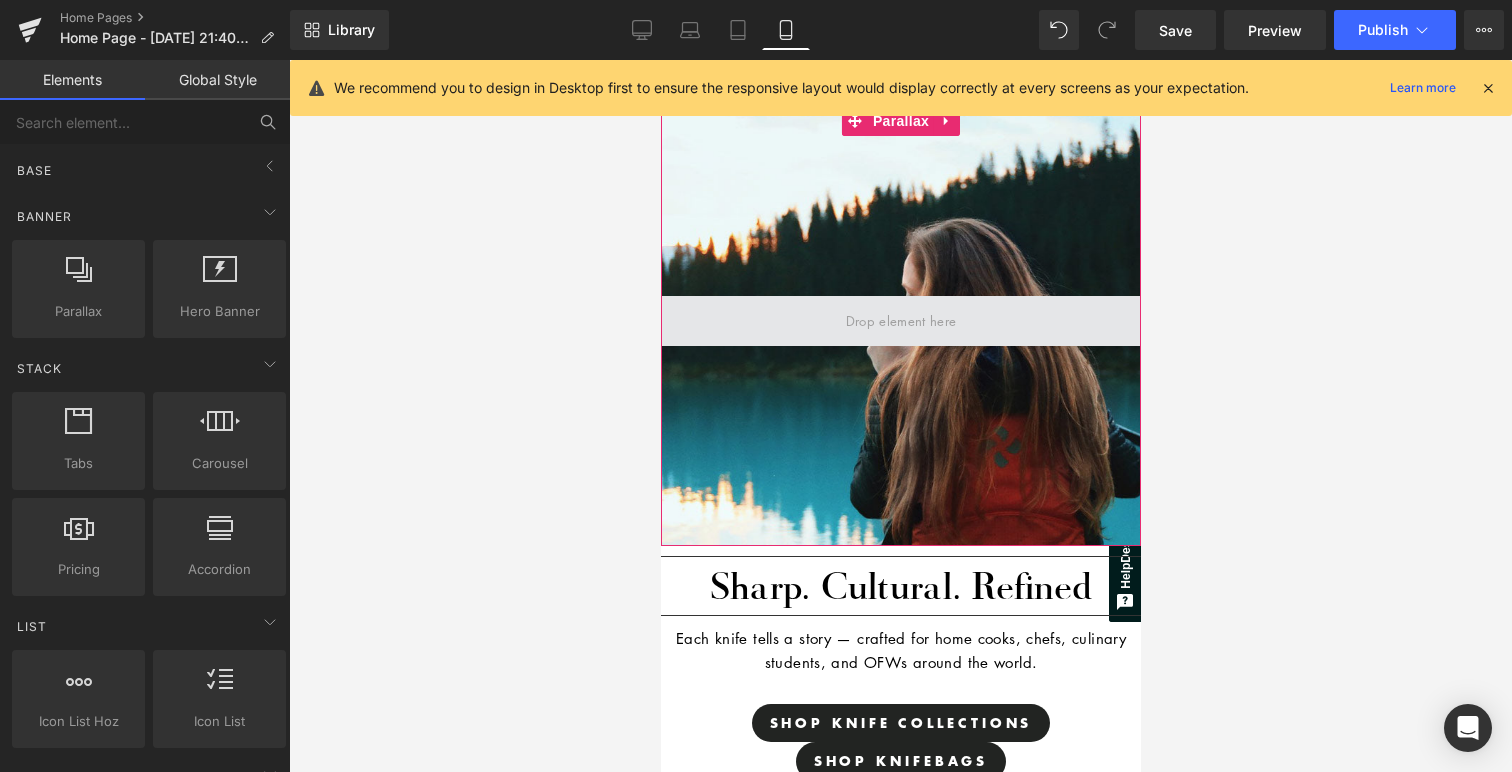 click at bounding box center (900, 320) 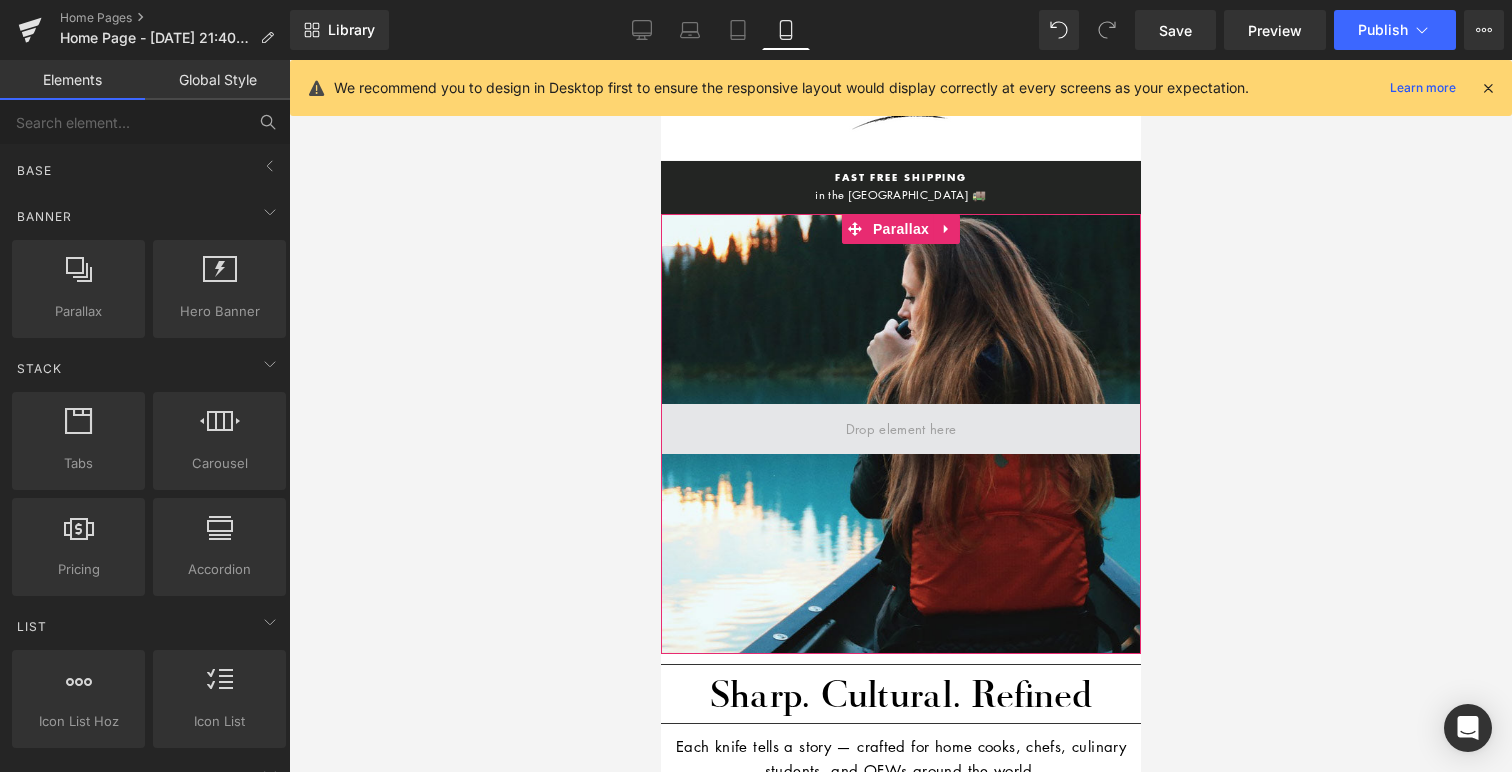 scroll, scrollTop: 0, scrollLeft: 0, axis: both 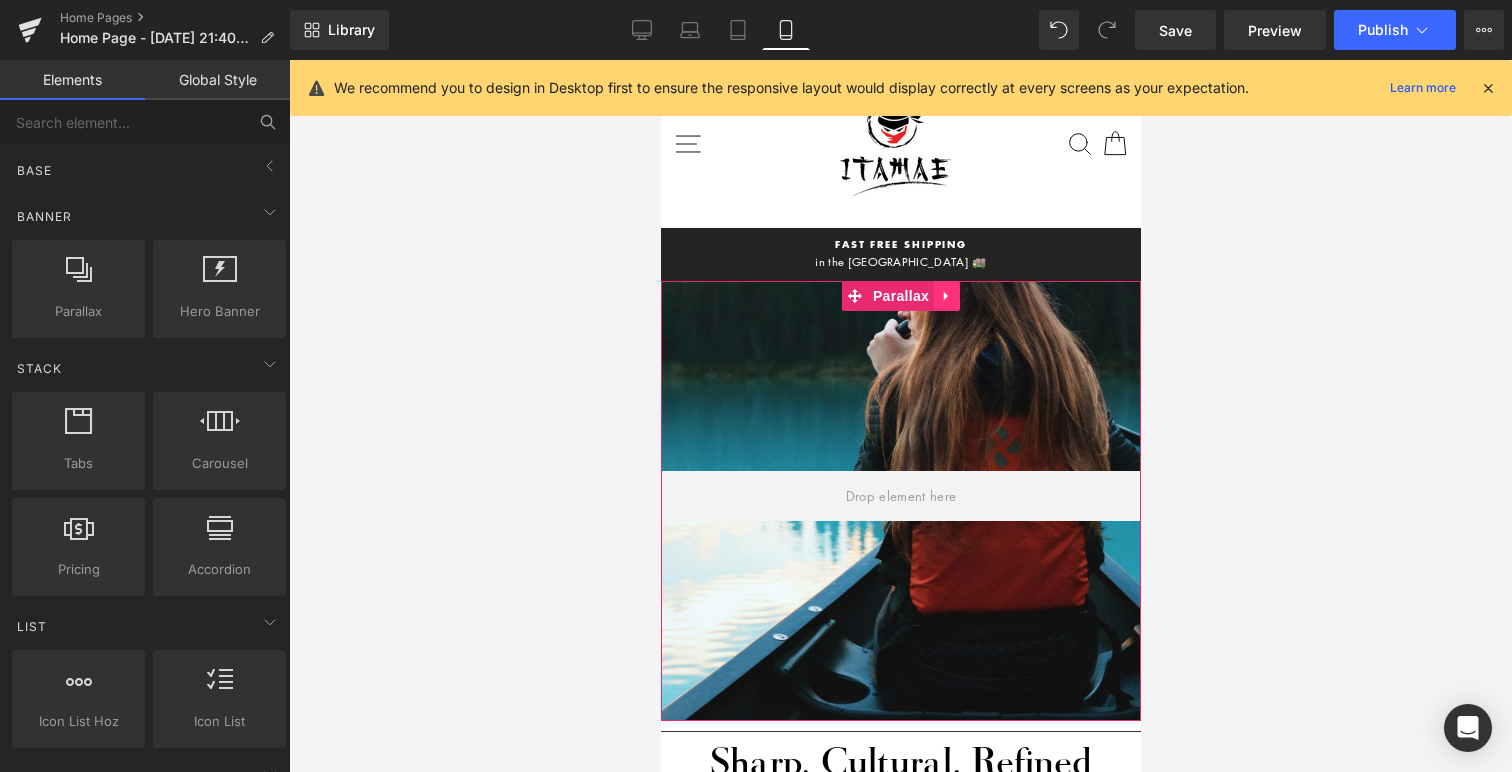 click at bounding box center [946, 296] 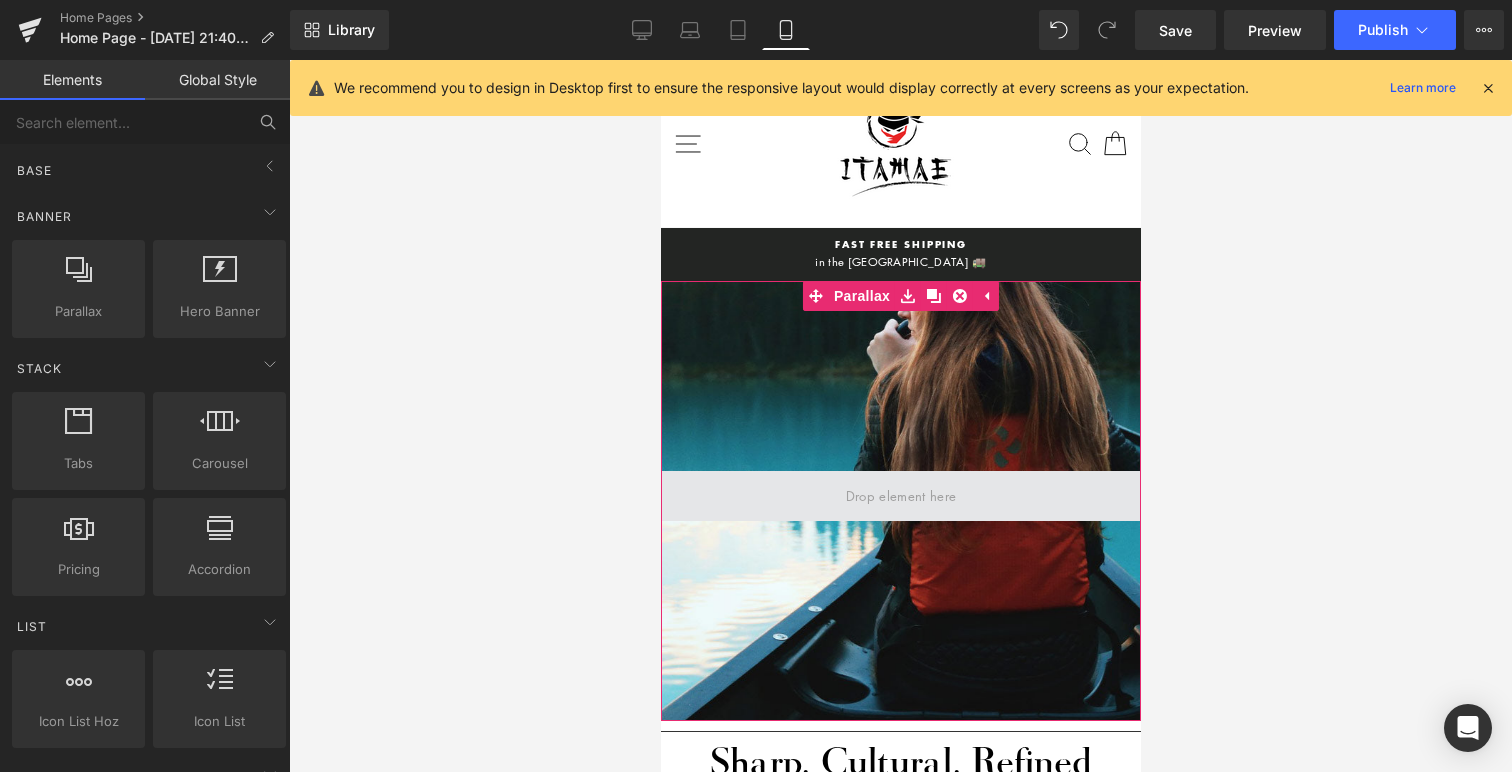 click at bounding box center (900, 495) 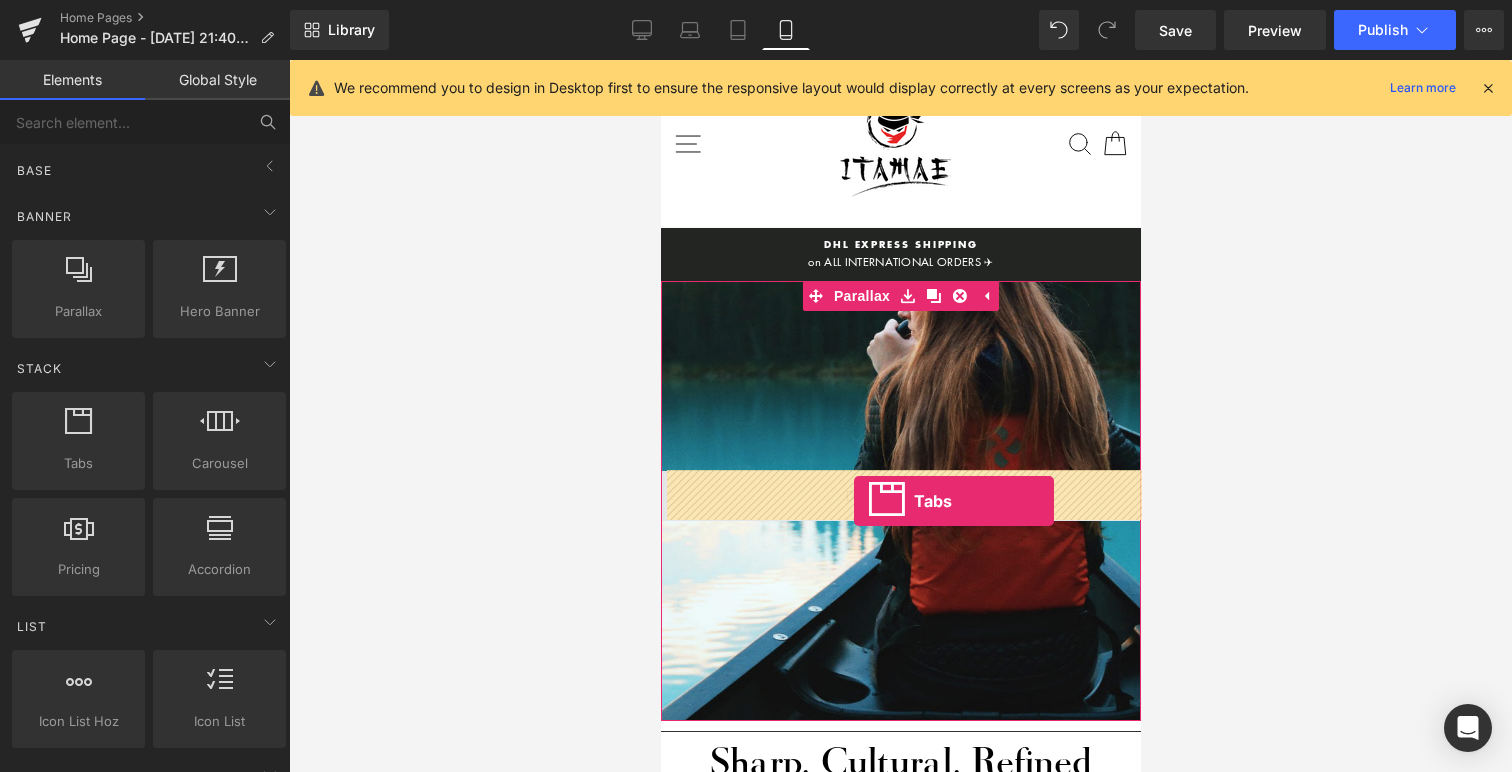 drag, startPoint x: 711, startPoint y: 533, endPoint x: 853, endPoint y: 502, distance: 145.34442 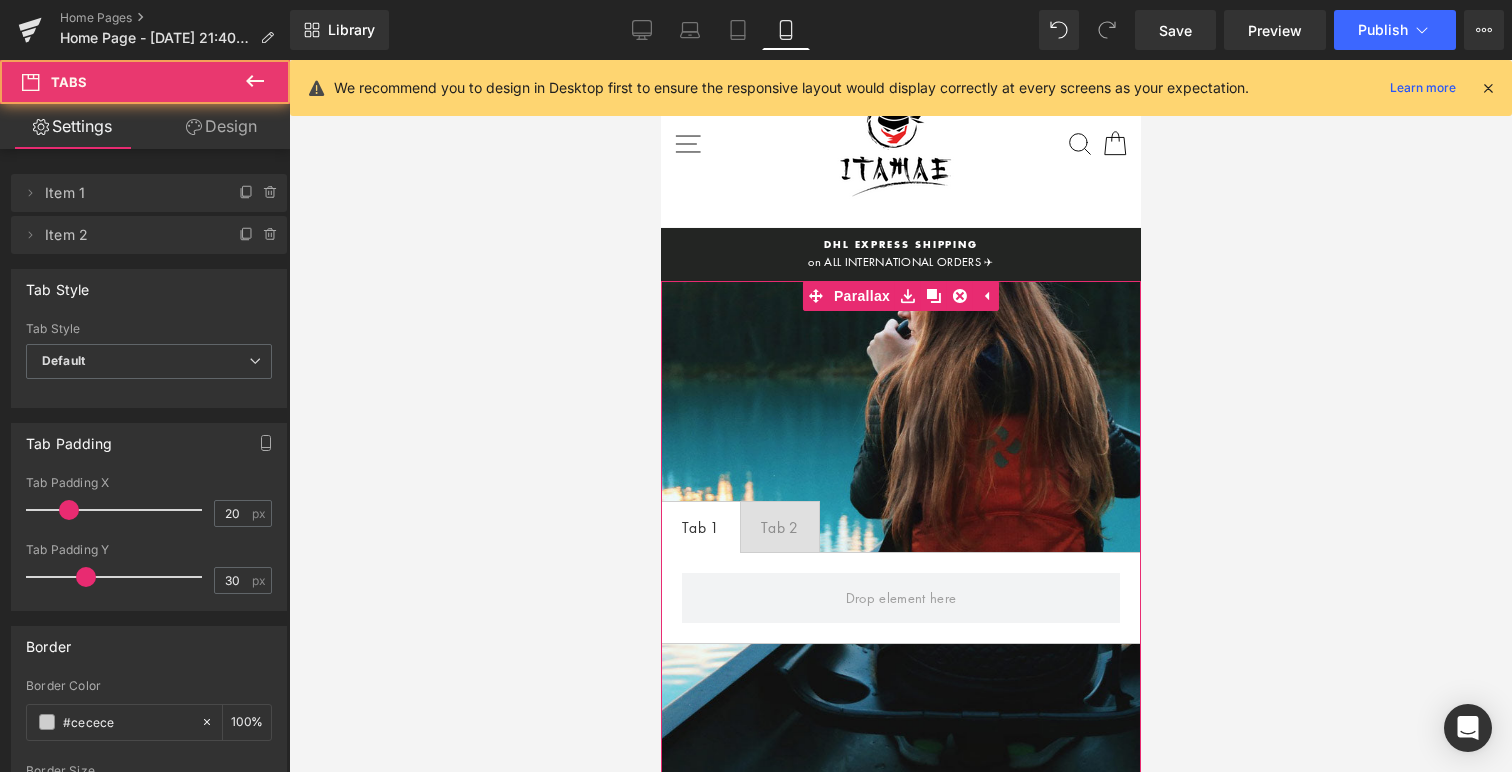 scroll, scrollTop: 9, scrollLeft: 10, axis: both 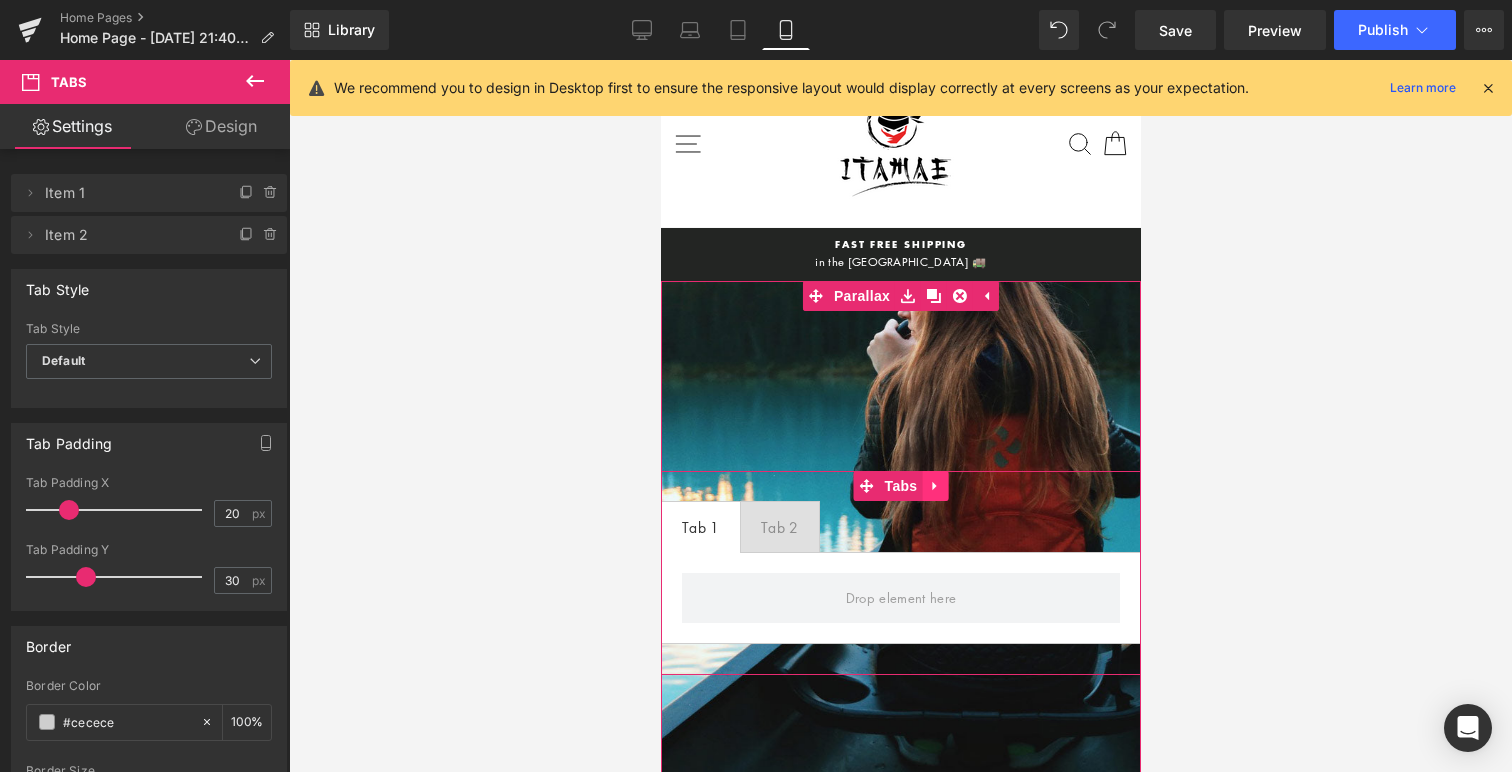 click 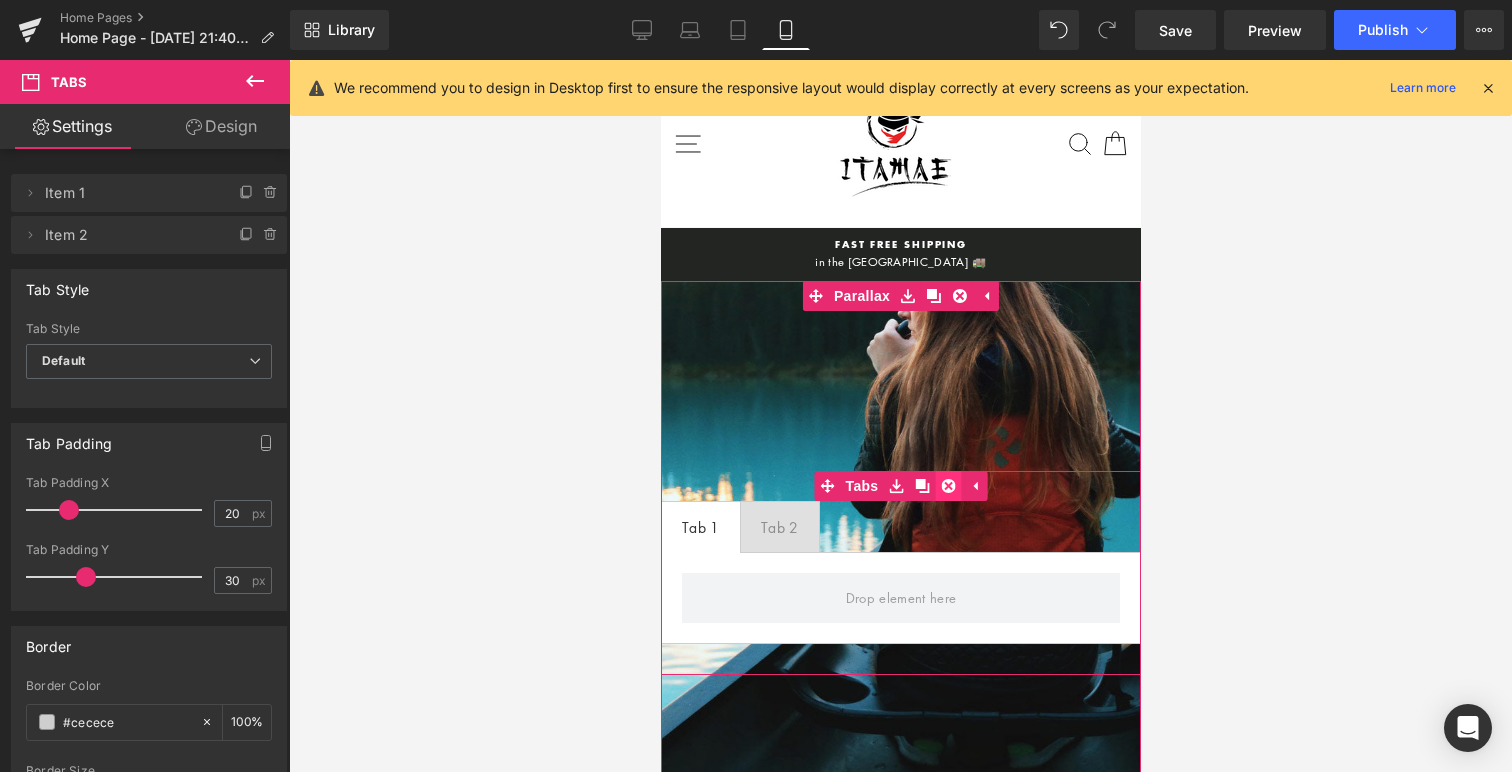click 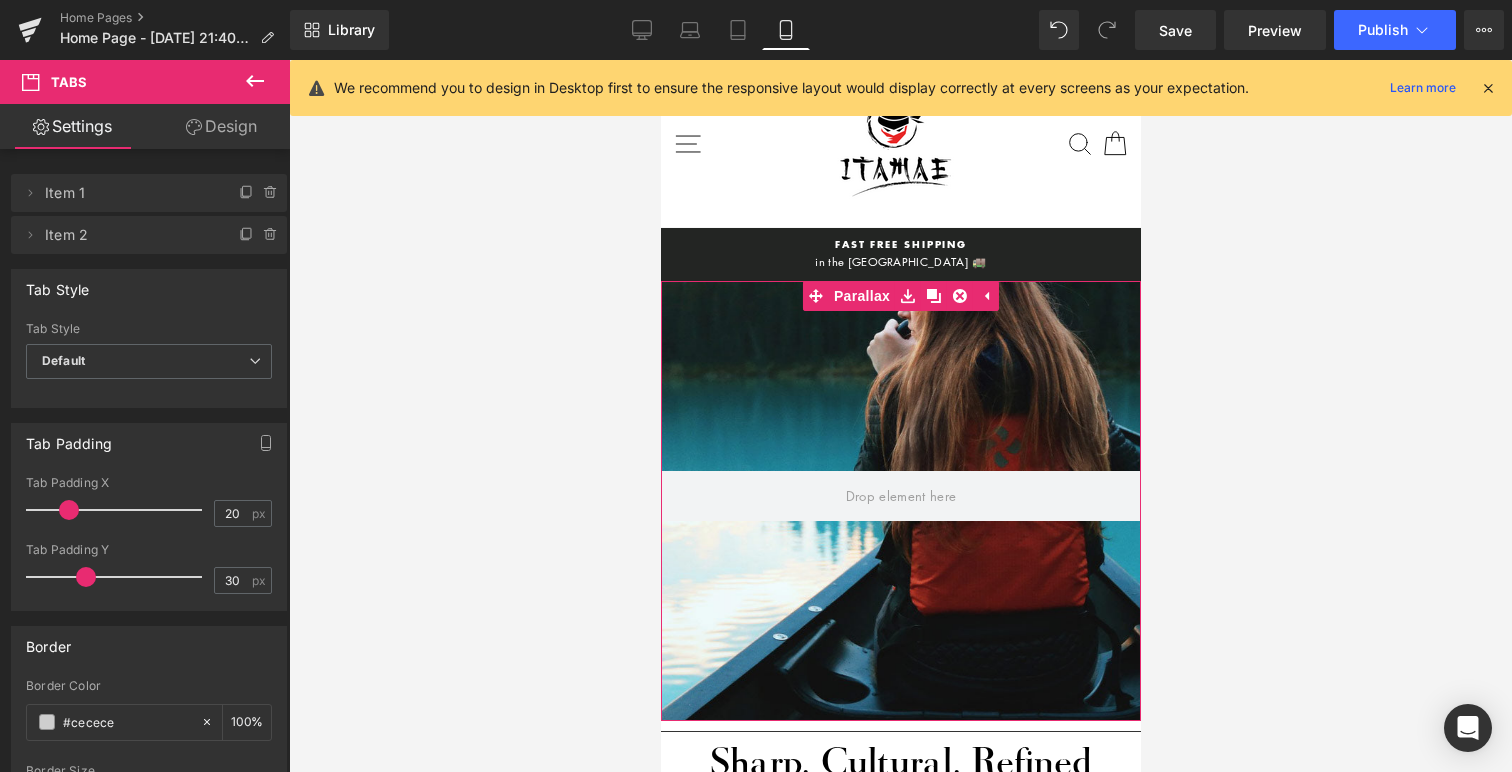 scroll, scrollTop: 2608, scrollLeft: 480, axis: both 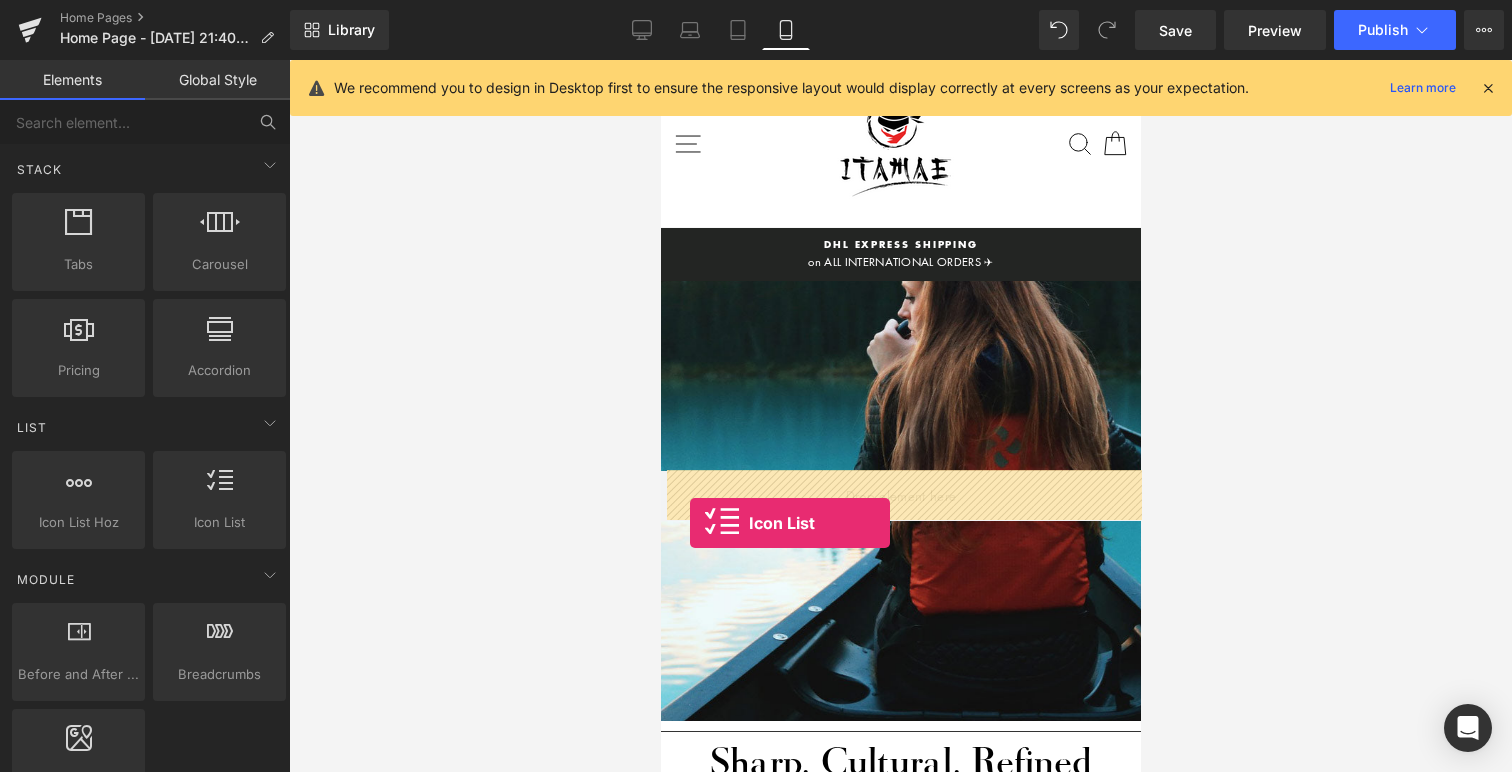 drag, startPoint x: 846, startPoint y: 538, endPoint x: 689, endPoint y: 523, distance: 157.71494 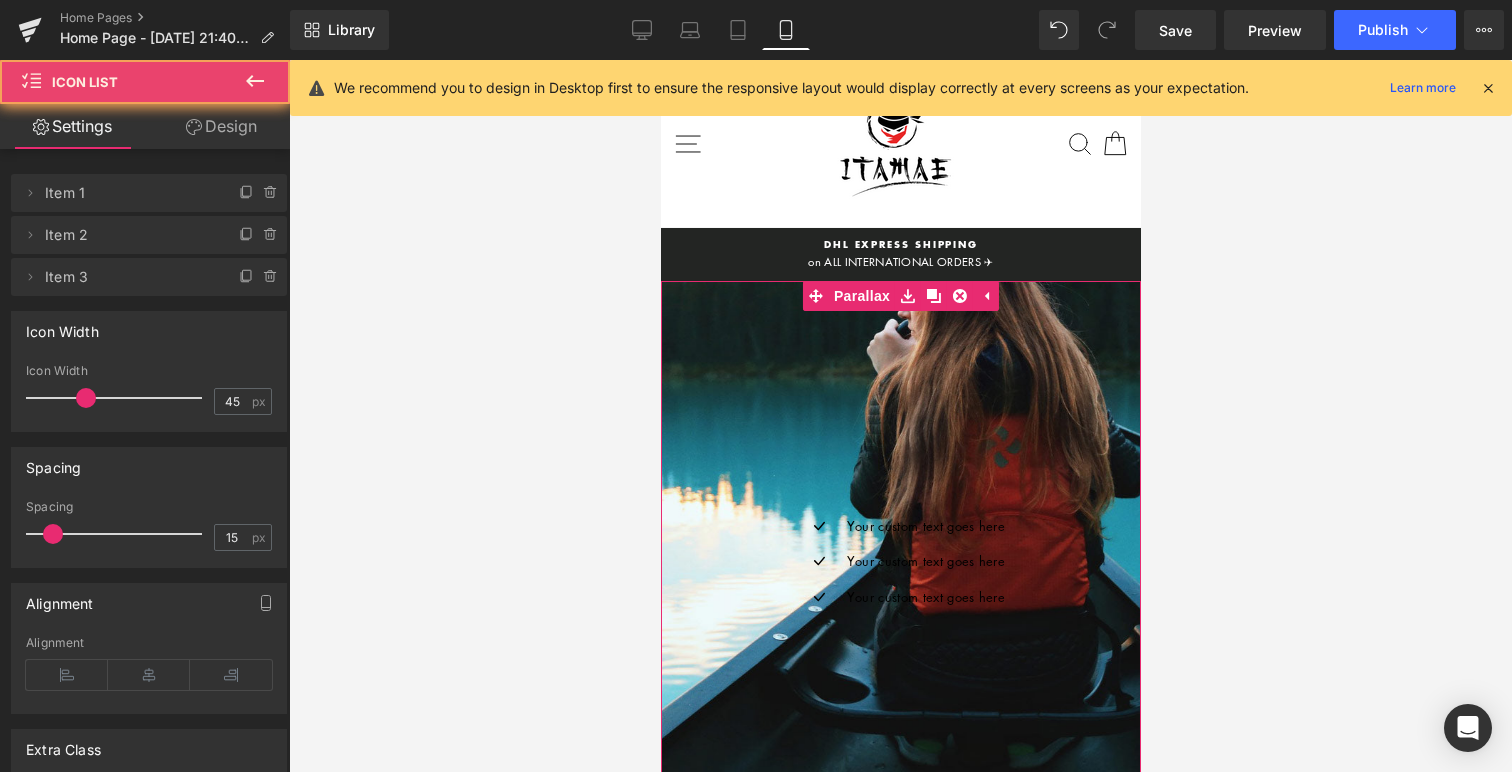 scroll, scrollTop: 10, scrollLeft: 10, axis: both 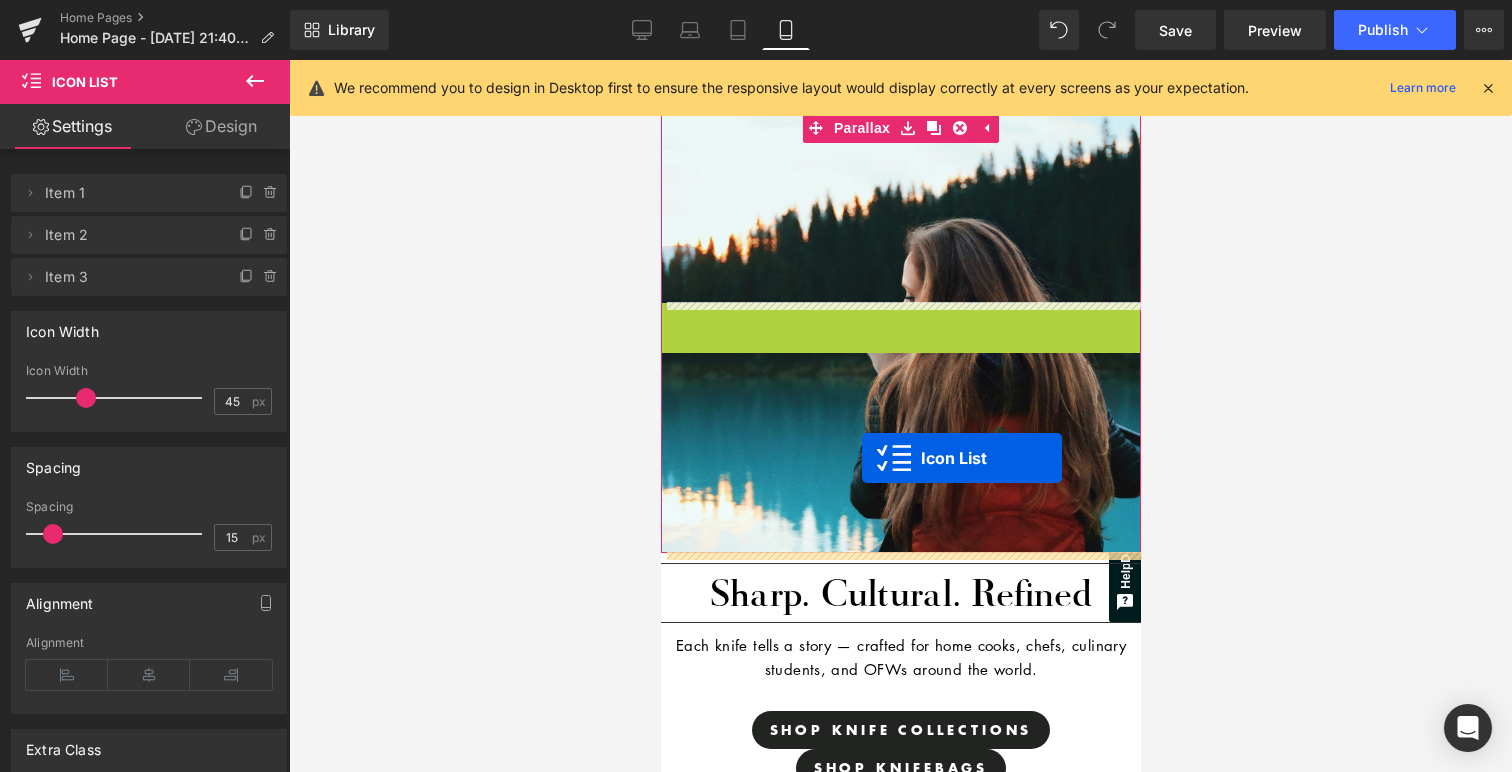 drag, startPoint x: 853, startPoint y: 315, endPoint x: 860, endPoint y: 456, distance: 141.17365 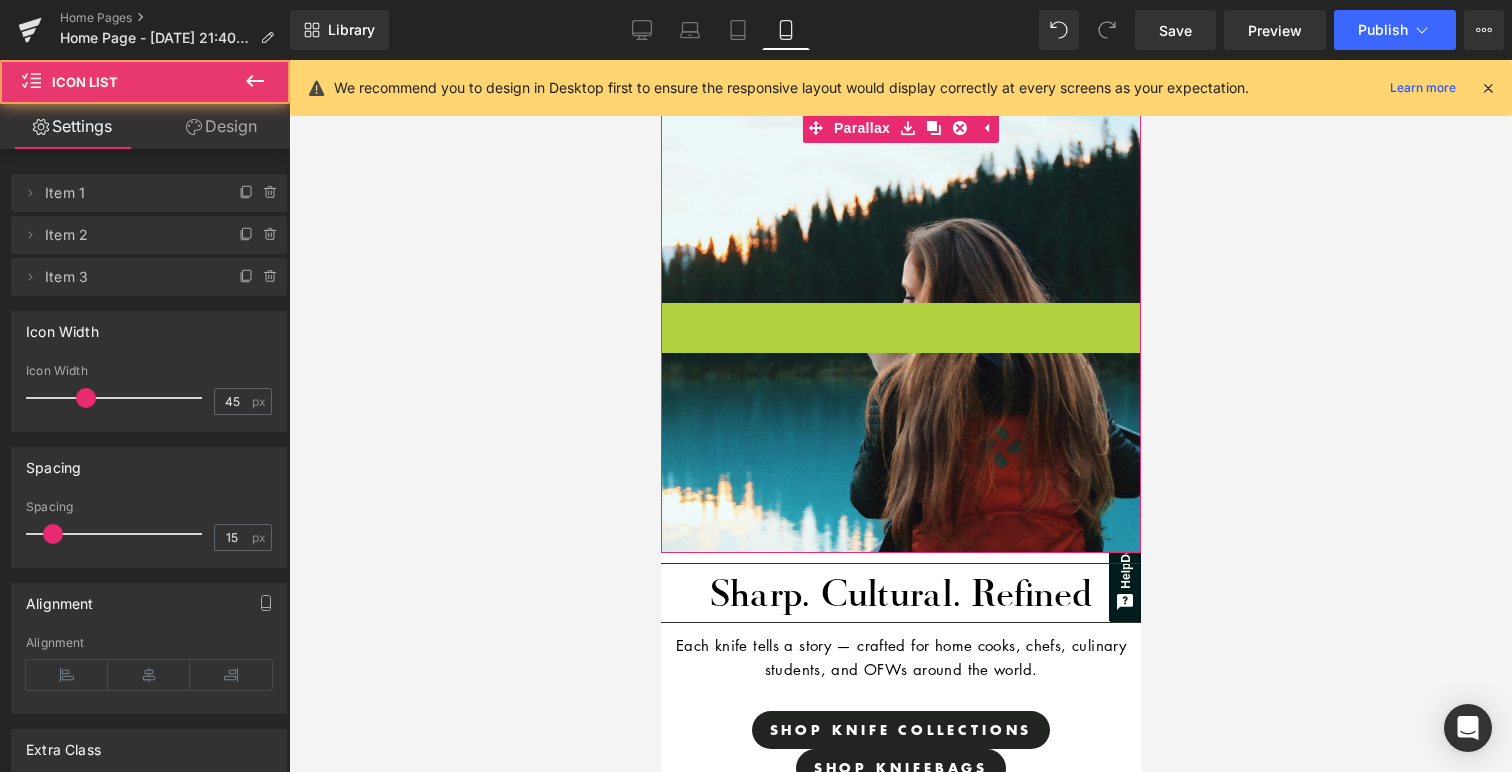 scroll, scrollTop: 10, scrollLeft: 10, axis: both 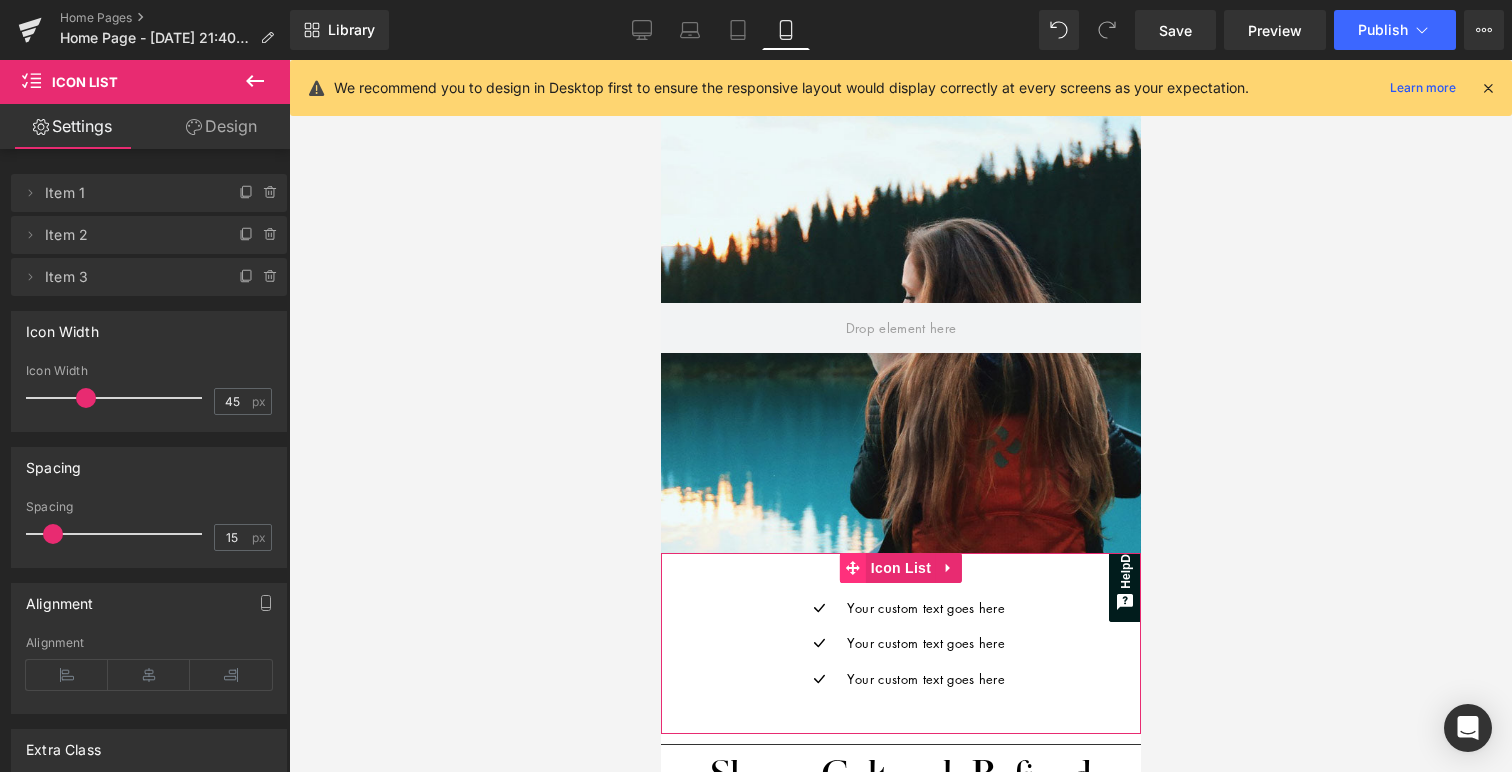 click 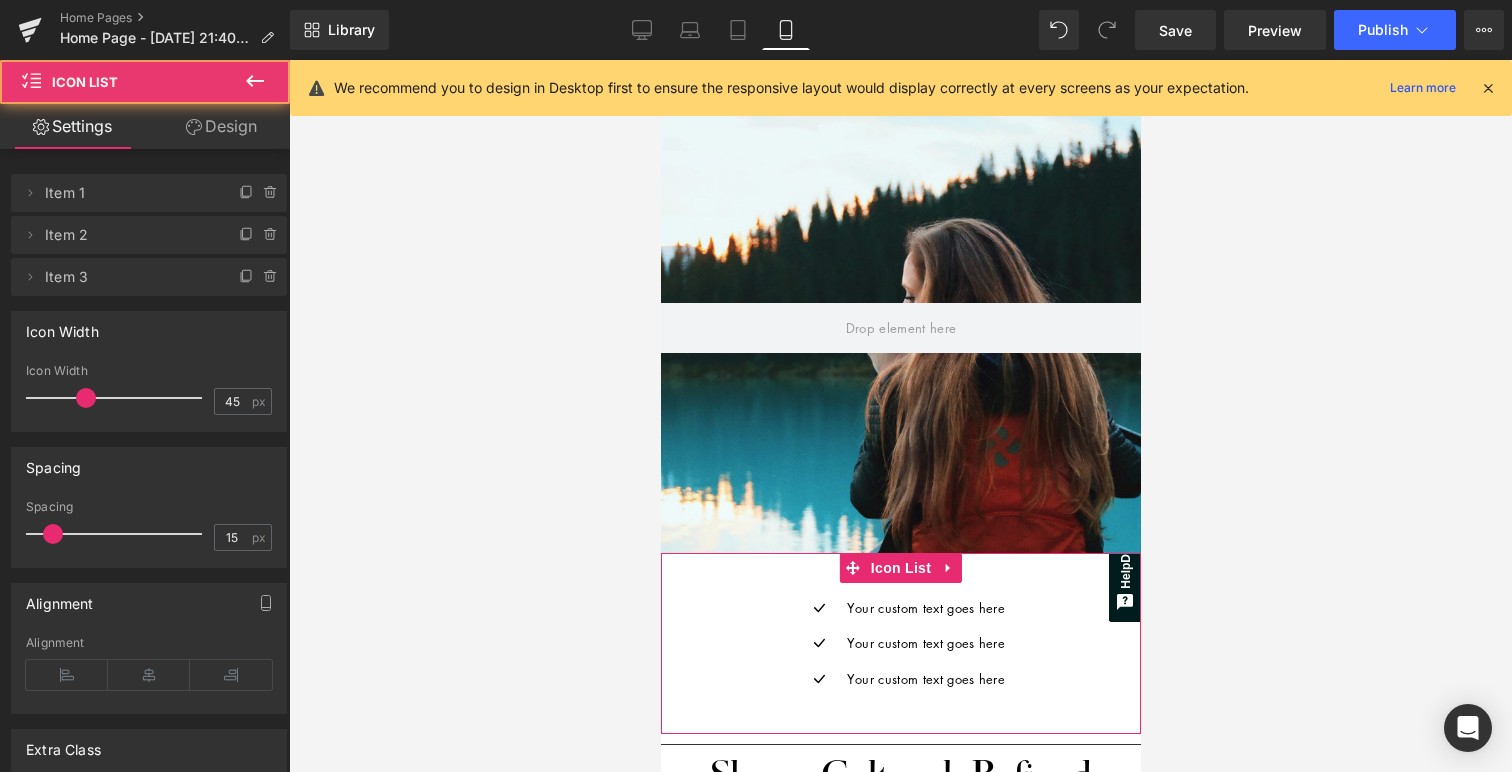 click on "Icon
Your custom text goes here
Text Block
Icon
Your custom text goes here
Text Block
Icon
Your custom text goes here
Text Block
Icon List" at bounding box center (900, 643) 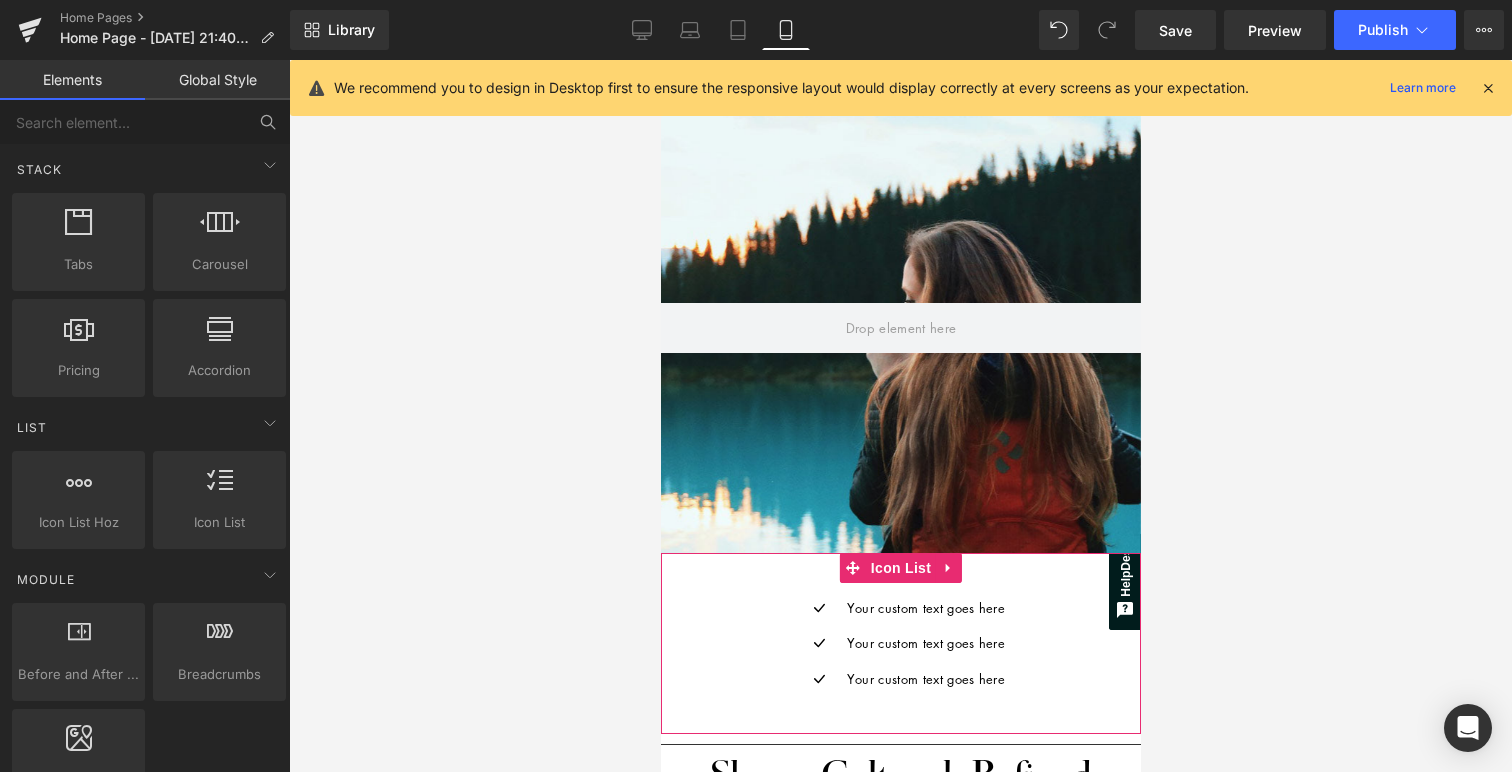 scroll, scrollTop: 2608, scrollLeft: 480, axis: both 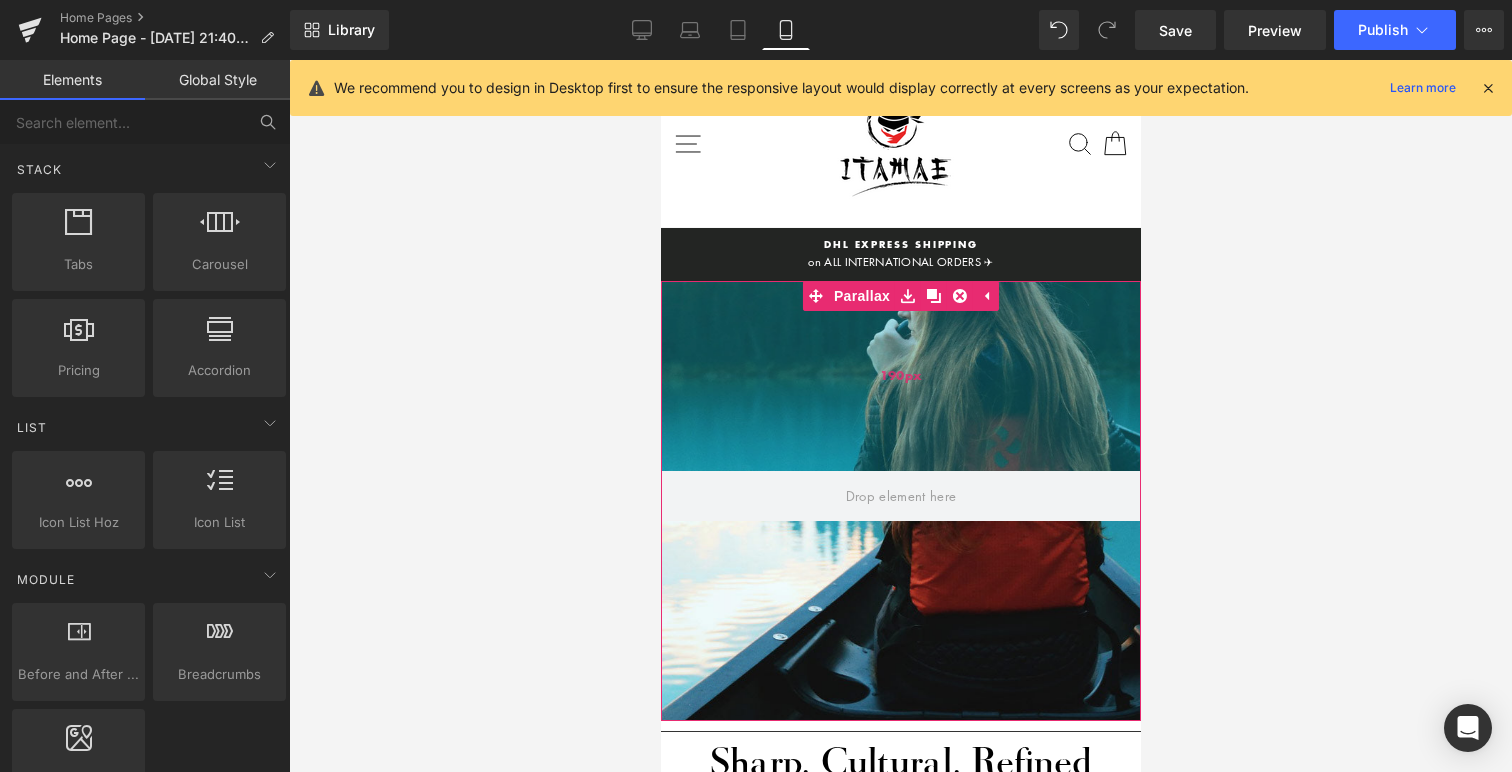 click on "190px" at bounding box center (900, 376) 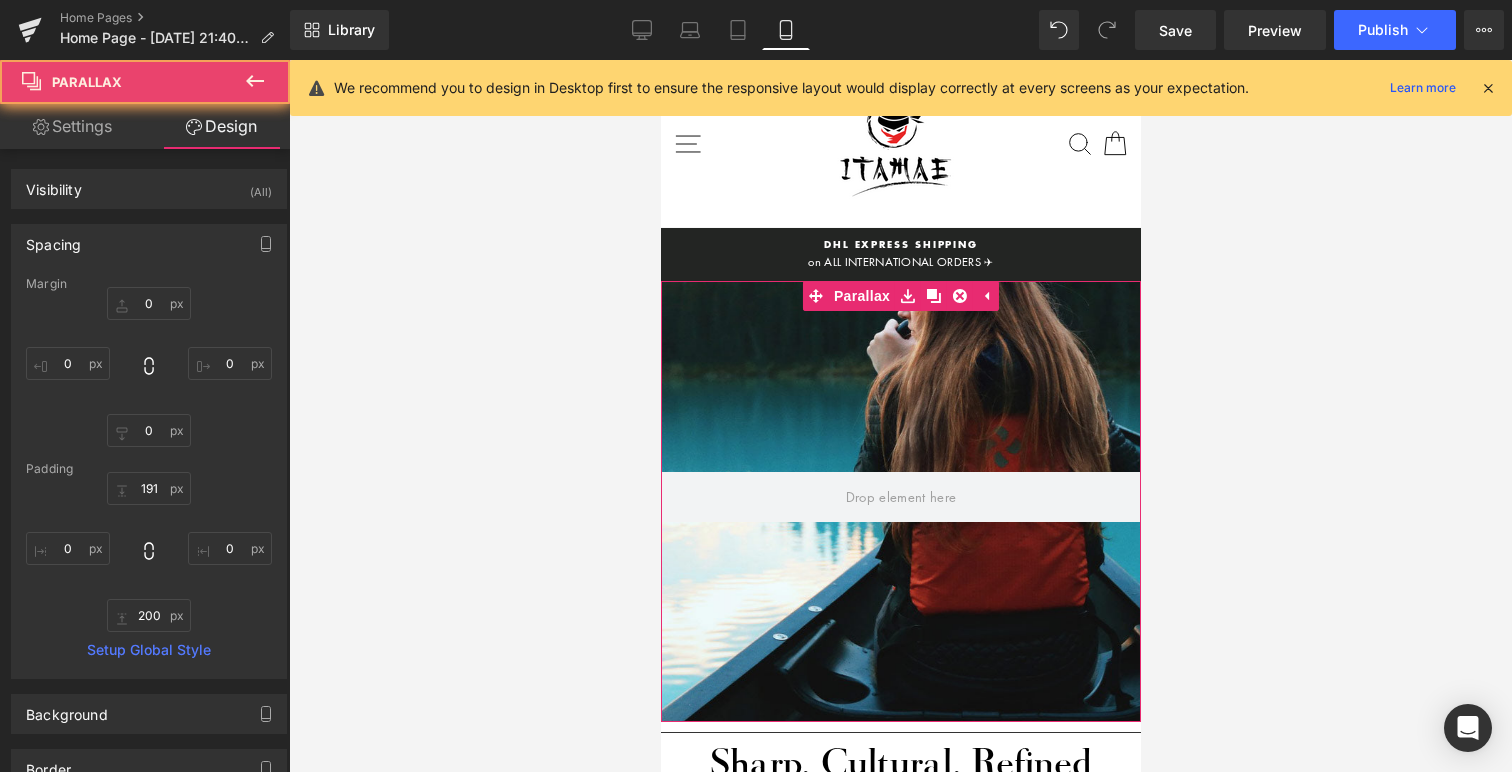 scroll, scrollTop: 10, scrollLeft: 10, axis: both 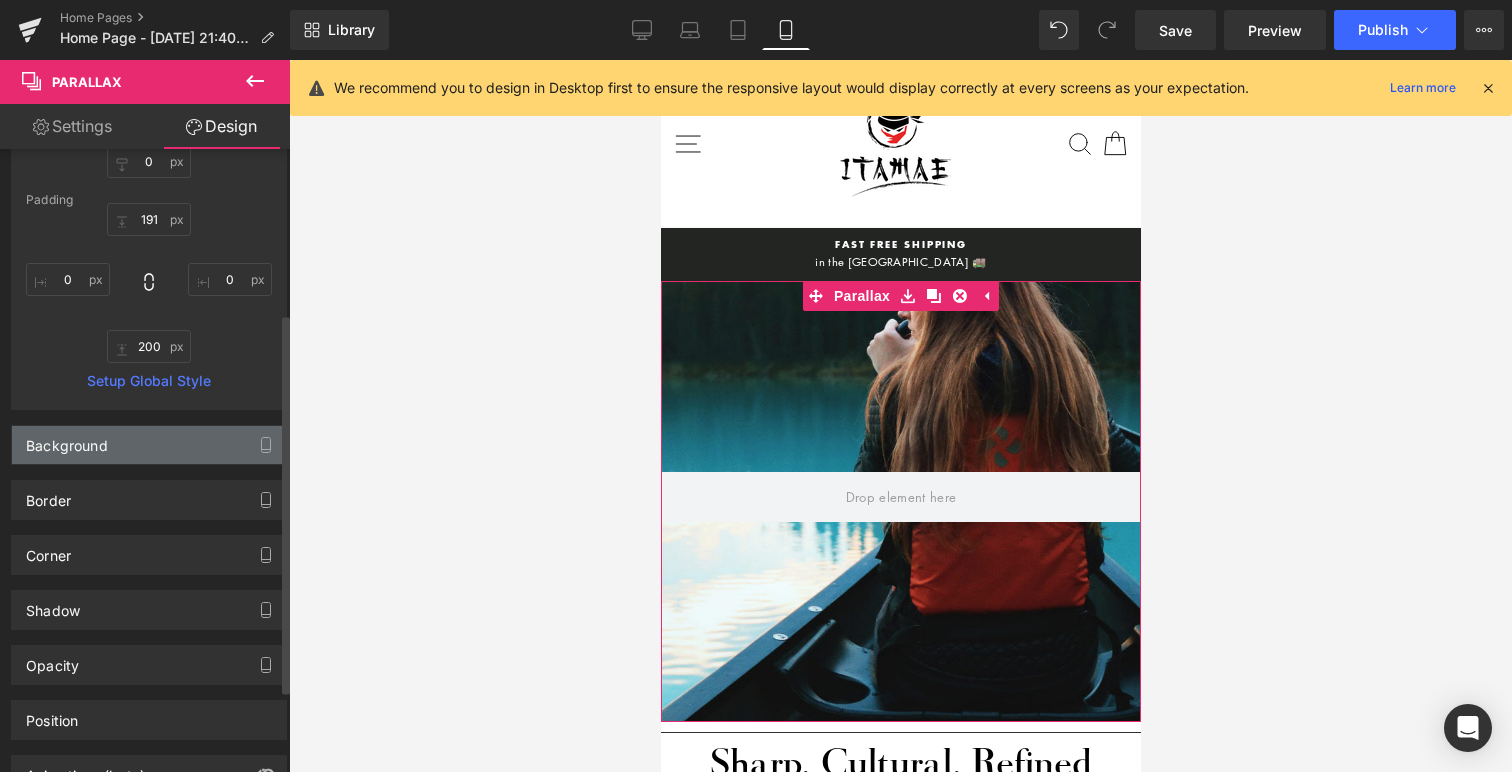 click on "Background" at bounding box center [67, 440] 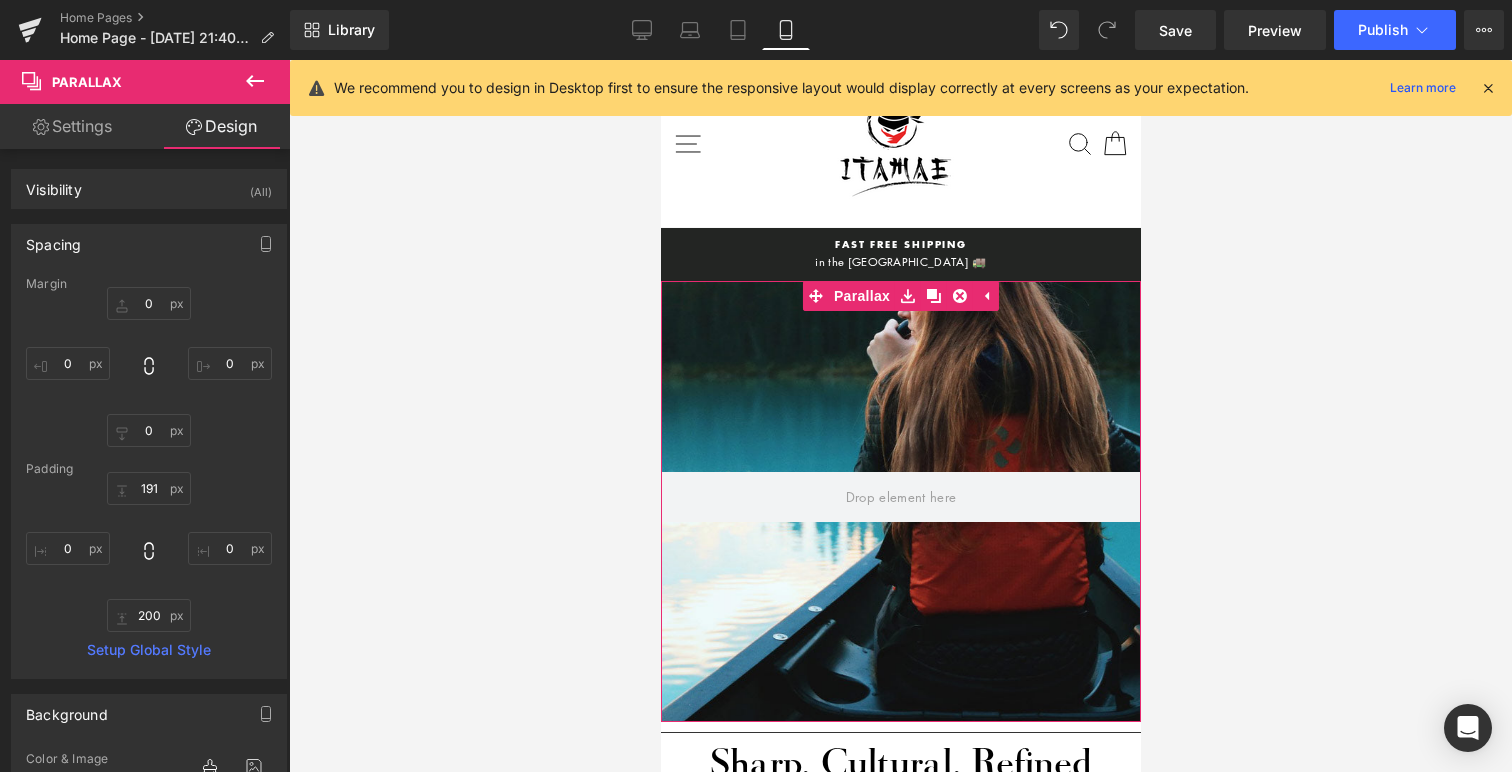 click on "Settings" at bounding box center (72, 126) 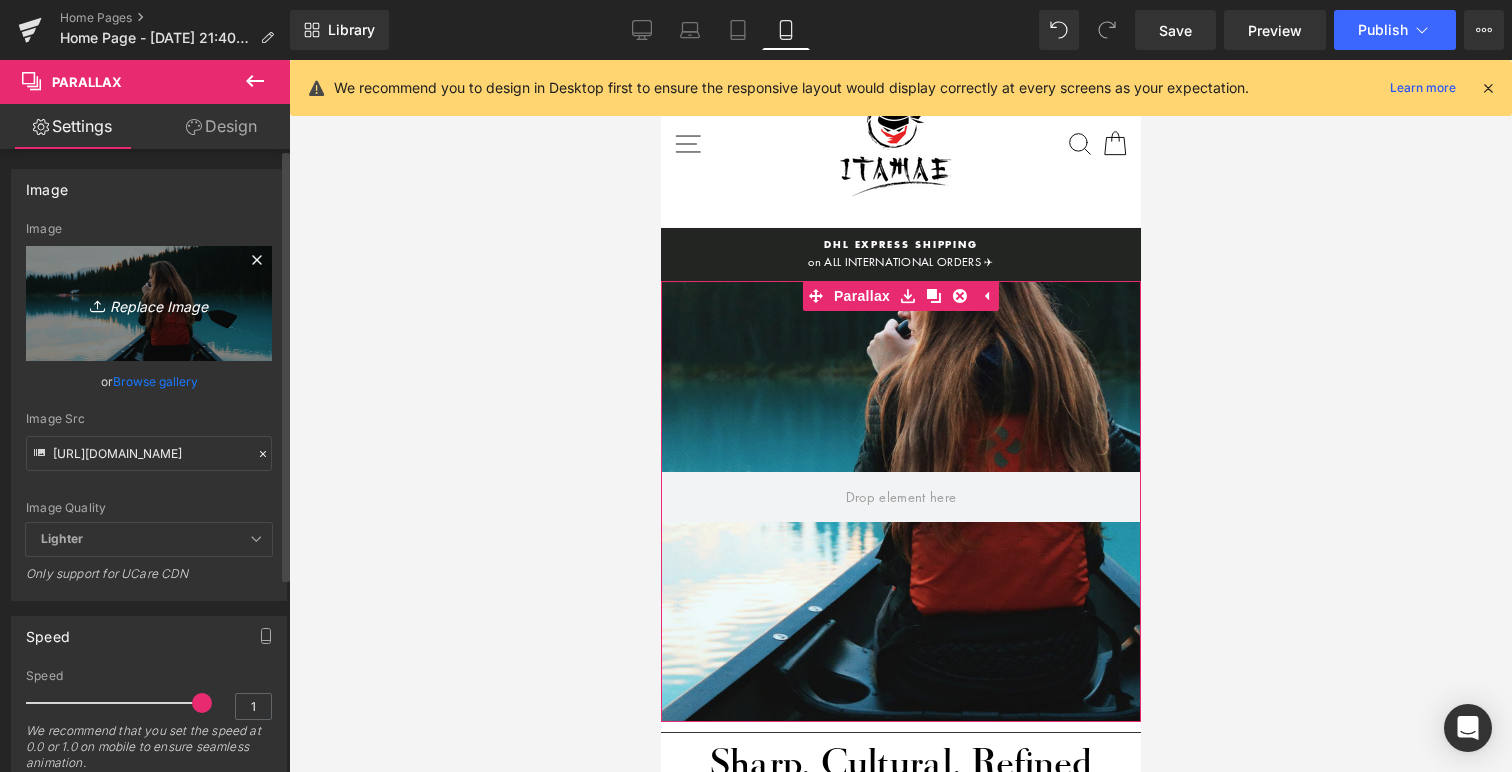 click on "Replace Image" at bounding box center [149, 303] 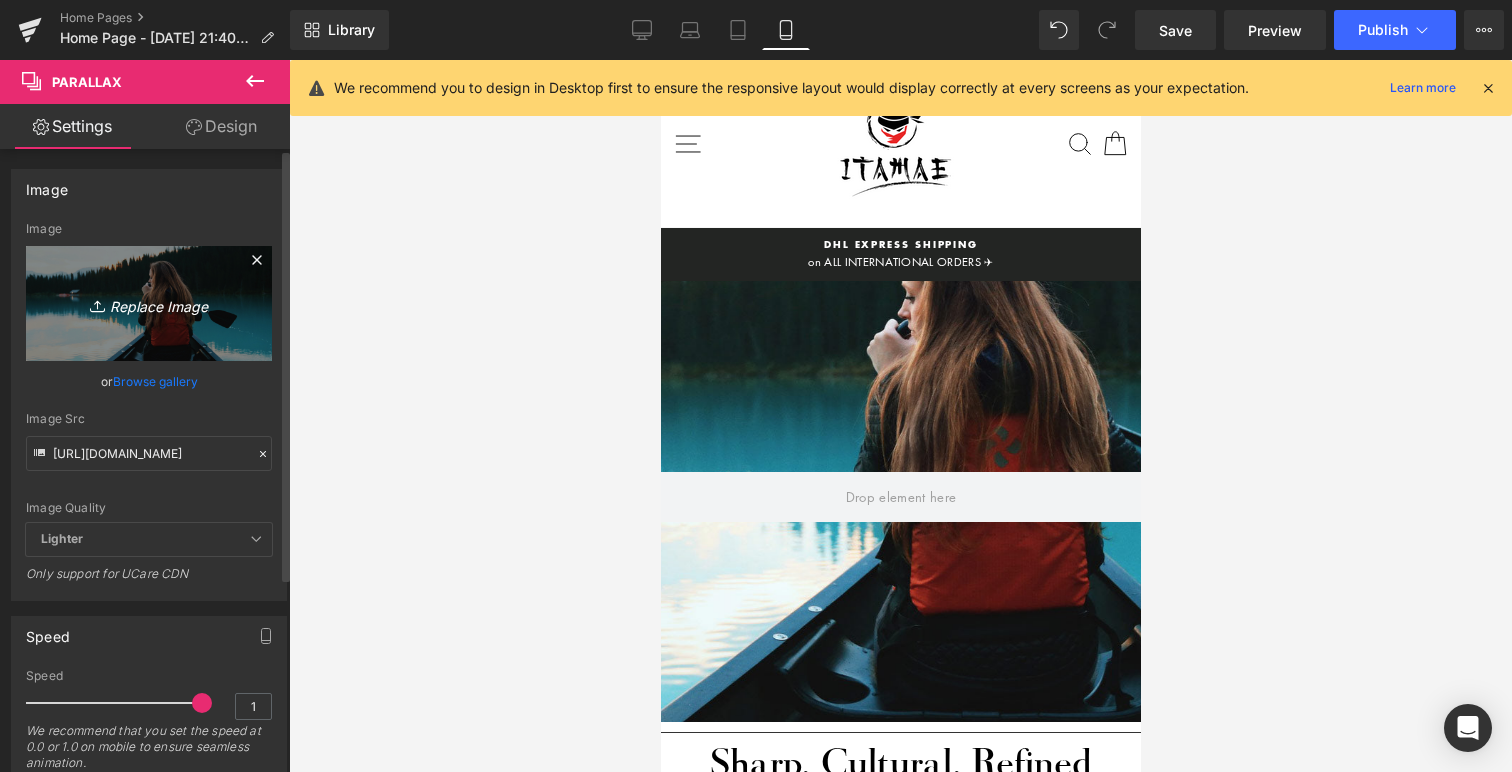 type on "C:\fakepath\HERO BANNER.jpg" 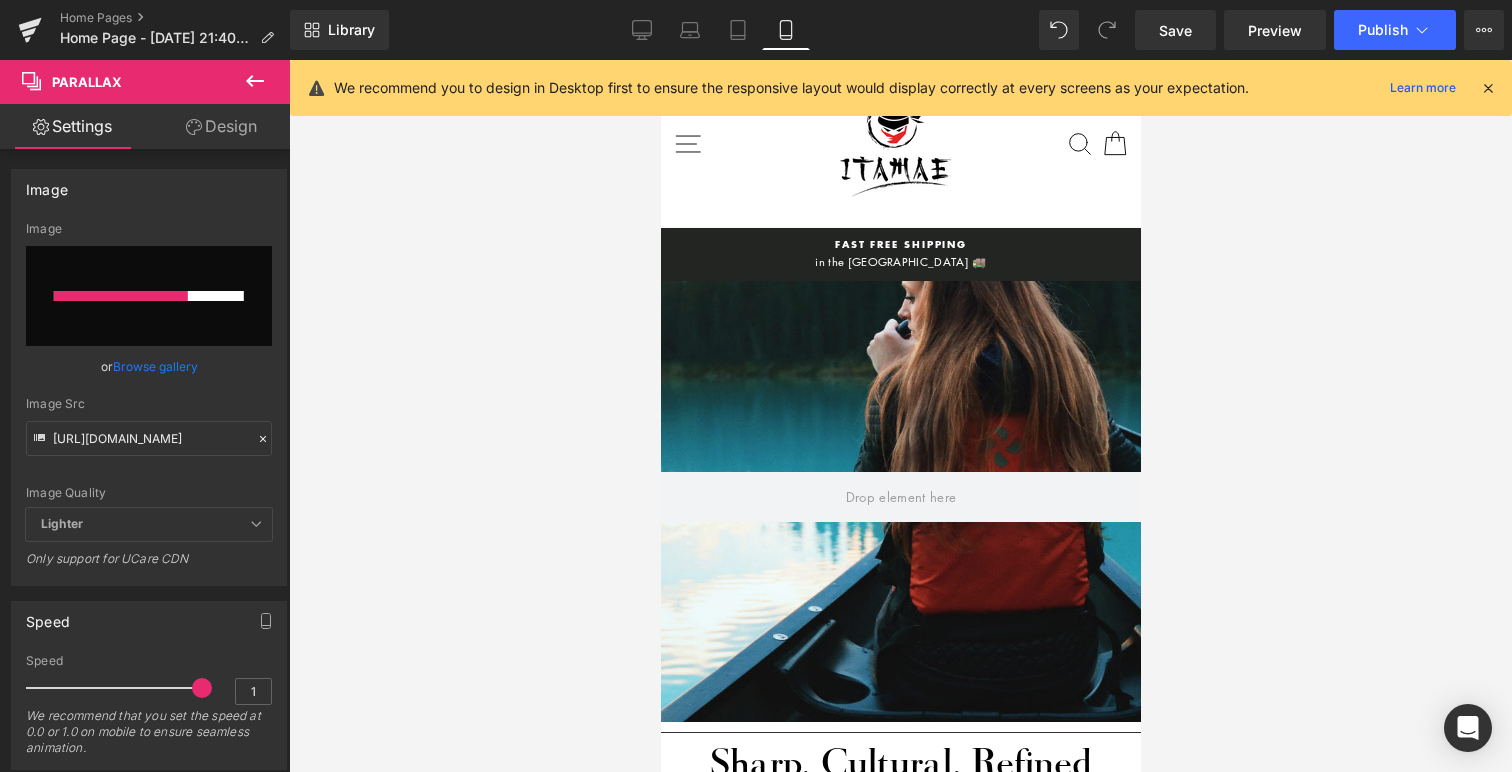type 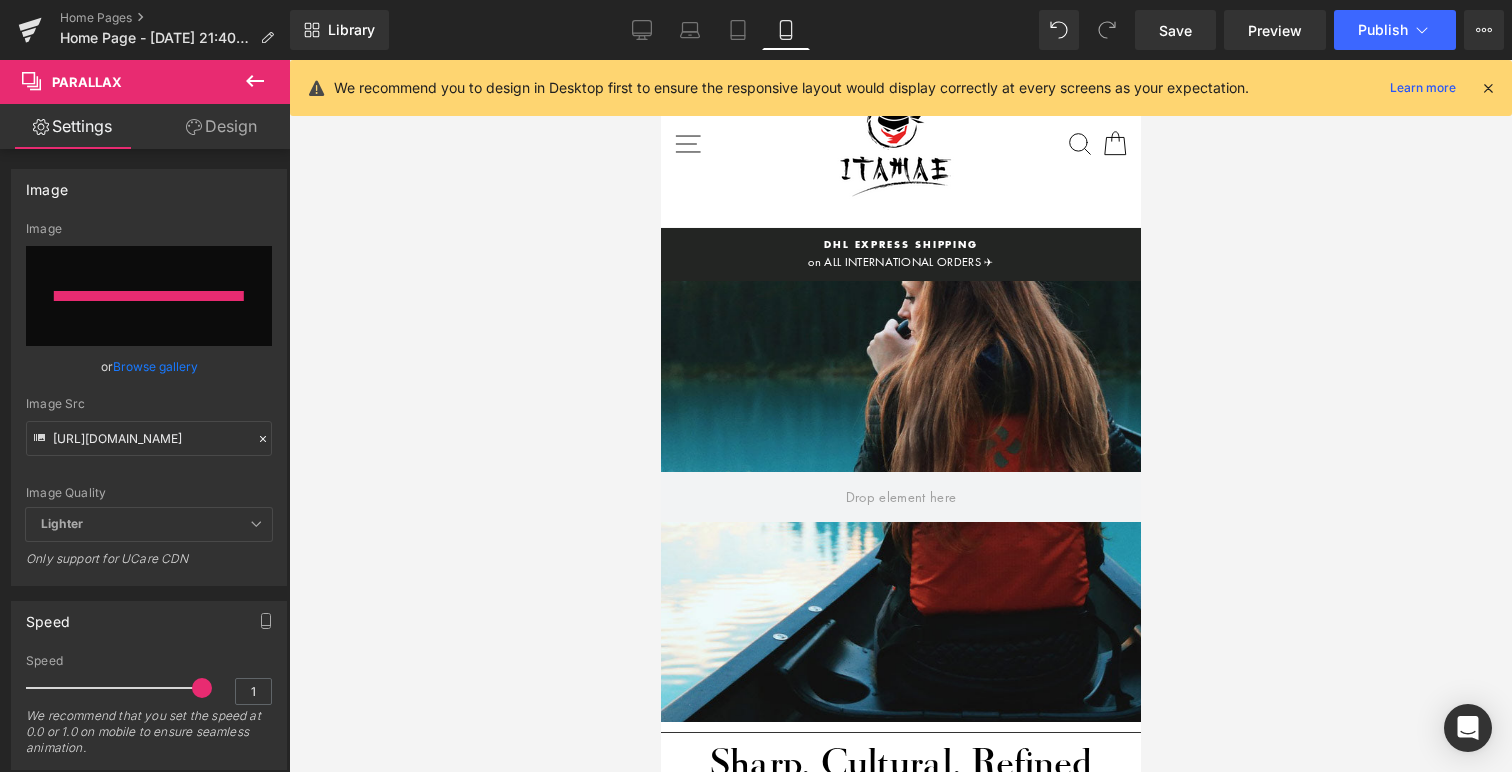 type on "[URL][DOMAIN_NAME]" 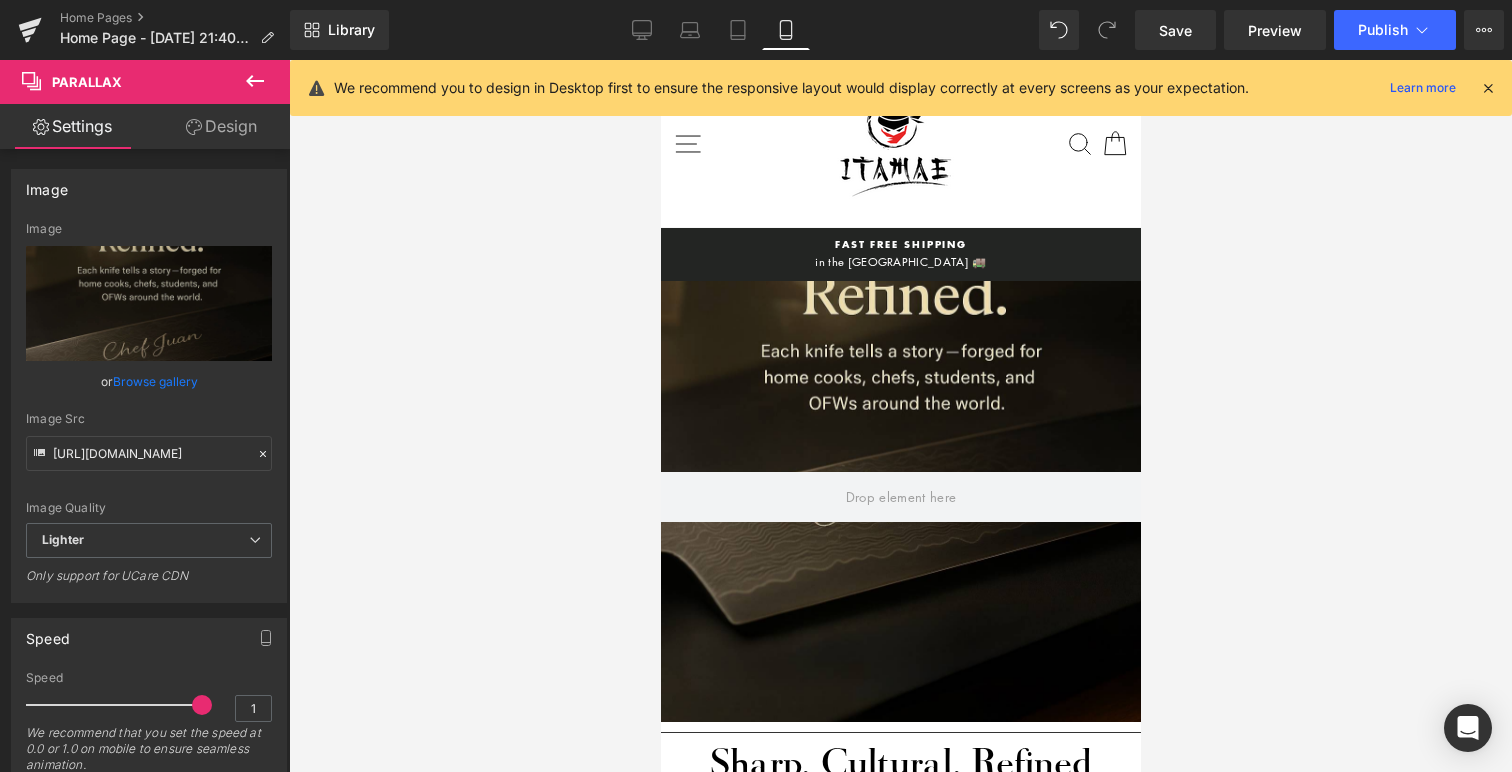click 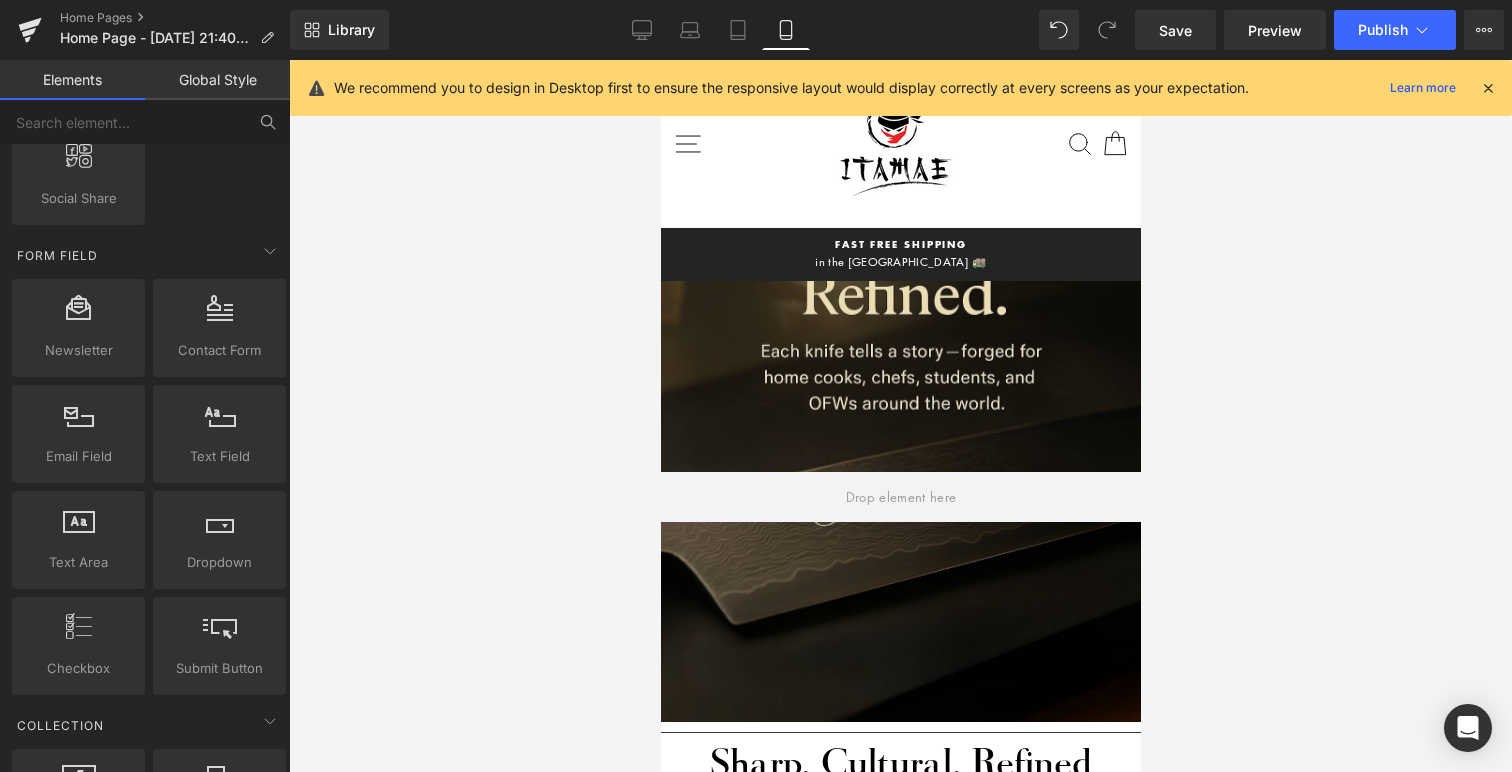 scroll, scrollTop: 2488, scrollLeft: 0, axis: vertical 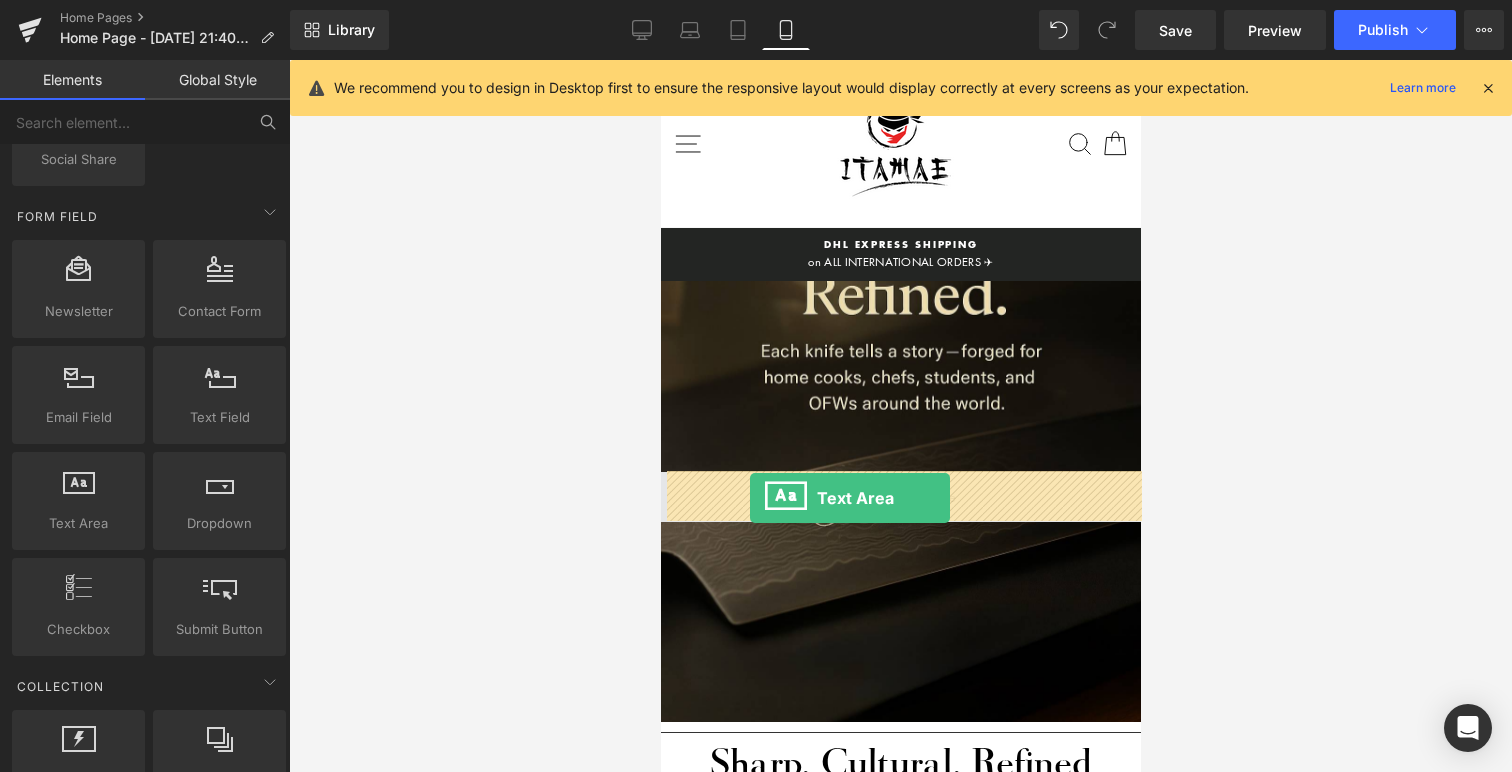 drag, startPoint x: 760, startPoint y: 564, endPoint x: 749, endPoint y: 498, distance: 66.910385 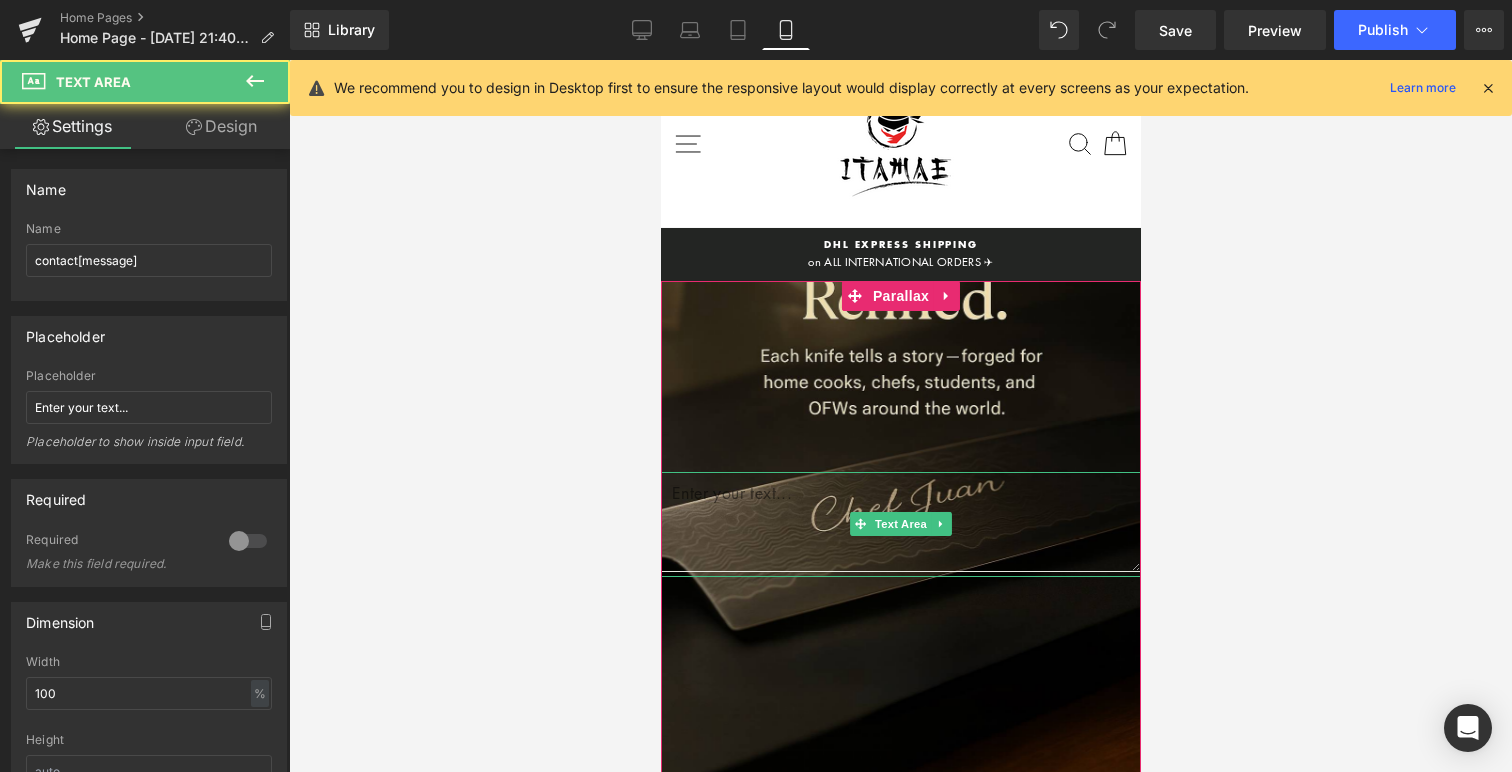 scroll, scrollTop: 10, scrollLeft: 10, axis: both 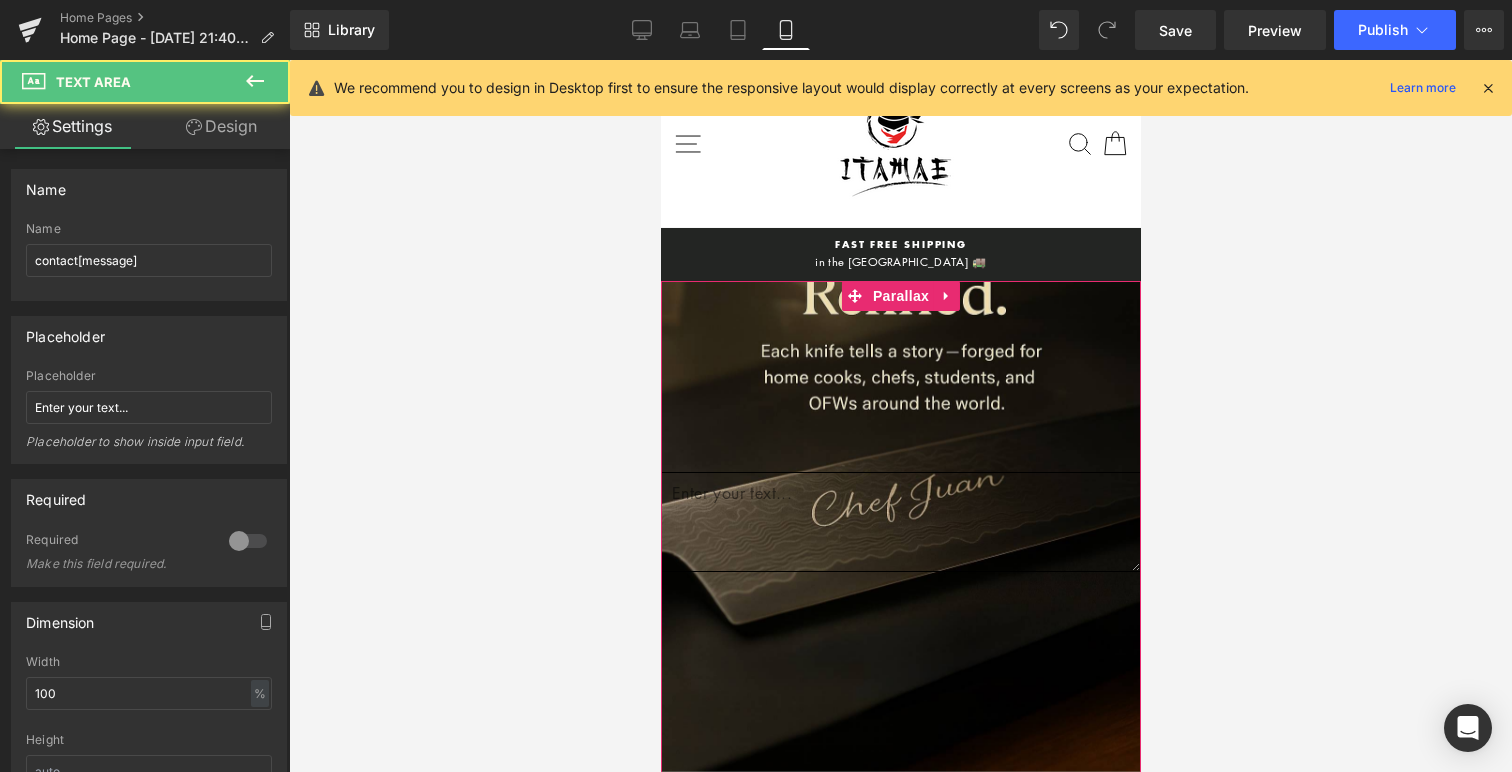 click at bounding box center (900, 522) 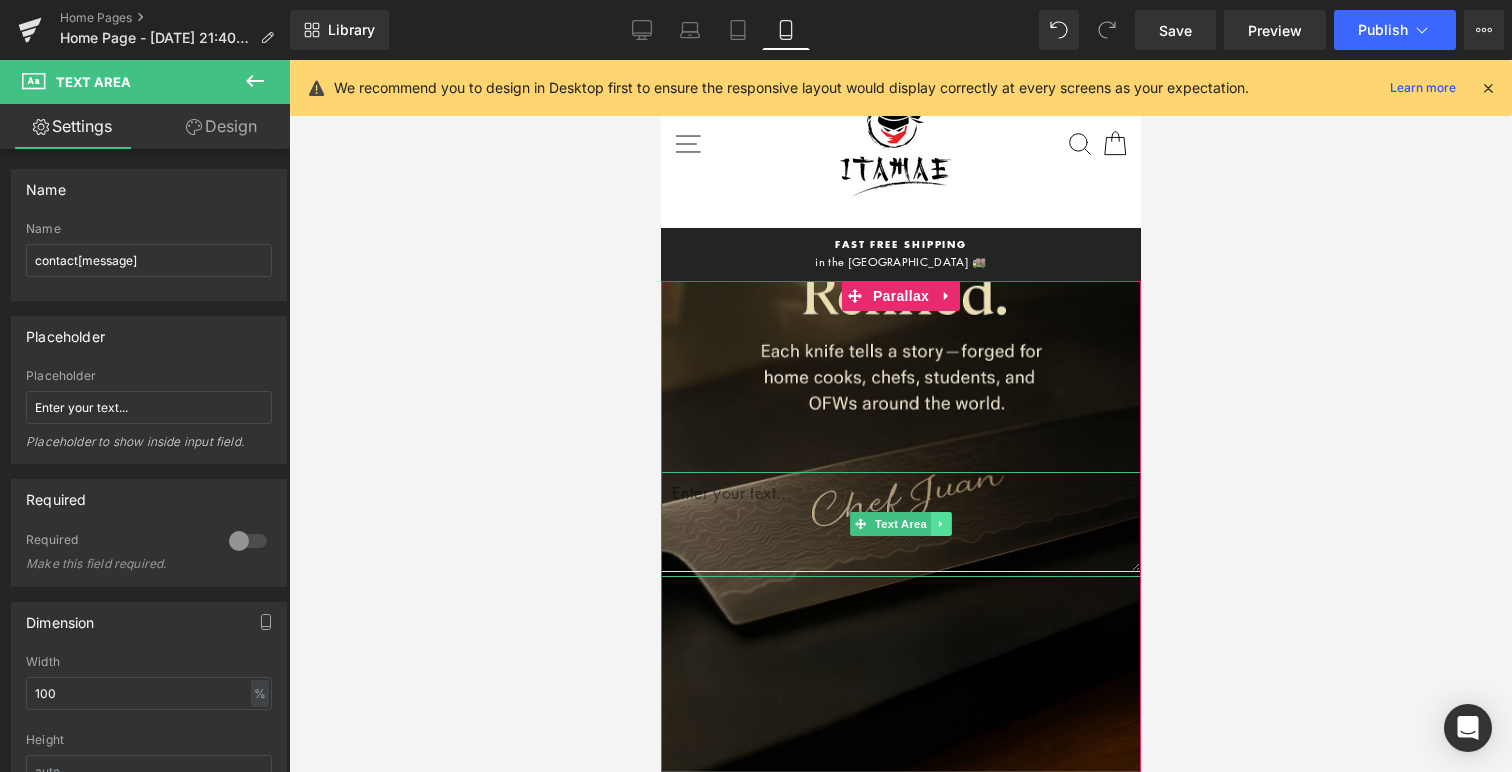 click 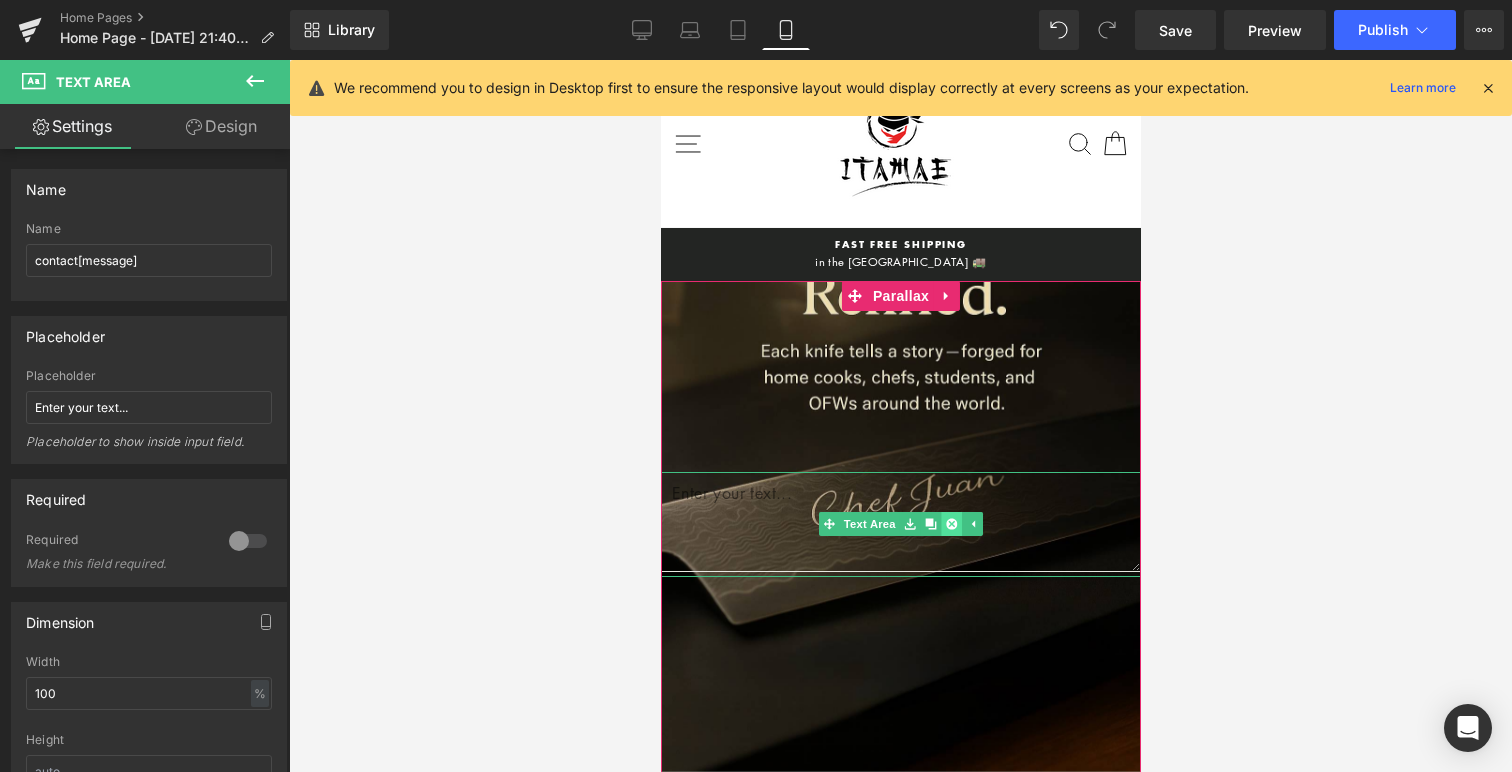 click 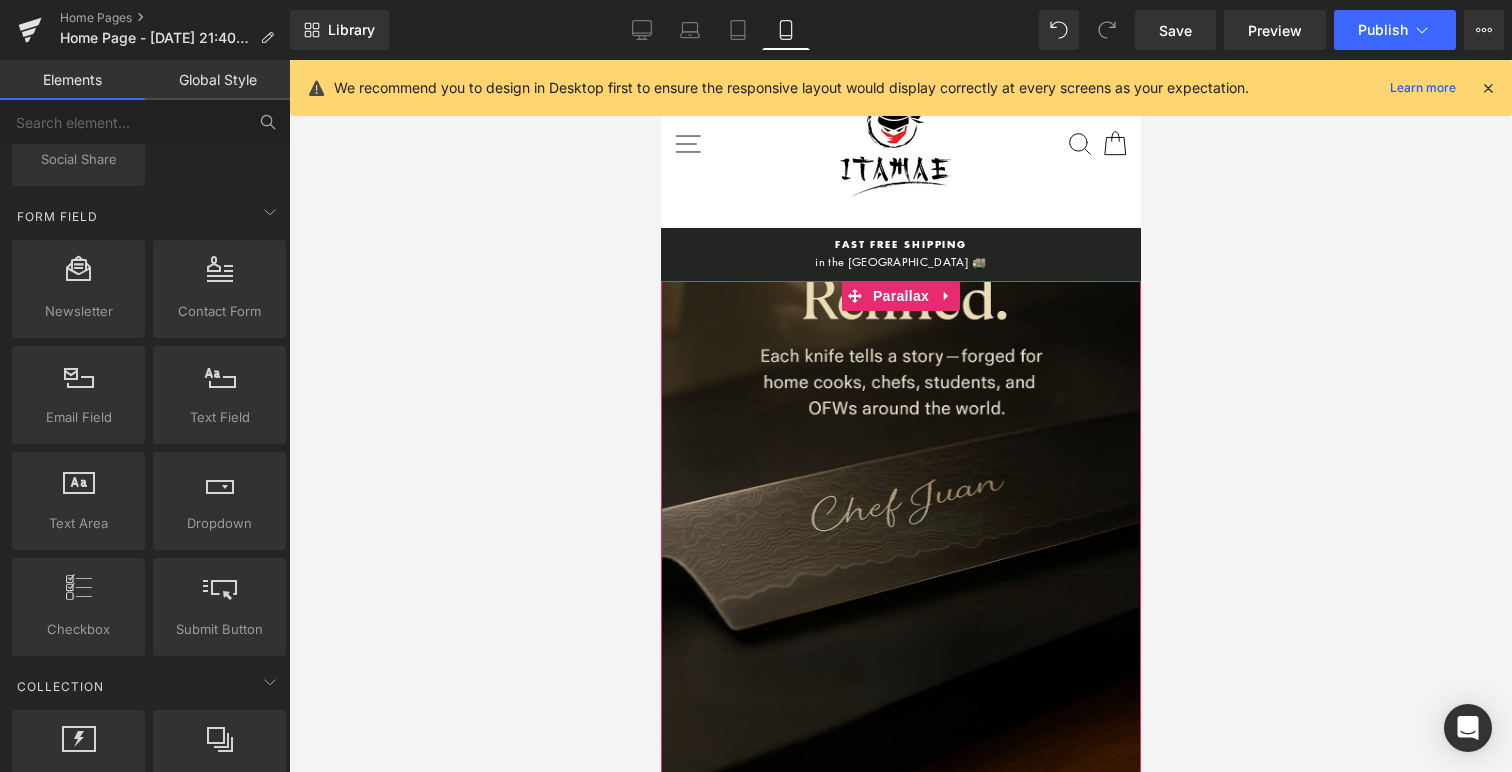 scroll, scrollTop: 2609, scrollLeft: 480, axis: both 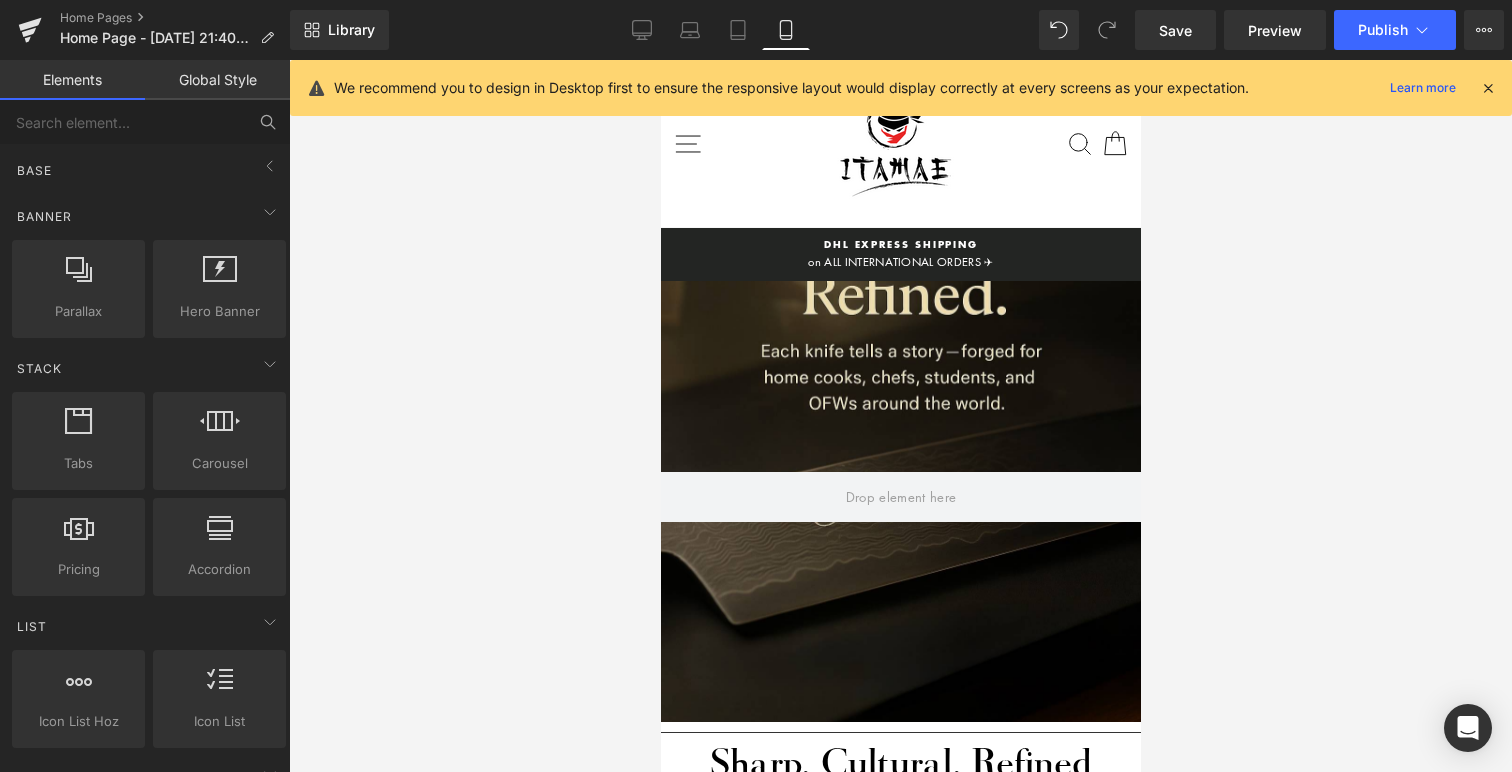 click 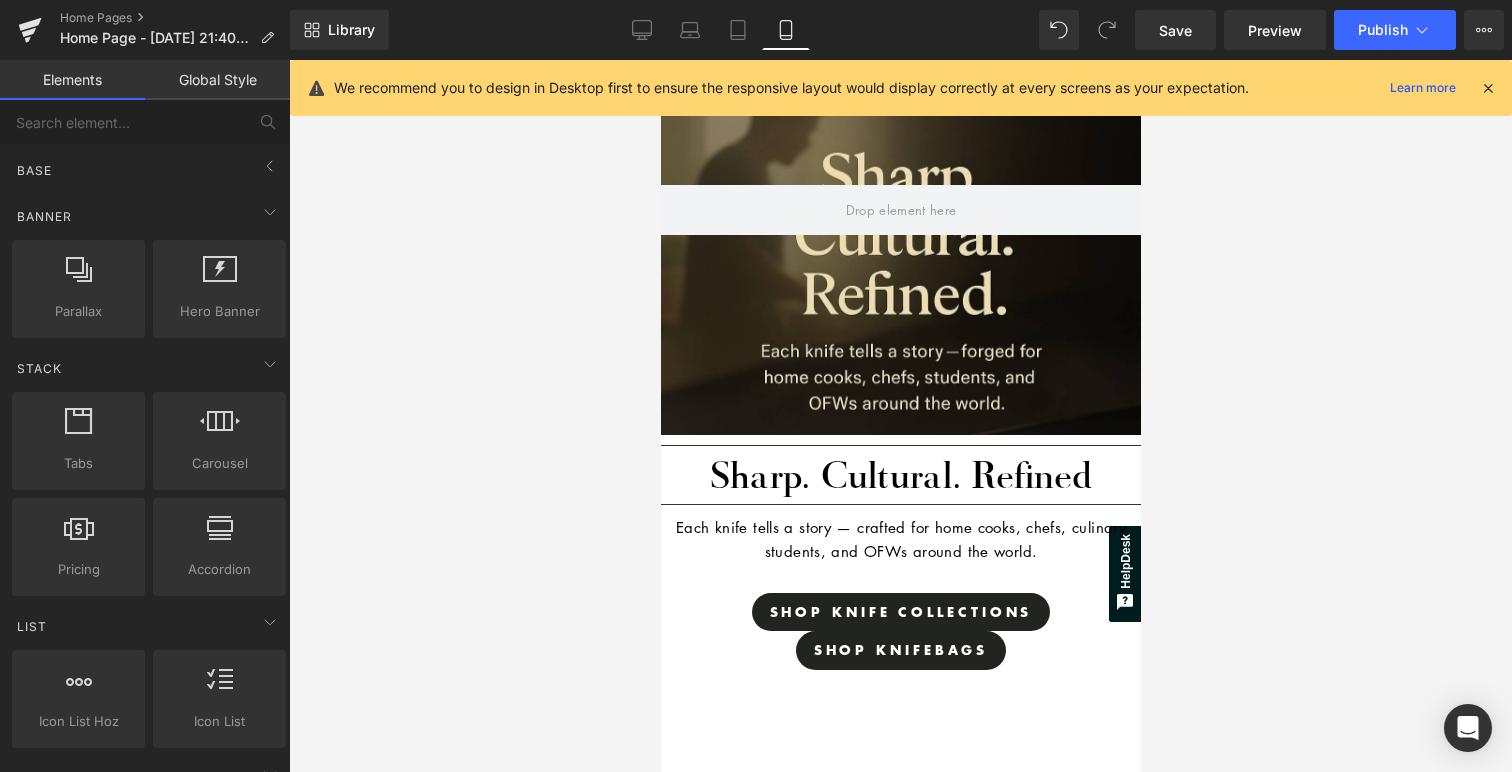 scroll, scrollTop: 312, scrollLeft: 0, axis: vertical 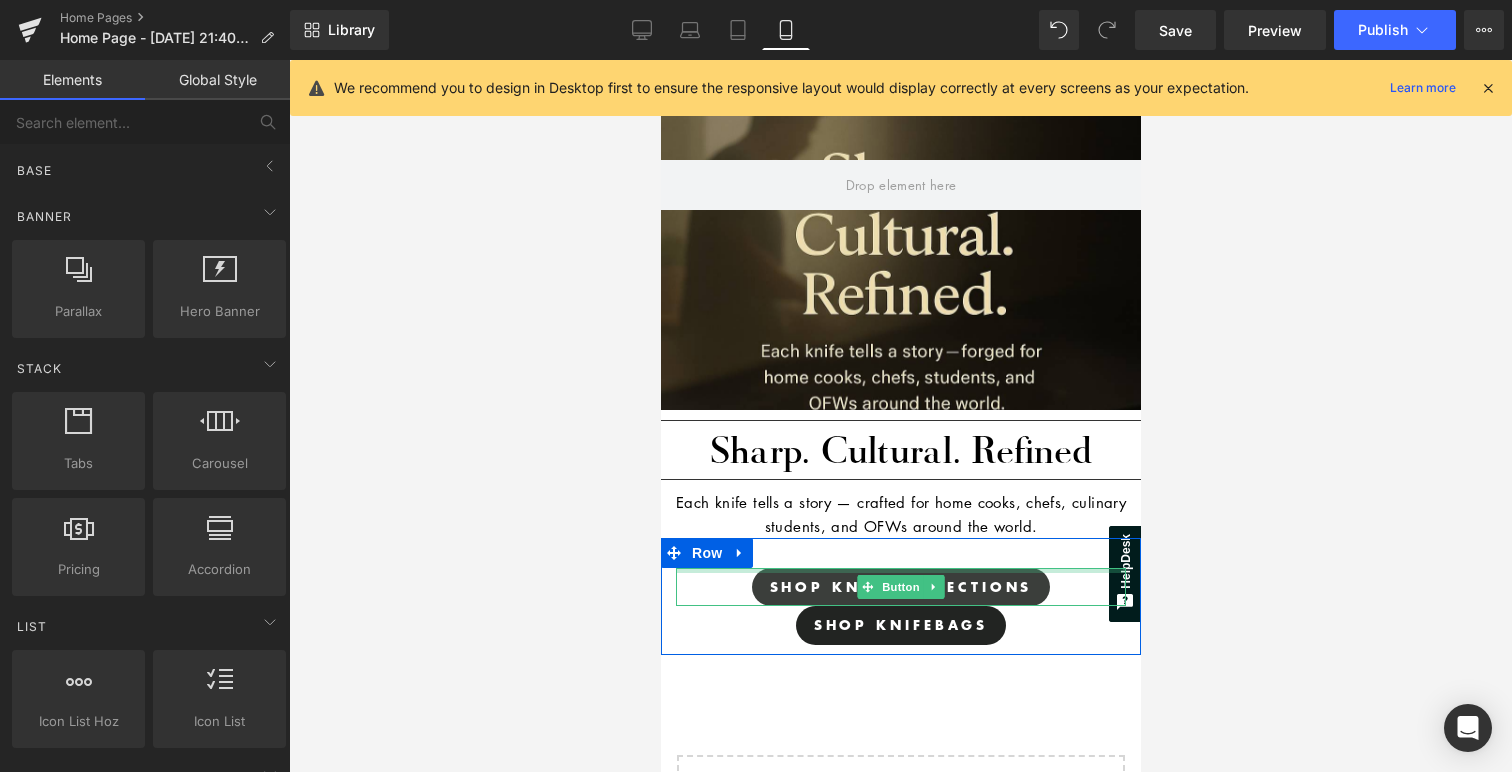click on "Shop Knife Collections" at bounding box center [900, 587] 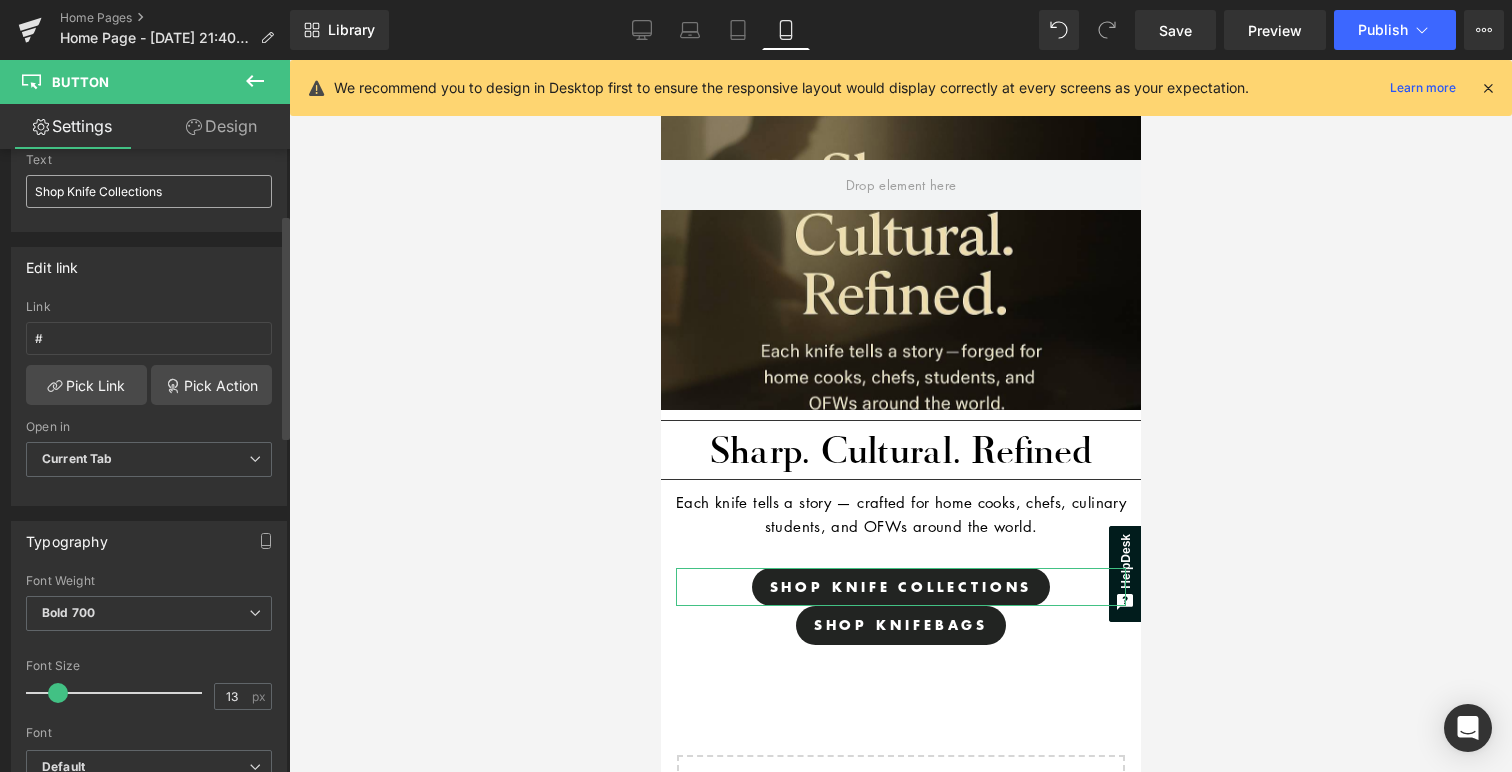 scroll, scrollTop: 242, scrollLeft: 0, axis: vertical 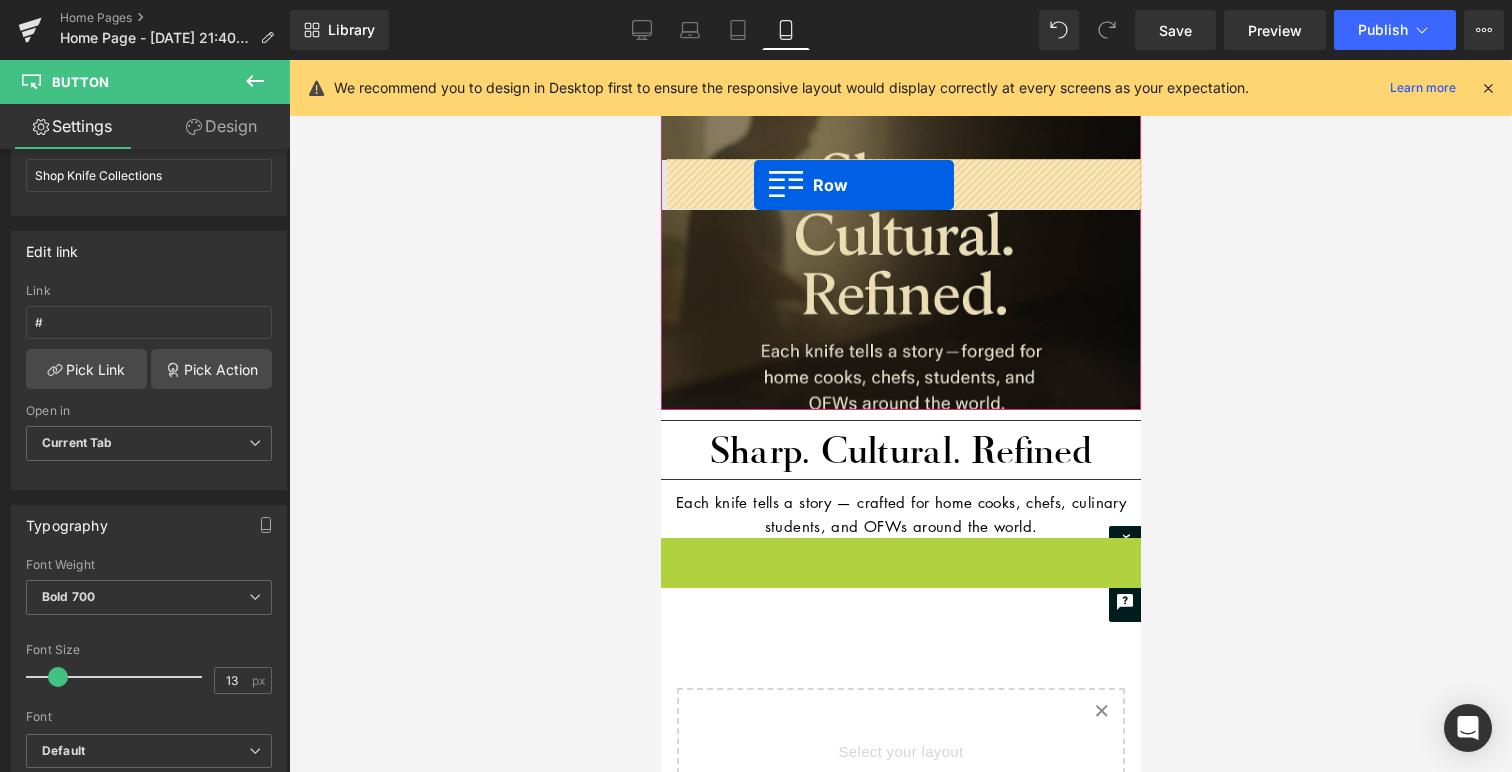drag, startPoint x: 678, startPoint y: 553, endPoint x: 754, endPoint y: 195, distance: 365.97815 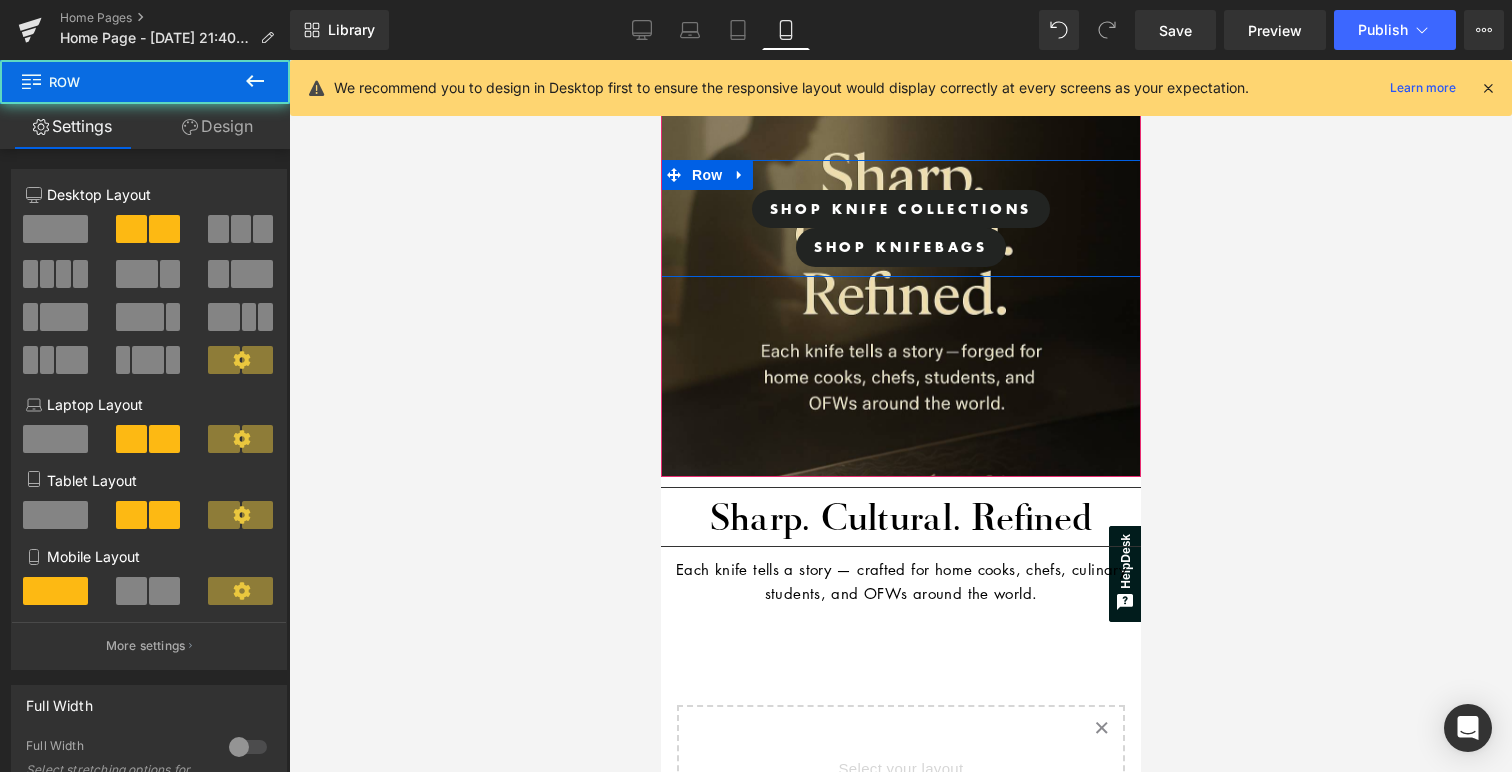 scroll, scrollTop: 10, scrollLeft: 10, axis: both 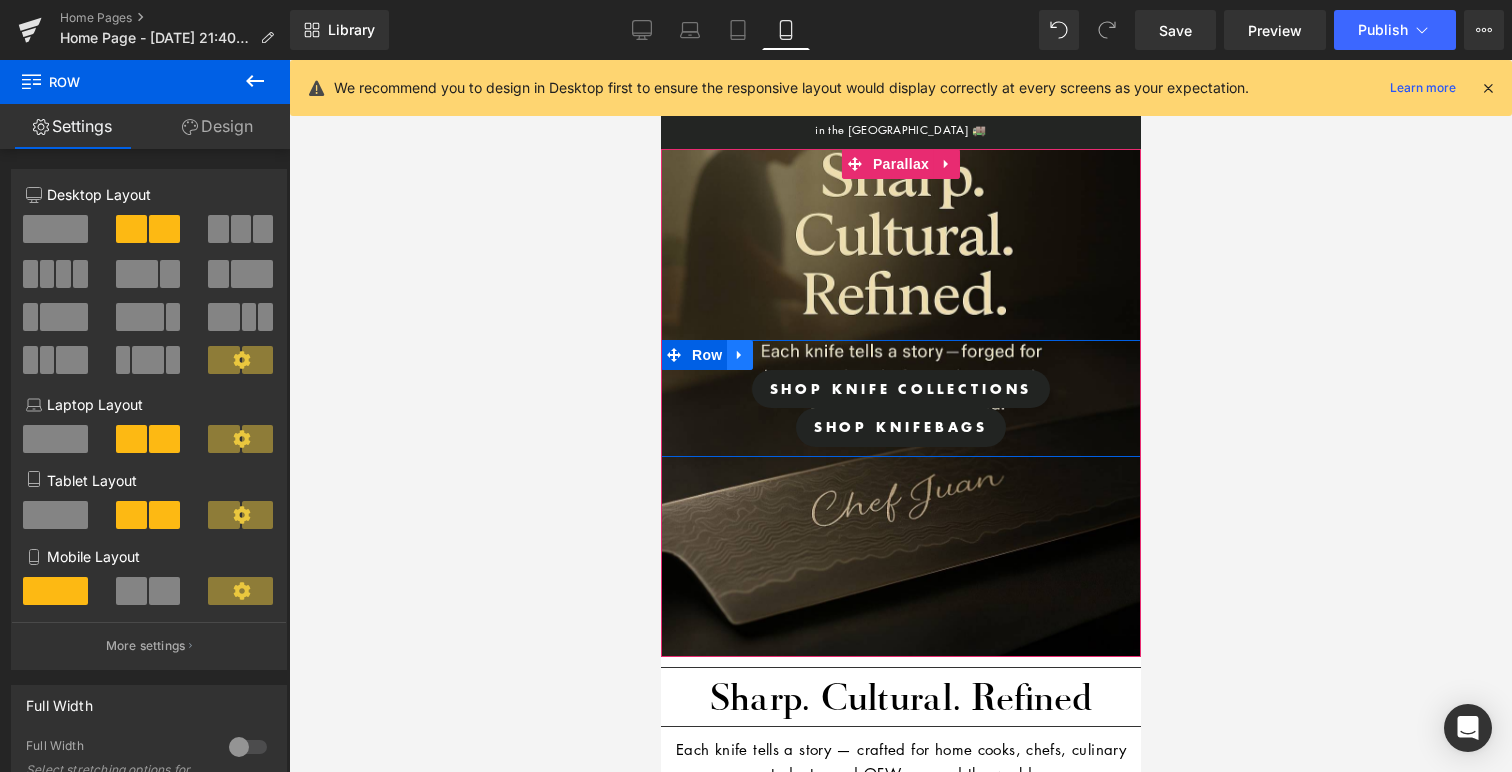 click 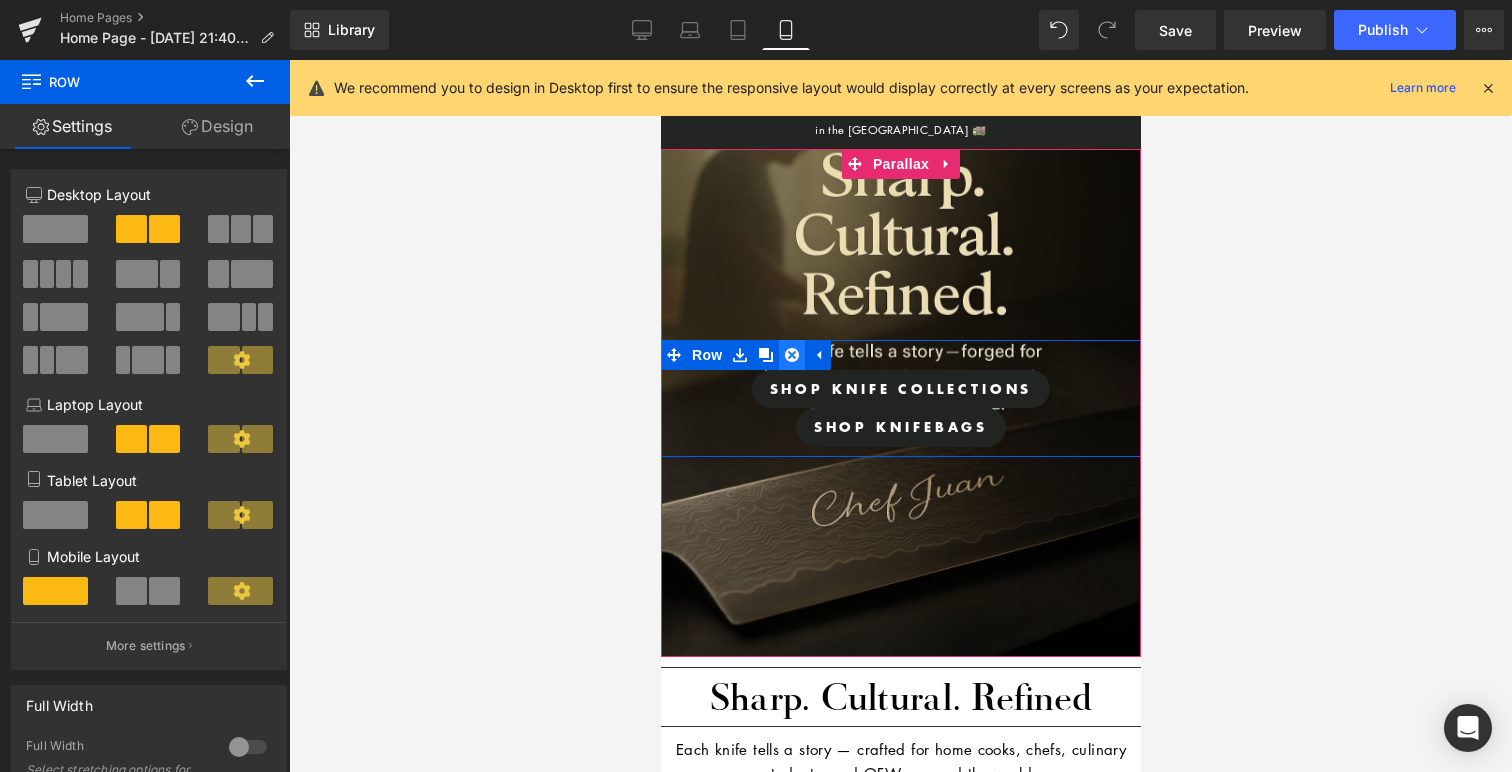 click 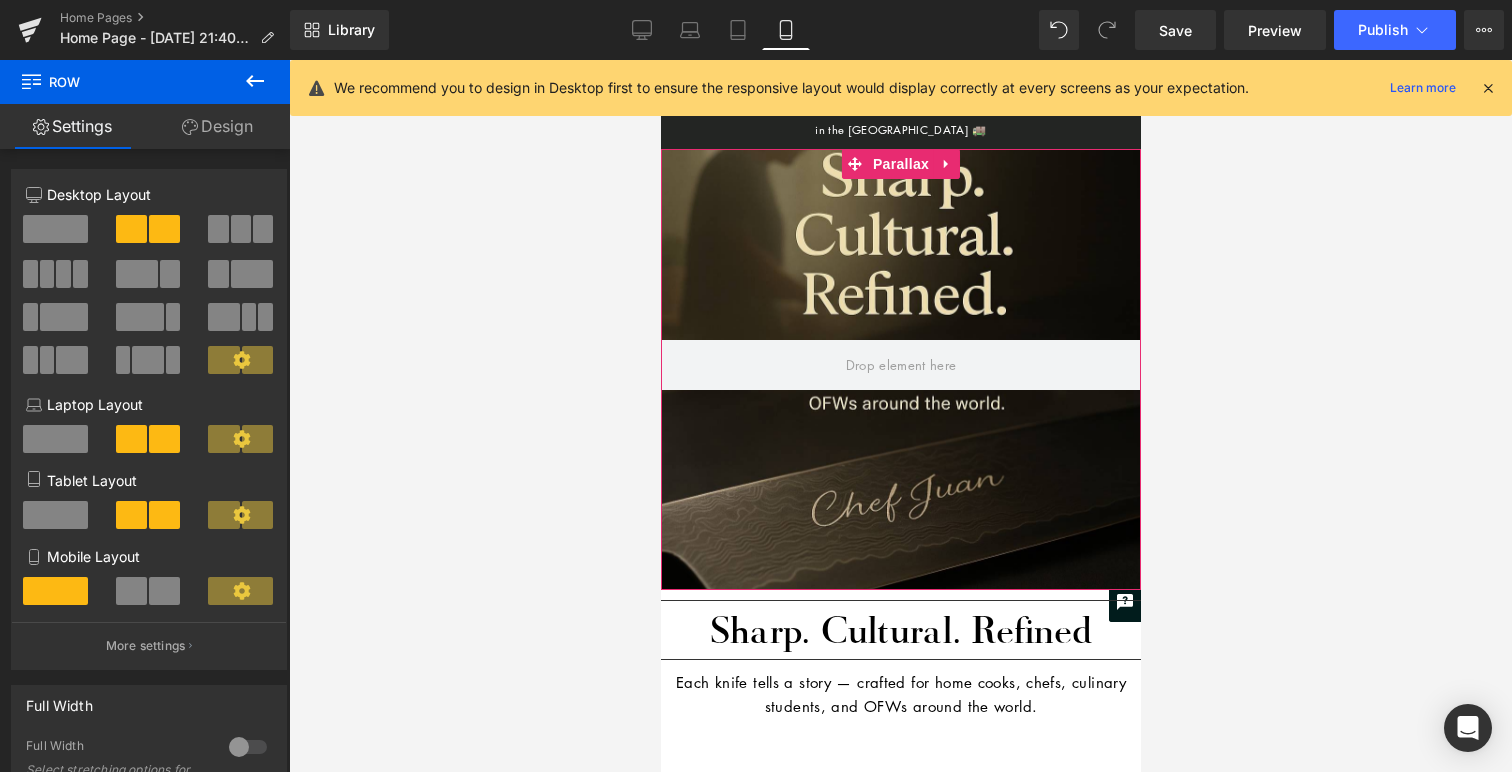 scroll, scrollTop: 2493, scrollLeft: 480, axis: both 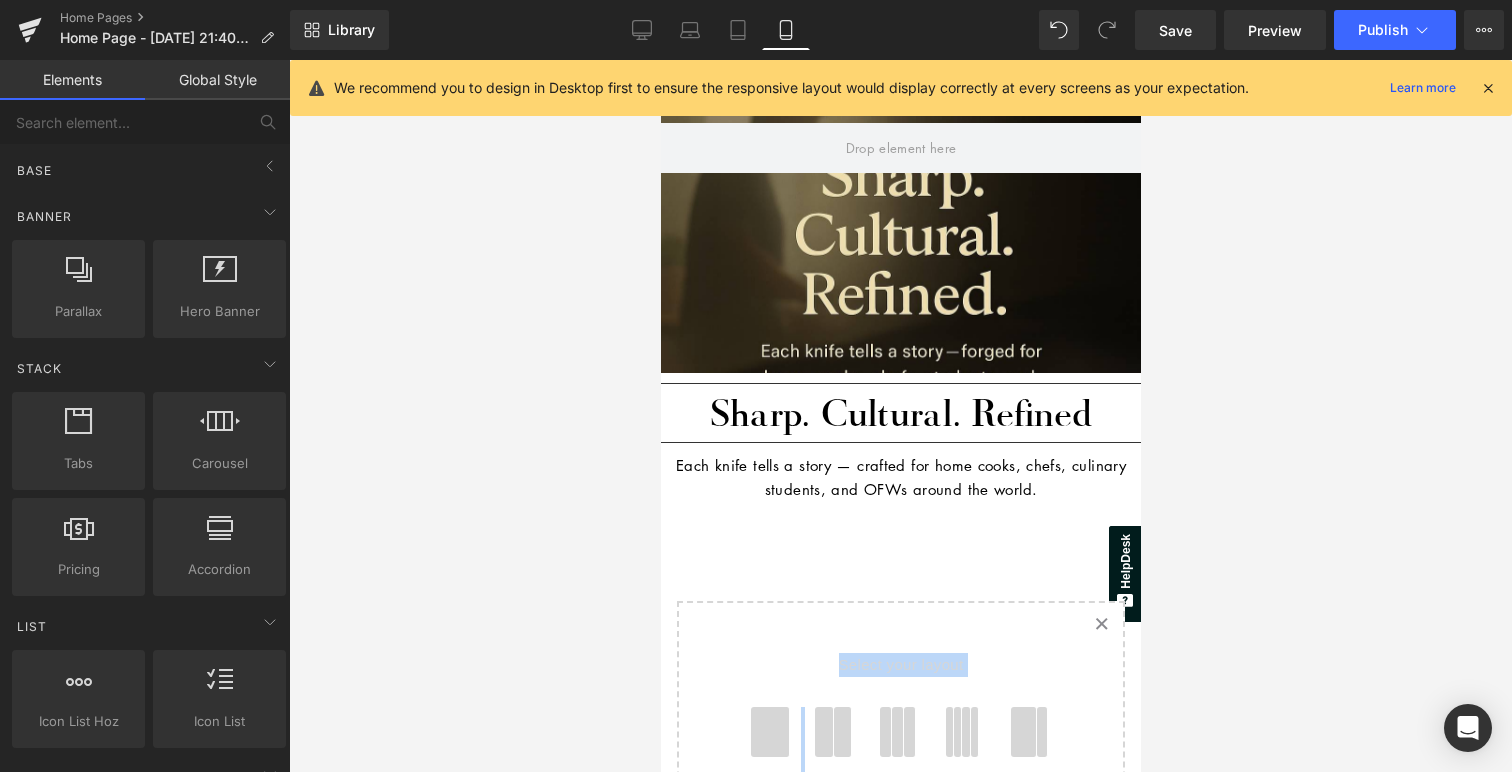 drag, startPoint x: 831, startPoint y: 740, endPoint x: 812, endPoint y: 718, distance: 29.068884 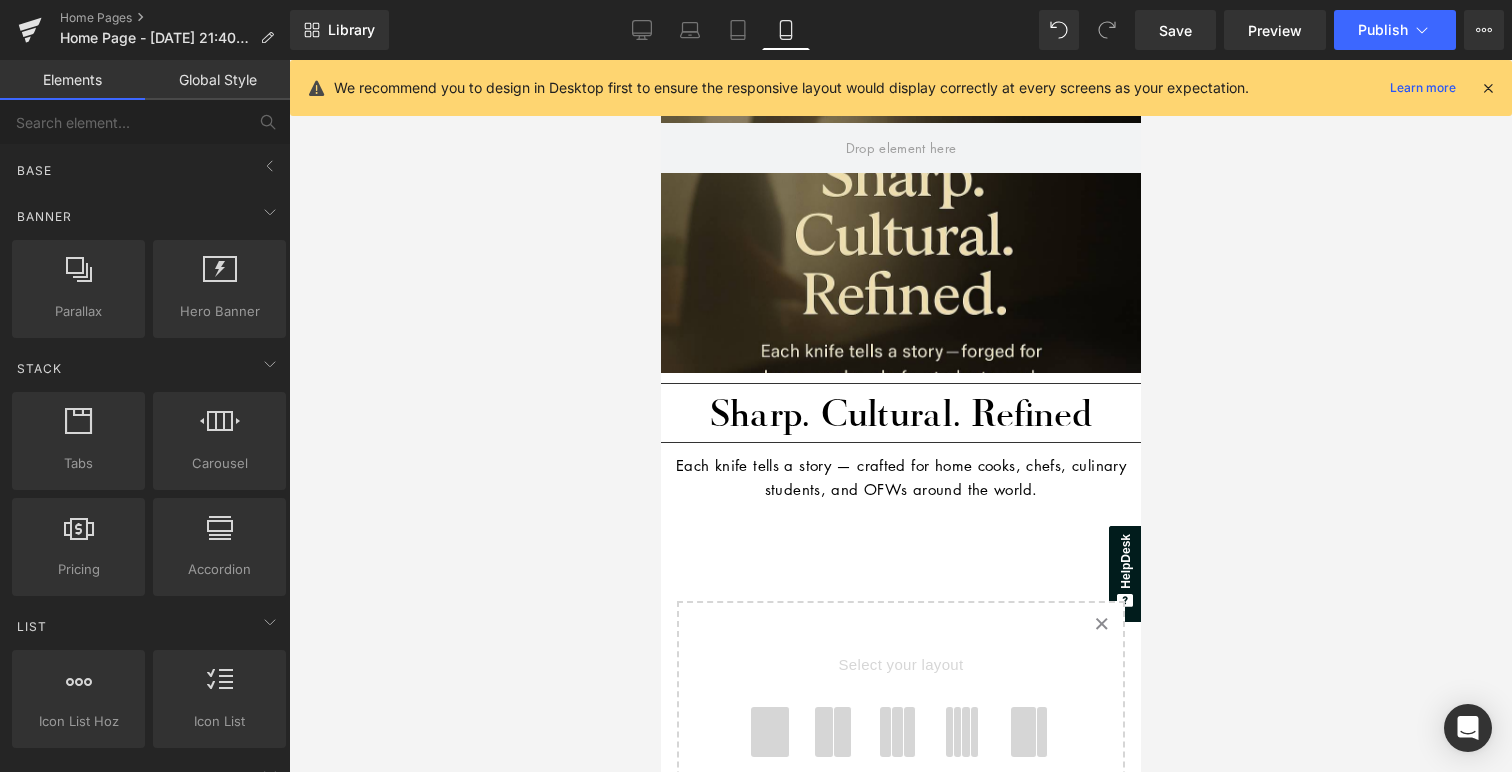 click at bounding box center [842, 732] 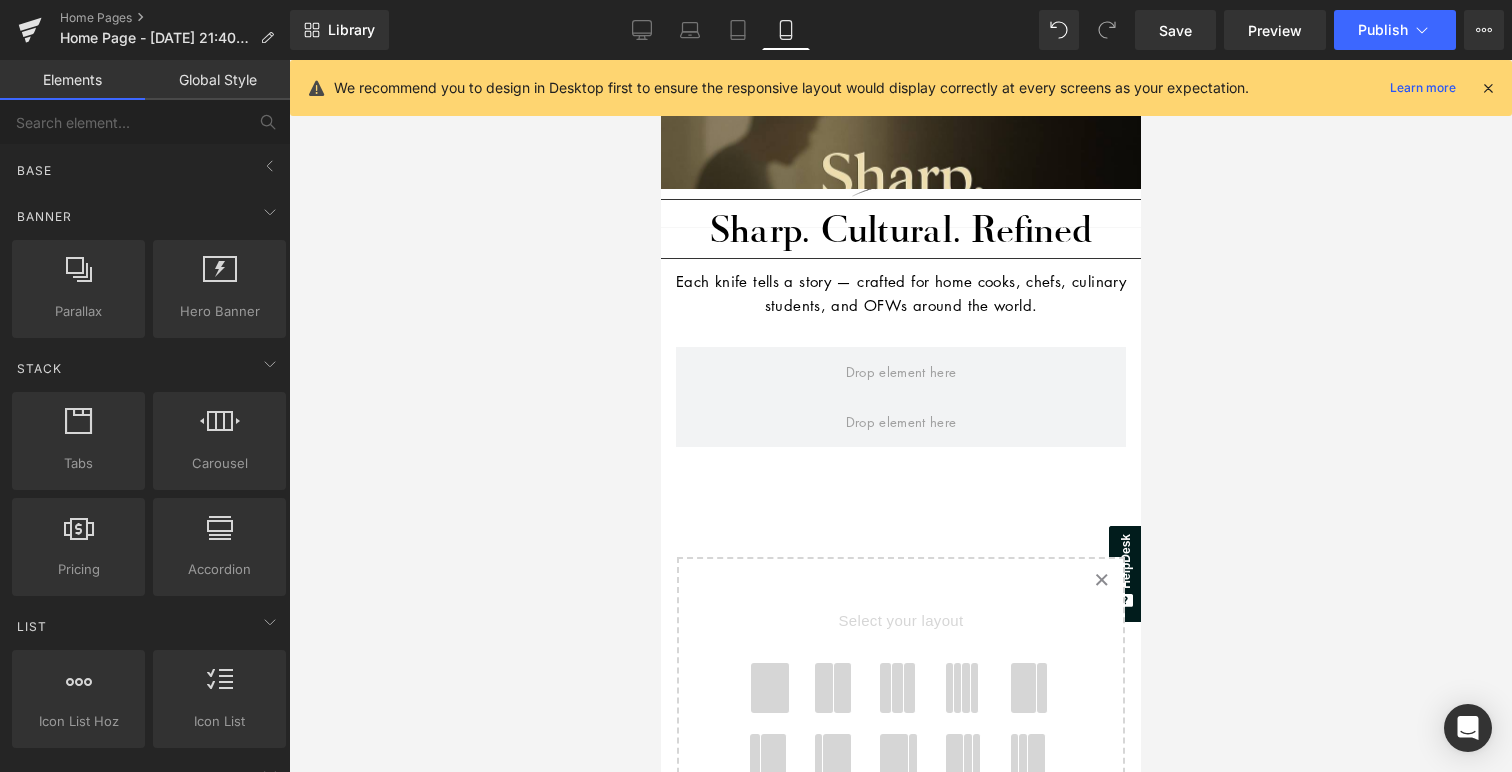 scroll, scrollTop: 511, scrollLeft: 0, axis: vertical 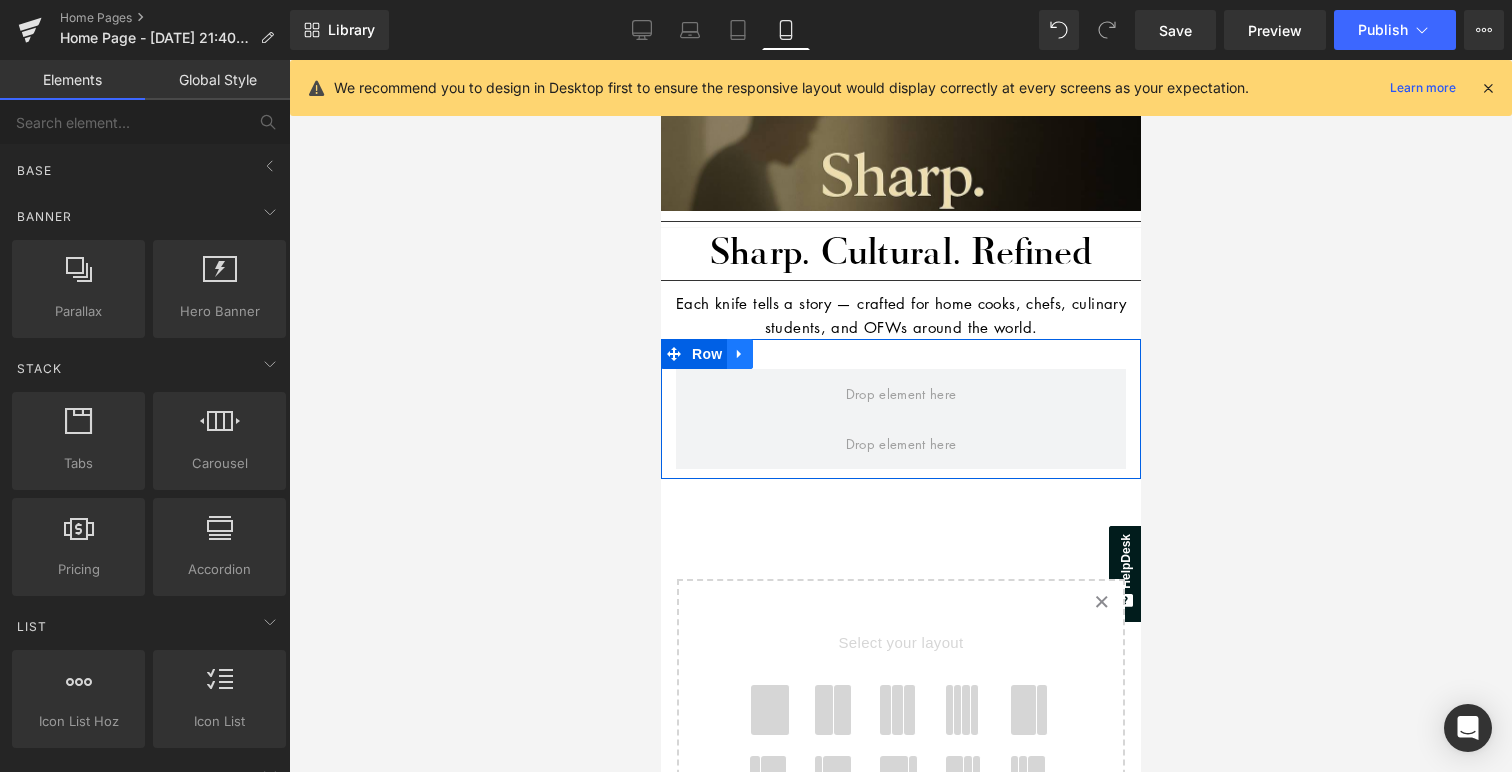 click 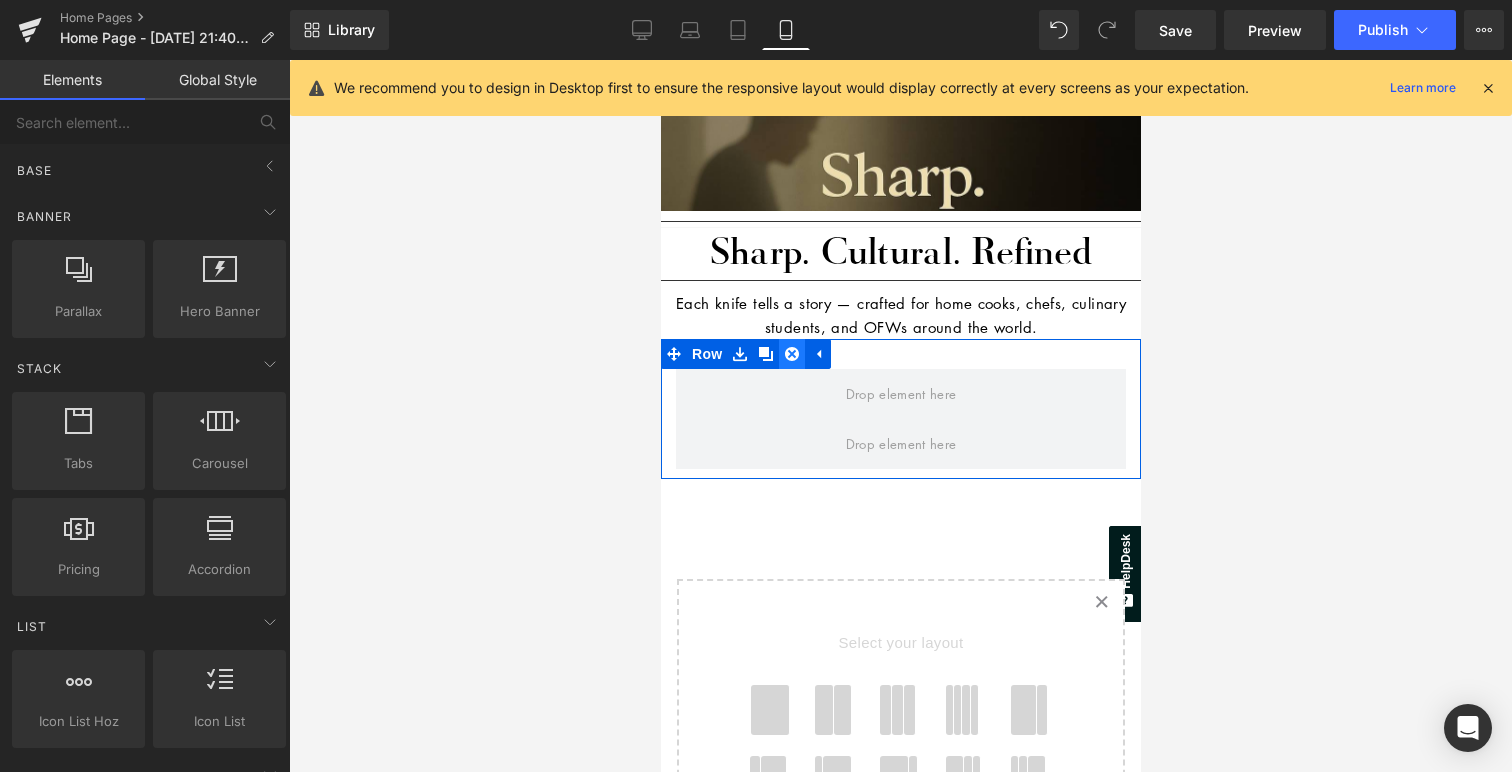 click 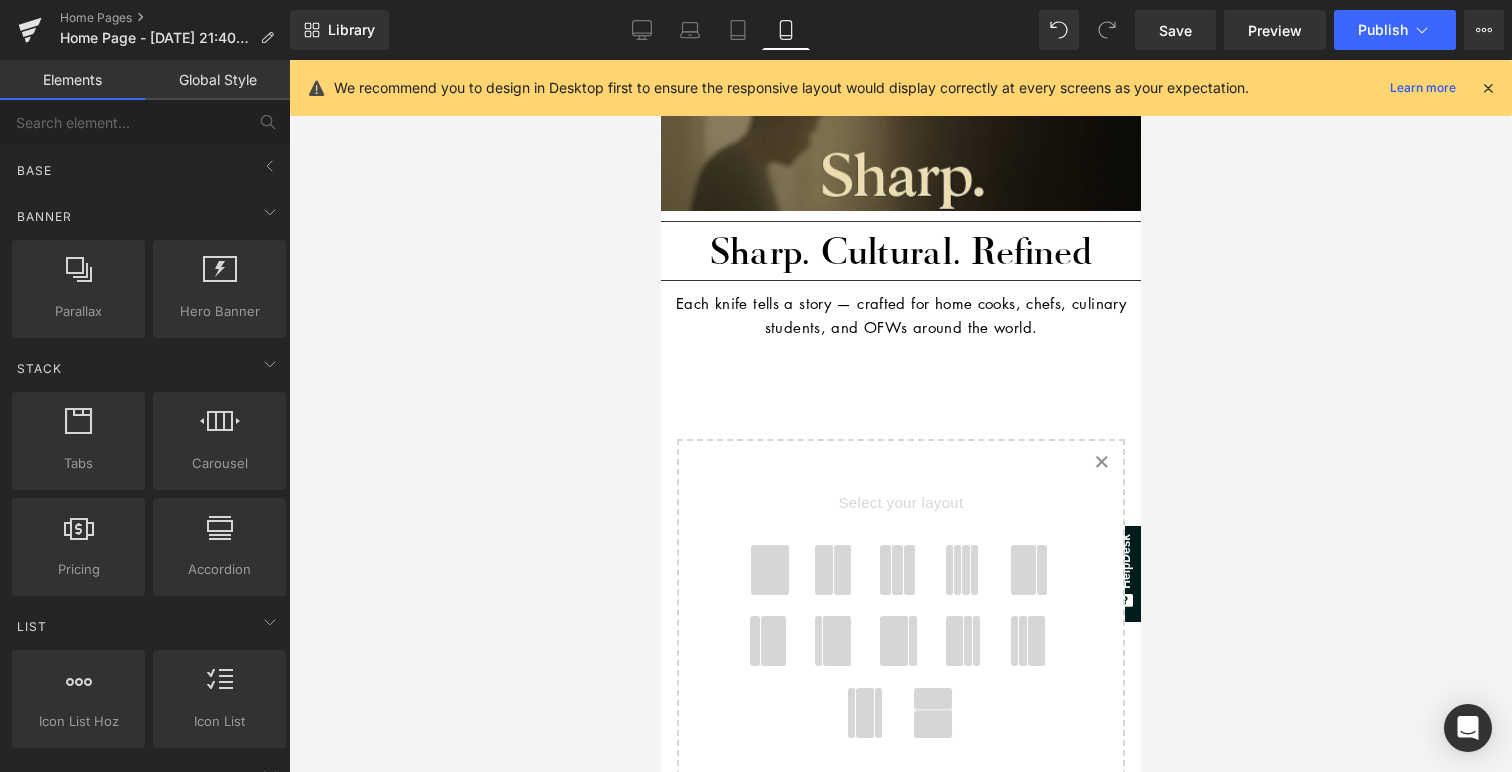 scroll, scrollTop: 2493, scrollLeft: 480, axis: both 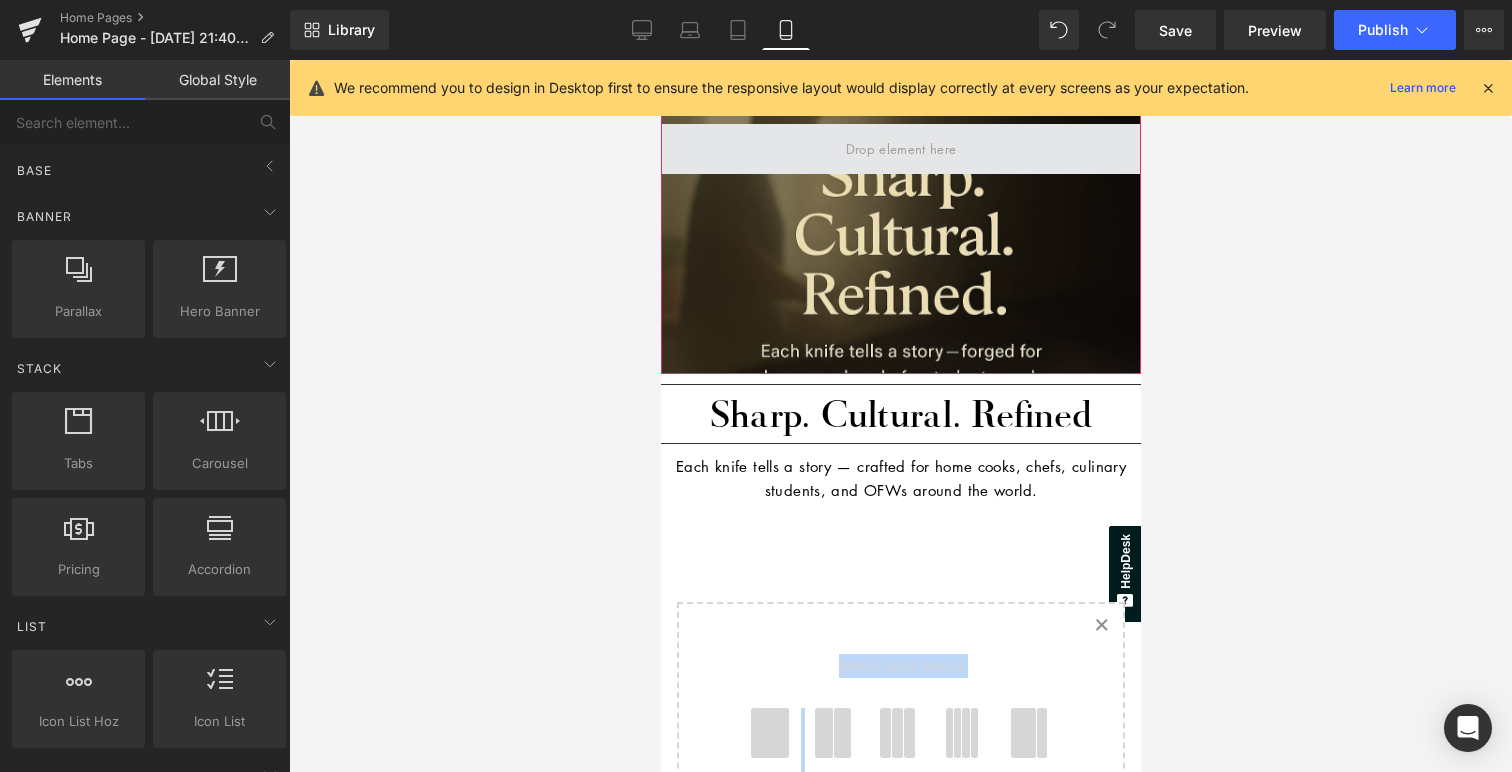 drag, startPoint x: 826, startPoint y: 742, endPoint x: 943, endPoint y: 152, distance: 601.489 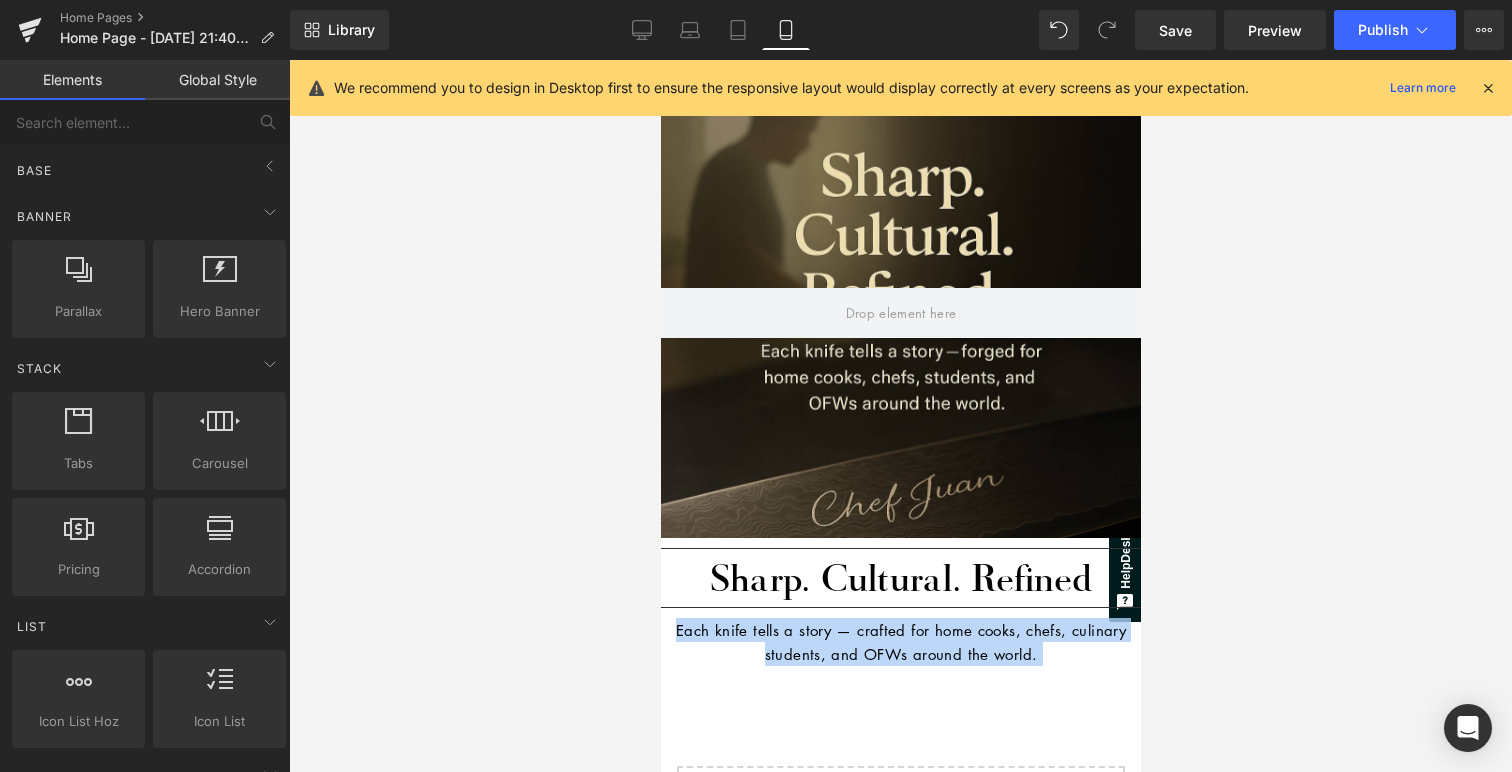 scroll, scrollTop: 0, scrollLeft: 0, axis: both 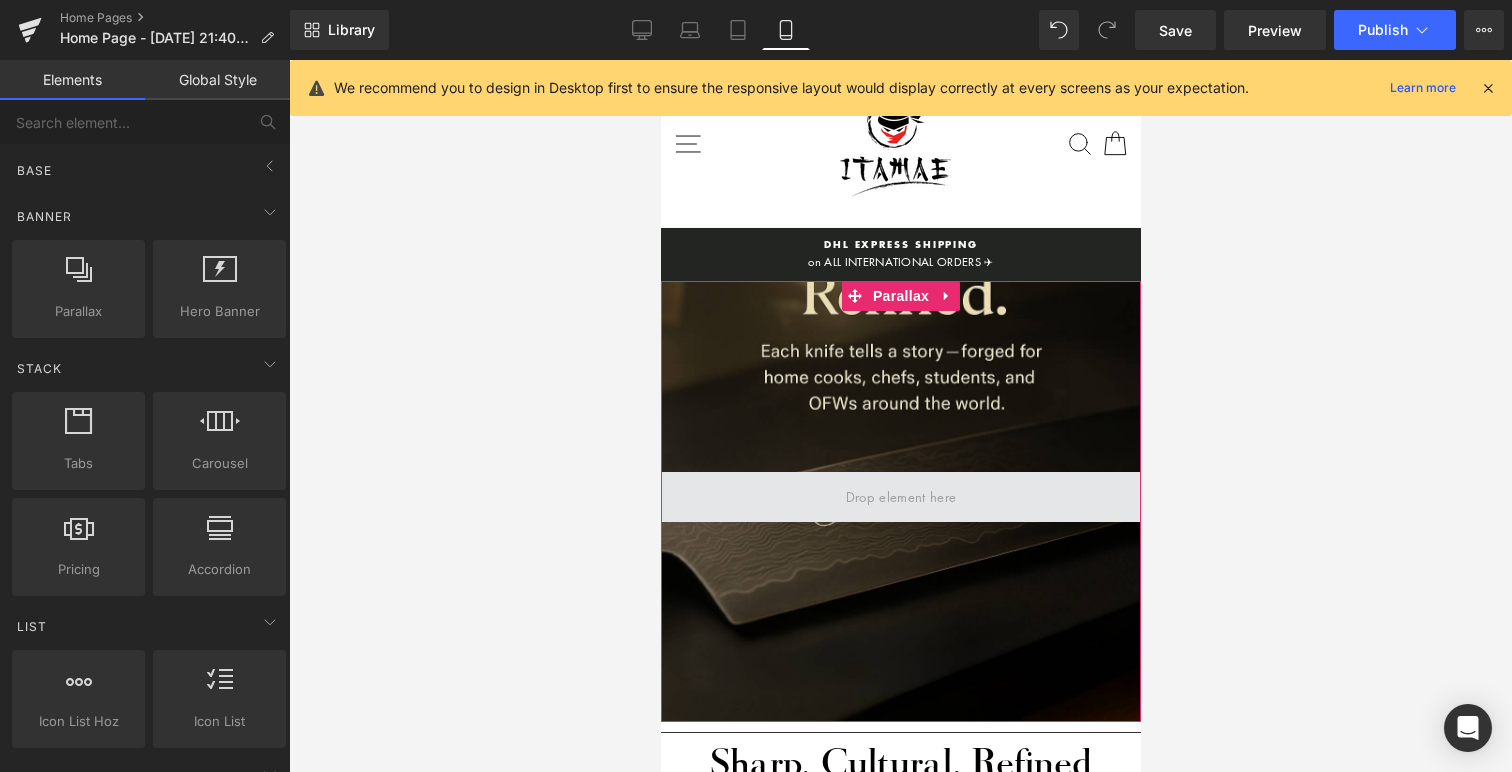 drag, startPoint x: 832, startPoint y: 745, endPoint x: 878, endPoint y: 500, distance: 249.28096 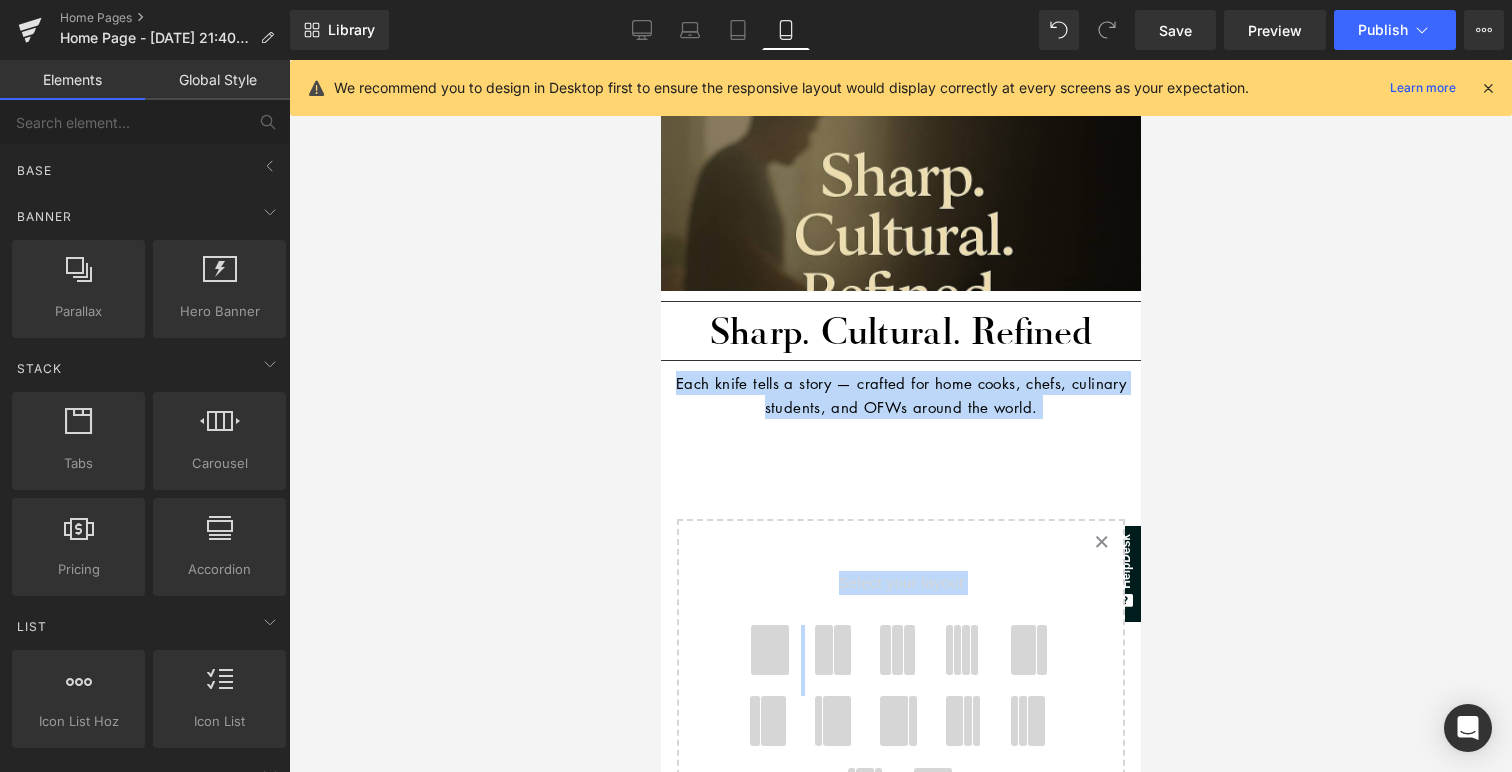 scroll, scrollTop: 433, scrollLeft: 0, axis: vertical 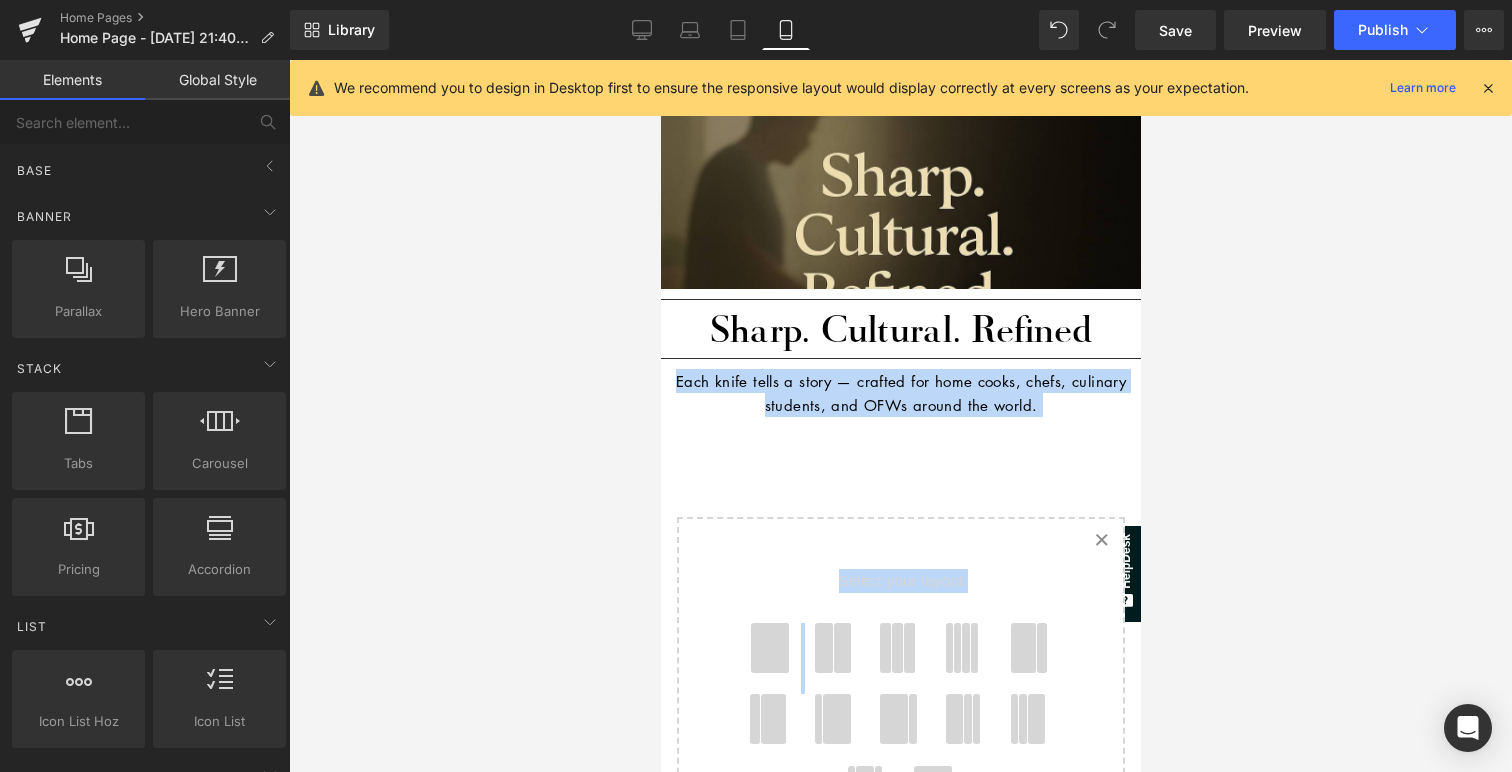 click on "Created with Sketch." 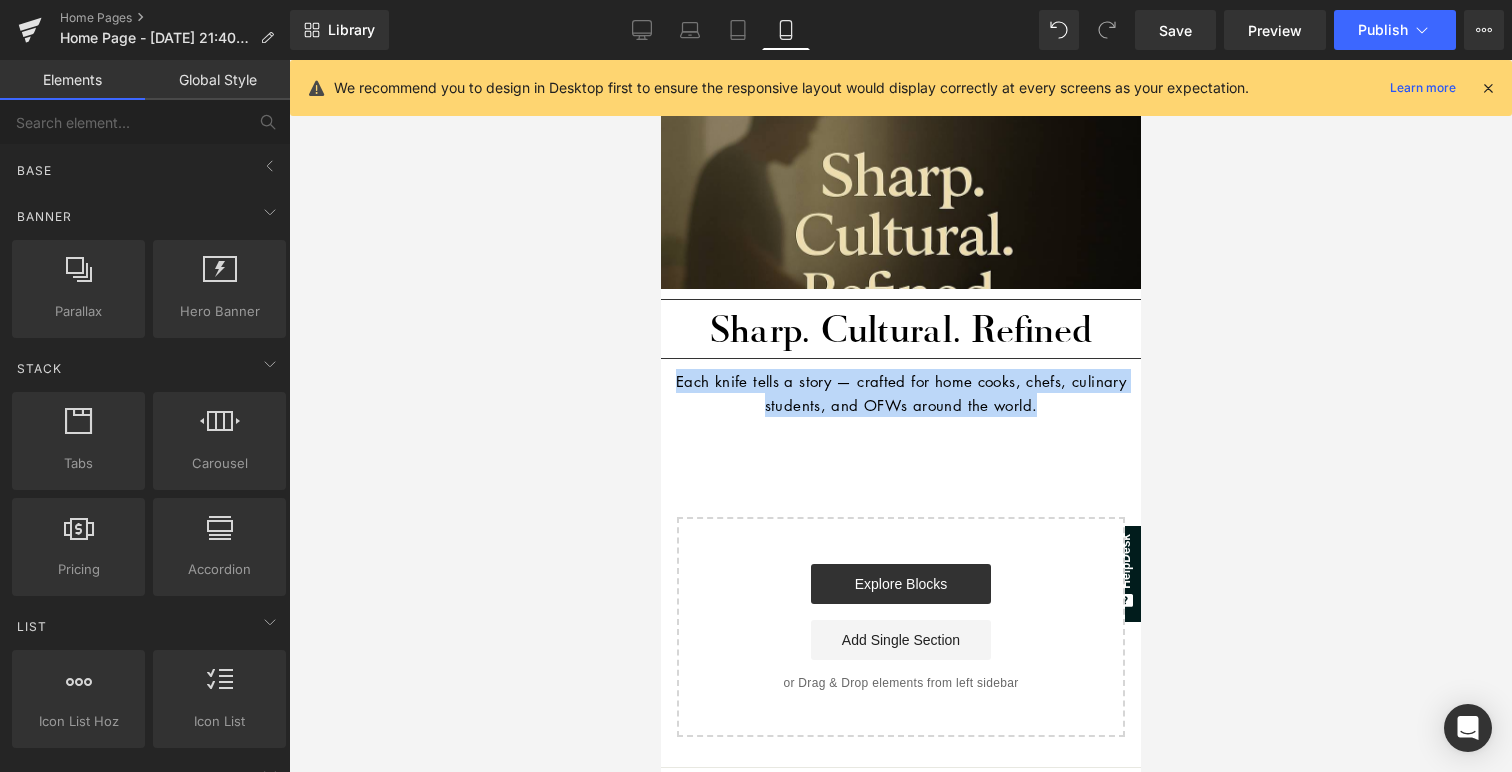 scroll, scrollTop: 2126, scrollLeft: 480, axis: both 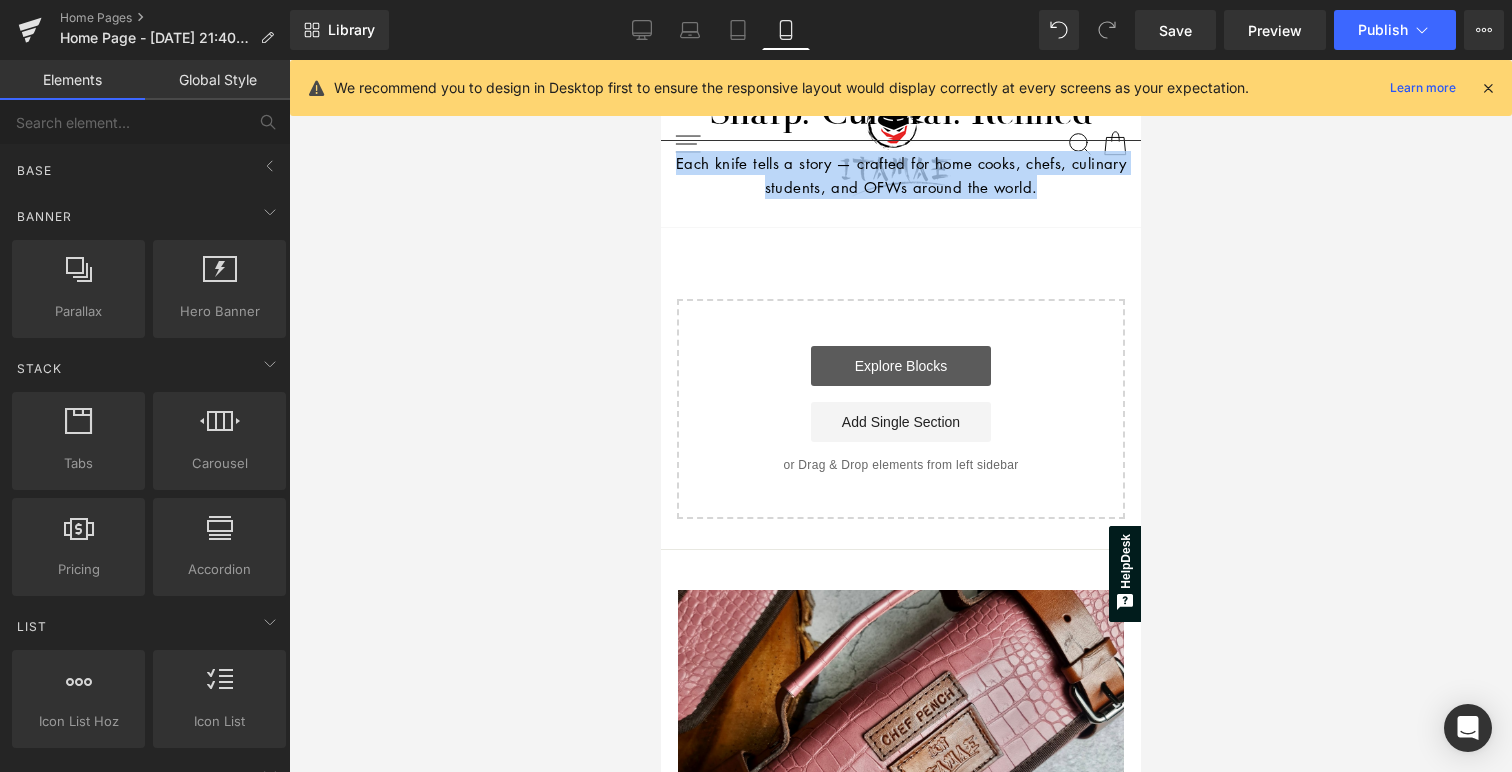click on "Explore Blocks" at bounding box center (900, 366) 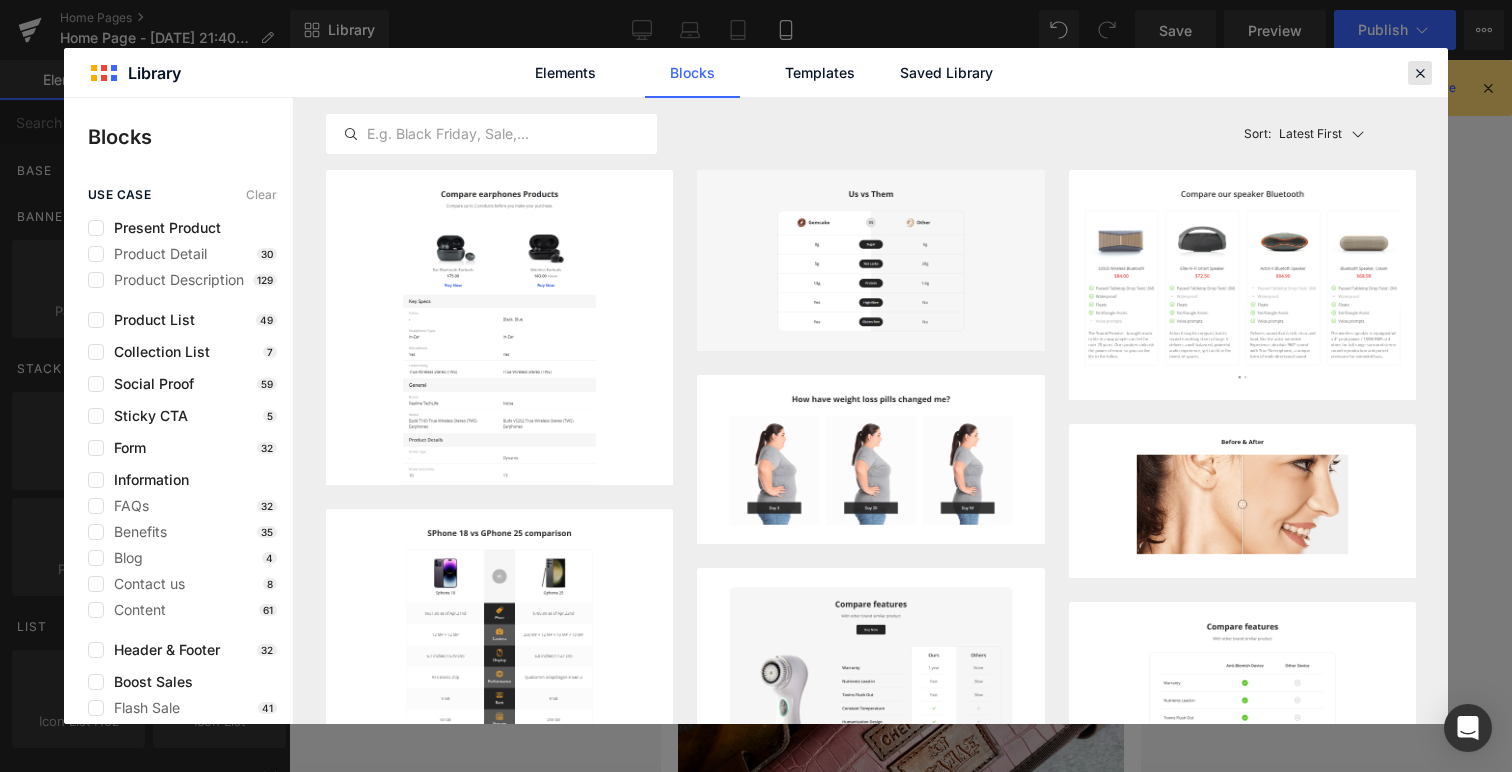 click at bounding box center [1420, 73] 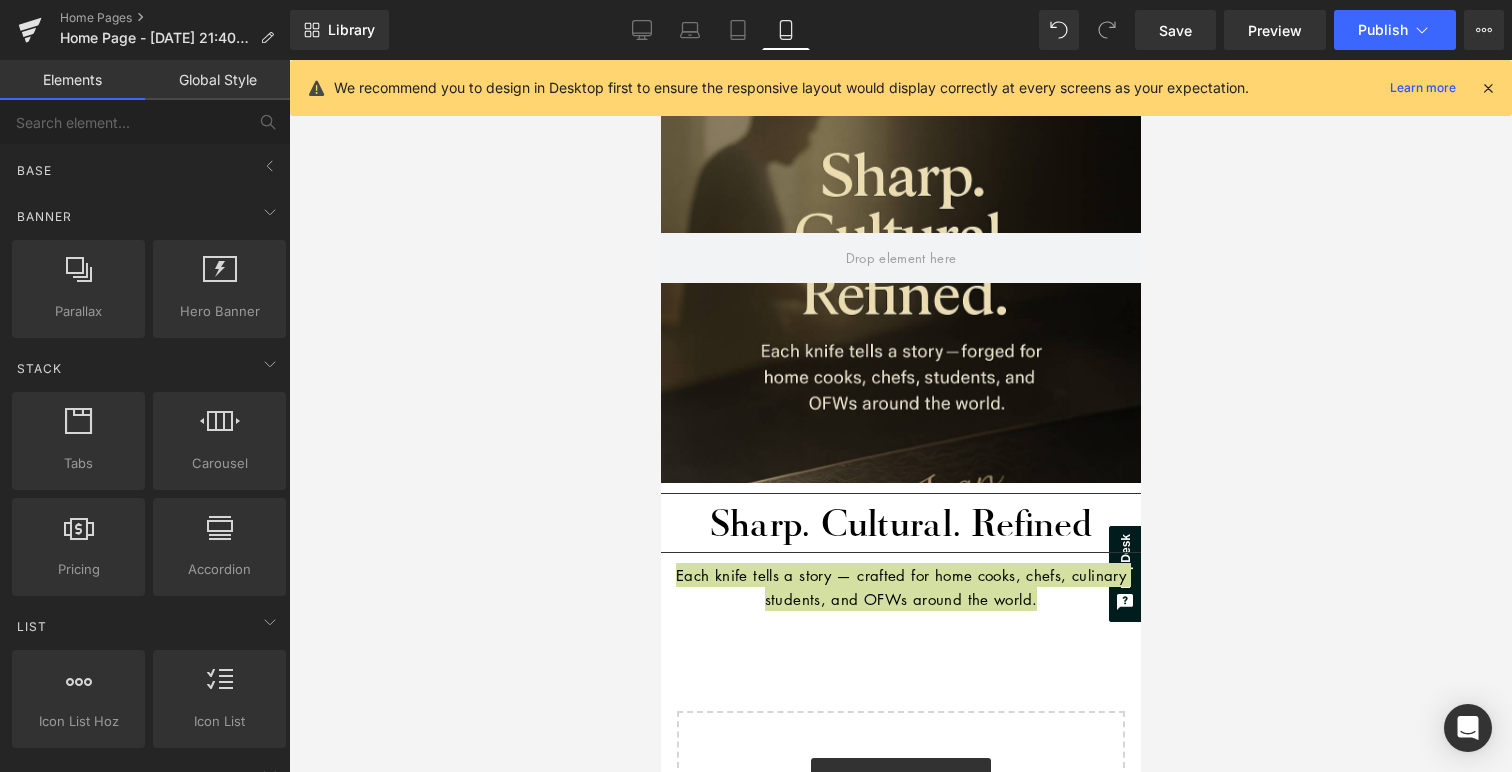 scroll, scrollTop: 267, scrollLeft: 0, axis: vertical 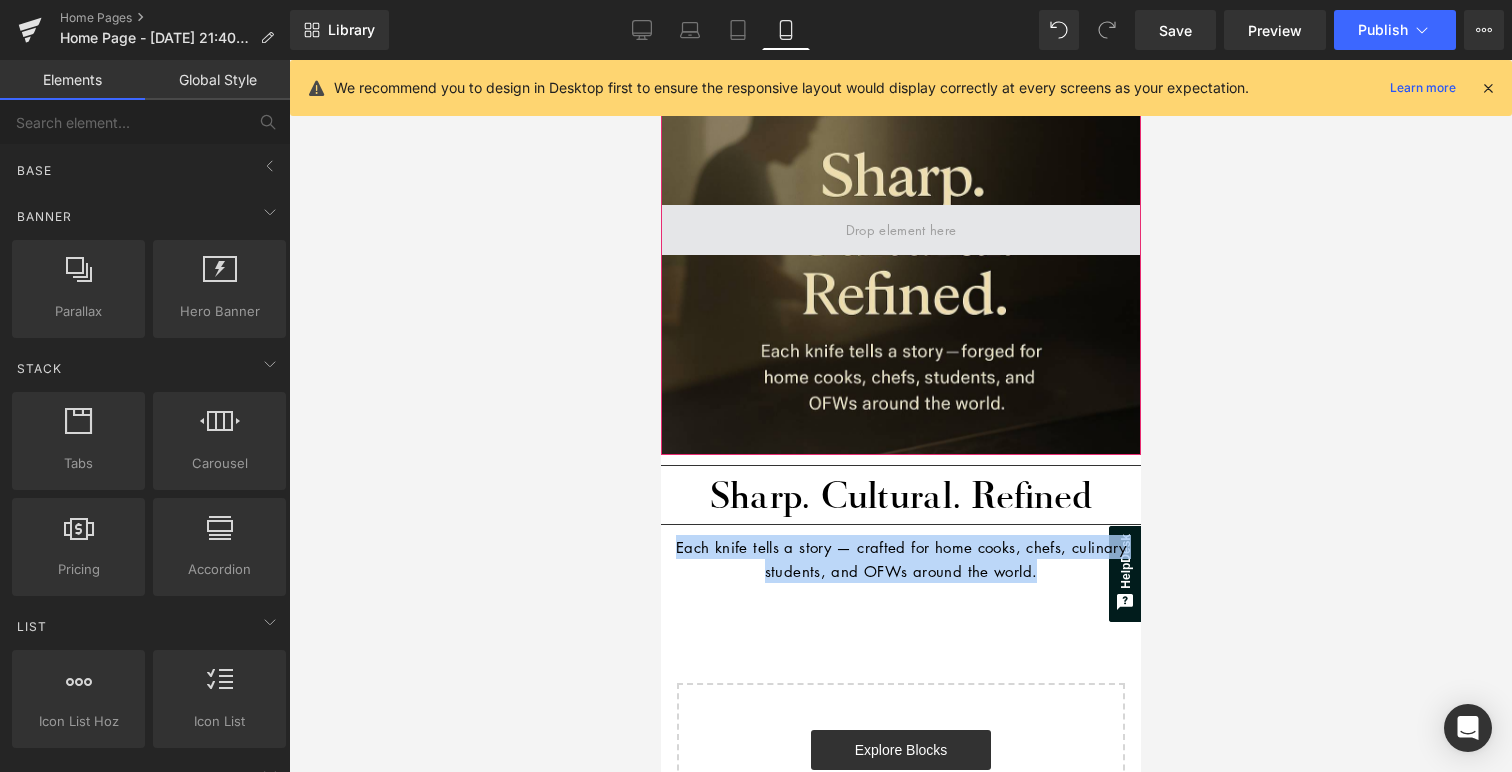 click at bounding box center (900, 230) 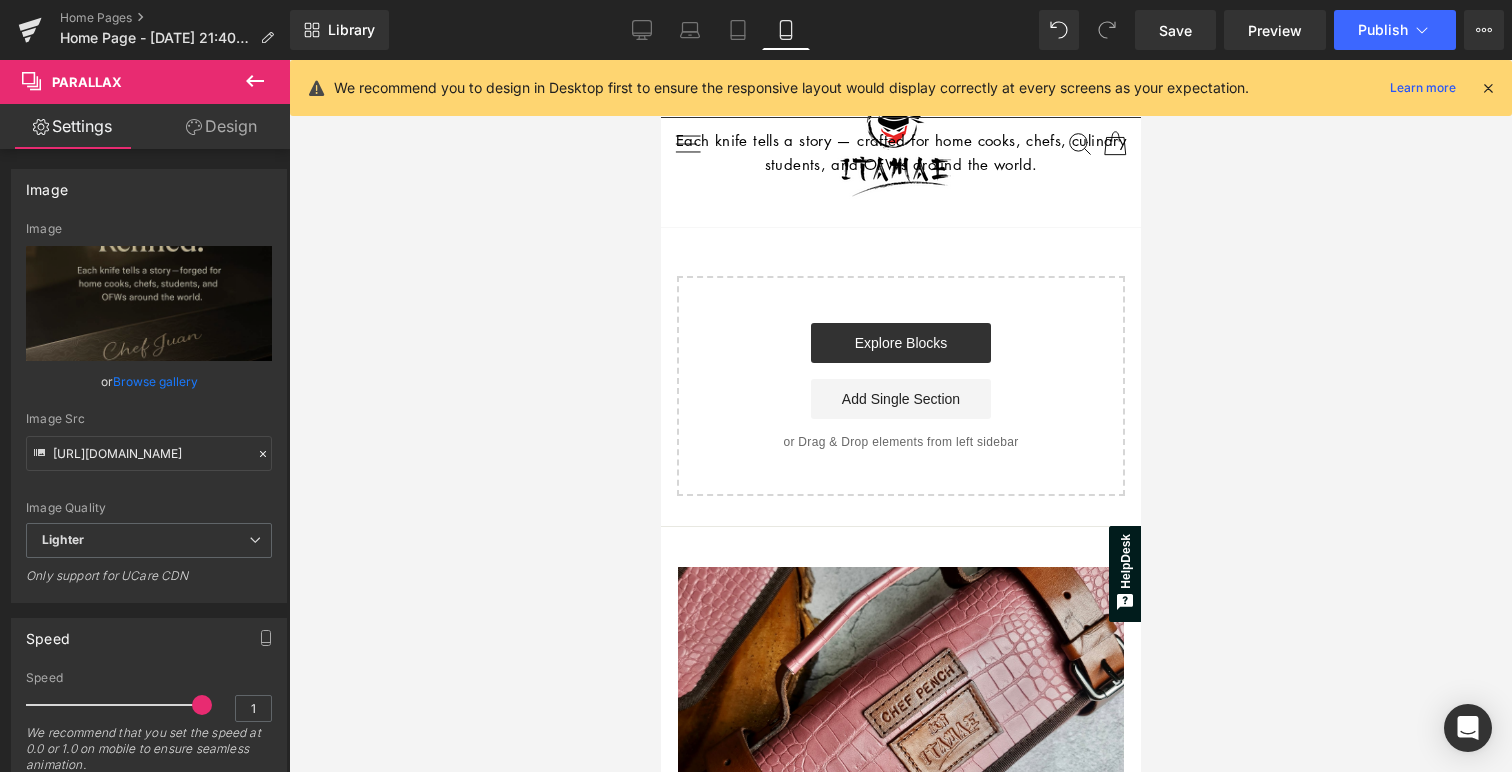 scroll, scrollTop: 680, scrollLeft: 0, axis: vertical 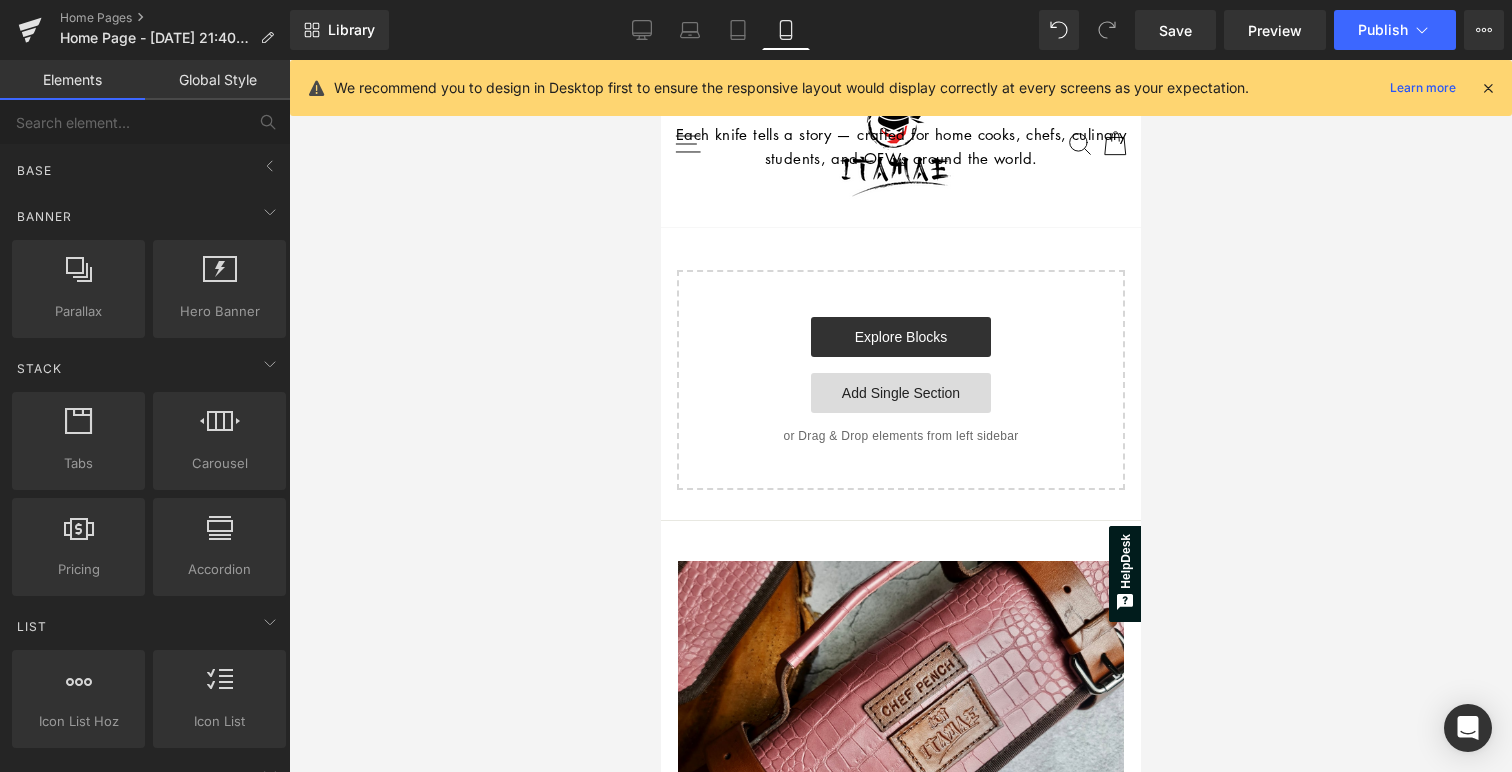 click on "Add Single Section" at bounding box center (900, 393) 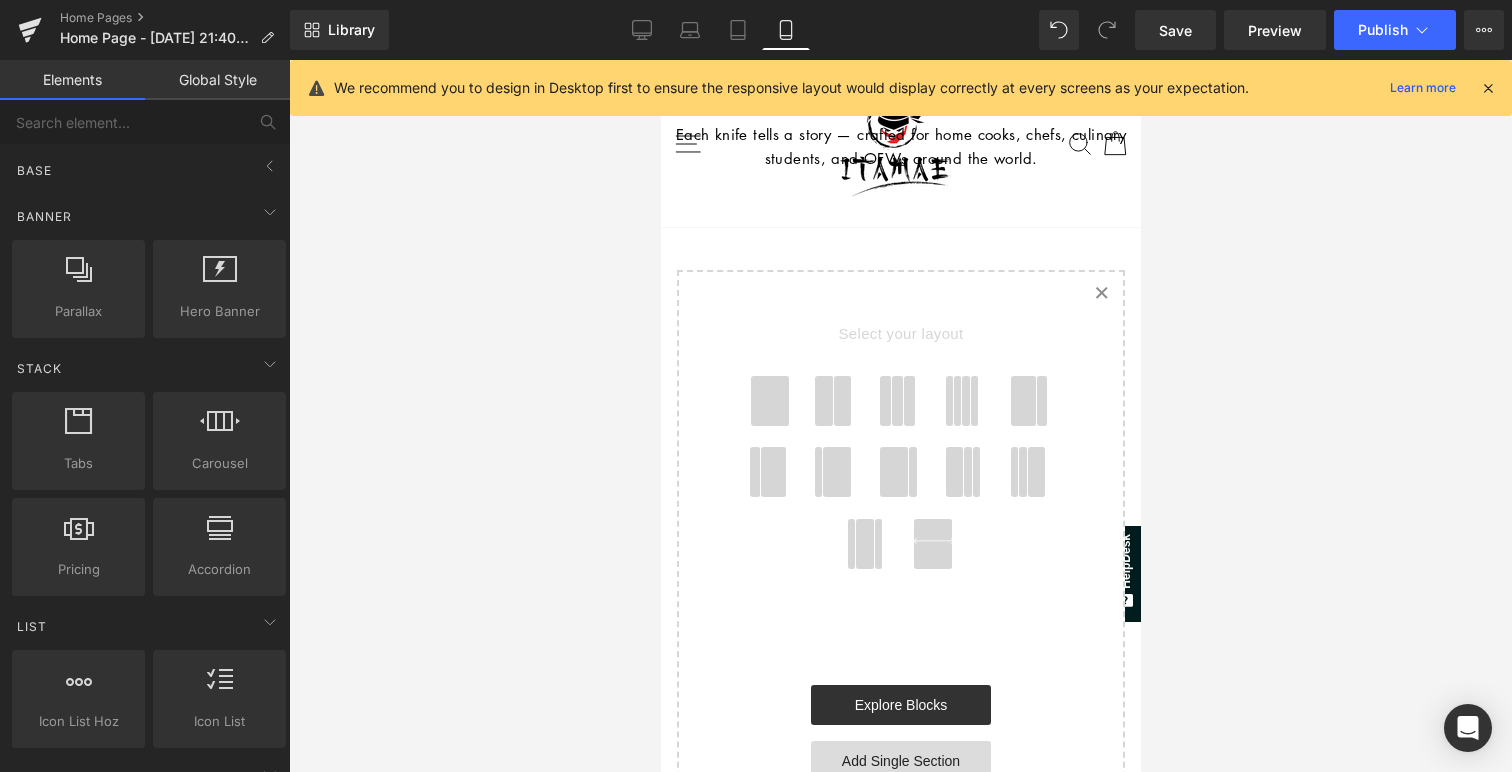 scroll, scrollTop: 10, scrollLeft: 10, axis: both 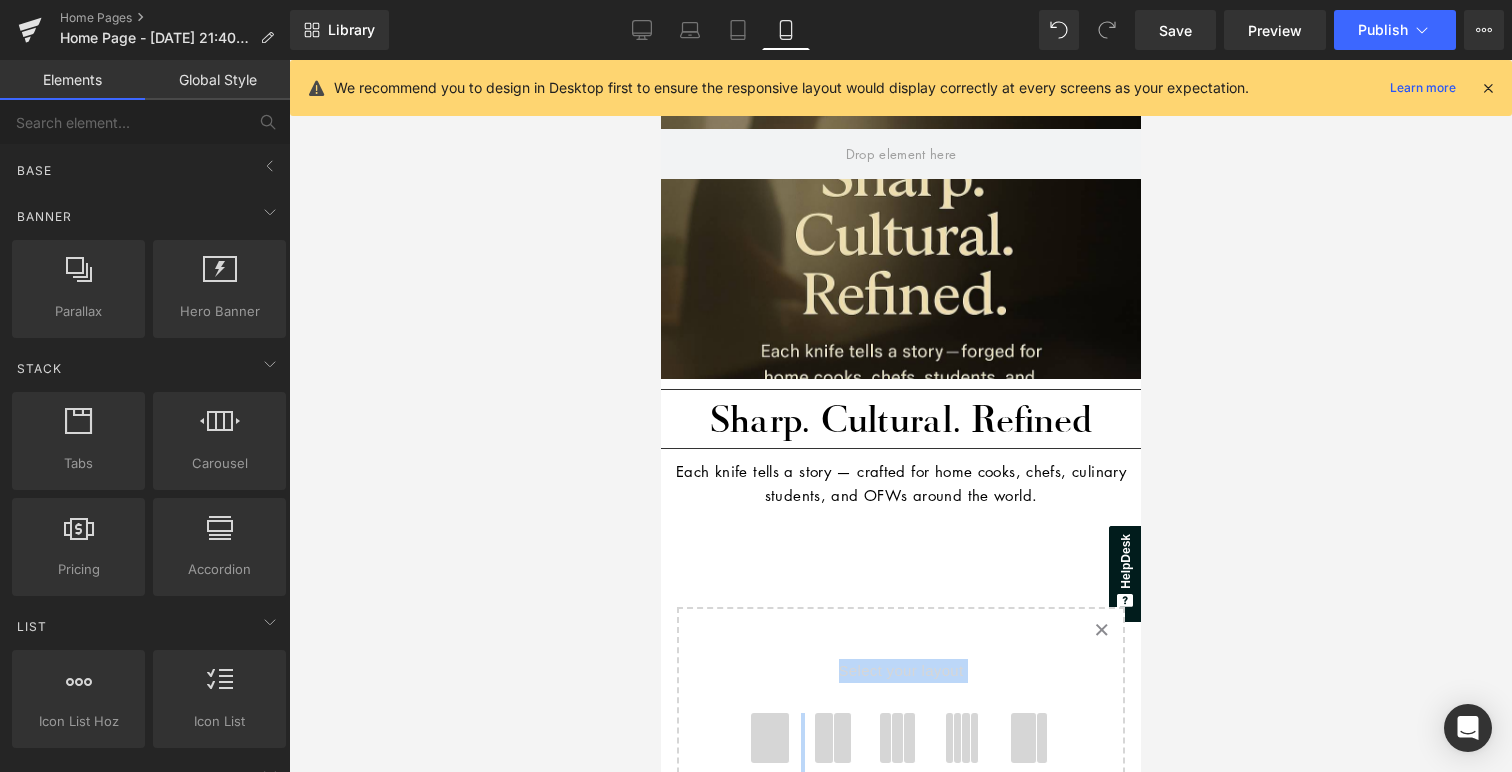 drag, startPoint x: 827, startPoint y: 731, endPoint x: 759, endPoint y: 687, distance: 80.99383 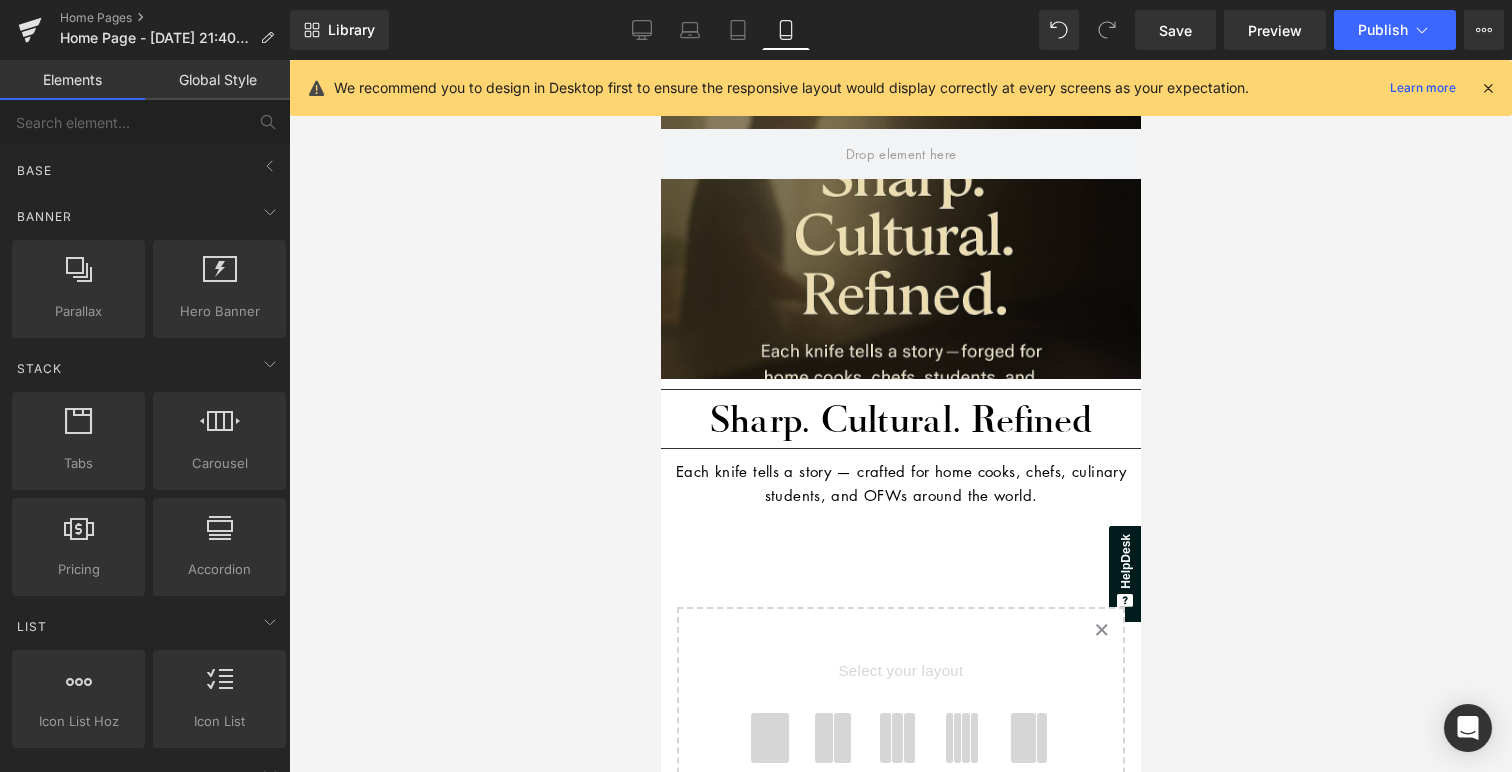 scroll, scrollTop: 10, scrollLeft: 10, axis: both 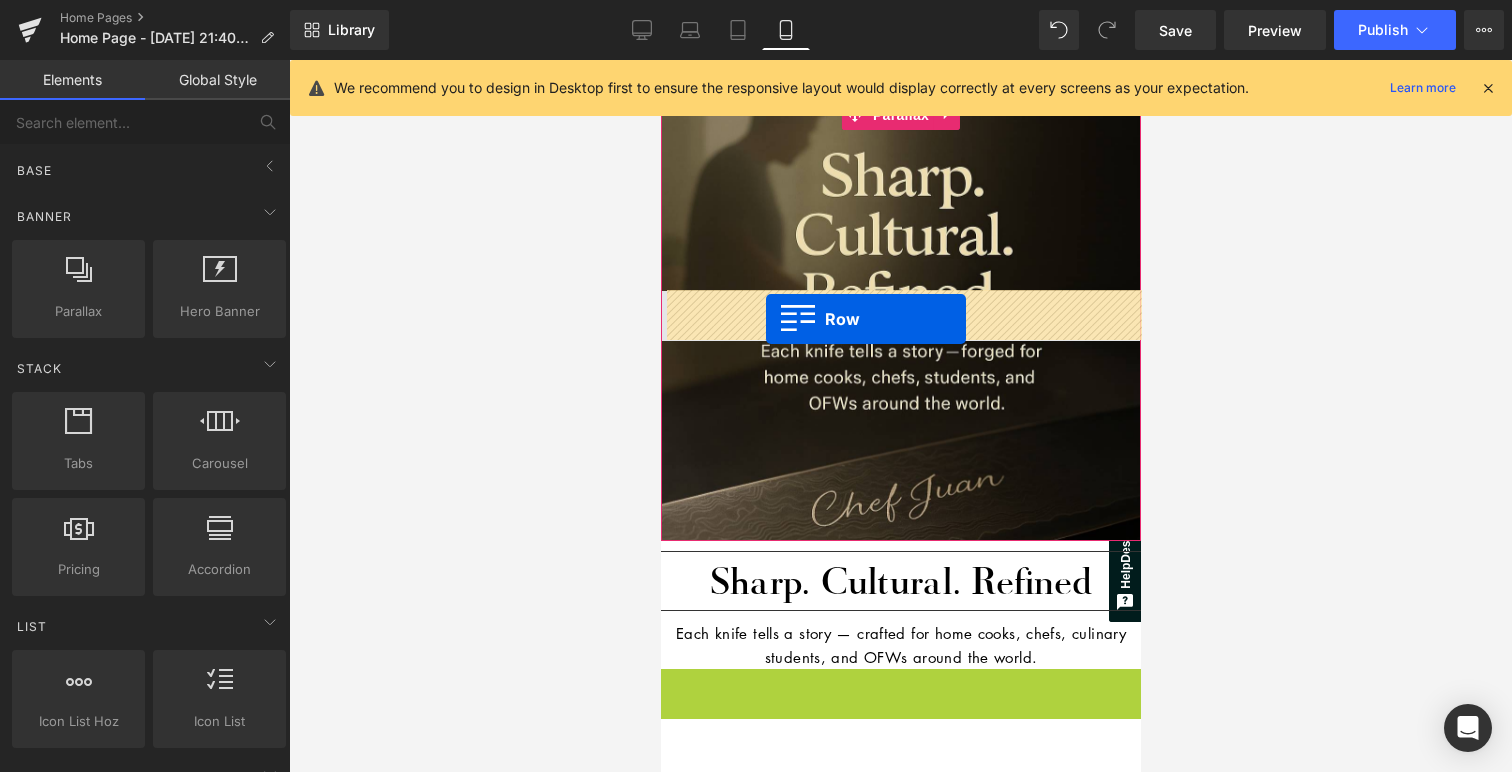 drag, startPoint x: 677, startPoint y: 684, endPoint x: 763, endPoint y: 314, distance: 379.86313 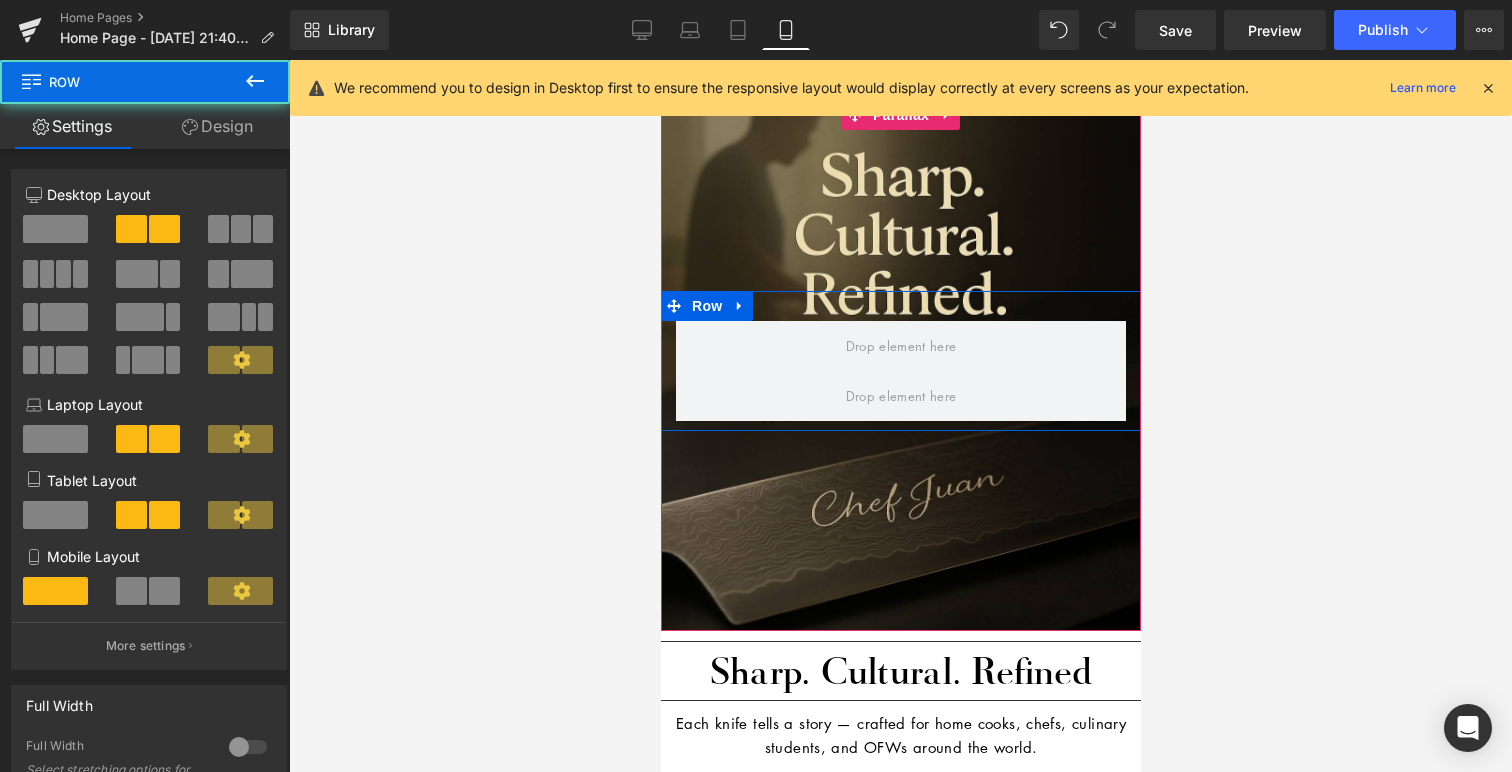 scroll, scrollTop: 10, scrollLeft: 10, axis: both 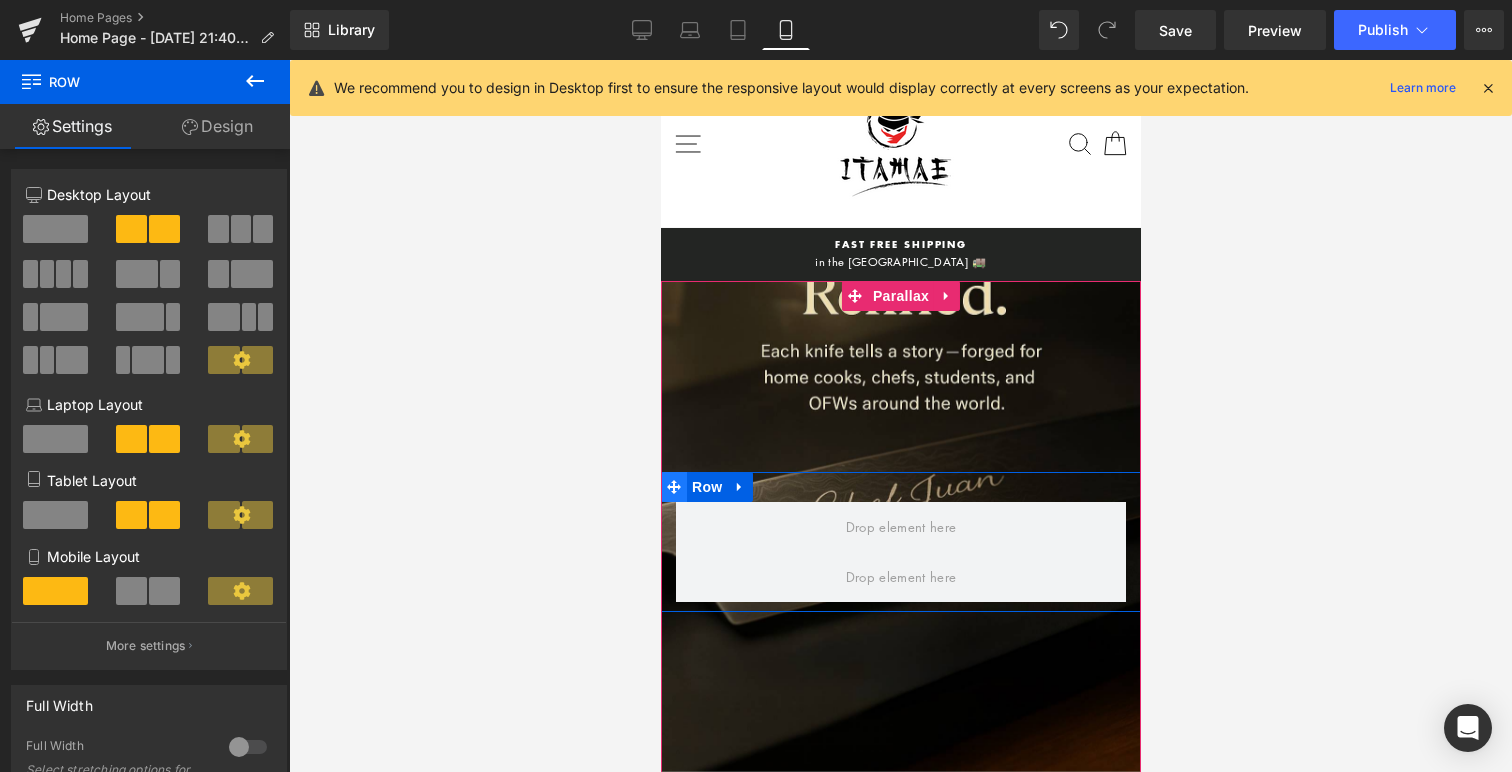 click 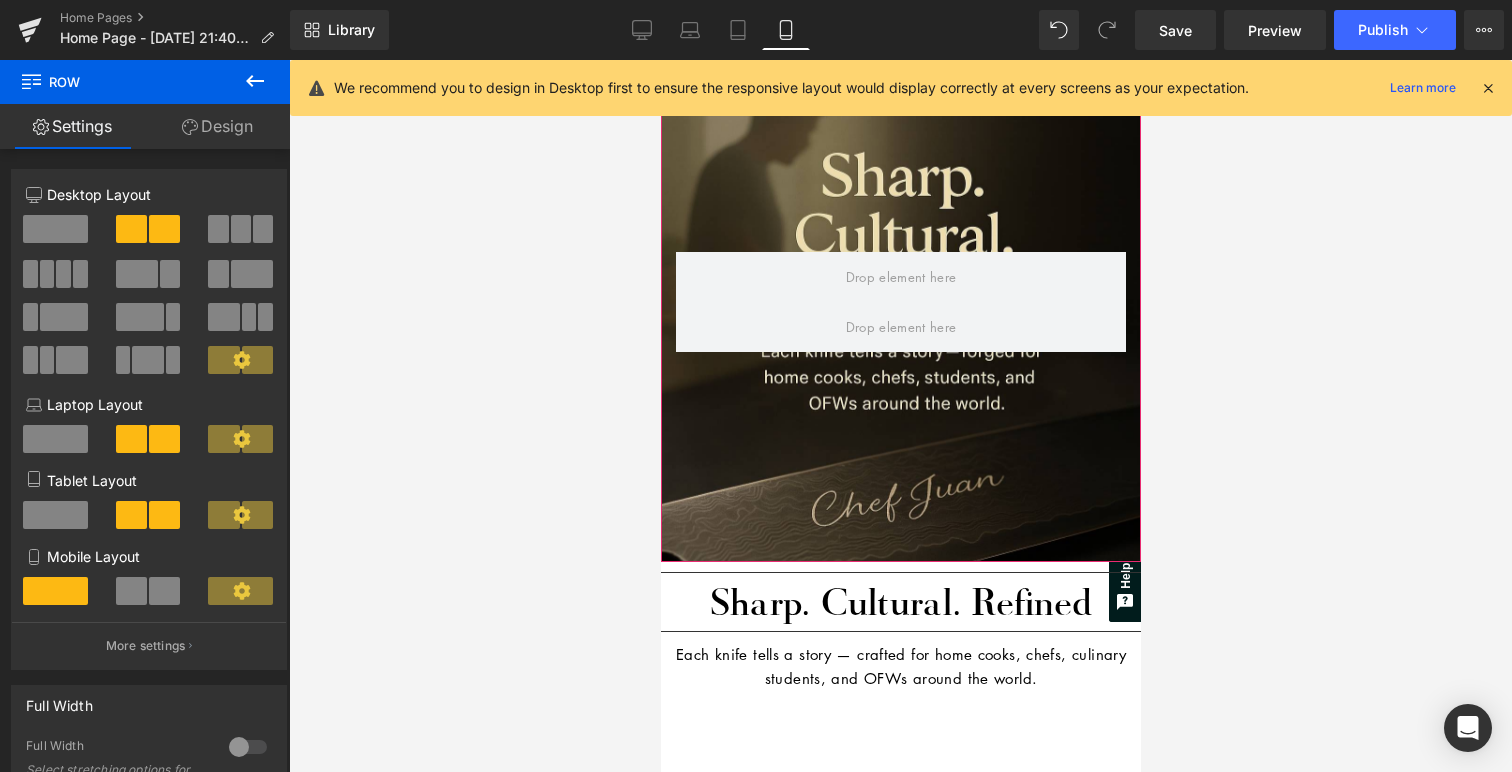 scroll, scrollTop: 258, scrollLeft: 0, axis: vertical 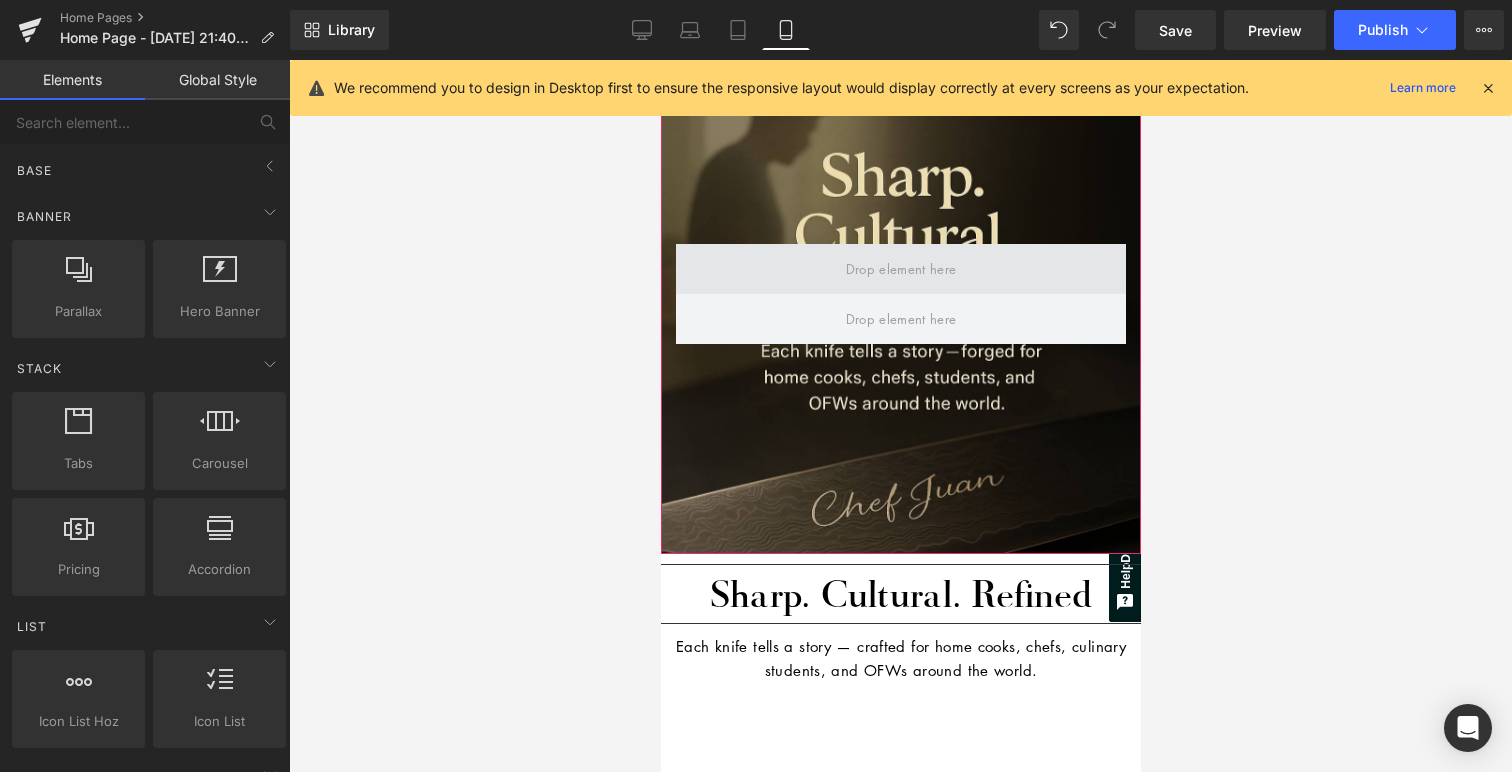 click at bounding box center (900, 268) 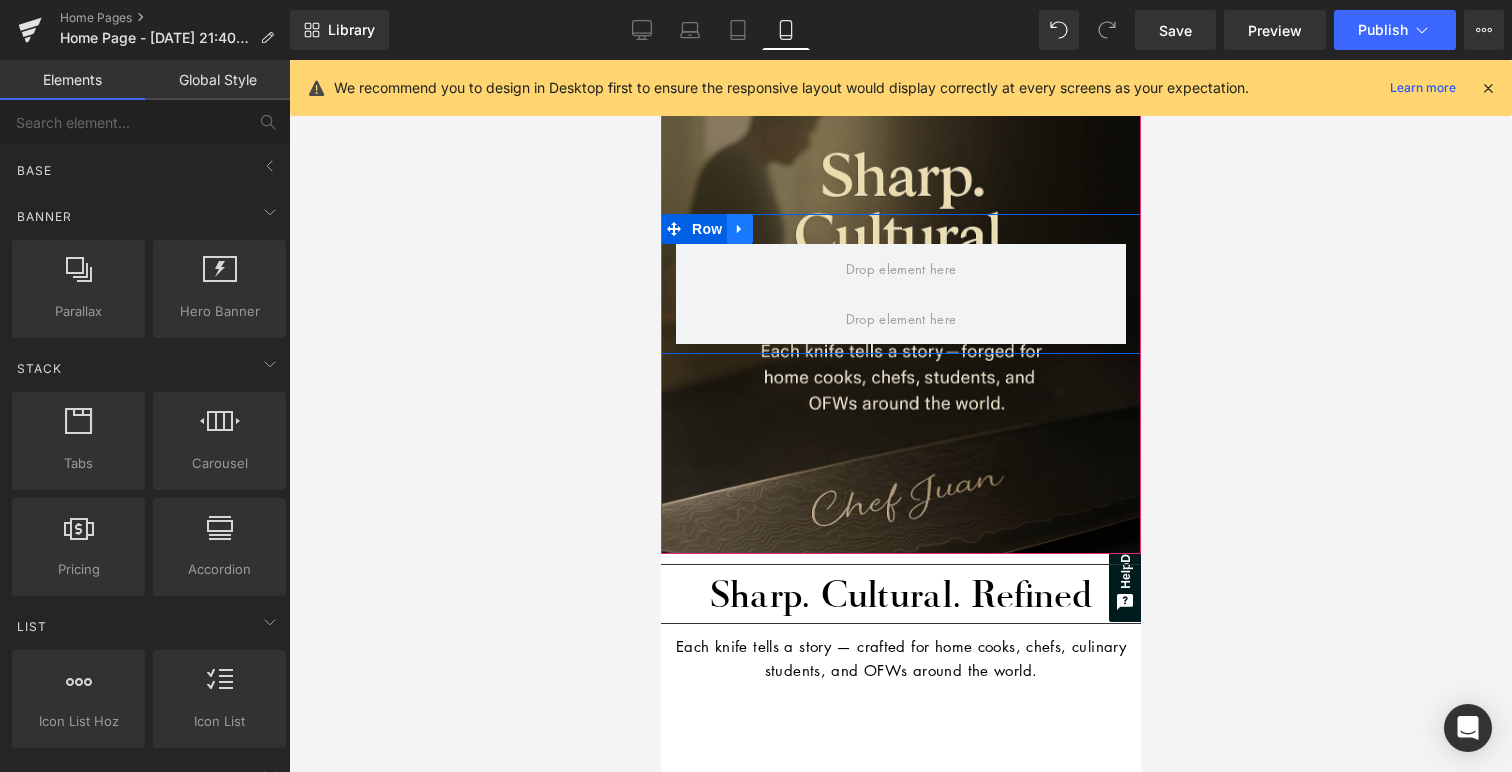 click at bounding box center (739, 229) 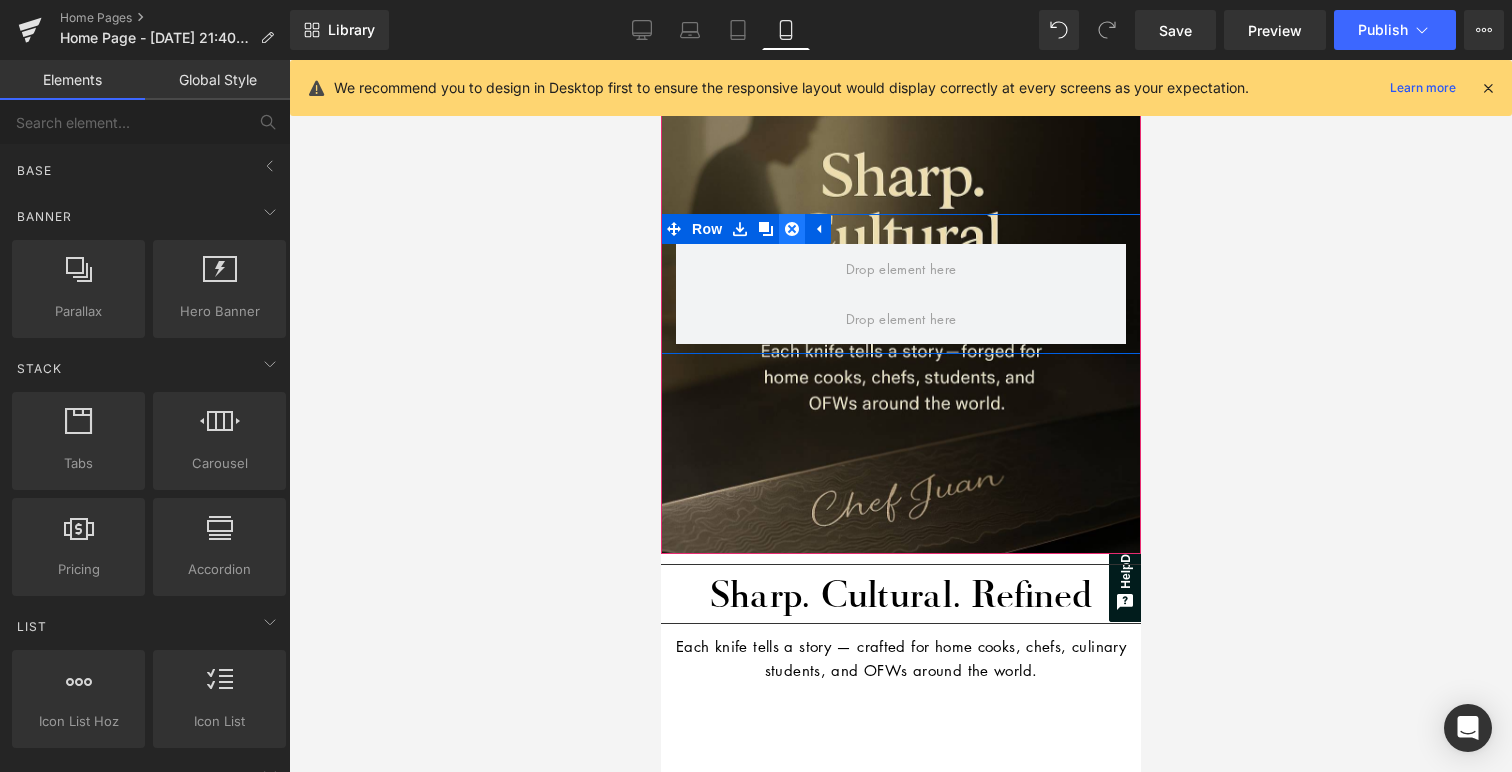 click 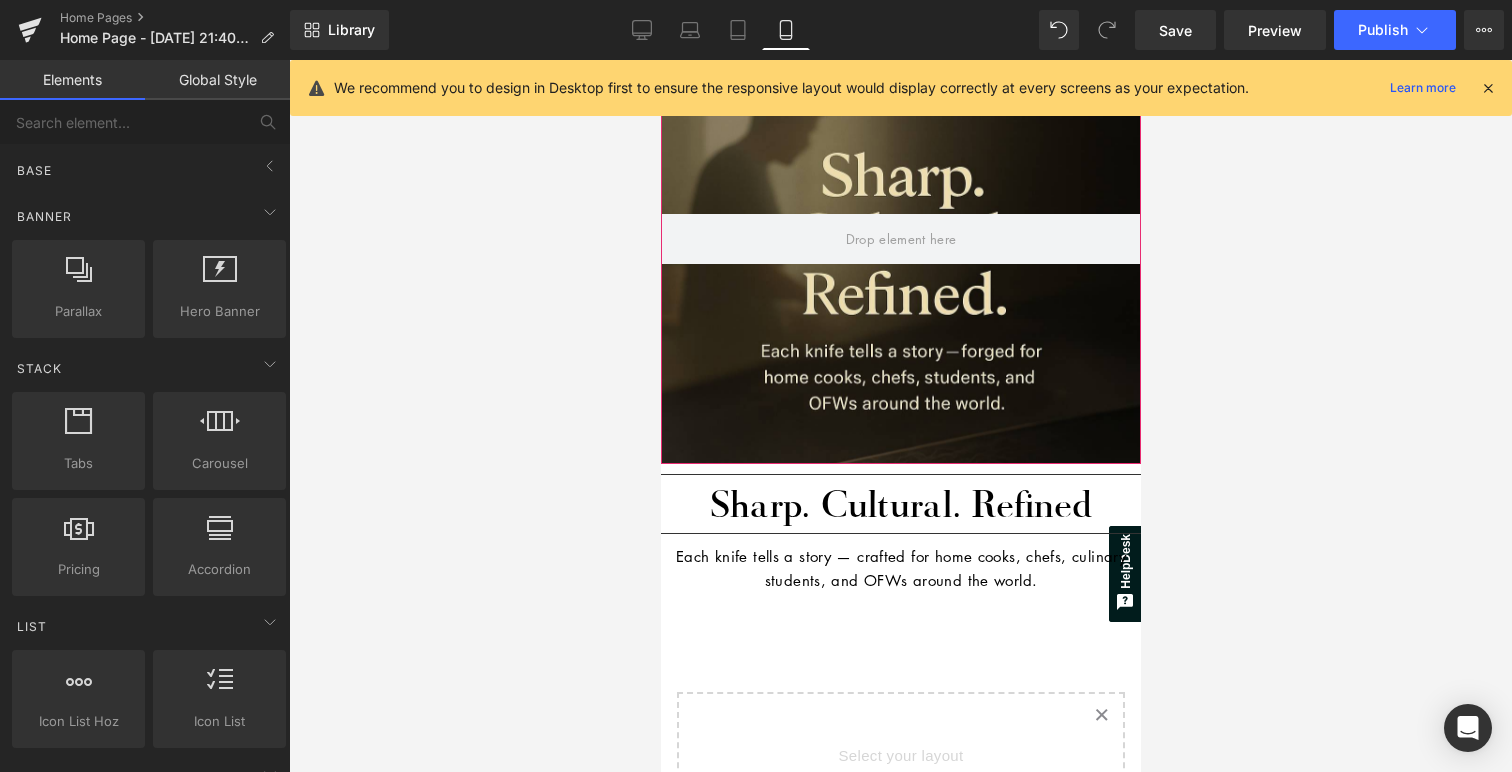 scroll, scrollTop: 2493, scrollLeft: 480, axis: both 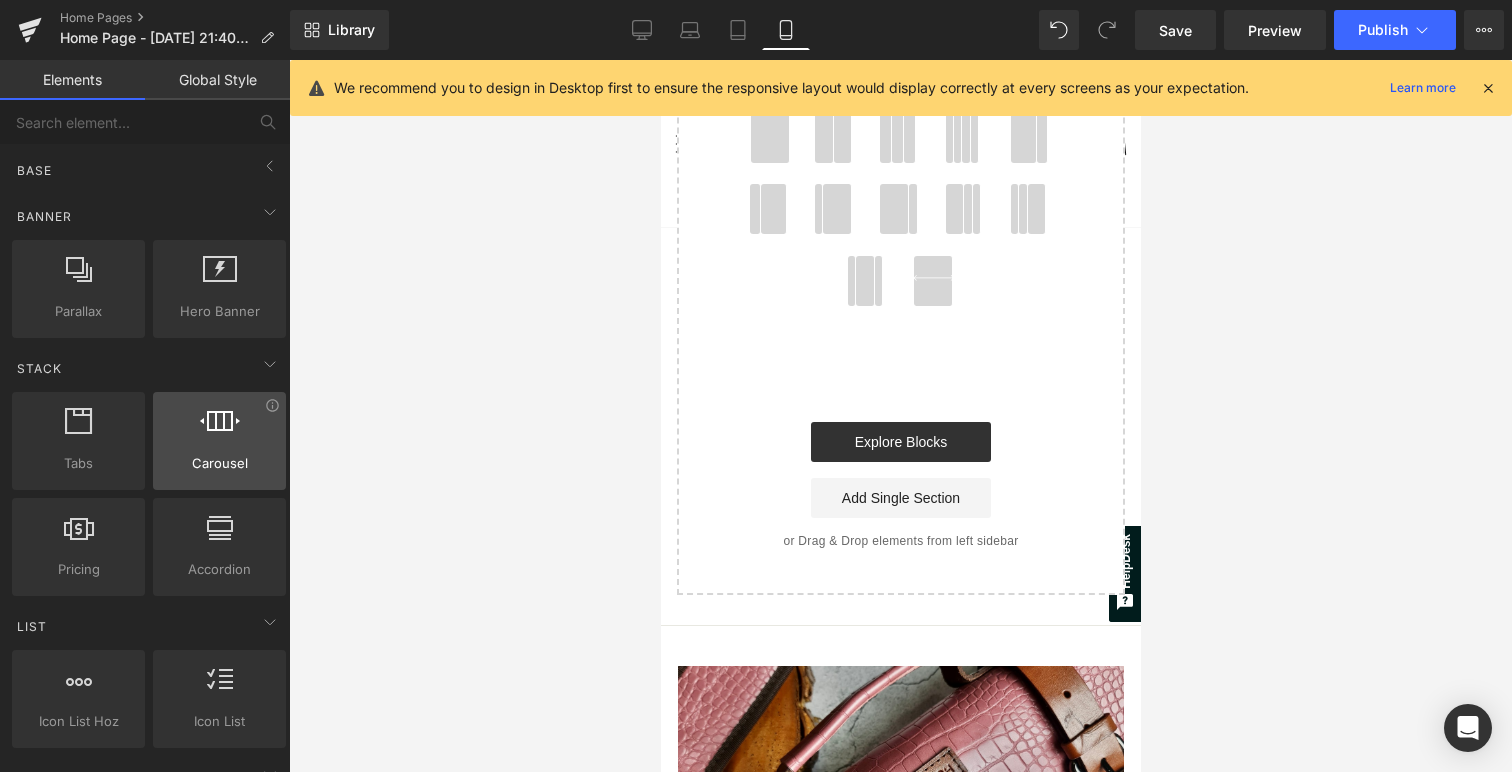 click at bounding box center [219, 430] 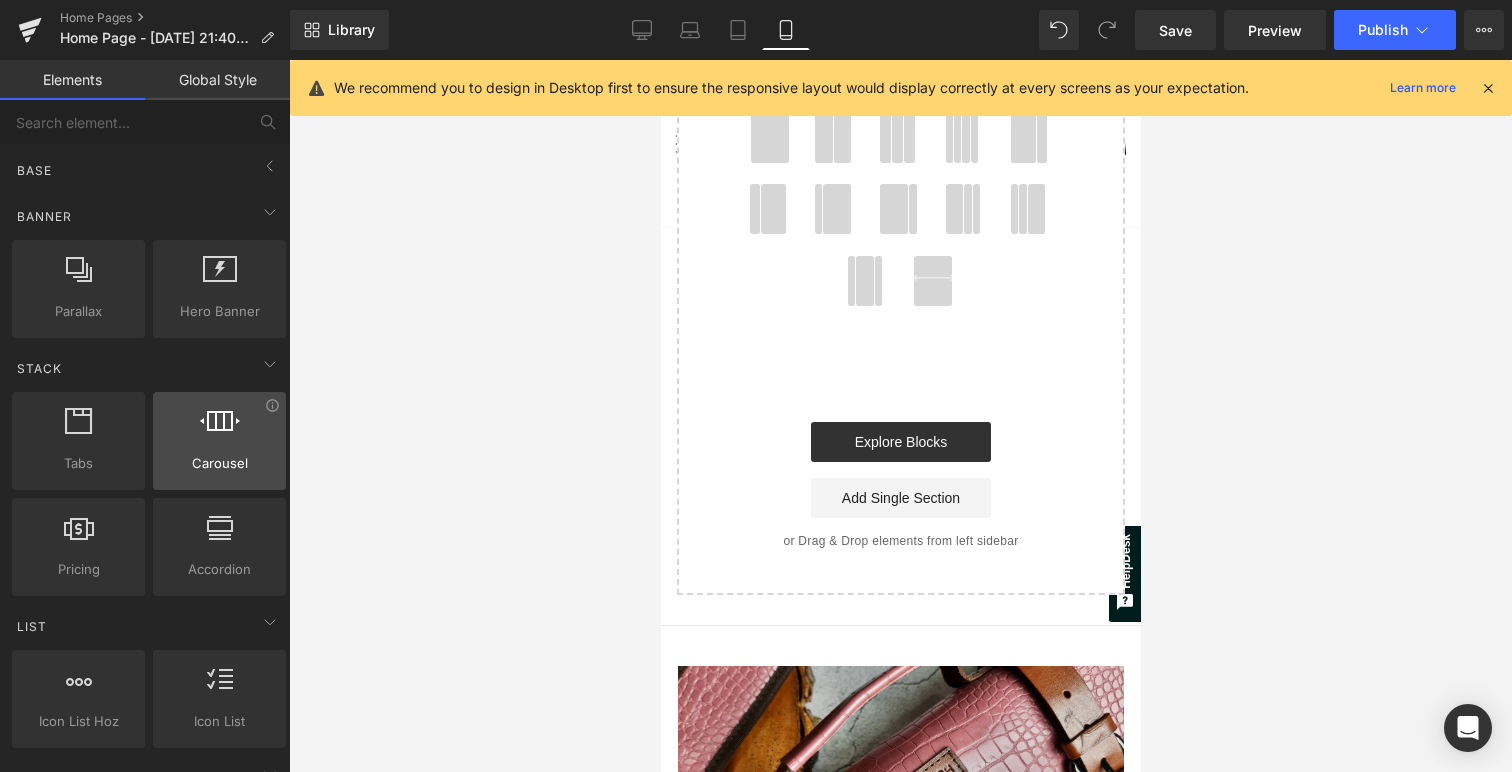 click on "Carousel" at bounding box center [219, 463] 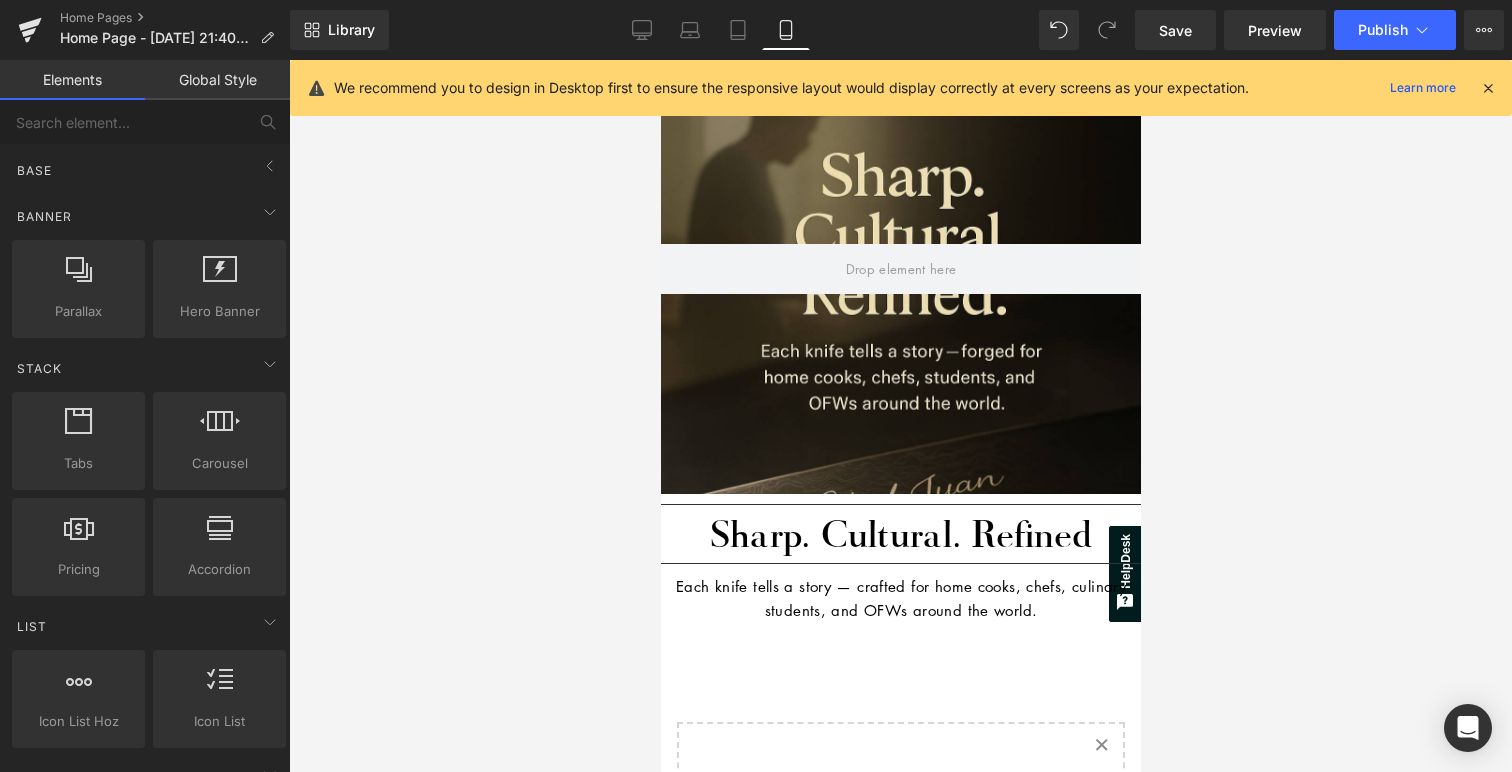 scroll, scrollTop: 210, scrollLeft: 0, axis: vertical 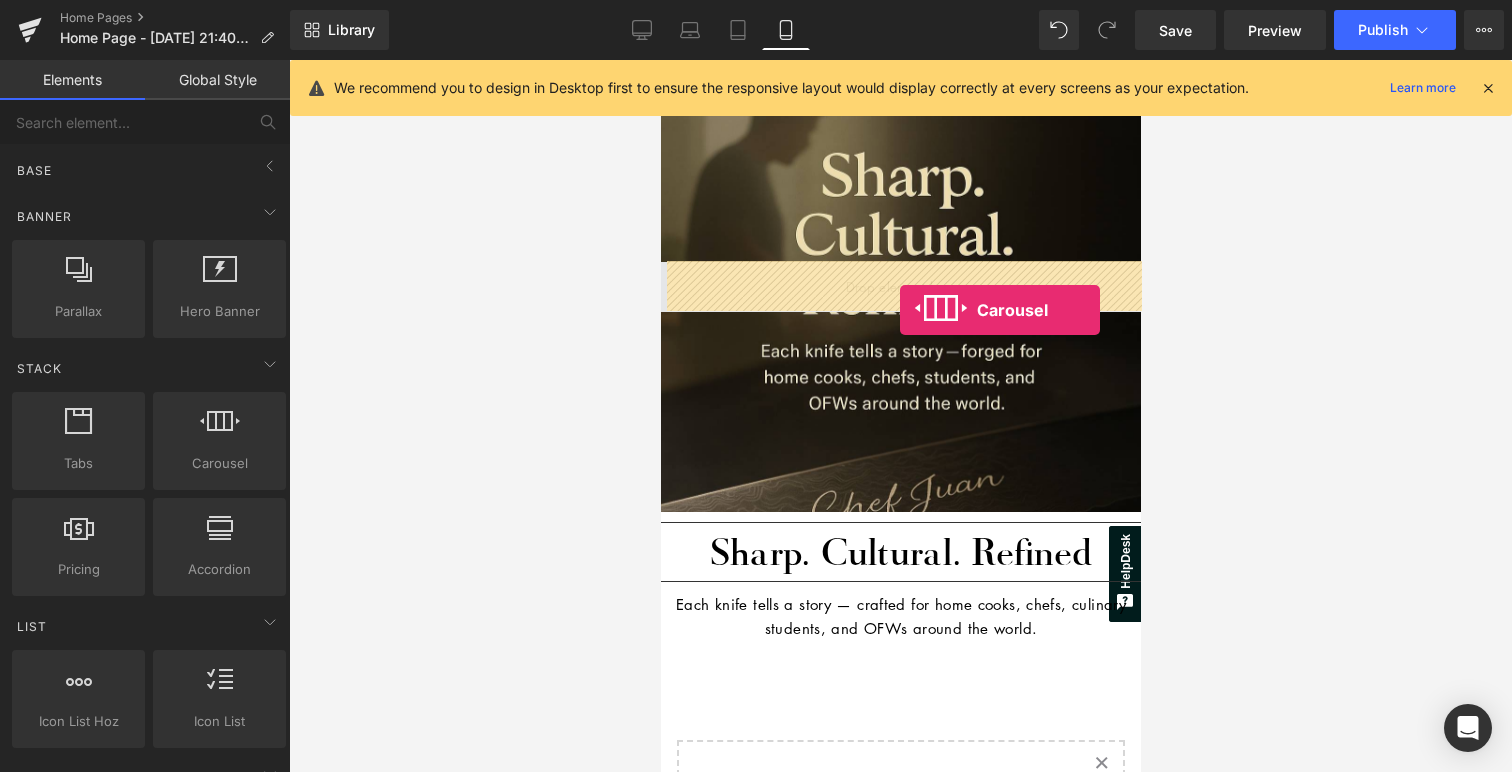 drag, startPoint x: 872, startPoint y: 507, endPoint x: 899, endPoint y: 310, distance: 198.84164 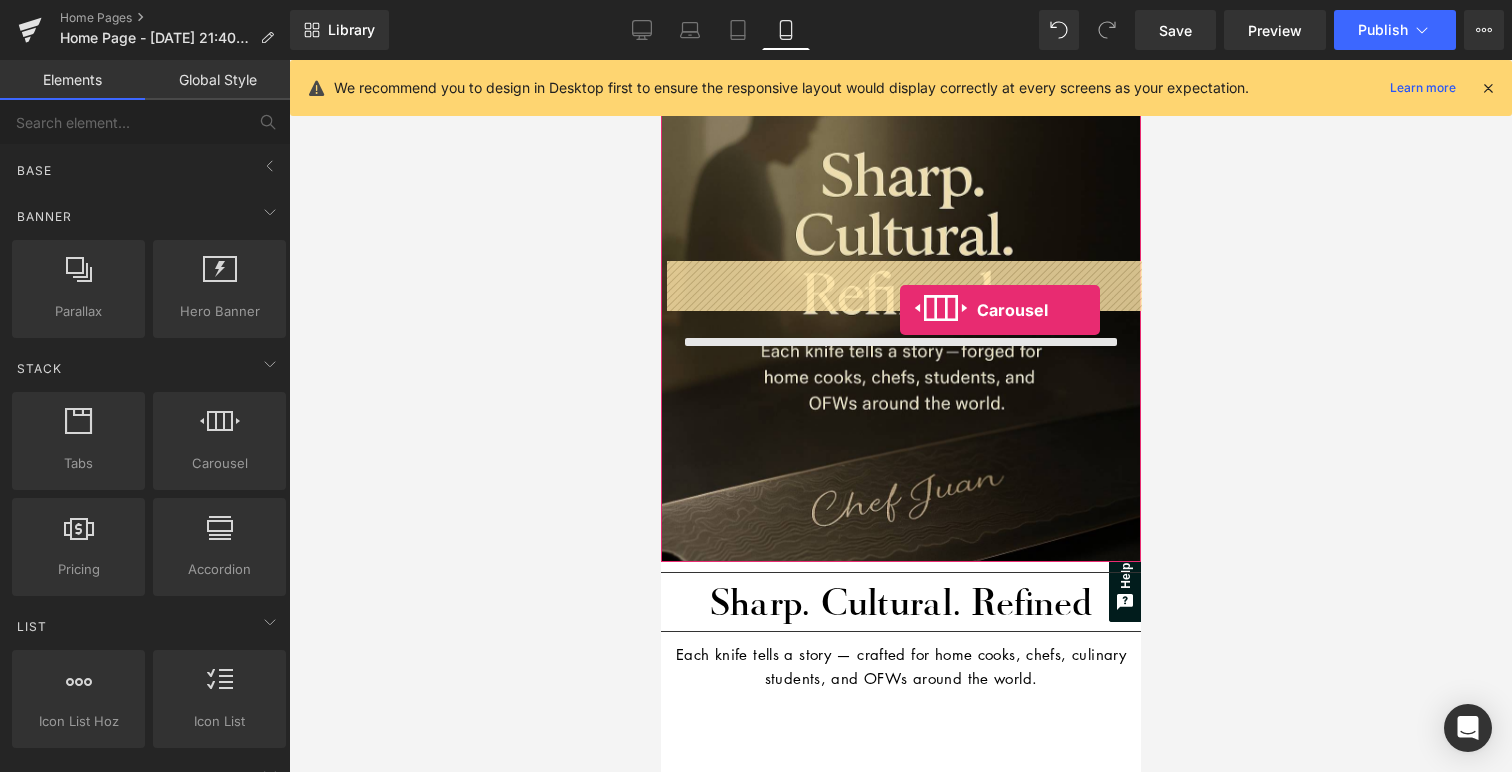 scroll, scrollTop: 10, scrollLeft: 10, axis: both 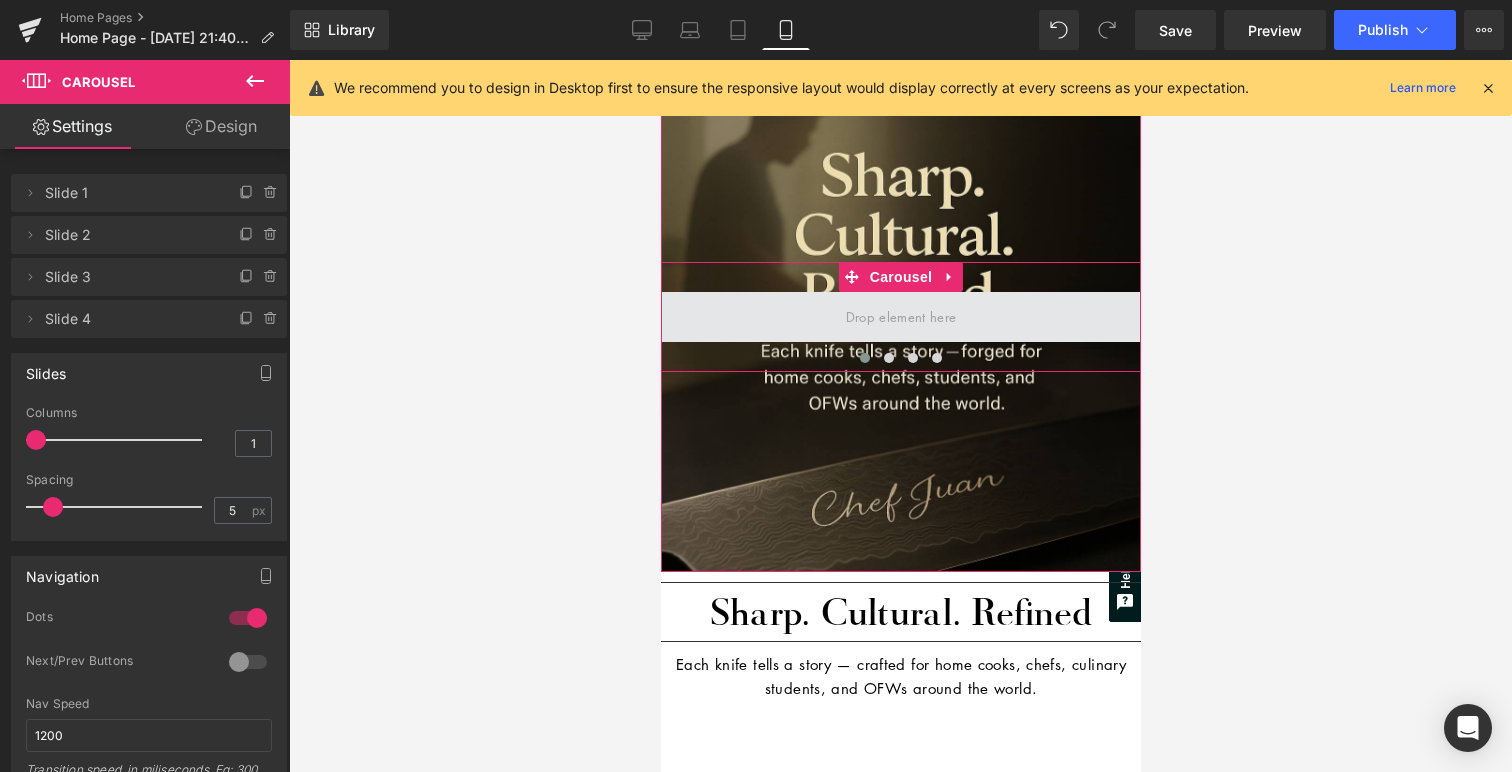click at bounding box center [900, 316] 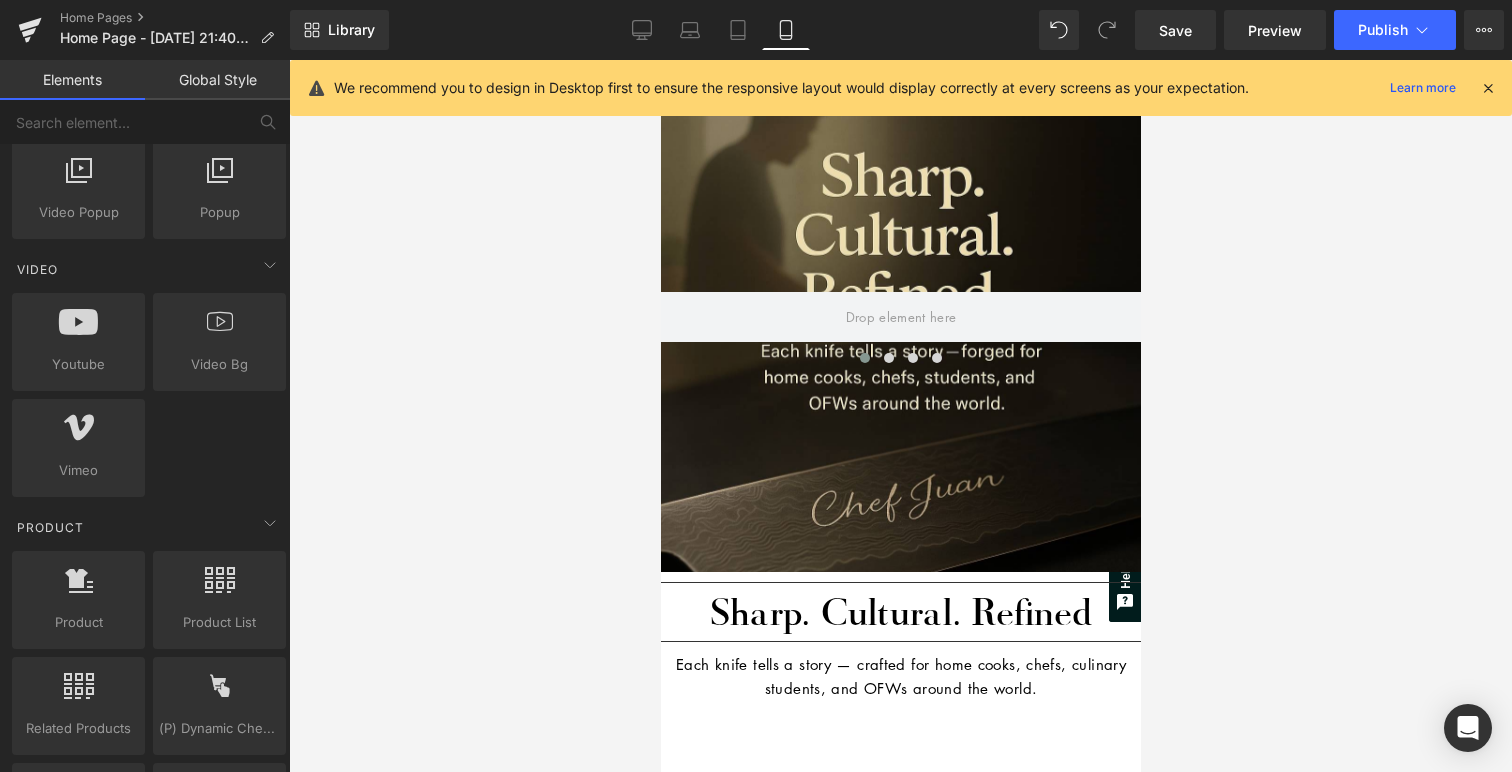 scroll, scrollTop: 923, scrollLeft: 0, axis: vertical 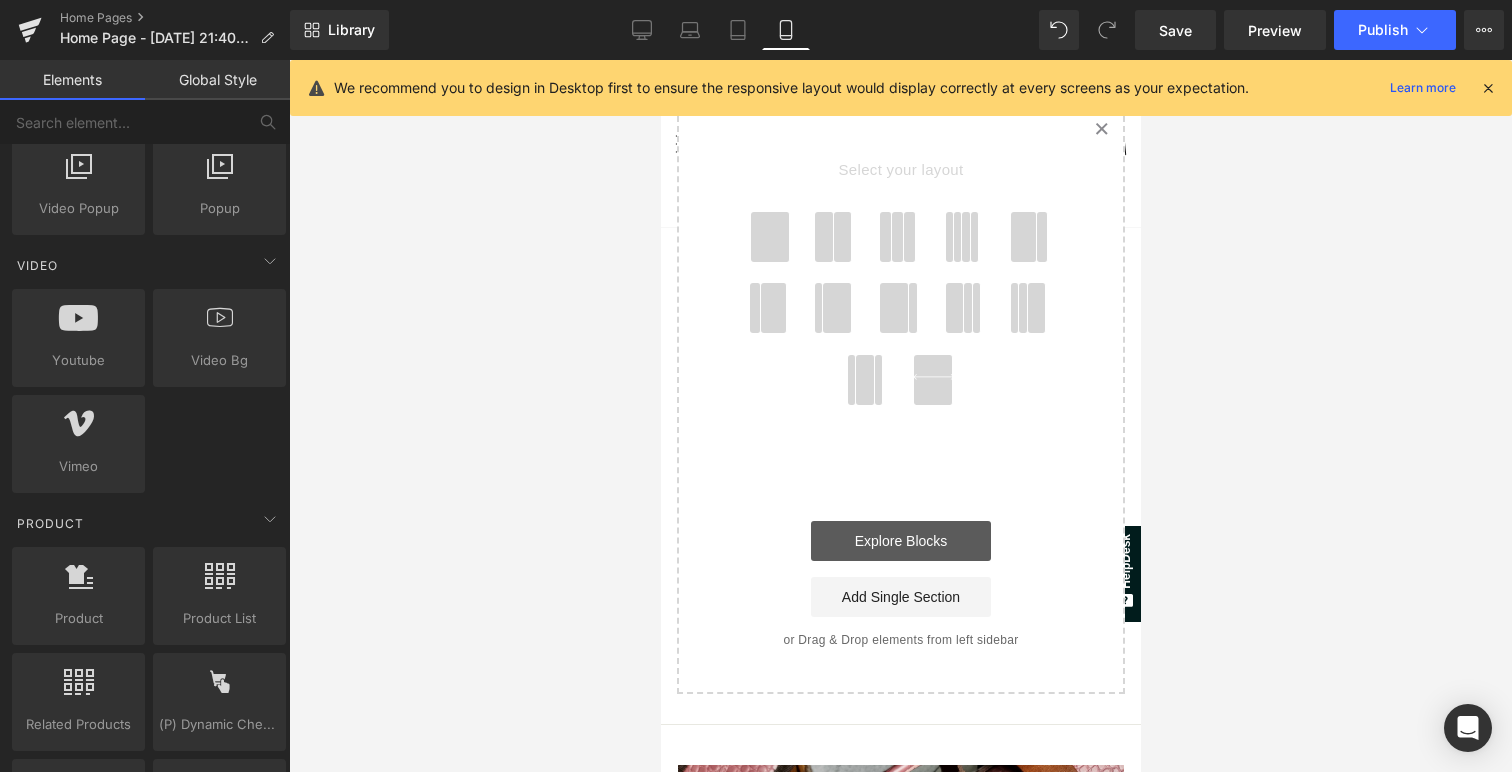 click on "Explore Blocks" at bounding box center (900, 541) 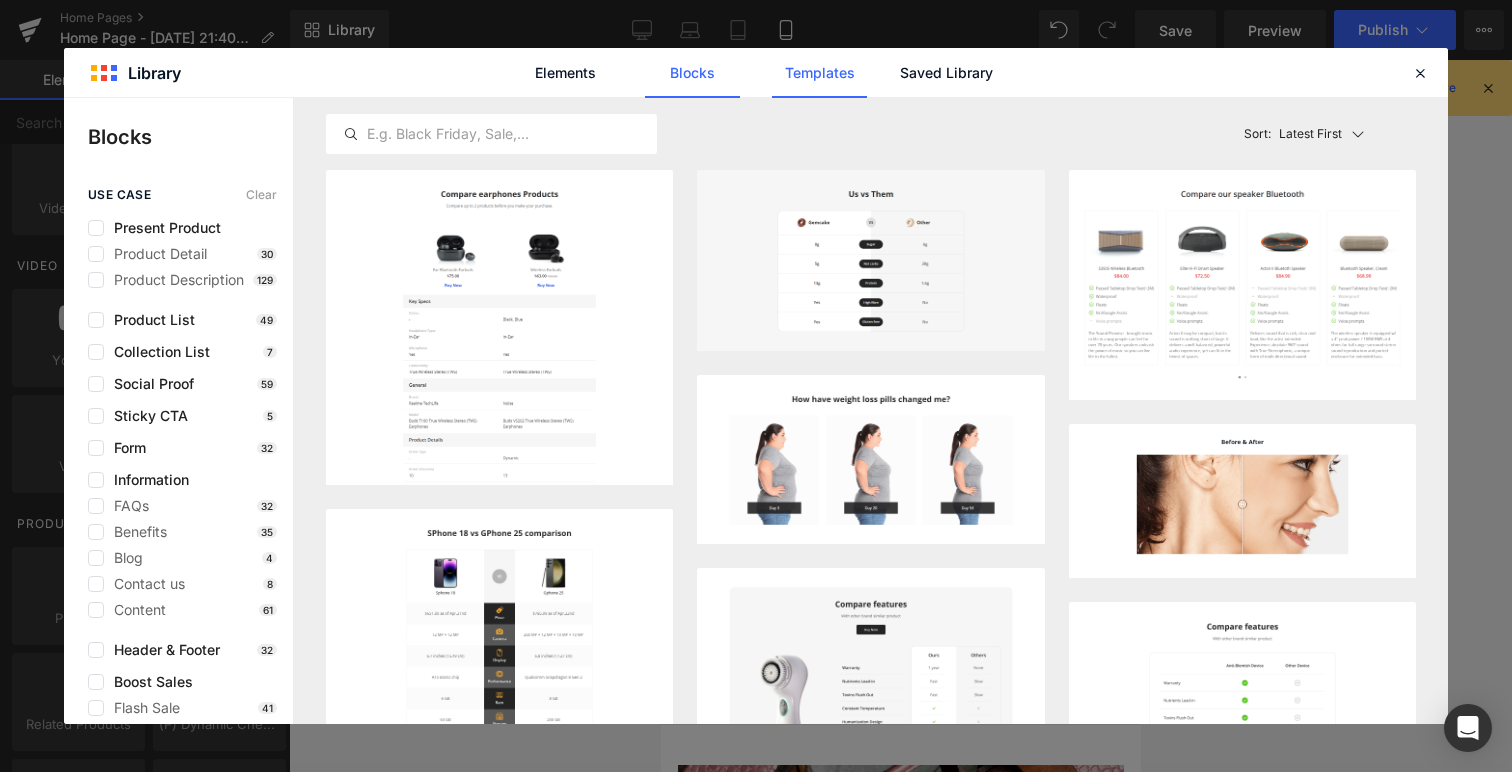 click on "Templates" 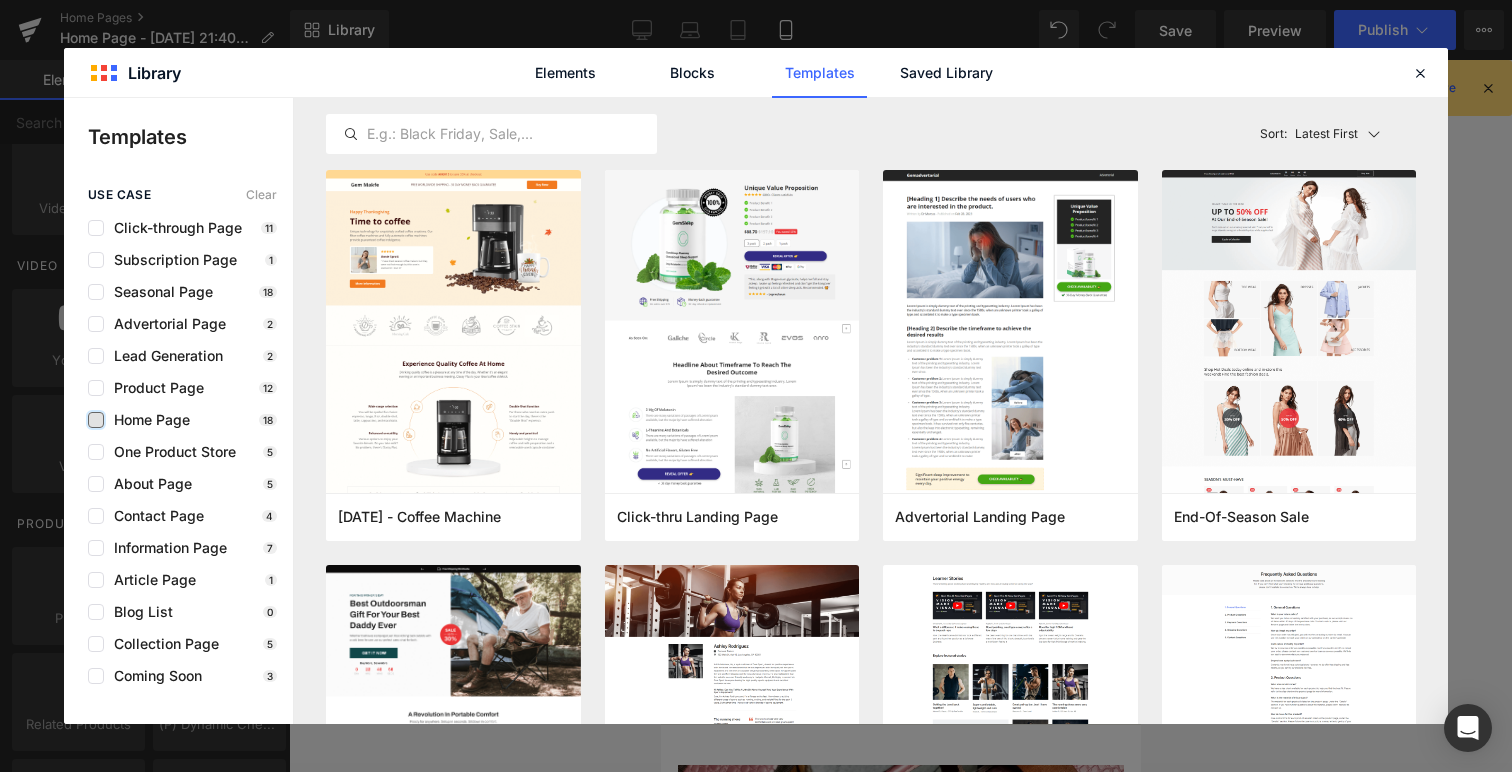 click at bounding box center (96, 420) 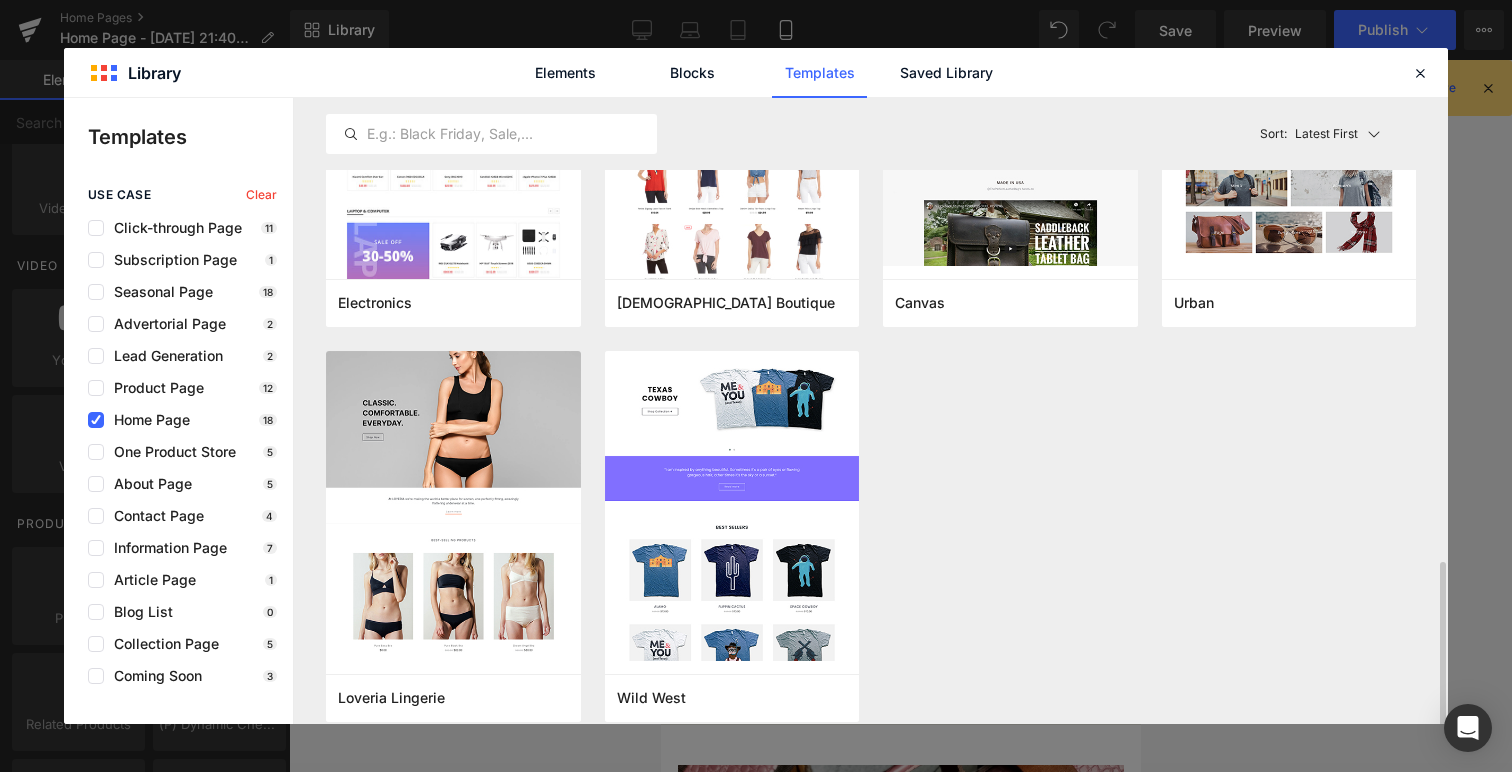 scroll, scrollTop: 1426, scrollLeft: 0, axis: vertical 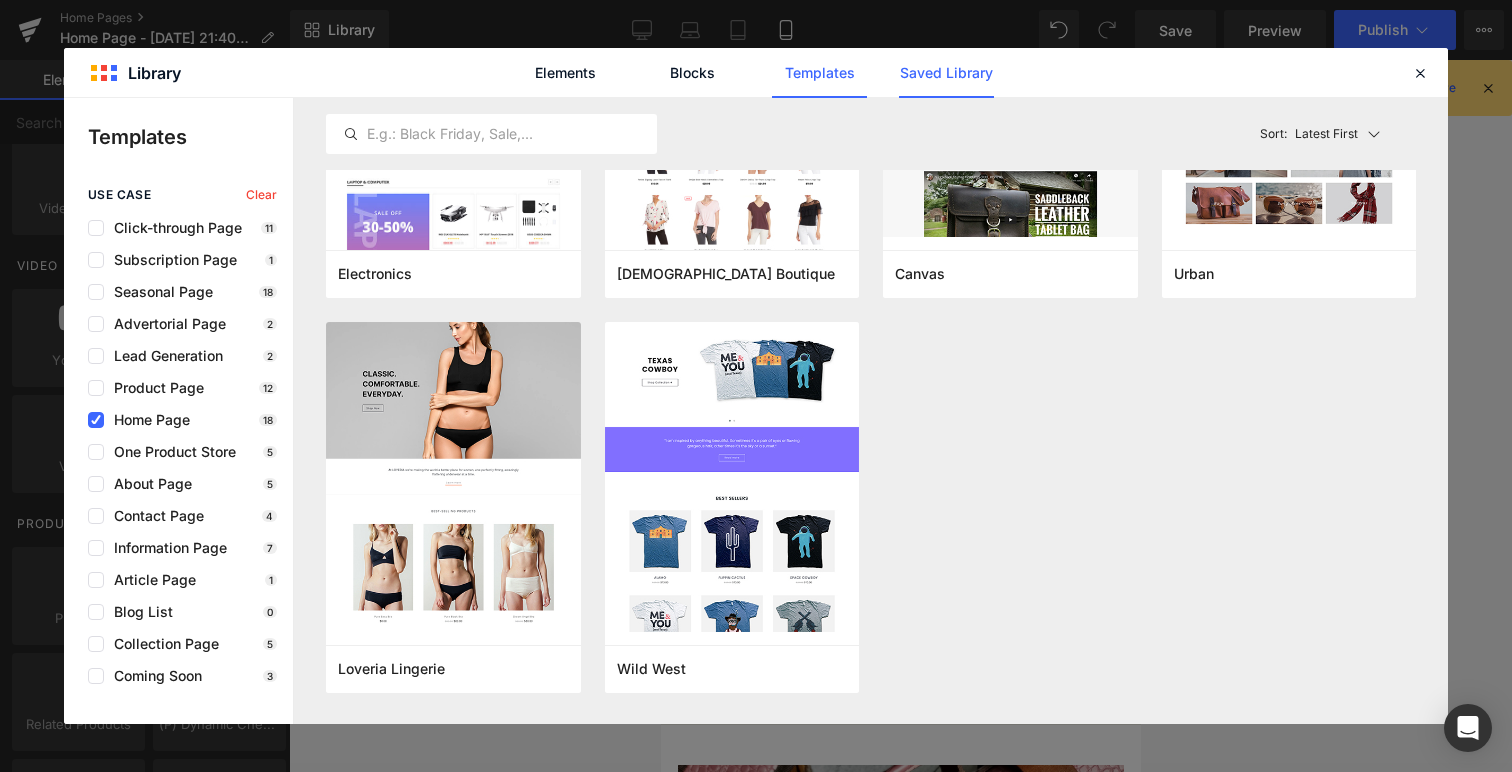 click on "Saved Library" 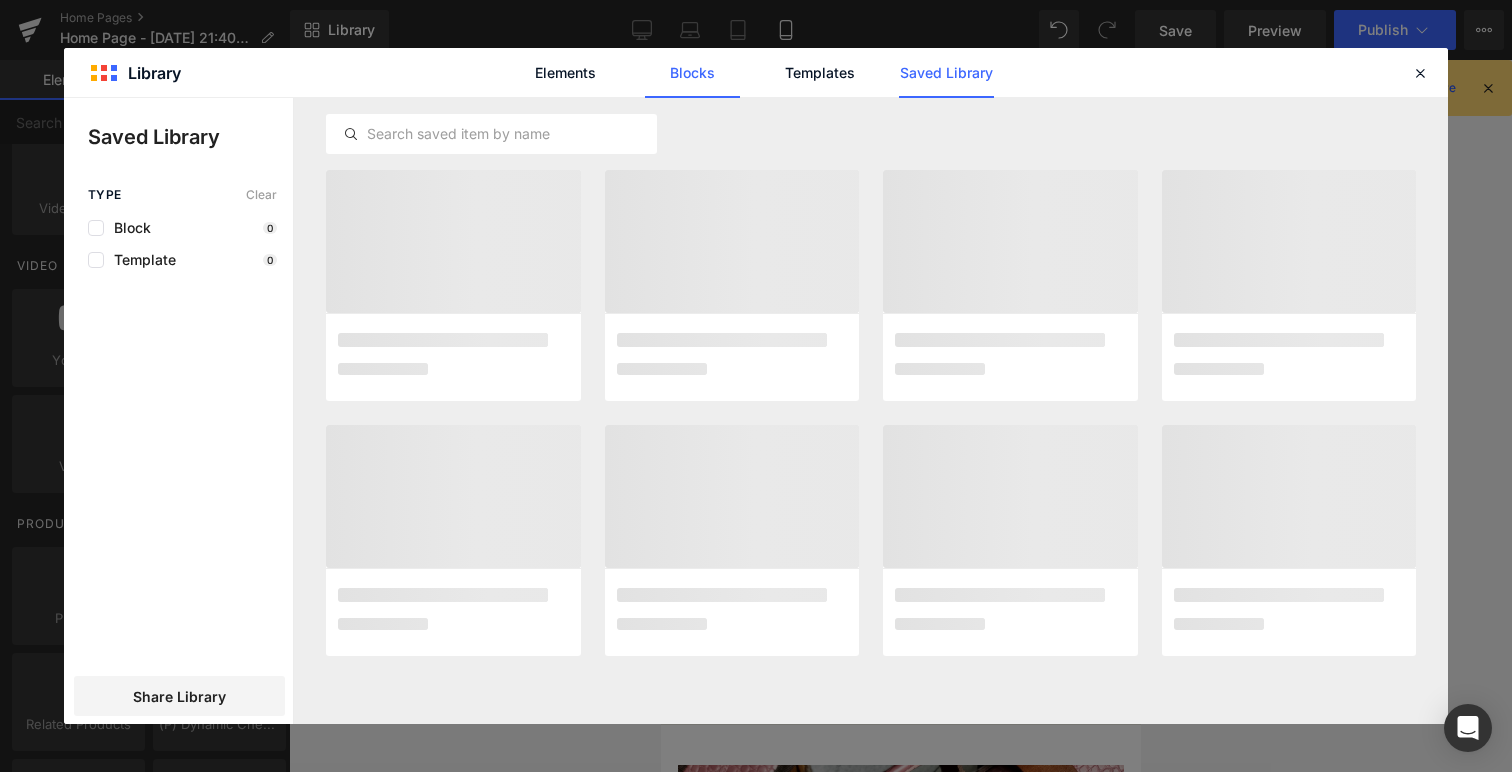 click on "Blocks" 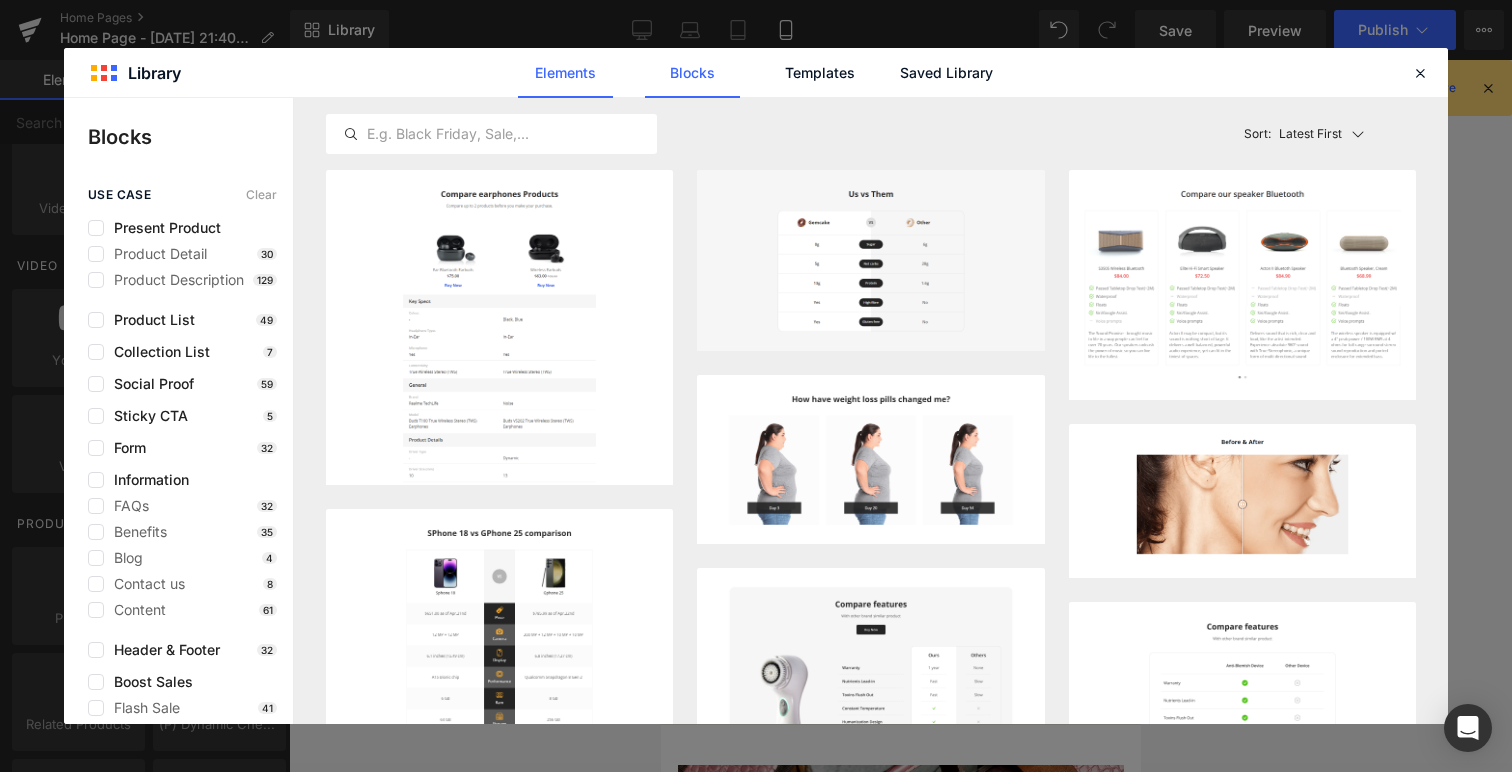 click on "Elements" 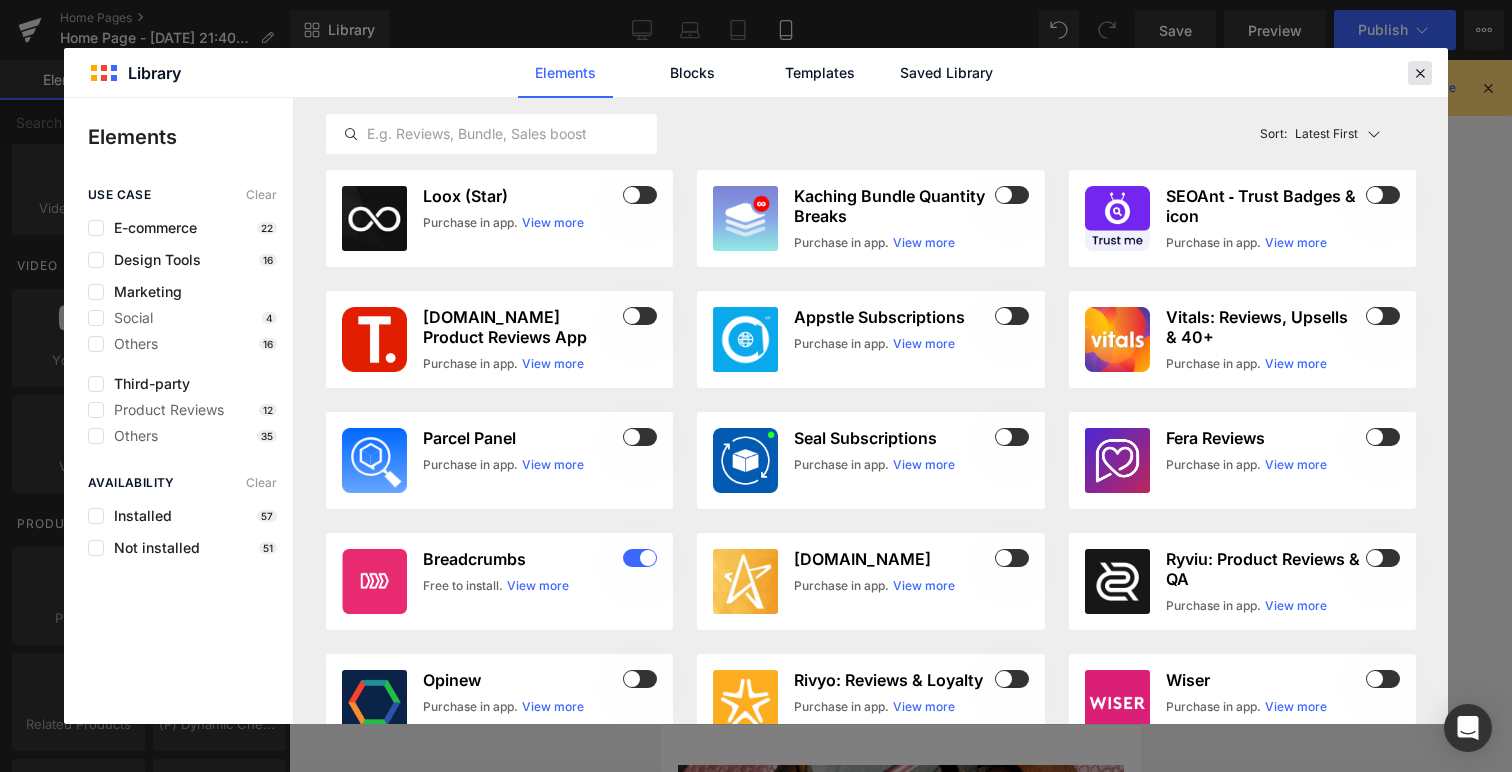 click at bounding box center (1420, 73) 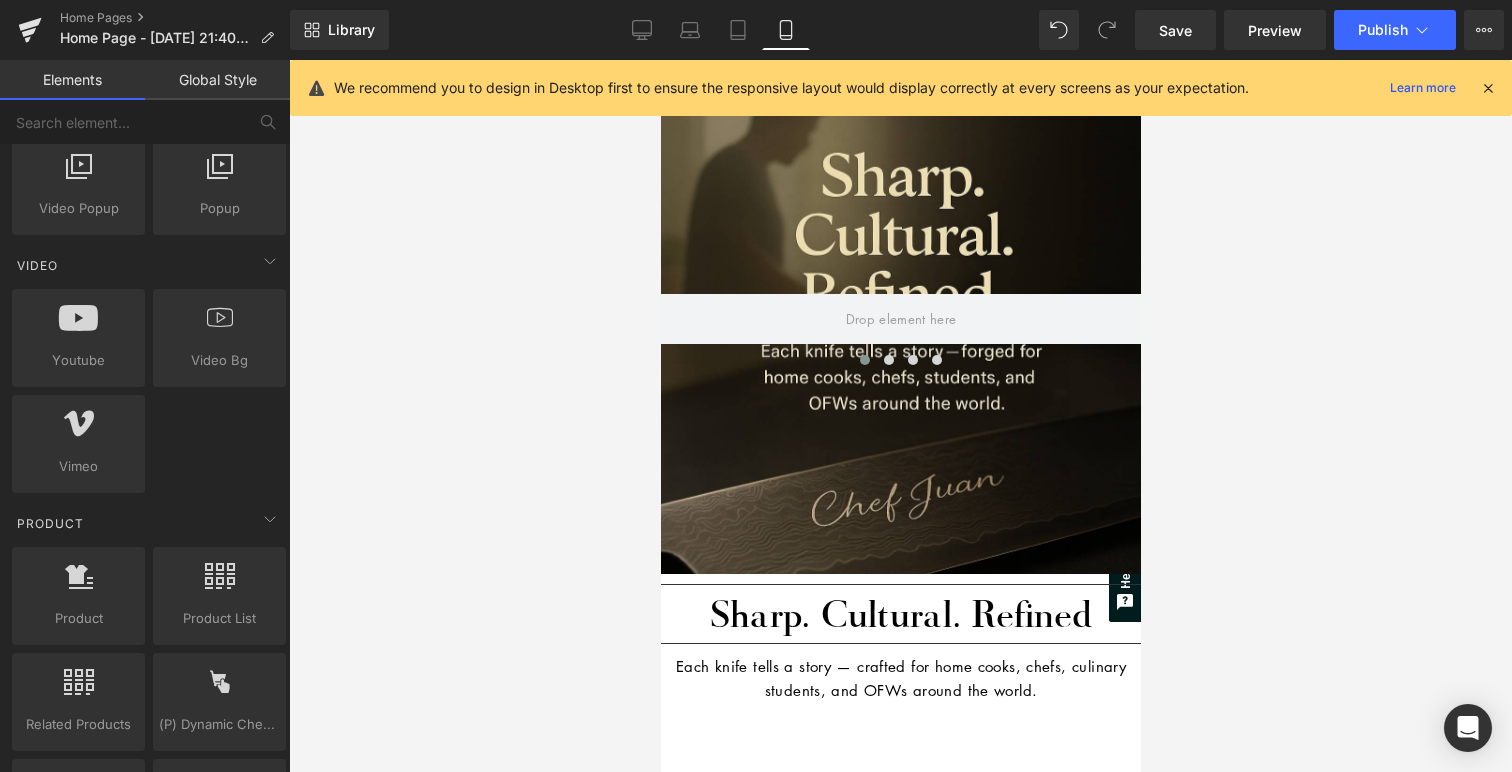 scroll, scrollTop: 234, scrollLeft: 0, axis: vertical 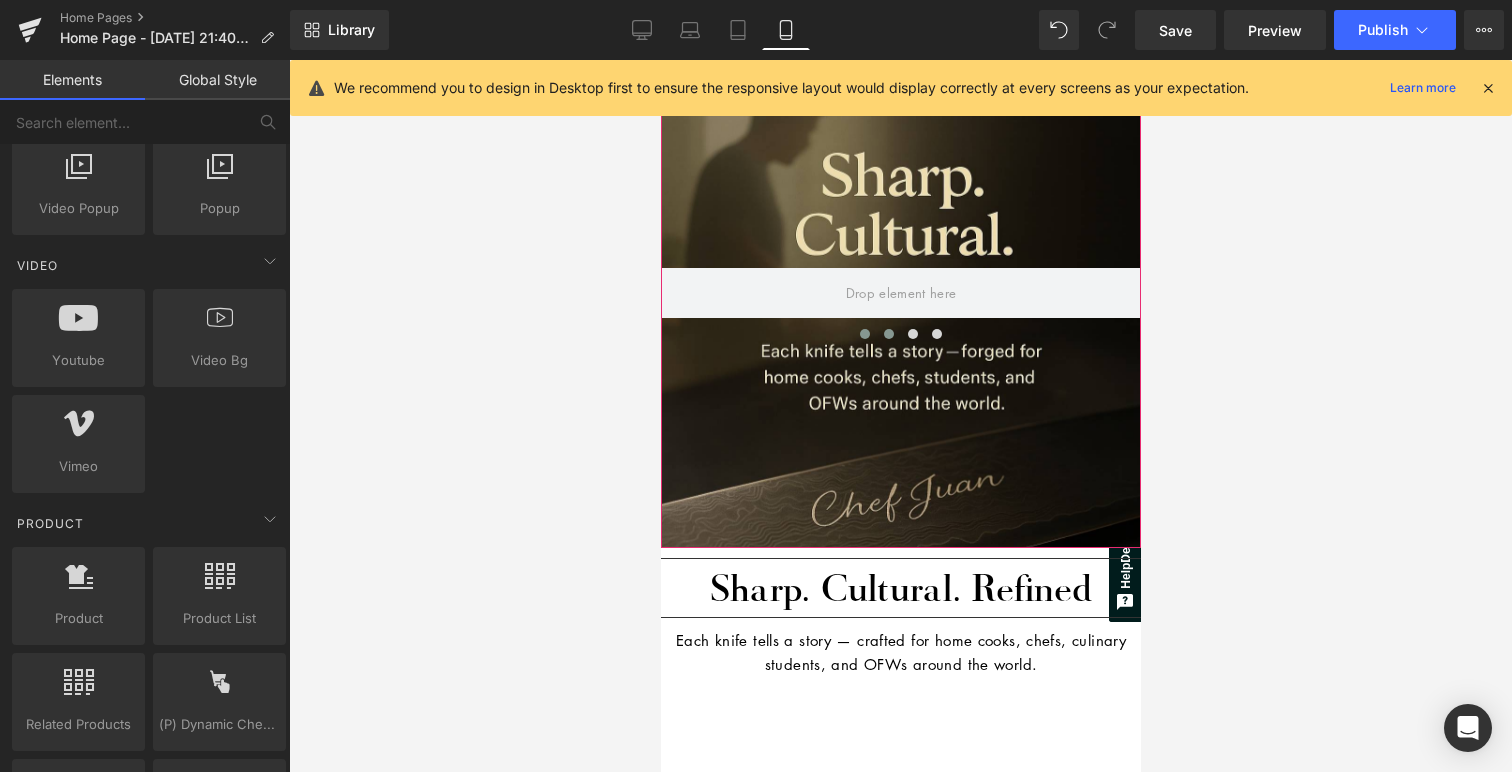 click at bounding box center [888, 334] 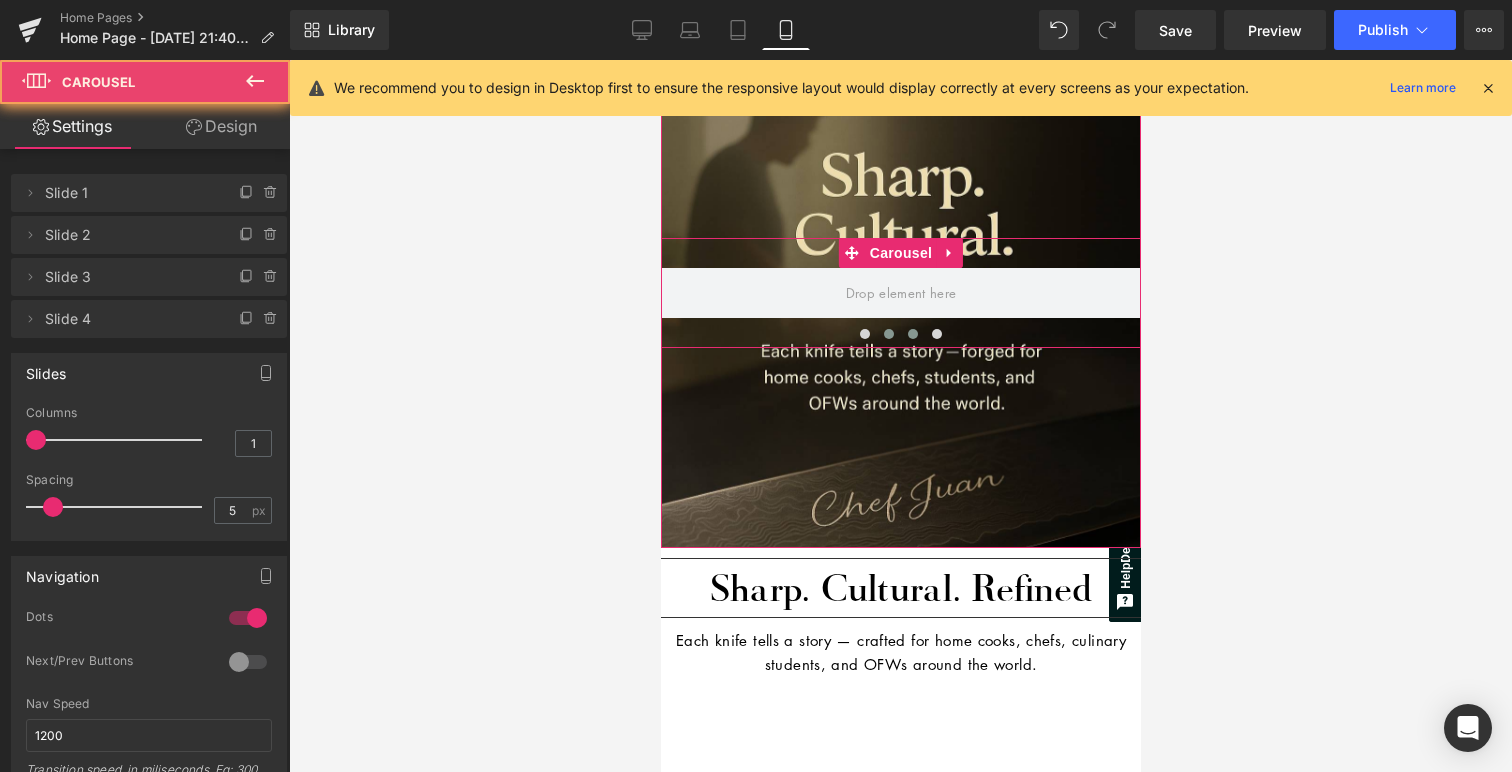 click at bounding box center [912, 334] 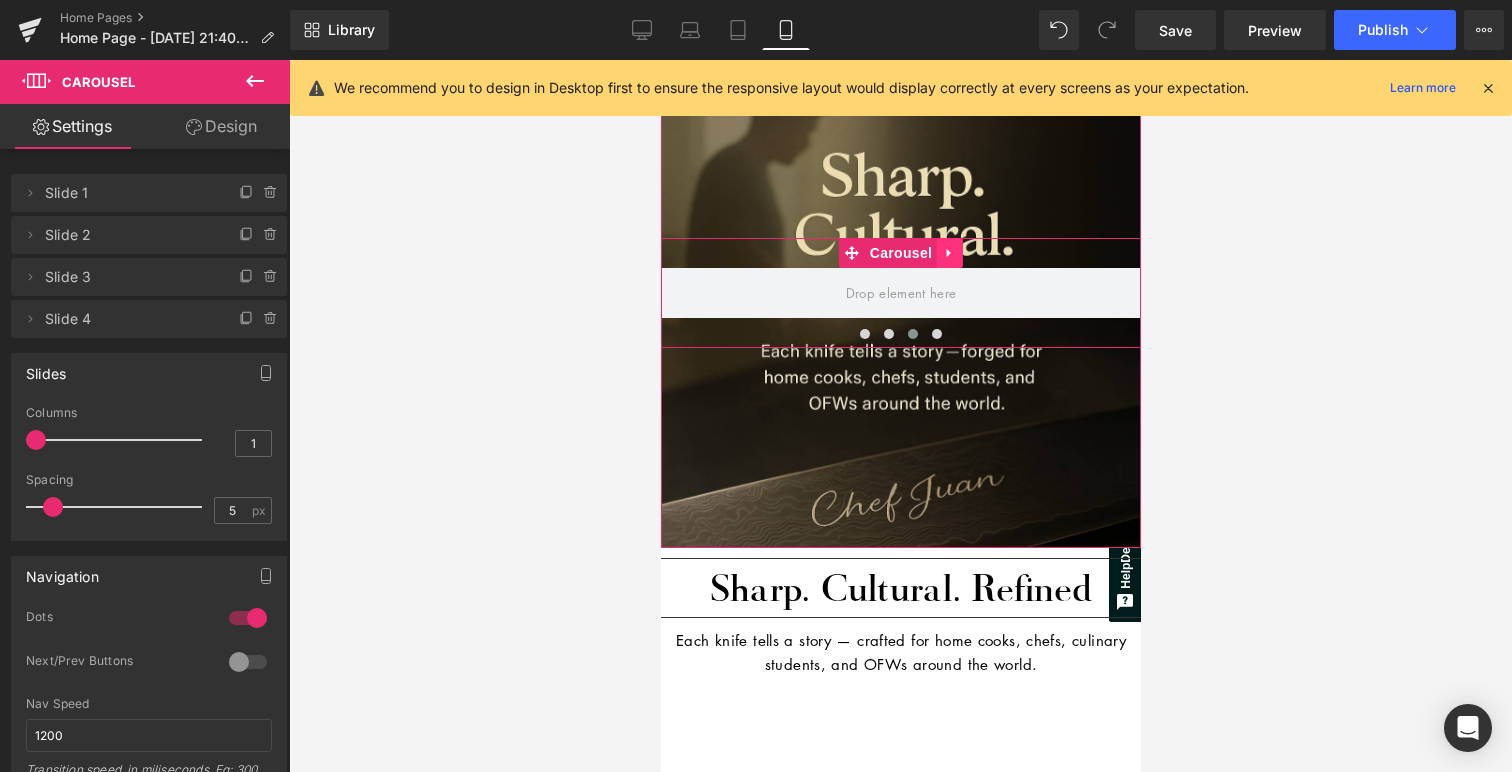 click 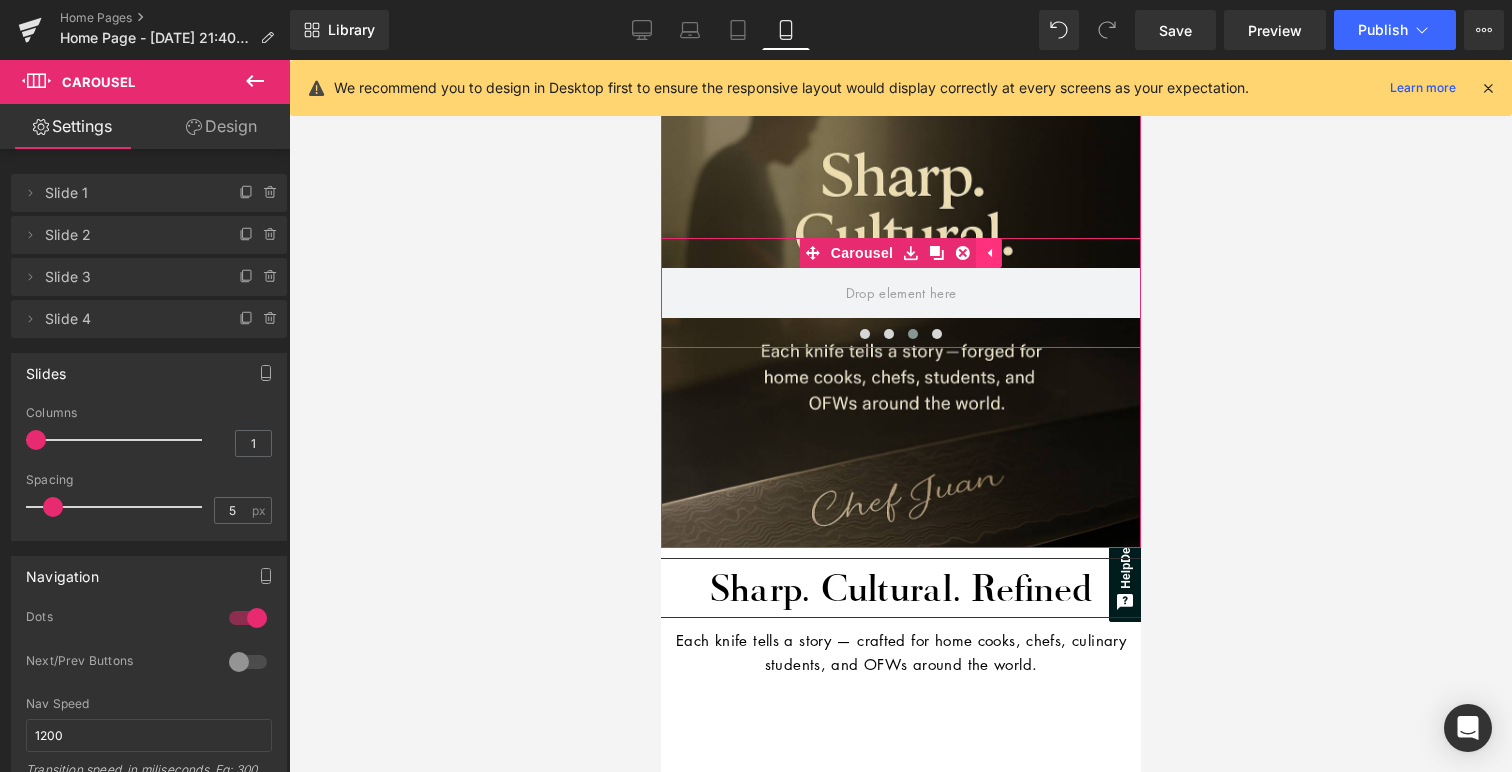 click at bounding box center (962, 253) 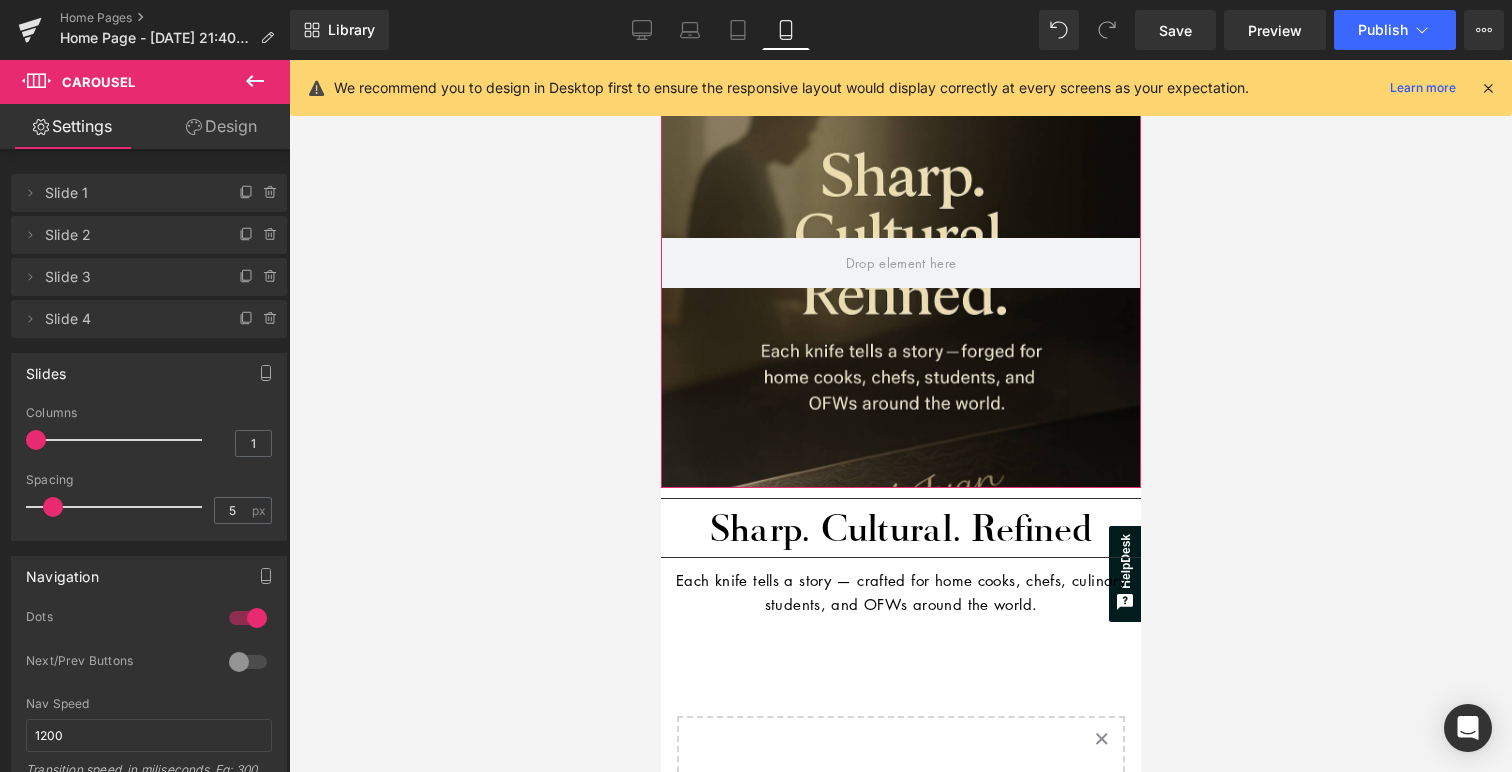 scroll, scrollTop: 2493, scrollLeft: 480, axis: both 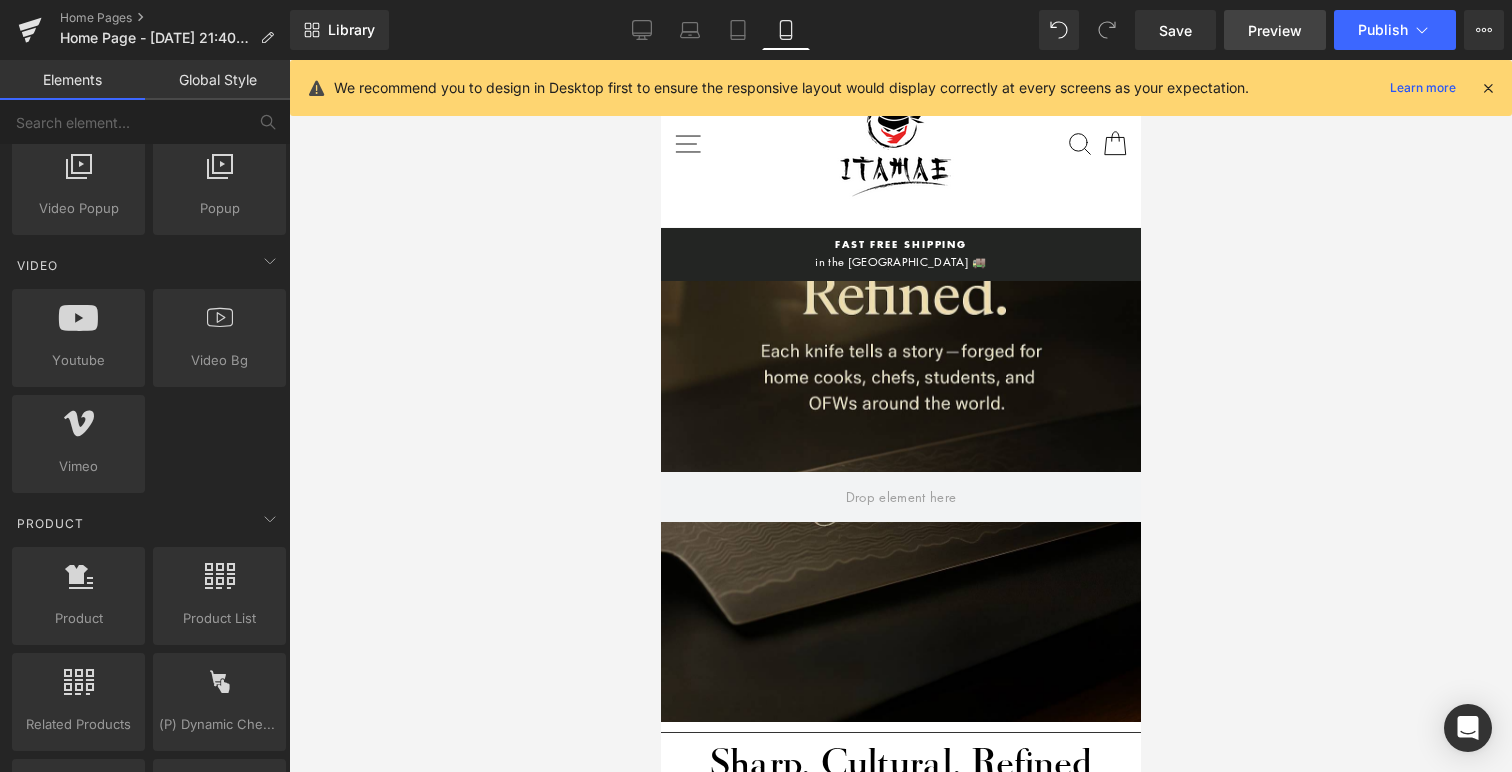 click on "Preview" at bounding box center (1275, 30) 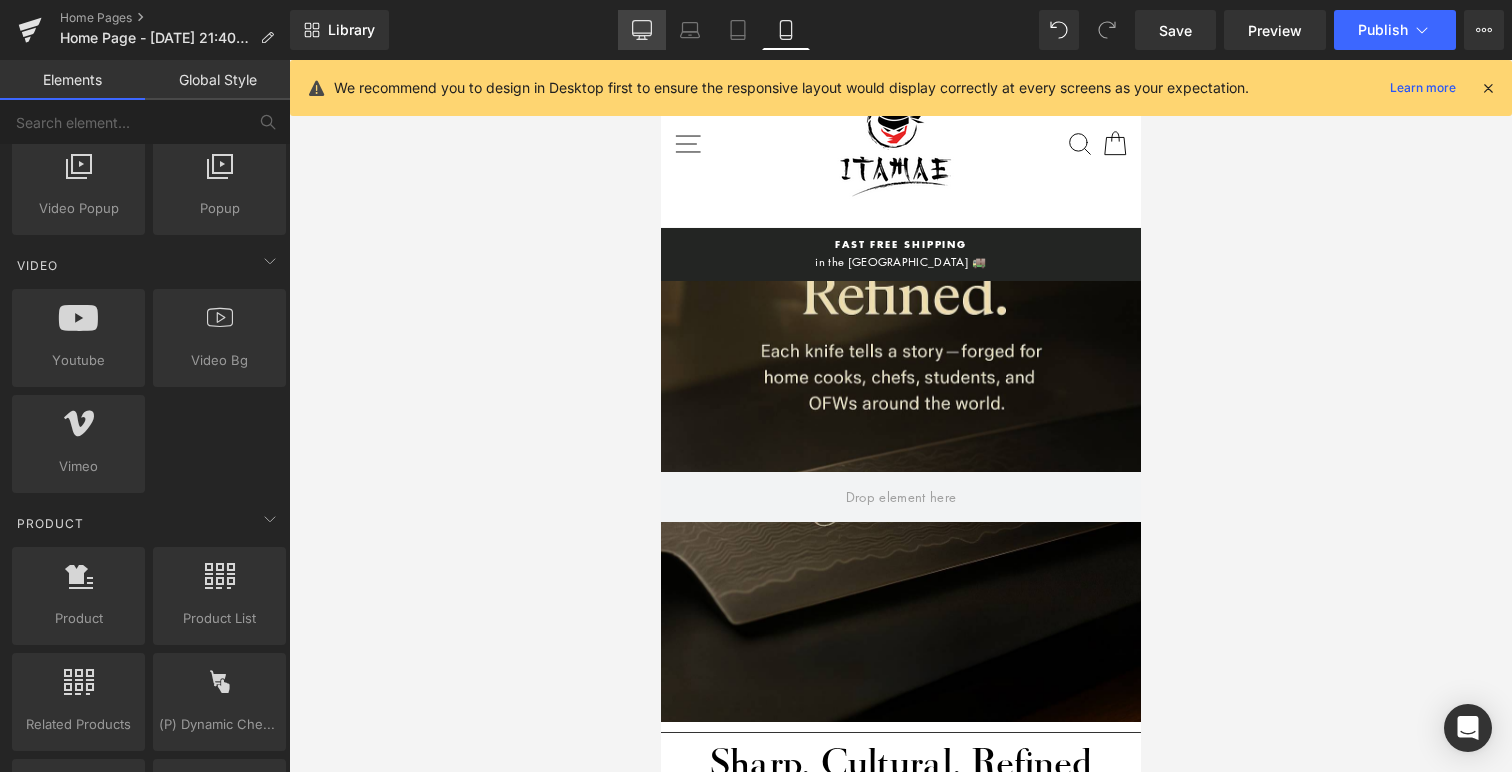 click 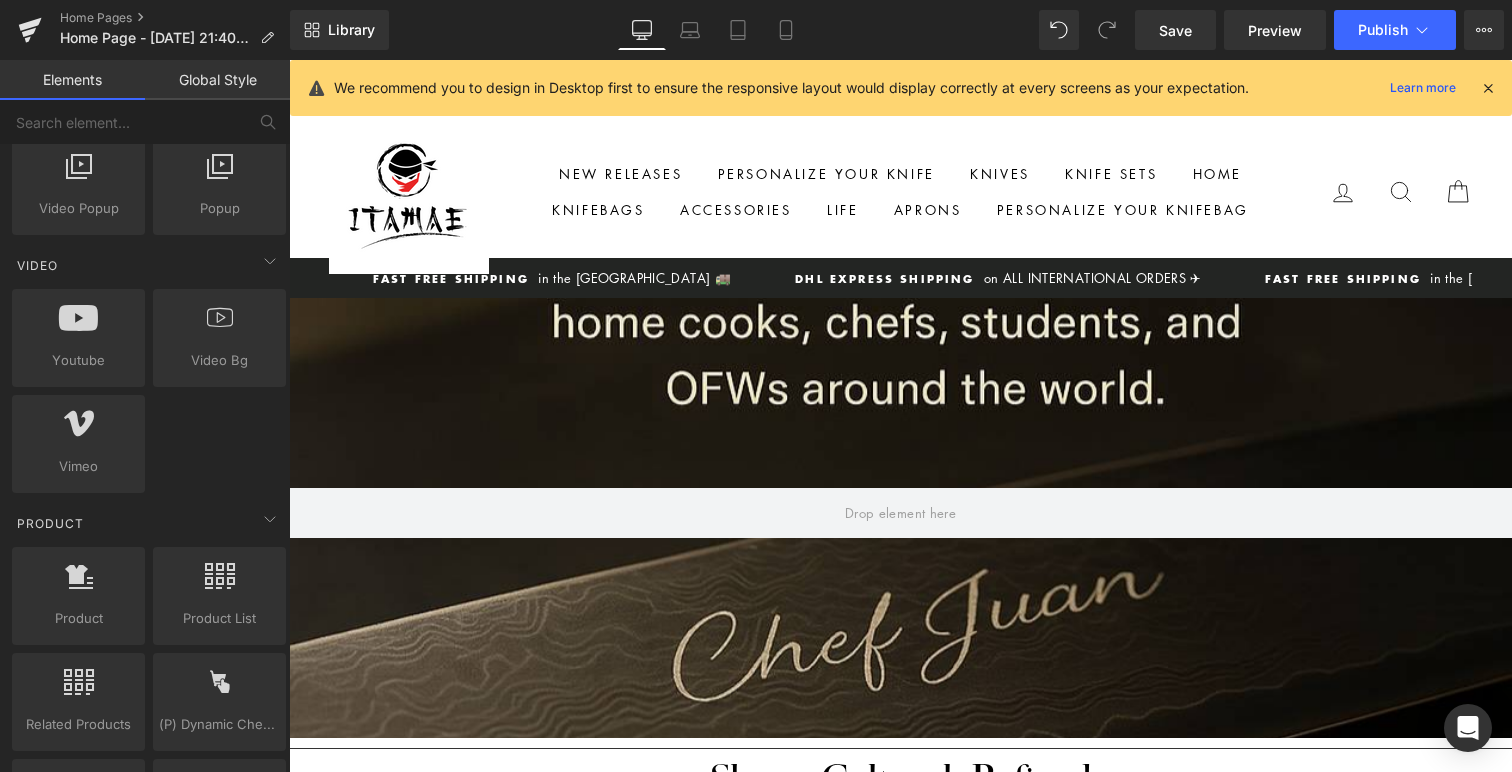 scroll, scrollTop: 254, scrollLeft: 0, axis: vertical 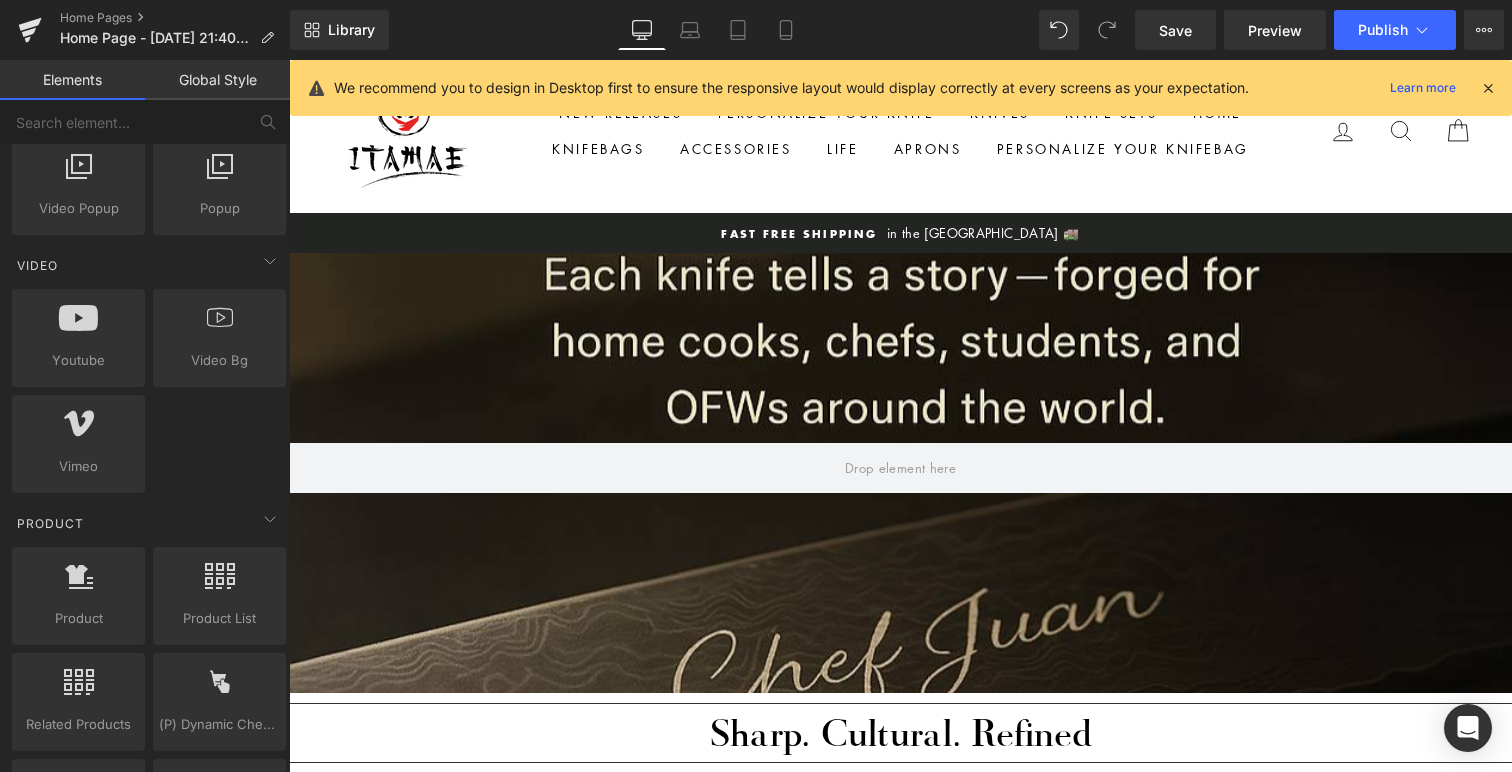 click on "190px" at bounding box center (289, 60) 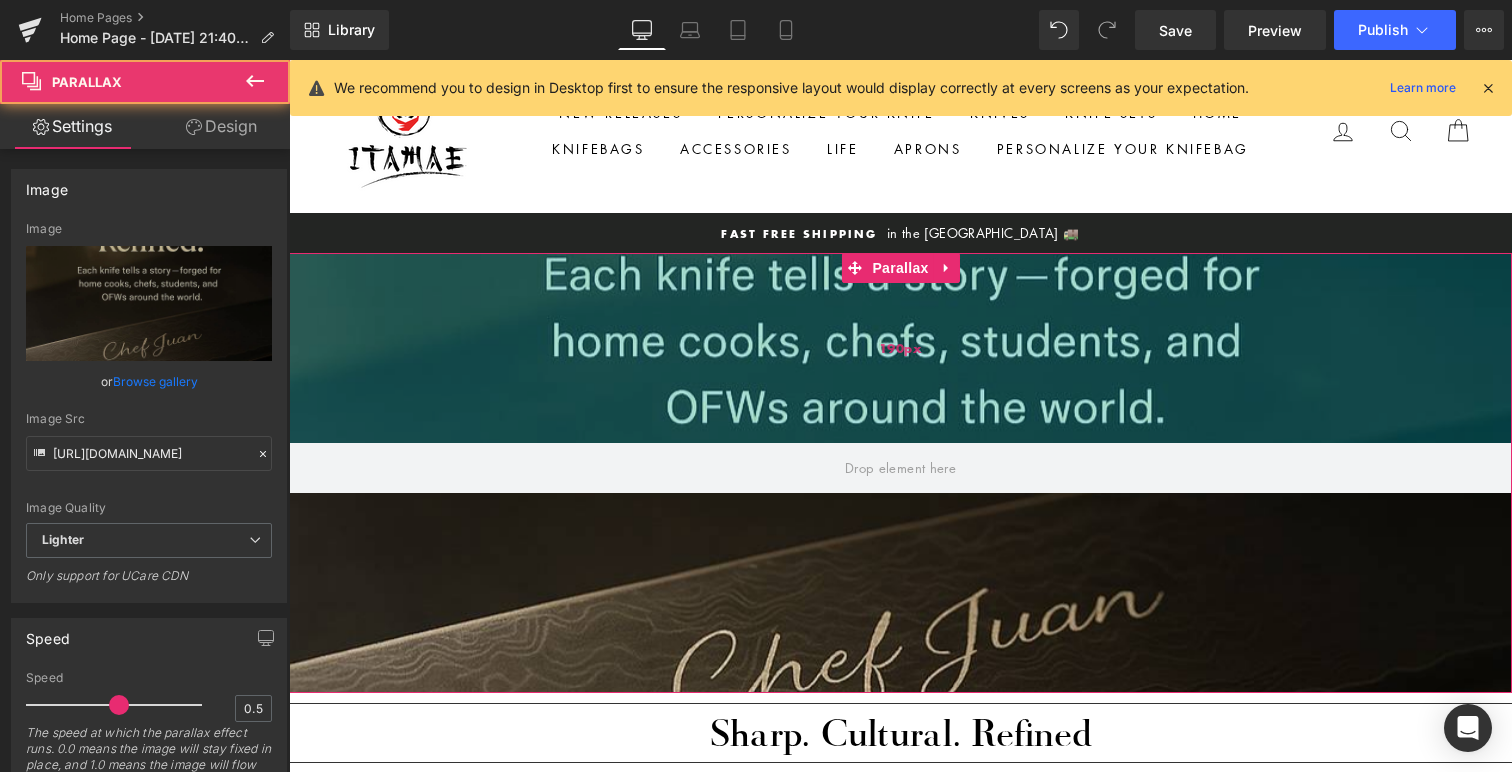 click on "190px" at bounding box center [900, 348] 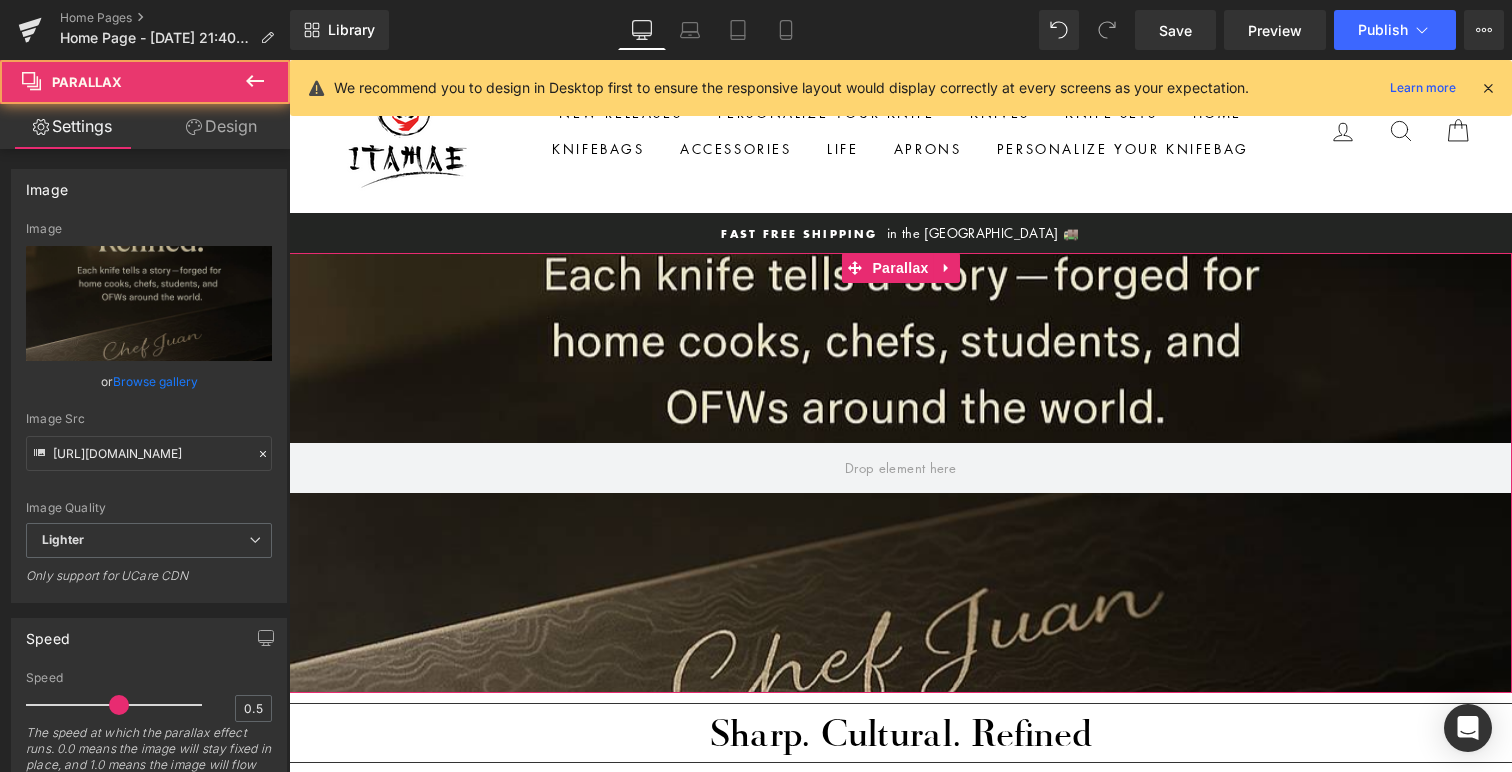 click at bounding box center [900, 440] 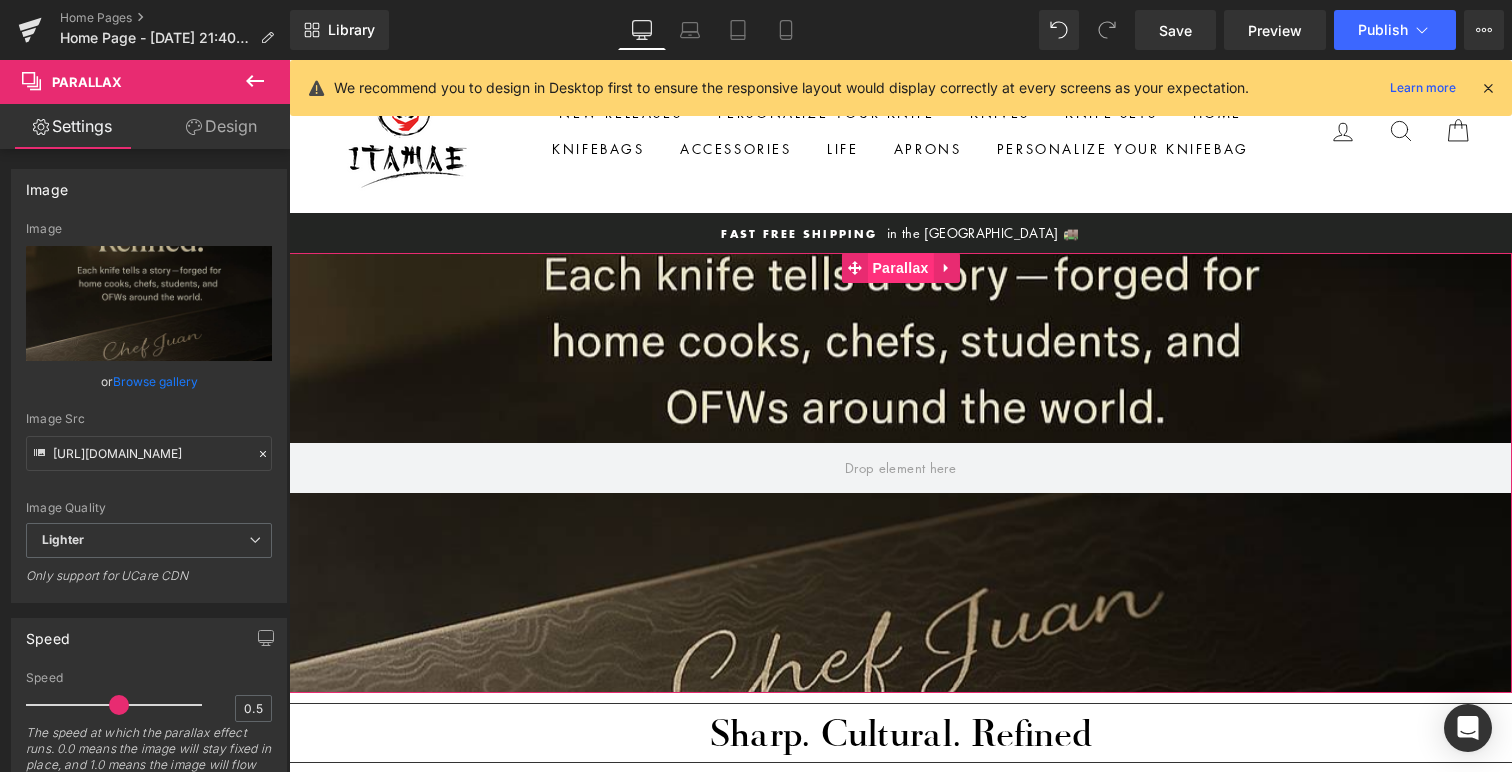 click on "Parallax" at bounding box center (900, 268) 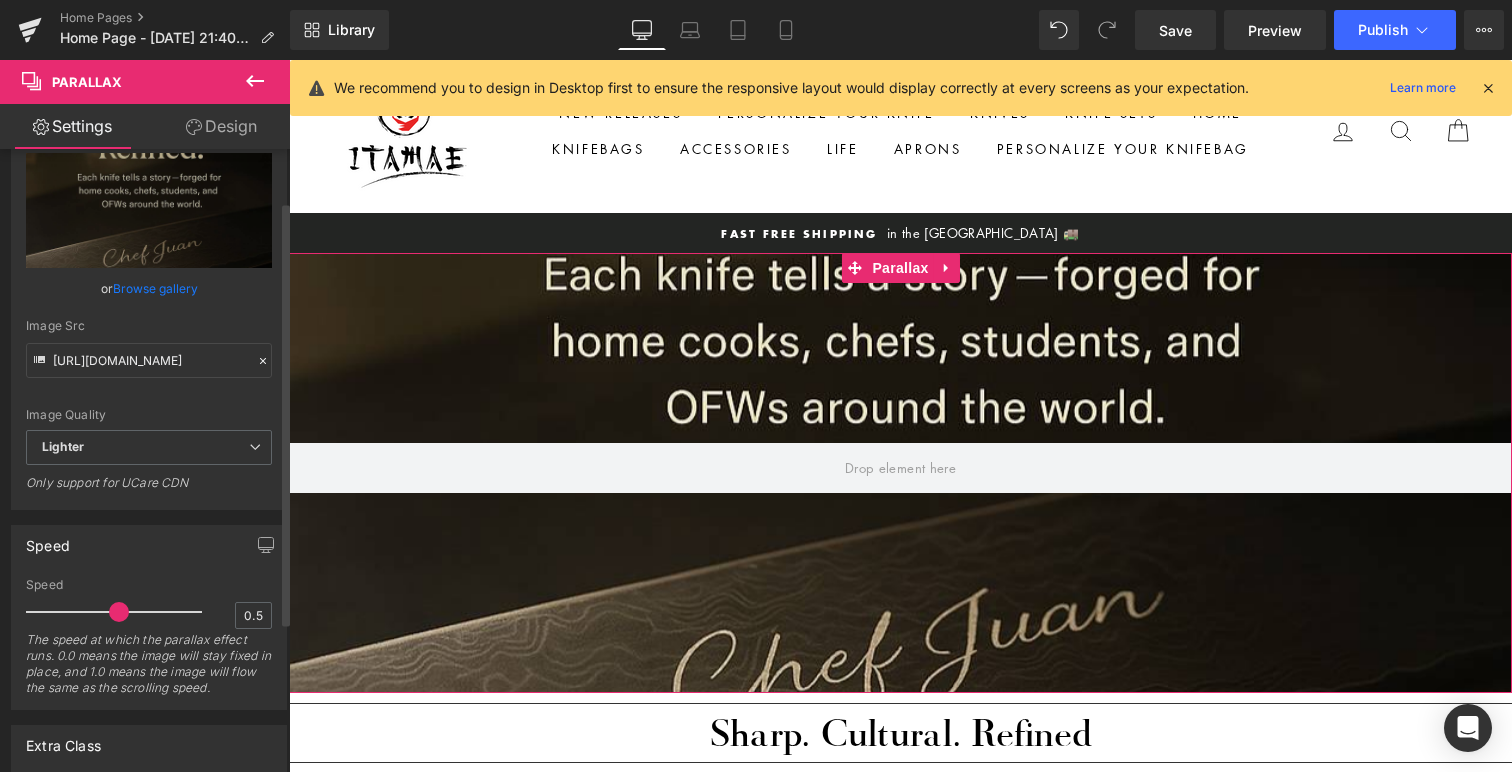 scroll, scrollTop: 100, scrollLeft: 0, axis: vertical 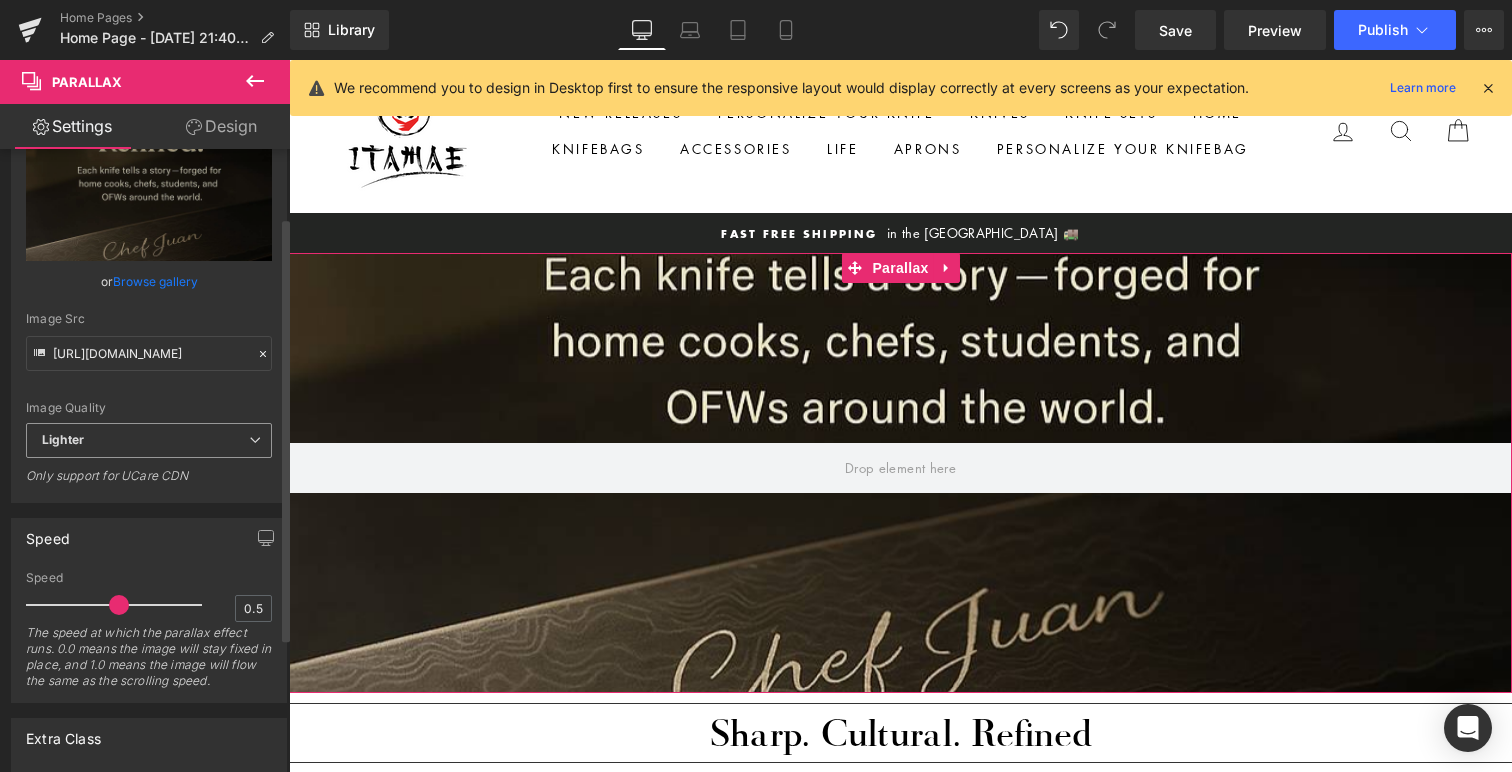 click on "Lighter" at bounding box center [149, 440] 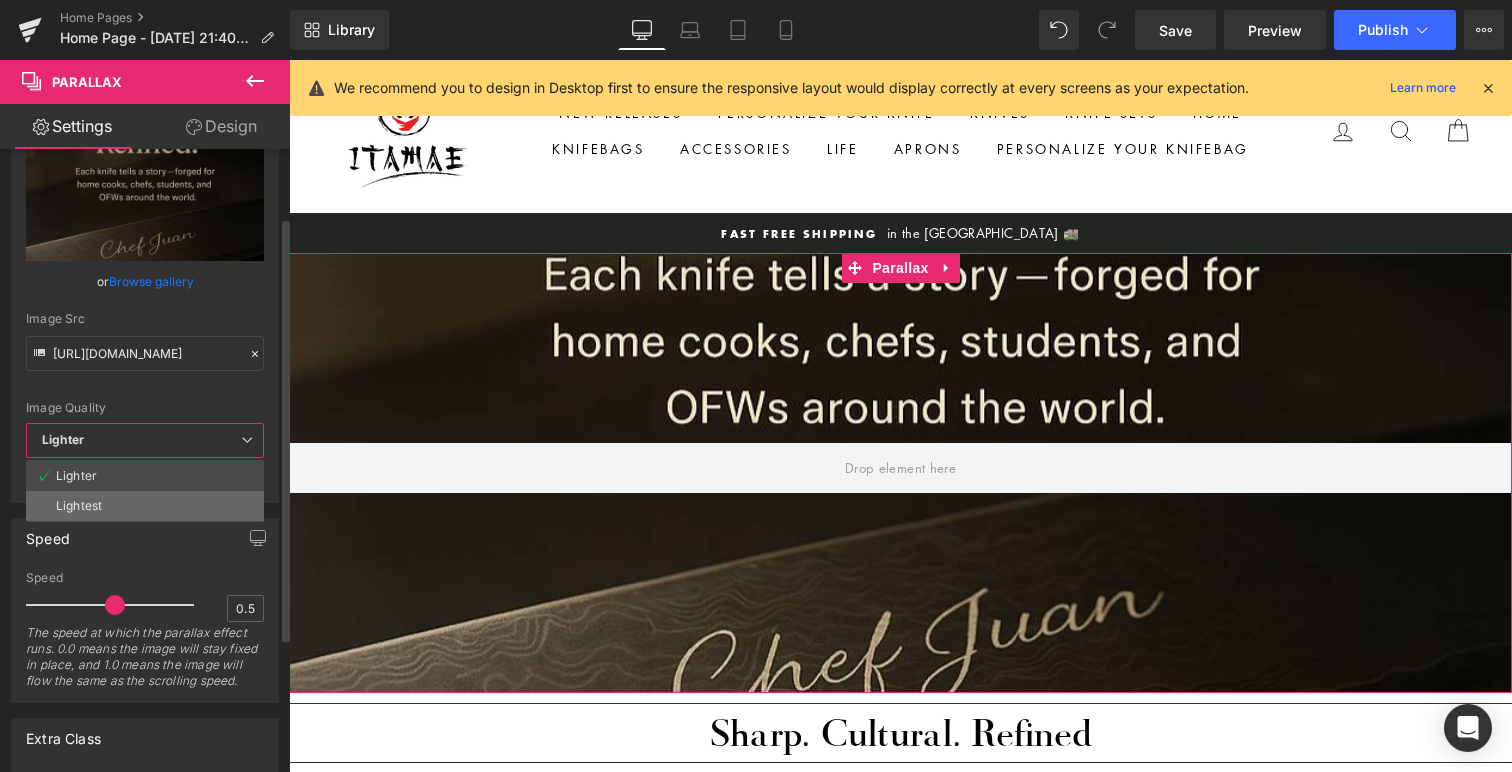 click on "Lightest" at bounding box center [145, 506] 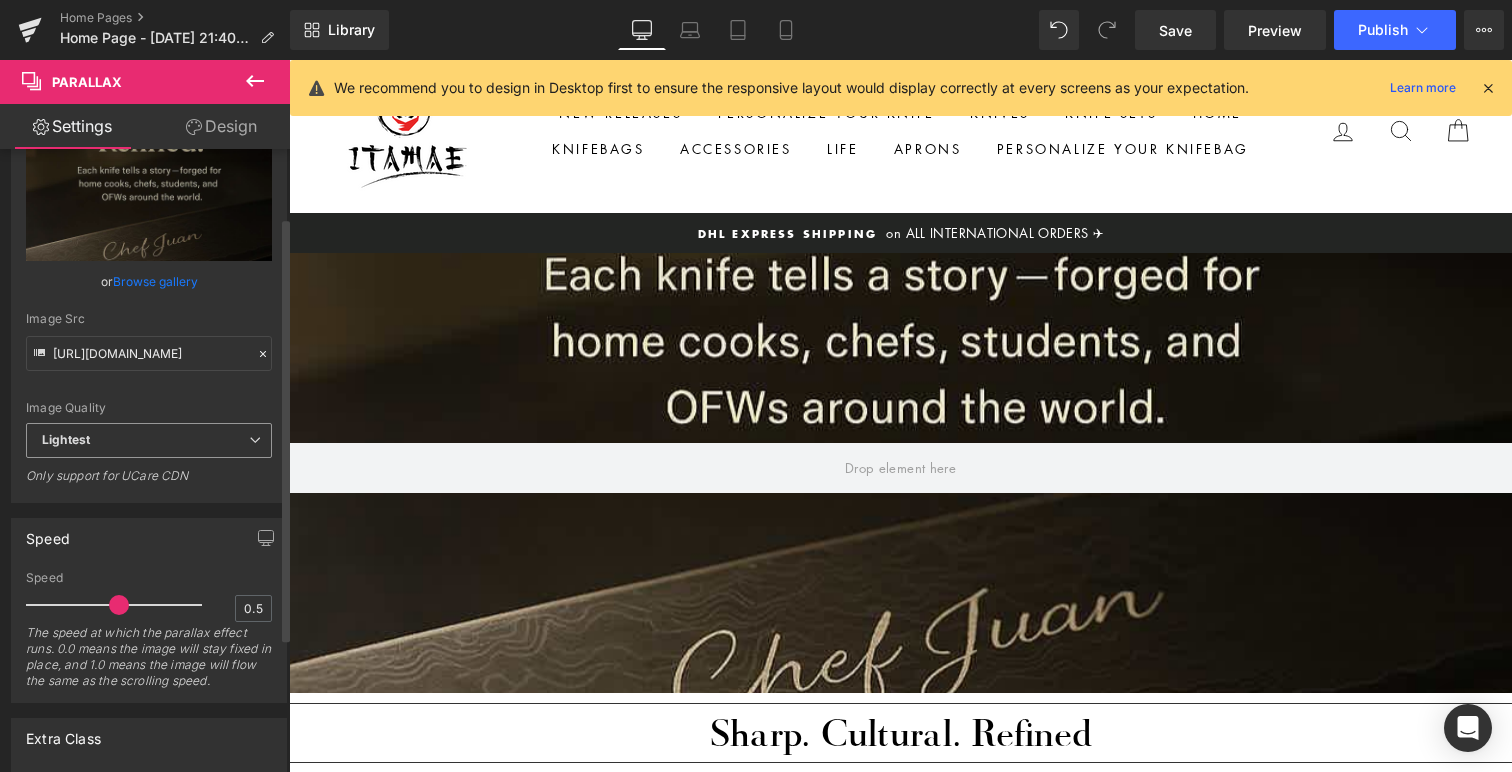 click on "Lightest" at bounding box center [149, 440] 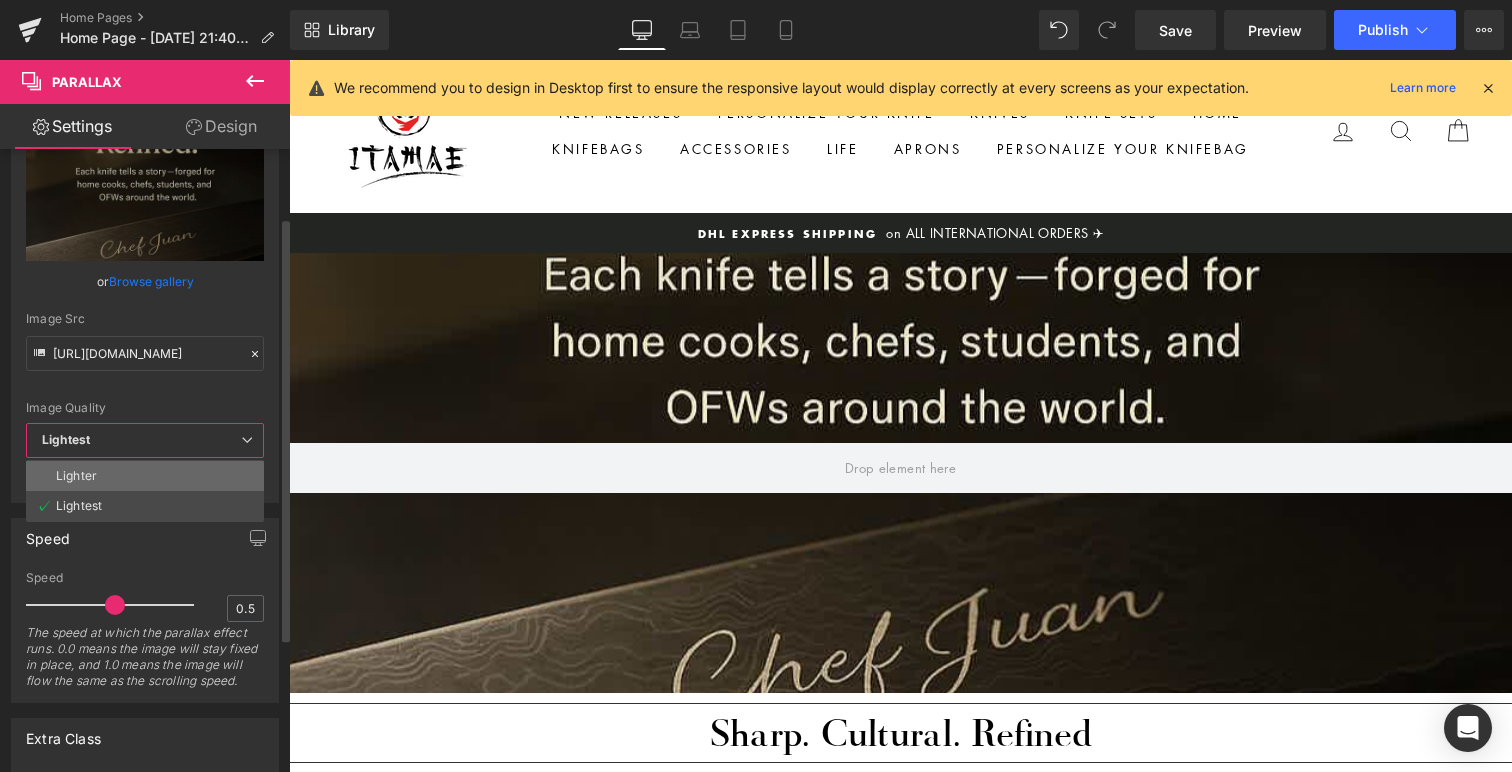 click on "Lighter" at bounding box center (145, 476) 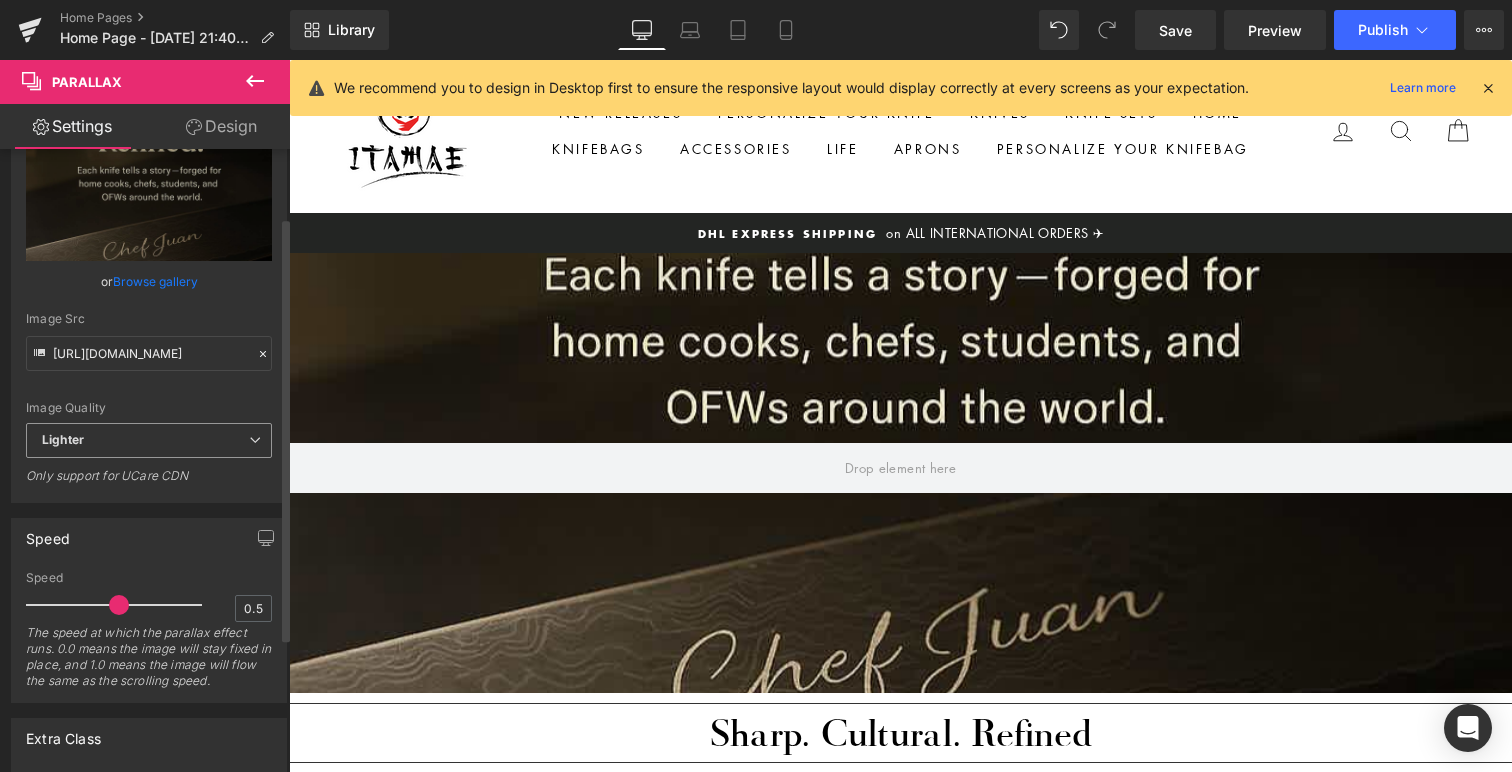 type on "[URL][DOMAIN_NAME]" 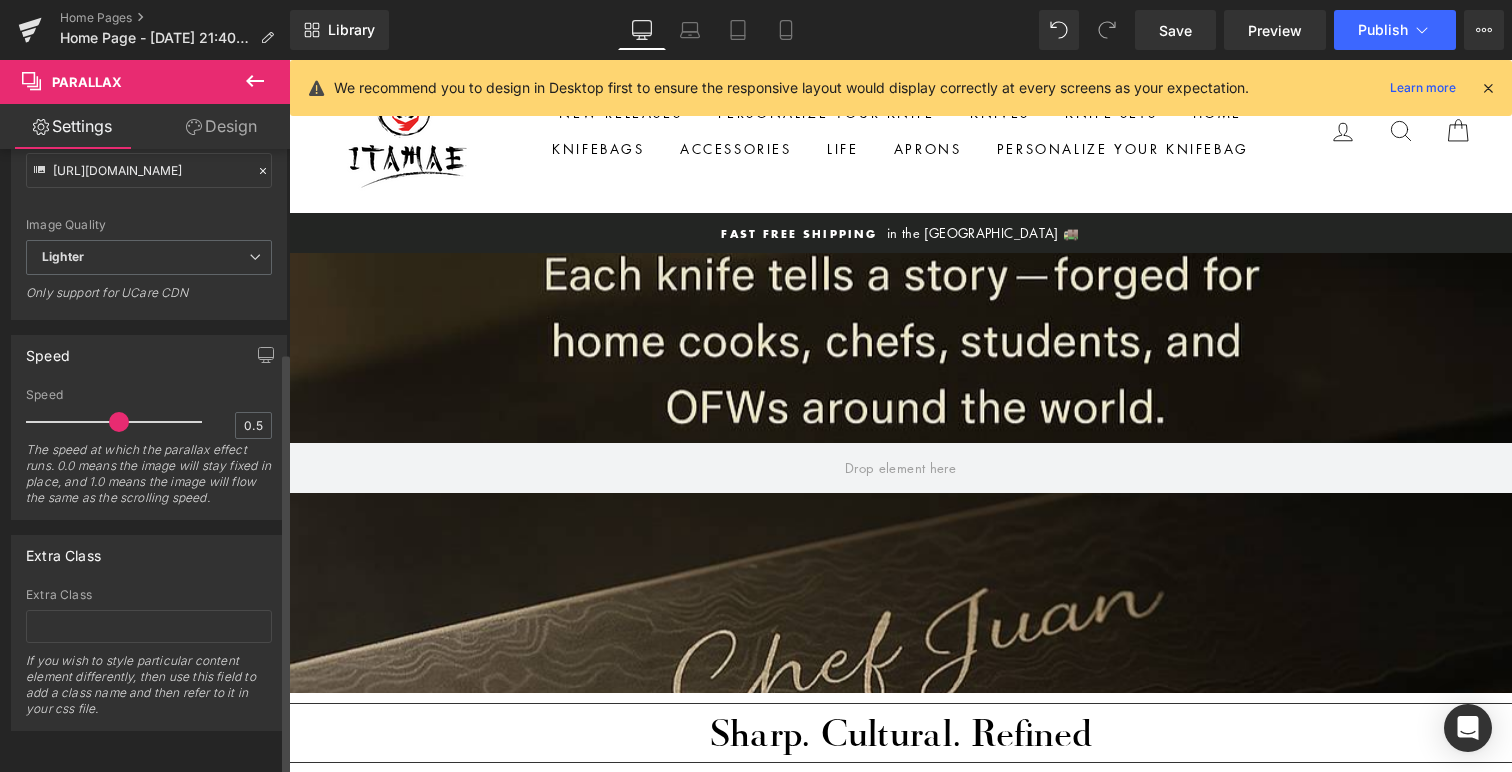 scroll, scrollTop: 0, scrollLeft: 0, axis: both 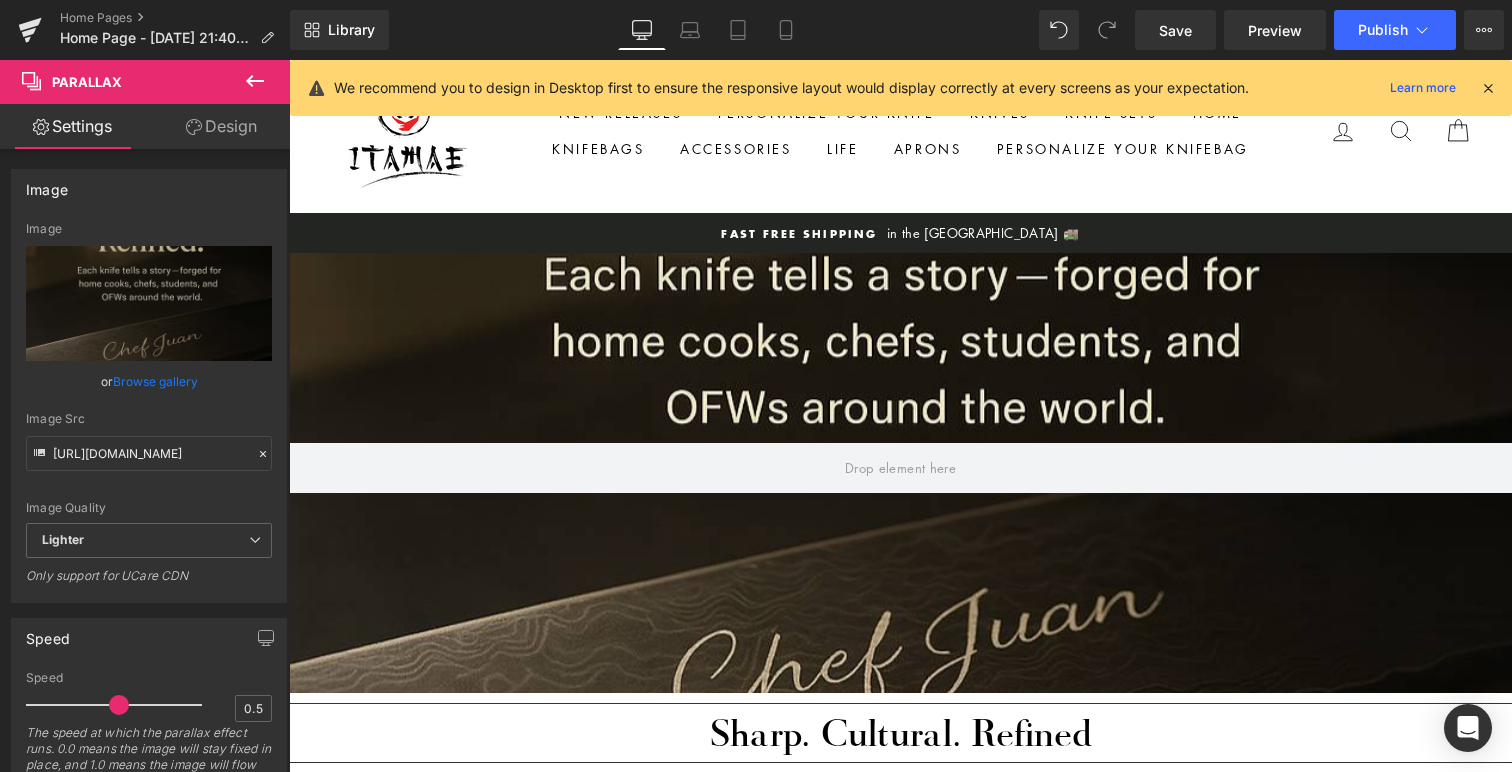 click on "Design" at bounding box center [221, 126] 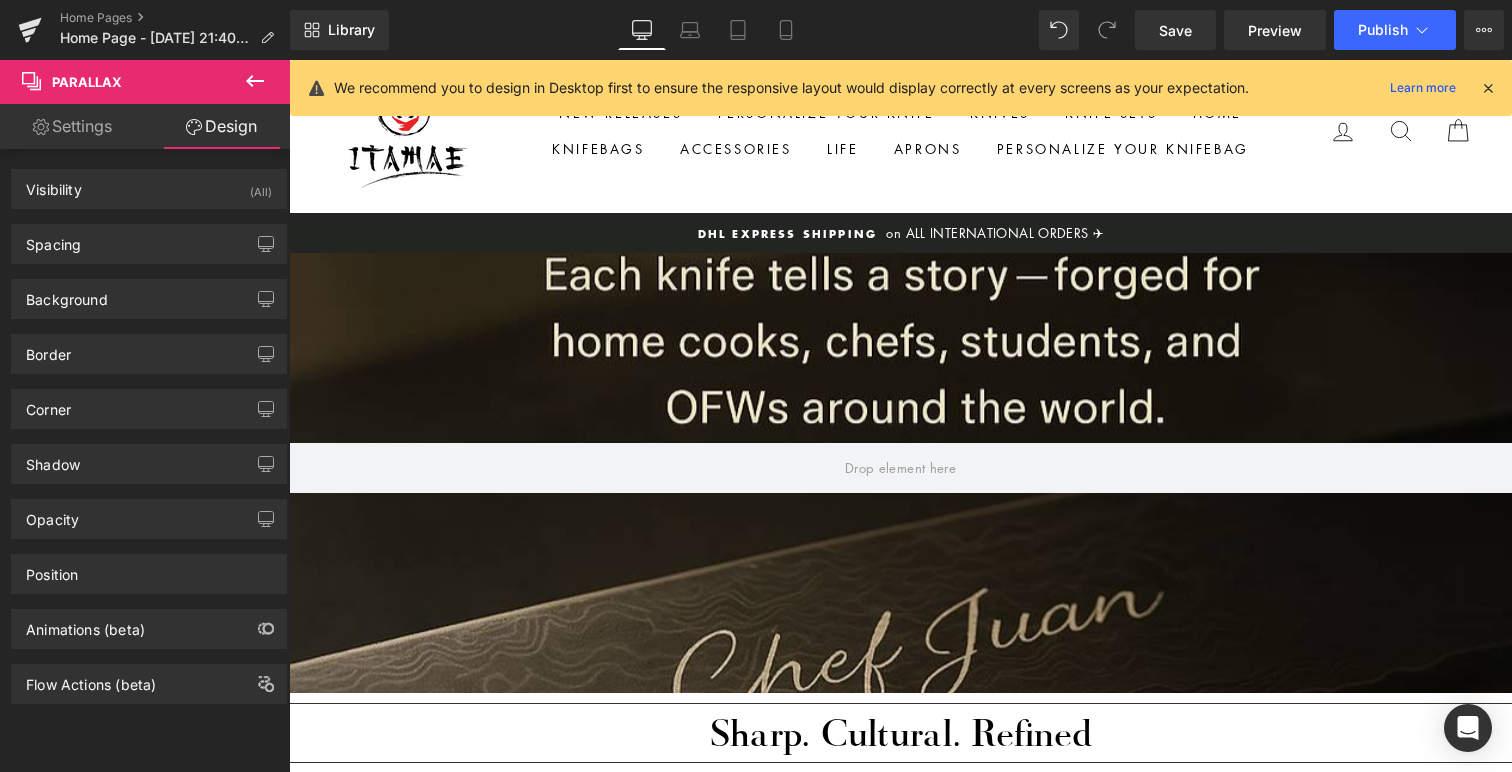 click on "Settings" at bounding box center [72, 126] 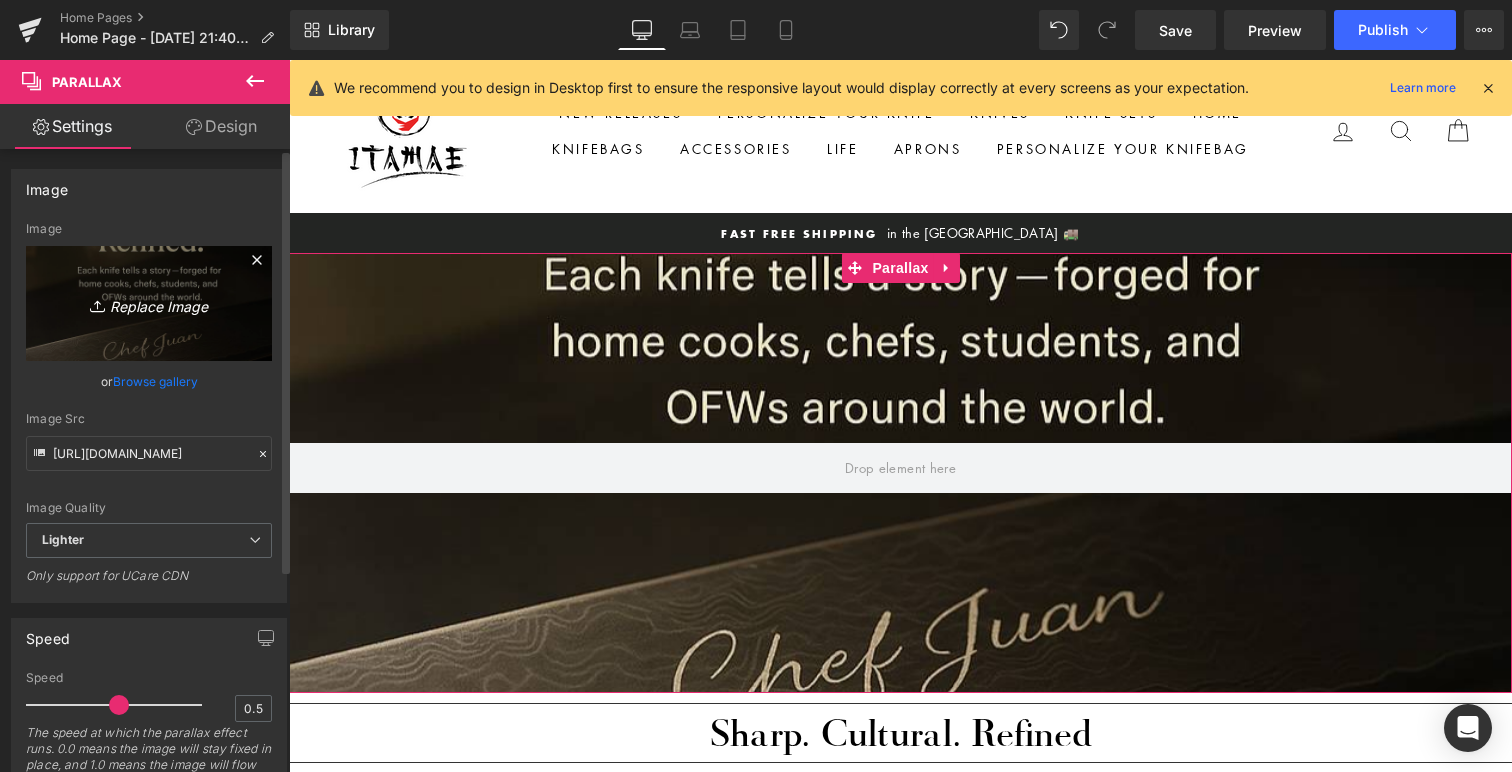 click on "Replace Image" at bounding box center [149, 303] 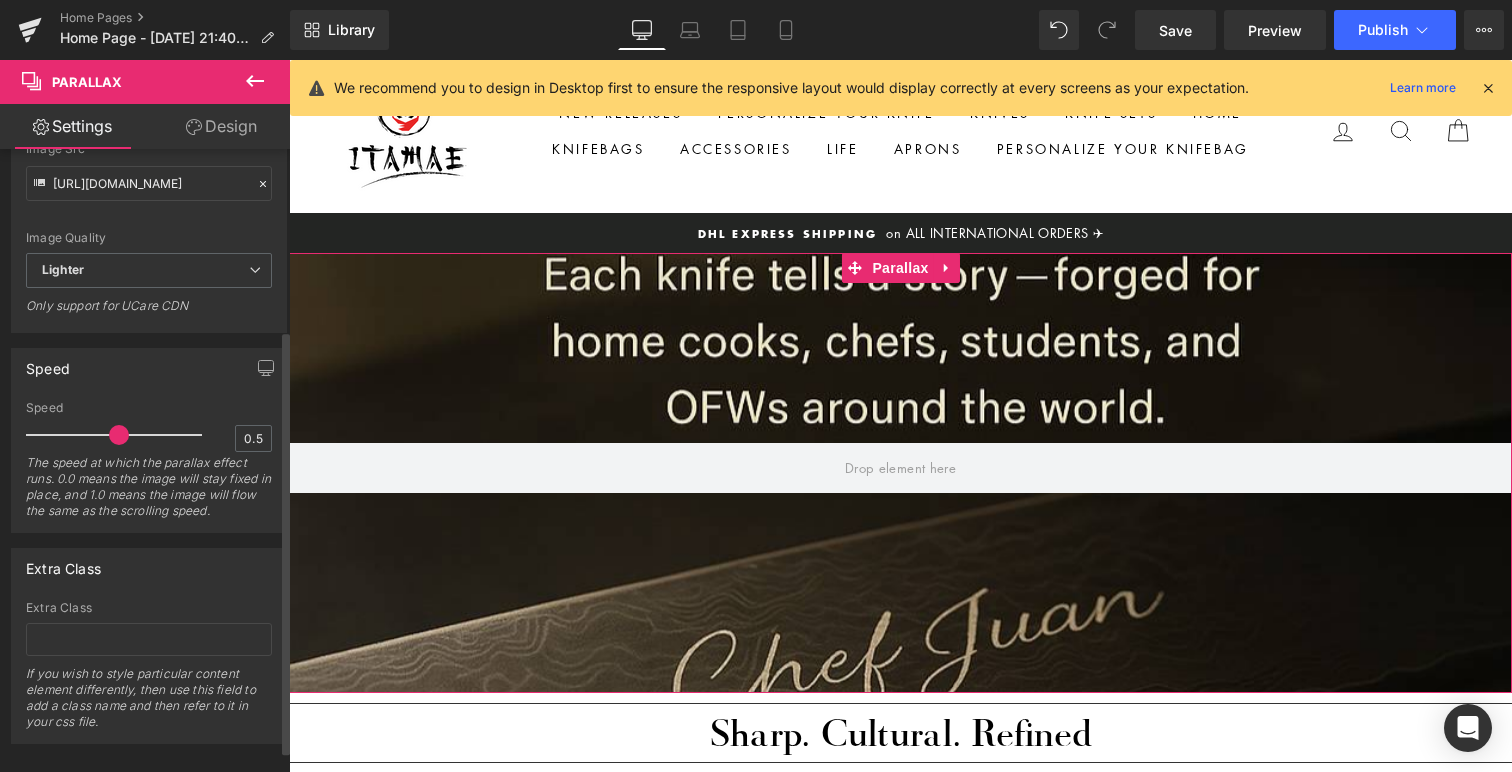 scroll, scrollTop: 0, scrollLeft: 0, axis: both 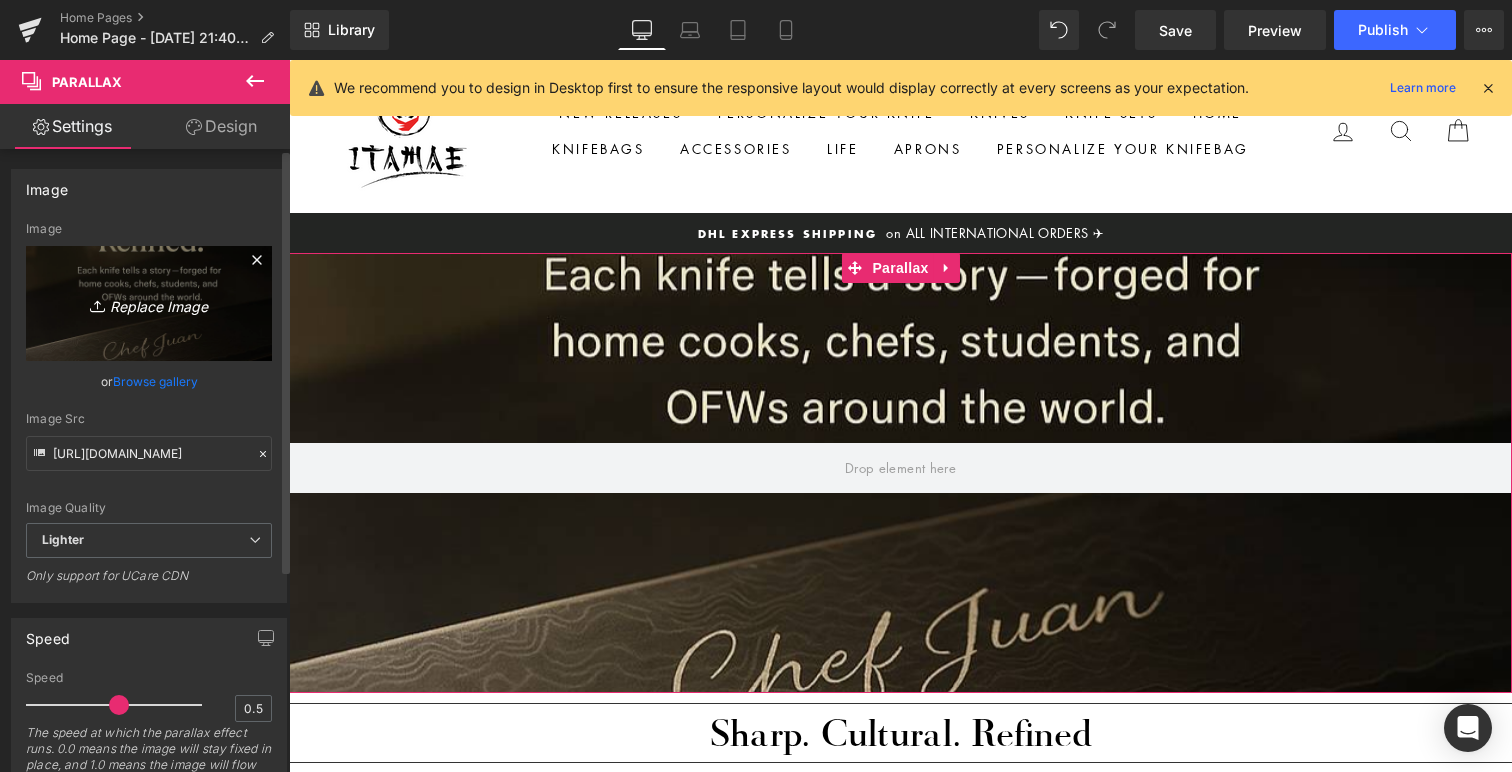 click on "Replace Image" at bounding box center [149, 303] 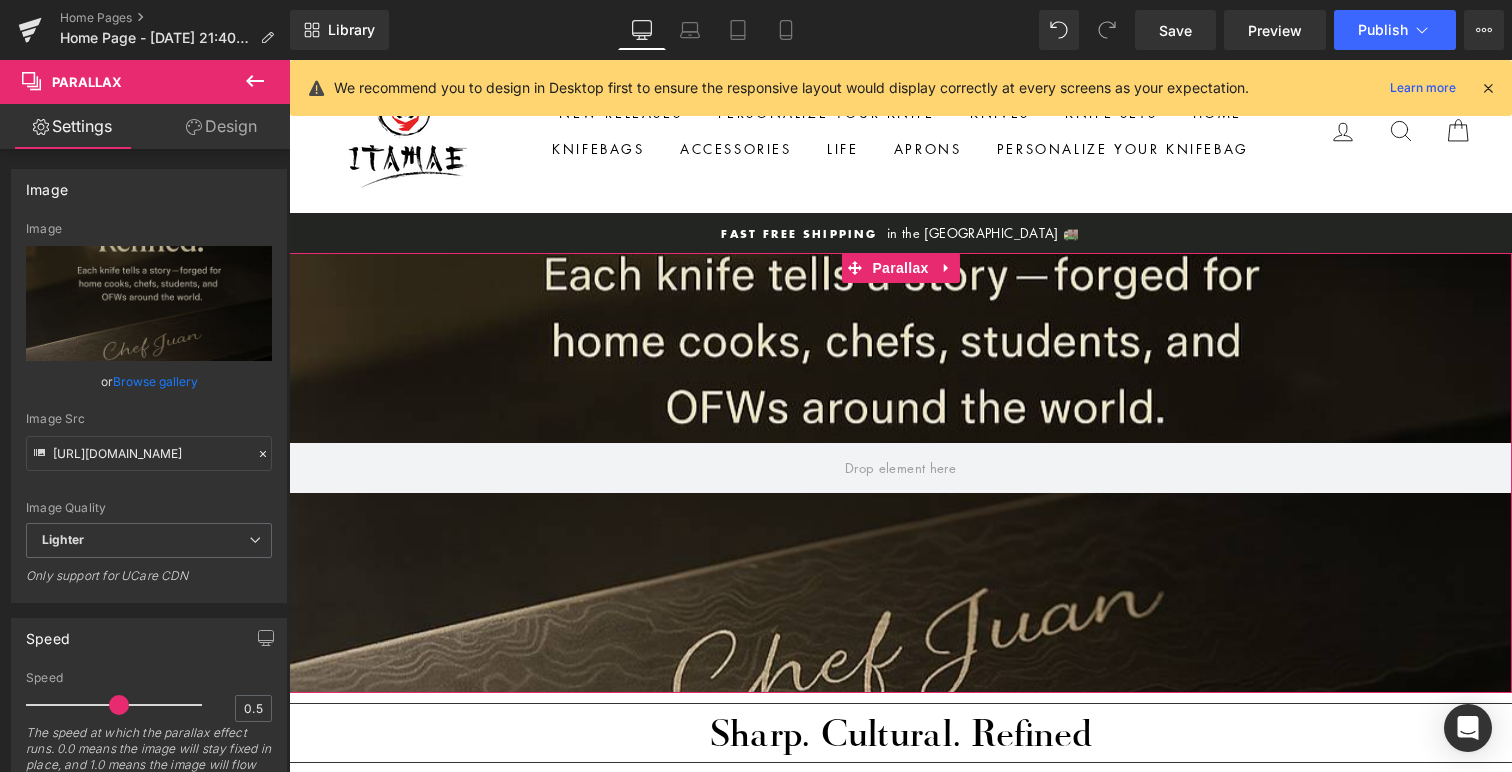click on "Design" at bounding box center [221, 126] 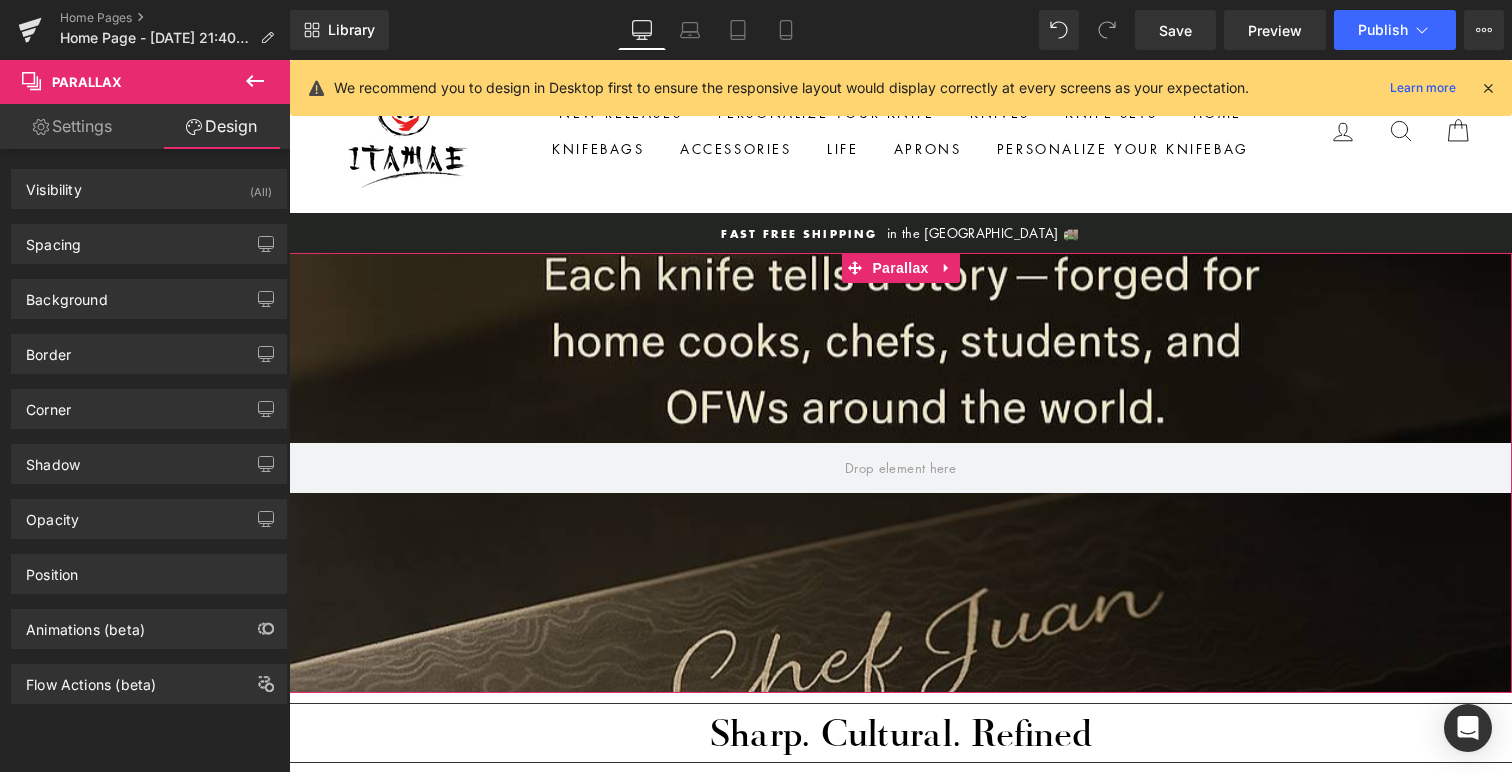 click on "Settings" at bounding box center [72, 126] 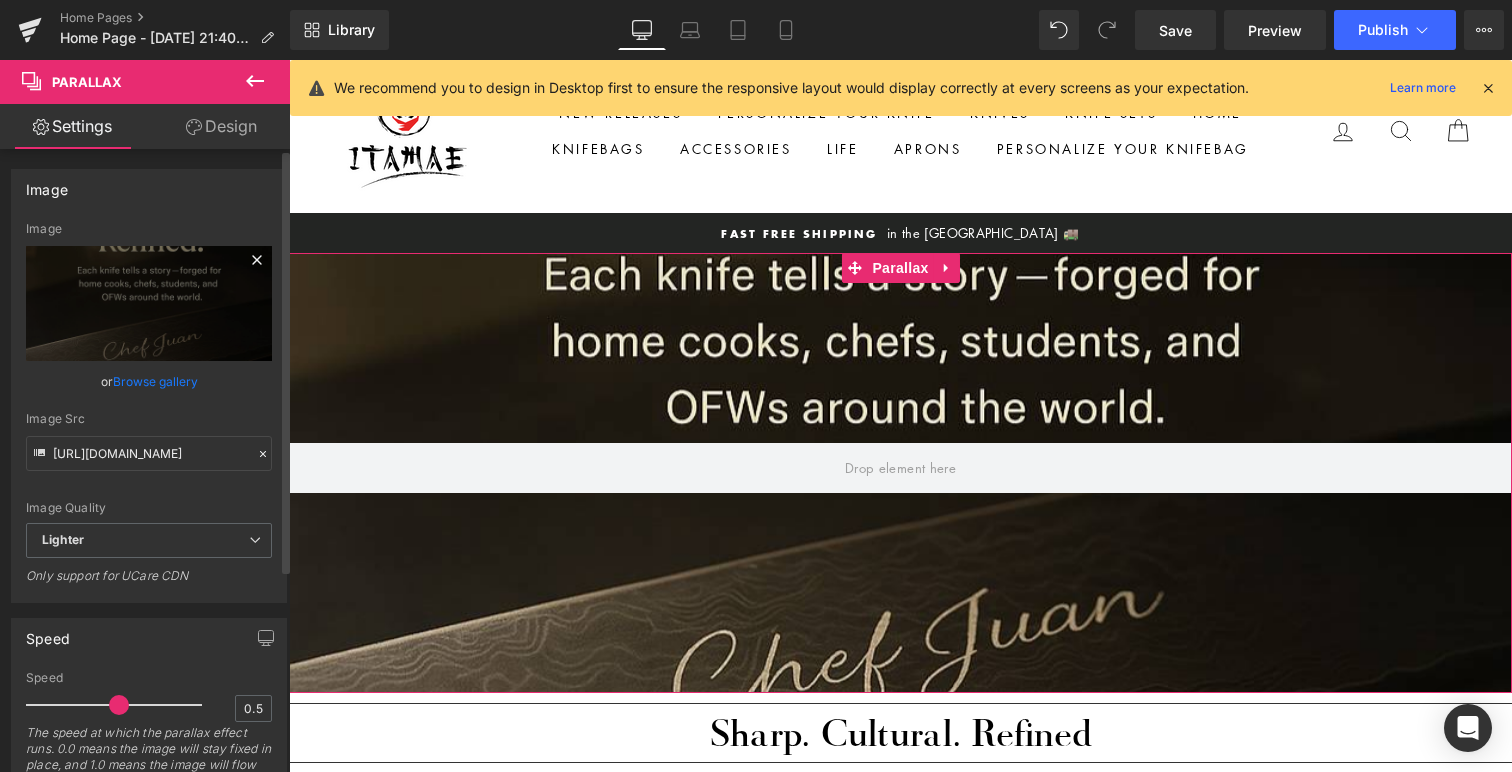 click 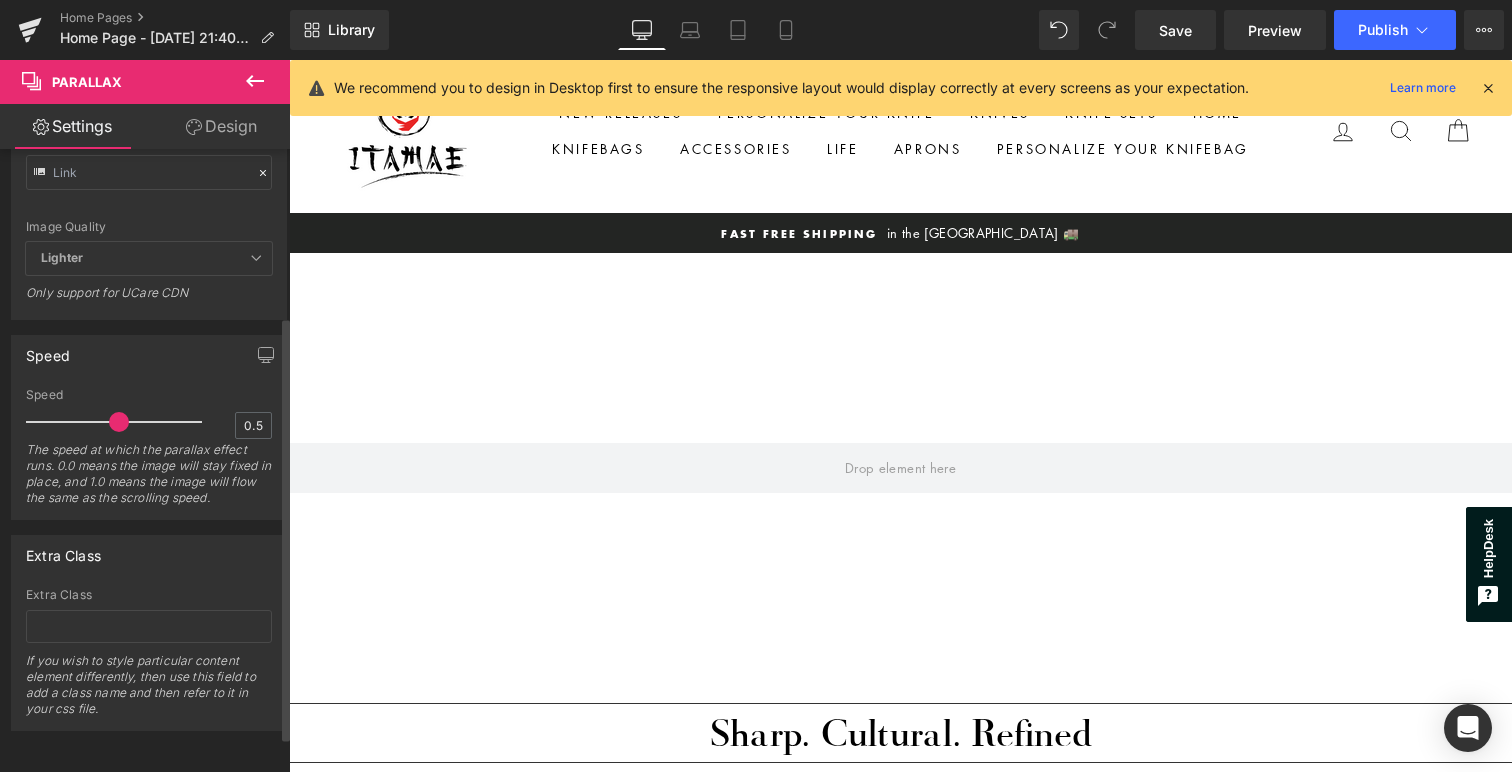 scroll, scrollTop: 0, scrollLeft: 0, axis: both 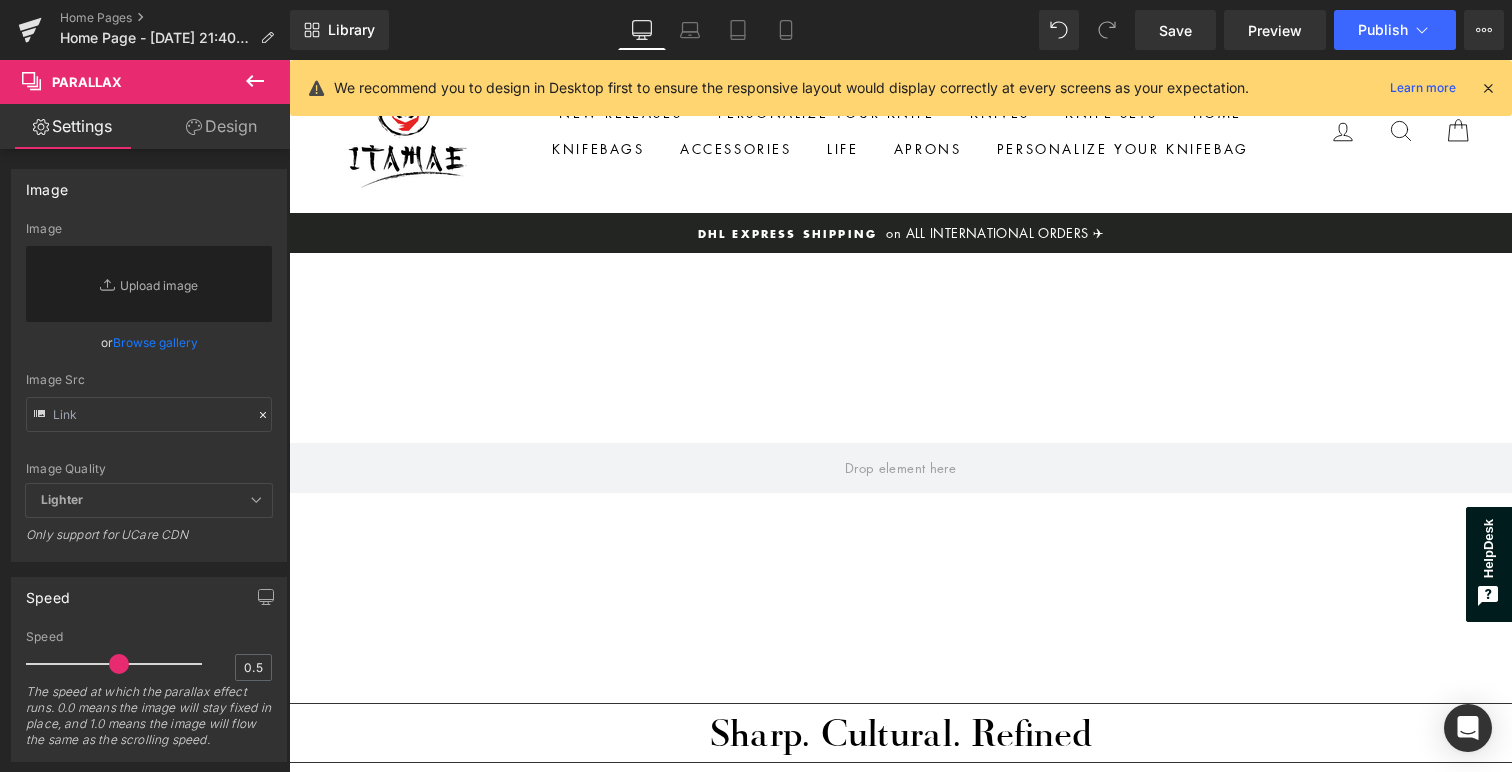 click 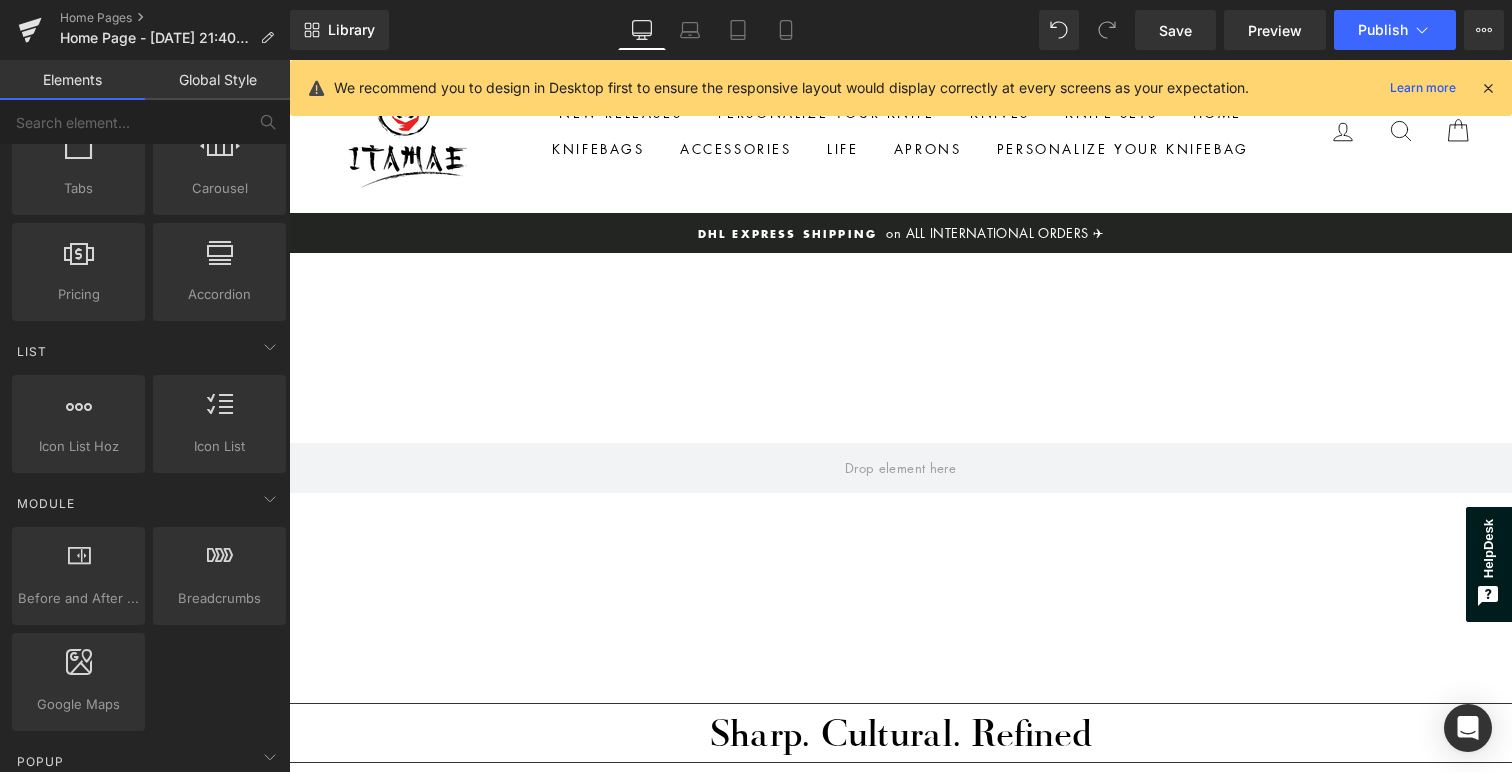 scroll, scrollTop: 0, scrollLeft: 0, axis: both 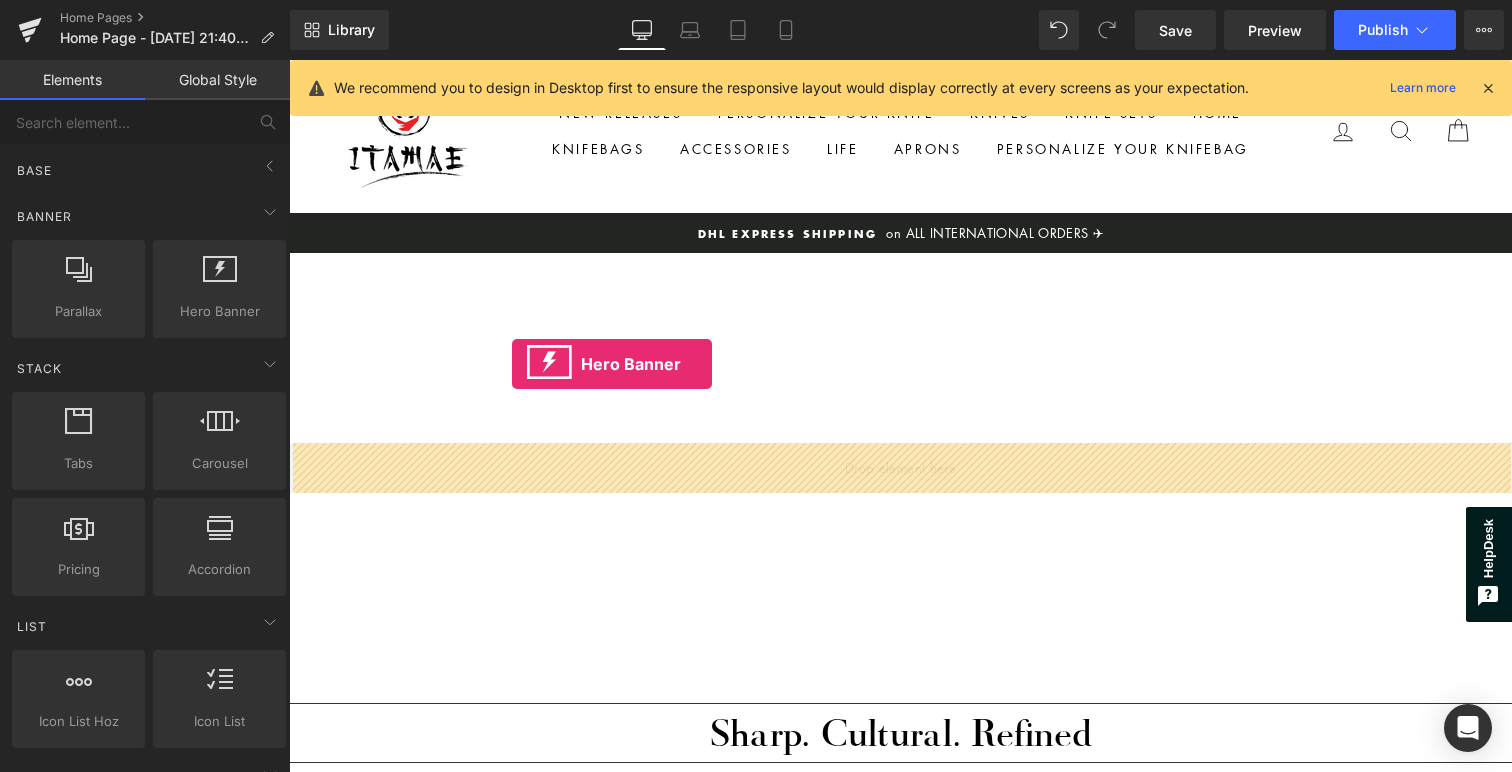 drag, startPoint x: 471, startPoint y: 335, endPoint x: 512, endPoint y: 361, distance: 48.548943 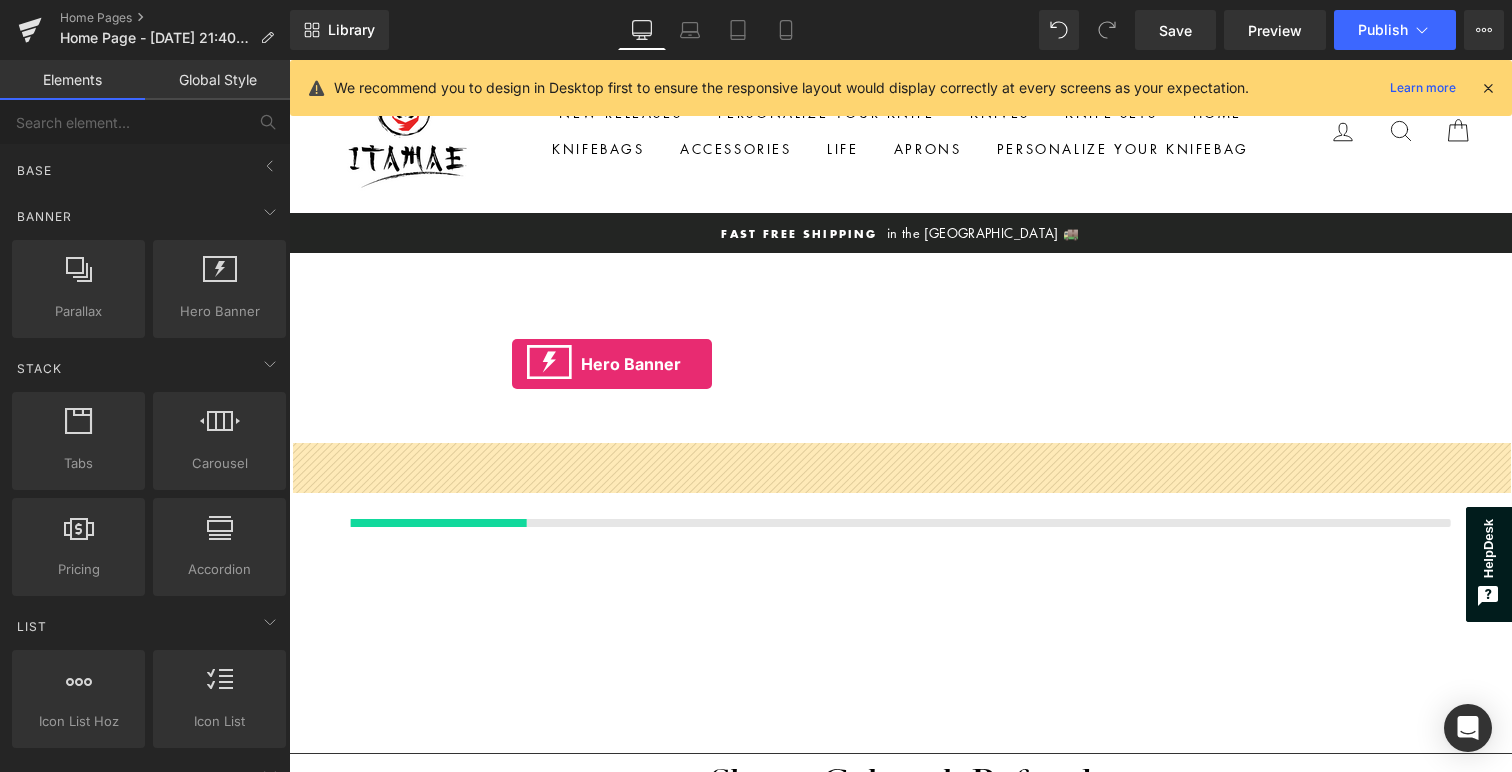 scroll, scrollTop: 9, scrollLeft: 10, axis: both 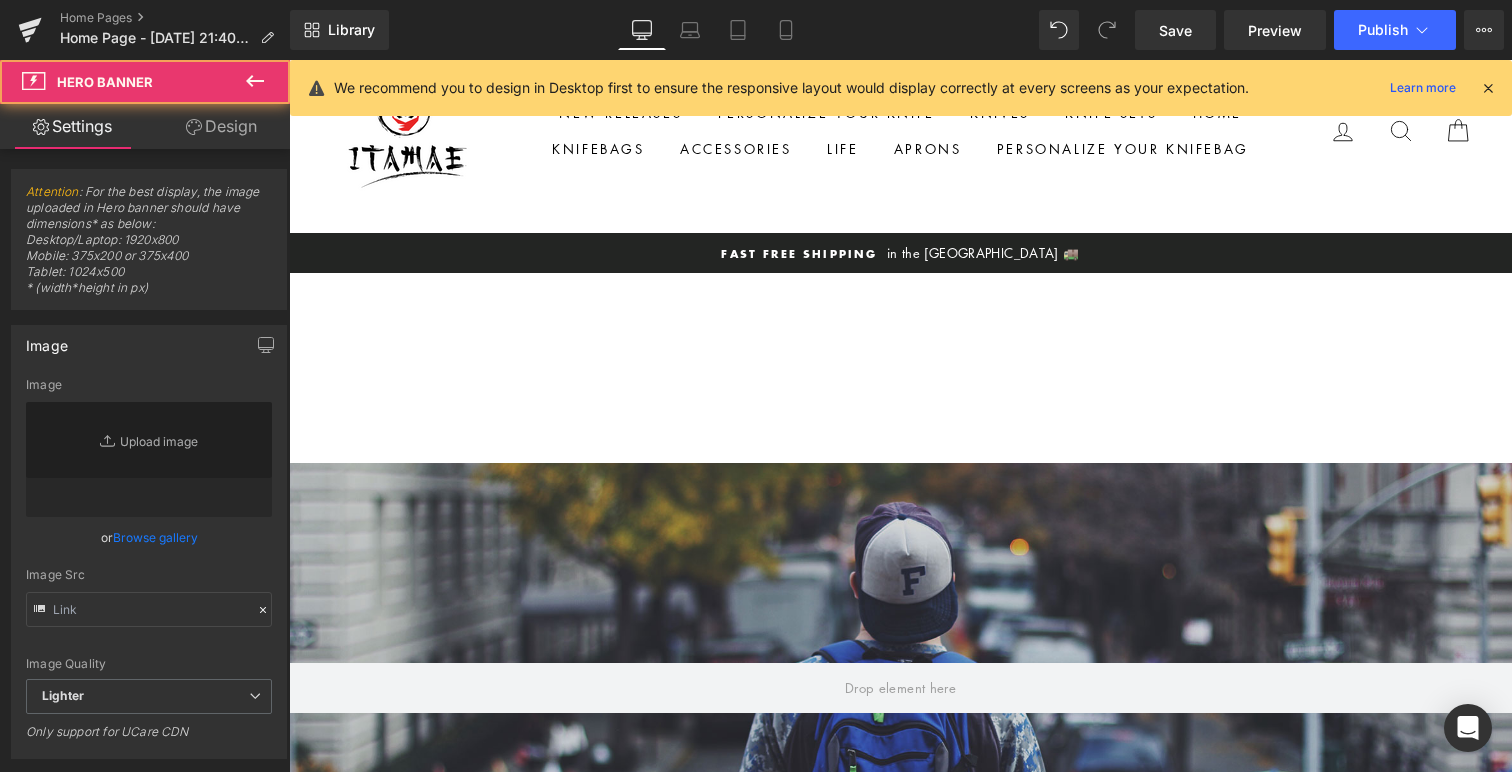 type on "[URL][DOMAIN_NAME]" 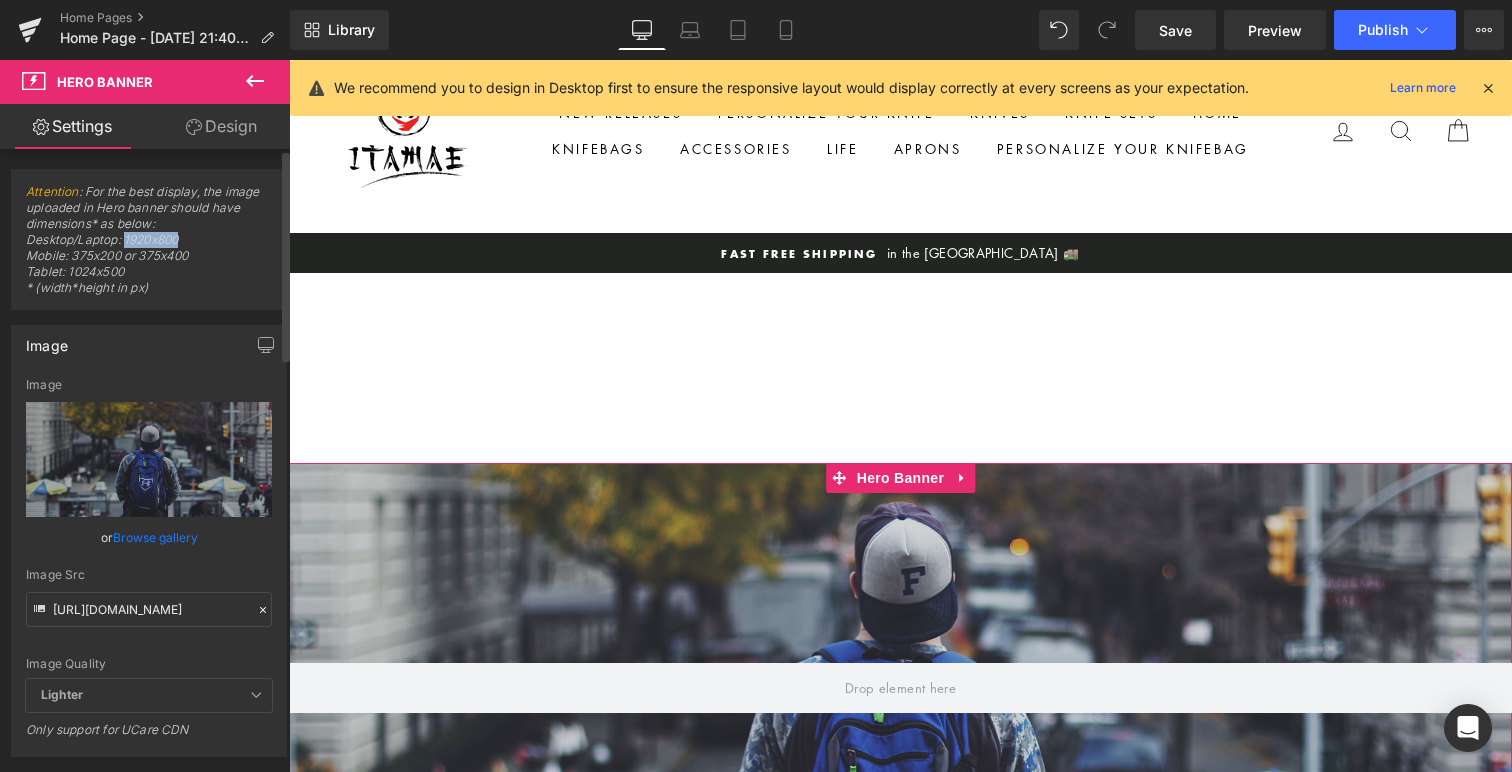 drag, startPoint x: 186, startPoint y: 239, endPoint x: 125, endPoint y: 240, distance: 61.008198 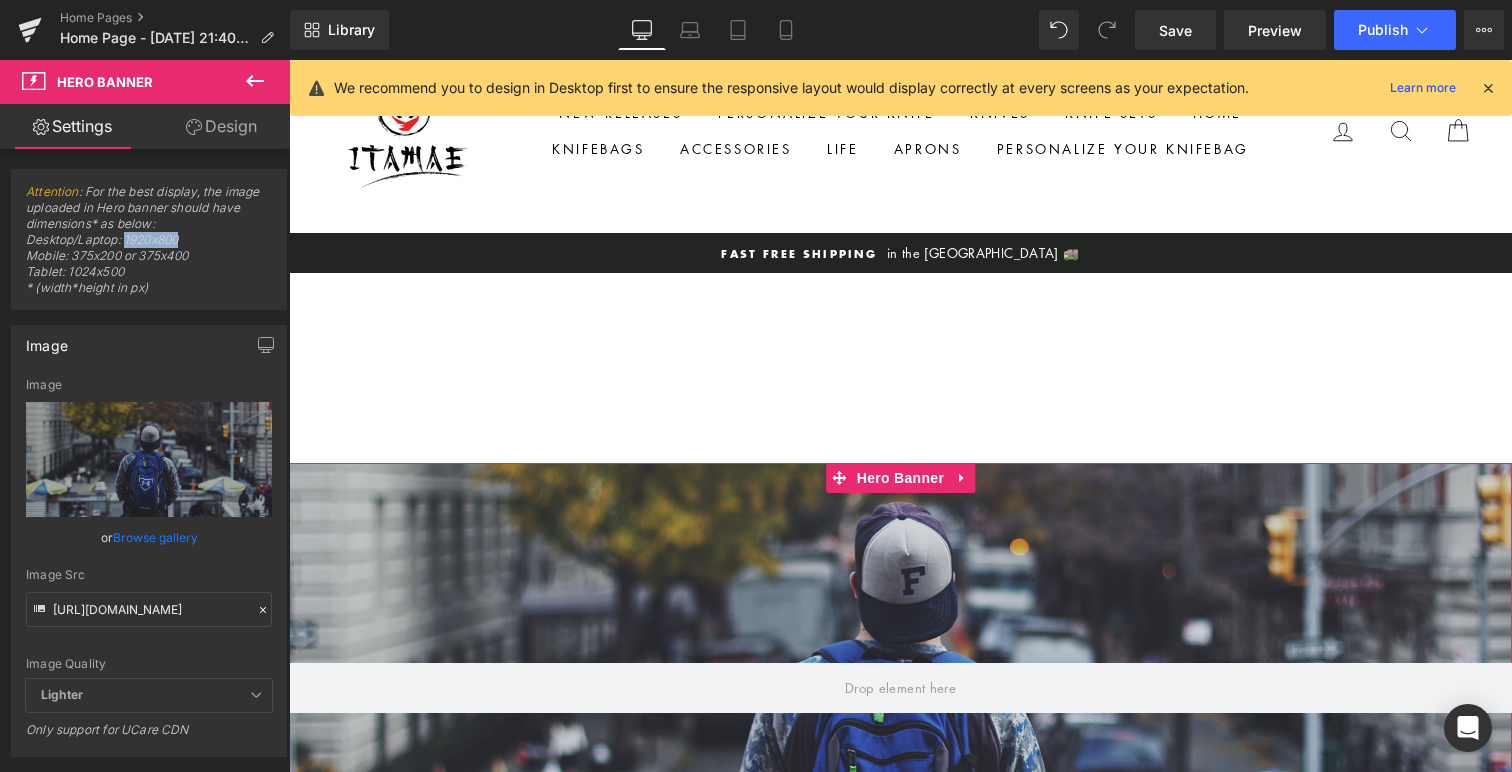copy on "1920x800" 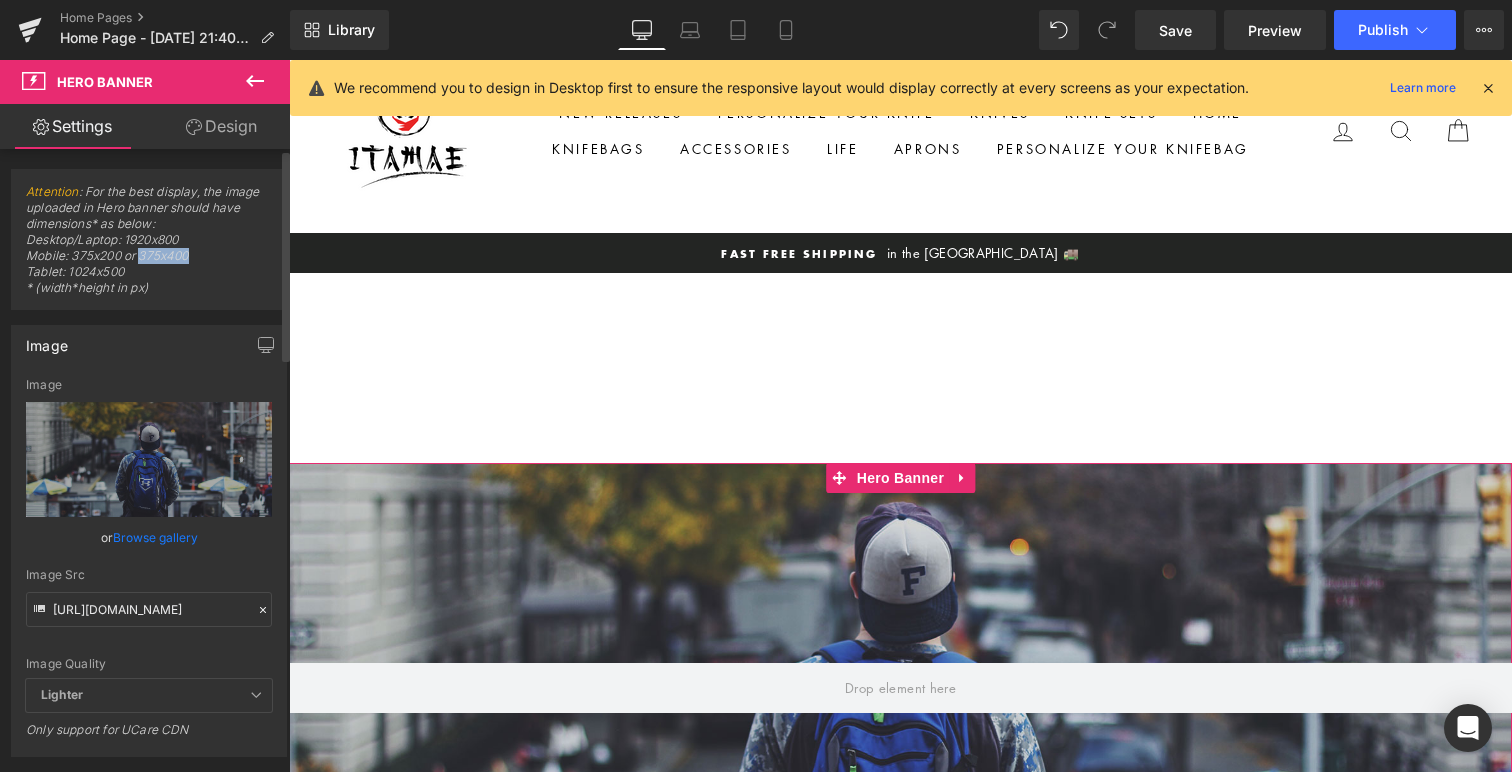 drag, startPoint x: 215, startPoint y: 254, endPoint x: 144, endPoint y: 259, distance: 71.17584 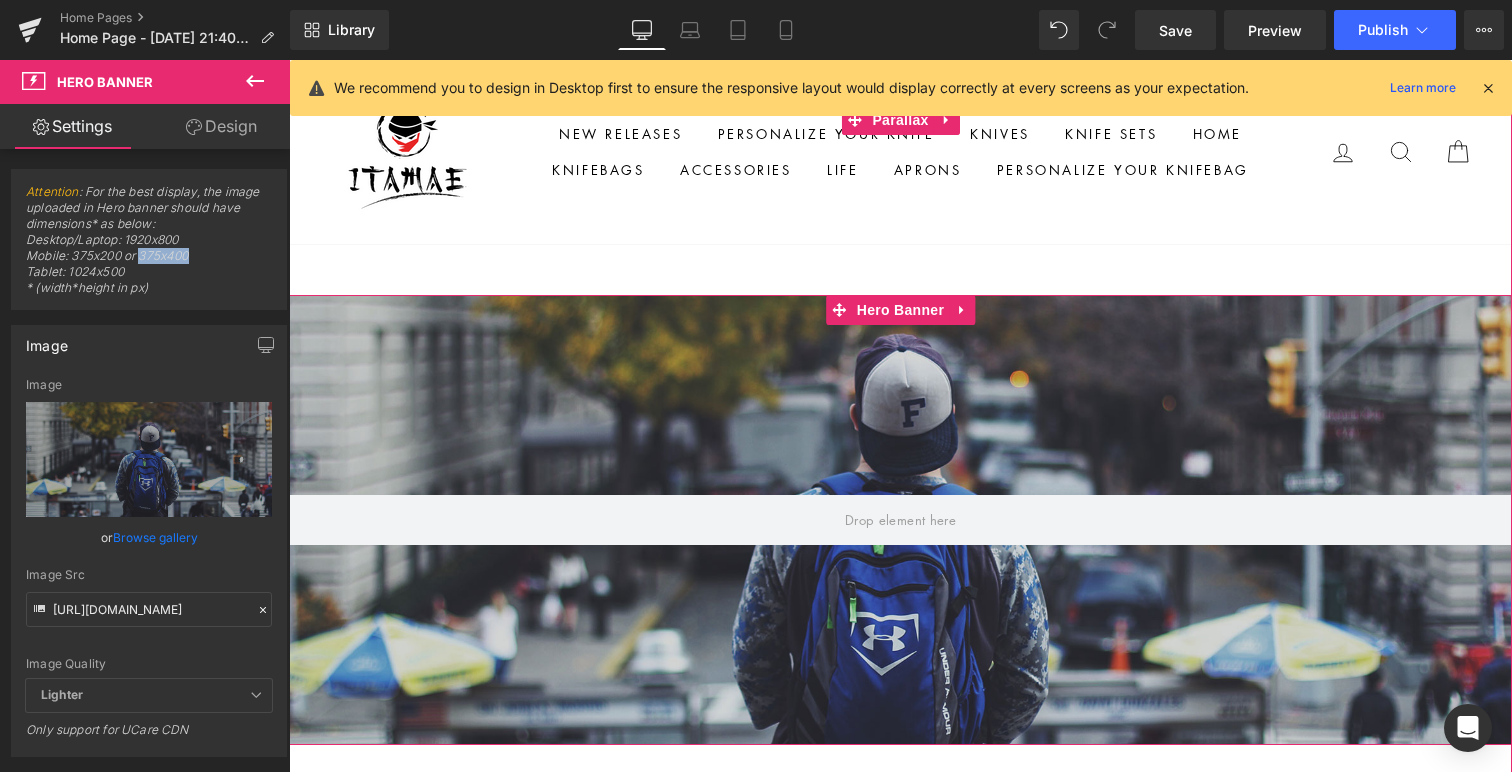 scroll, scrollTop: 231, scrollLeft: 0, axis: vertical 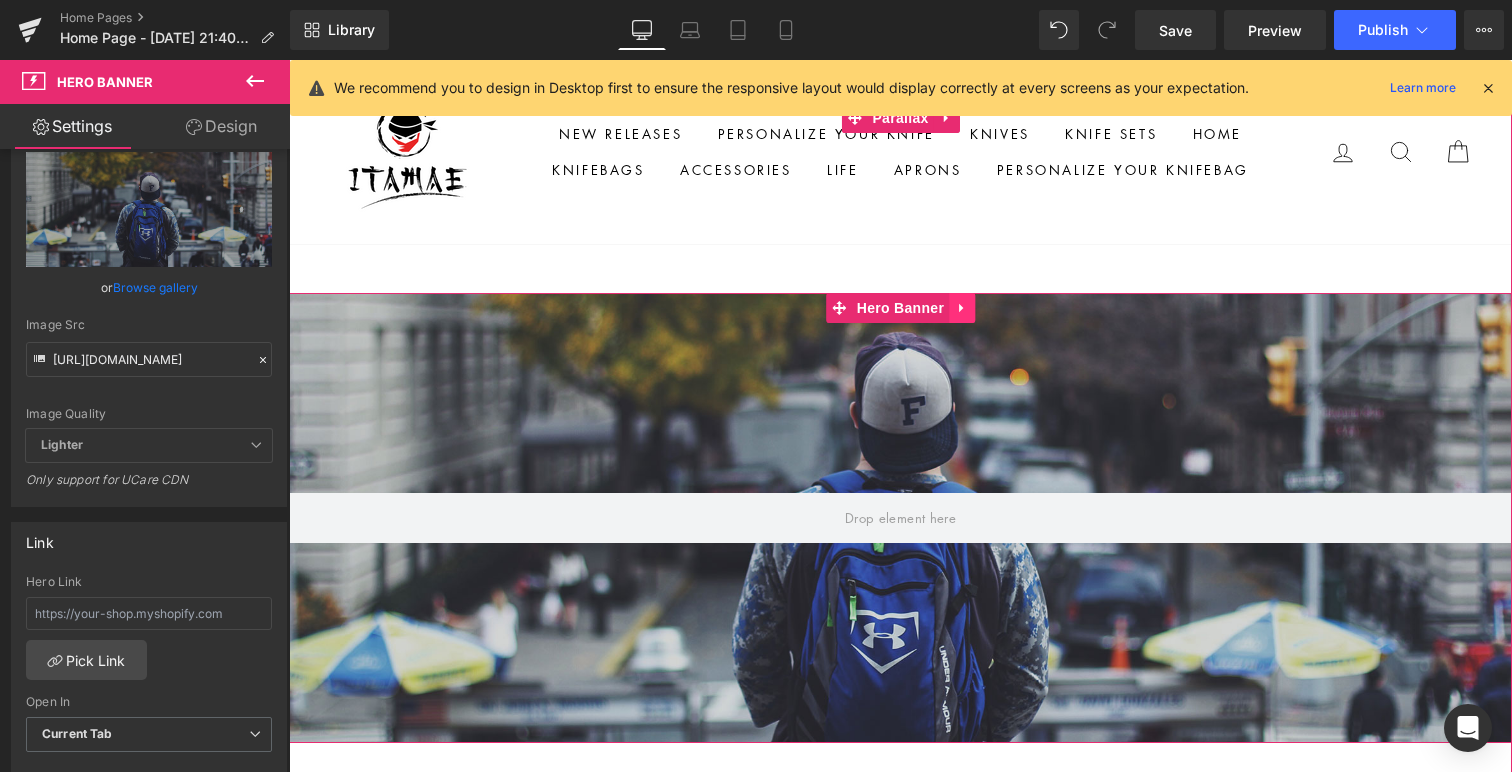 click at bounding box center (962, 308) 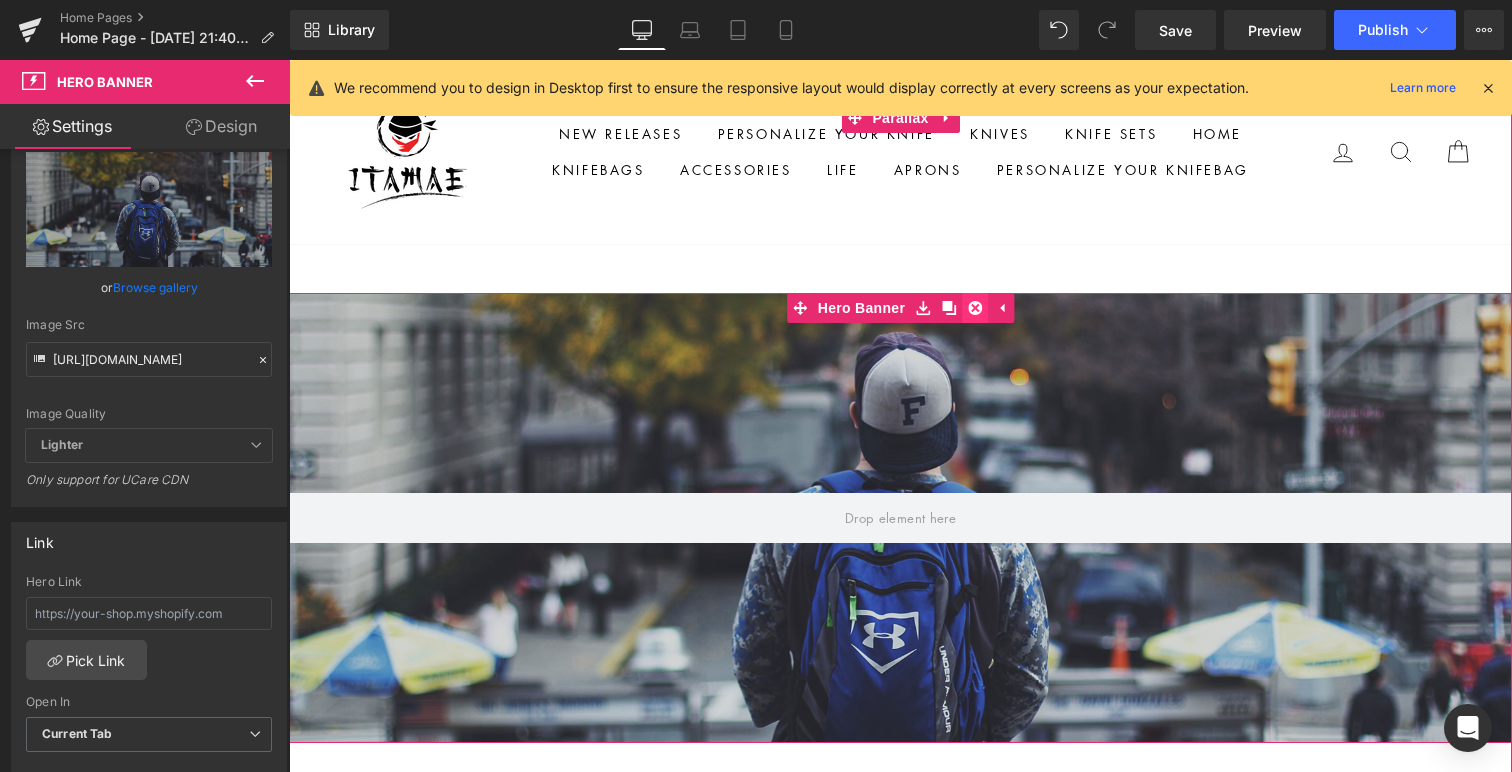 click 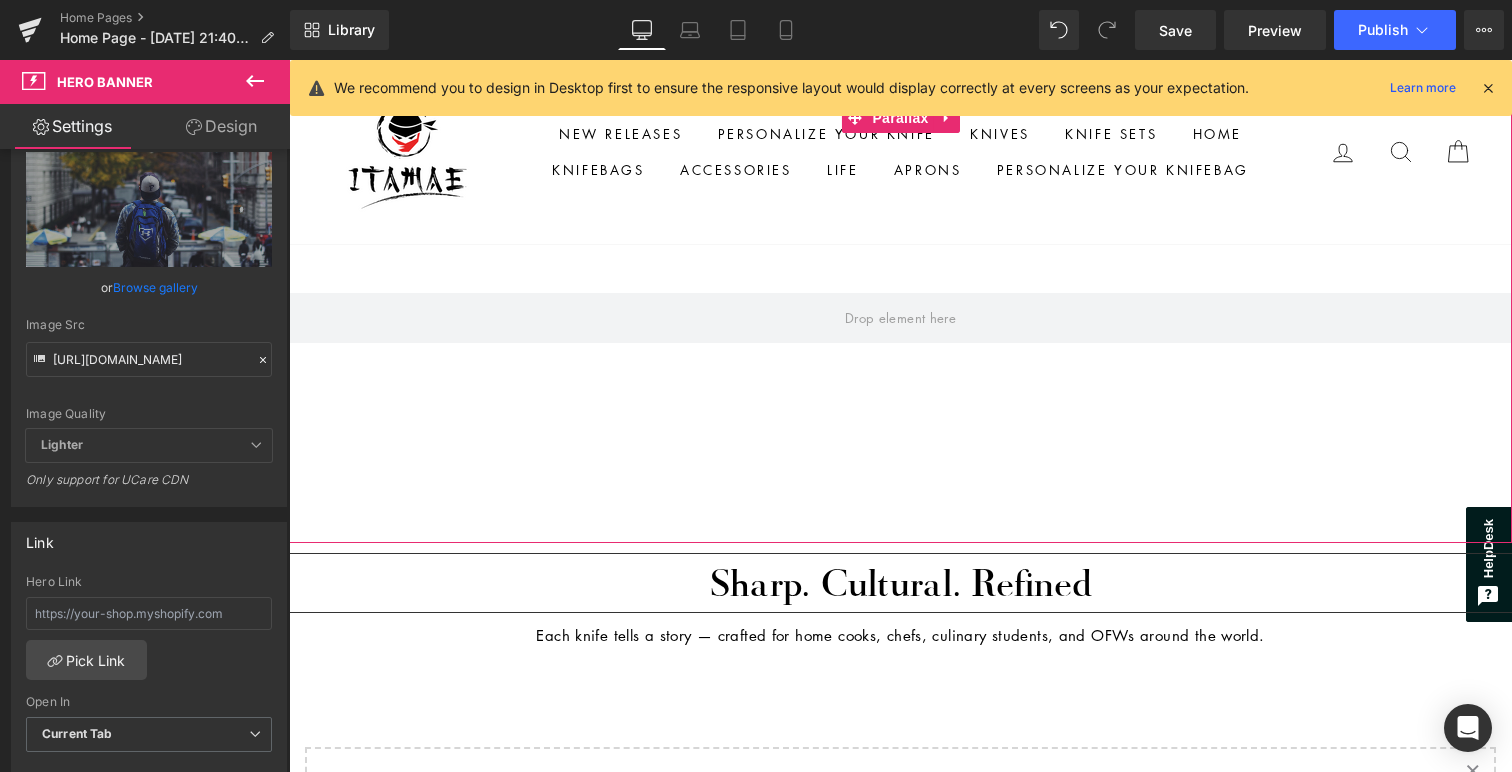 scroll, scrollTop: 2437, scrollLeft: 1223, axis: both 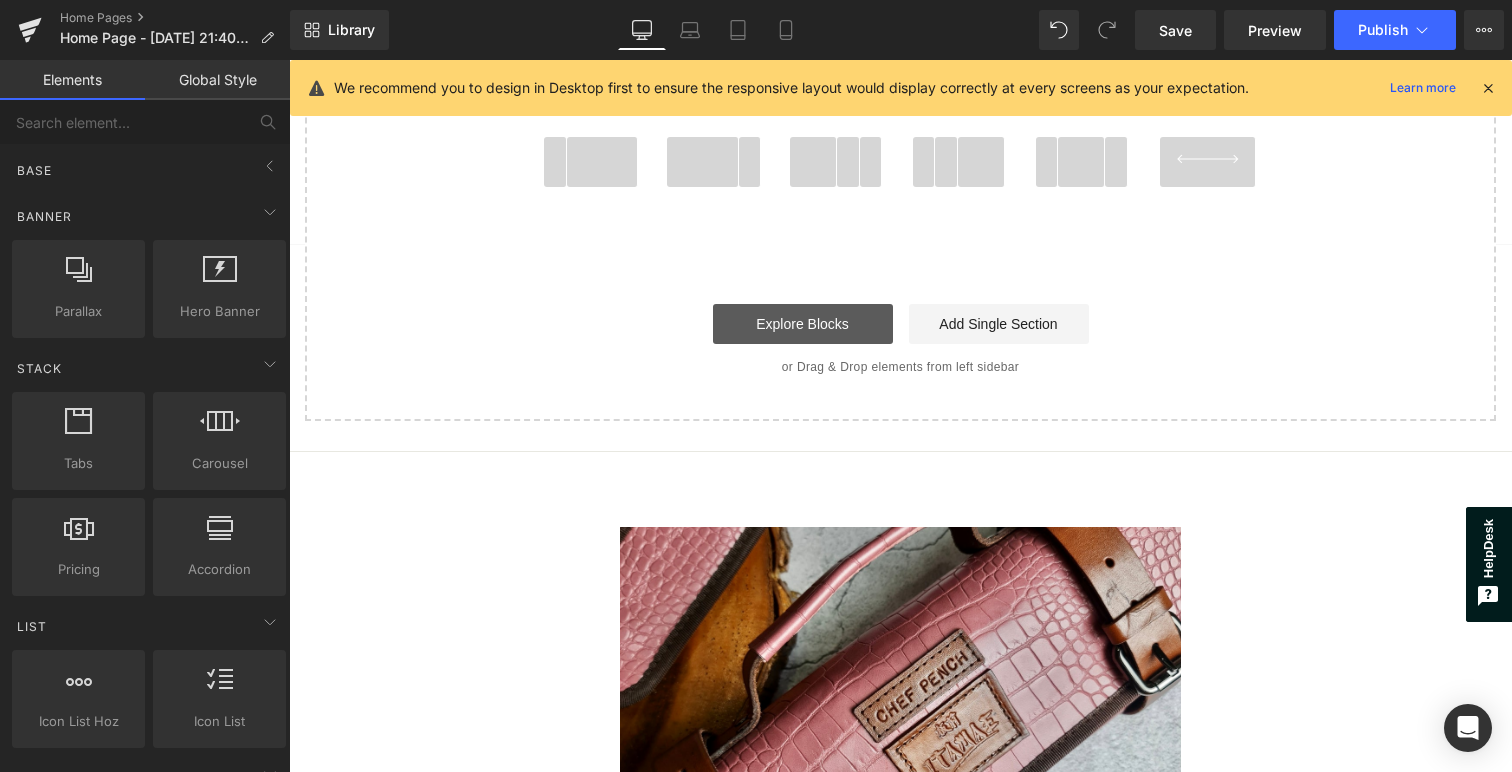 click on "Explore Blocks" at bounding box center [803, 324] 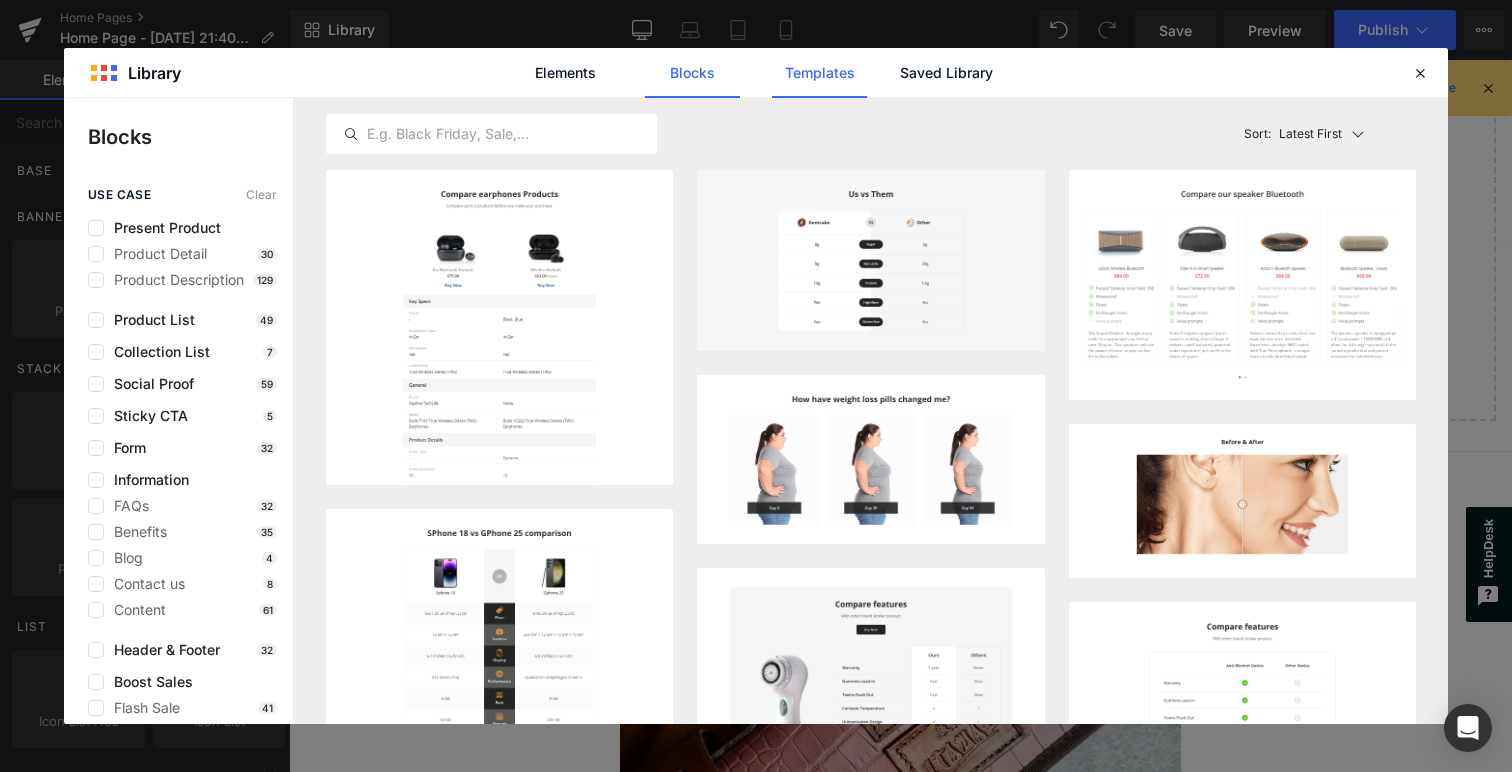 click on "Templates" 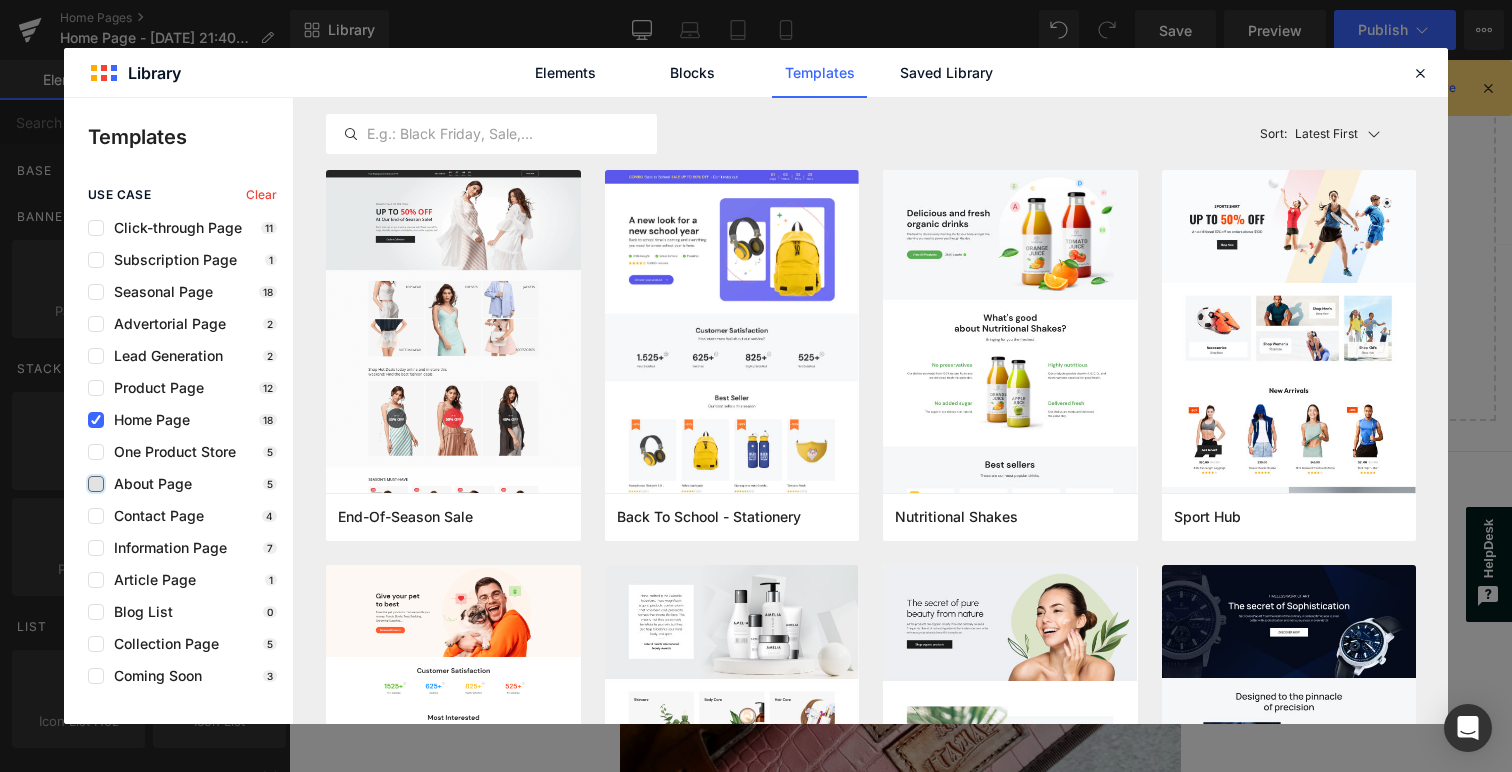 click at bounding box center (96, 484) 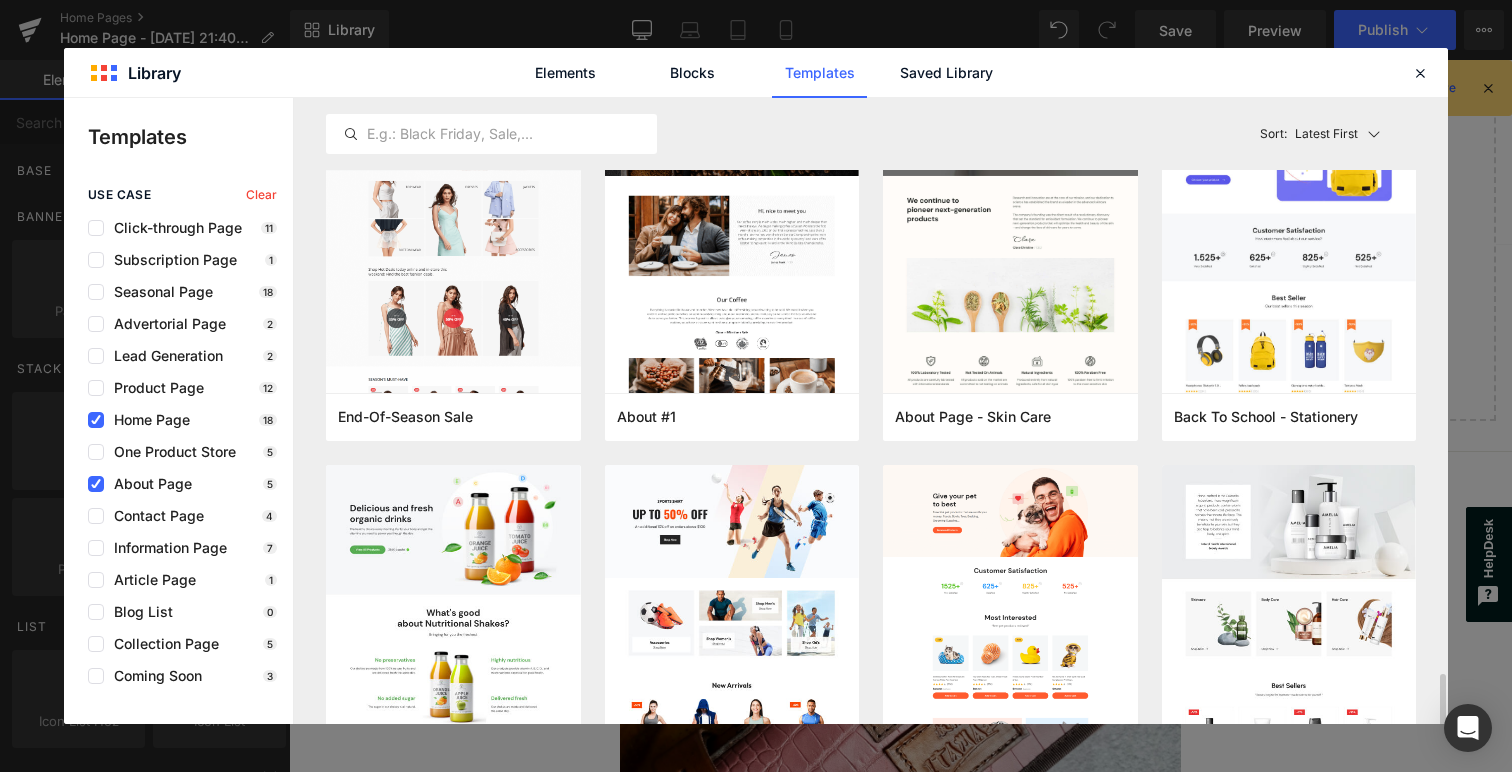 scroll, scrollTop: 0, scrollLeft: 0, axis: both 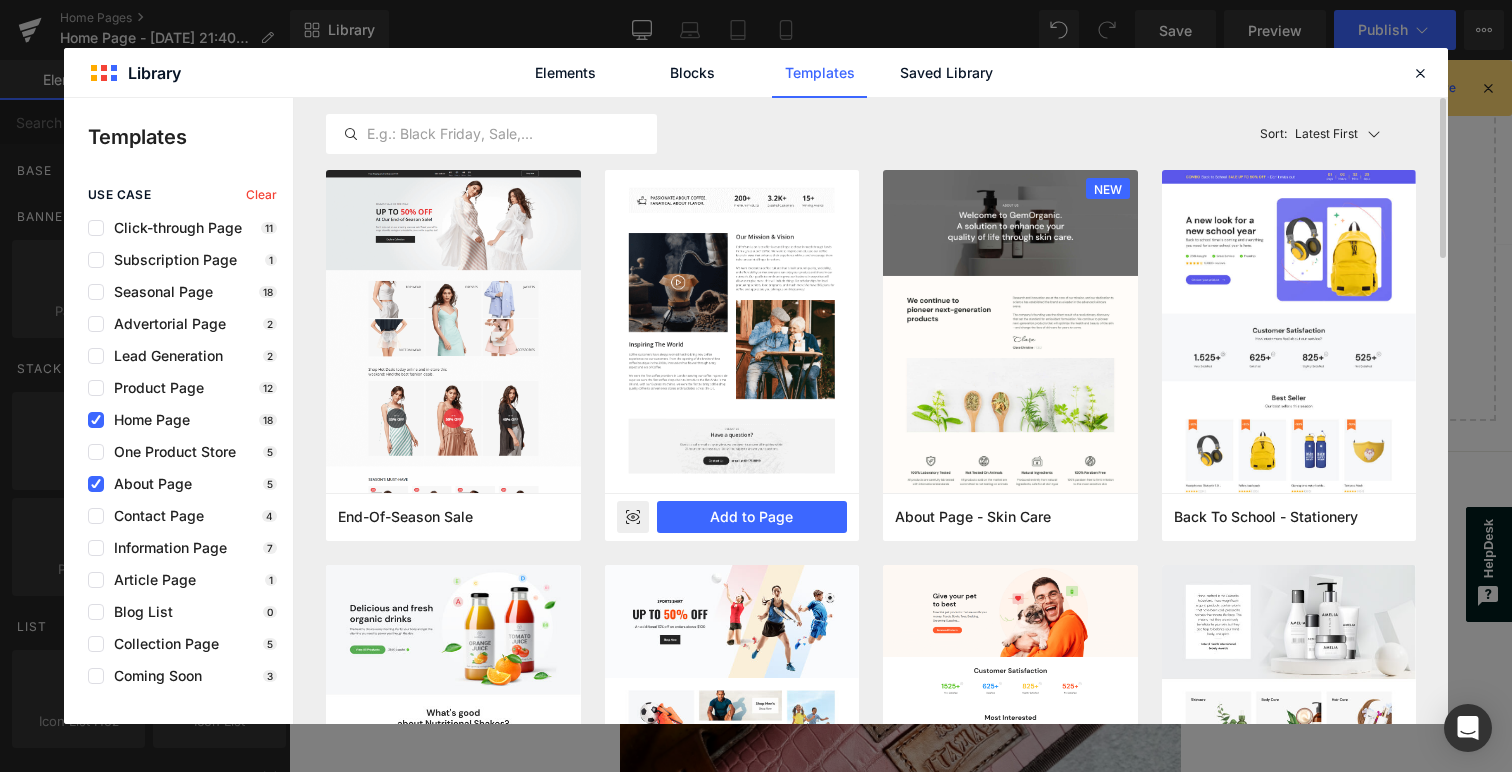 click 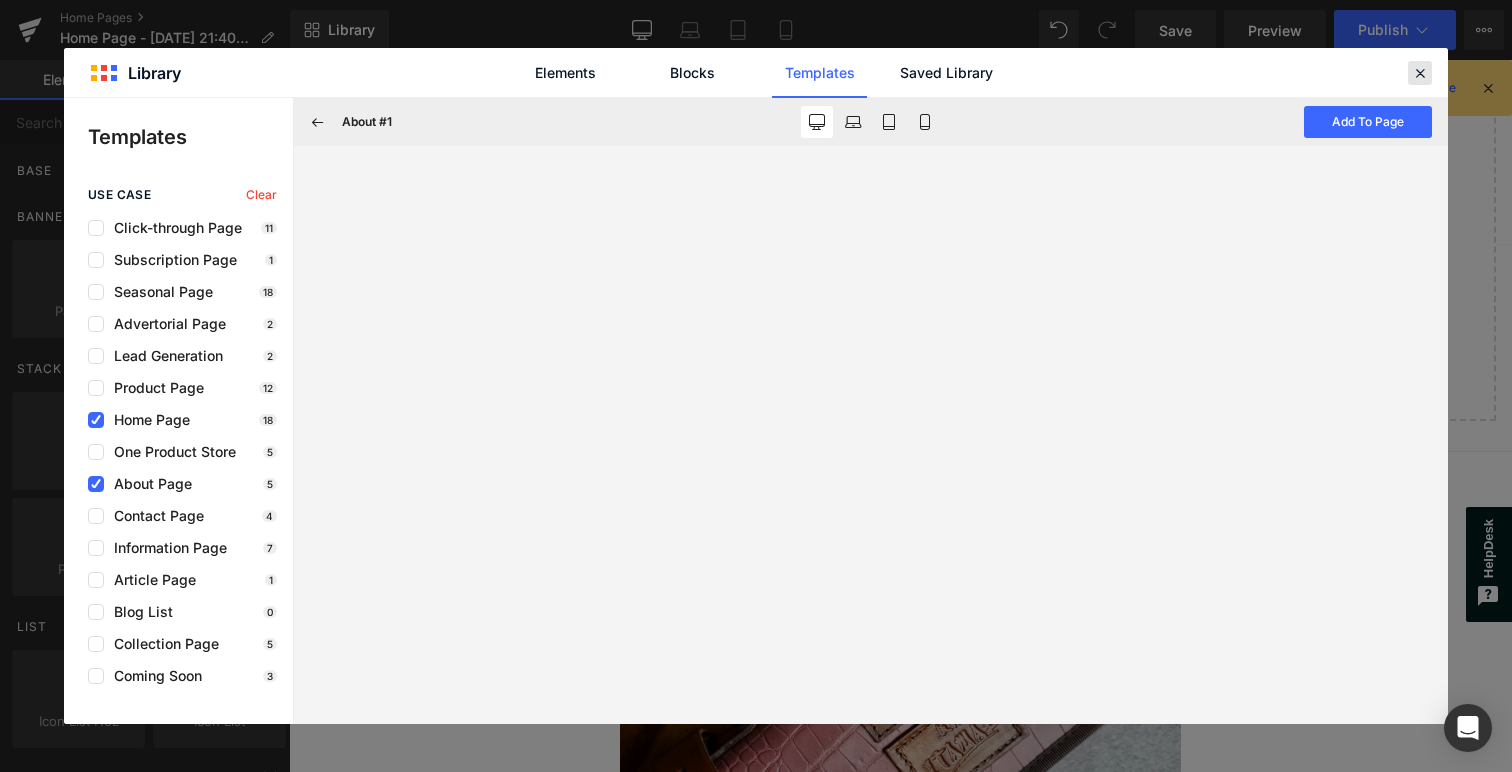 click at bounding box center (1420, 73) 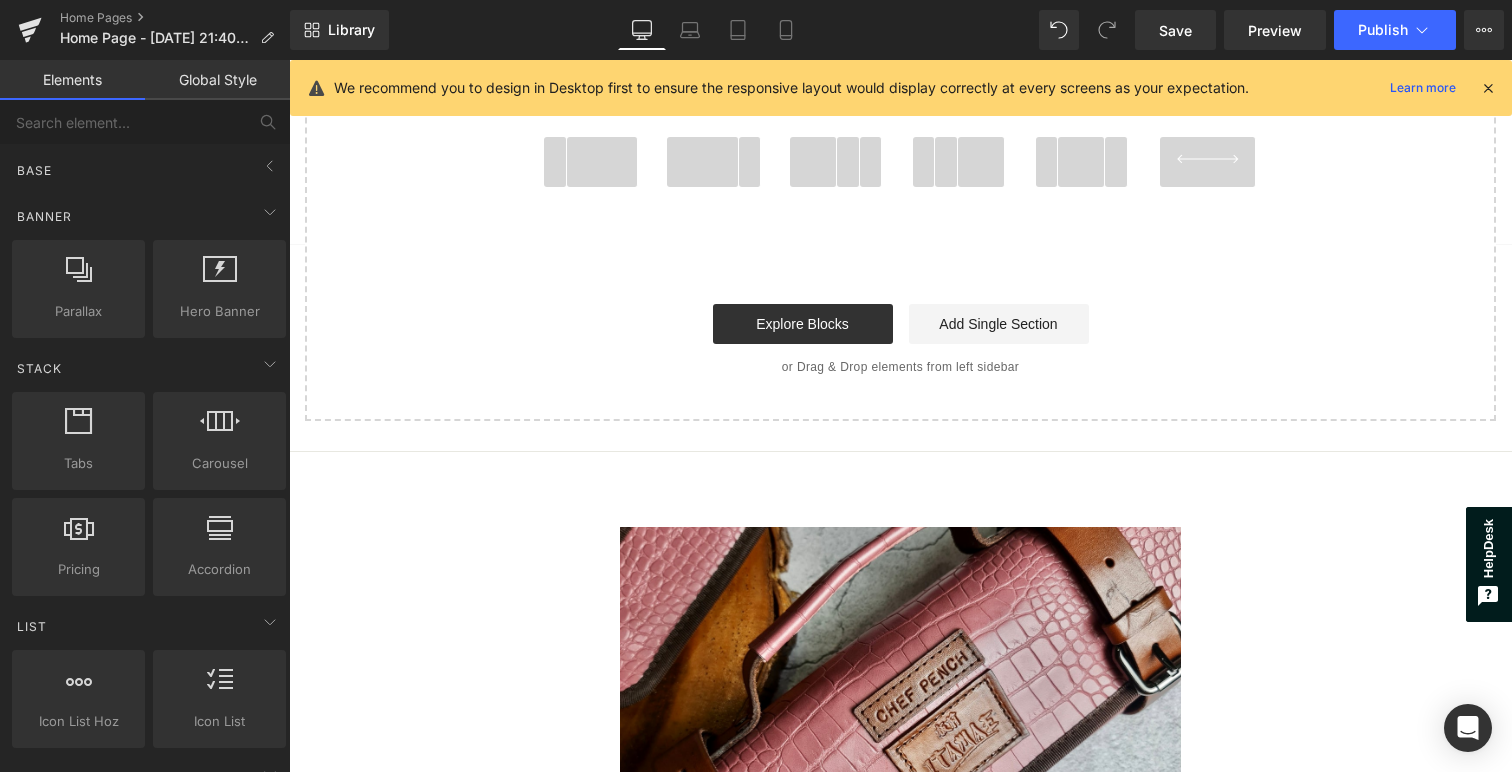 scroll, scrollTop: 0, scrollLeft: 0, axis: both 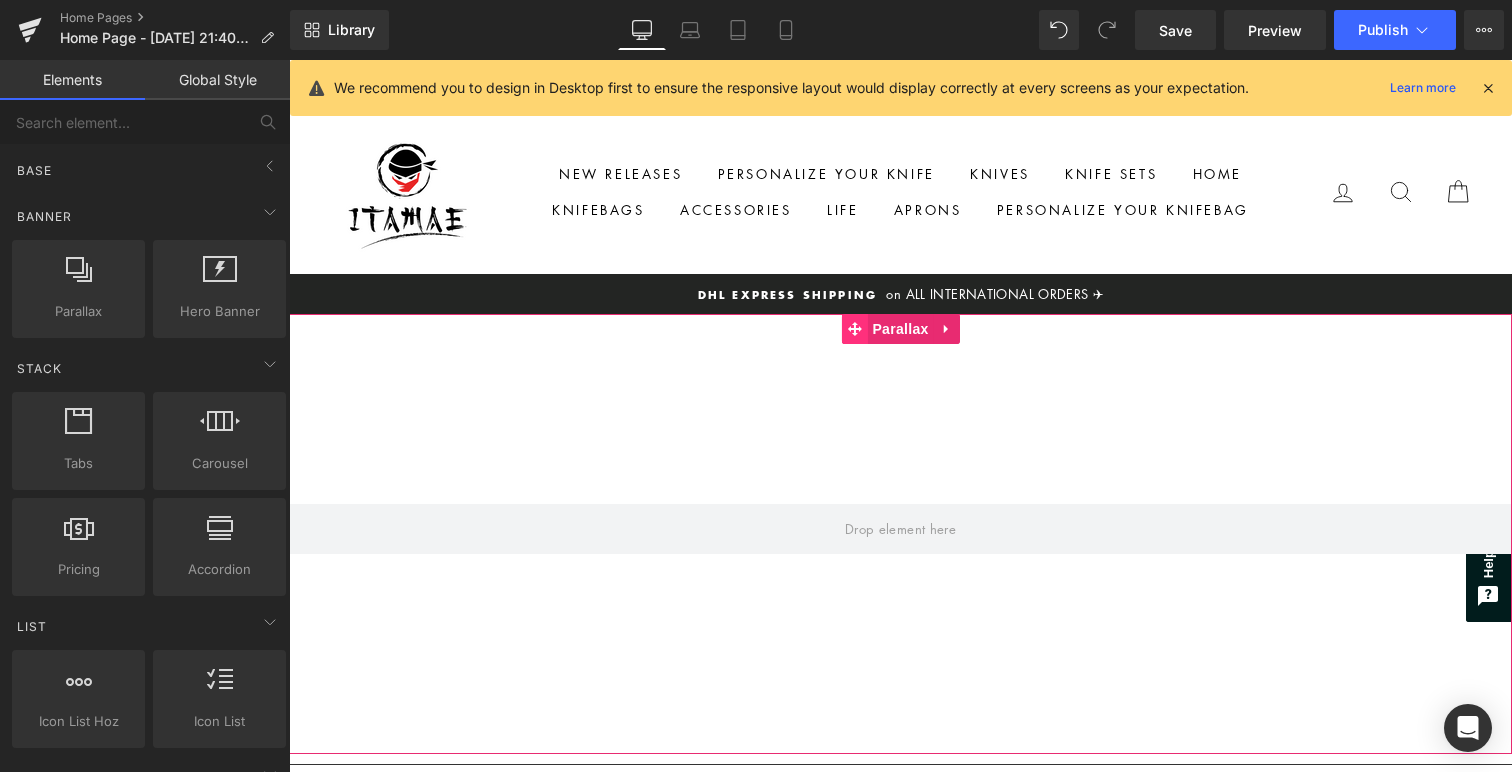 click 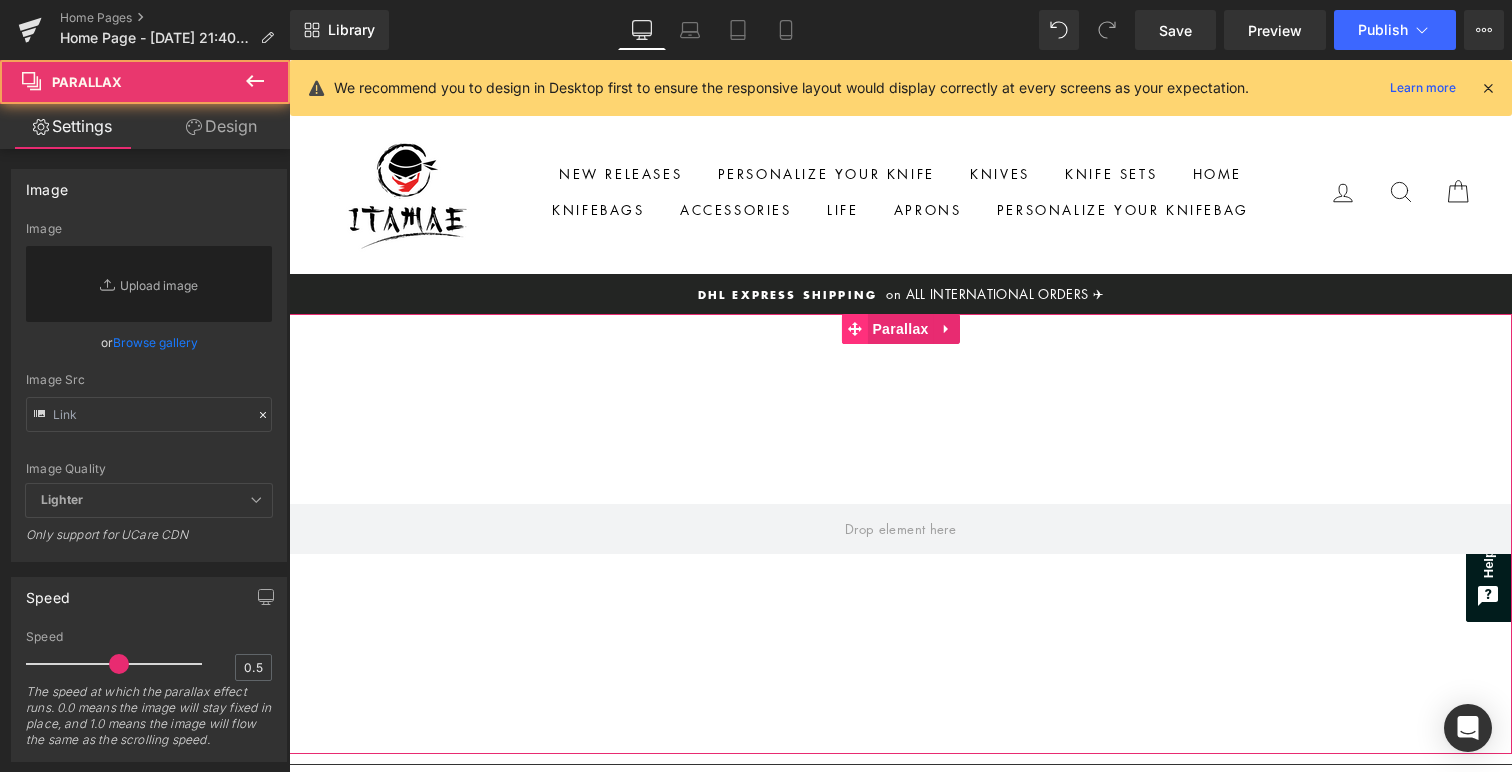 click 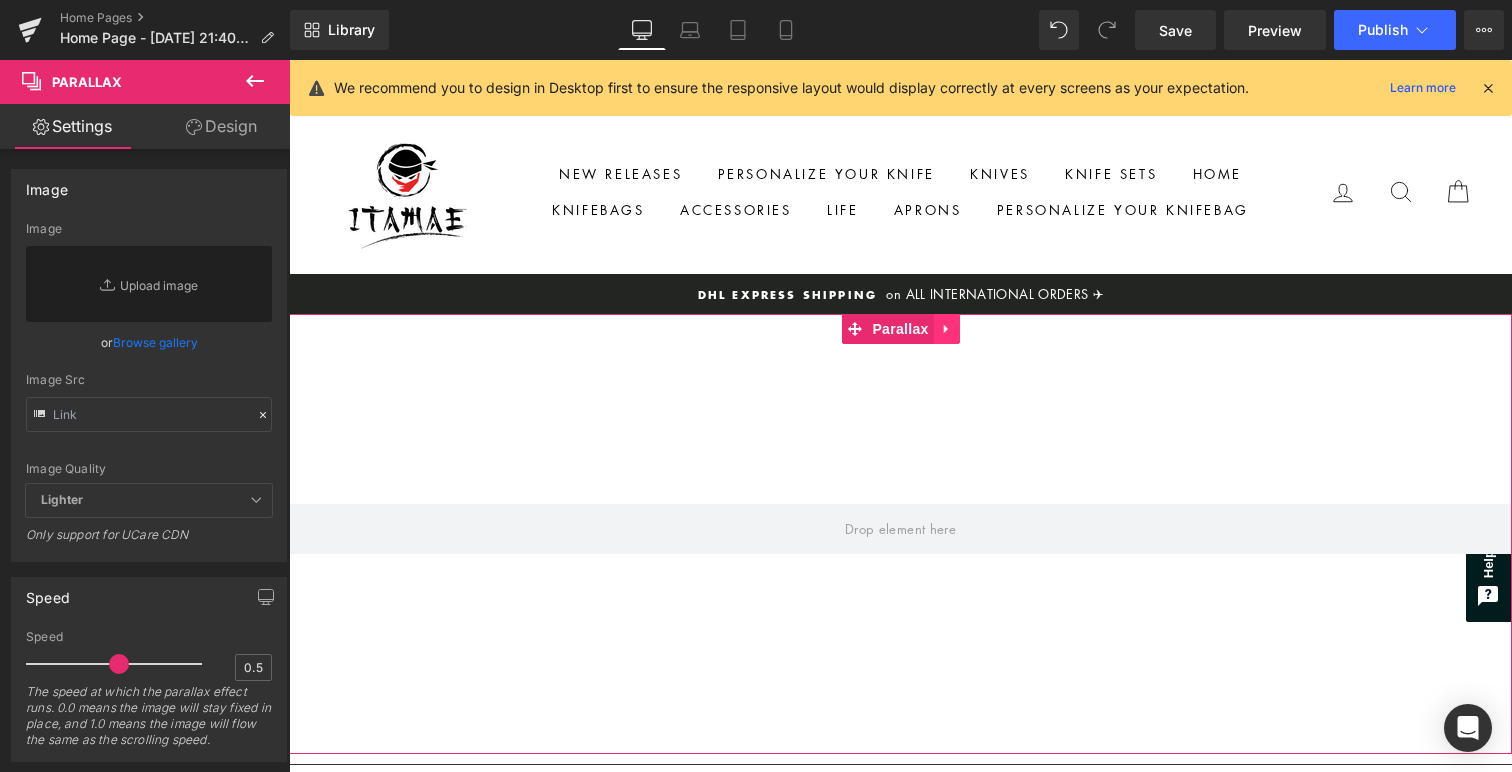 click 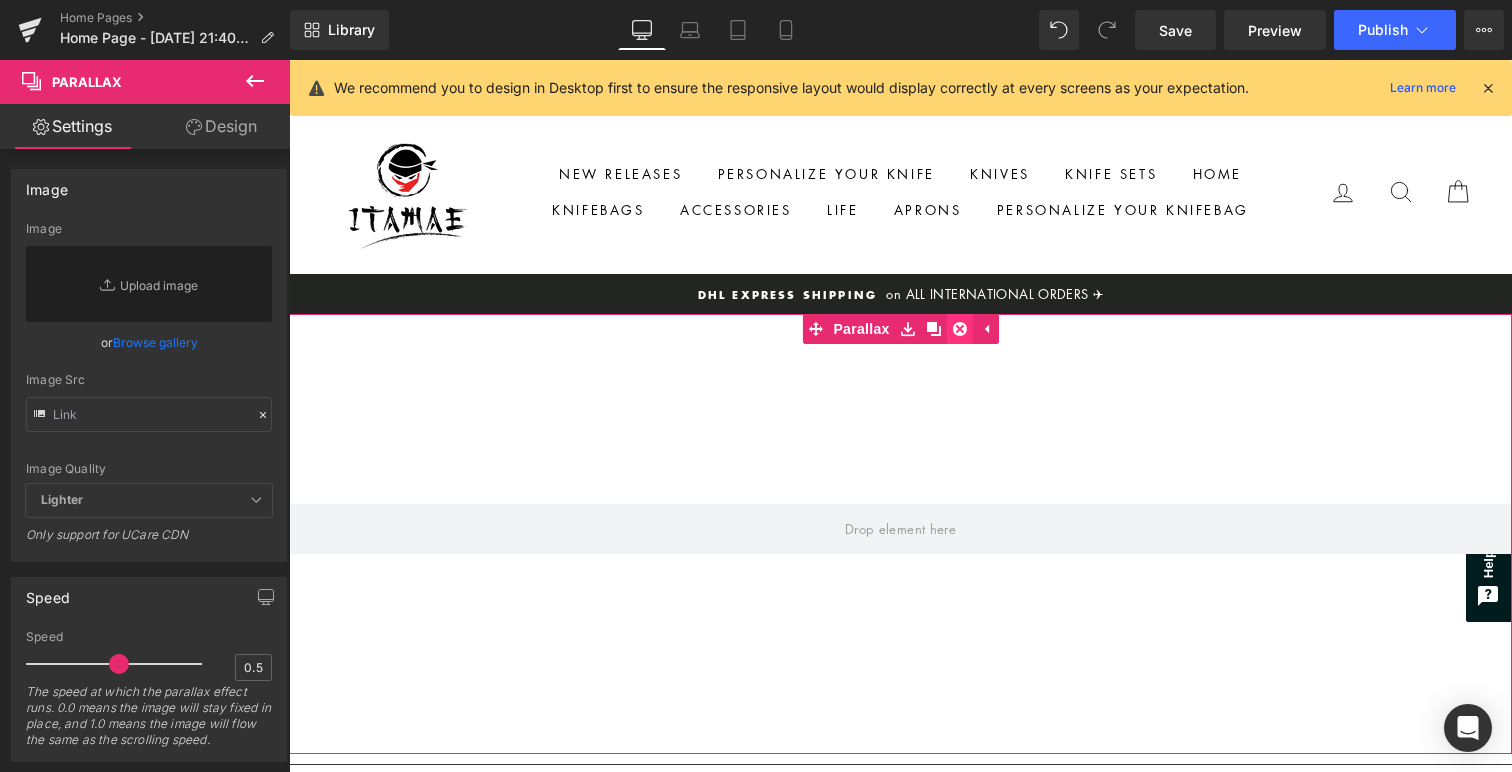click 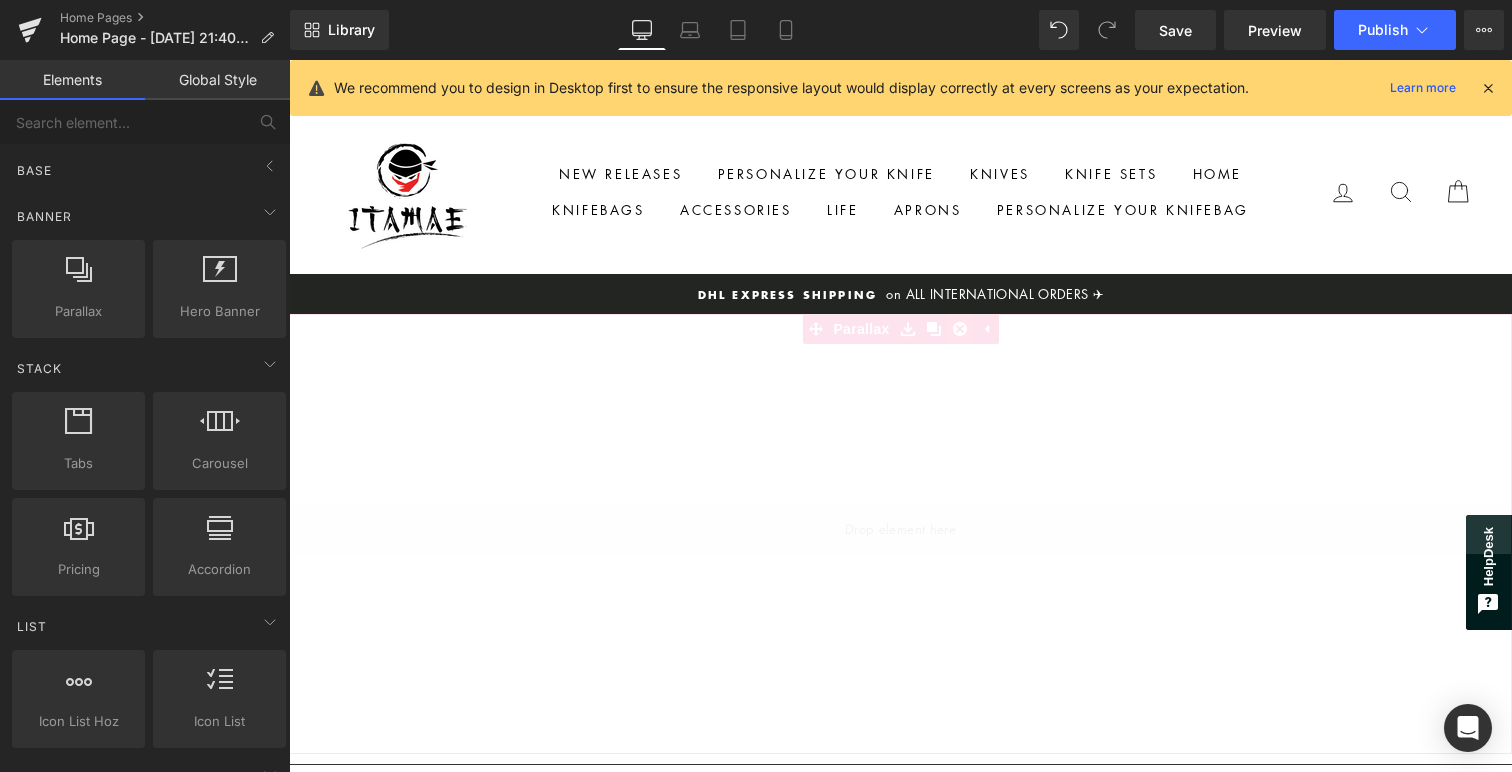scroll, scrollTop: 2017, scrollLeft: 1223, axis: both 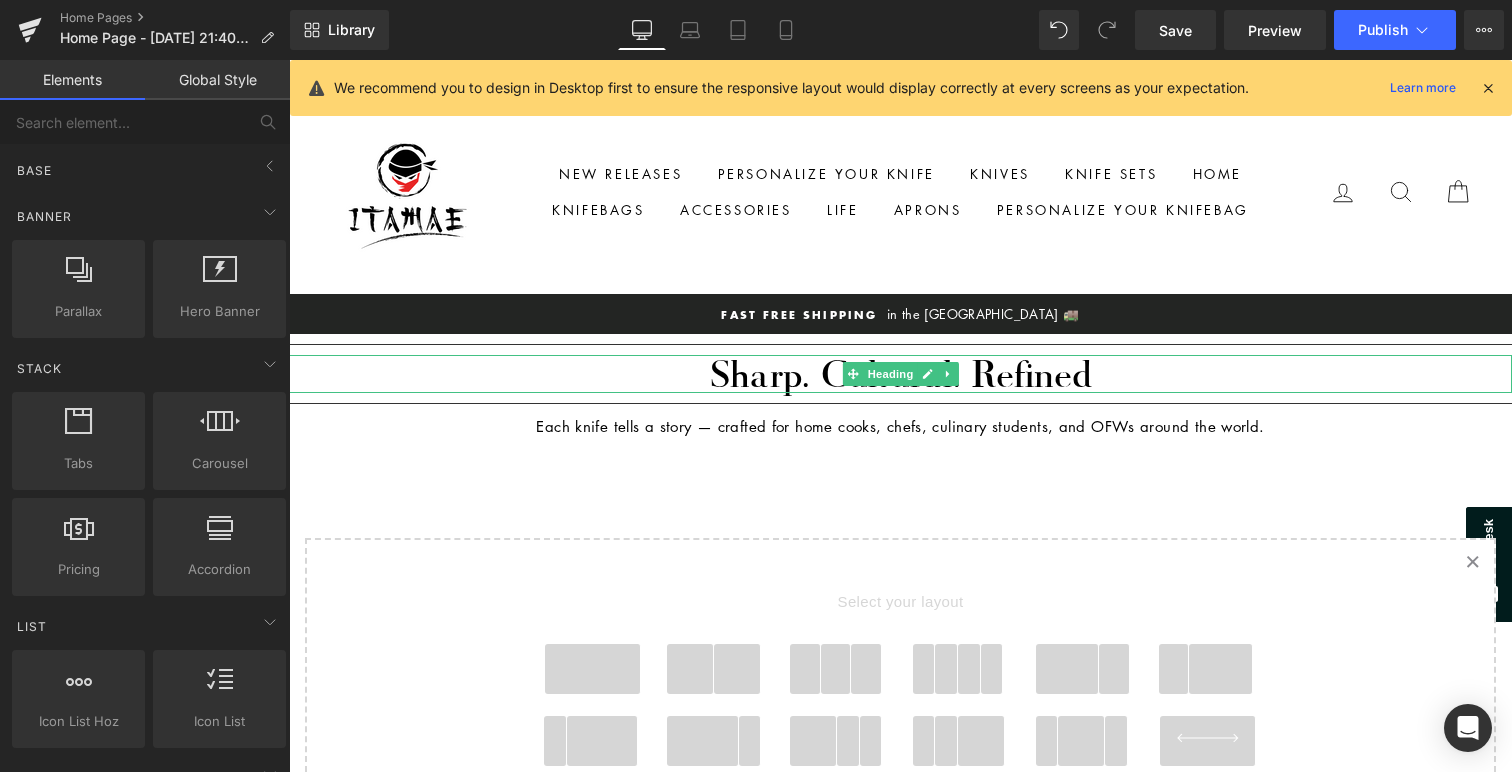 click on "Sharp. Cultural. Refined" at bounding box center (900, 374) 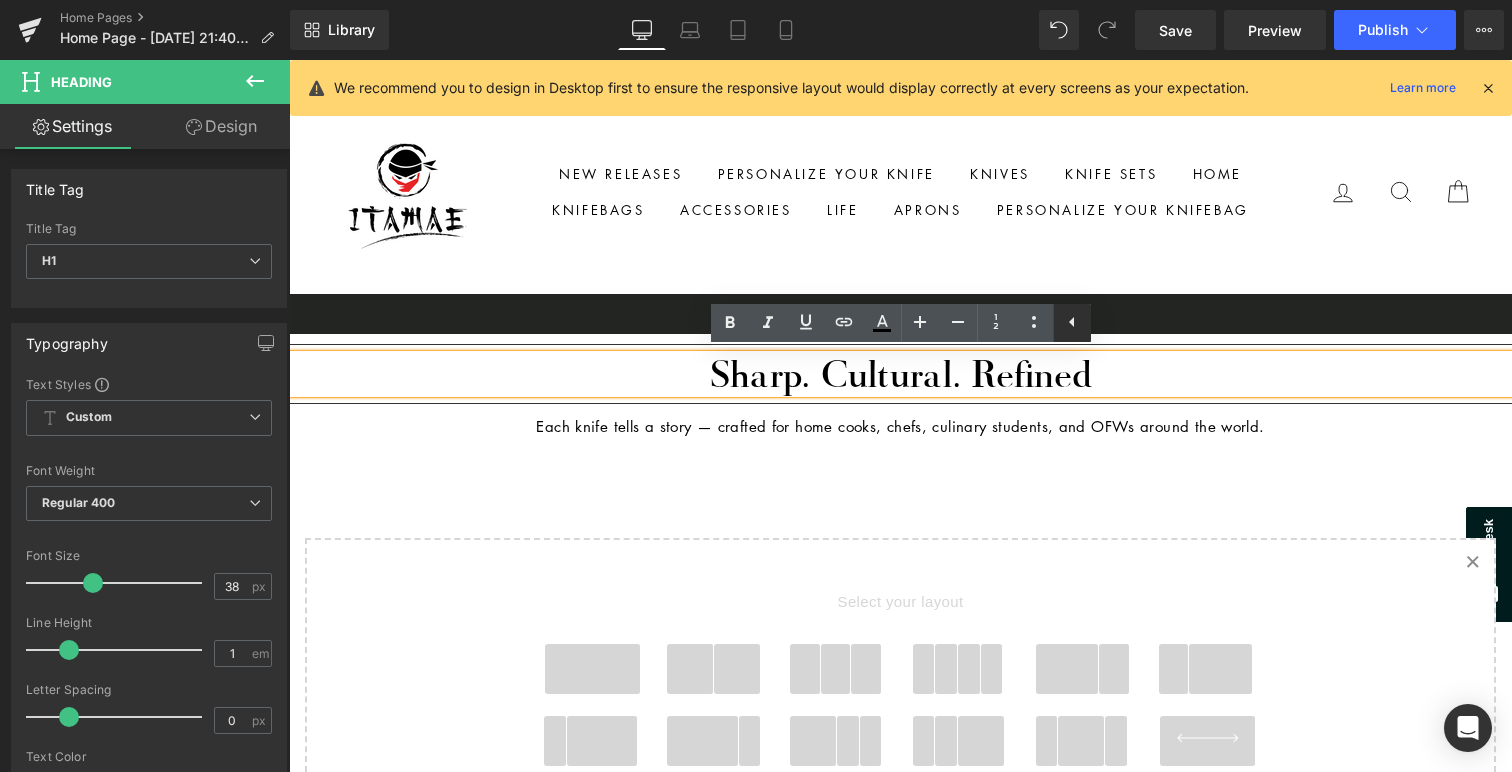 click 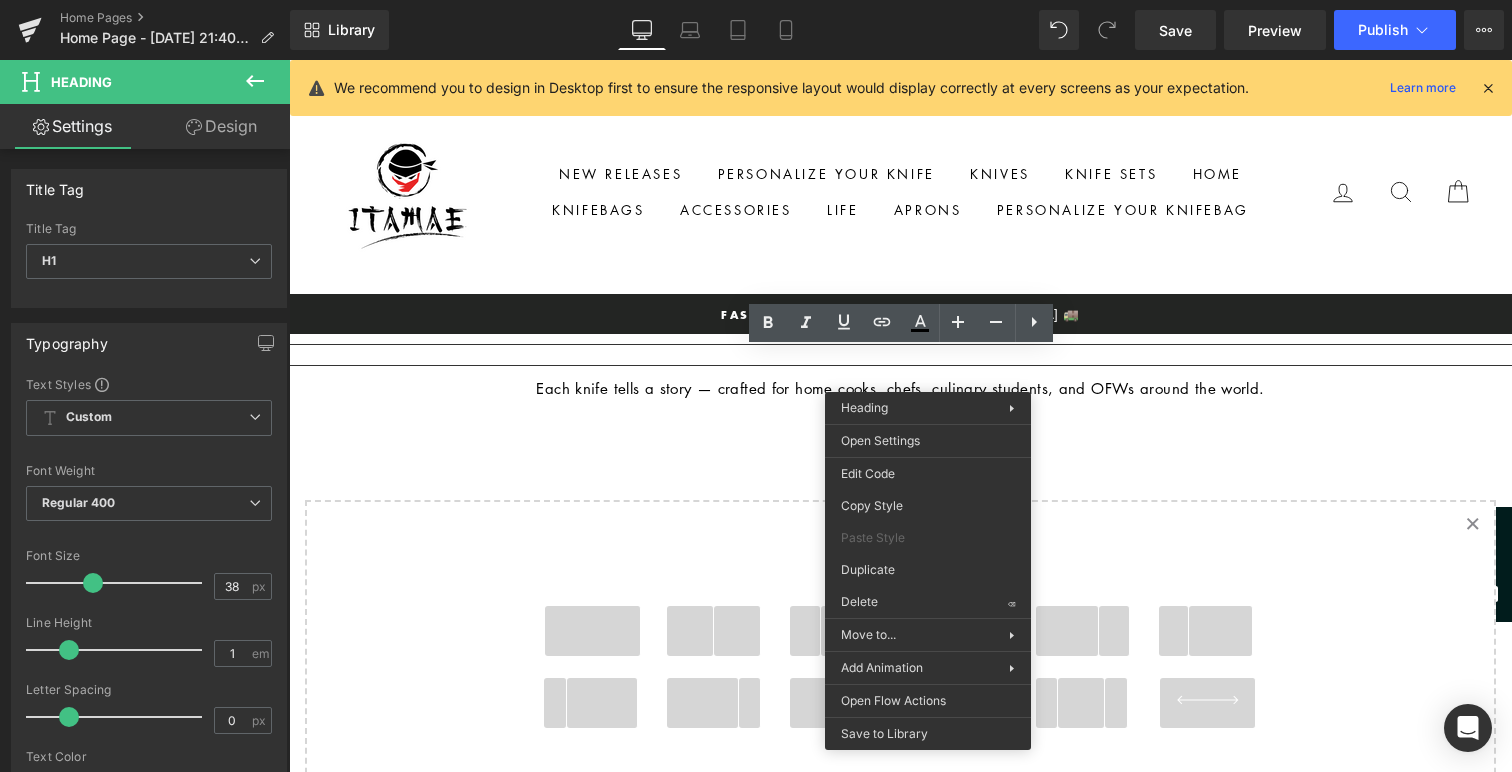 scroll, scrollTop: 1979, scrollLeft: 1223, axis: both 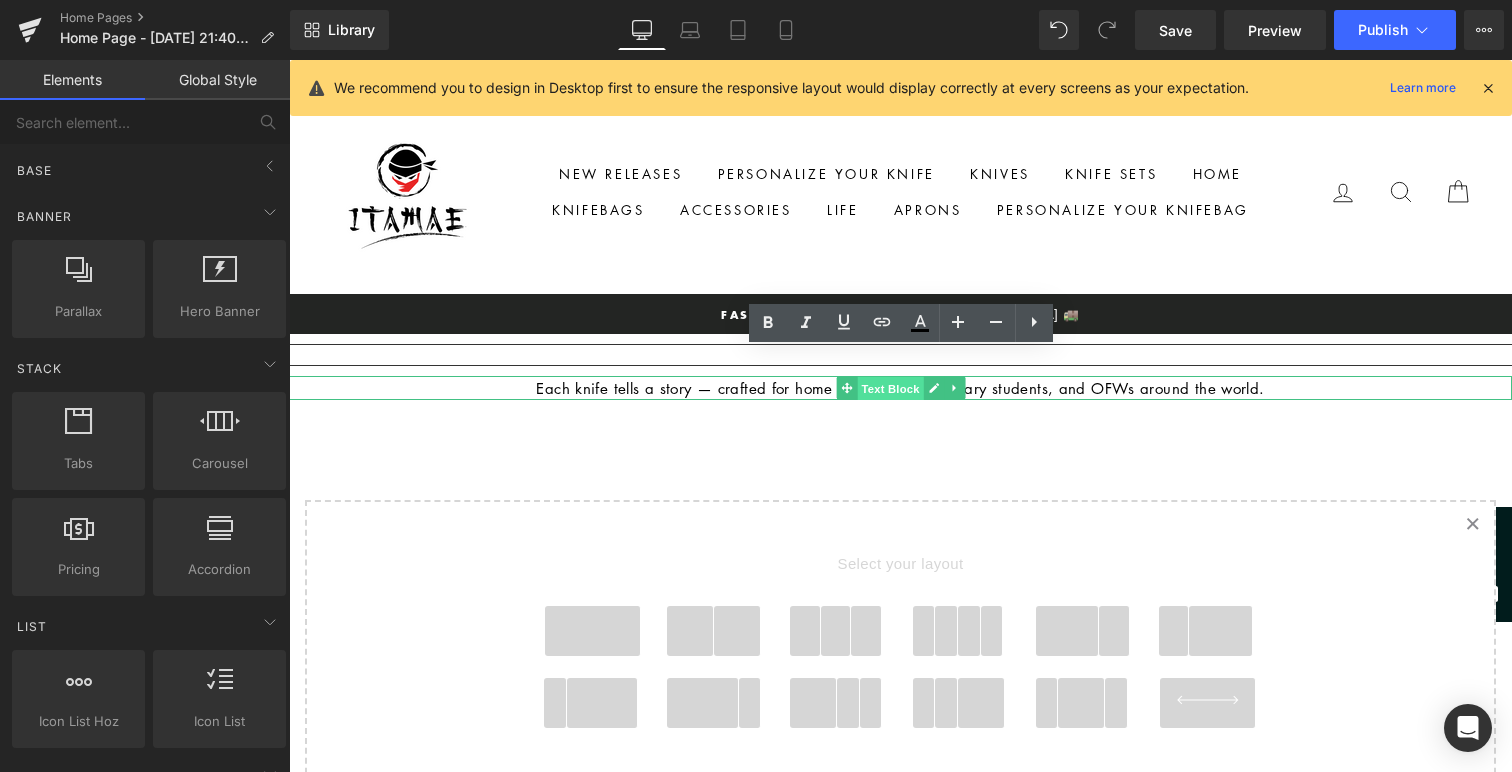 click on "Text Block" at bounding box center (890, 389) 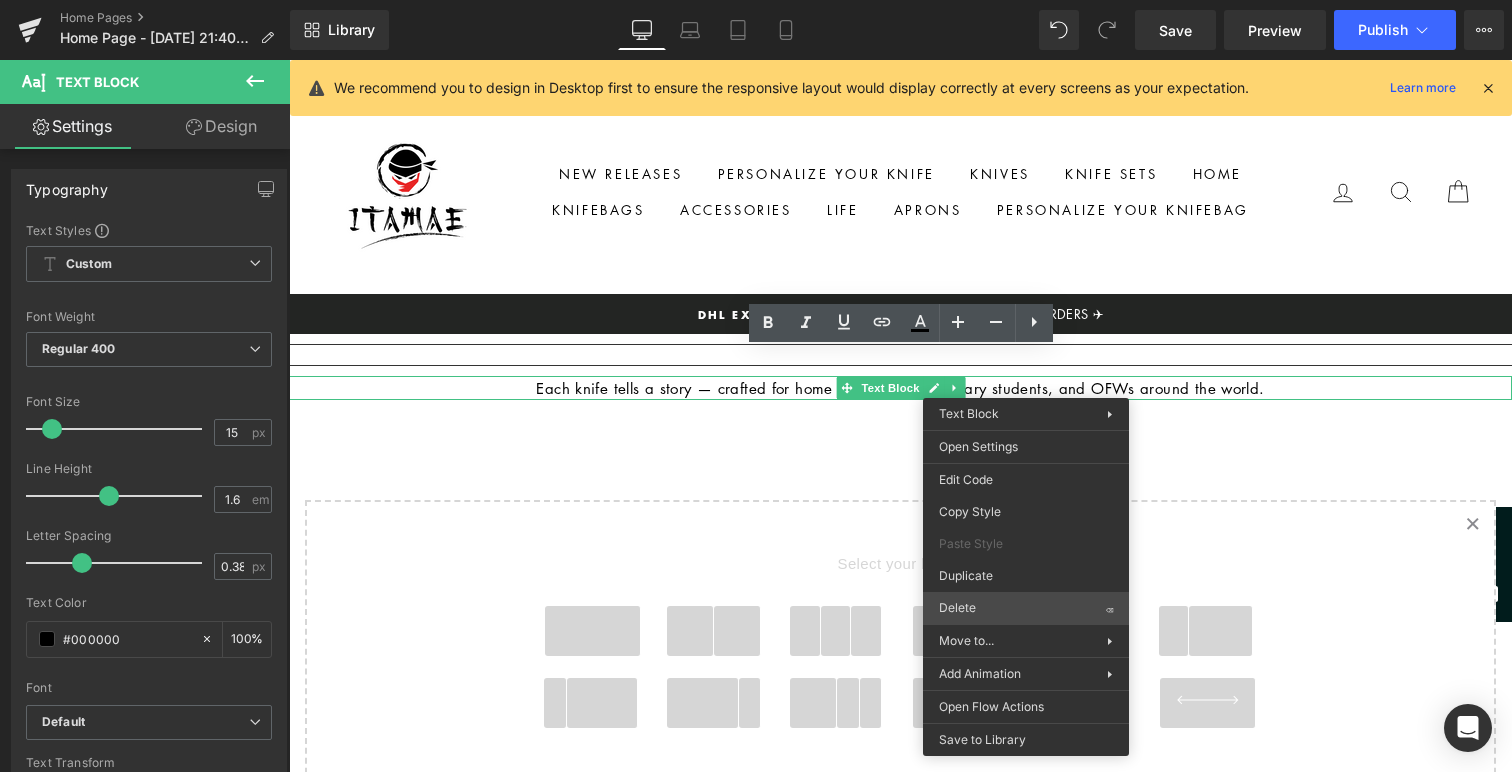 scroll, scrollTop: 1955, scrollLeft: 1223, axis: both 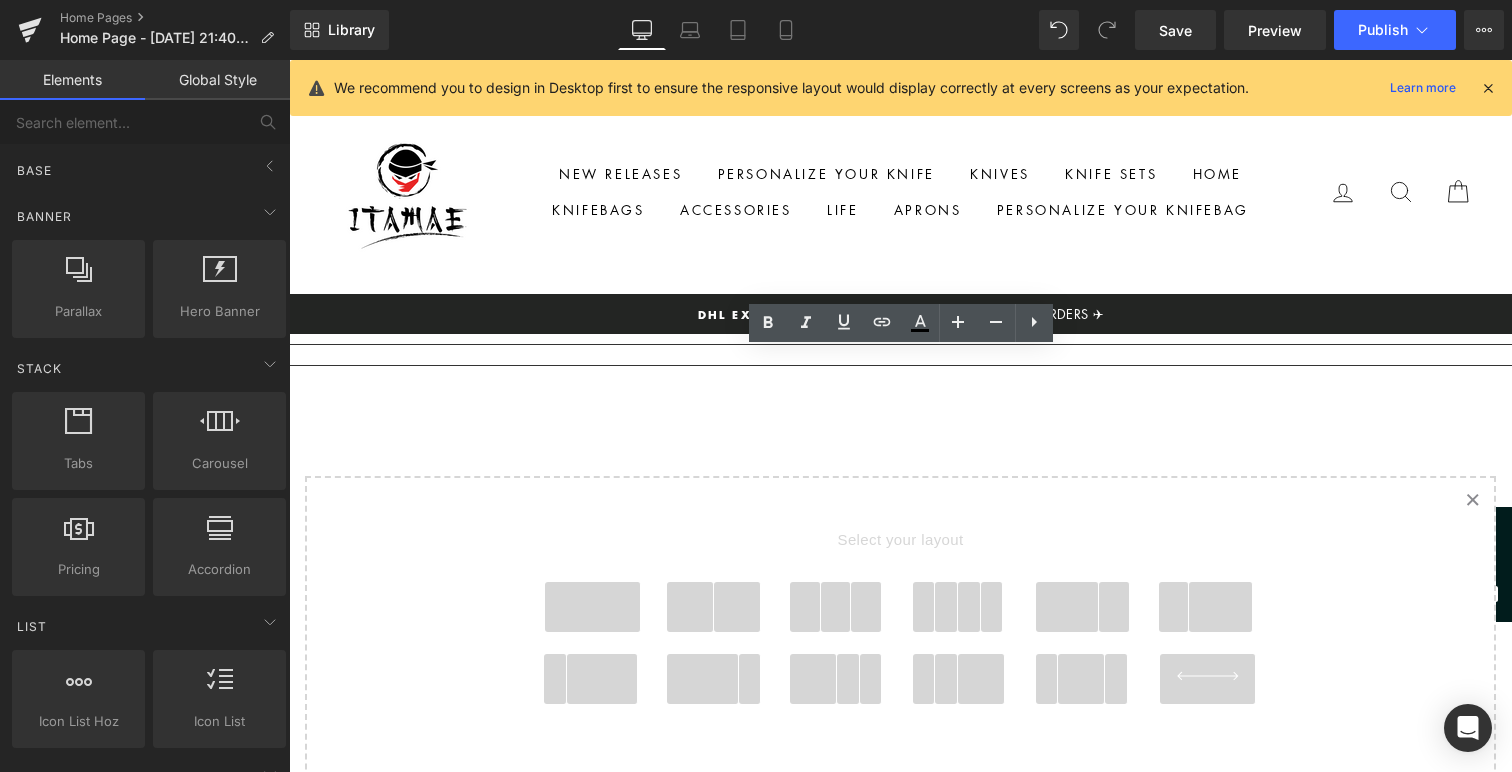 click on "Separator" at bounding box center [900, 366] 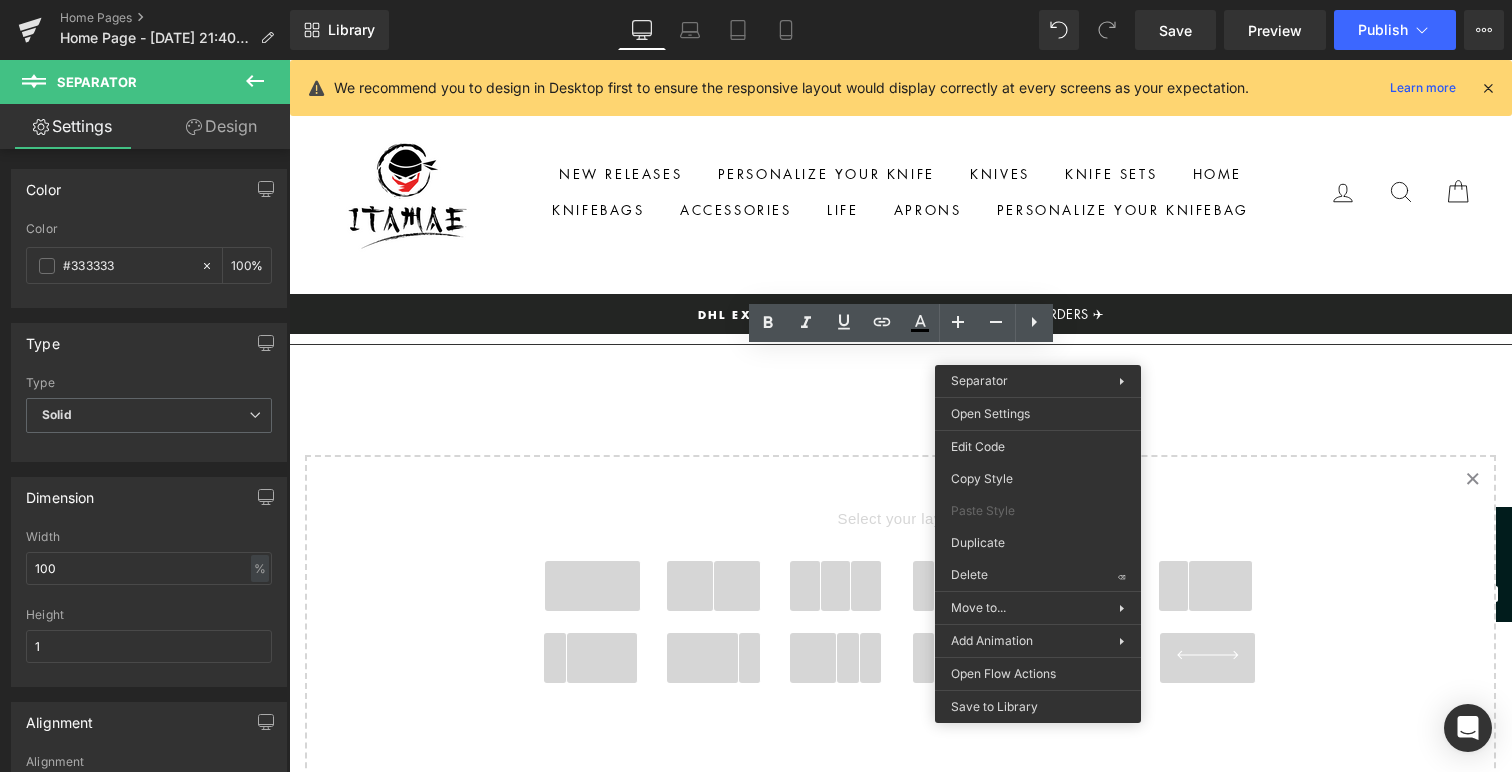 scroll, scrollTop: 1934, scrollLeft: 1223, axis: both 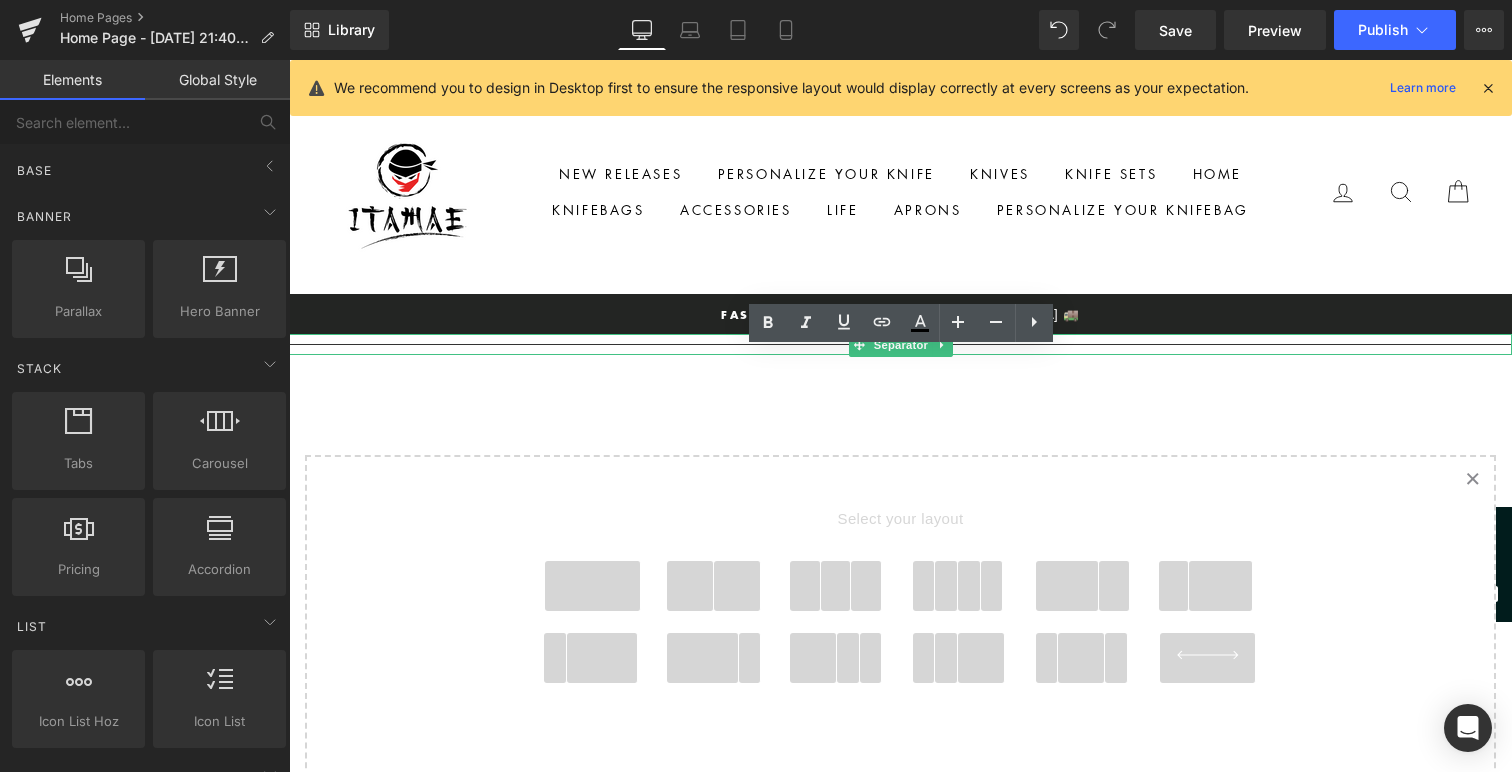click at bounding box center (900, 344) 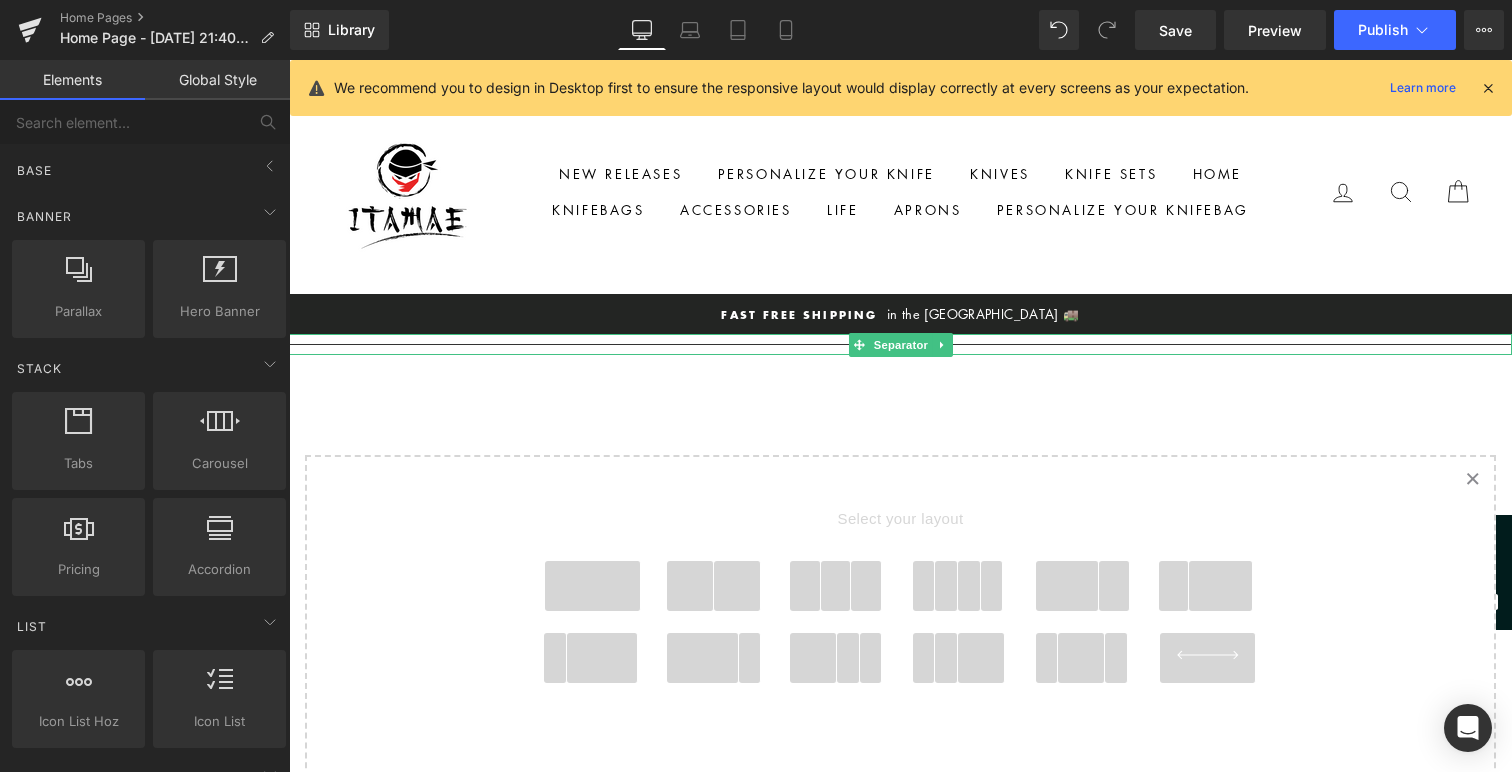 scroll, scrollTop: 1913, scrollLeft: 1223, axis: both 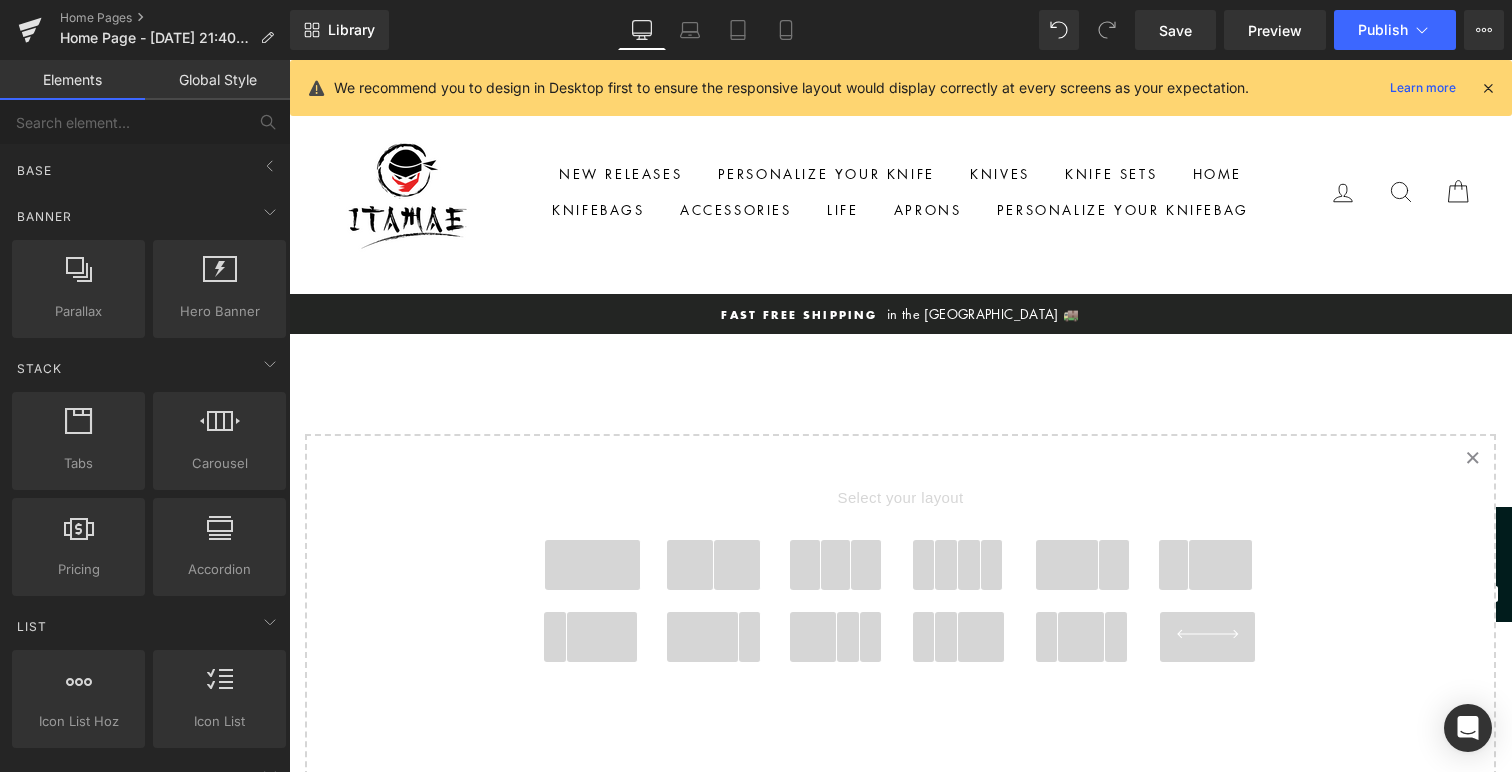click on "Select your layout" at bounding box center (900, 615) 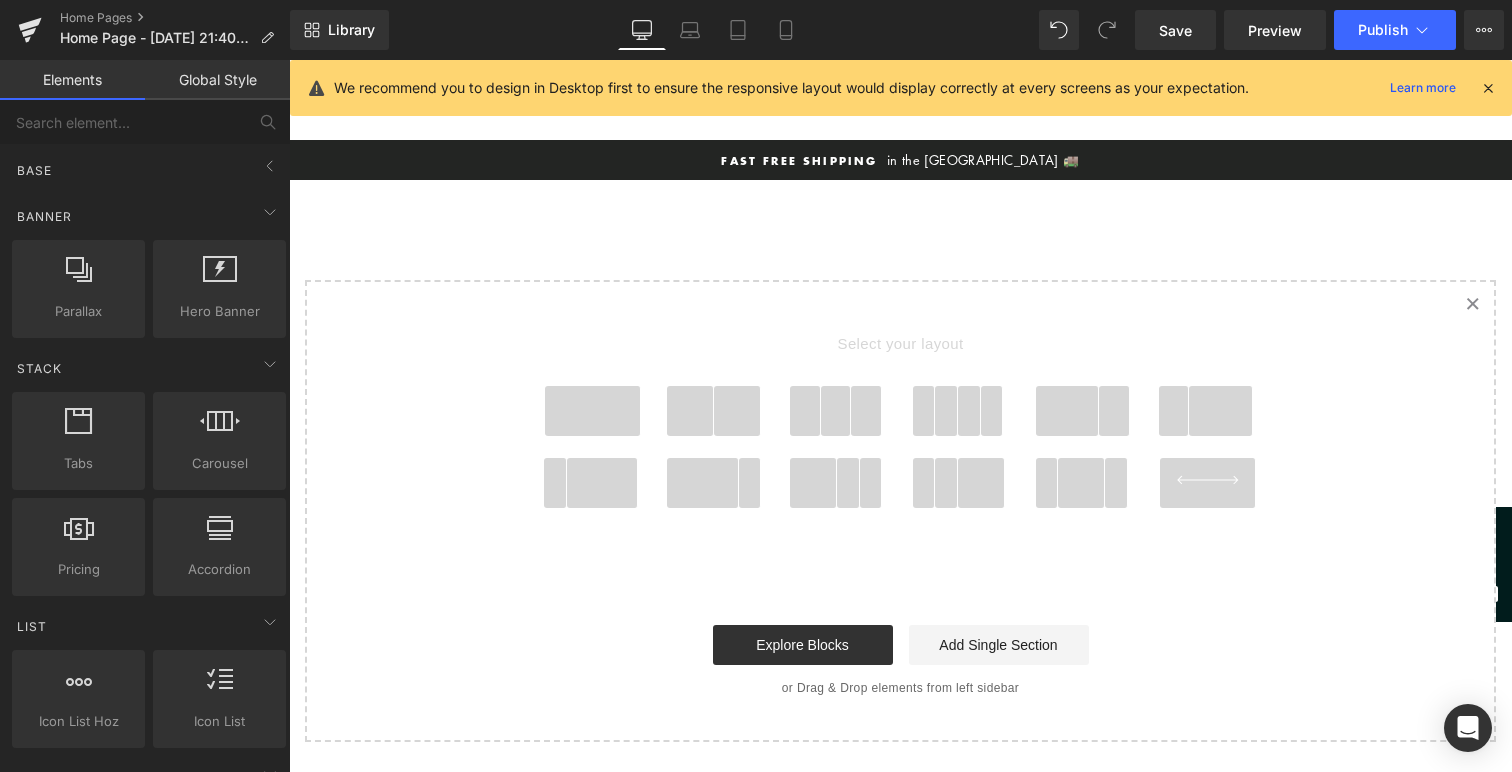 scroll, scrollTop: 155, scrollLeft: 0, axis: vertical 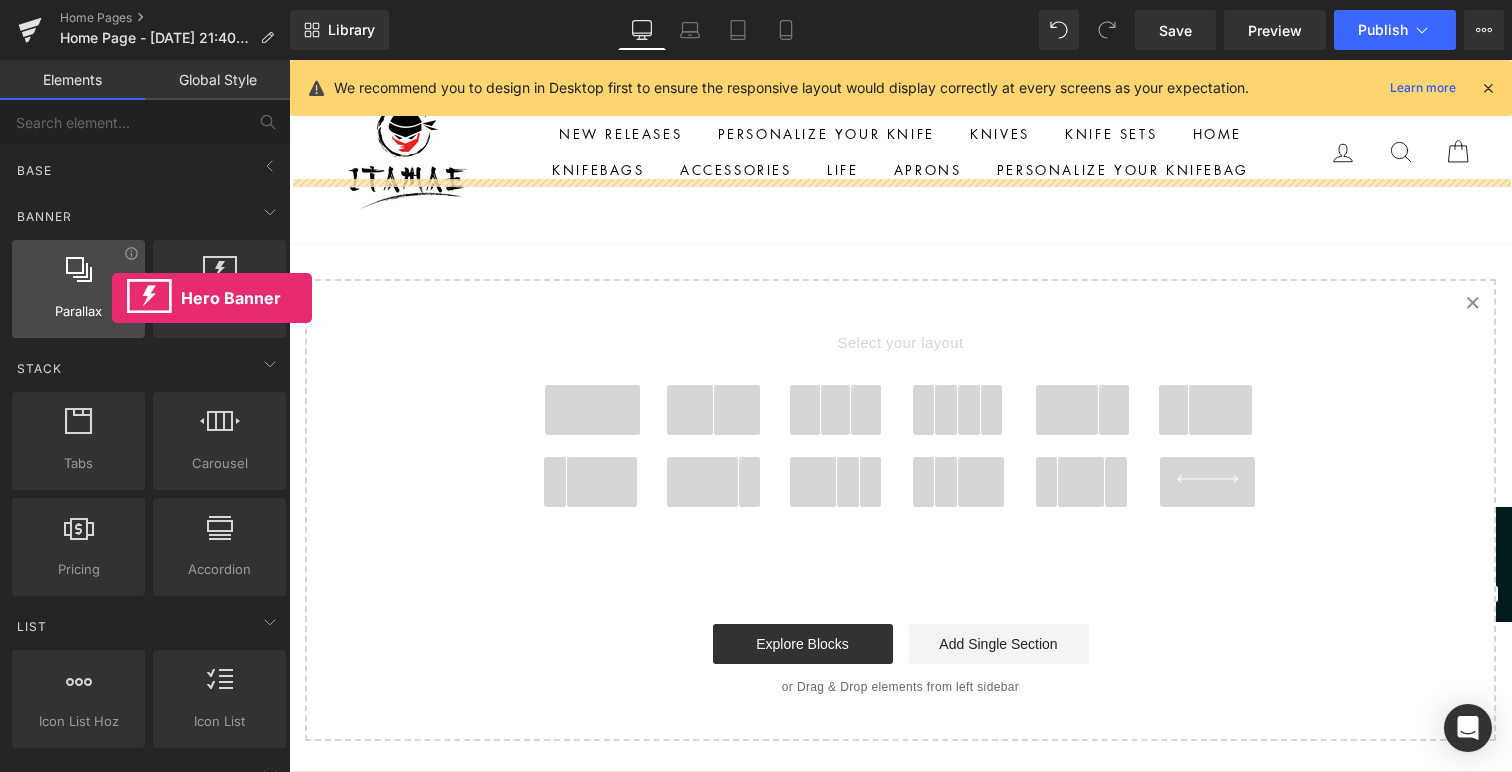 drag, startPoint x: 198, startPoint y: 297, endPoint x: 117, endPoint y: 299, distance: 81.02469 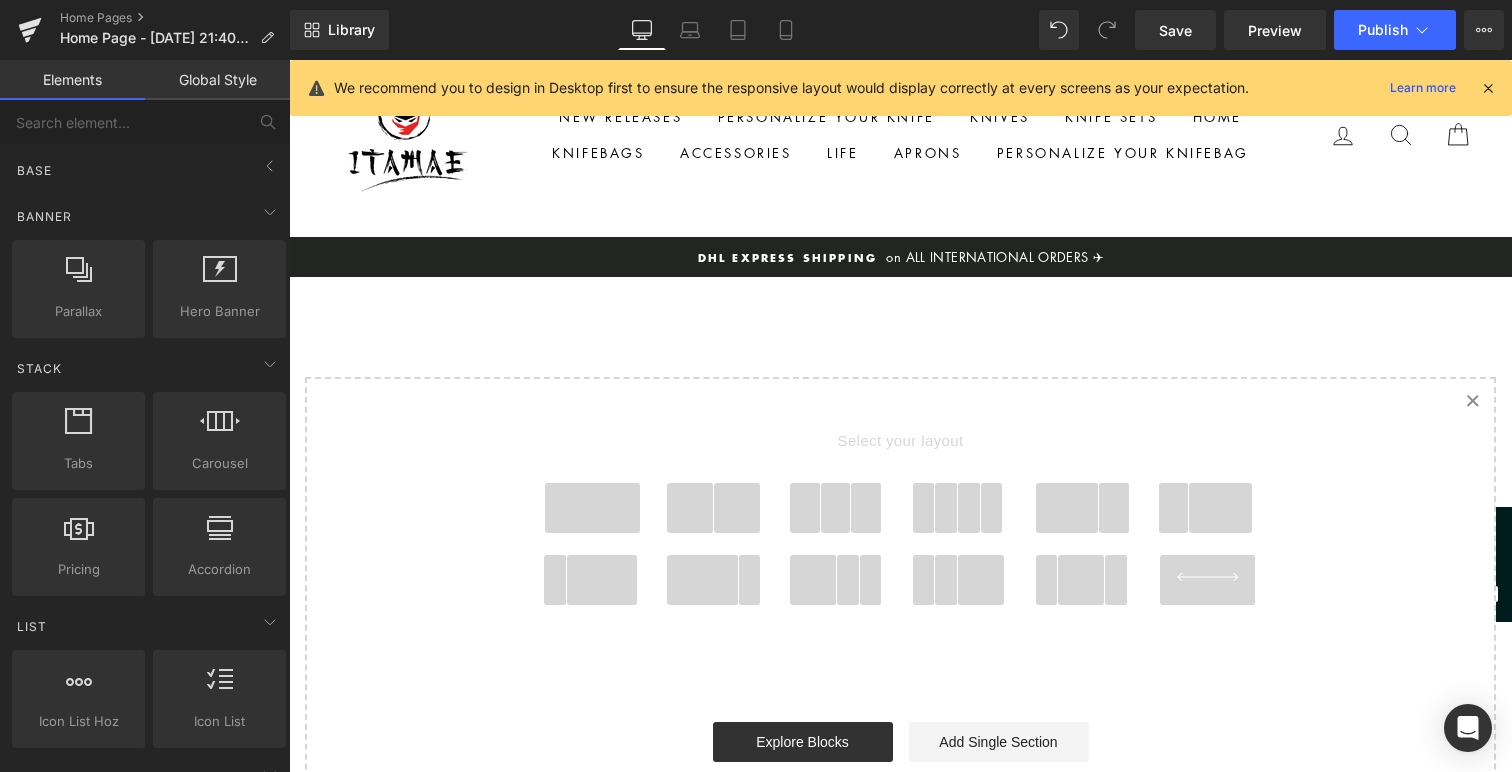 scroll, scrollTop: 0, scrollLeft: 0, axis: both 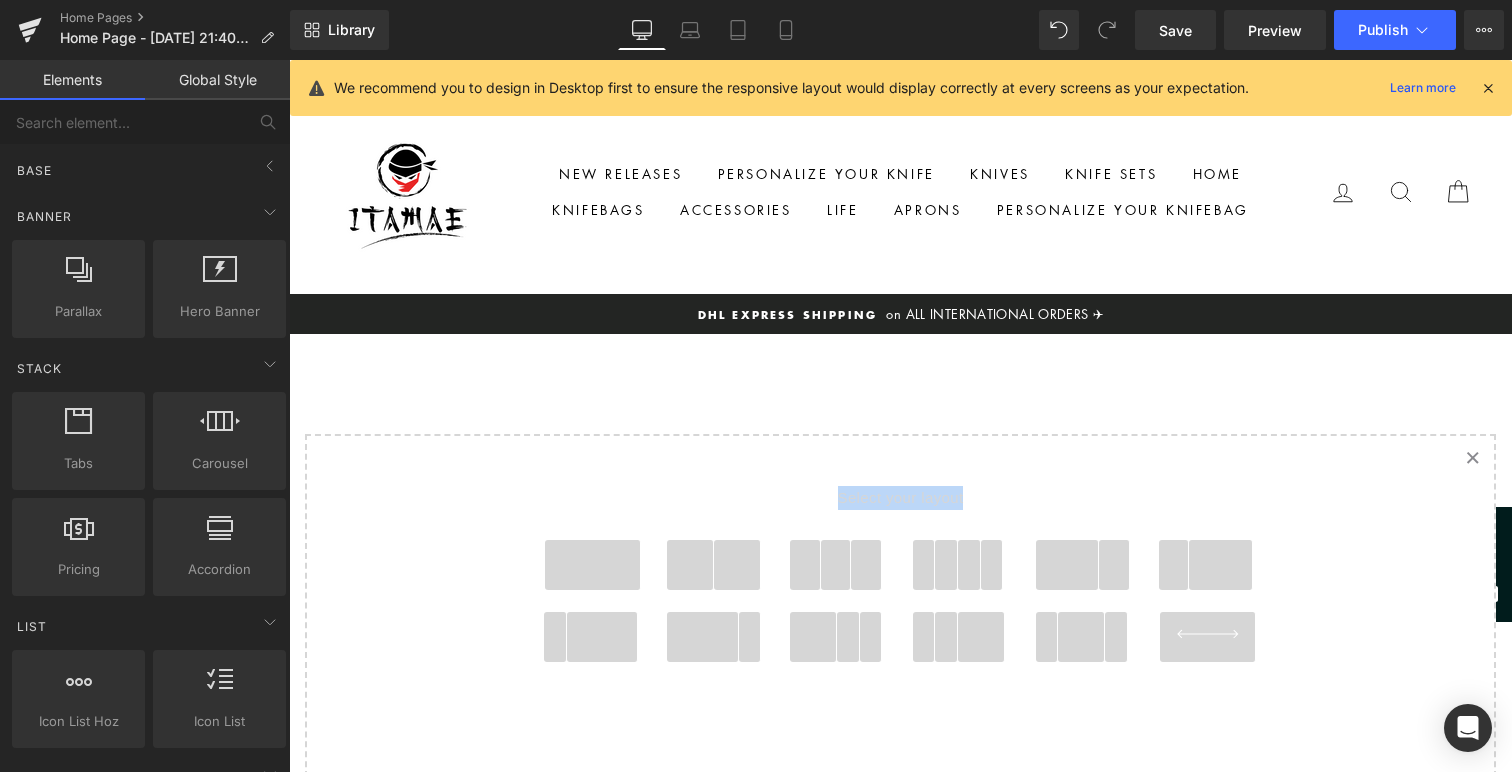 drag, startPoint x: 565, startPoint y: 558, endPoint x: 670, endPoint y: 347, distance: 235.68199 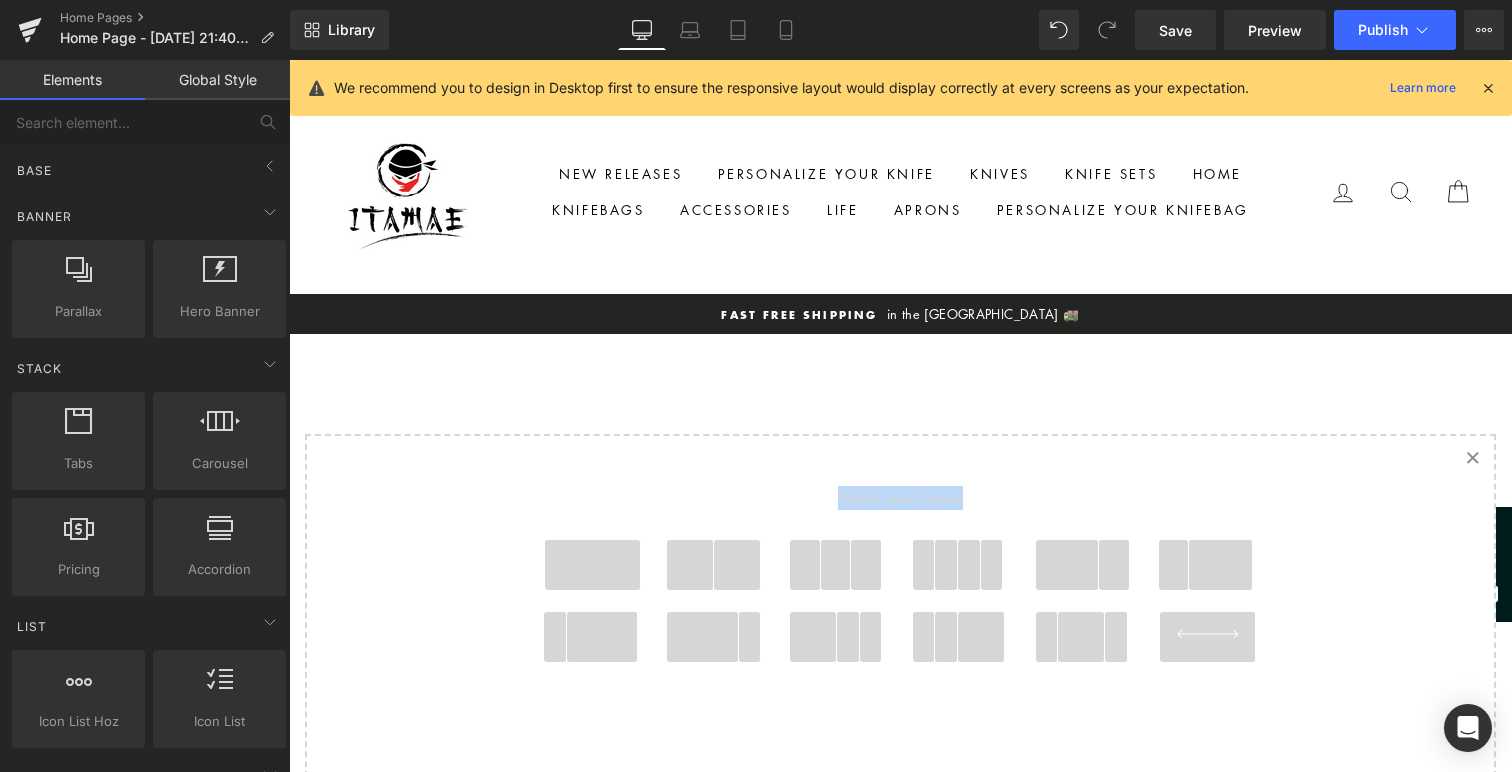 click at bounding box center [593, 565] 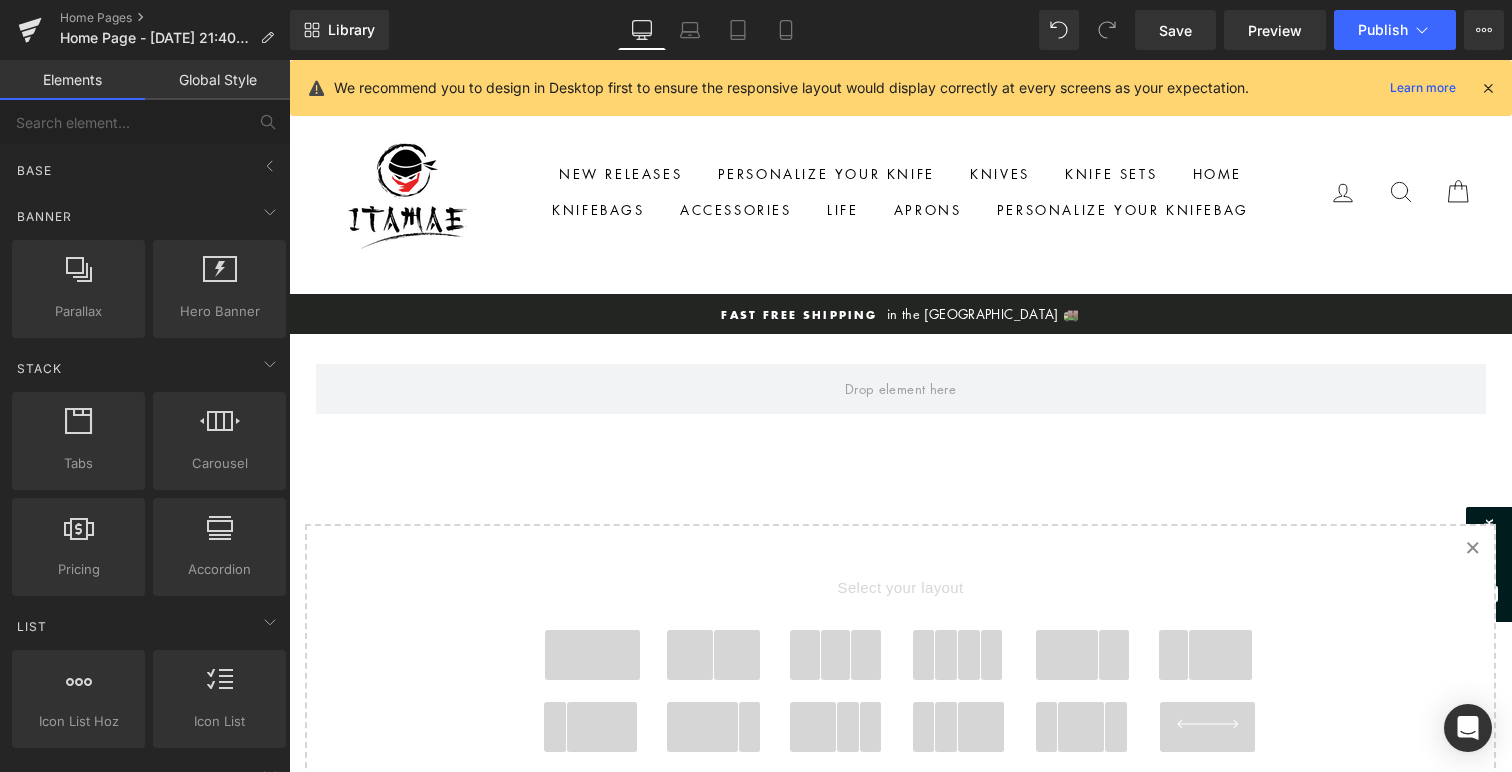 scroll, scrollTop: 9, scrollLeft: 10, axis: both 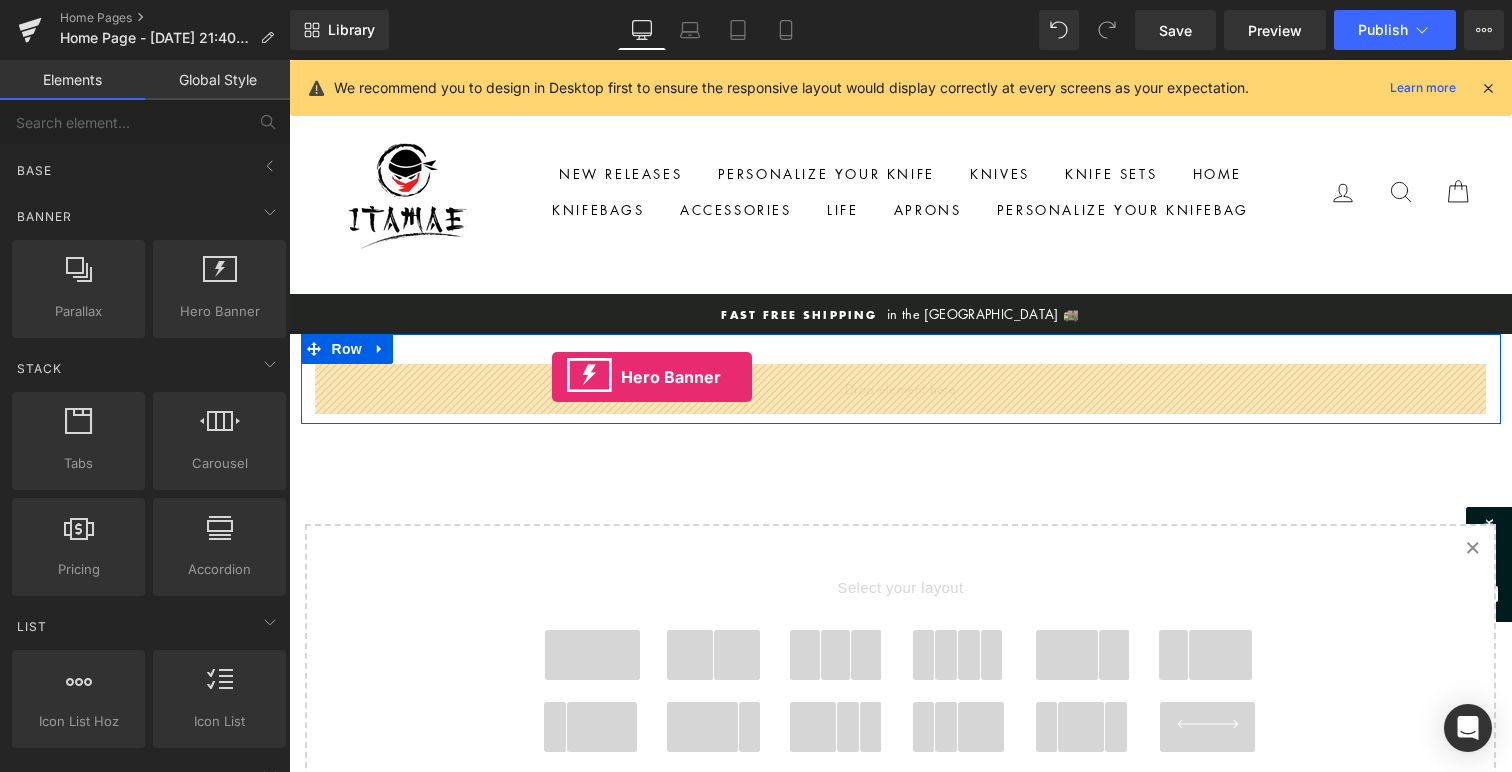 drag, startPoint x: 510, startPoint y: 357, endPoint x: 552, endPoint y: 377, distance: 46.518814 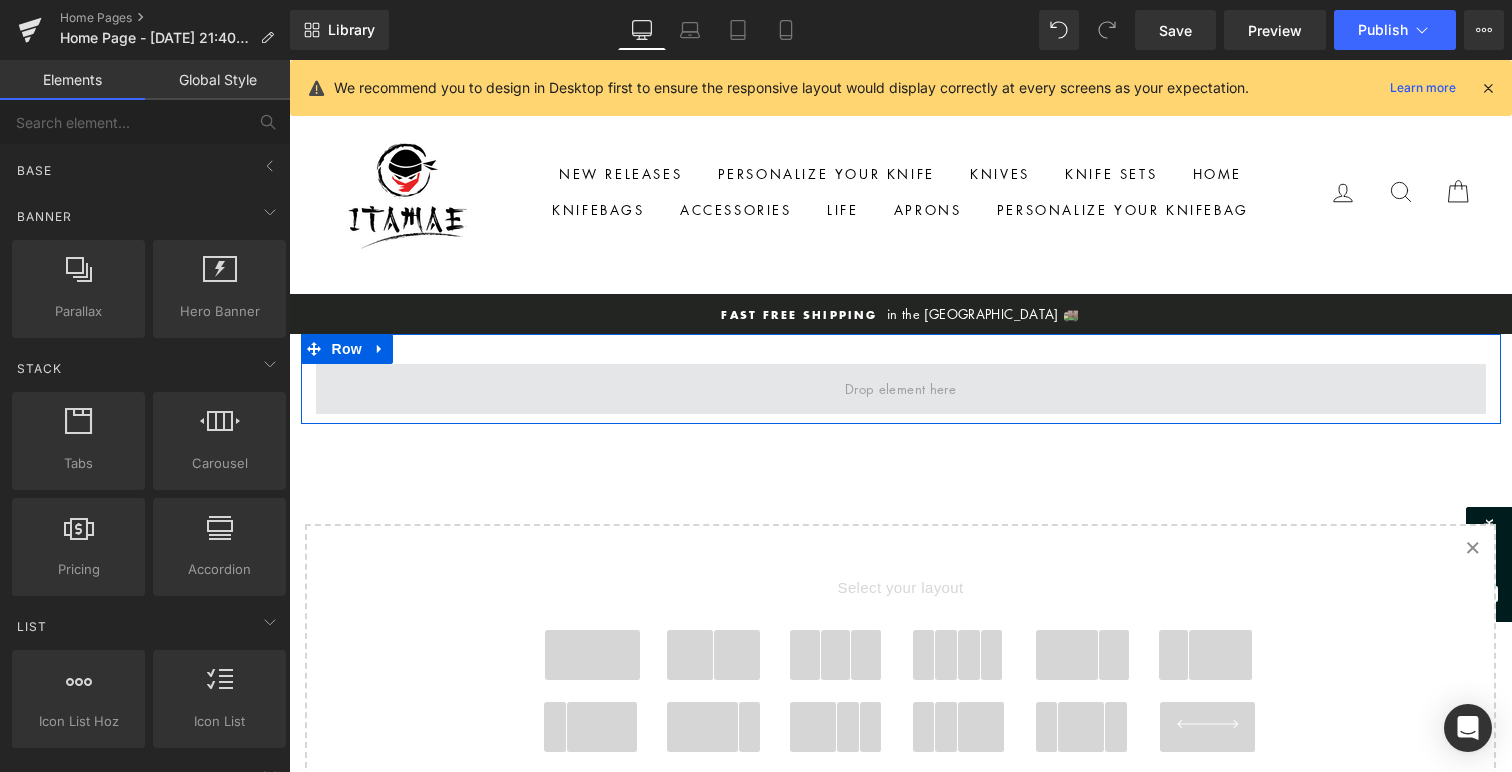 scroll, scrollTop: 9, scrollLeft: 10, axis: both 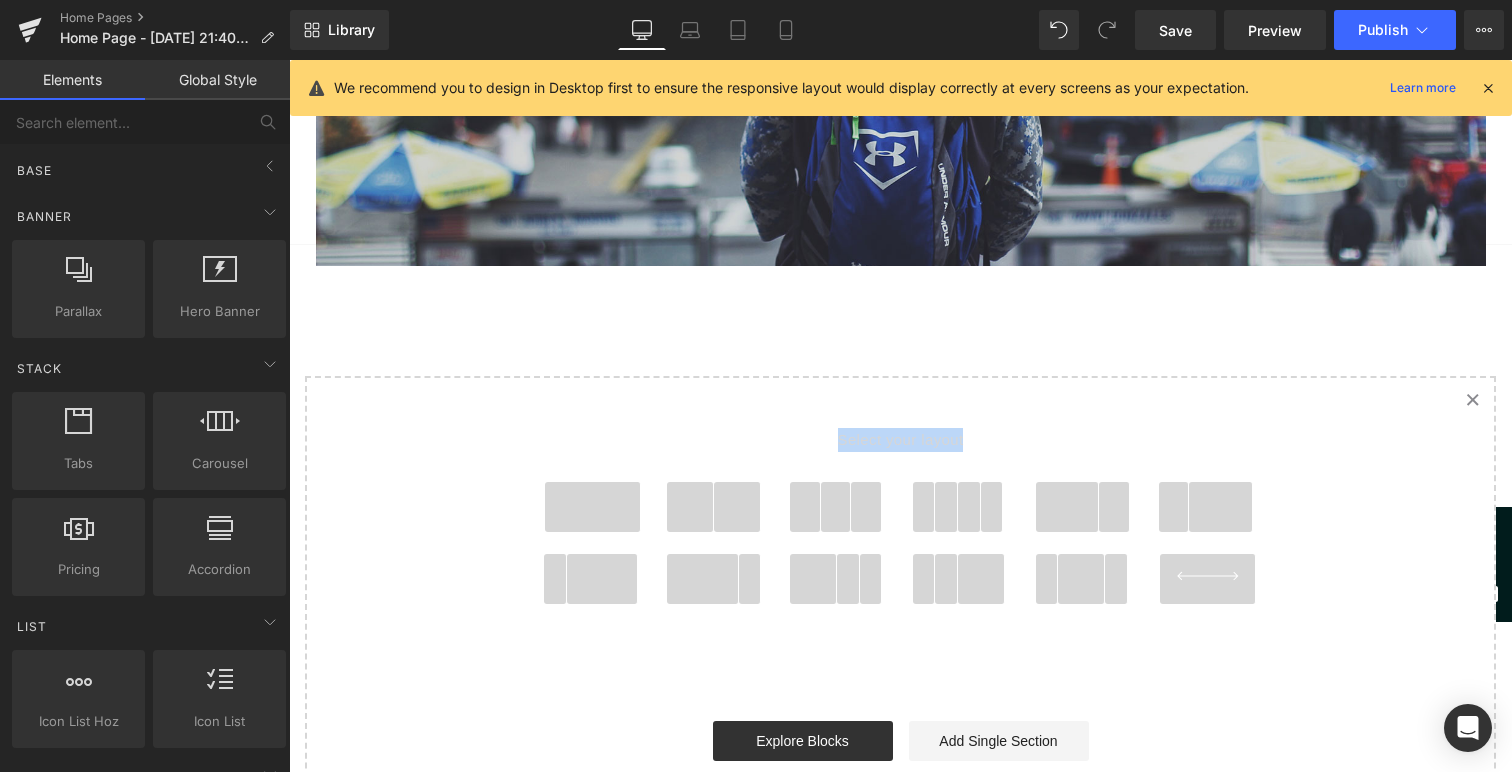 drag, startPoint x: 587, startPoint y: 510, endPoint x: 745, endPoint y: 313, distance: 252.53317 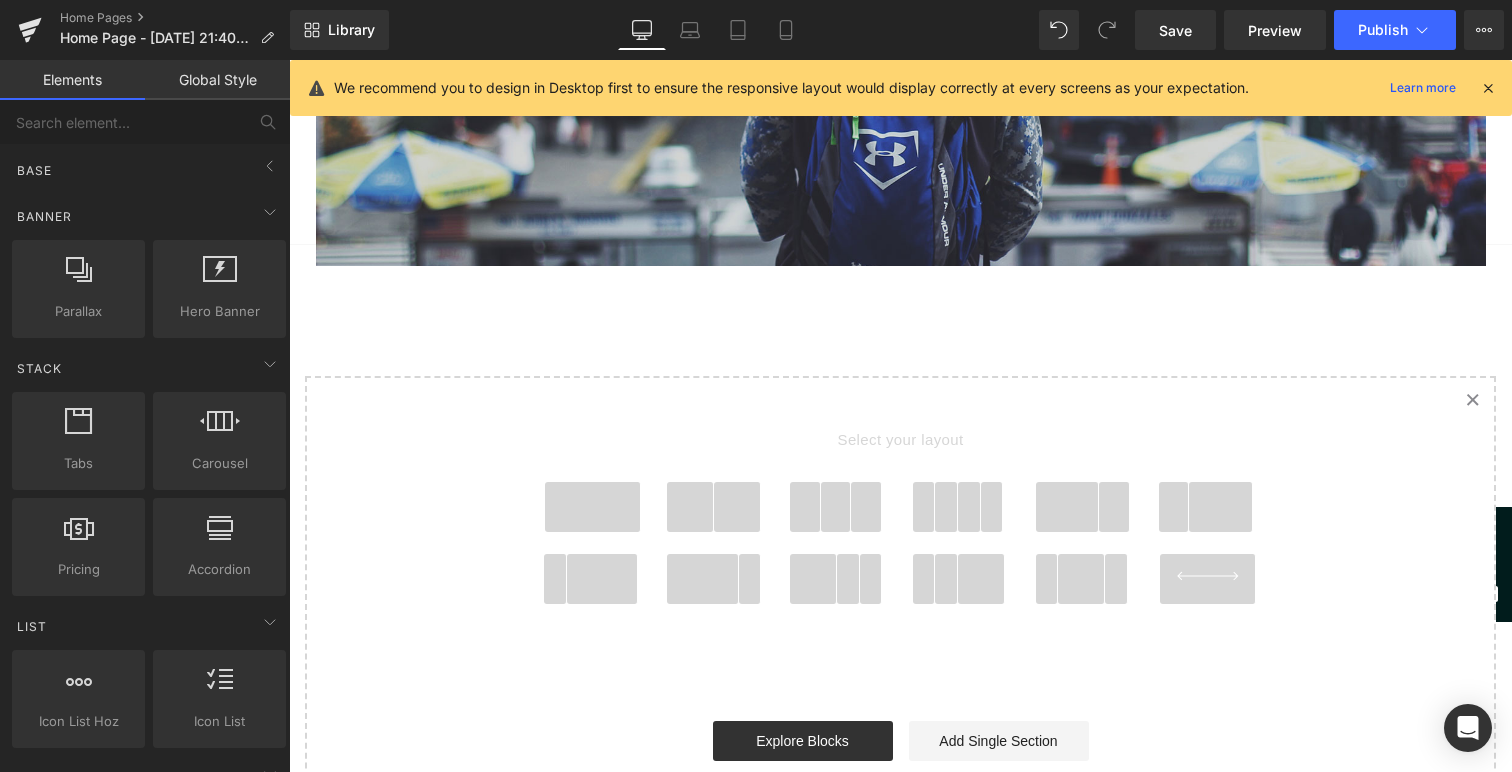 click at bounding box center [593, 507] 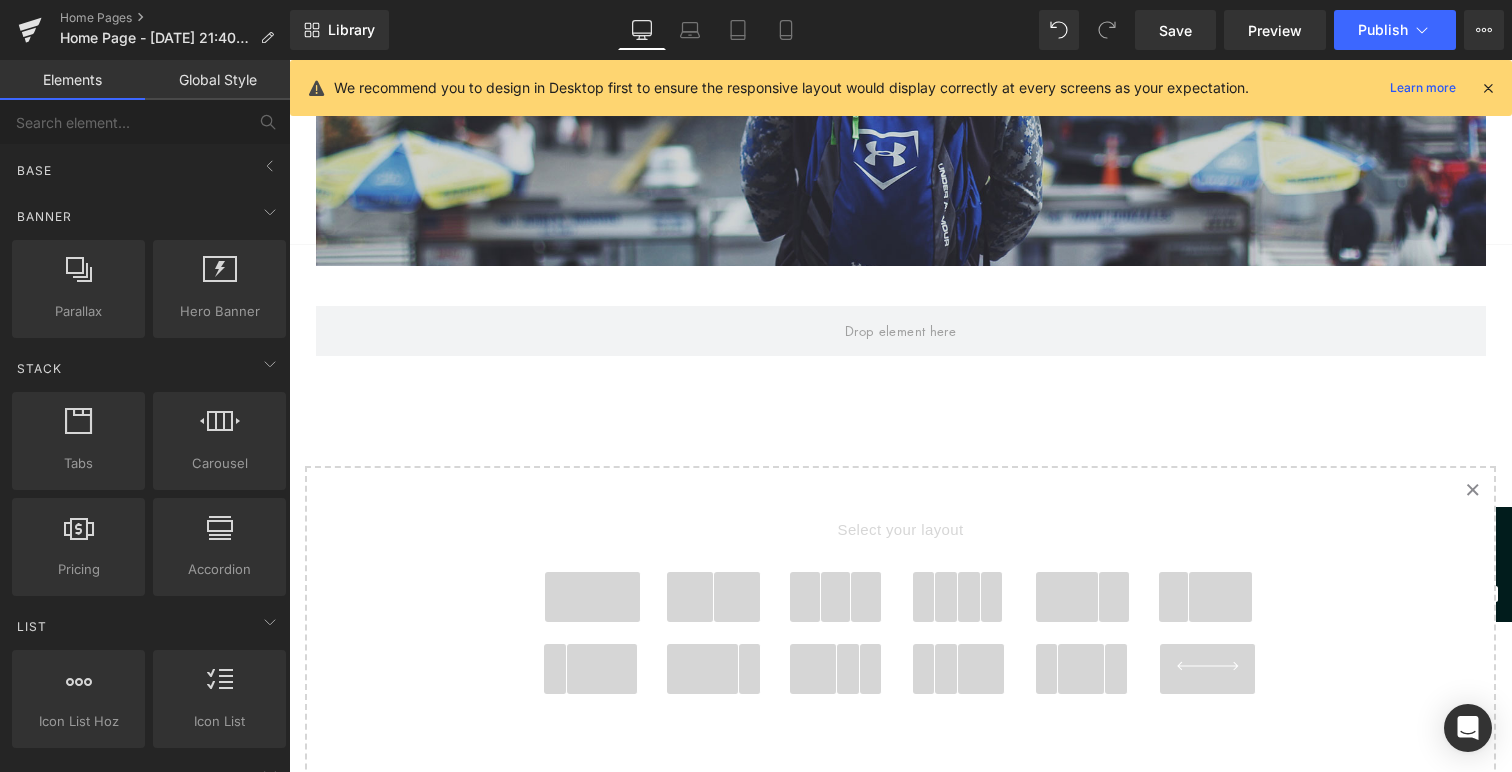scroll, scrollTop: 9, scrollLeft: 10, axis: both 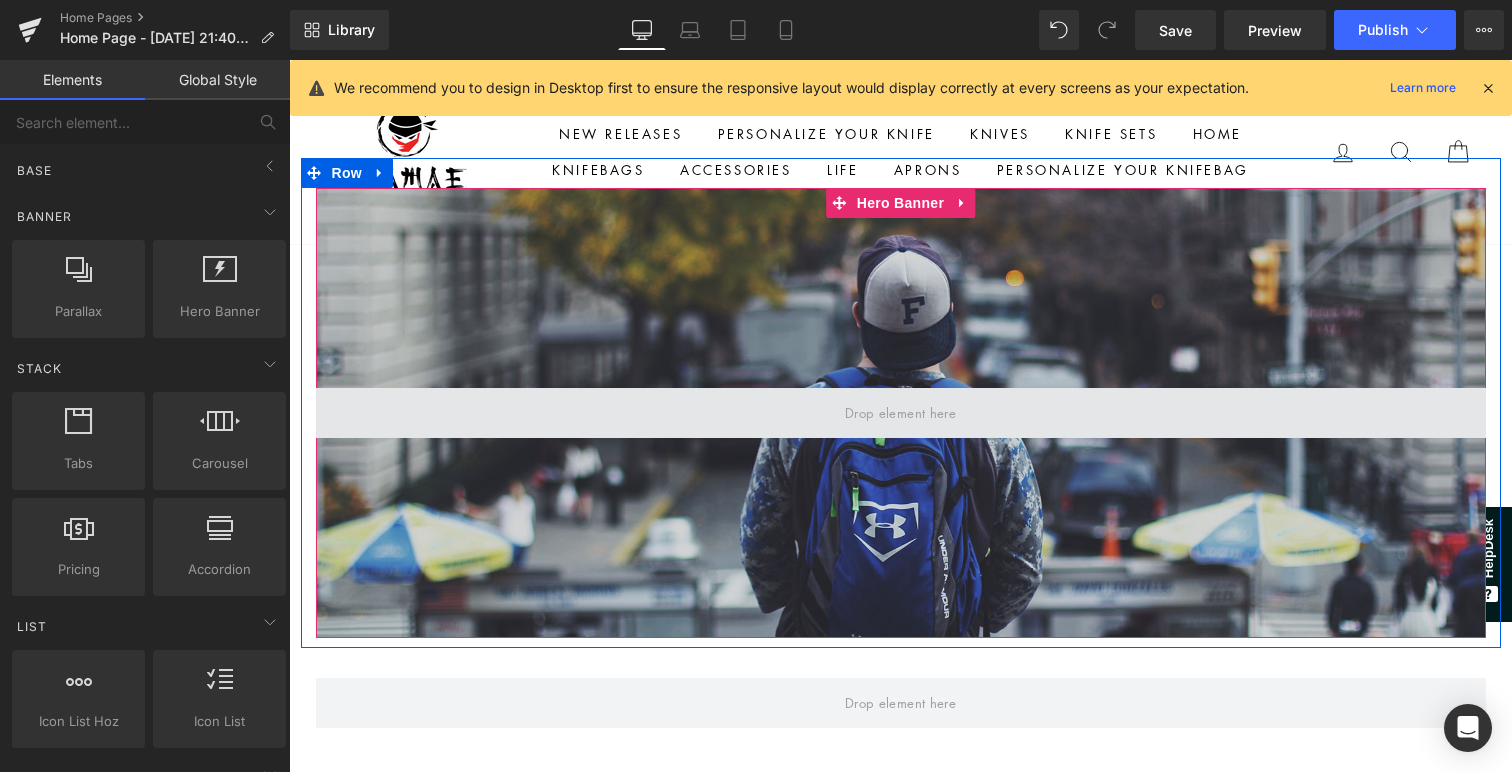 click at bounding box center (900, 413) 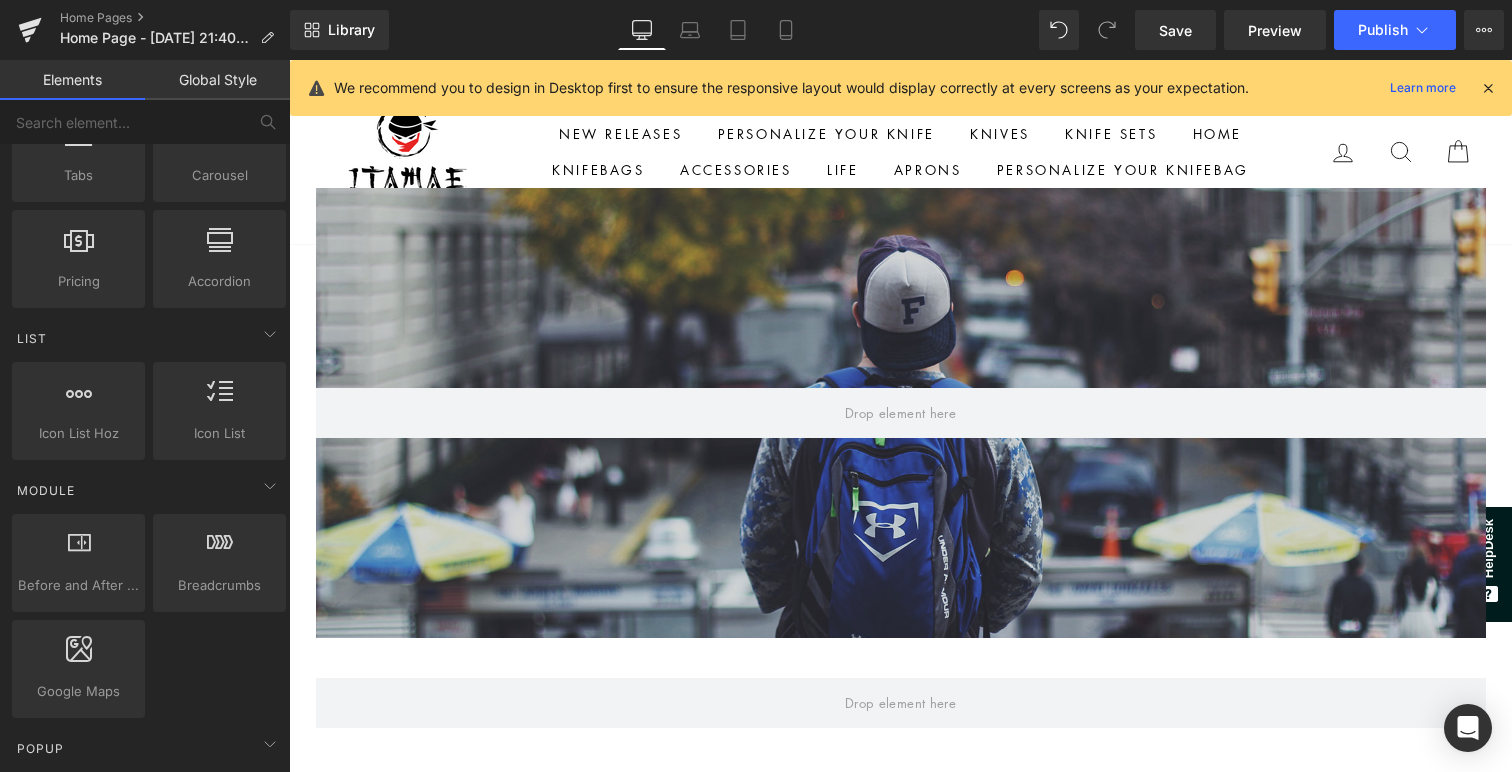 scroll, scrollTop: 287, scrollLeft: 0, axis: vertical 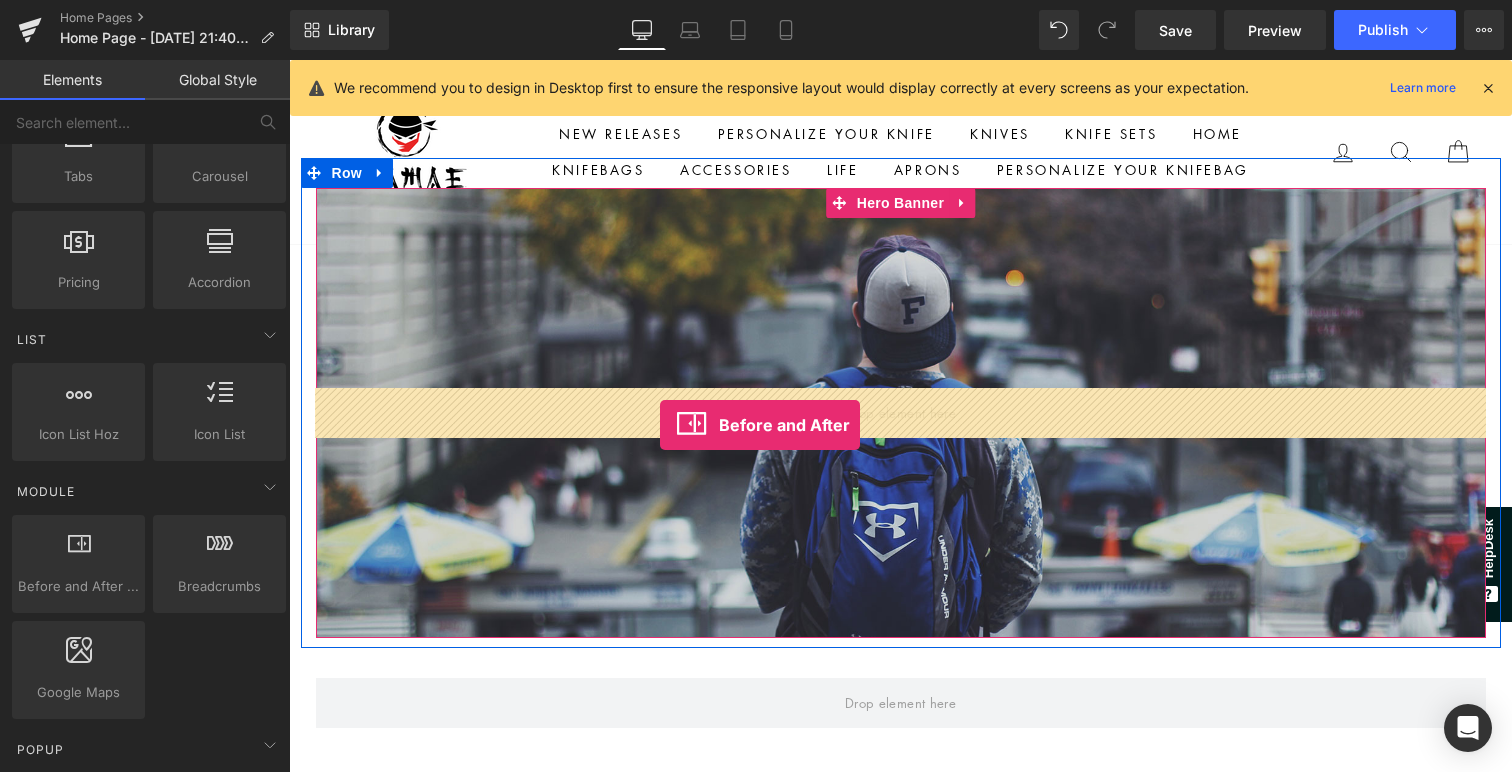 drag, startPoint x: 355, startPoint y: 628, endPoint x: 659, endPoint y: 425, distance: 365.54755 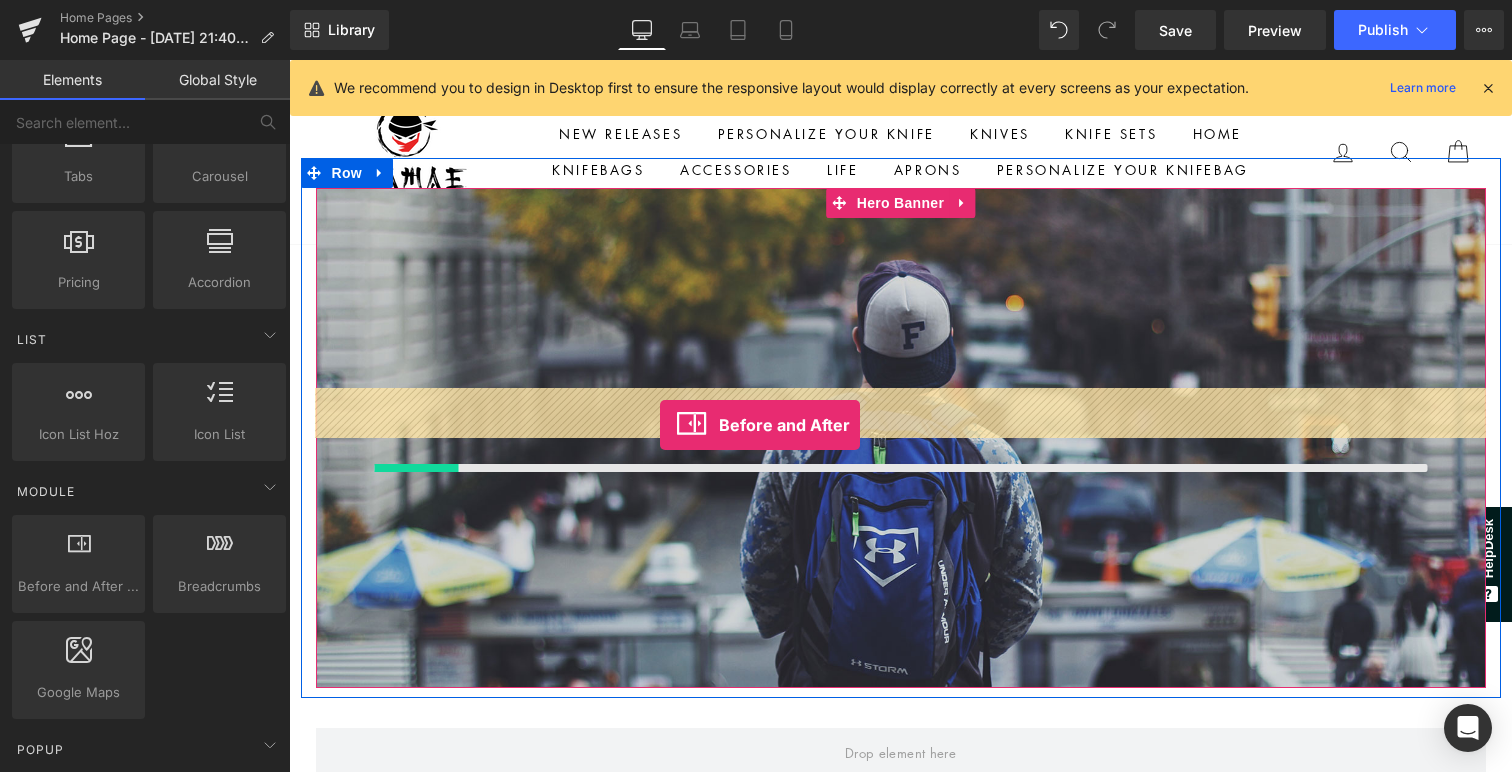 scroll, scrollTop: 9, scrollLeft: 10, axis: both 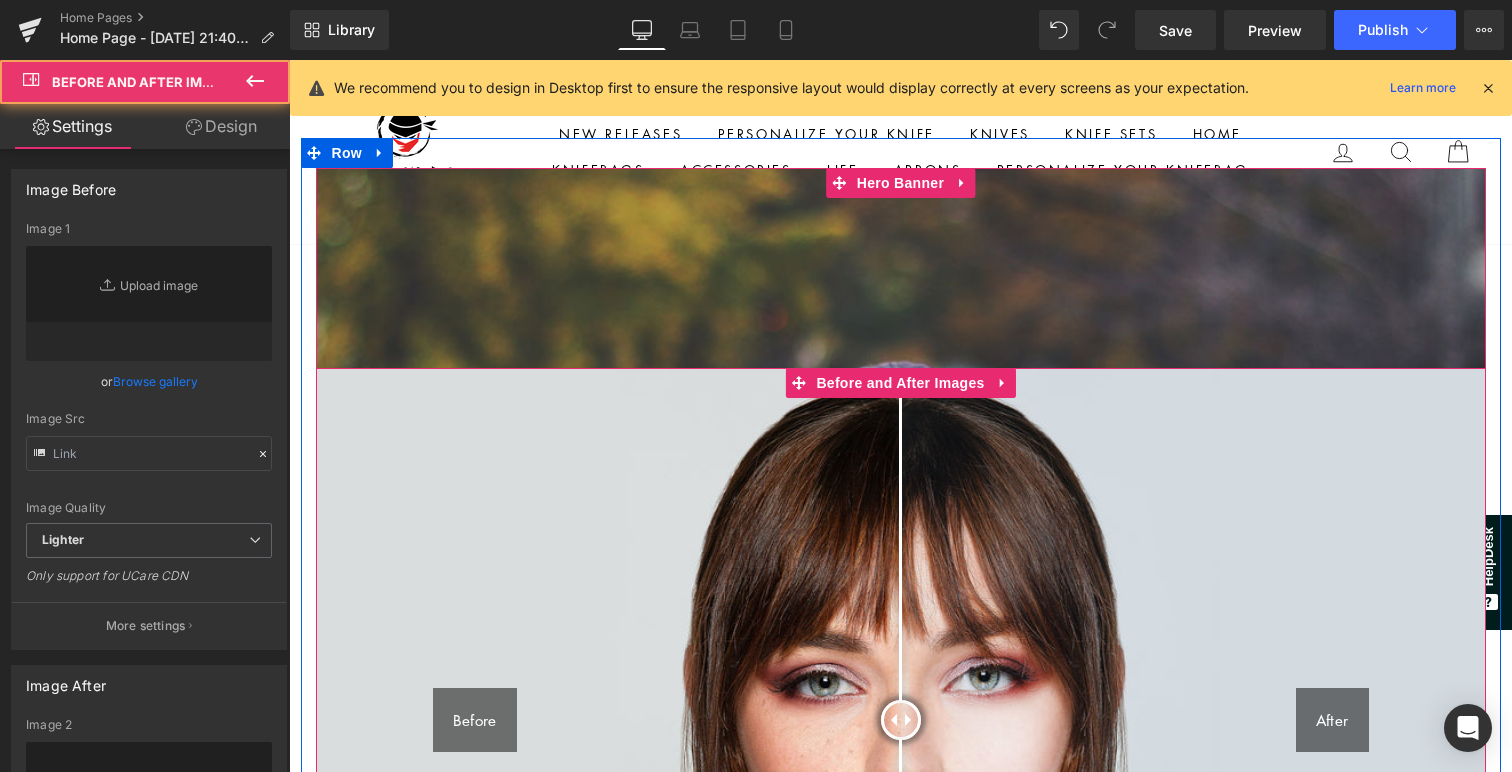 type on "[URL][DOMAIN_NAME]" 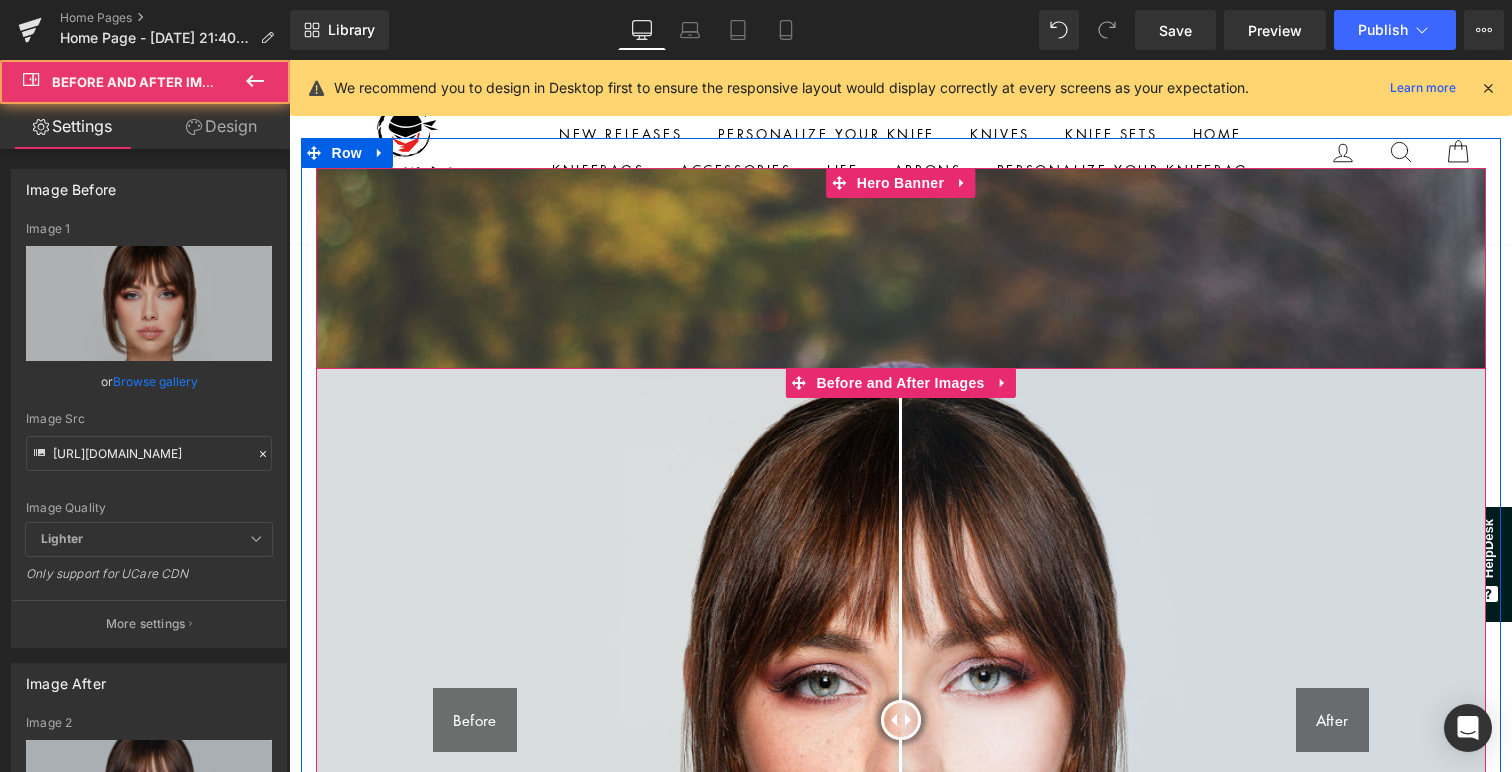 scroll, scrollTop: 10, scrollLeft: 10, axis: both 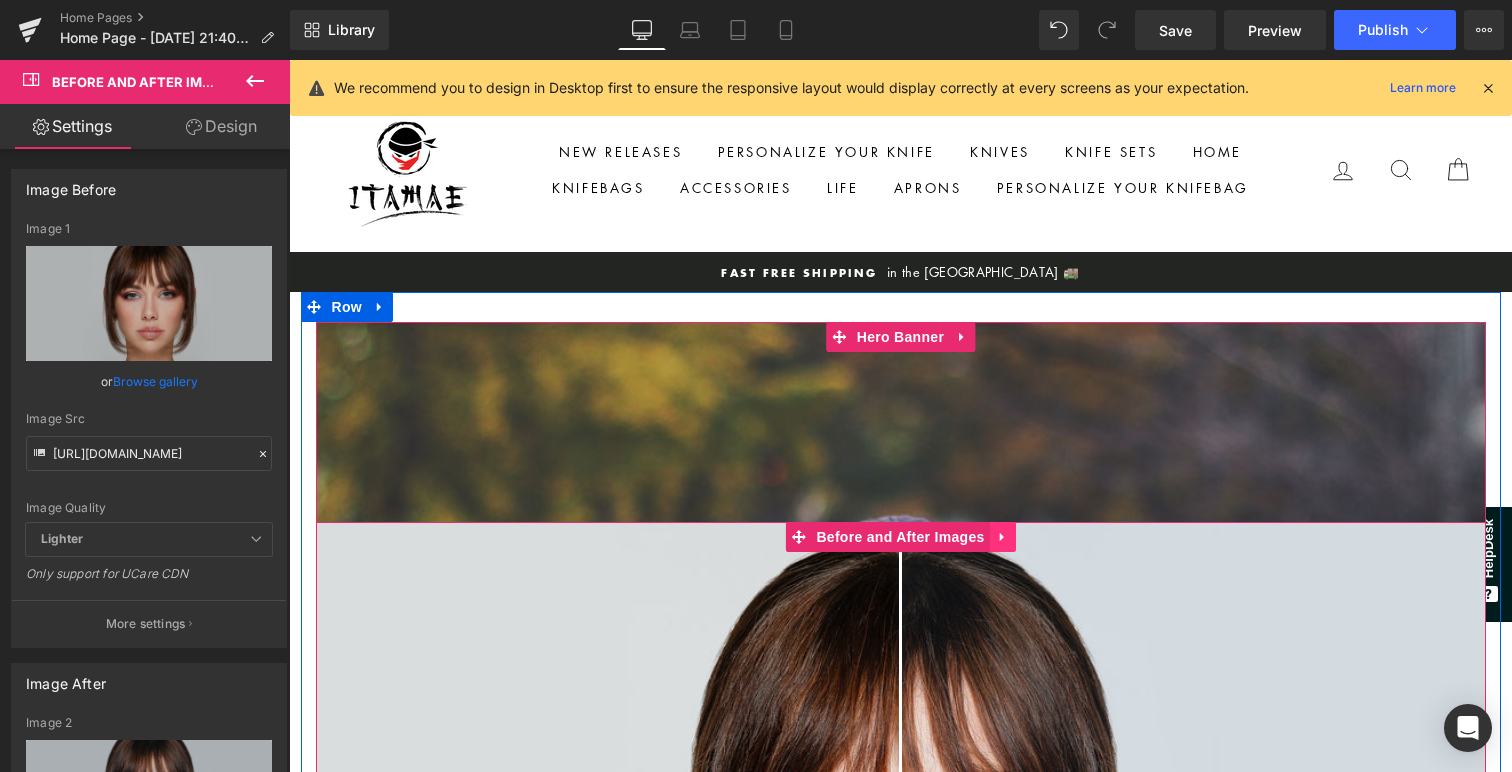 click at bounding box center (1003, 537) 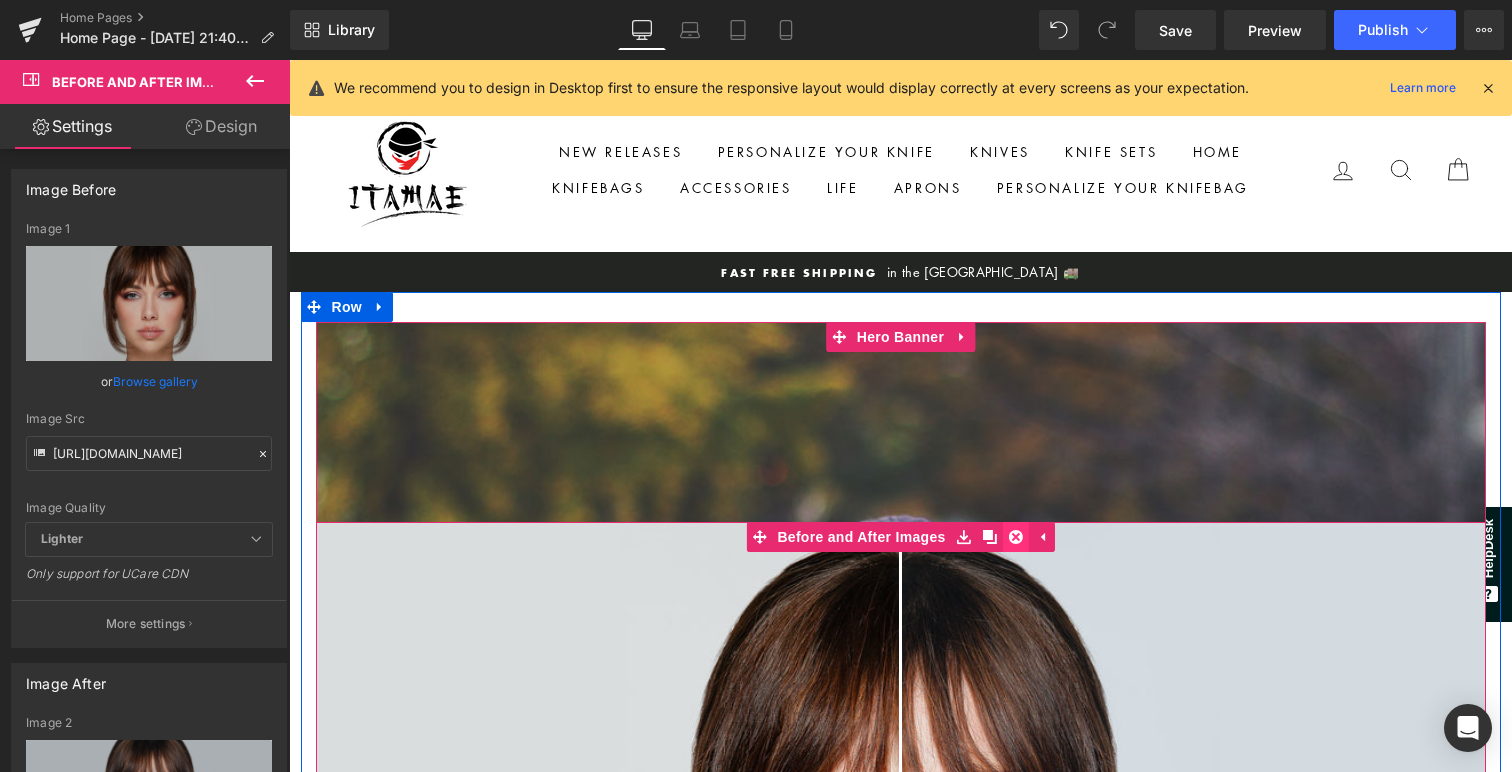 click 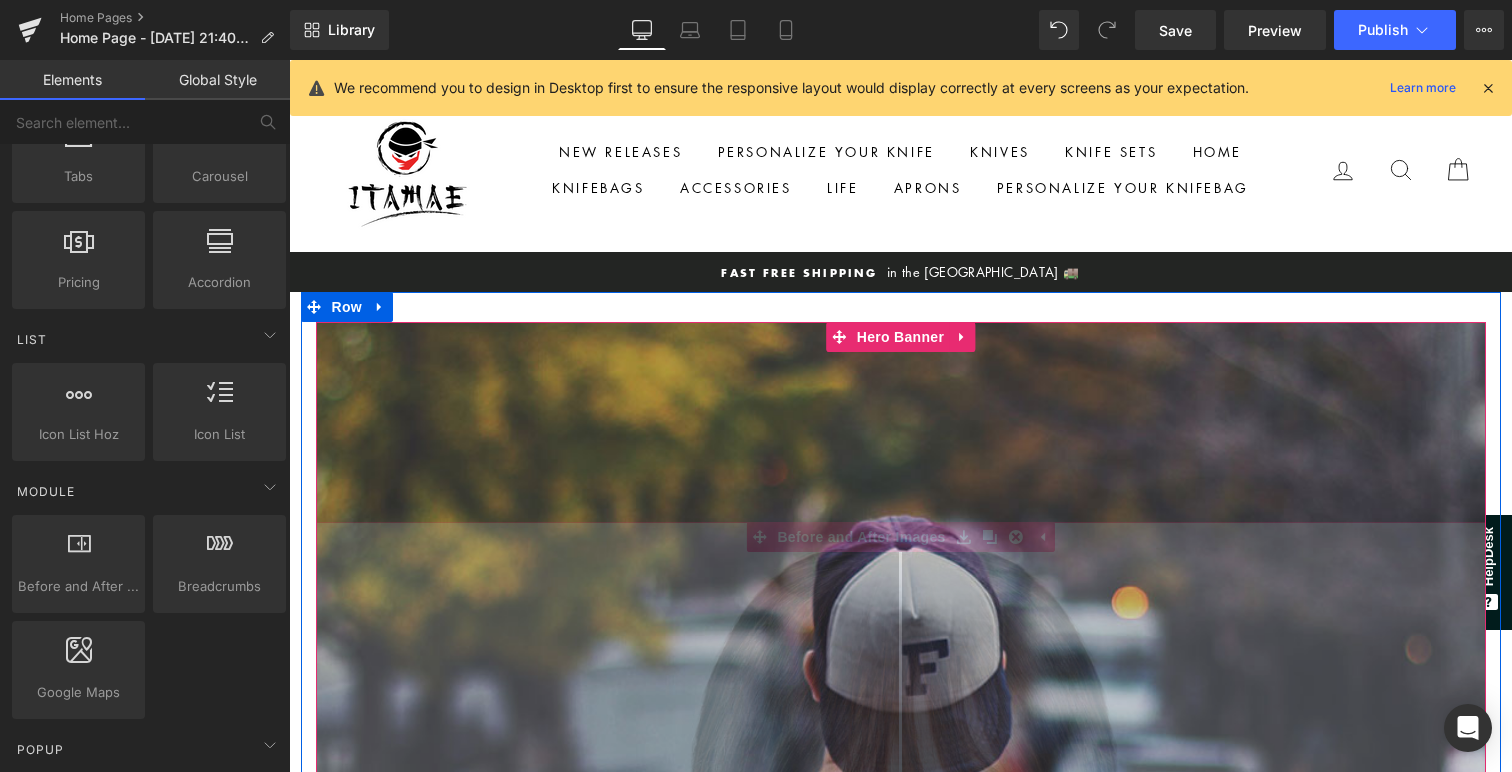 scroll, scrollTop: 2493, scrollLeft: 1223, axis: both 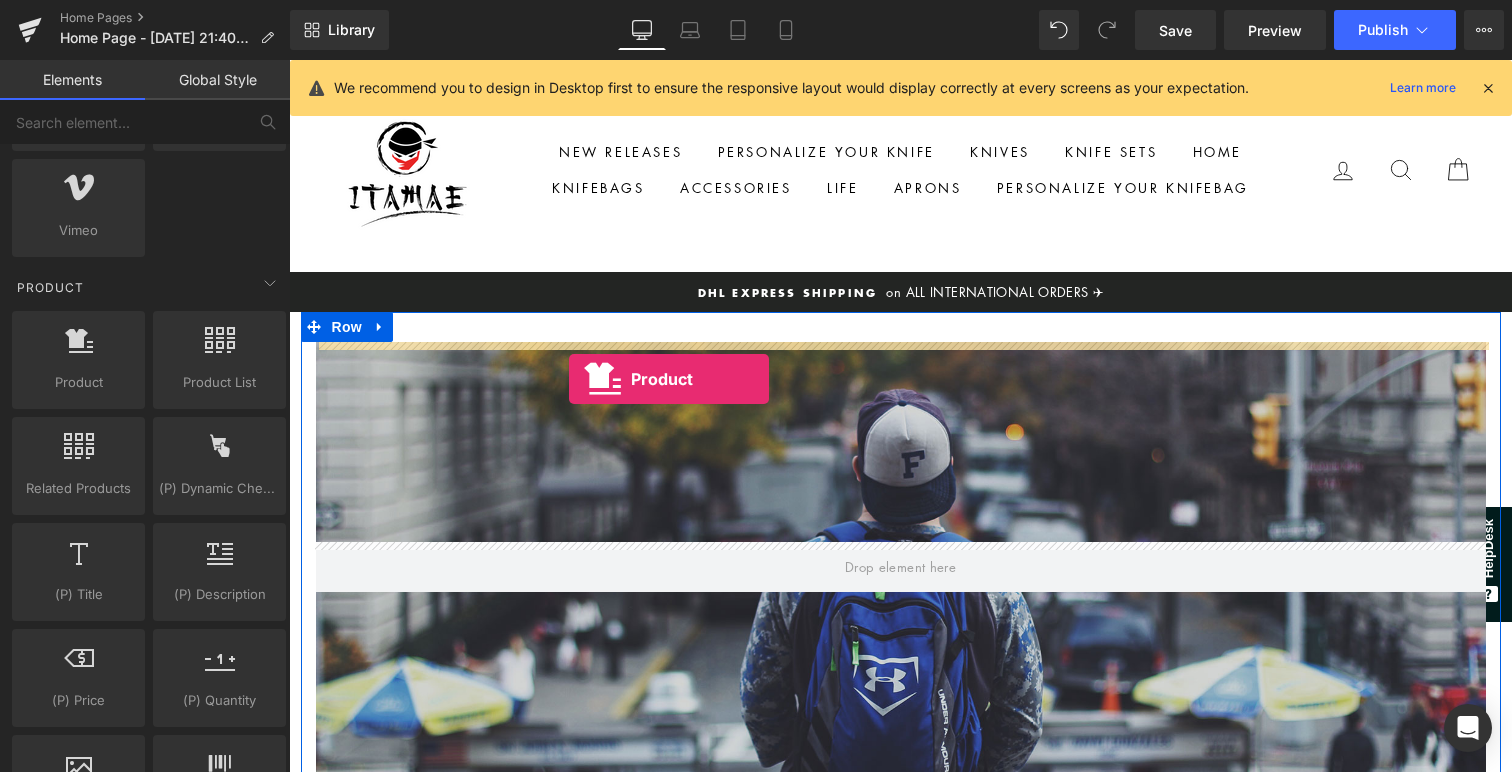 drag, startPoint x: 362, startPoint y: 407, endPoint x: 569, endPoint y: 378, distance: 209.02153 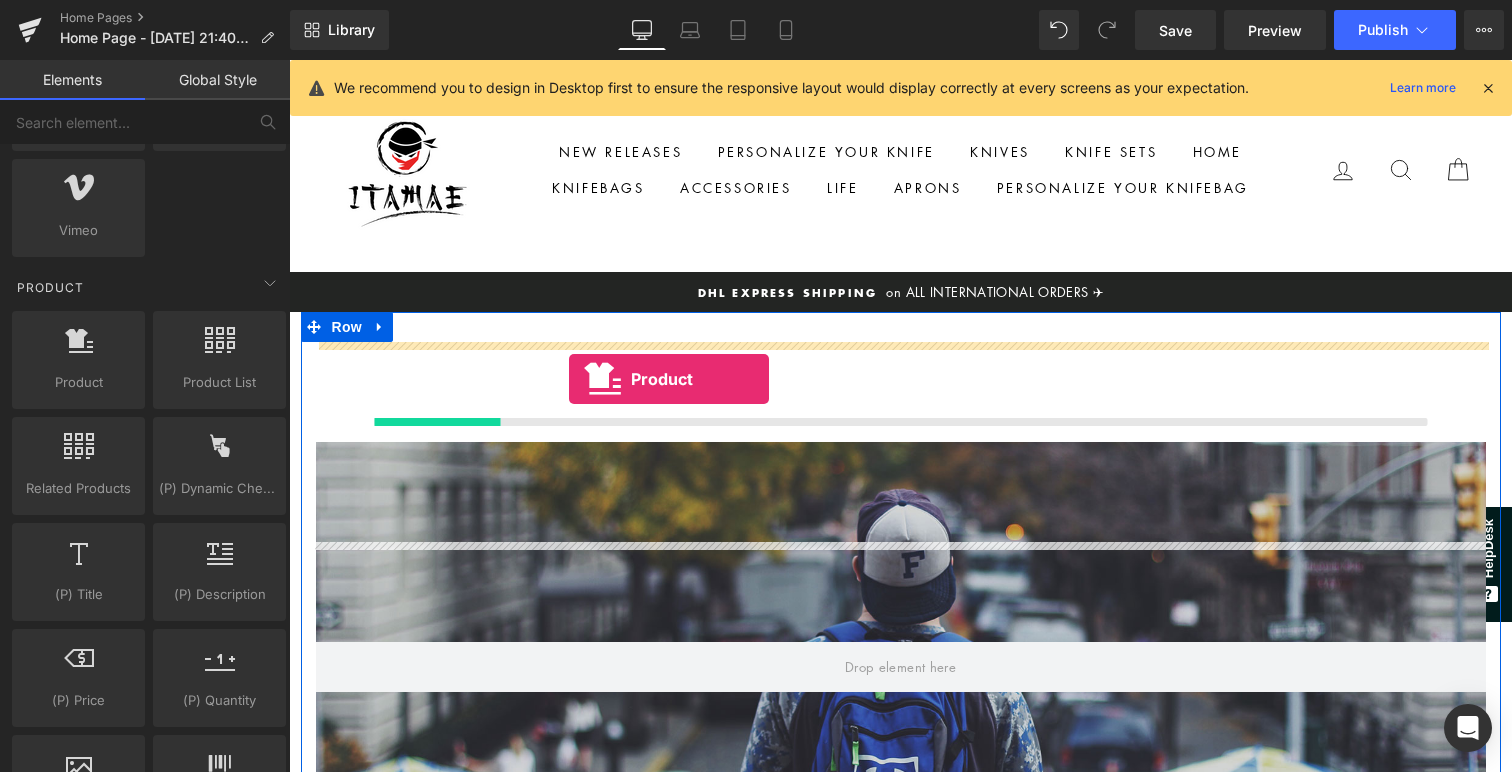 scroll, scrollTop: 9, scrollLeft: 10, axis: both 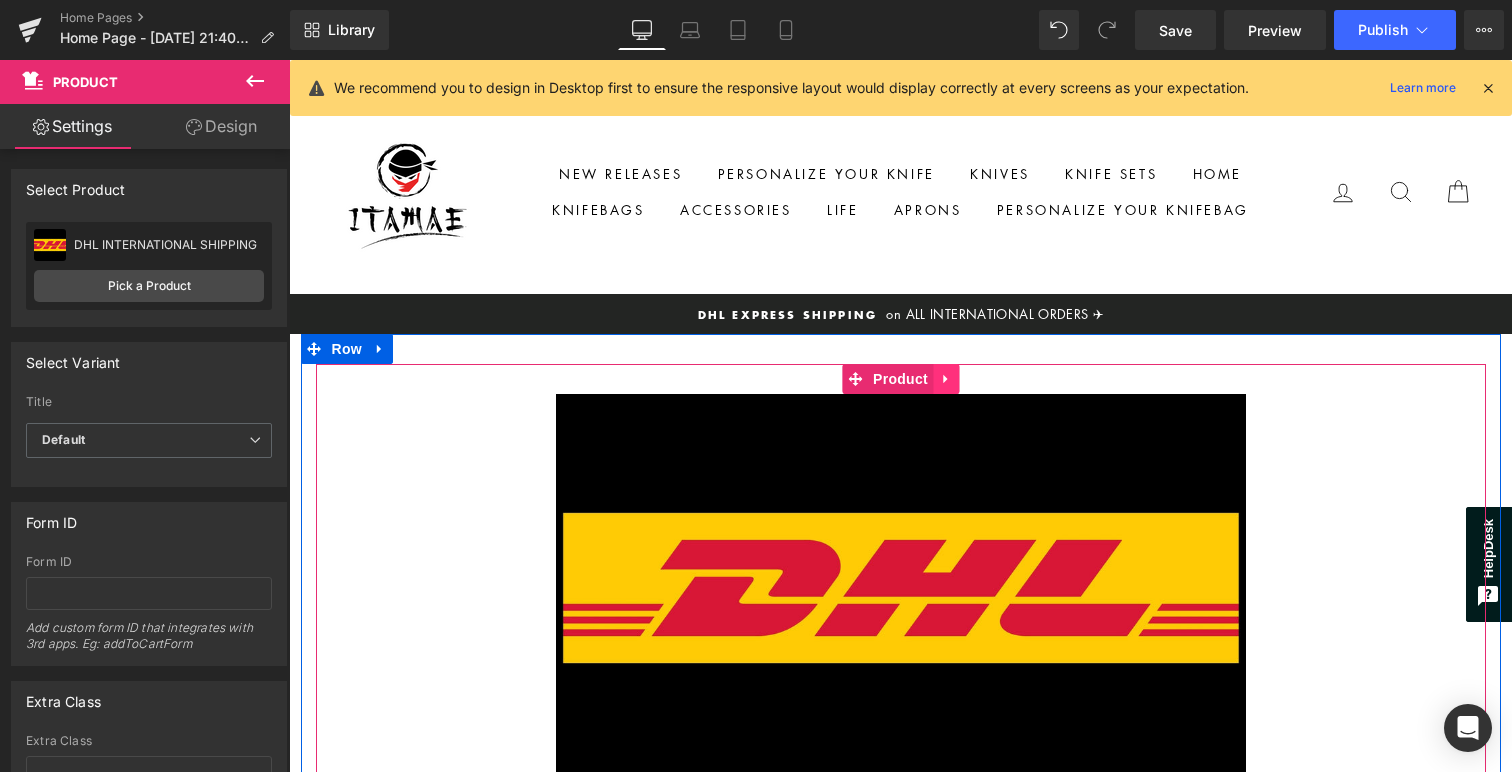 click 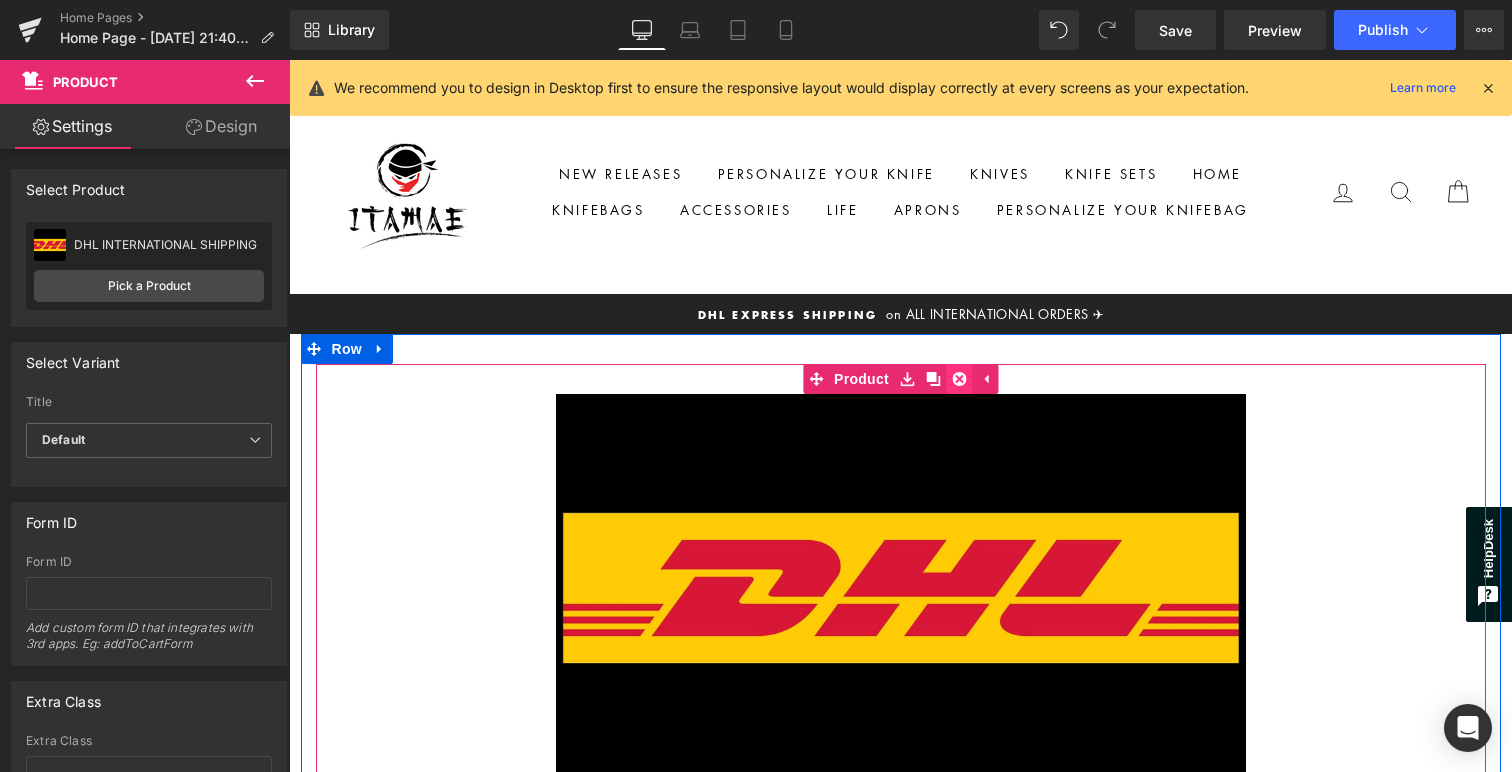 click 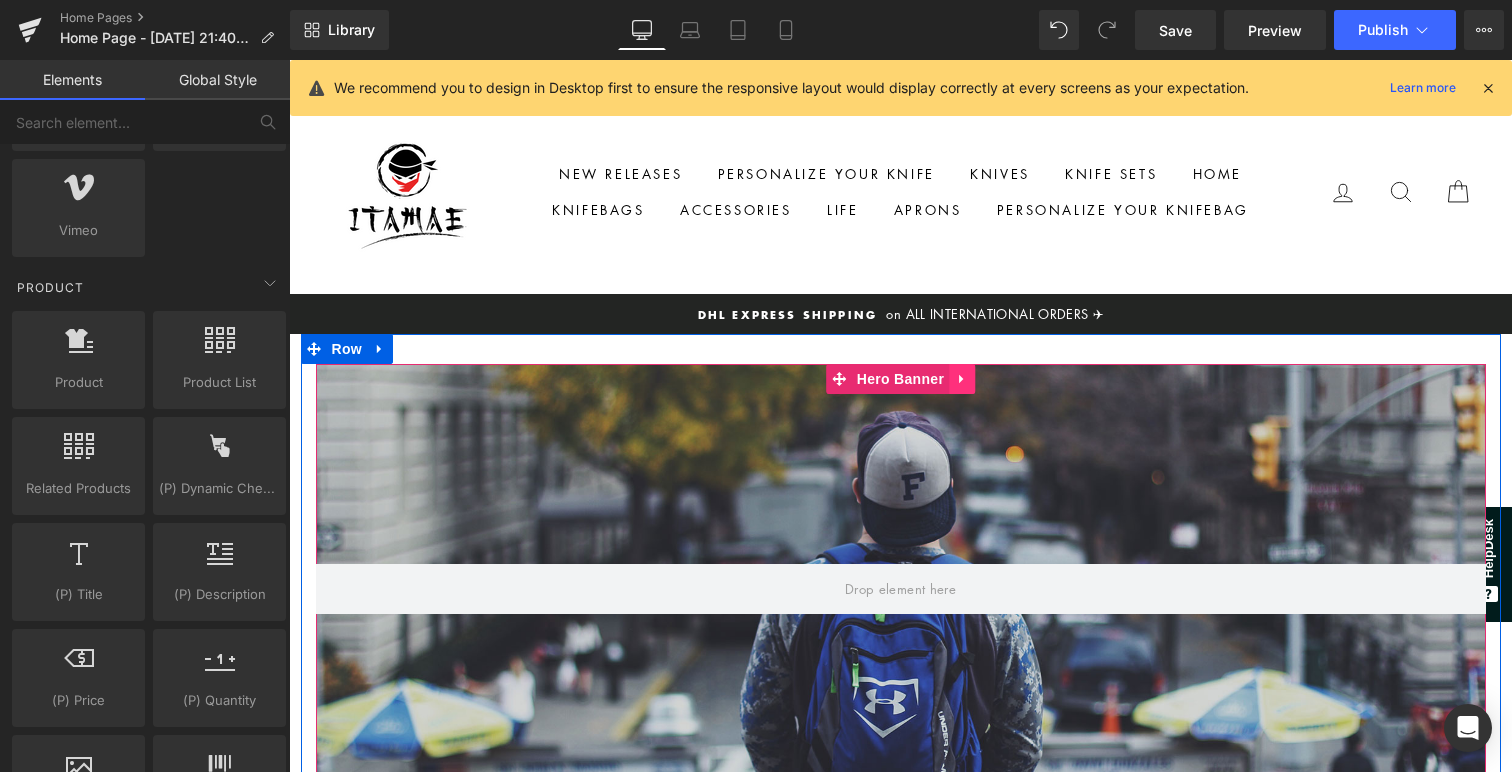 click at bounding box center [962, 379] 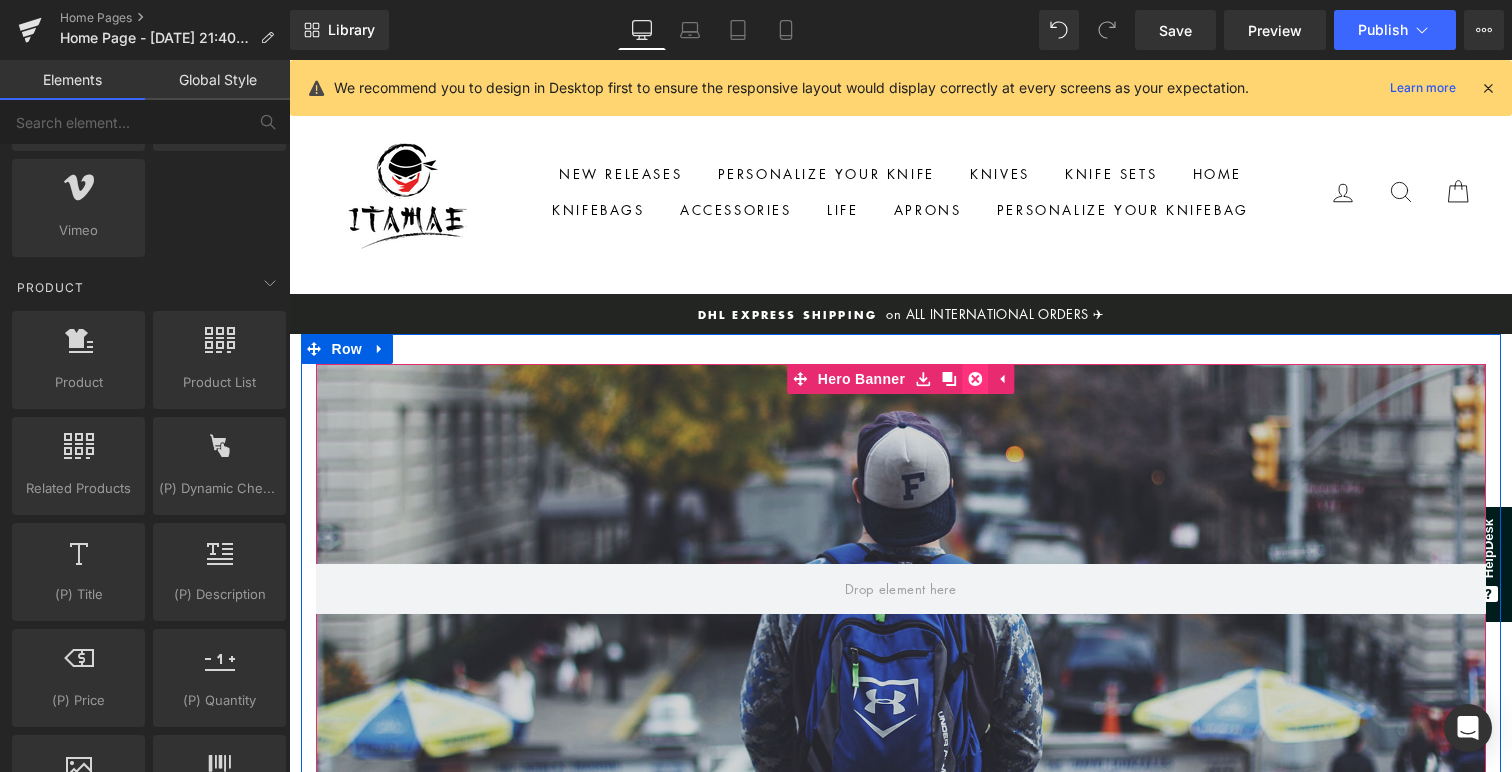 click at bounding box center (975, 379) 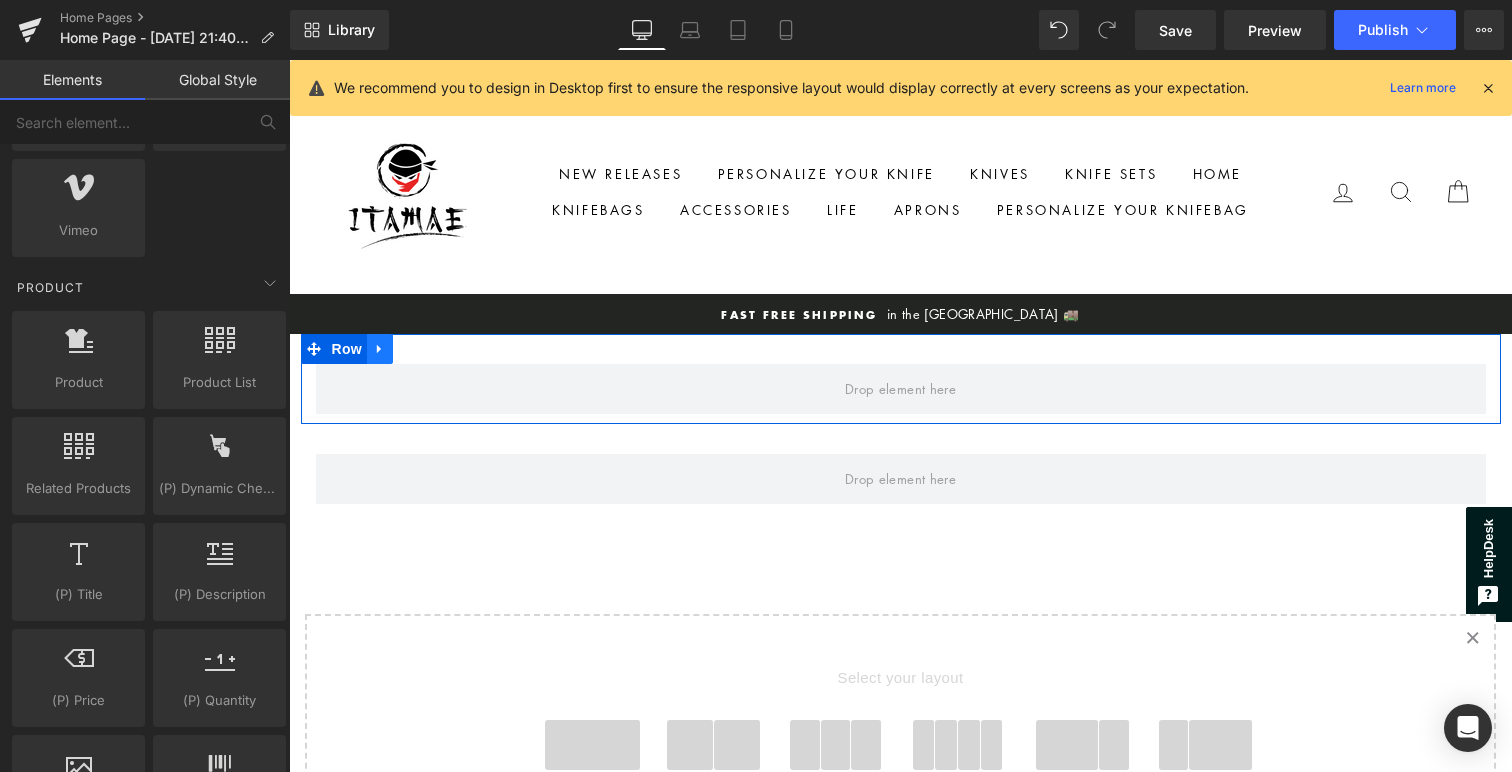 click 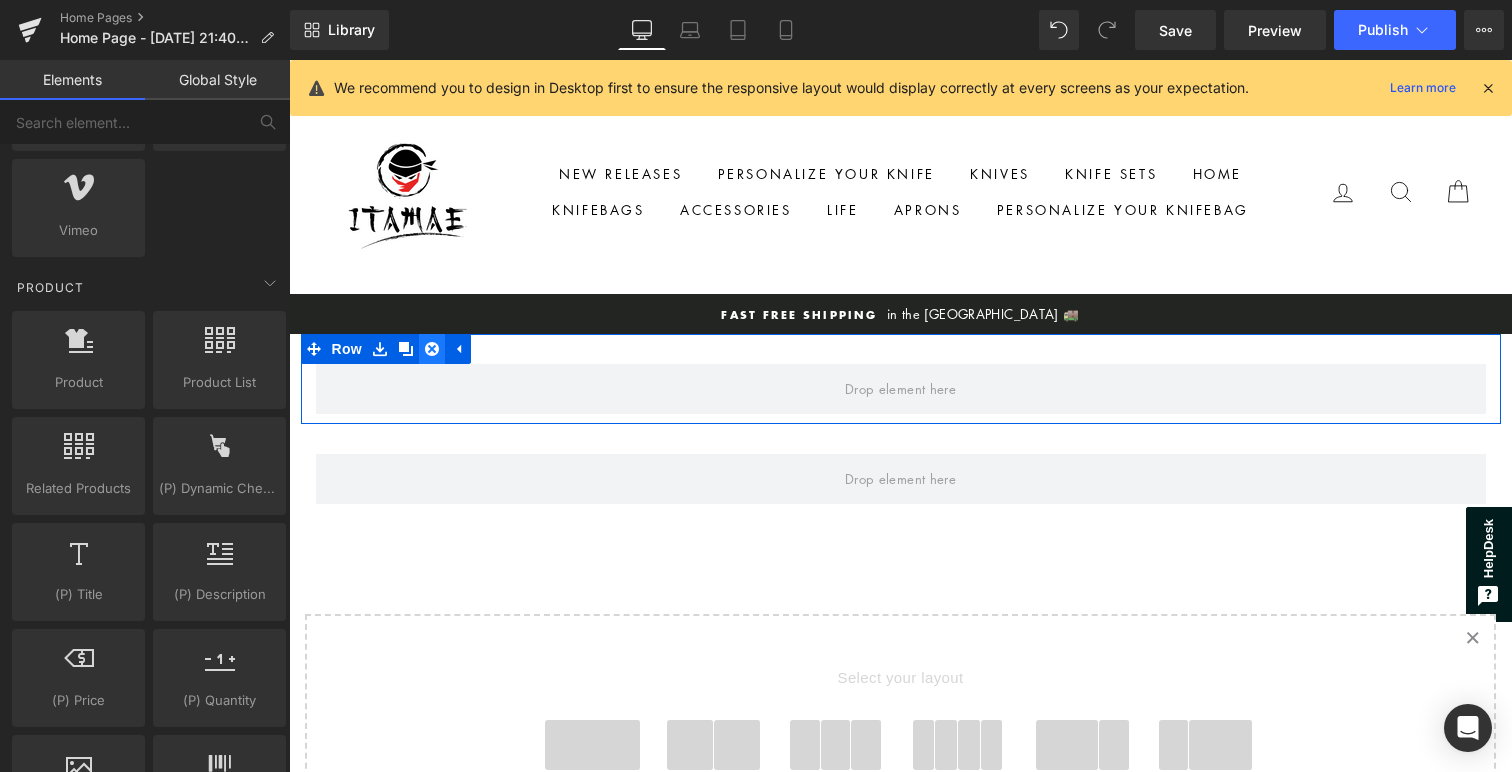click 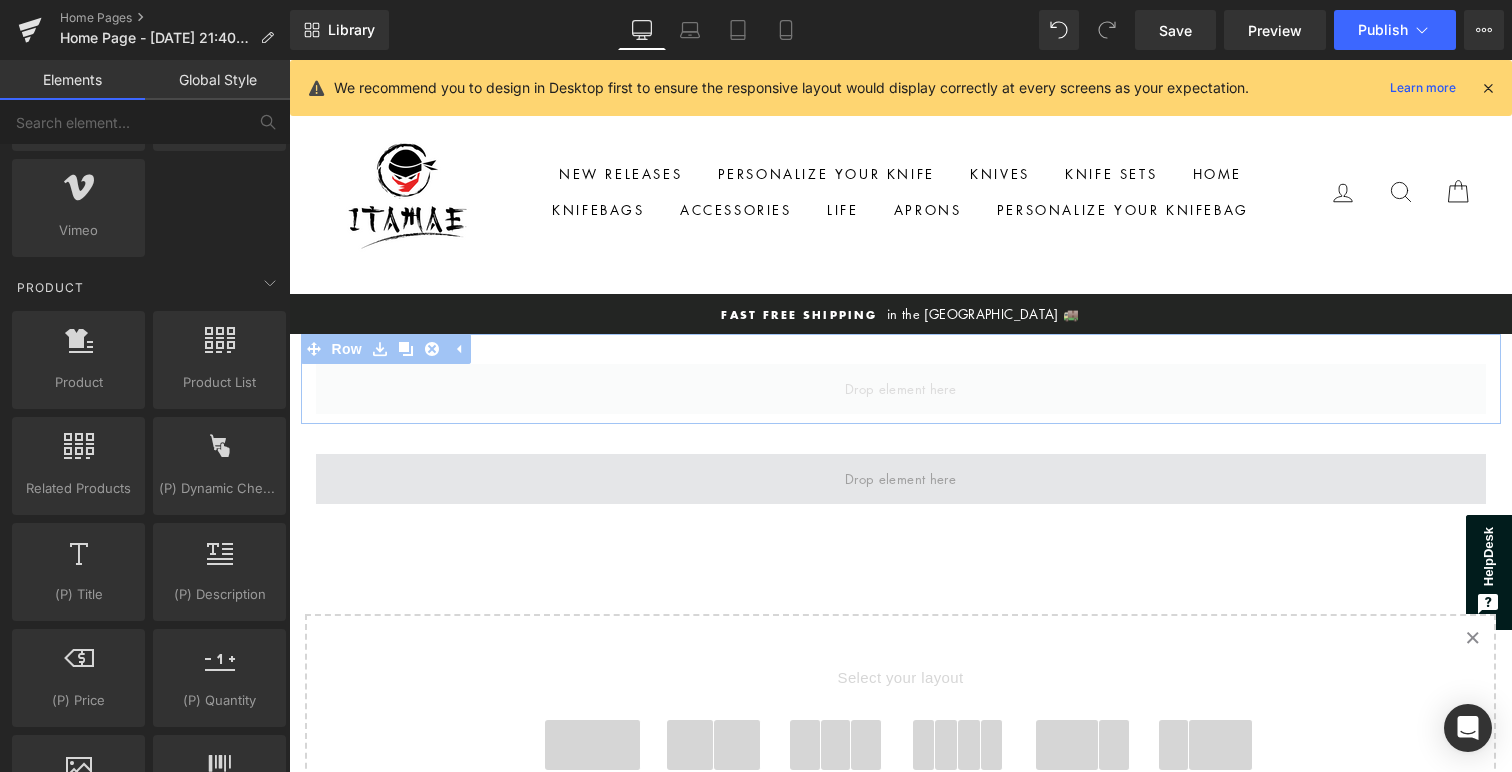 scroll, scrollTop: 2003, scrollLeft: 1223, axis: both 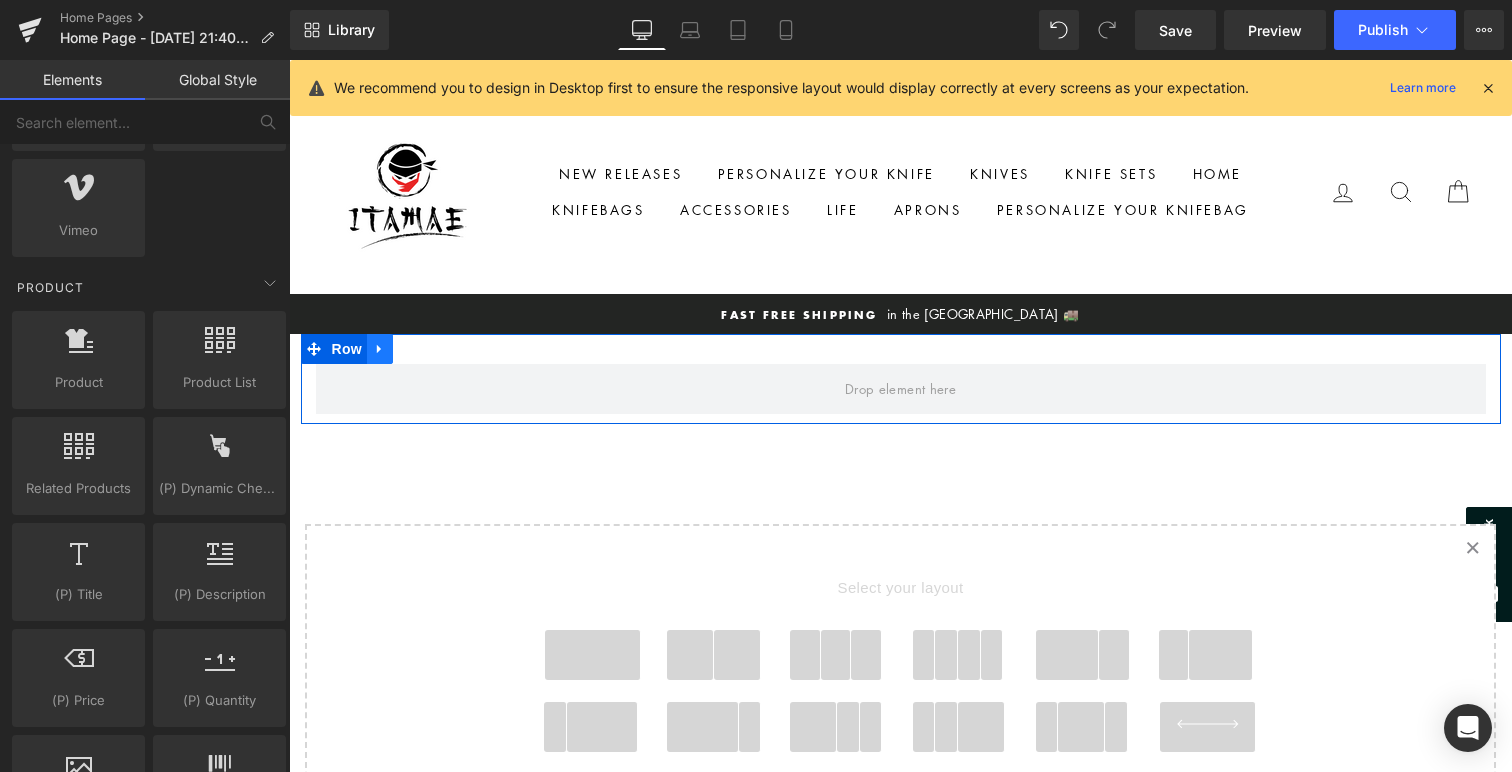 click at bounding box center (380, 349) 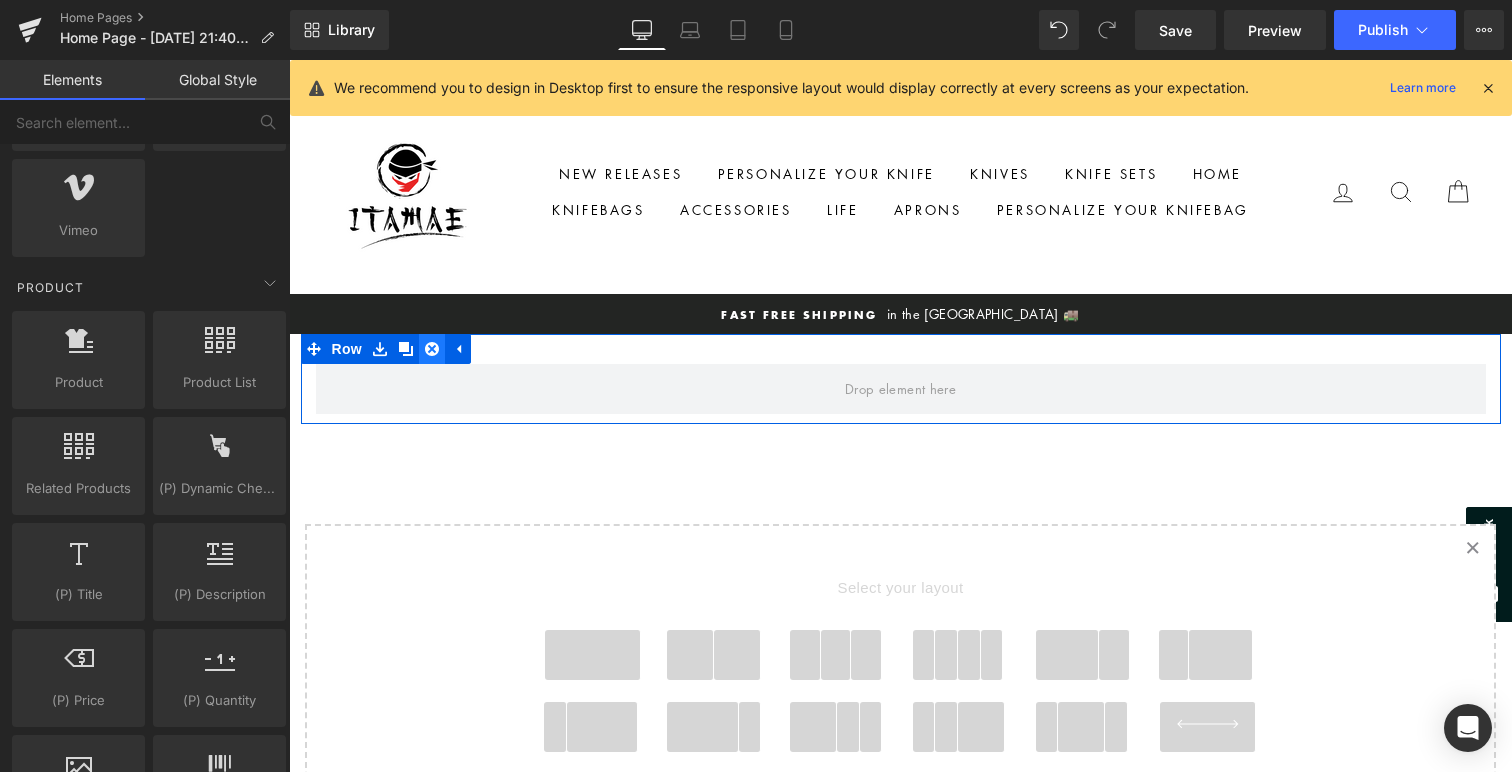 click 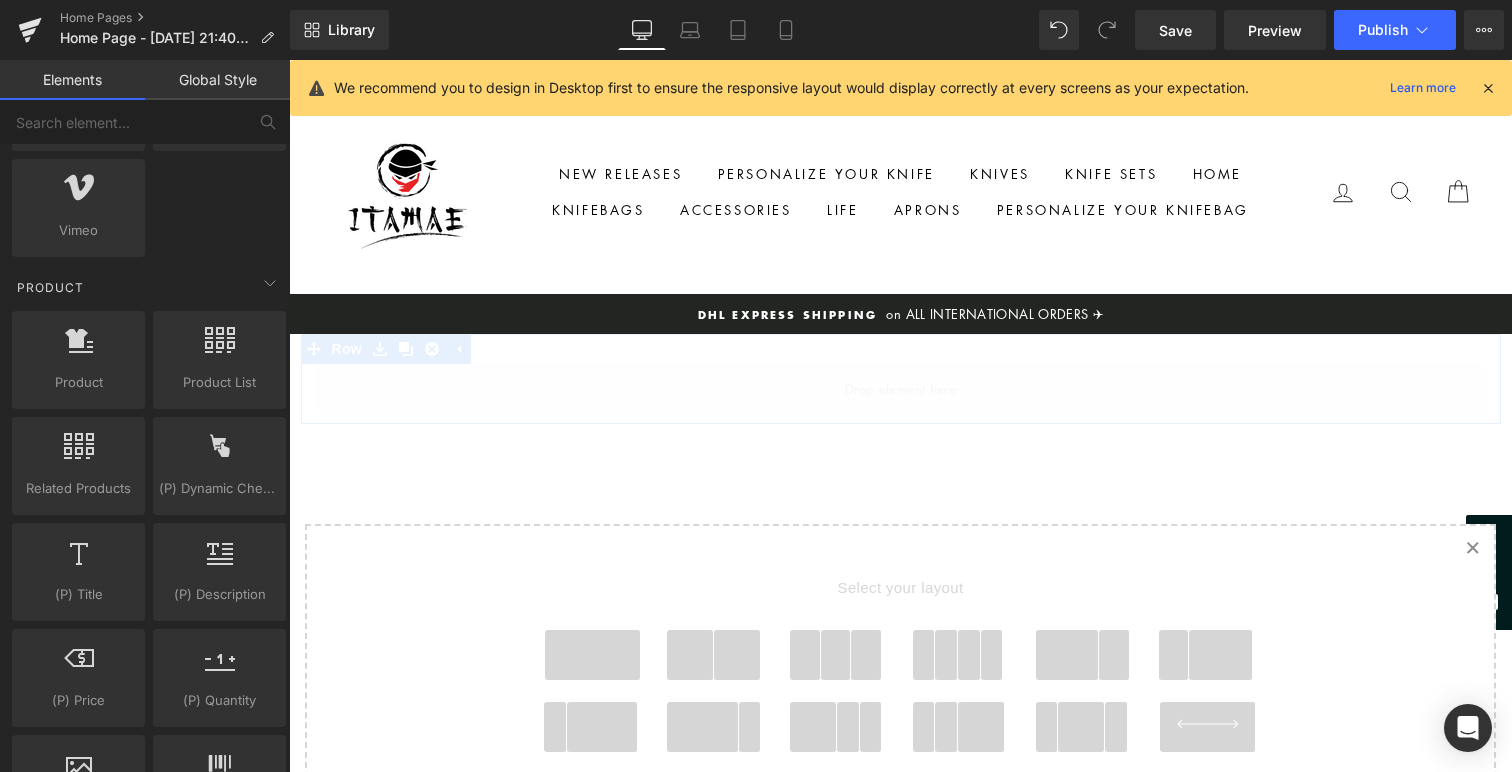 scroll, scrollTop: 1913, scrollLeft: 1223, axis: both 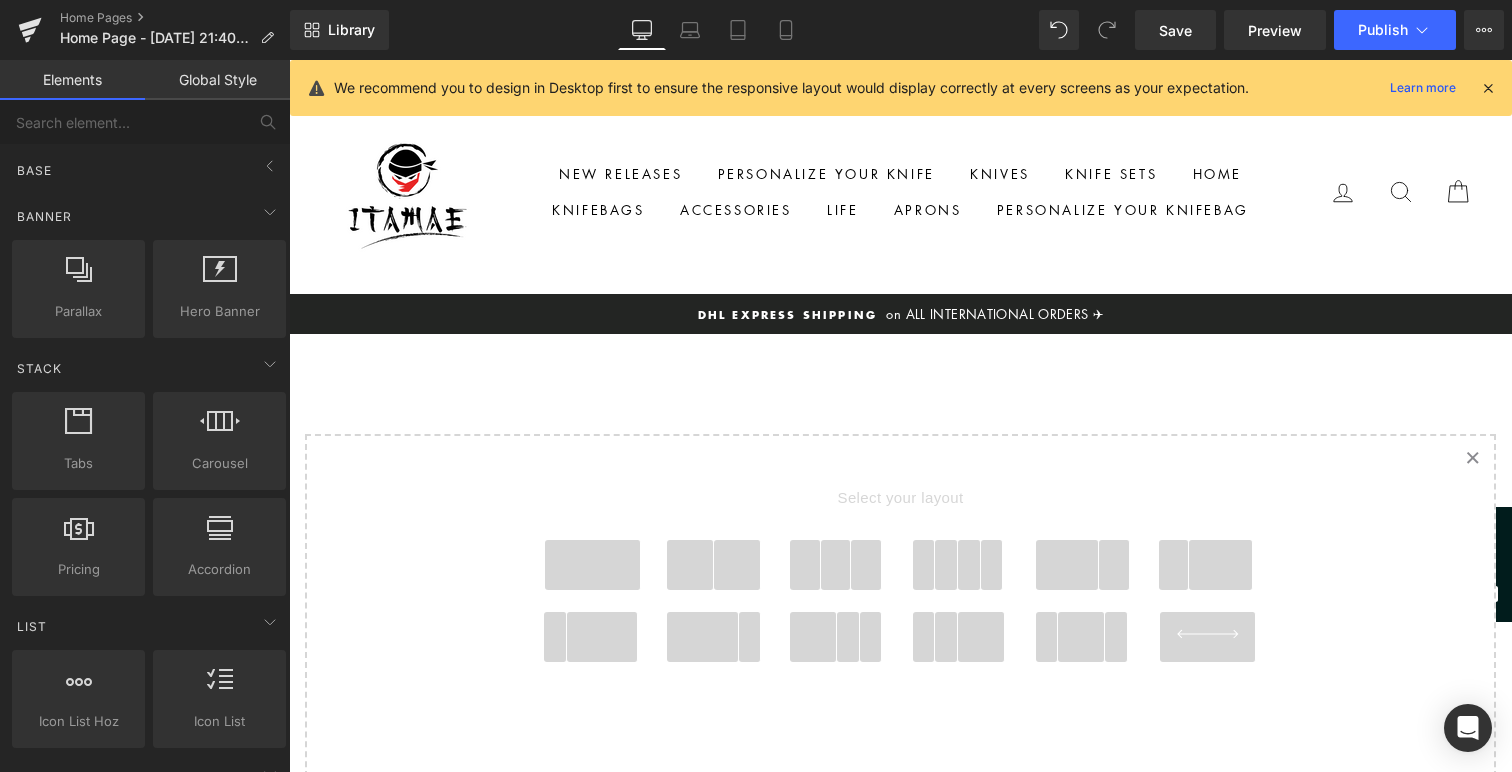 click on "Select your layout" at bounding box center (900, 615) 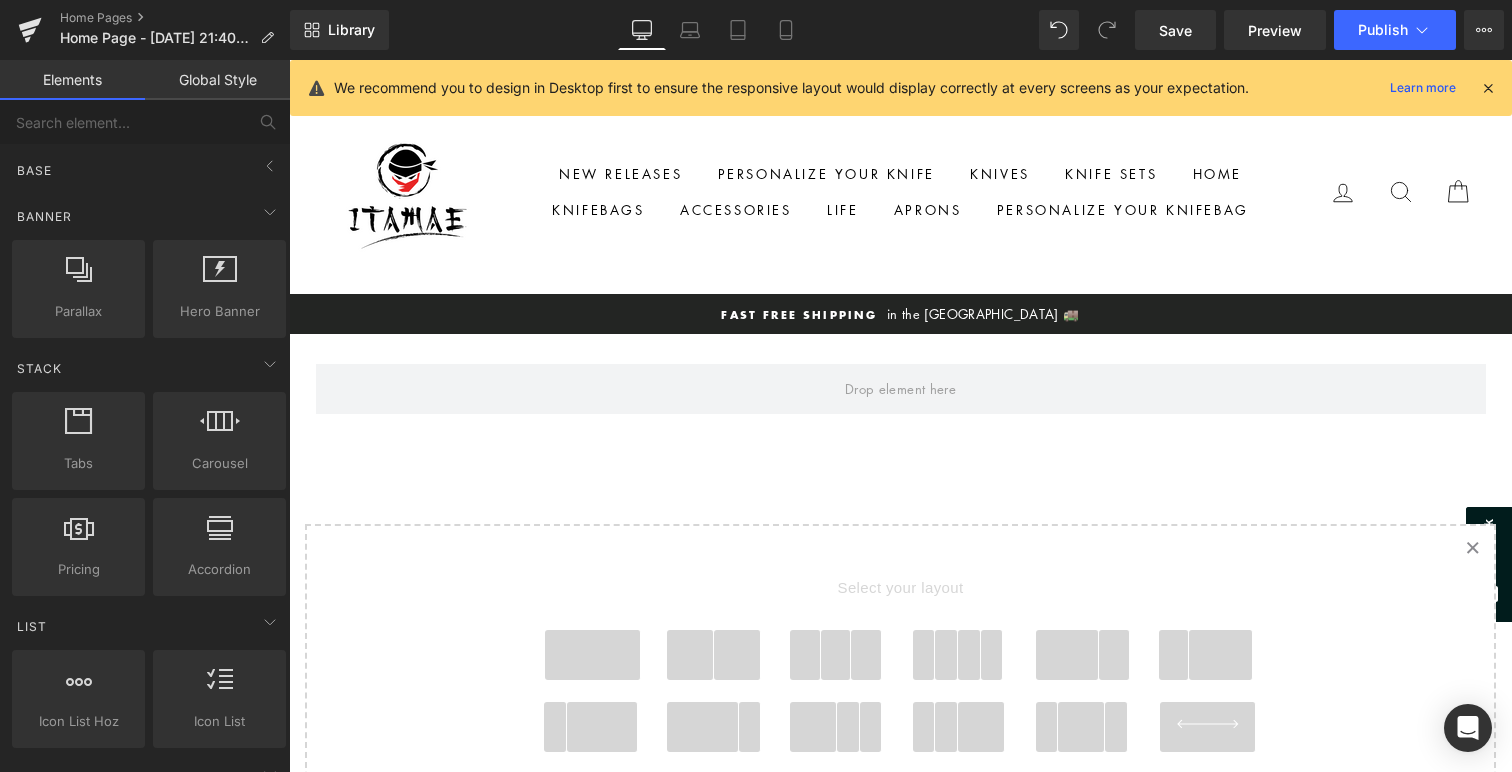 scroll, scrollTop: 9, scrollLeft: 10, axis: both 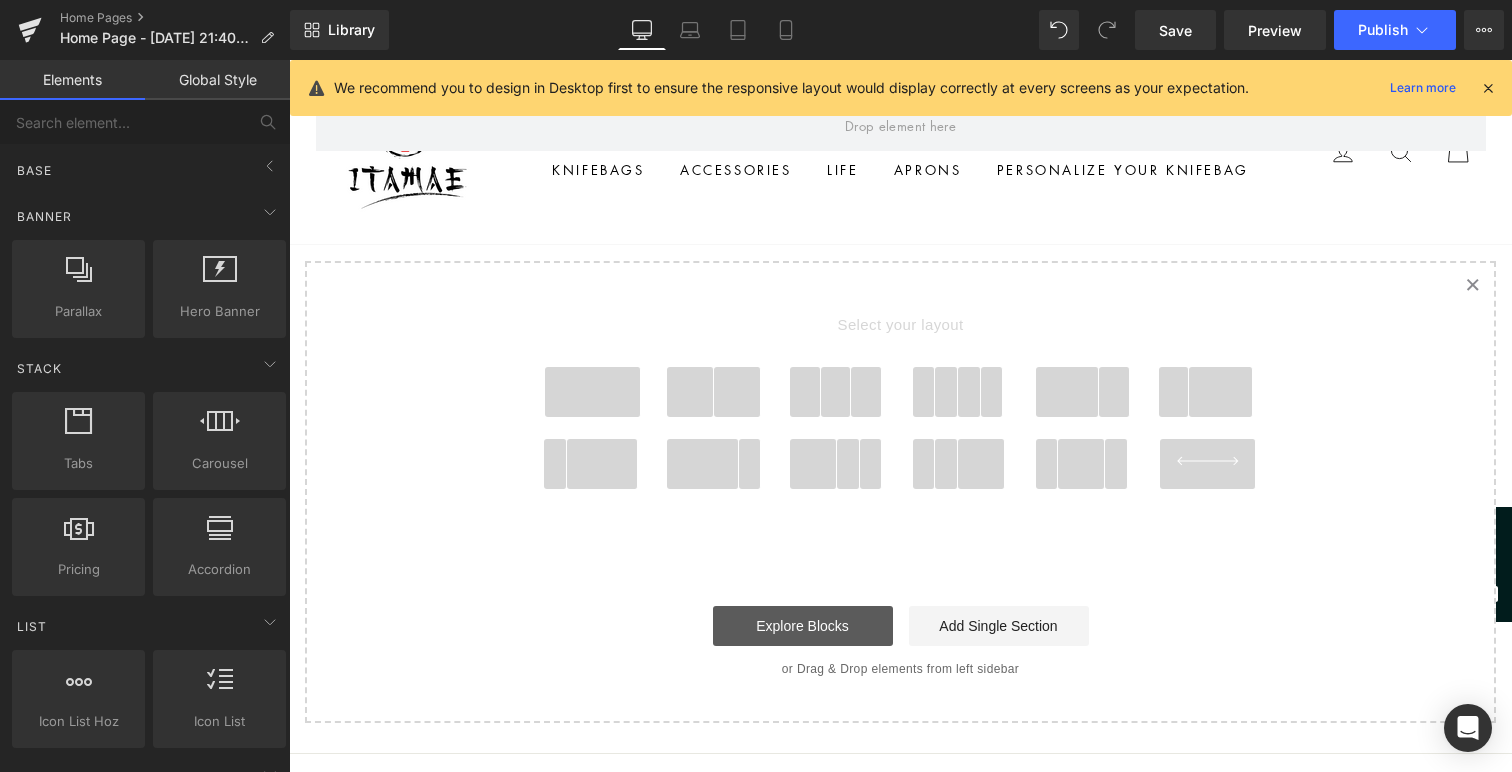 click on "Explore Blocks" at bounding box center [803, 626] 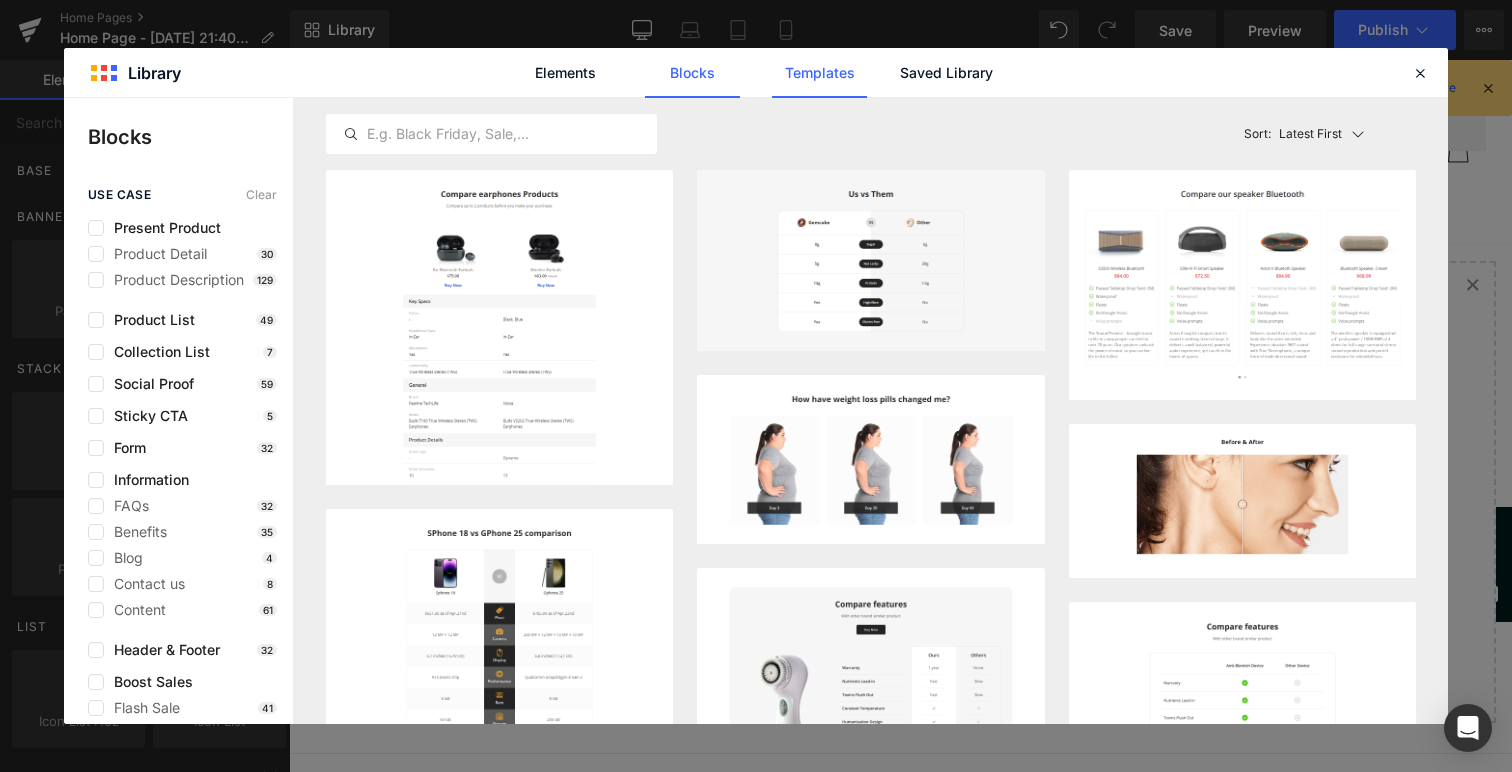 click on "Templates" 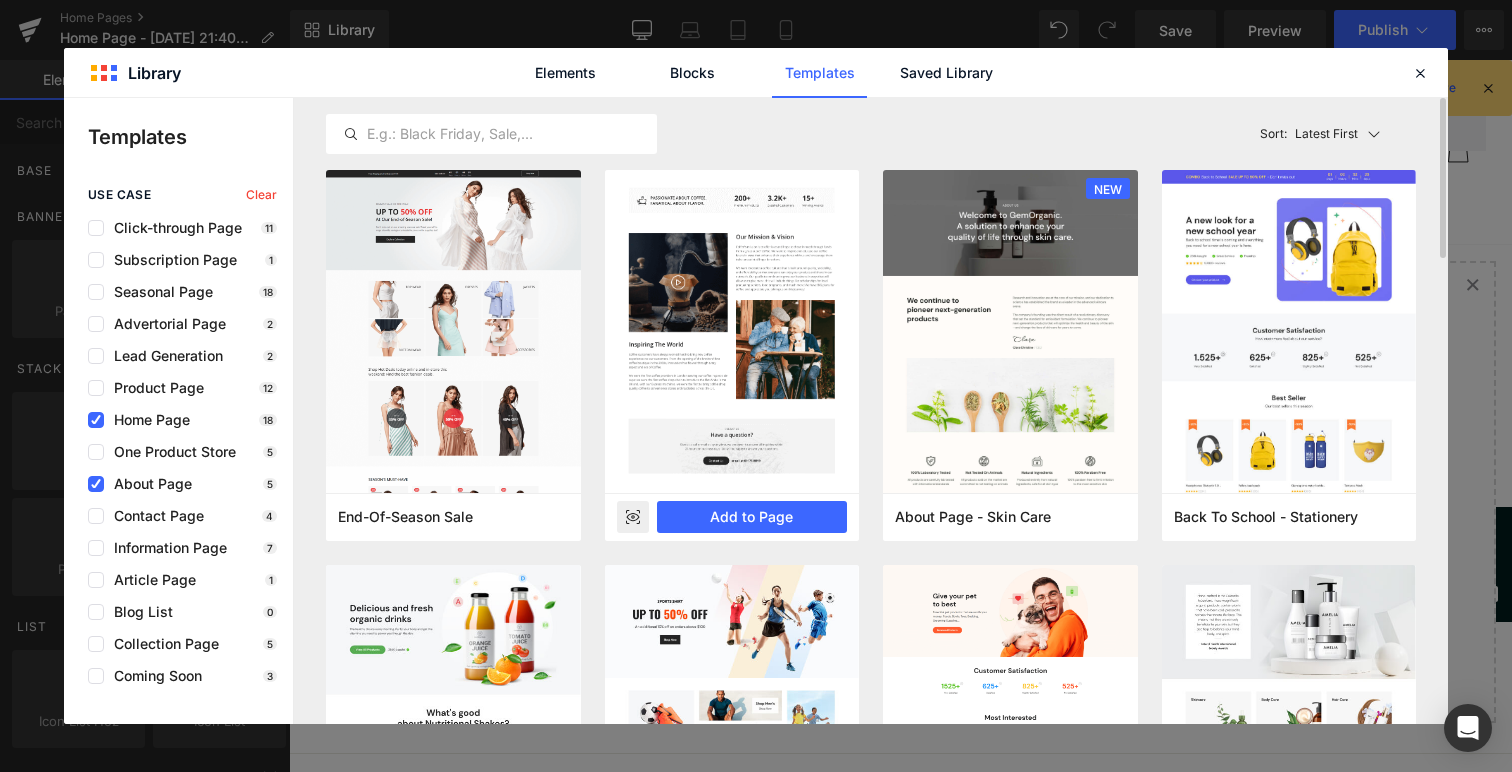 click at bounding box center (732, 140) 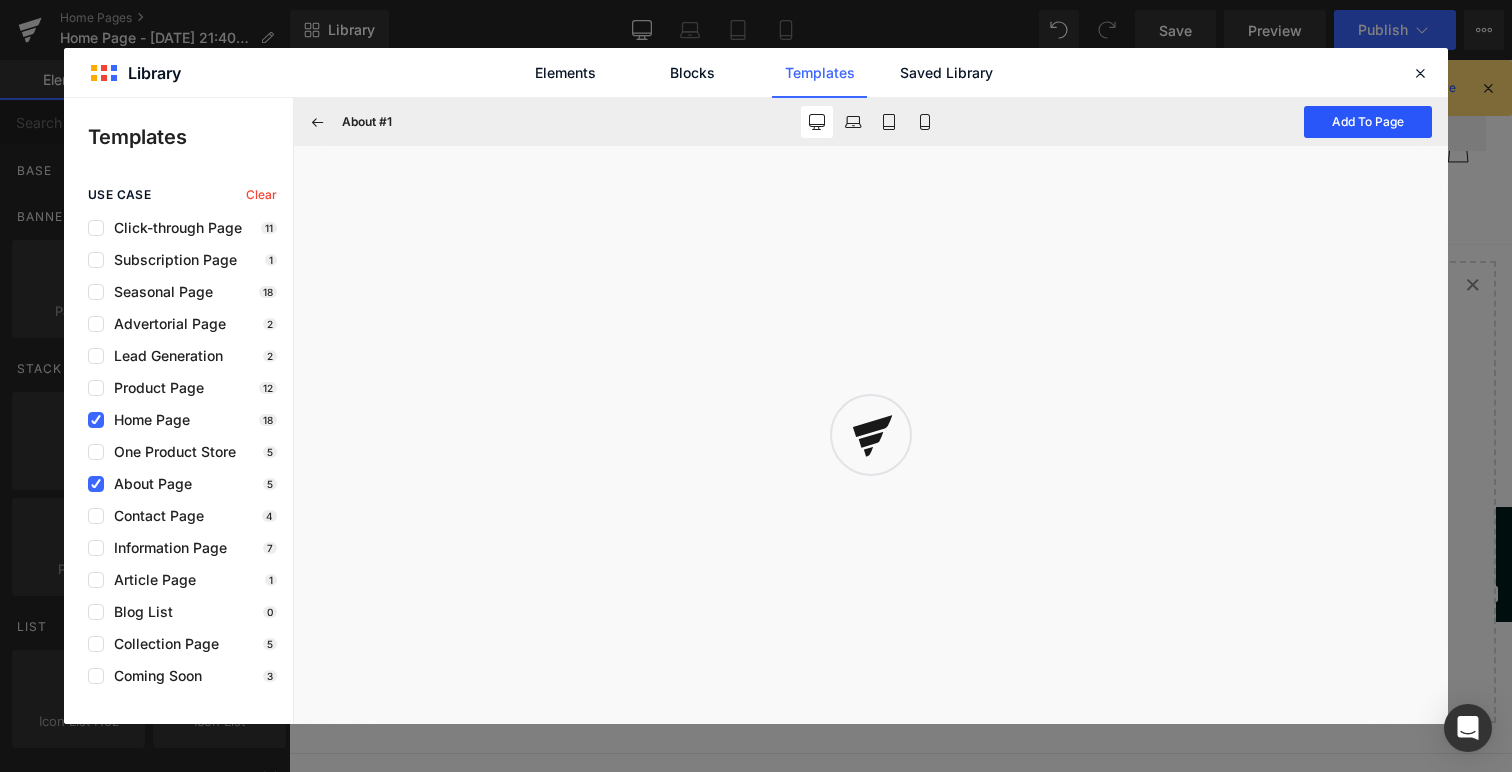 click on "Add To Page" at bounding box center [1368, 122] 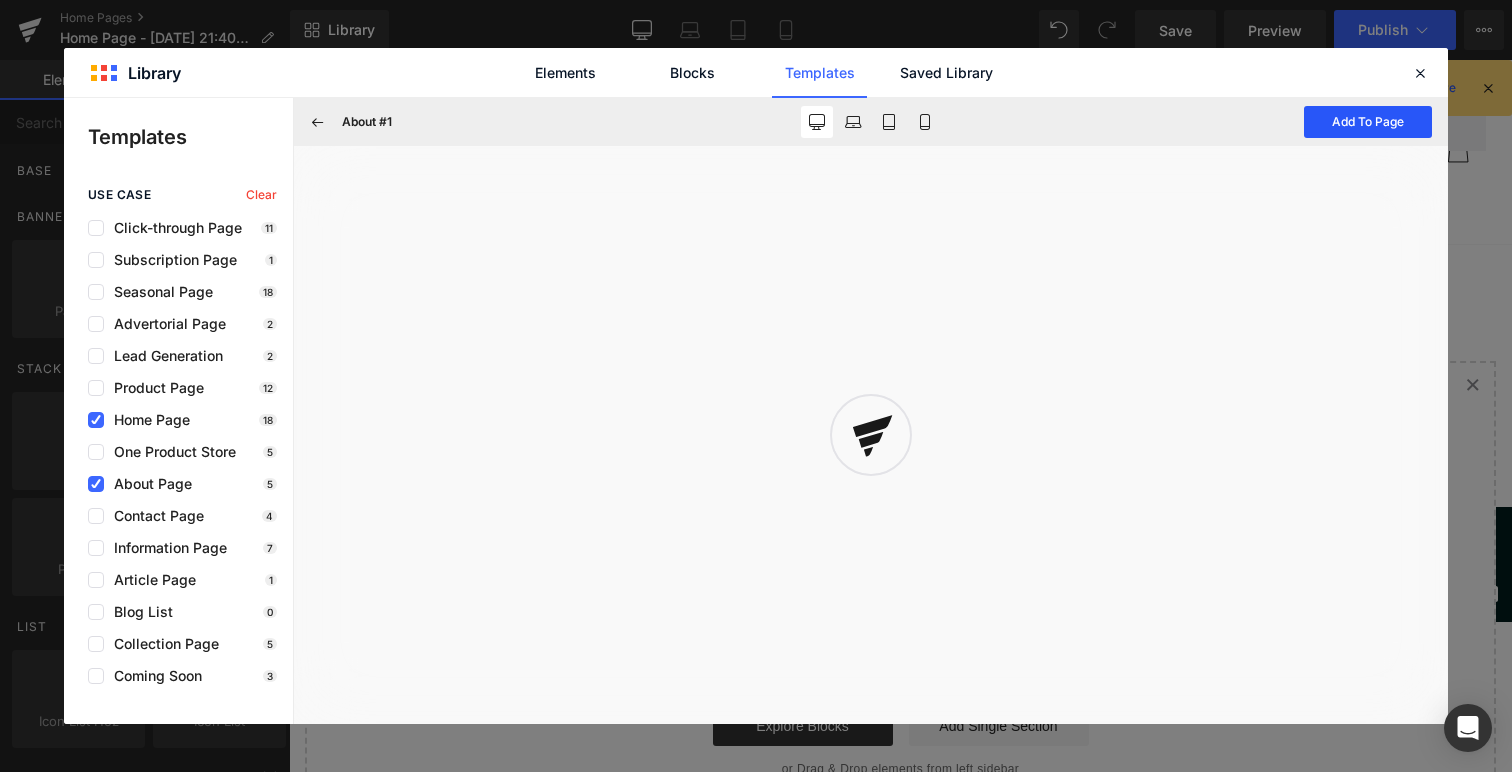 scroll, scrollTop: 9, scrollLeft: 10, axis: both 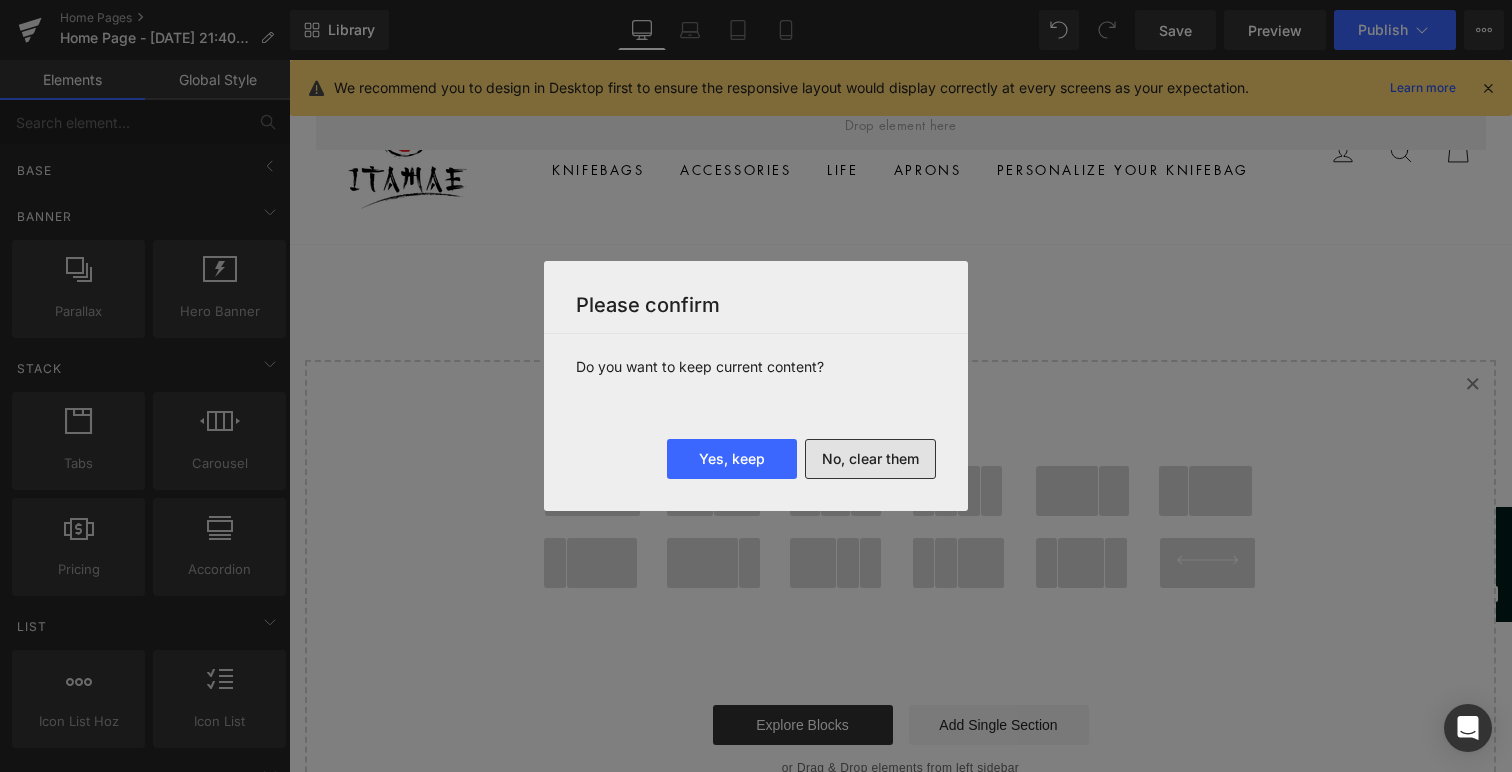 click on "No, clear them" at bounding box center [870, 459] 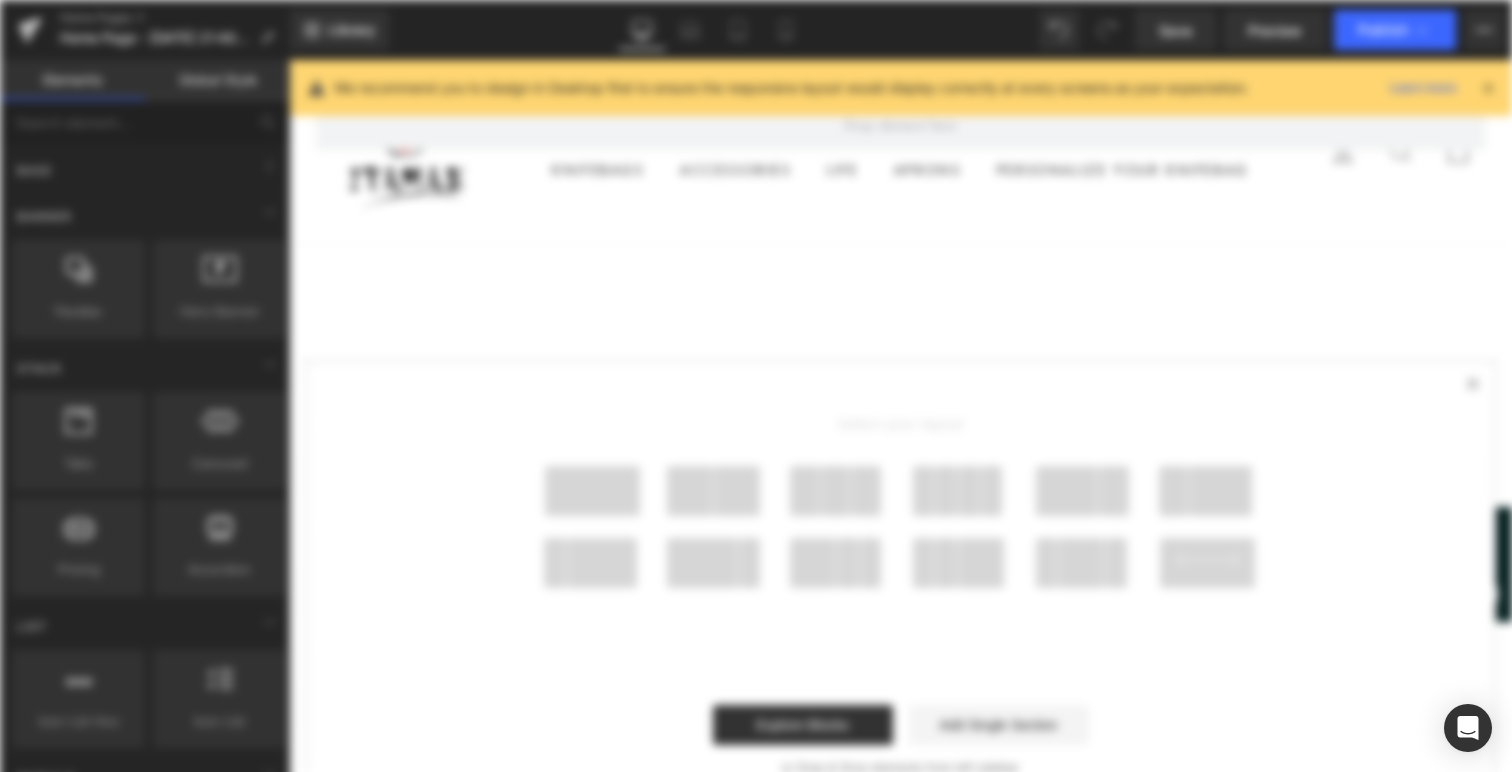 scroll, scrollTop: 2013, scrollLeft: 1223, axis: both 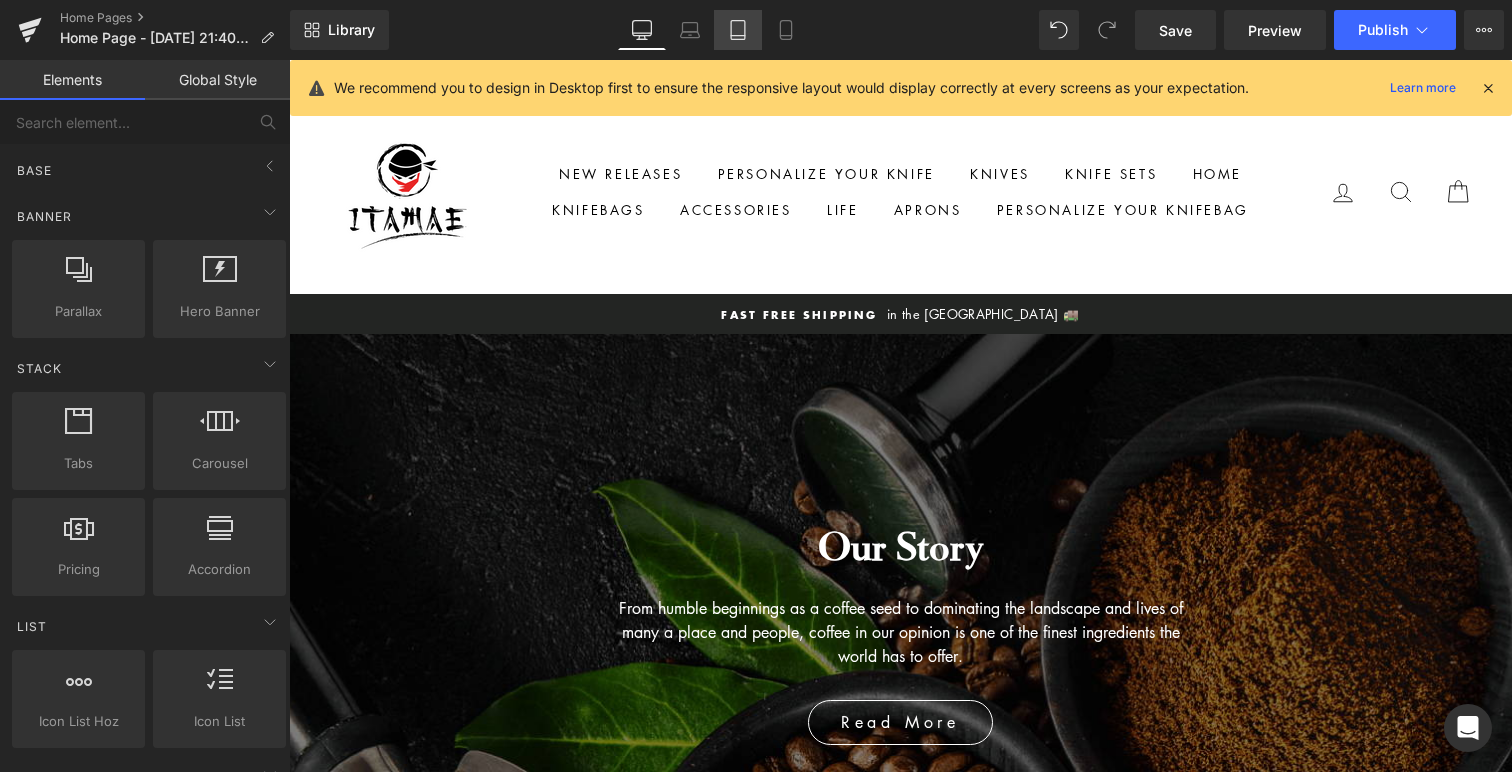 click 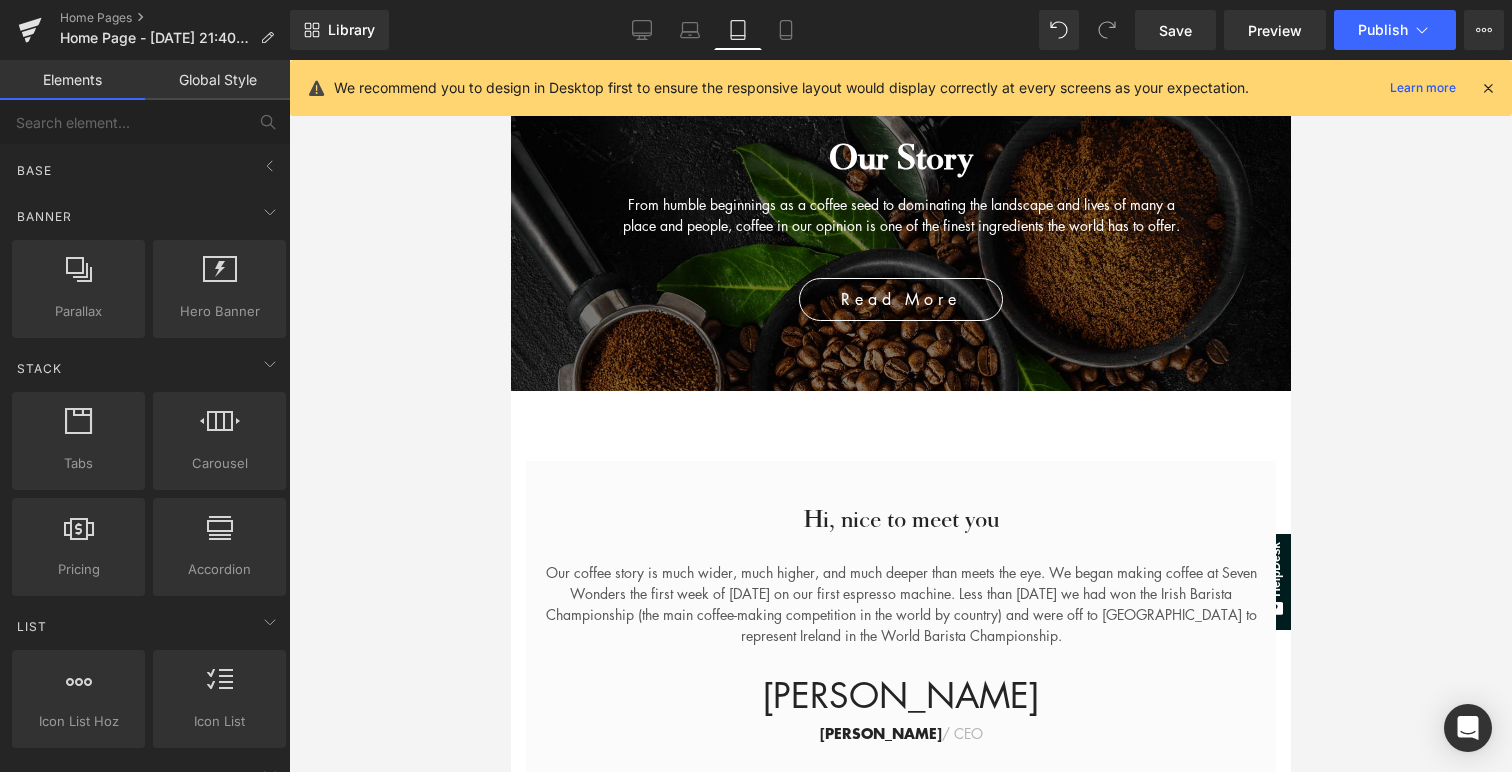 scroll, scrollTop: 10, scrollLeft: 10, axis: both 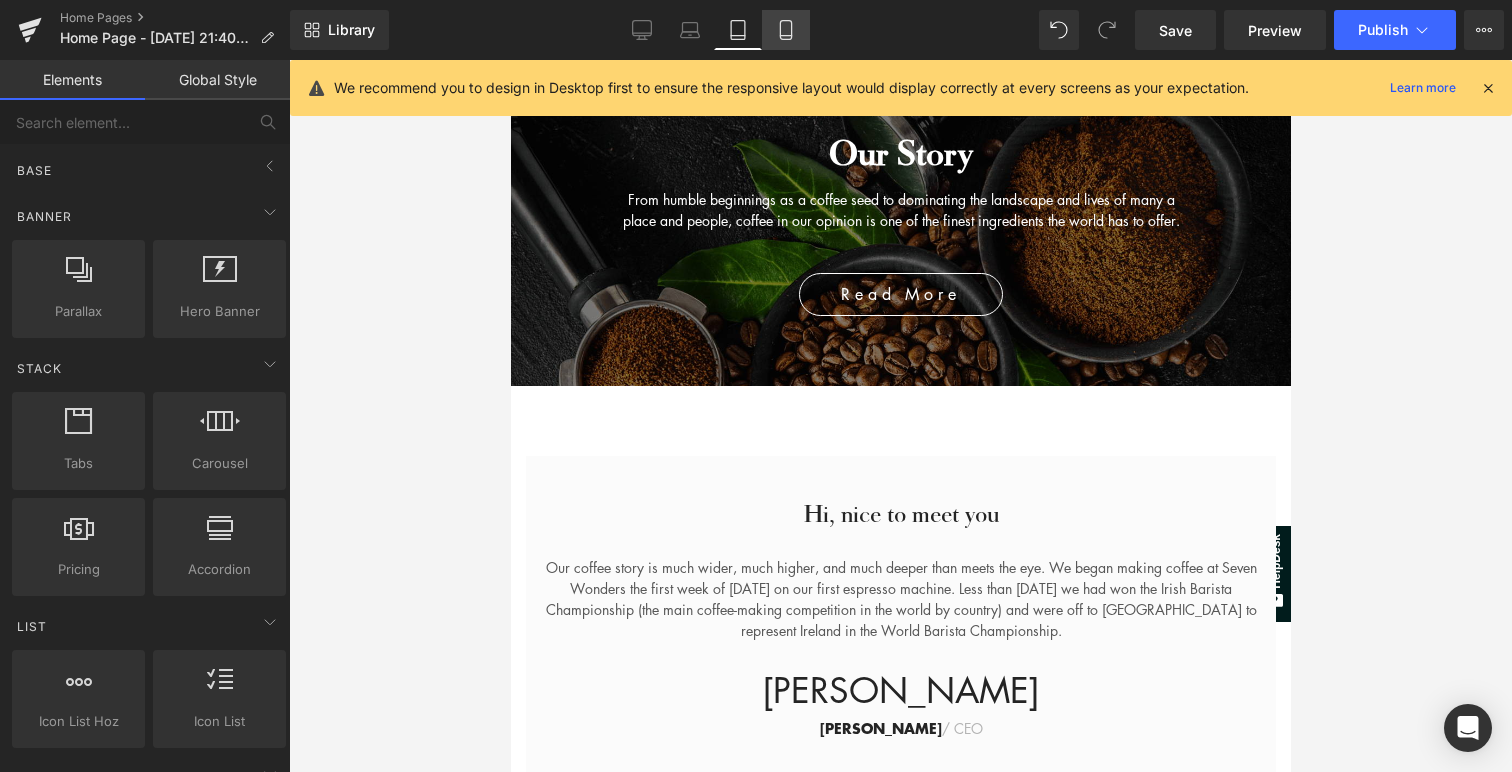 click 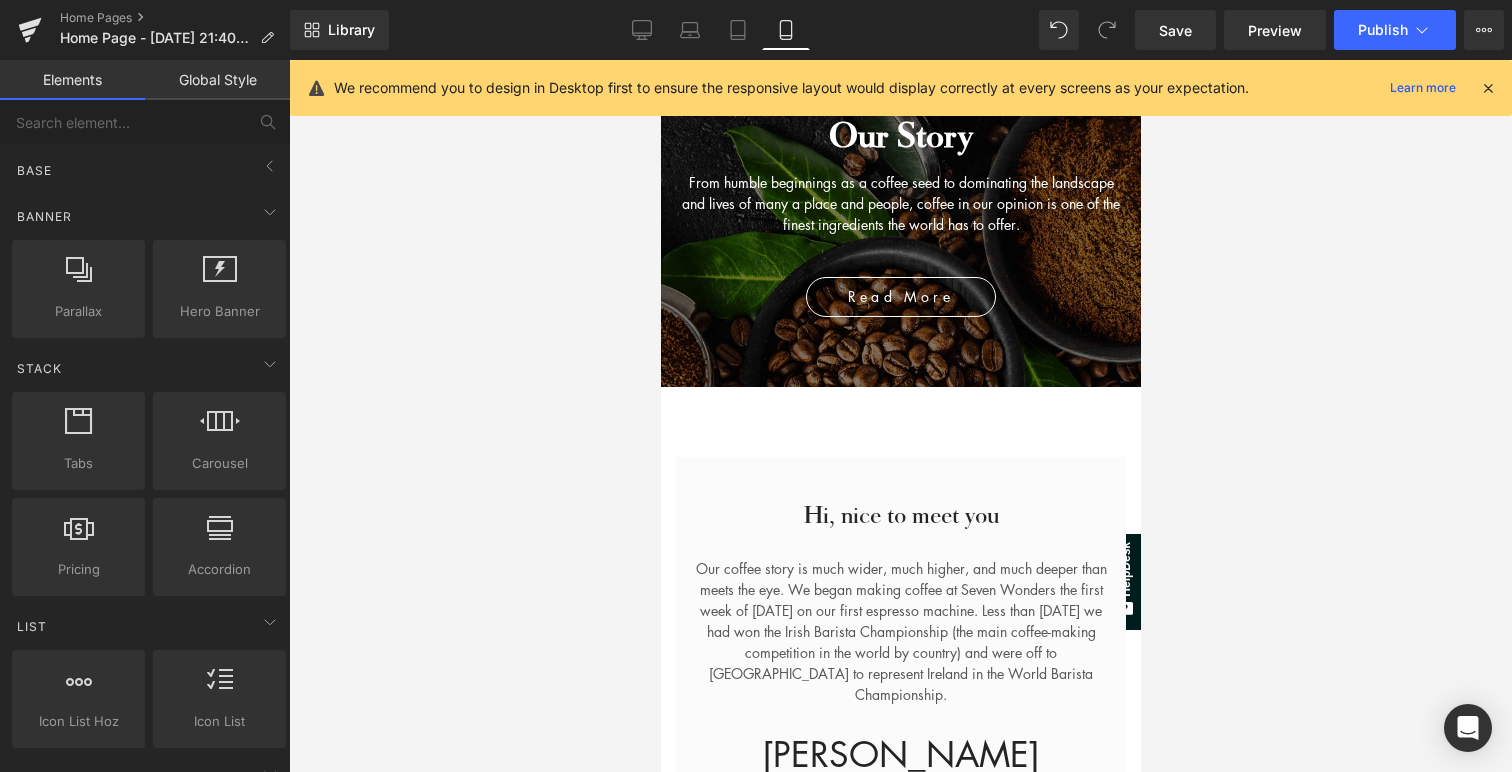 scroll, scrollTop: 565, scrollLeft: 0, axis: vertical 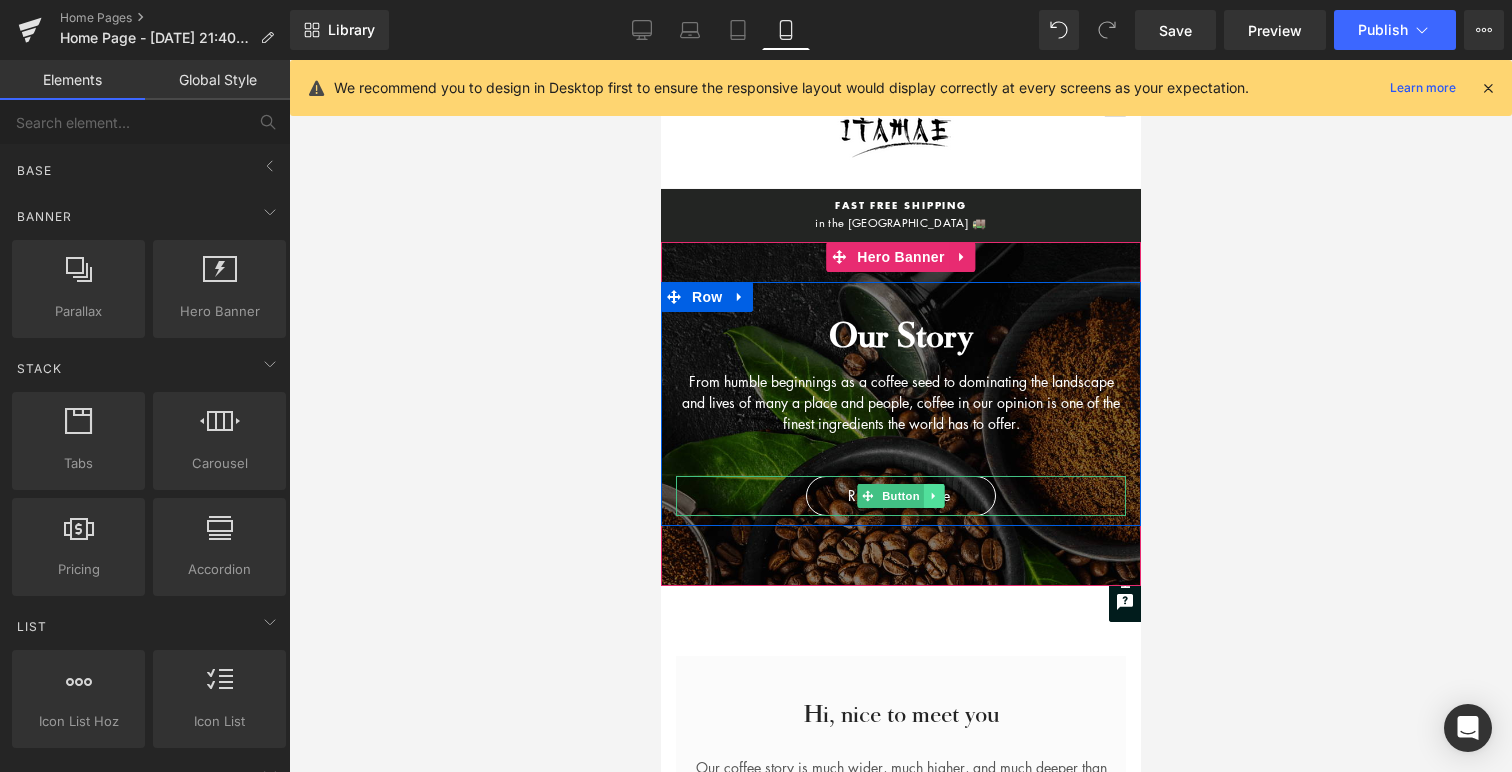 click 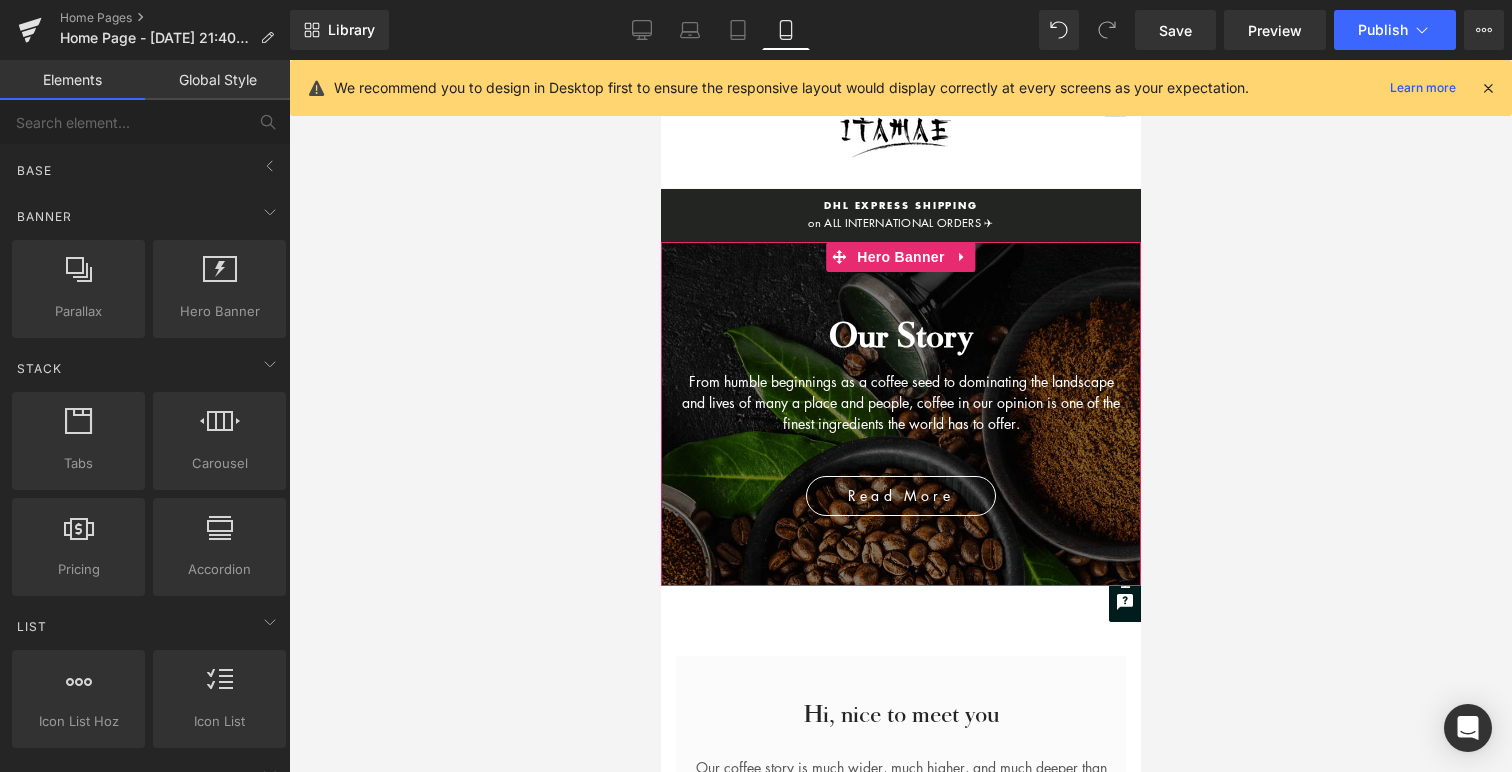 click at bounding box center [900, 414] 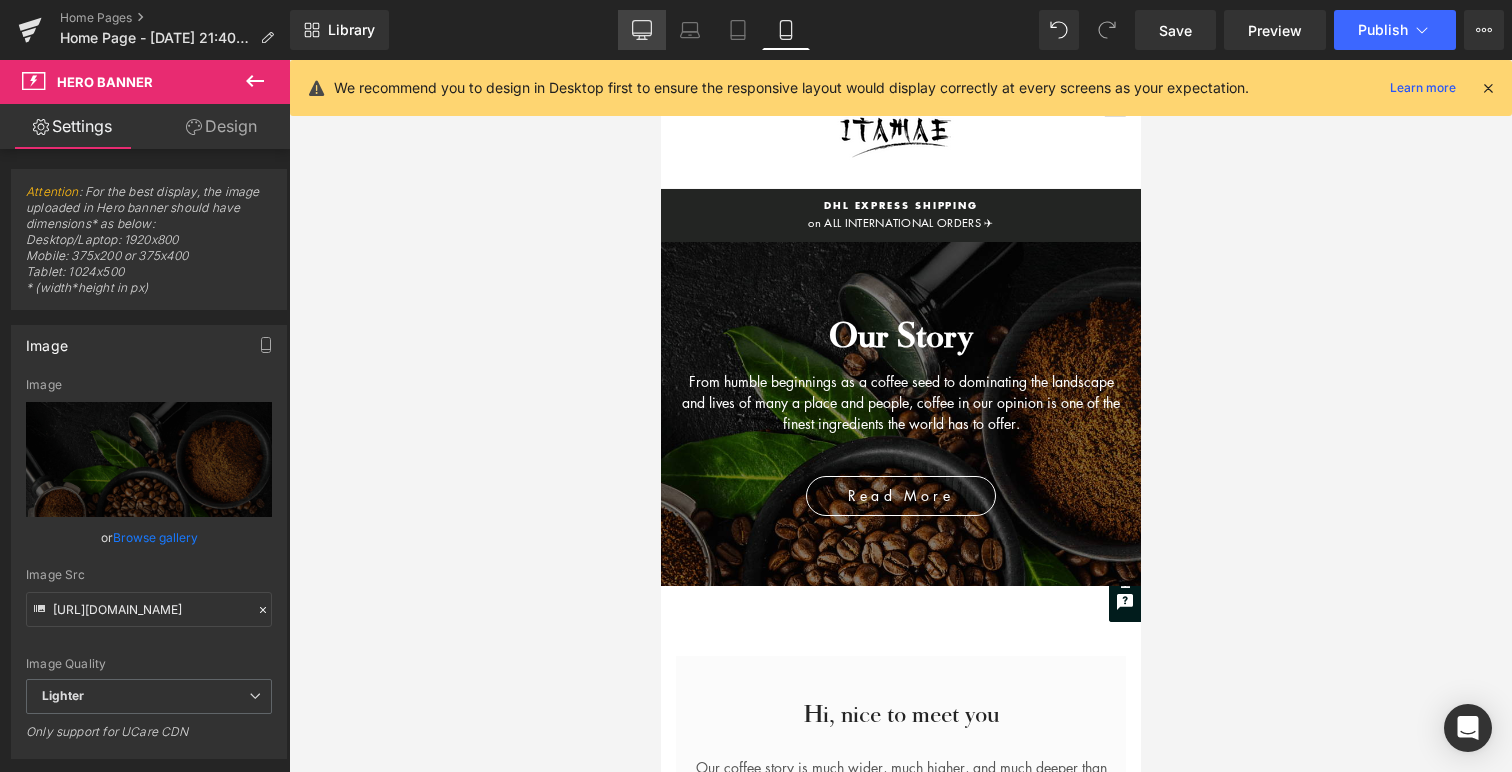 click 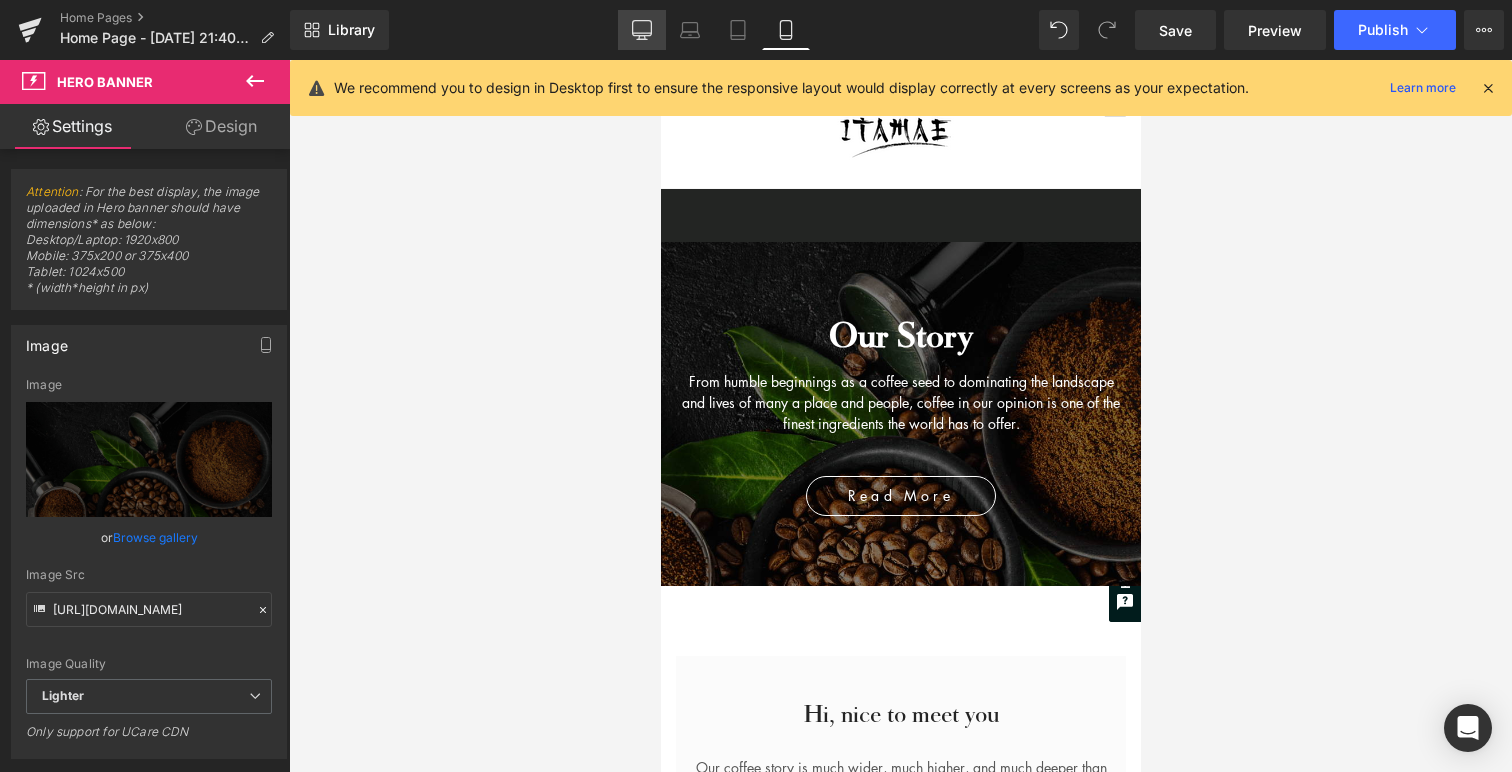 scroll, scrollTop: 56, scrollLeft: 0, axis: vertical 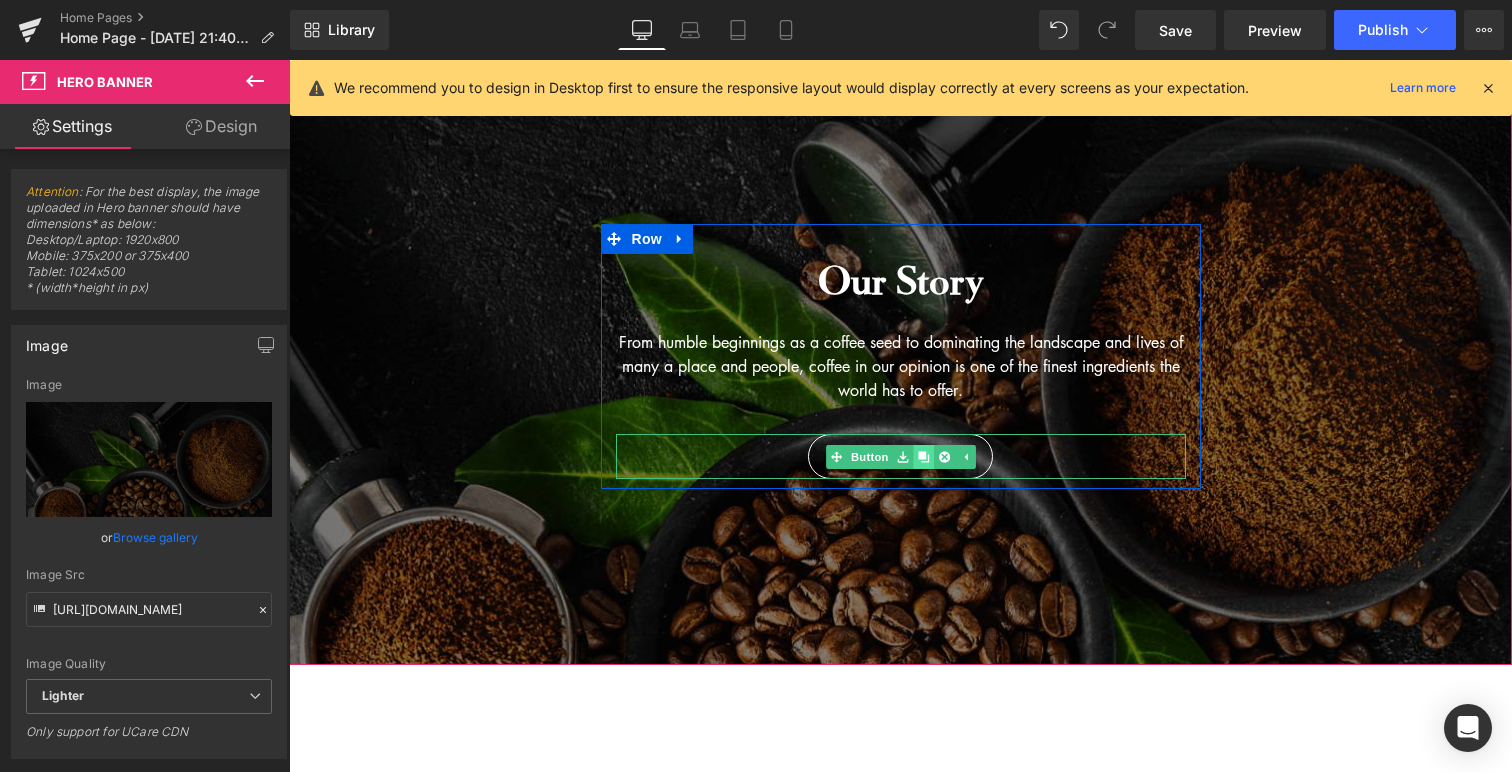 click 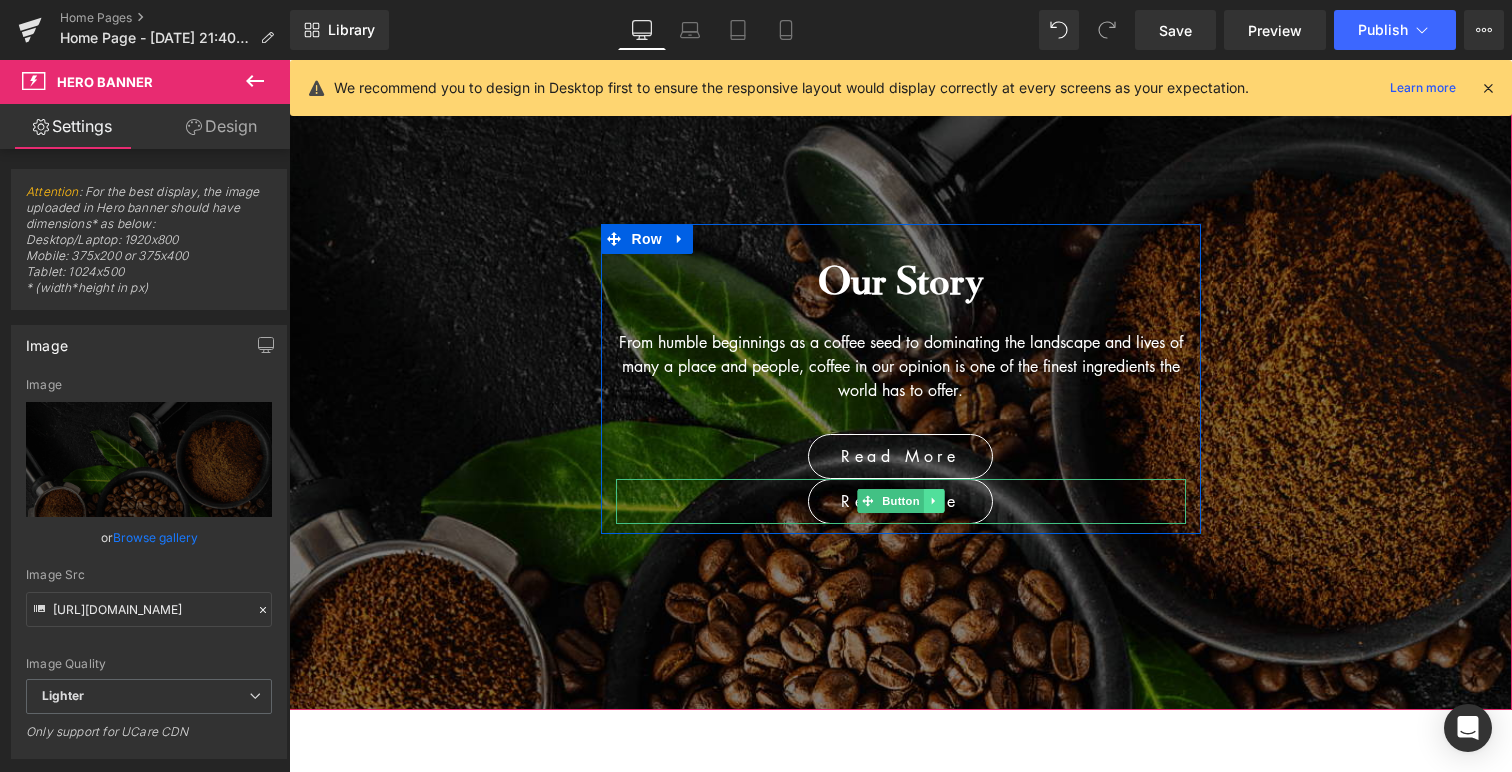 click at bounding box center [933, 501] 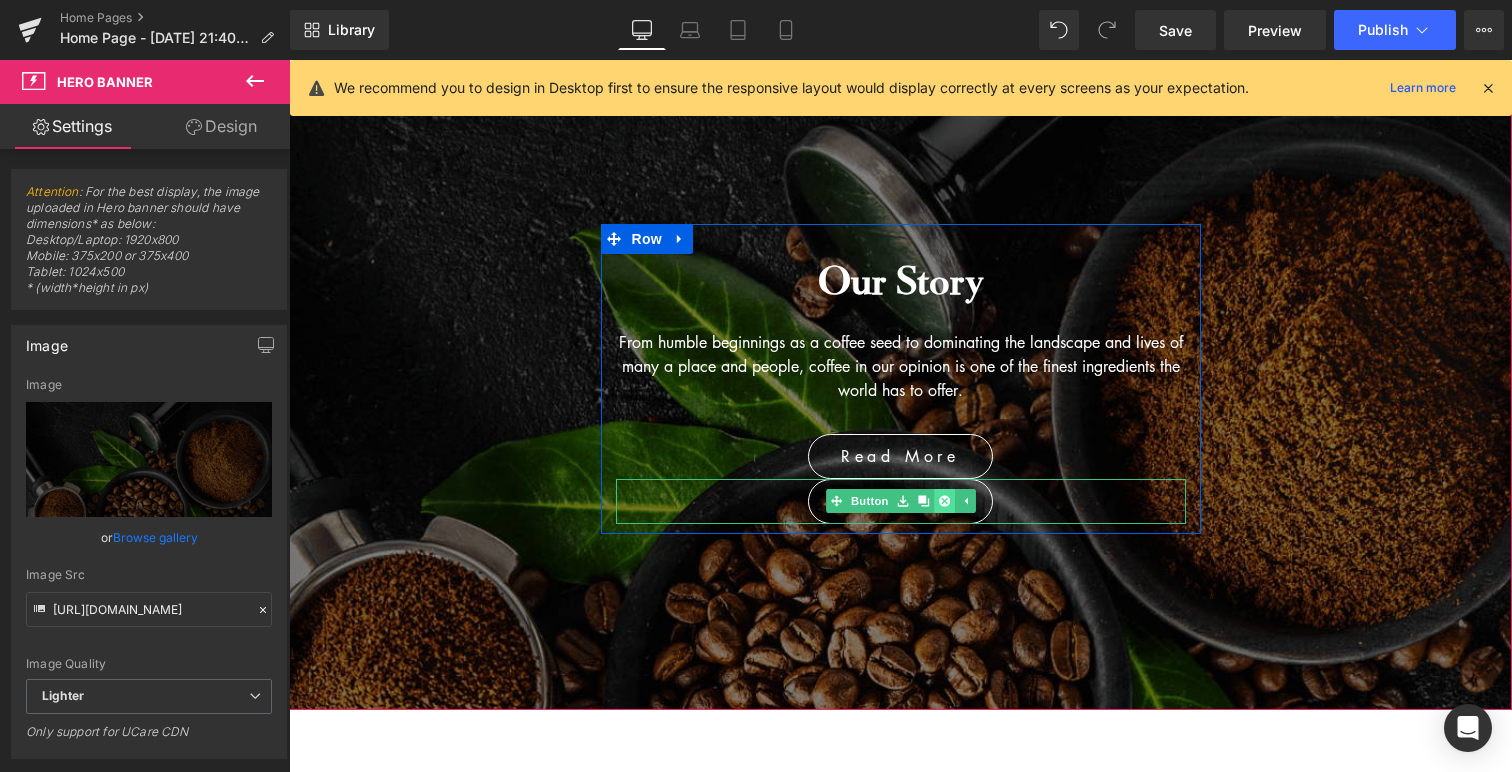 click 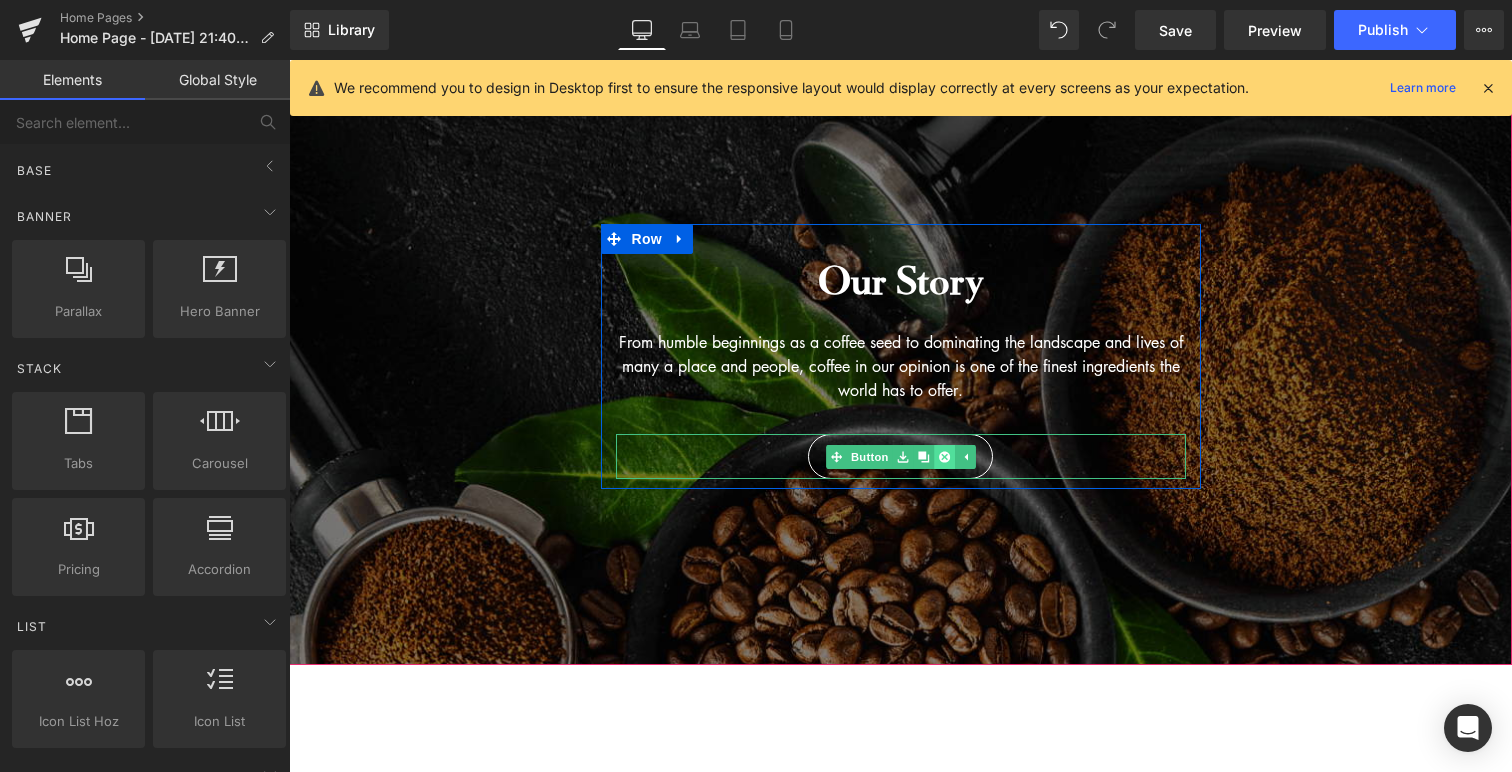 click at bounding box center [944, 457] 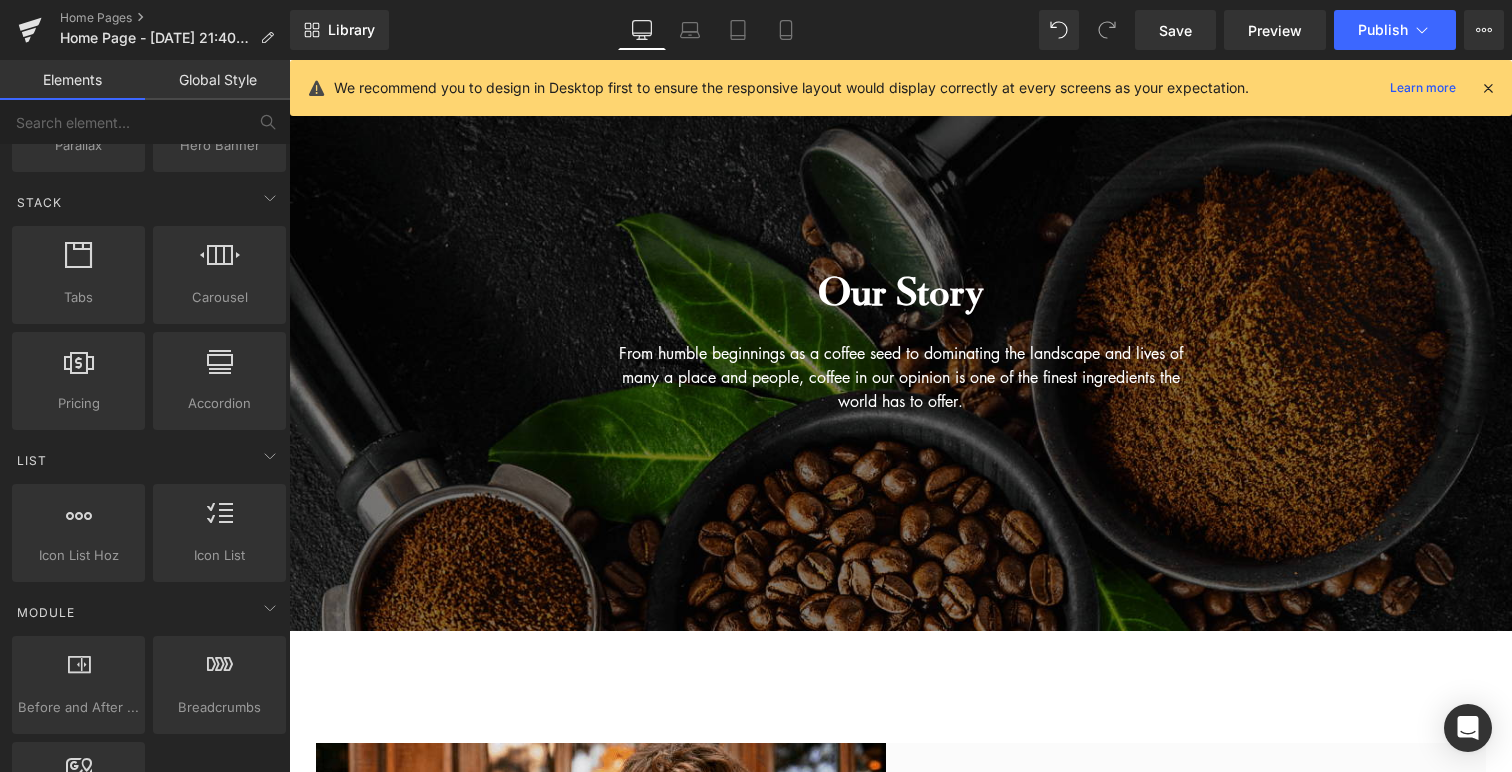 click at bounding box center [900, 355] 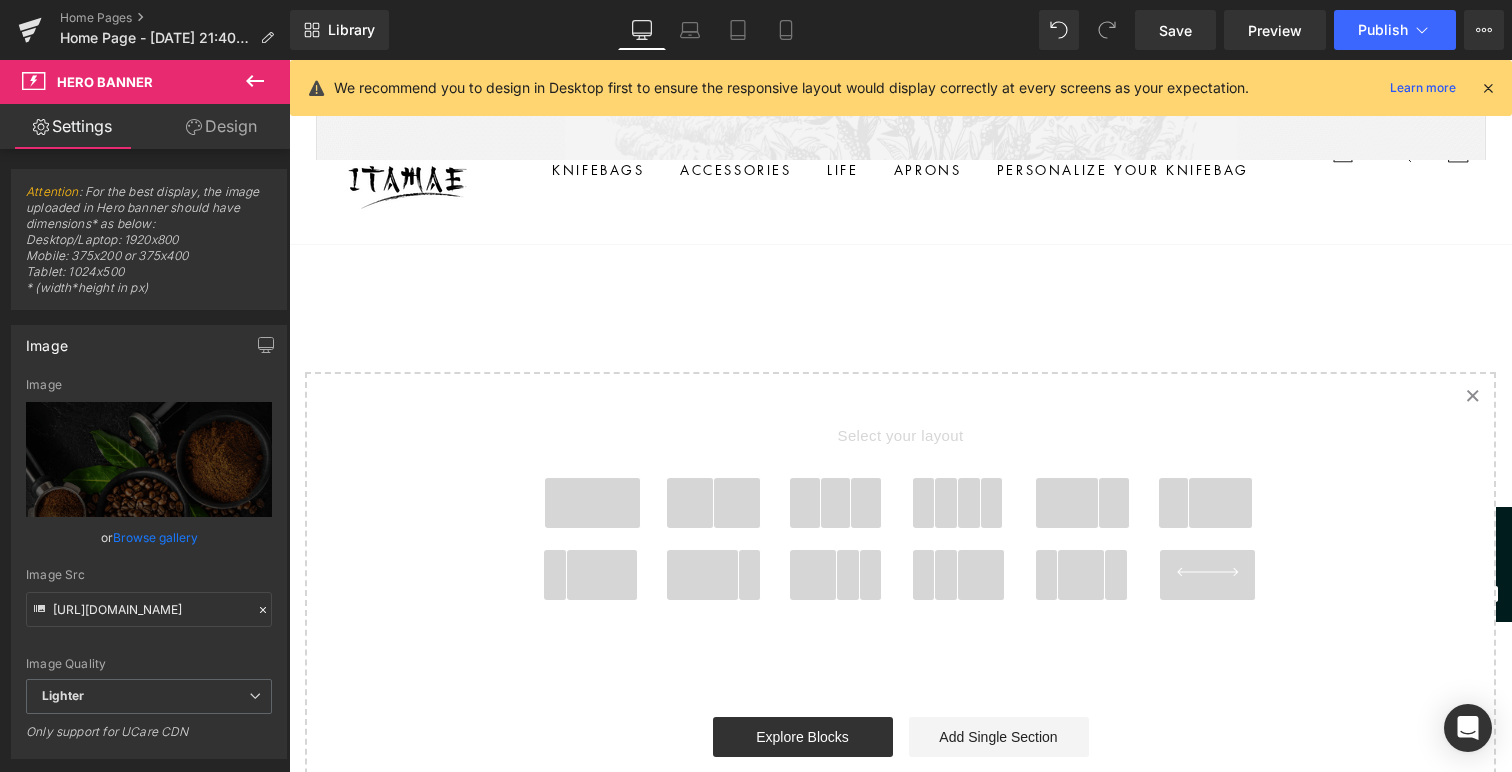 click at bounding box center [737, 503] 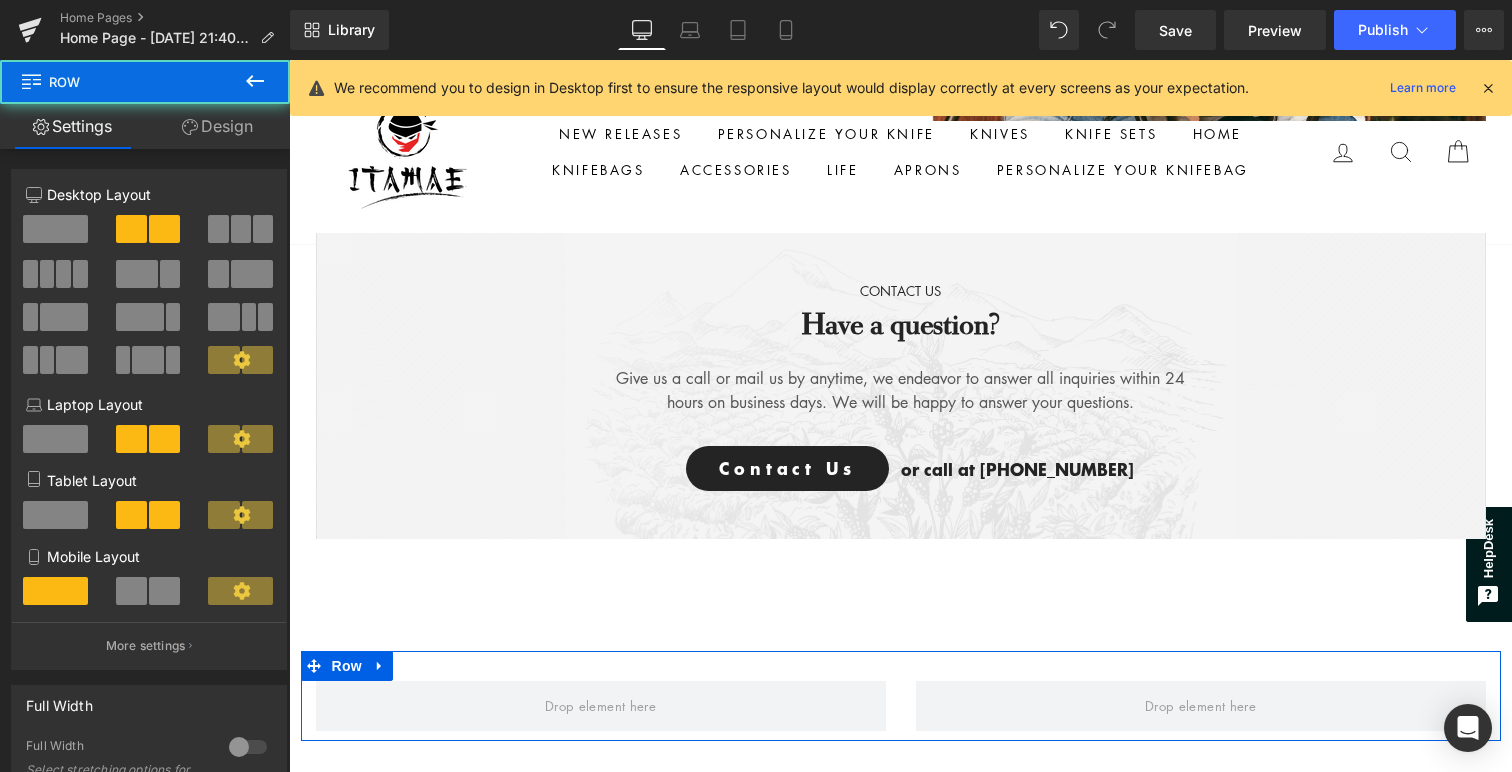 click on "Row" at bounding box center (901, 696) 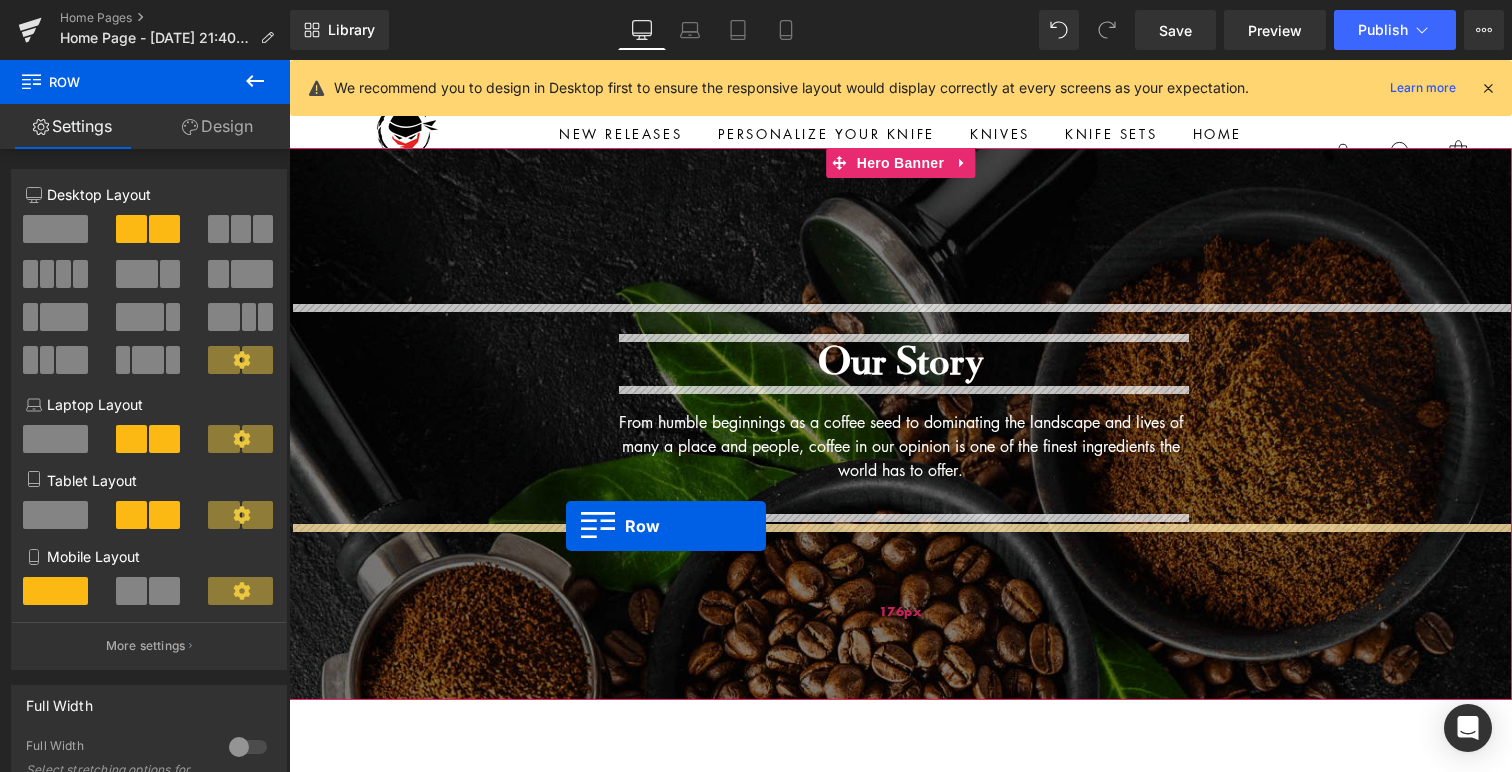 drag, startPoint x: 316, startPoint y: 668, endPoint x: 562, endPoint y: 529, distance: 282.5544 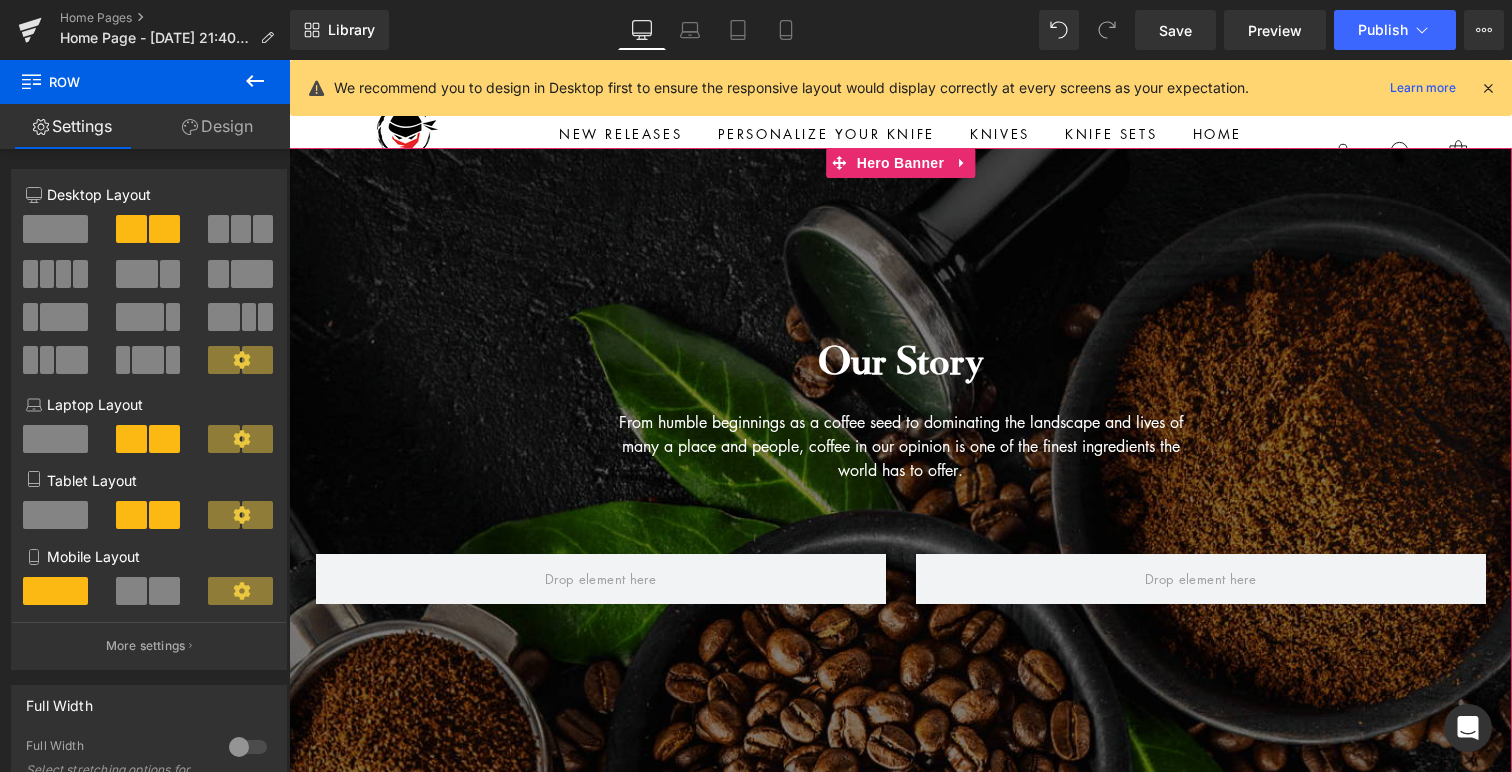 click on "Our Story
Heading
From humble beginnings as a coffee seed to dominating the landscape and lives of many a place and people, coffee in our opinion is one of the finest ingredients the world has to offer.
Text Block
Row
Row" at bounding box center [900, 459] 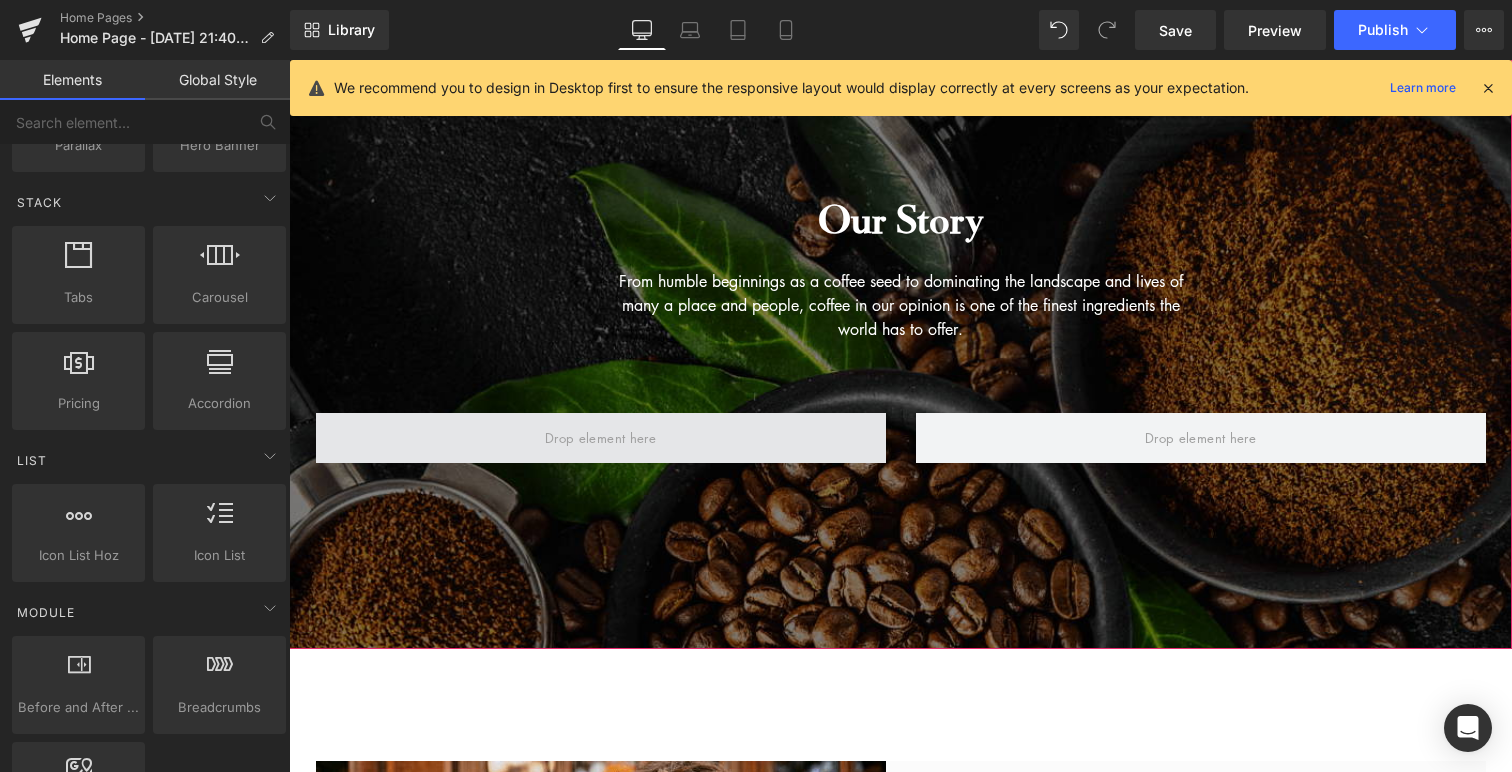 click at bounding box center (600, 438) 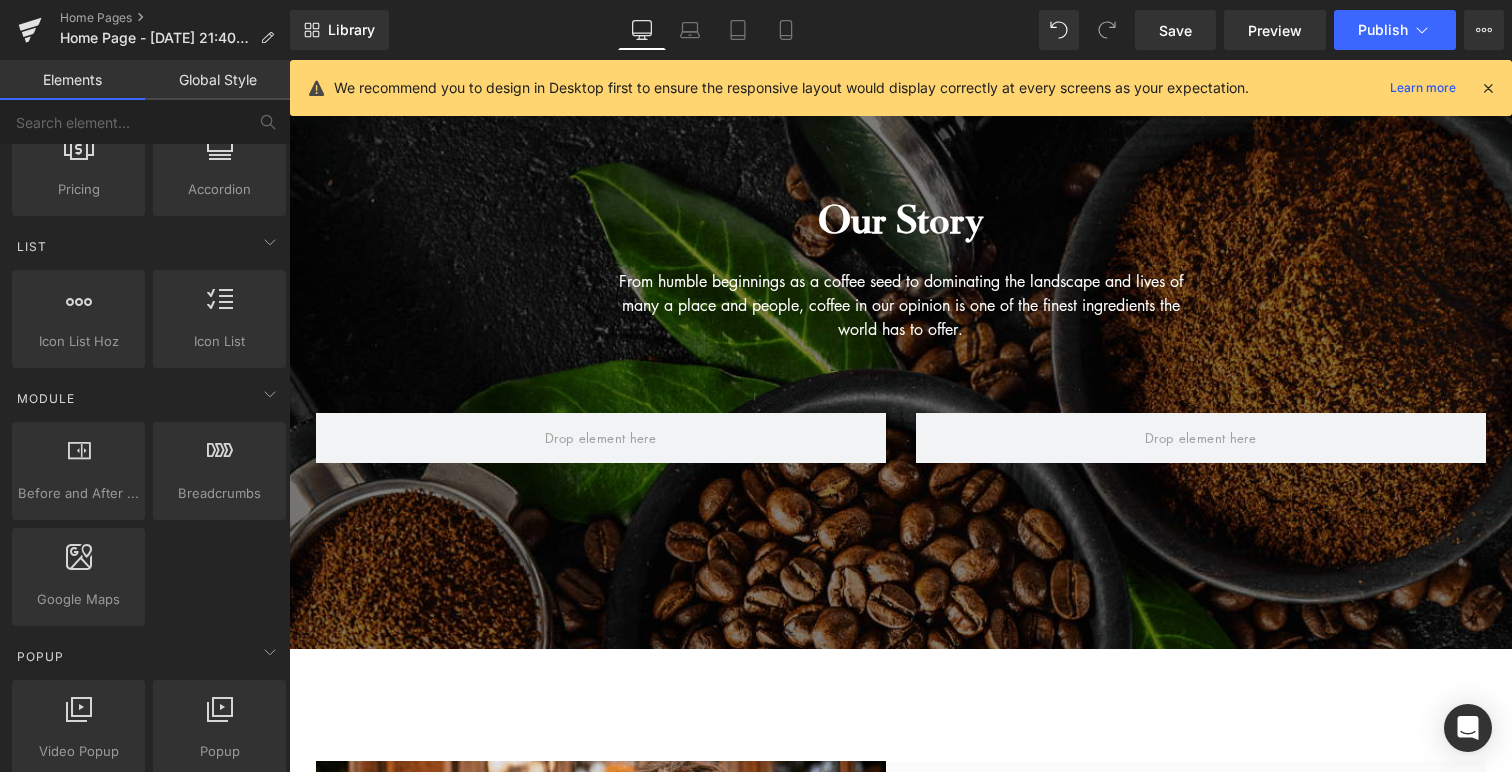 scroll, scrollTop: 403, scrollLeft: 0, axis: vertical 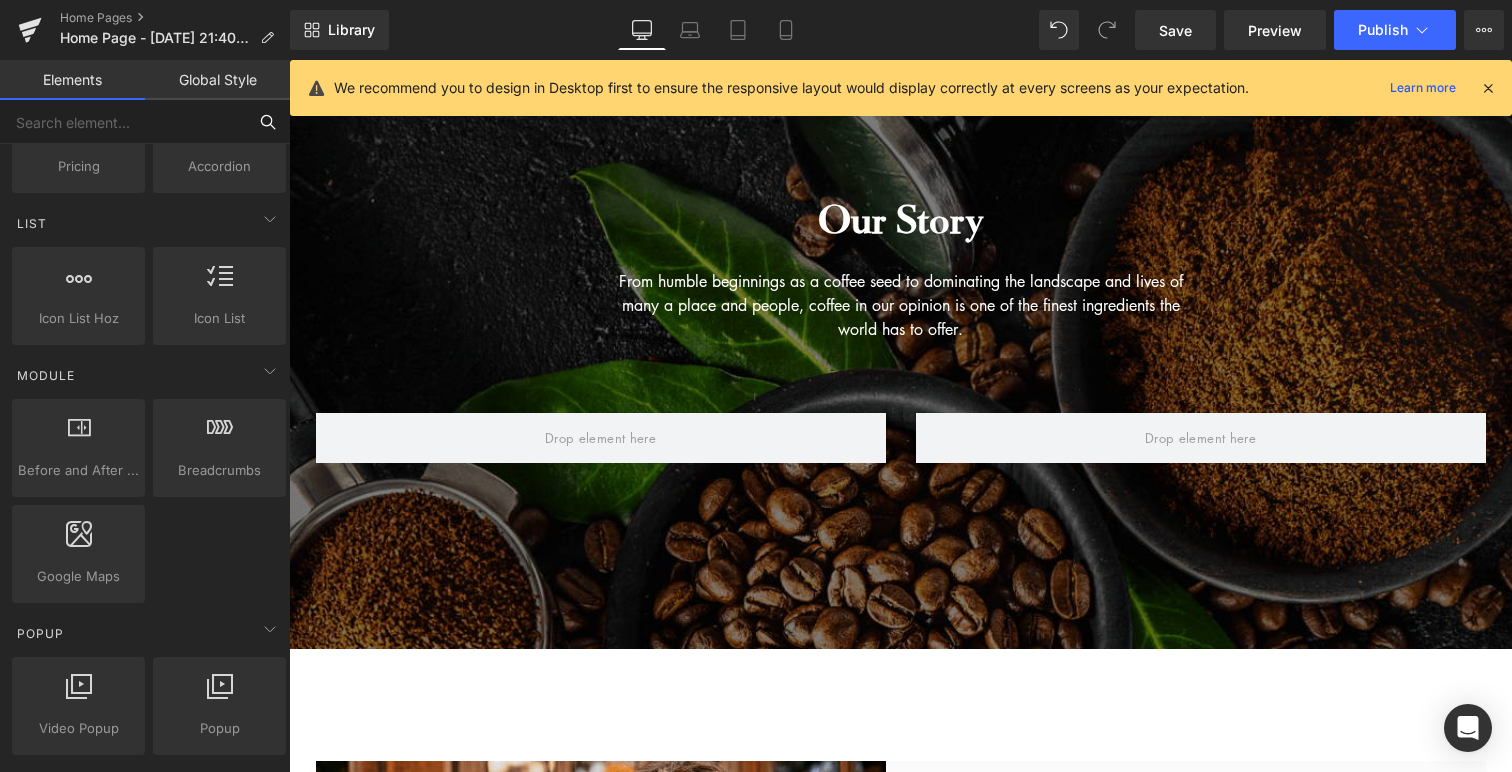 click at bounding box center (123, 122) 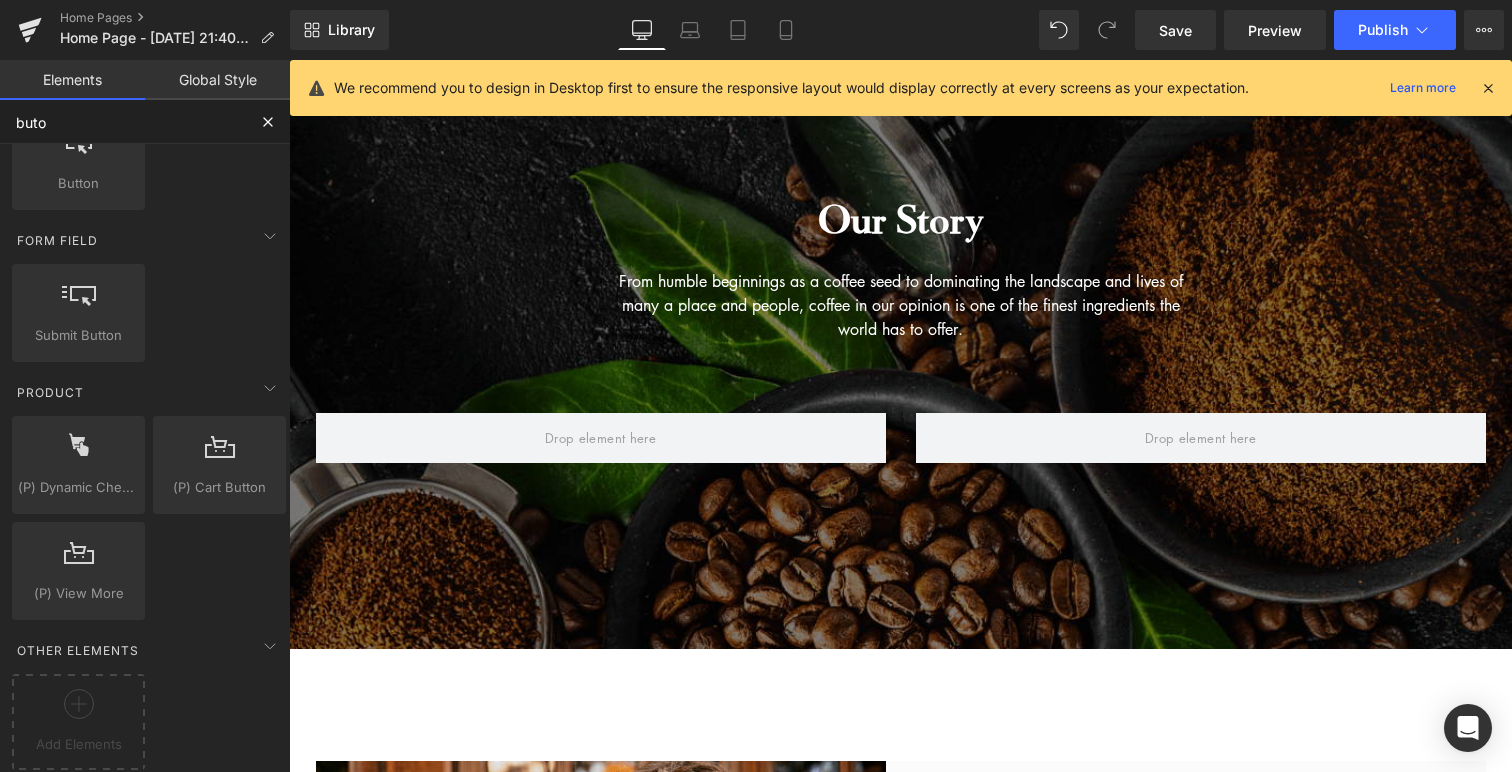 scroll, scrollTop: 0, scrollLeft: 0, axis: both 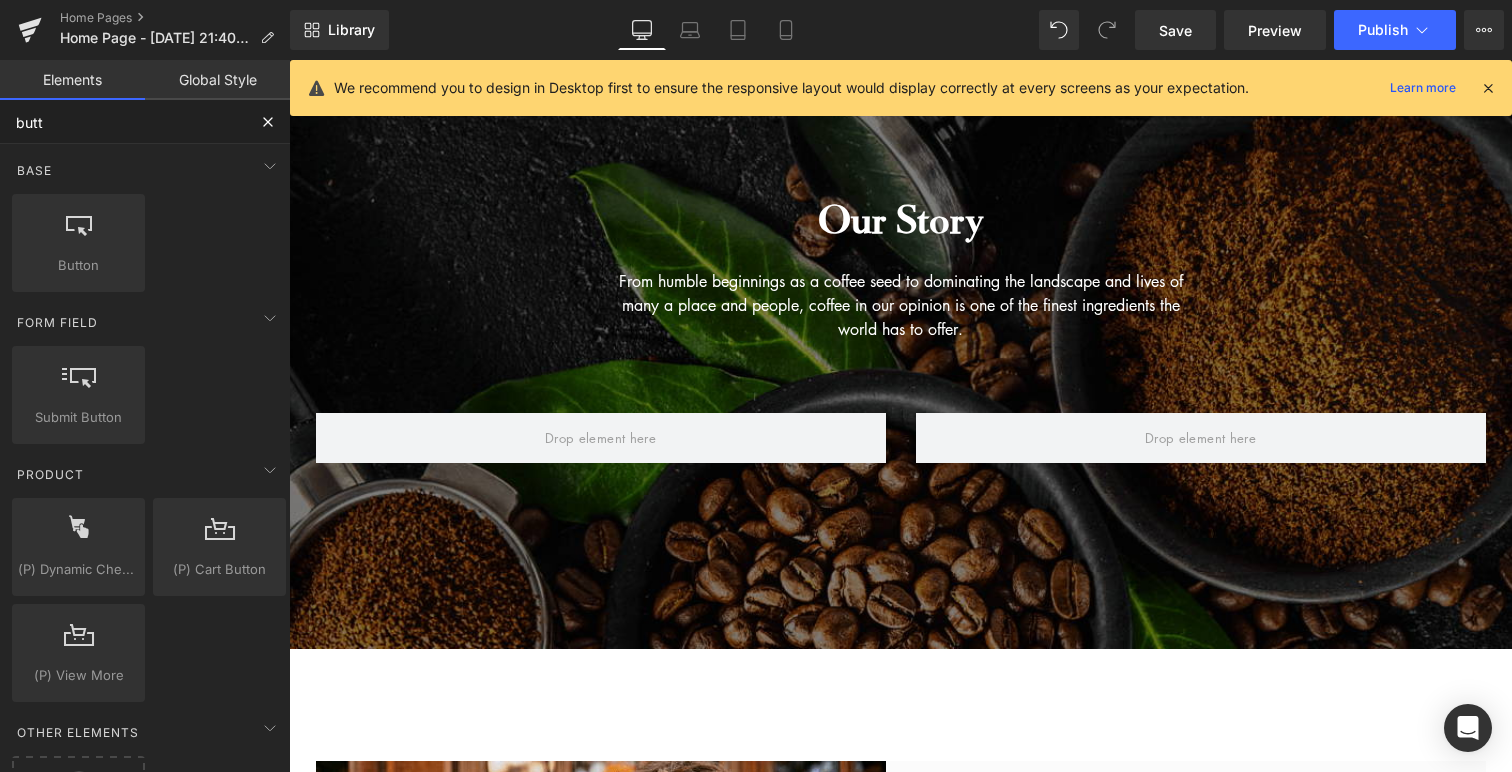 type on "butto" 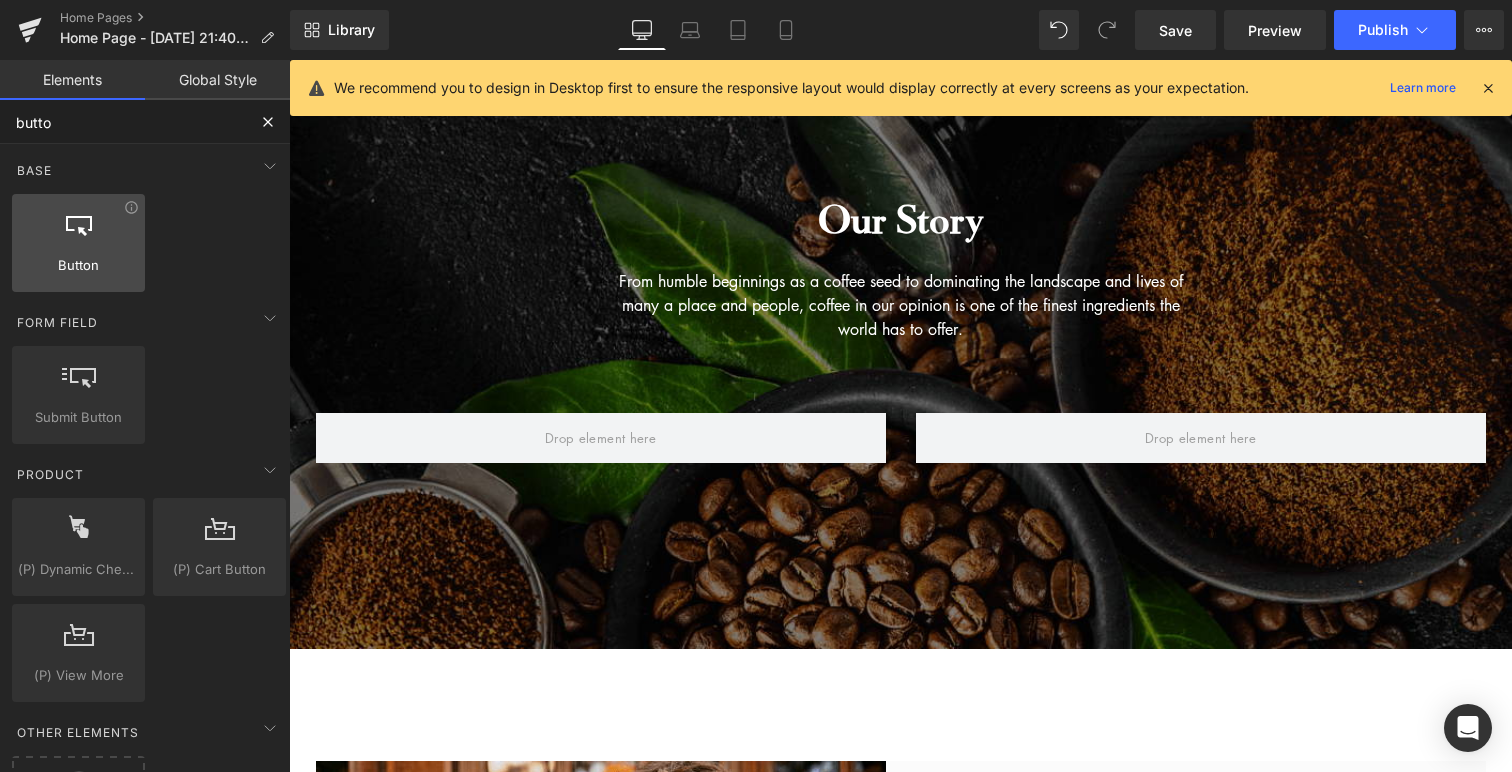 click at bounding box center [78, 232] 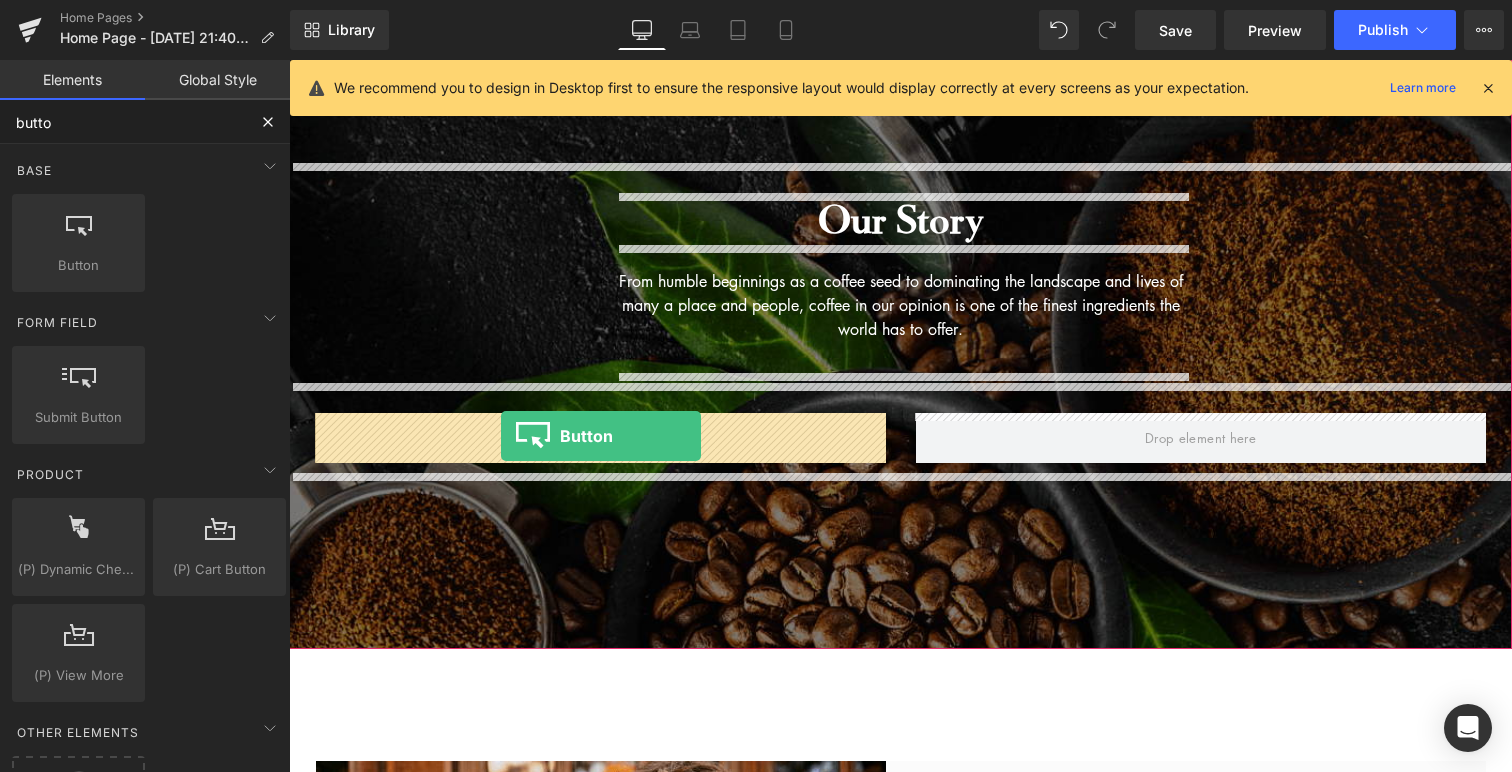 drag, startPoint x: 354, startPoint y: 311, endPoint x: 501, endPoint y: 438, distance: 194.26271 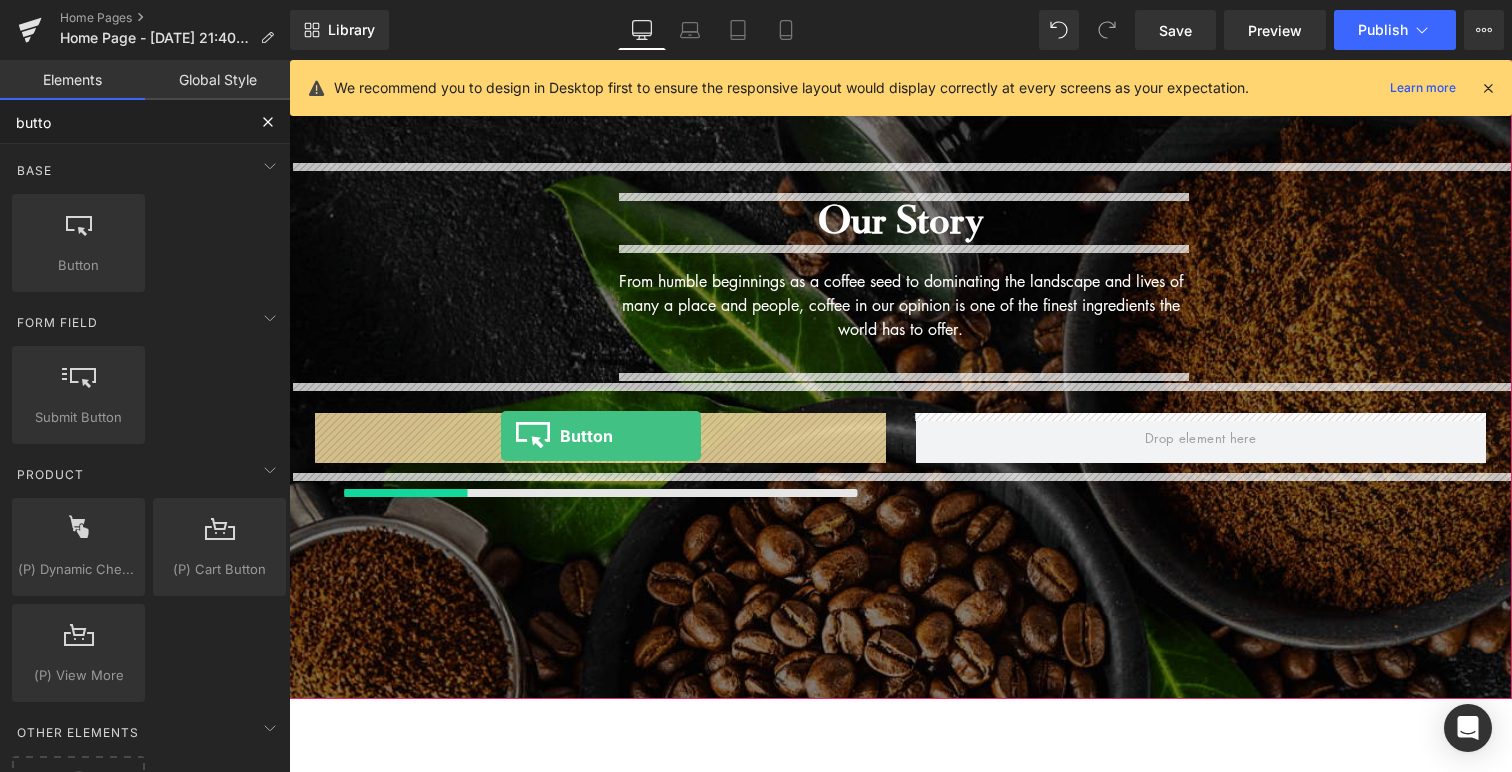 scroll, scrollTop: 10, scrollLeft: 10, axis: both 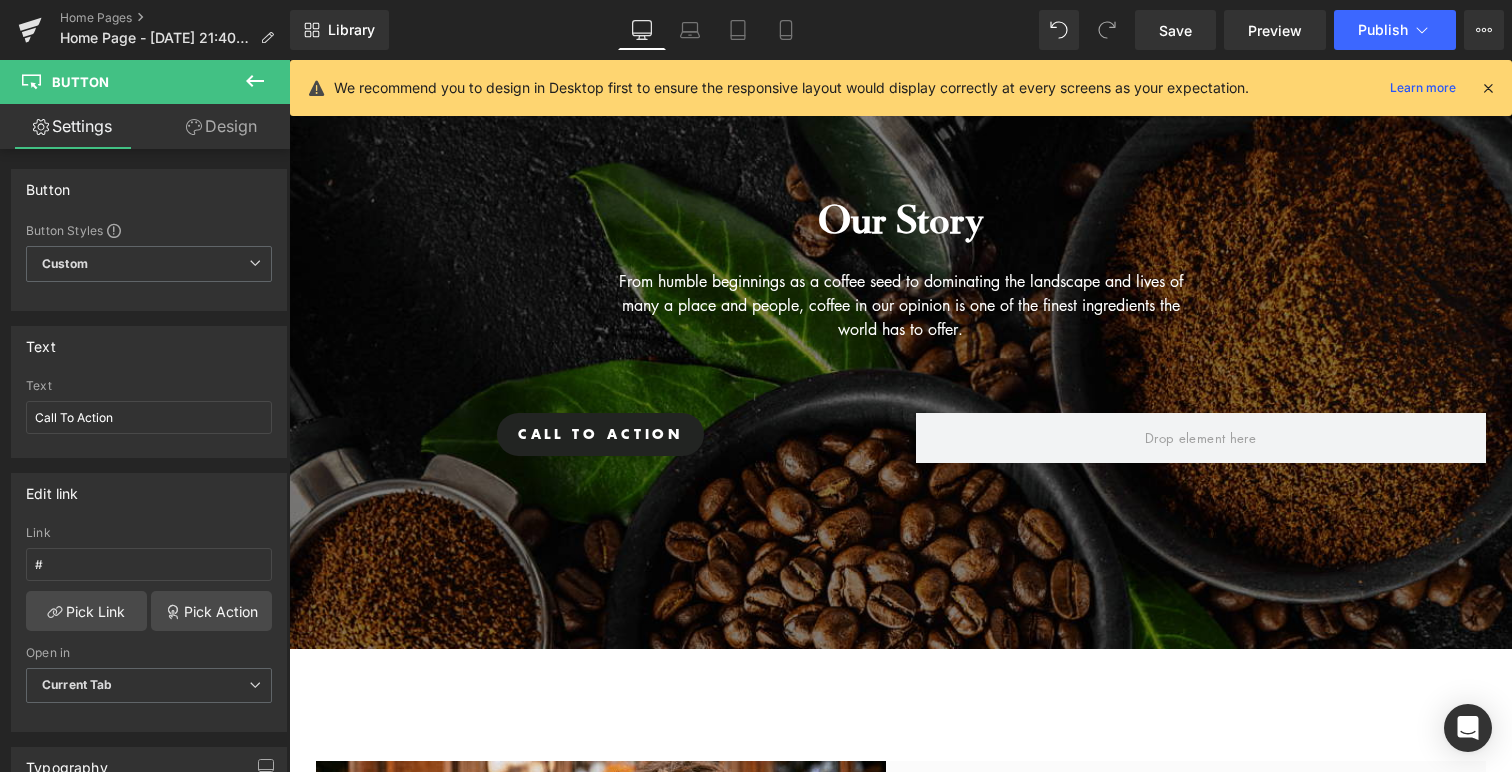 click 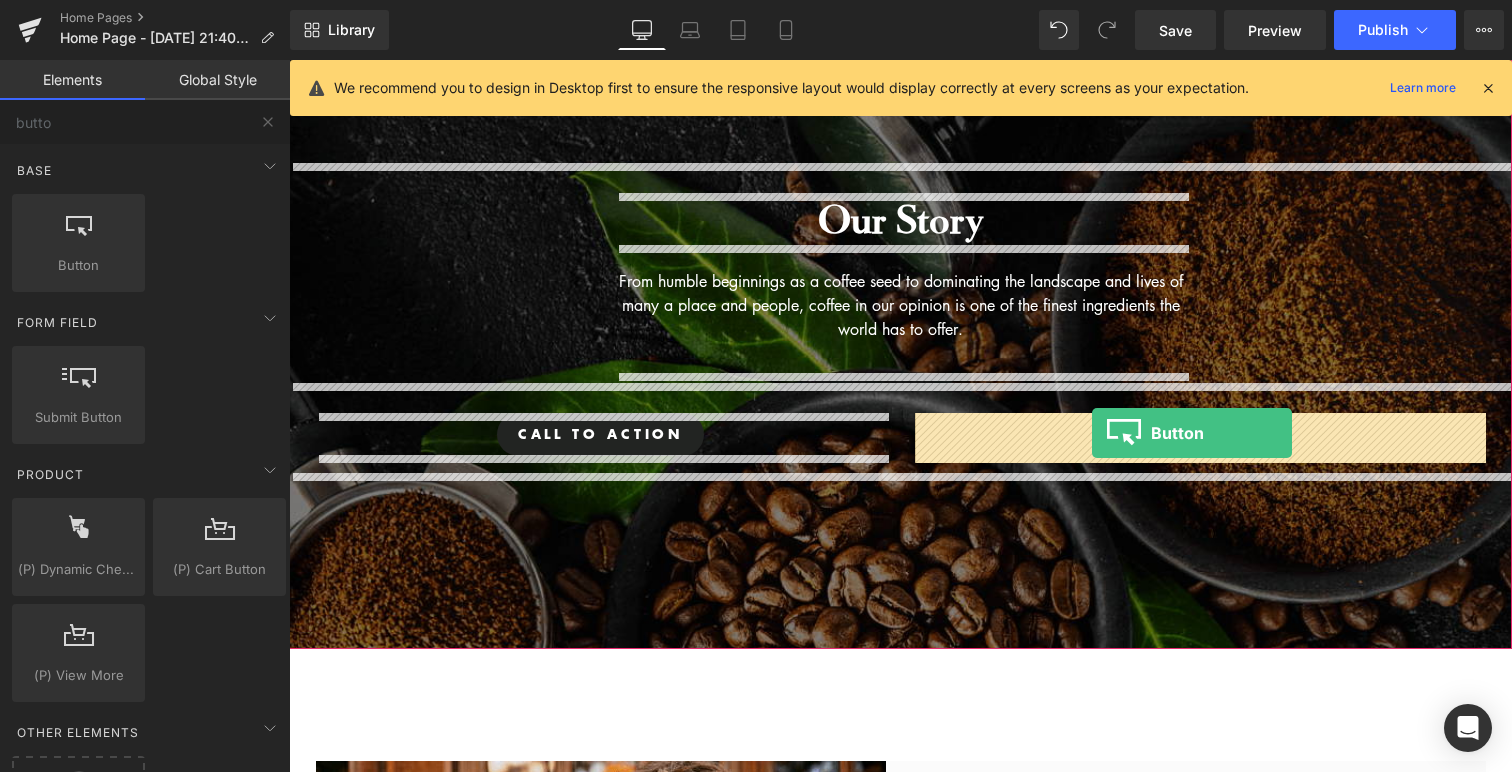 drag, startPoint x: 375, startPoint y: 324, endPoint x: 1093, endPoint y: 436, distance: 726.68286 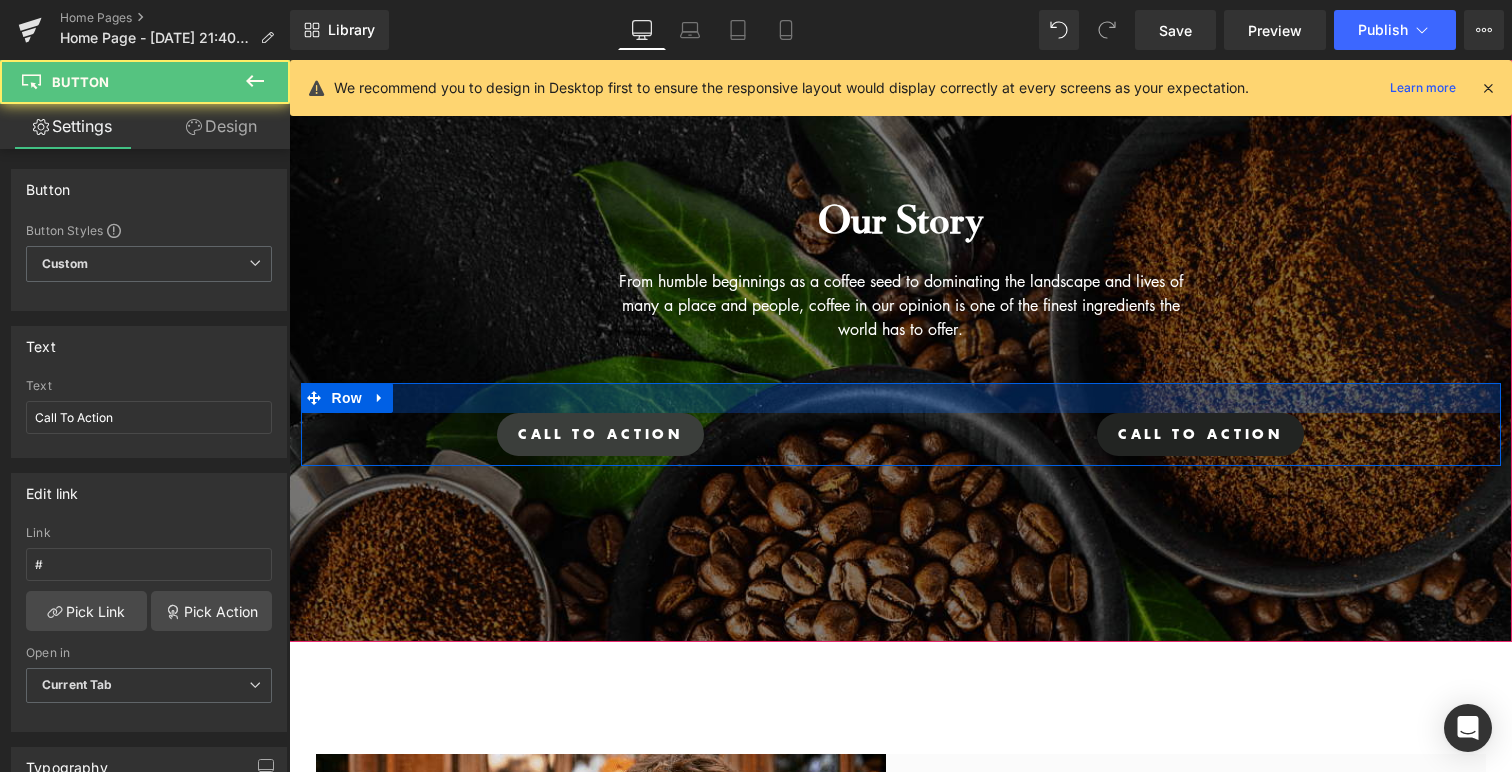 scroll, scrollTop: 5678, scrollLeft: 1223, axis: both 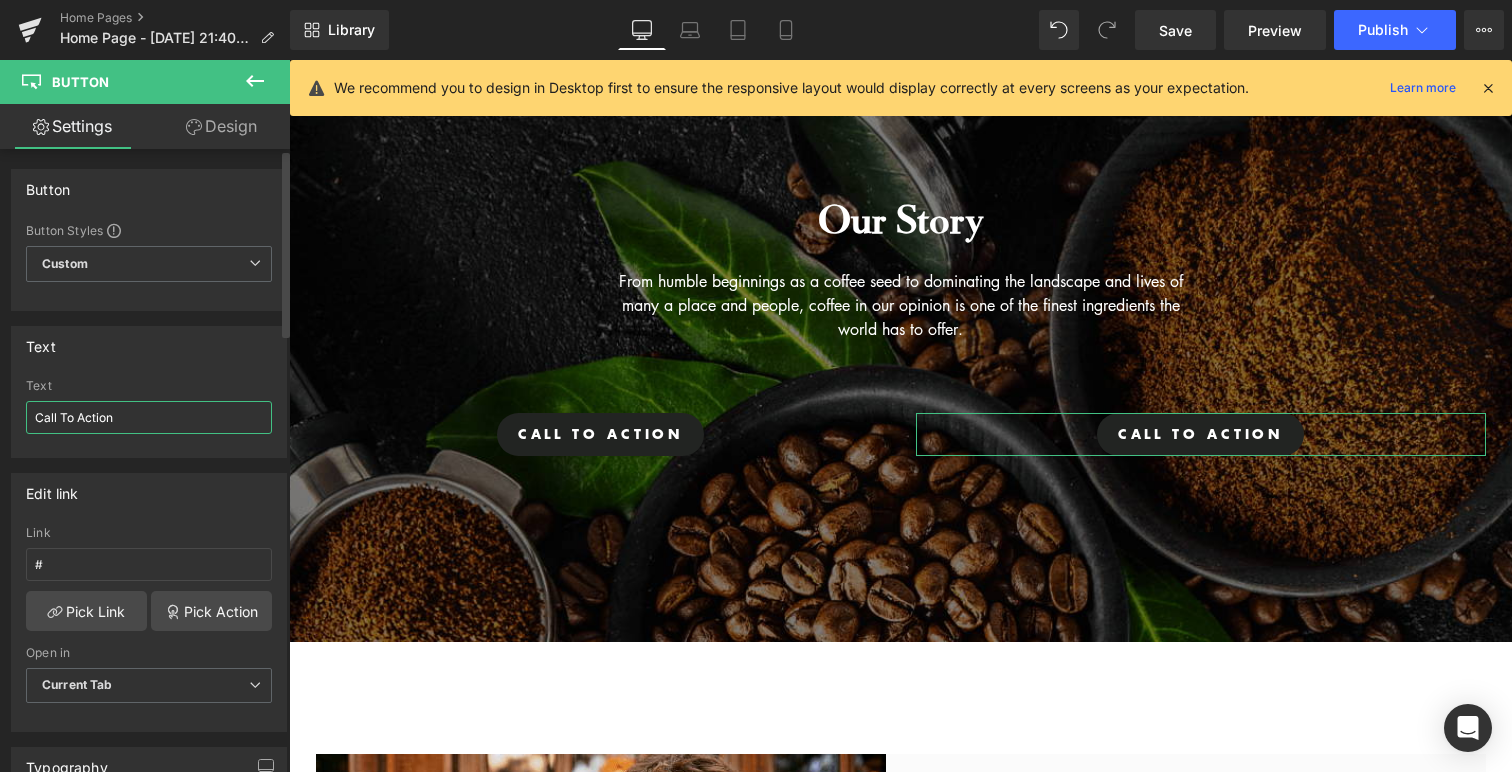 click on "Call To Action" at bounding box center (149, 417) 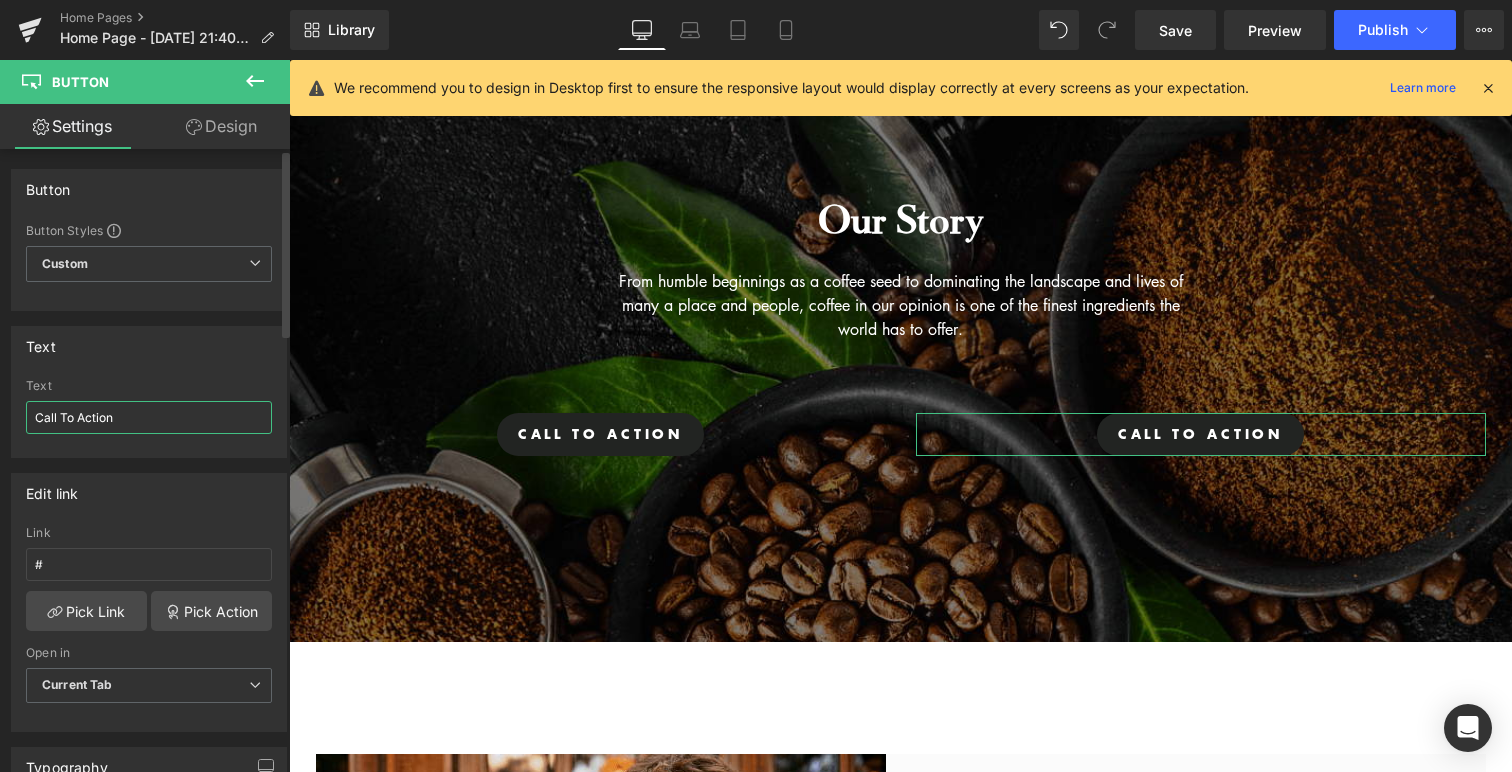 click on "Call To Action" at bounding box center [149, 417] 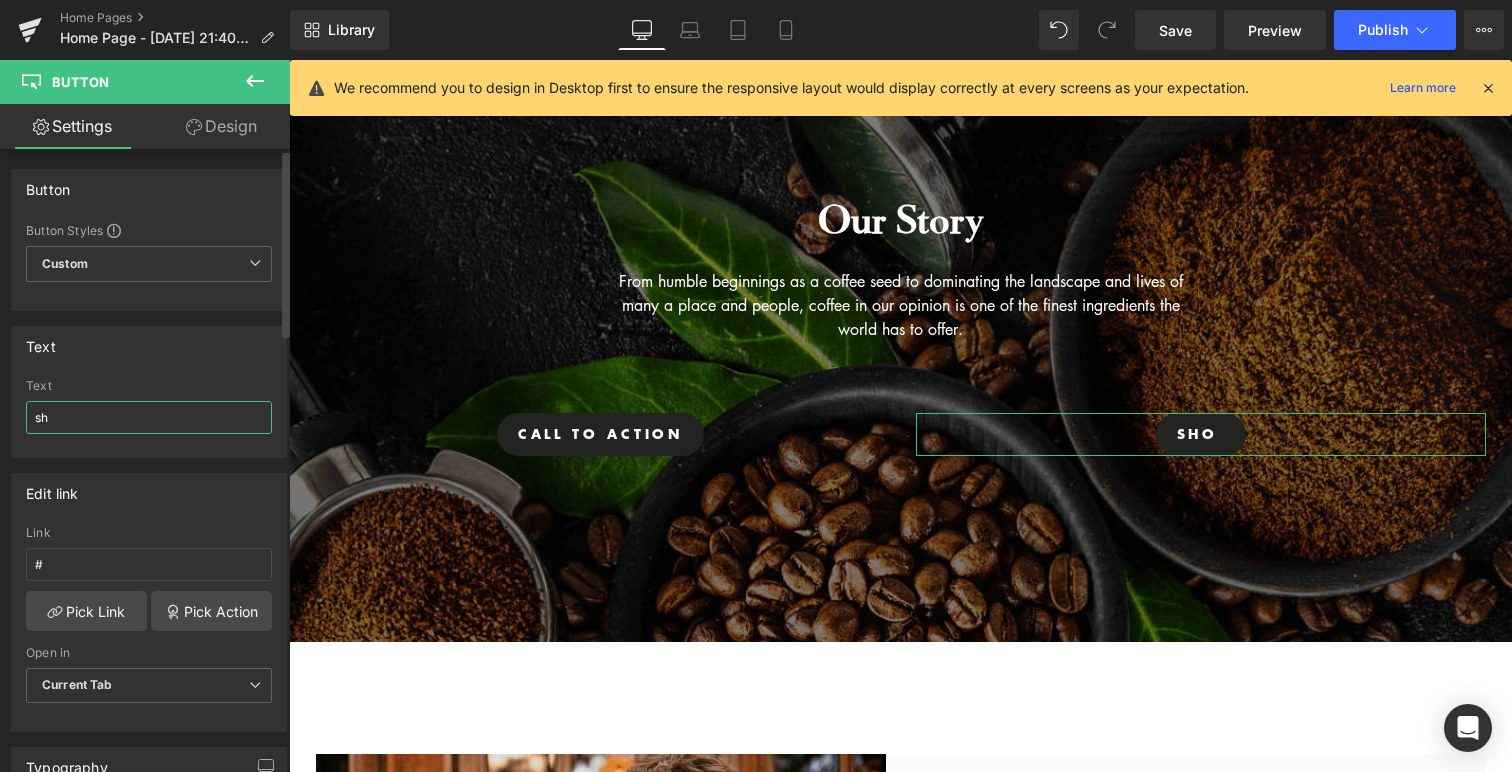type on "s" 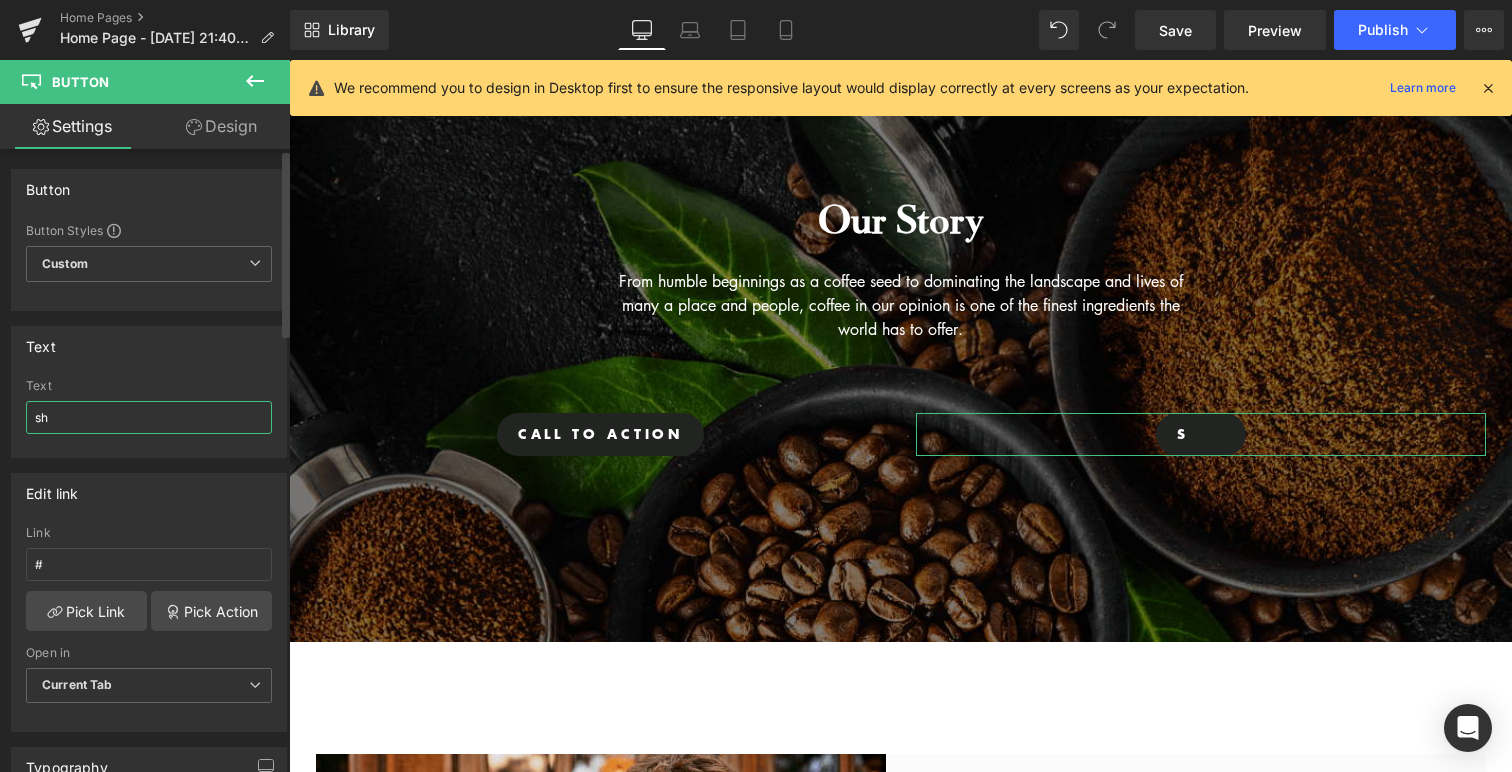 type on "s" 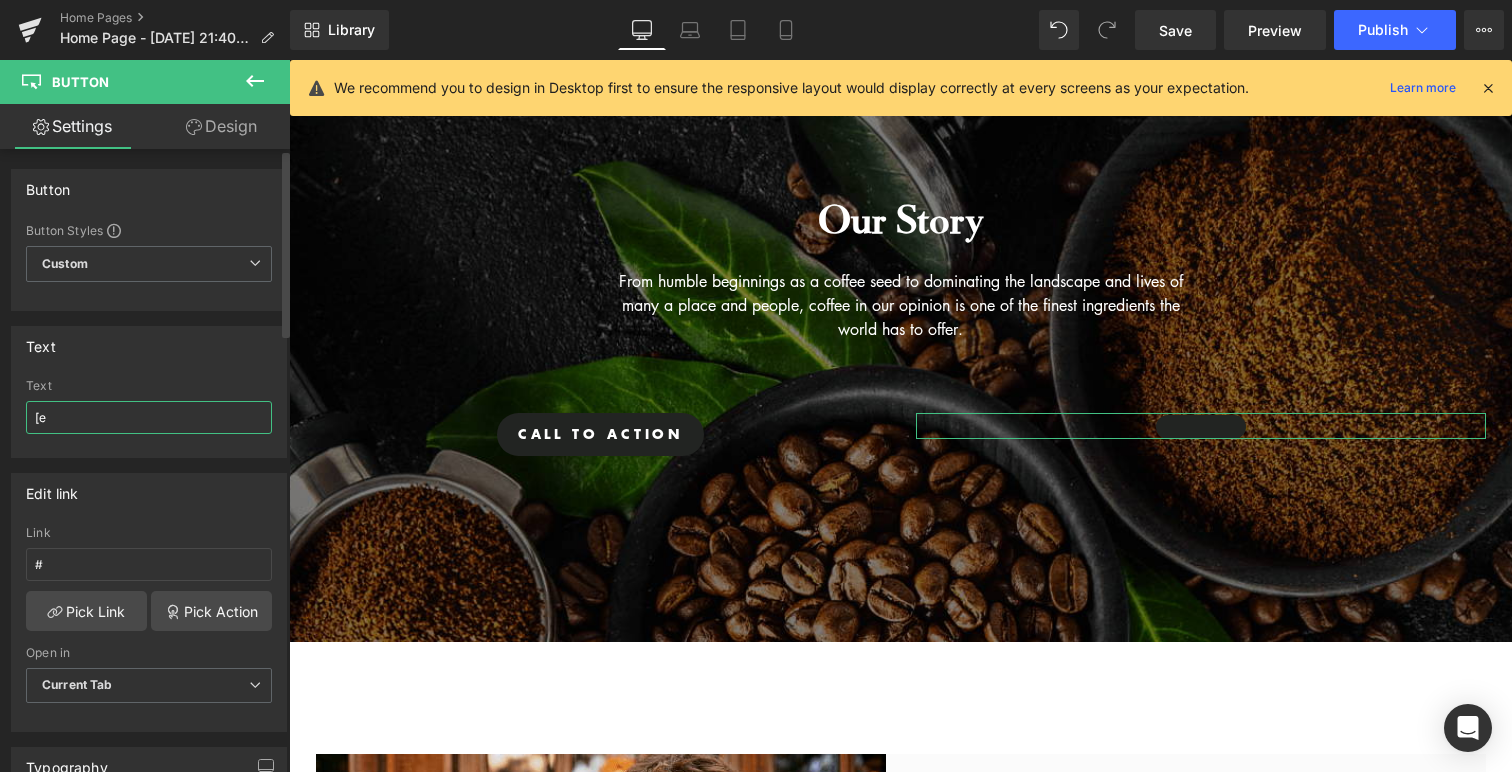type on "[" 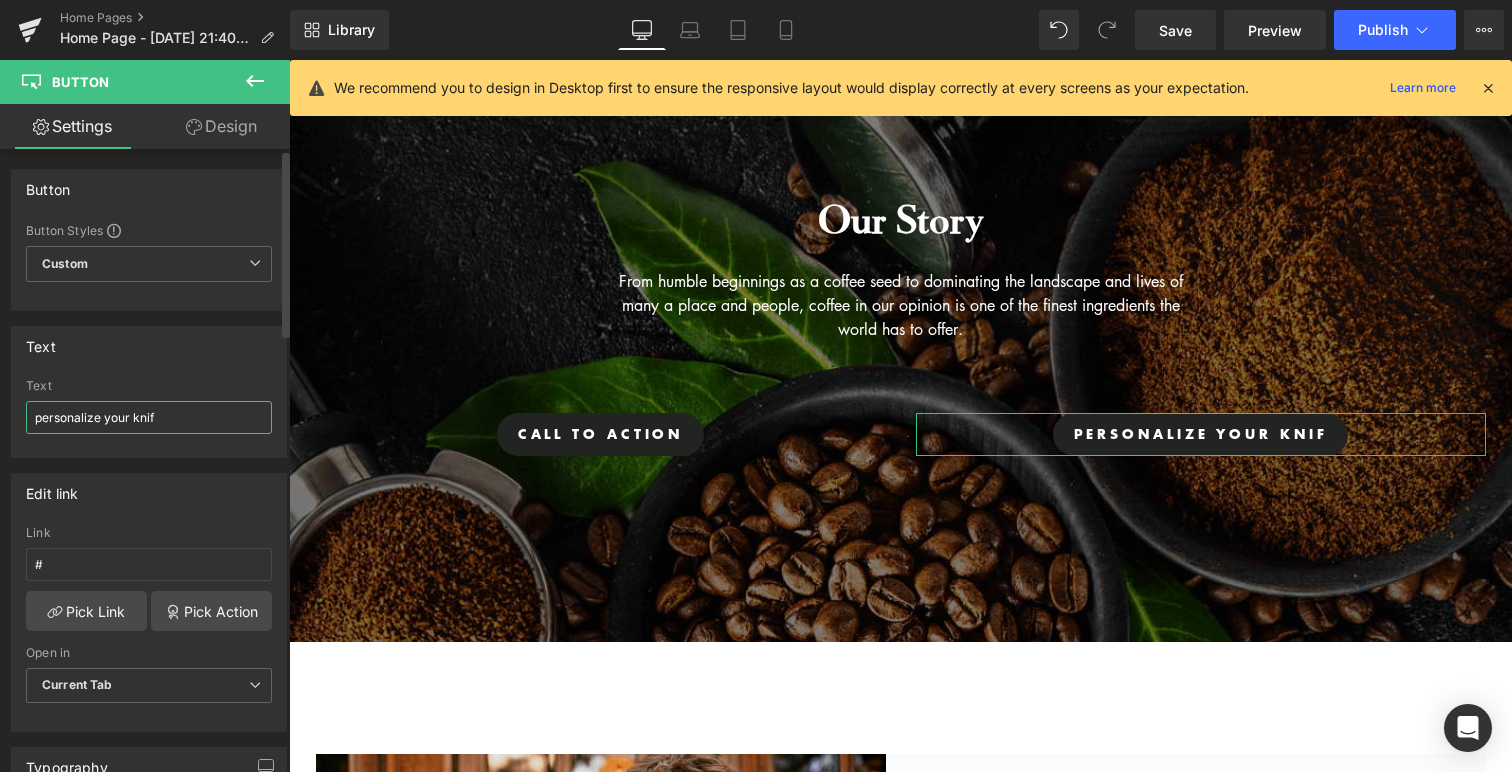type on "personalize your knife" 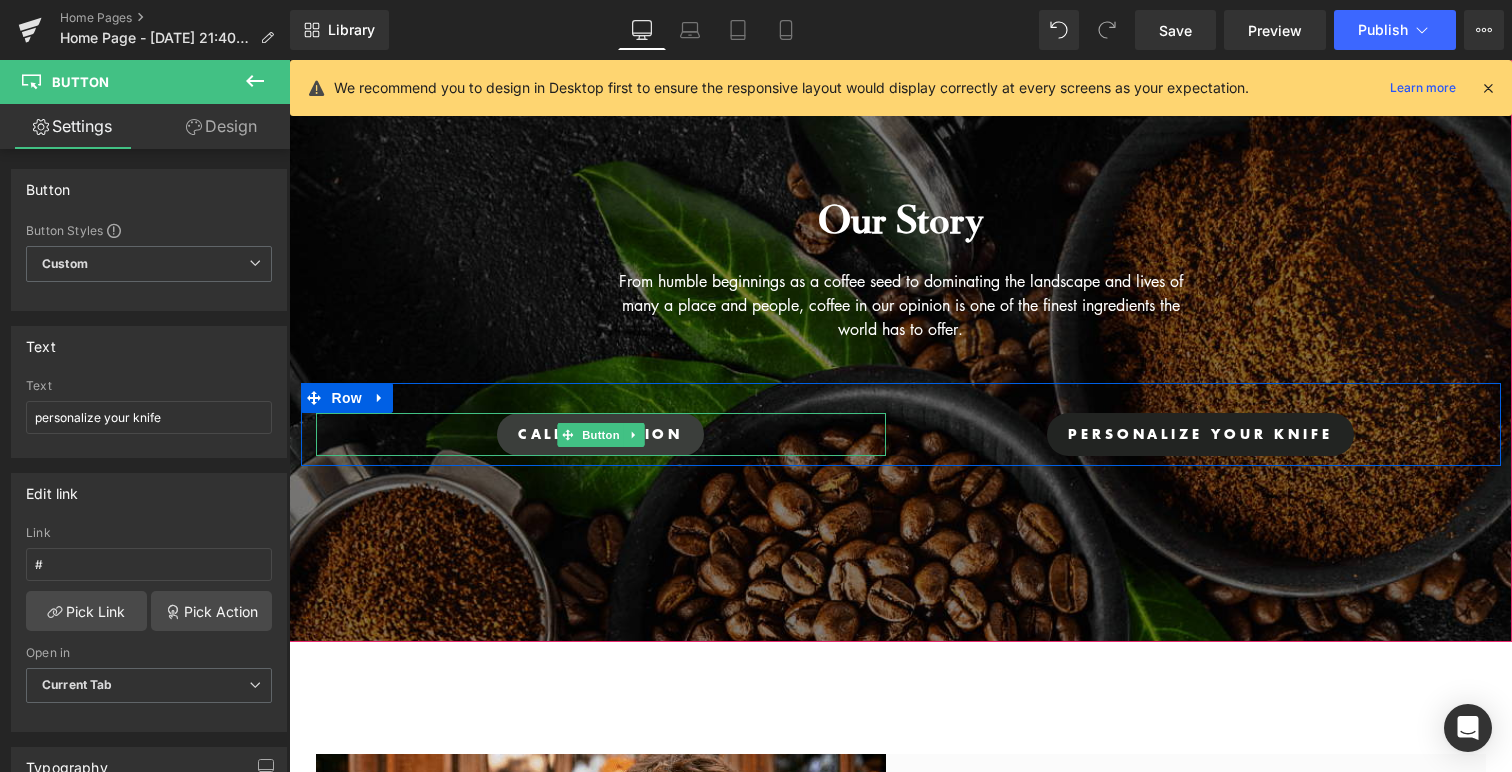 click on "Call To Action" at bounding box center (601, 434) 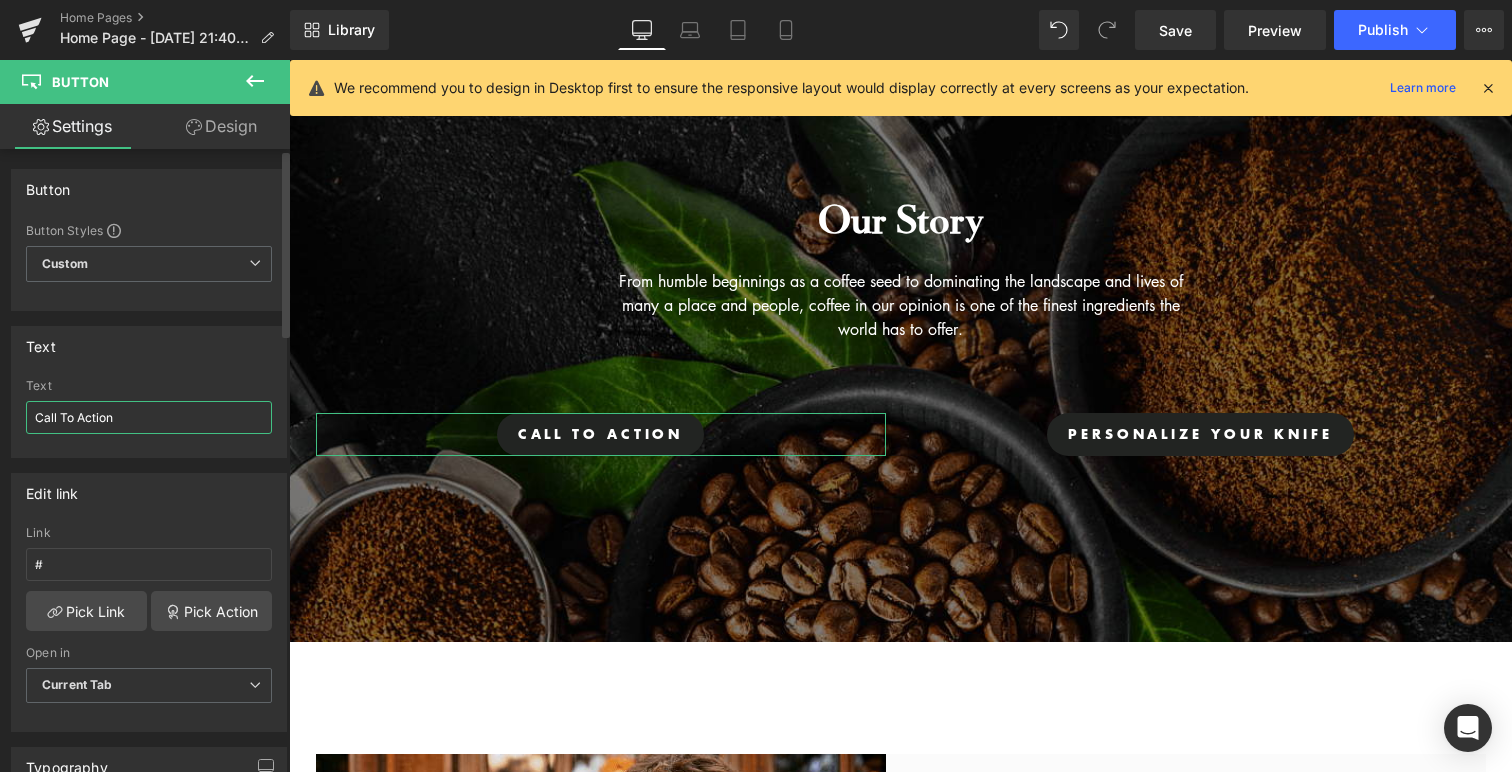 click on "Call To Action" at bounding box center (149, 417) 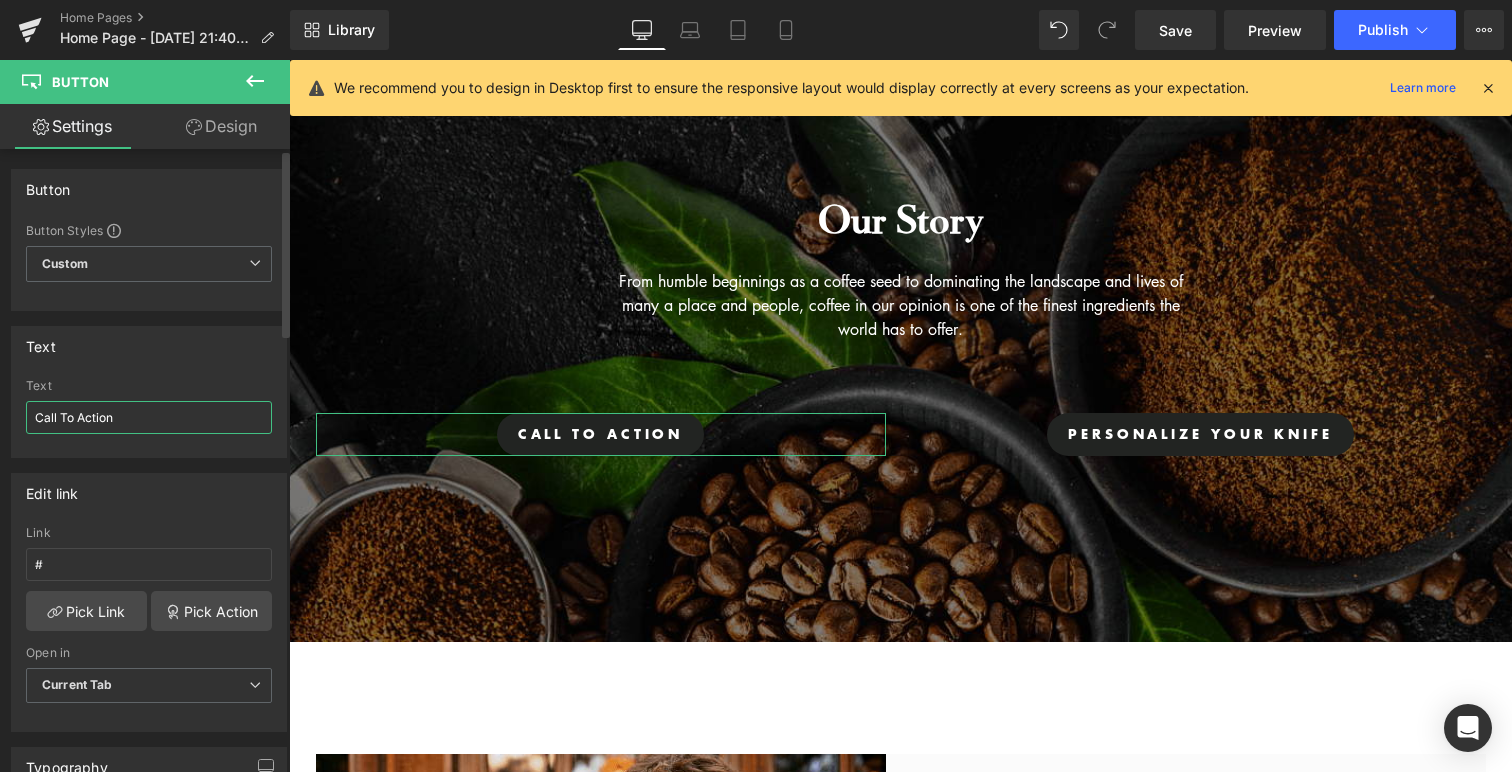 click on "Call To Action" at bounding box center [149, 417] 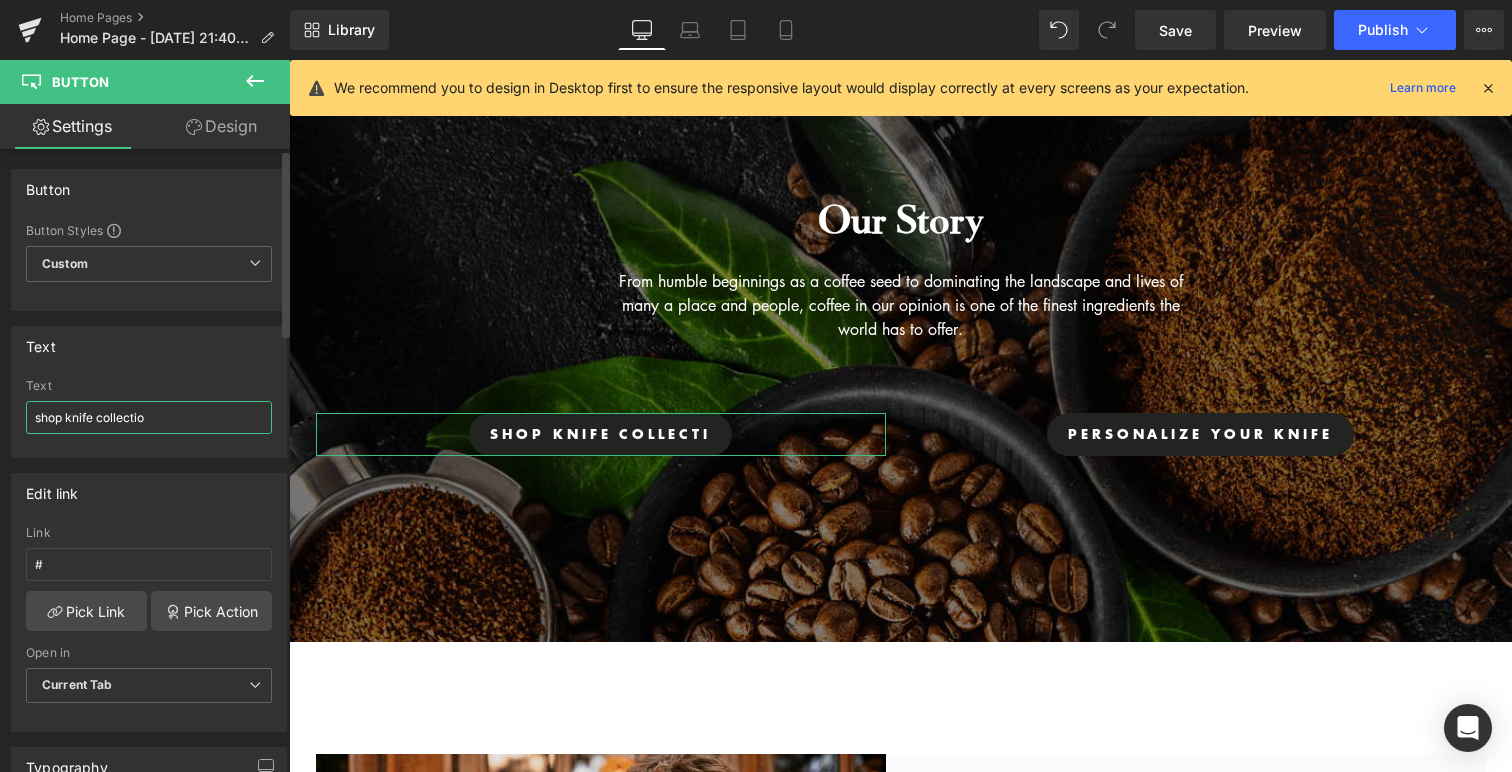 type on "shop knife collection" 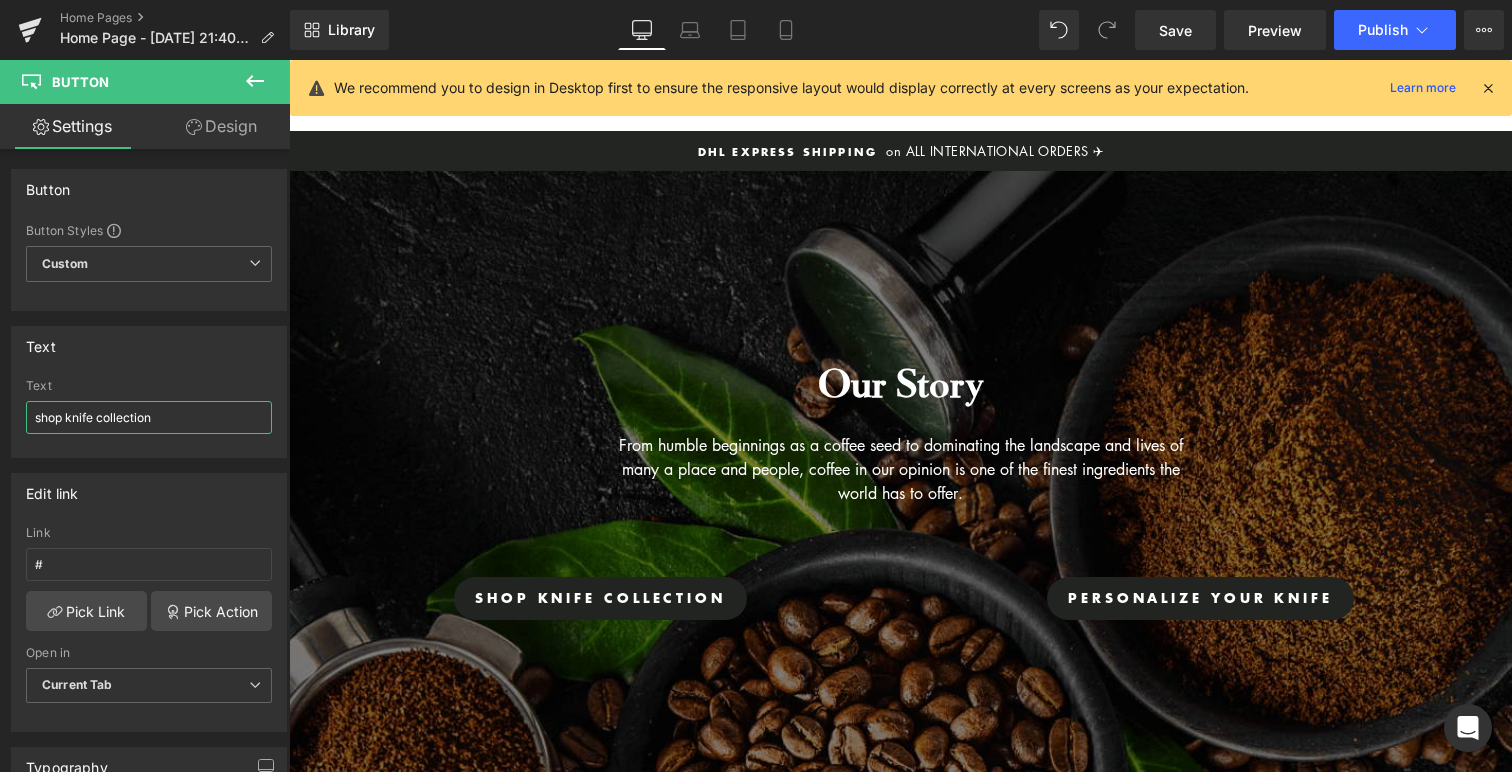 scroll, scrollTop: 149, scrollLeft: 0, axis: vertical 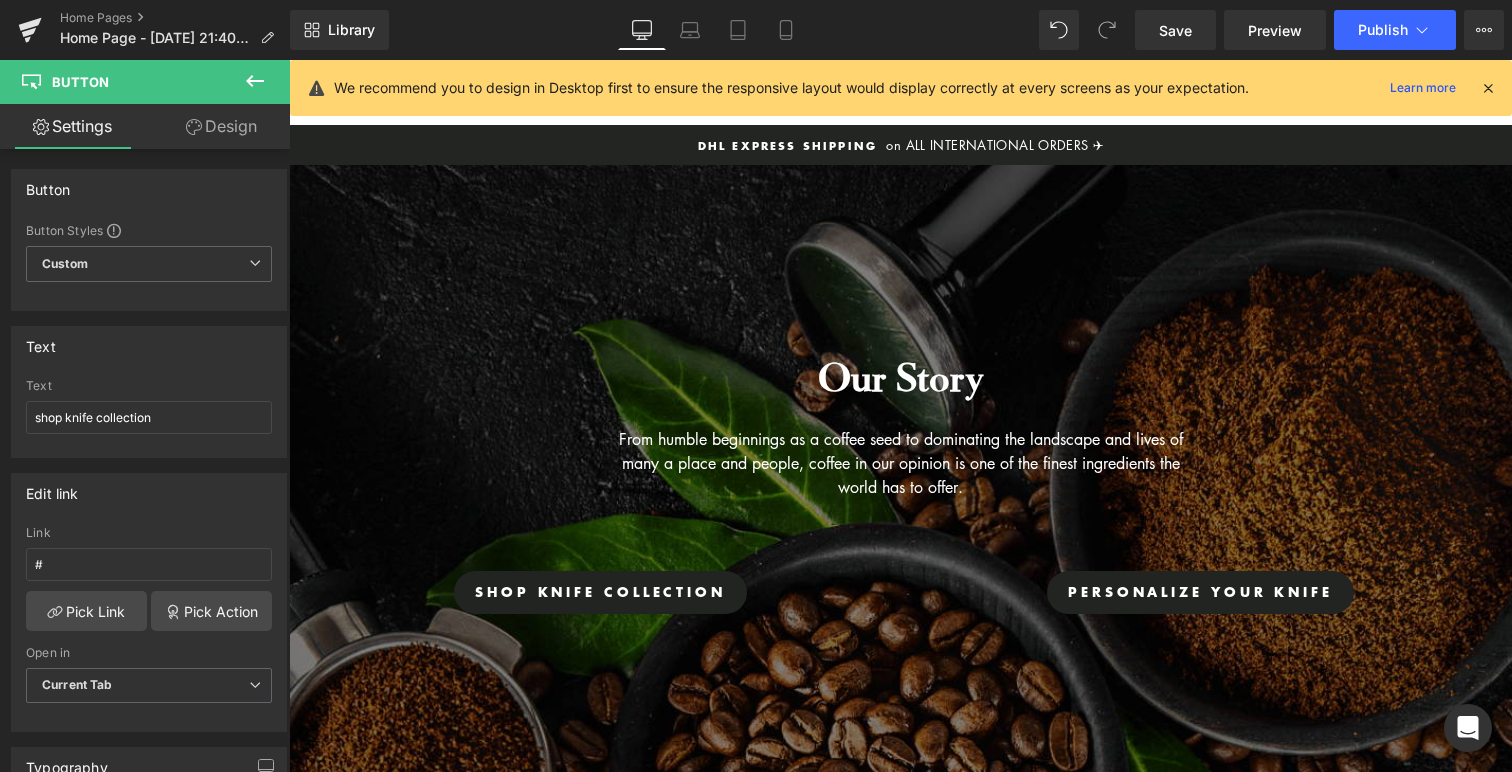 click on "Our Story
Heading
From humble beginnings as a coffee seed to dominating the landscape and lives of many a place and people, coffee in our opinion is one of the finest ingredients the world has to offer.
Text Block
Row
shop knife collection
Button
personalize your knife
[GEOGRAPHIC_DATA]
Hero Banner   156px   176px" at bounding box center (900, 482) 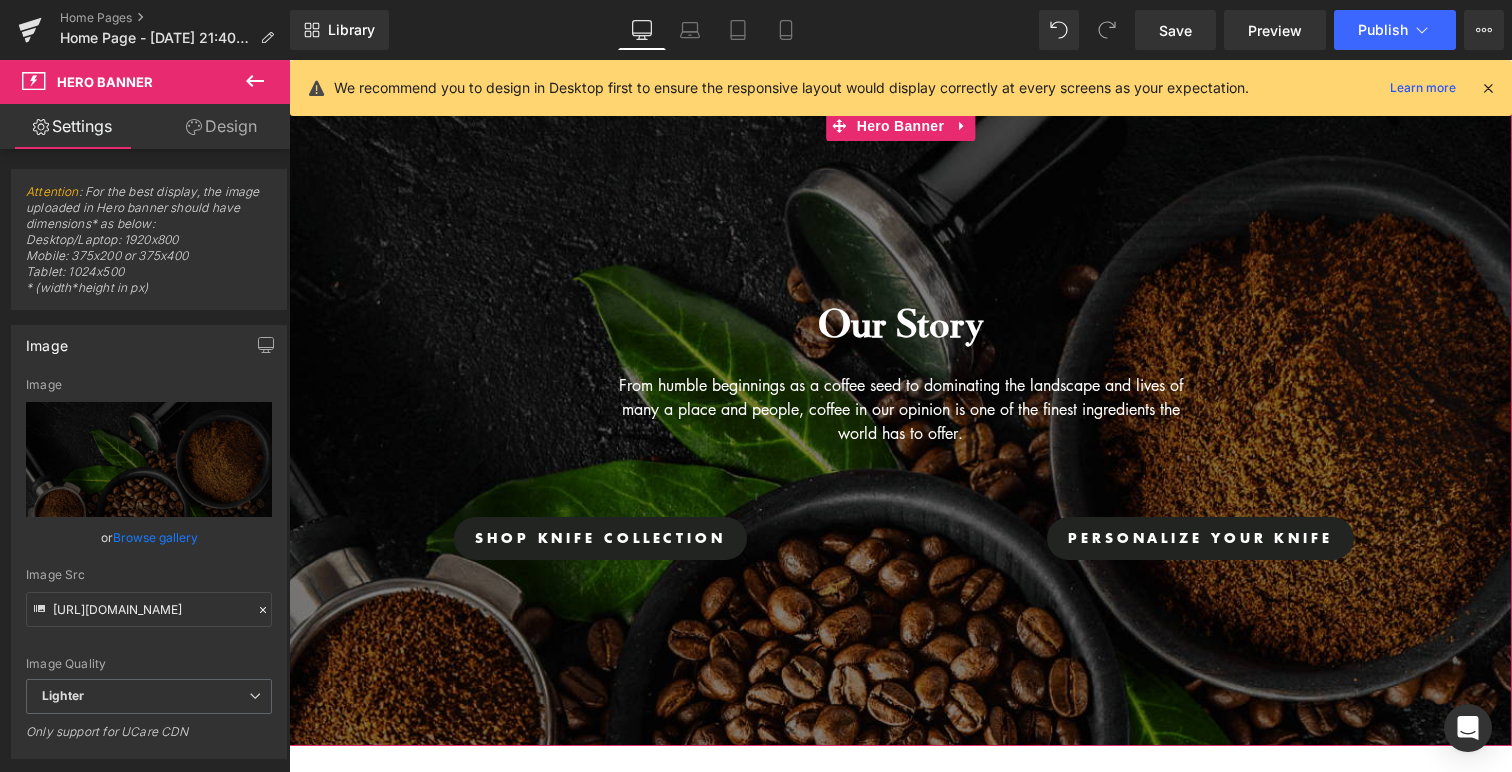 scroll, scrollTop: 194, scrollLeft: 0, axis: vertical 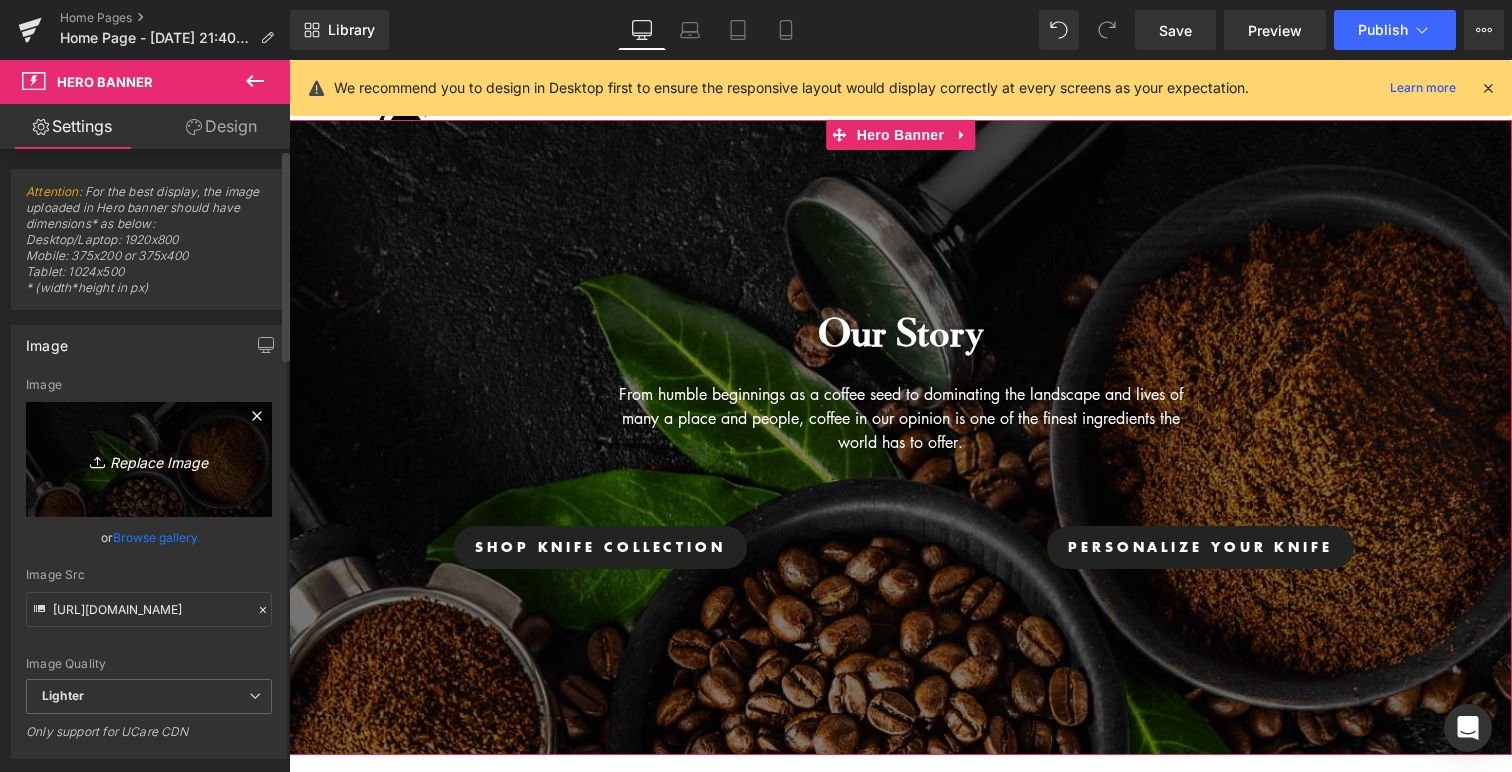 click on "Replace Image" at bounding box center (149, 459) 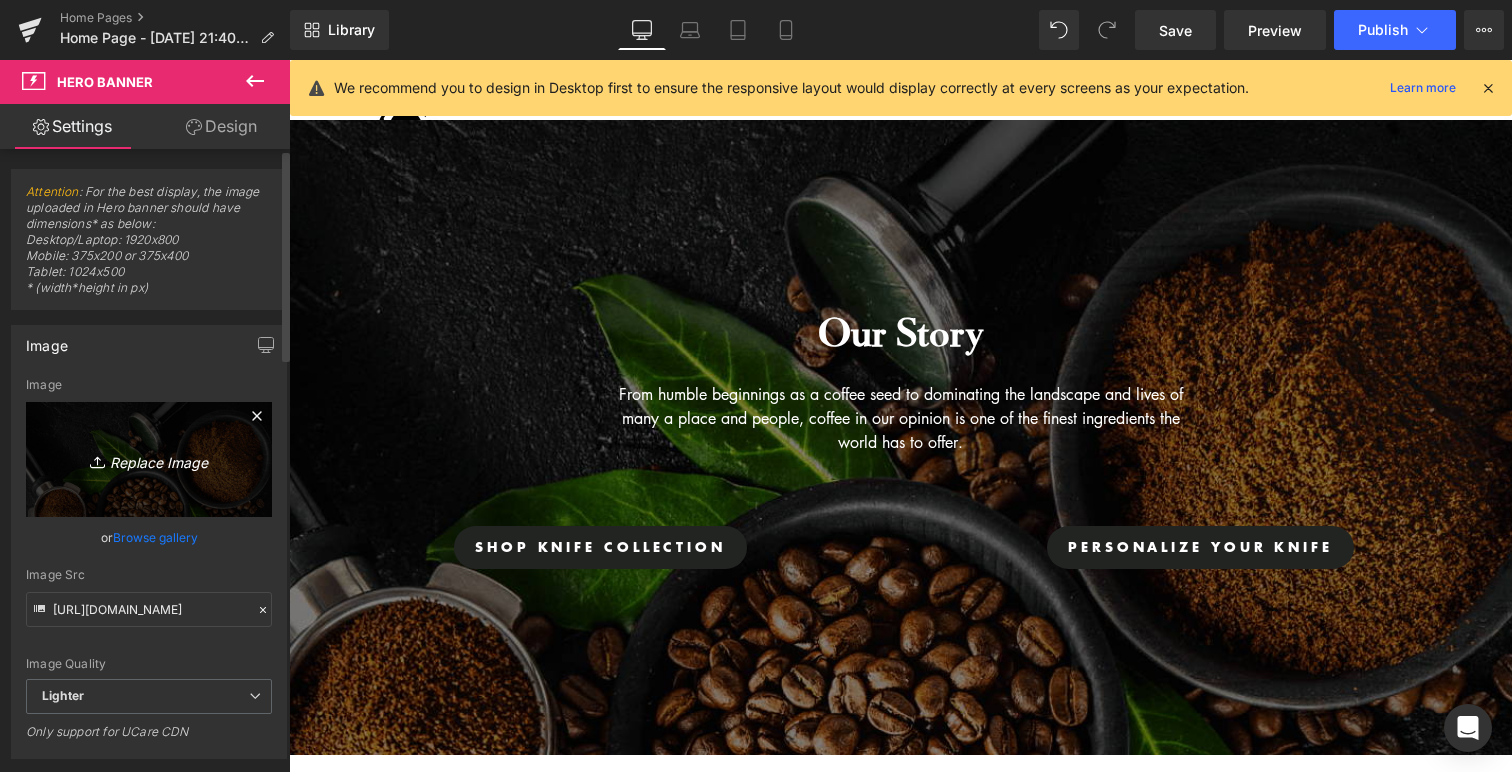 type on "C:\fakepath\HERO BANNER.jpg" 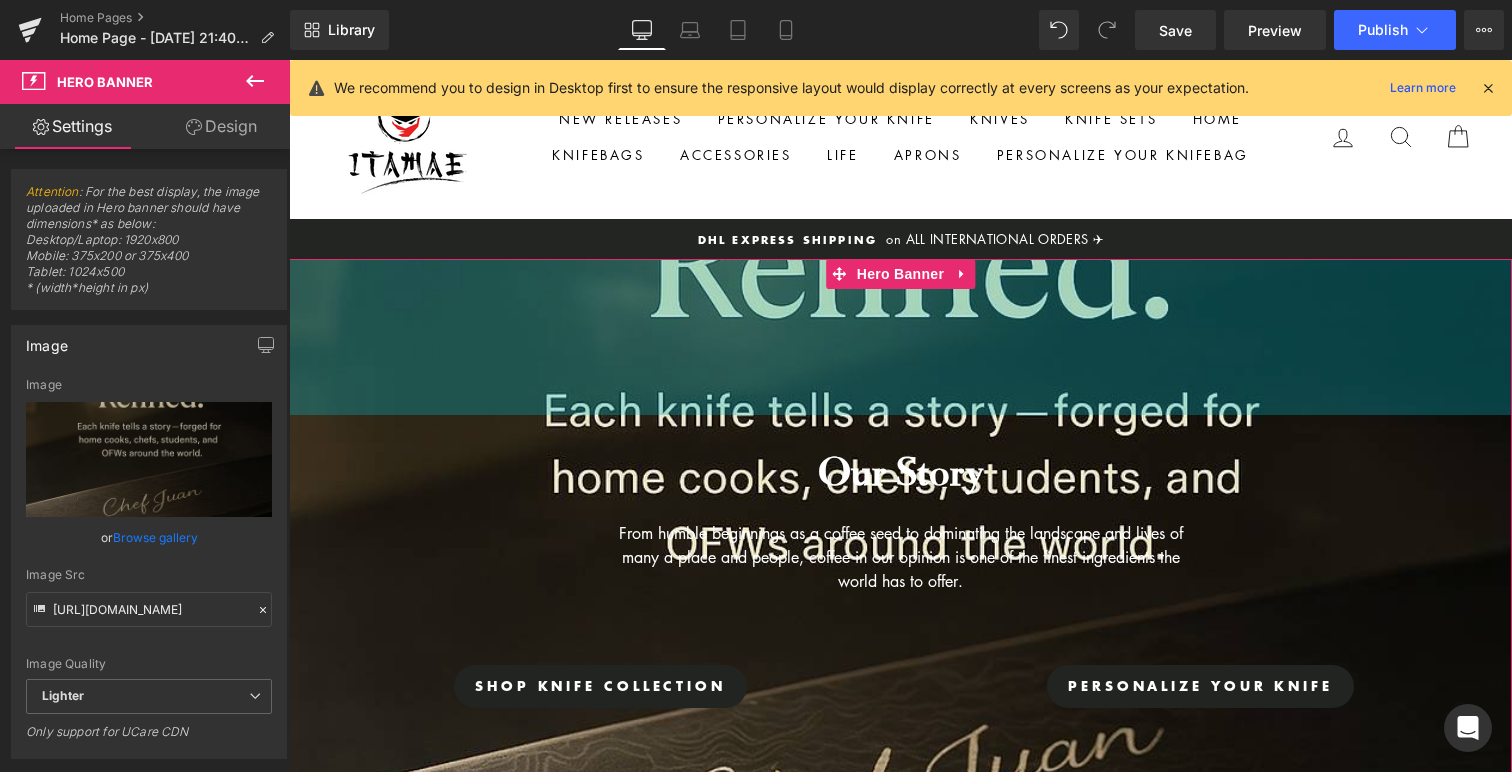 scroll, scrollTop: 47, scrollLeft: 0, axis: vertical 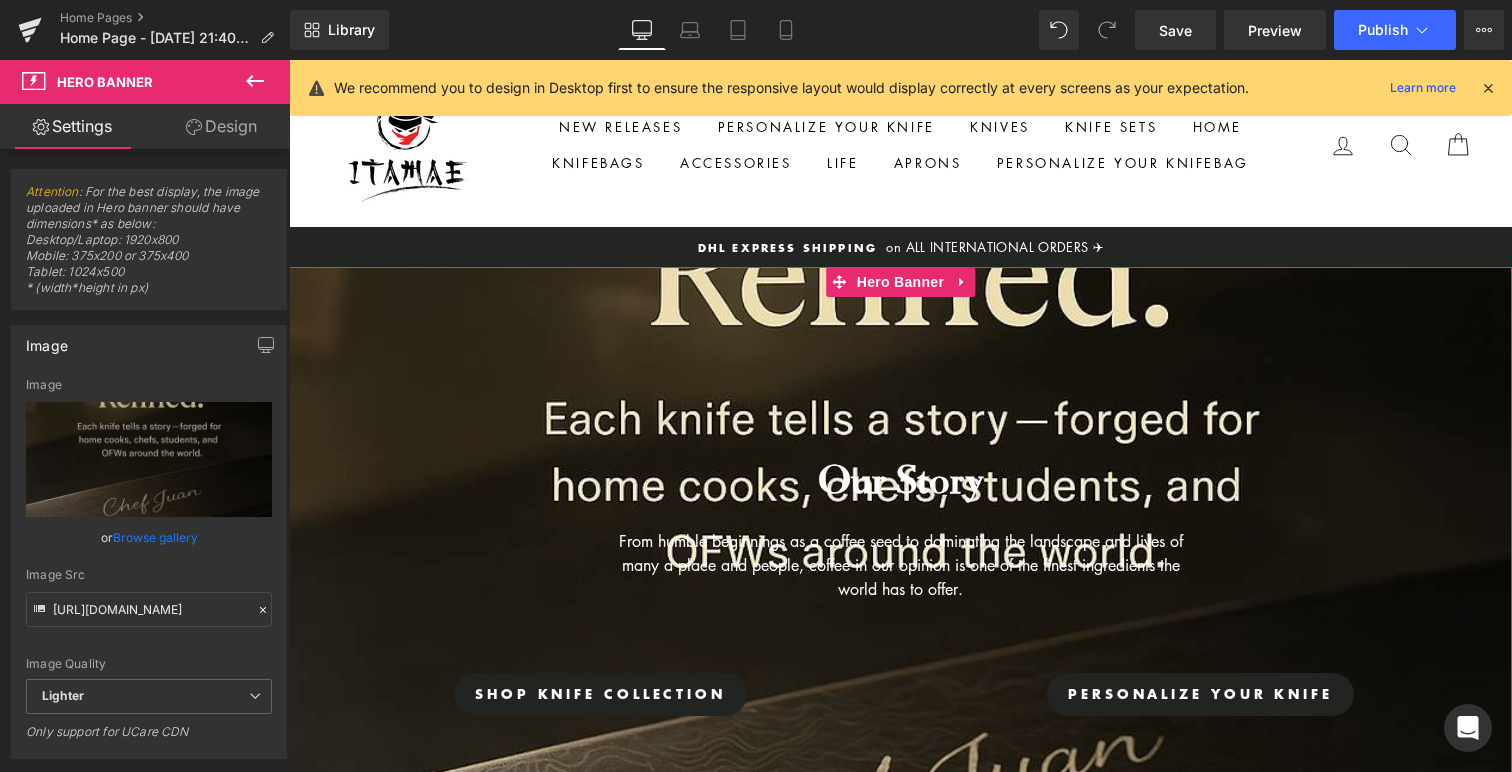 click on "Our Story
Heading
From humble beginnings as a coffee seed to dominating the landscape and lives of many a place and people, coffee in our opinion is one of the finest ingredients the world has to offer.
Text Block
Row
shop knife collection
Button
personalize your knife
[GEOGRAPHIC_DATA]" at bounding box center (900, 574) 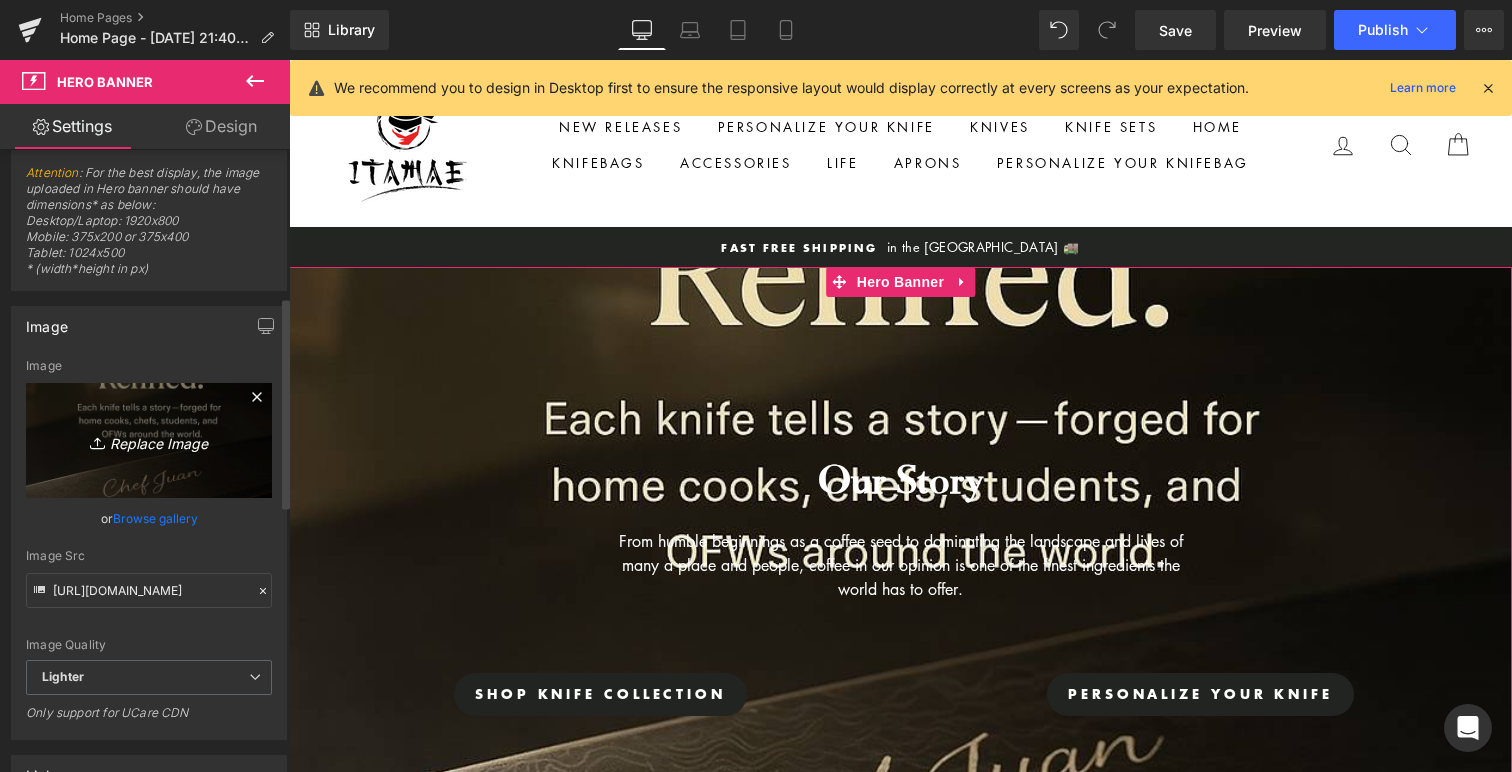 scroll, scrollTop: 4, scrollLeft: 0, axis: vertical 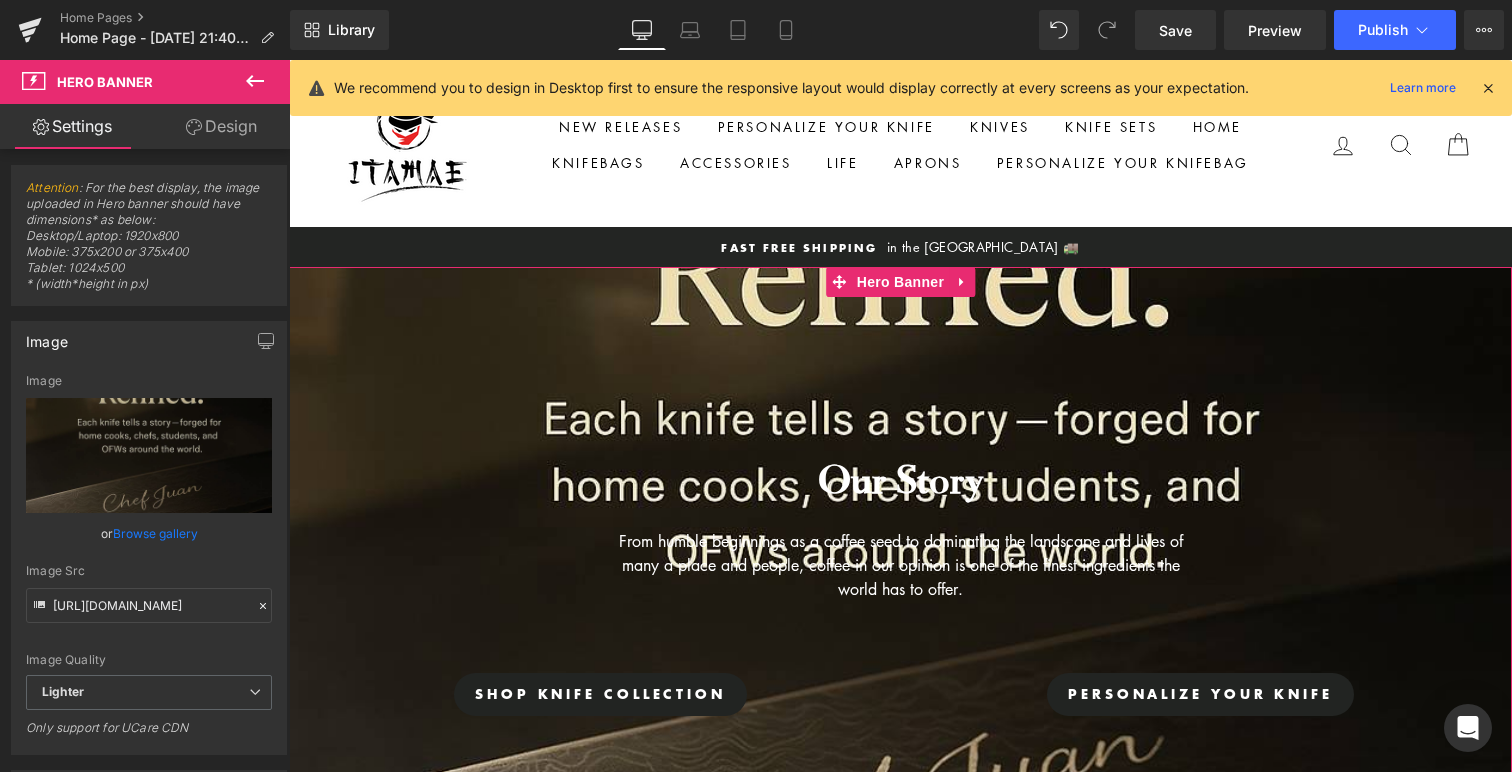 click on "Design" at bounding box center (221, 126) 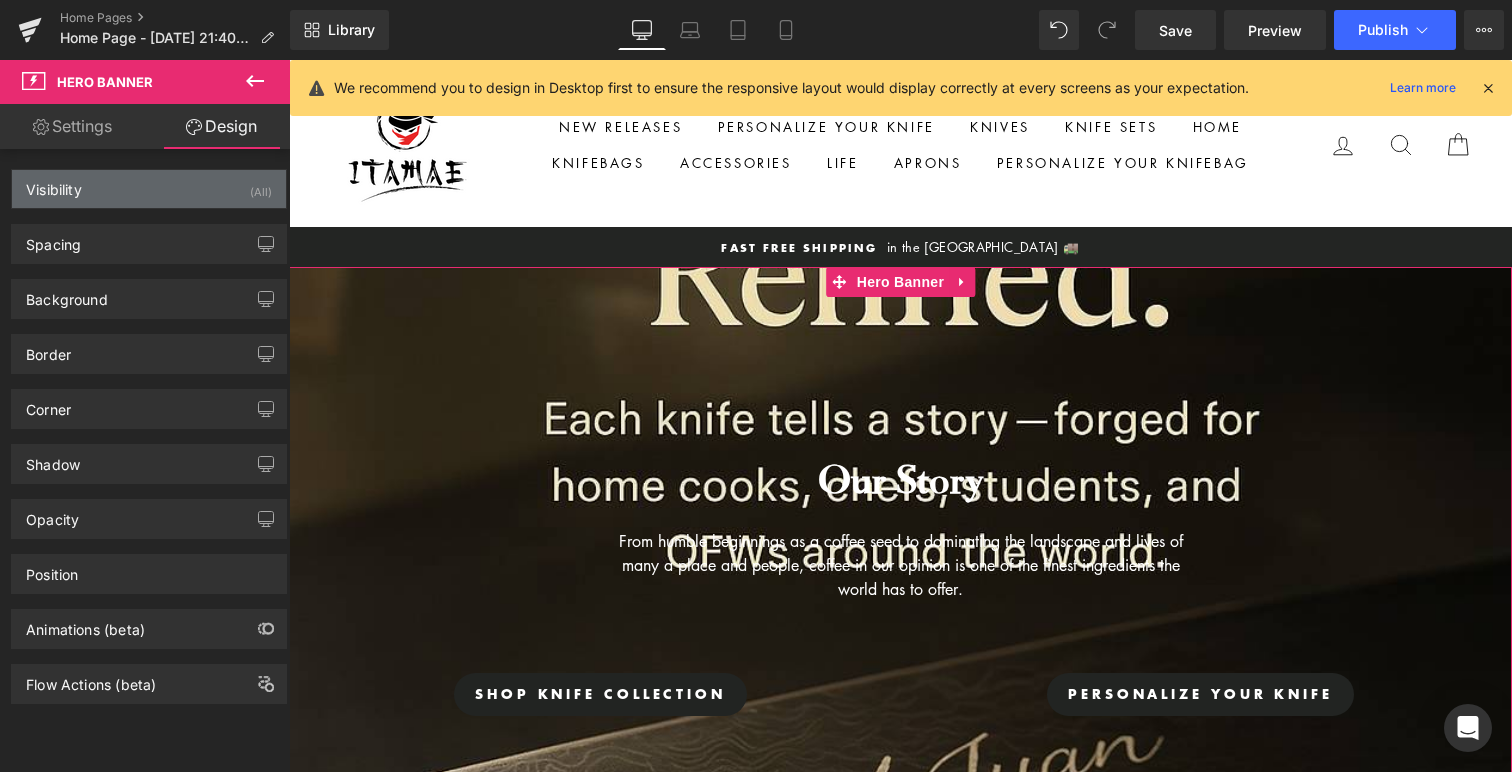 click on "Visibility
(All)" at bounding box center (149, 189) 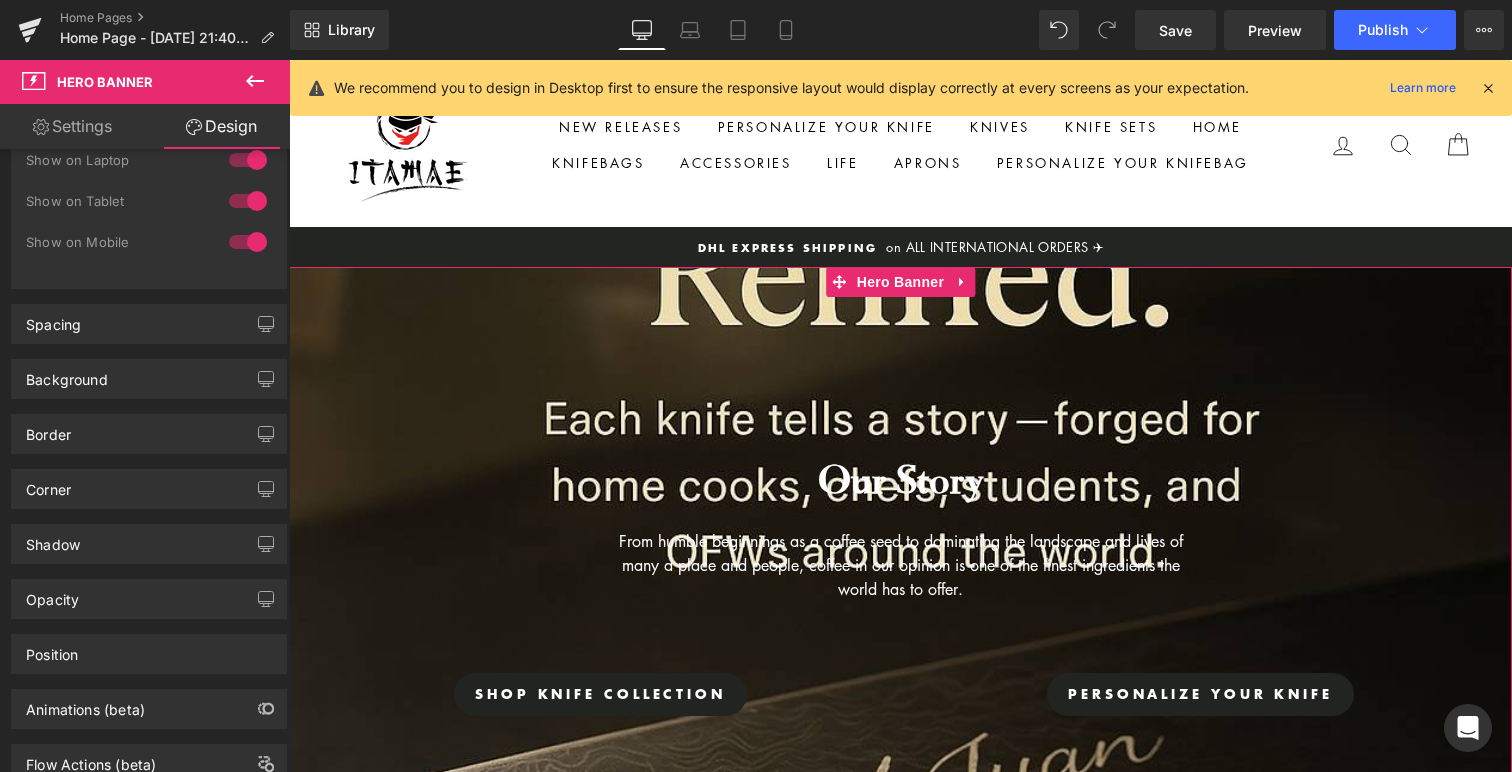 scroll, scrollTop: 148, scrollLeft: 0, axis: vertical 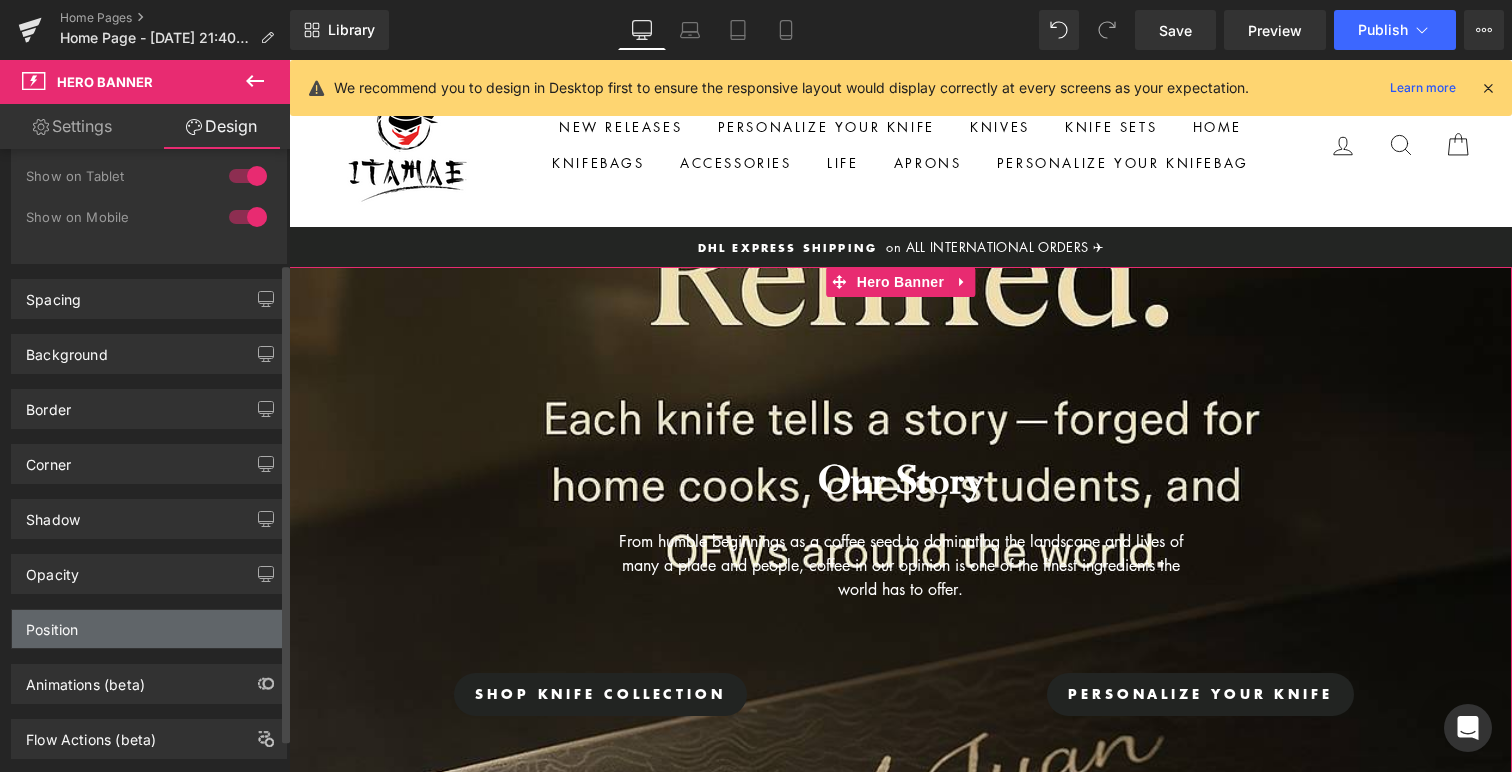 click on "Position" at bounding box center (149, 629) 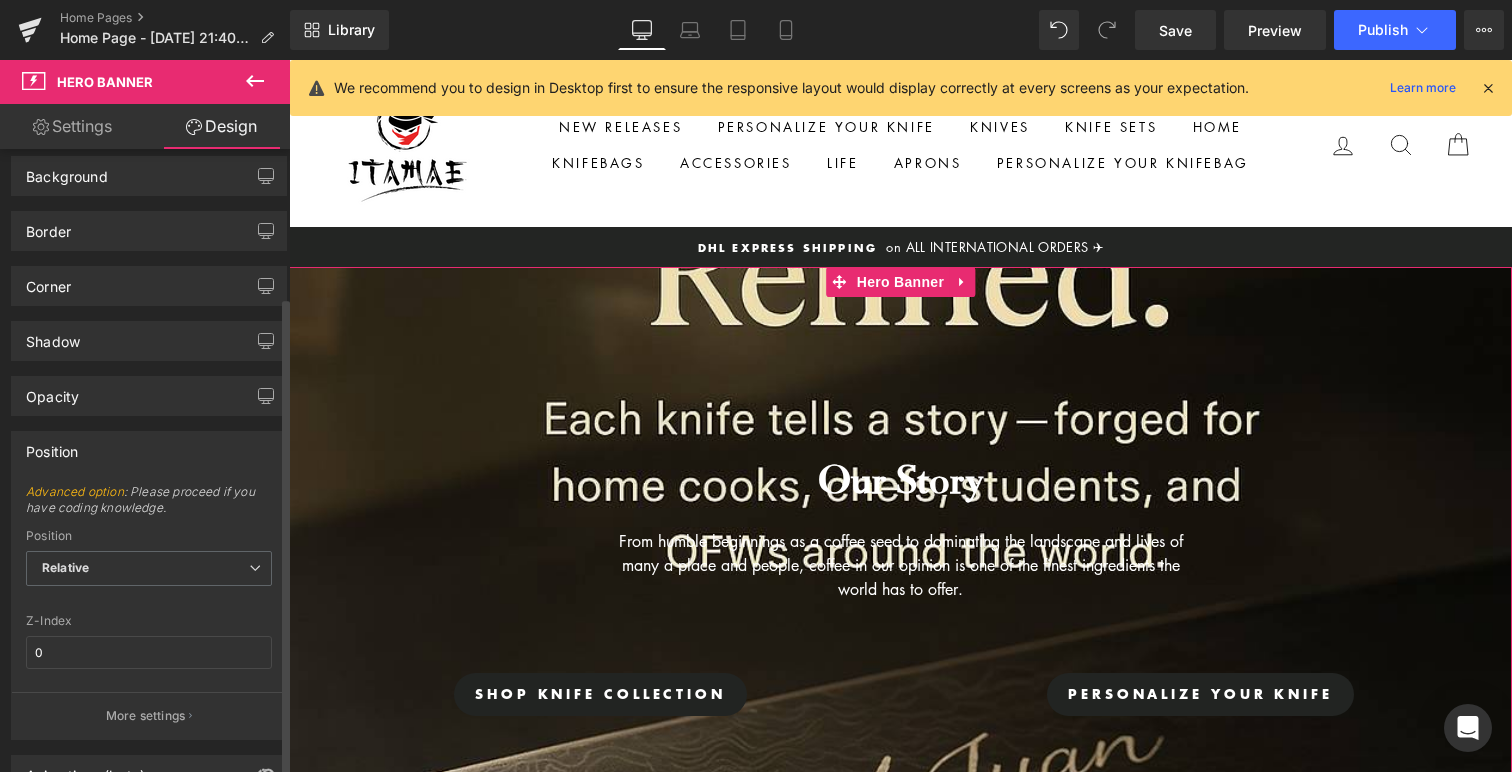scroll, scrollTop: 343, scrollLeft: 0, axis: vertical 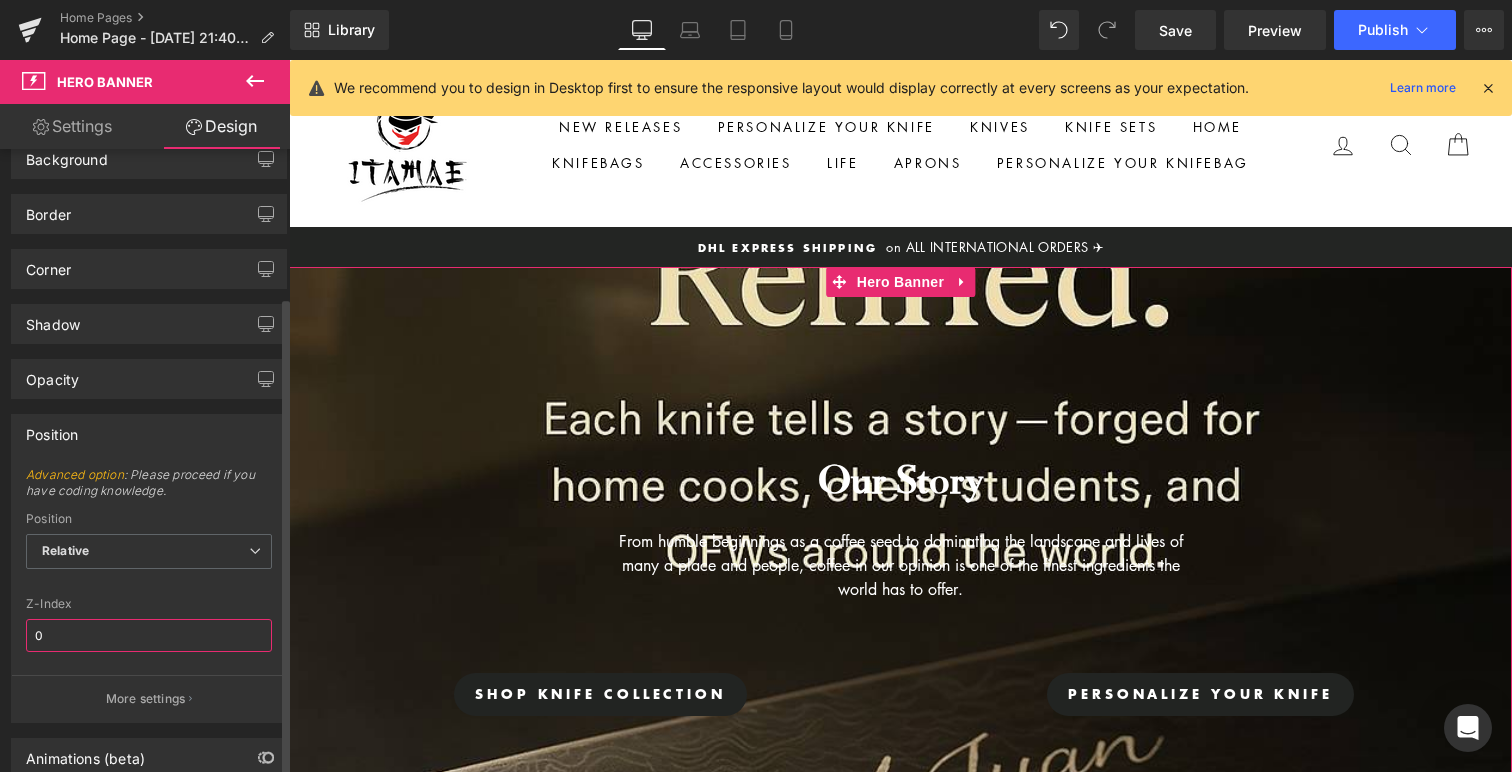 click on "0" at bounding box center (149, 635) 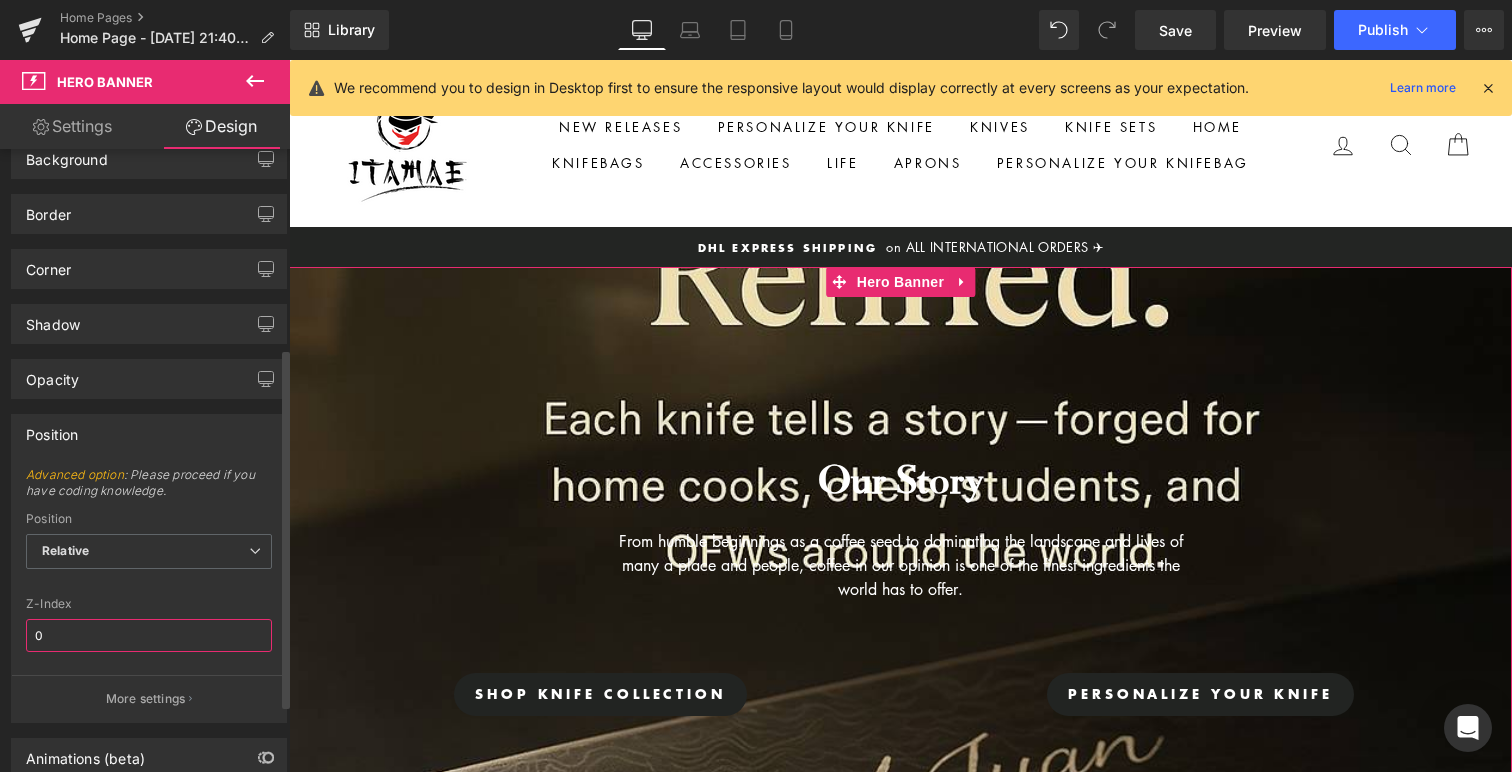 click on "0" at bounding box center (149, 635) 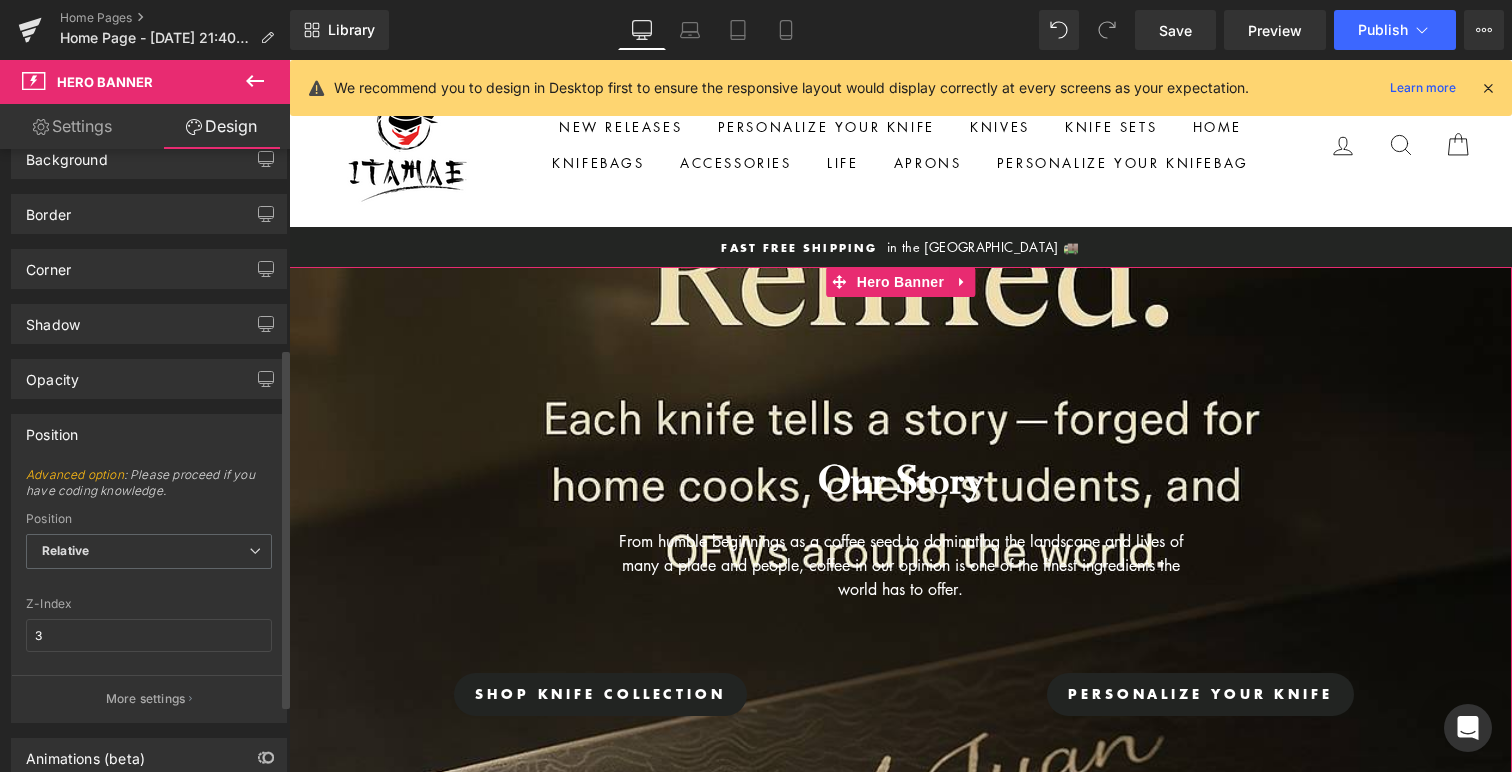 click on "Z-Index 3" at bounding box center (149, 636) 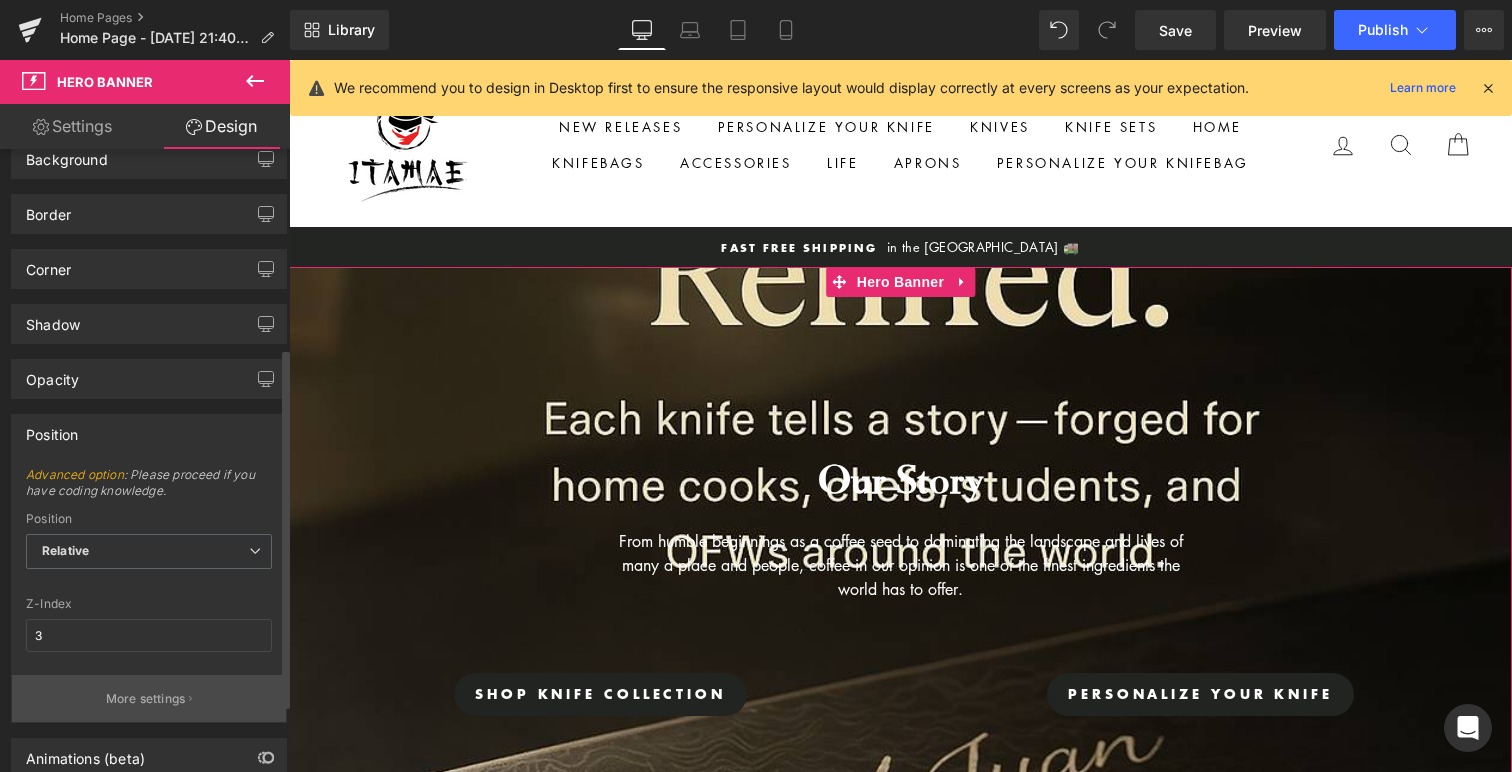 click on "More settings" at bounding box center (146, 699) 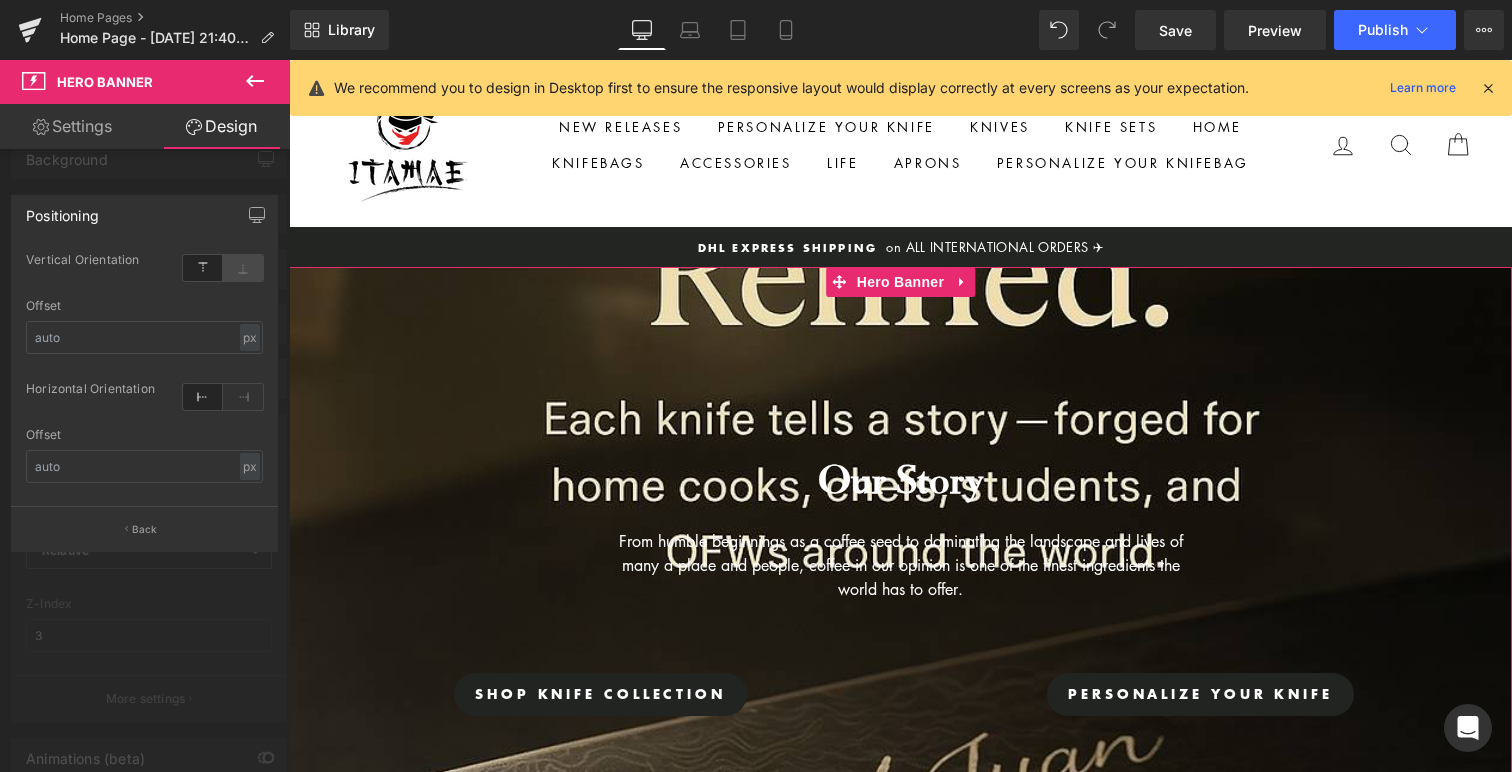 click at bounding box center (243, 268) 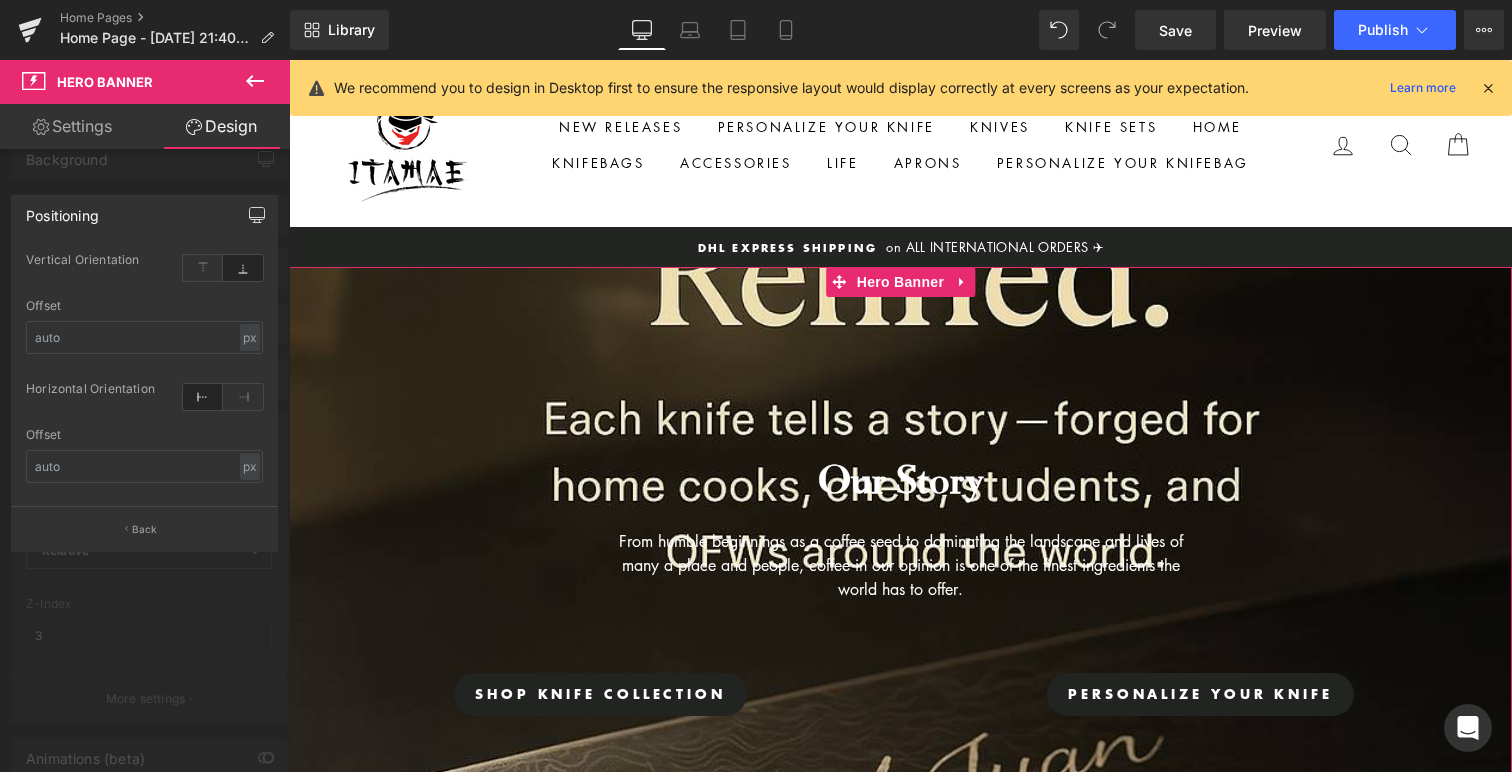 click 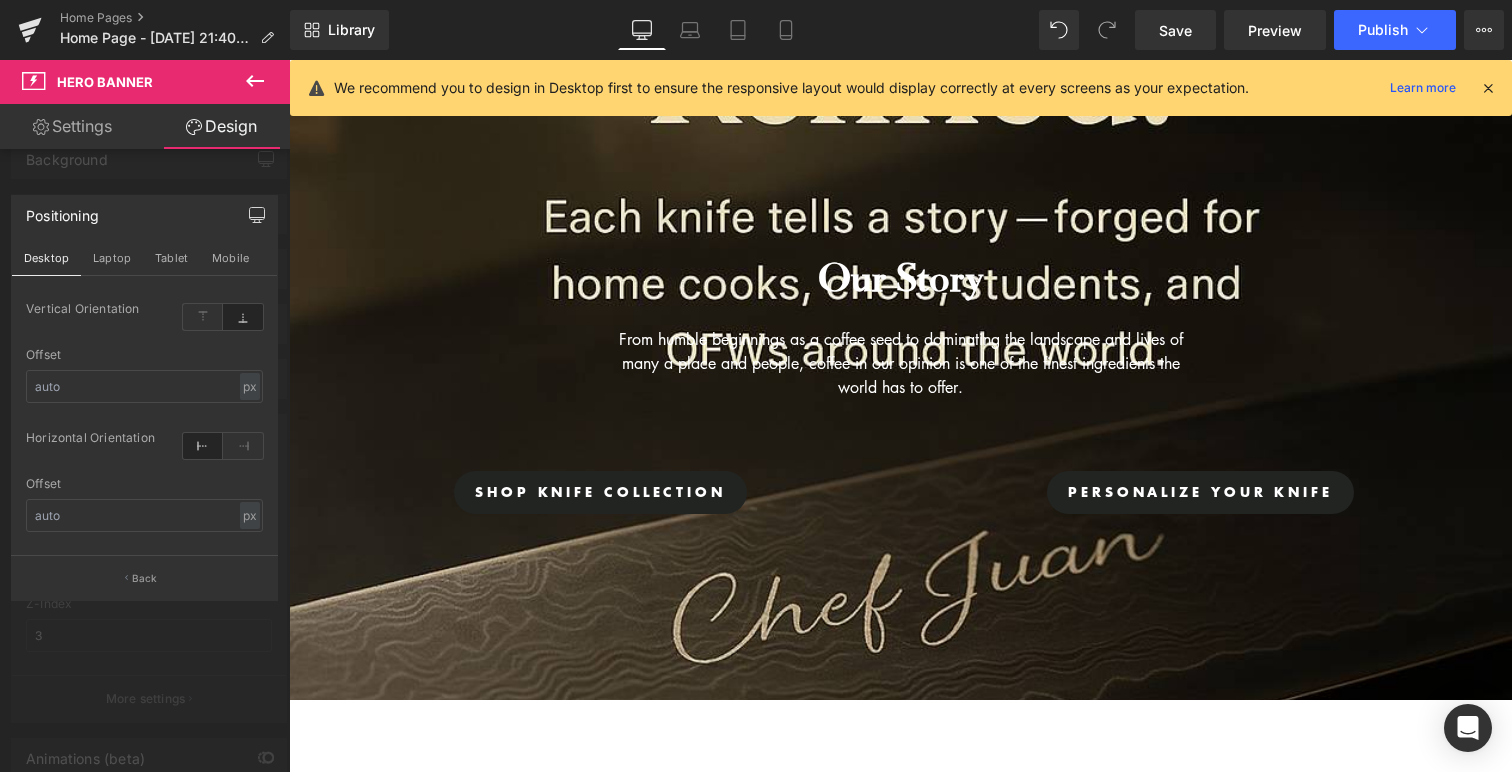 scroll, scrollTop: 251, scrollLeft: 0, axis: vertical 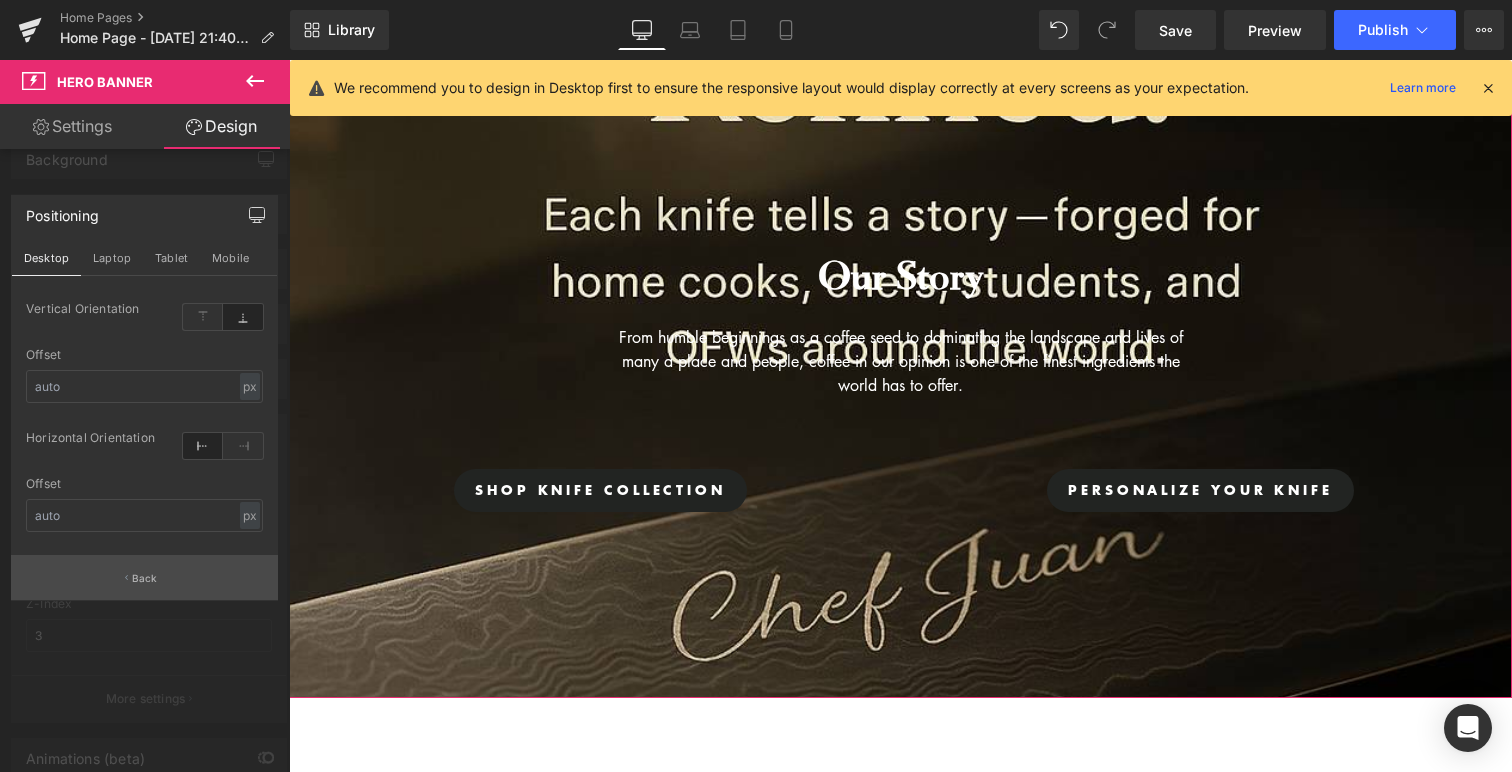 click on "Back" at bounding box center (144, 577) 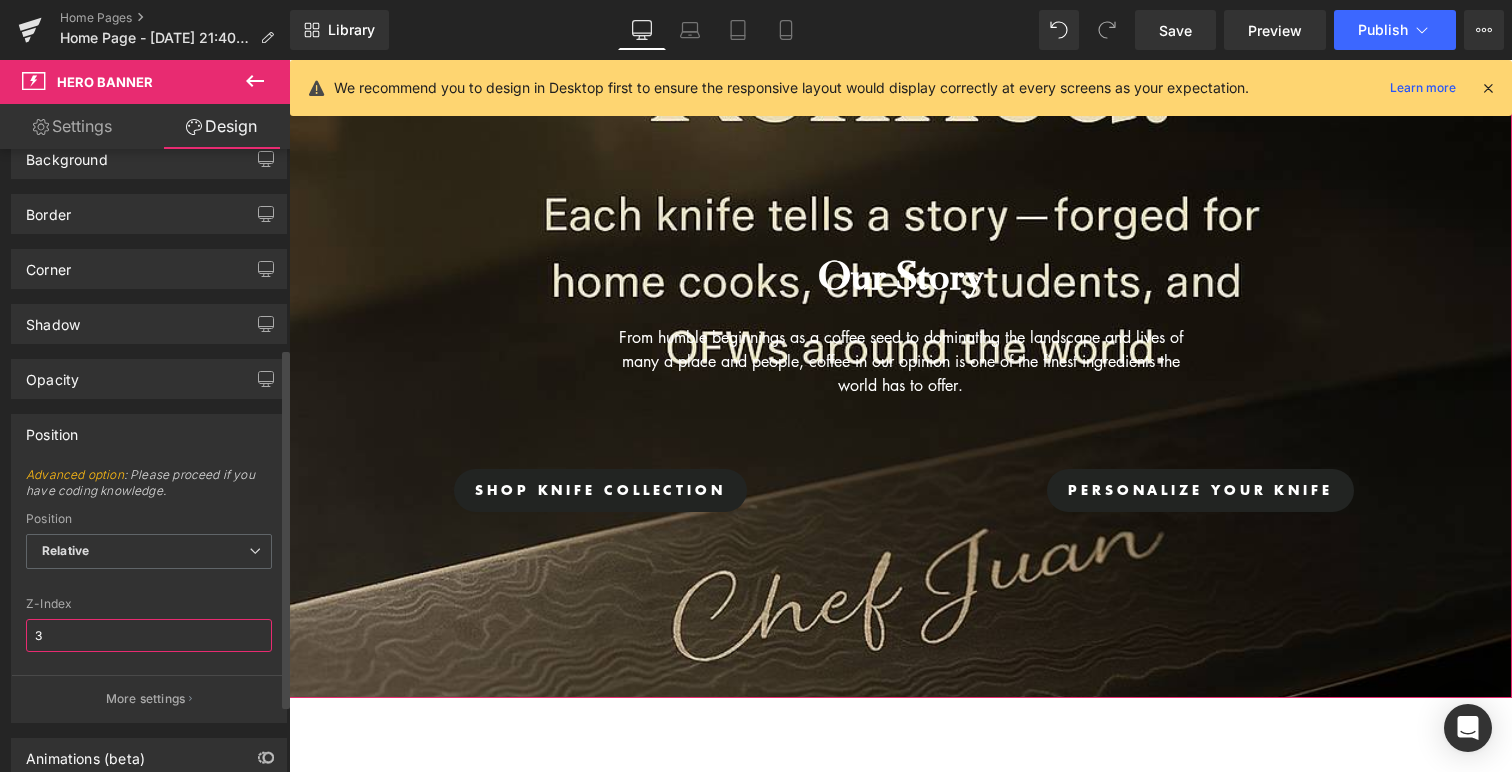 click on "3" at bounding box center (149, 635) 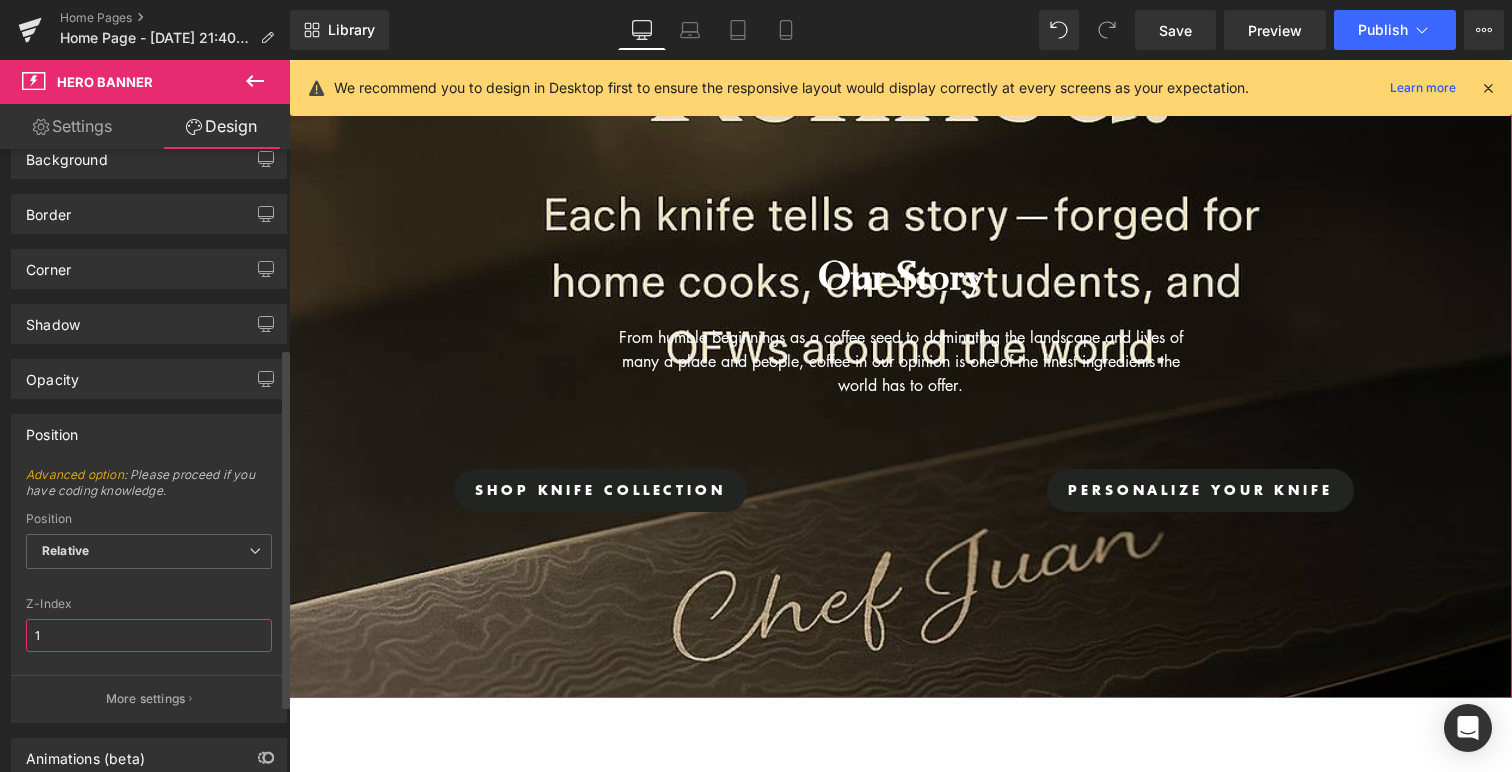 type on "1" 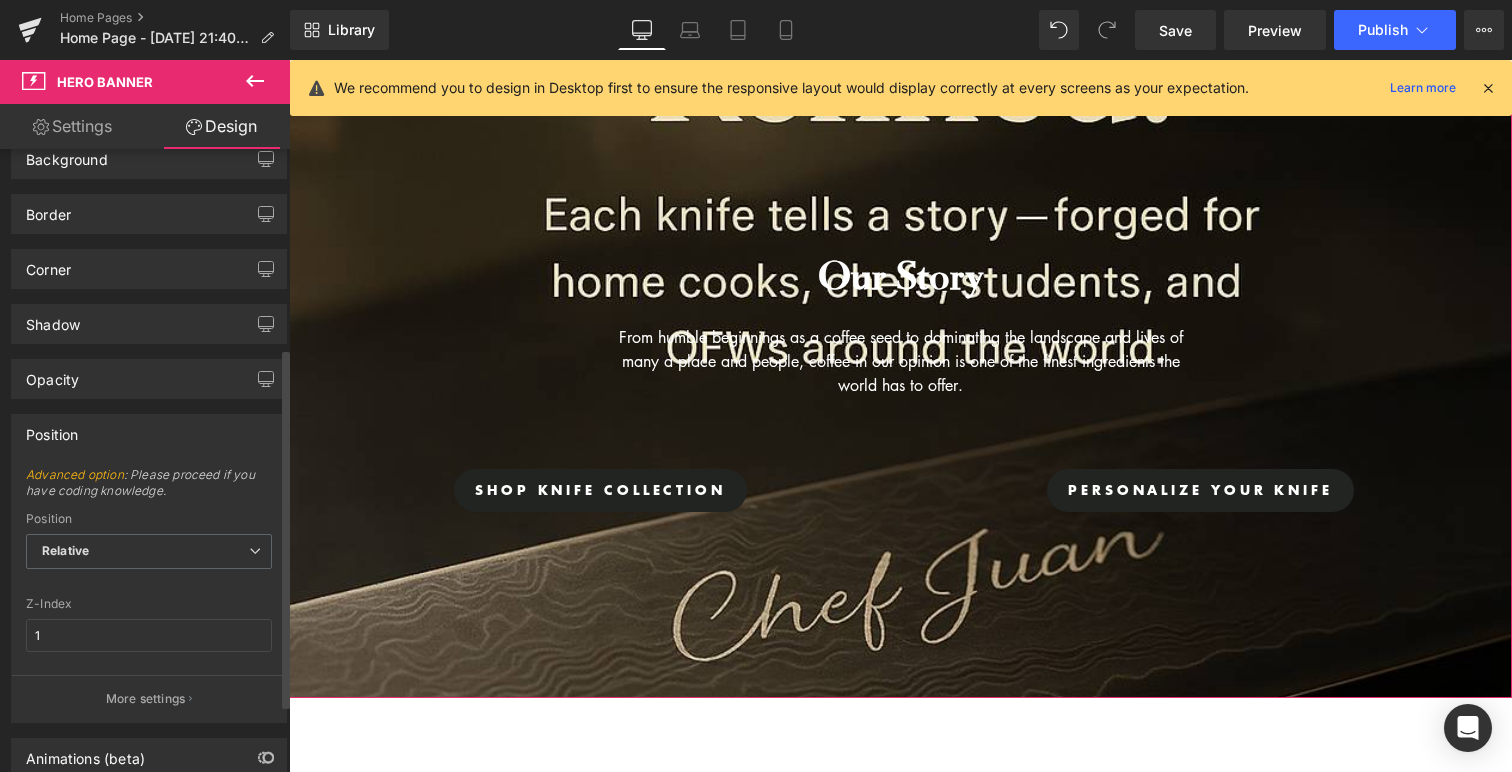 click at bounding box center [149, 668] 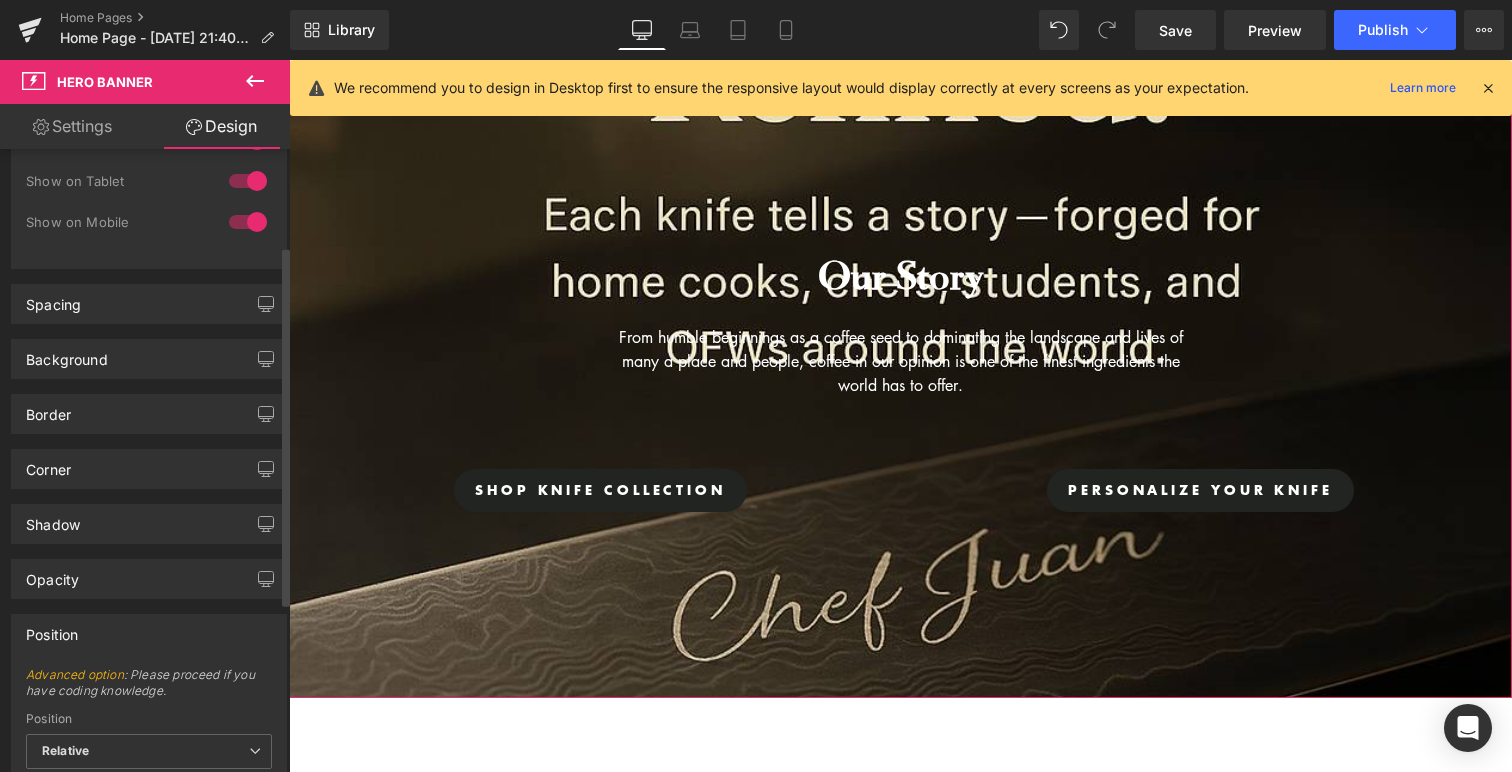 scroll, scrollTop: 140, scrollLeft: 0, axis: vertical 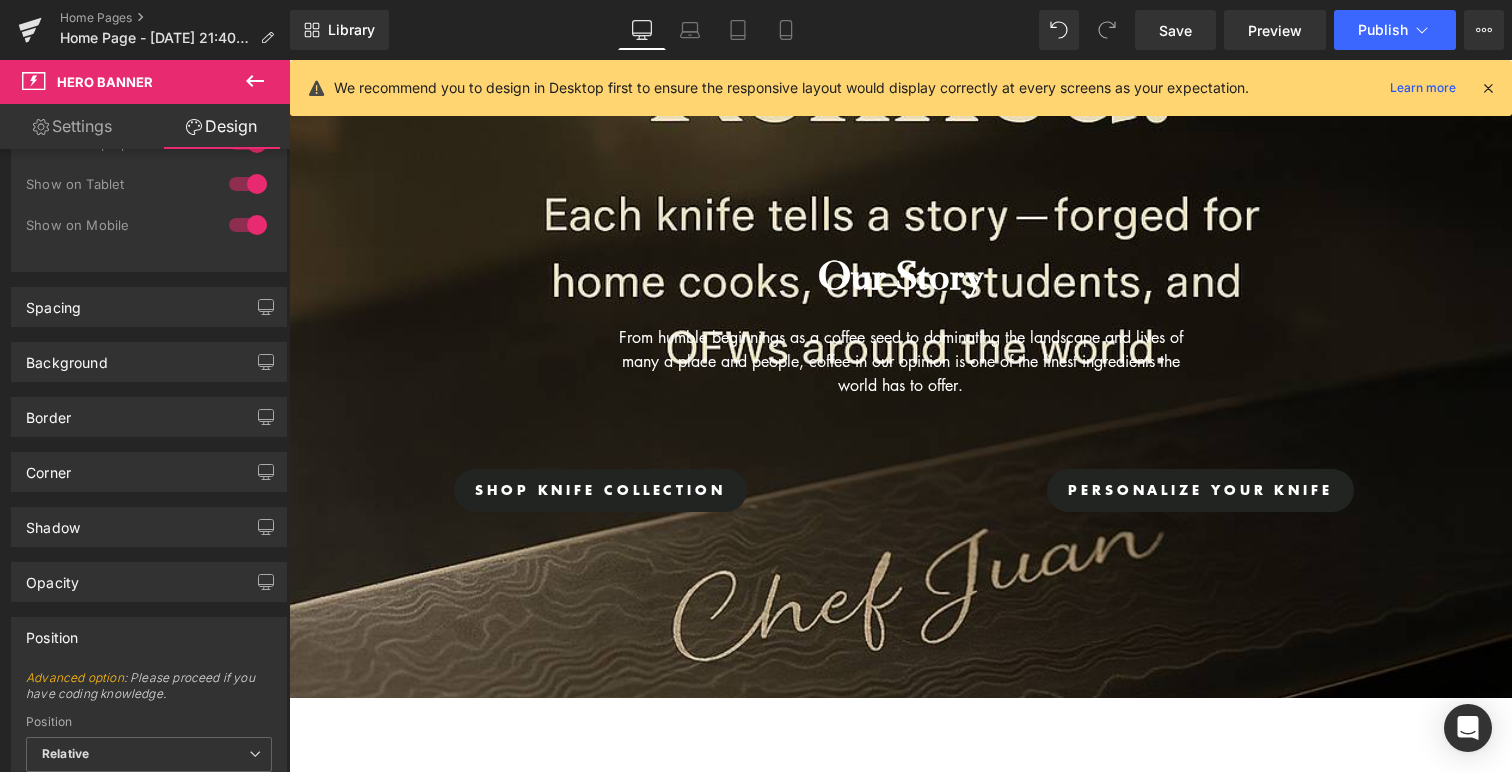 click on "Our Story
Heading
From humble beginnings as a coffee seed to dominating the landscape and lives of many a place and people, coffee in our opinion is one of the finest ingredients the world has to offer.
Text Block
Row
shop knife collection
Button
personalize your knife
[GEOGRAPHIC_DATA]" at bounding box center (900, 370) 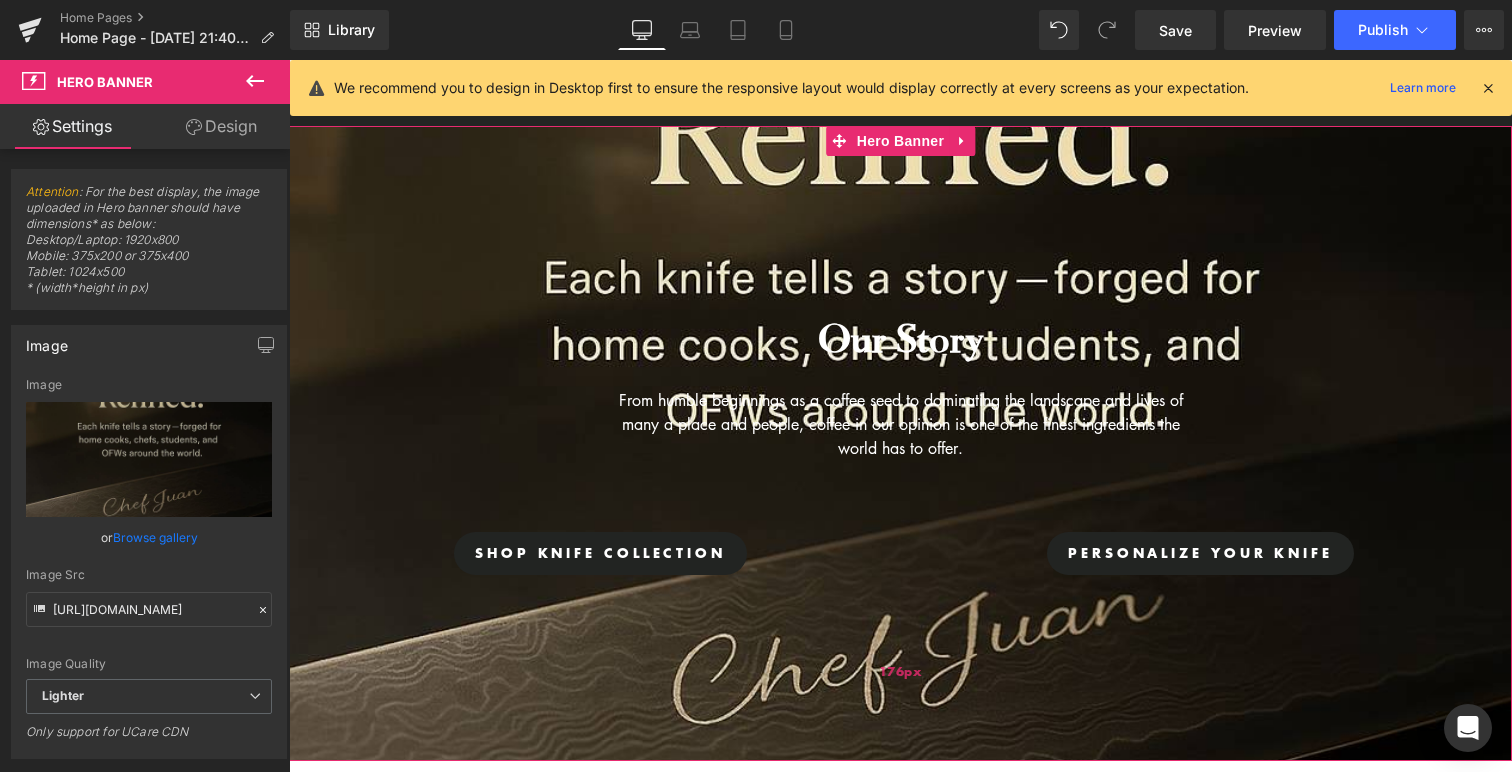 scroll, scrollTop: 192, scrollLeft: 0, axis: vertical 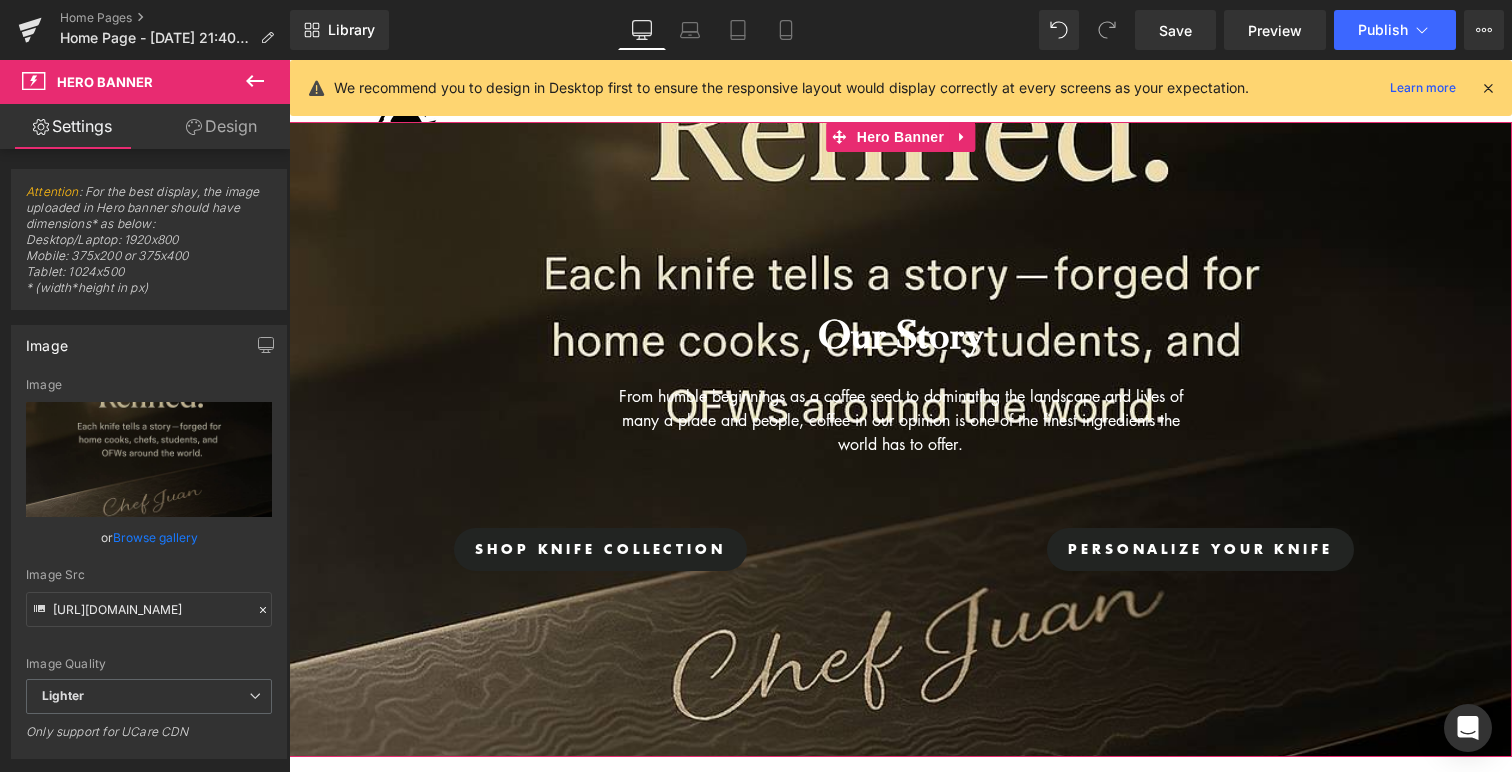 click on "Our Story
Heading
From humble beginnings as a coffee seed to dominating the landscape and lives of many a place and people, coffee in our opinion is one of the finest ingredients the world has to offer.
Text Block
Row
shop knife collection
Button
personalize your knife
[GEOGRAPHIC_DATA]" at bounding box center [900, 429] 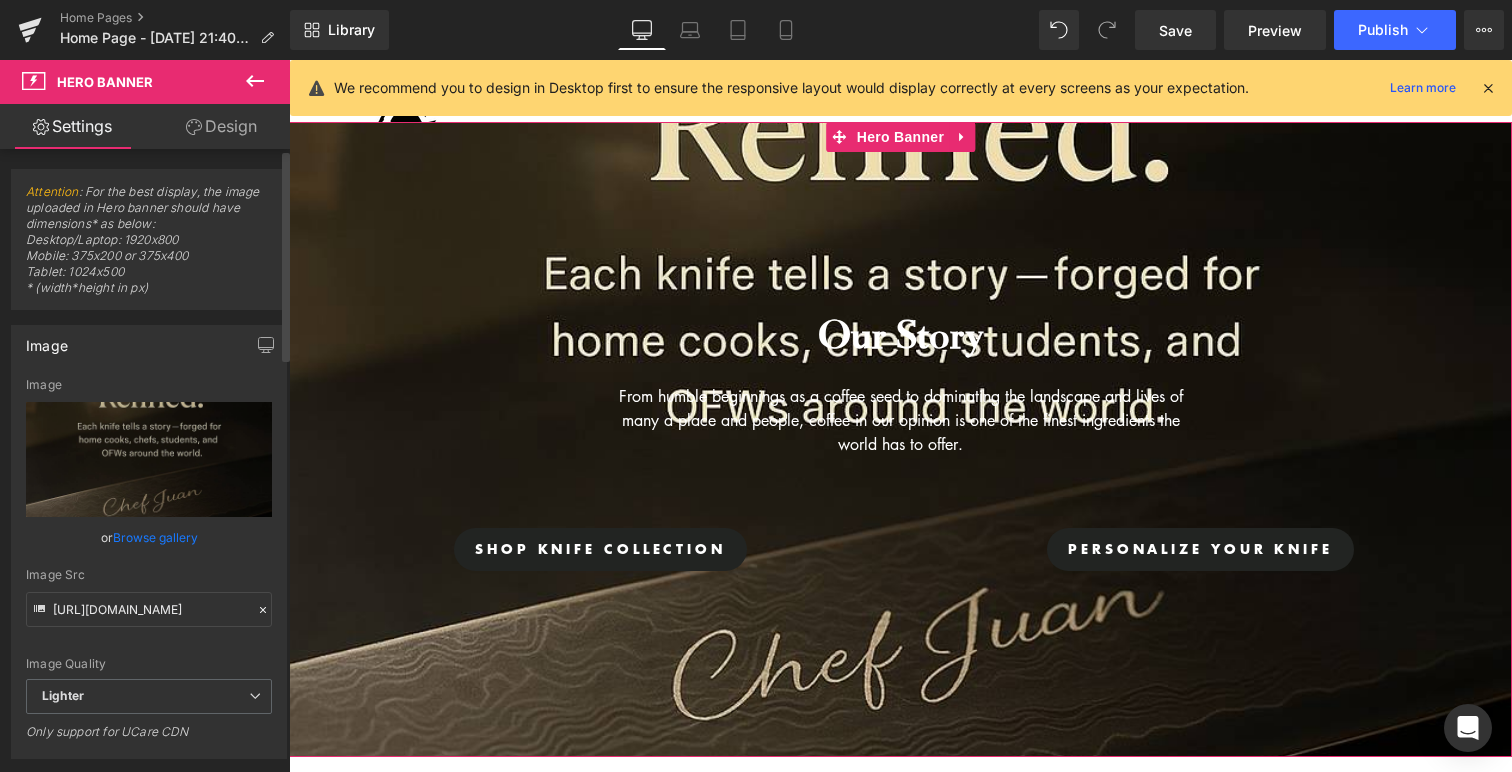 scroll, scrollTop: 5, scrollLeft: 0, axis: vertical 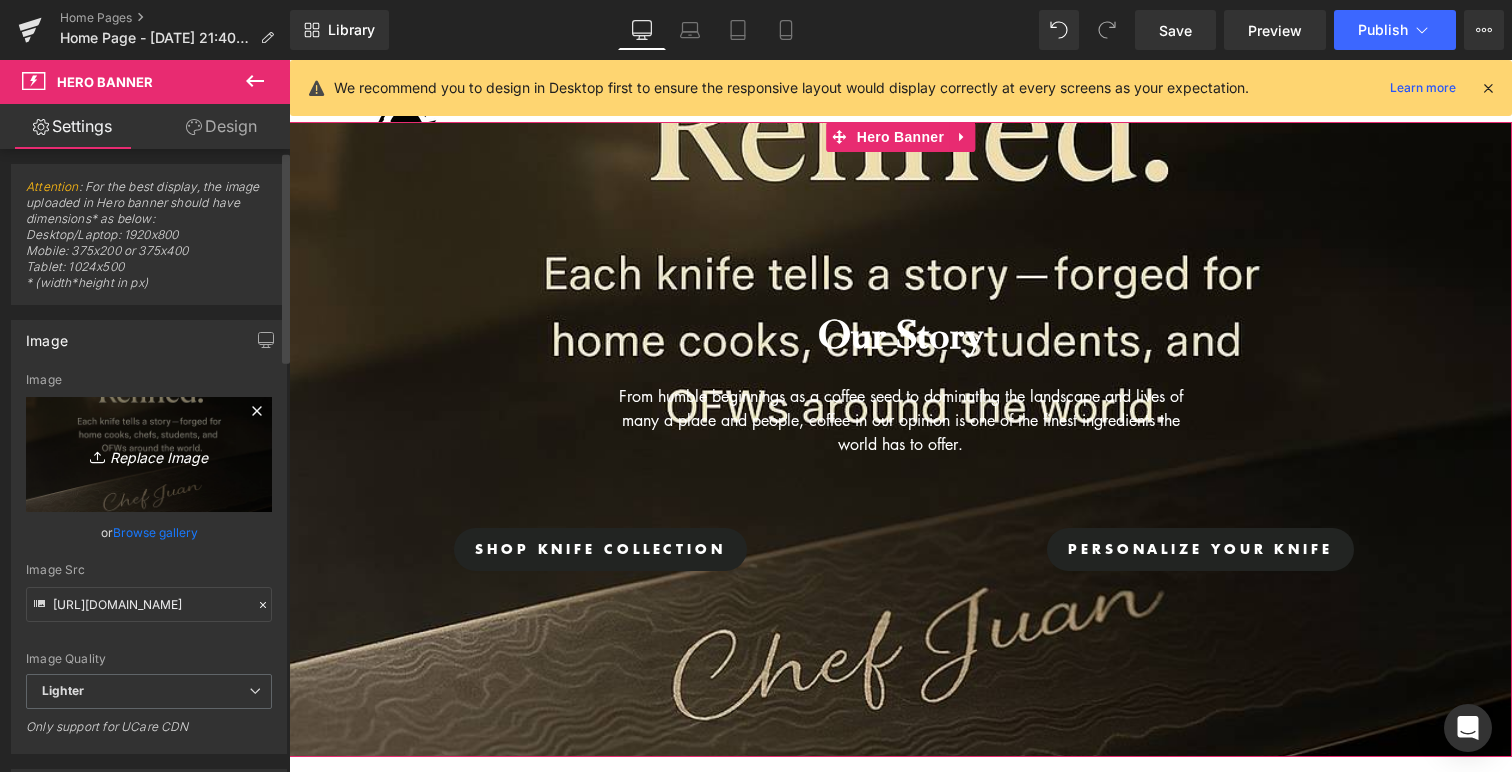 click on "Replace Image" at bounding box center [149, 454] 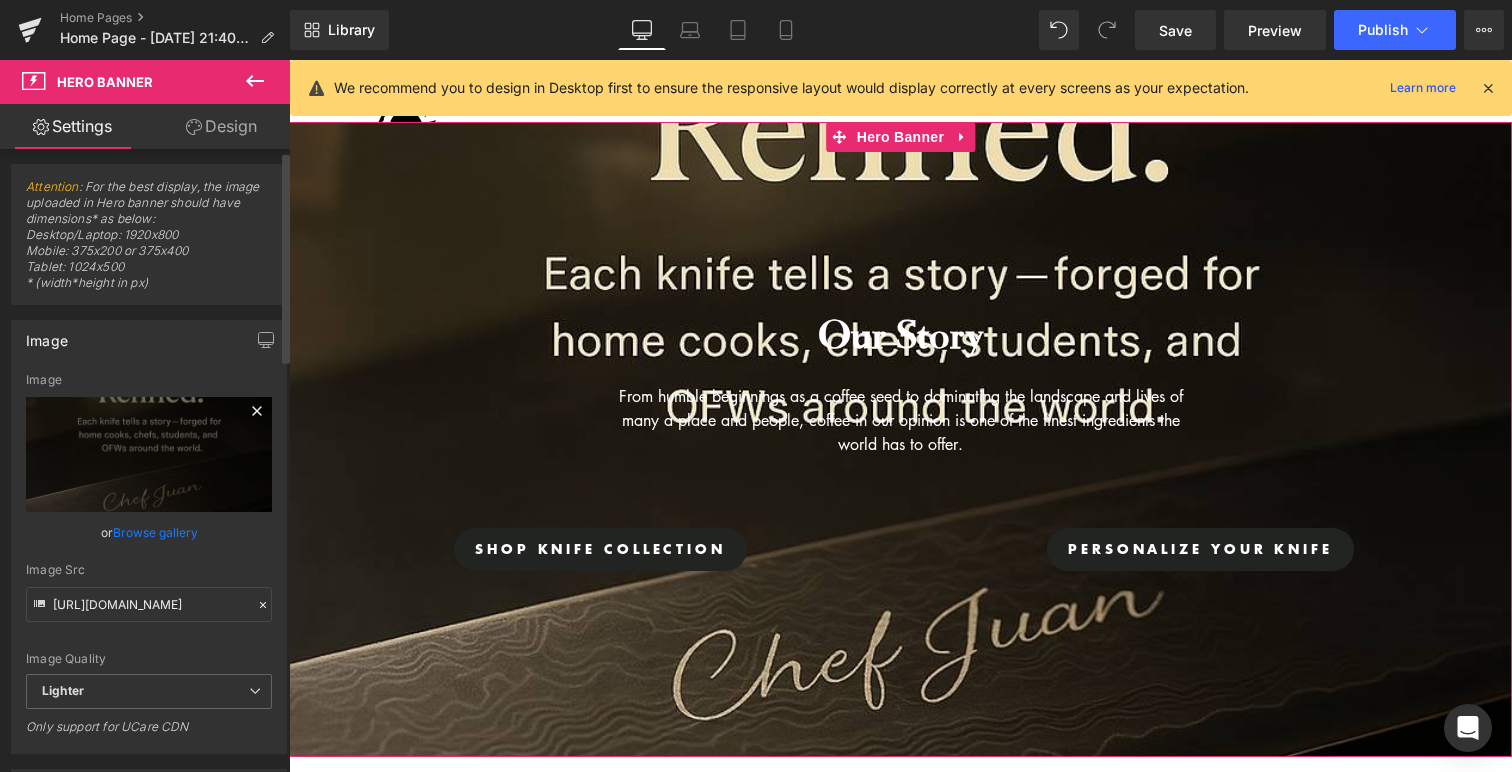click 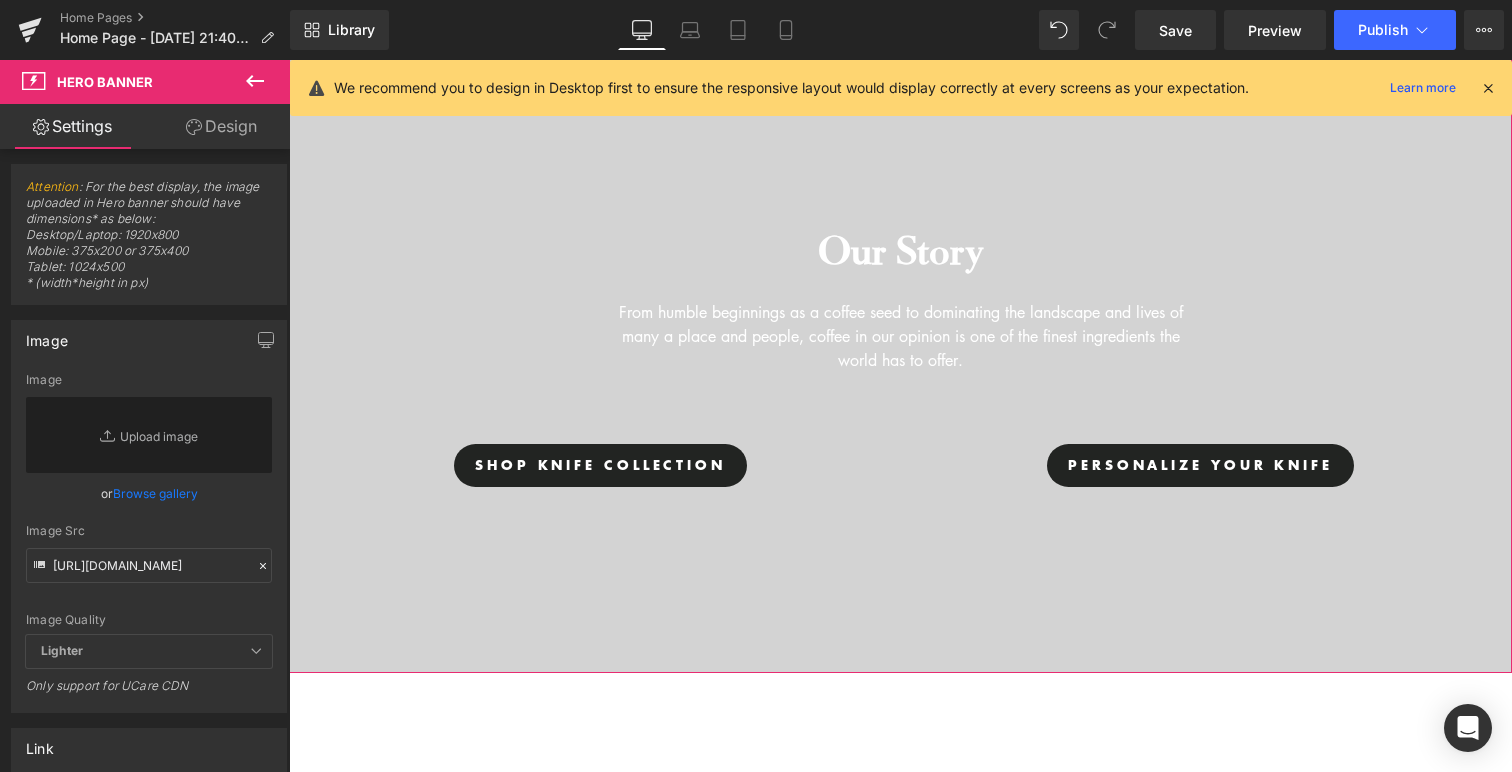 scroll, scrollTop: 280, scrollLeft: 0, axis: vertical 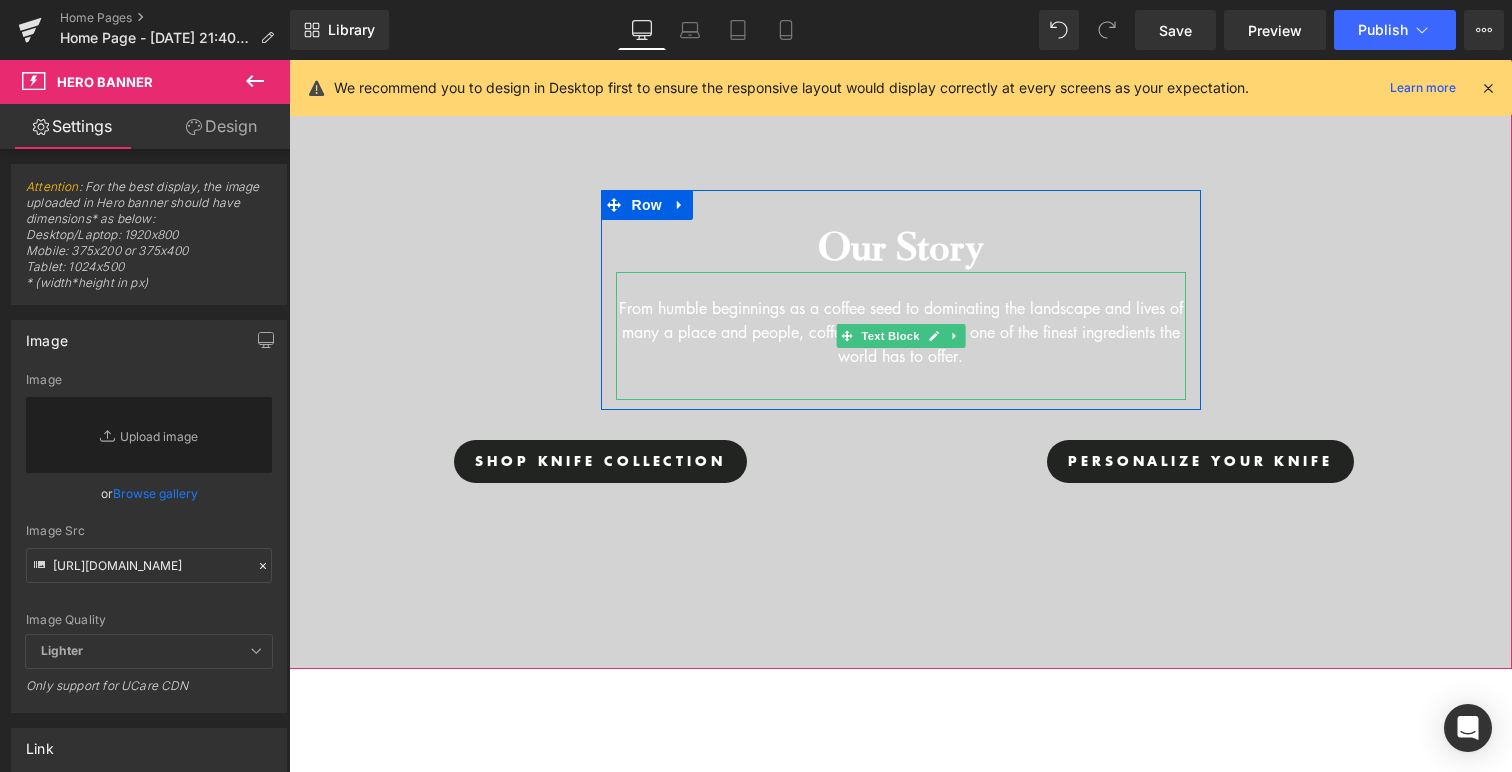 click on "From humble beginnings as a coffee seed to dominating the landscape and lives of many a place and people, coffee in our opinion is one of the finest ingredients the world has to offer." at bounding box center (901, 332) 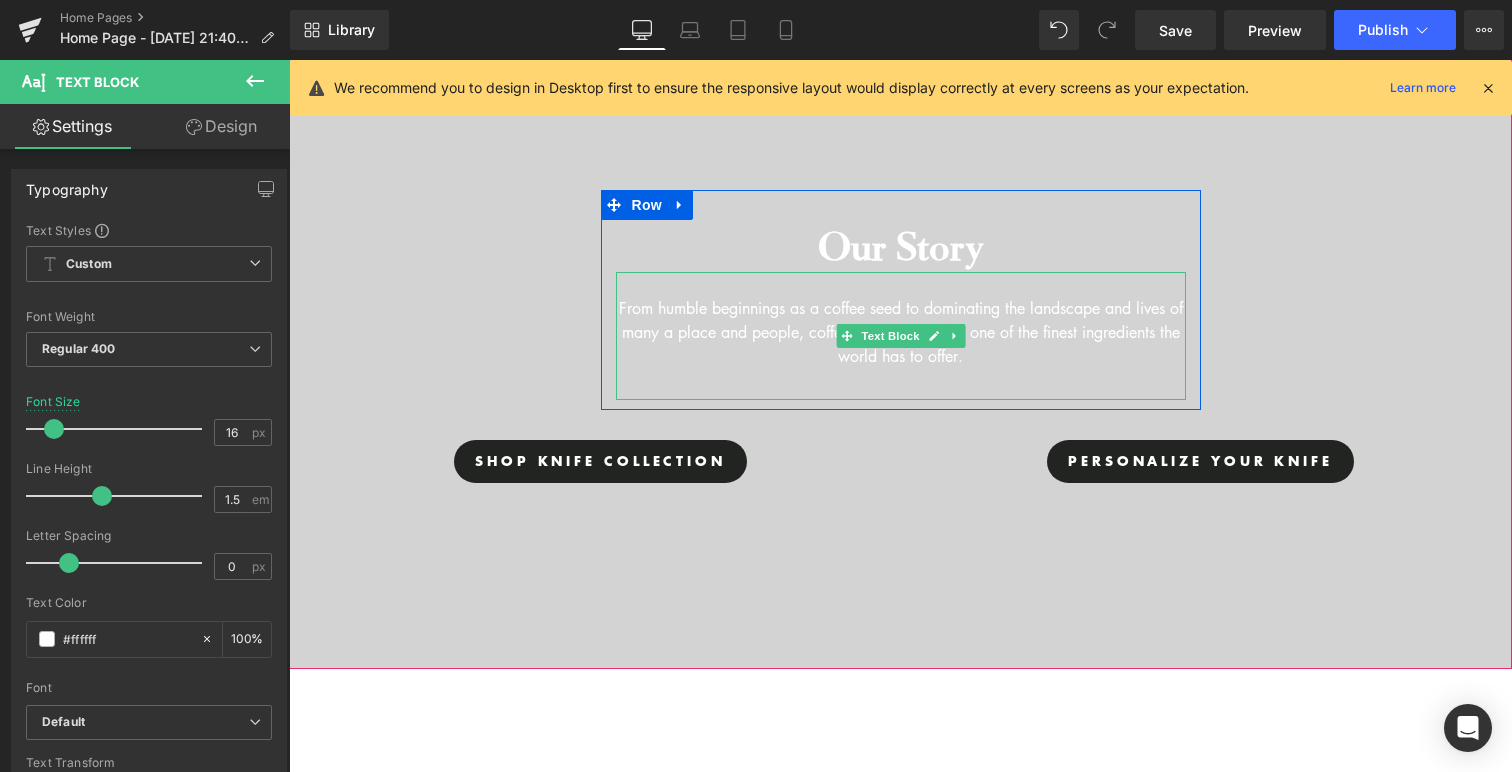 click on "From humble beginnings as a coffee seed to dominating the landscape and lives of many a place and people, coffee in our opinion is one of the finest ingredients the world has to offer." at bounding box center [901, 332] 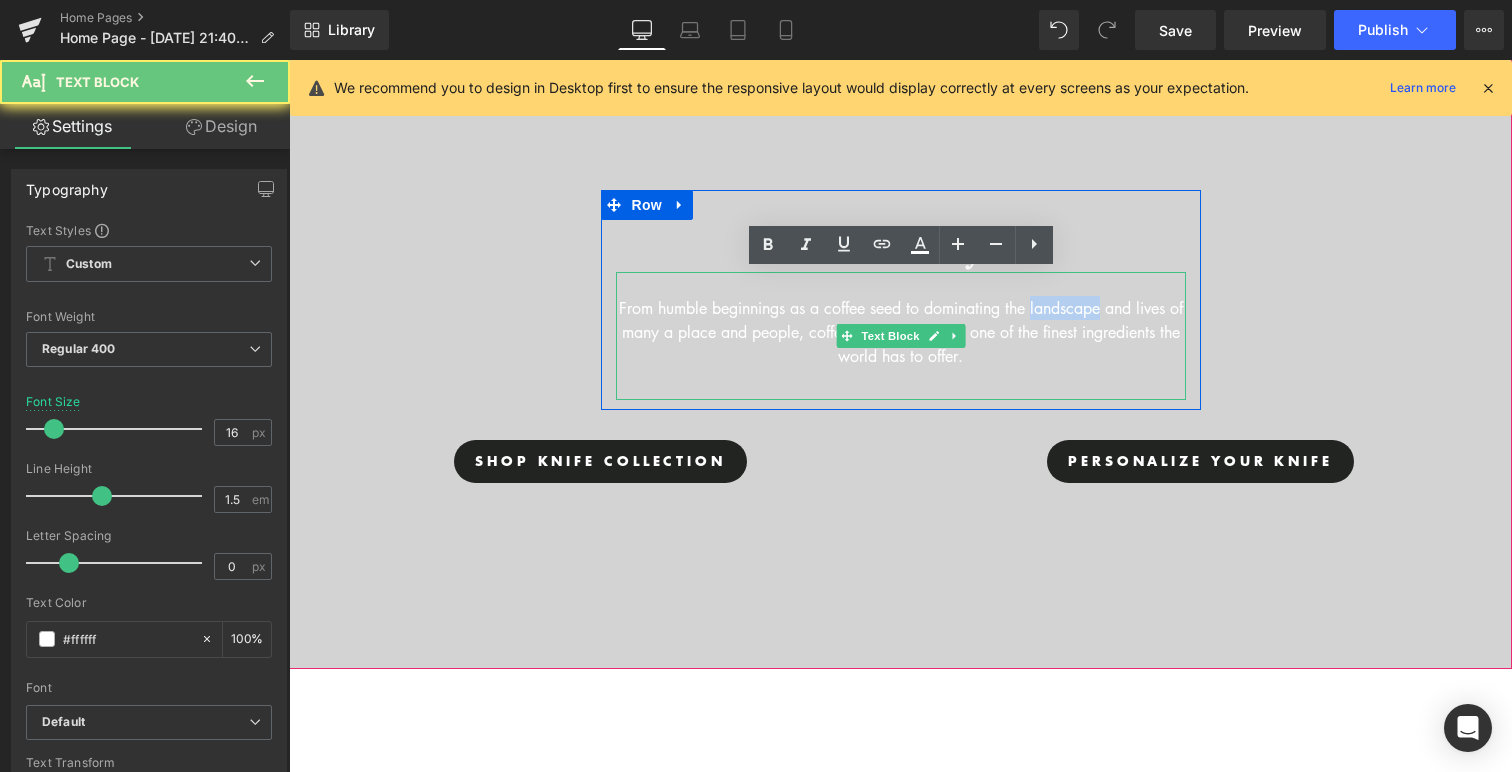 click on "From humble beginnings as a coffee seed to dominating the landscape and lives of many a place and people, coffee in our opinion is one of the finest ingredients the world has to offer." at bounding box center (901, 332) 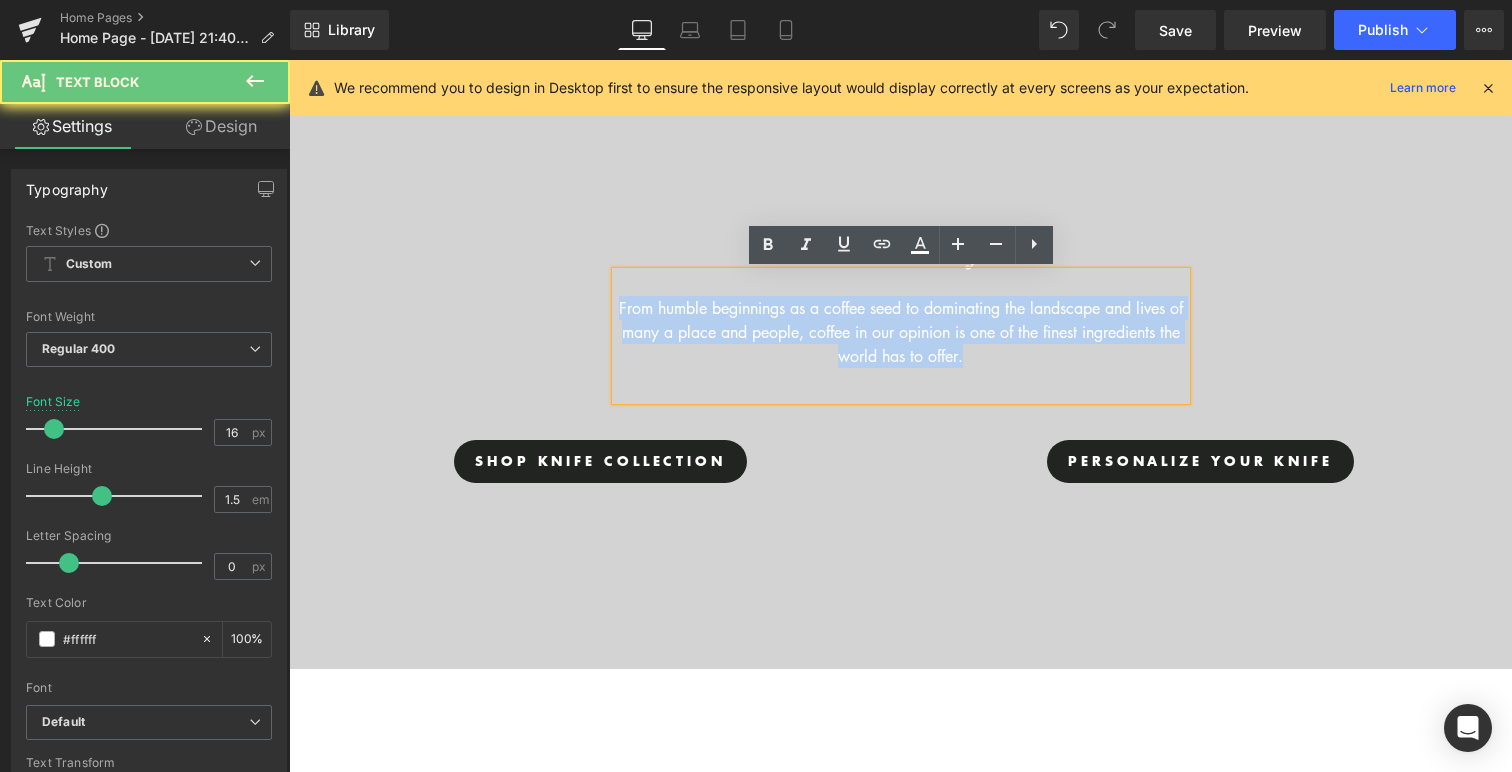 click on "From humble beginnings as a coffee seed to dominating the landscape and lives of many a place and people, coffee in our opinion is one of the finest ingredients the world has to offer." at bounding box center (901, 332) 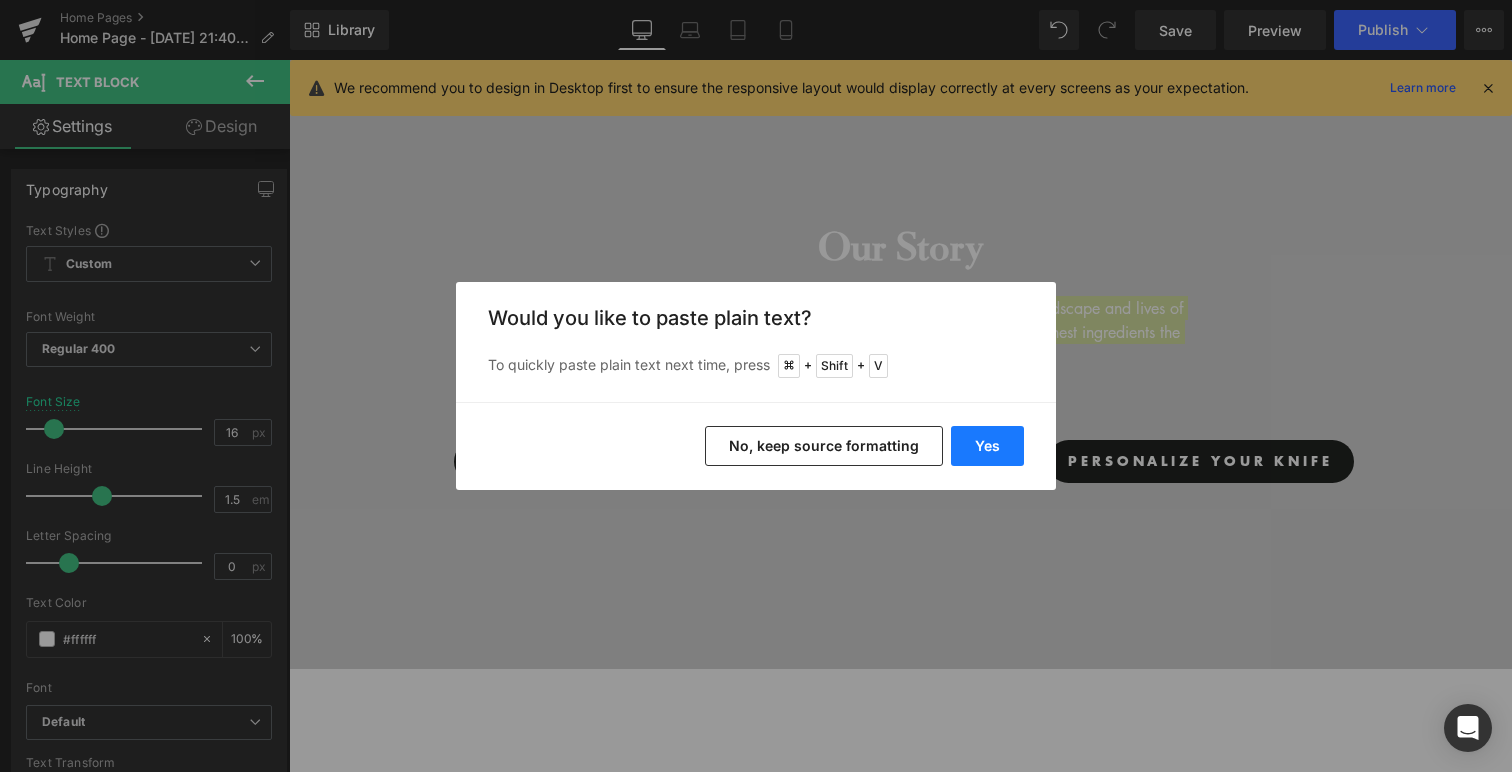 click on "Yes" at bounding box center (987, 446) 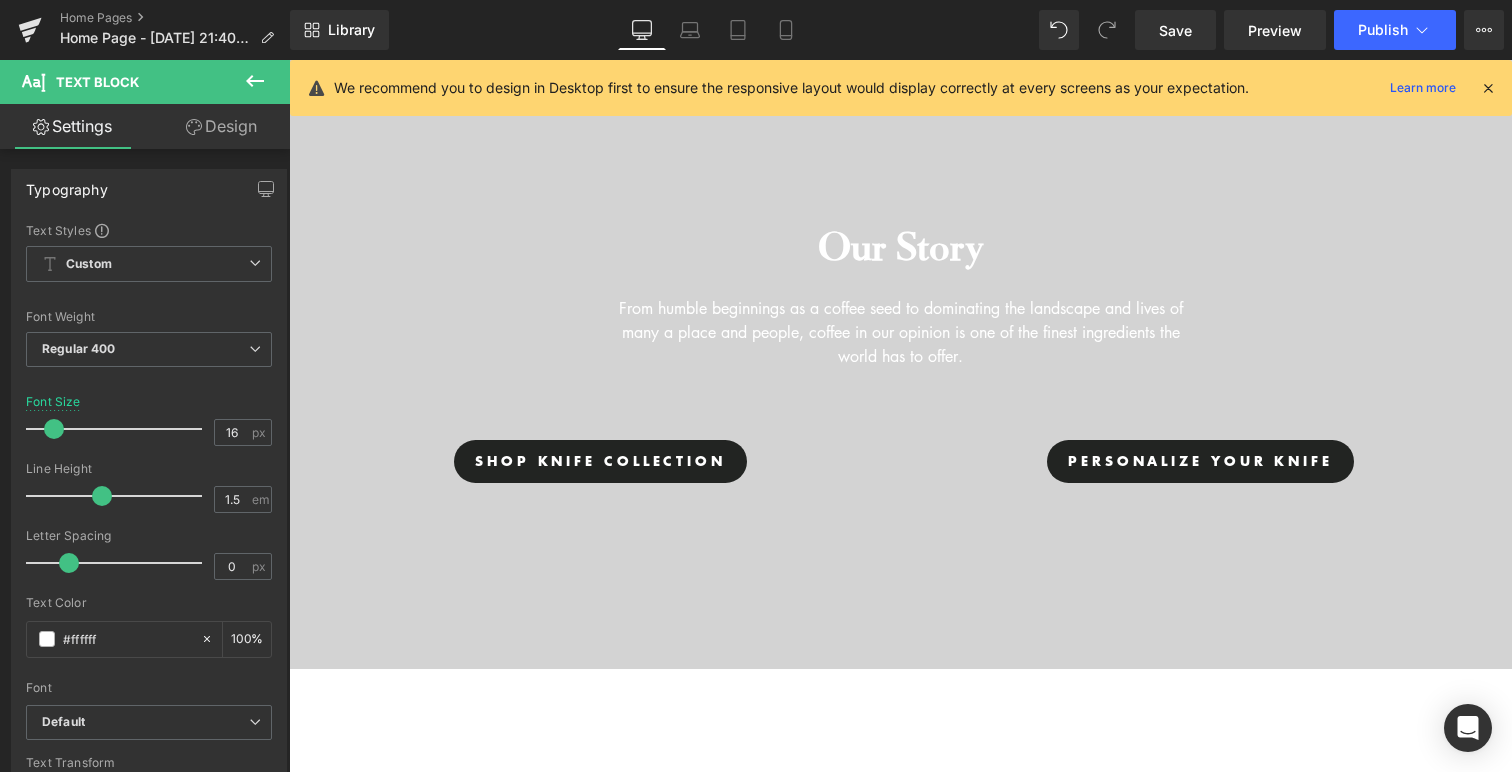 scroll, scrollTop: 5654, scrollLeft: 1223, axis: both 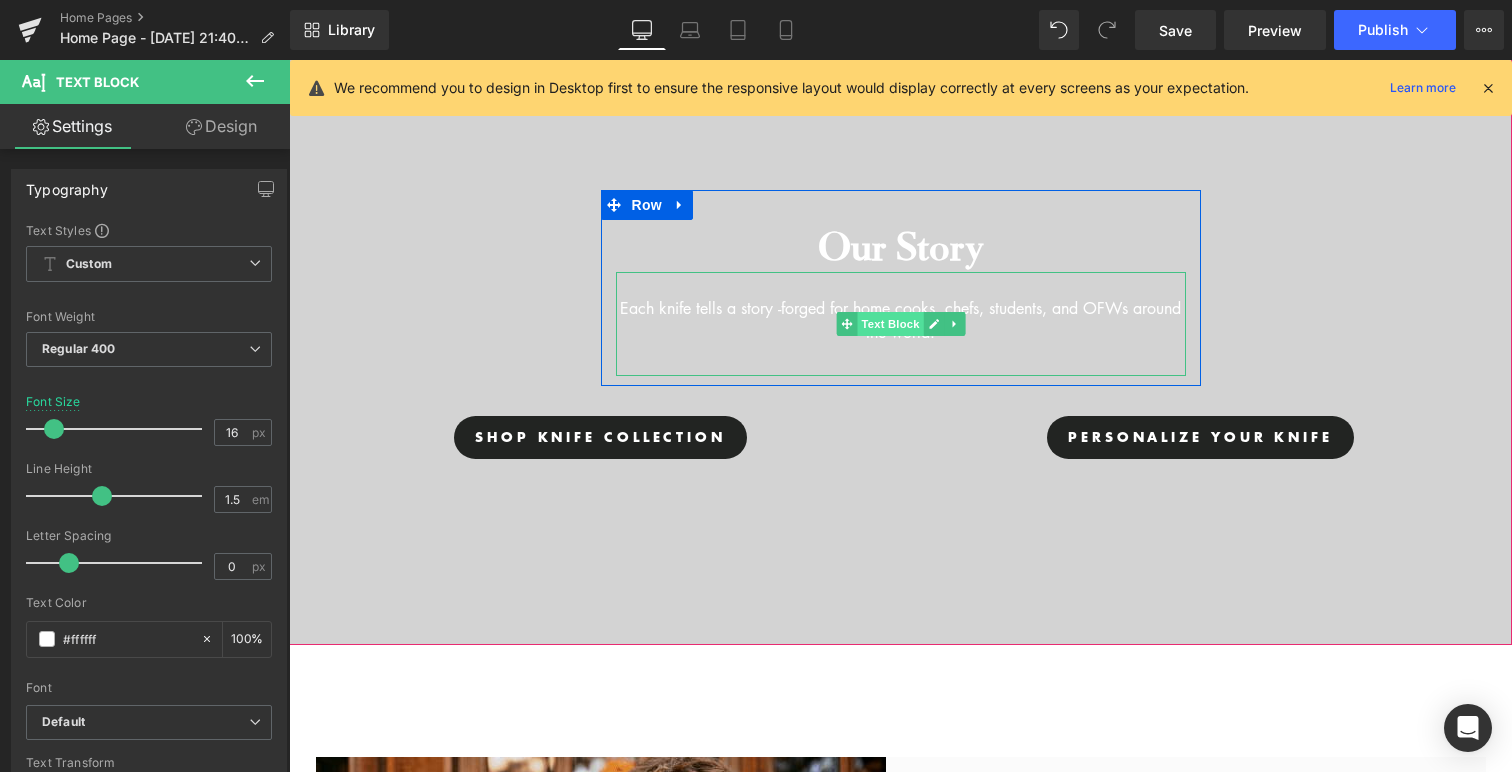 click on "Text Block" at bounding box center [890, 324] 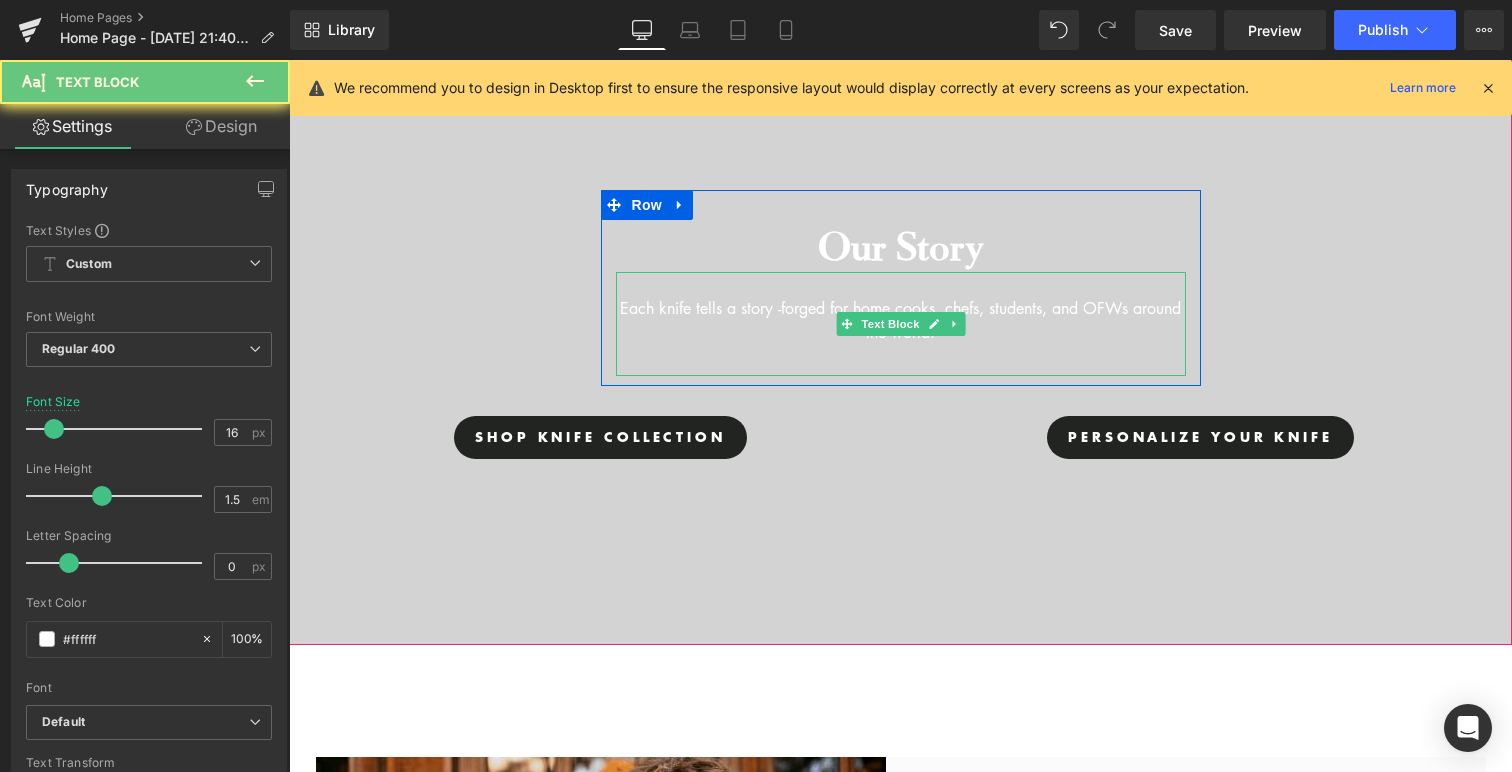 click on "Each knife tells a story -forged for home cooks, chefs, students, and OFWs around the world." at bounding box center [901, 320] 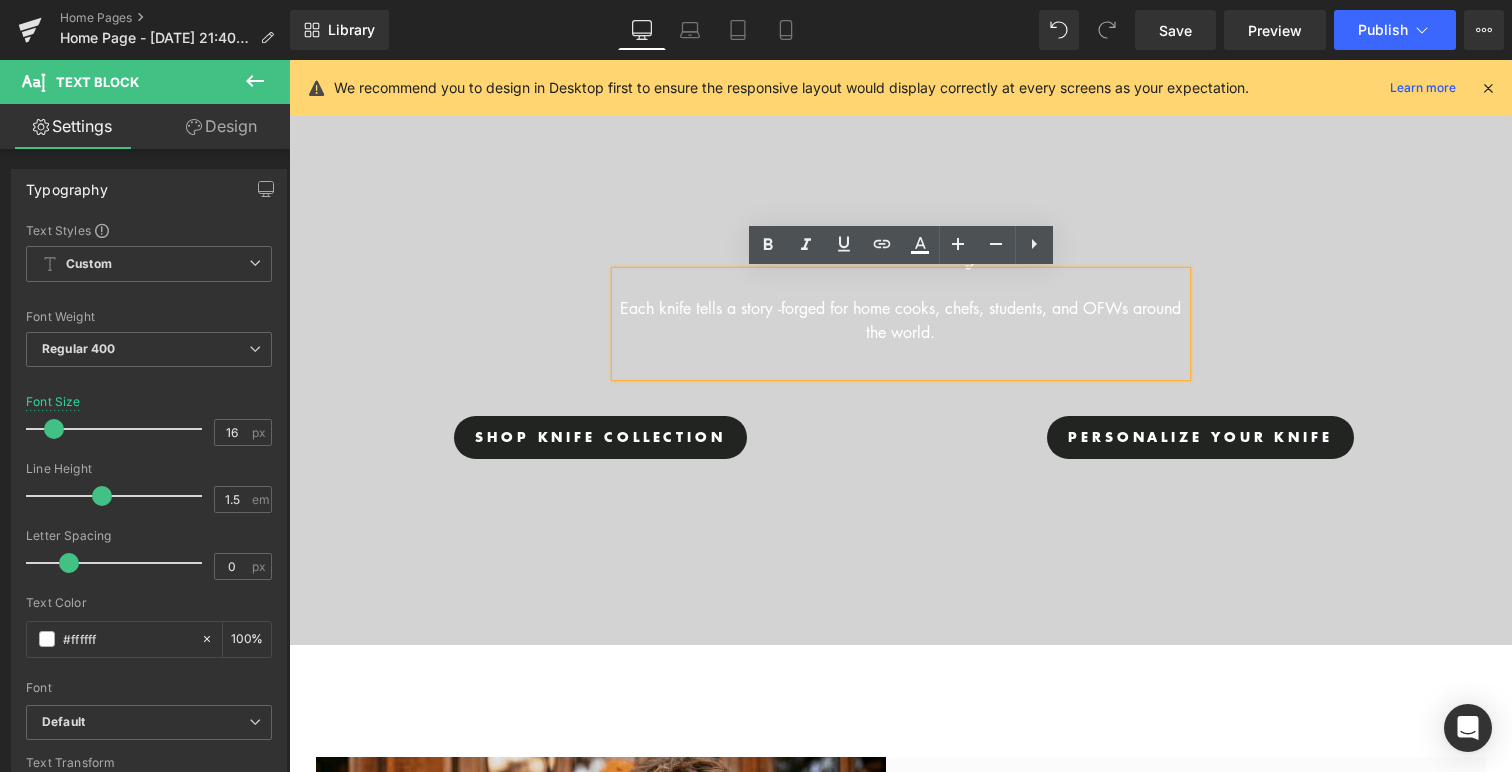 click on "Each knife tells a story -forged for home cooks, chefs, students, and OFWs around the world." at bounding box center (901, 320) 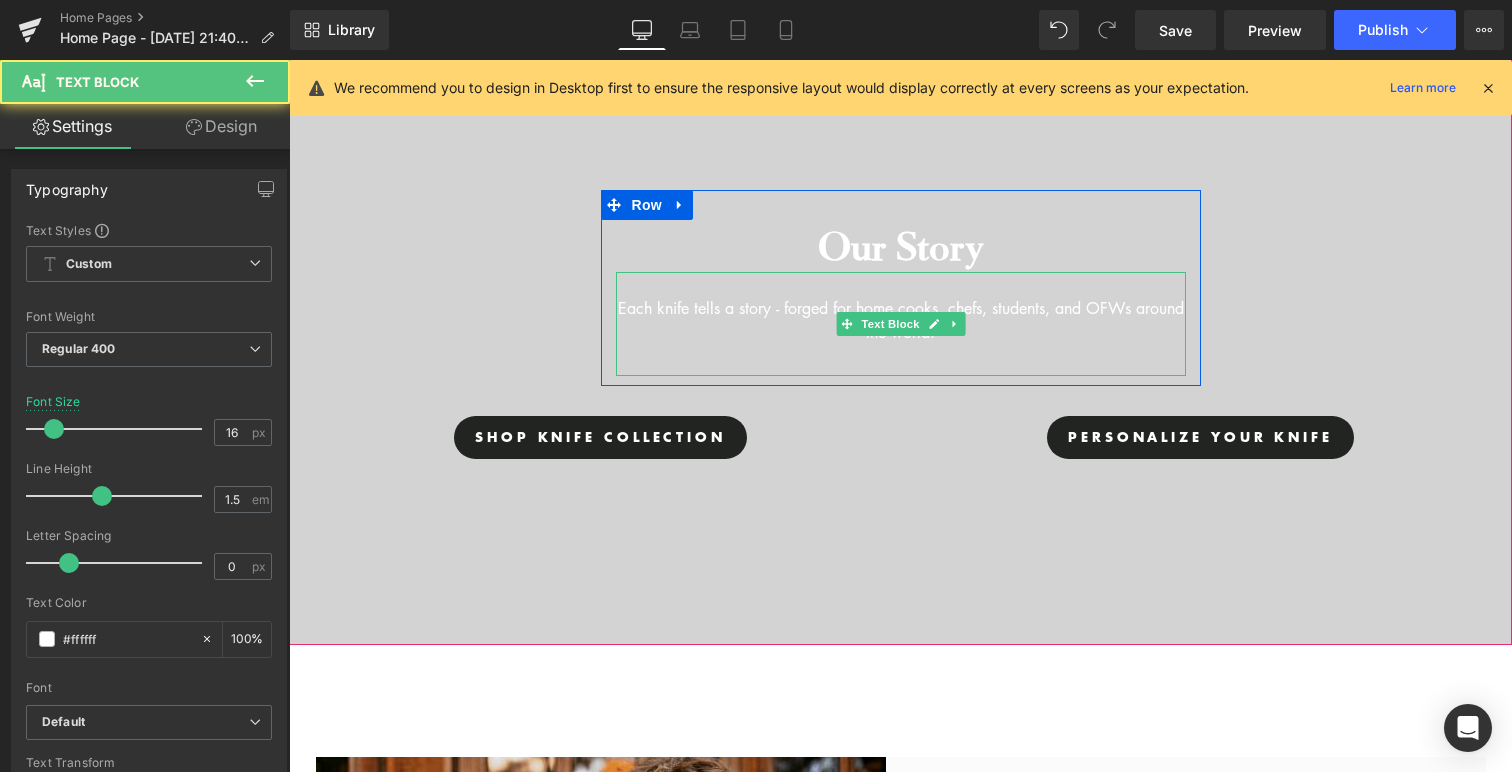 click on "Each knife tells a story - forged for home cooks, chefs, students, and OFWs around the world." at bounding box center (901, 320) 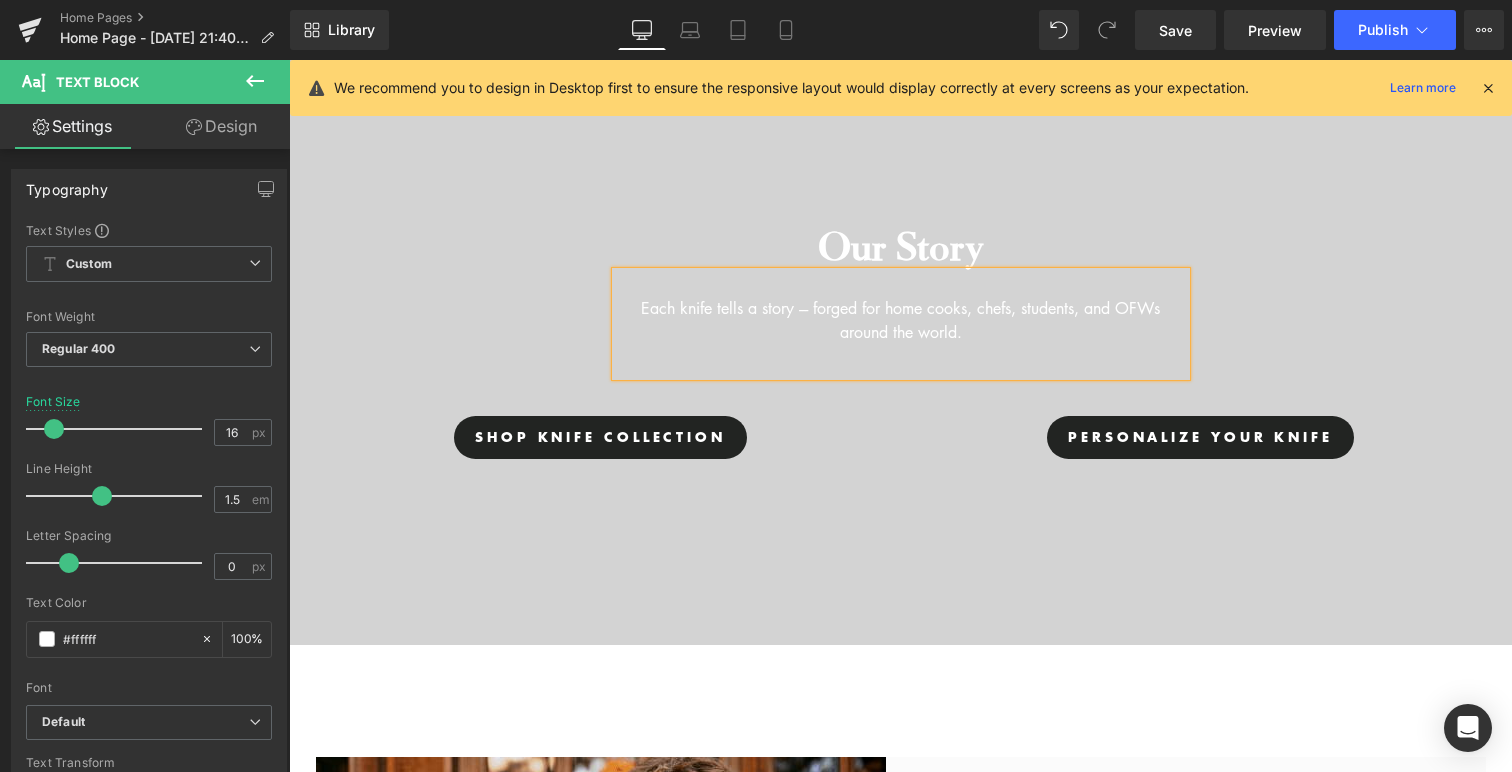 click on "Each knife tells a story --- forged for home cooks, chefs, students, and OFWs around the world." at bounding box center (901, 320) 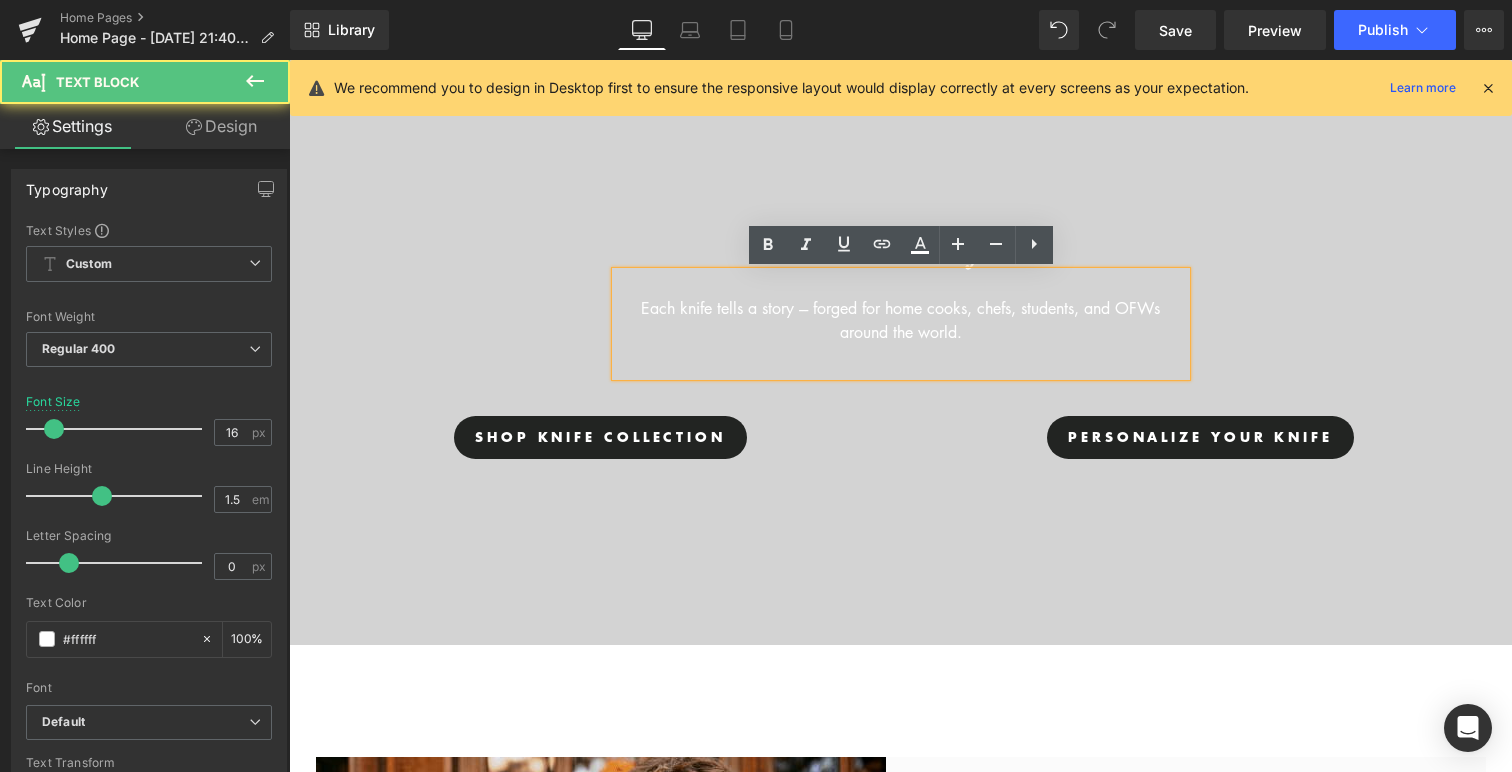 click on "Each knife tells a story --- forged for home cooks, chefs, students, and OFWs around the world." at bounding box center [901, 320] 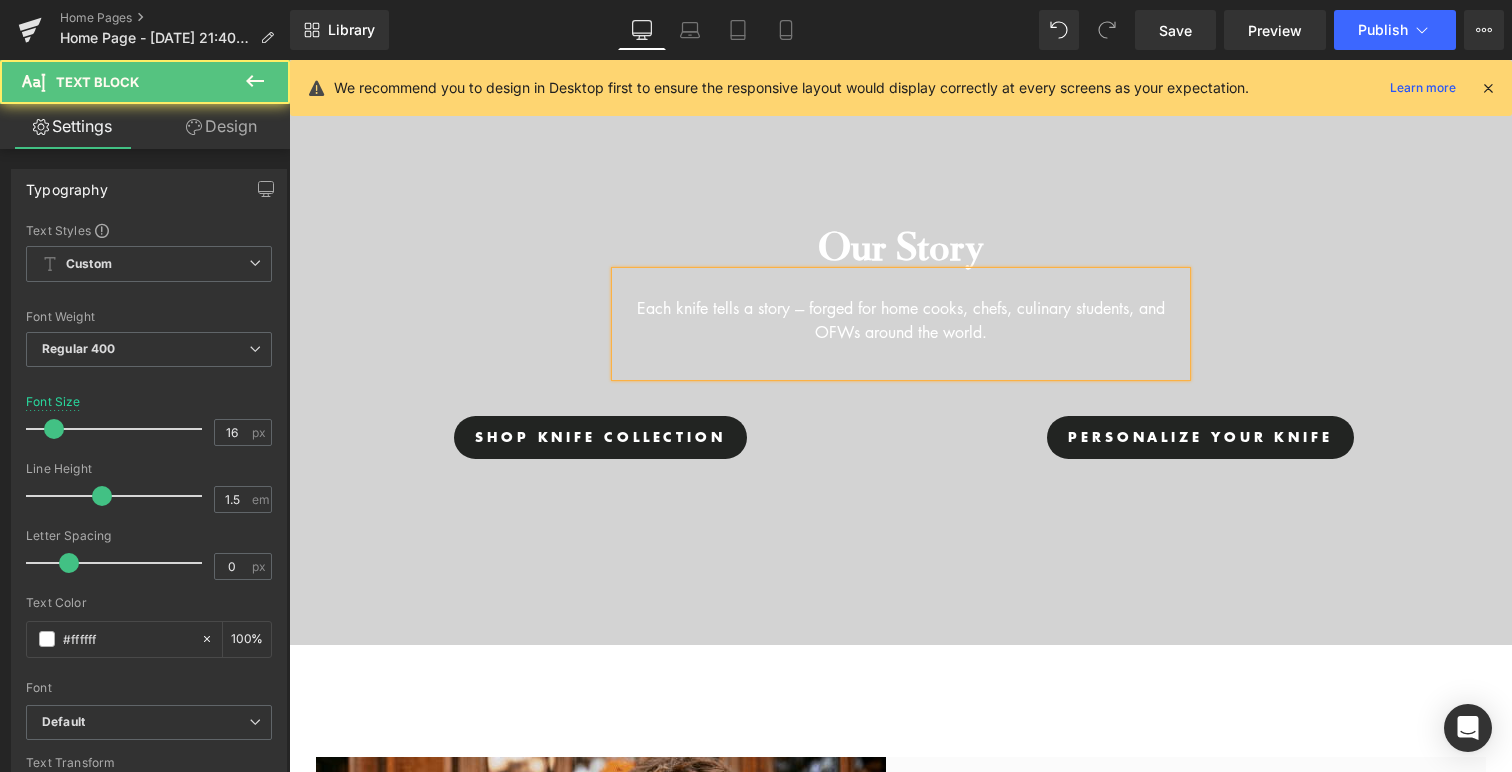 click on "Each knife tells a story --- forged for home cooks, chefs, culinary students, and OFWs around the world." at bounding box center [901, 320] 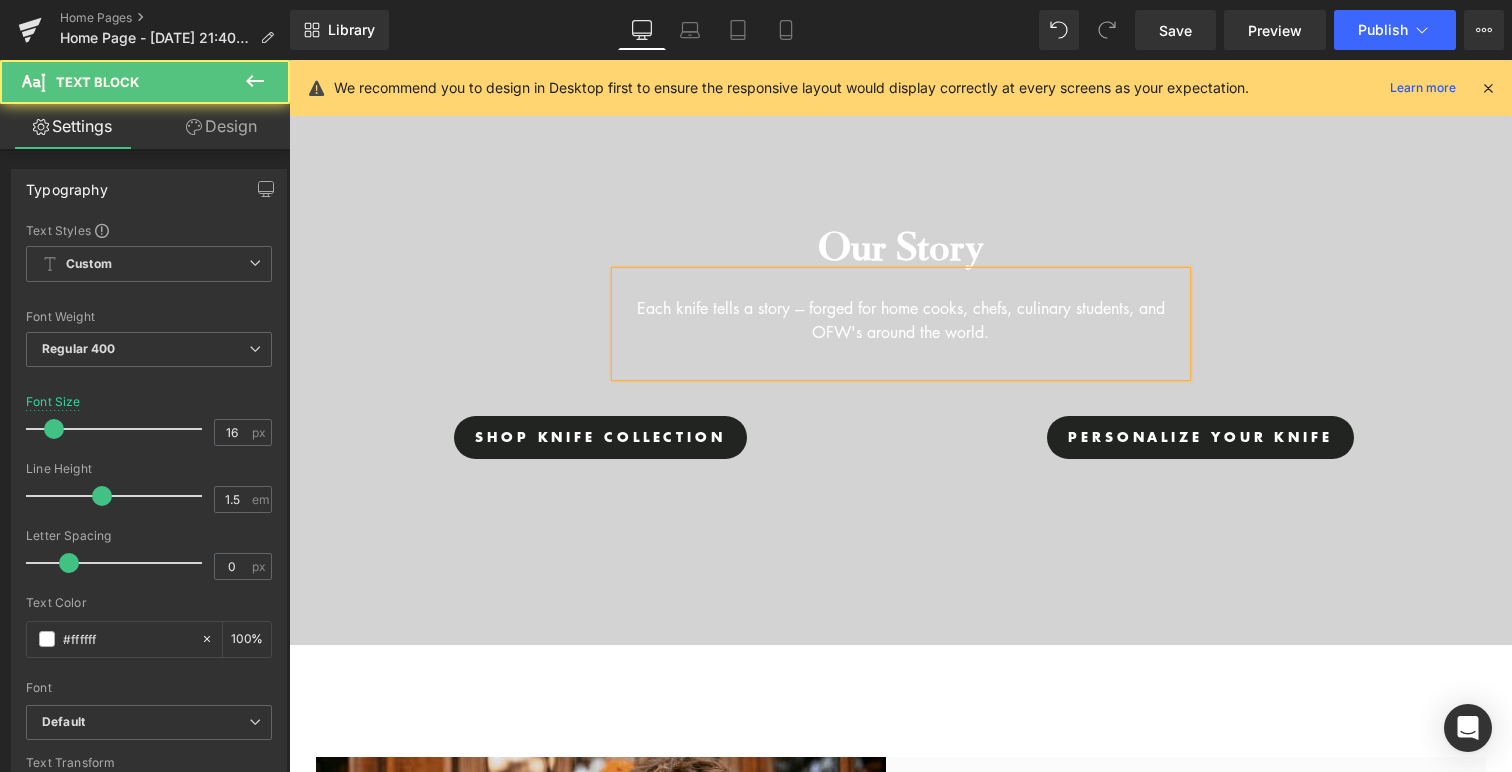 click on "Each knife tells a story --- forged for home cooks, chefs, culinary students, and OFW's around the world." at bounding box center [901, 324] 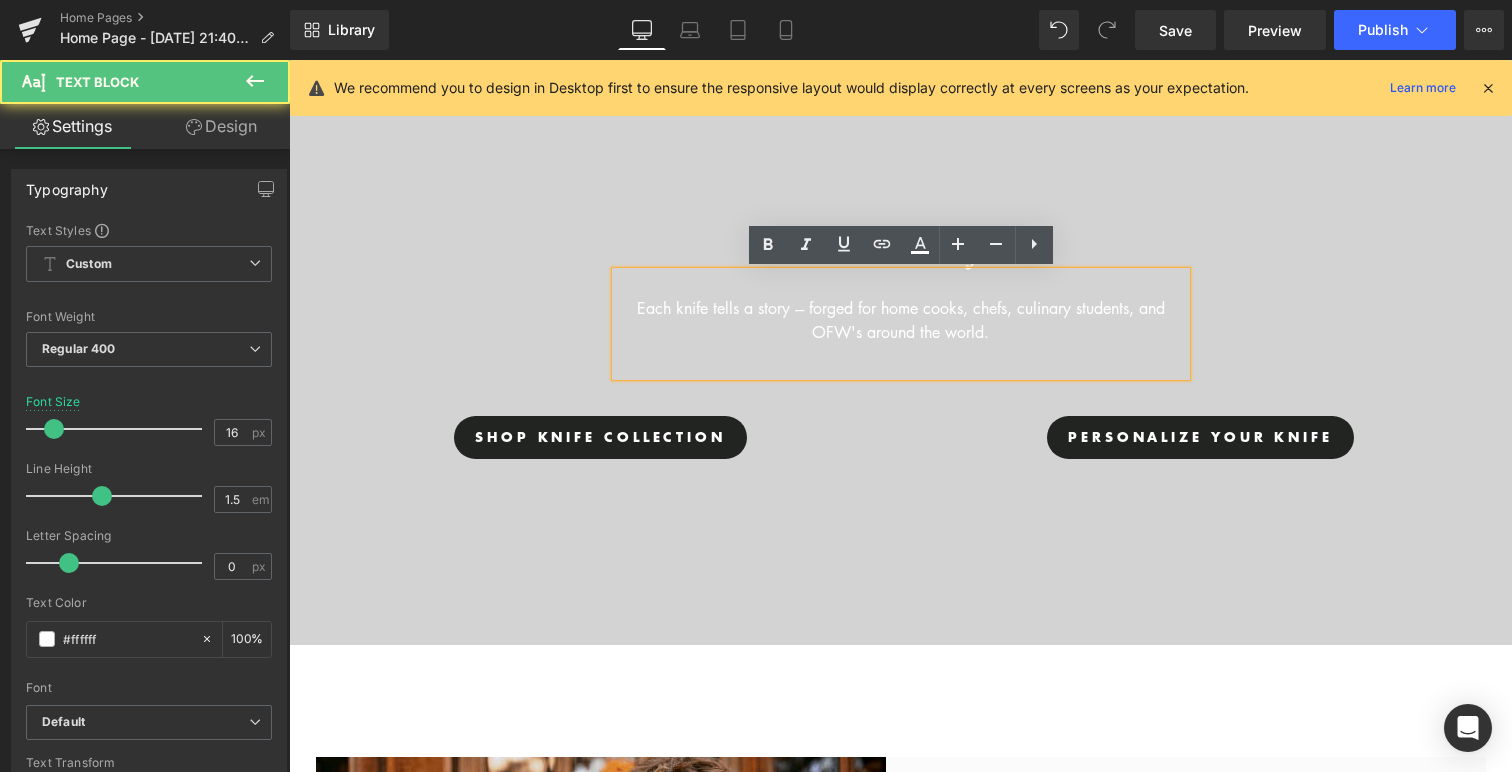 click on "Our Story
Heading
Each knife tells a story --- forged for home cooks, chefs, culinary students, and OFW's around the world.
Text Block
Row
shop knife collection
Button
personalize your knife
[GEOGRAPHIC_DATA]" at bounding box center (900, 329) 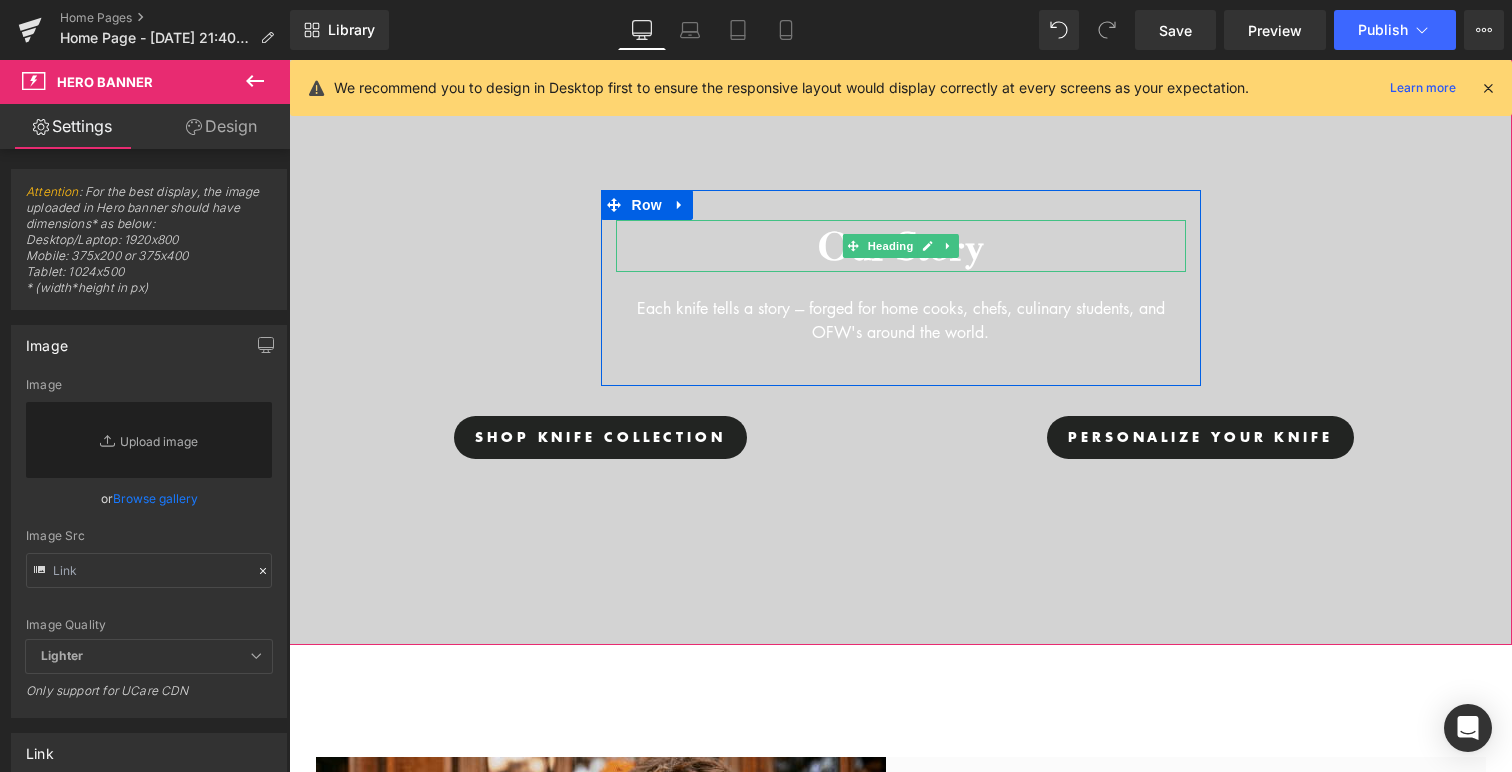 click on "Our Story" at bounding box center (901, 246) 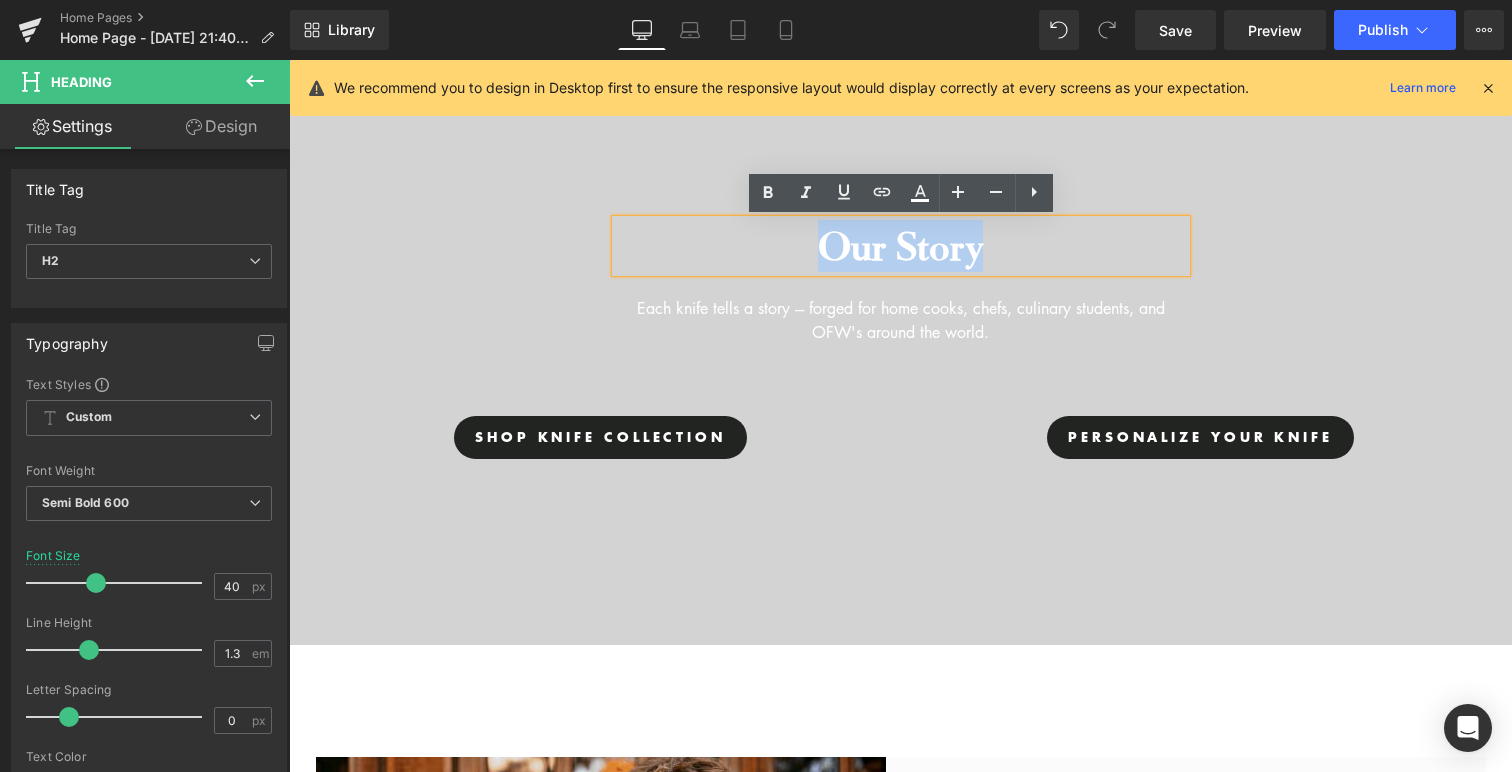 type 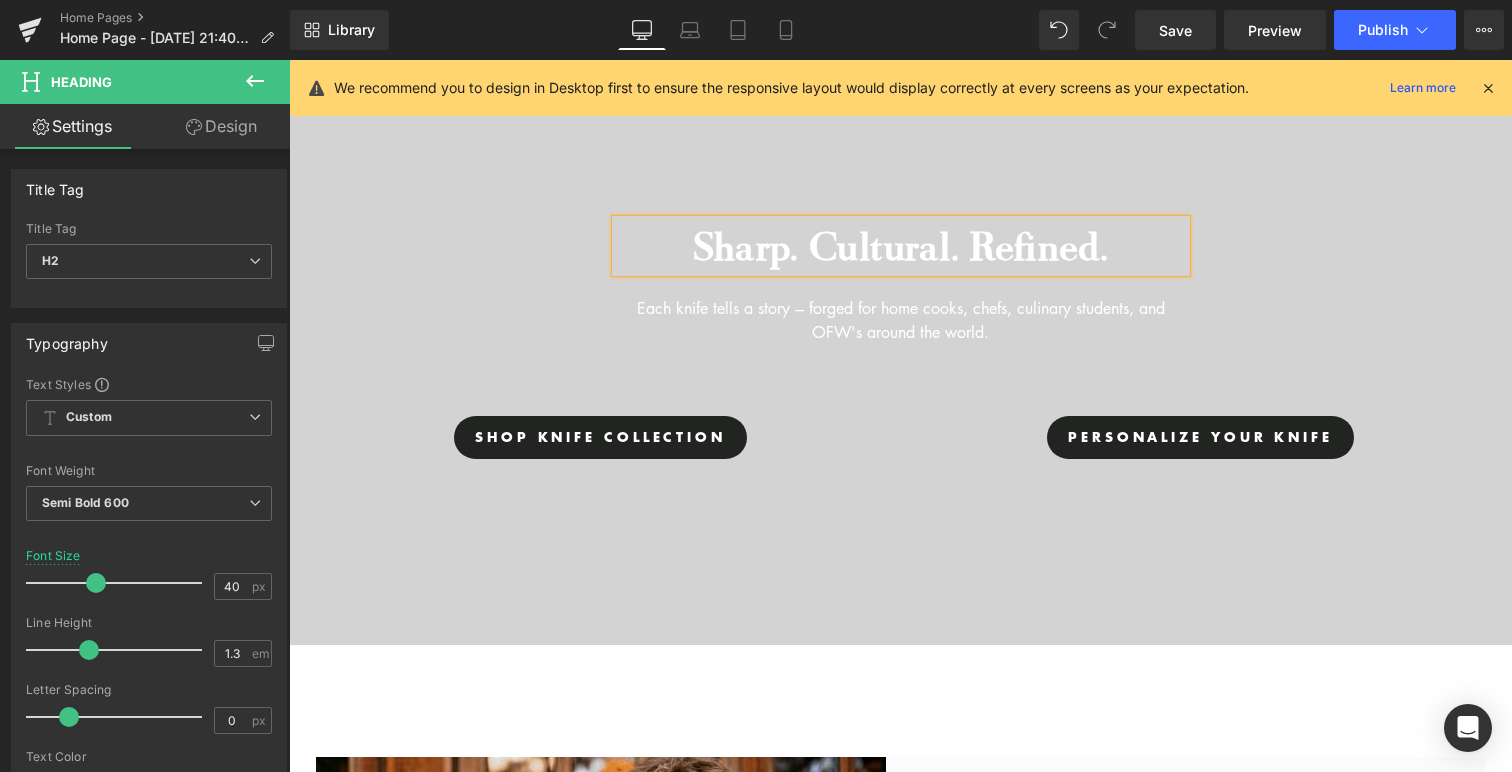 click on "Sharp. Cultural. Refined.
Heading
Each knife tells a story --- forged for home cooks, chefs, culinary students, and OFW's around the world.
Text Block" at bounding box center [901, 298] 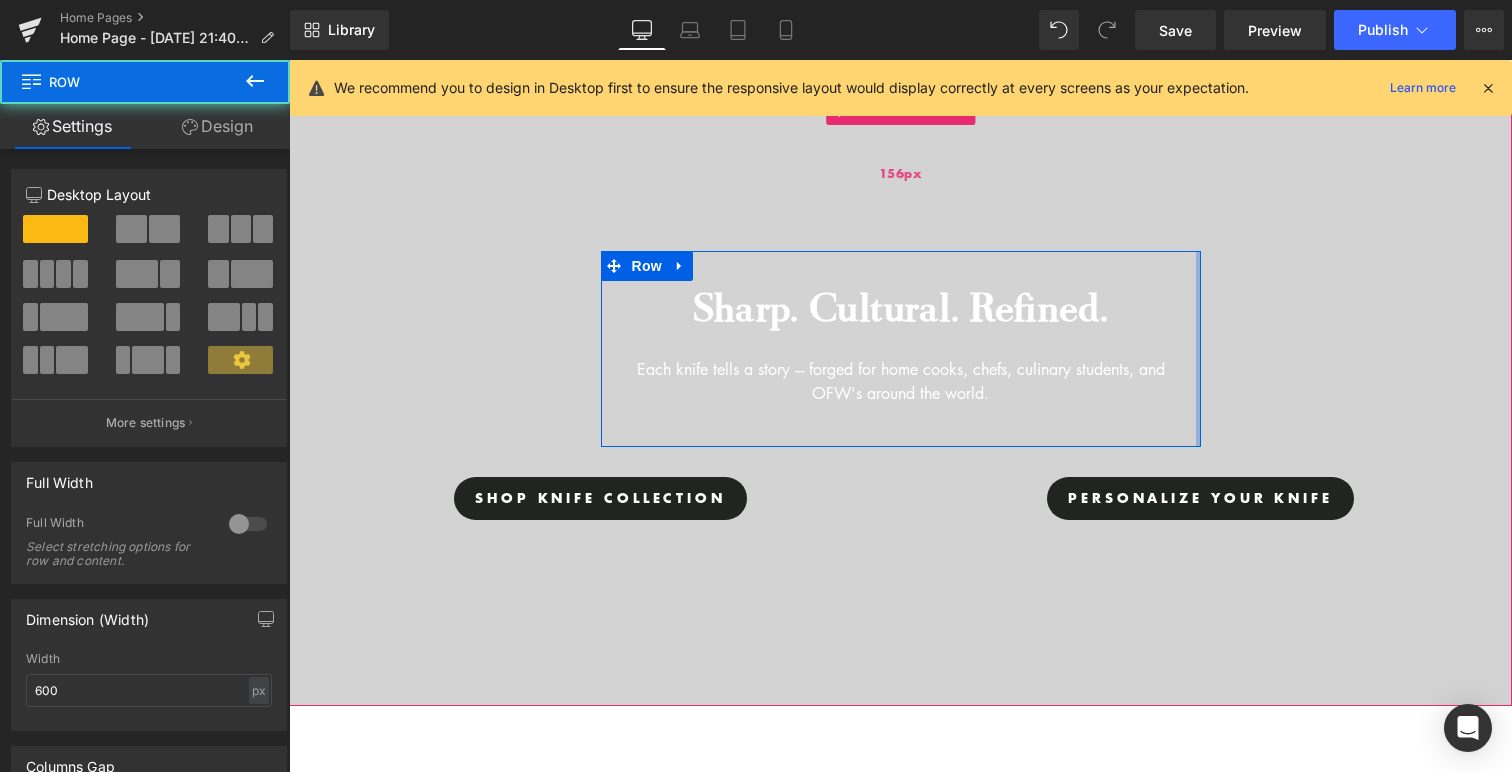 scroll, scrollTop: 217, scrollLeft: 0, axis: vertical 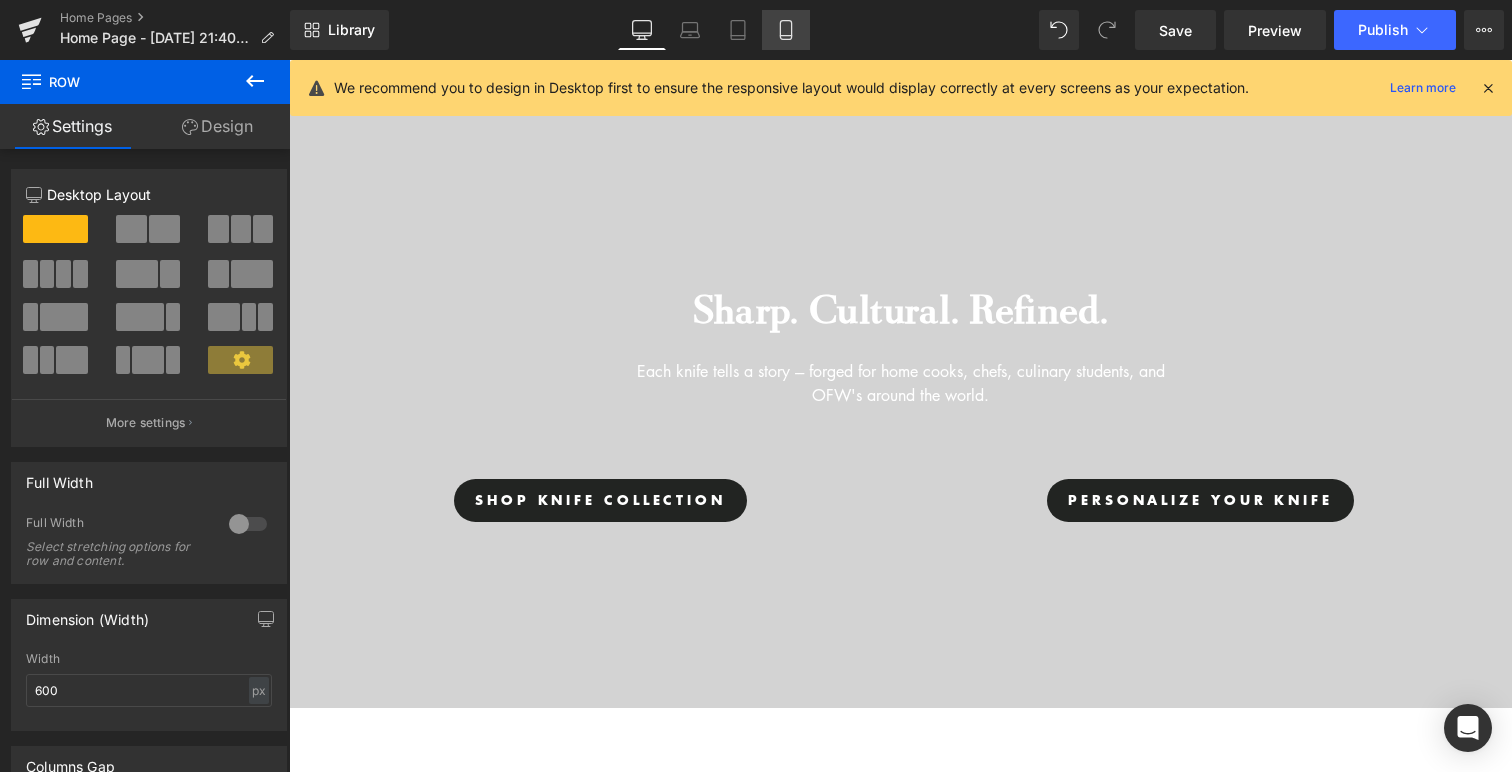 click on "Mobile" at bounding box center (786, 30) 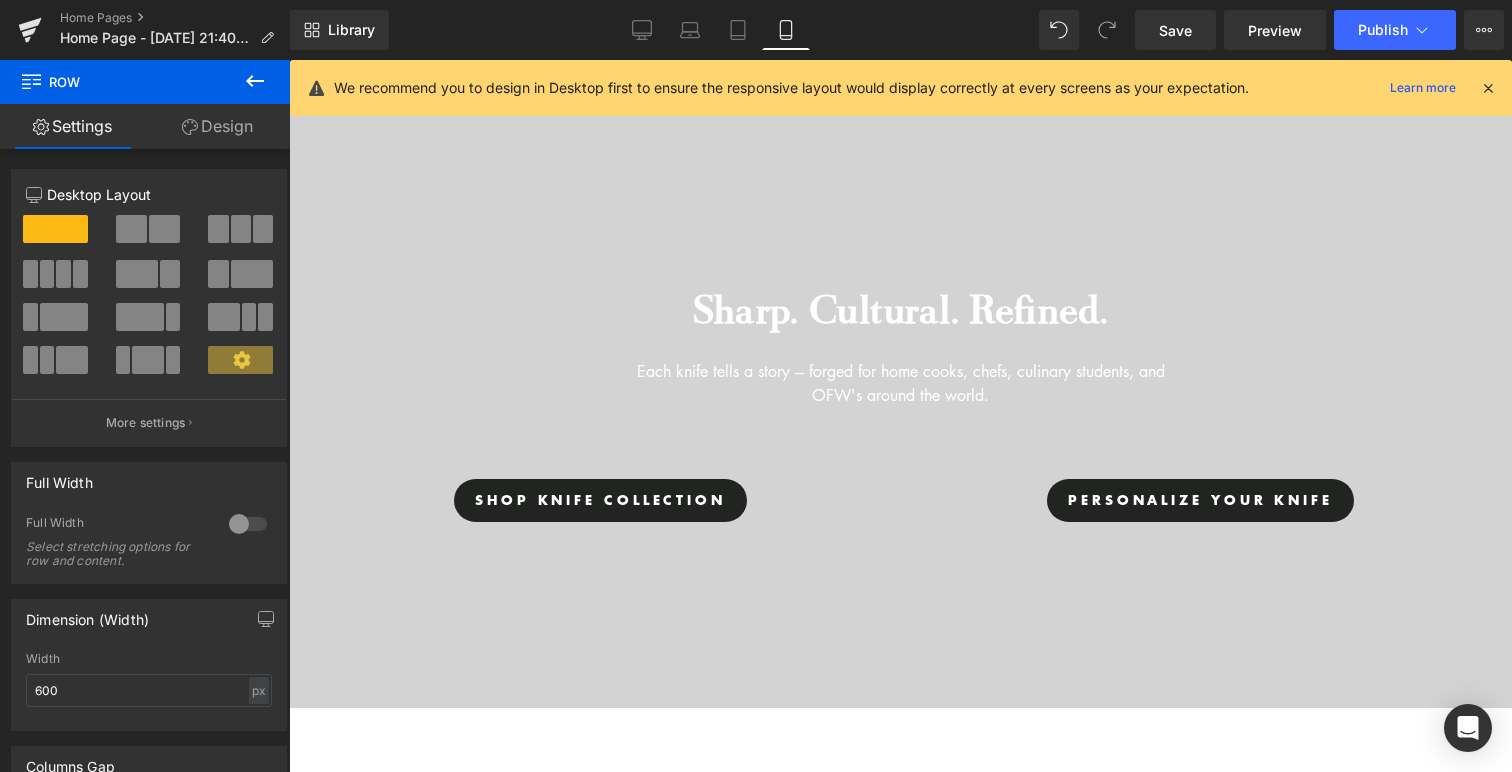 scroll, scrollTop: 83, scrollLeft: 0, axis: vertical 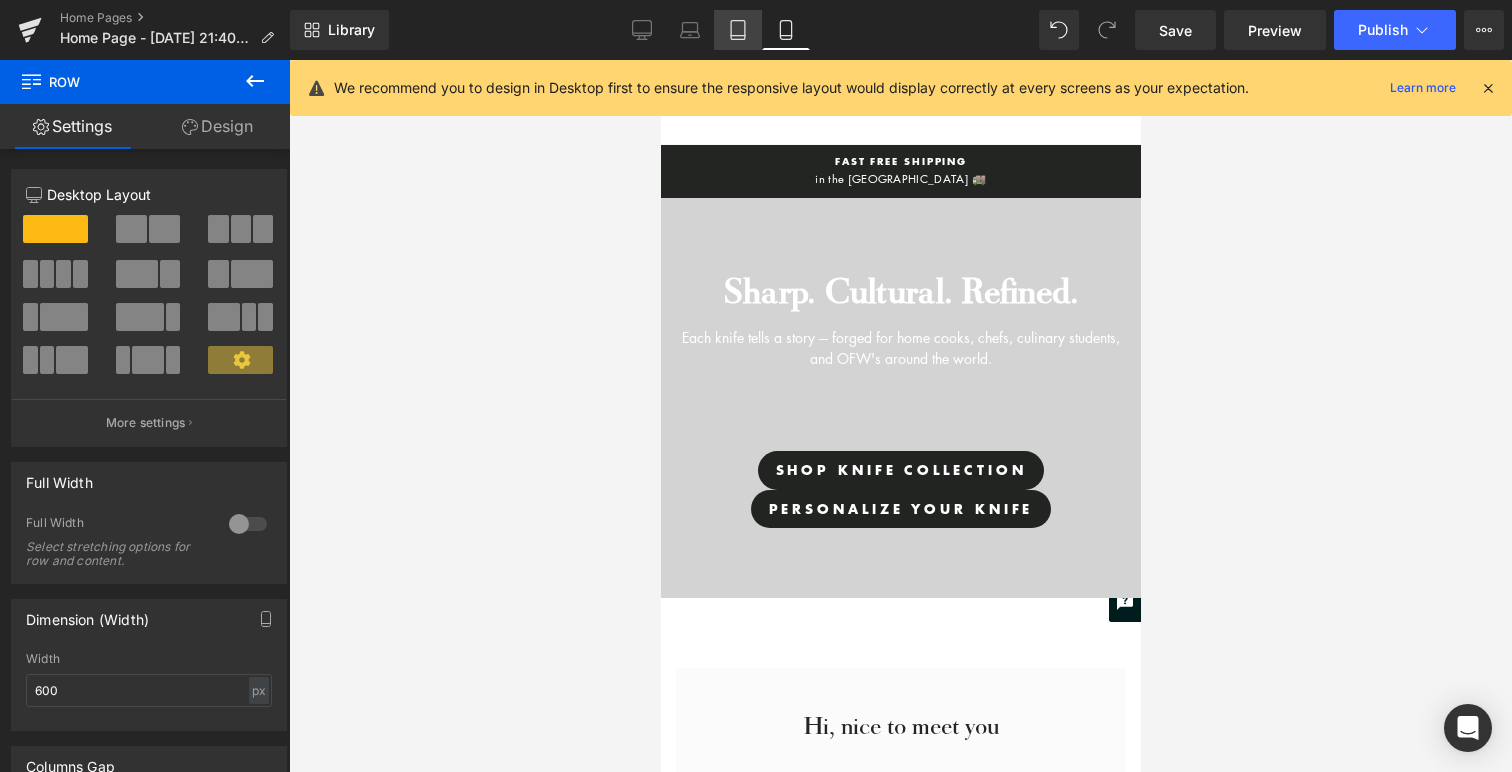 click 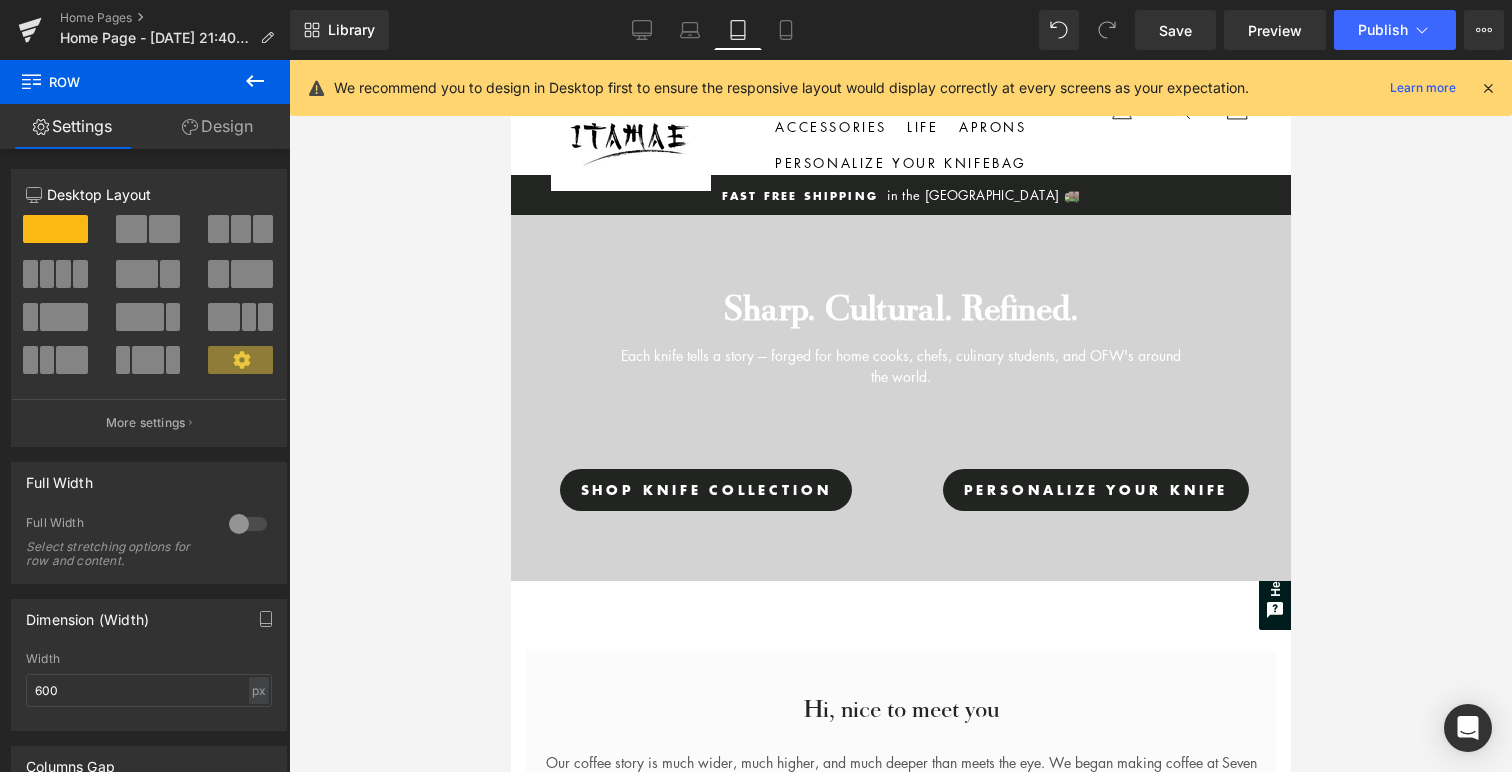 scroll, scrollTop: 101, scrollLeft: 0, axis: vertical 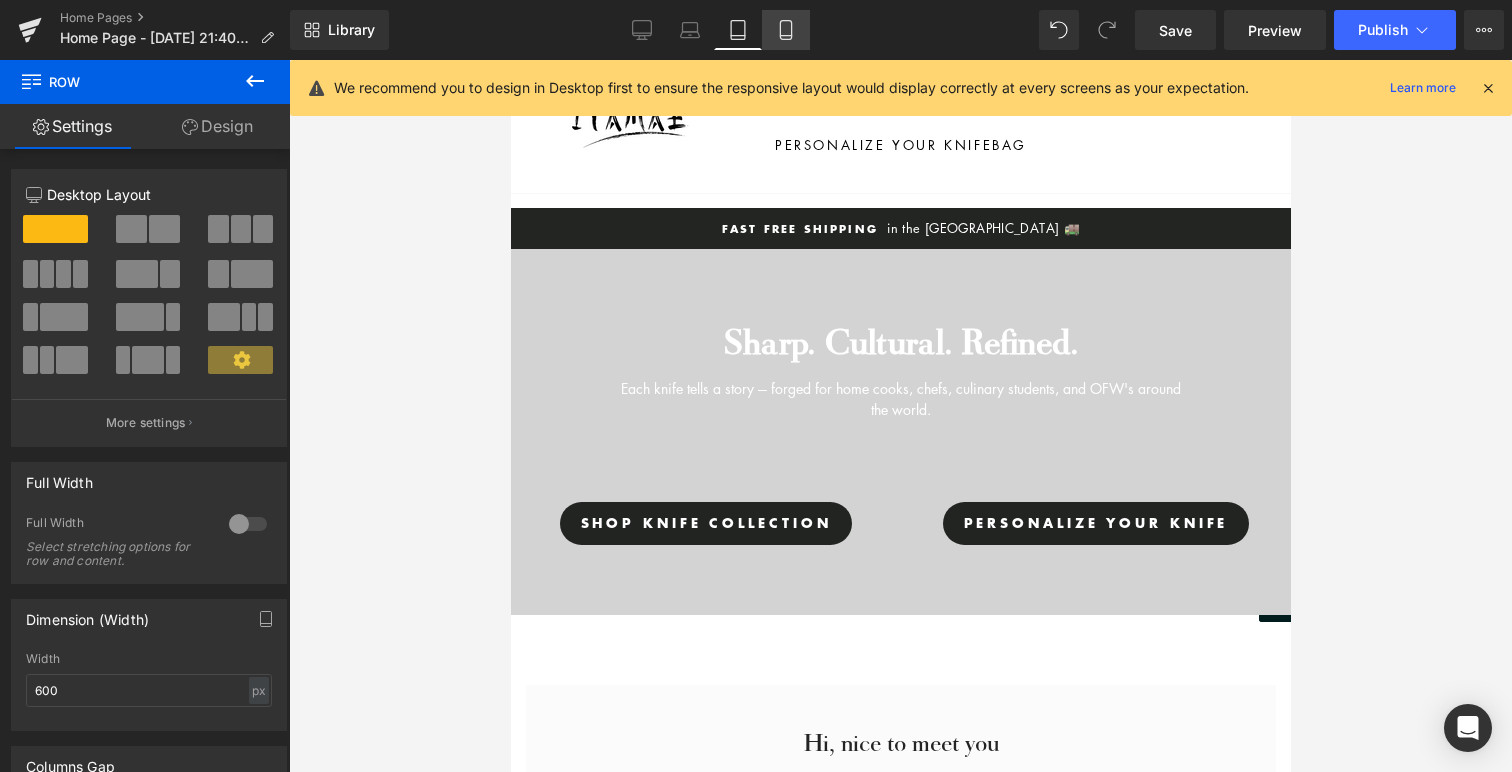 click on "Mobile" at bounding box center (786, 30) 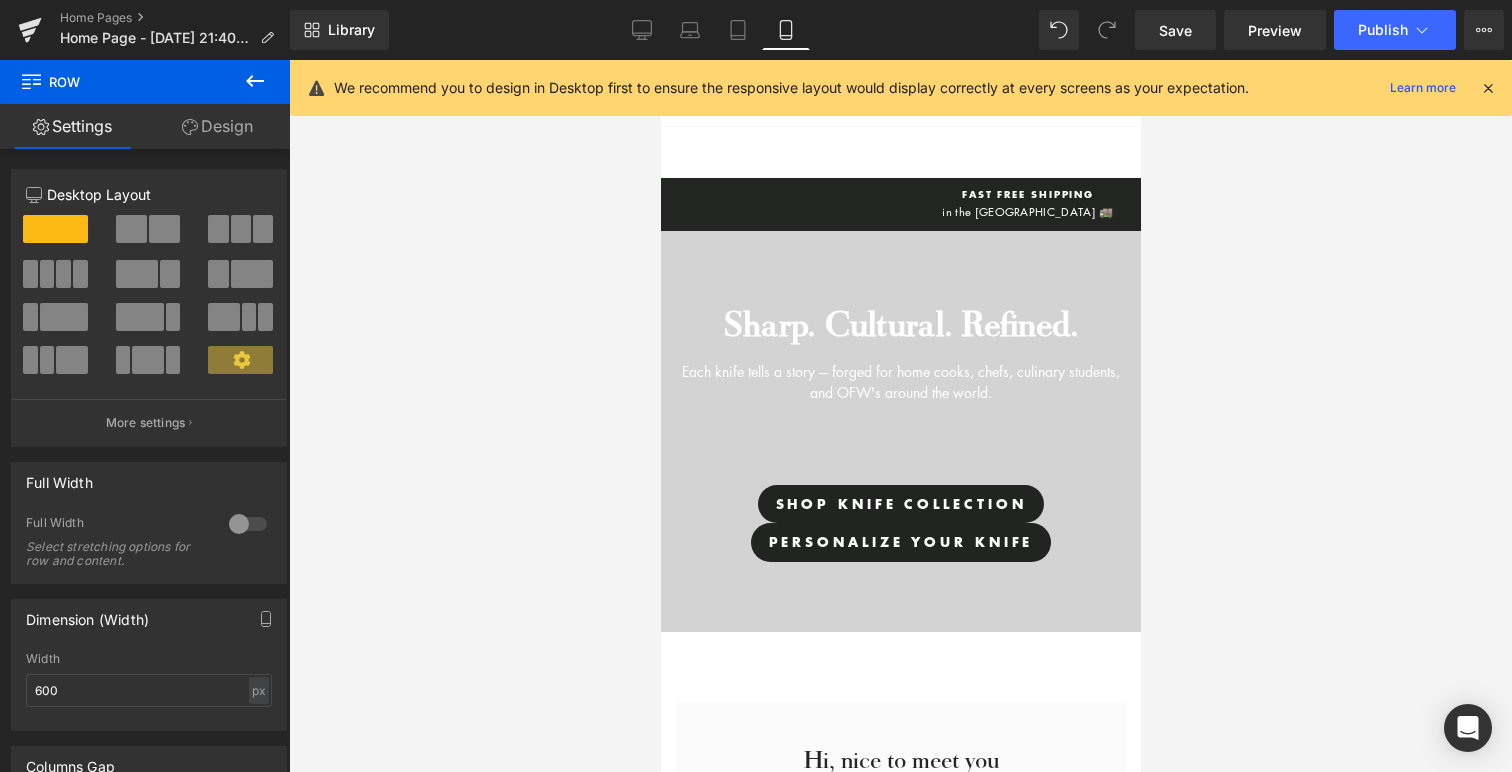 scroll, scrollTop: 83, scrollLeft: 0, axis: vertical 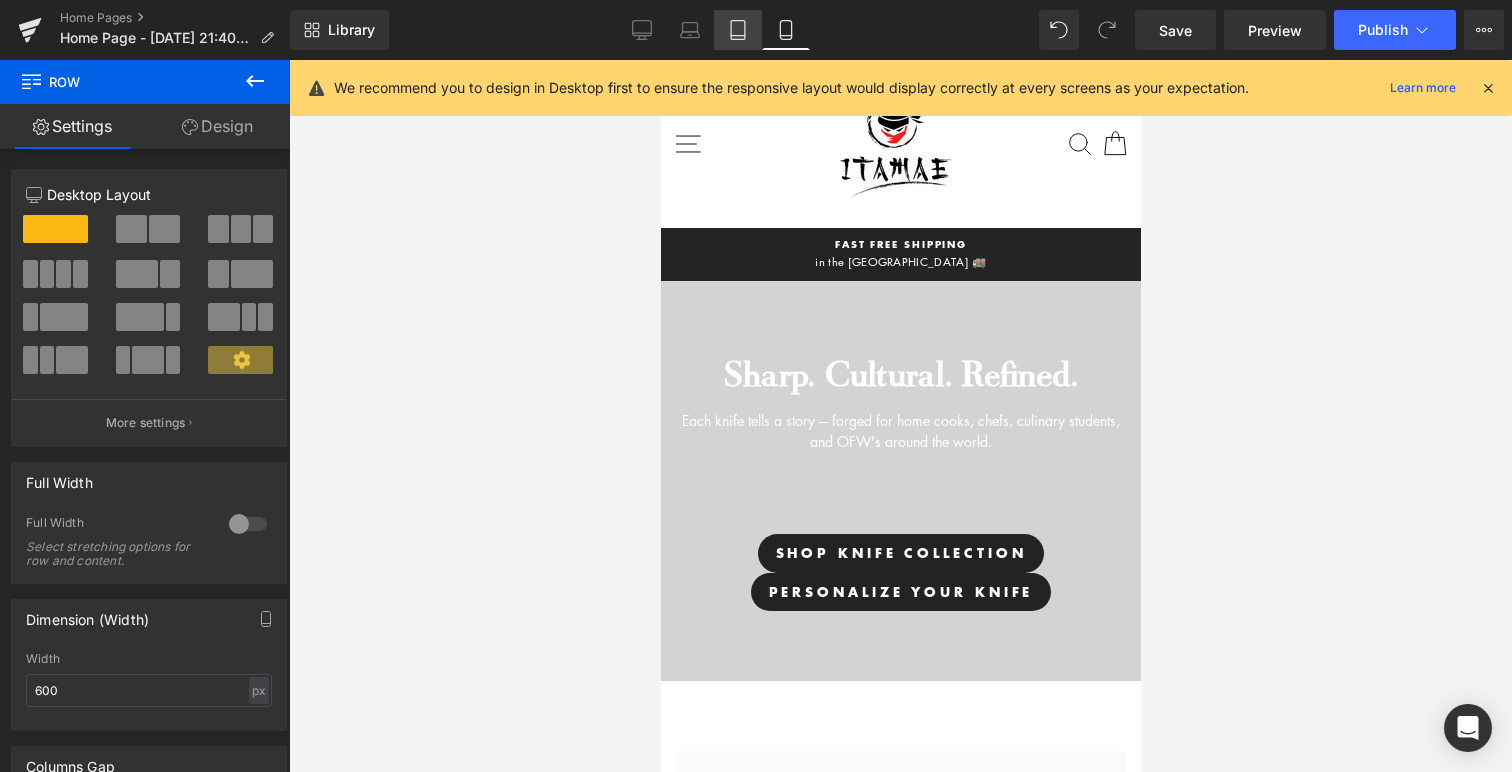 click 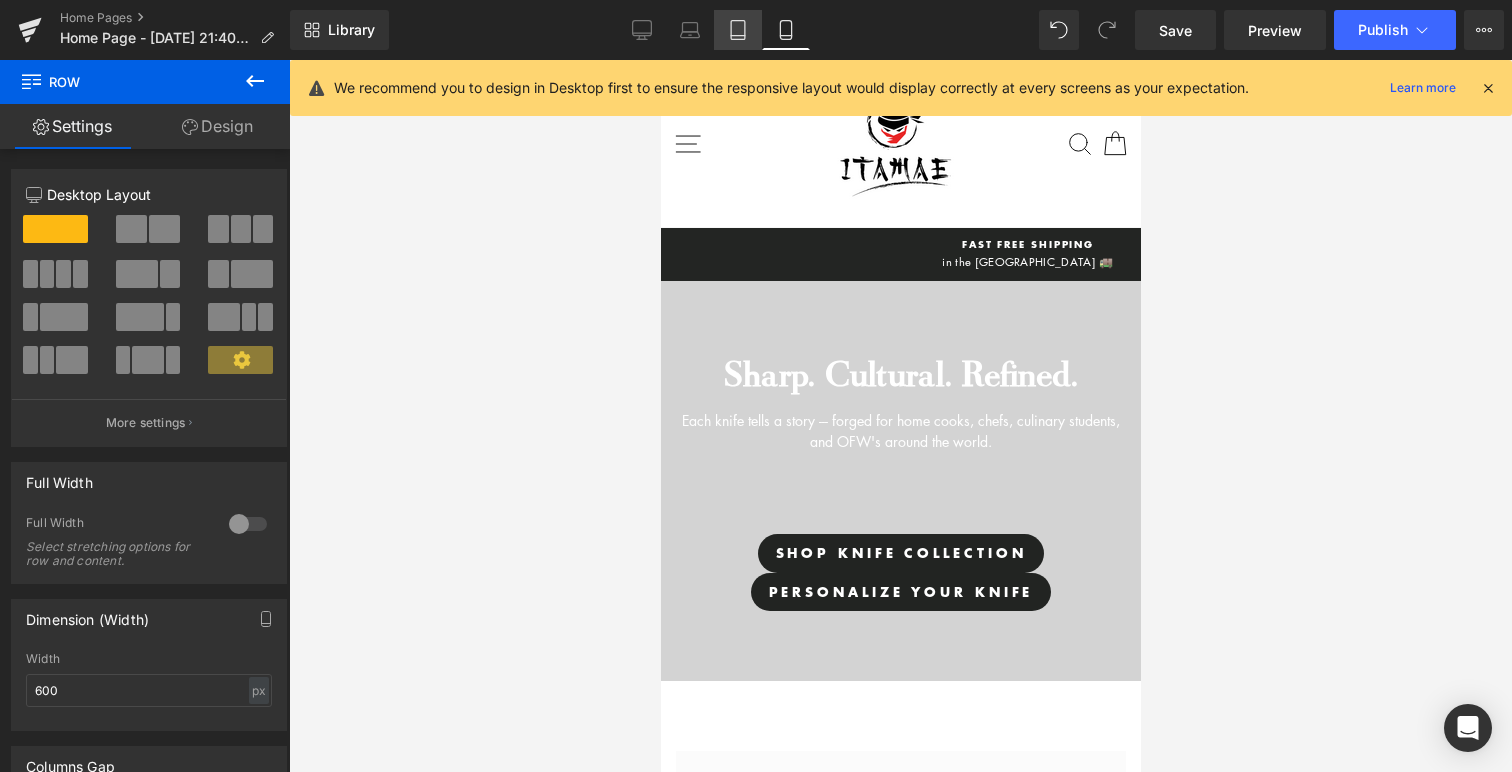 scroll, scrollTop: 17, scrollLeft: 0, axis: vertical 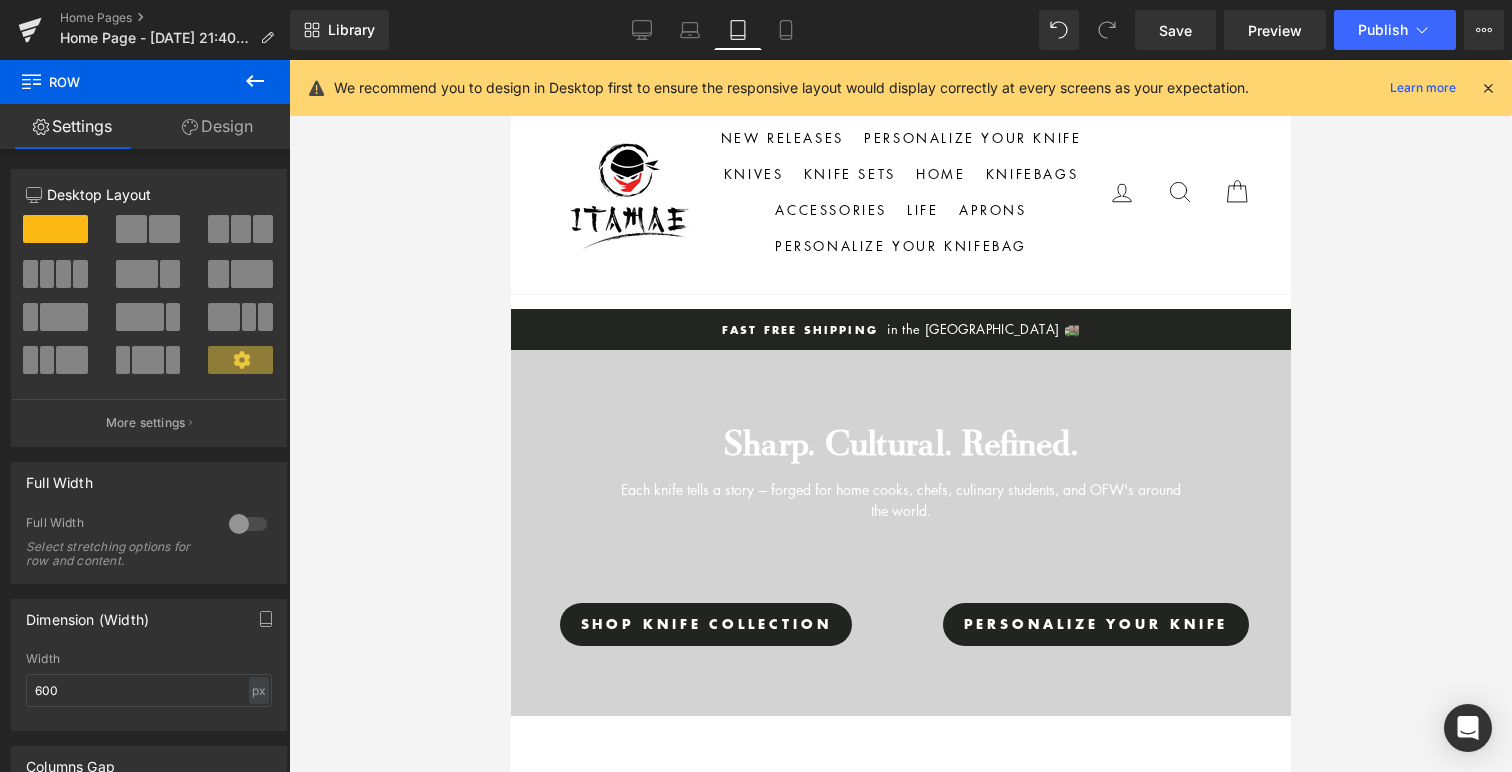click at bounding box center [1488, 88] 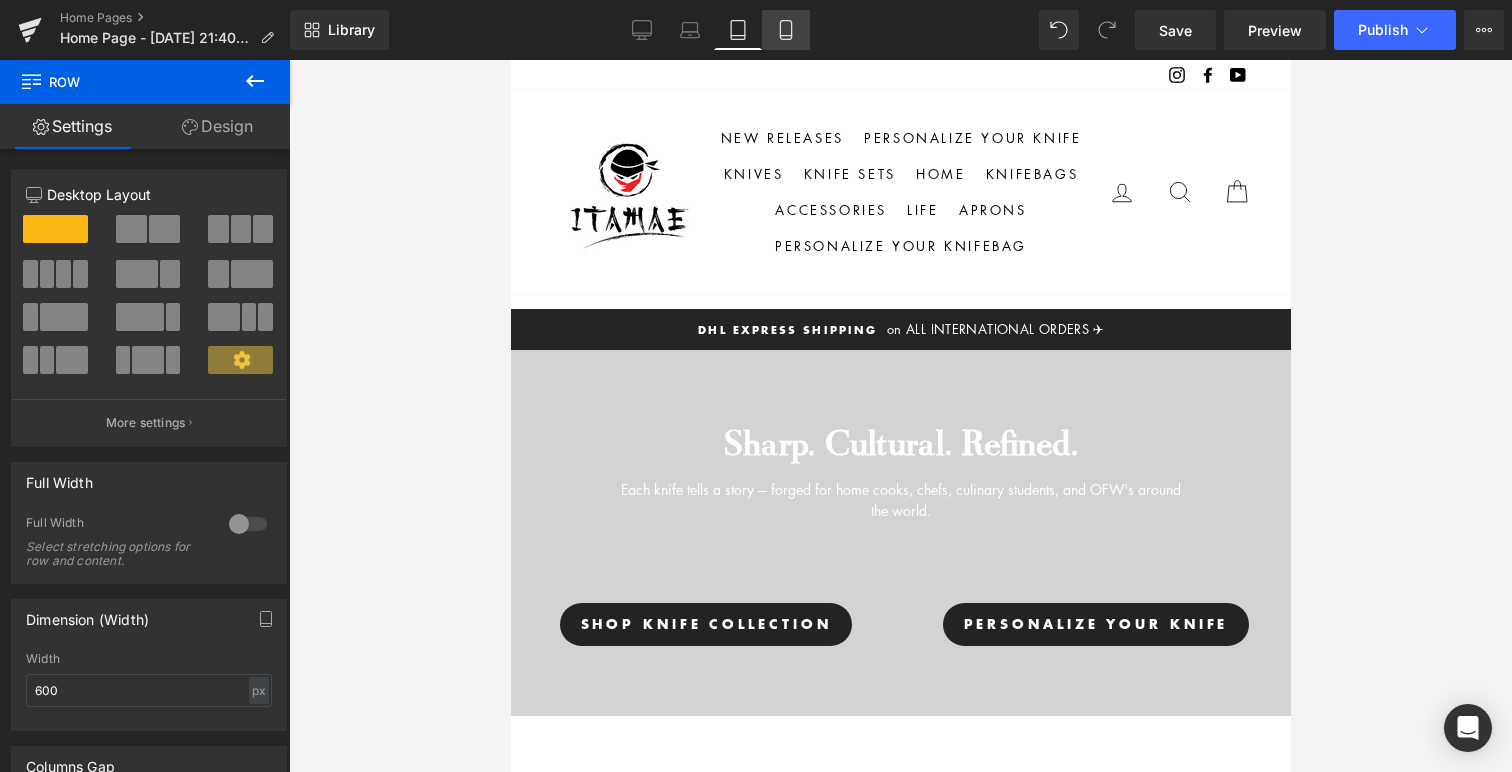click 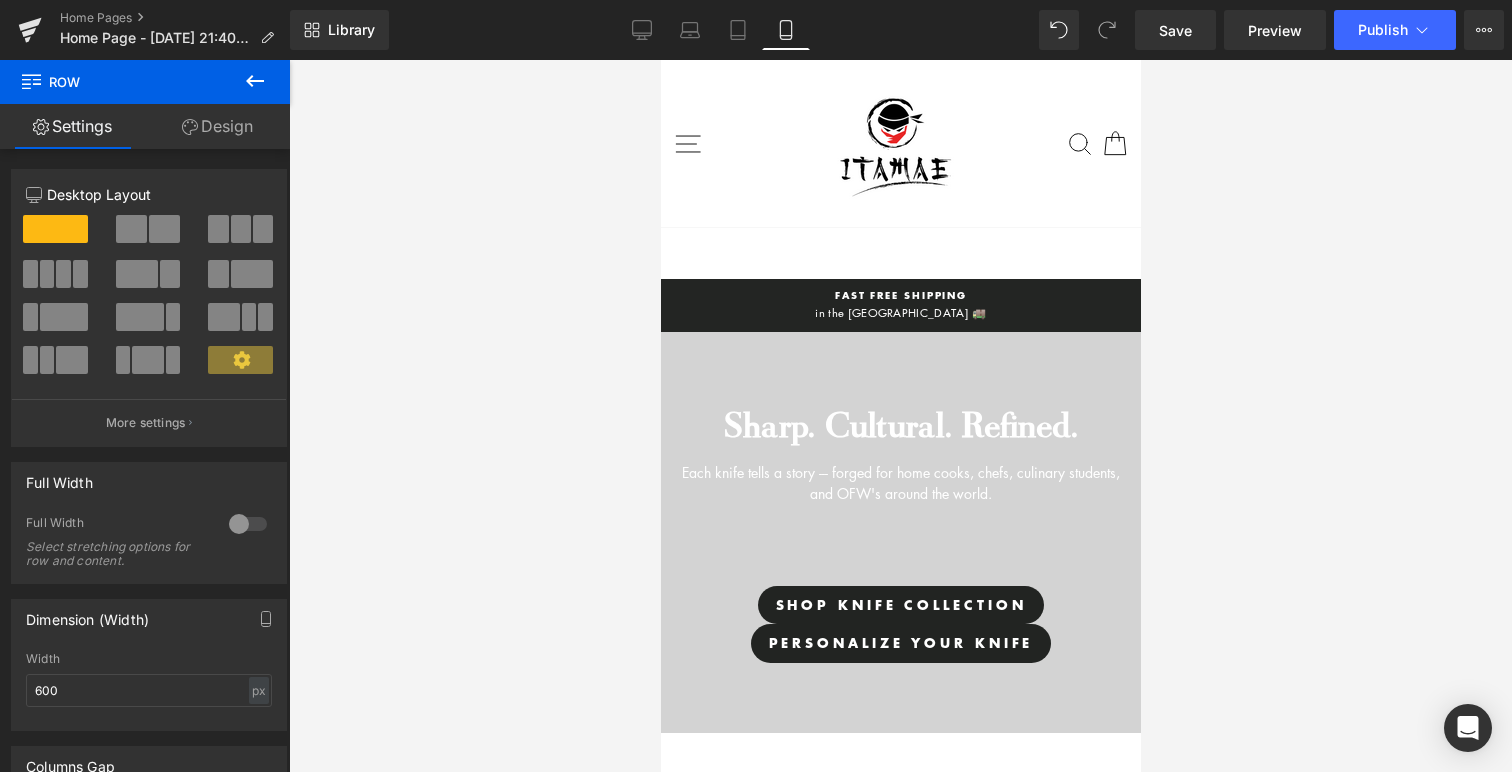 scroll, scrollTop: 10, scrollLeft: 10, axis: both 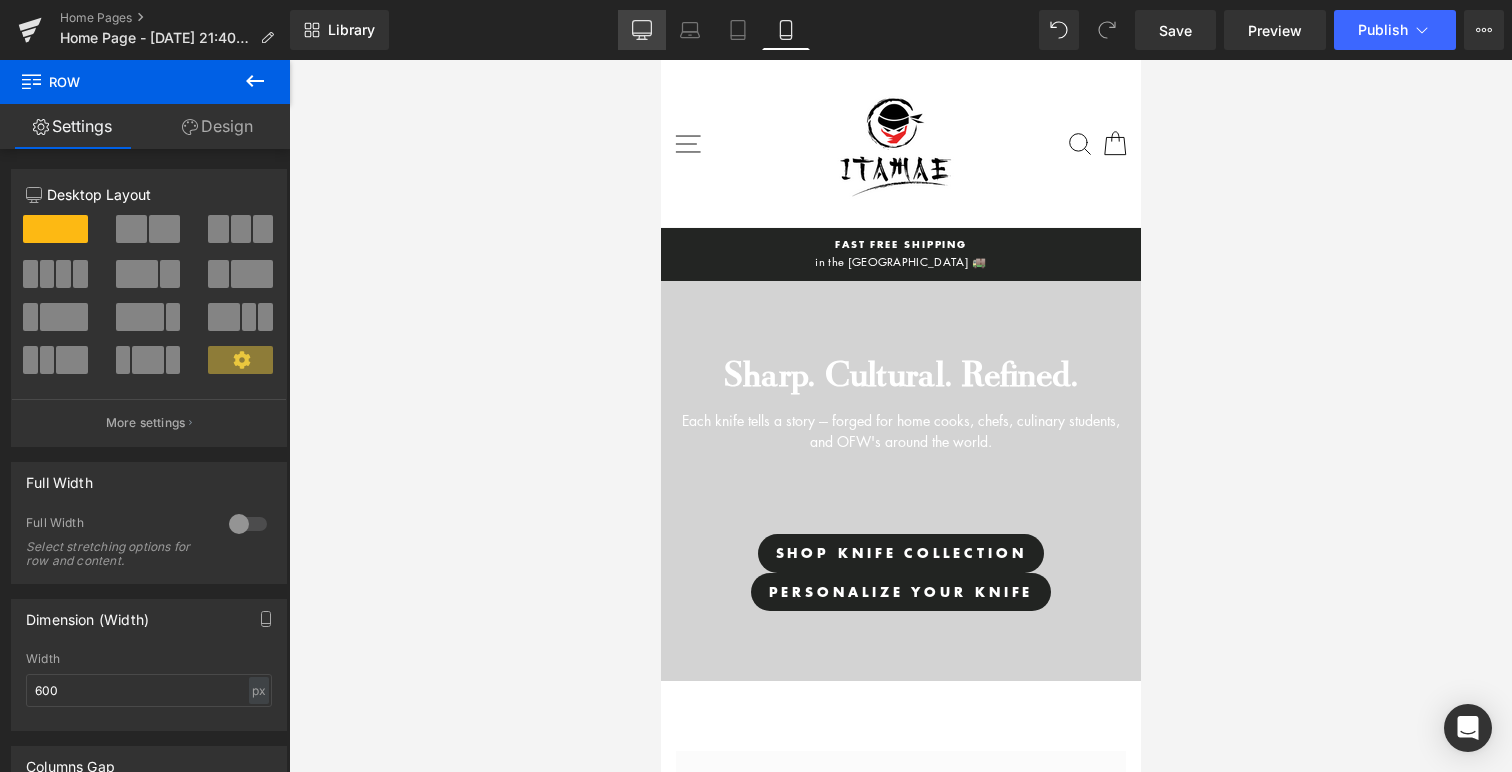 click 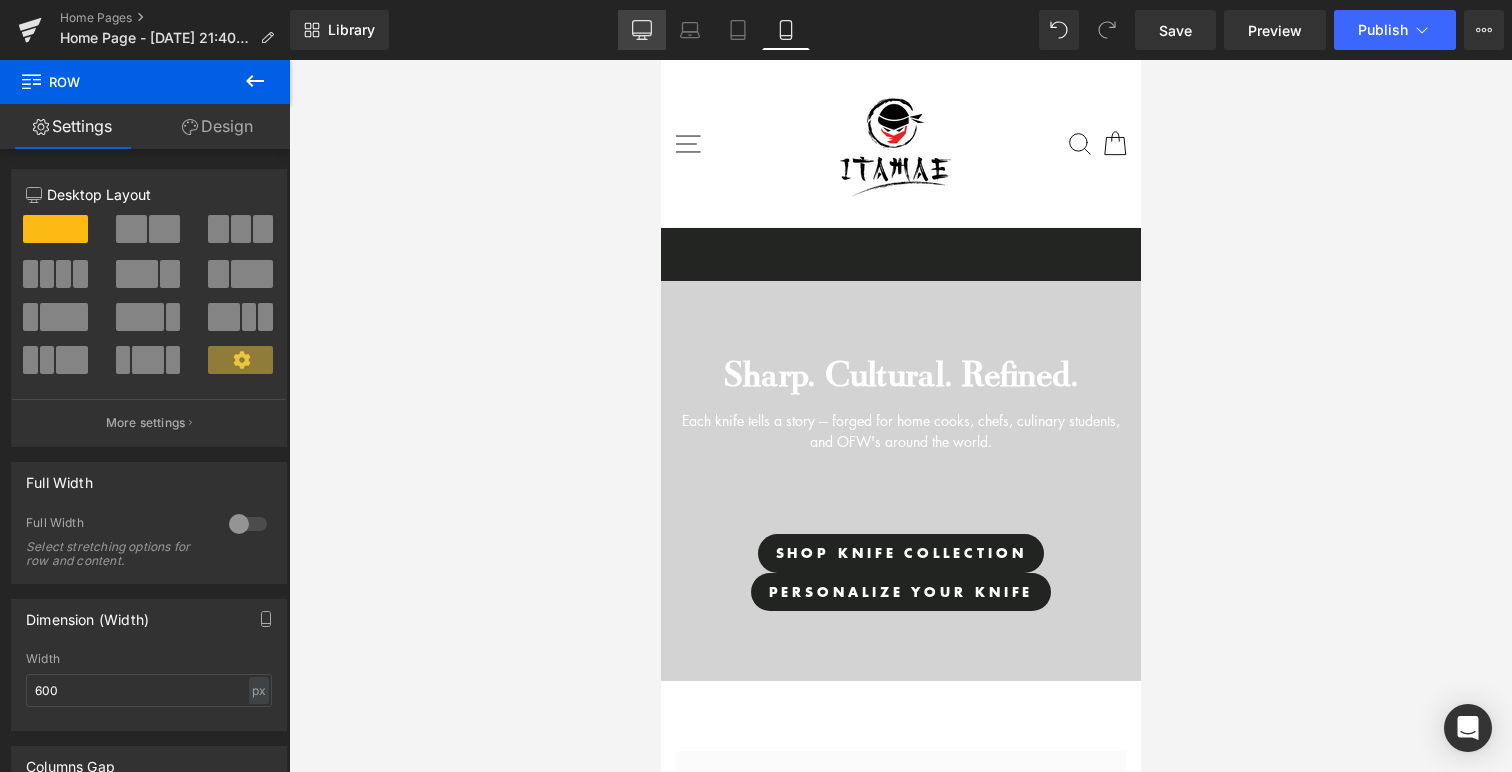 scroll, scrollTop: 133, scrollLeft: 0, axis: vertical 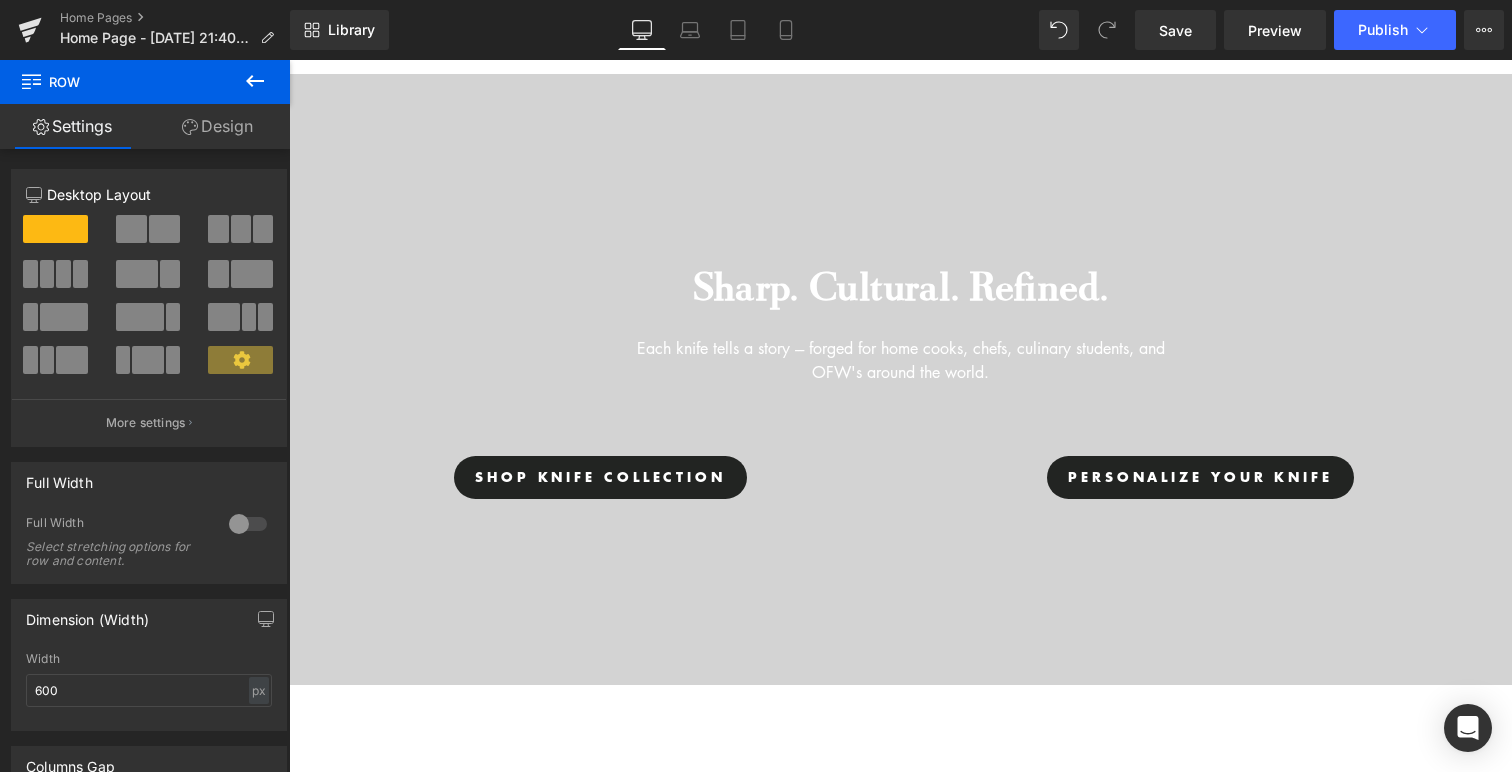 click 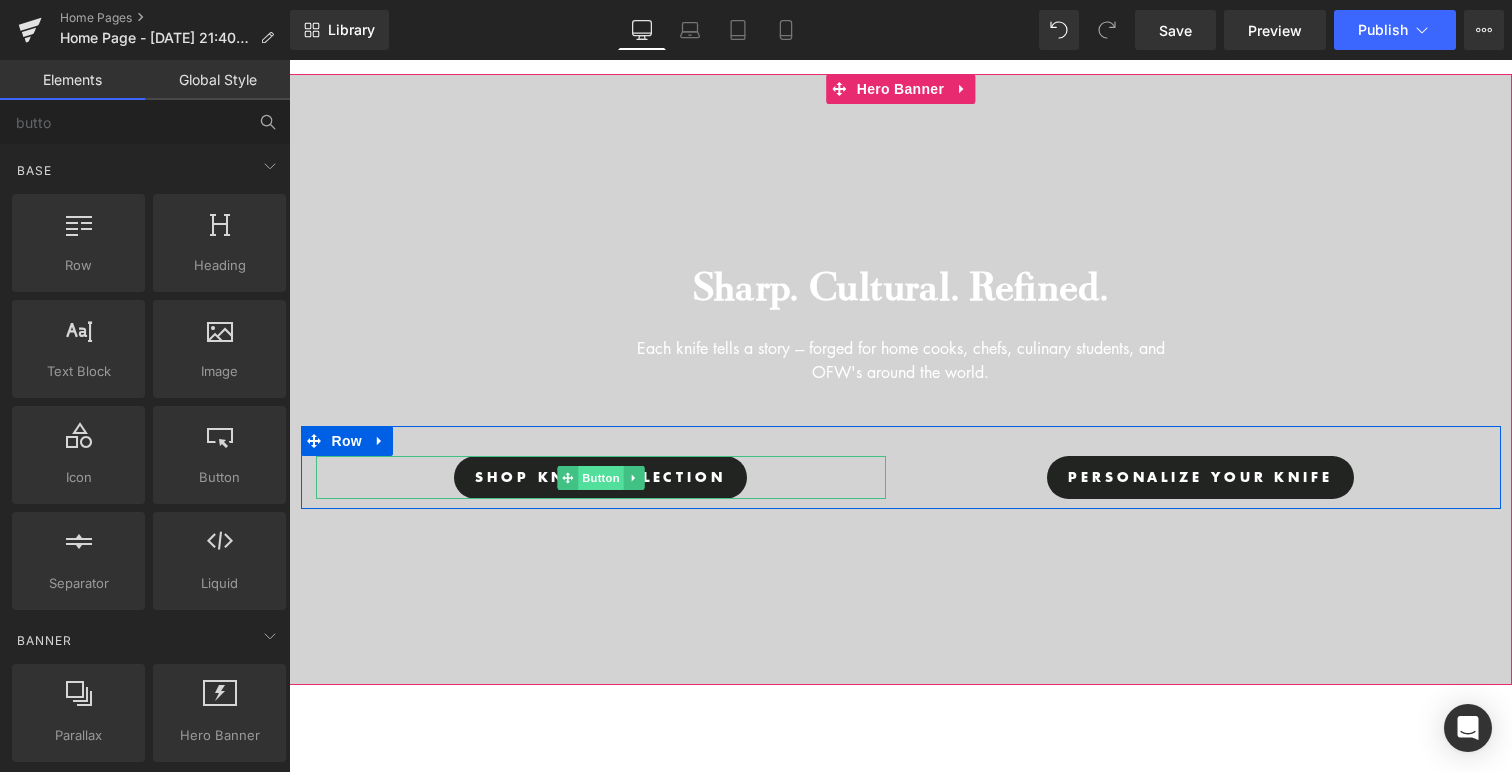 click on "Button" at bounding box center (601, 478) 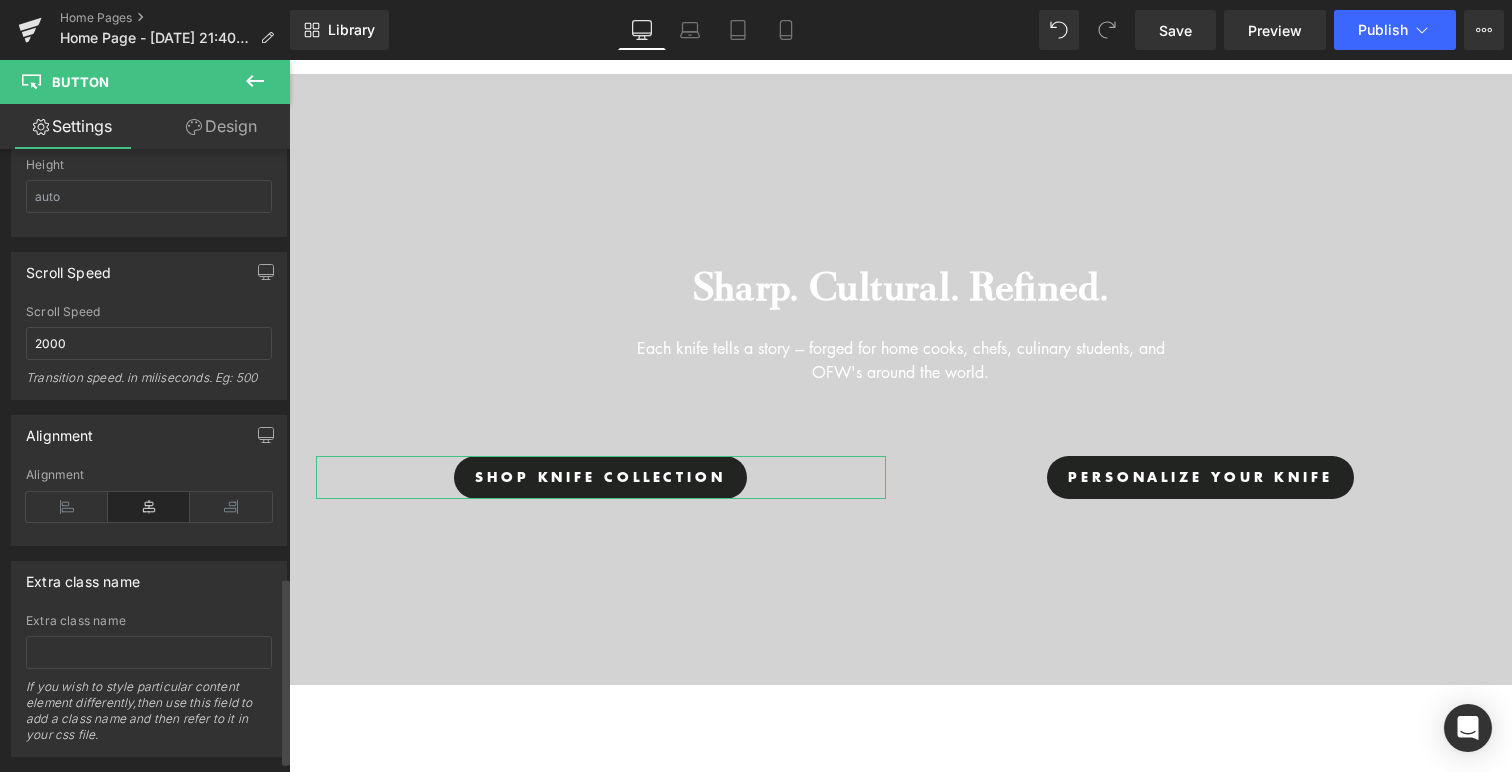 scroll, scrollTop: 1466, scrollLeft: 0, axis: vertical 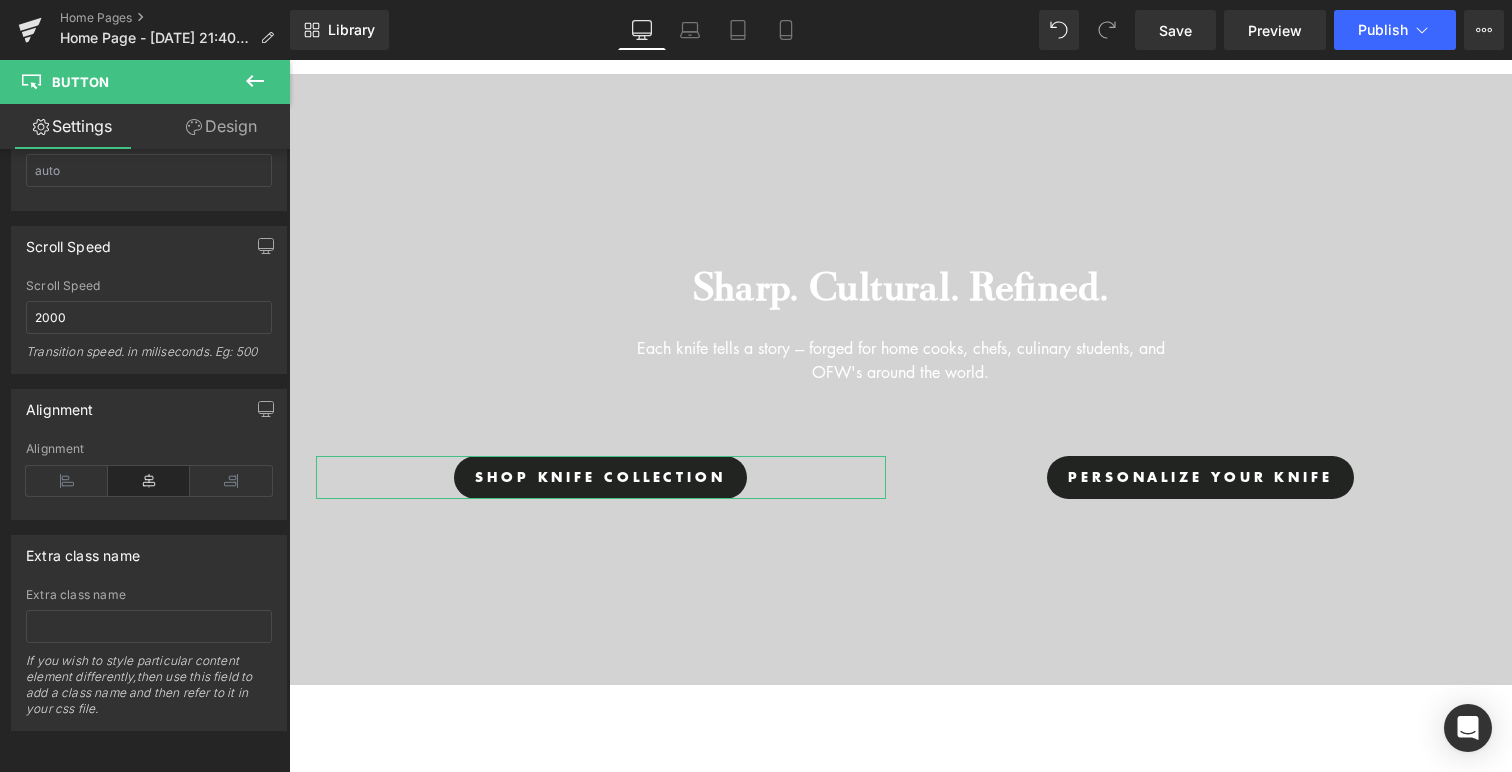 click on "Design" at bounding box center (221, 126) 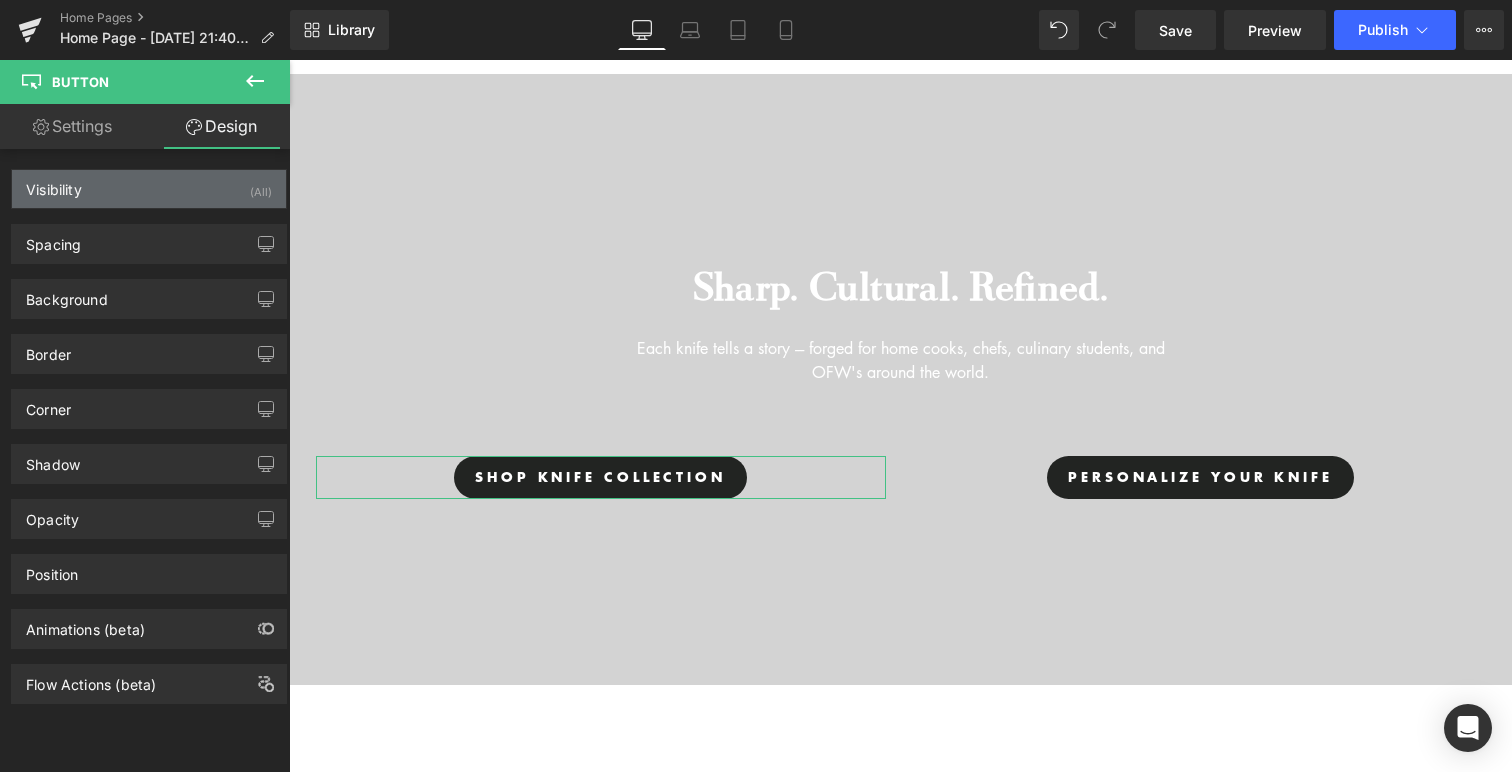 click on "Visibility
(All)" at bounding box center [149, 189] 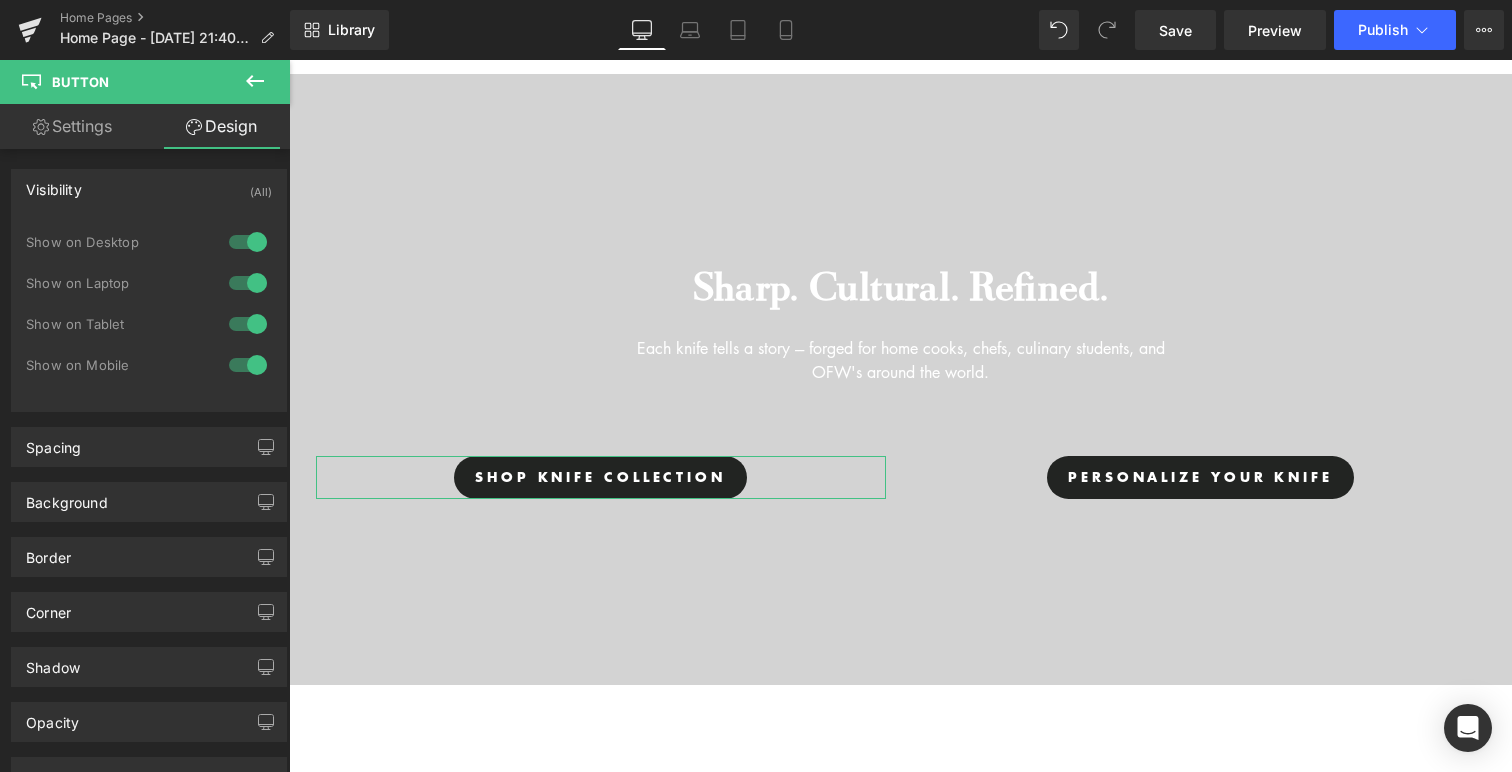 click at bounding box center [248, 365] 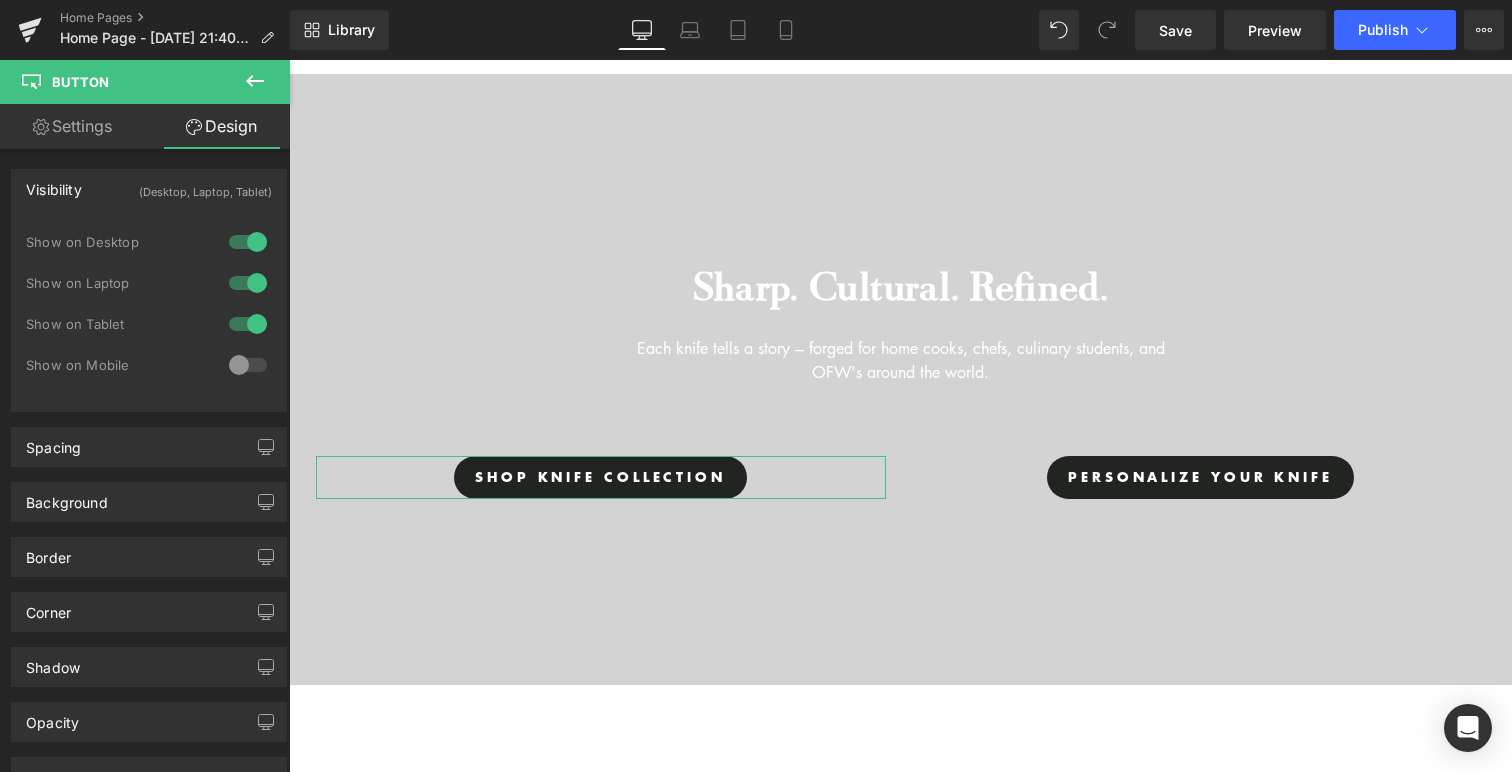 click at bounding box center (248, 365) 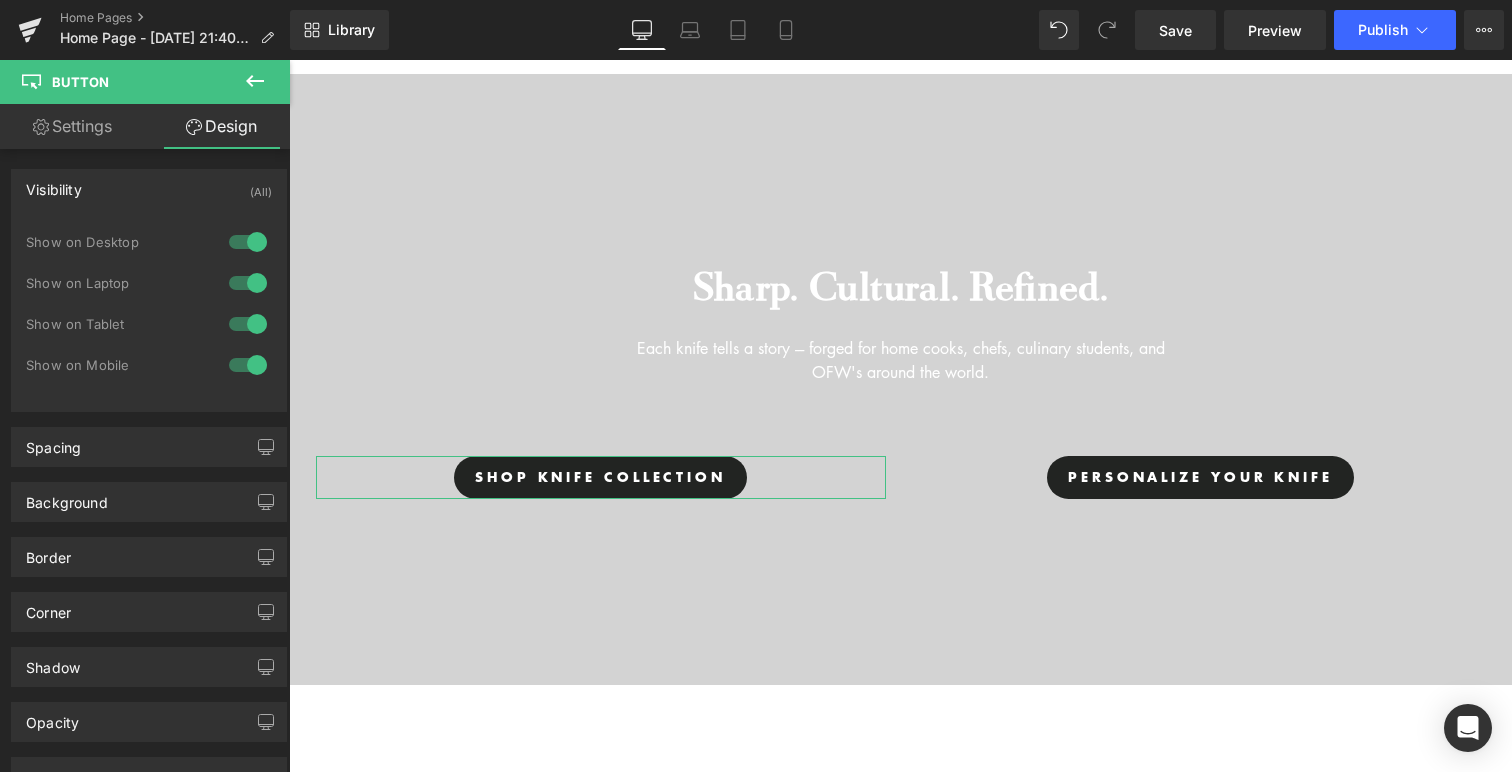 click on "Settings" at bounding box center (72, 126) 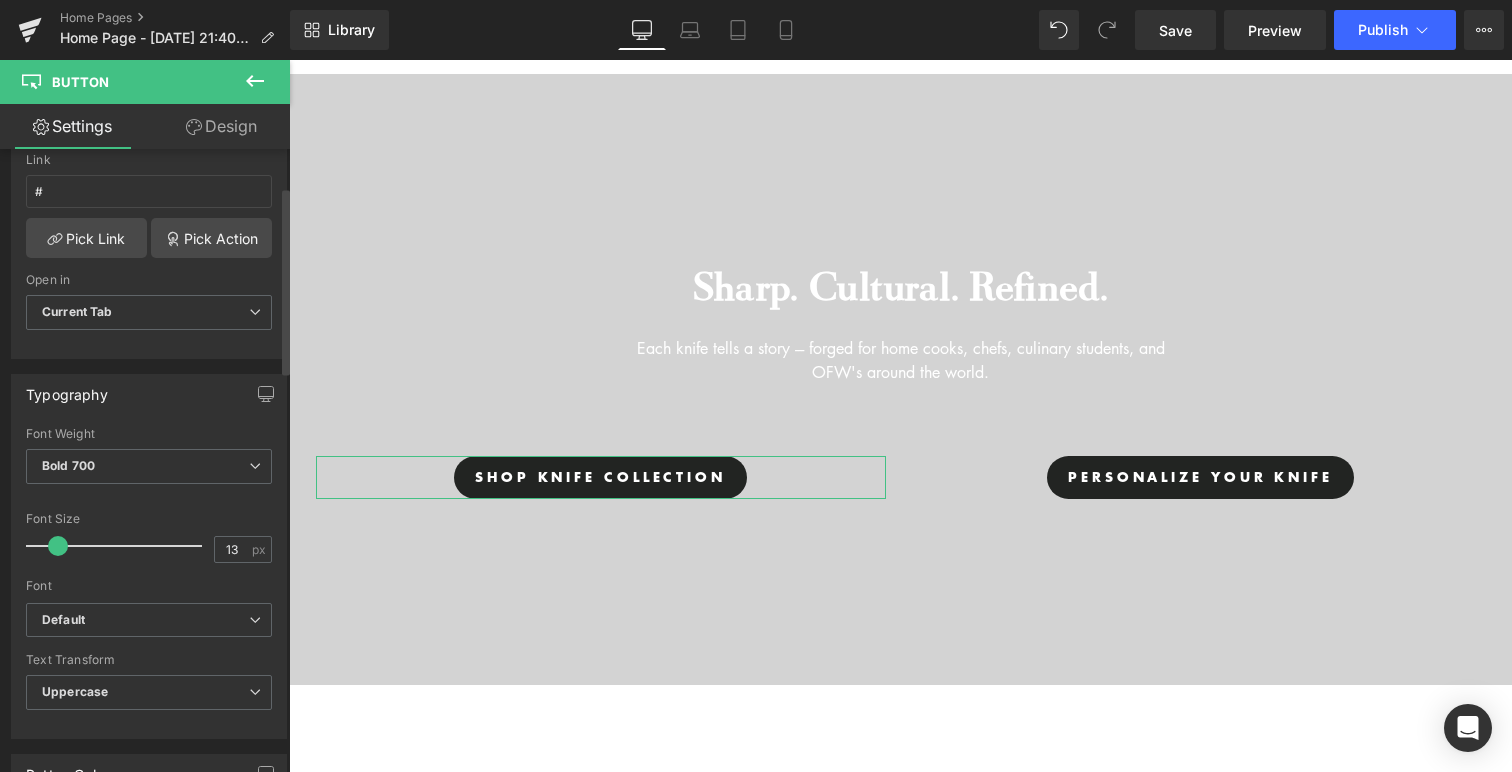 scroll, scrollTop: 0, scrollLeft: 0, axis: both 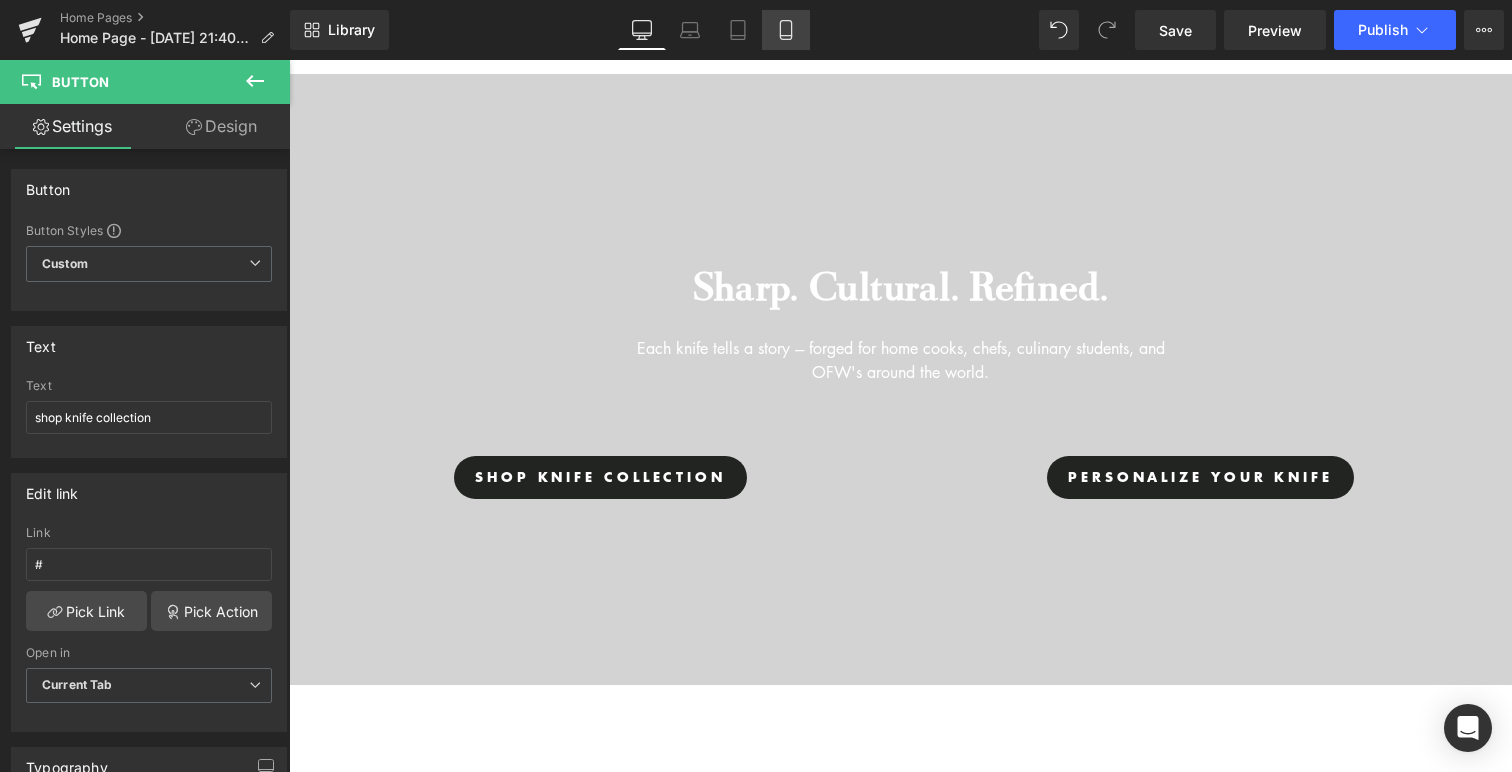 click 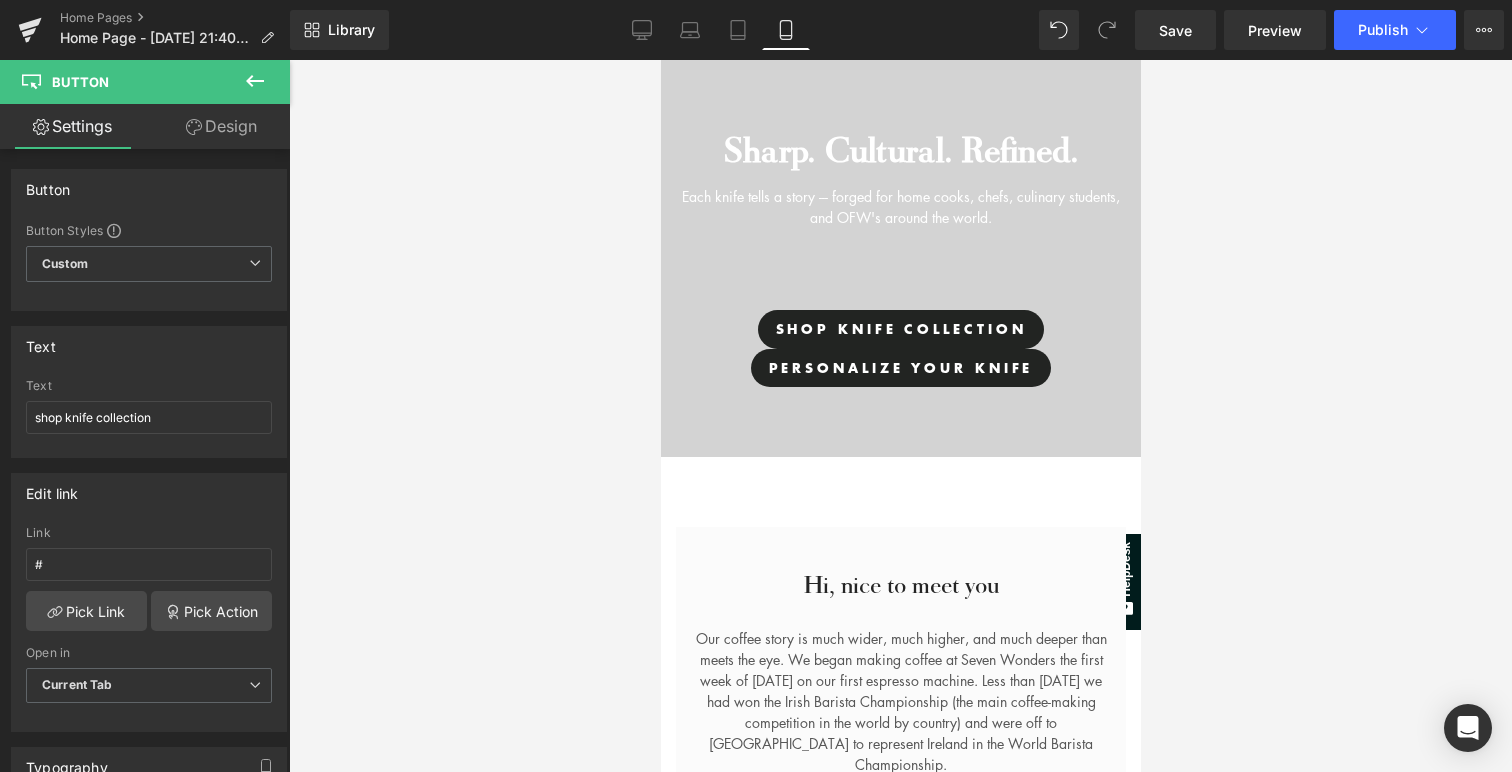 scroll, scrollTop: 114, scrollLeft: 0, axis: vertical 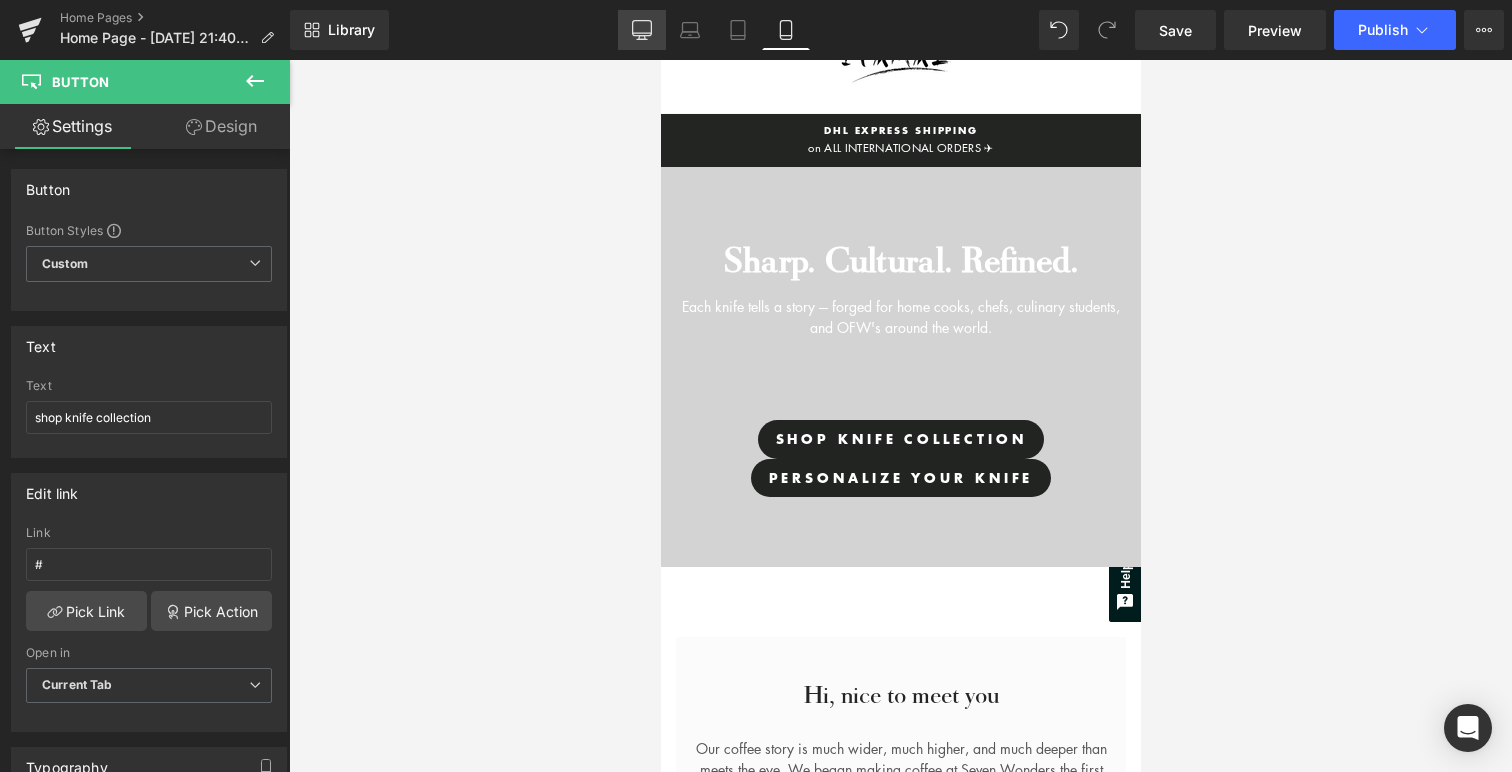 click 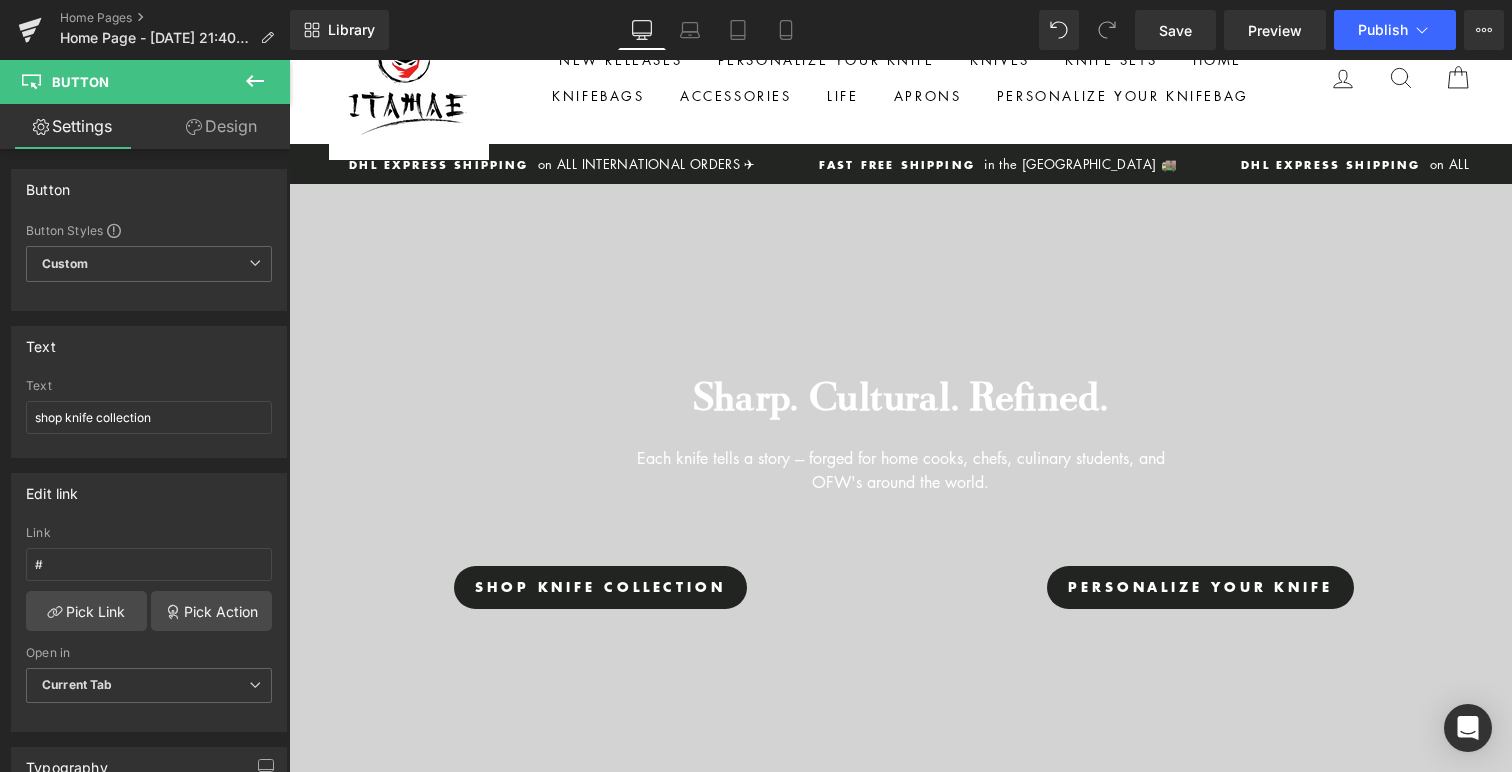 scroll, scrollTop: 260, scrollLeft: 0, axis: vertical 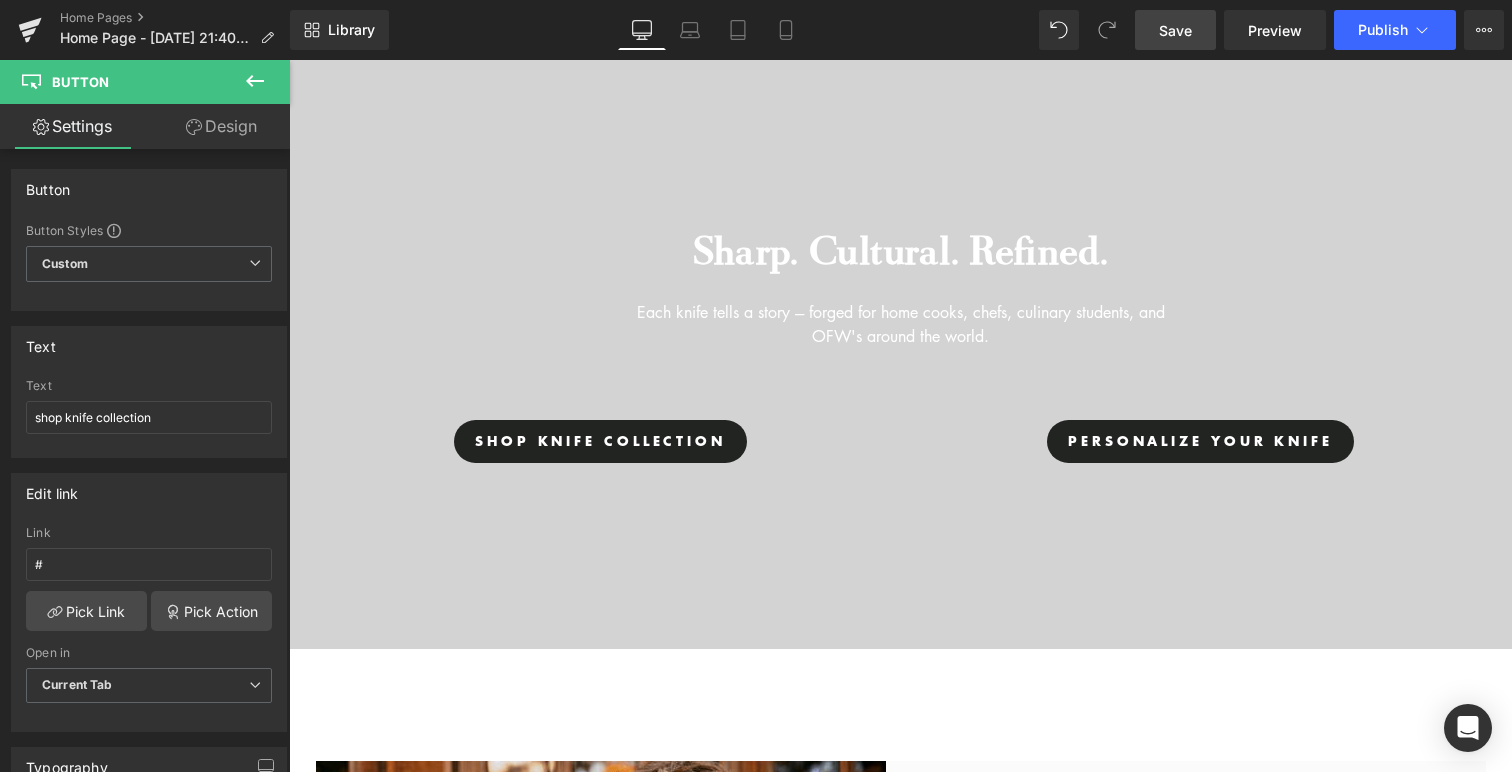 click on "Save" at bounding box center (1175, 30) 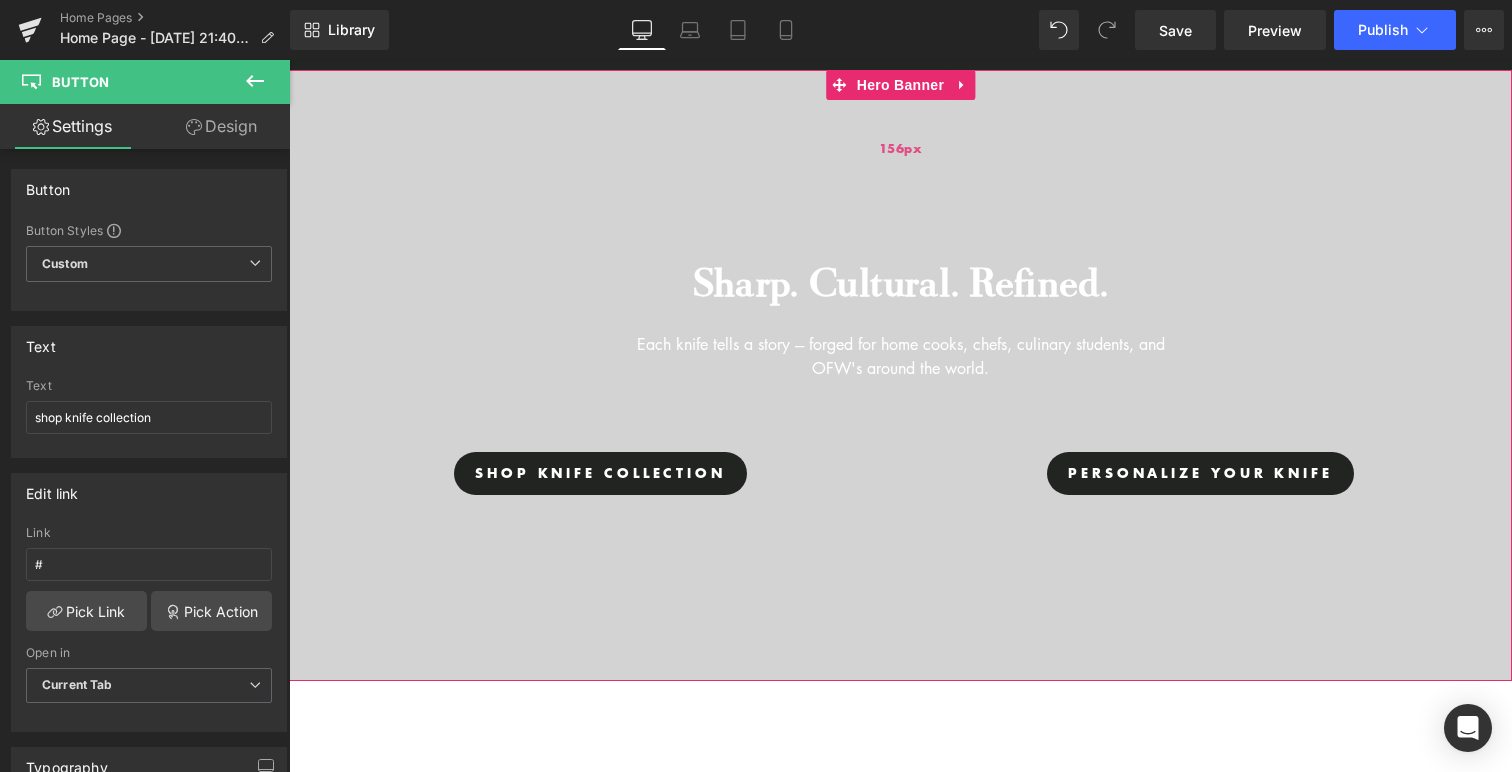 scroll, scrollTop: 254, scrollLeft: 0, axis: vertical 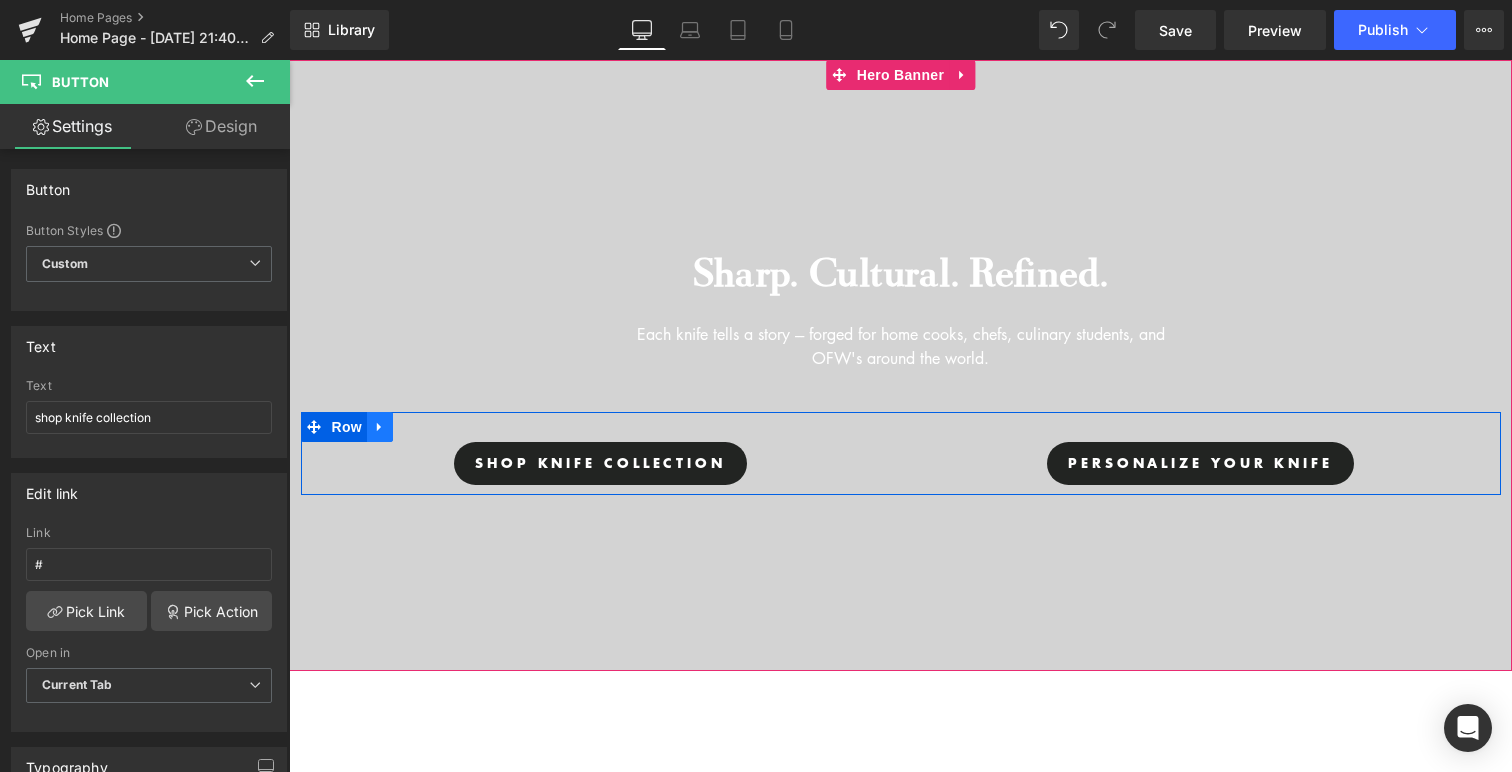 click 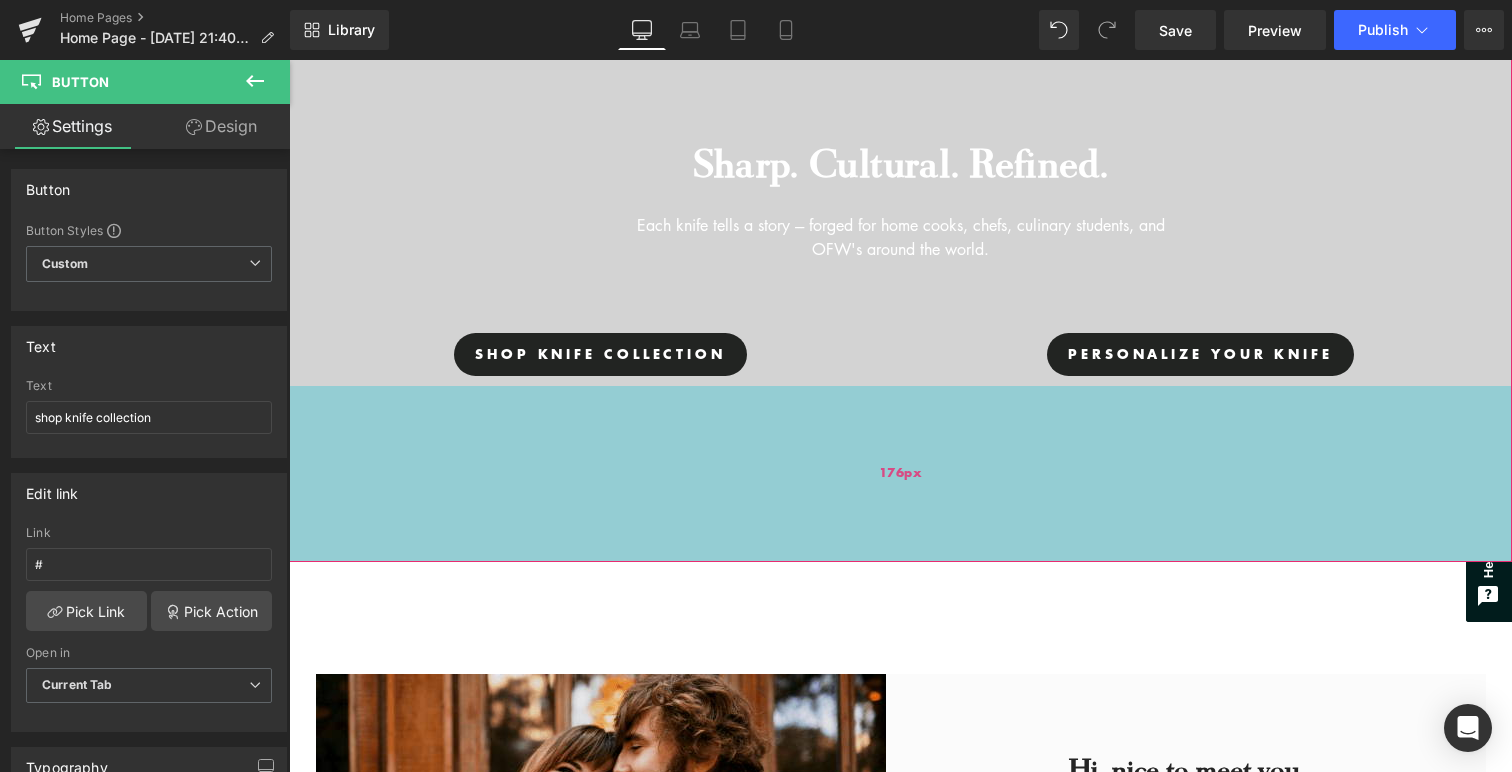 scroll, scrollTop: 368, scrollLeft: 0, axis: vertical 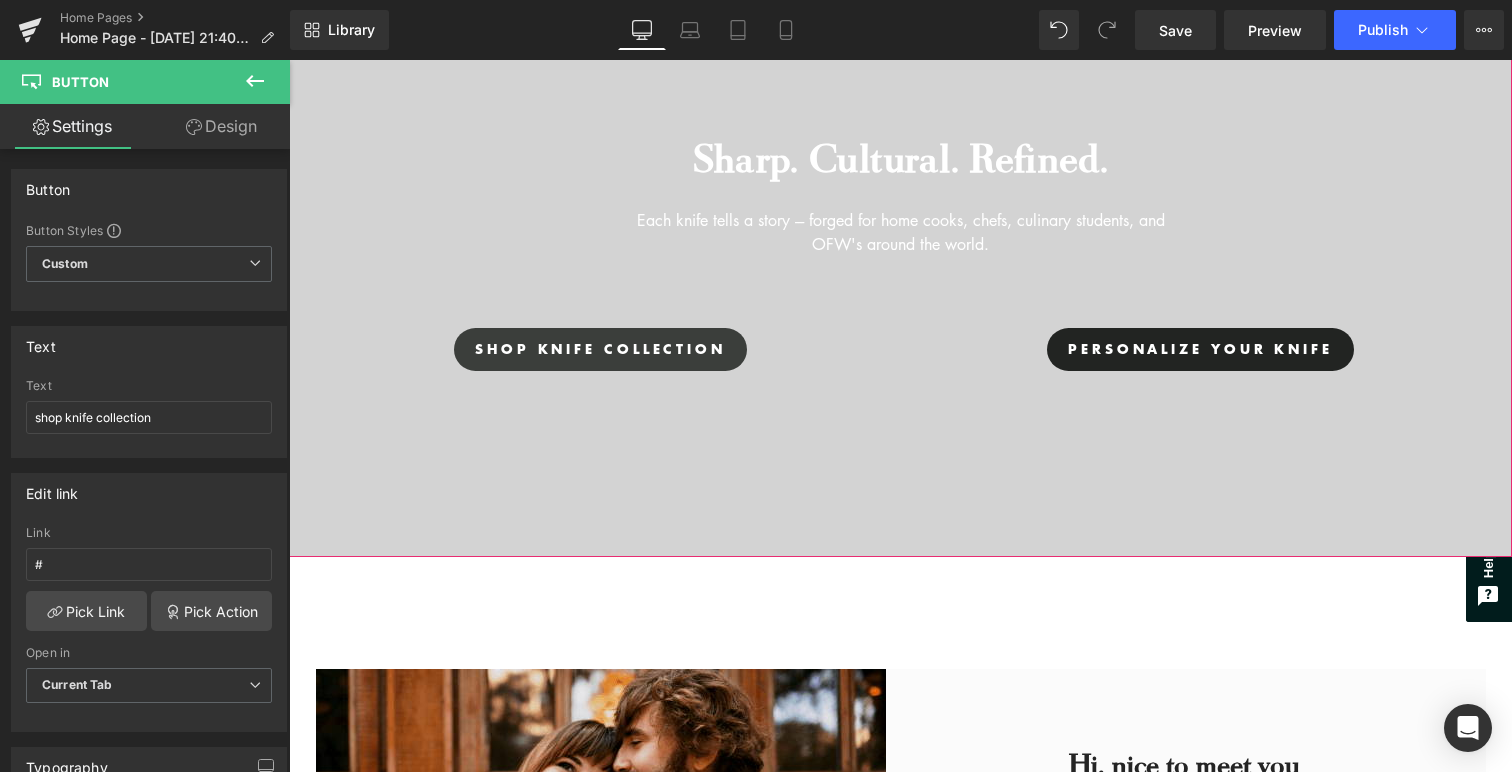 click at bounding box center (289, 60) 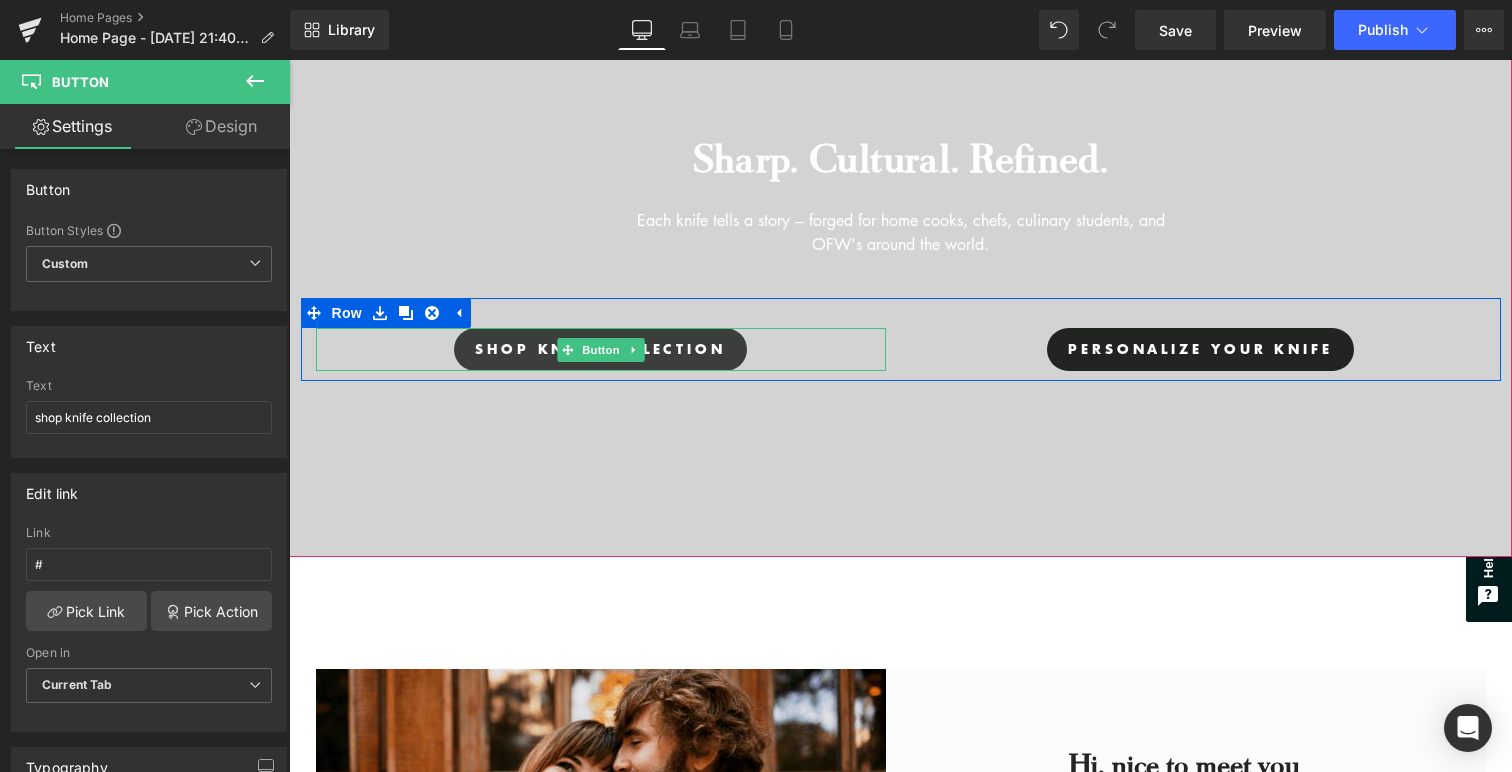 click on "shop knife collection" at bounding box center [600, 349] 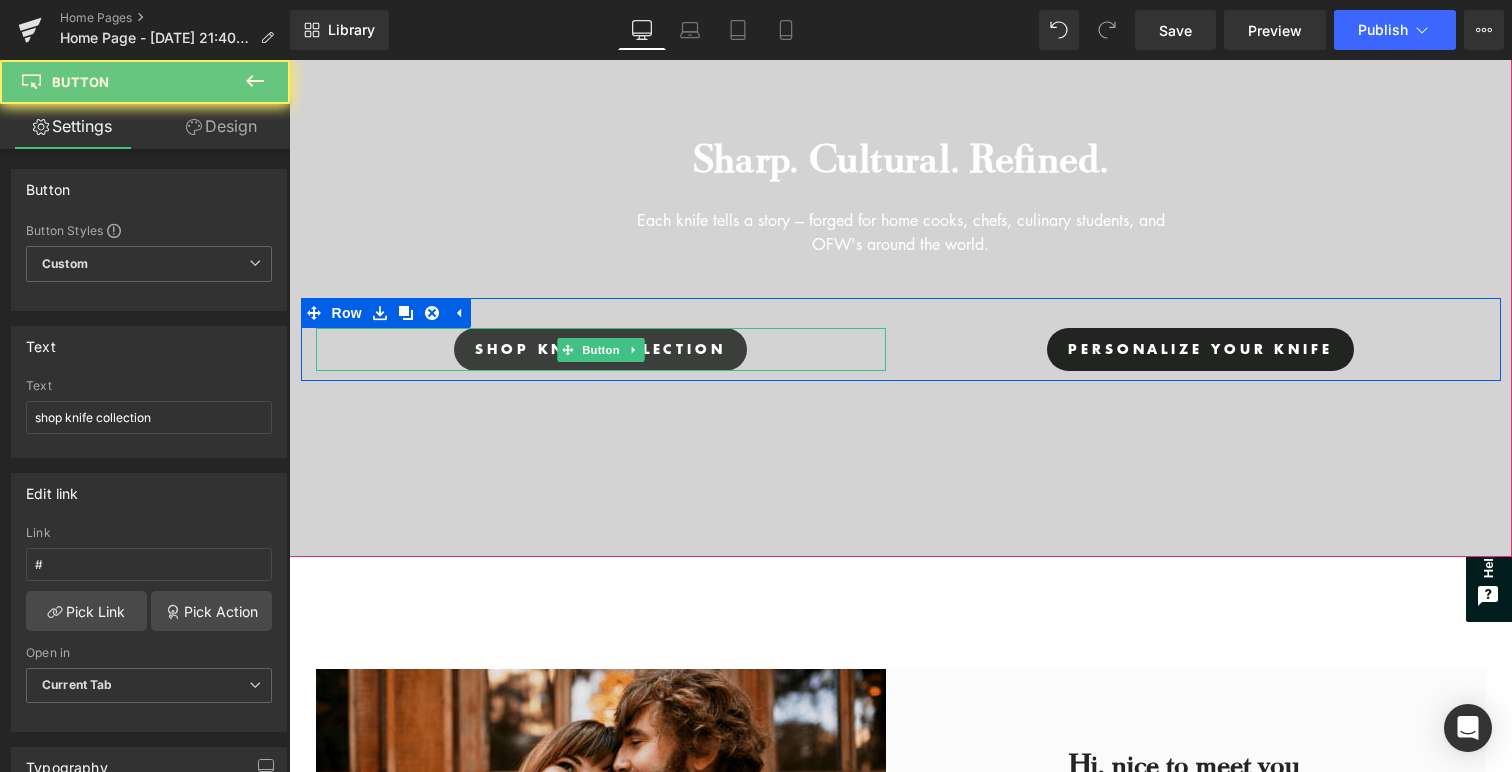 click on "shop knife collection" at bounding box center (600, 349) 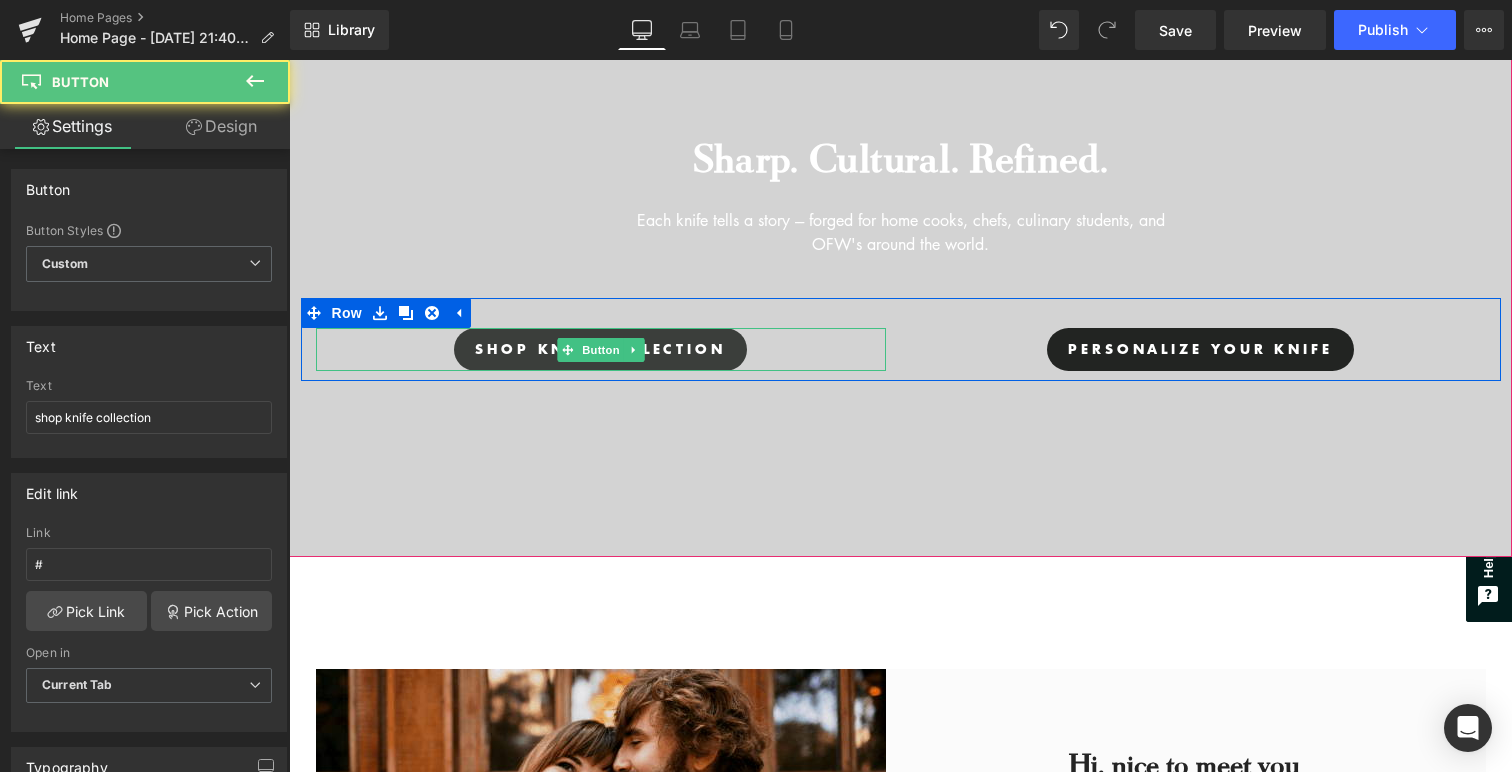 click on "shop knife collection" at bounding box center [600, 349] 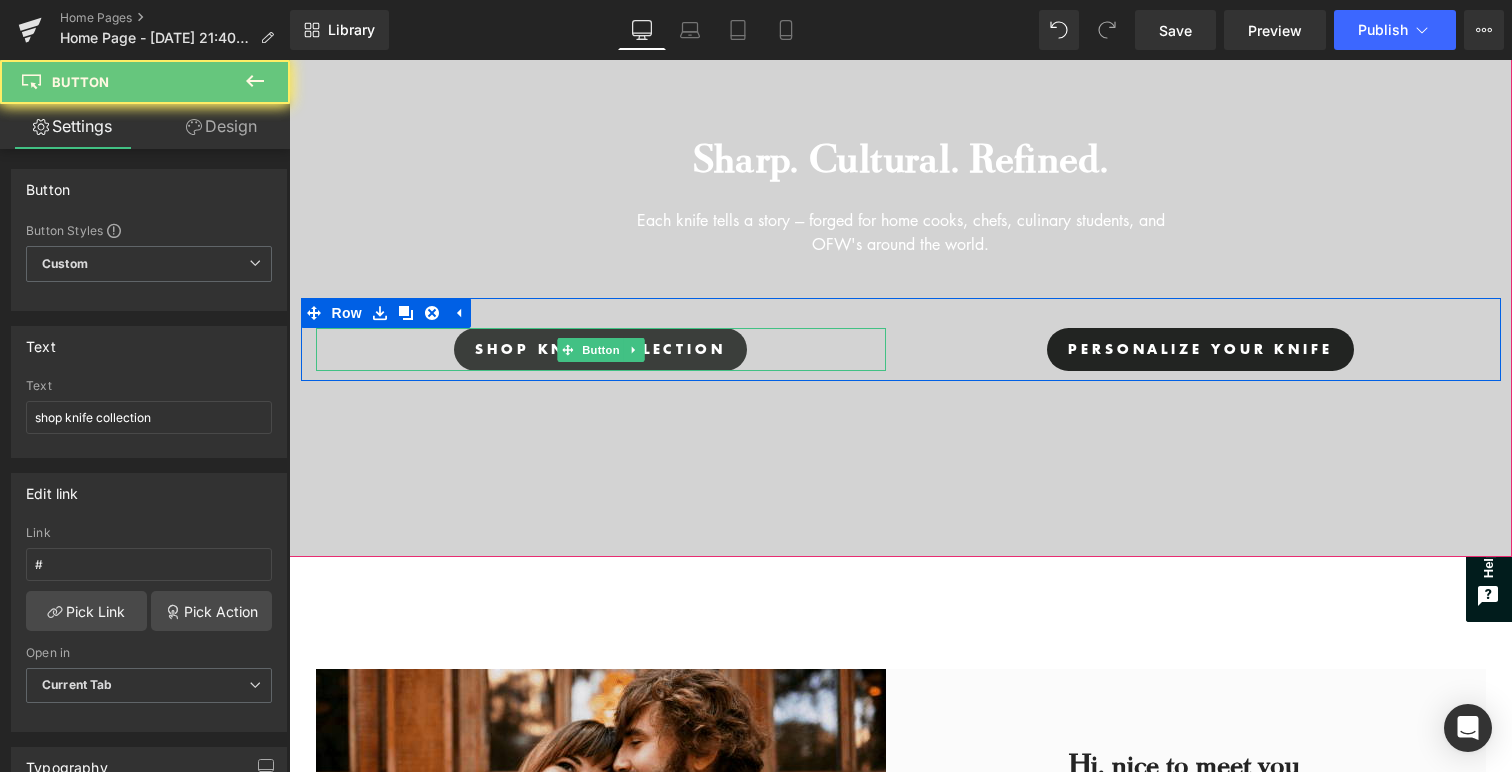 click on "shop knife collection" at bounding box center (600, 349) 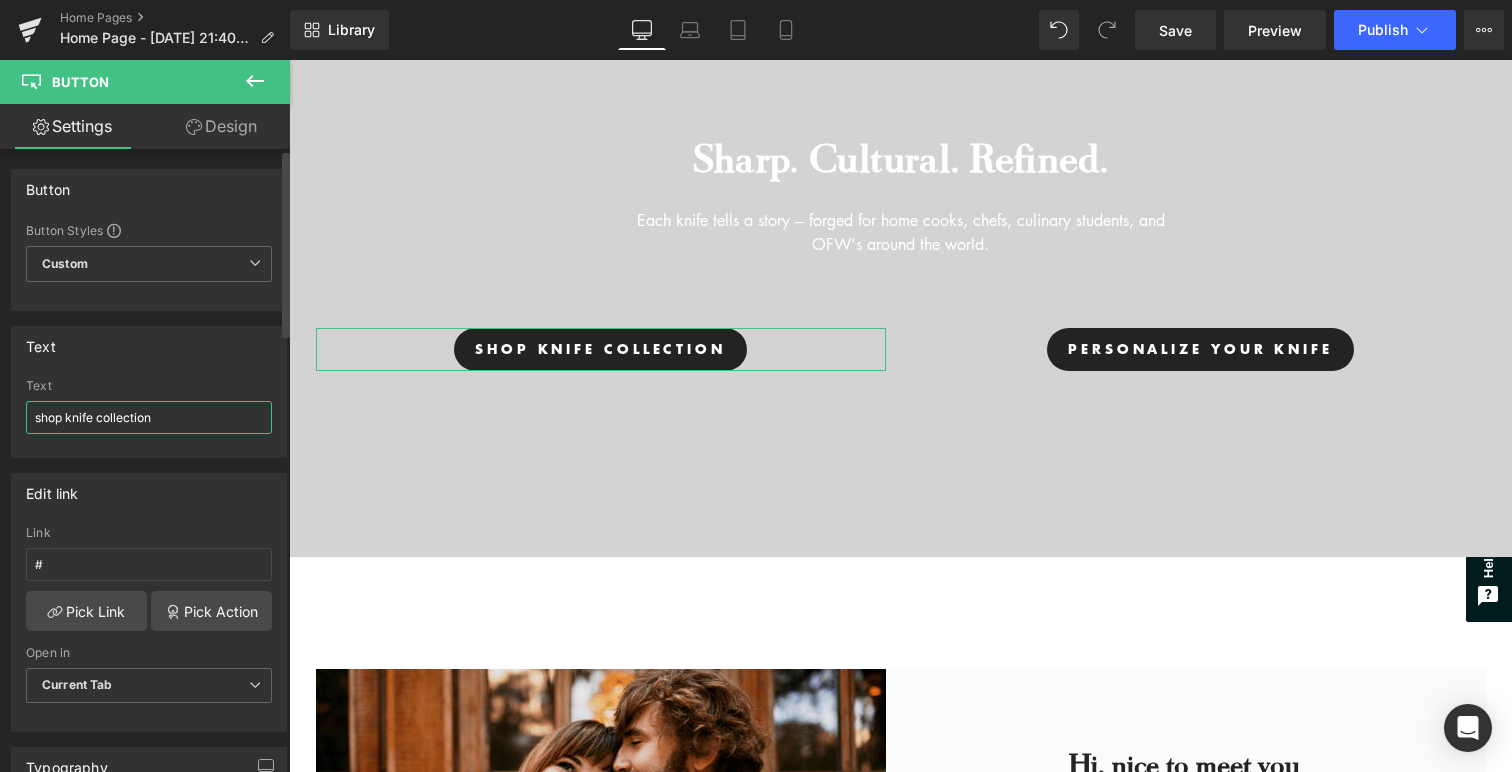 click on "shop knife collection" at bounding box center (149, 417) 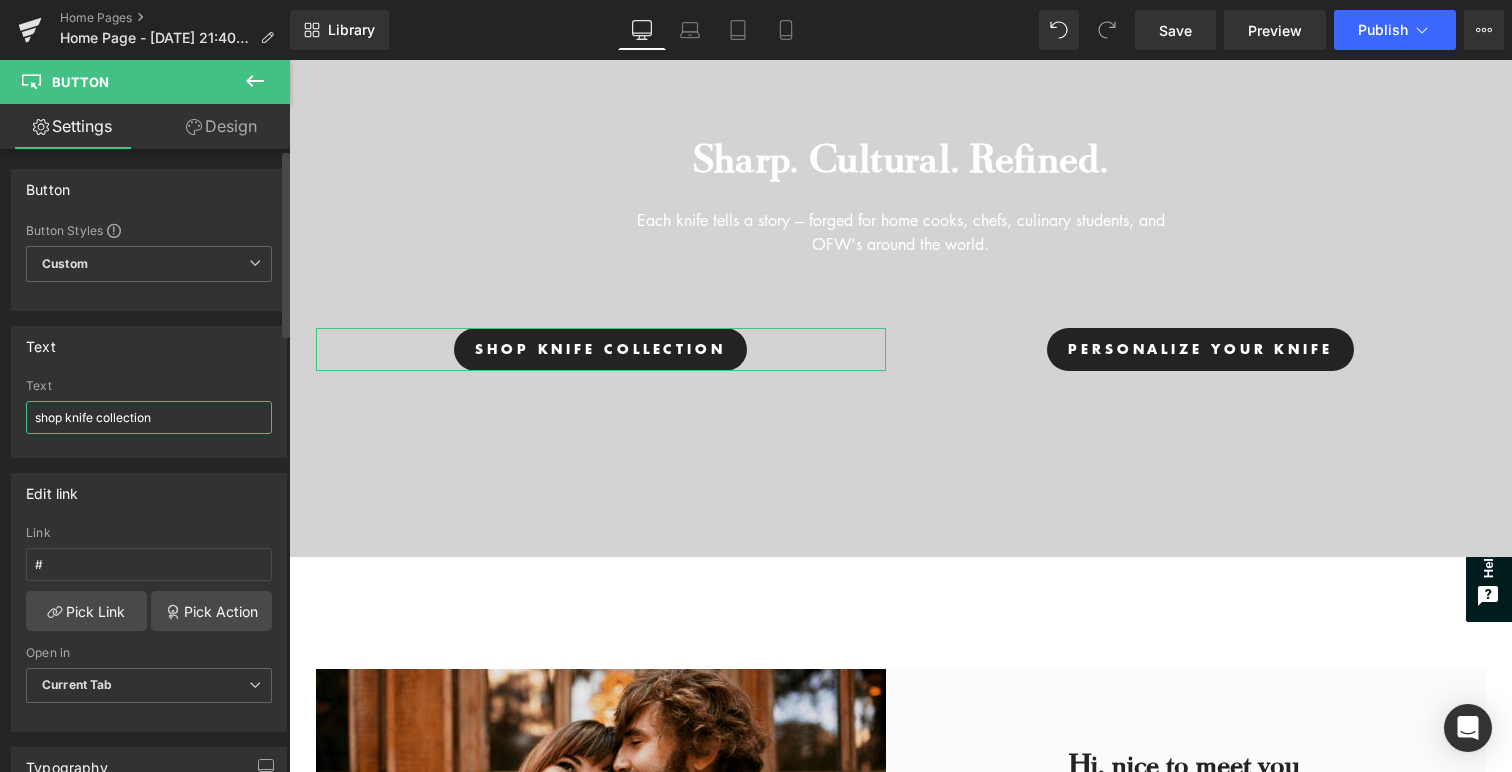 type on "shop knife collections" 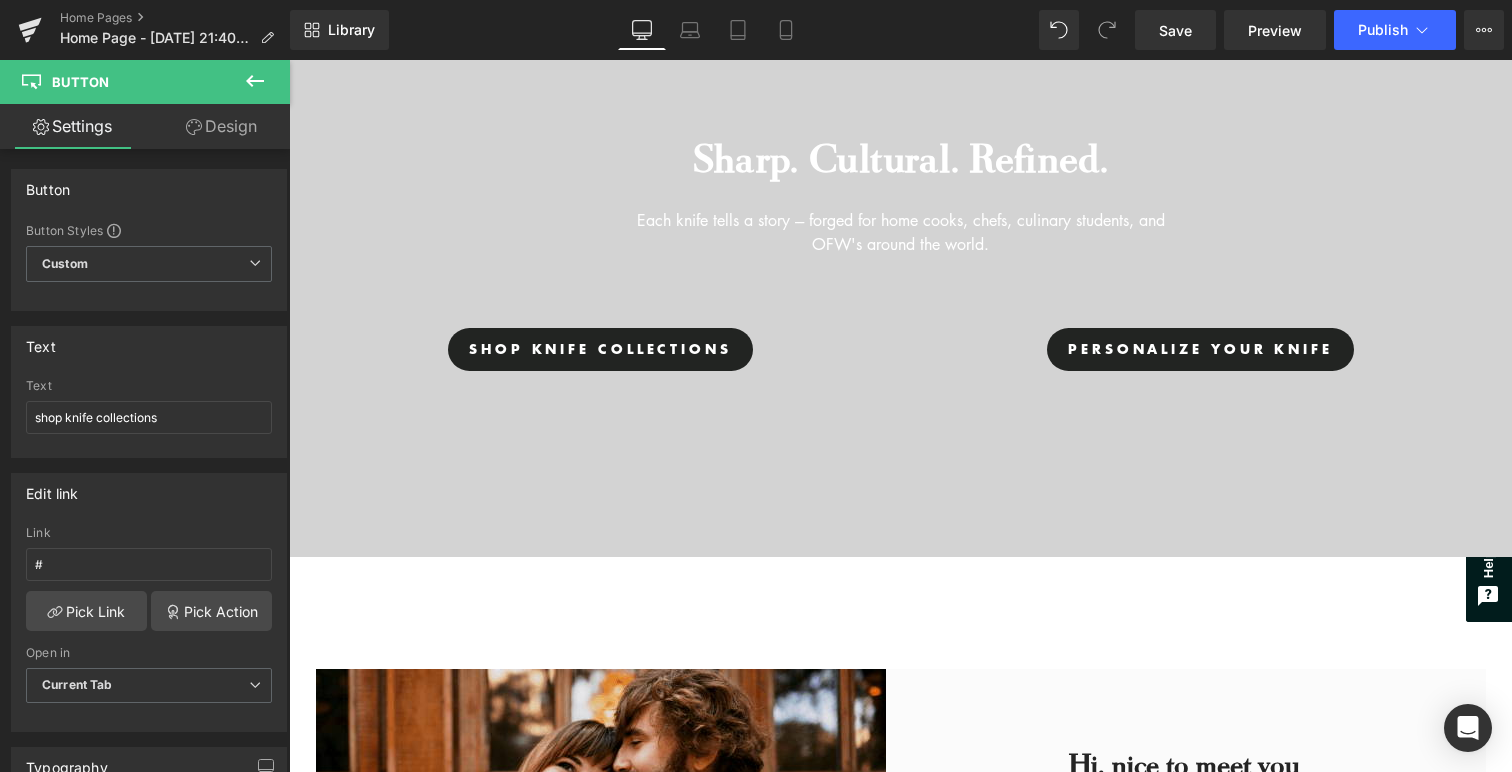 click on "176px" at bounding box center (289, 60) 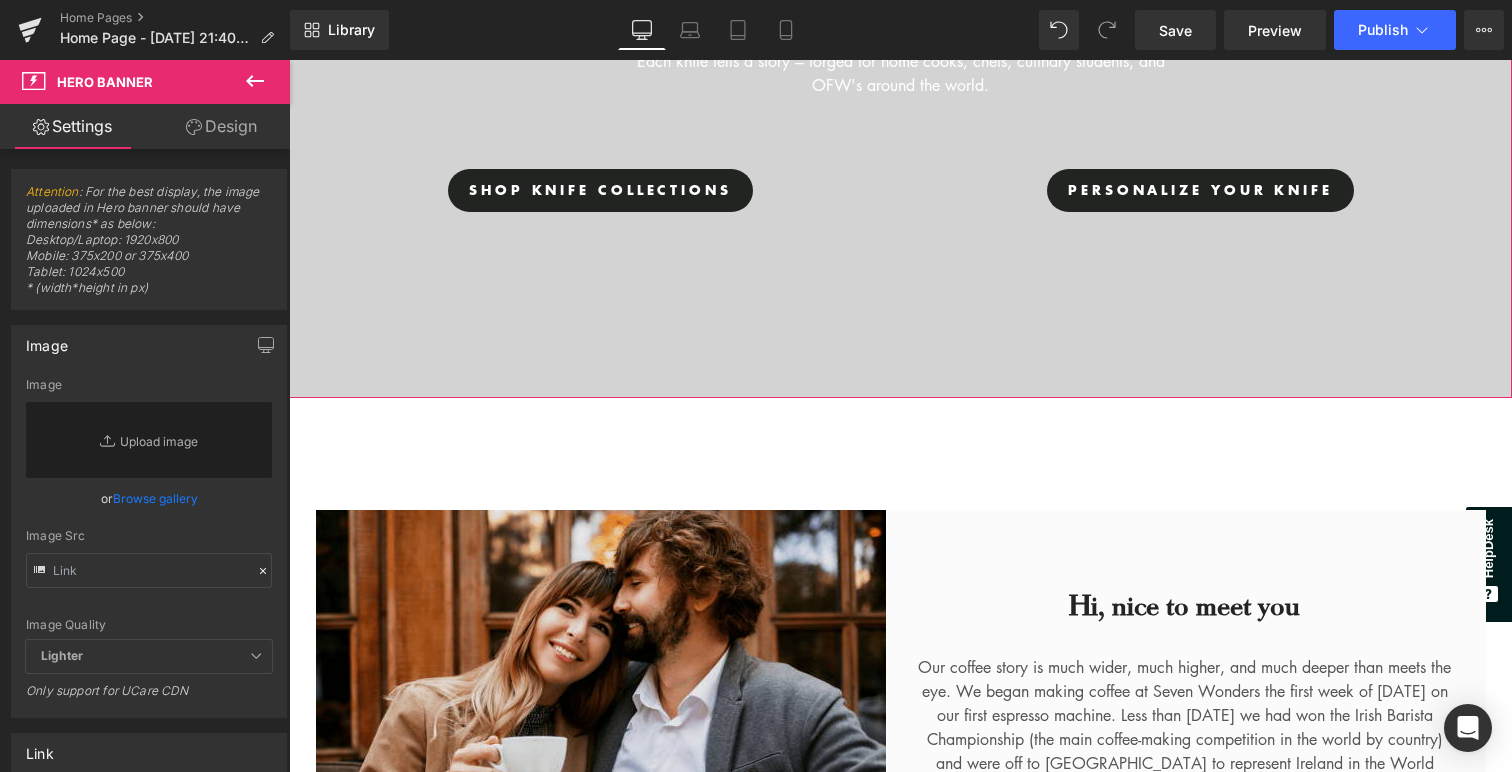 scroll, scrollTop: 539, scrollLeft: 0, axis: vertical 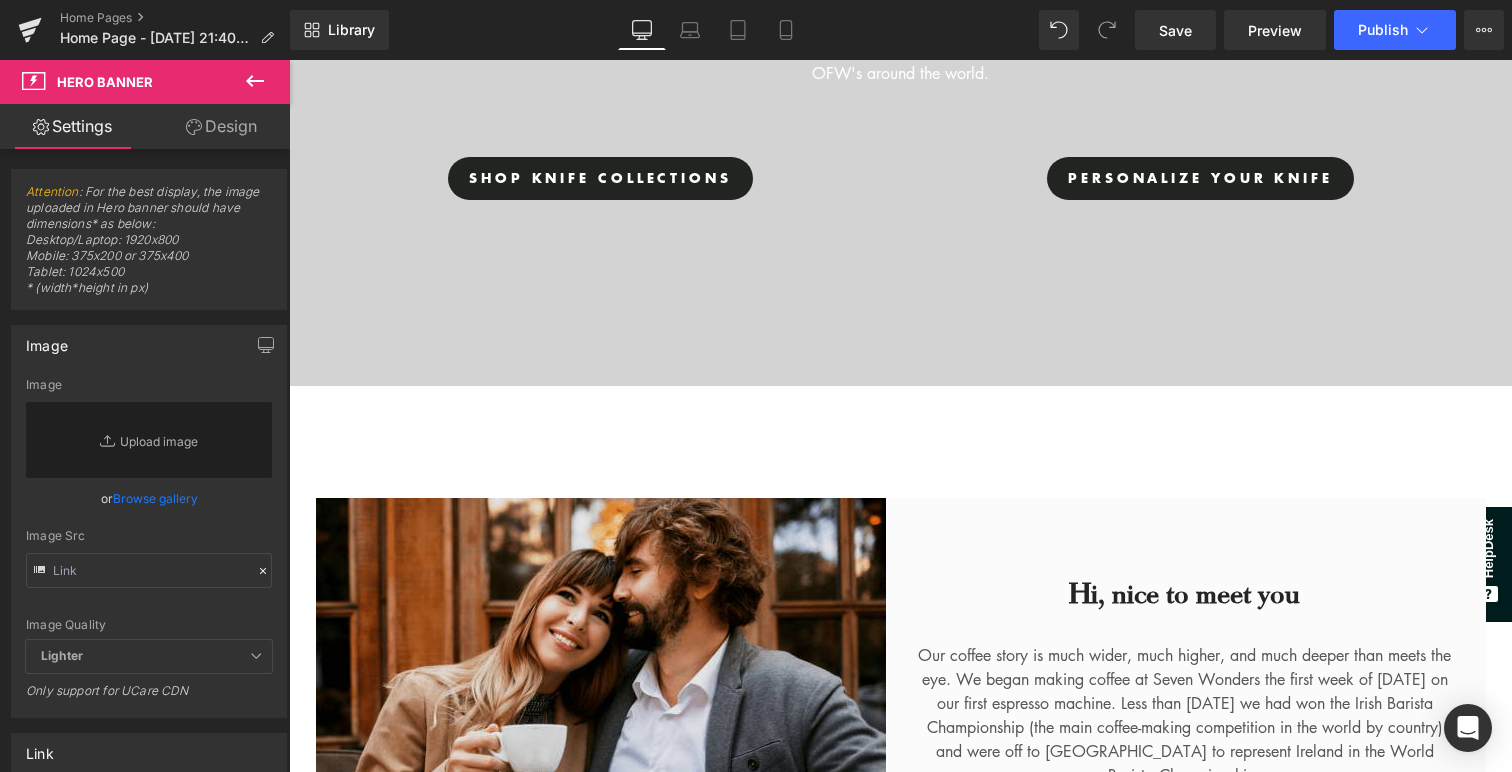 click 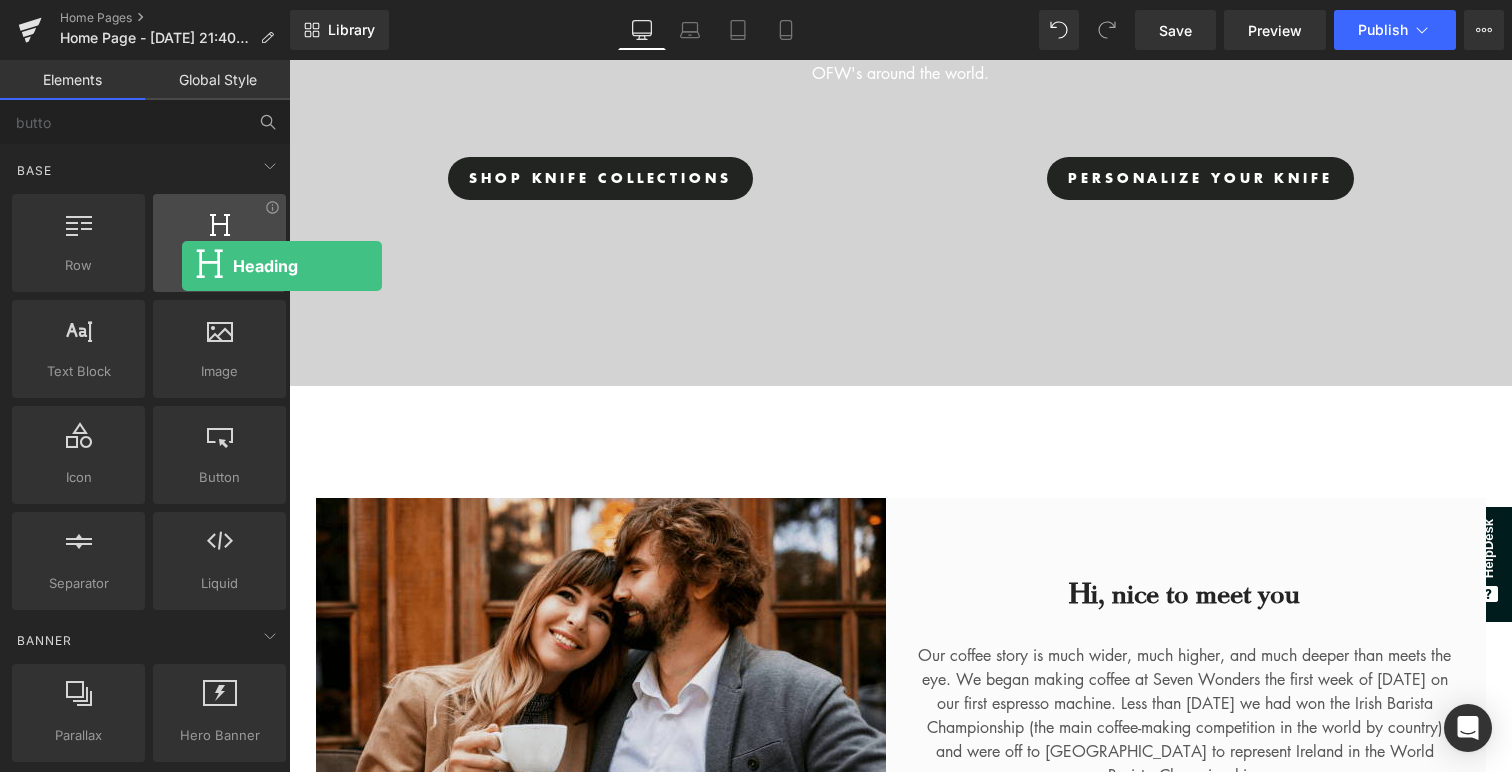 click on "Heading" at bounding box center (219, 265) 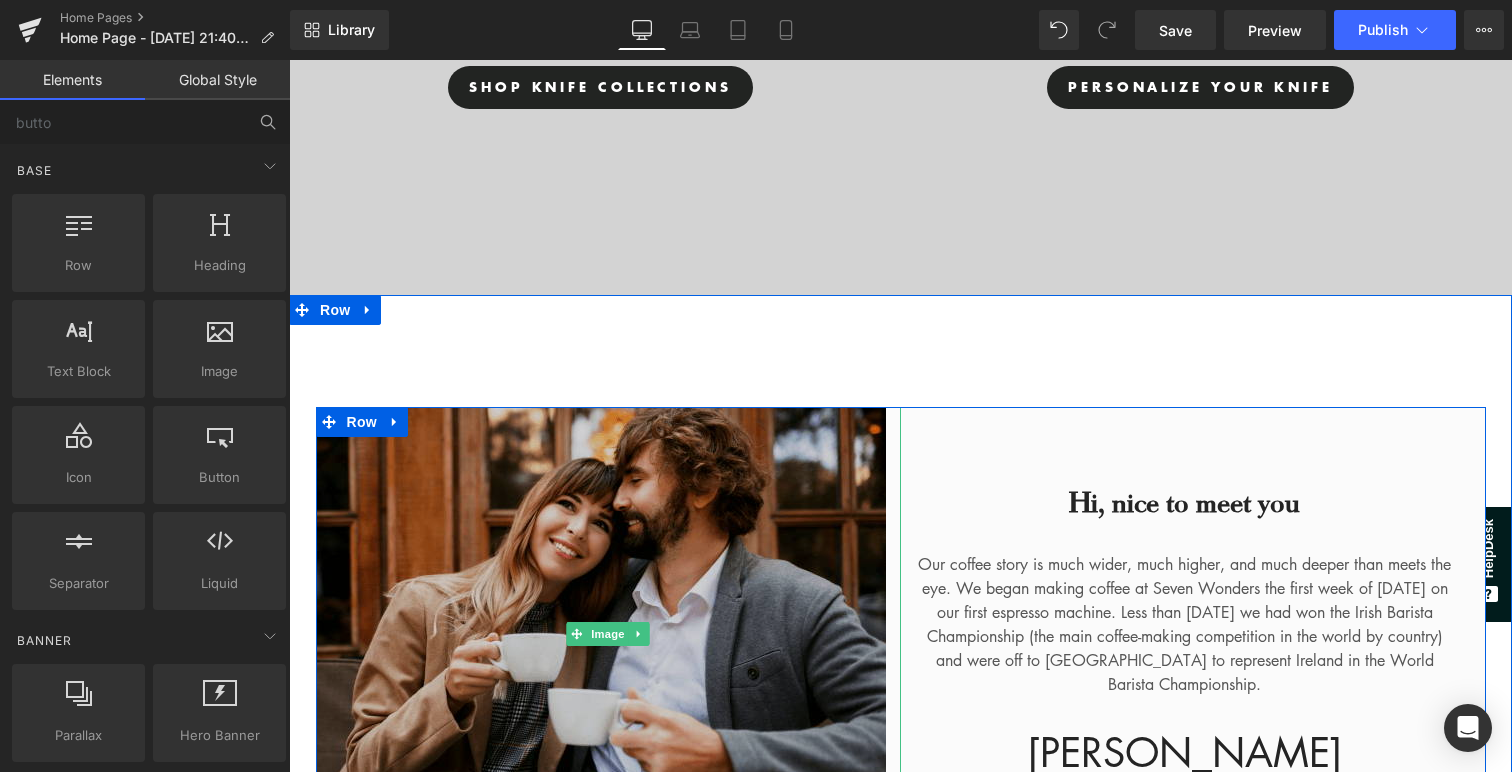 scroll, scrollTop: 627, scrollLeft: 0, axis: vertical 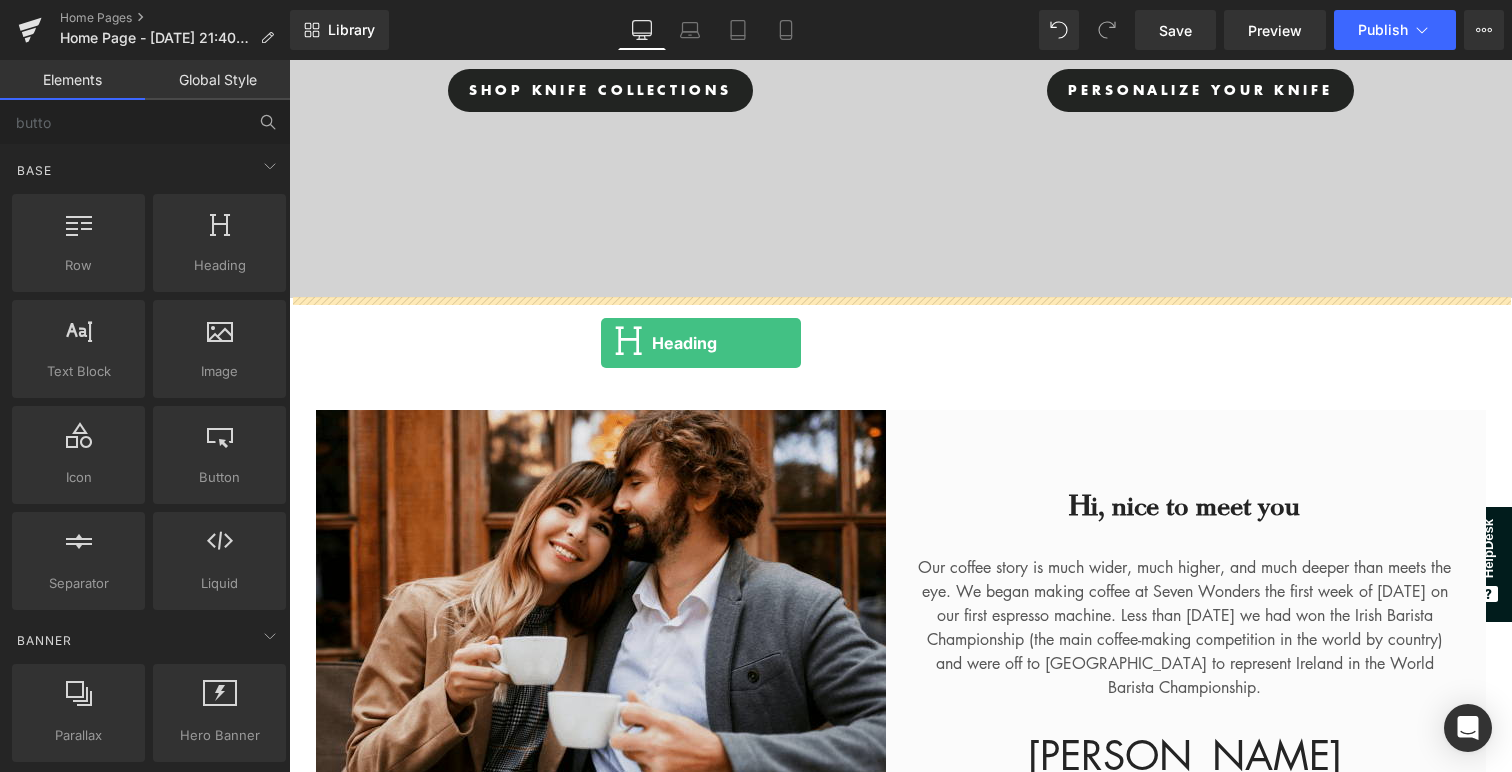 drag, startPoint x: 505, startPoint y: 289, endPoint x: 601, endPoint y: 342, distance: 109.65856 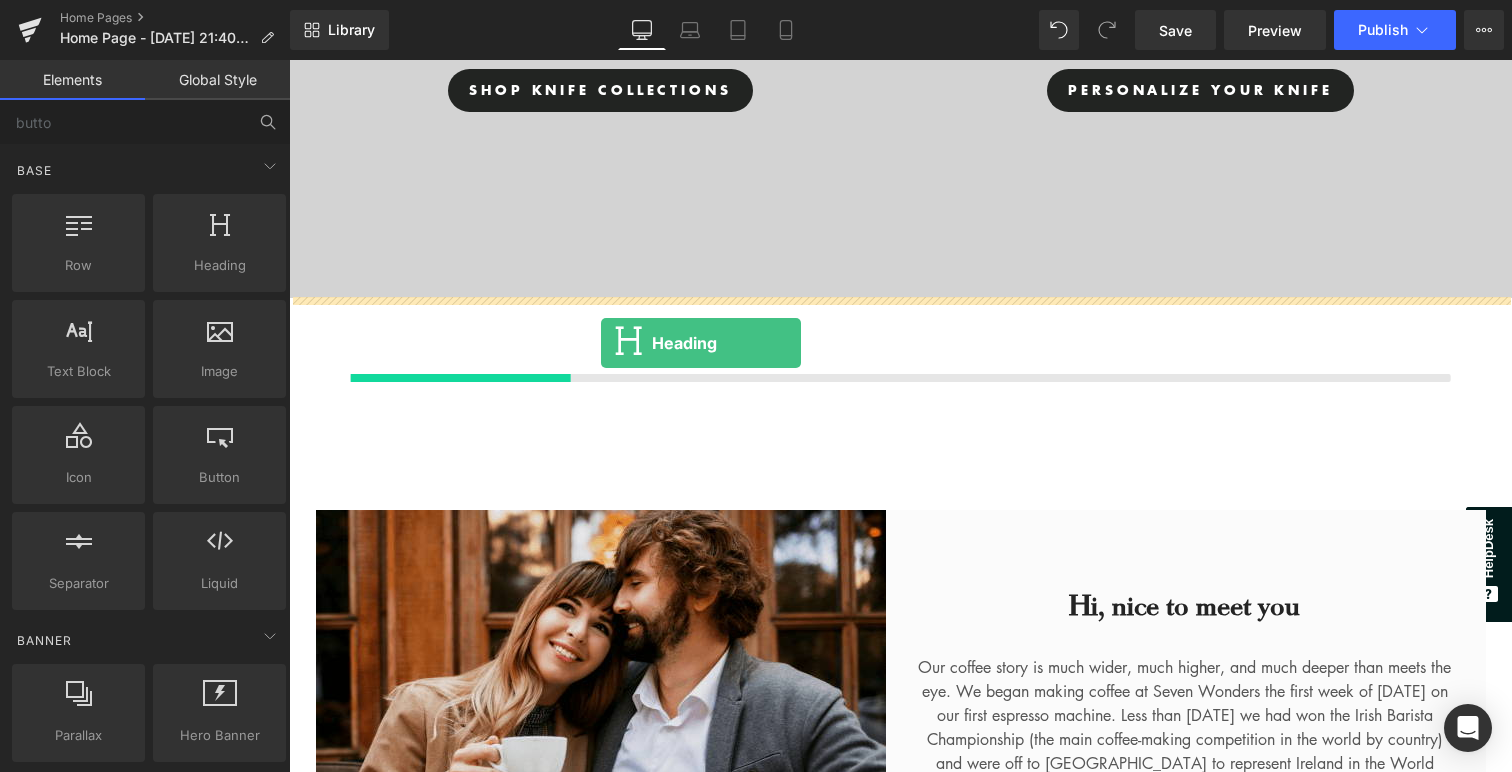 scroll, scrollTop: 10, scrollLeft: 10, axis: both 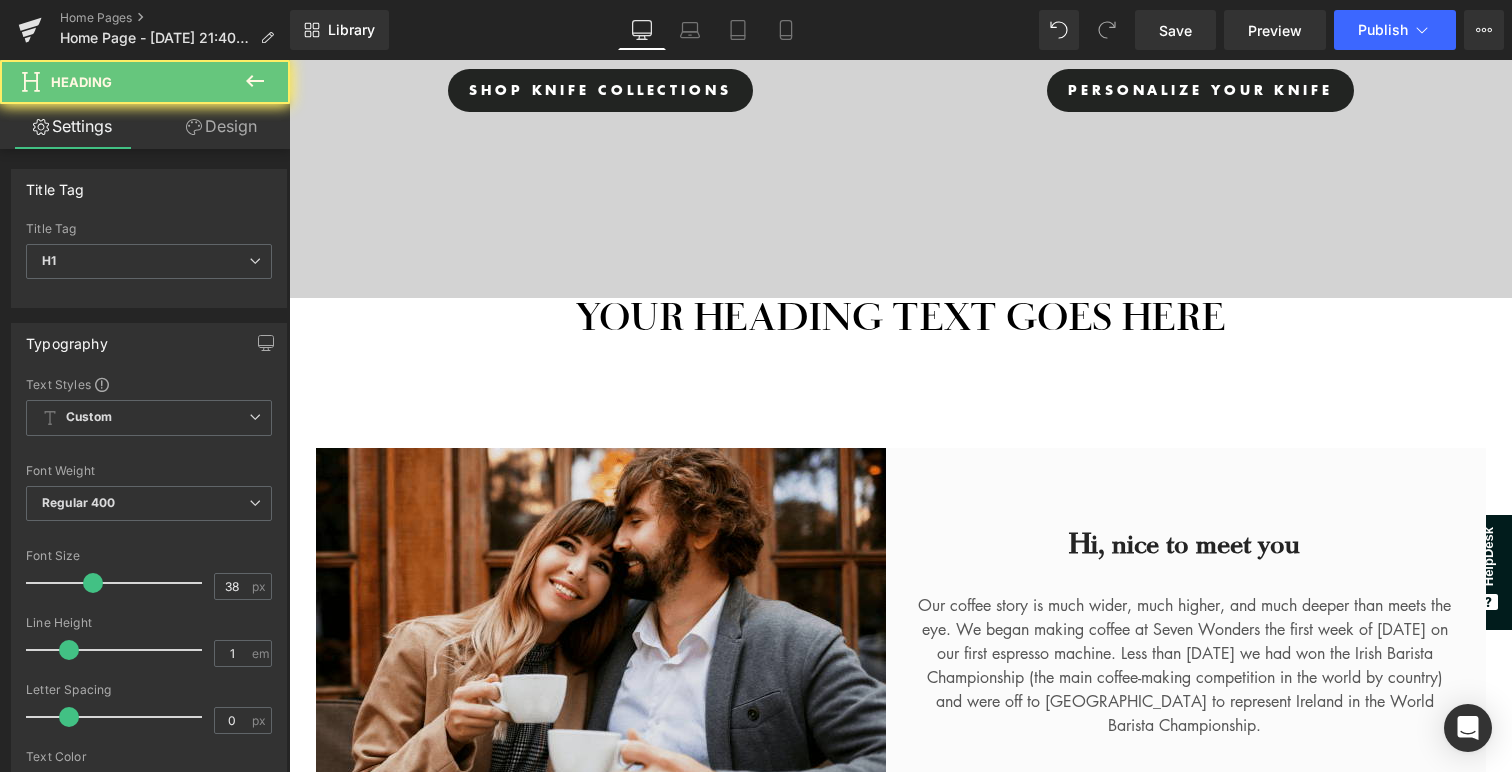 click on "Your heading text goes here" at bounding box center (900, 317) 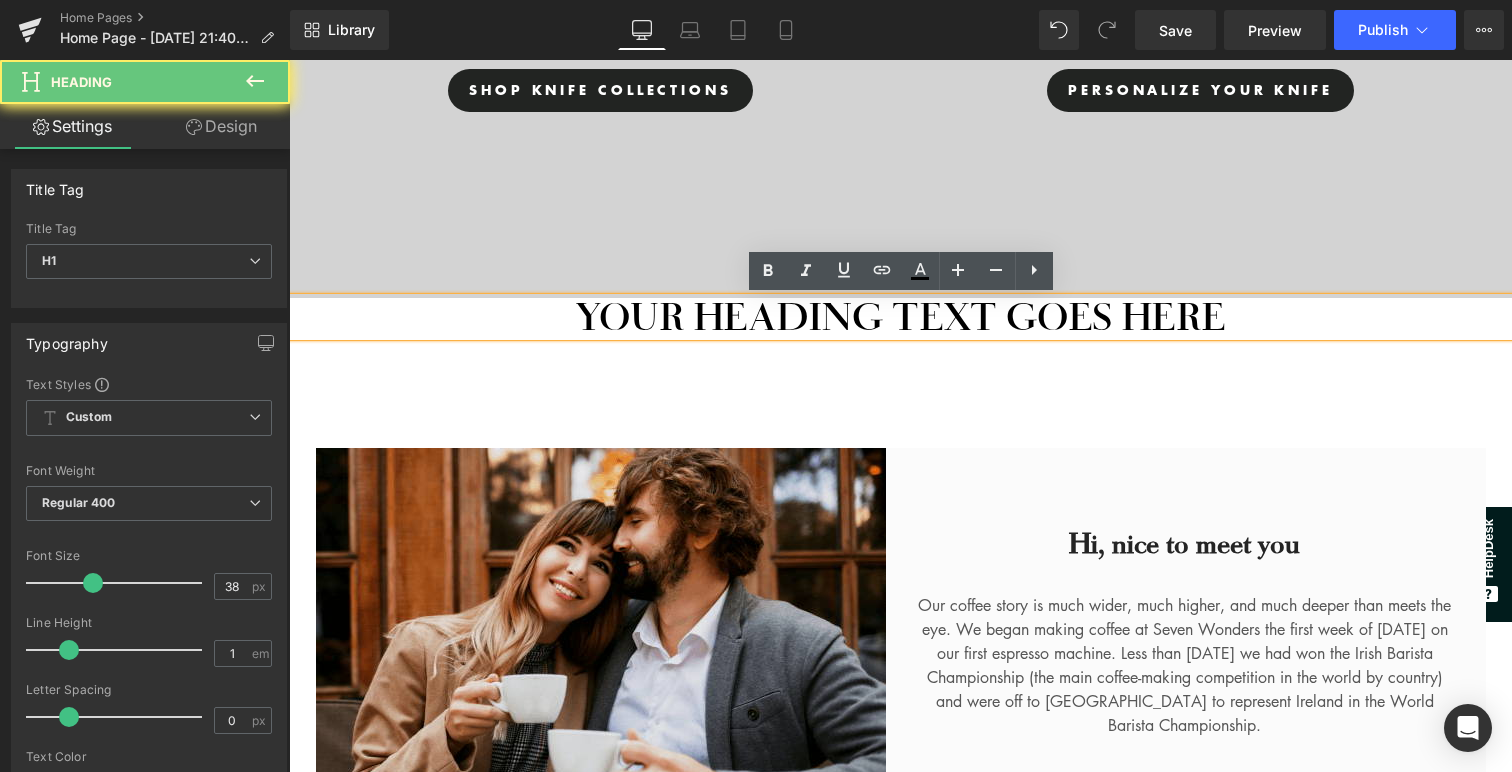 scroll, scrollTop: 5692, scrollLeft: 1223, axis: both 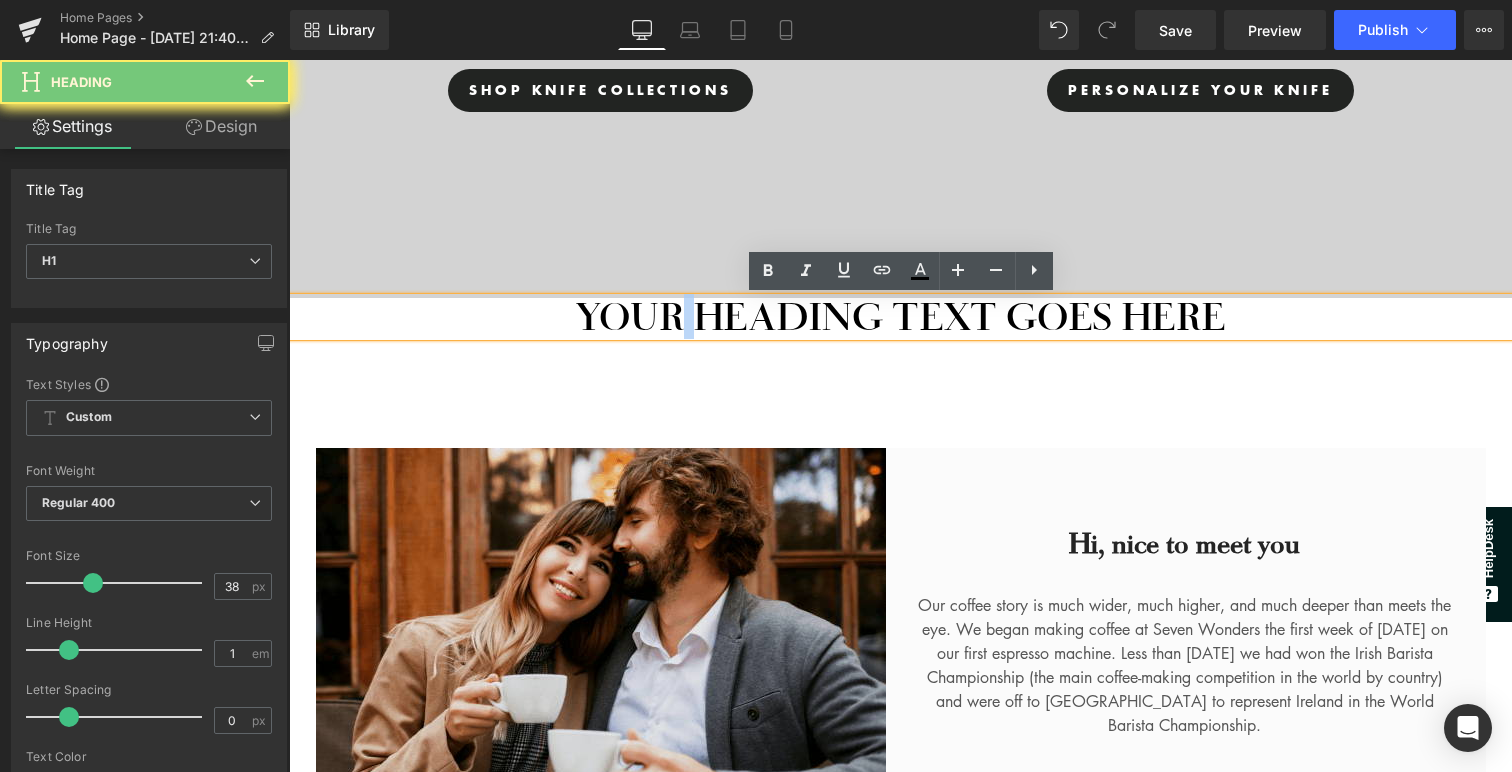 click on "Your heading text goes here" at bounding box center [900, 317] 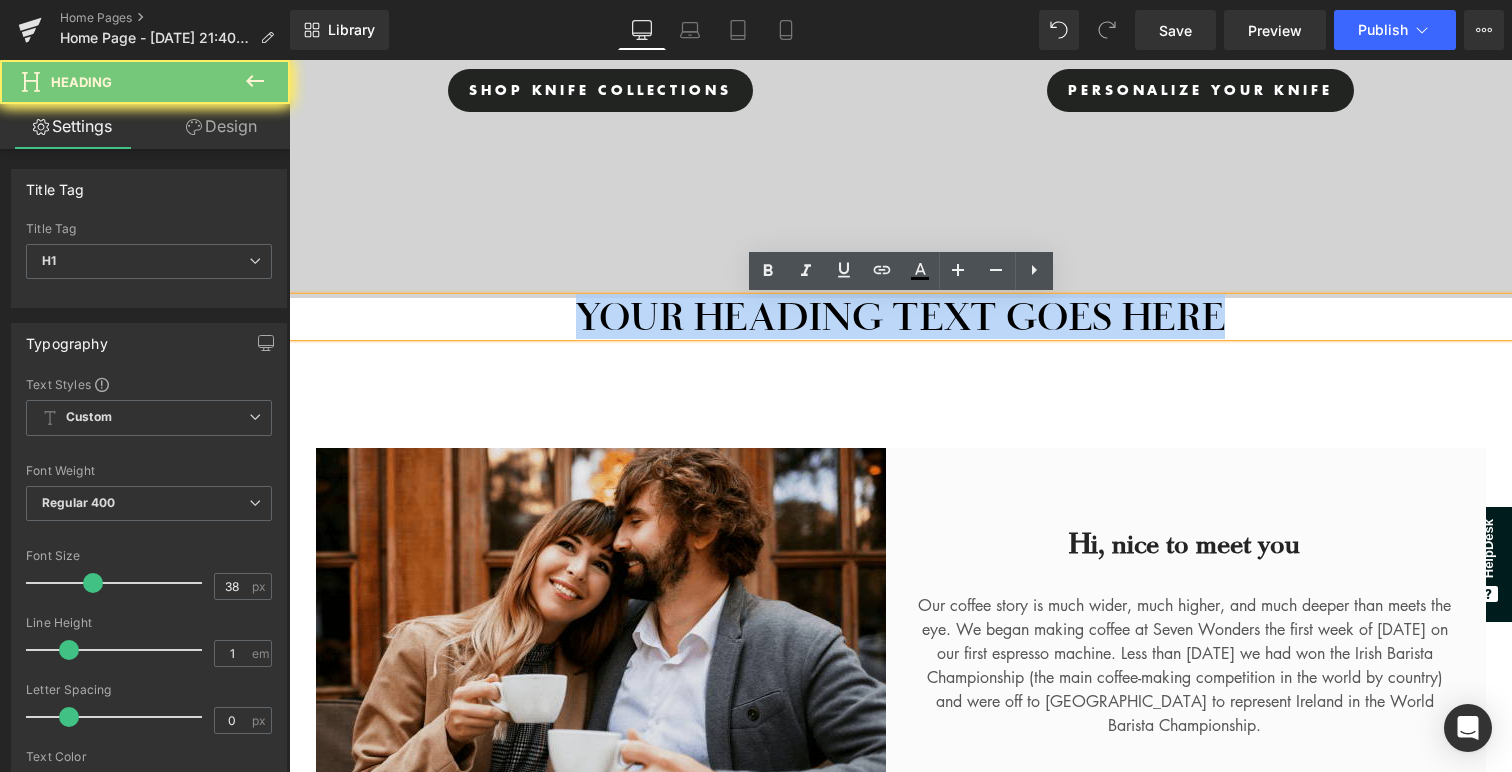 click on "Your heading text goes here" at bounding box center (900, 317) 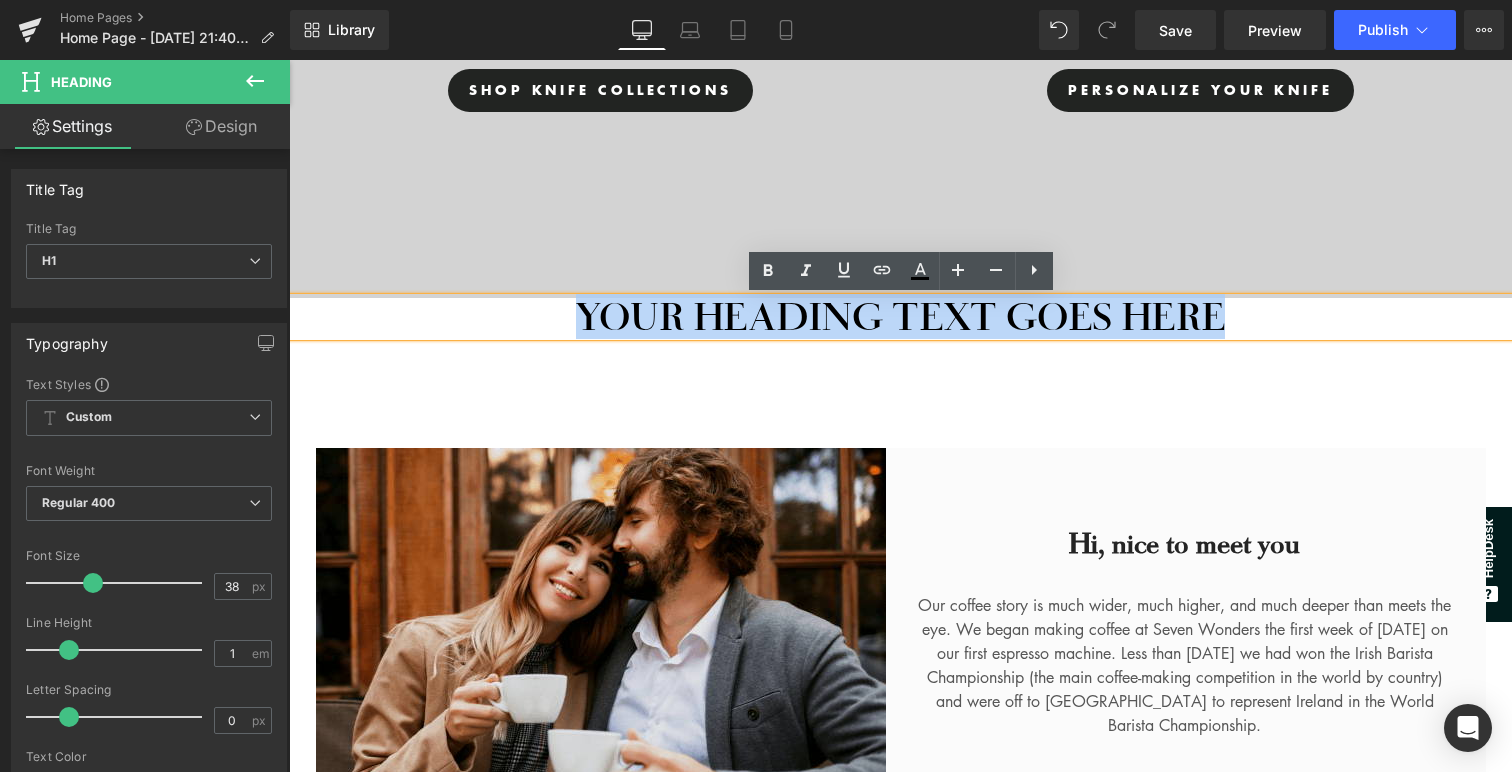 type 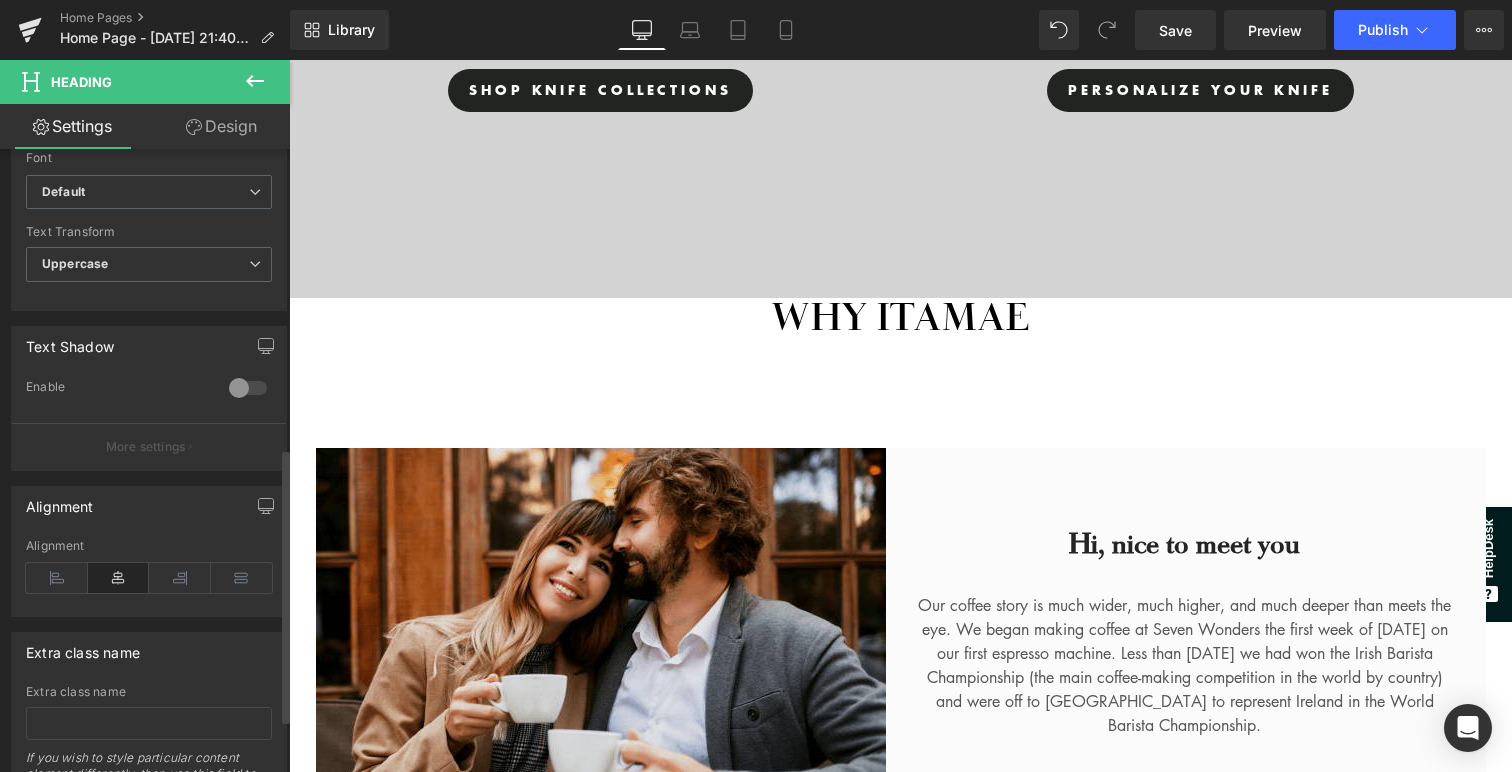 scroll, scrollTop: 691, scrollLeft: 0, axis: vertical 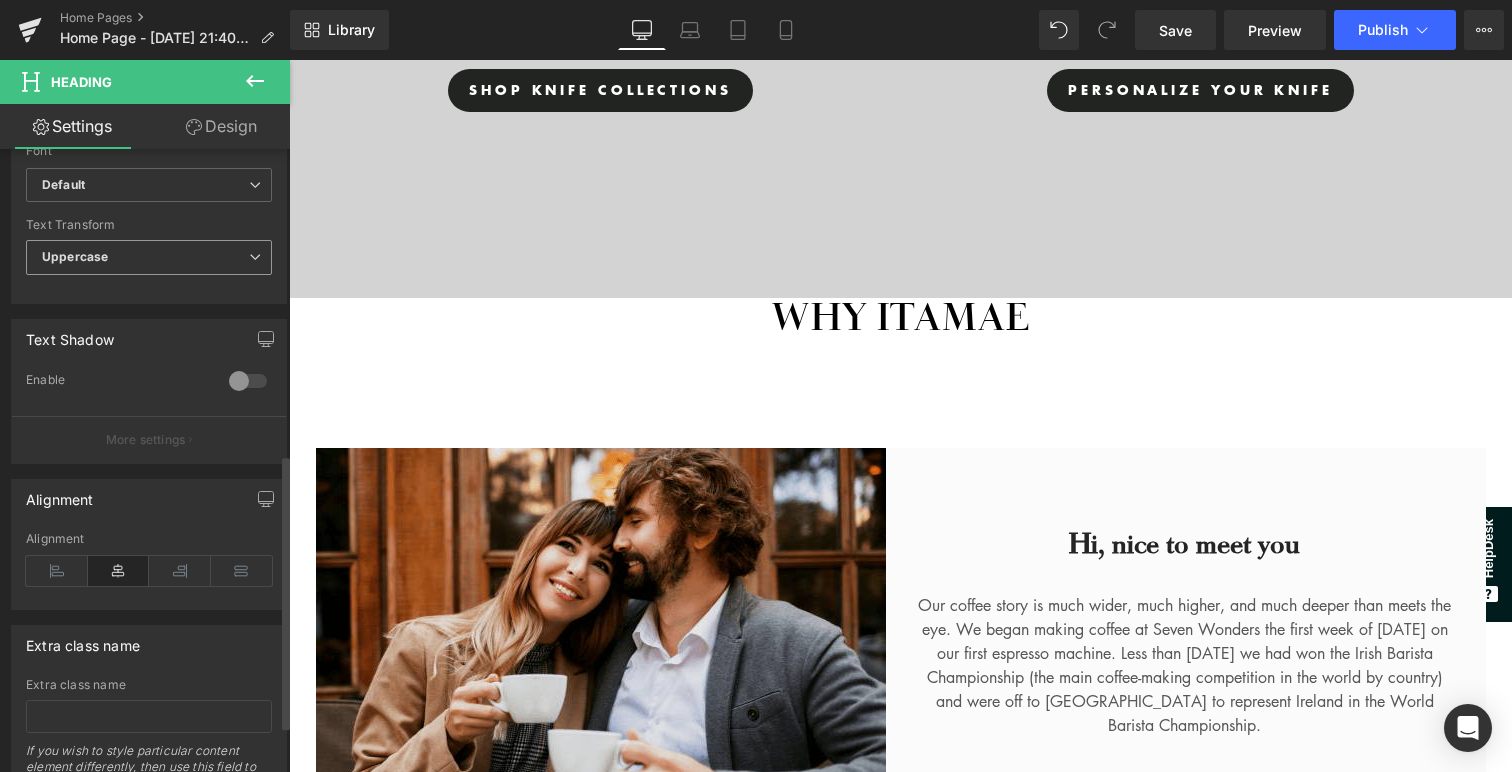 click on "Uppercase" at bounding box center (149, 257) 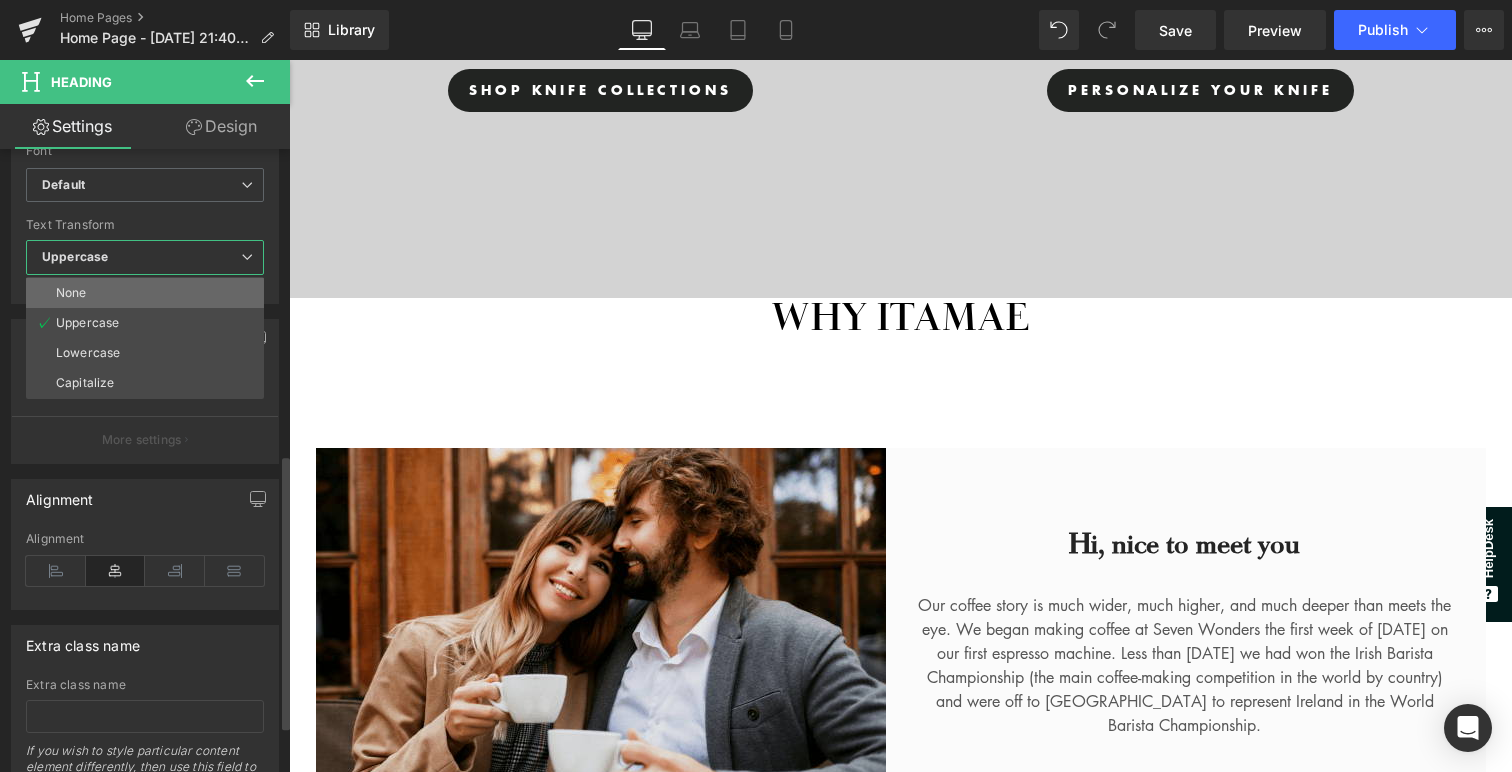 drag, startPoint x: 200, startPoint y: 316, endPoint x: 200, endPoint y: 294, distance: 22 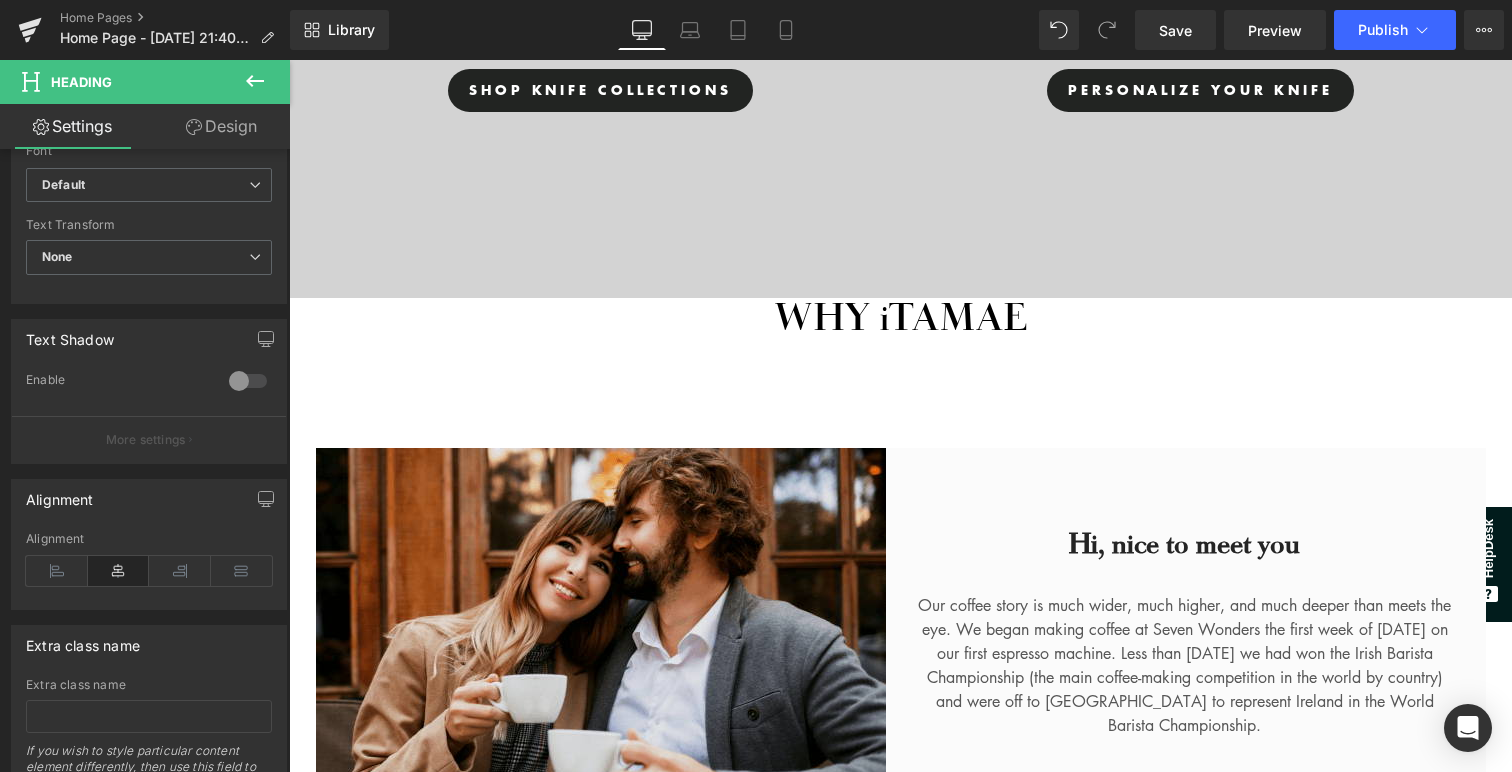click on "WHY iTAMAE" at bounding box center [900, 317] 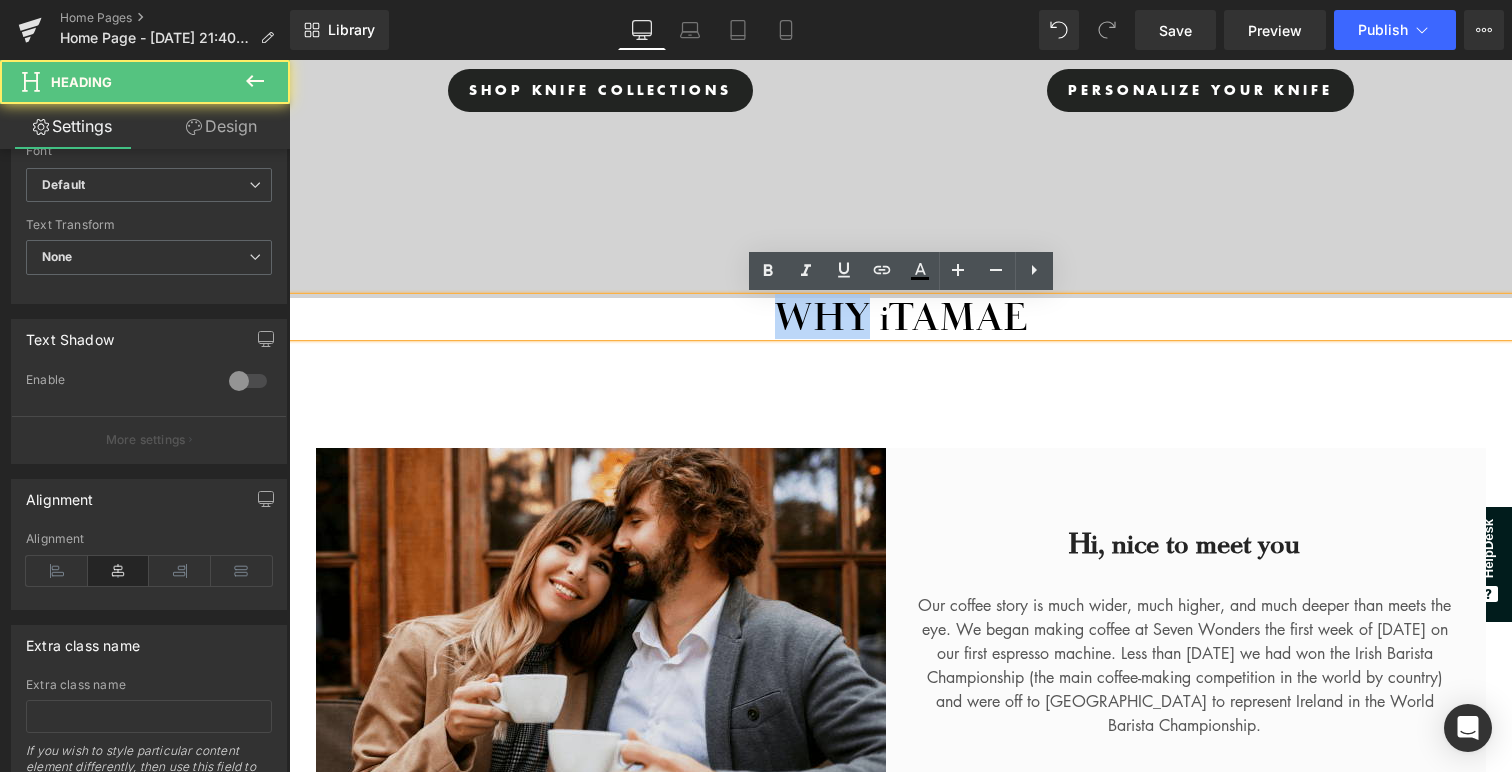 click on "WHY iTAMAE" at bounding box center [900, 317] 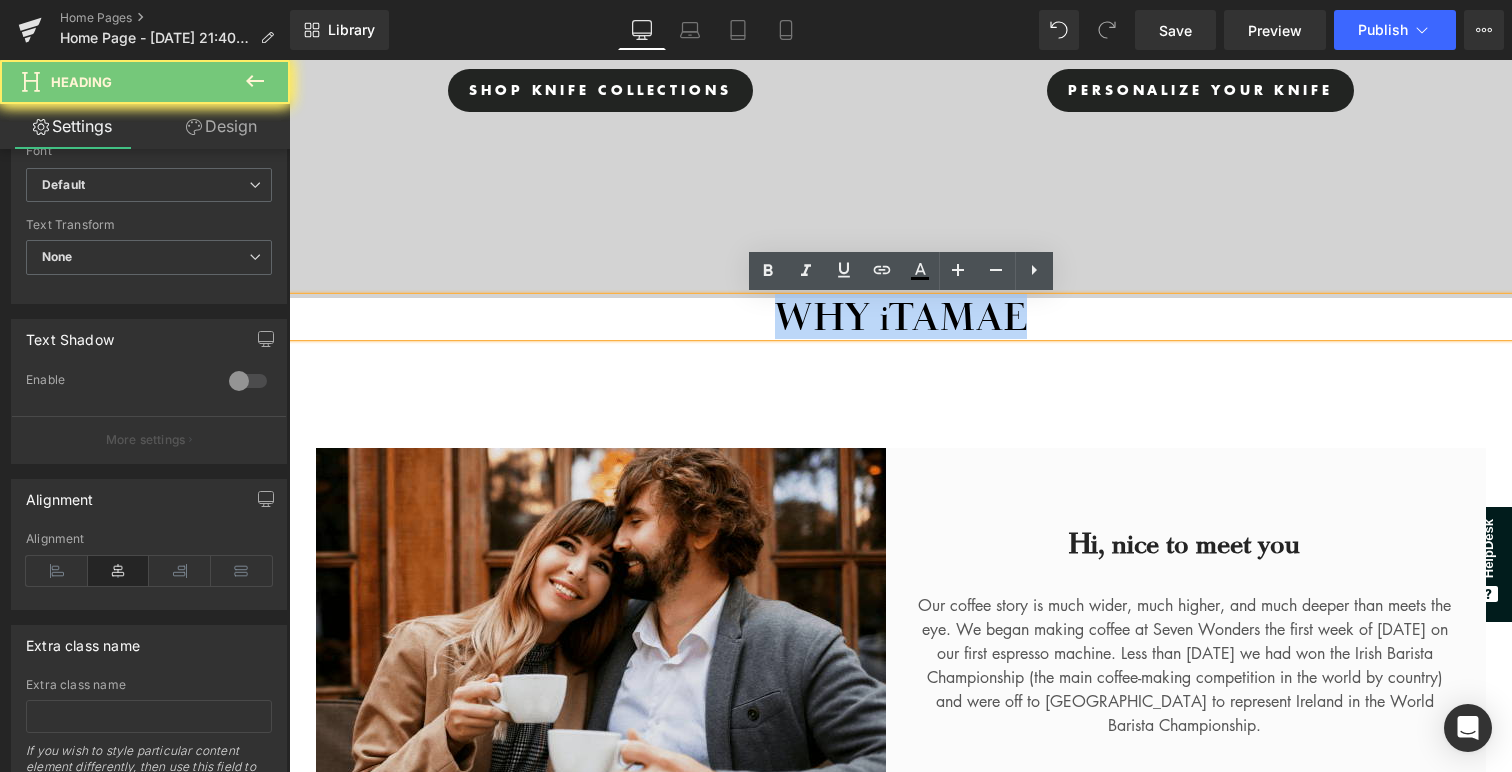 click on "WHY iTAMAE" at bounding box center [900, 317] 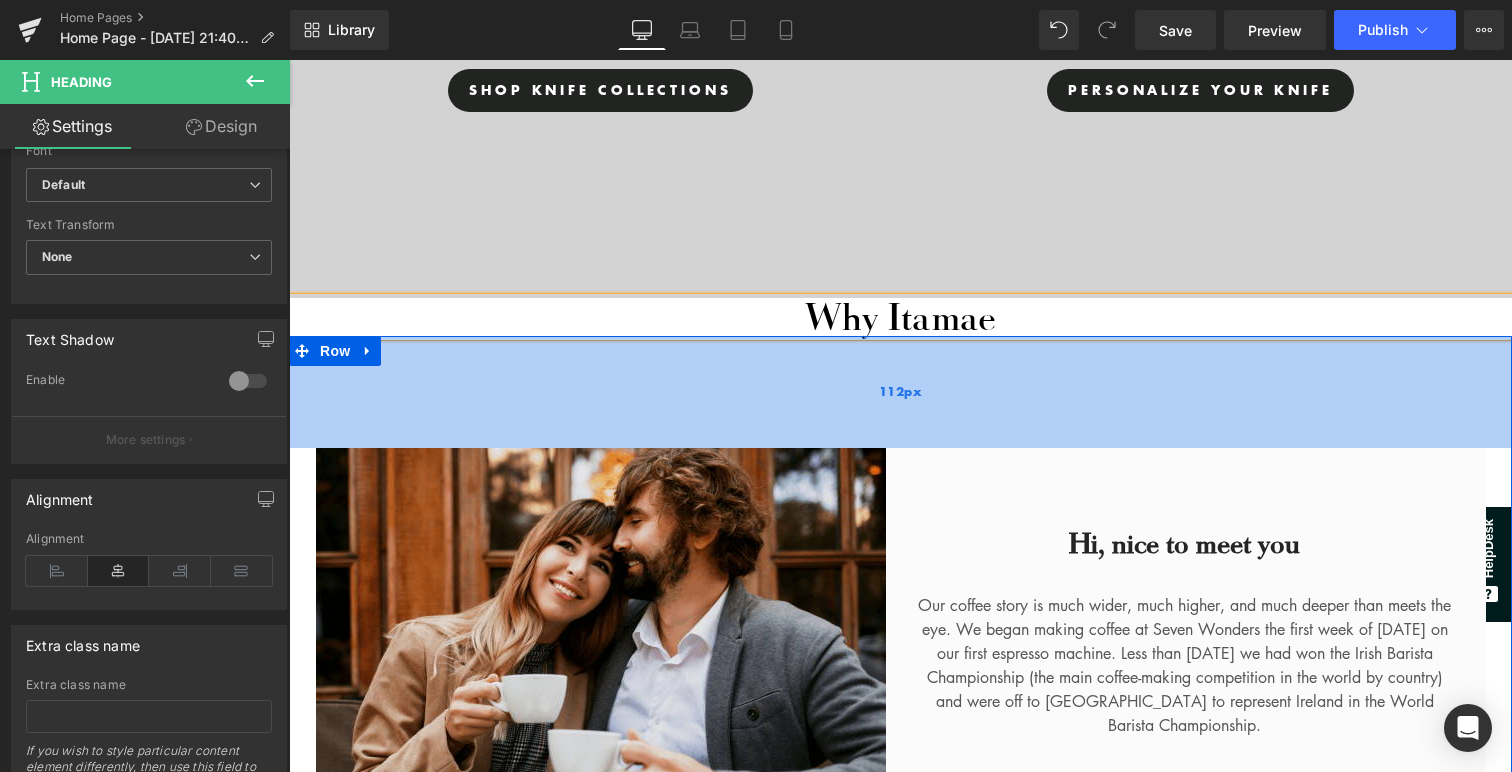 click on "112px" at bounding box center (900, 392) 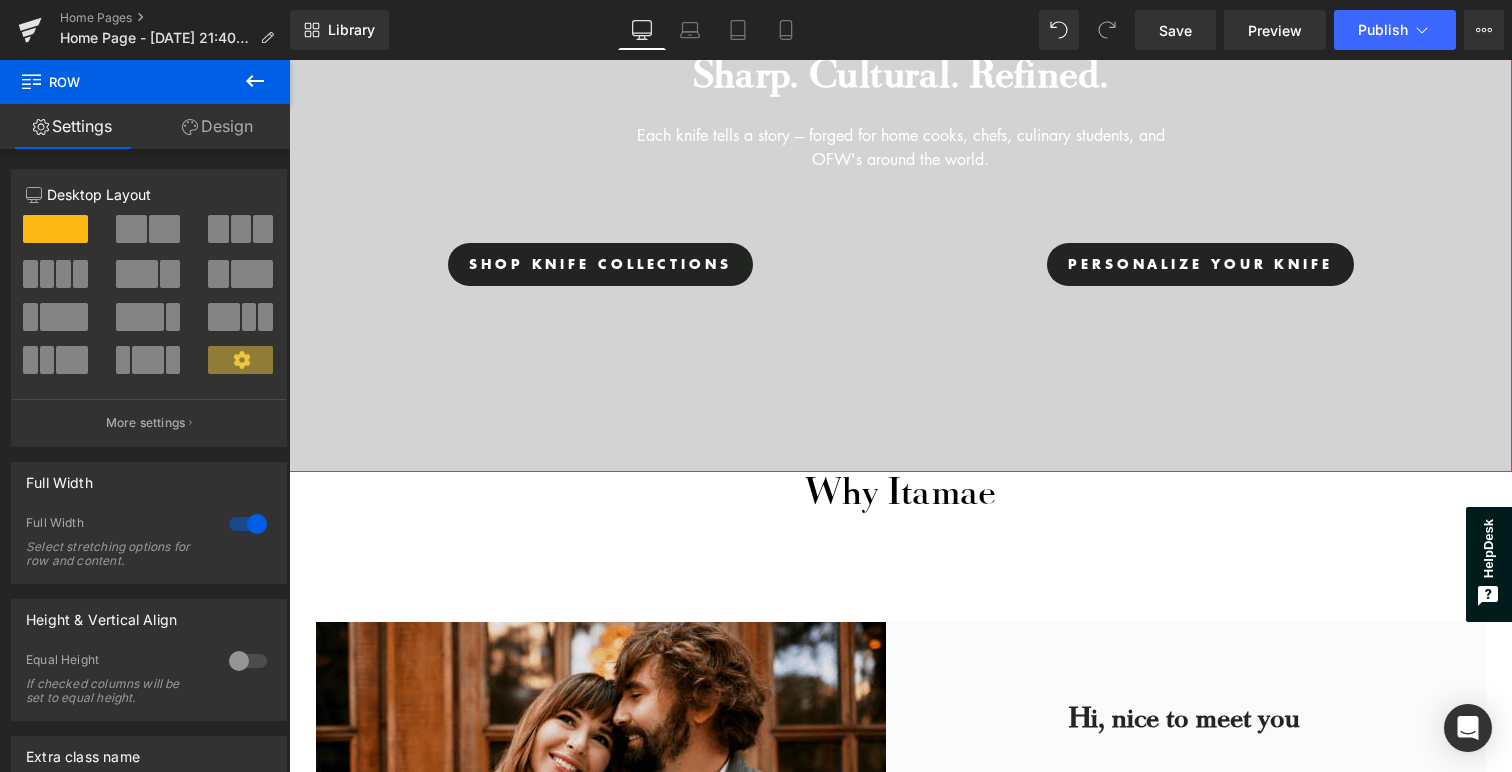 scroll, scrollTop: 483, scrollLeft: 0, axis: vertical 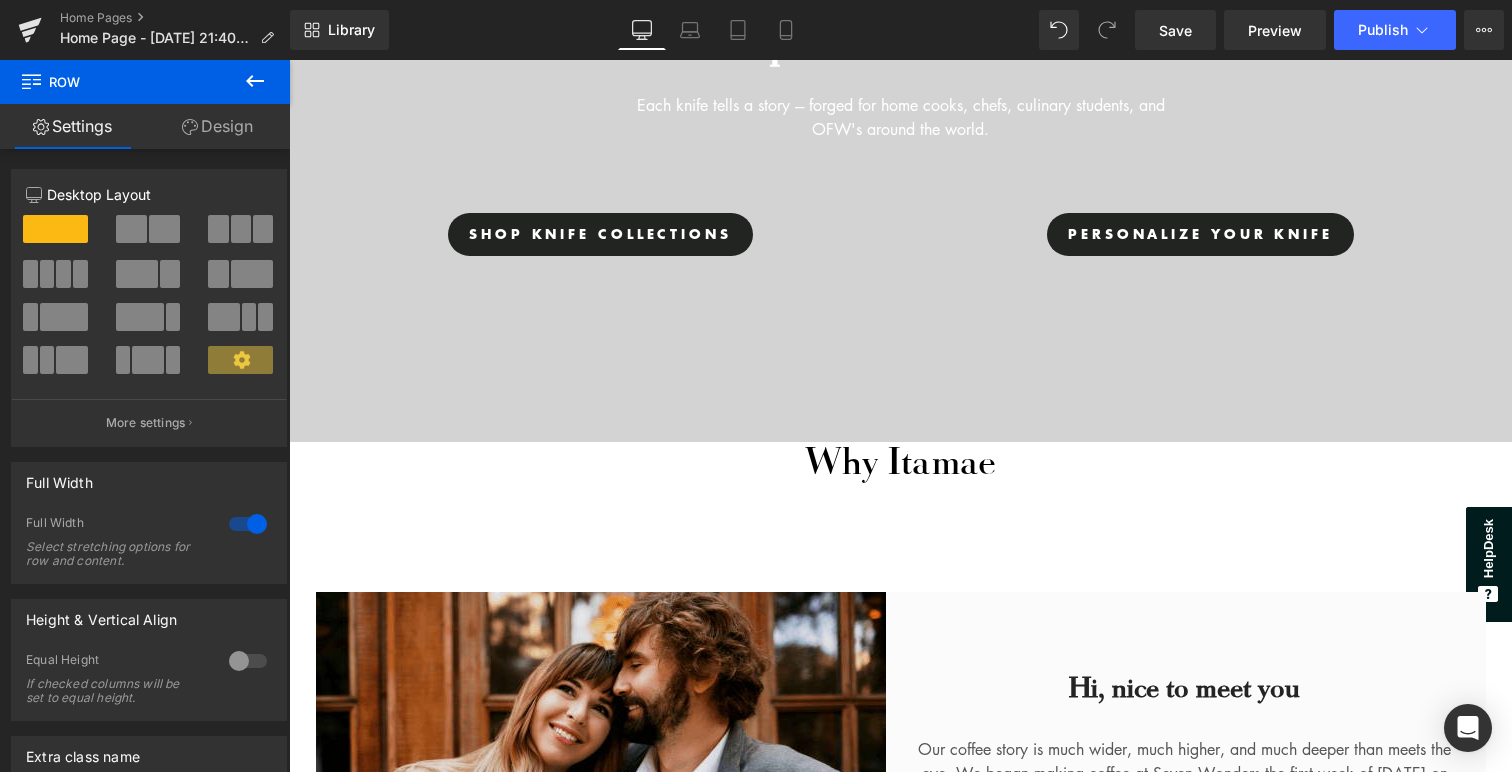 click 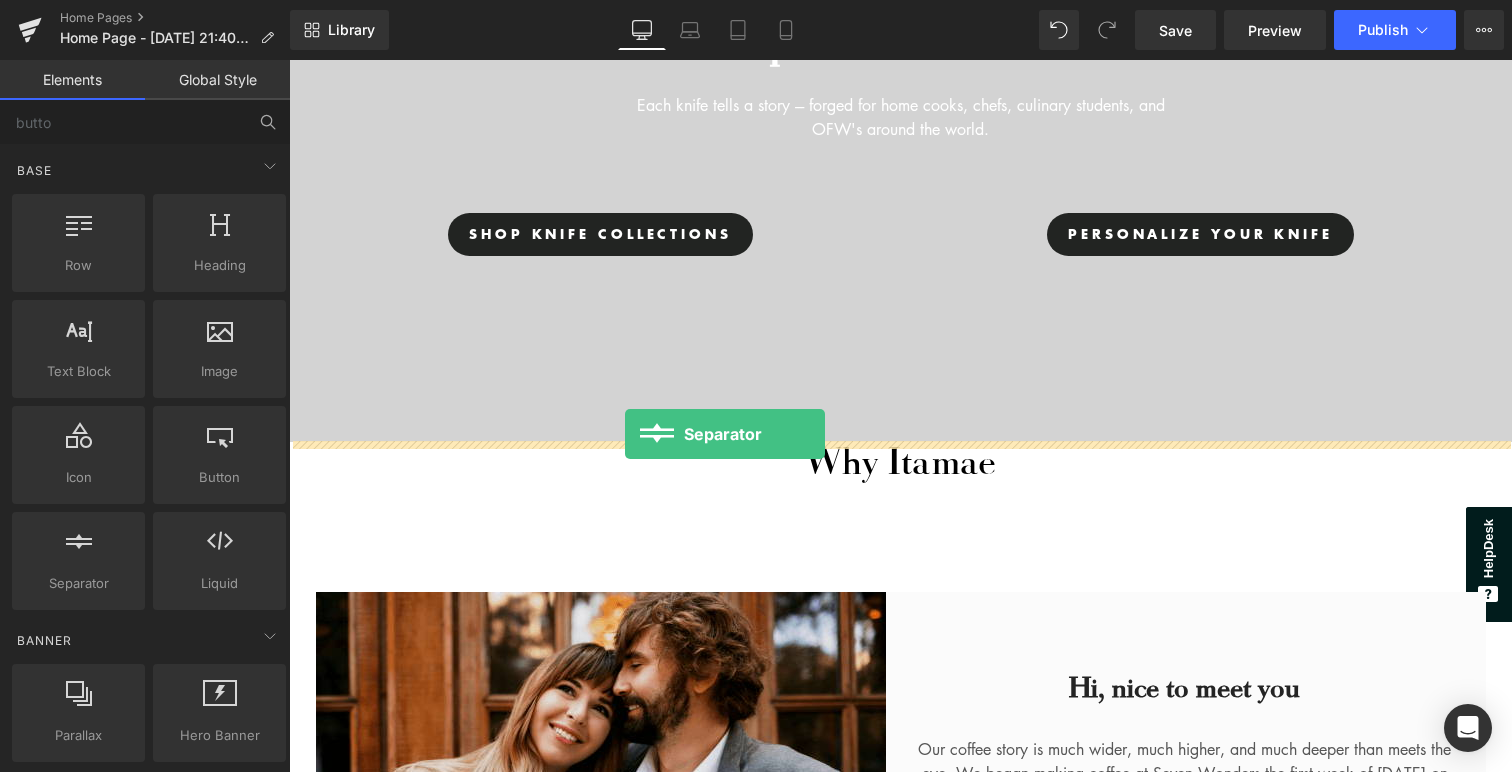 drag, startPoint x: 379, startPoint y: 610, endPoint x: 625, endPoint y: 434, distance: 302.47644 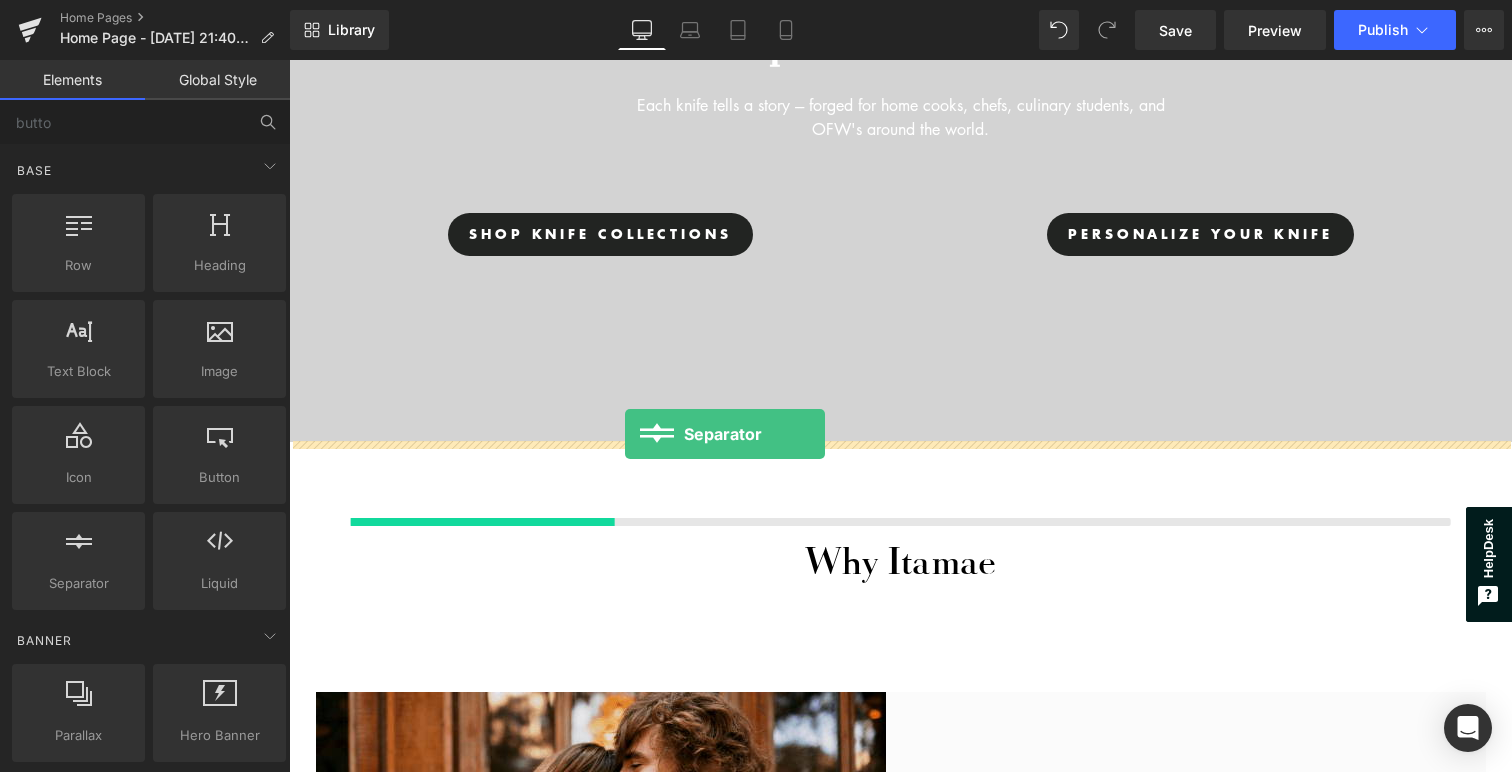 scroll, scrollTop: 10, scrollLeft: 10, axis: both 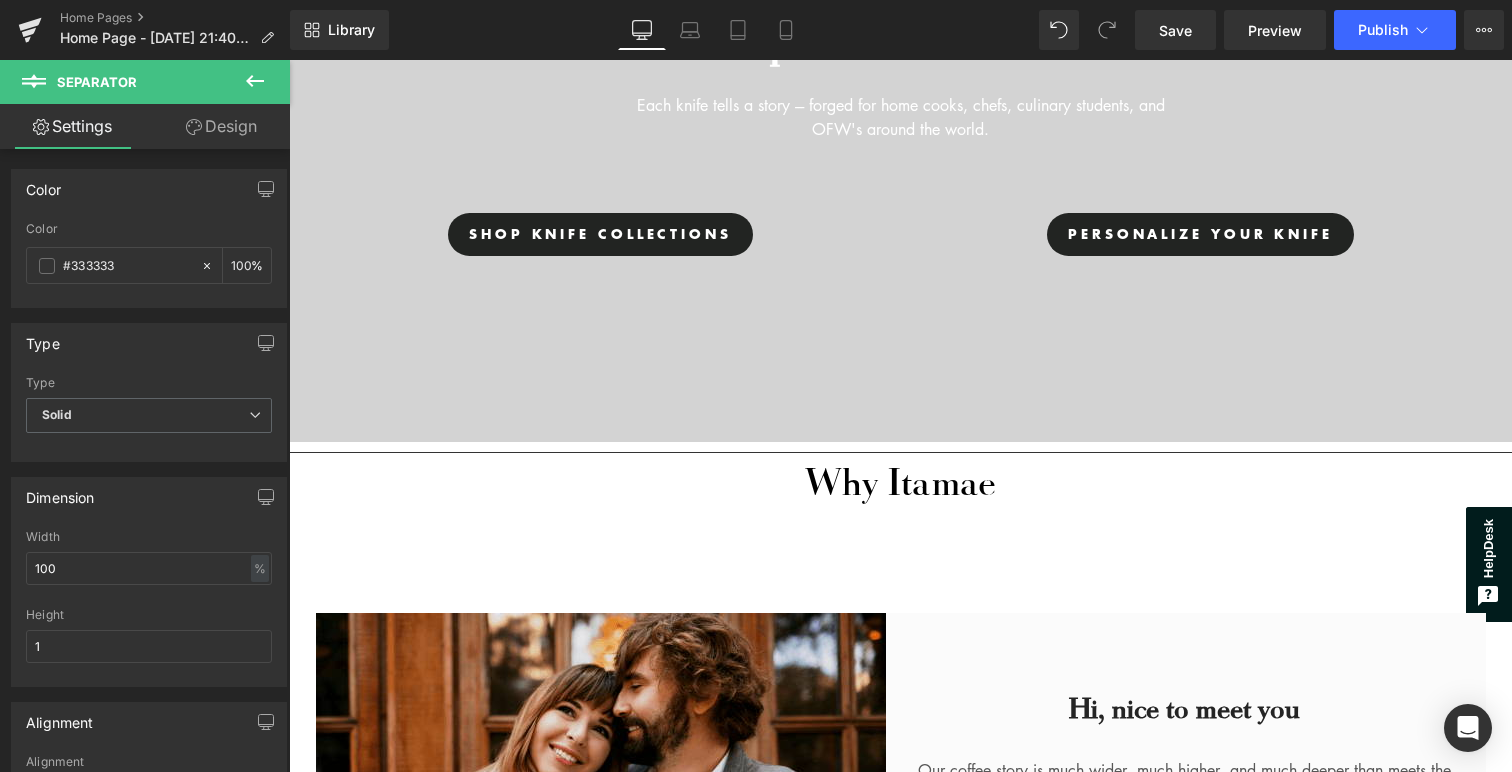 click 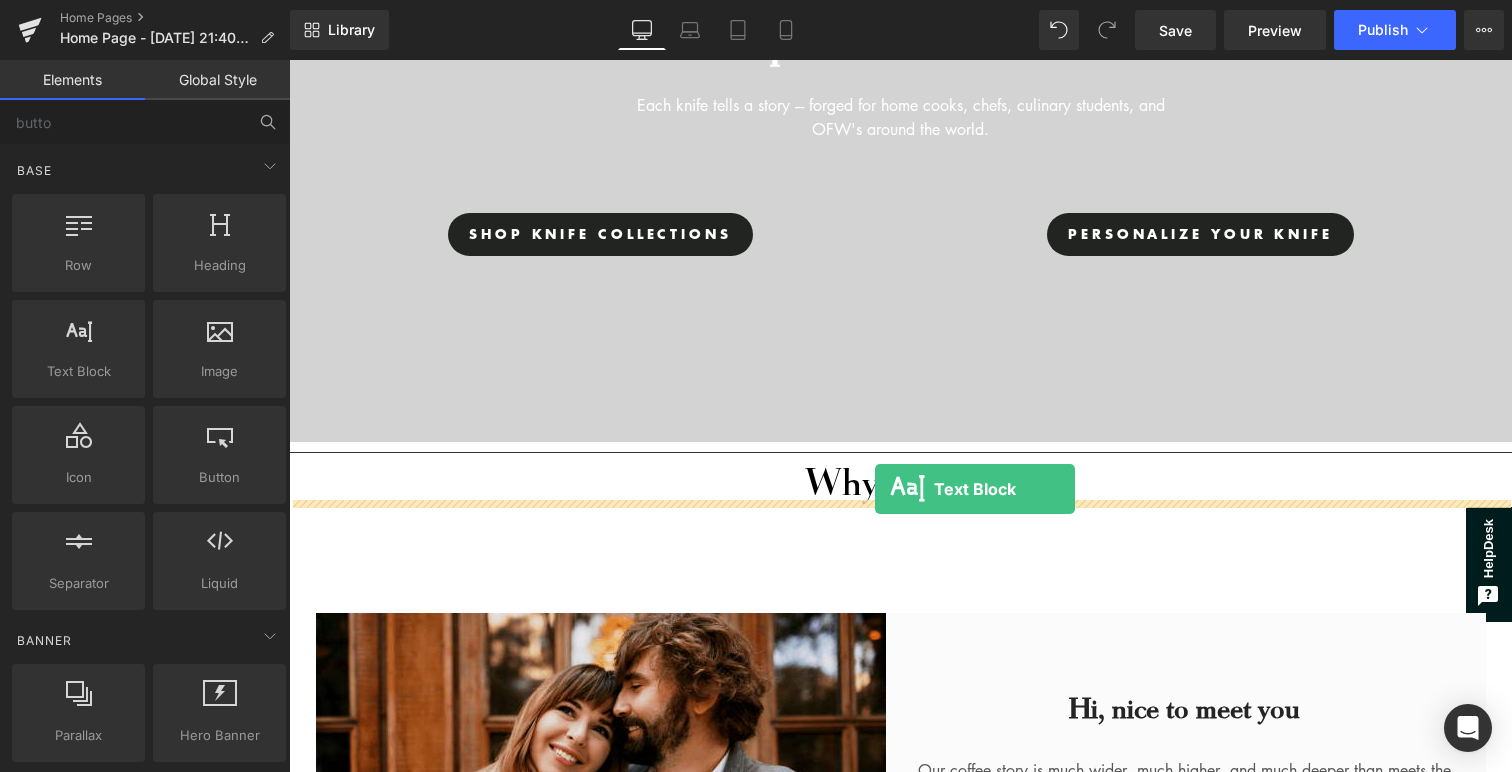 drag, startPoint x: 385, startPoint y: 414, endPoint x: 876, endPoint y: 492, distance: 497.15692 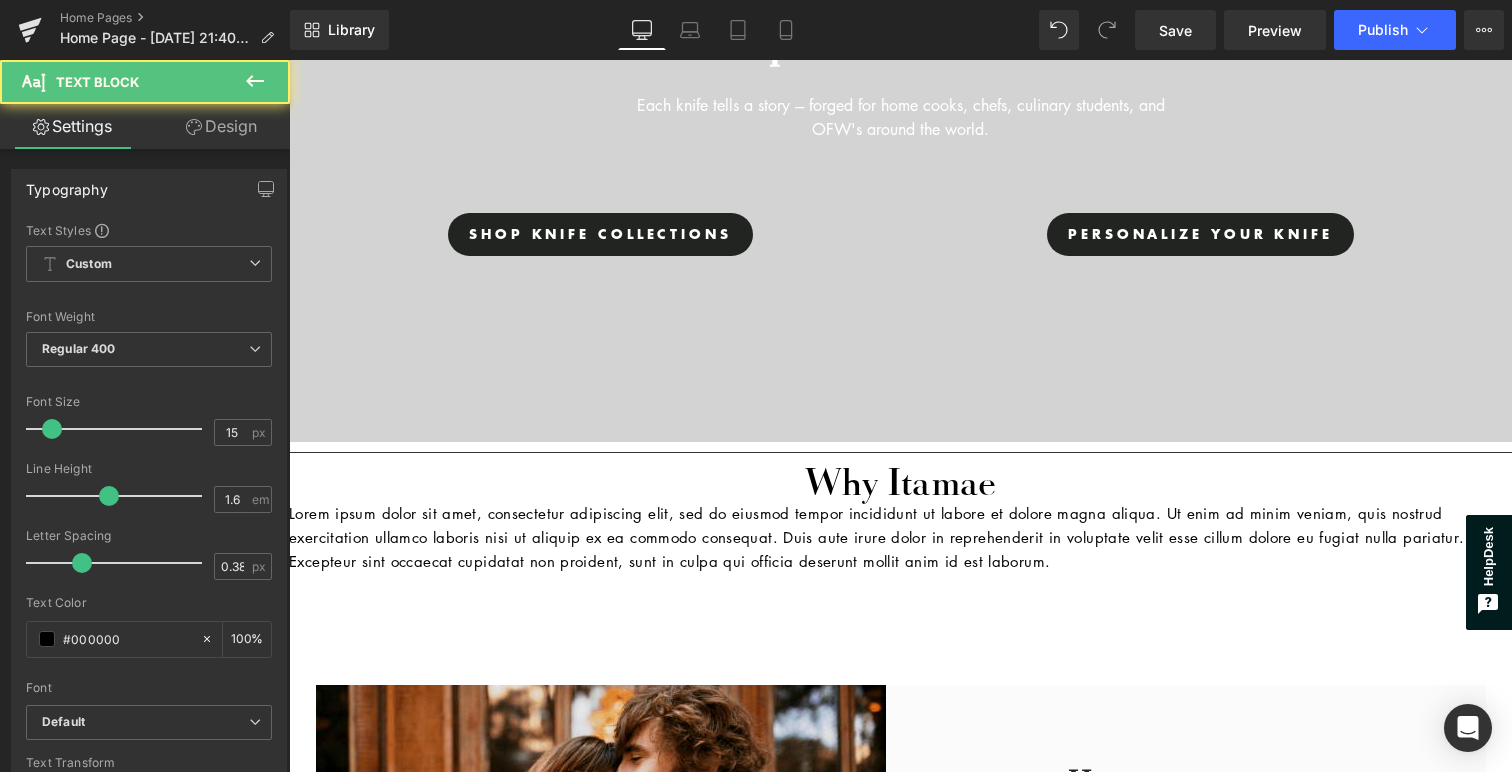 scroll, scrollTop: 5785, scrollLeft: 1223, axis: both 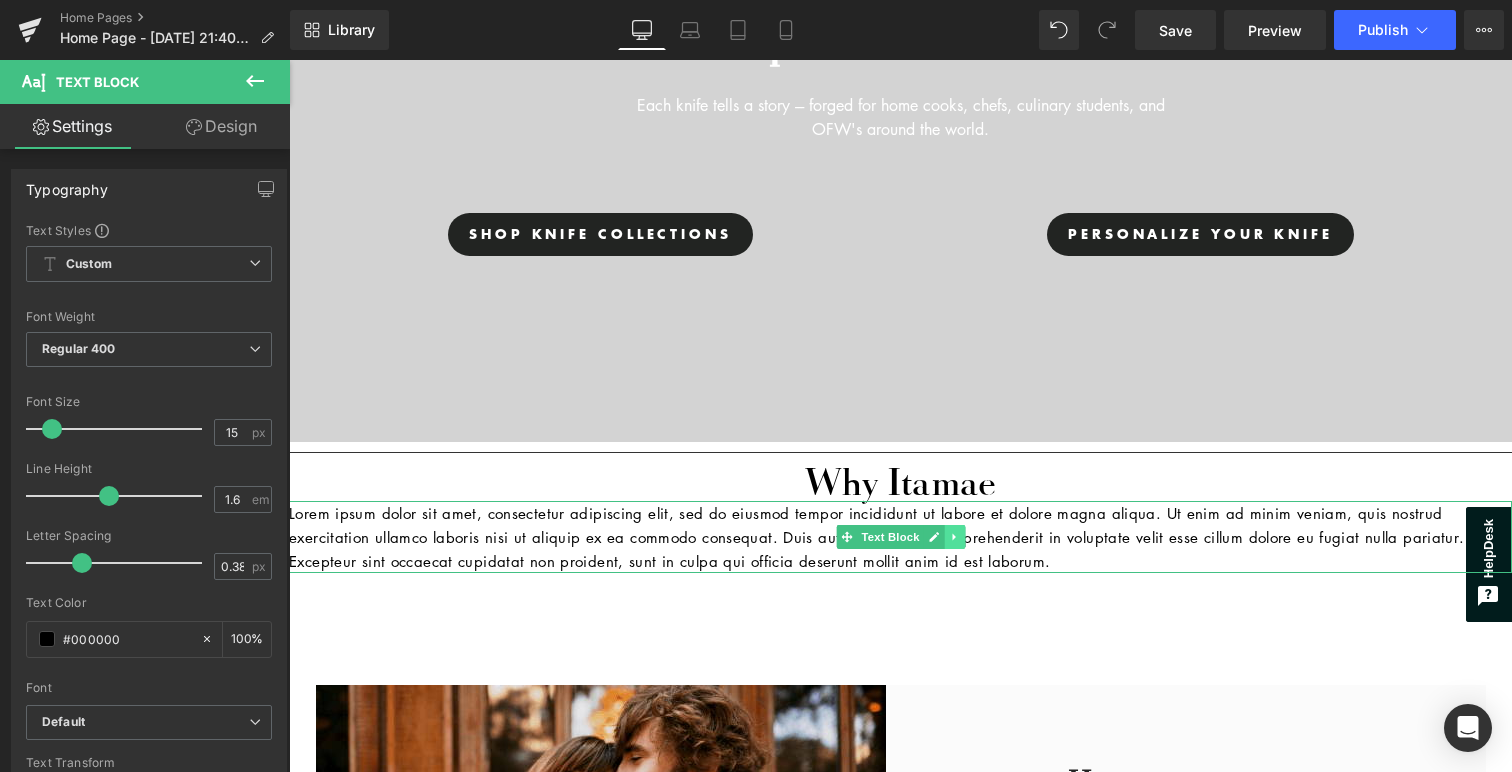 click at bounding box center (954, 537) 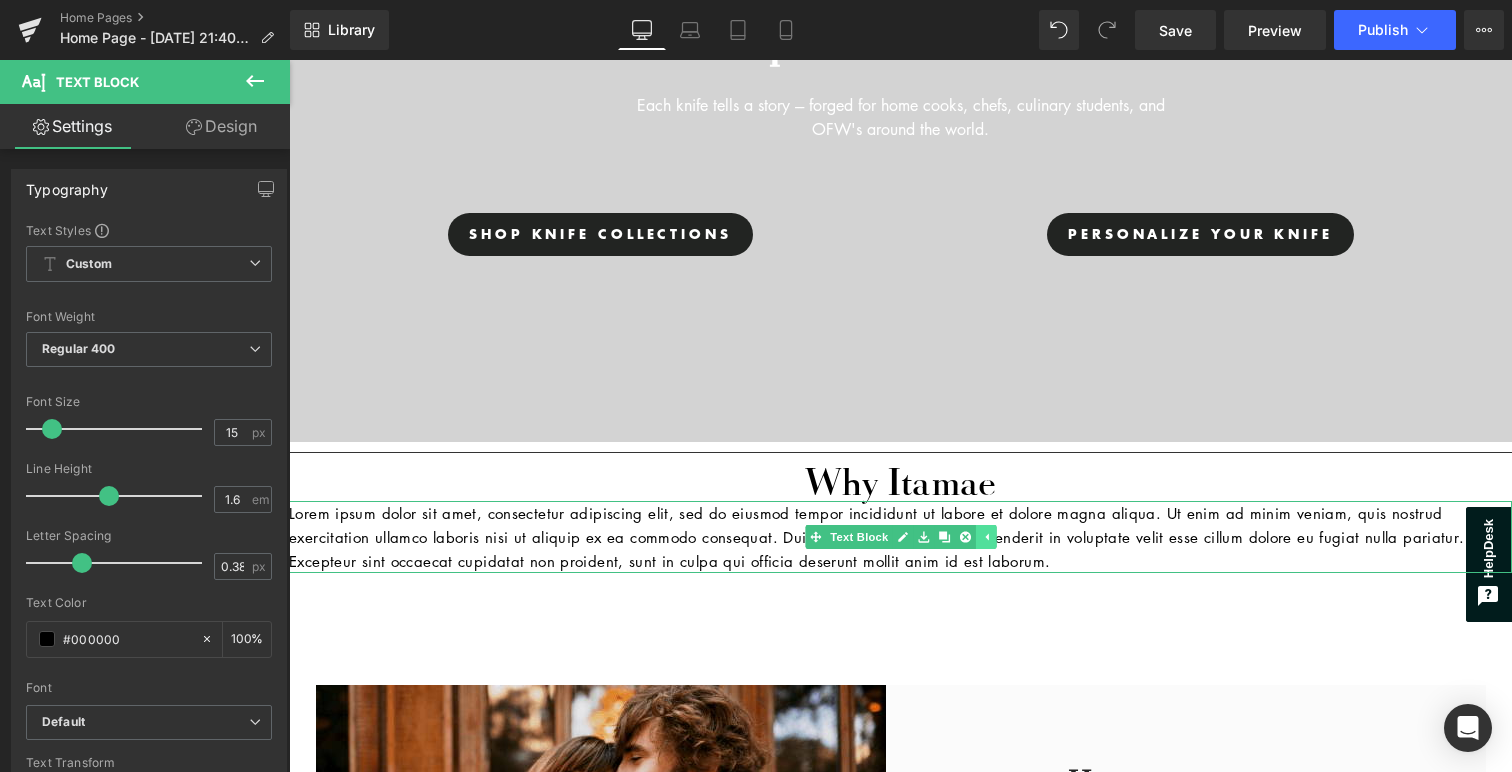 click at bounding box center [944, 537] 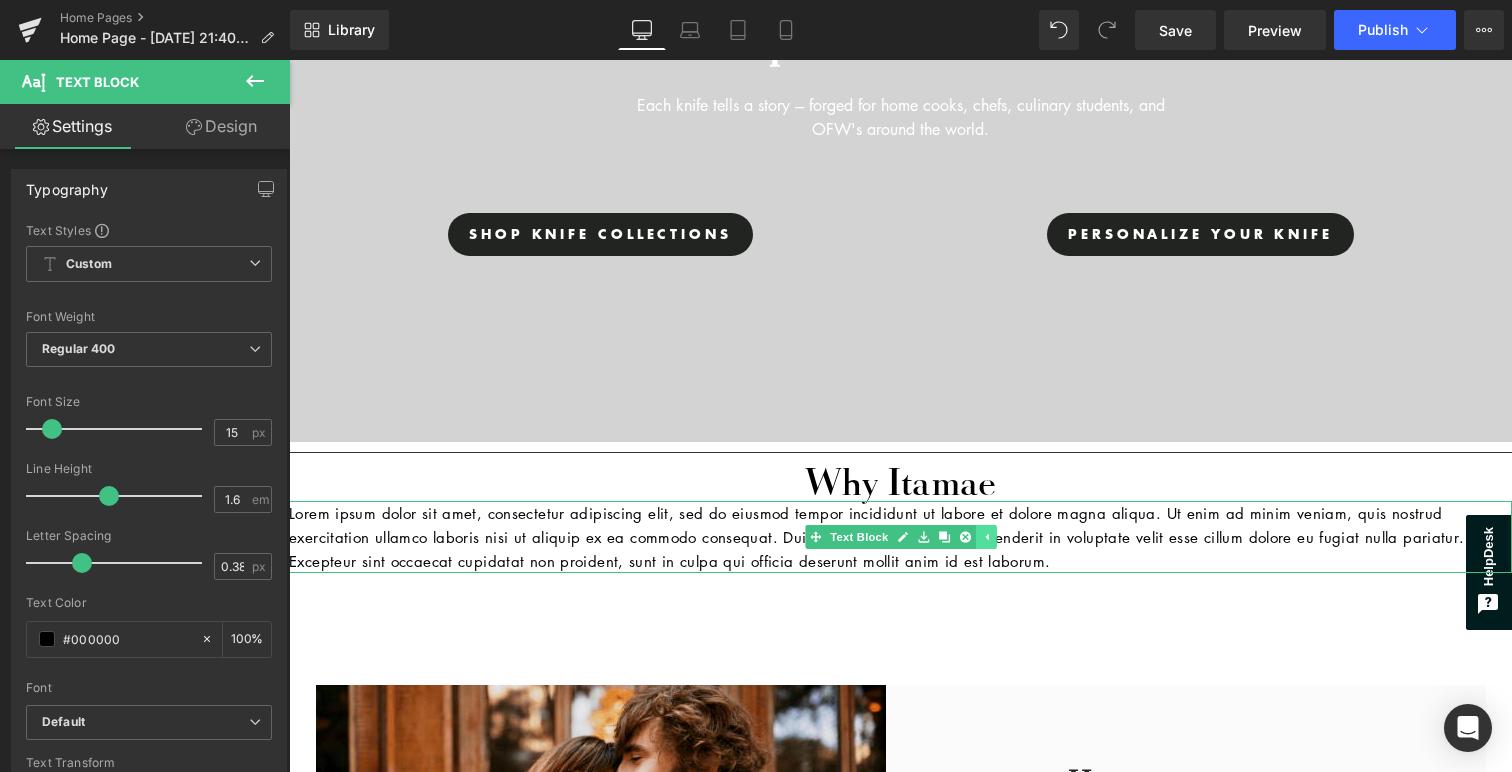 scroll, scrollTop: 502, scrollLeft: 0, axis: vertical 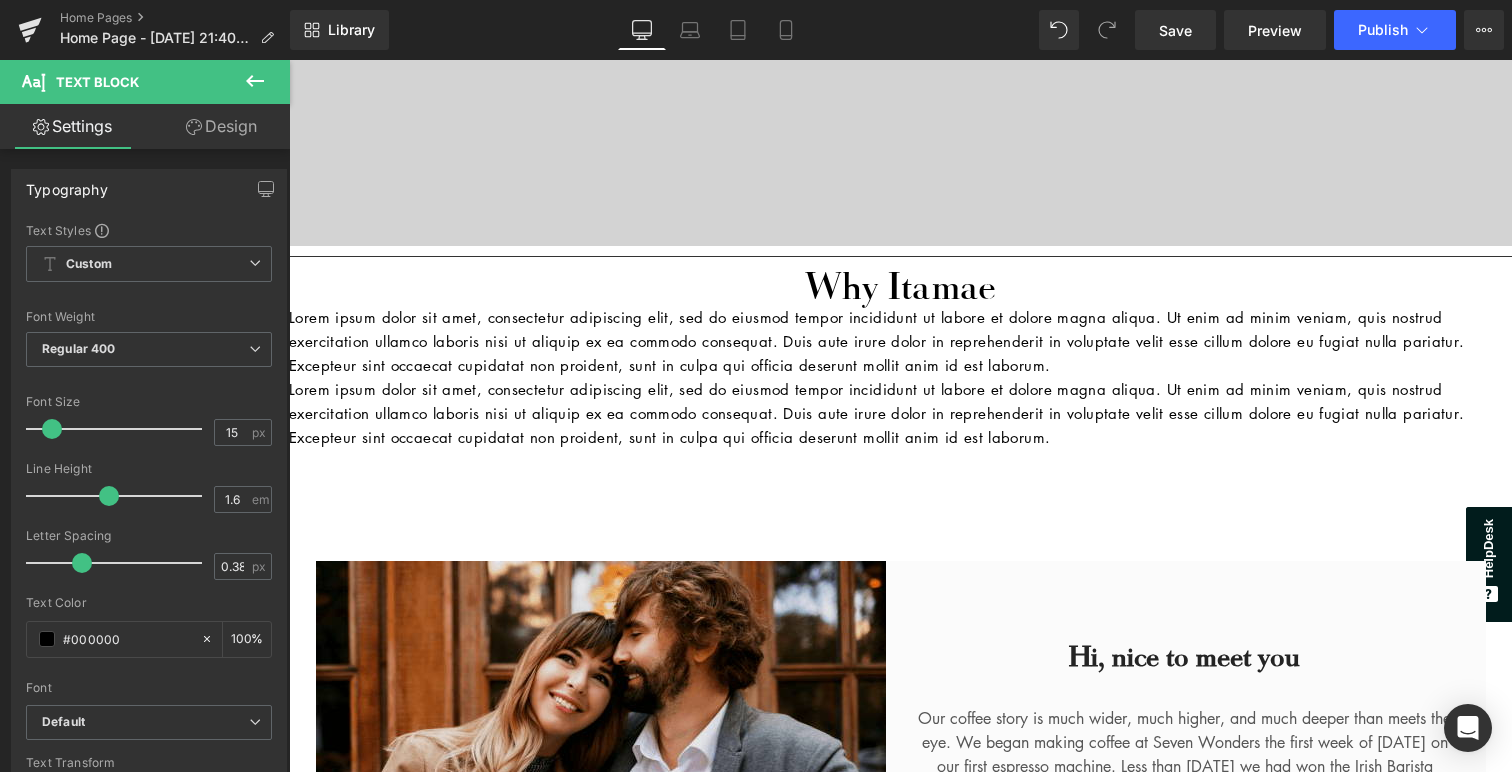 drag, startPoint x: 940, startPoint y: 415, endPoint x: 854, endPoint y: 309, distance: 136.49908 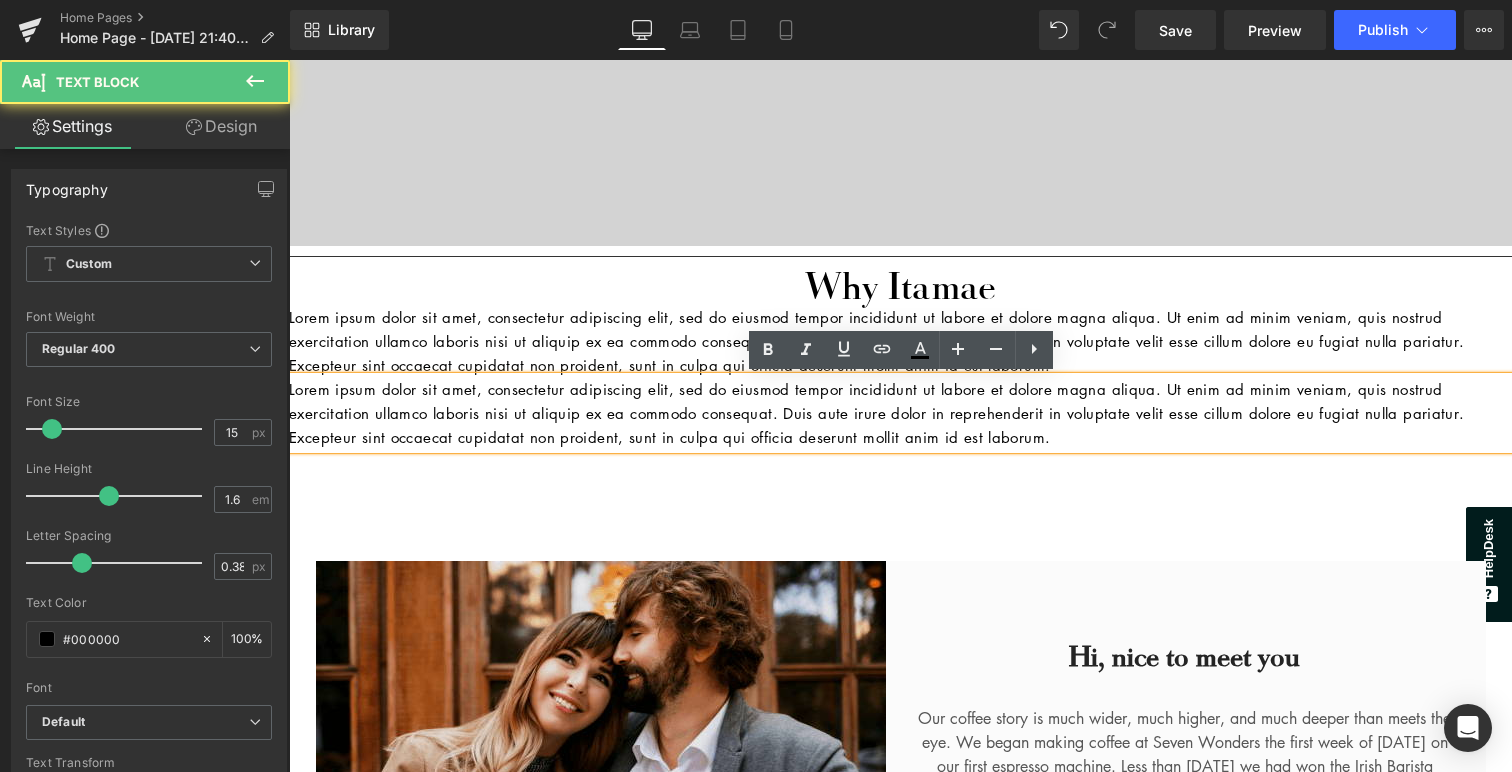 click on "Lorem ipsum dolor sit amet, consectetur adipiscing elit, sed do eiusmod tempor incididunt ut labore et dolore magna aliqua. Ut enim ad minim veniam, quis nostrud exercitation ullamco laboris nisi ut aliquip ex ea commodo consequat. Duis aute irure dolor in reprehenderit in voluptate velit esse cillum dolore eu fugiat nulla pariatur. Excepteur sint occaecat cupidatat non proident, sunt in culpa qui officia deserunt mollit anim id est laborum." at bounding box center [900, 413] 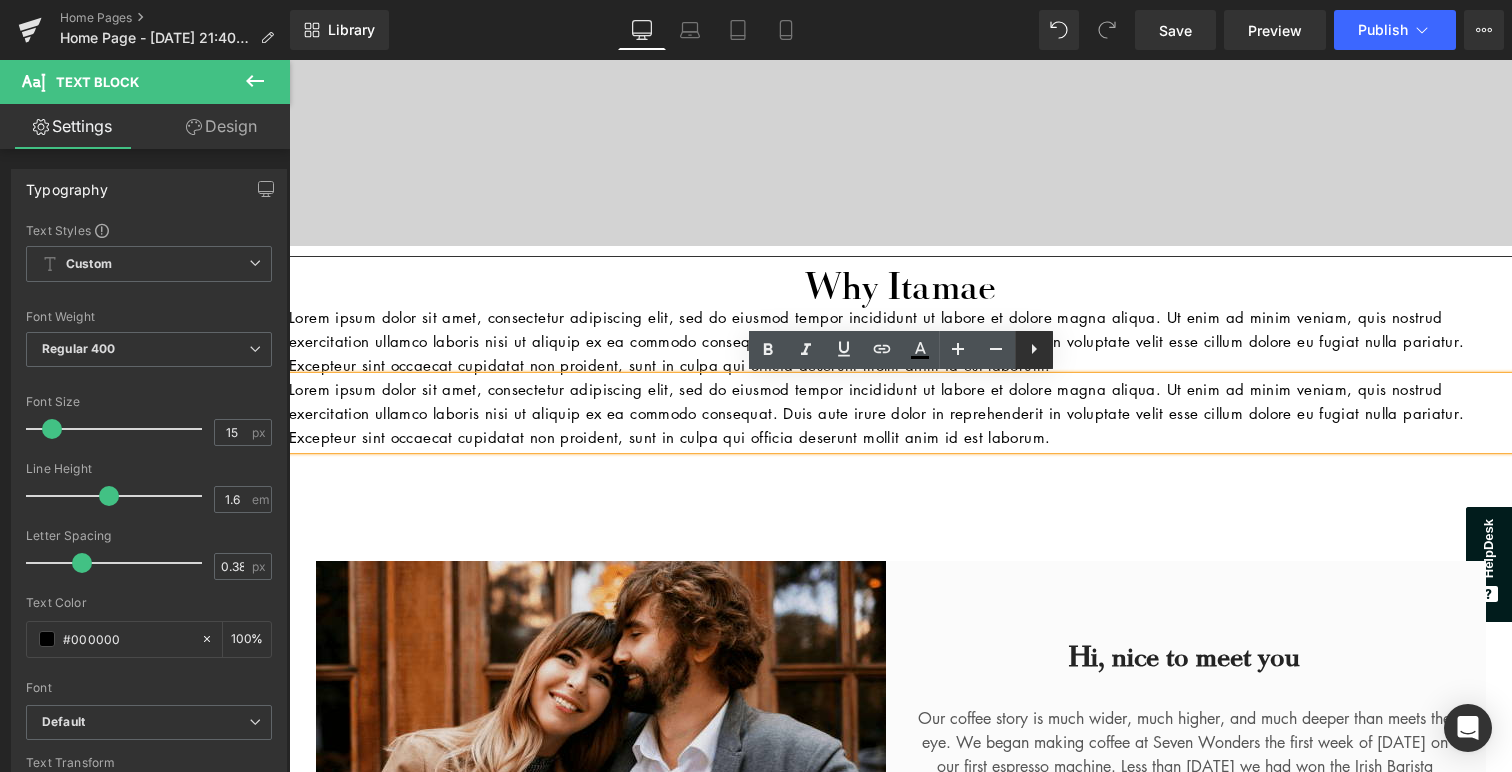 click 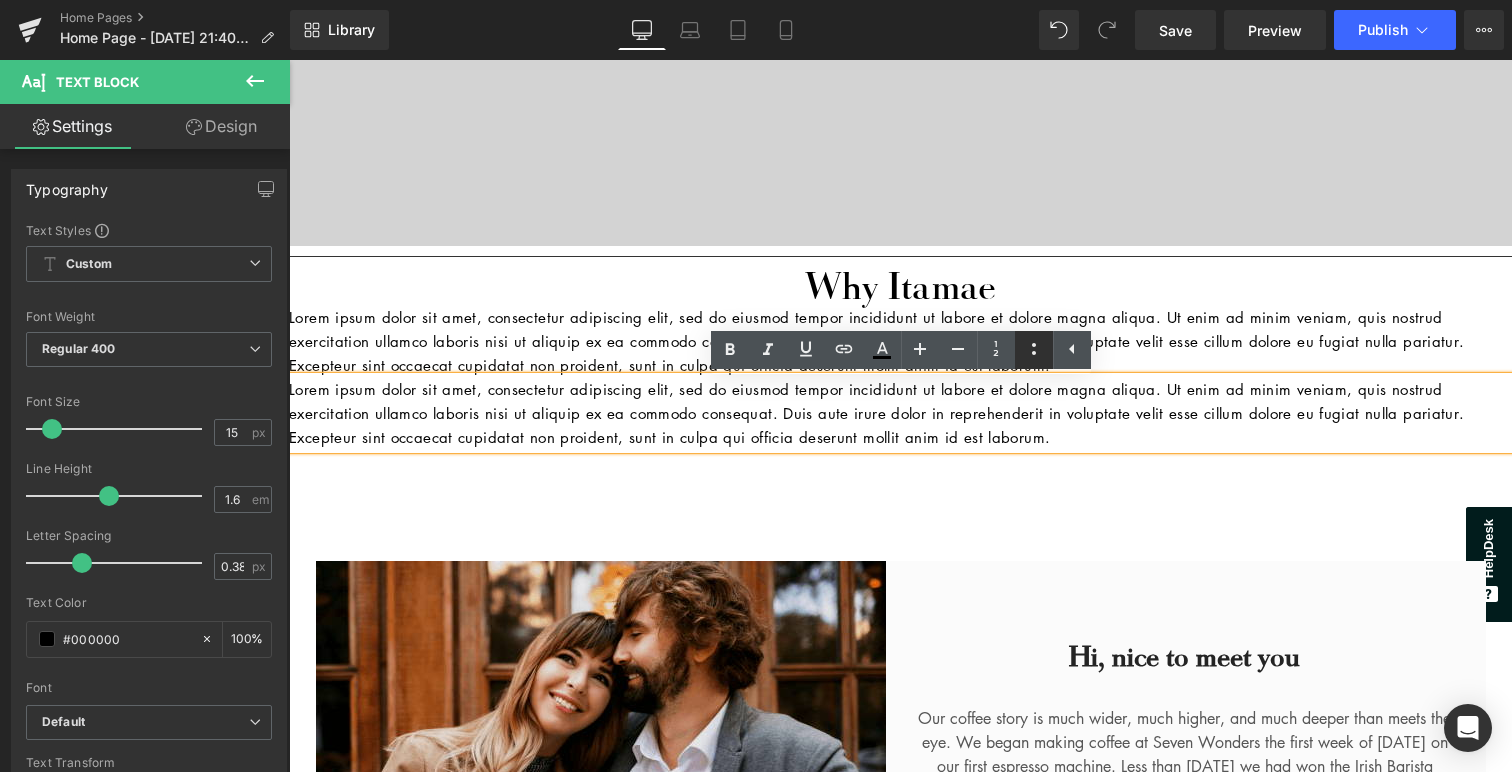 click at bounding box center [1034, 350] 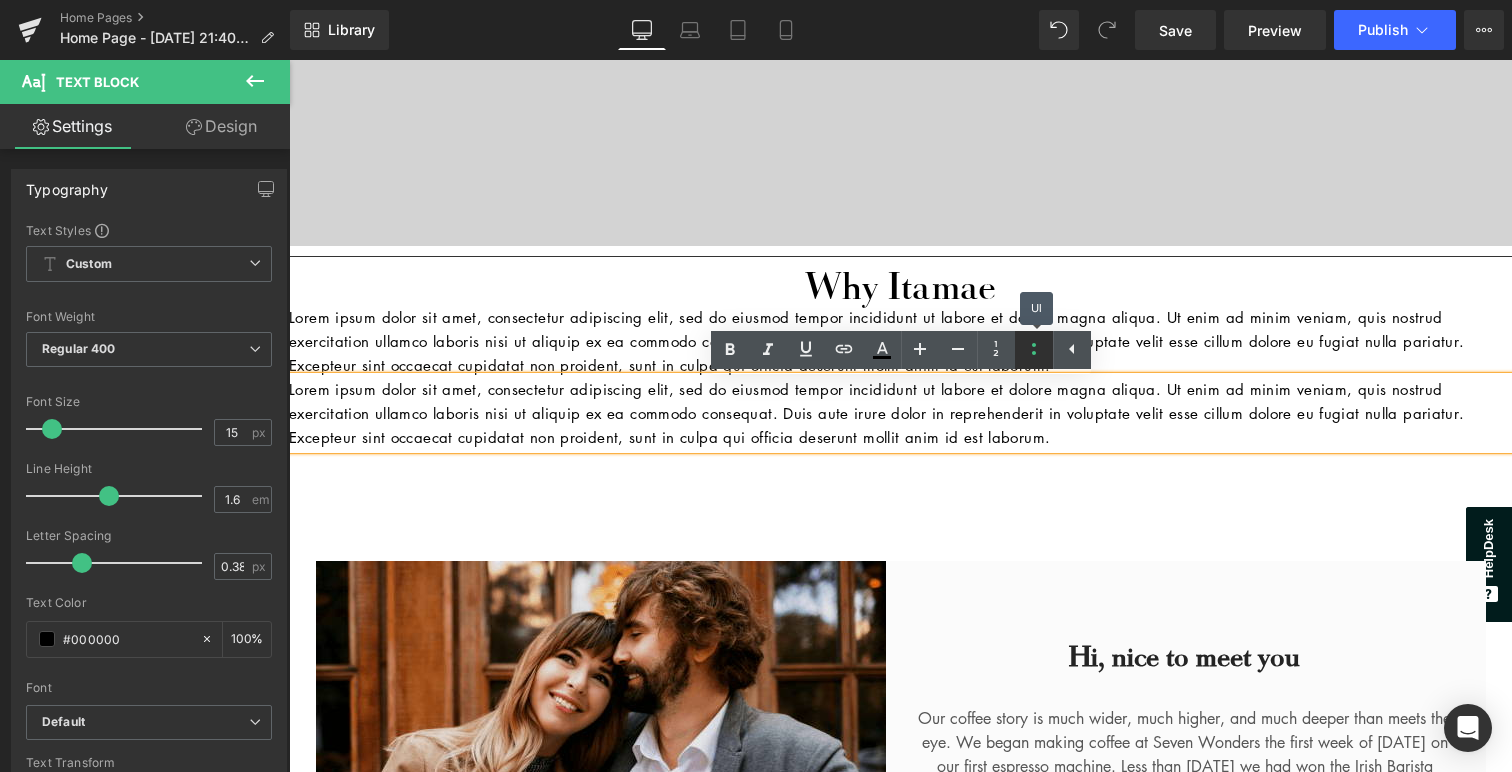scroll, scrollTop: 9, scrollLeft: 10, axis: both 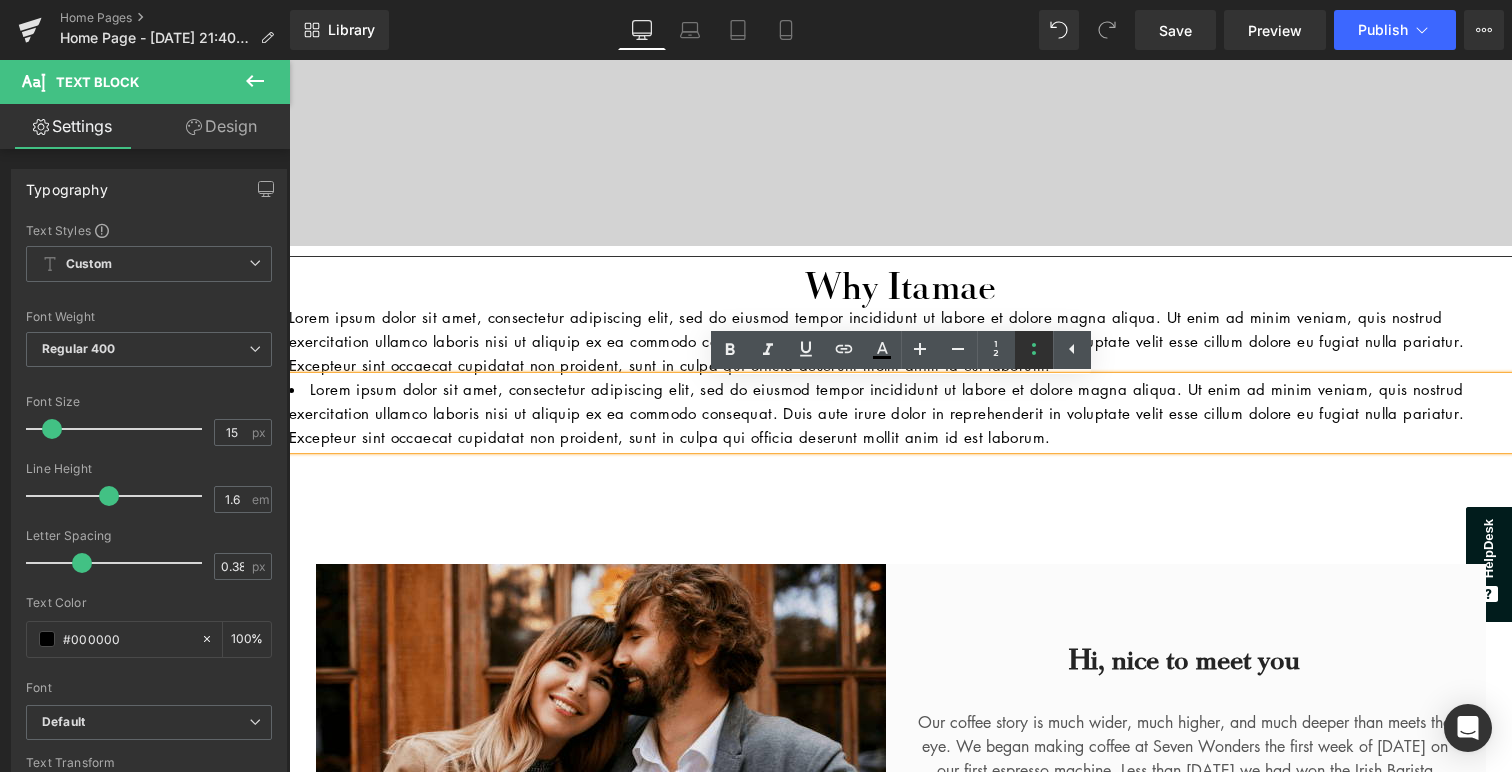 click 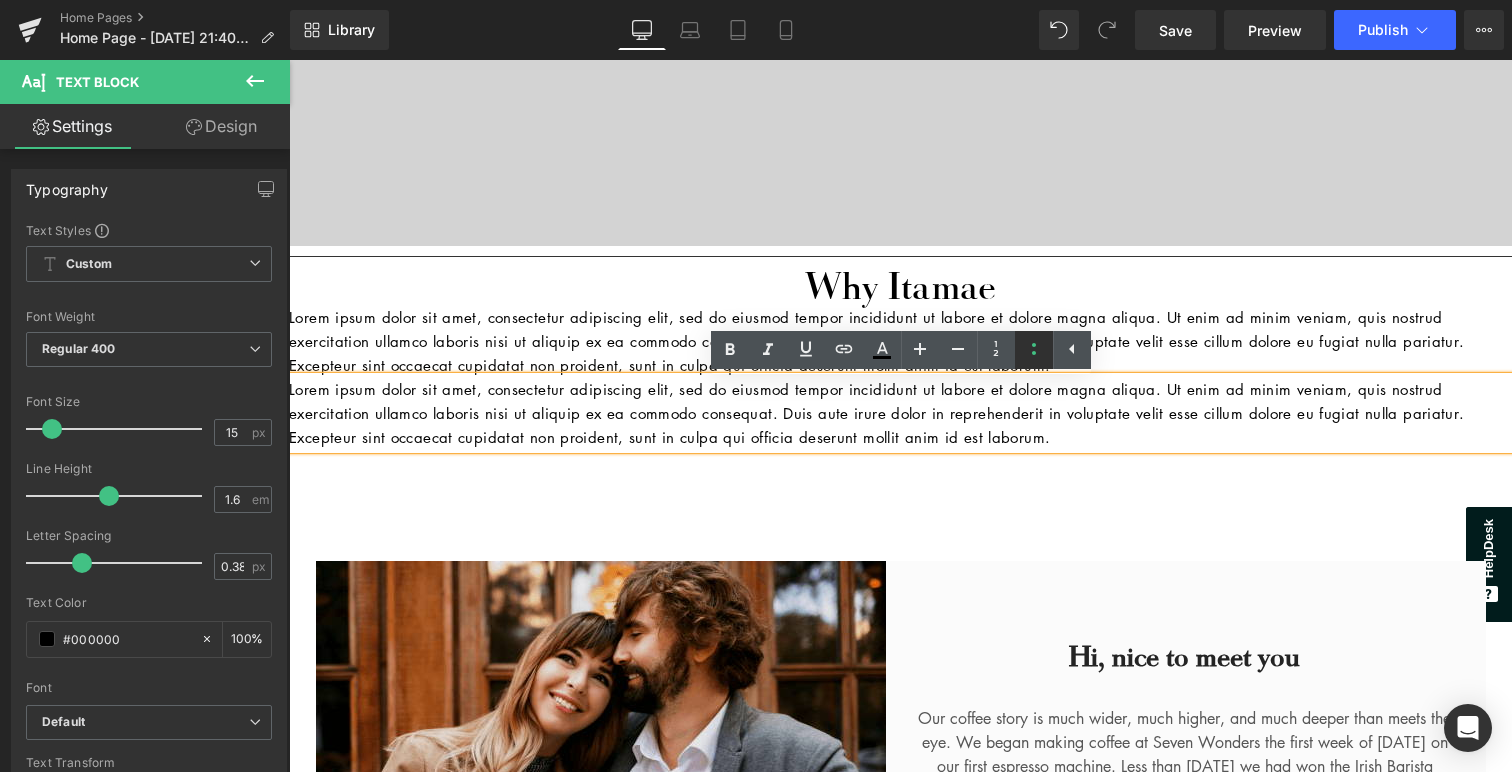 scroll, scrollTop: 10, scrollLeft: 10, axis: both 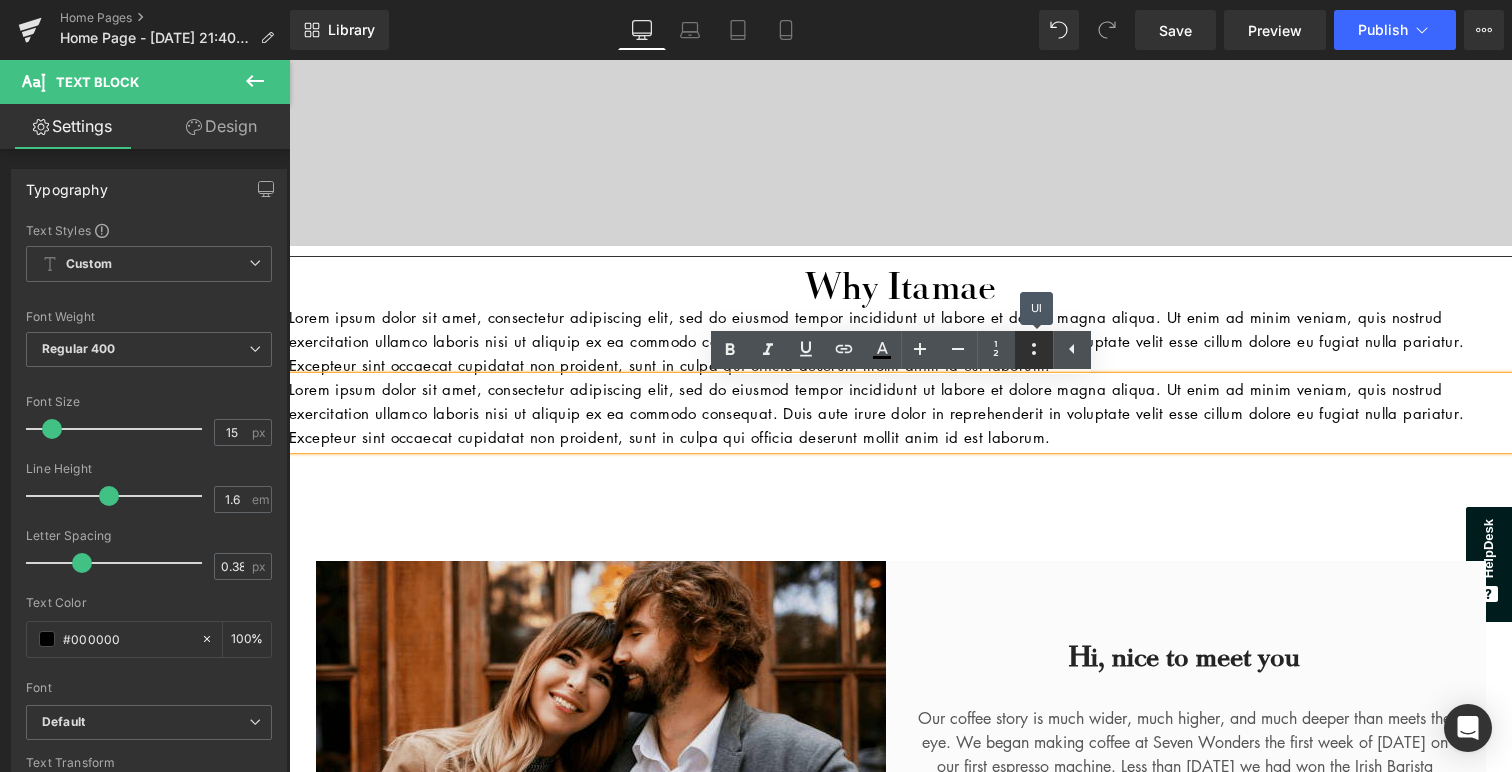 click 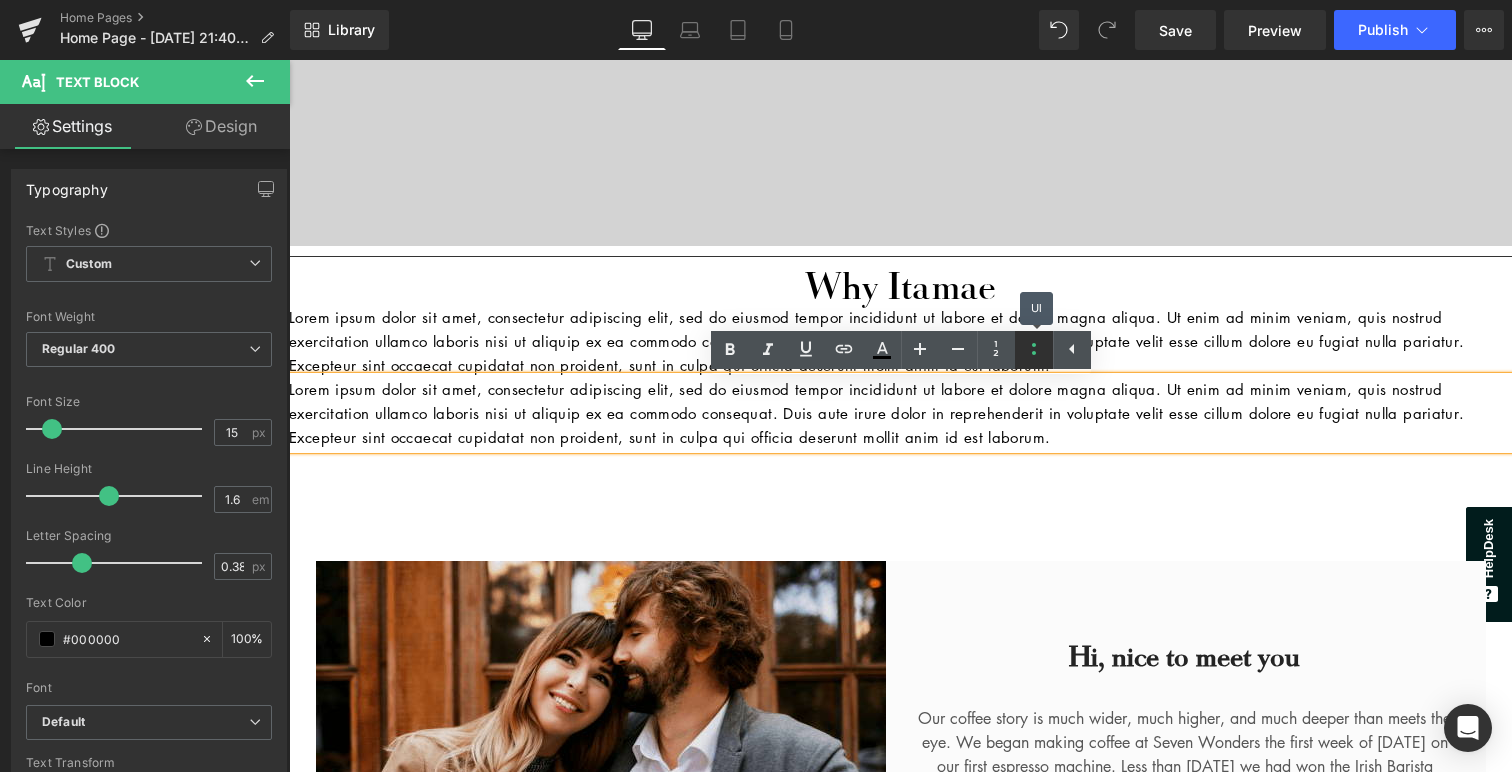 scroll, scrollTop: 9, scrollLeft: 10, axis: both 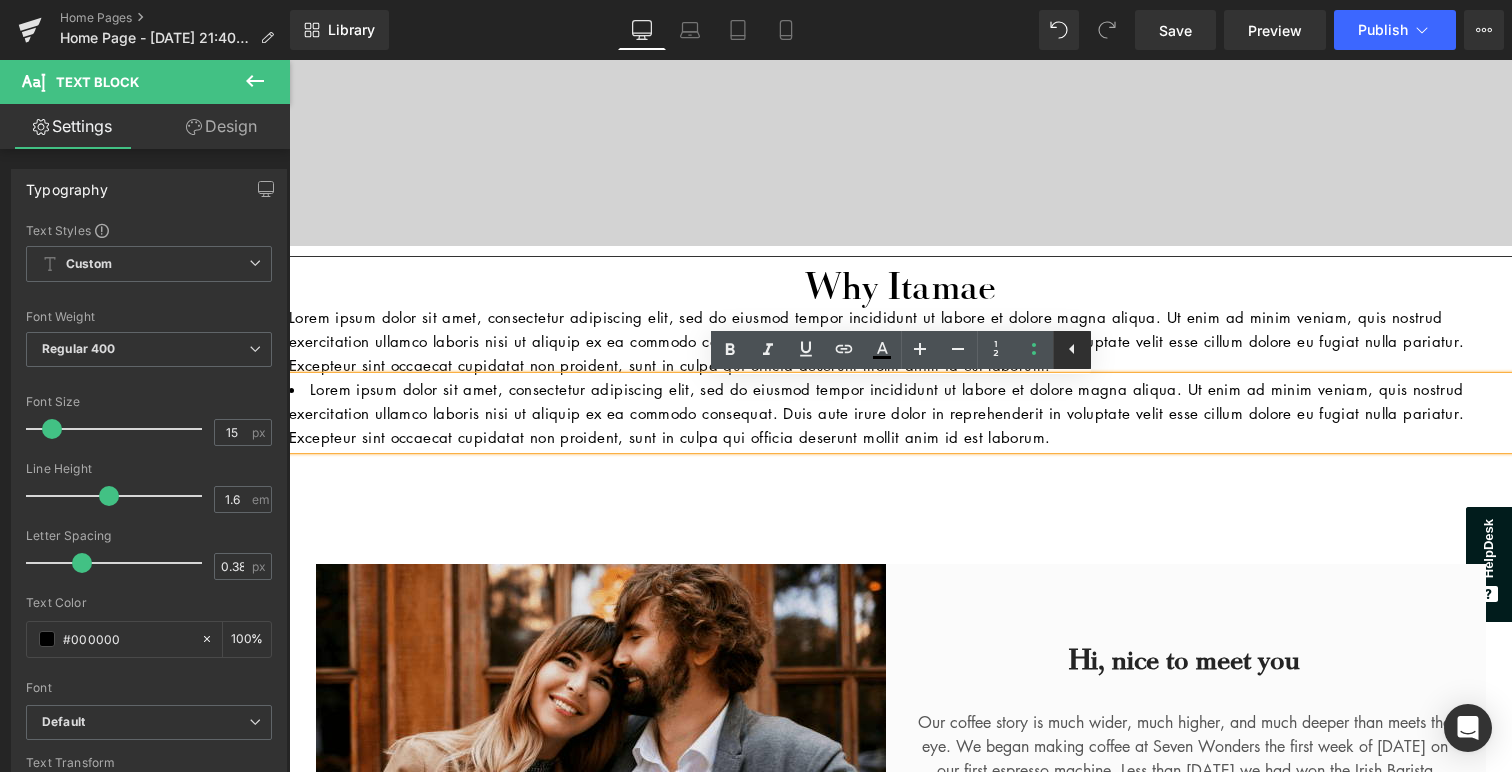 click 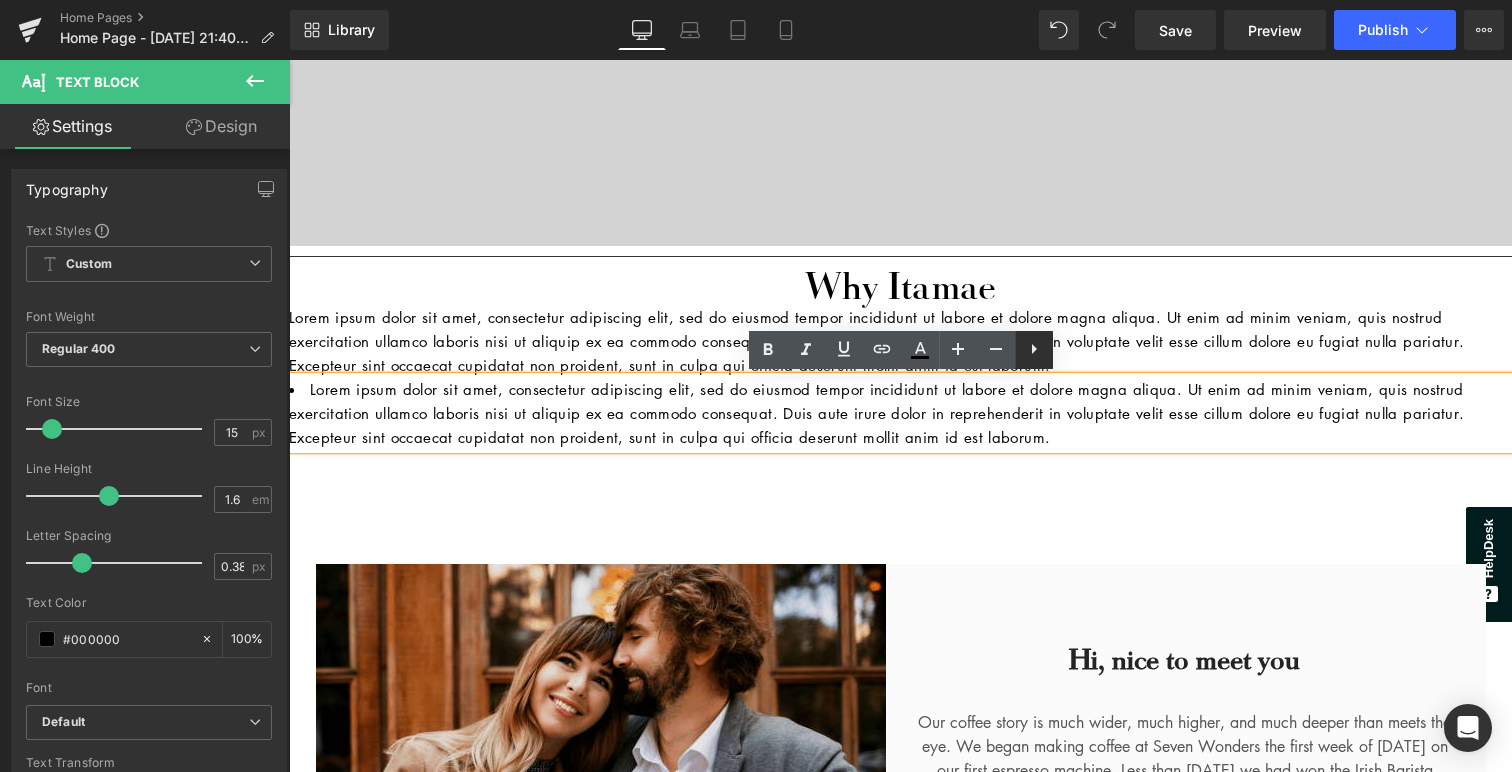 click 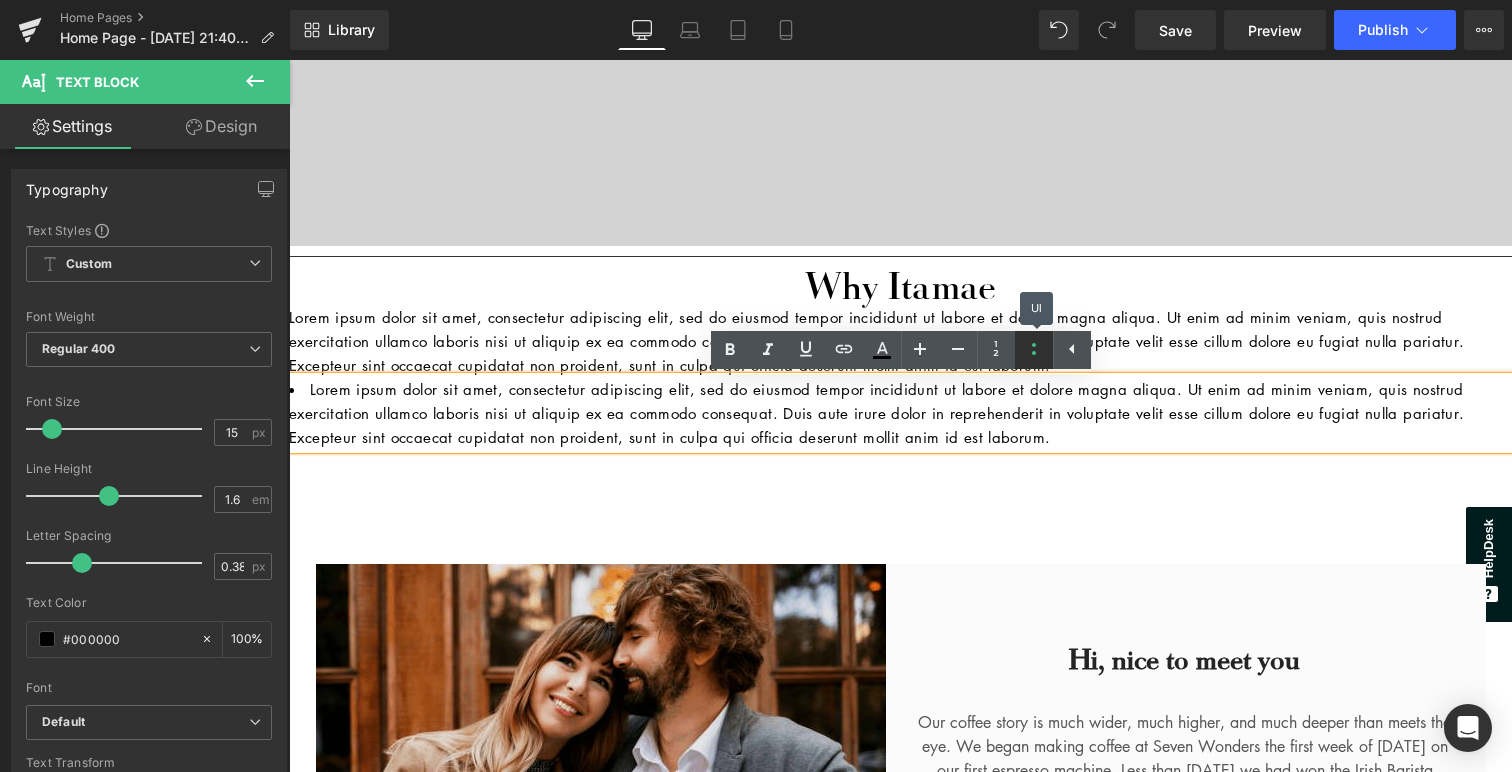 click 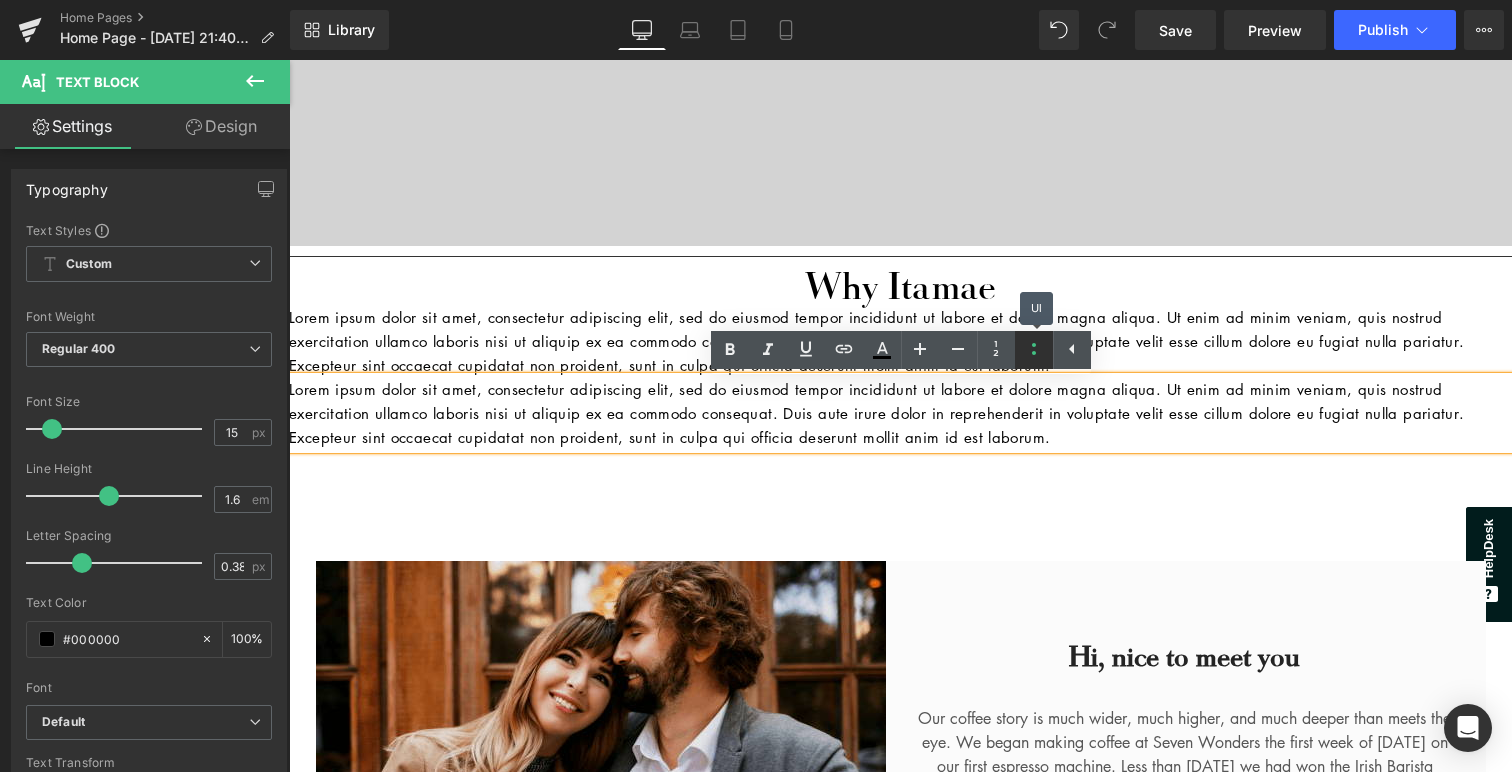 scroll, scrollTop: 10, scrollLeft: 10, axis: both 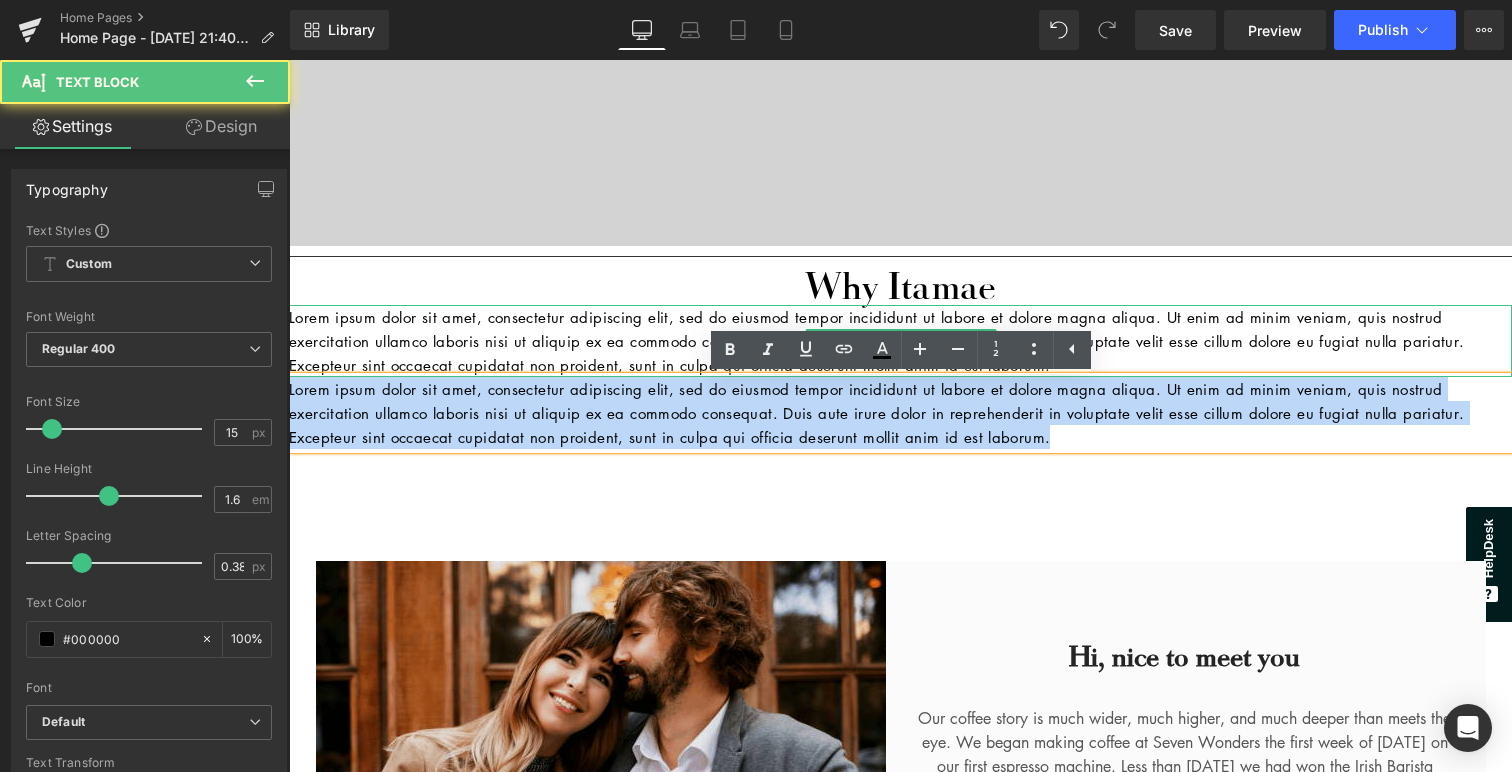 drag, startPoint x: 1070, startPoint y: 441, endPoint x: 686, endPoint y: 356, distance: 393.29504 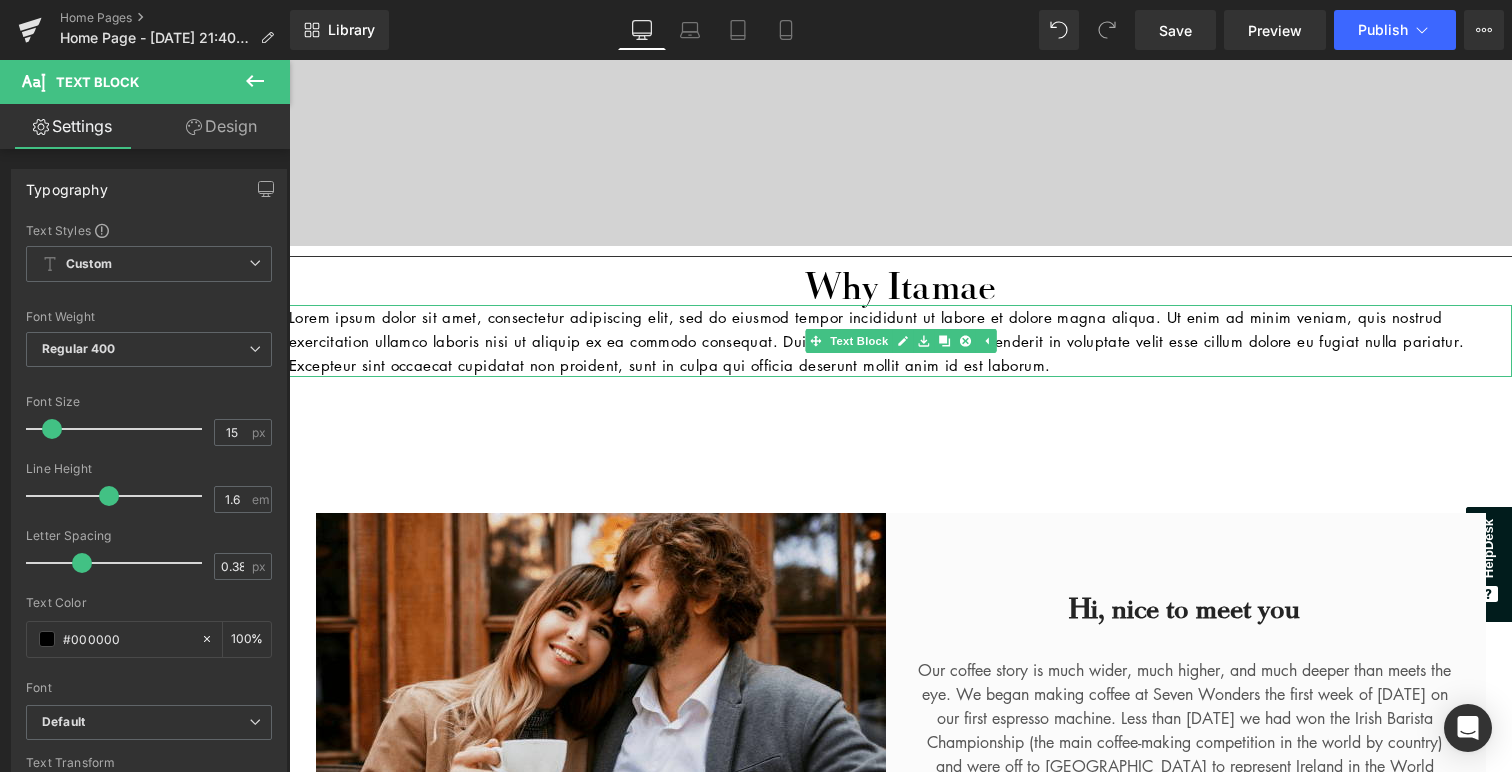 scroll, scrollTop: 5809, scrollLeft: 1223, axis: both 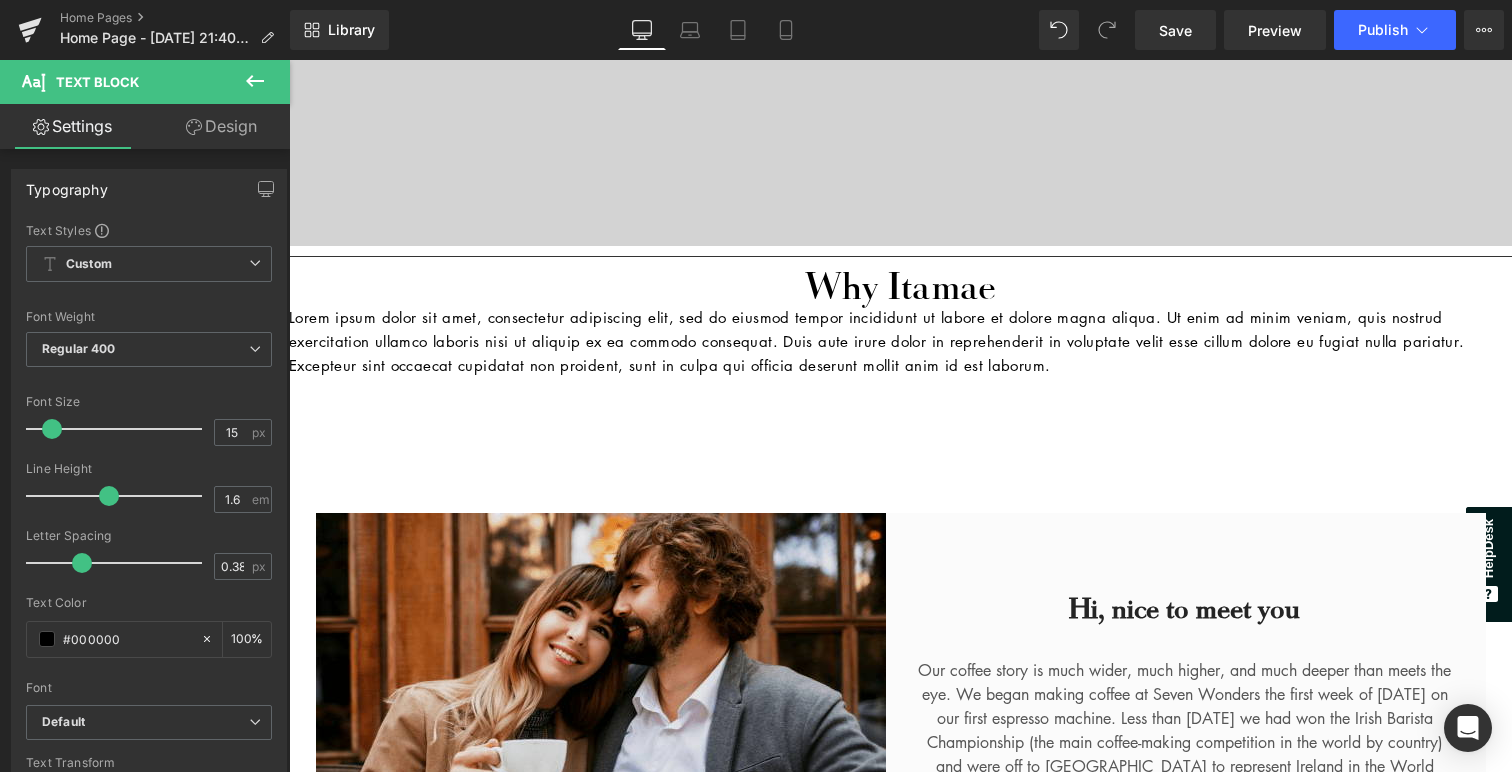 click on "112px" at bounding box center [289, 60] 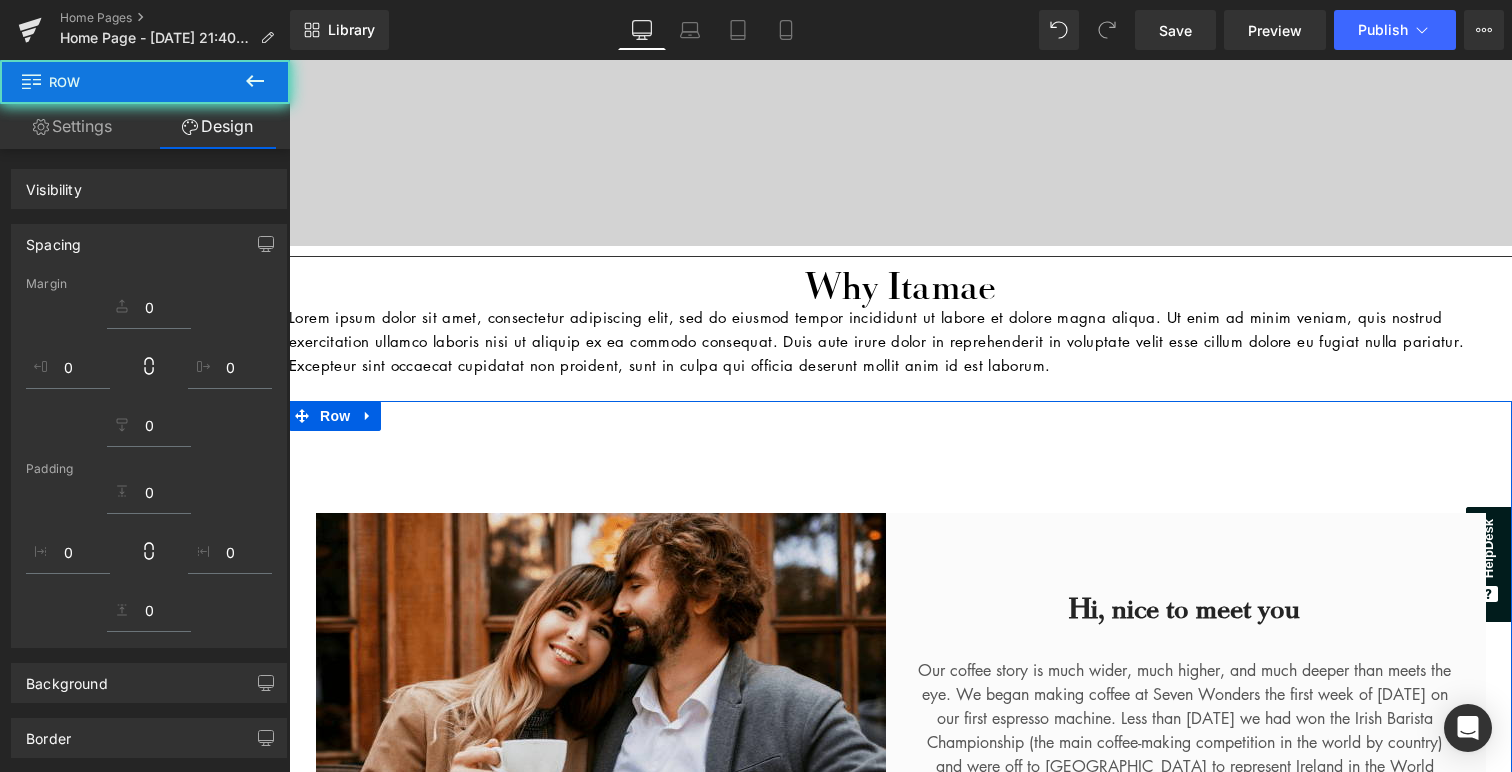 click on "Lorem ipsum dolor sit amet, consectetur adipiscing elit, sed do eiusmod tempor incididunt ut labore et dolore magna aliqua. Ut enim ad minim veniam, quis nostrud exercitation ullamco laboris nisi ut aliquip ex ea commodo consequat. Duis aute irure dolor in reprehenderit in voluptate velit esse cillum dolore eu fugiat nulla pariatur. Excepteur sint occaecat cupidatat non proident, sunt in culpa qui officia deserunt mollit anim id est laborum." at bounding box center [900, 341] 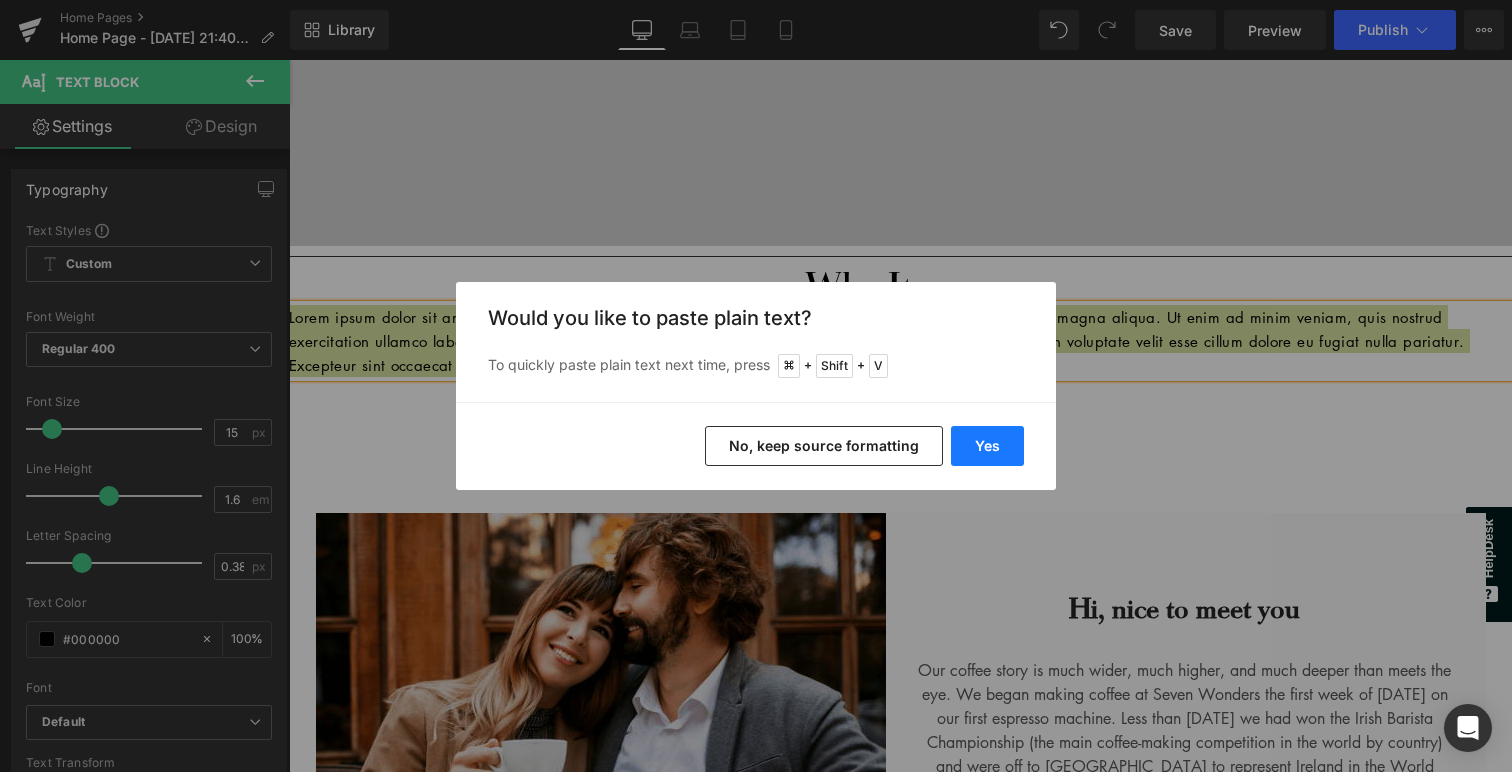 click on "Yes" at bounding box center [987, 446] 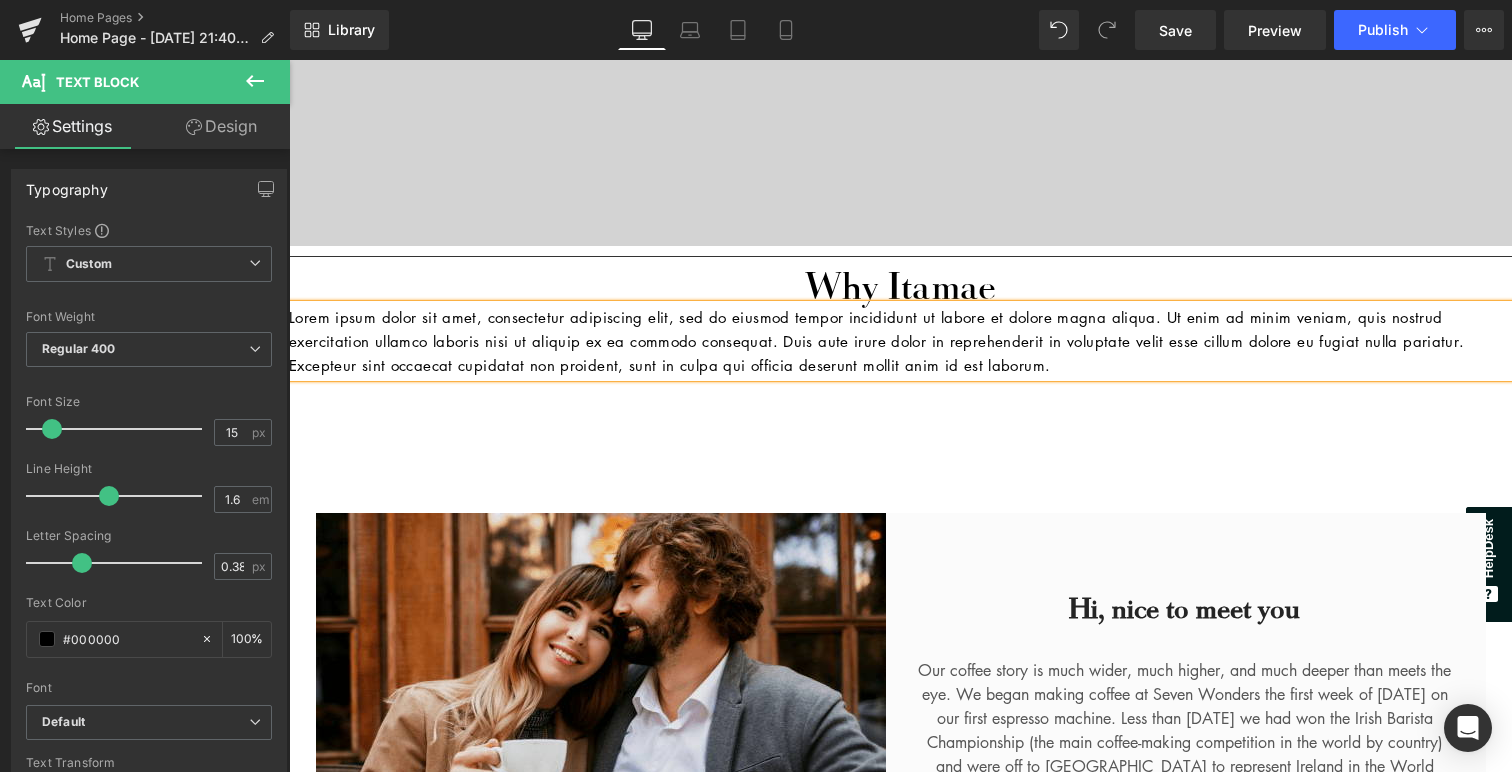 scroll, scrollTop: 6121, scrollLeft: 1223, axis: both 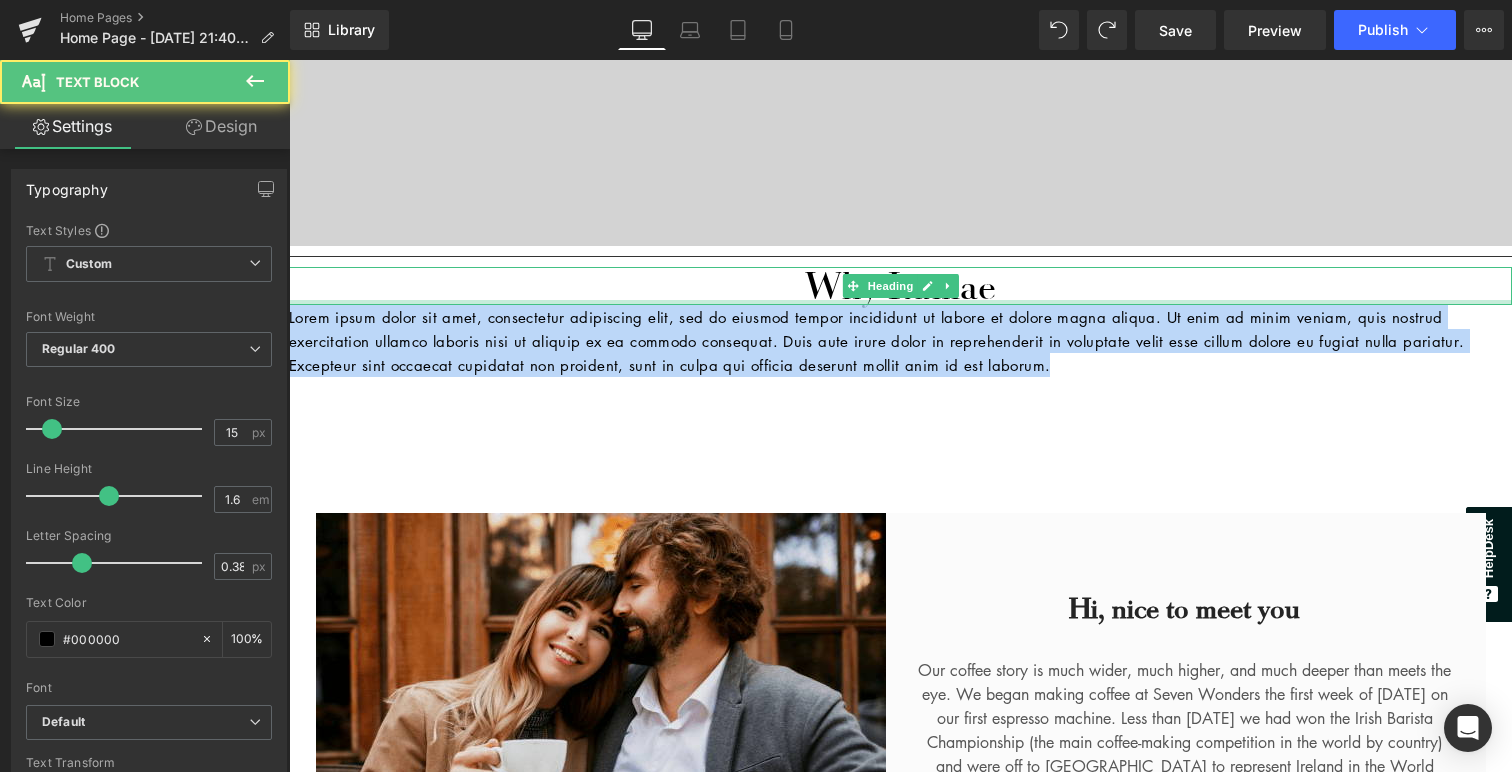 drag, startPoint x: 1098, startPoint y: 365, endPoint x: 318, endPoint y: 302, distance: 782.5401 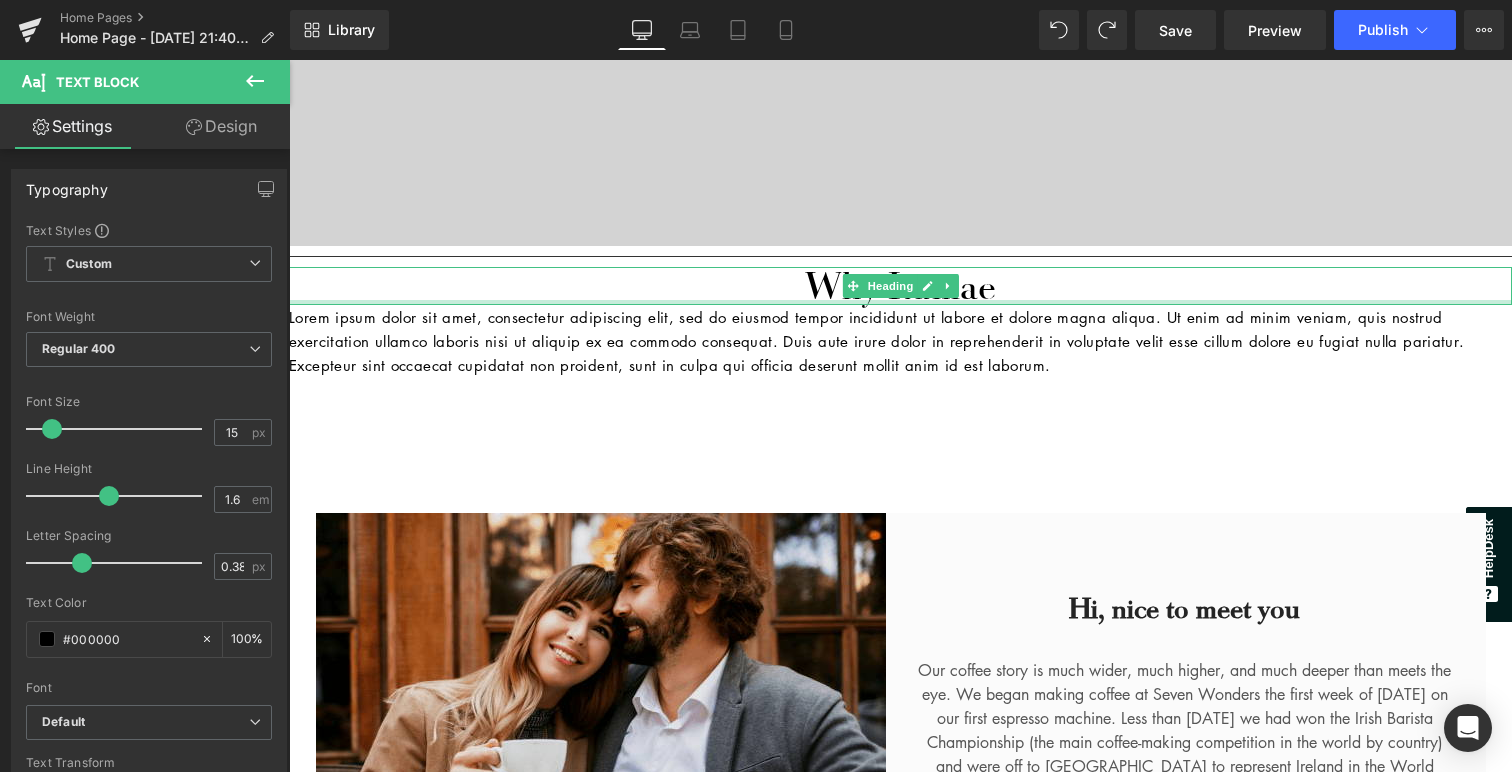 scroll, scrollTop: 5761, scrollLeft: 1223, axis: both 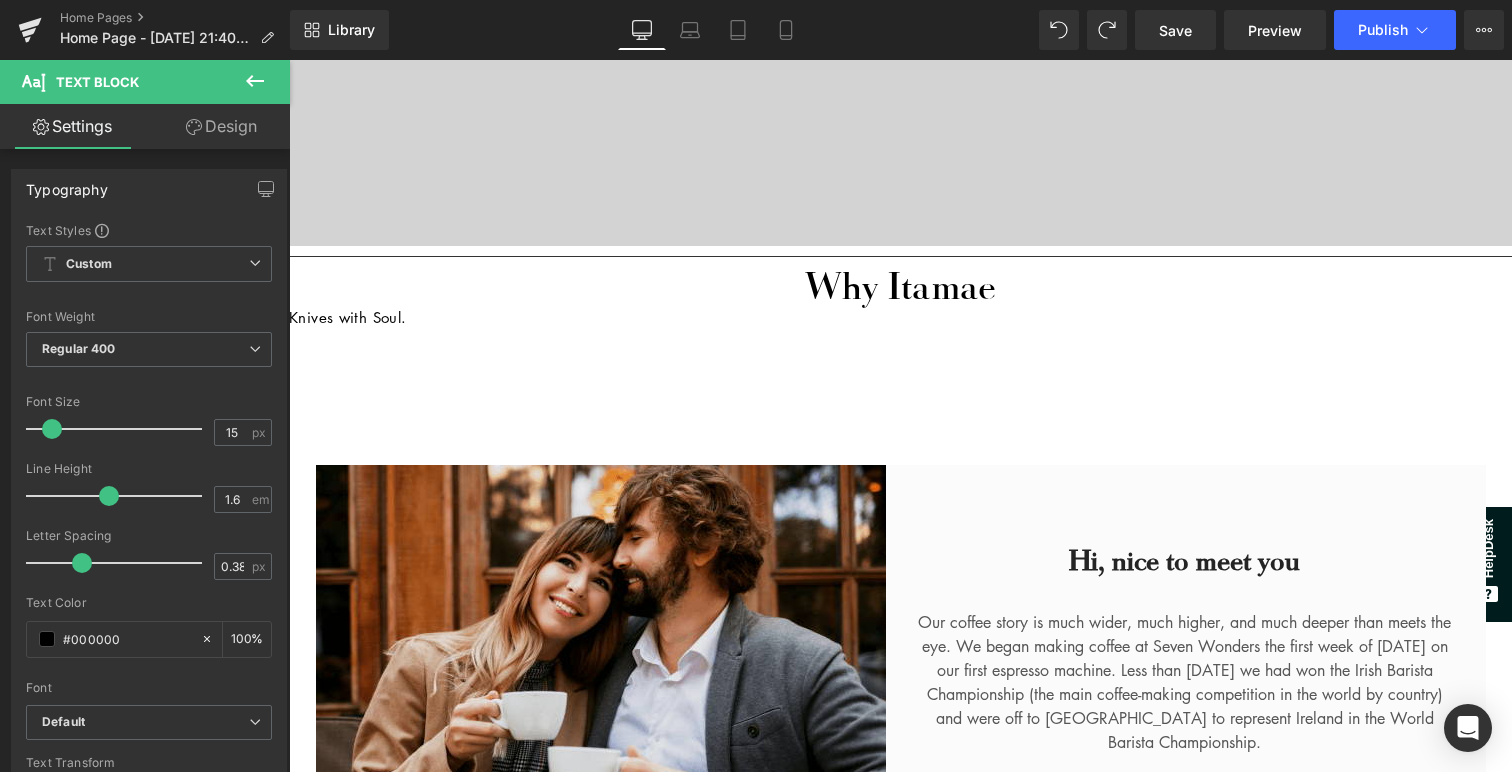 click on "Knives with Soul." at bounding box center [900, 317] 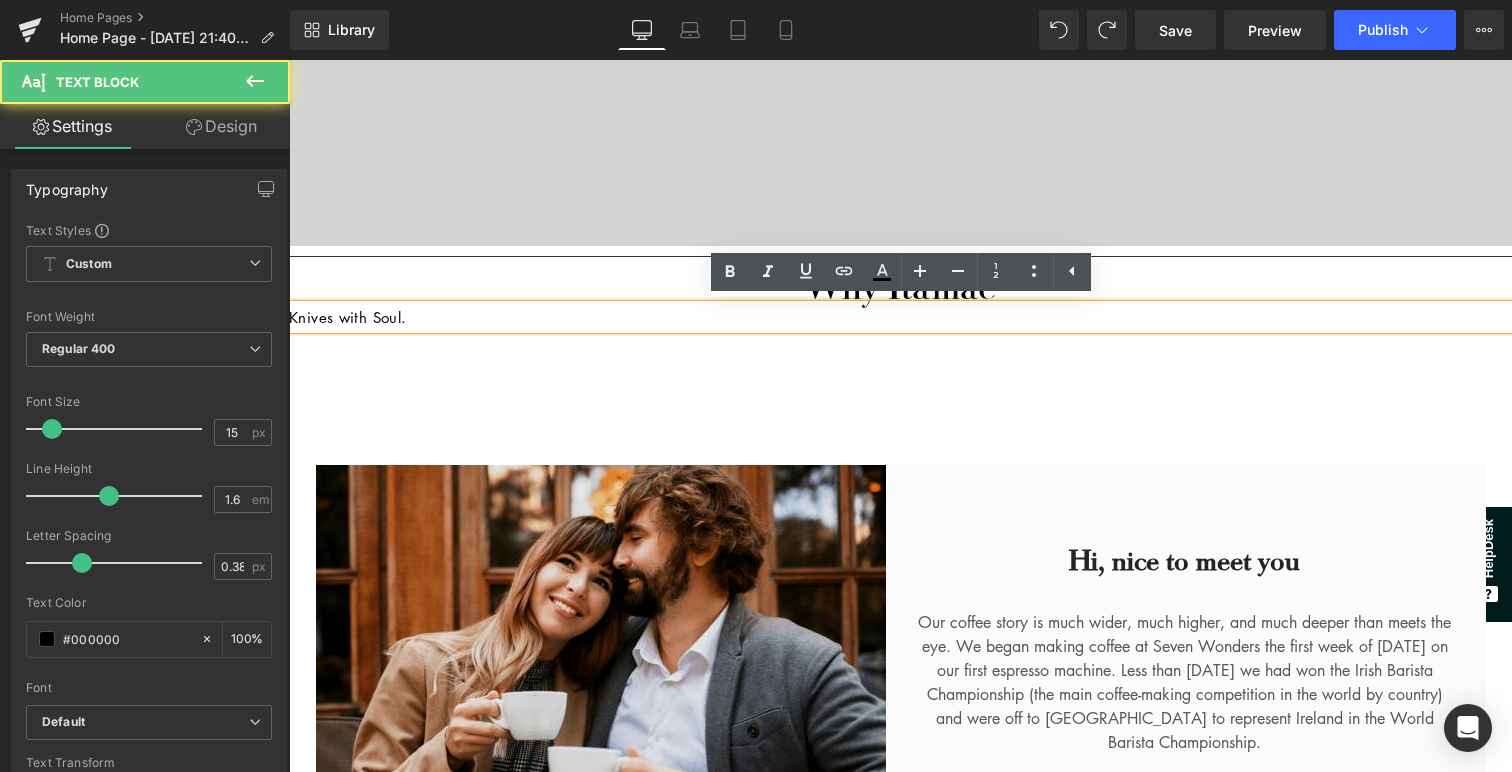click on "Knives with Soul." at bounding box center [900, 317] 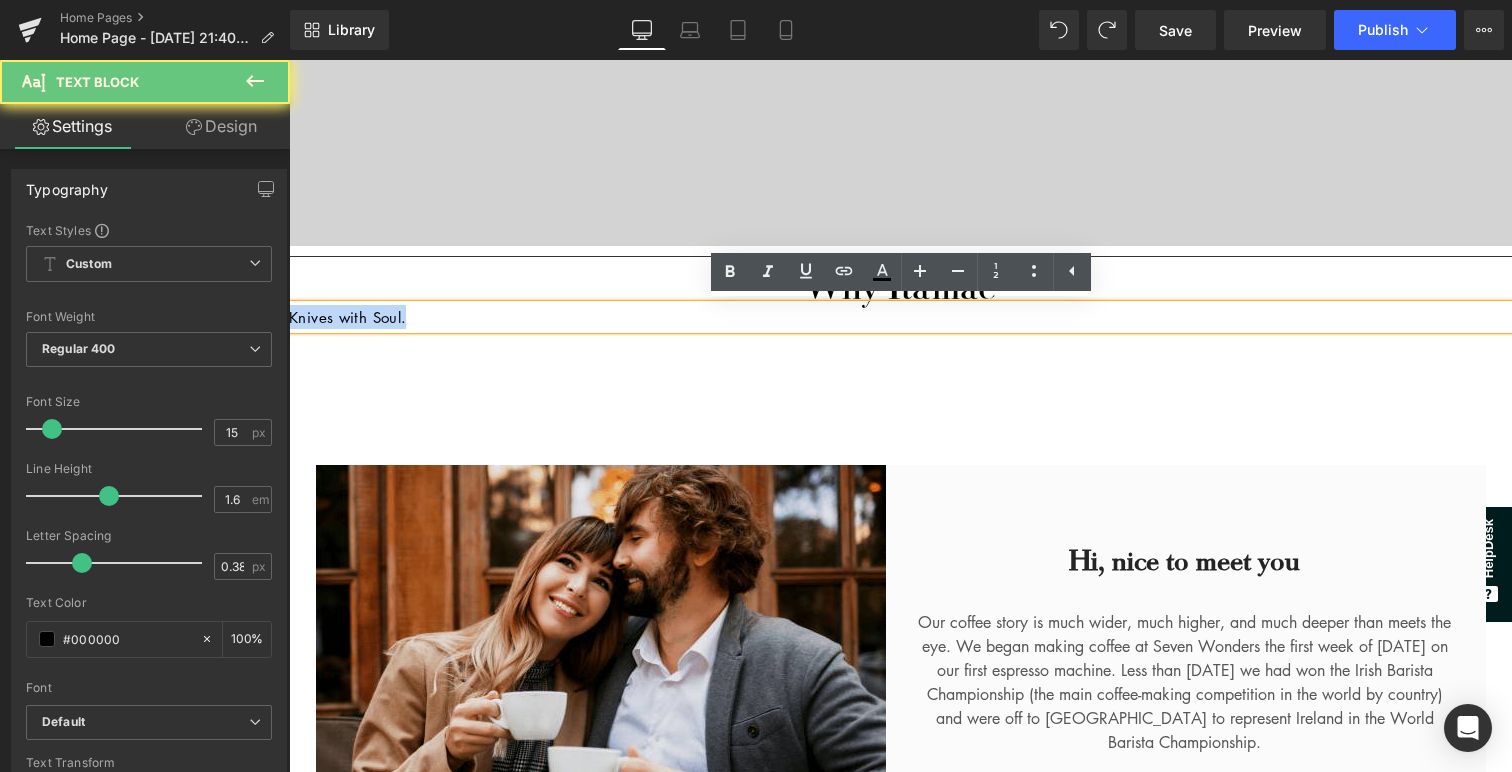 click on "Knives with Soul." at bounding box center [900, 317] 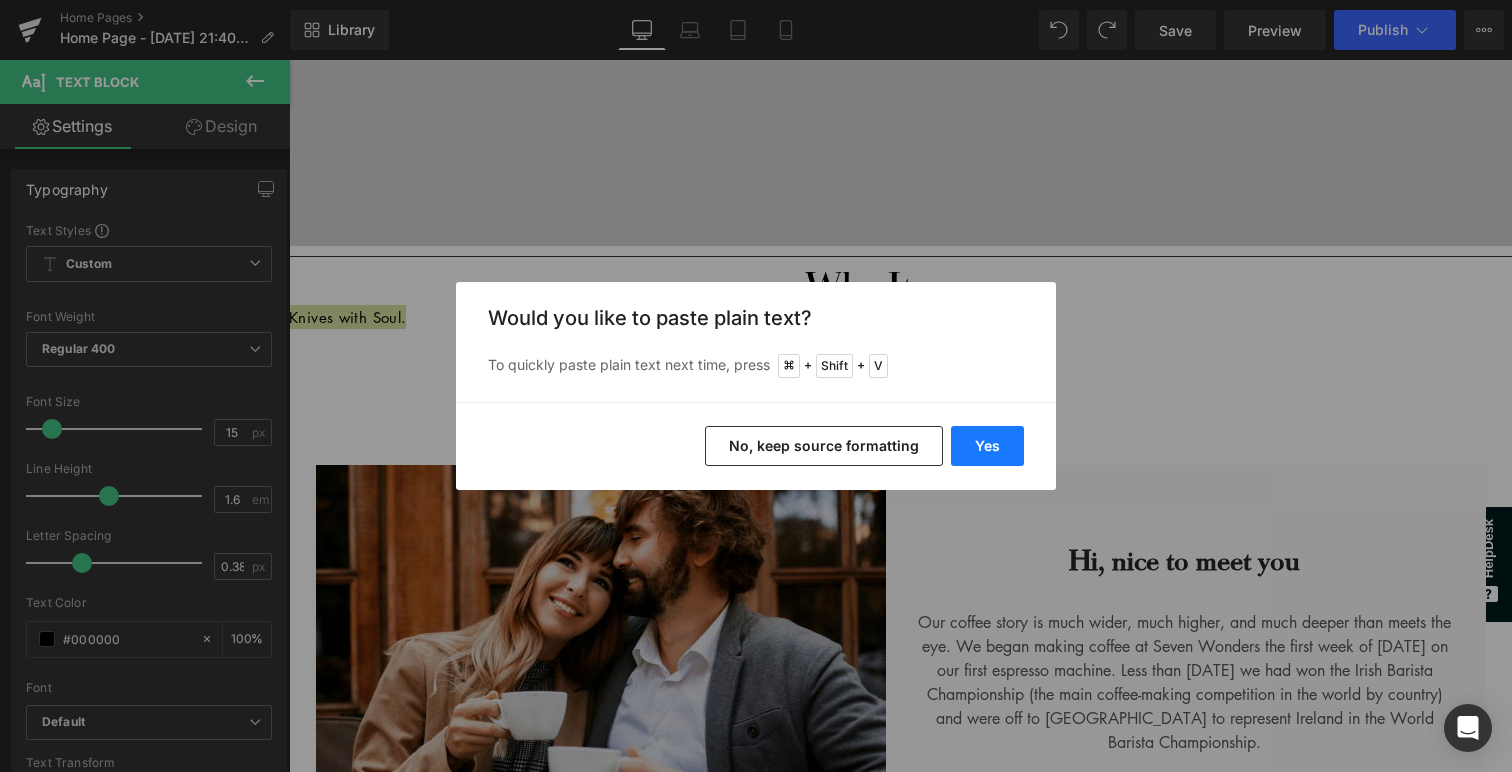 click on "Yes" at bounding box center [987, 446] 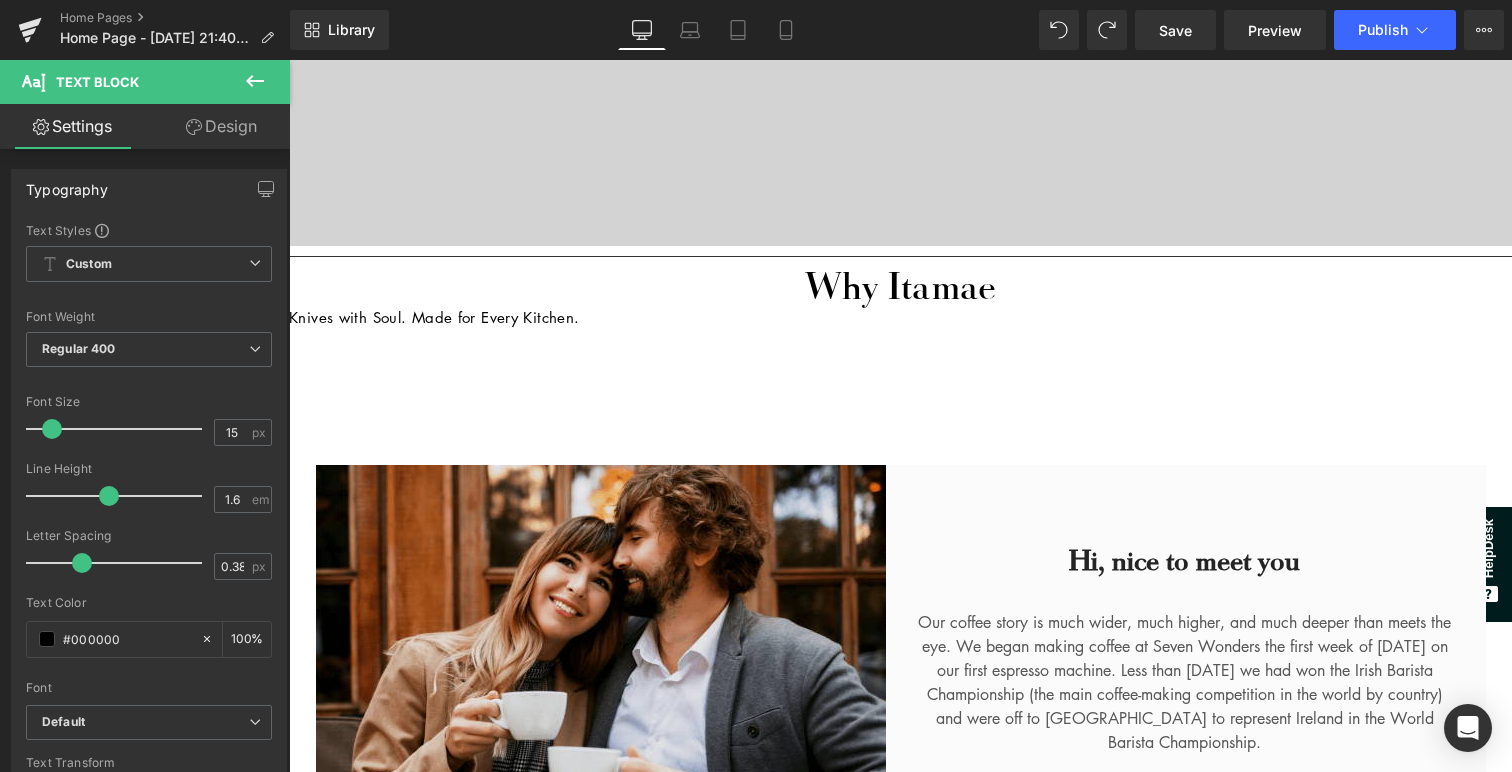 click on "Knives with Soul. Made for Every Kitchen.
Text Block" at bounding box center (900, 317) 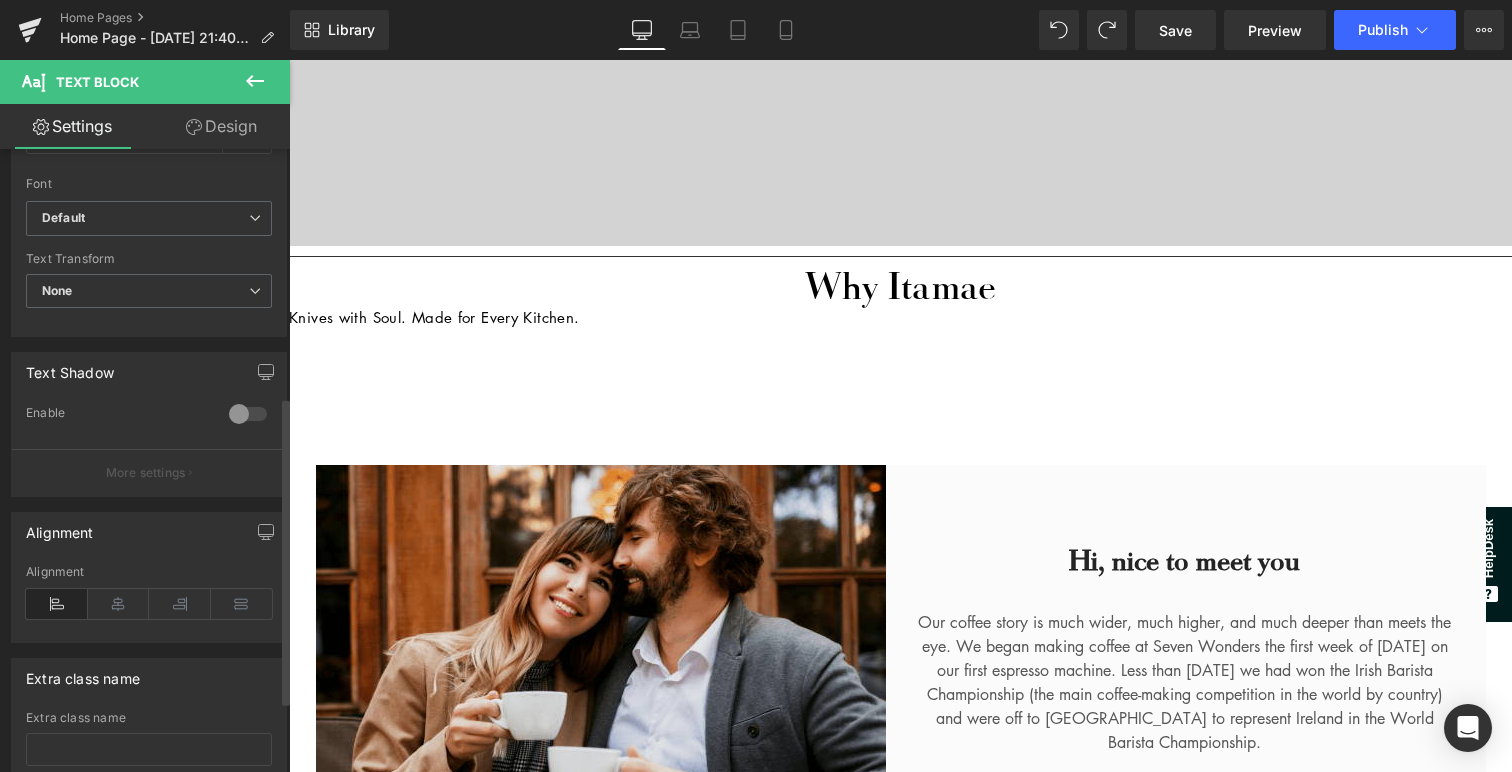 scroll, scrollTop: 517, scrollLeft: 0, axis: vertical 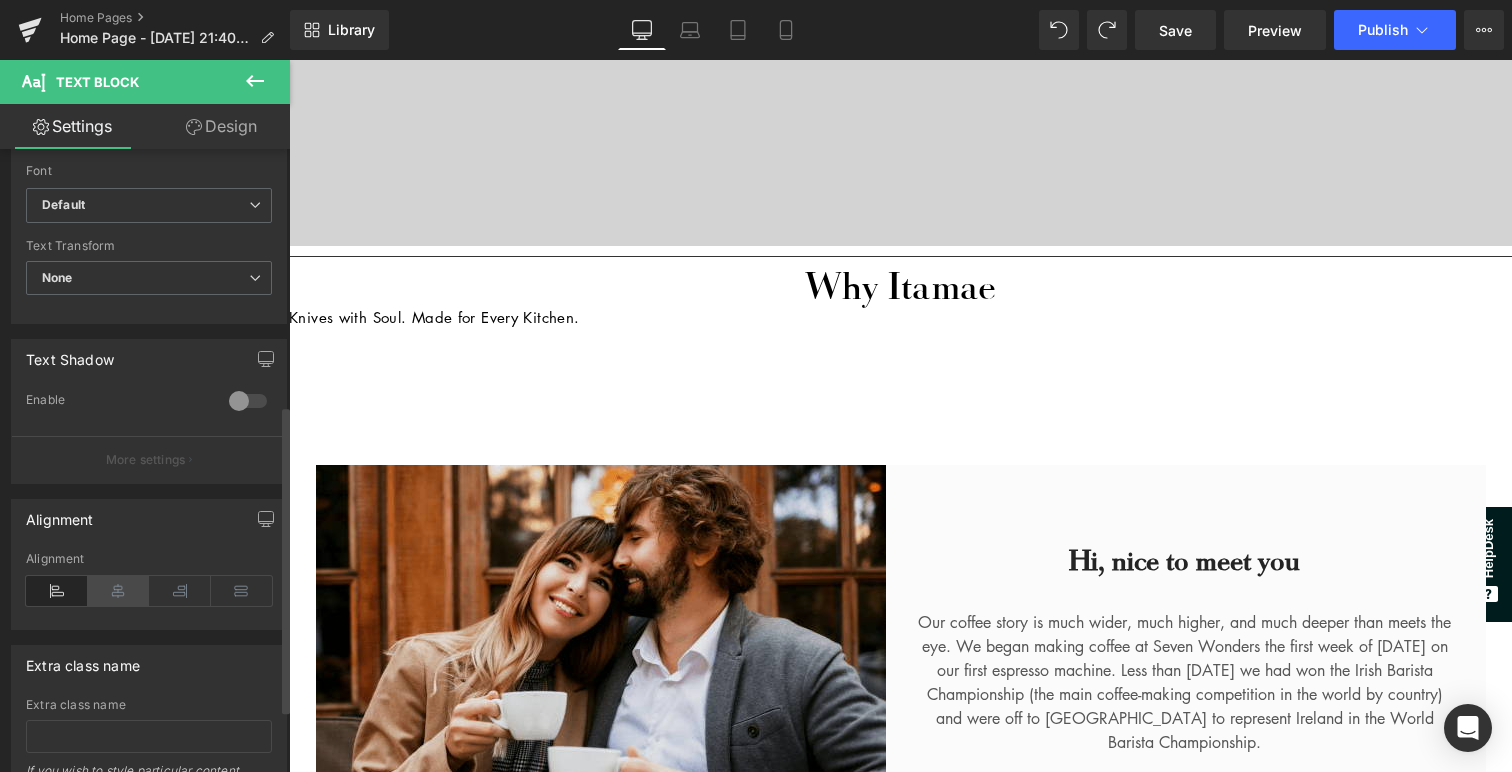 click at bounding box center [119, 591] 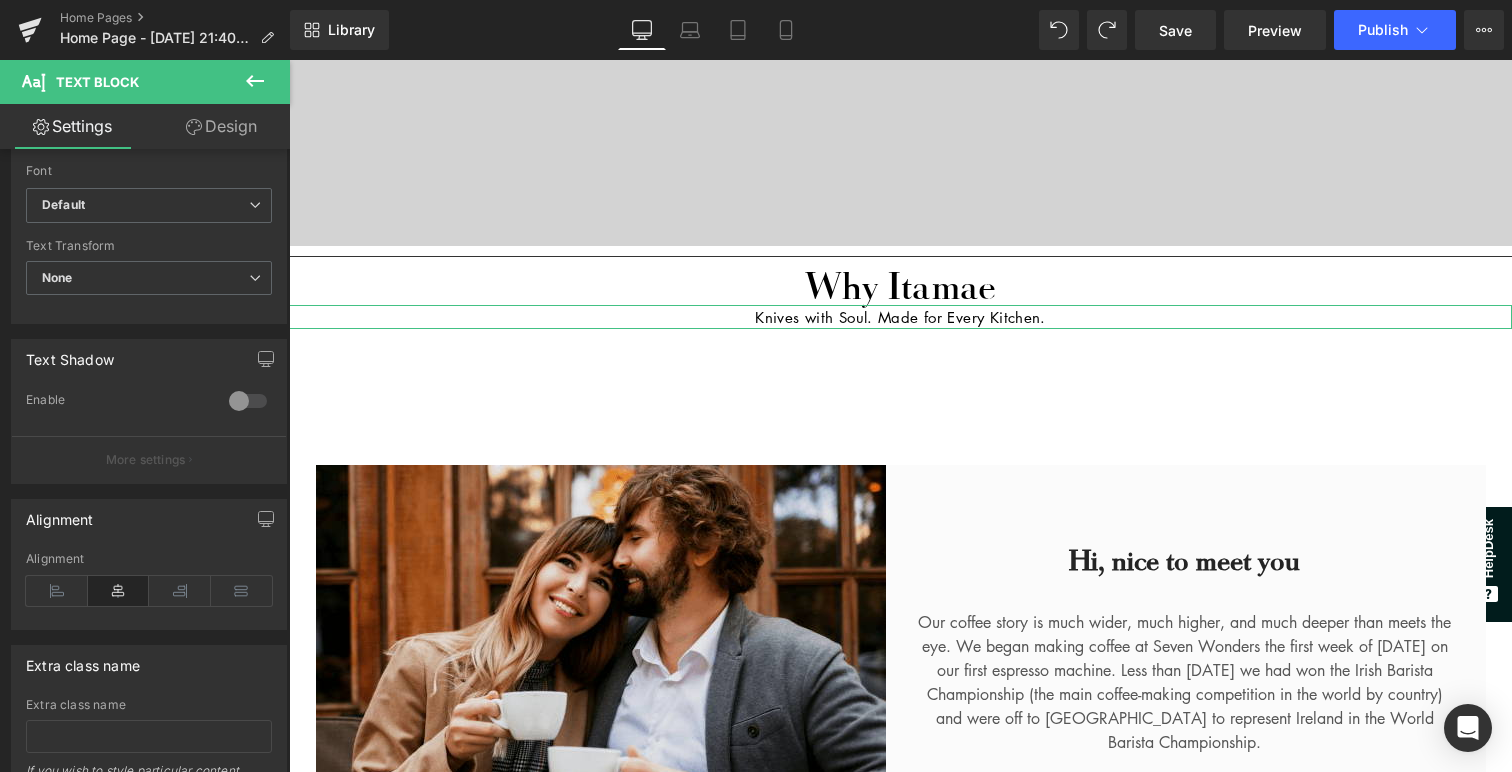 click 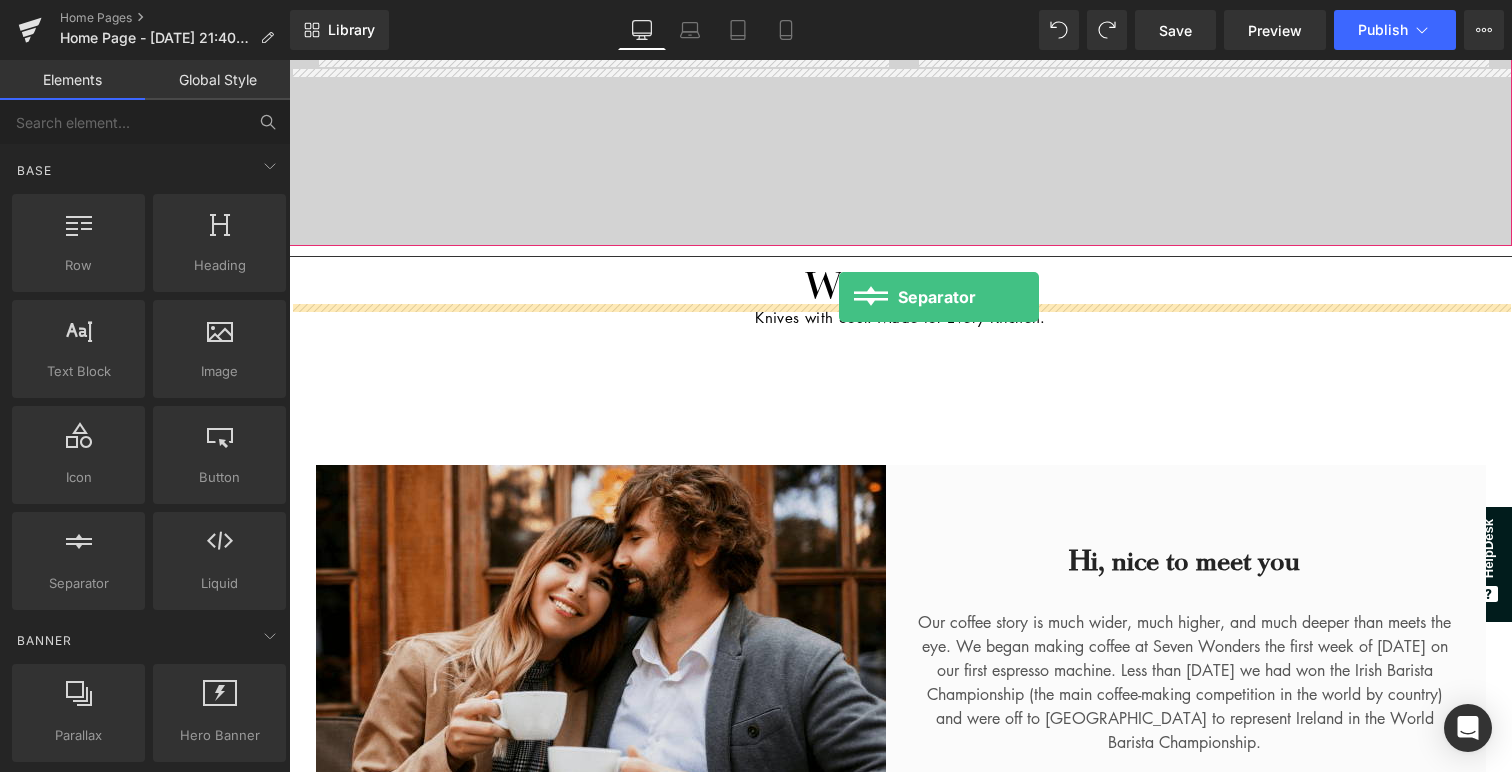 drag, startPoint x: 378, startPoint y: 620, endPoint x: 839, endPoint y: 299, distance: 561.7491 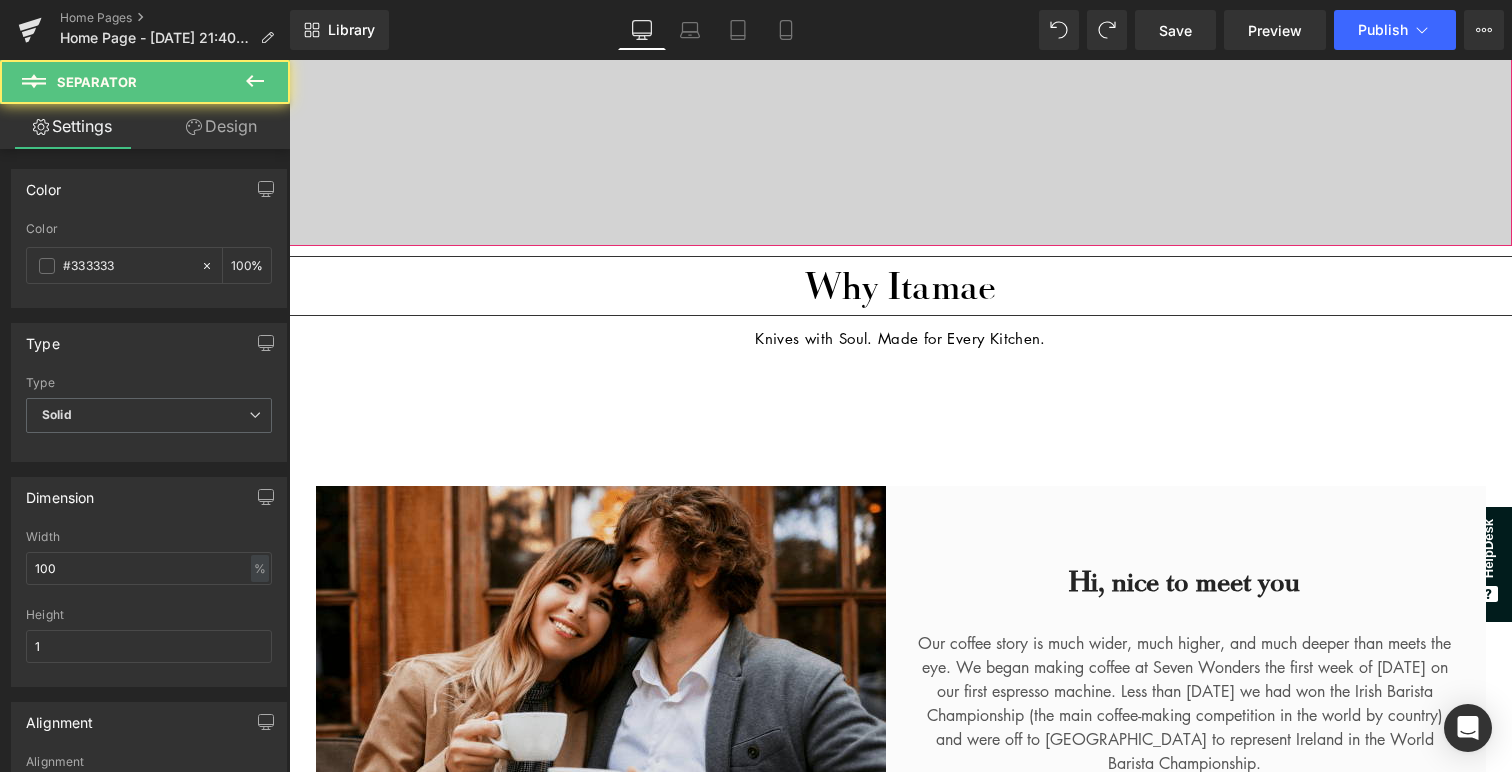 scroll, scrollTop: 5782, scrollLeft: 1223, axis: both 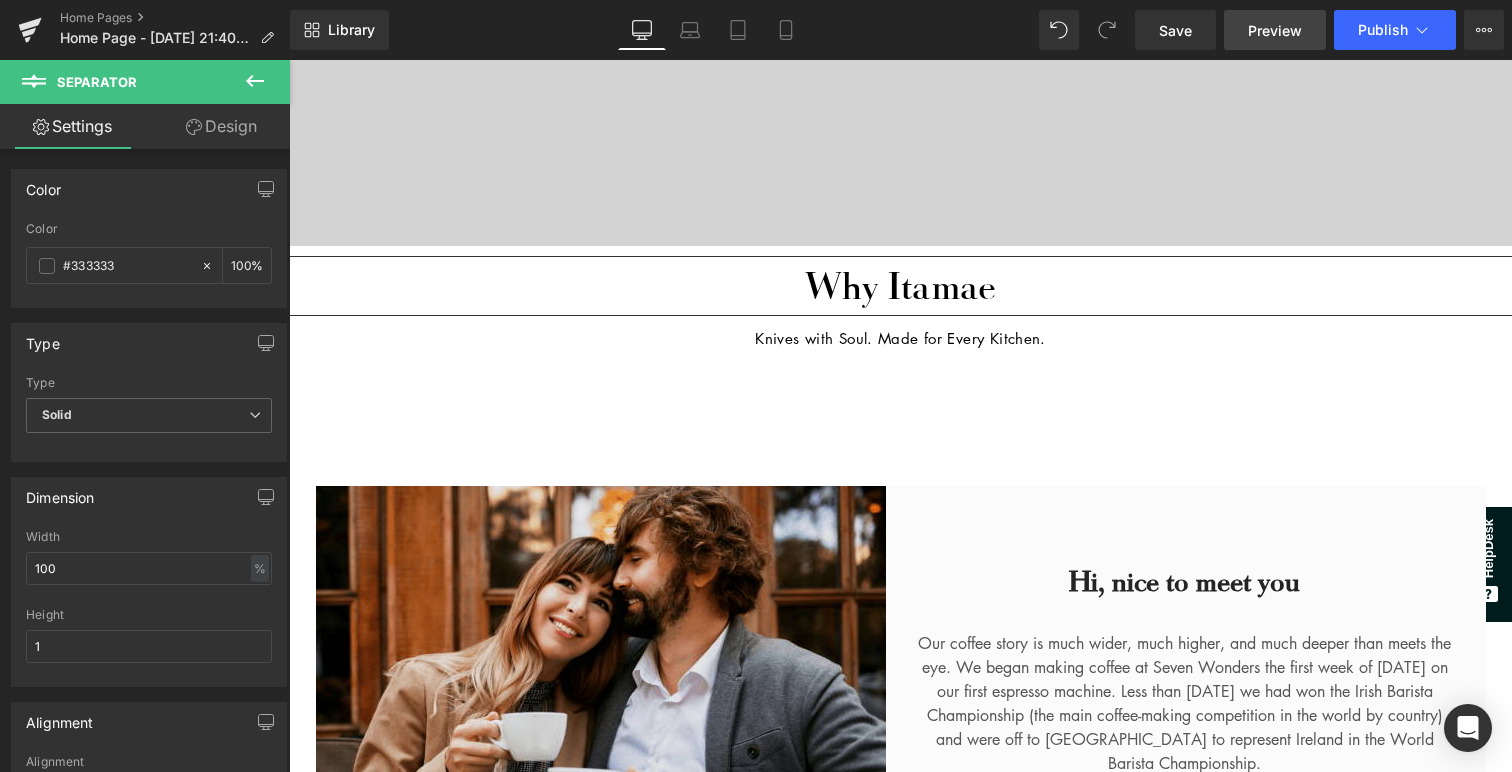 click on "Preview" at bounding box center [1275, 30] 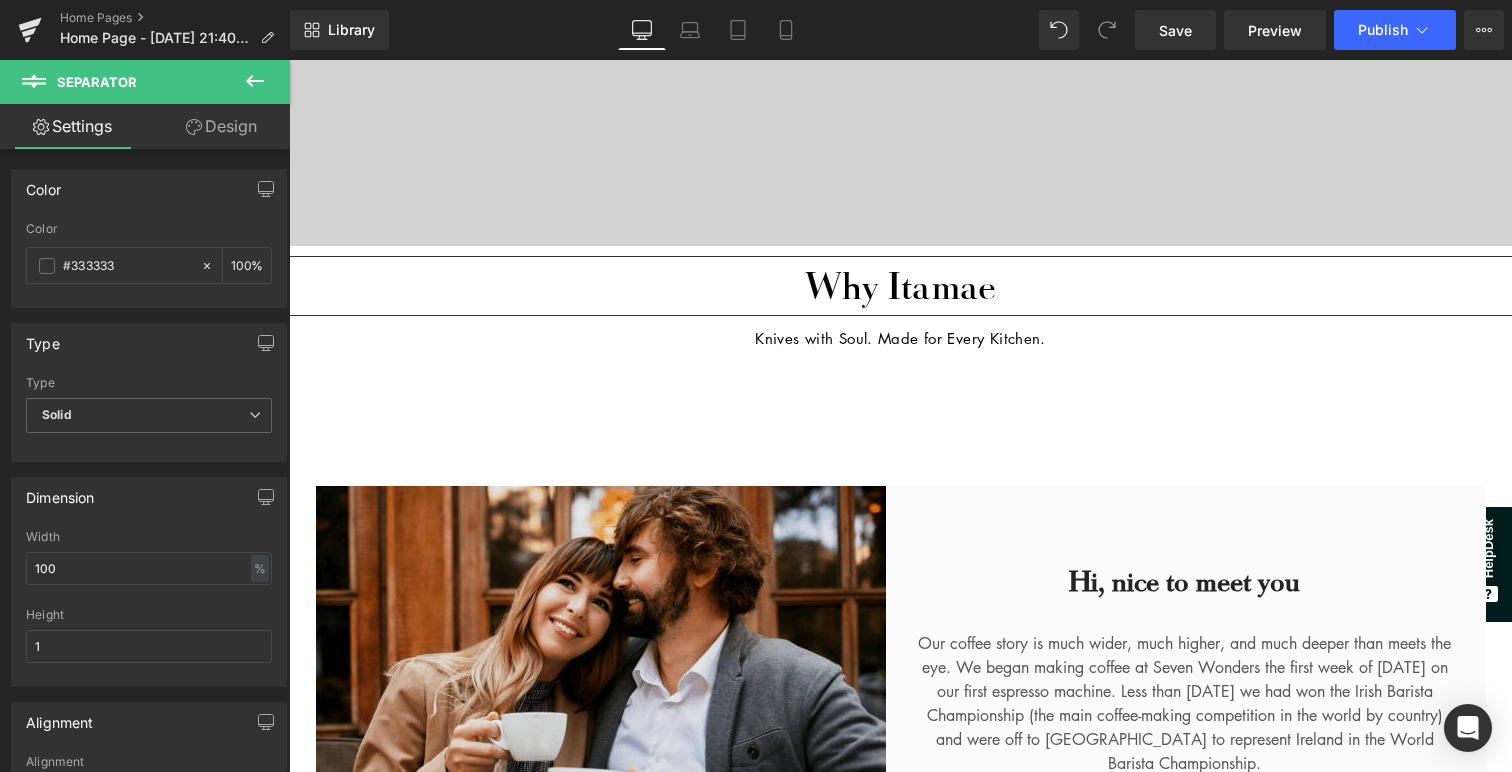 click on "Text Block" at bounding box center [848, 338] 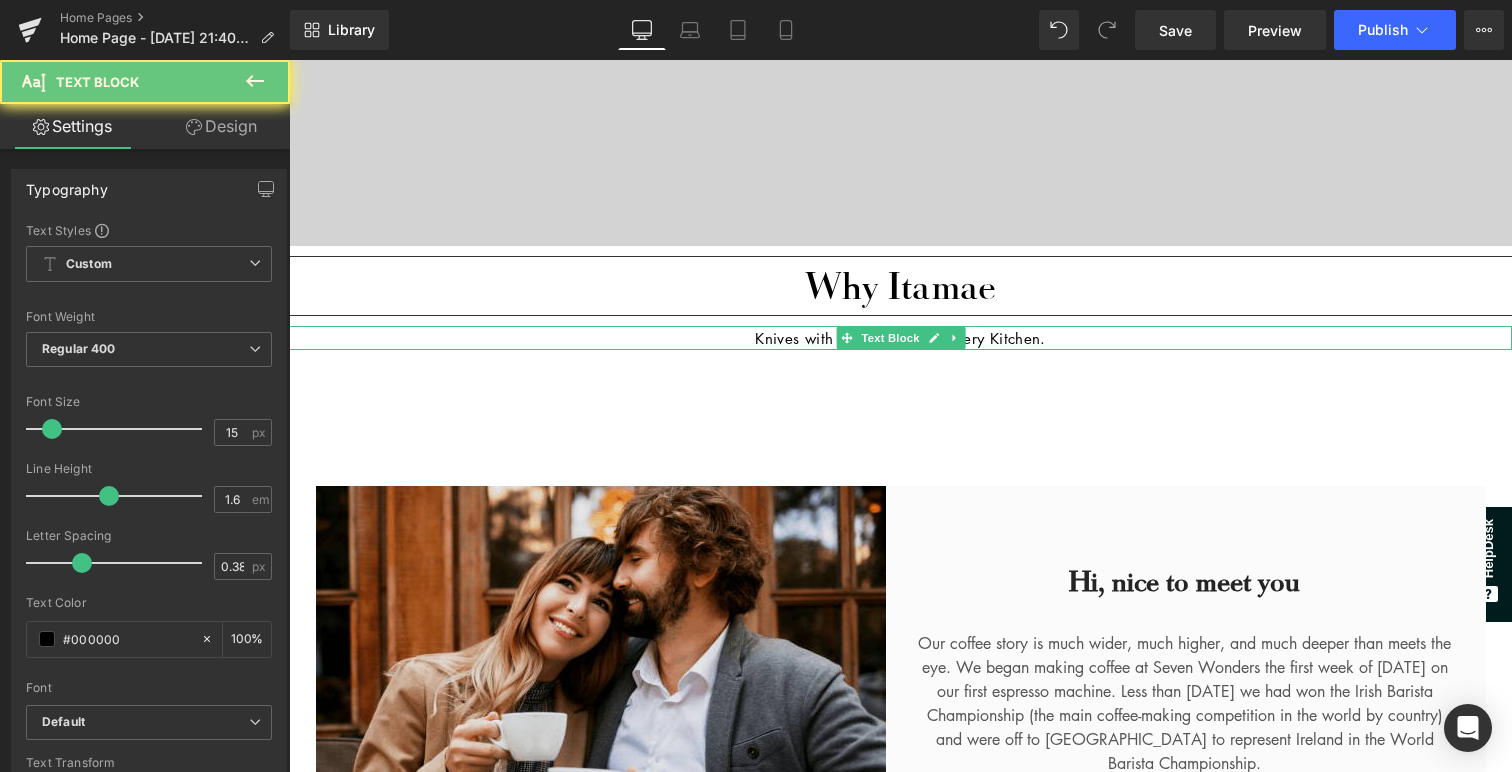 click on "Knives with Soul. Made for Every Kitchen." at bounding box center (900, 338) 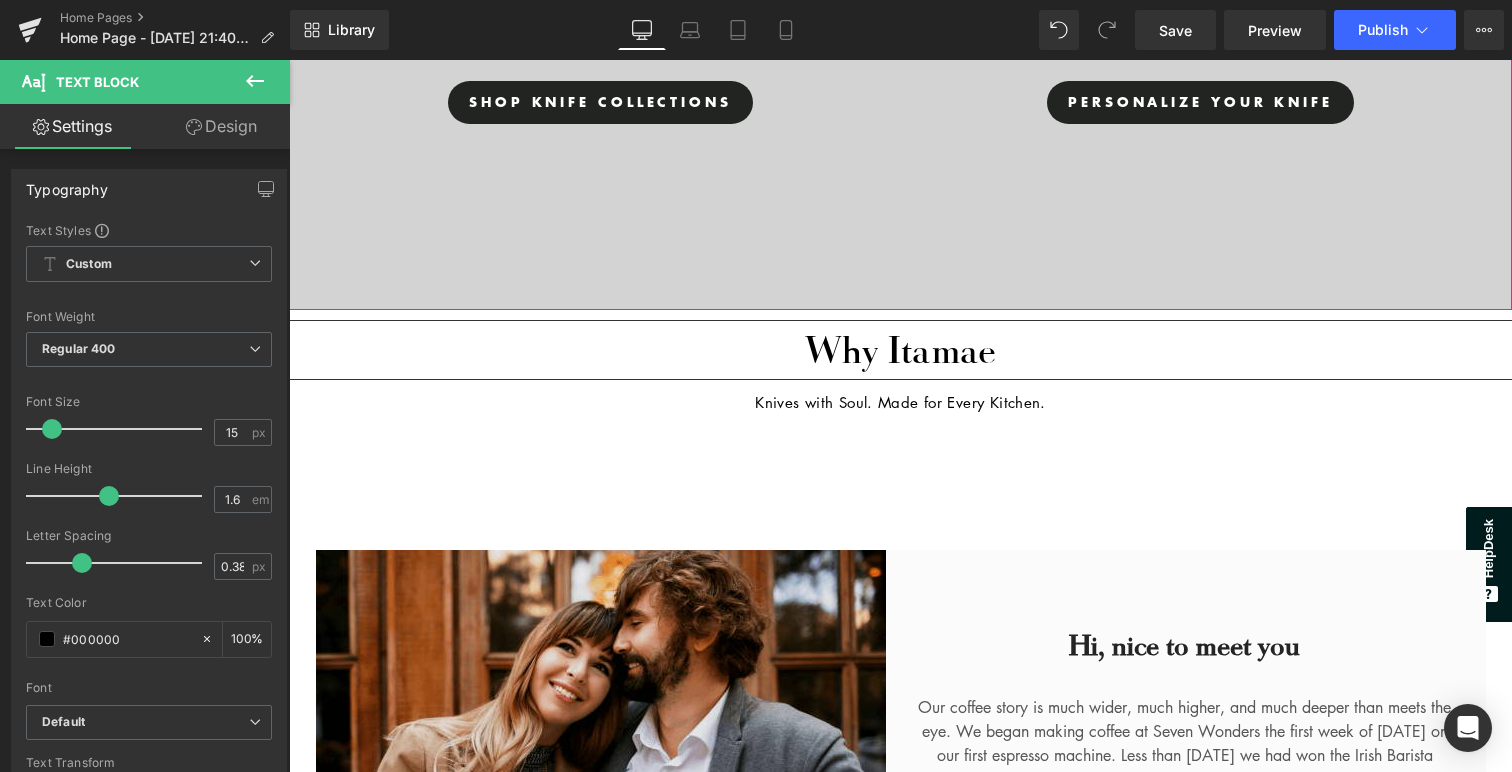 scroll, scrollTop: 627, scrollLeft: 0, axis: vertical 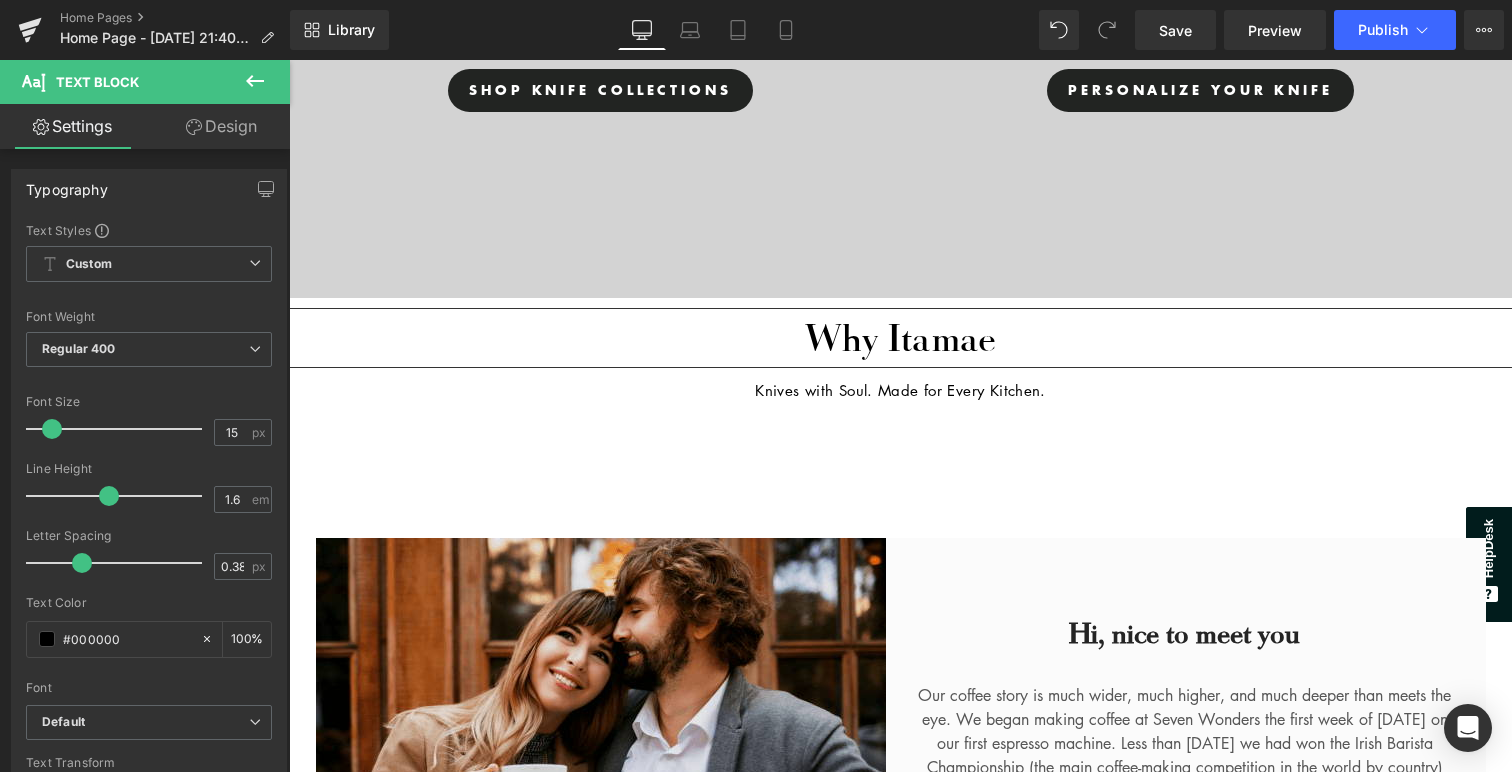 click on "Hi, nice to meet you Heading         Our coffee story is much wider, much higher, and much deeper than meets the eye. We began making coffee at Seven Wonders the first week of [DATE] on our first espresso machine. Less than [DATE] we had won the Irish Barista Championship (the main coffee-making competition in the world by country) and were off to [GEOGRAPHIC_DATA] to represent Ireland in the World Barista Championship. Text Block         [PERSON_NAME] Text Block         [PERSON_NAME]   / CEO Text Block         Row         Image         Row         Row   112px" at bounding box center [900, 765] 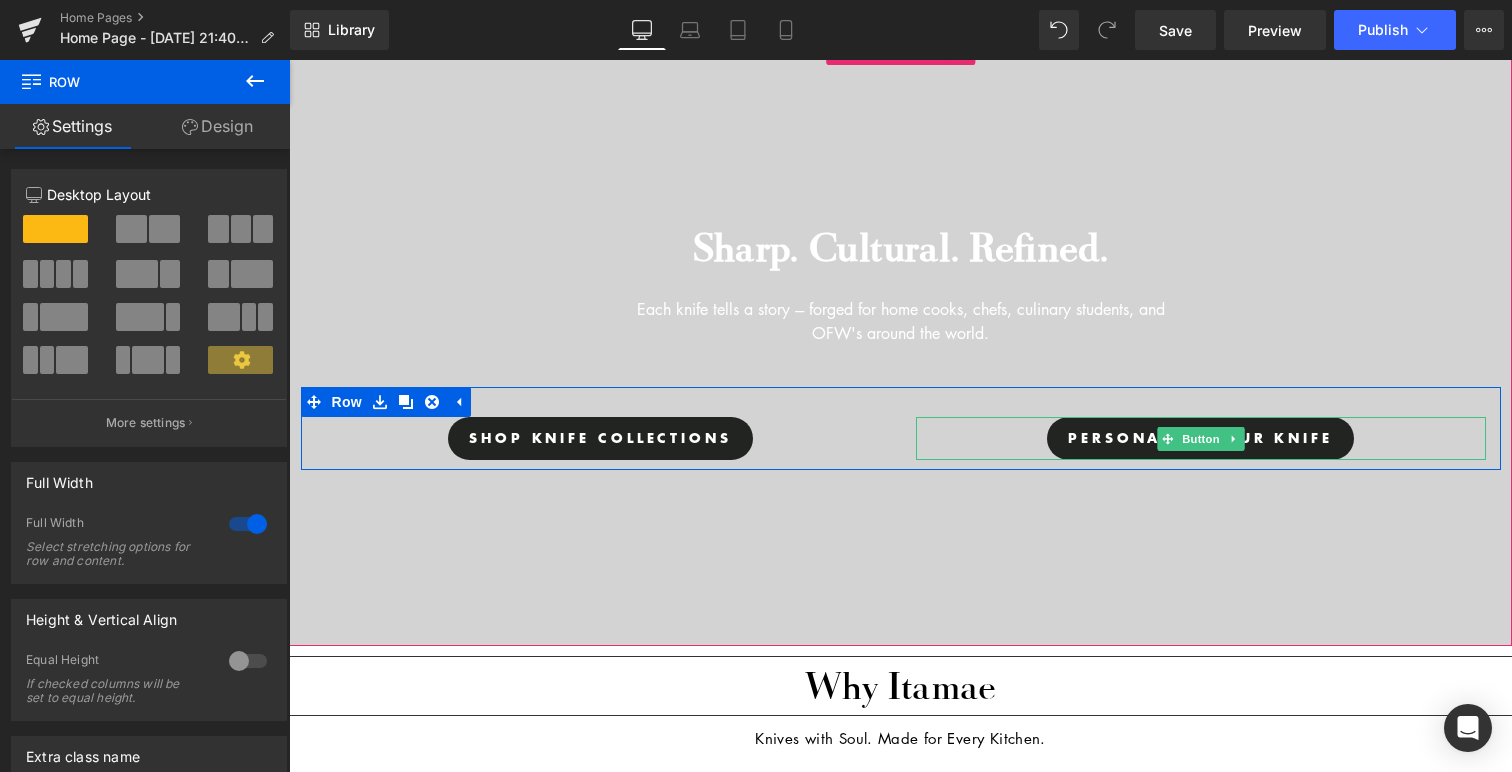 scroll, scrollTop: 283, scrollLeft: 0, axis: vertical 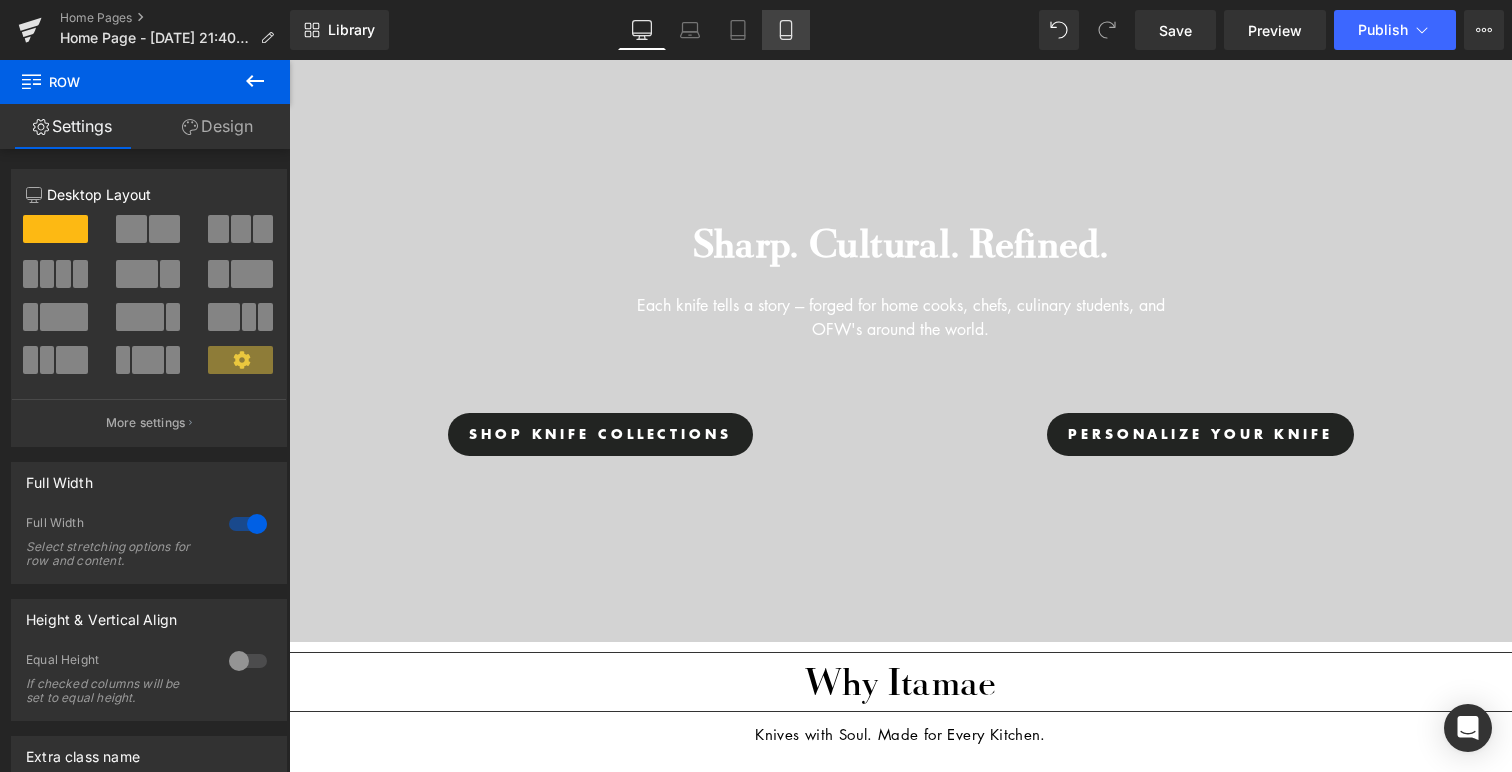 click 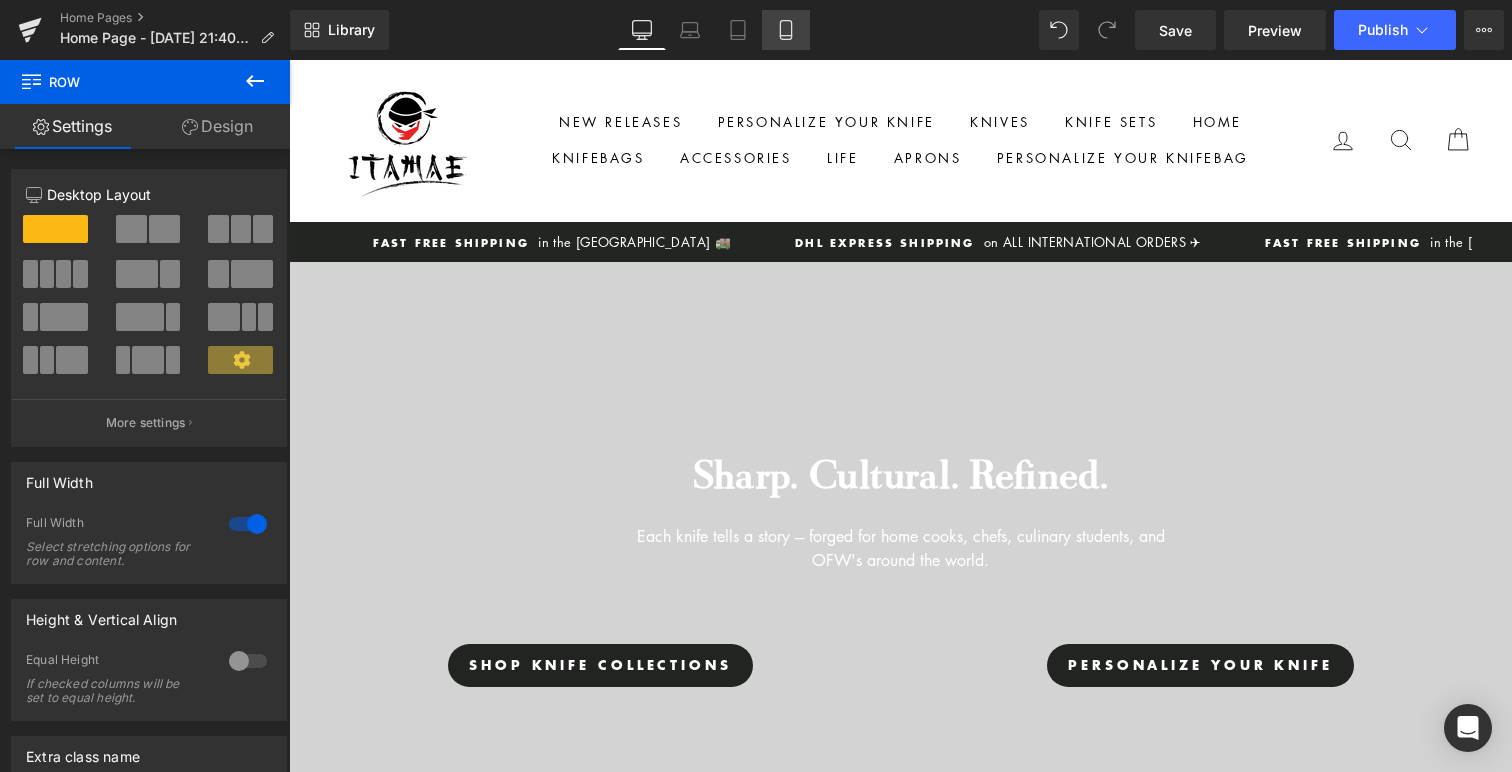 scroll, scrollTop: 9, scrollLeft: 10, axis: both 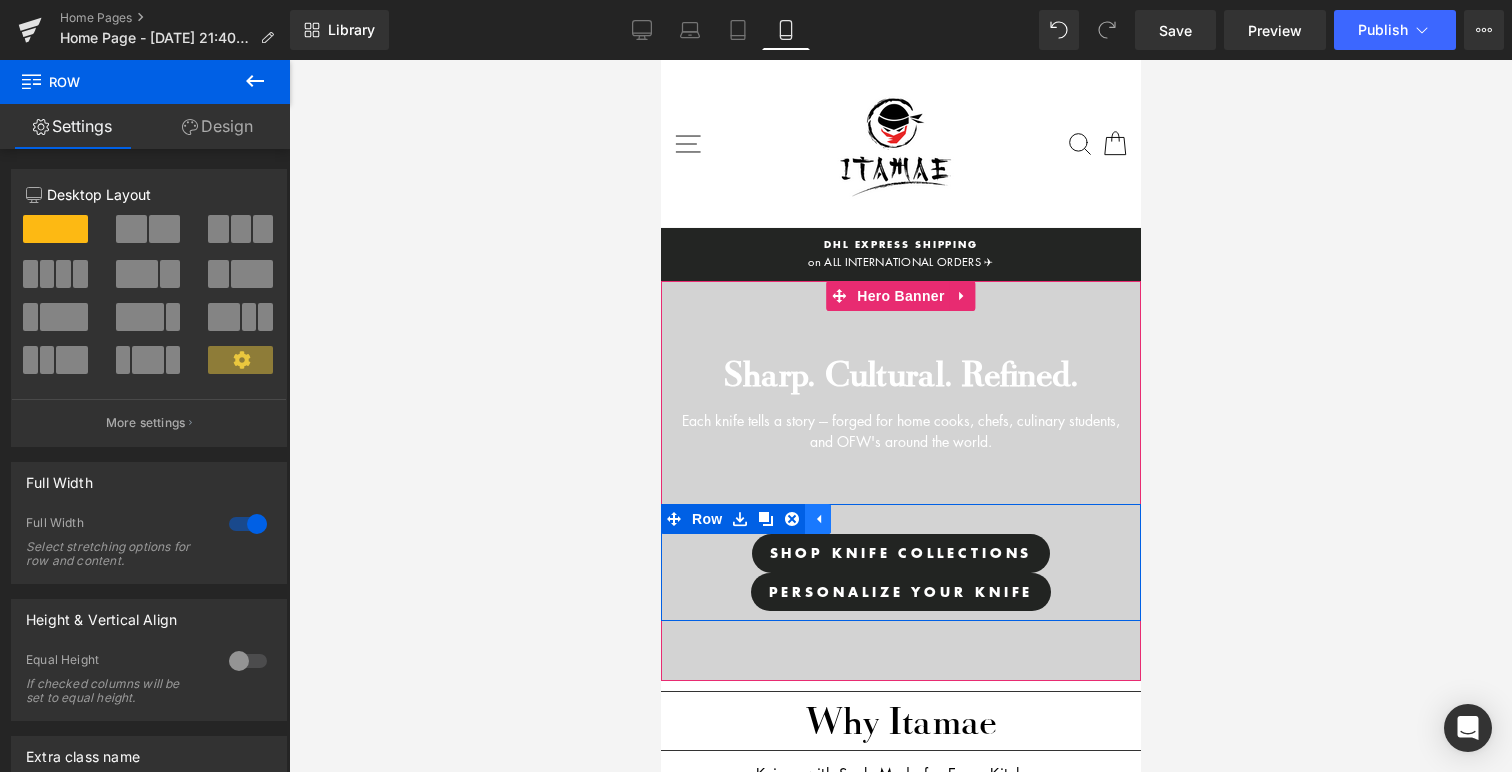 click 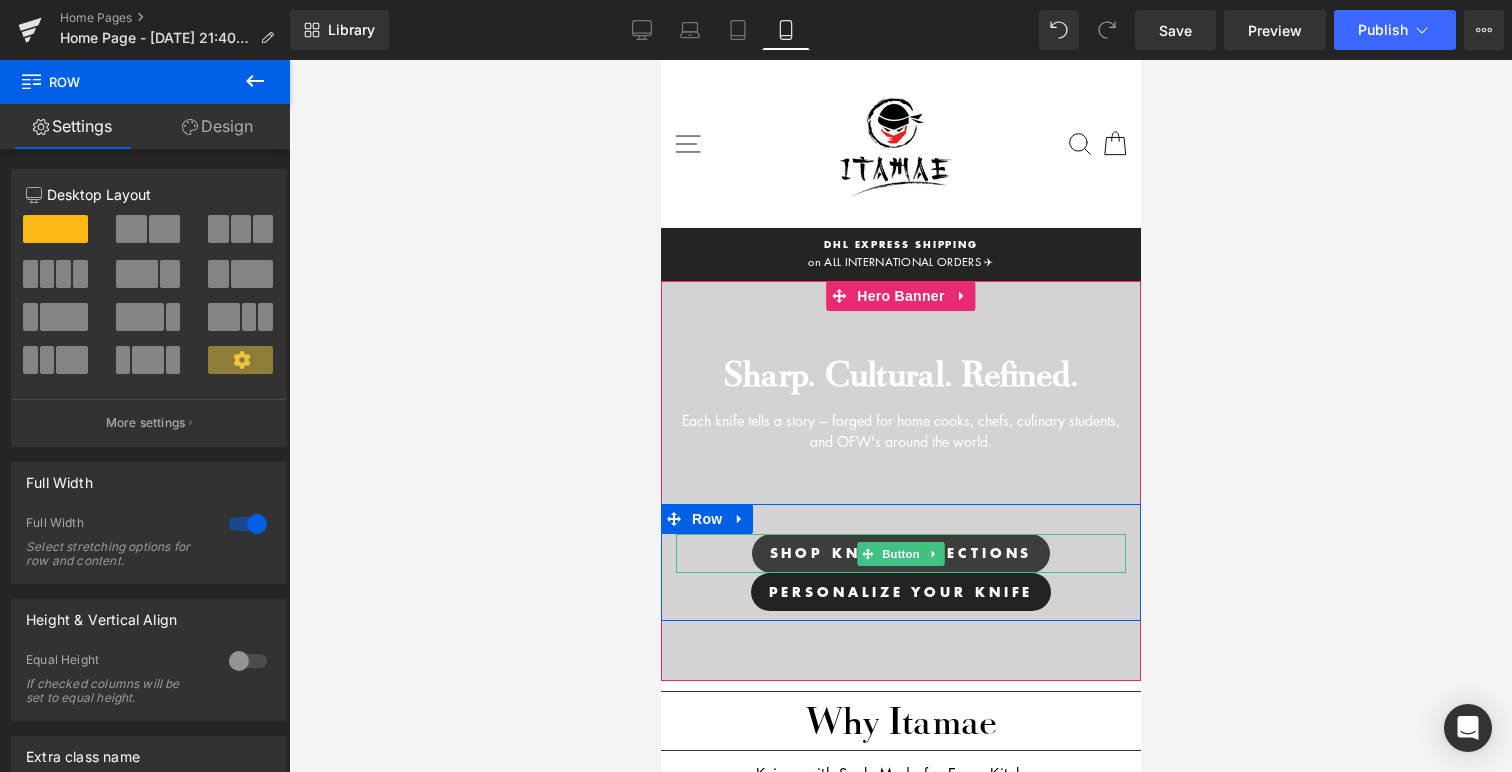 click on "shop knife collections" at bounding box center [900, 553] 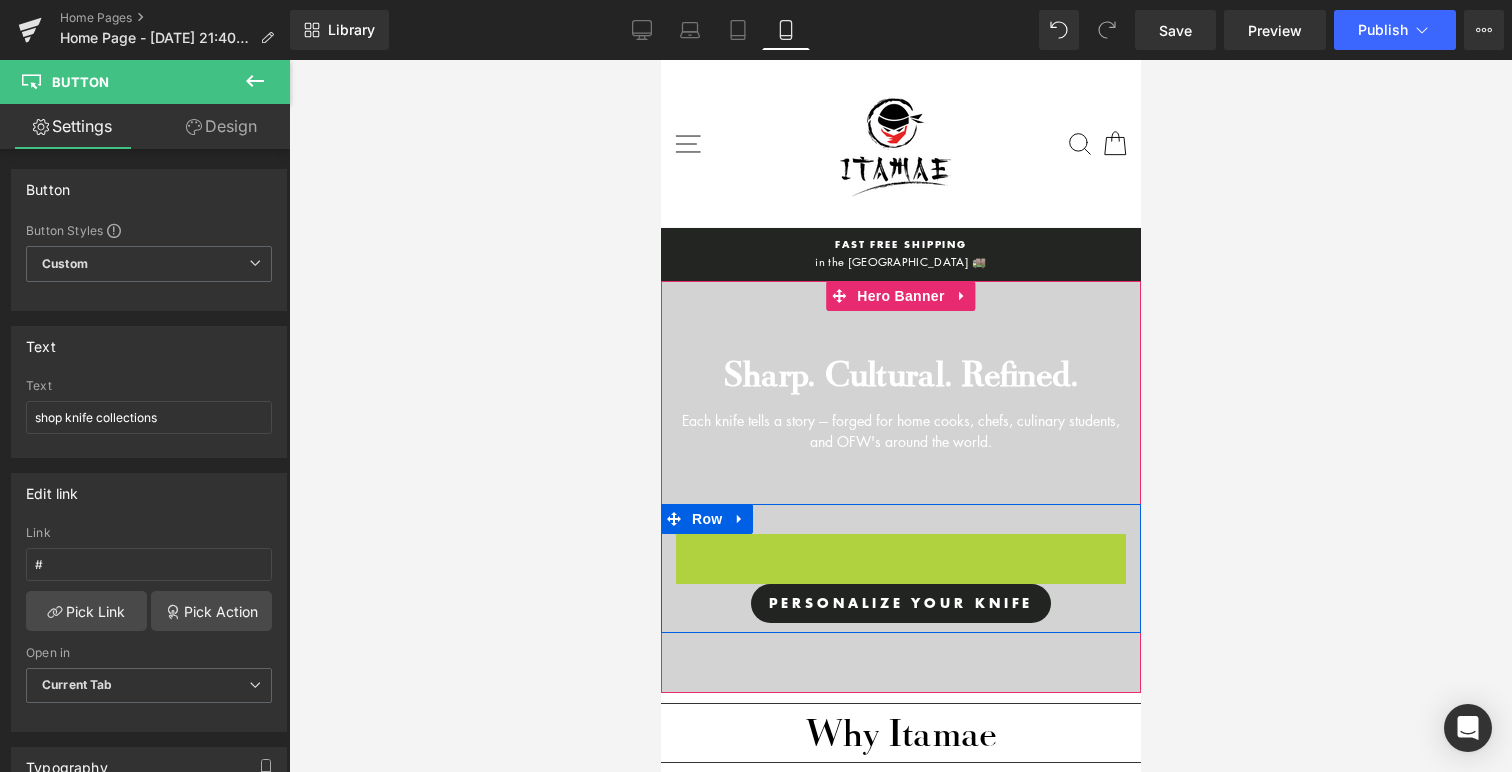 scroll, scrollTop: 10, scrollLeft: 10, axis: both 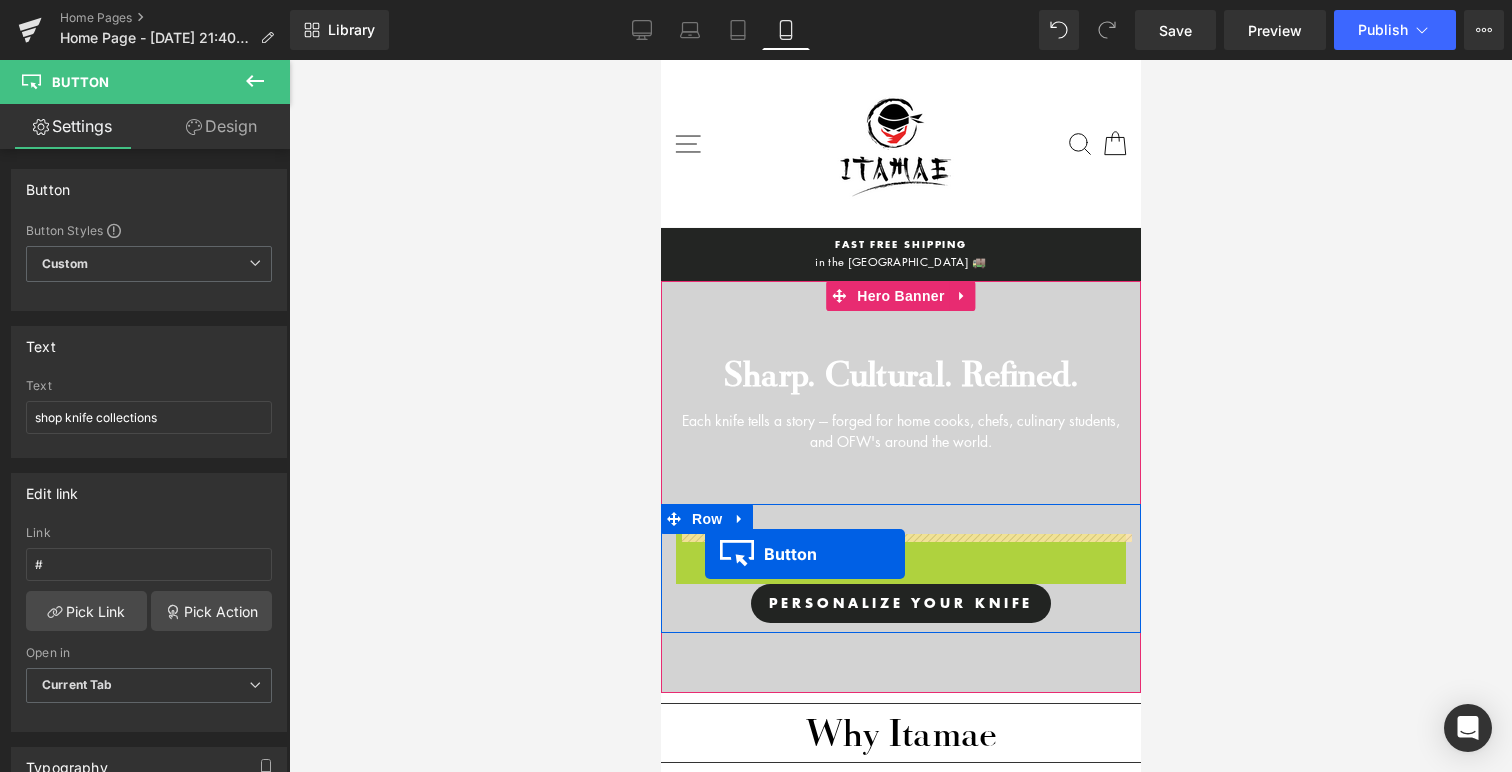 drag, startPoint x: 863, startPoint y: 551, endPoint x: 701, endPoint y: 554, distance: 162.02777 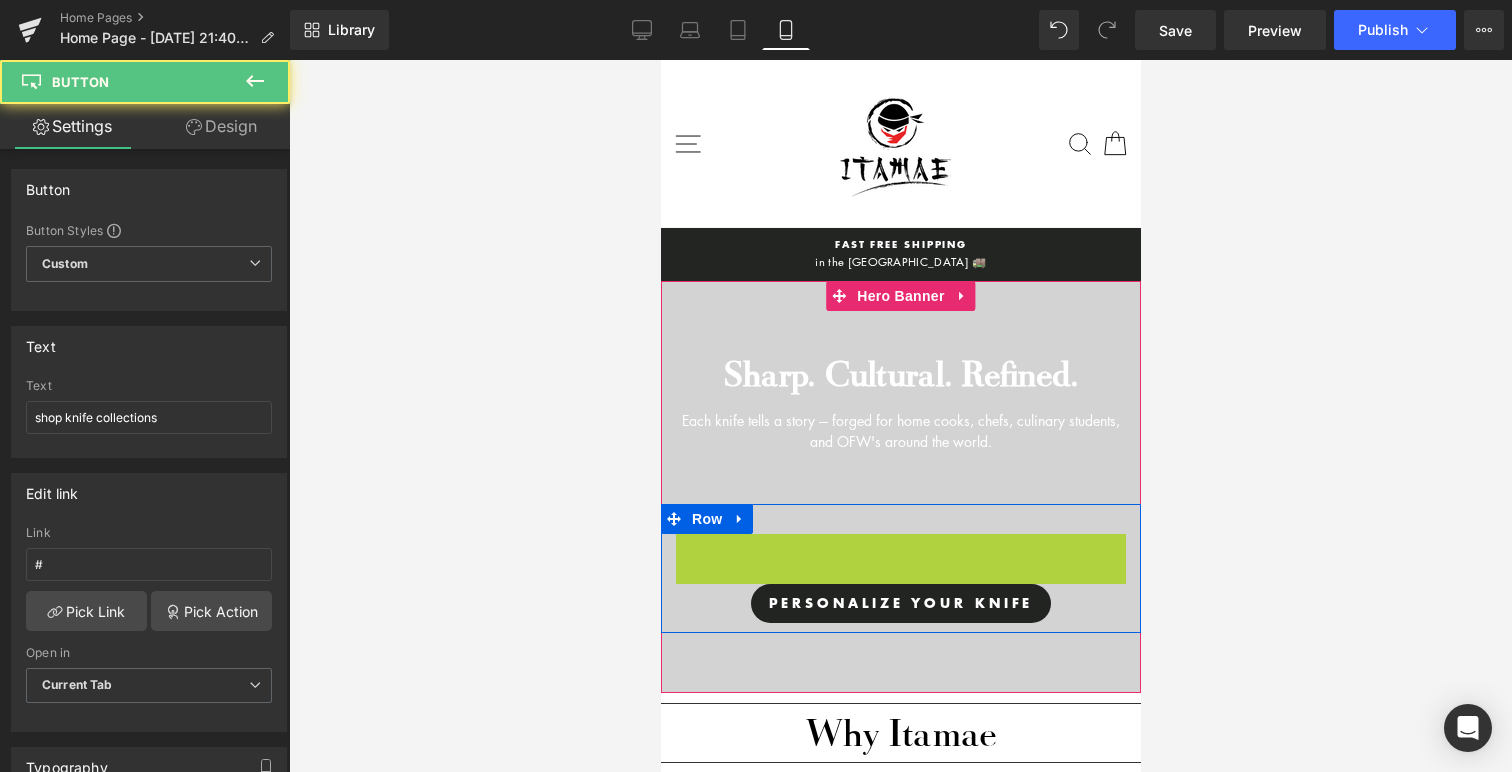 scroll, scrollTop: 7568, scrollLeft: 480, axis: both 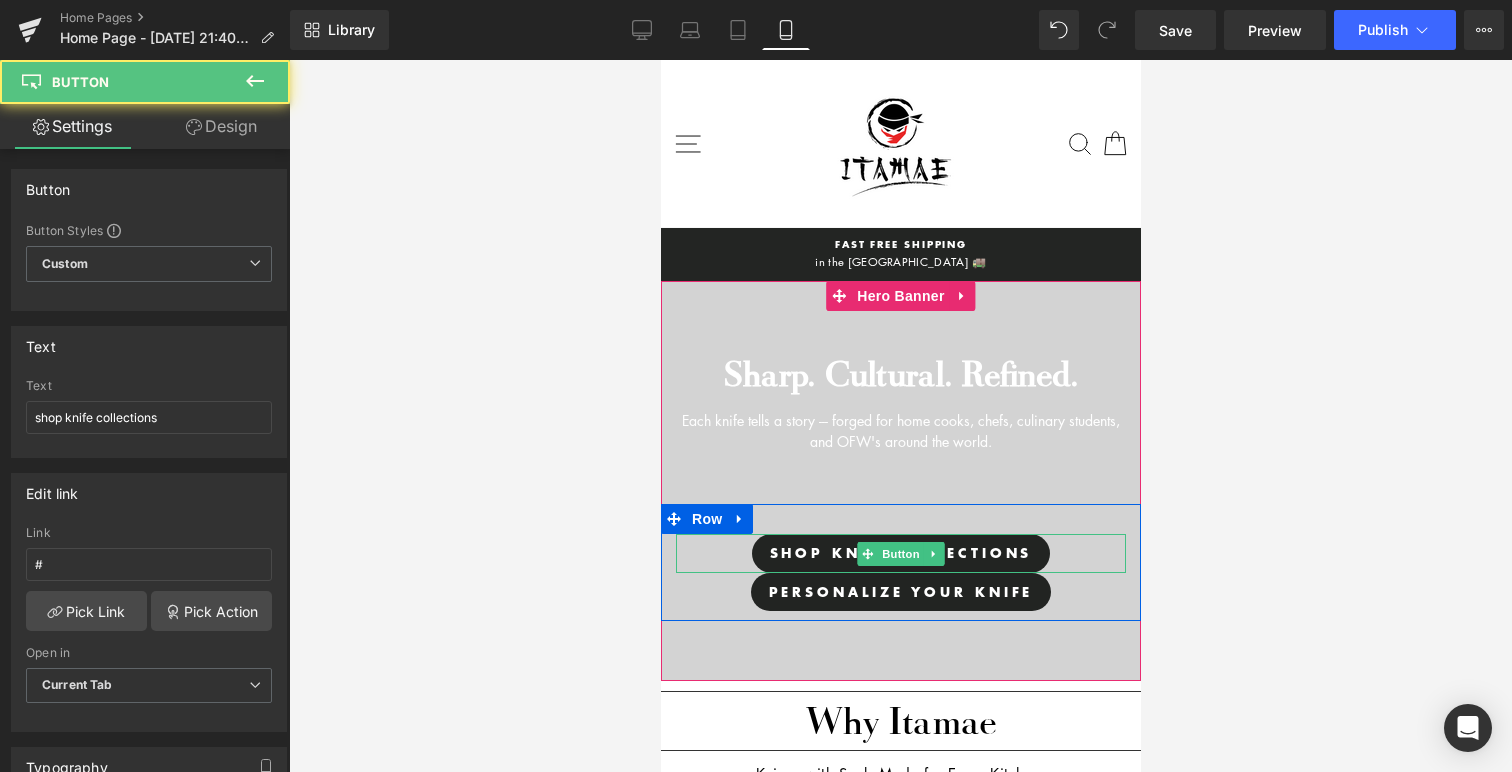 click on "shop knife collections" at bounding box center (900, 553) 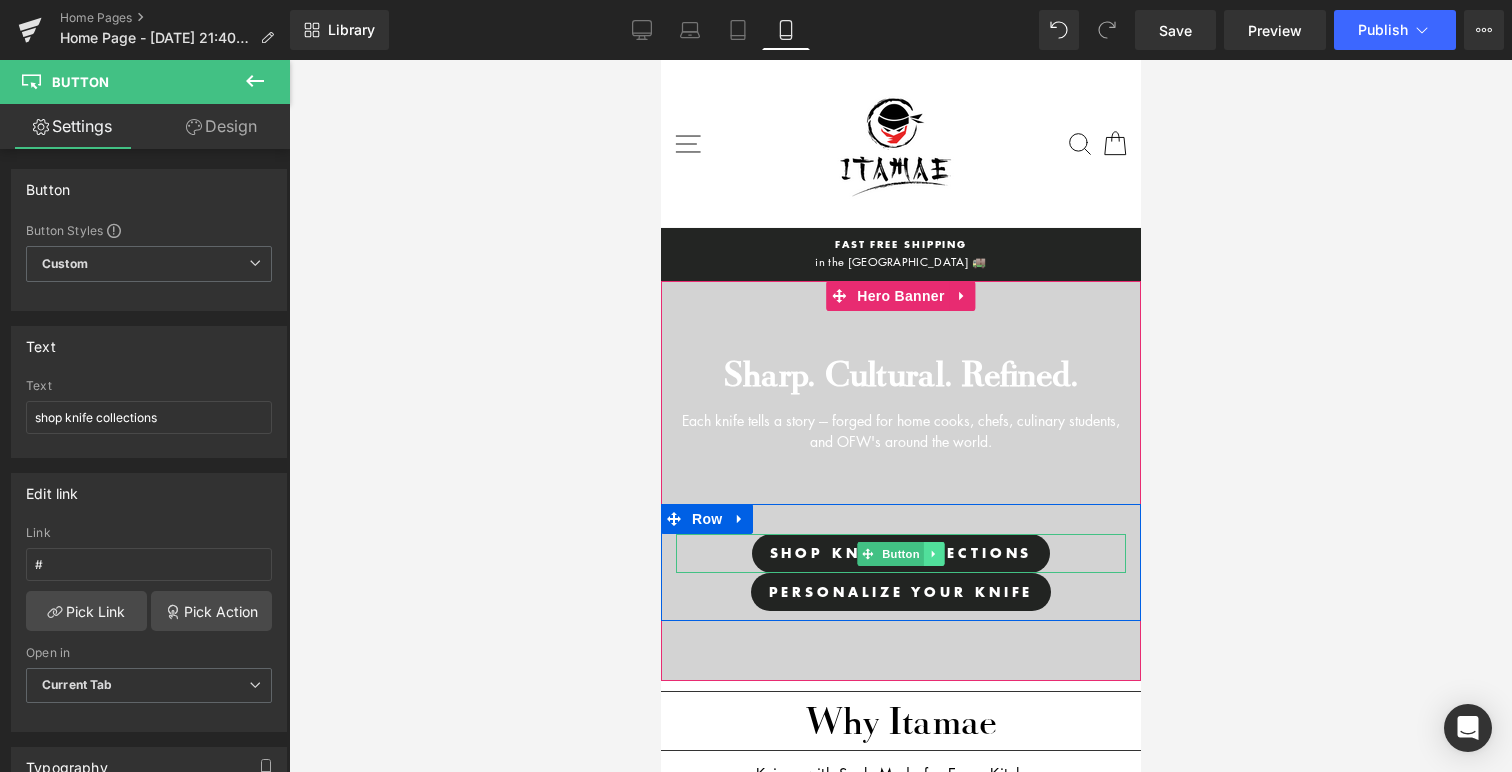 click 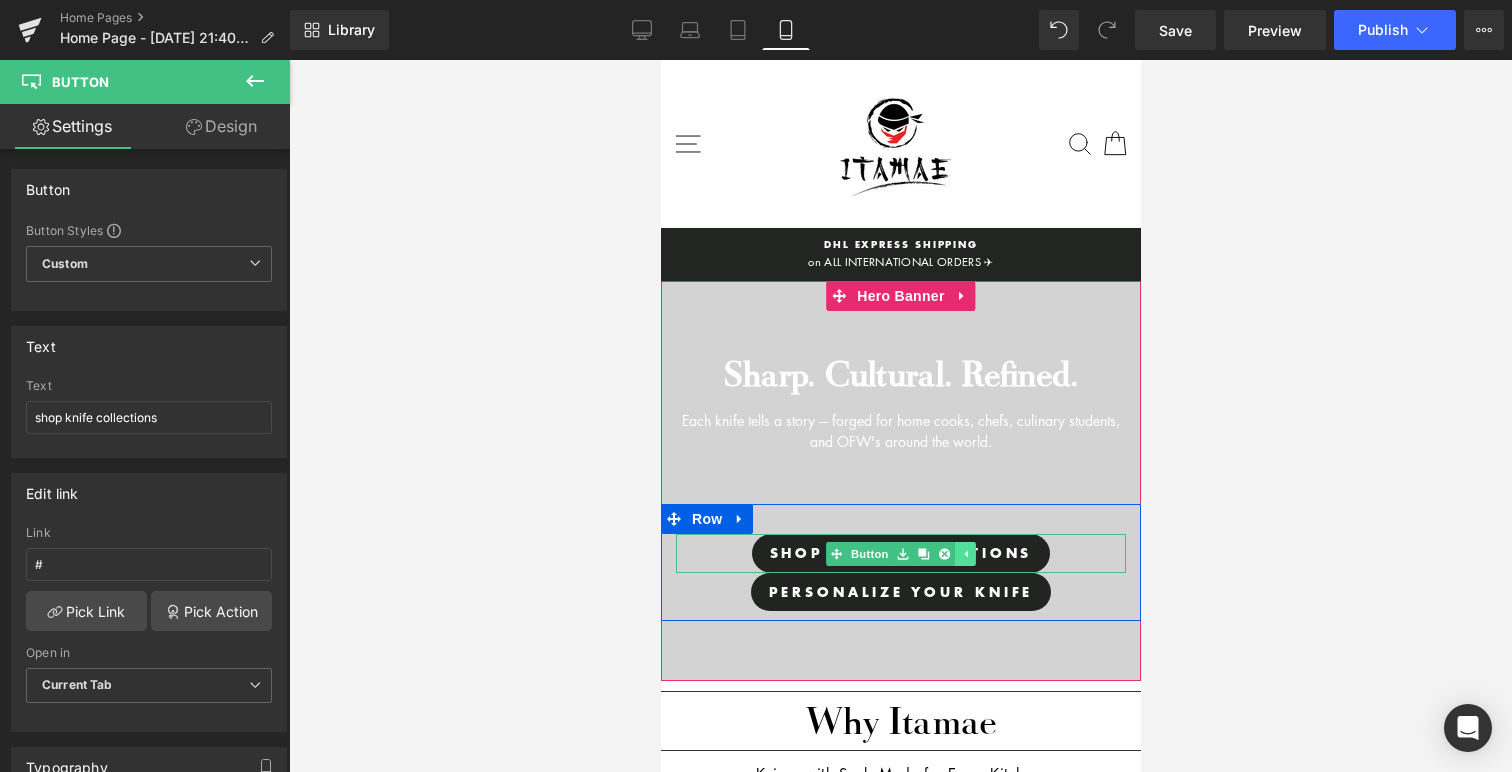 click 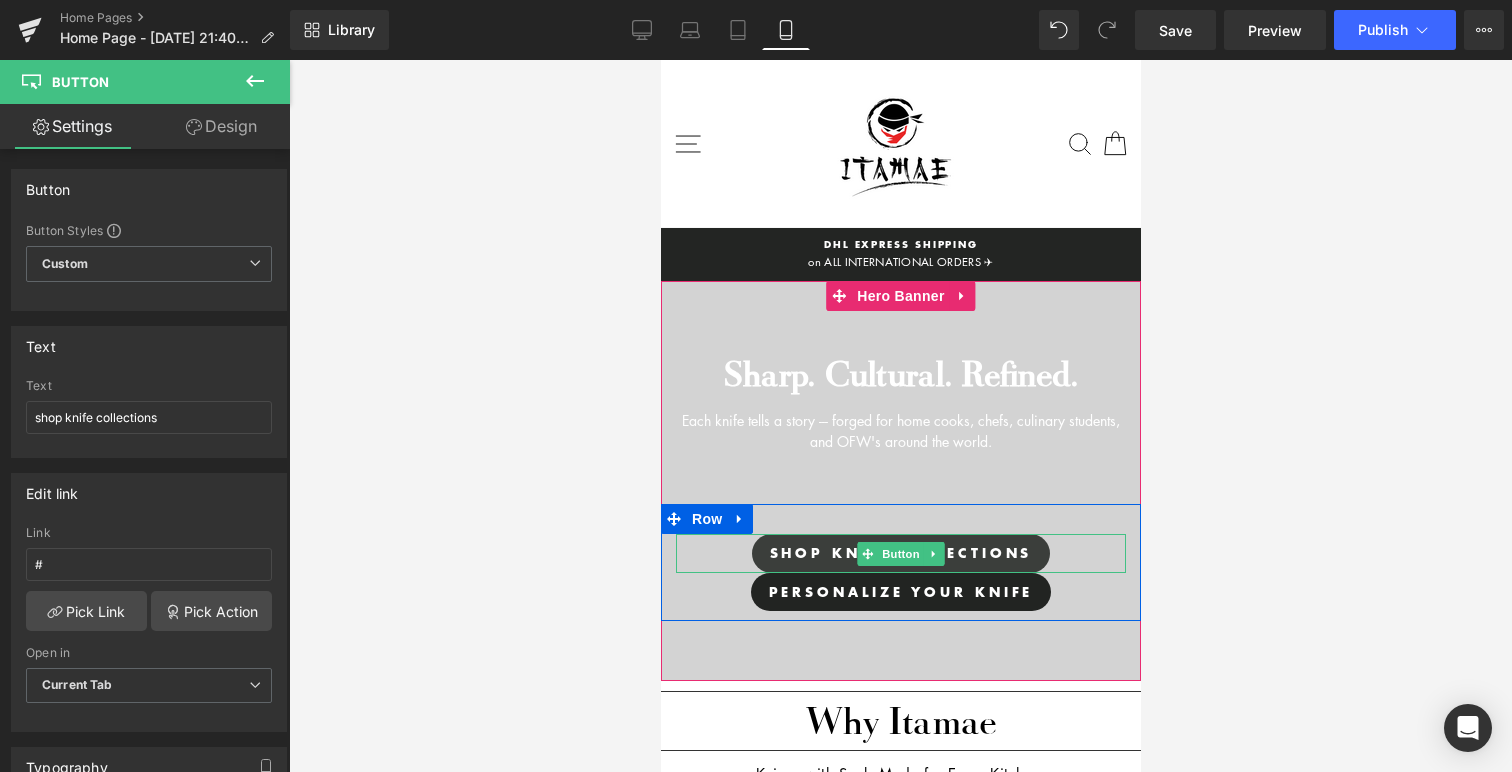 click on "shop knife collections" at bounding box center (900, 553) 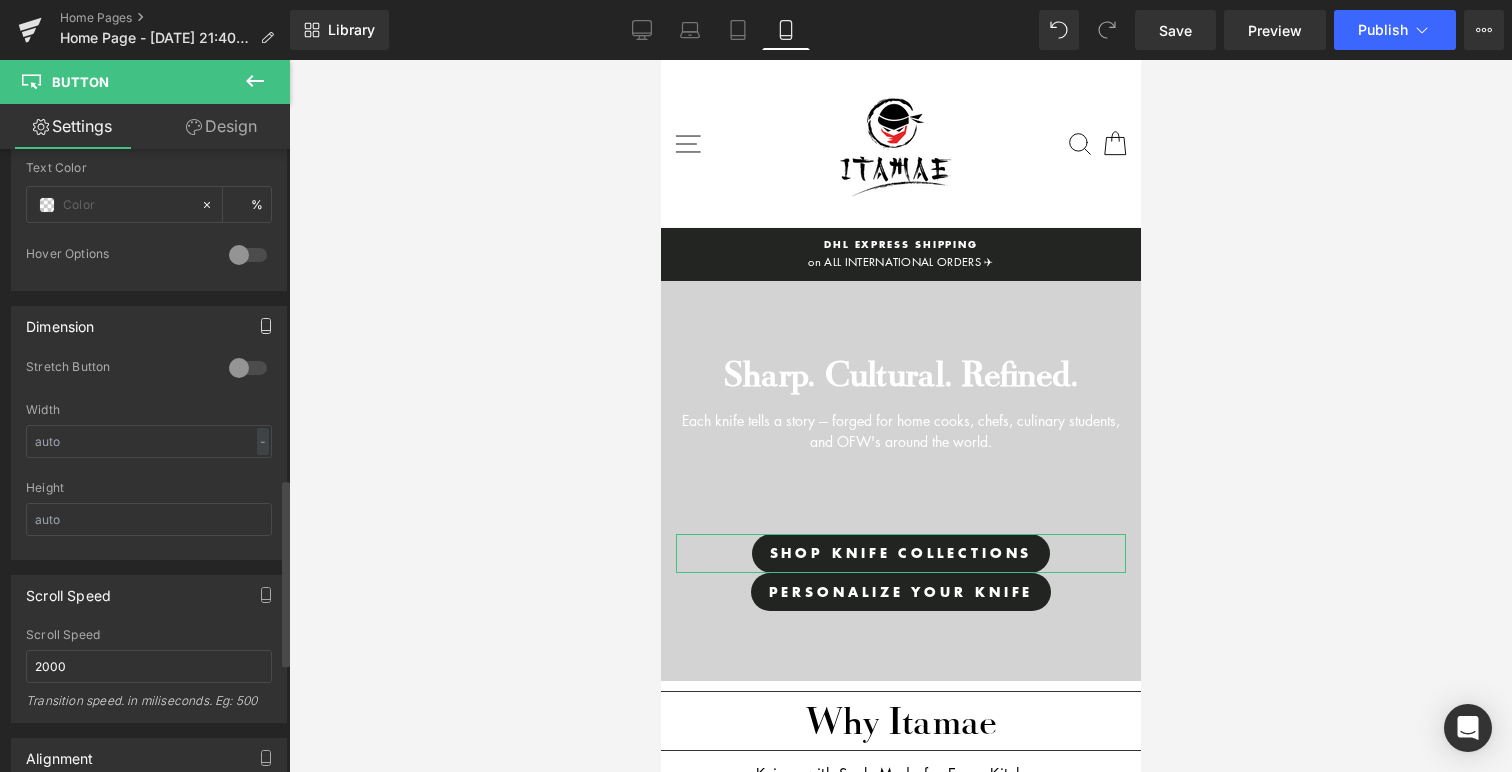 scroll, scrollTop: 1111, scrollLeft: 0, axis: vertical 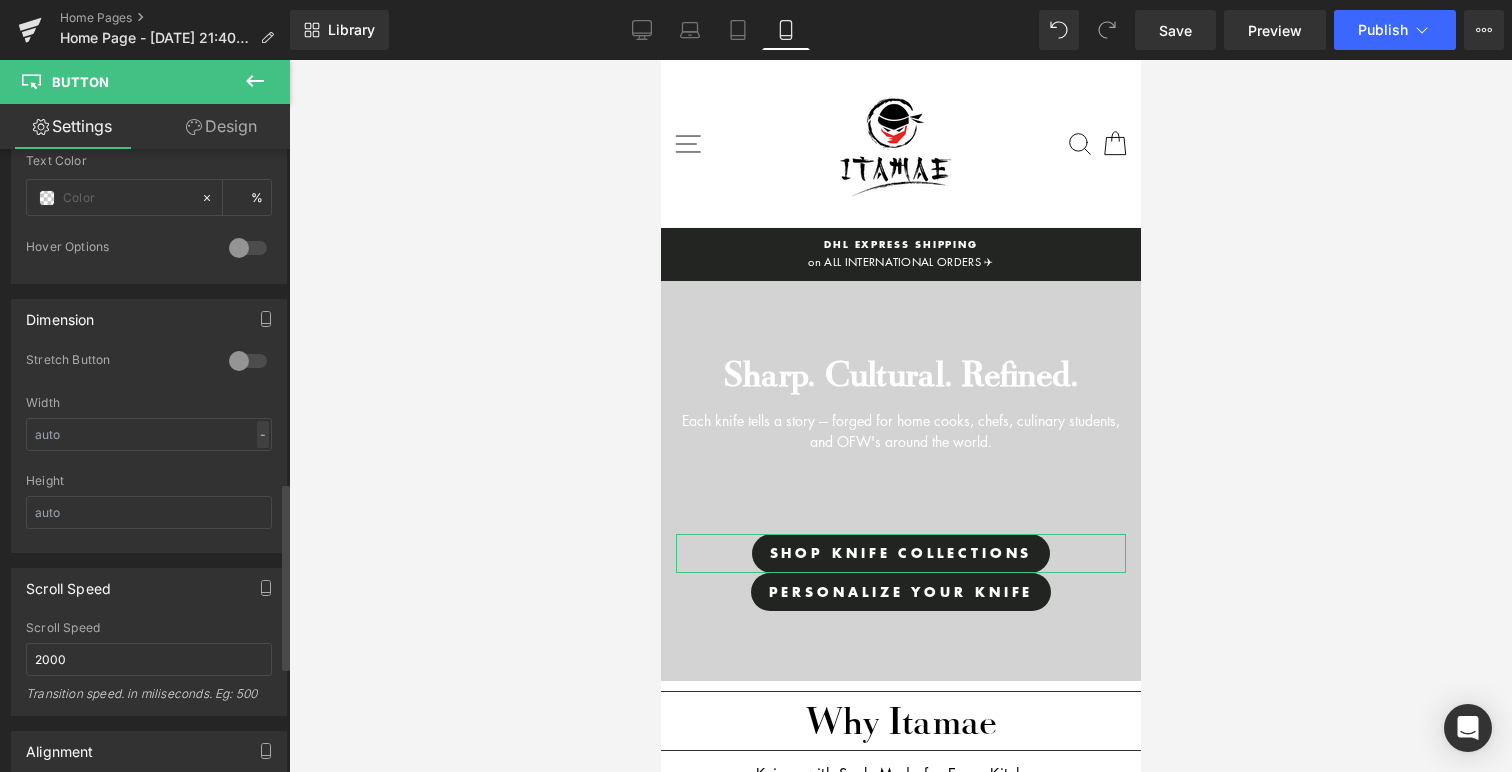 click on "-" at bounding box center [263, 434] 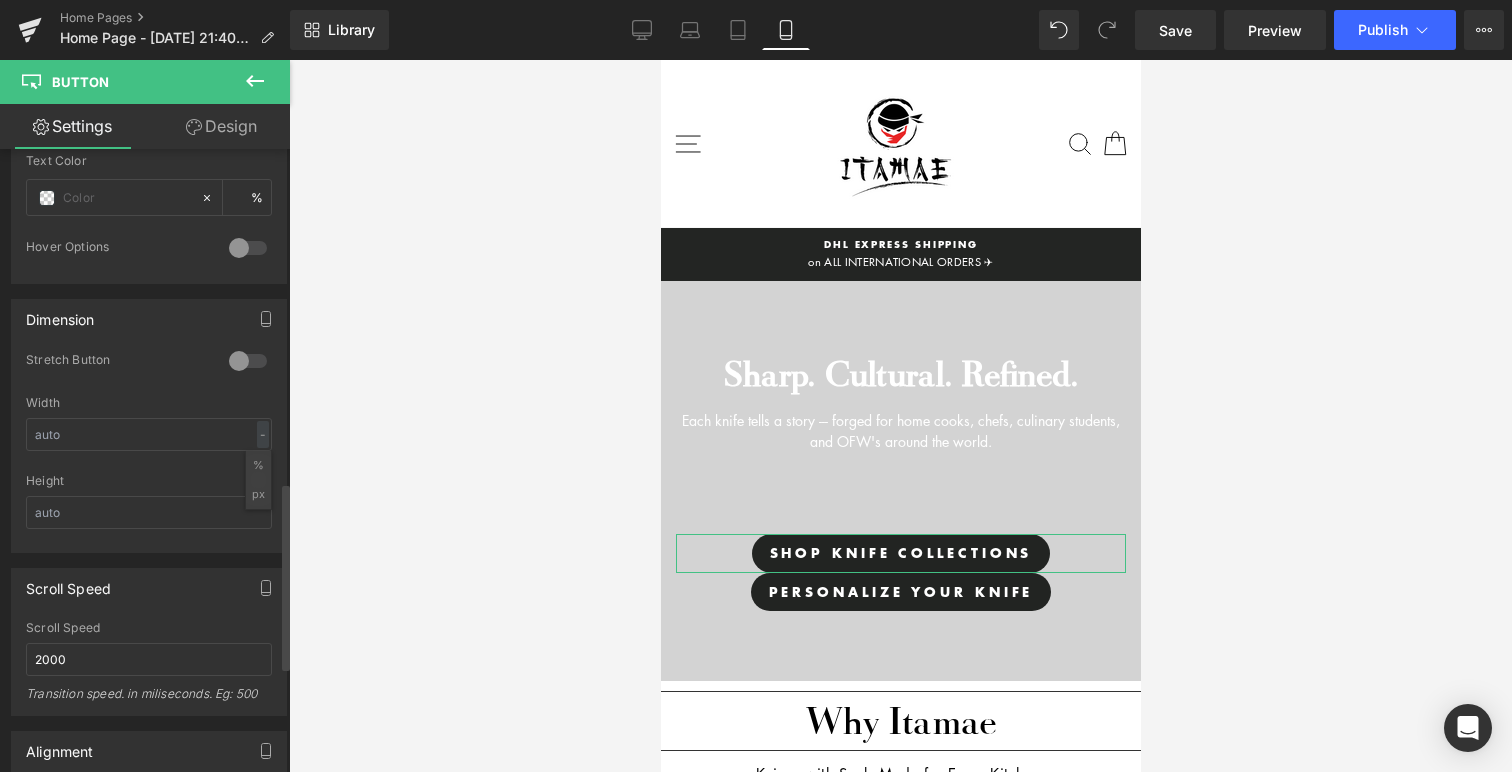 click on "Height" at bounding box center [149, 481] 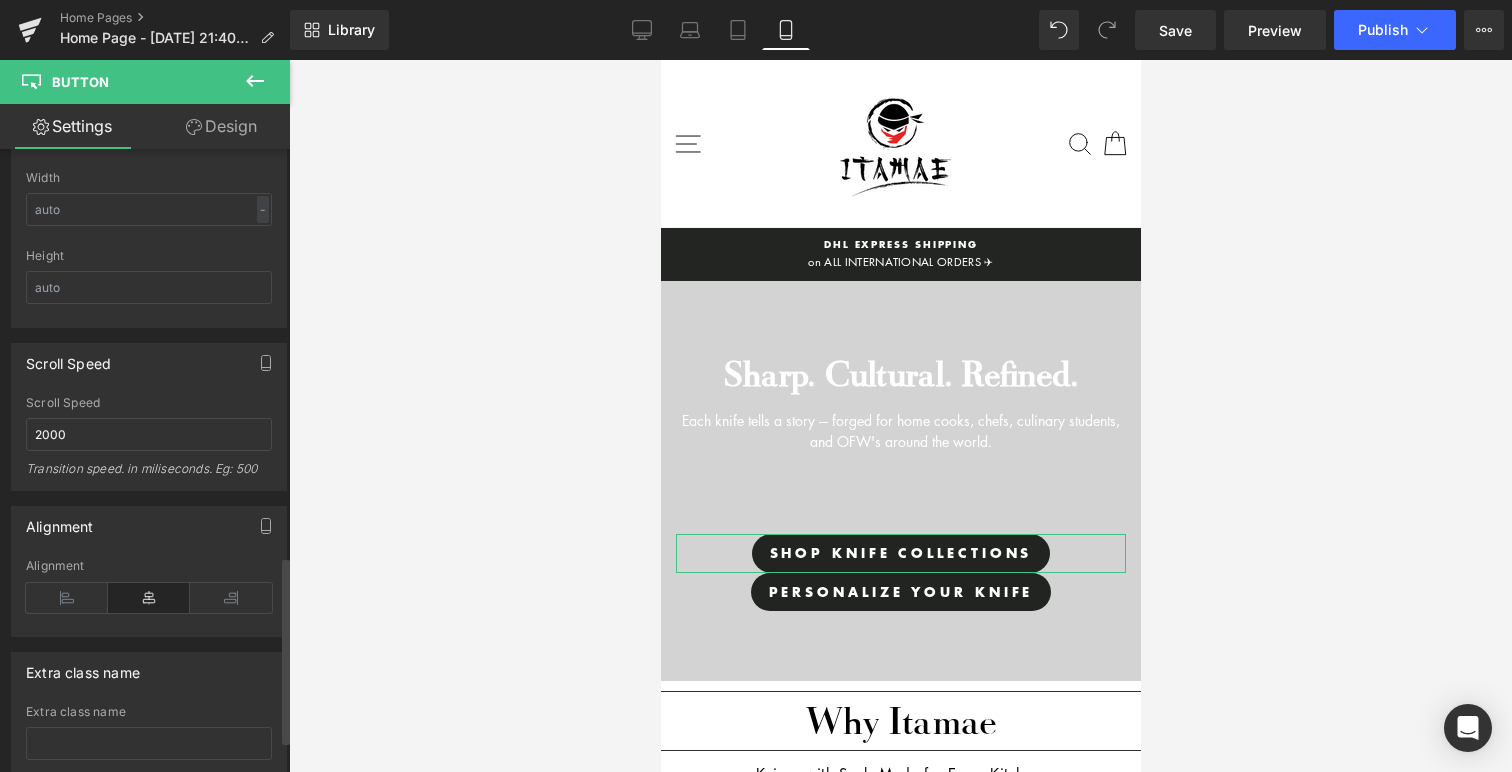 scroll, scrollTop: 1367, scrollLeft: 0, axis: vertical 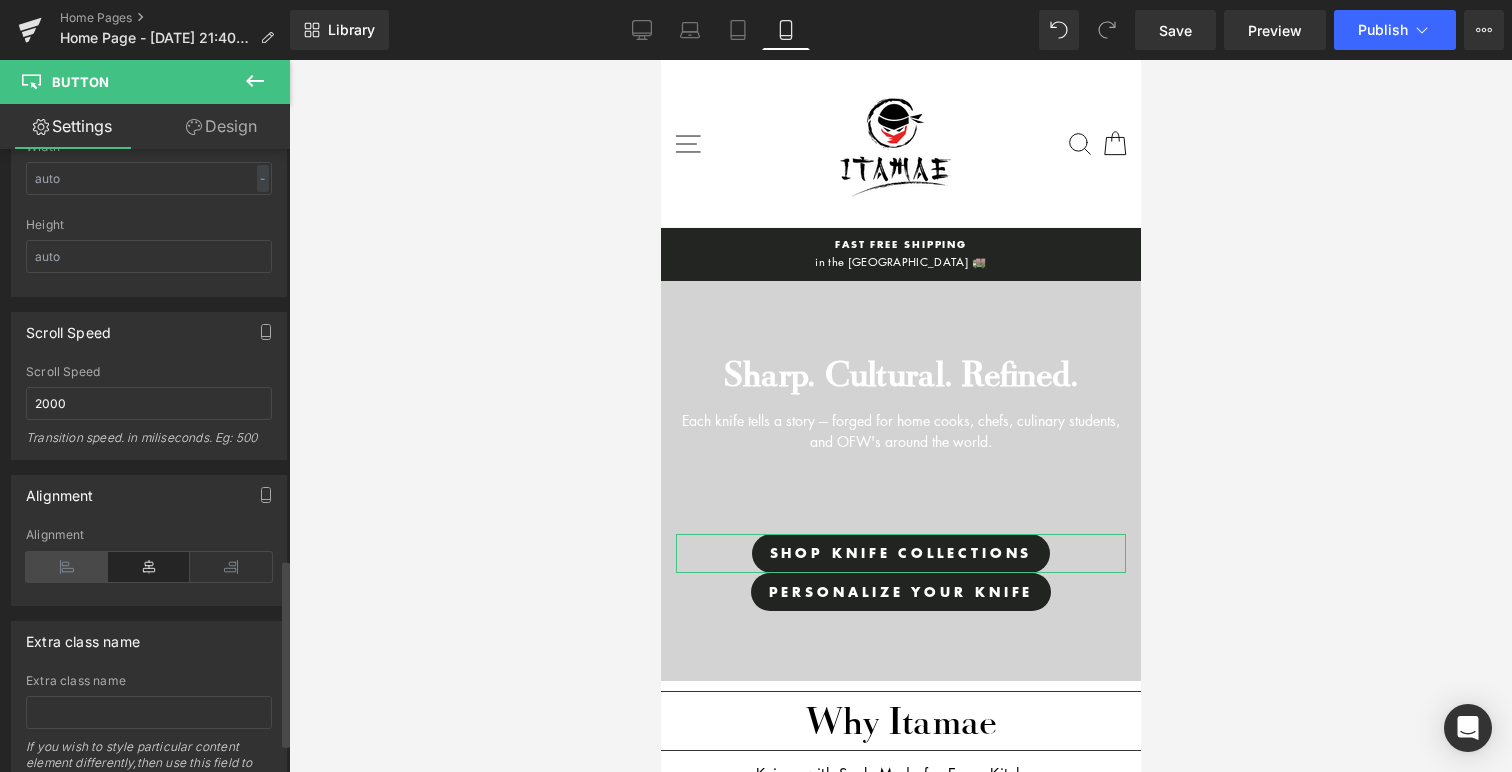 click at bounding box center [67, 567] 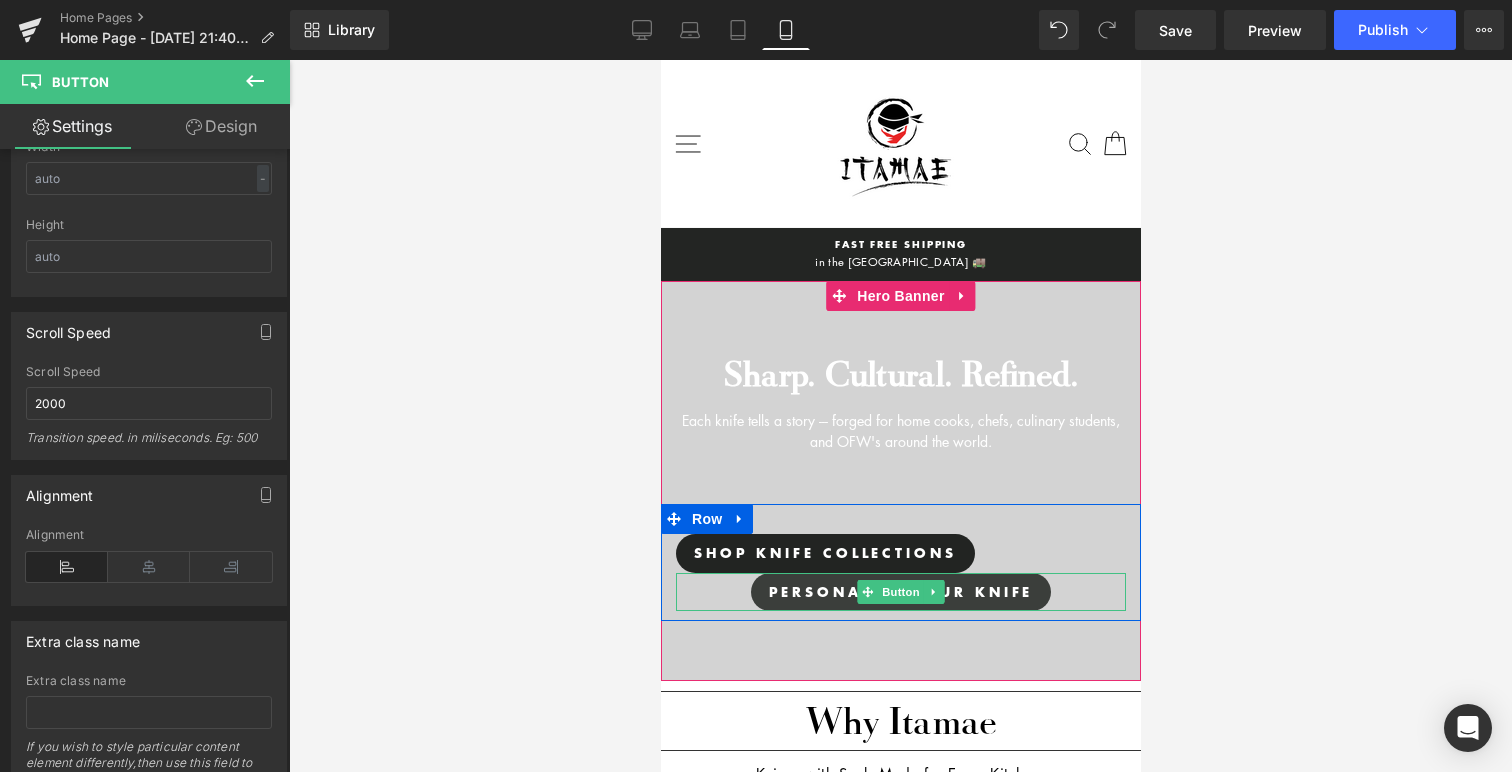 click on "personalize your knife" at bounding box center (900, 592) 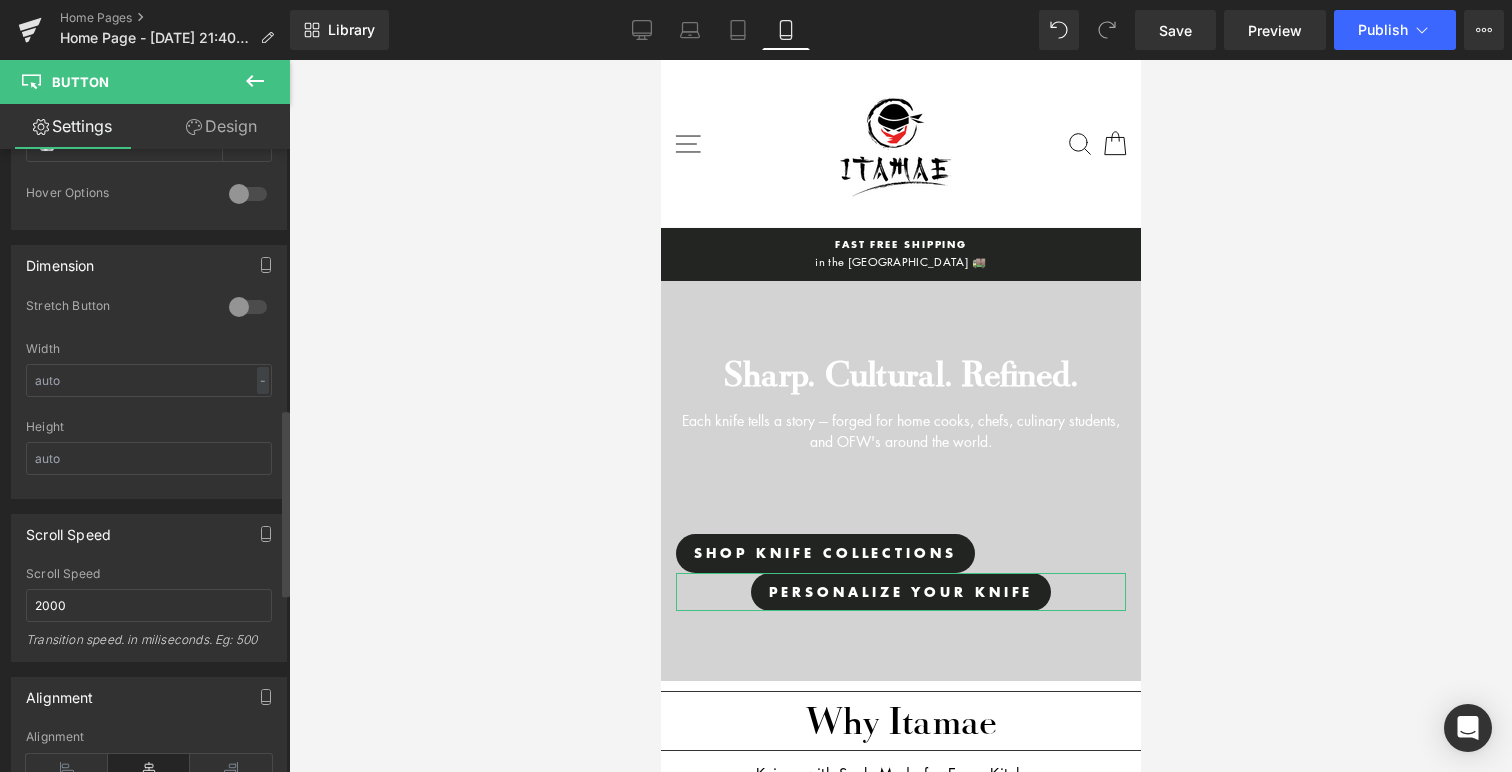 scroll, scrollTop: 1466, scrollLeft: 0, axis: vertical 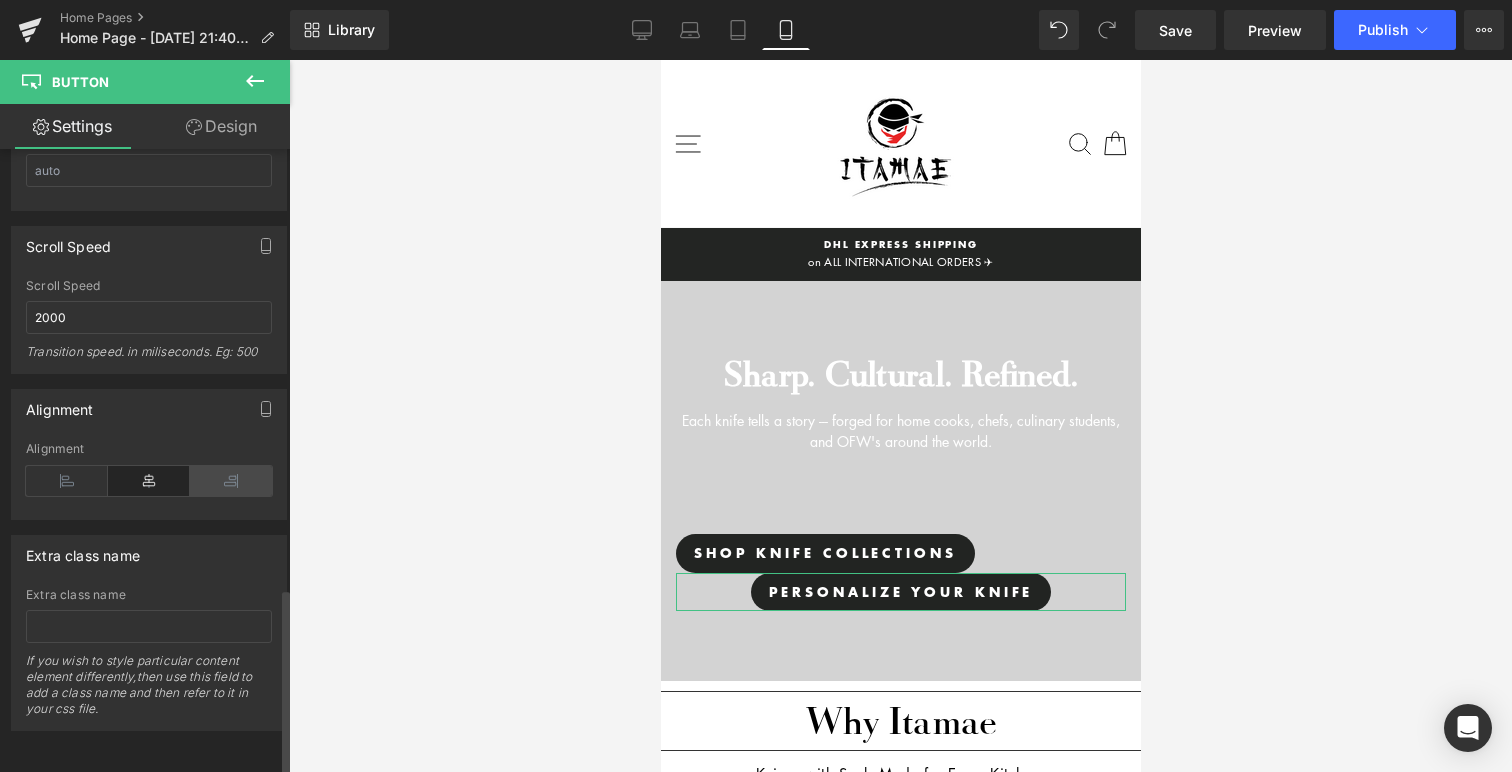 click at bounding box center (231, 481) 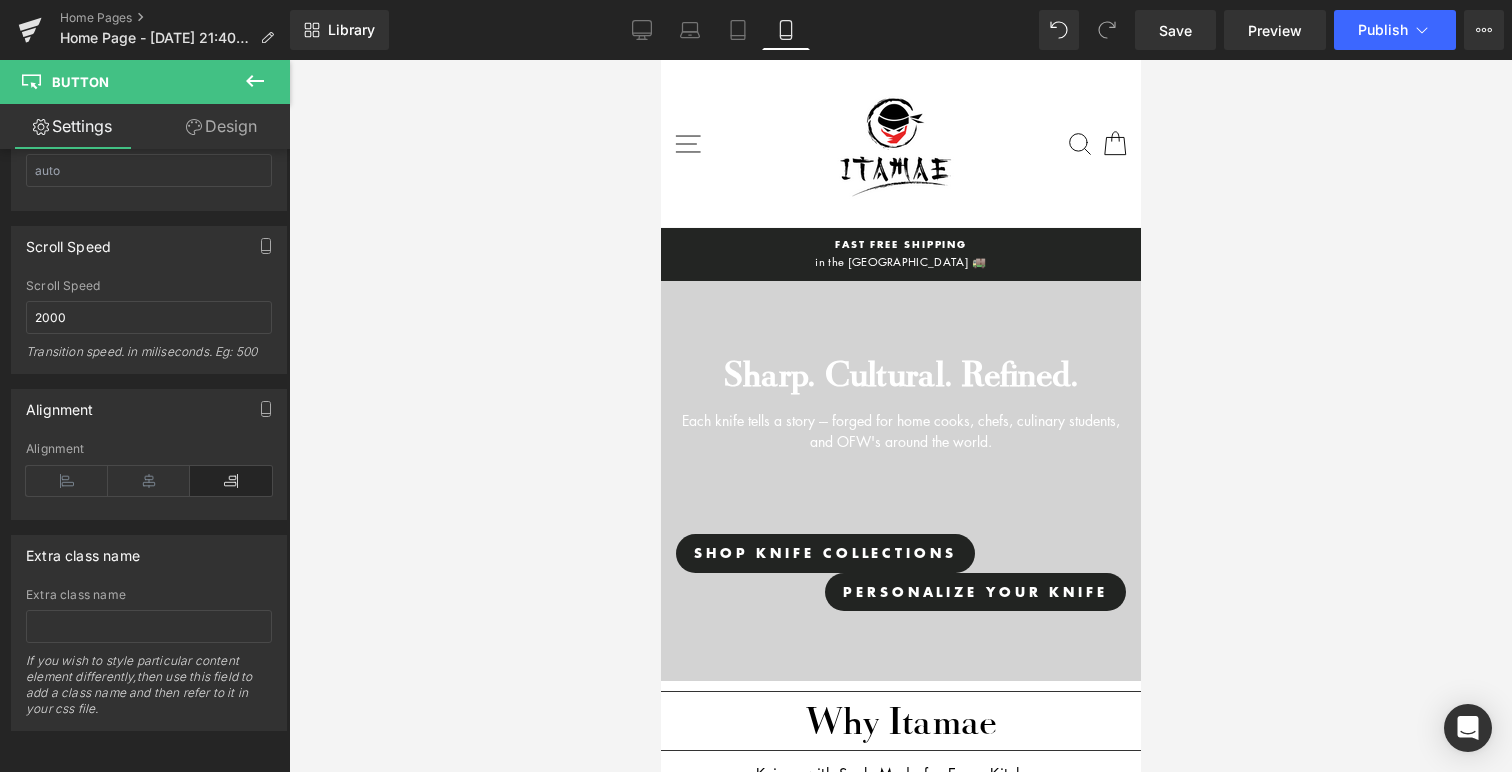 click at bounding box center (255, 82) 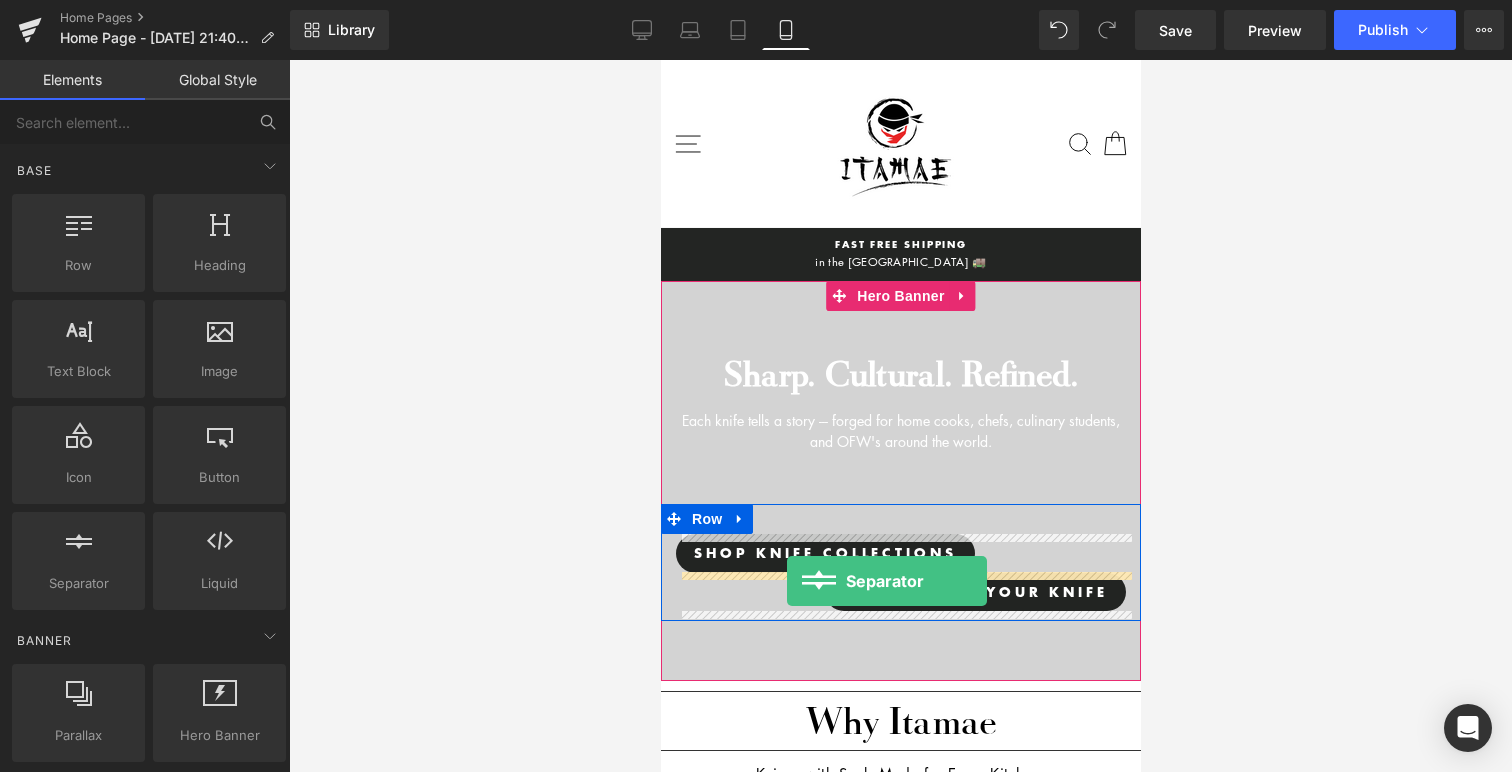 drag, startPoint x: 759, startPoint y: 601, endPoint x: 786, endPoint y: 581, distance: 33.600594 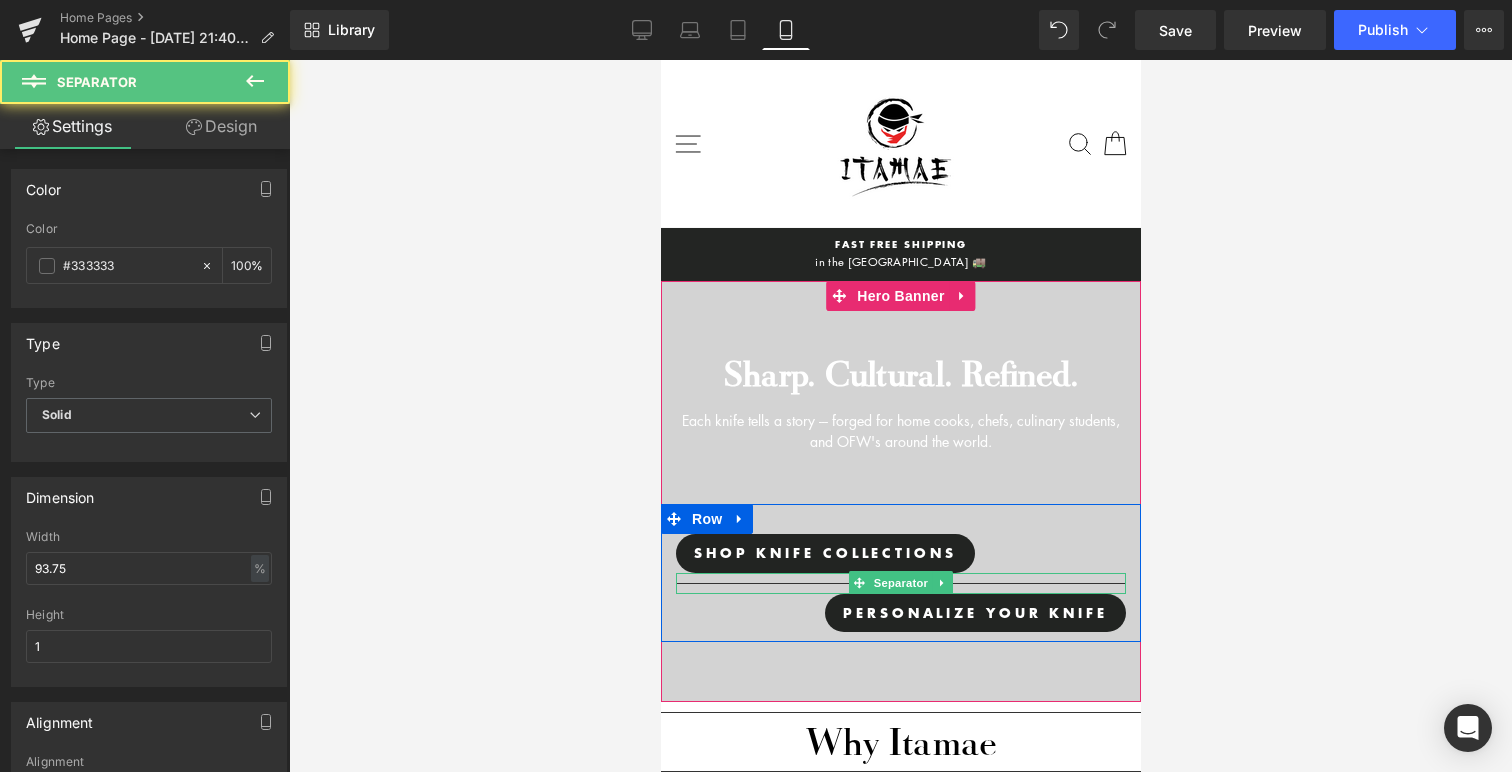 scroll, scrollTop: 7589, scrollLeft: 480, axis: both 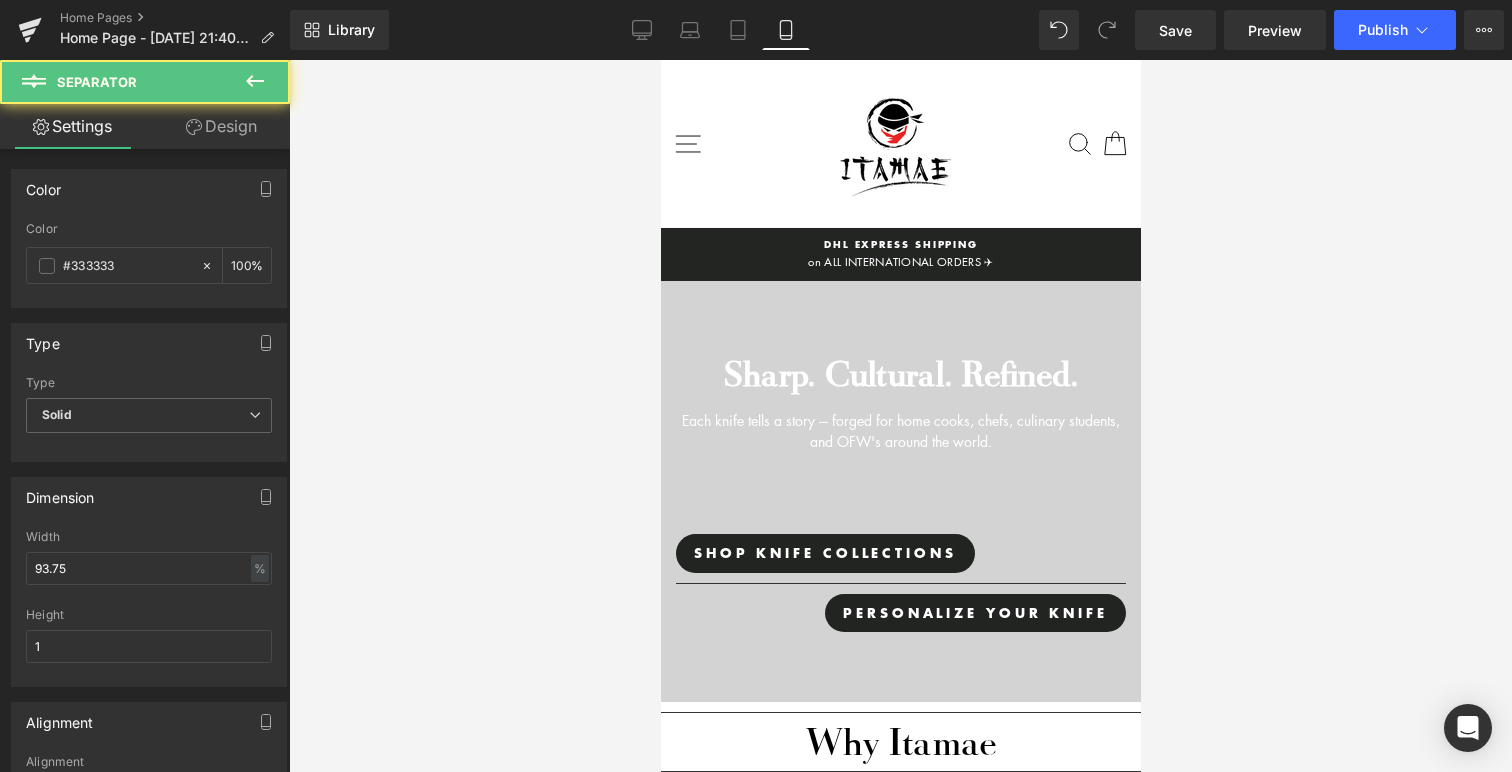 click at bounding box center (900, 416) 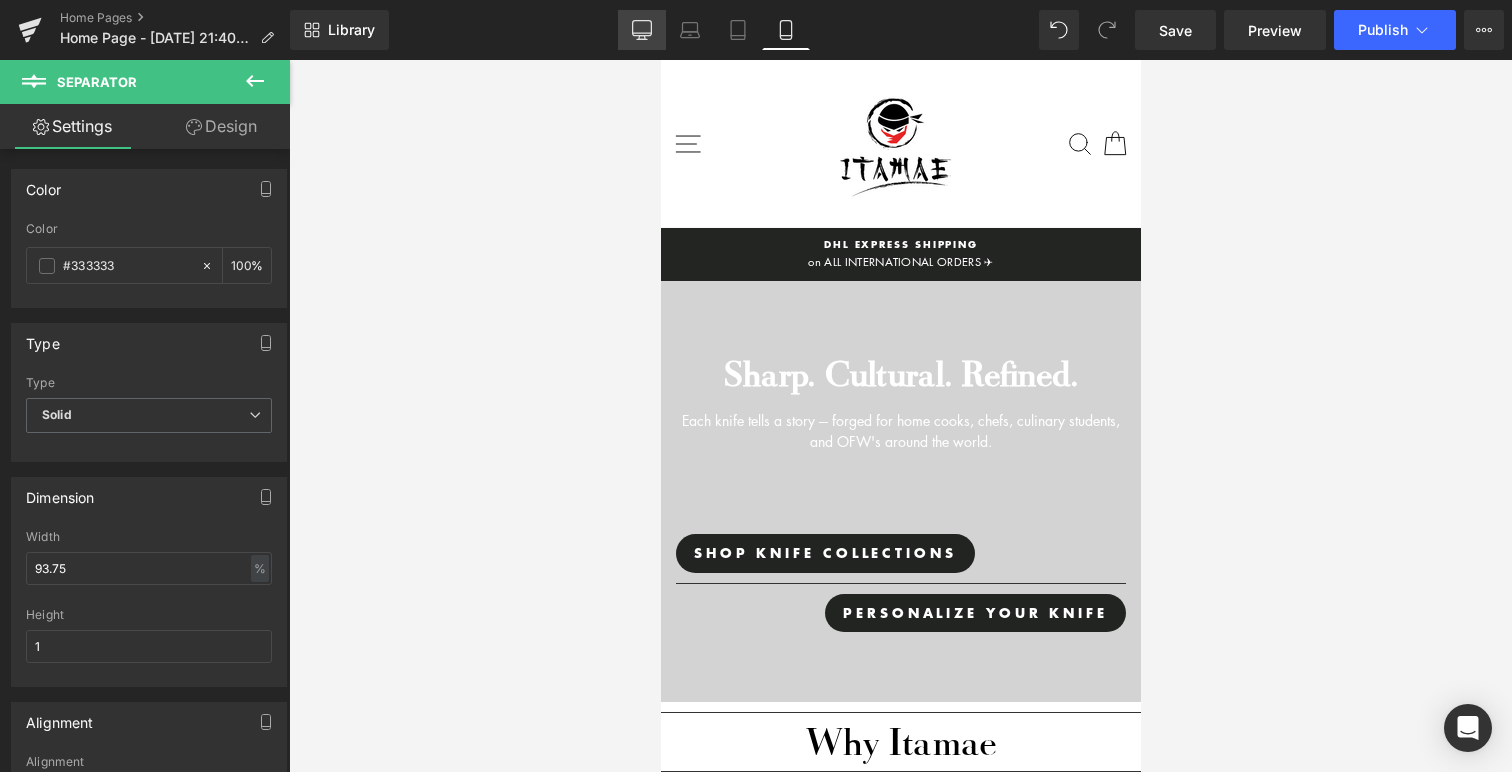click 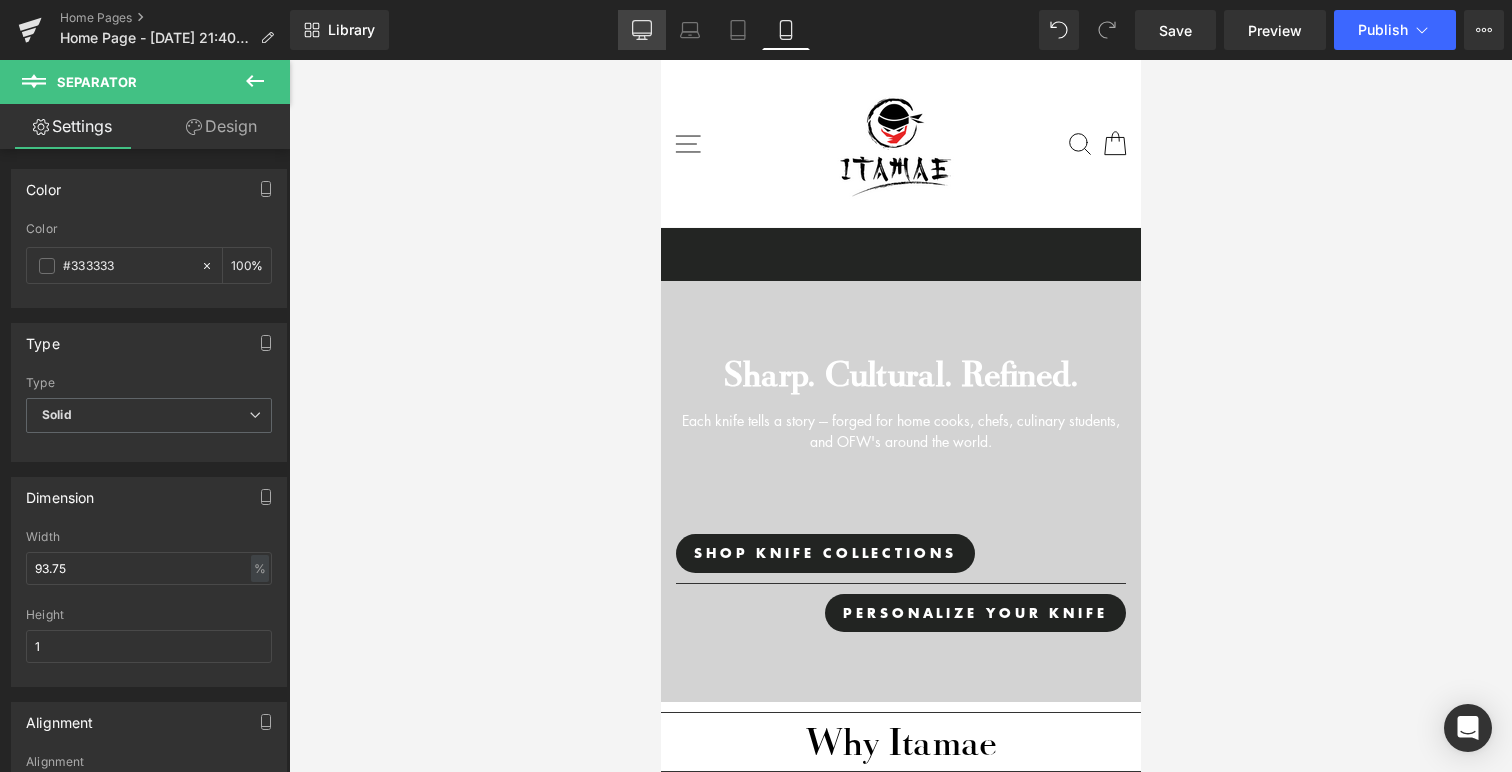 scroll, scrollTop: 107, scrollLeft: 0, axis: vertical 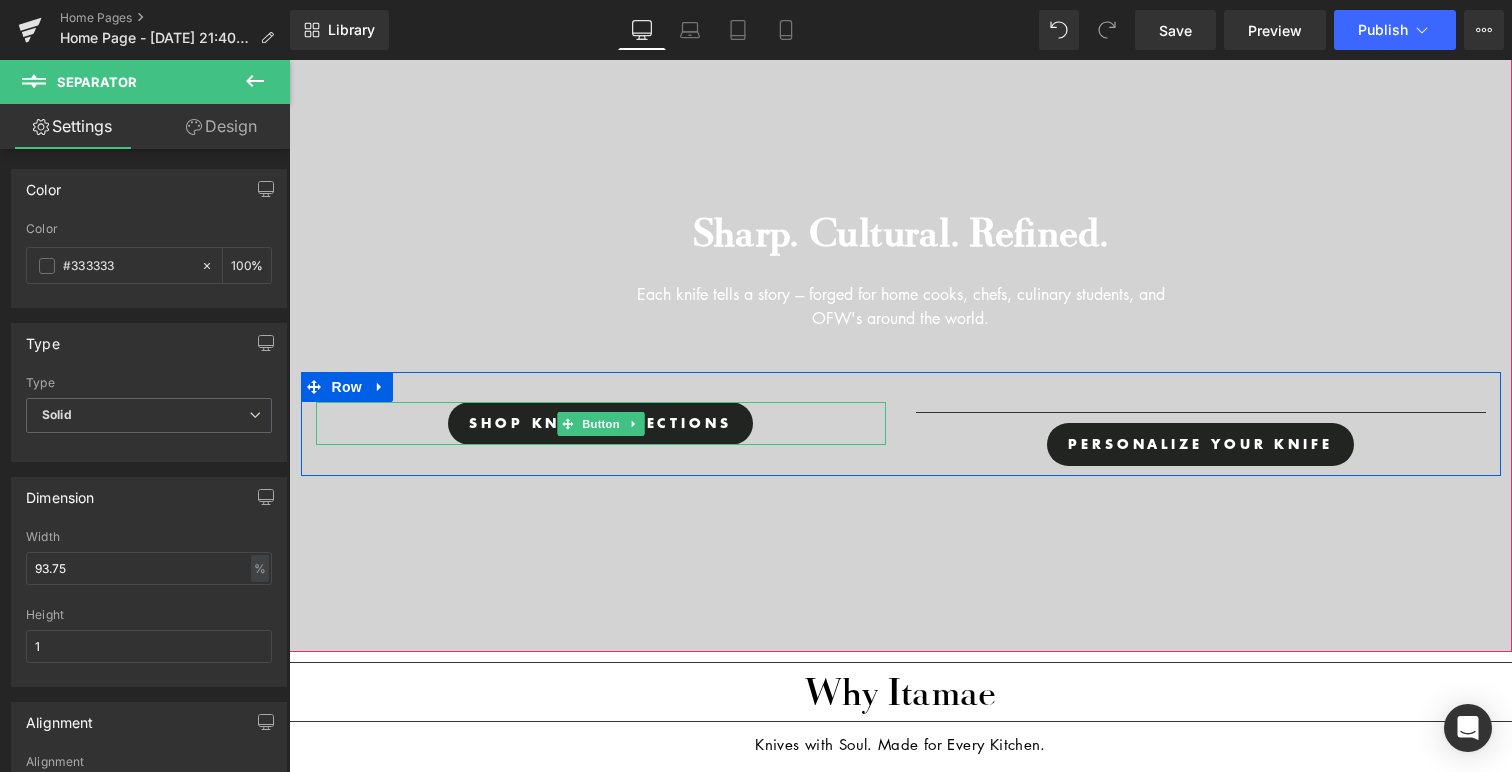 drag, startPoint x: 932, startPoint y: 409, endPoint x: 820, endPoint y: 411, distance: 112.01785 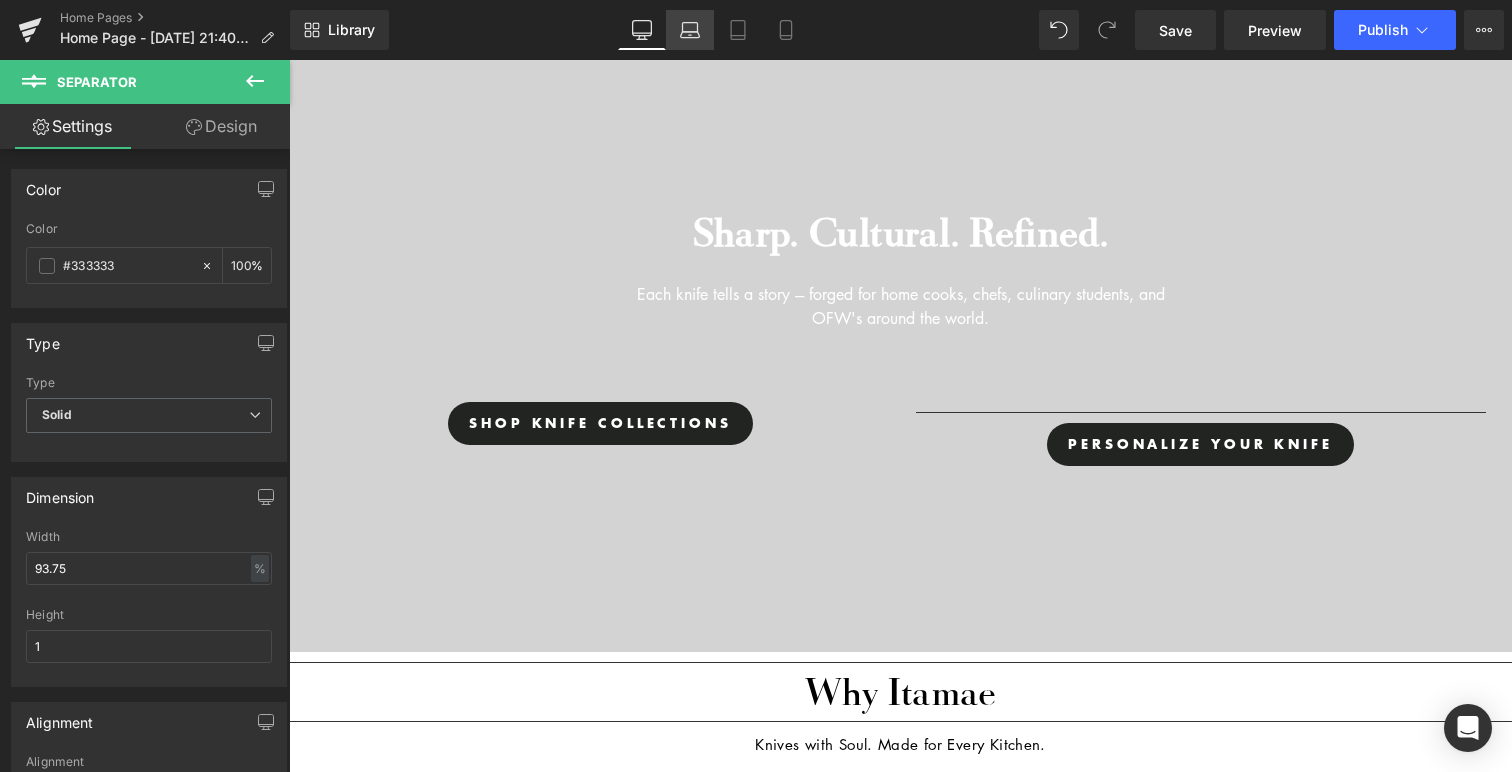 click on "Laptop" at bounding box center [690, 30] 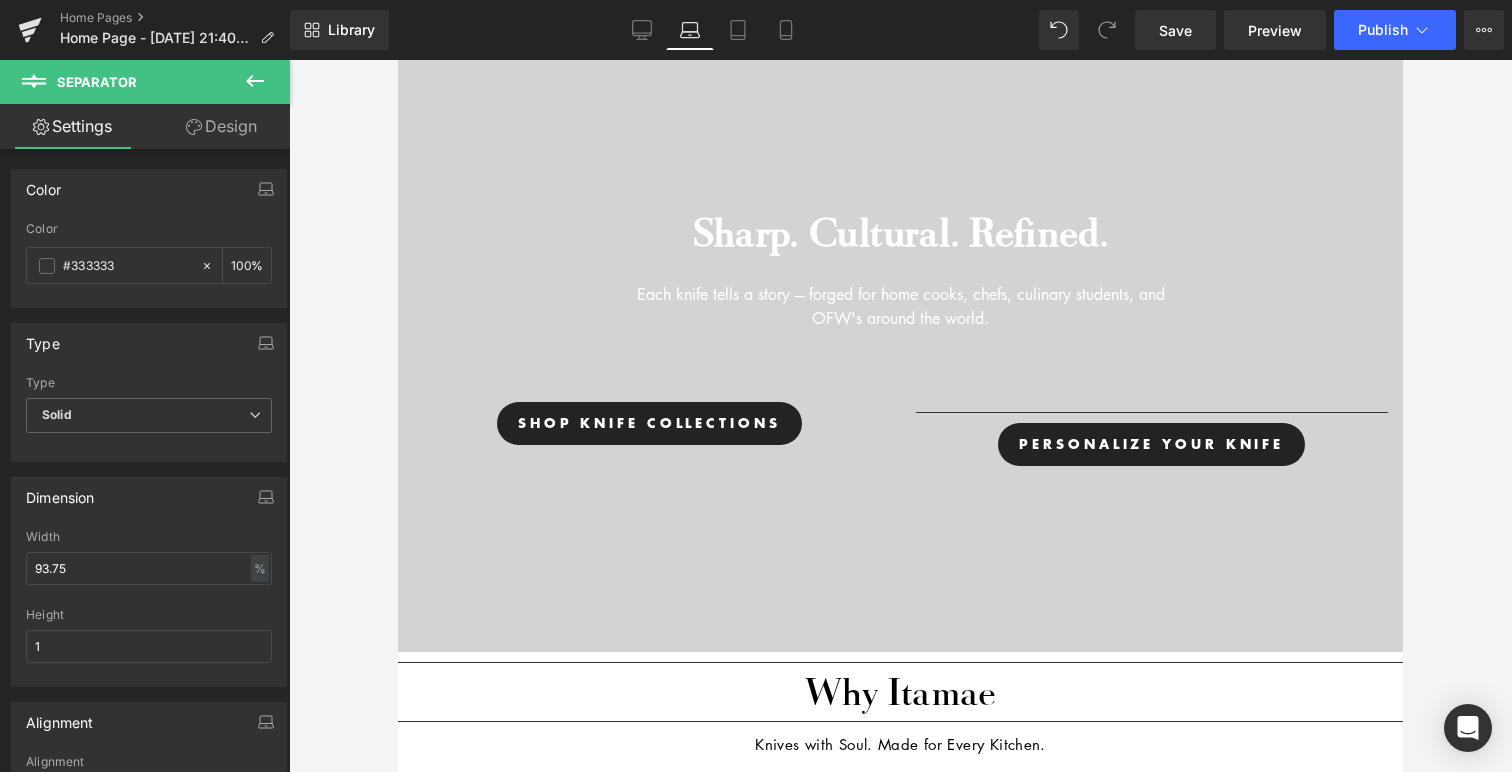 scroll, scrollTop: 294, scrollLeft: 0, axis: vertical 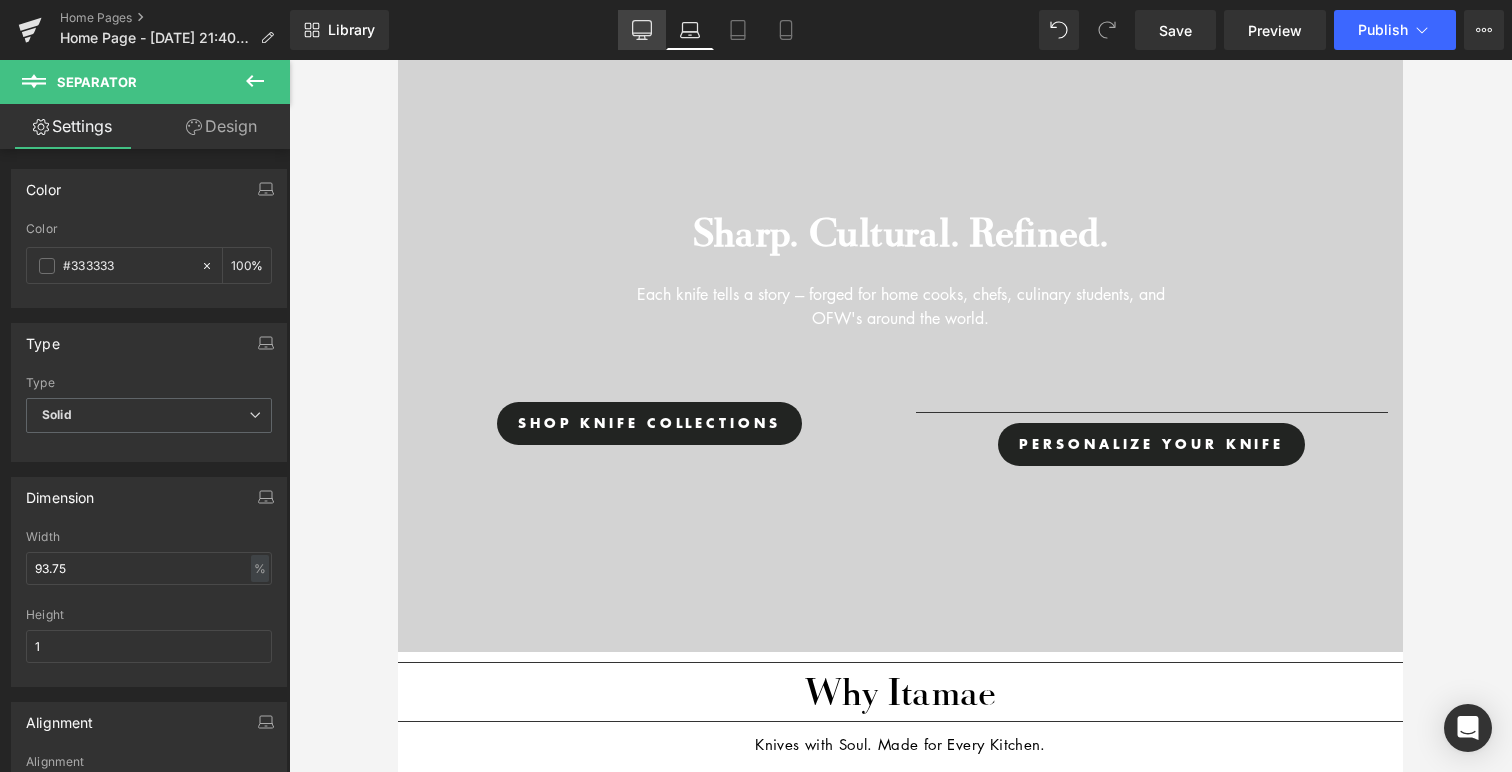 click 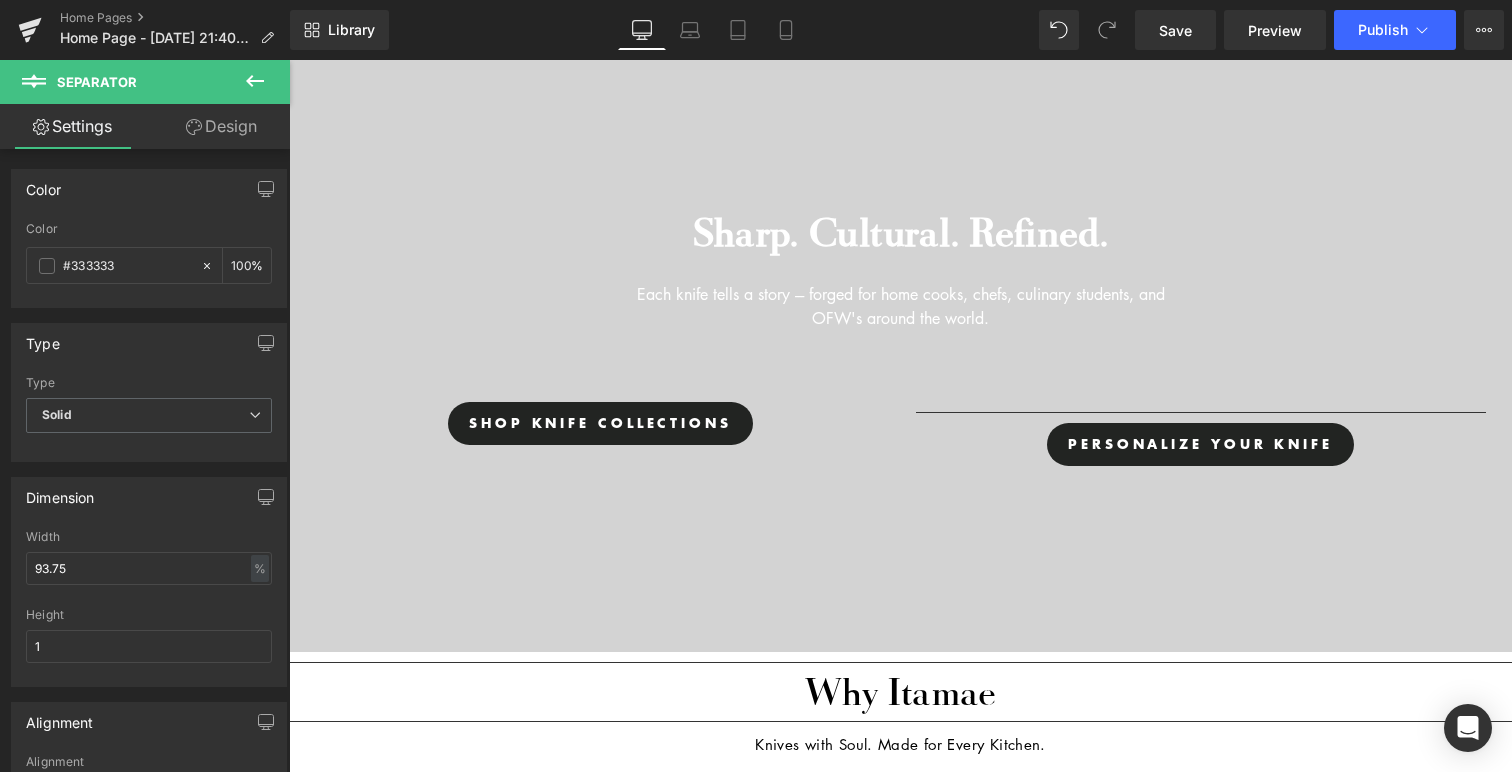scroll, scrollTop: 10, scrollLeft: 10, axis: both 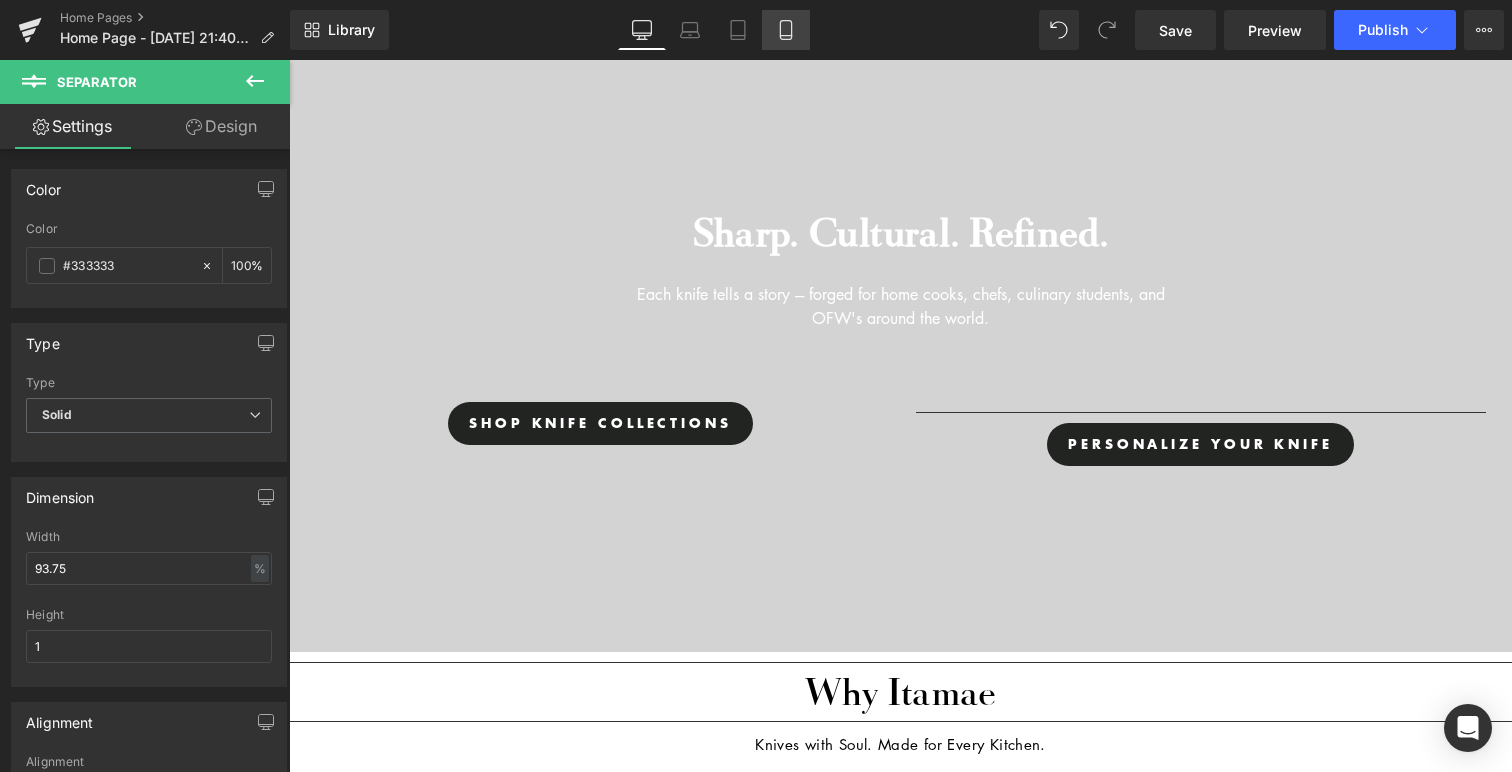 click on "Mobile" at bounding box center [786, 30] 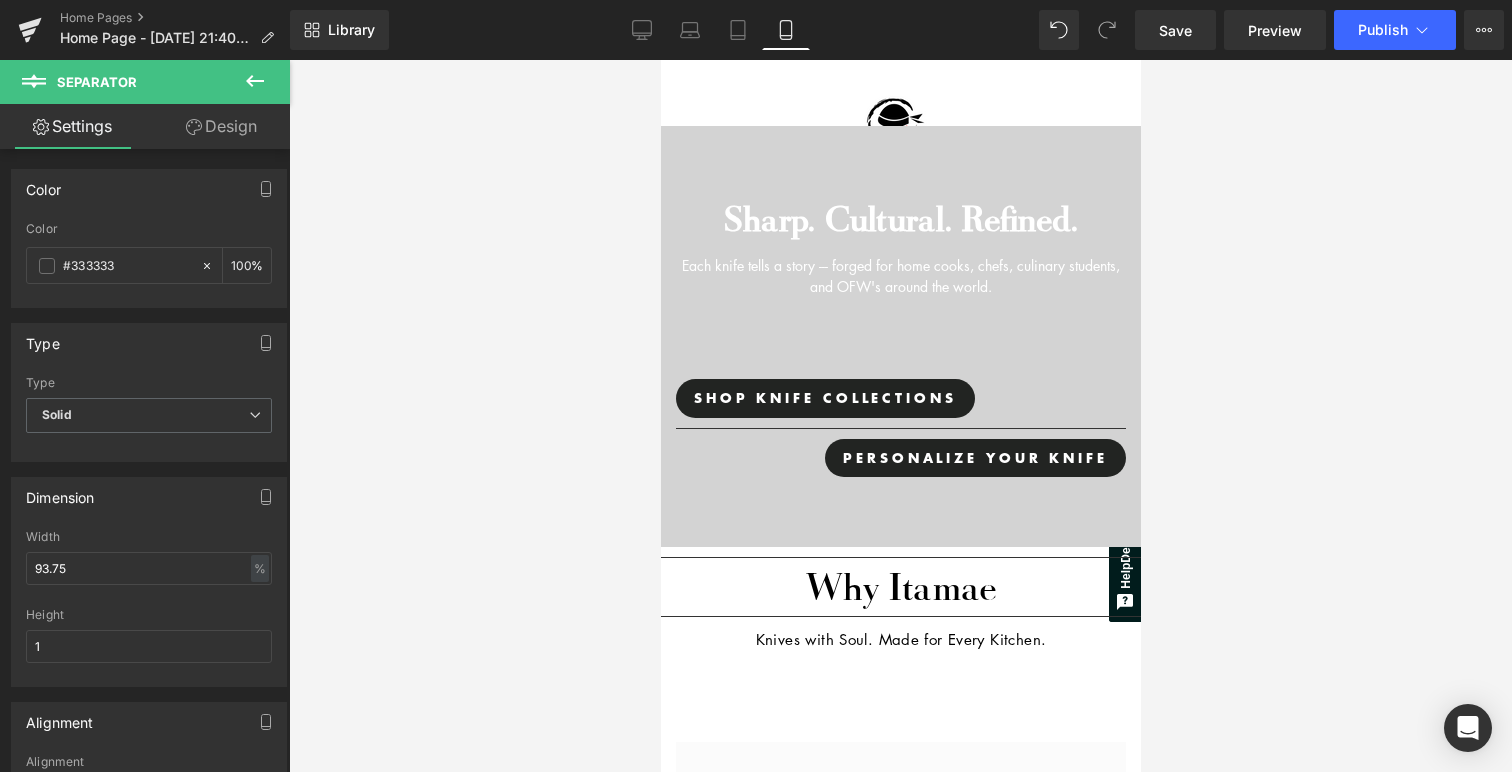 scroll, scrollTop: 10, scrollLeft: 10, axis: both 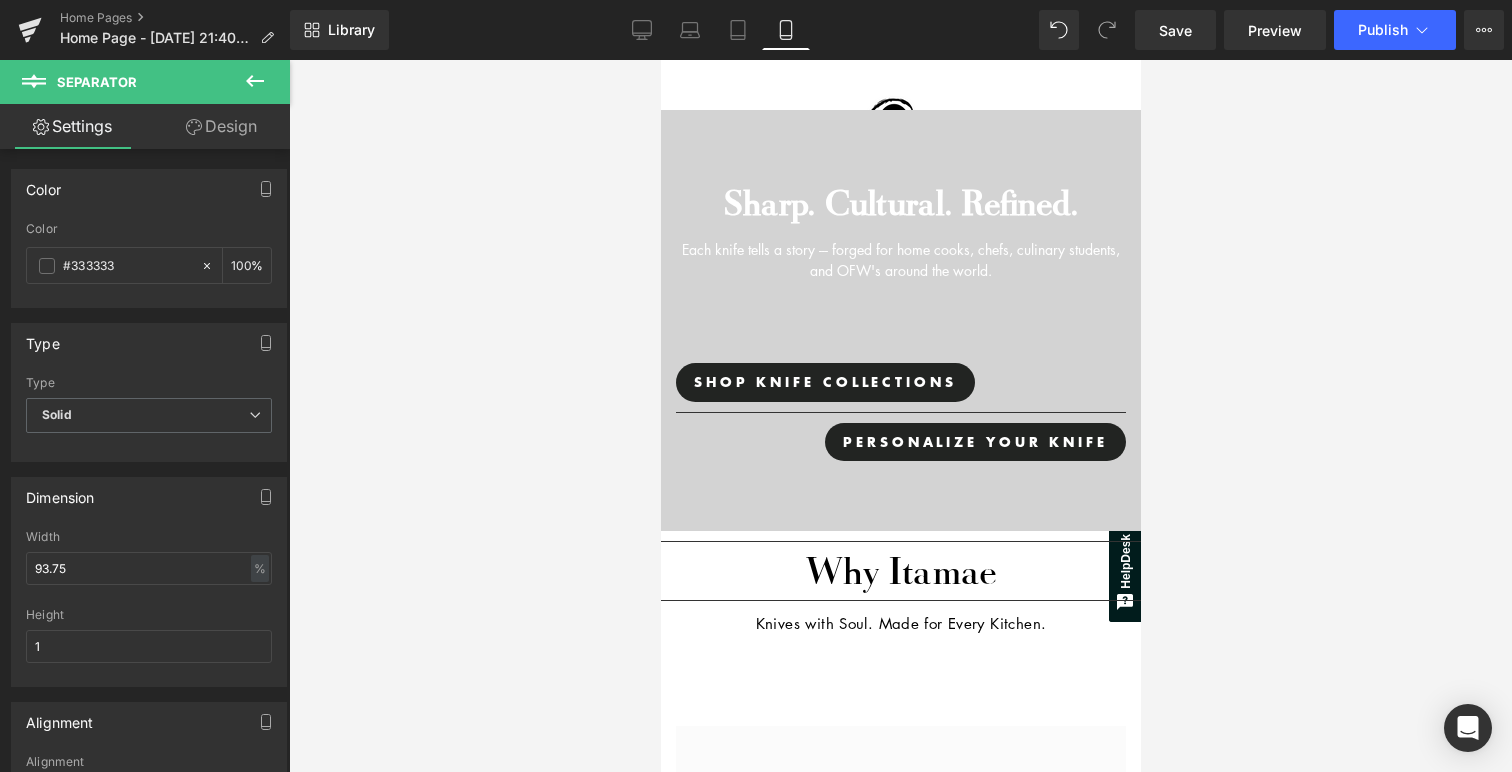 click at bounding box center (900, 416) 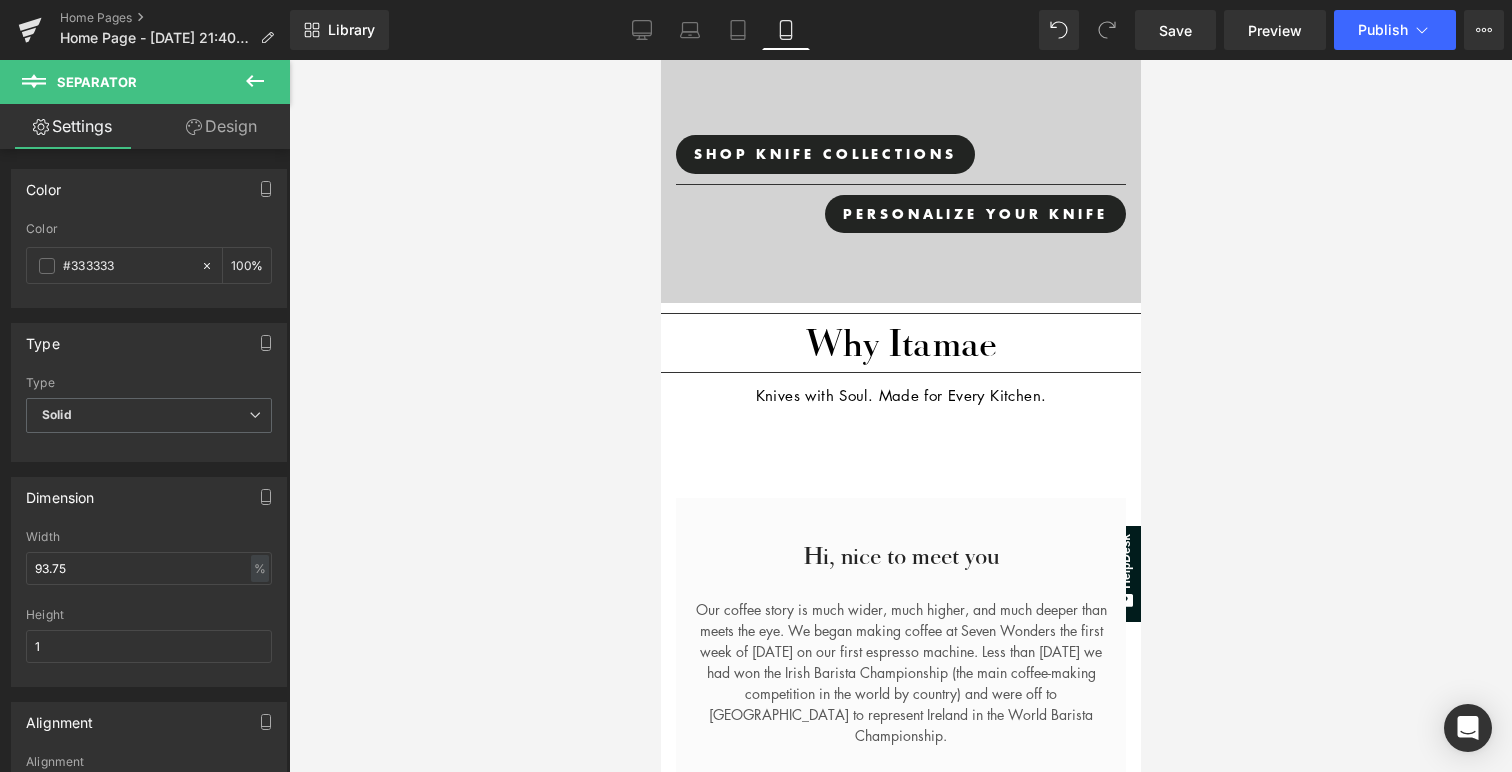 scroll, scrollTop: 401, scrollLeft: 0, axis: vertical 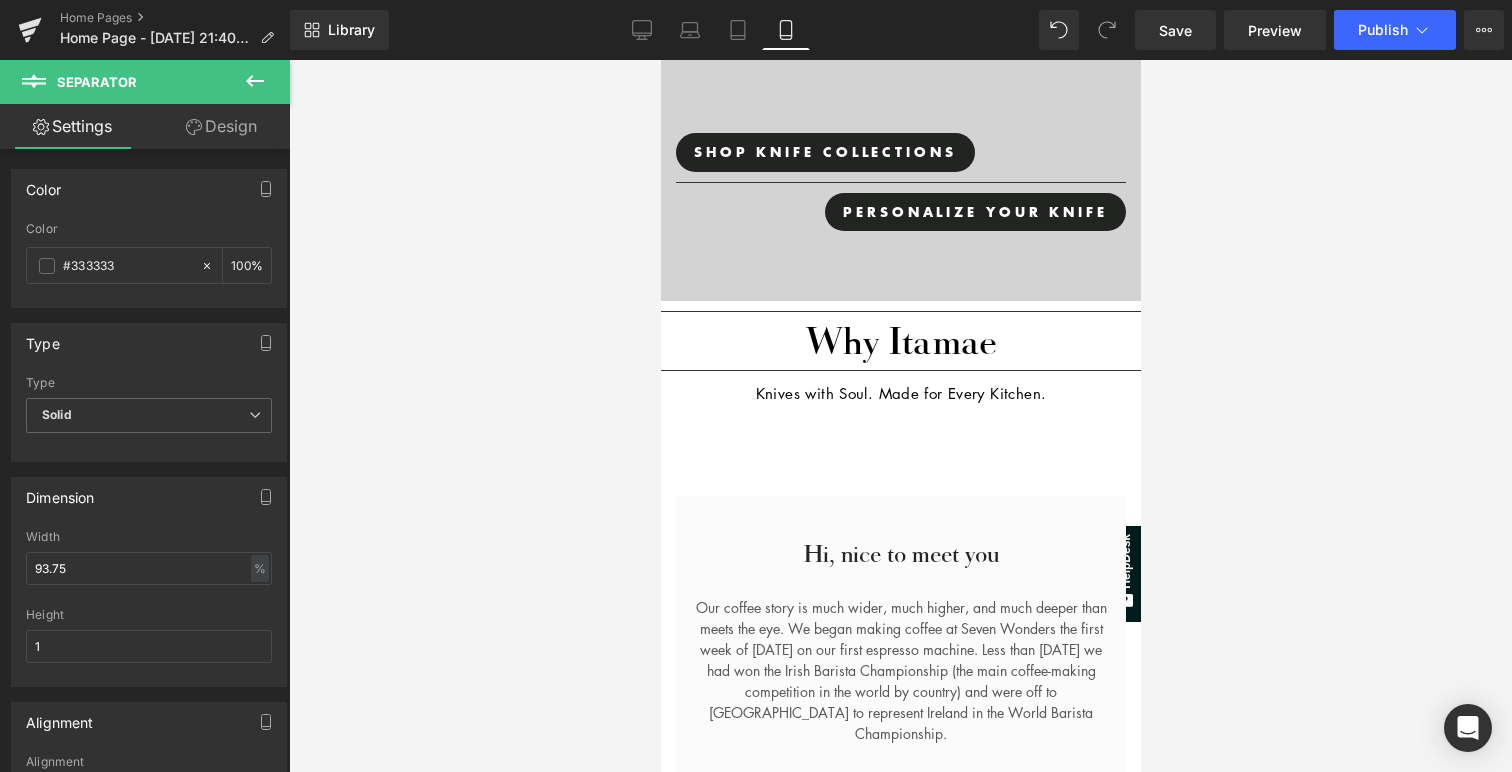 click at bounding box center (255, 82) 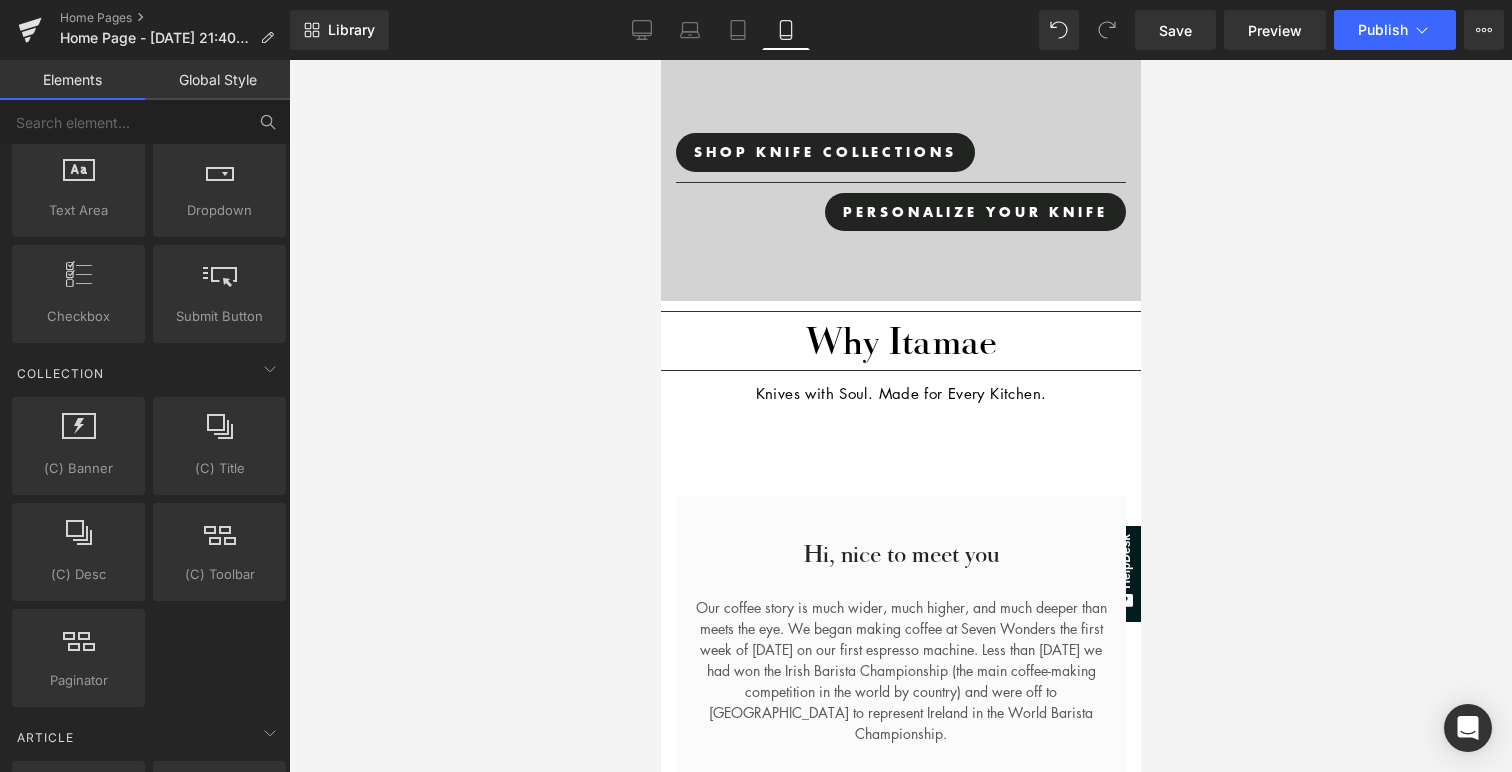 scroll, scrollTop: 3245, scrollLeft: 0, axis: vertical 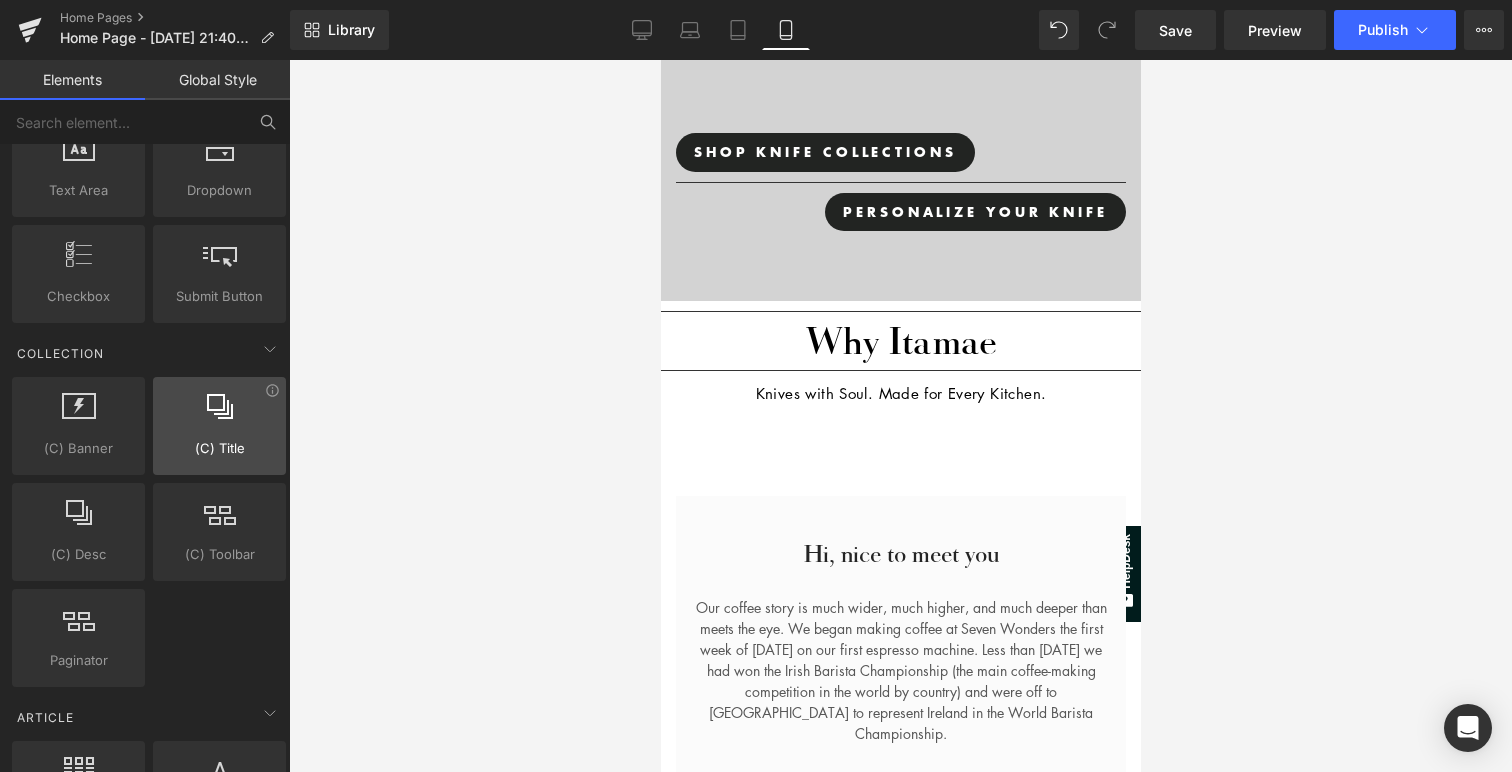 click on "(C) Title" at bounding box center (219, 448) 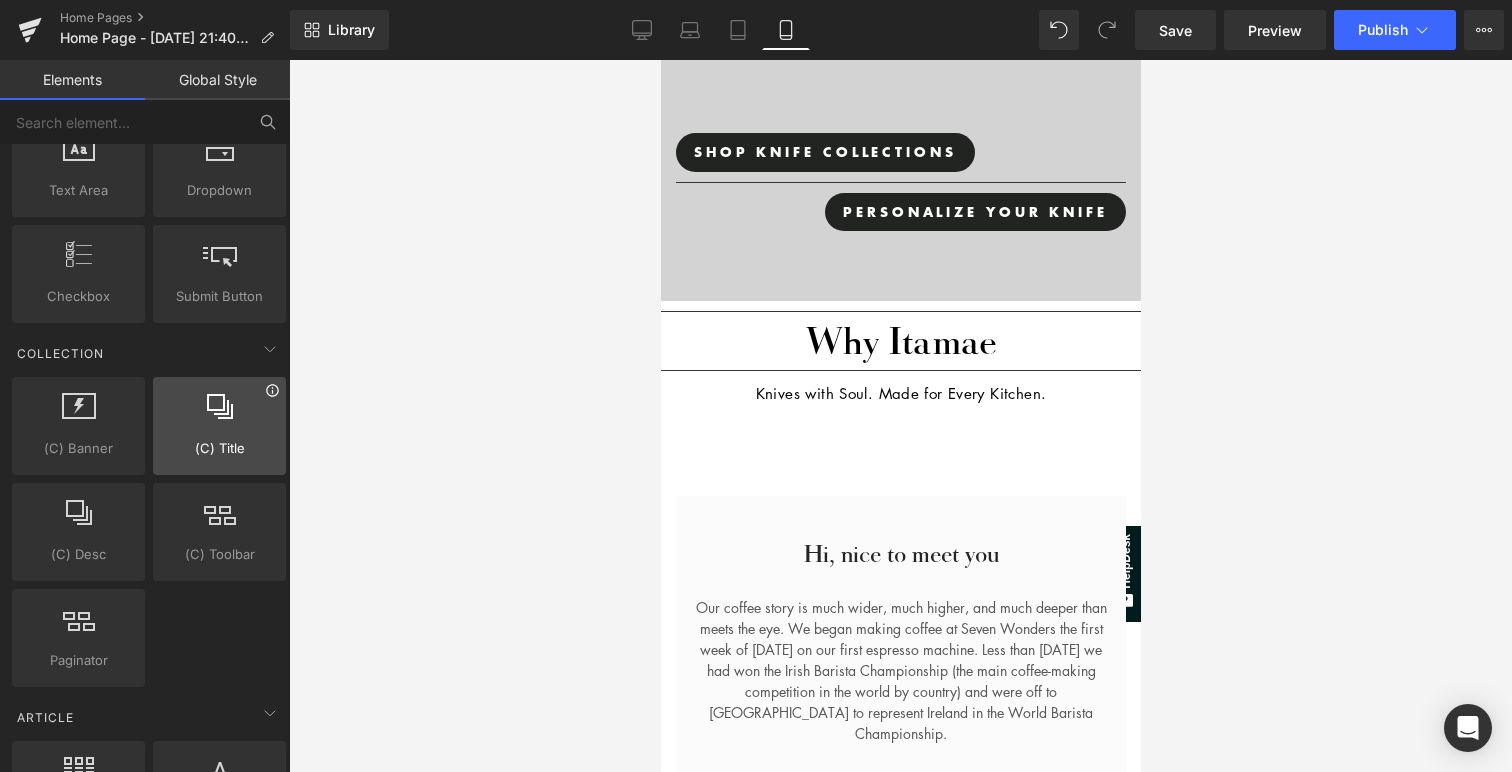 click 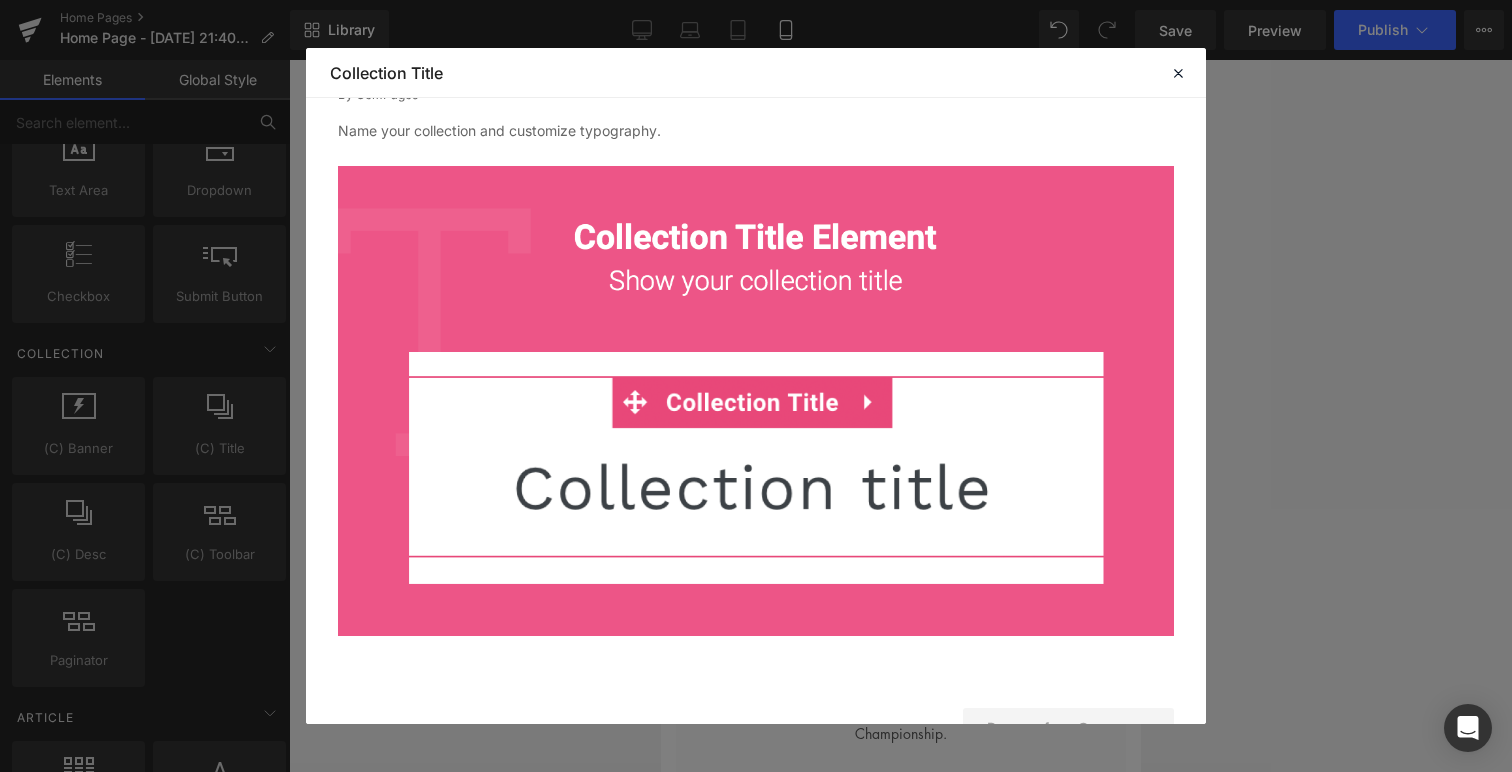scroll, scrollTop: 111, scrollLeft: 0, axis: vertical 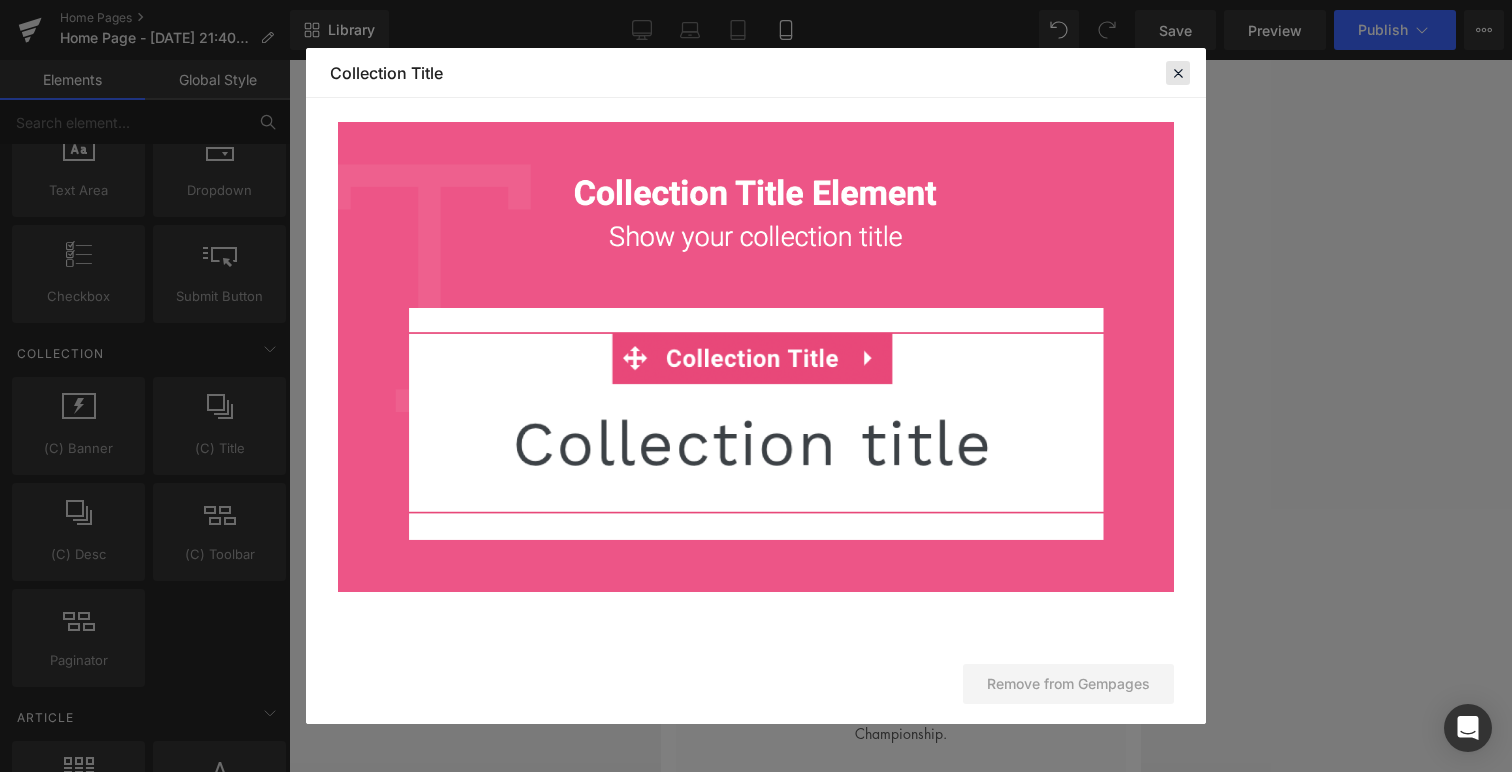 click at bounding box center [1178, 73] 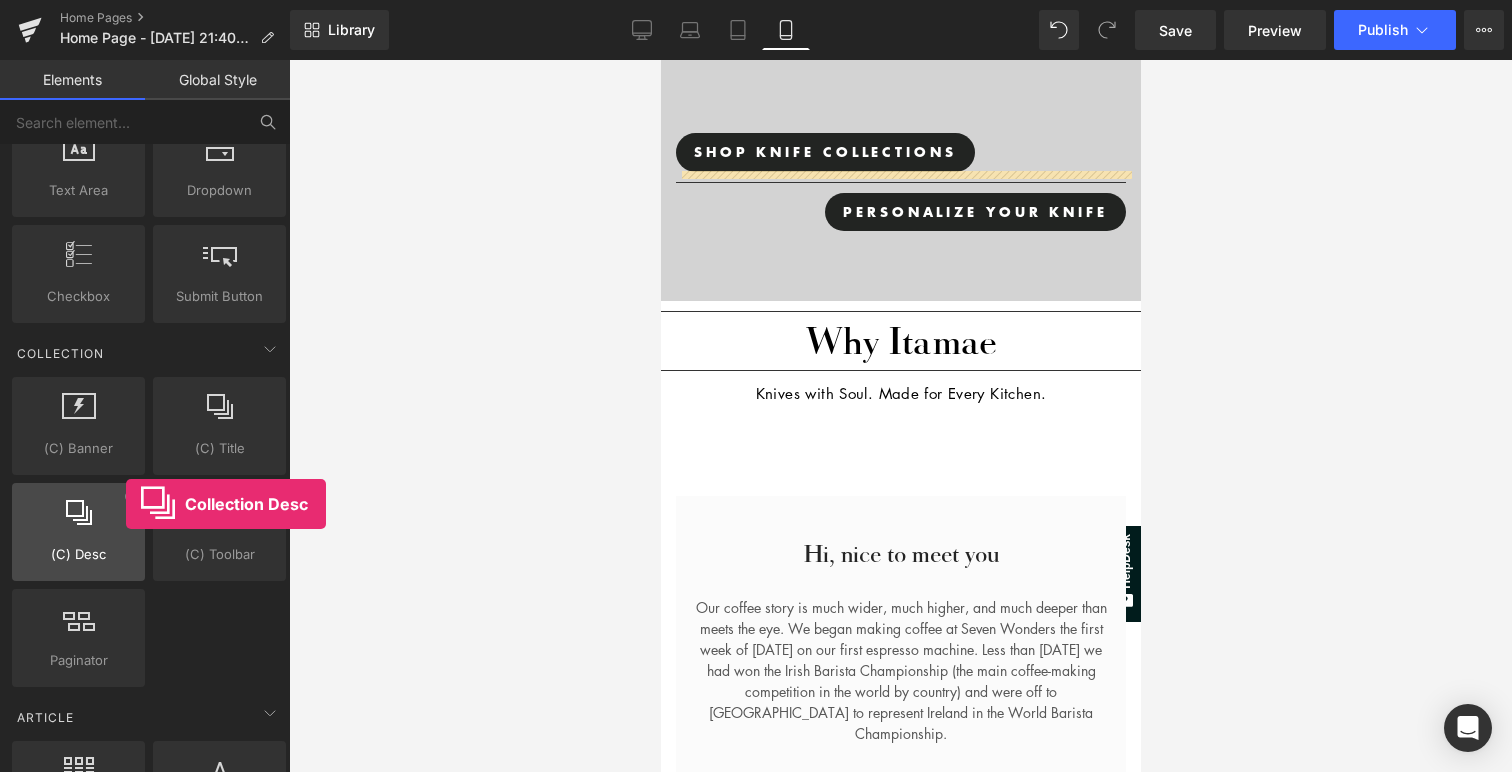 click at bounding box center [78, 521] 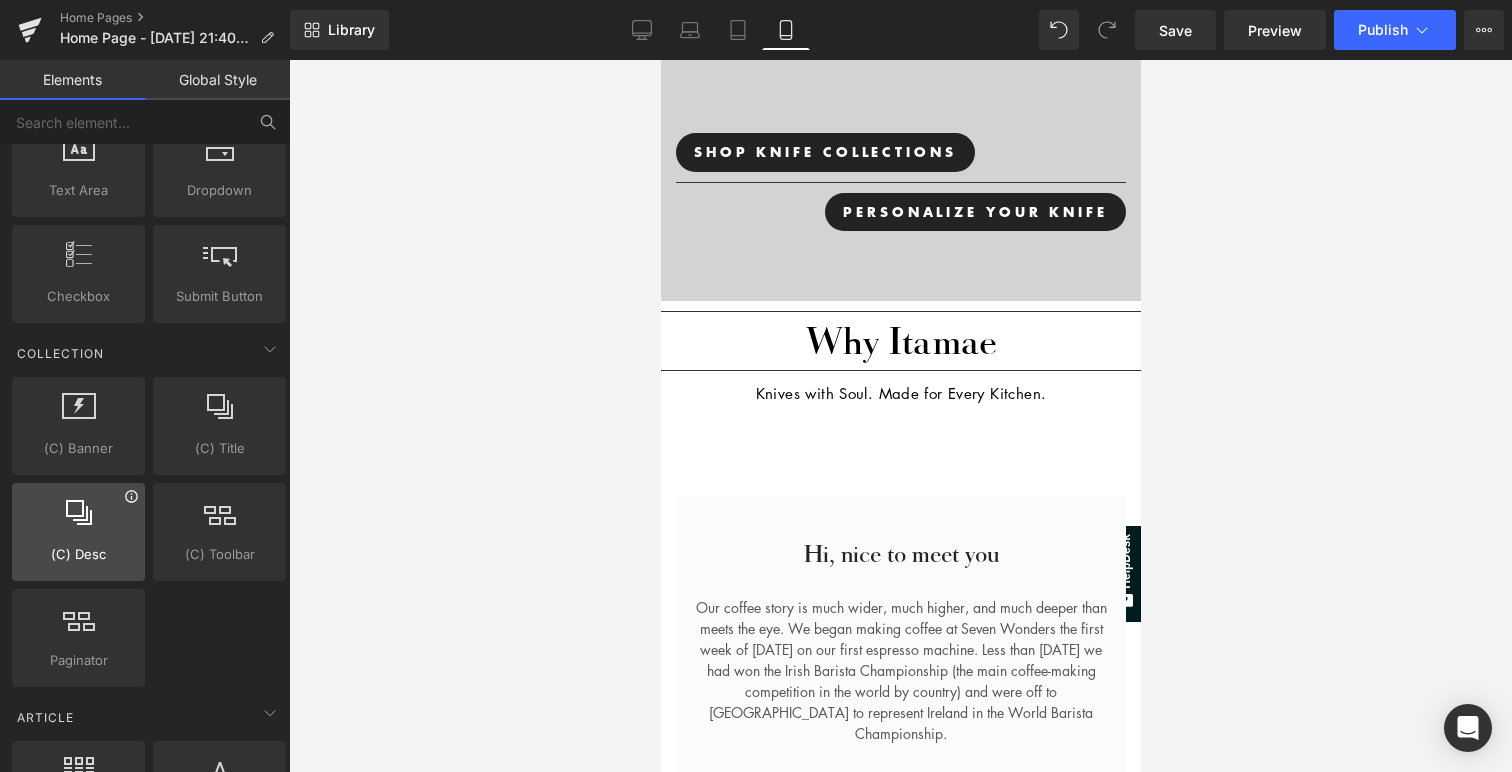 click 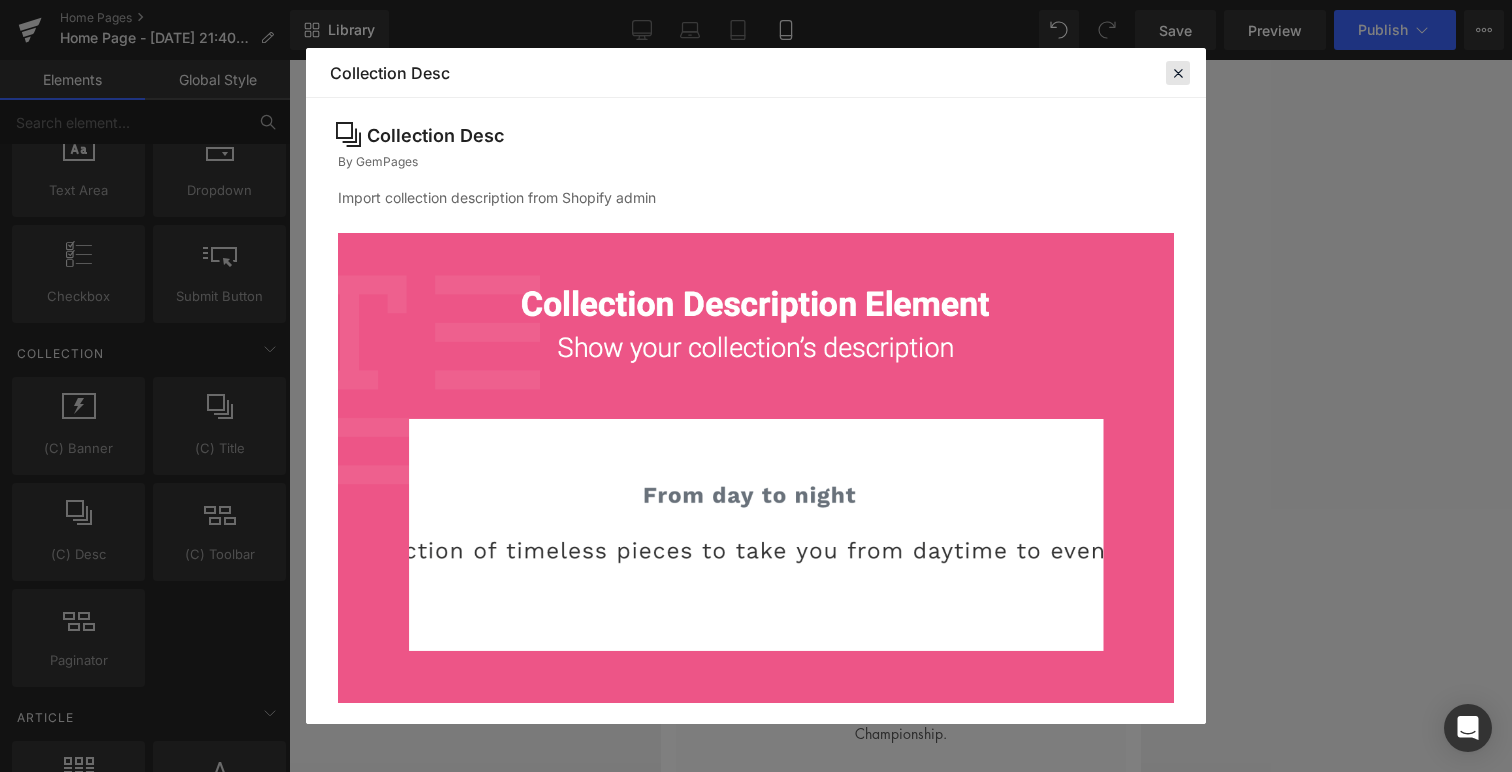 click at bounding box center [1178, 73] 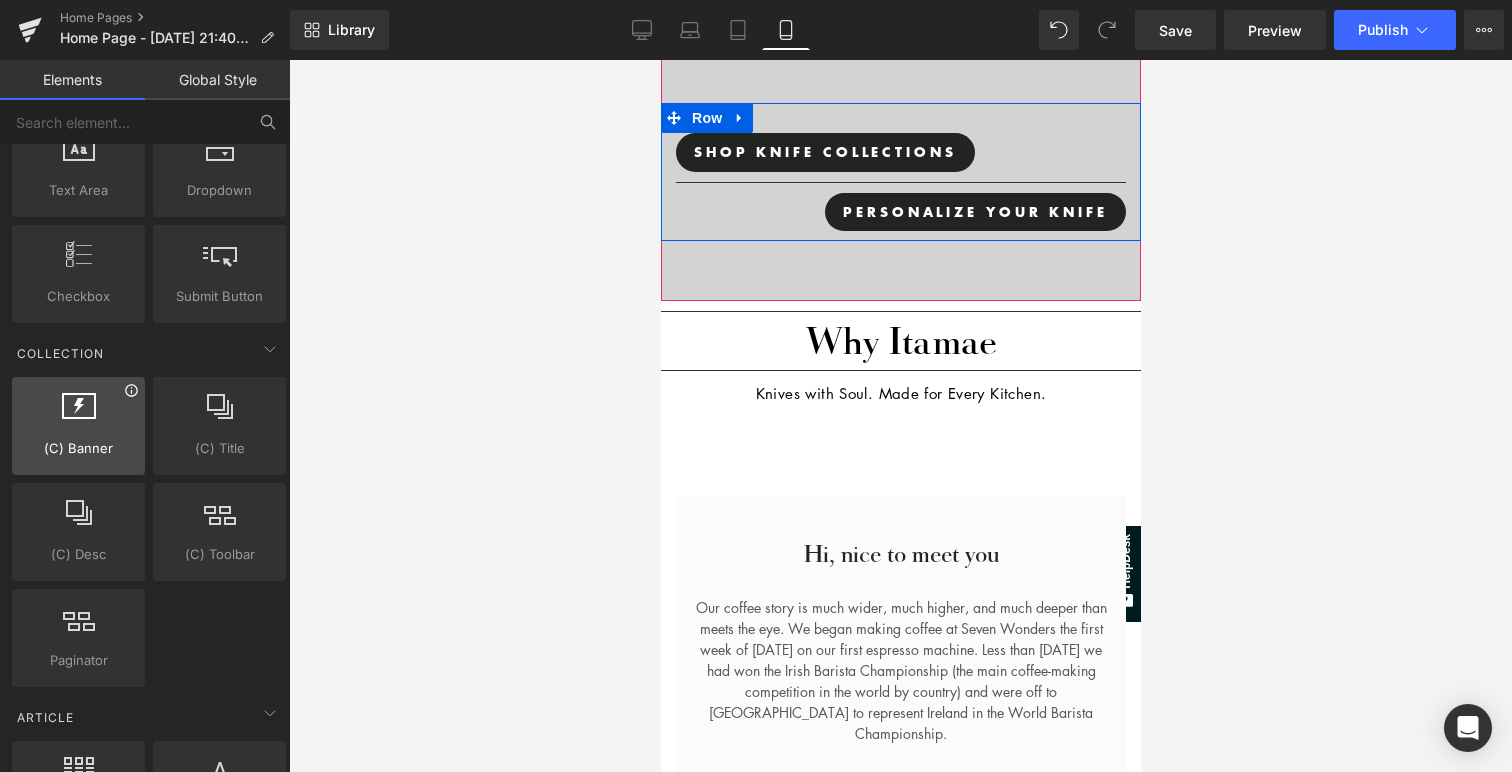 click 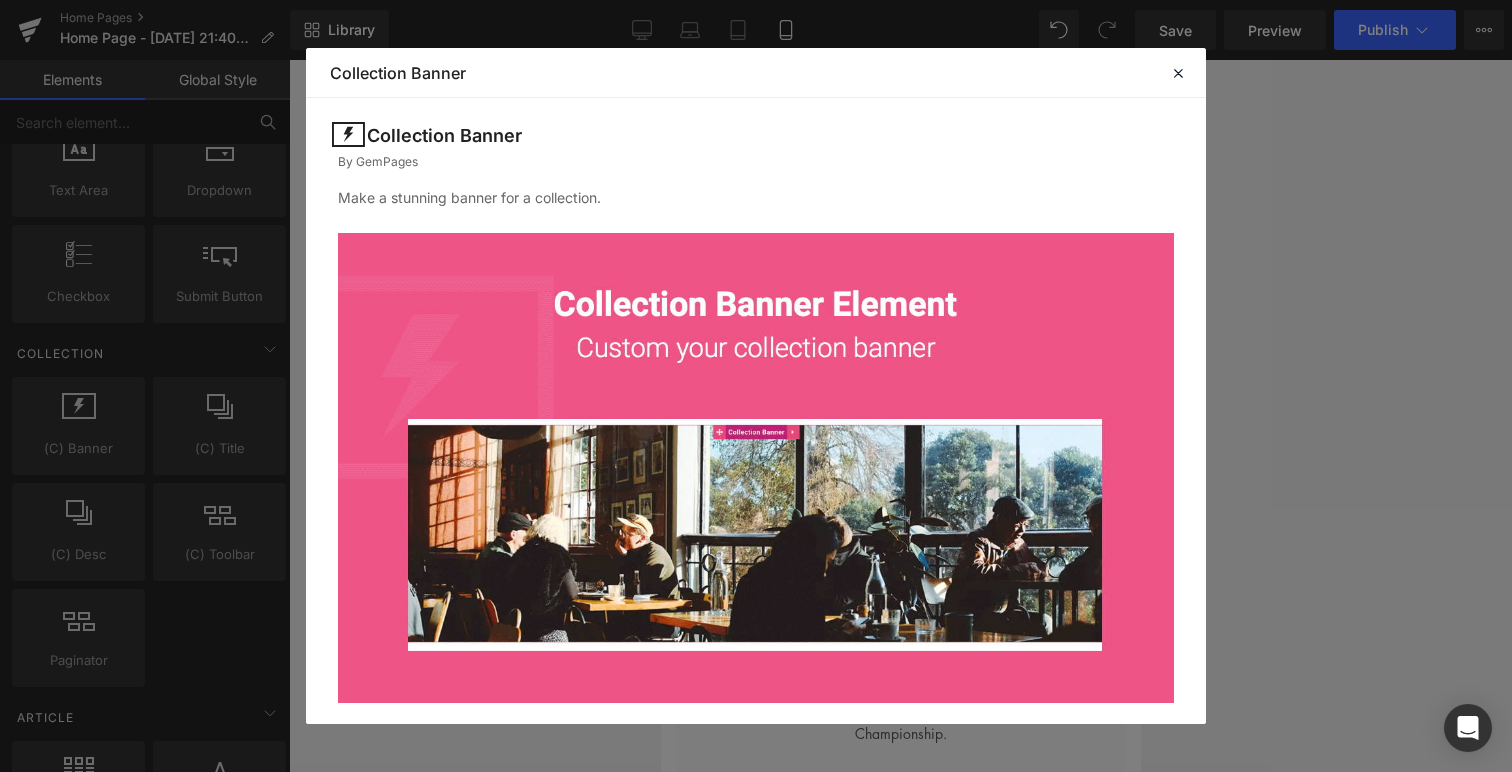 scroll, scrollTop: 111, scrollLeft: 0, axis: vertical 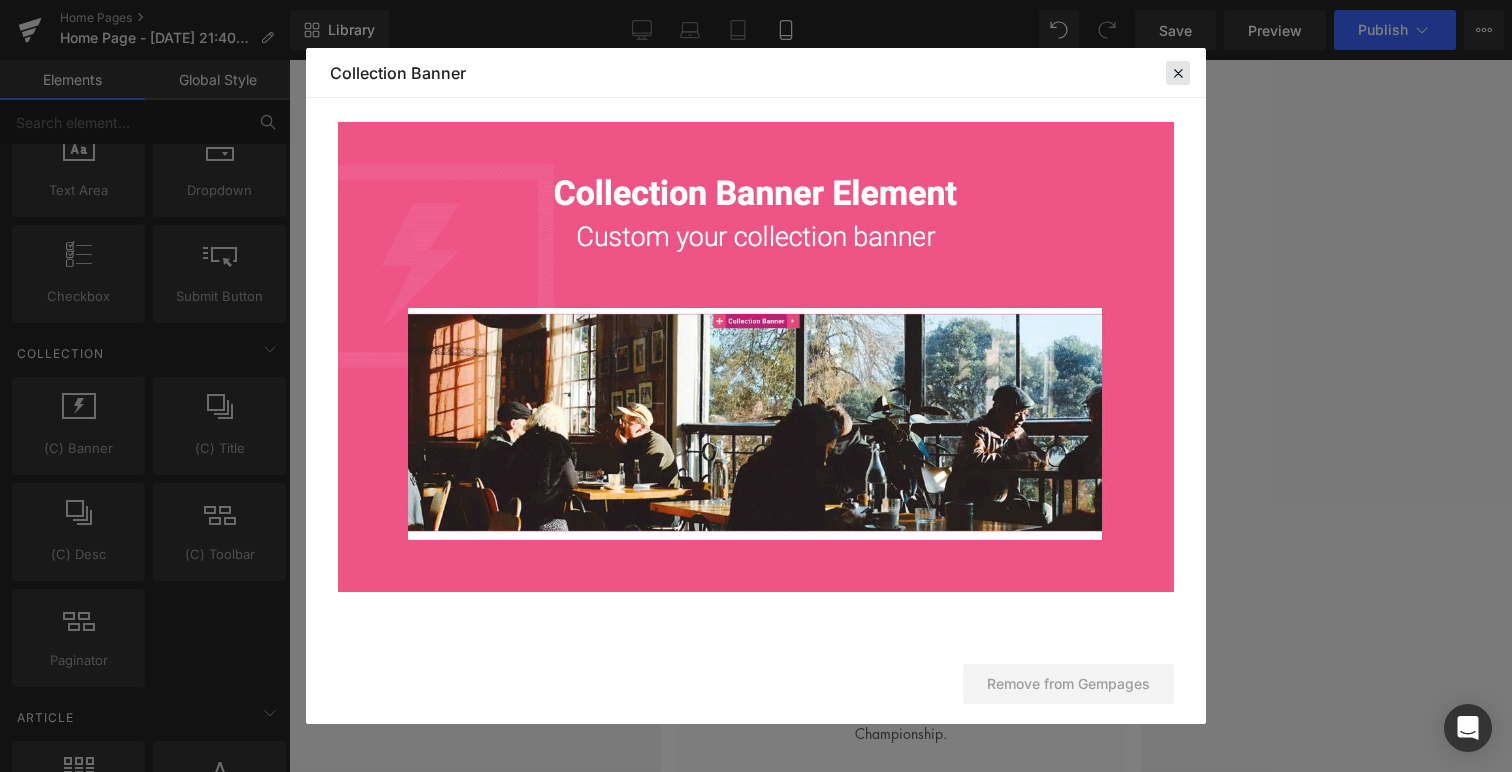 click at bounding box center [1178, 73] 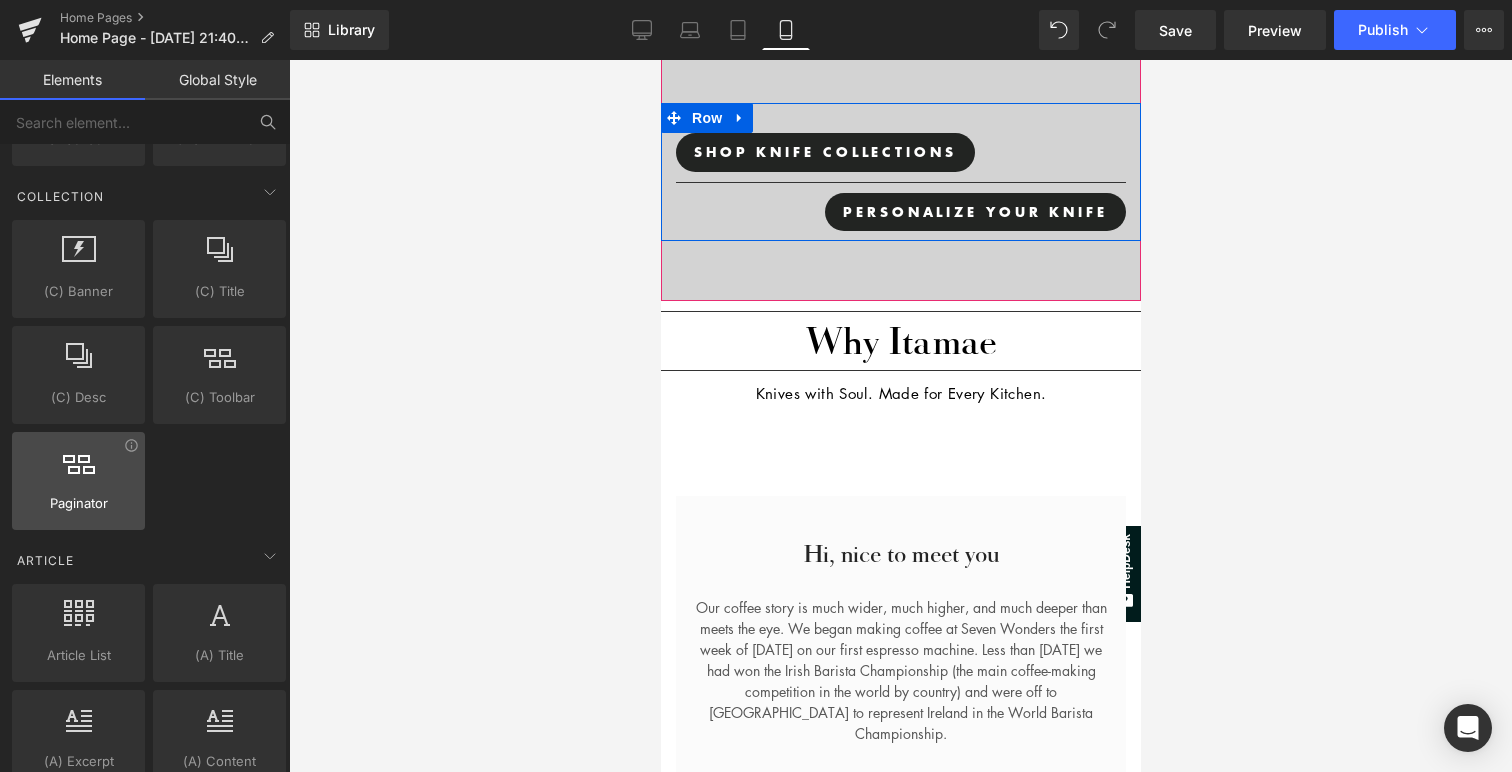 scroll, scrollTop: 3405, scrollLeft: 0, axis: vertical 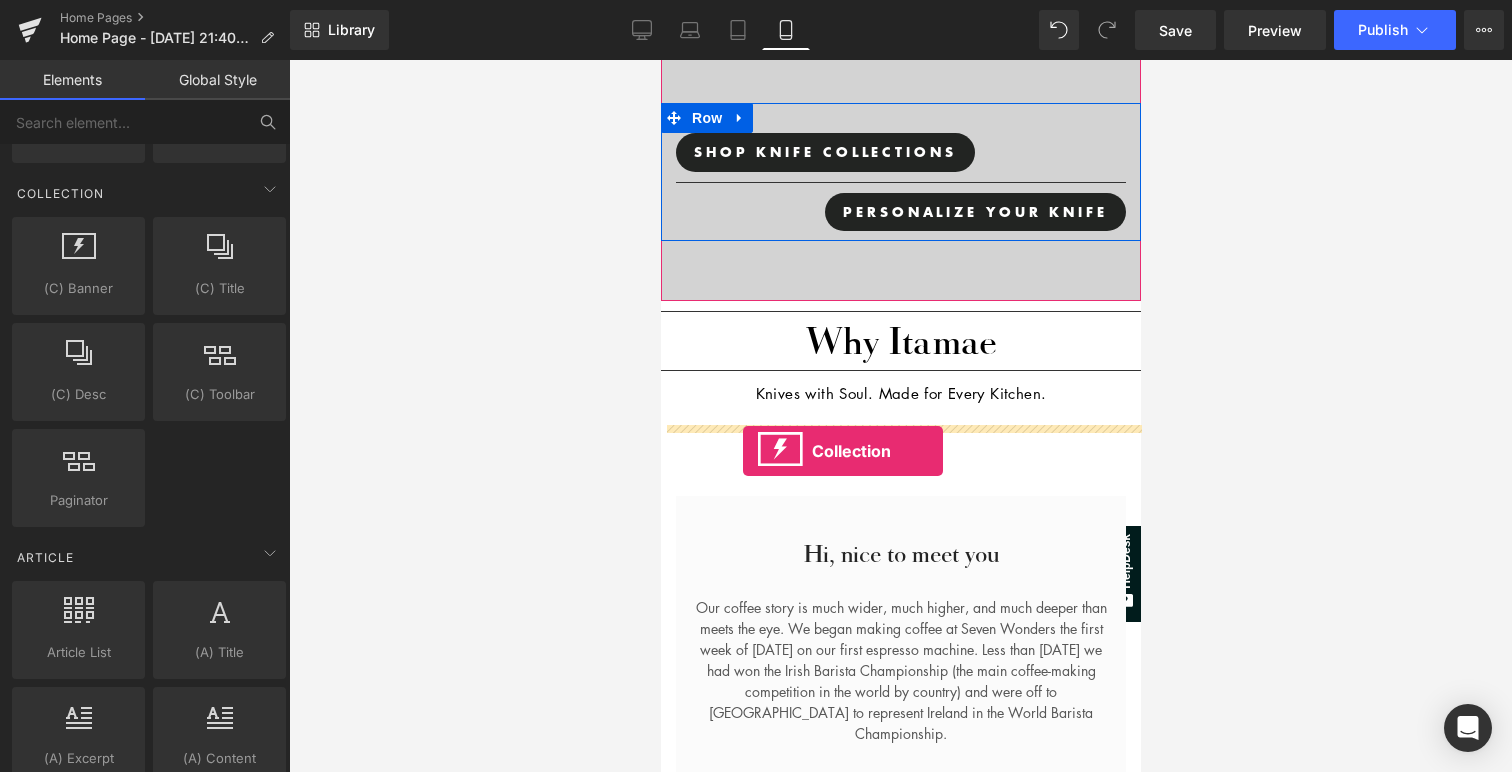 drag, startPoint x: 752, startPoint y: 347, endPoint x: 742, endPoint y: 450, distance: 103.4843 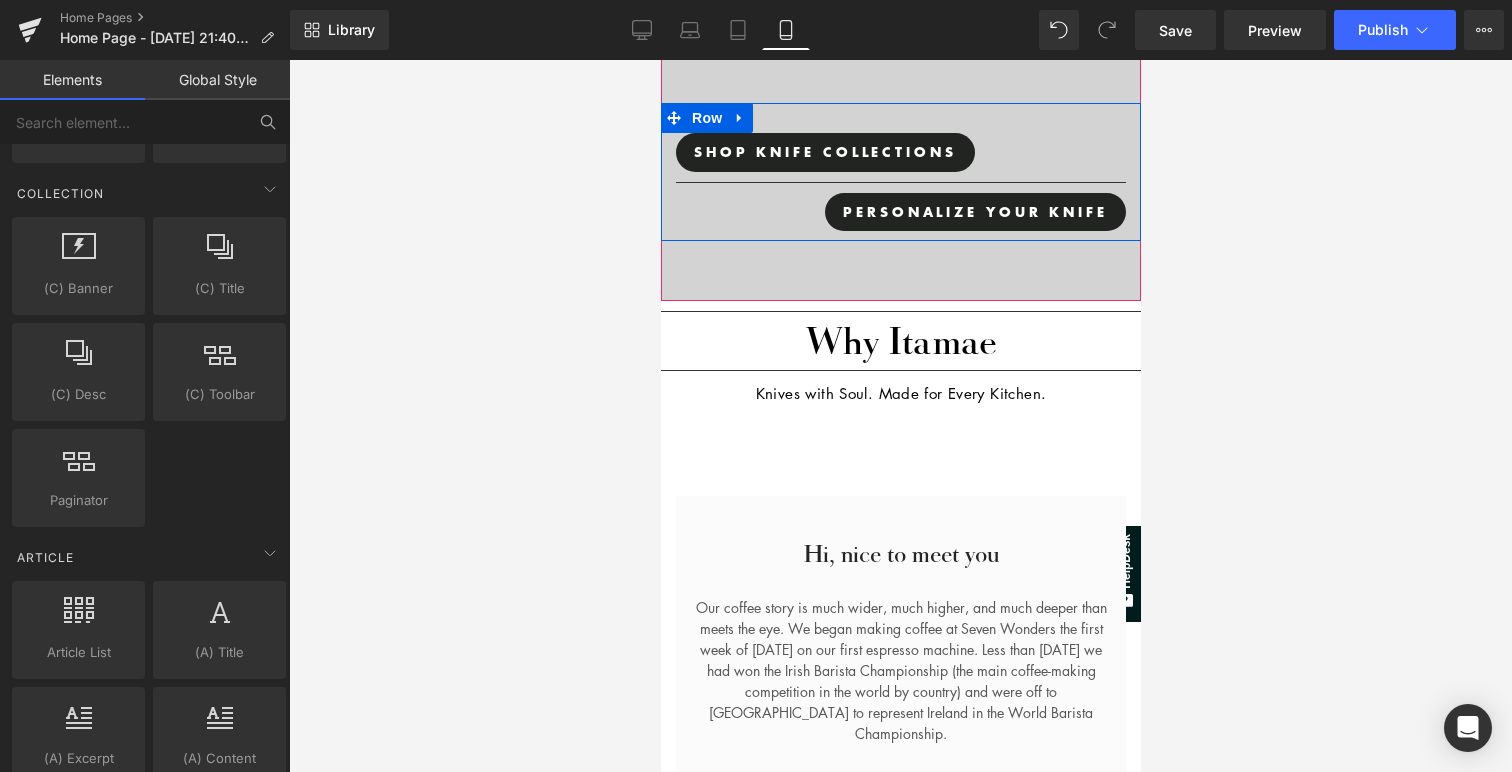 scroll, scrollTop: 9, scrollLeft: 10, axis: both 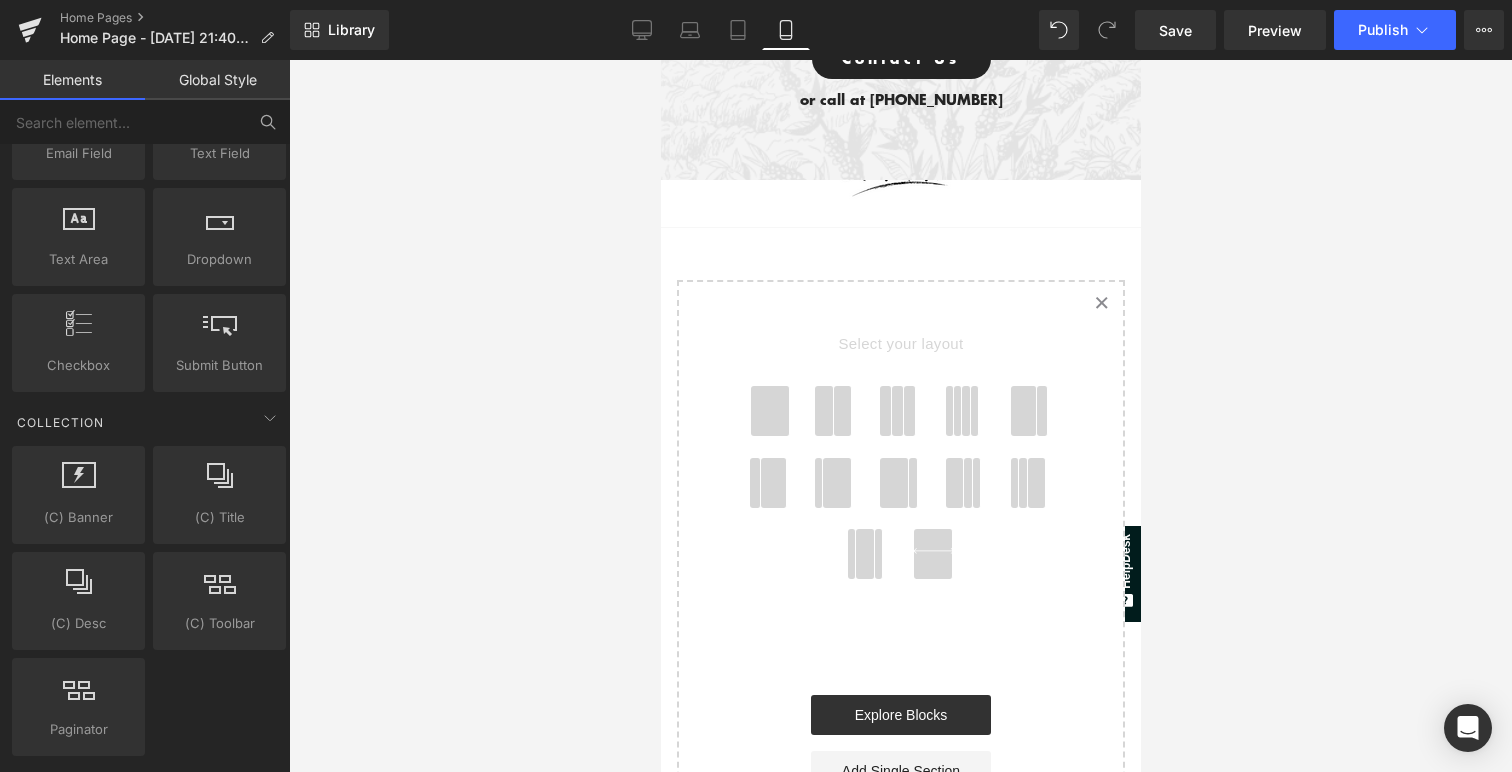 click at bounding box center (897, 411) 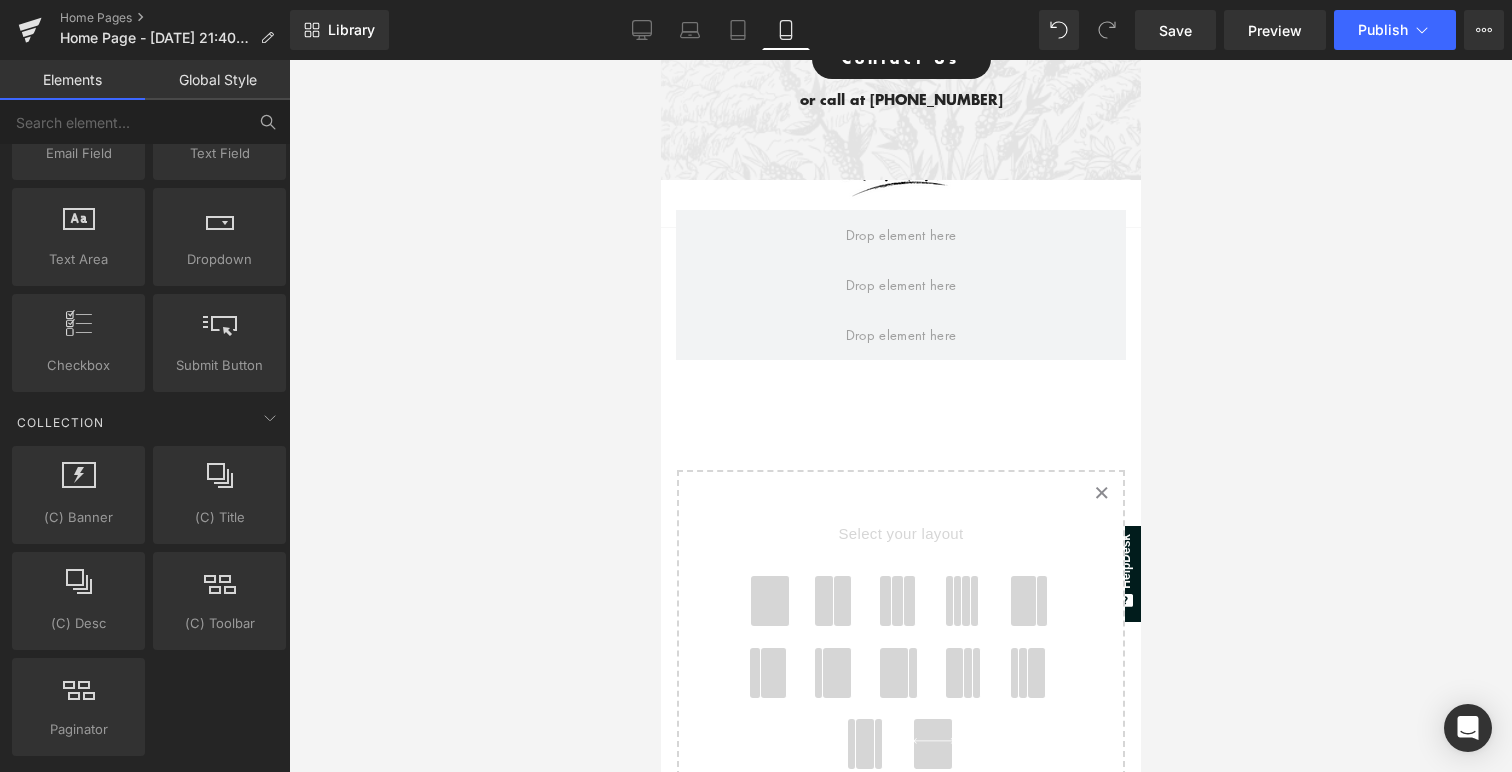 scroll, scrollTop: 9, scrollLeft: 10, axis: both 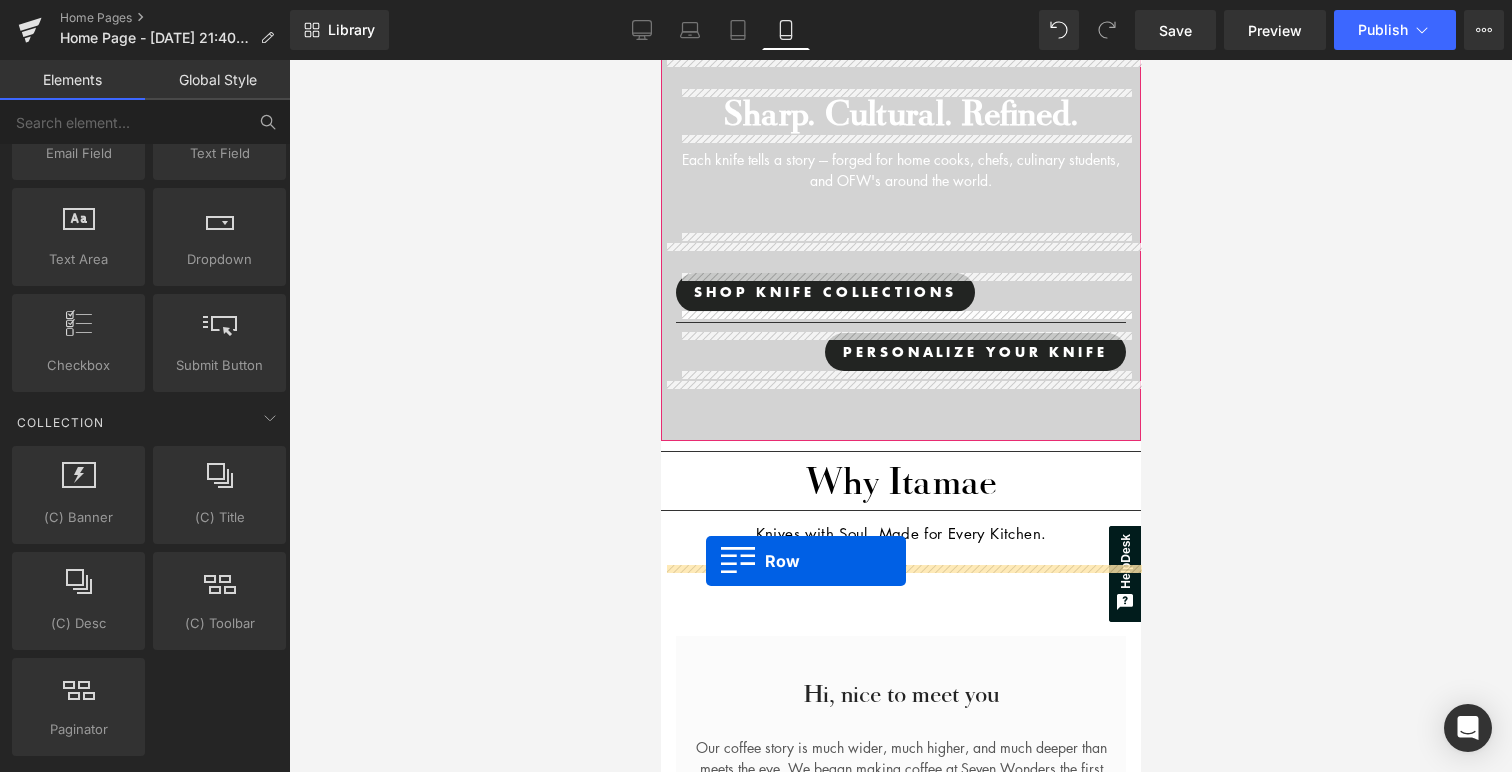 drag, startPoint x: 677, startPoint y: 542, endPoint x: 705, endPoint y: 560, distance: 33.286633 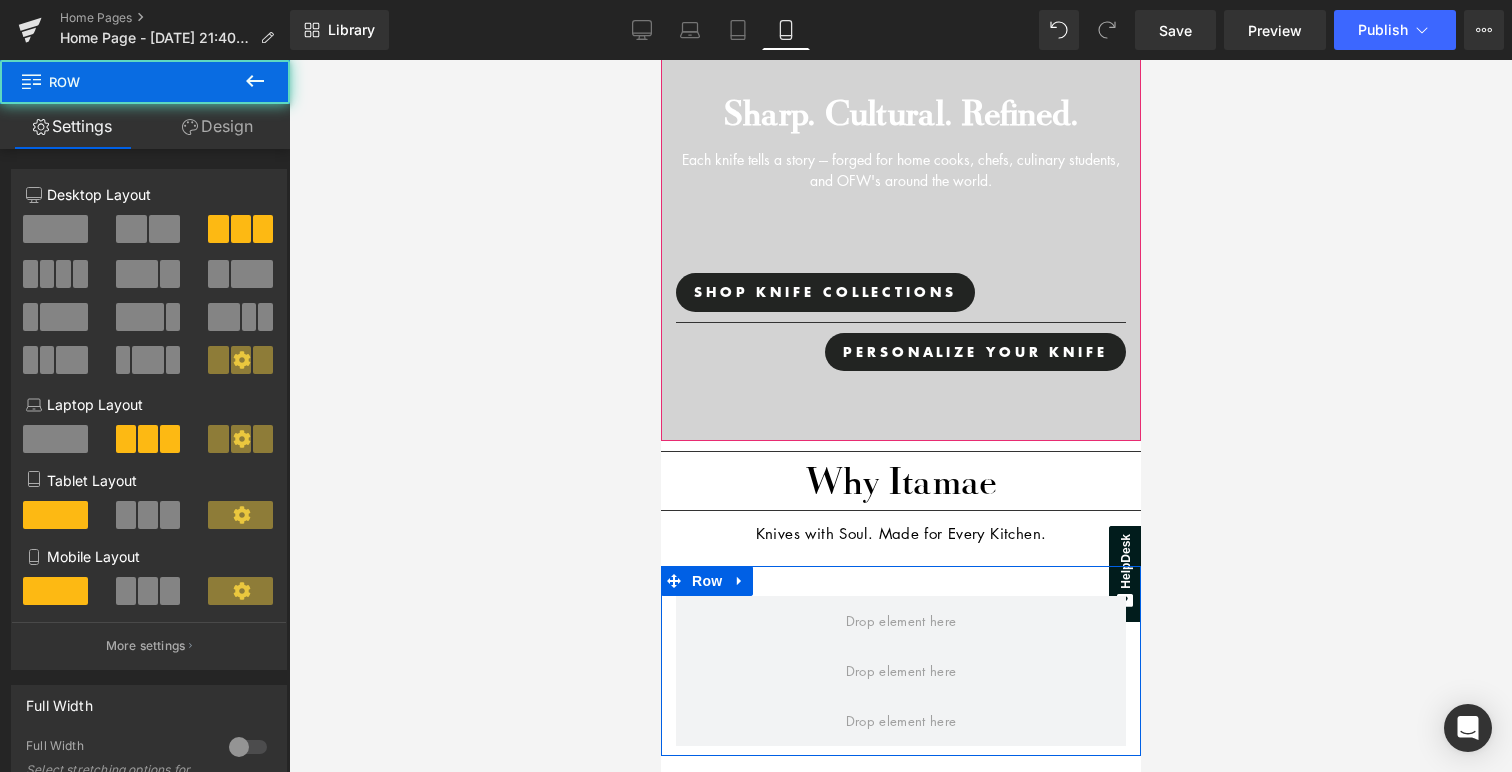scroll, scrollTop: 9, scrollLeft: 10, axis: both 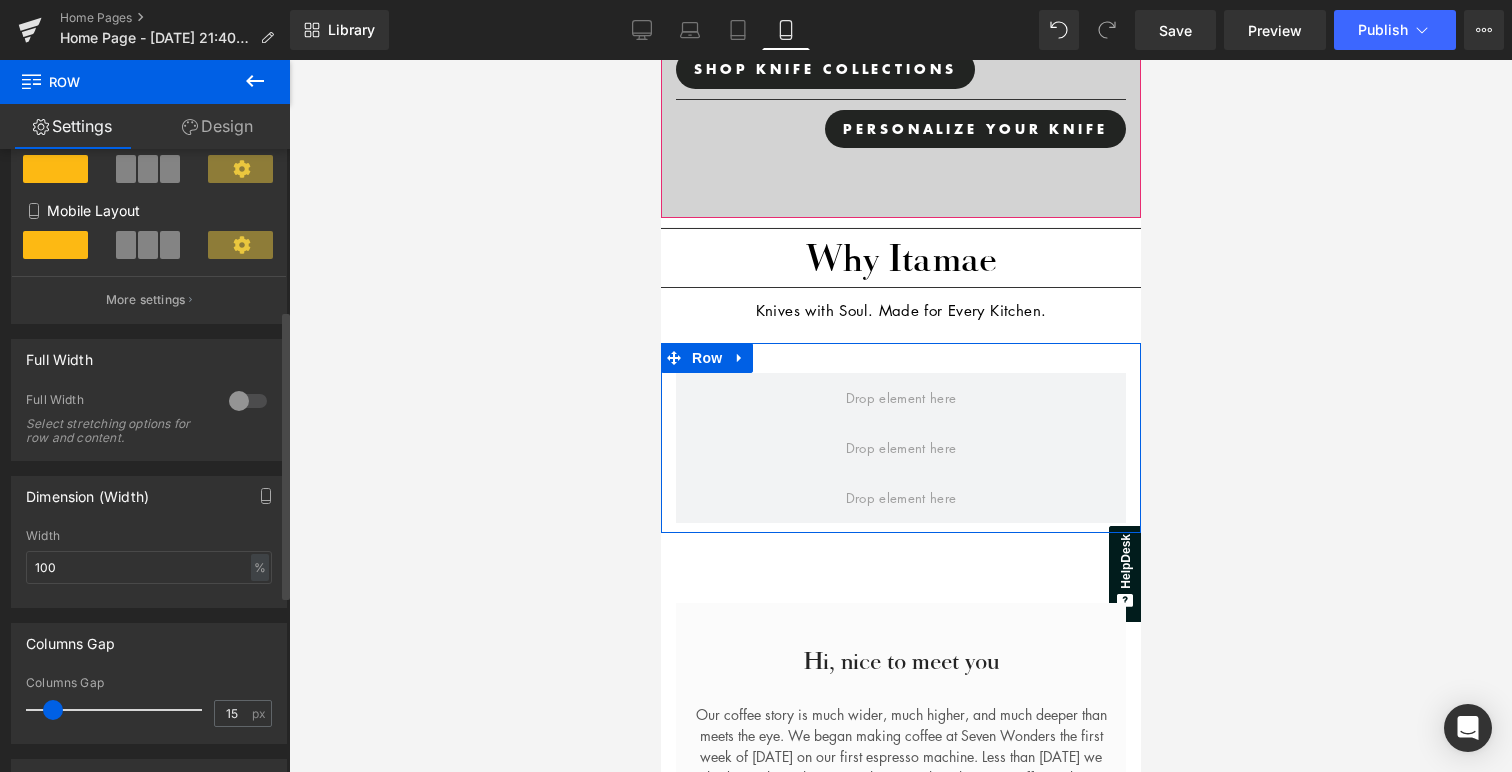 click at bounding box center (248, 401) 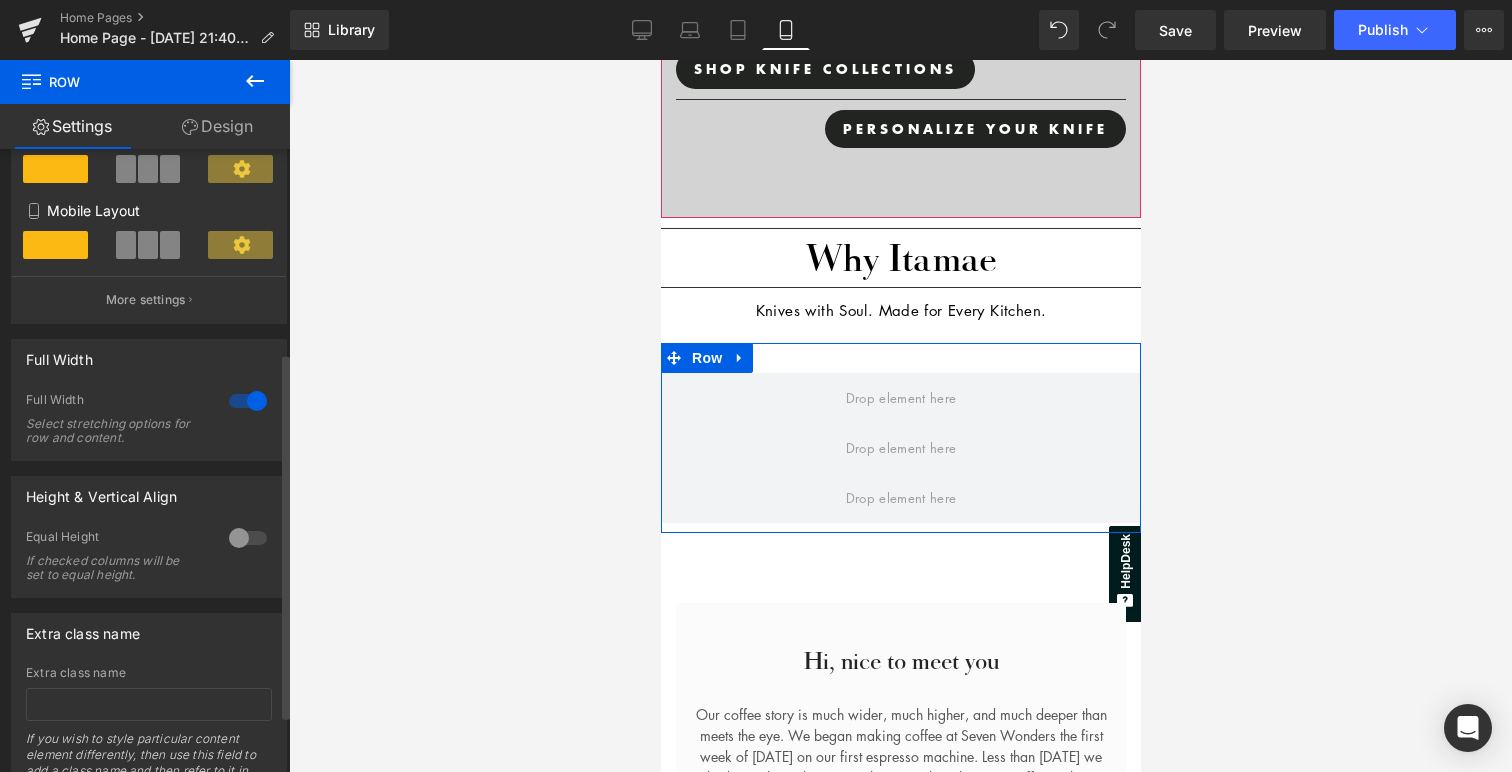 click at bounding box center (248, 401) 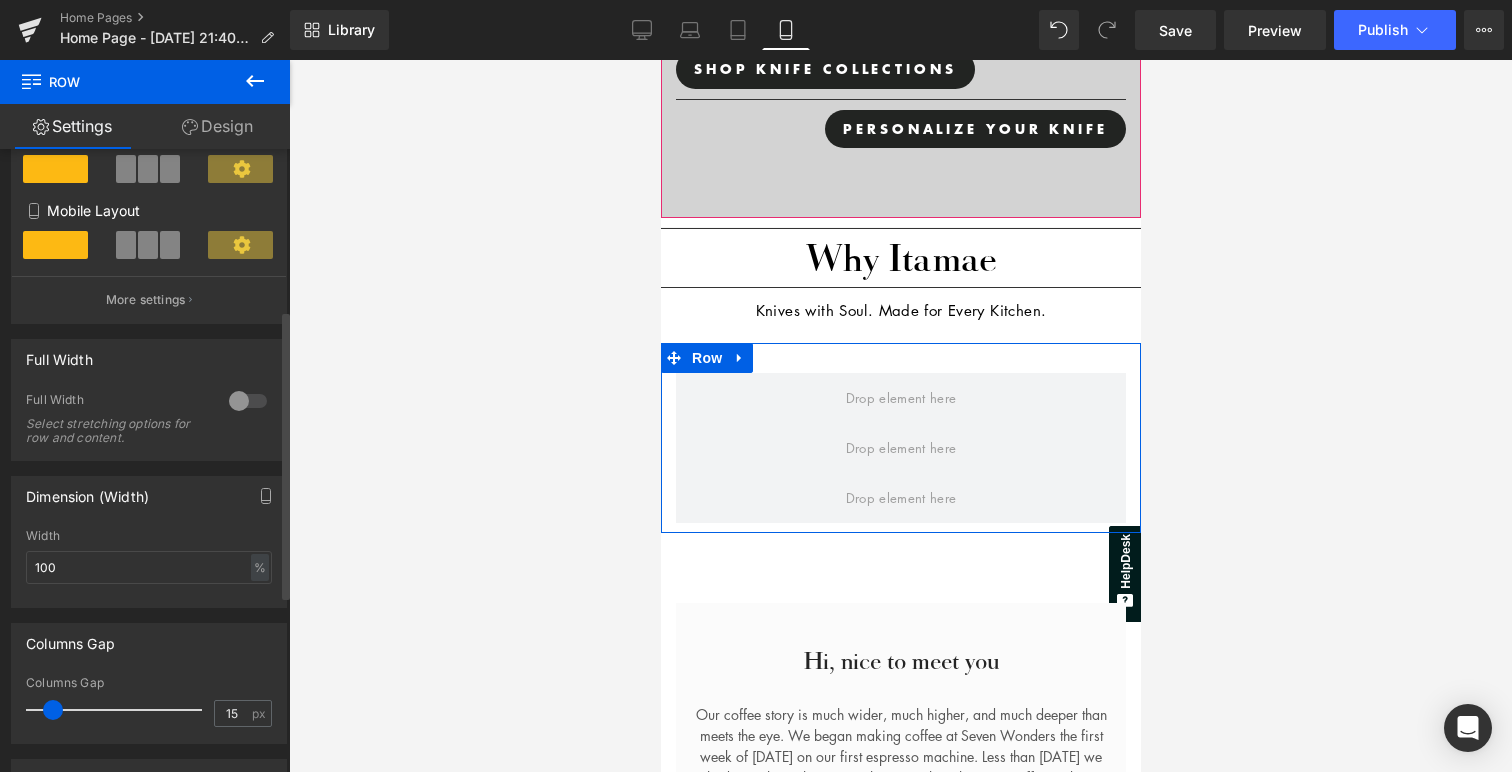 click at bounding box center (248, 401) 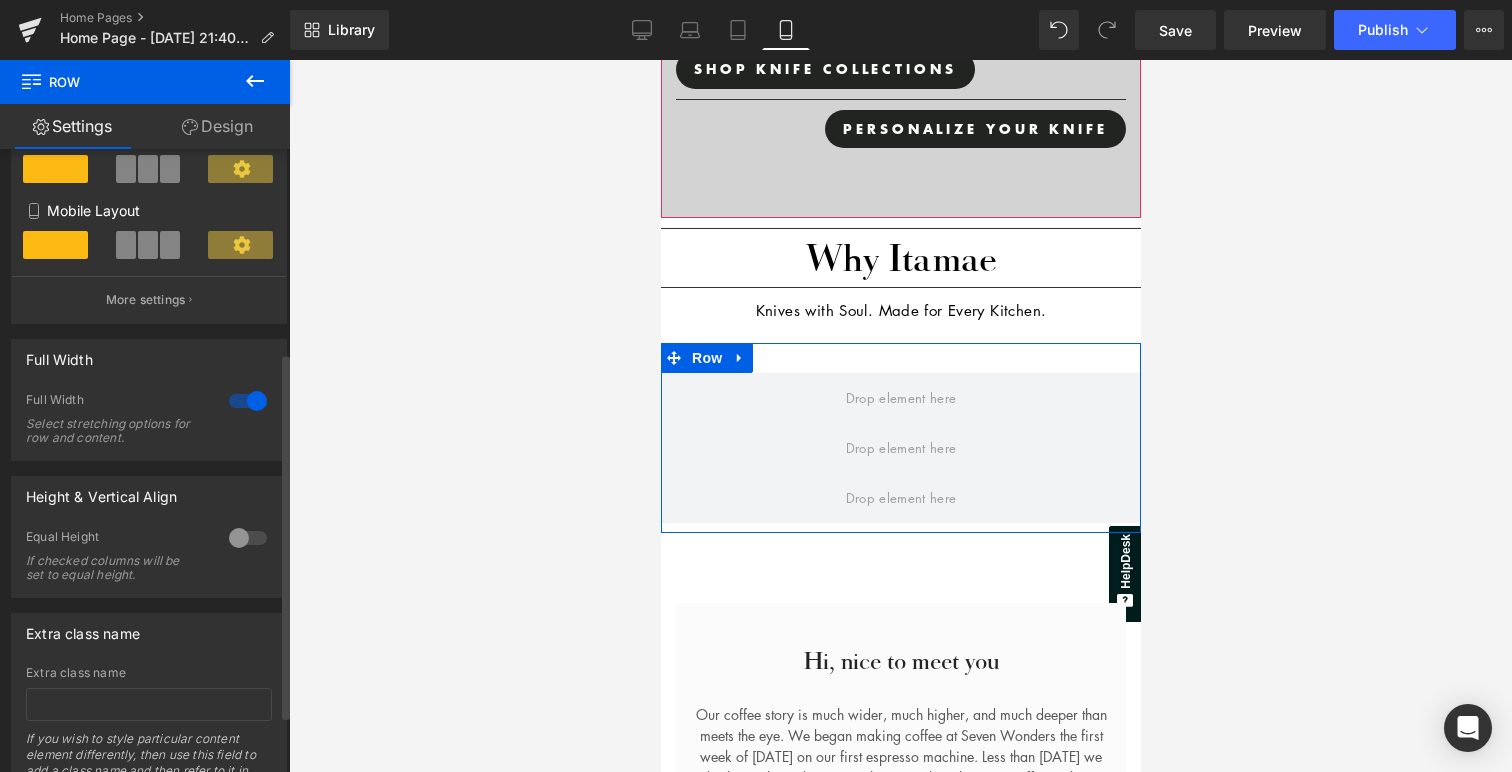 click at bounding box center [248, 401] 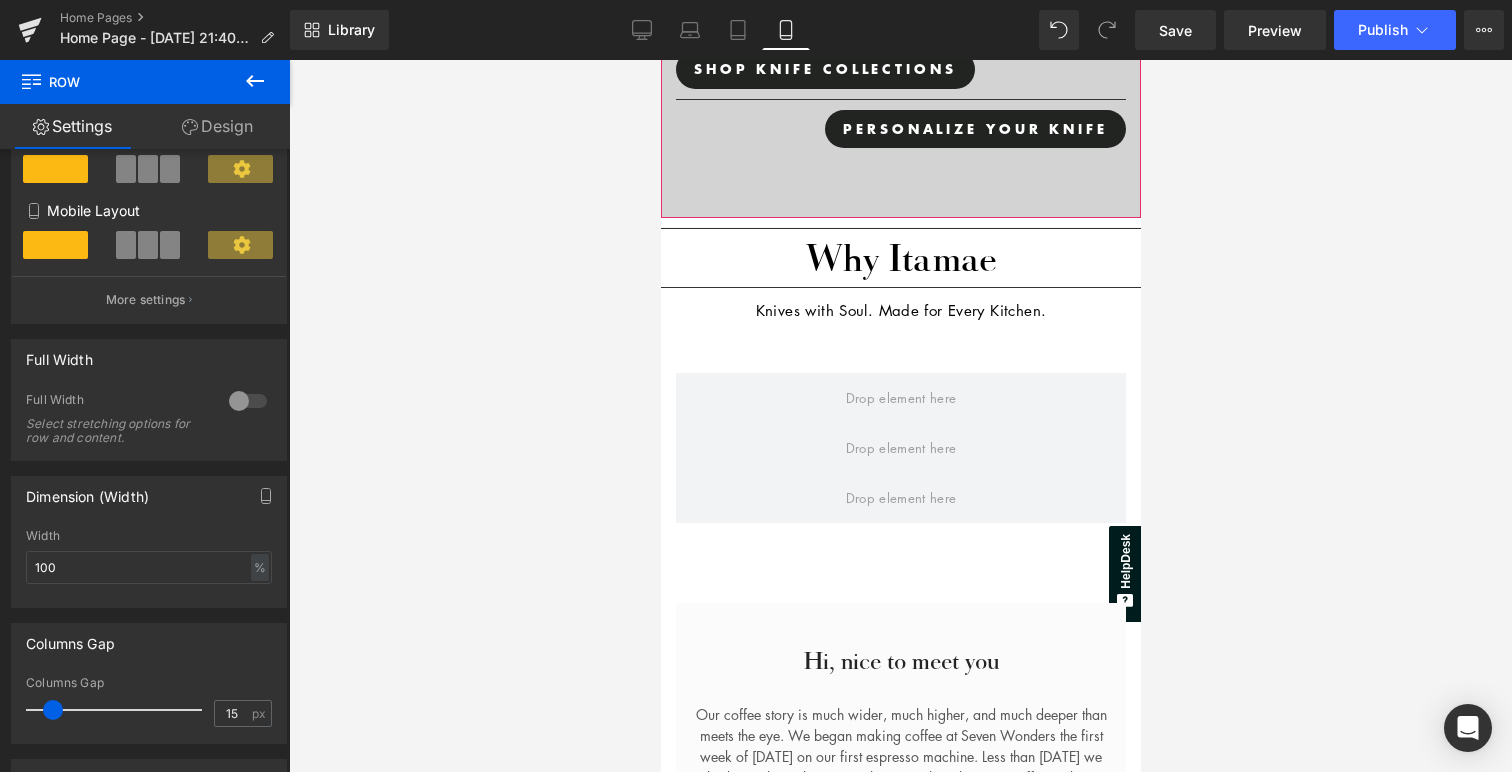 click 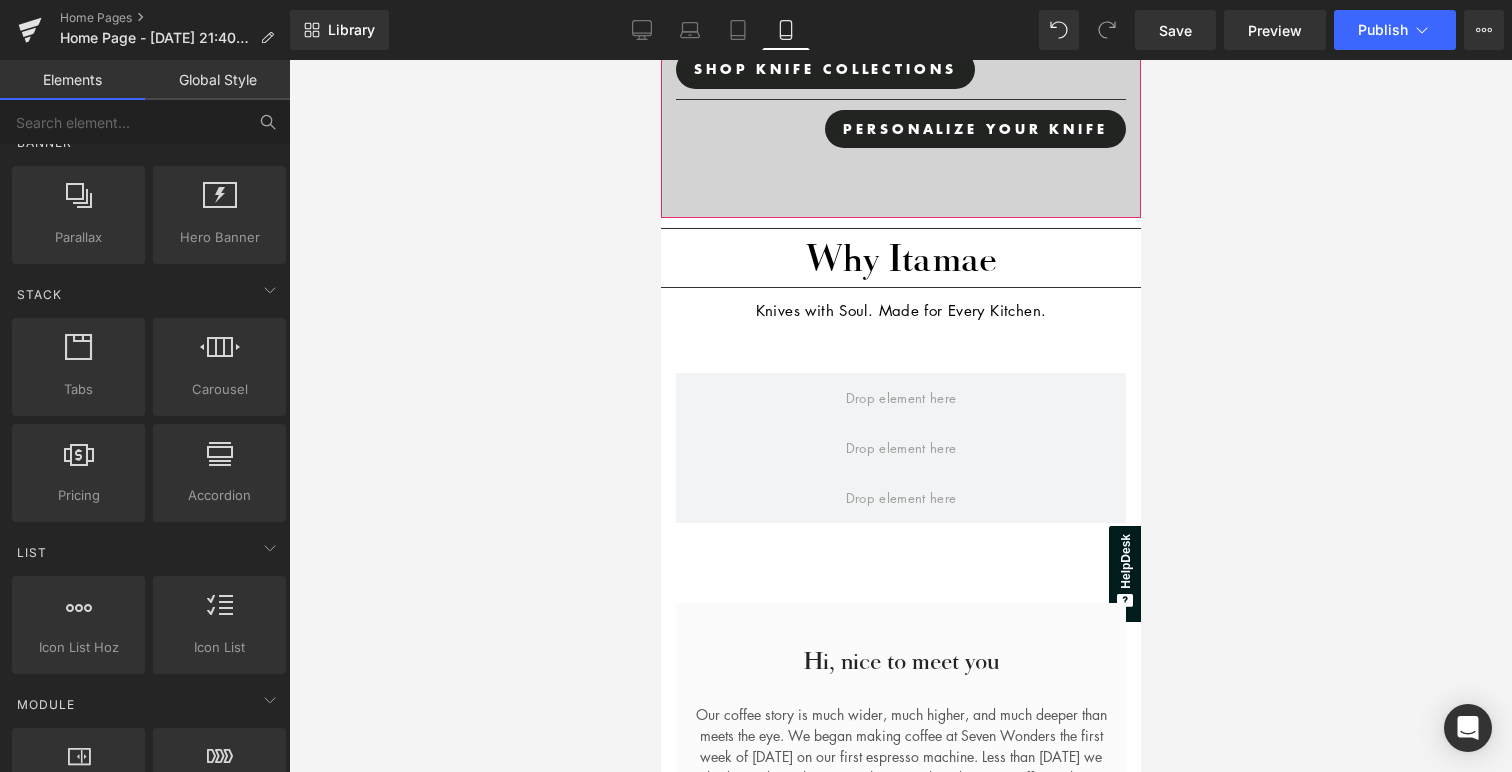 scroll, scrollTop: 497, scrollLeft: 0, axis: vertical 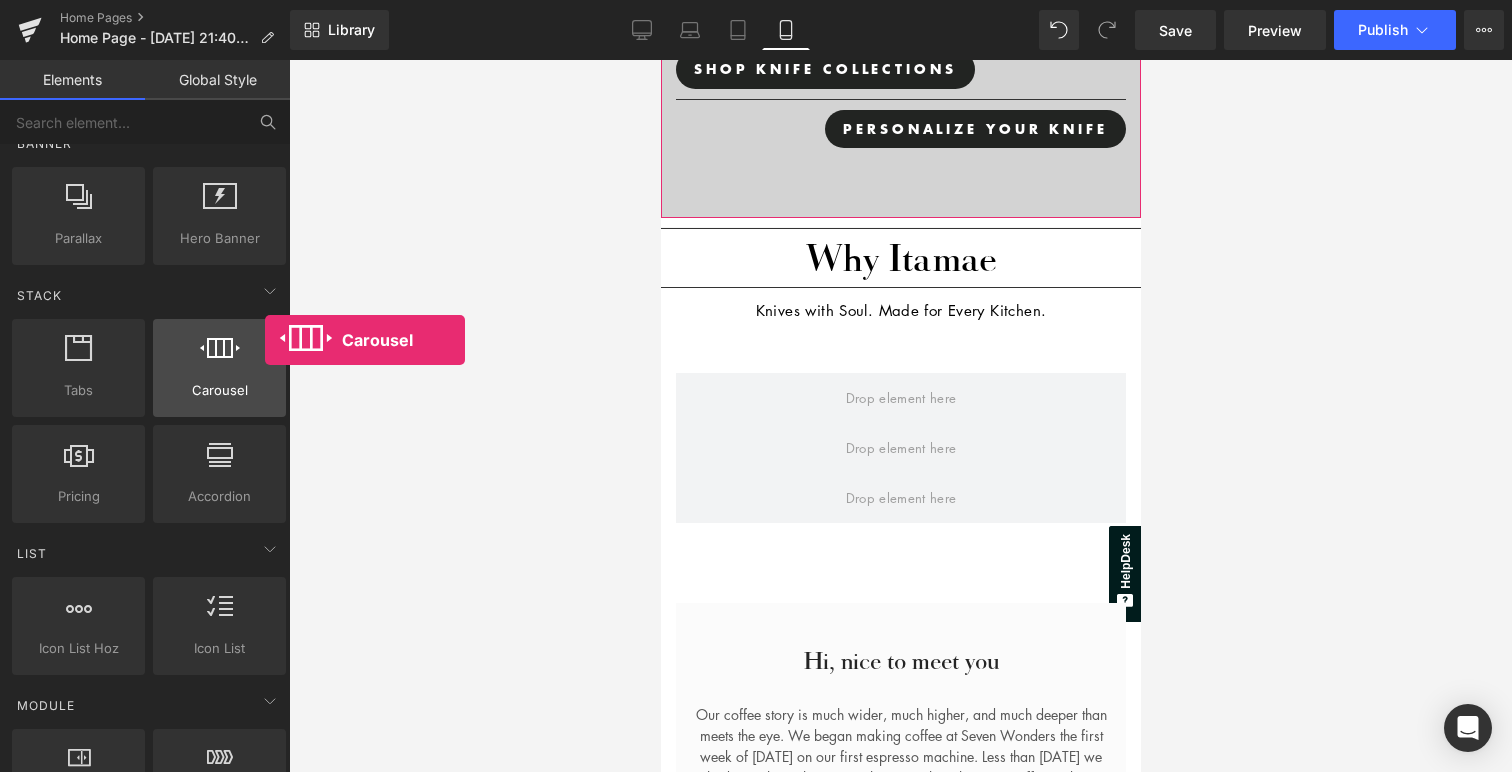 click at bounding box center [219, 357] 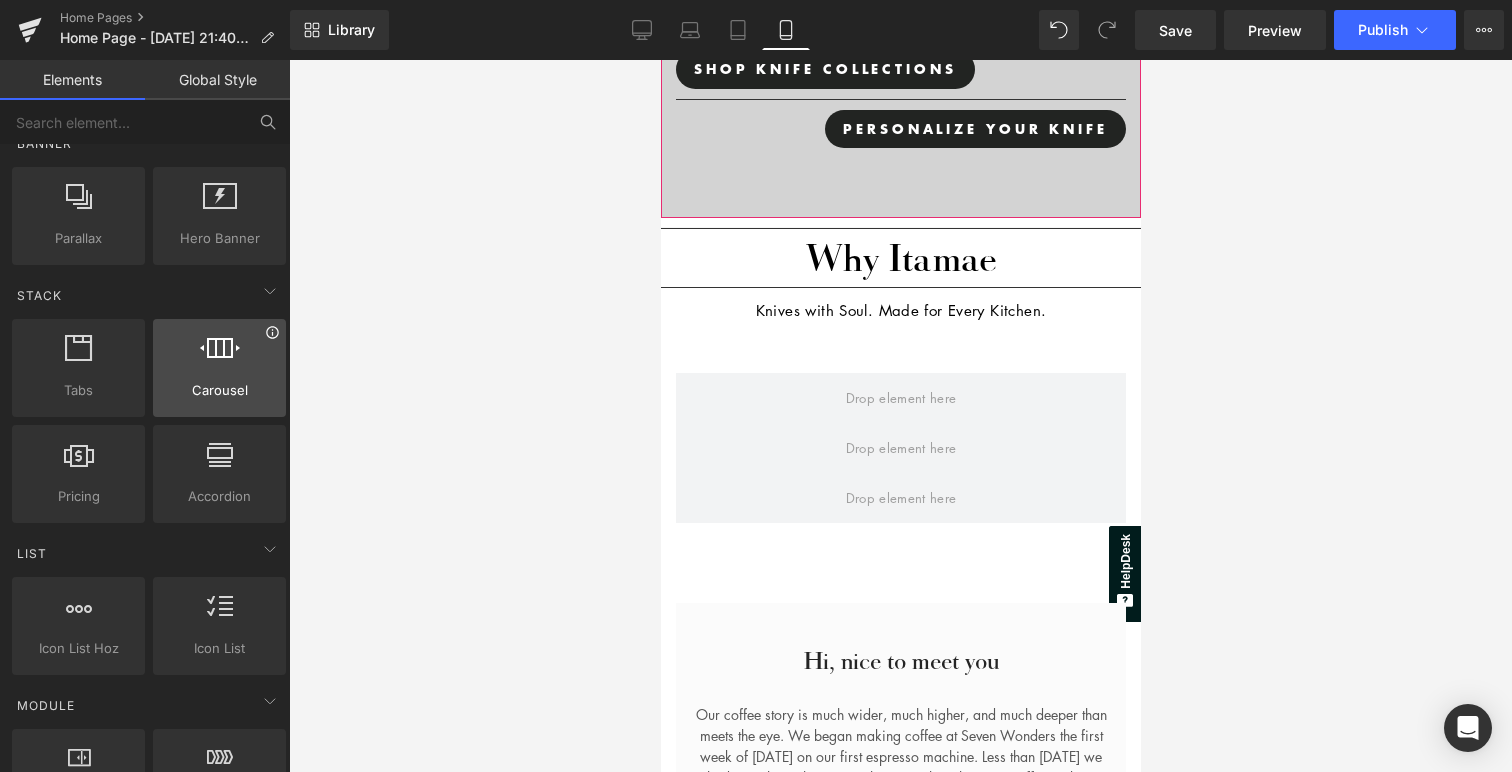 click 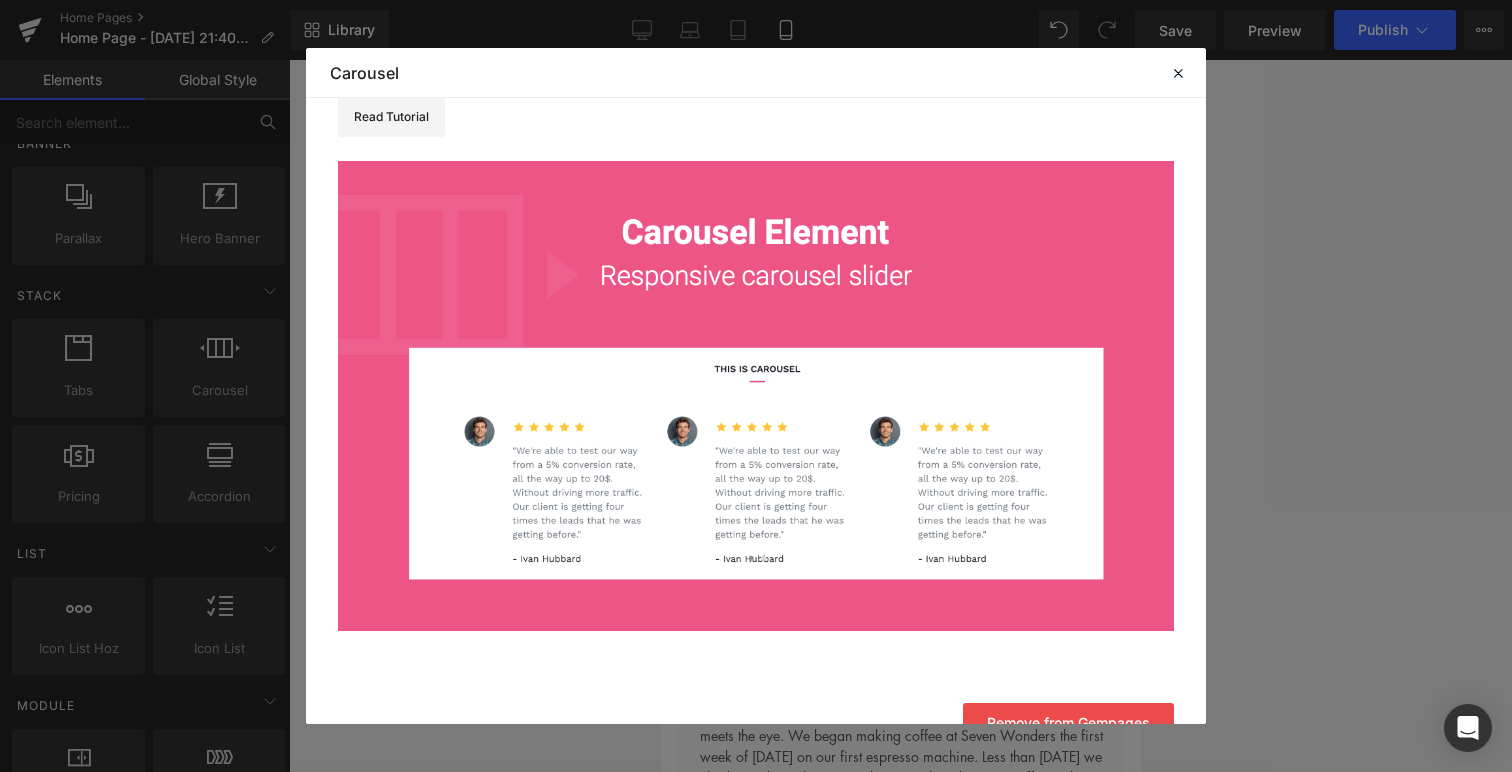 scroll, scrollTop: 189, scrollLeft: 0, axis: vertical 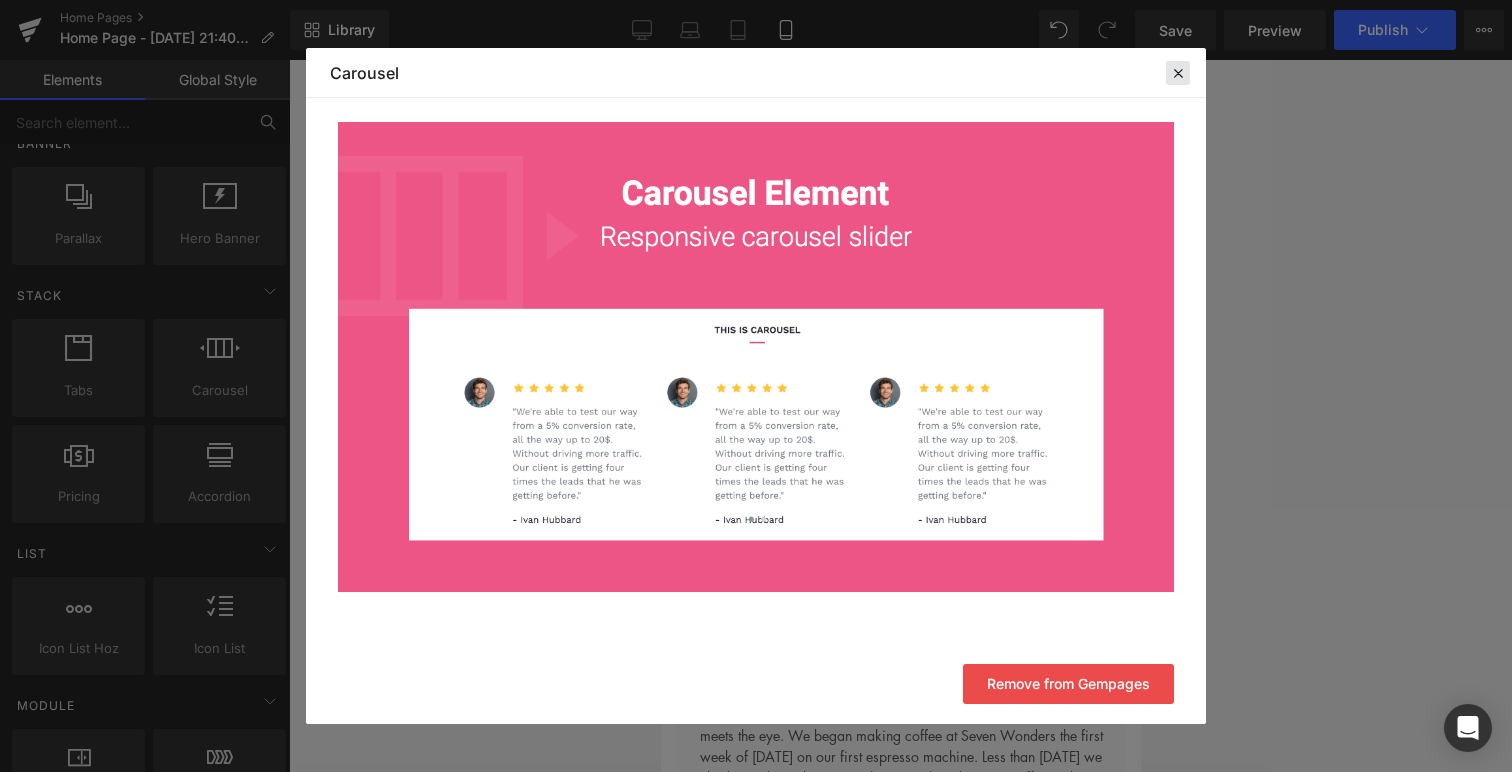 click at bounding box center (1178, 73) 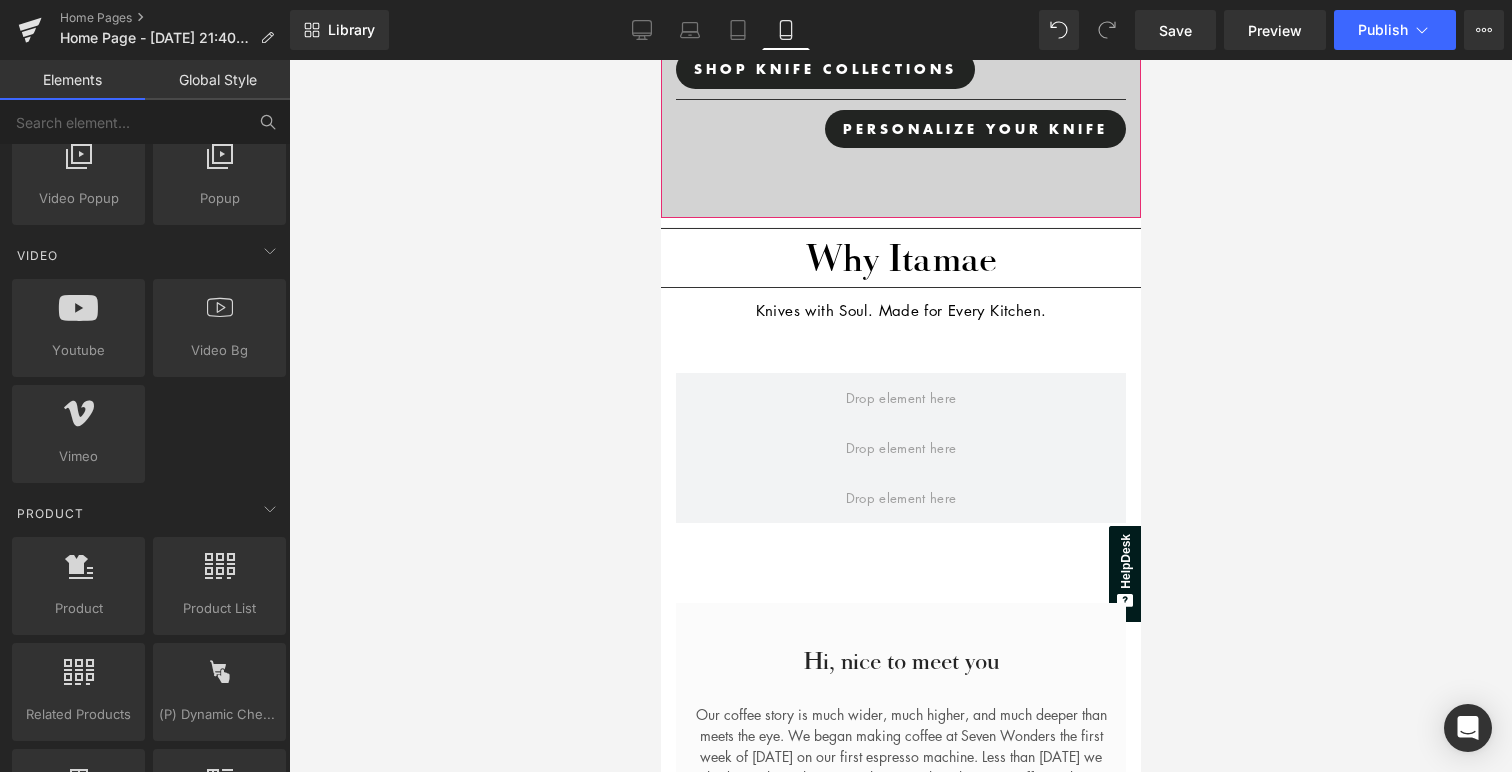 scroll, scrollTop: 1354, scrollLeft: 0, axis: vertical 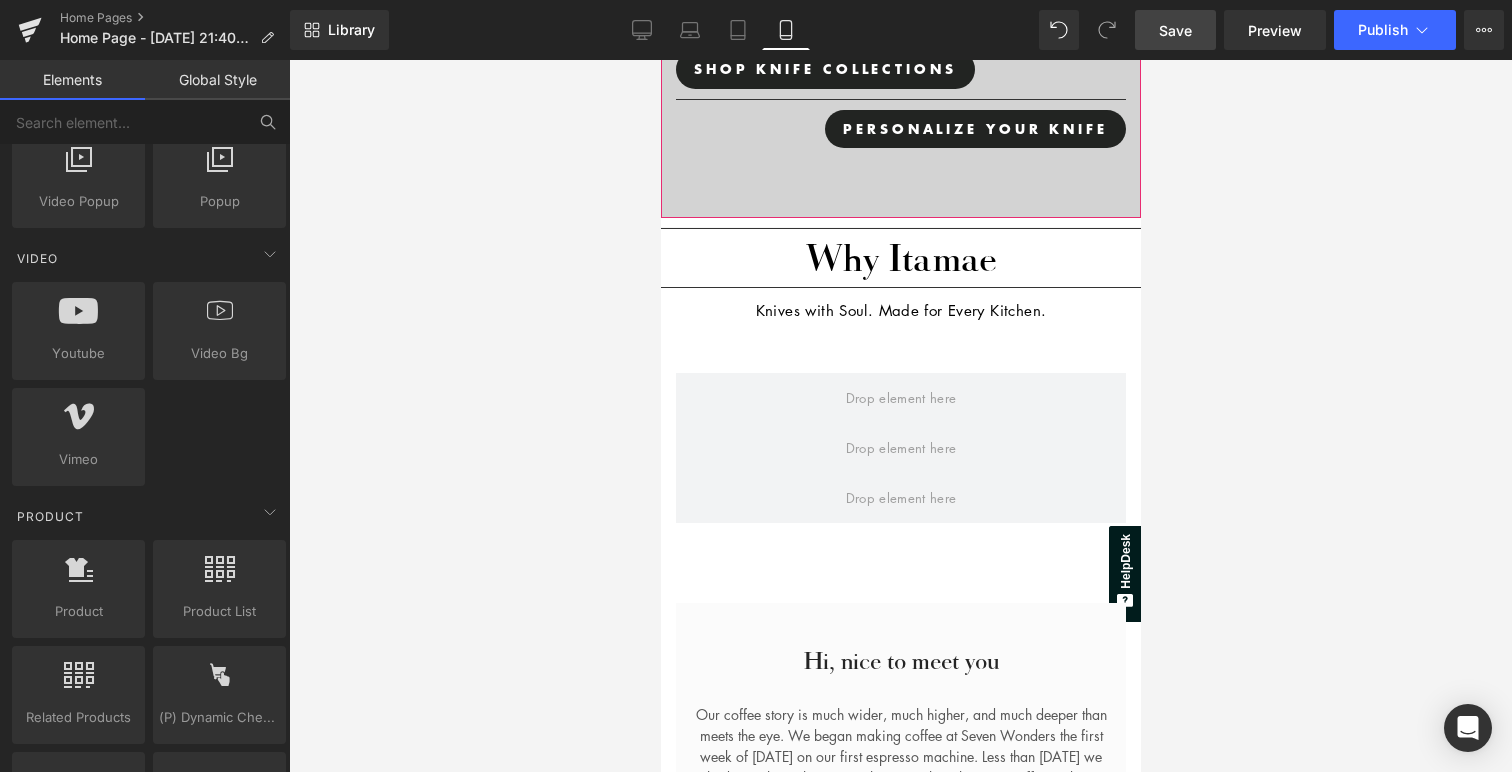 click on "Save" at bounding box center [1175, 30] 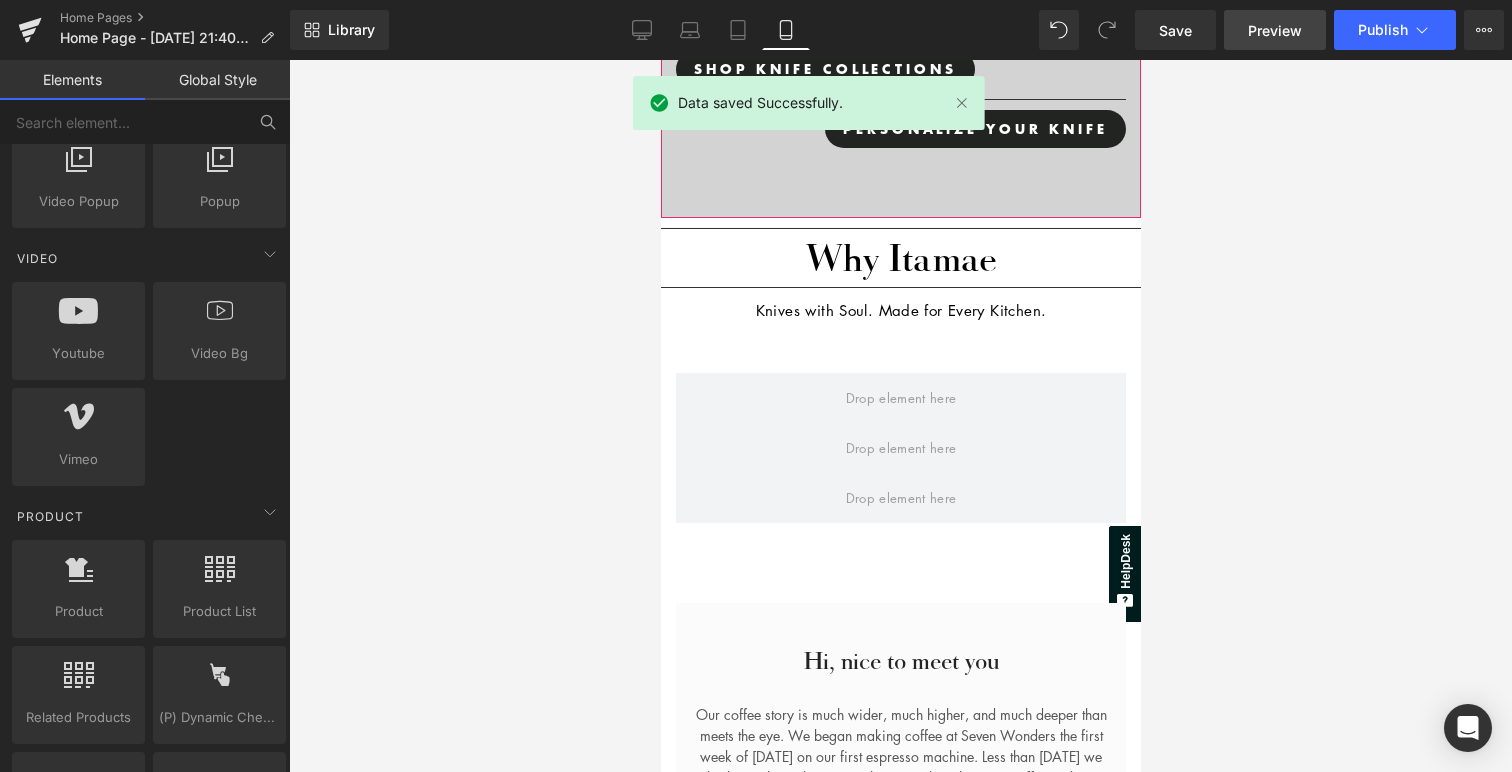 click on "Preview" at bounding box center (1275, 30) 